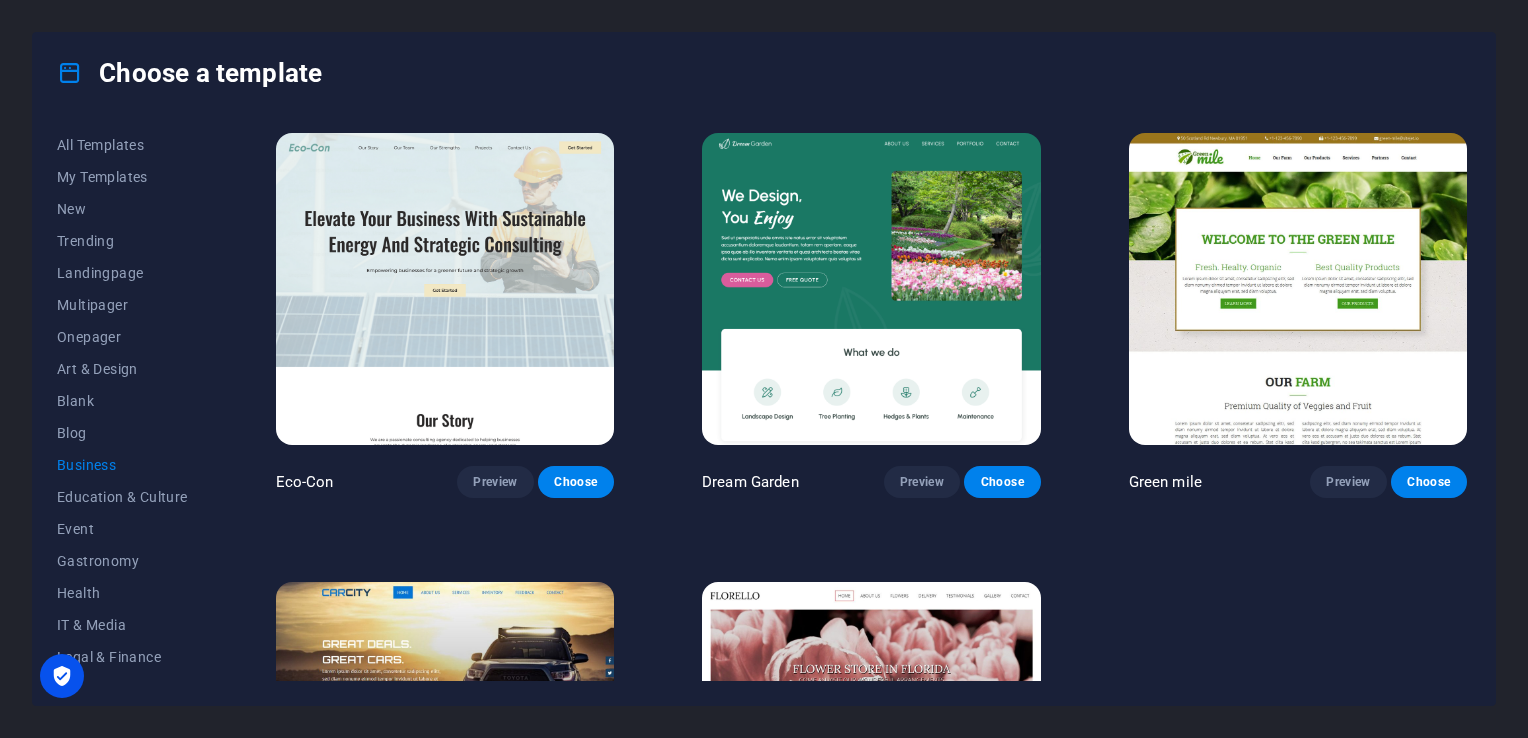 scroll, scrollTop: 0, scrollLeft: 0, axis: both 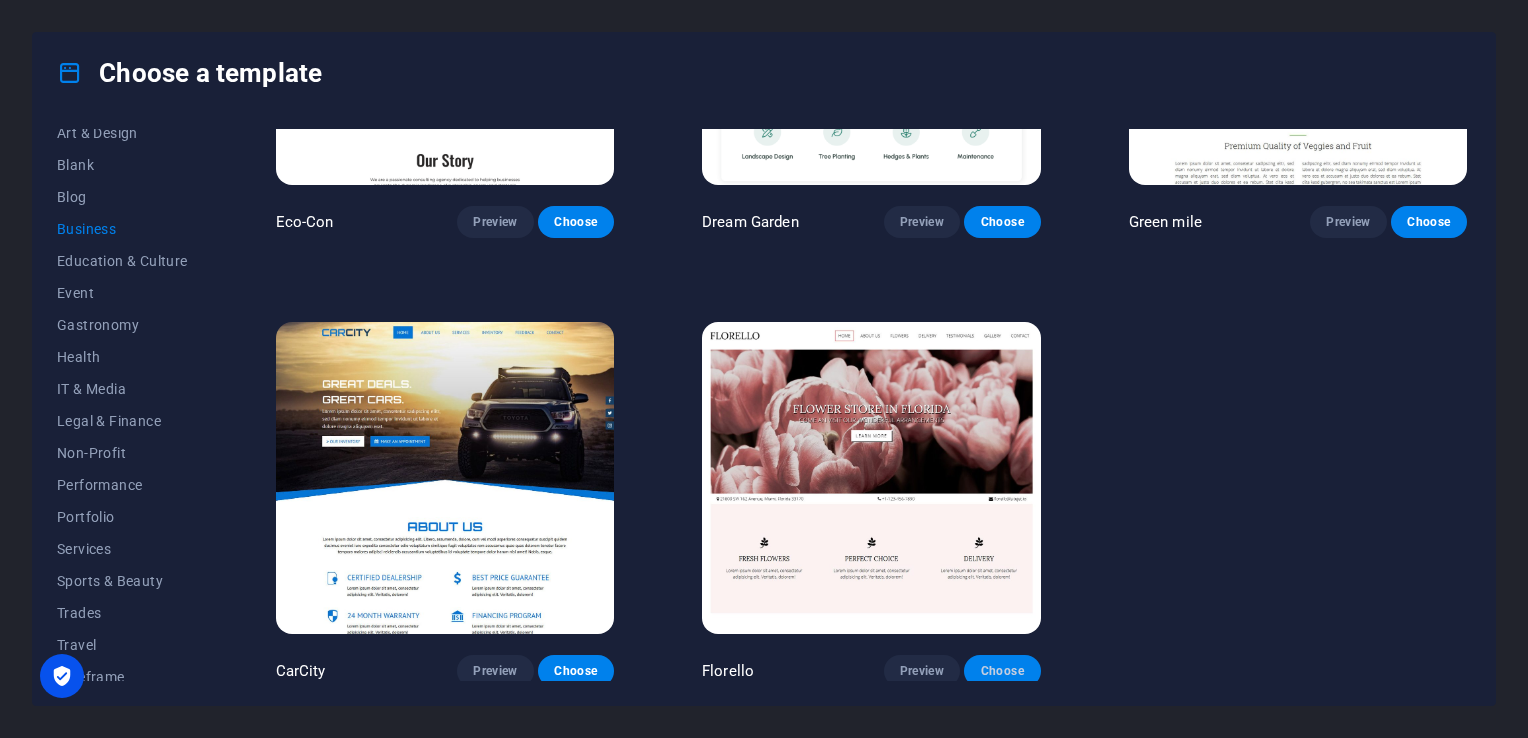 click on "Choose" at bounding box center [1002, 671] 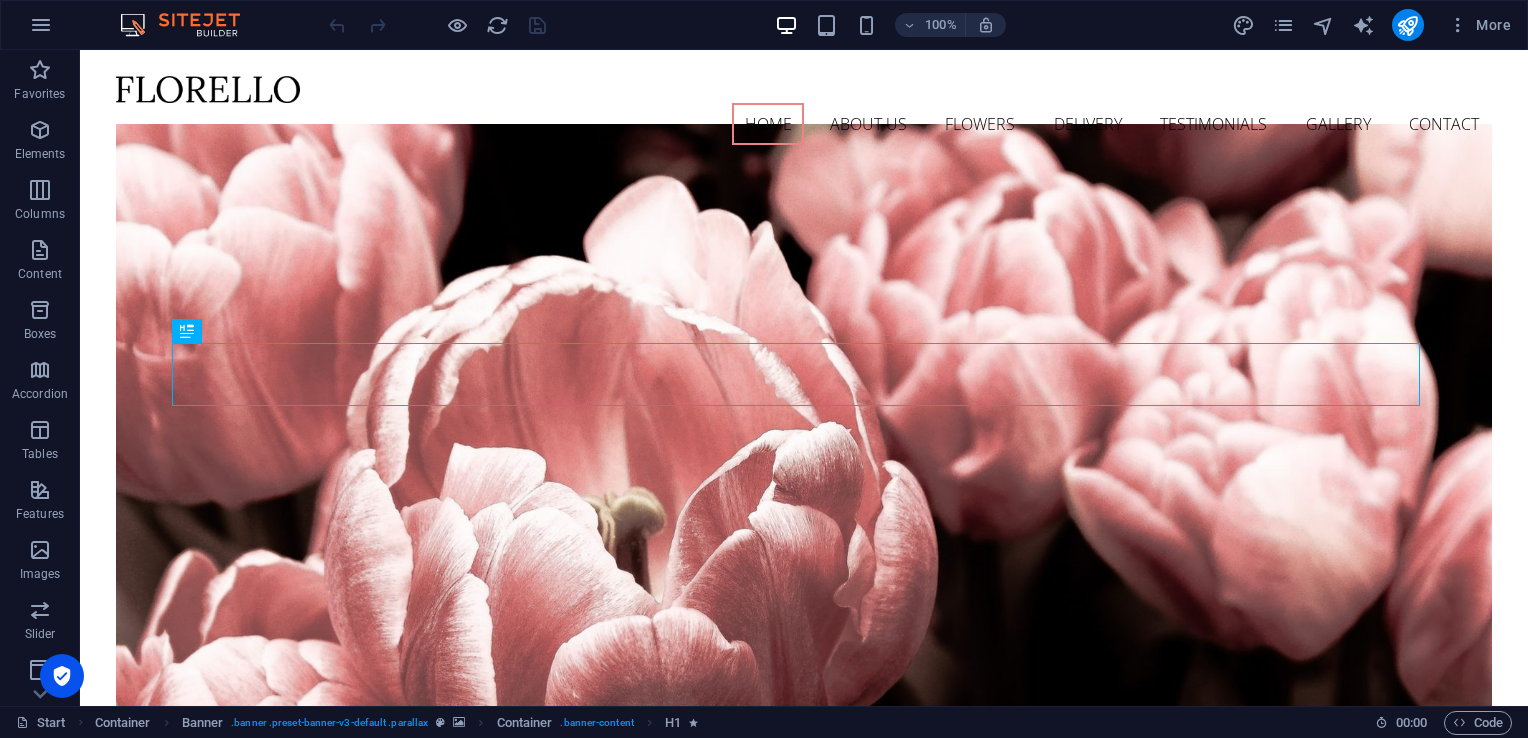 scroll, scrollTop: 0, scrollLeft: 0, axis: both 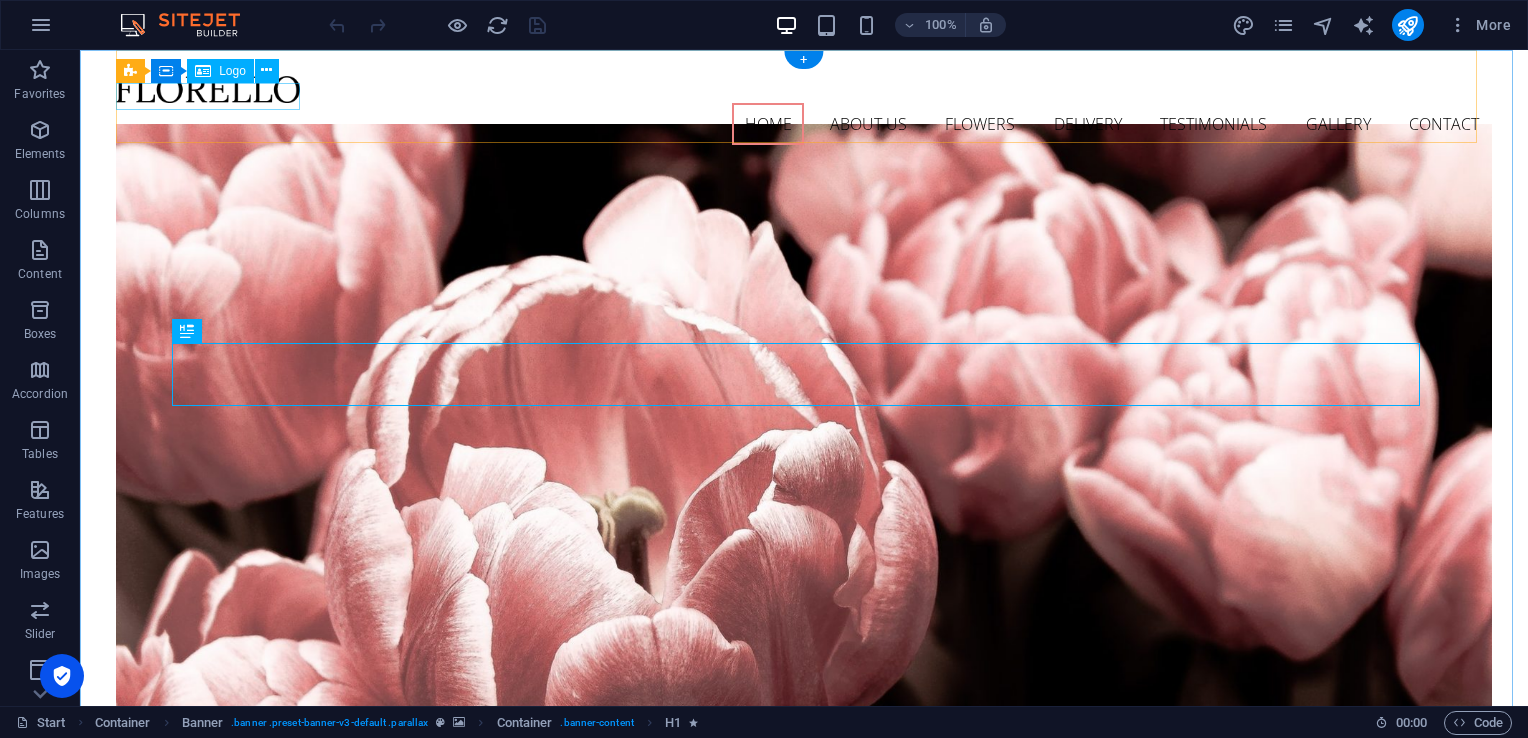 click at bounding box center [804, 89] 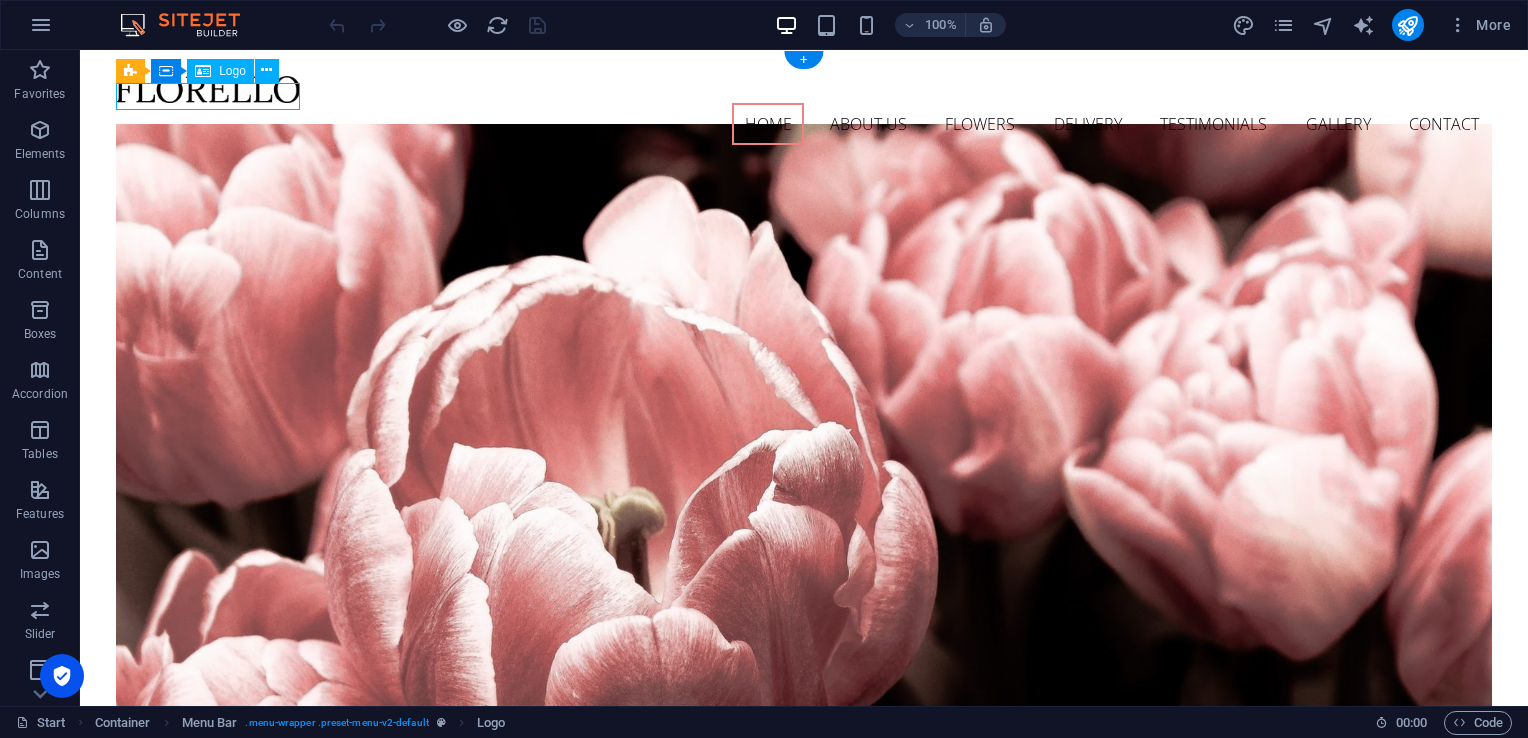 click at bounding box center [804, 89] 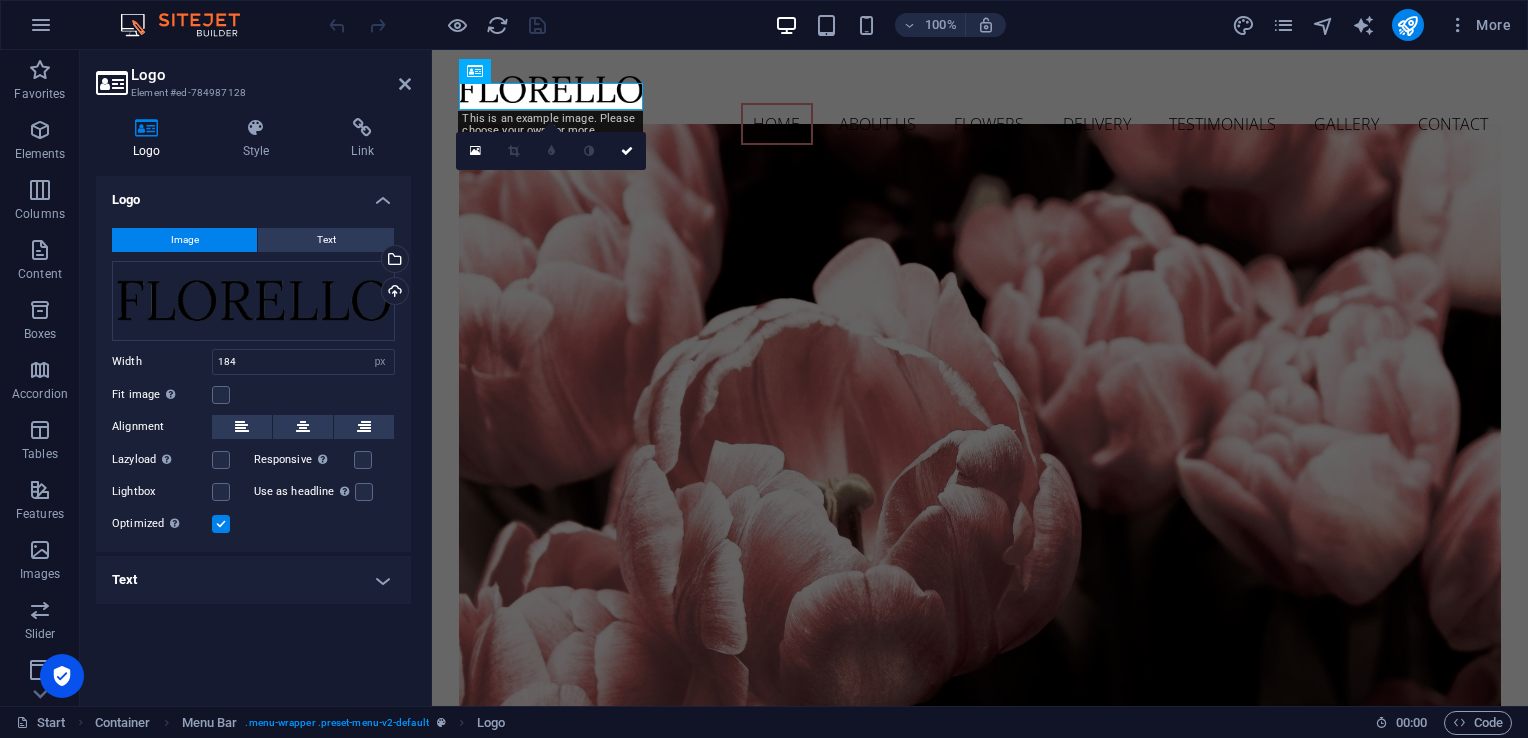 click on "Image" at bounding box center [185, 240] 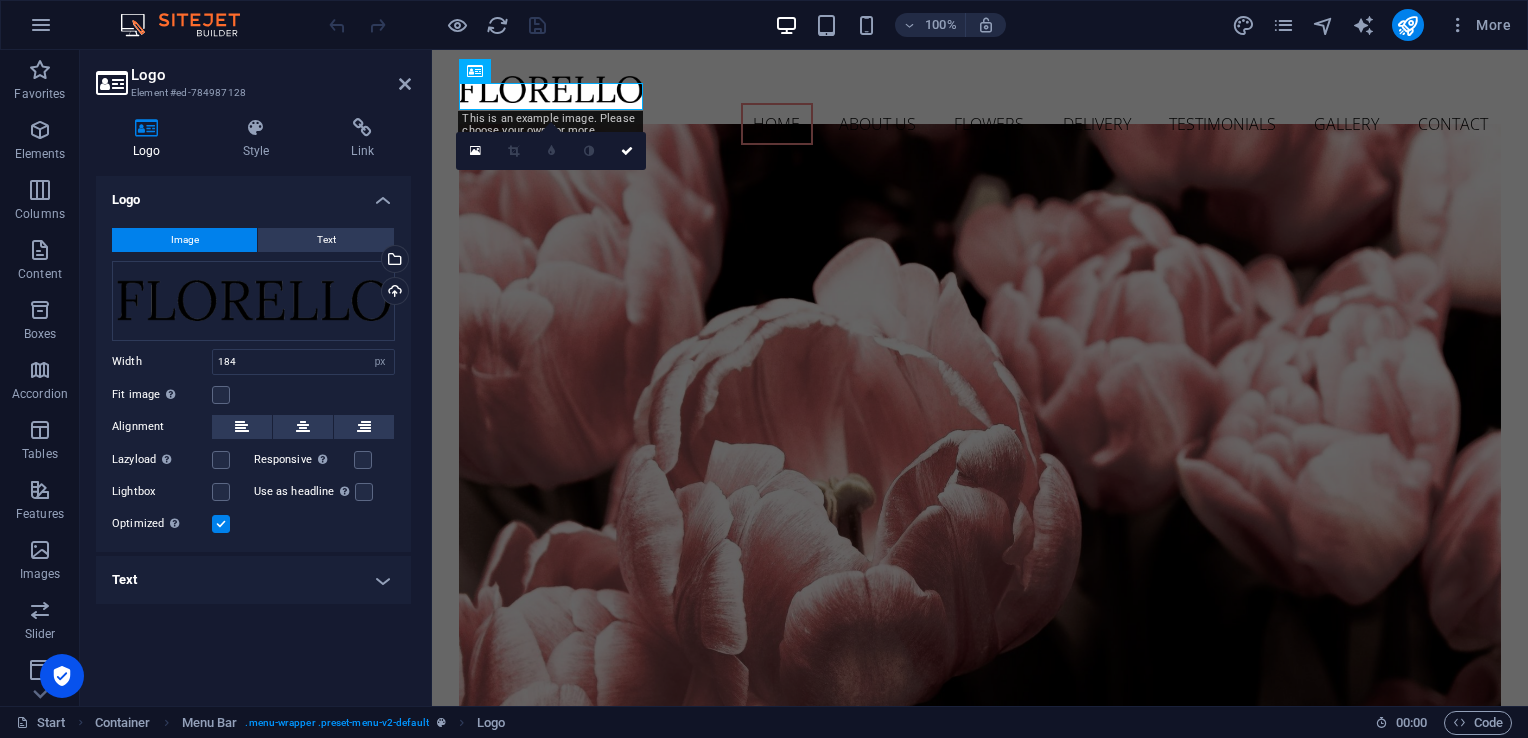 click on "Image" at bounding box center (184, 240) 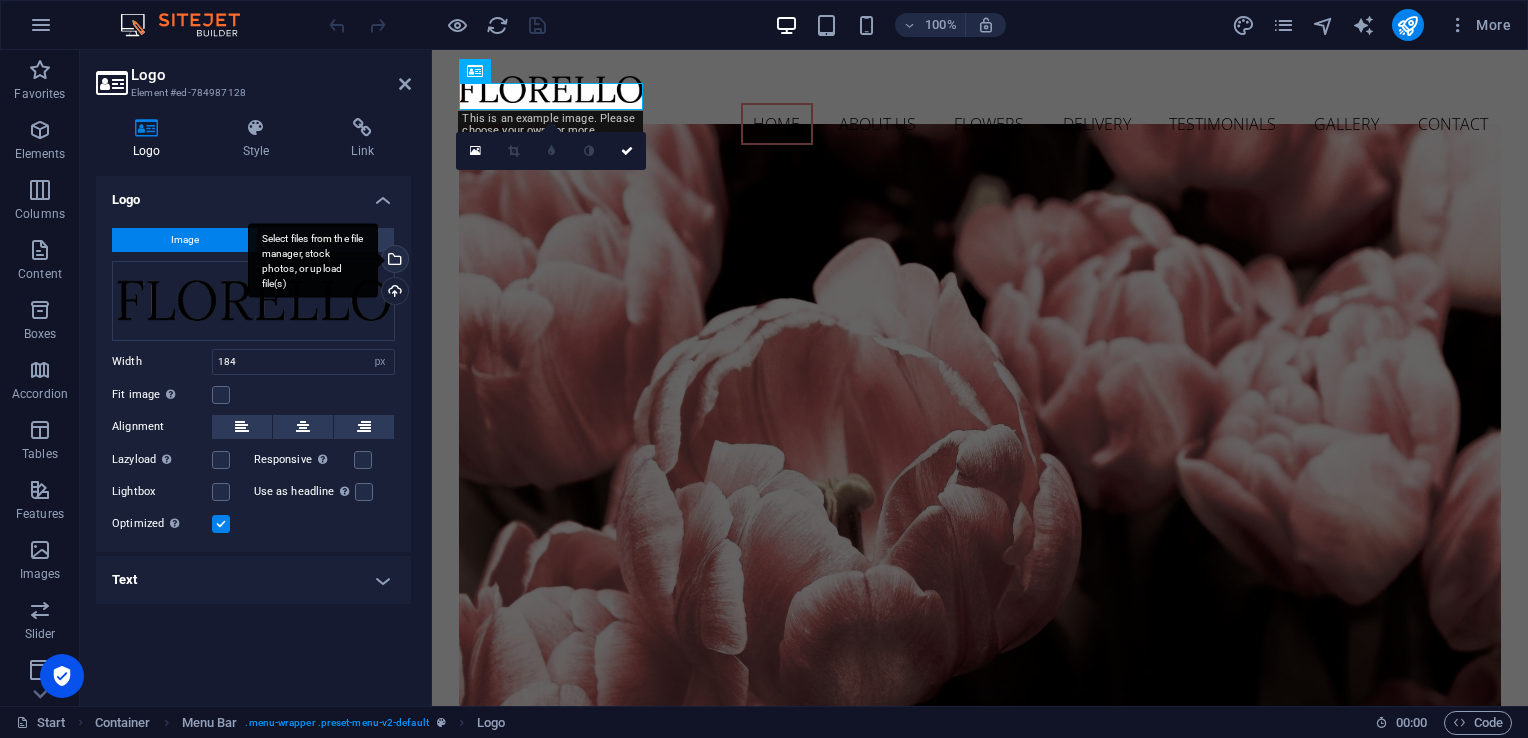 click on "Select files from the file manager, stock photos, or upload file(s)" at bounding box center [393, 261] 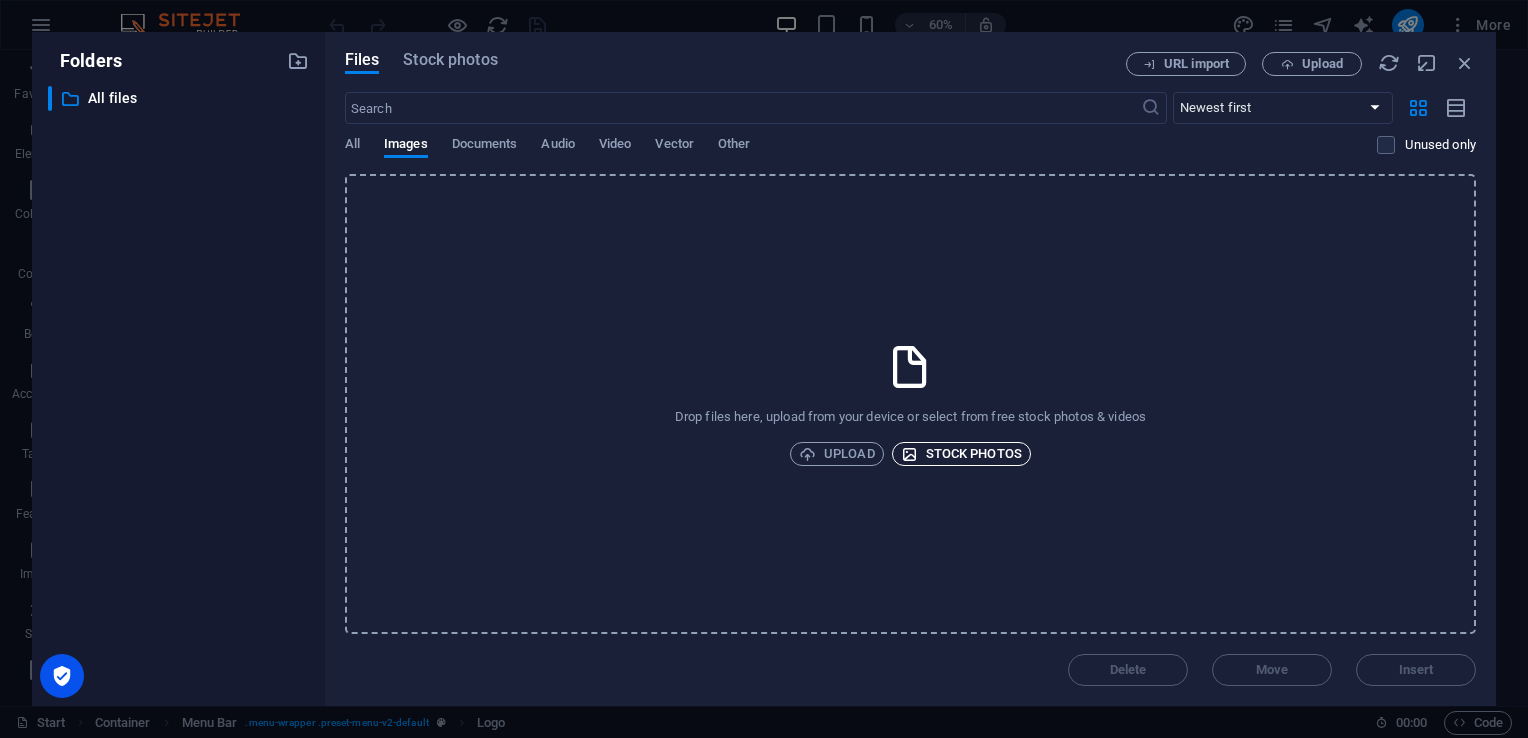 click on "Stock photos" at bounding box center [961, 454] 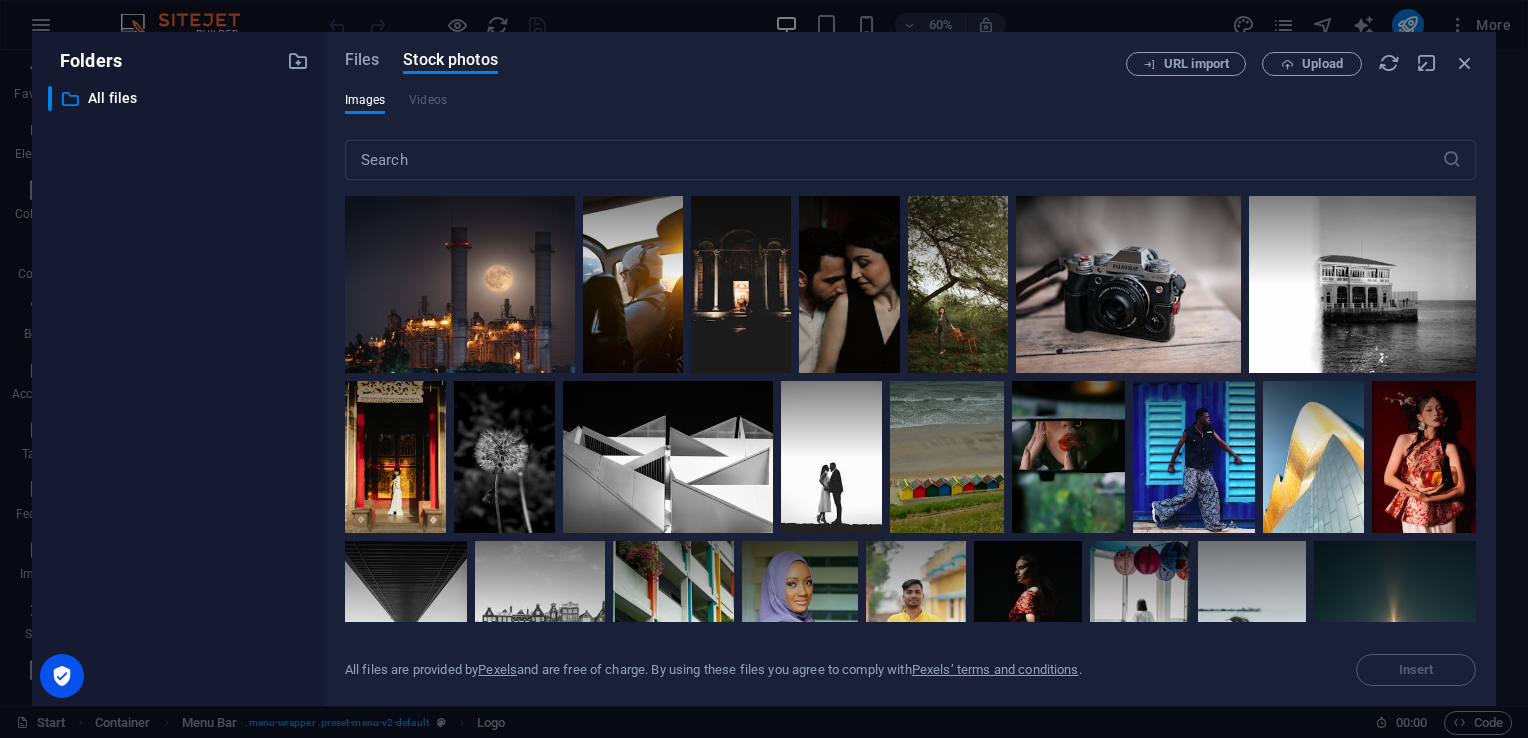 click on "Files Stock photos" at bounding box center [735, 63] 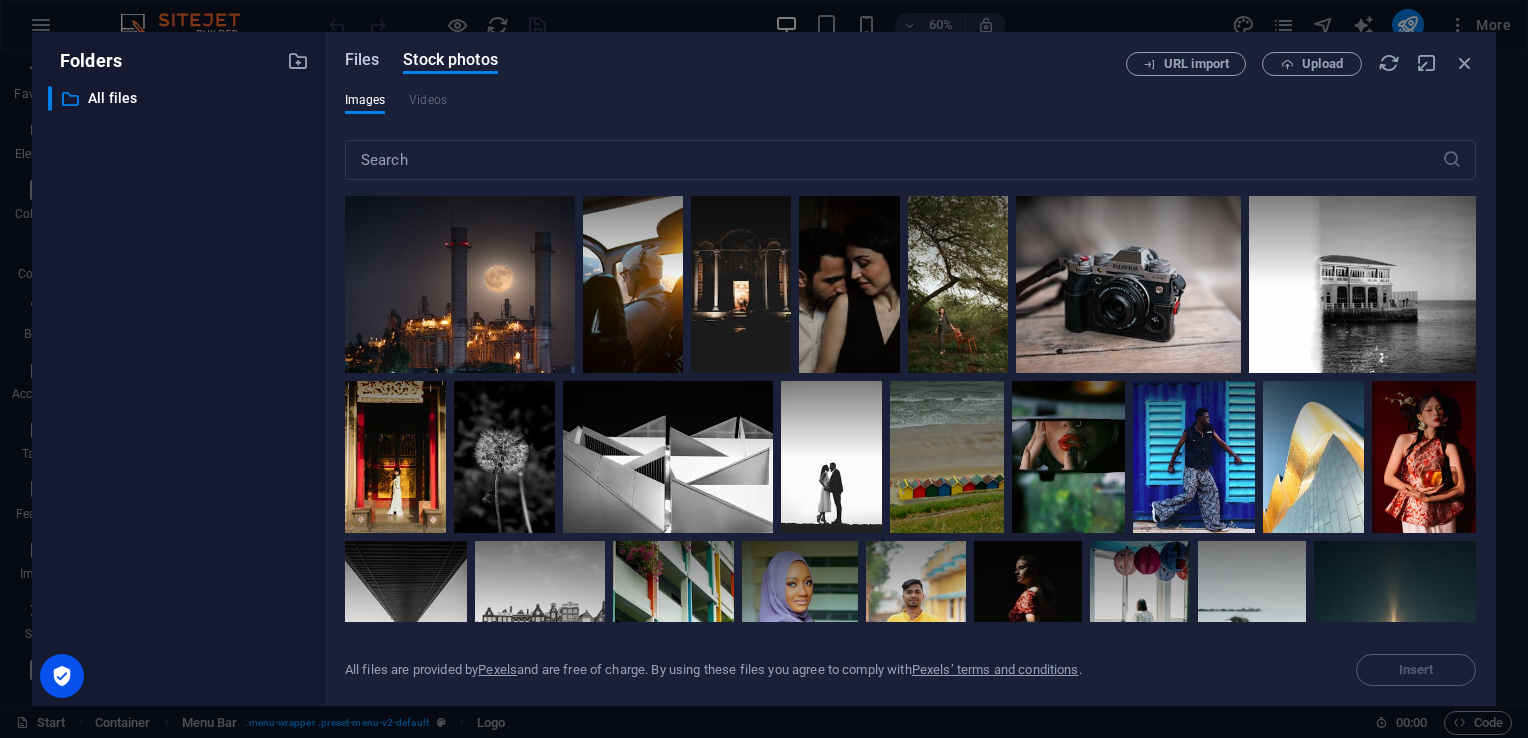 click on "Files" at bounding box center (362, 60) 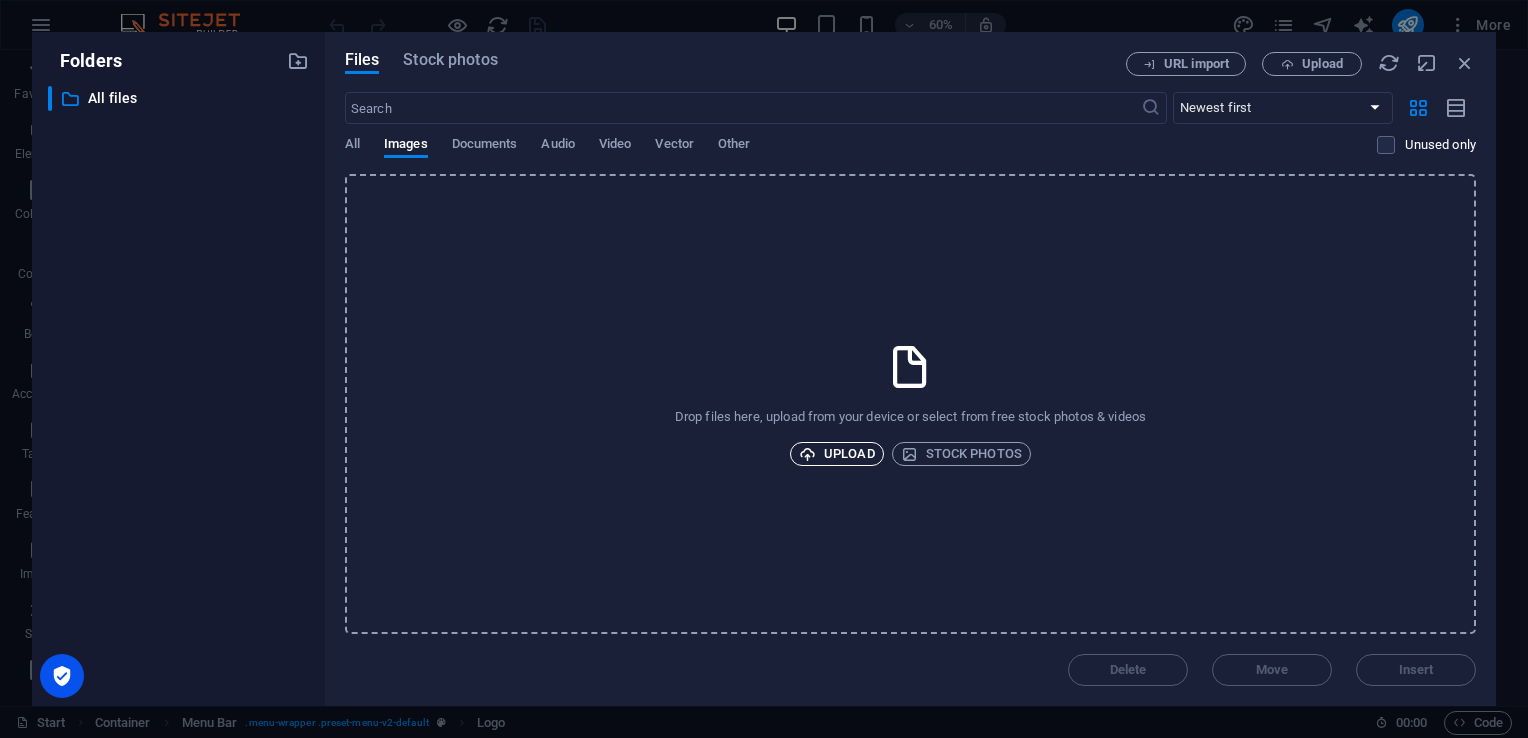 click on "Upload" at bounding box center [837, 454] 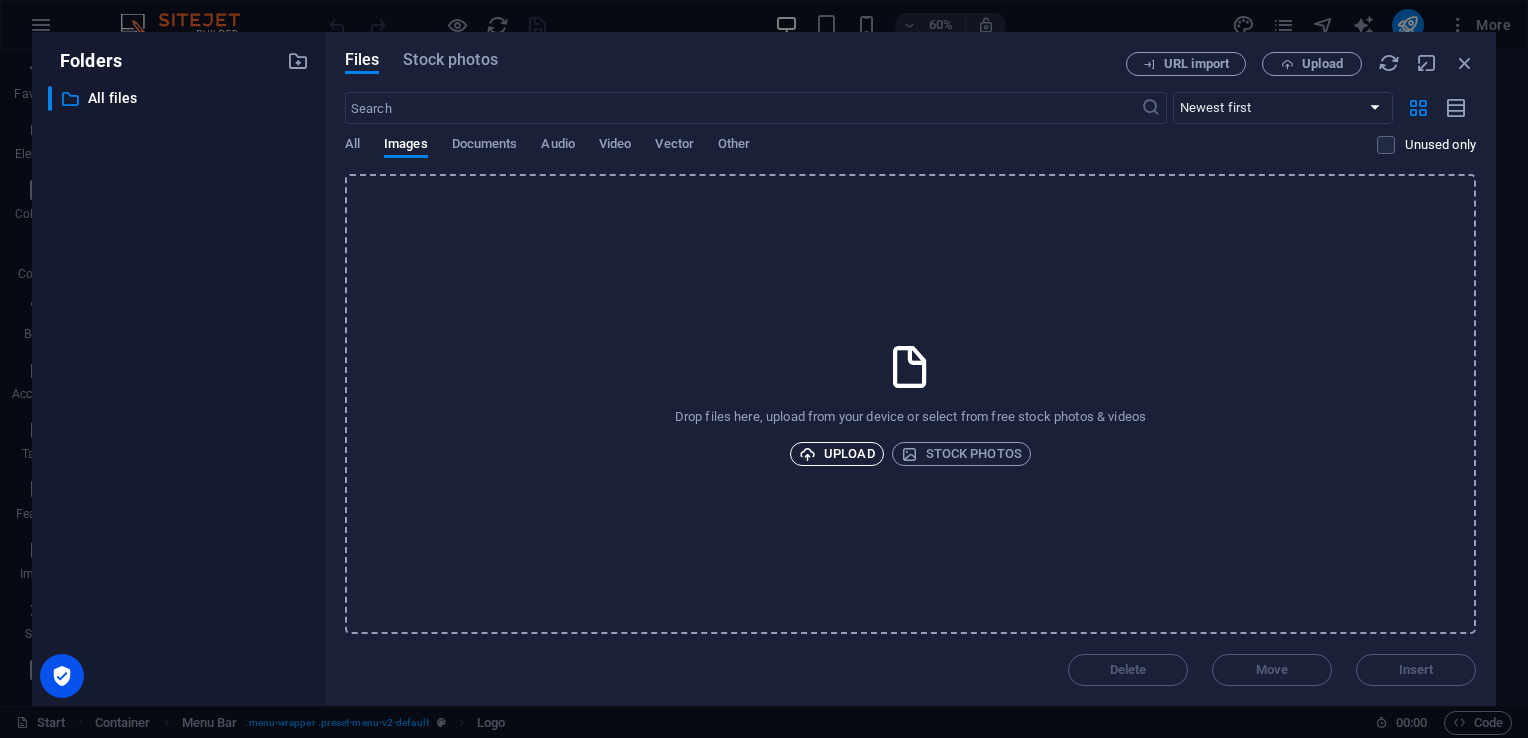 click on "Upload" at bounding box center [837, 454] 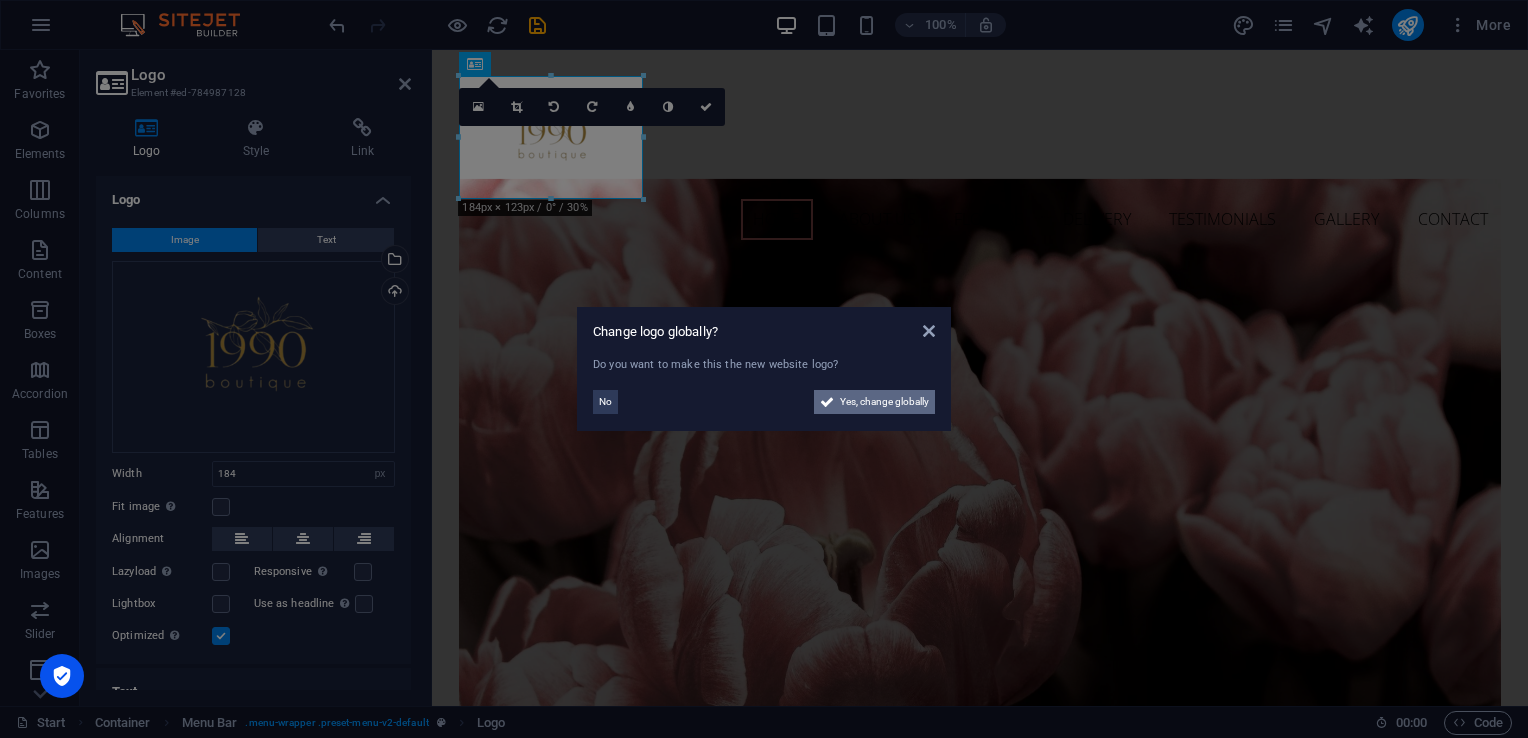 click on "Yes, change globally" at bounding box center (884, 402) 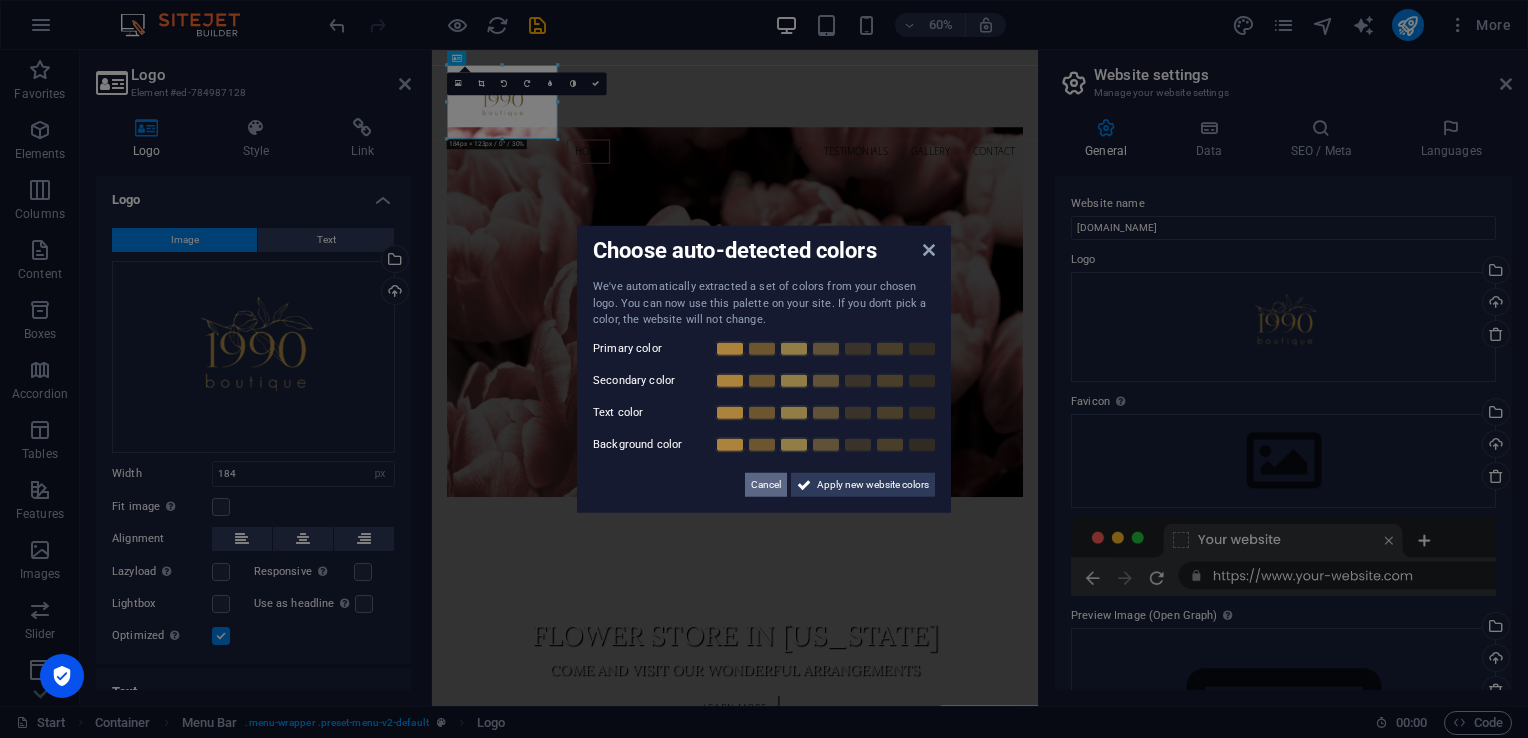 click on "Cancel" at bounding box center (766, 484) 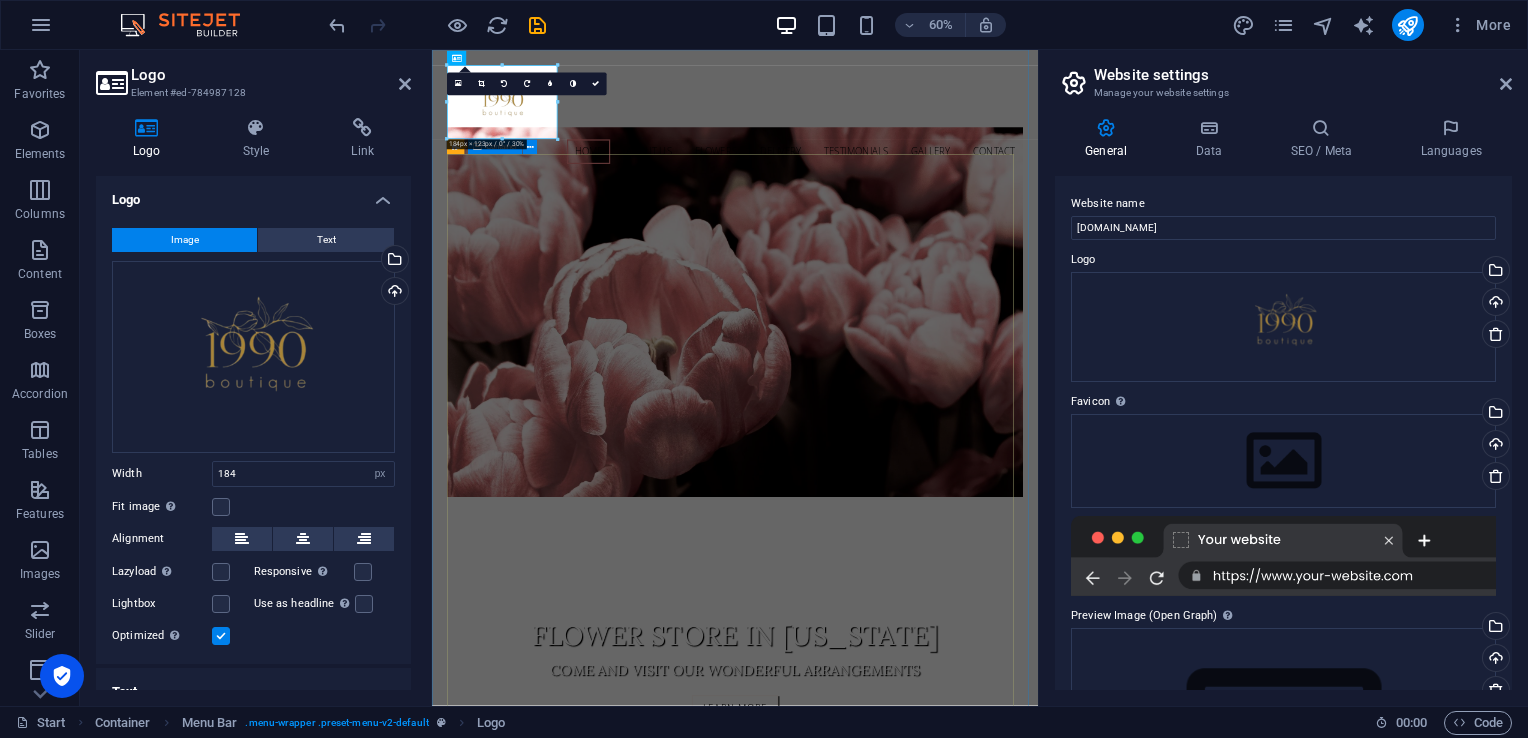 click on "Flower Store in Florida Come and visit our wonderful arrangements Learn more" at bounding box center [937, 1081] 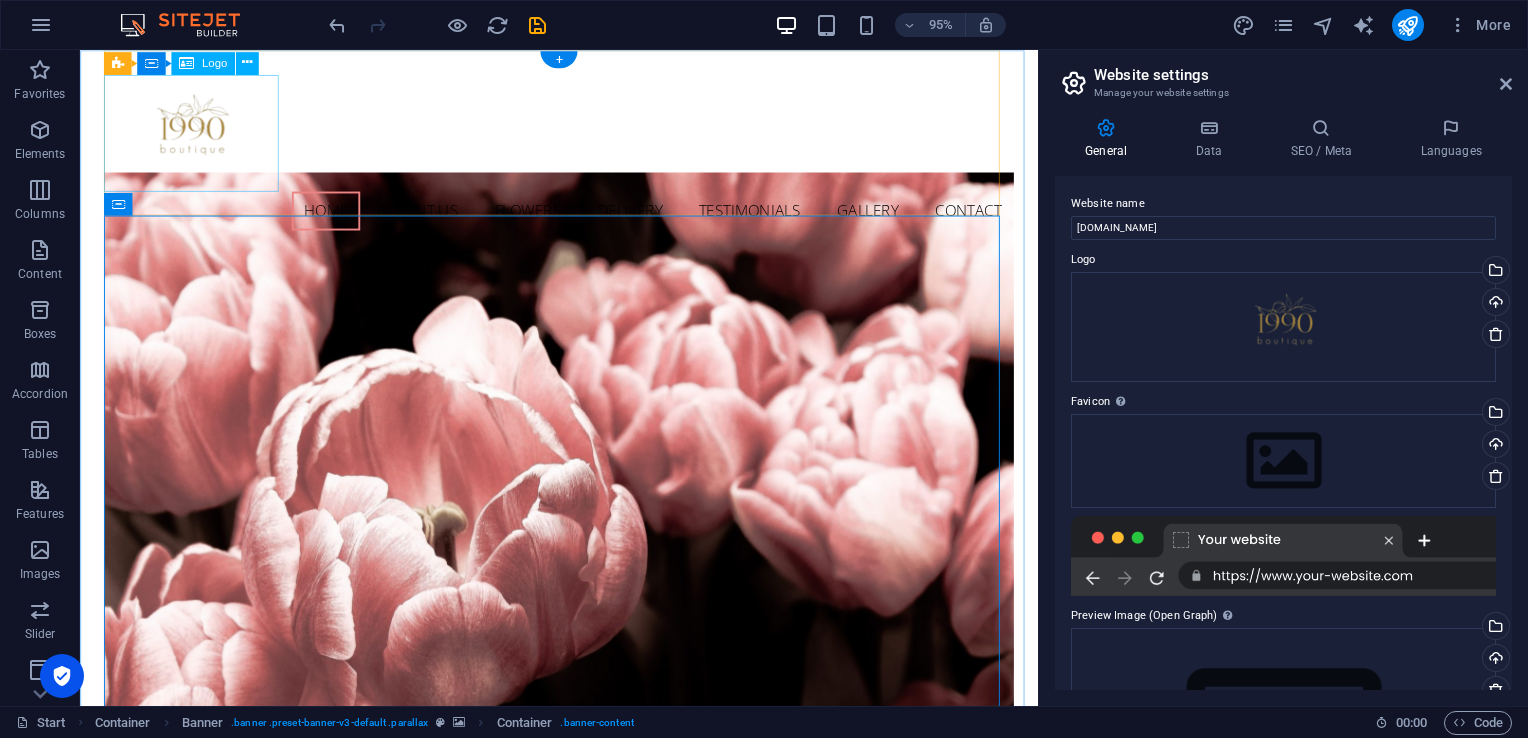 click at bounding box center [584, 137] 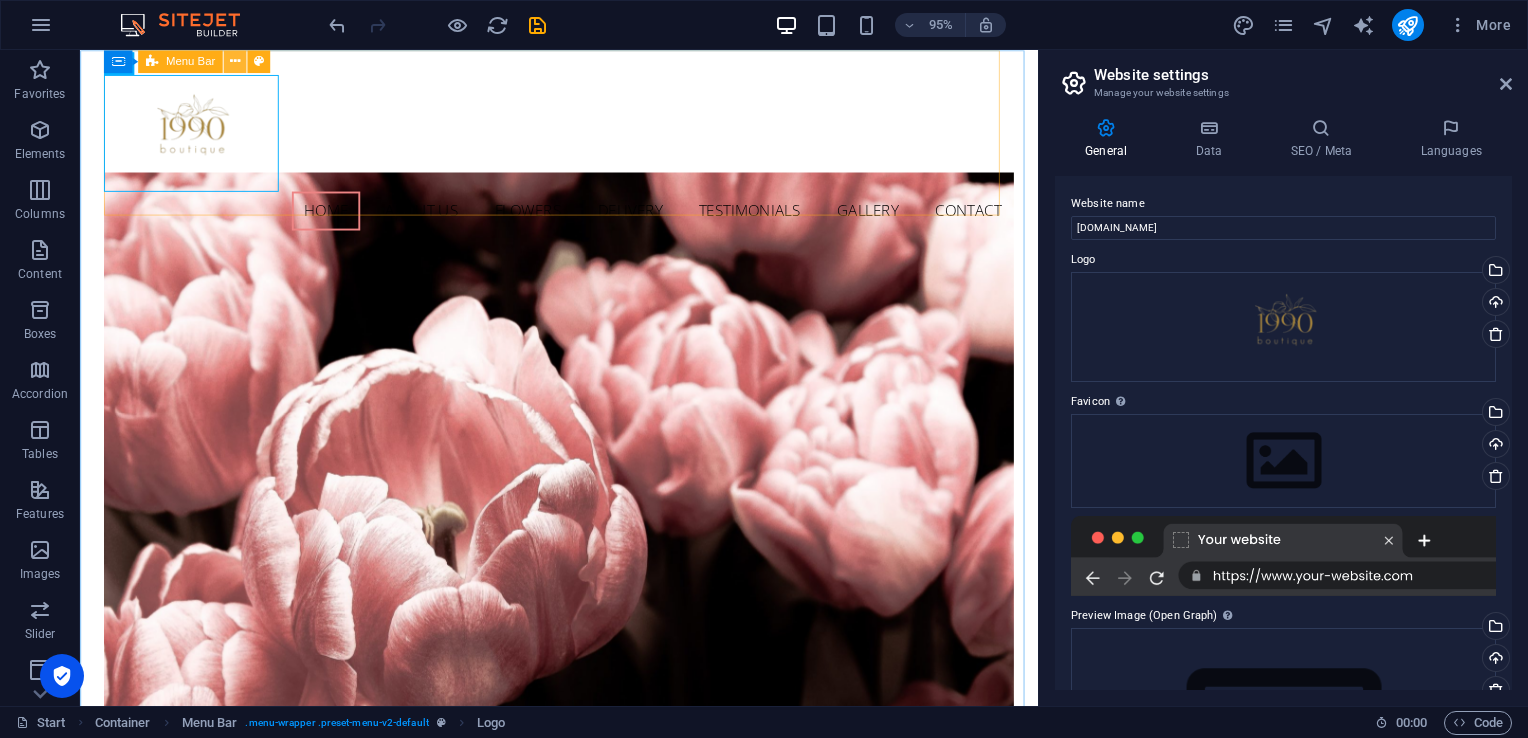 click at bounding box center [235, 61] 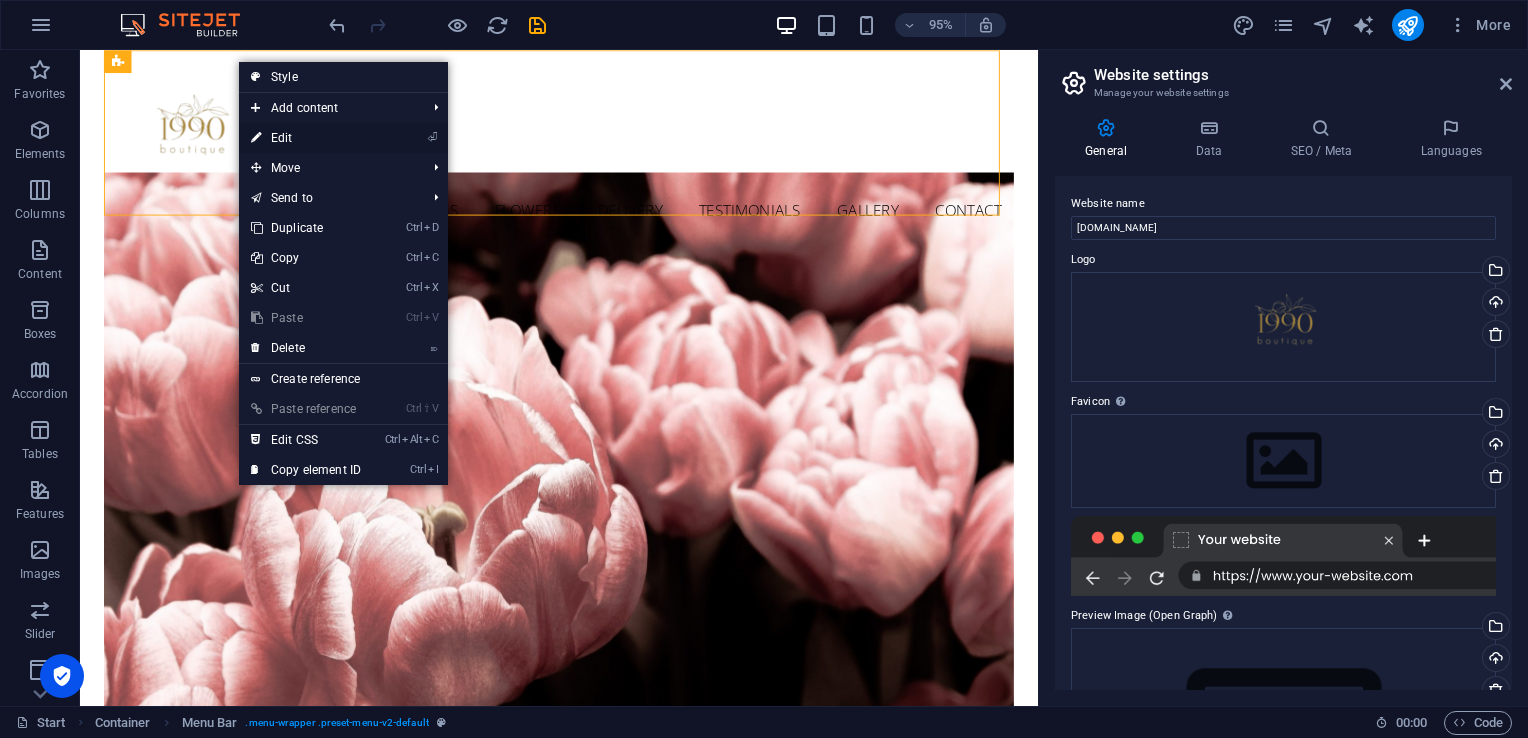 click on "⏎  Edit" at bounding box center (306, 138) 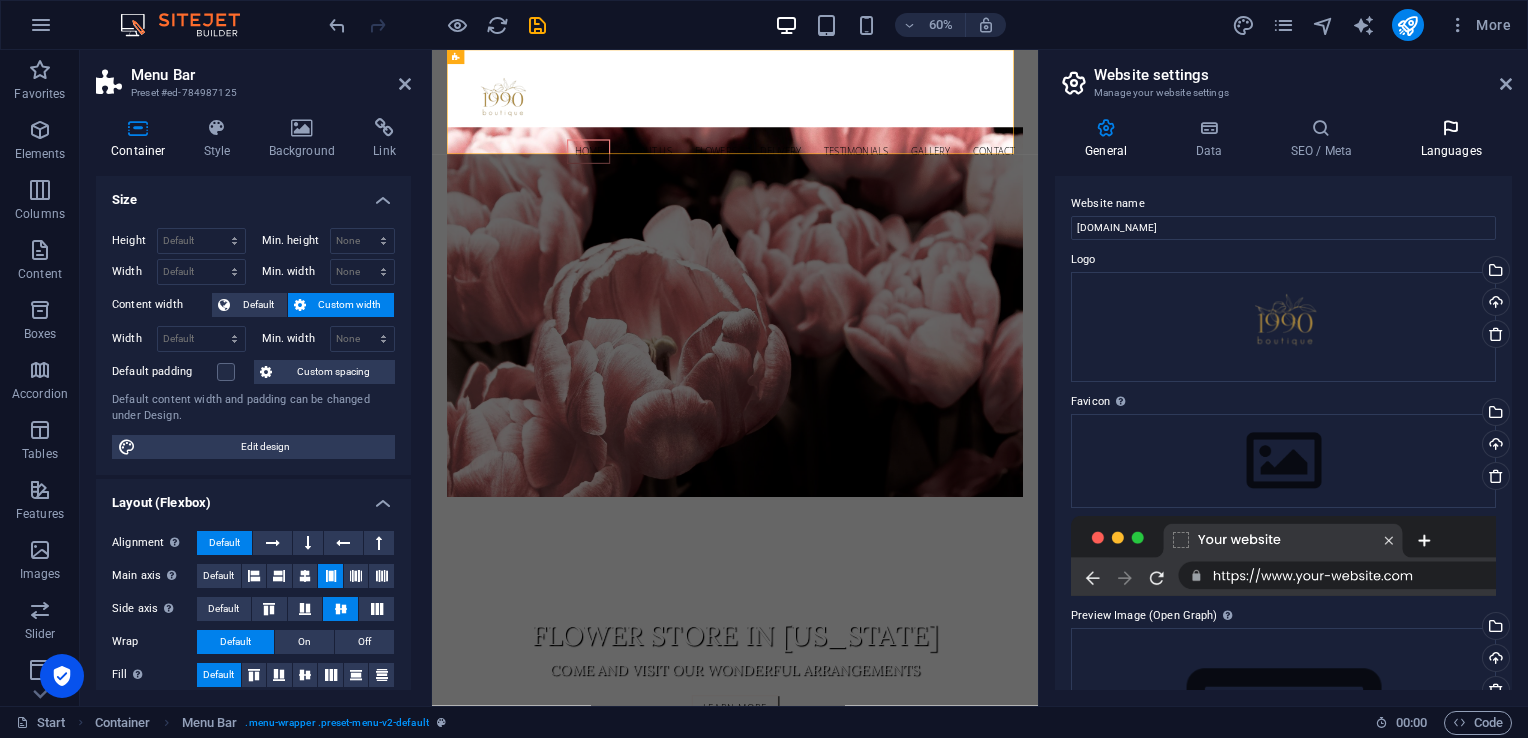click on "Languages" at bounding box center [1451, 139] 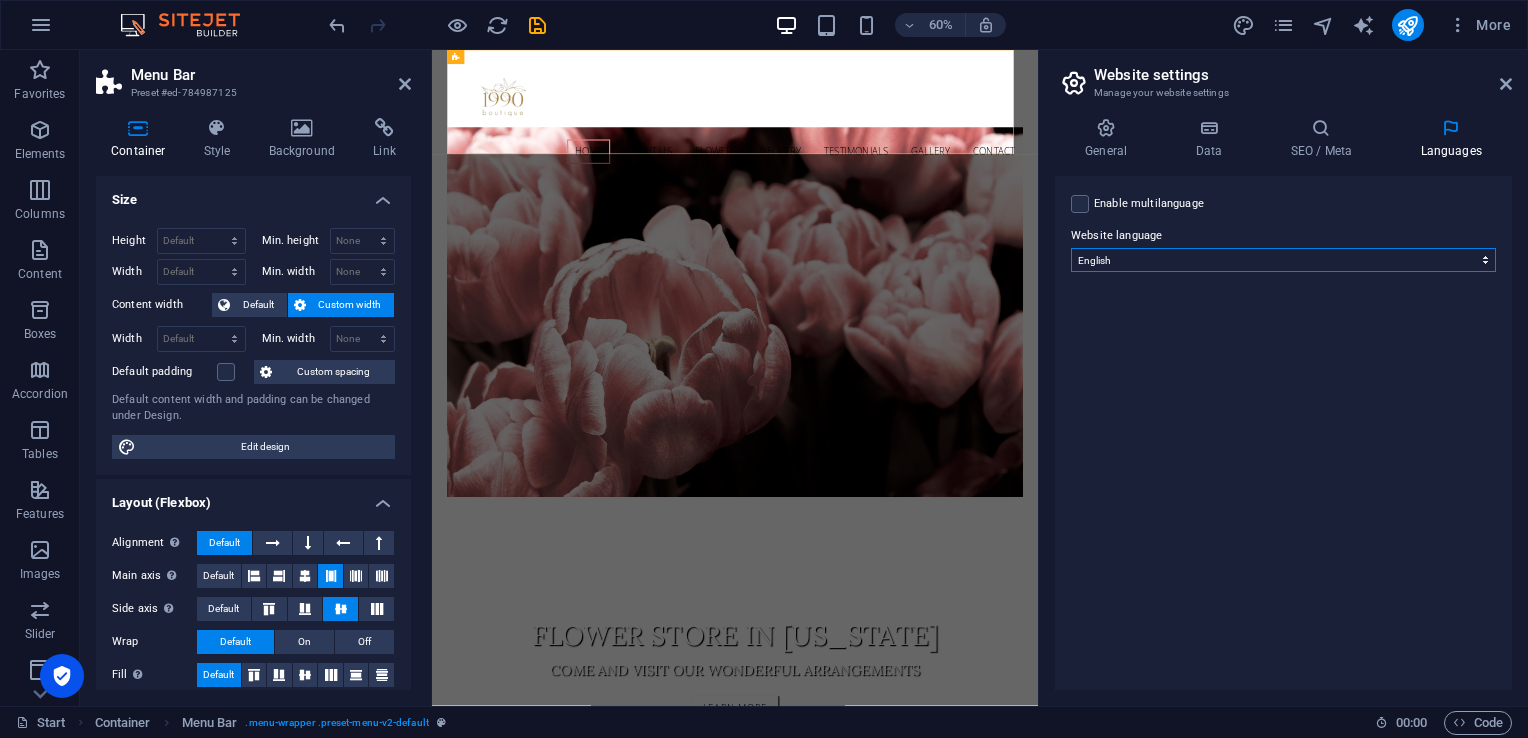 click on "Abkhazian Afar Afrikaans Akan Albanian Amharic Arabic Aragonese Armenian Assamese Avaric Avestan Aymara Azerbaijani Bambara Bashkir Basque Belarusian Bengali Bihari languages Bislama Bokmål Bosnian Breton Bulgarian Burmese Catalan Central Khmer Chamorro Chechen Chinese Church Slavic Chuvash Cornish Corsican Cree Croatian Czech Danish Dutch Dzongkha English Esperanto Estonian Ewe Faroese Farsi (Persian) Fijian Finnish French Fulah Gaelic Galician Ganda Georgian German Greek Greenlandic Guaraní Gujarati Haitian Creole Hausa Hebrew Herero Hindi Hiri Motu Hungarian Icelandic Ido Igbo Indonesian Interlingua Interlingue Inuktitut Inupiaq Irish Italian Japanese Javanese Kannada Kanuri Kashmiri Kazakh Kikuyu Kinyarwanda Komi Kongo Korean Kurdish Kwanyama Kyrgyz Lao Latin Latvian Limburgish Lingala Lithuanian Luba-Katanga Luxembourgish Macedonian Malagasy Malay Malayalam Maldivian Maltese Manx Maori Marathi Marshallese Mongolian Nauru Navajo Ndonga Nepali North Ndebele Northern Sami Norwegian Norwegian Nynorsk Nuosu" at bounding box center (1283, 260) 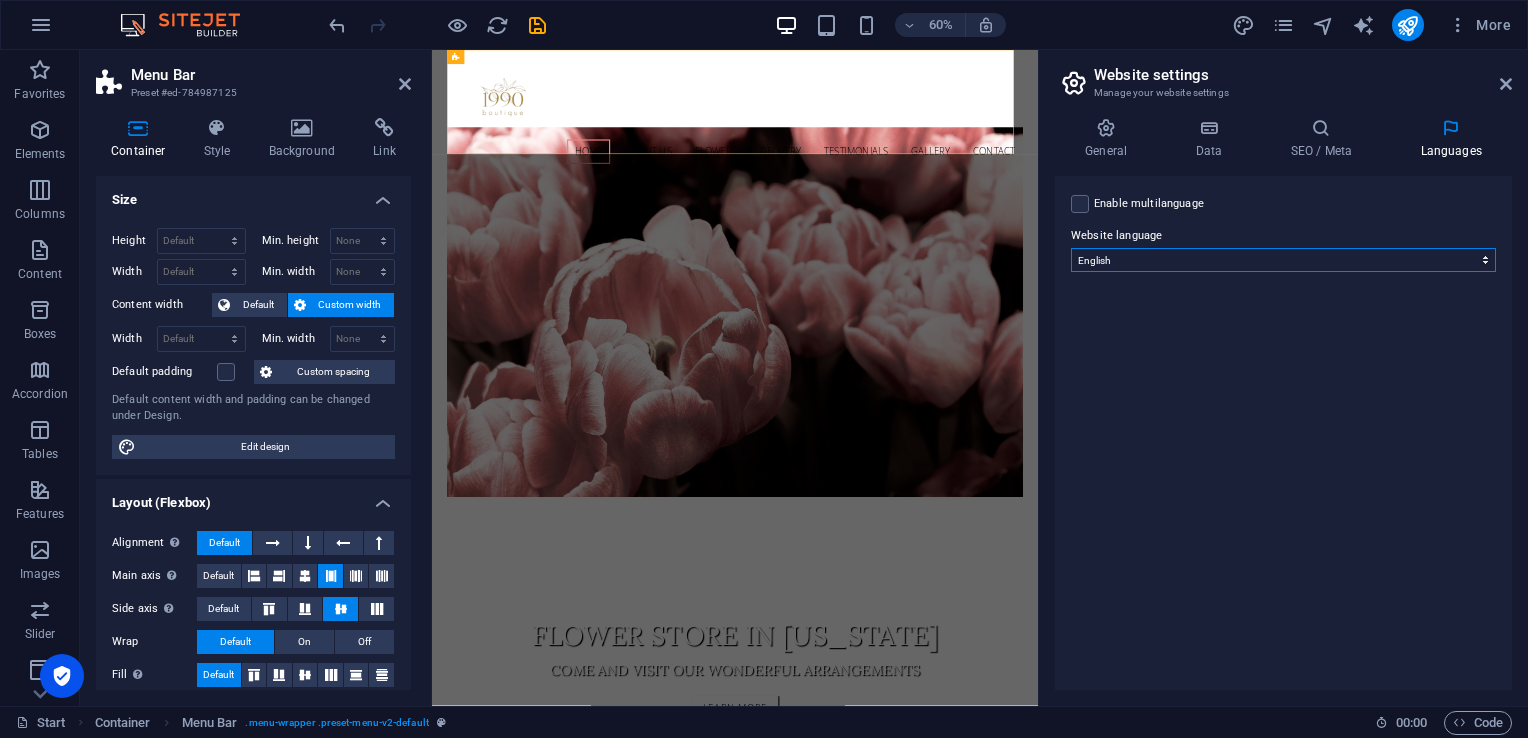 select on "148" 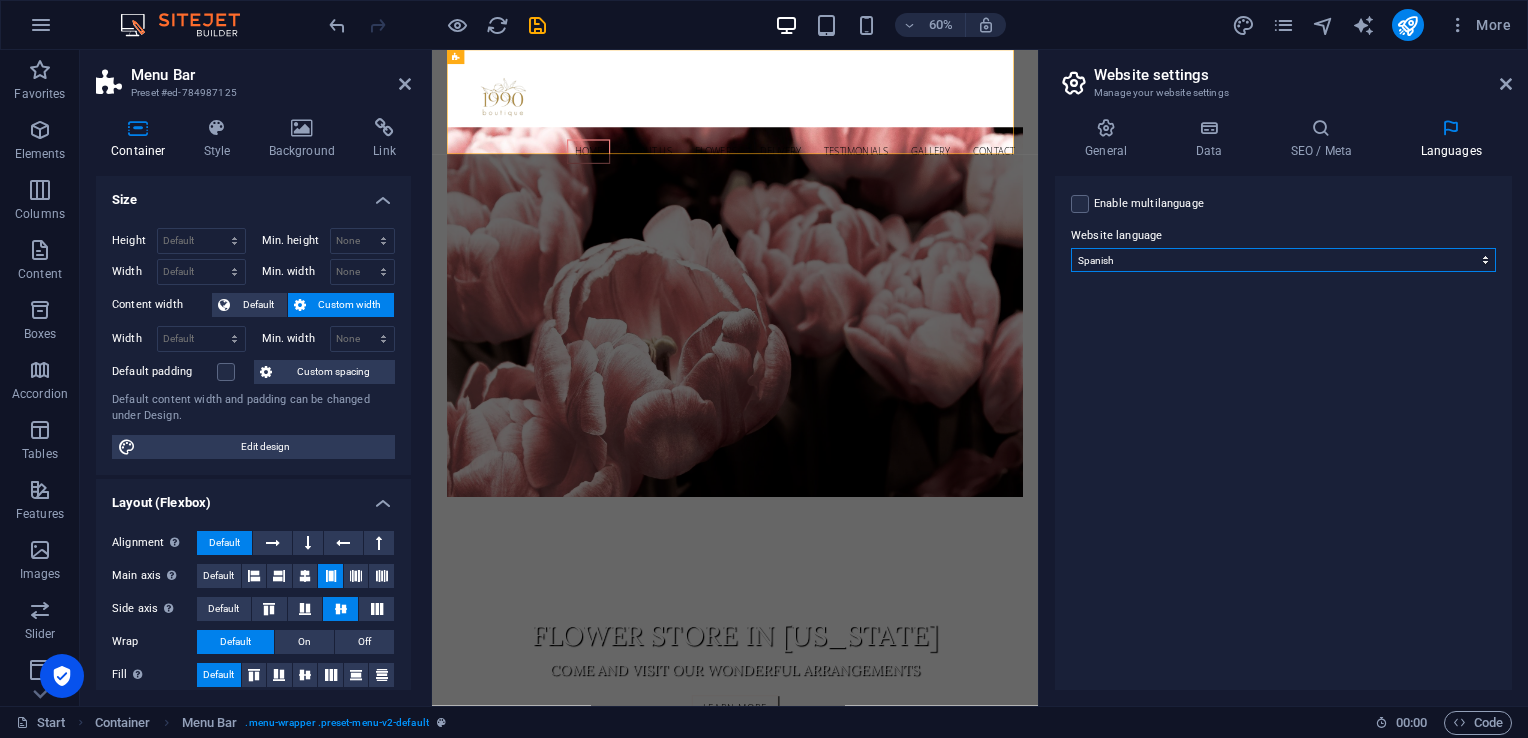 click on "Abkhazian Afar Afrikaans Akan Albanian Amharic Arabic Aragonese Armenian Assamese Avaric Avestan Aymara Azerbaijani Bambara Bashkir Basque Belarusian Bengali Bihari languages Bislama Bokmål Bosnian Breton Bulgarian Burmese Catalan Central Khmer Chamorro Chechen Chinese Church Slavic Chuvash Cornish Corsican Cree Croatian Czech Danish Dutch Dzongkha English Esperanto Estonian Ewe Faroese Farsi (Persian) Fijian Finnish French Fulah Gaelic Galician Ganda Georgian German Greek Greenlandic Guaraní Gujarati Haitian Creole Hausa Hebrew Herero Hindi Hiri Motu Hungarian Icelandic Ido Igbo Indonesian Interlingua Interlingue Inuktitut Inupiaq Irish Italian Japanese Javanese Kannada Kanuri Kashmiri Kazakh Kikuyu Kinyarwanda Komi Kongo Korean Kurdish Kwanyama Kyrgyz Lao Latin Latvian Limburgish Lingala Lithuanian Luba-Katanga Luxembourgish Macedonian Malagasy Malay Malayalam Maldivian Maltese Manx Maori Marathi Marshallese Mongolian Nauru Navajo Ndonga Nepali North Ndebele Northern Sami Norwegian Norwegian Nynorsk Nuosu" at bounding box center [1283, 260] 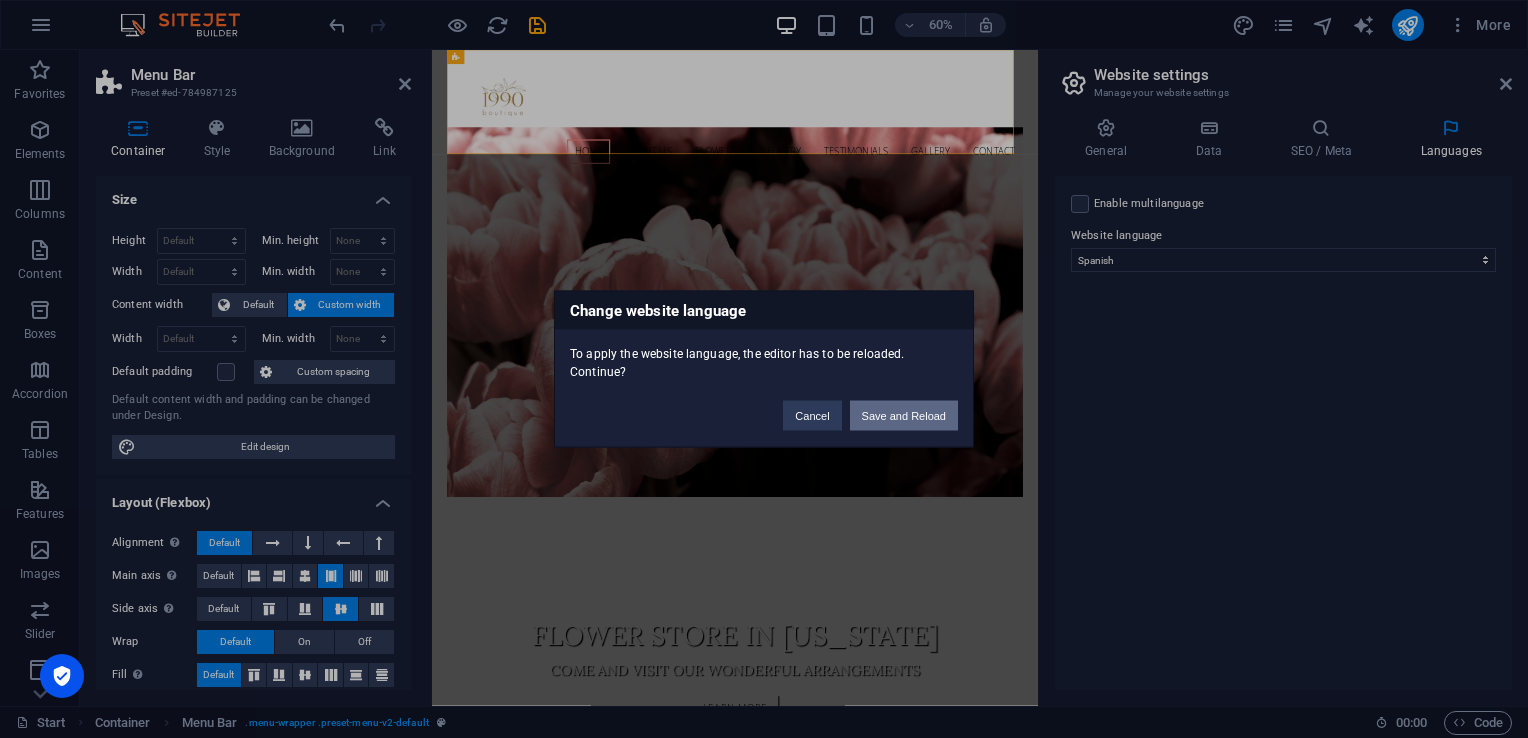 click on "Save and Reload" at bounding box center [904, 416] 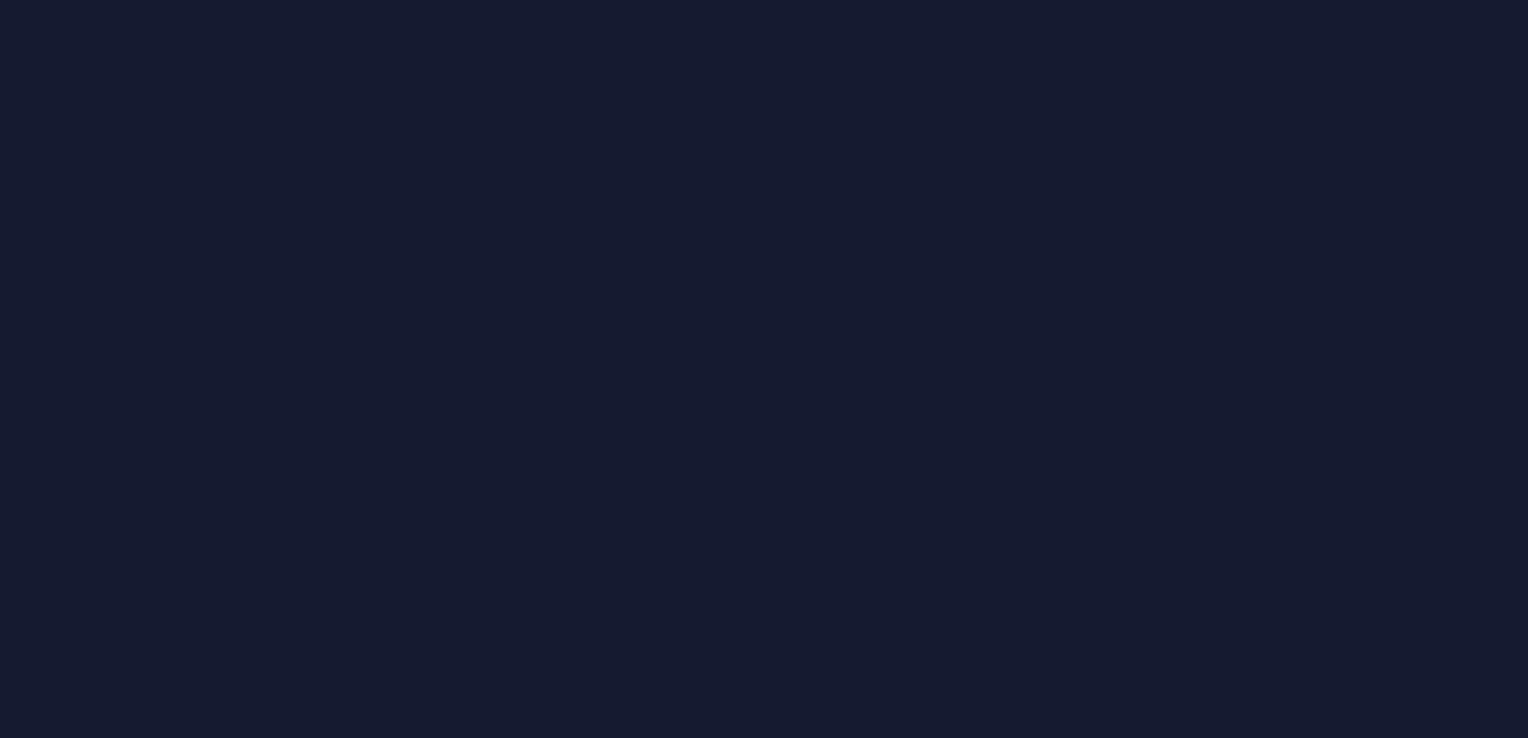 scroll, scrollTop: 0, scrollLeft: 0, axis: both 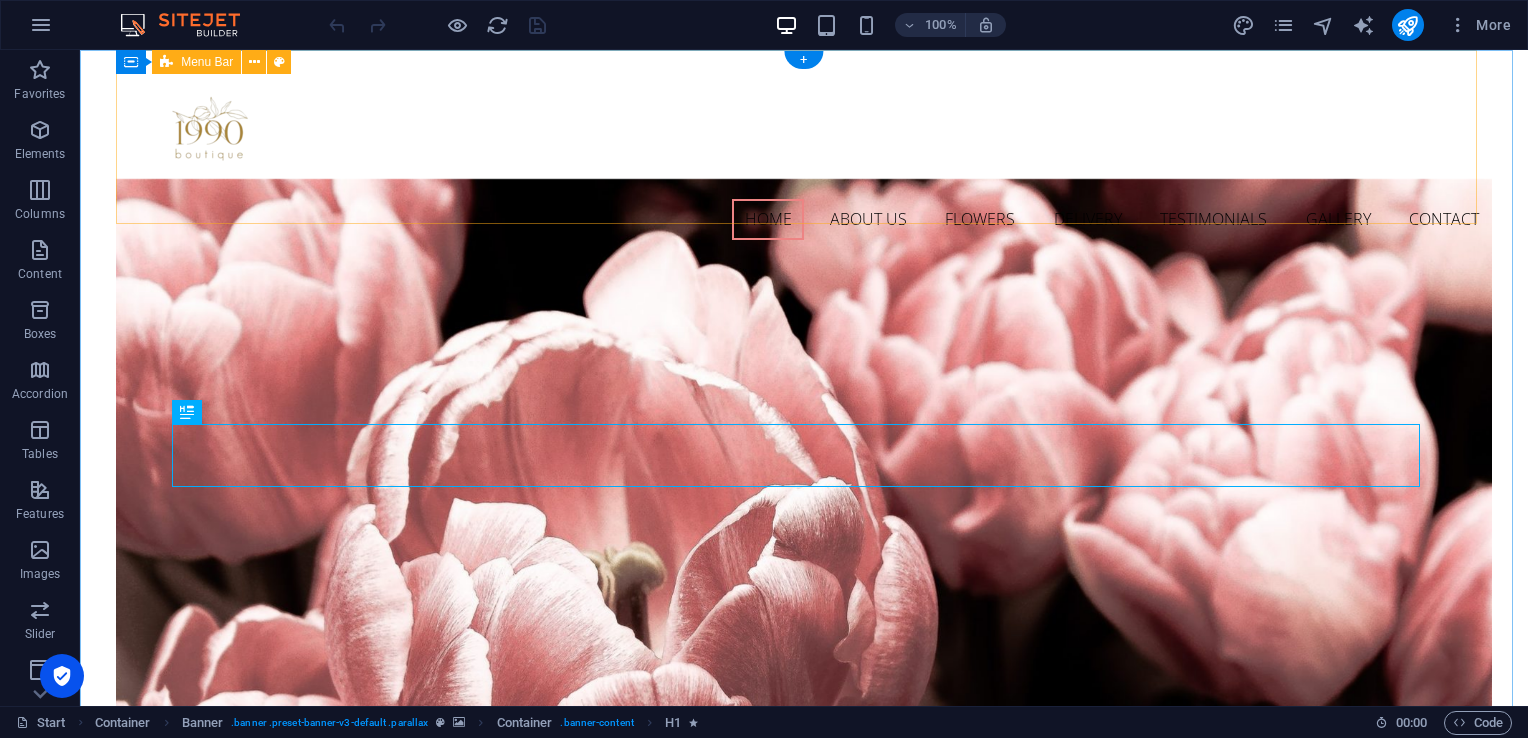 click on "Home About us Flowers Delivery Testimonials Gallery Contact" at bounding box center (804, 158) 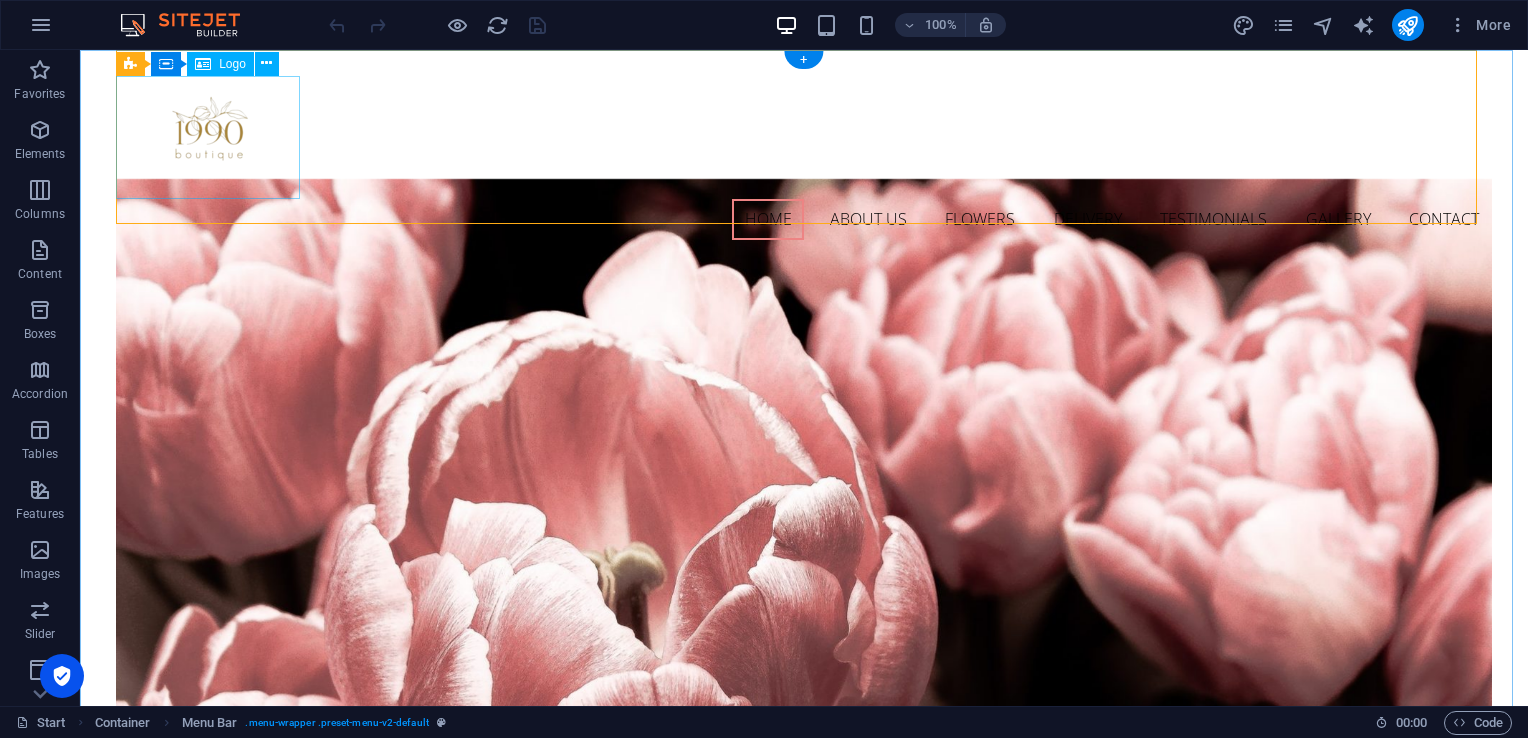 click at bounding box center [804, 137] 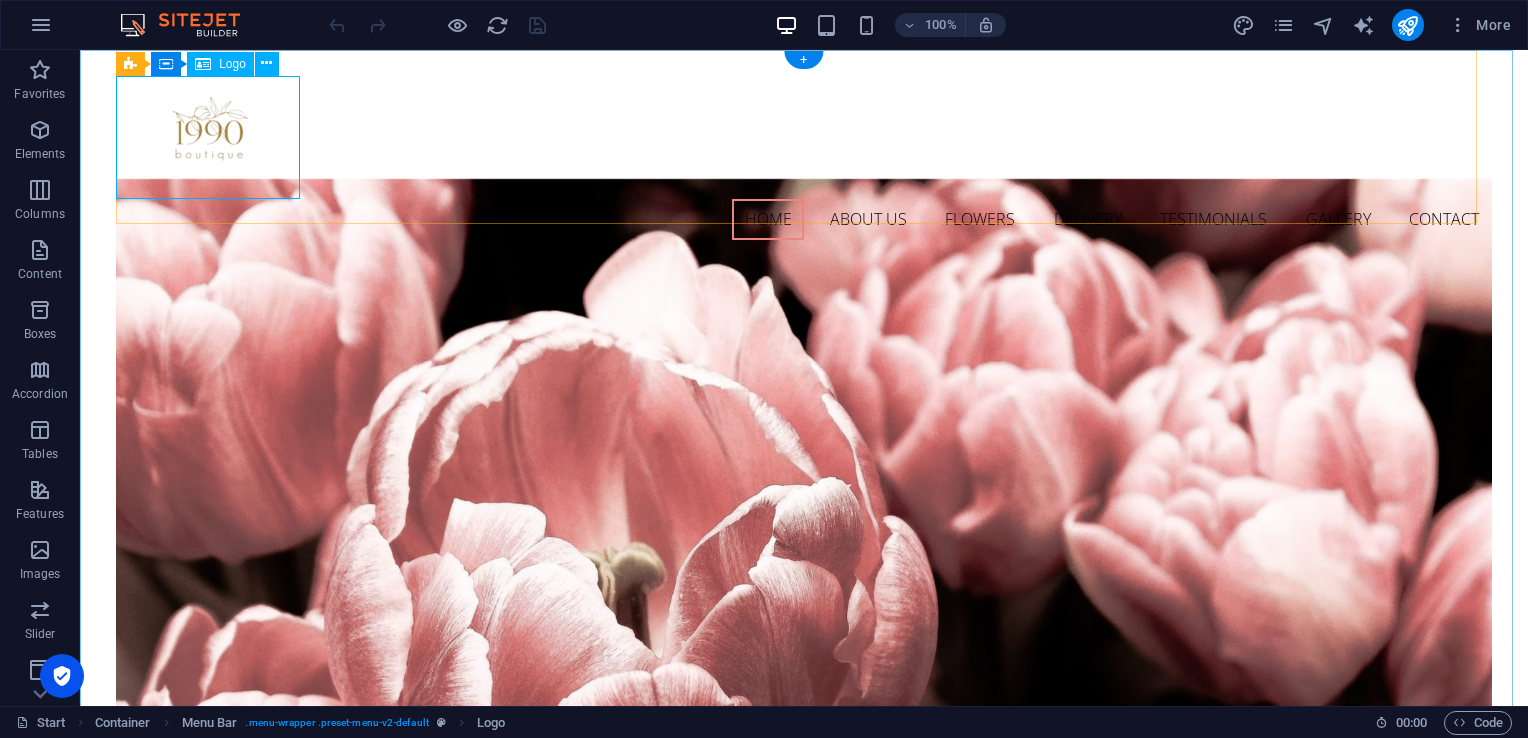 click at bounding box center (804, 137) 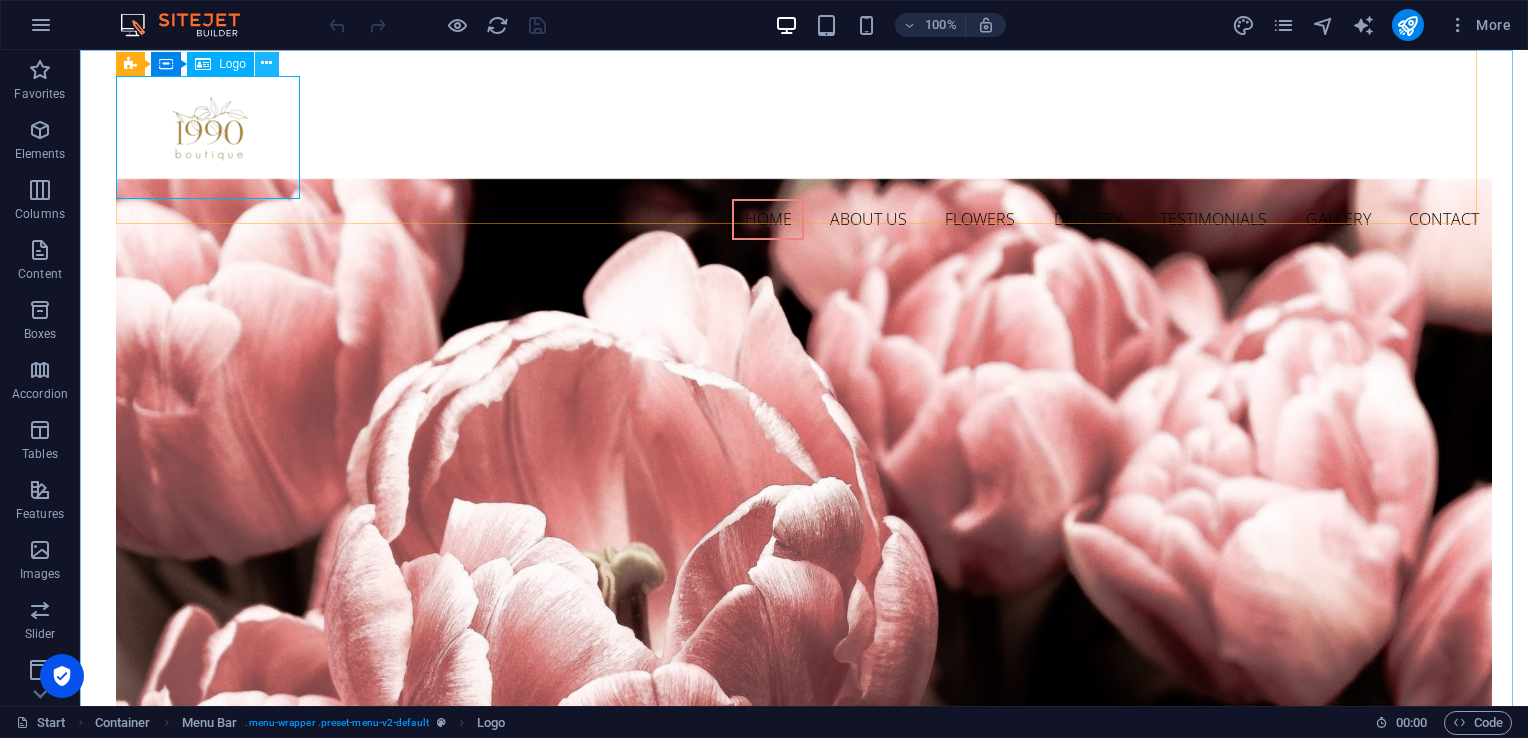 click at bounding box center (266, 63) 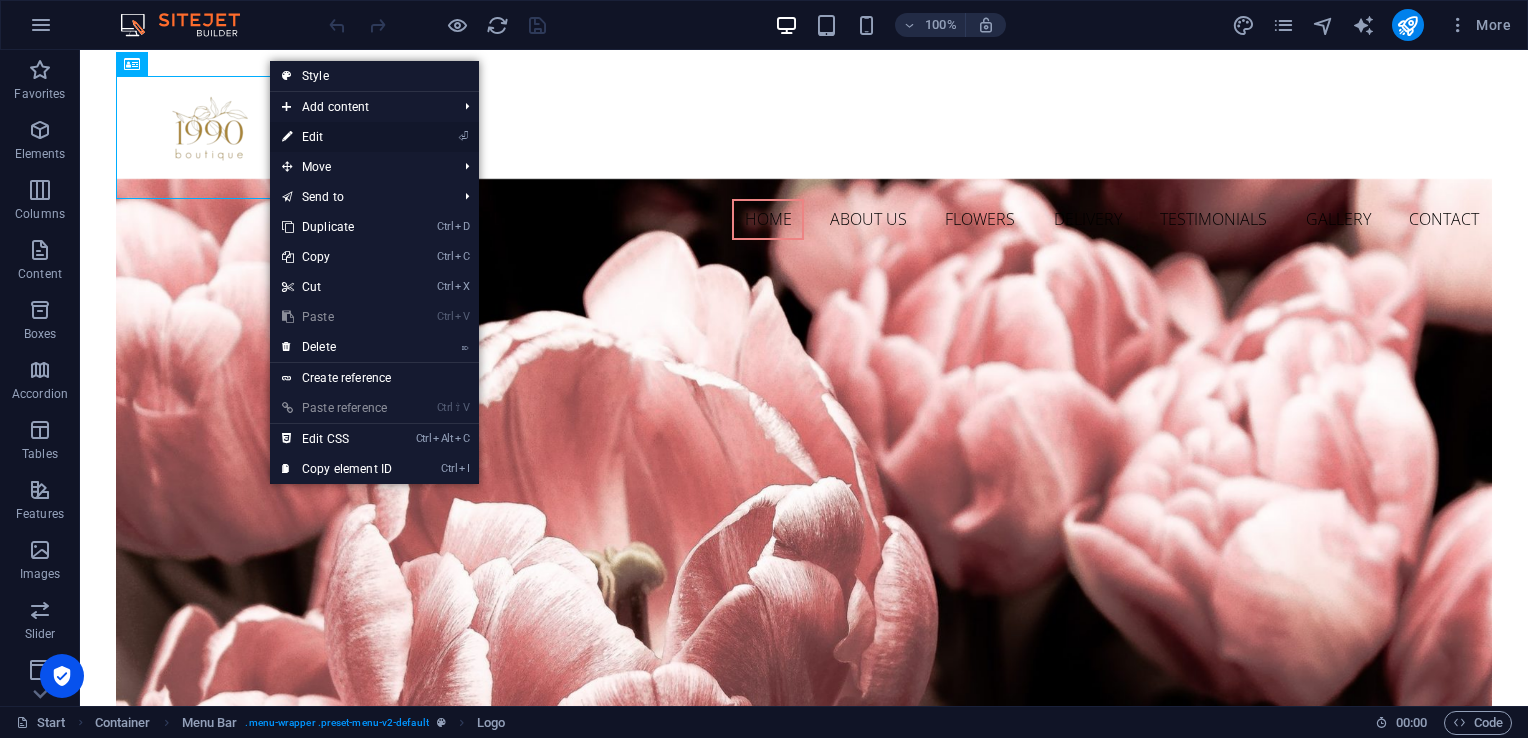 click on "⏎  Edit" at bounding box center [337, 137] 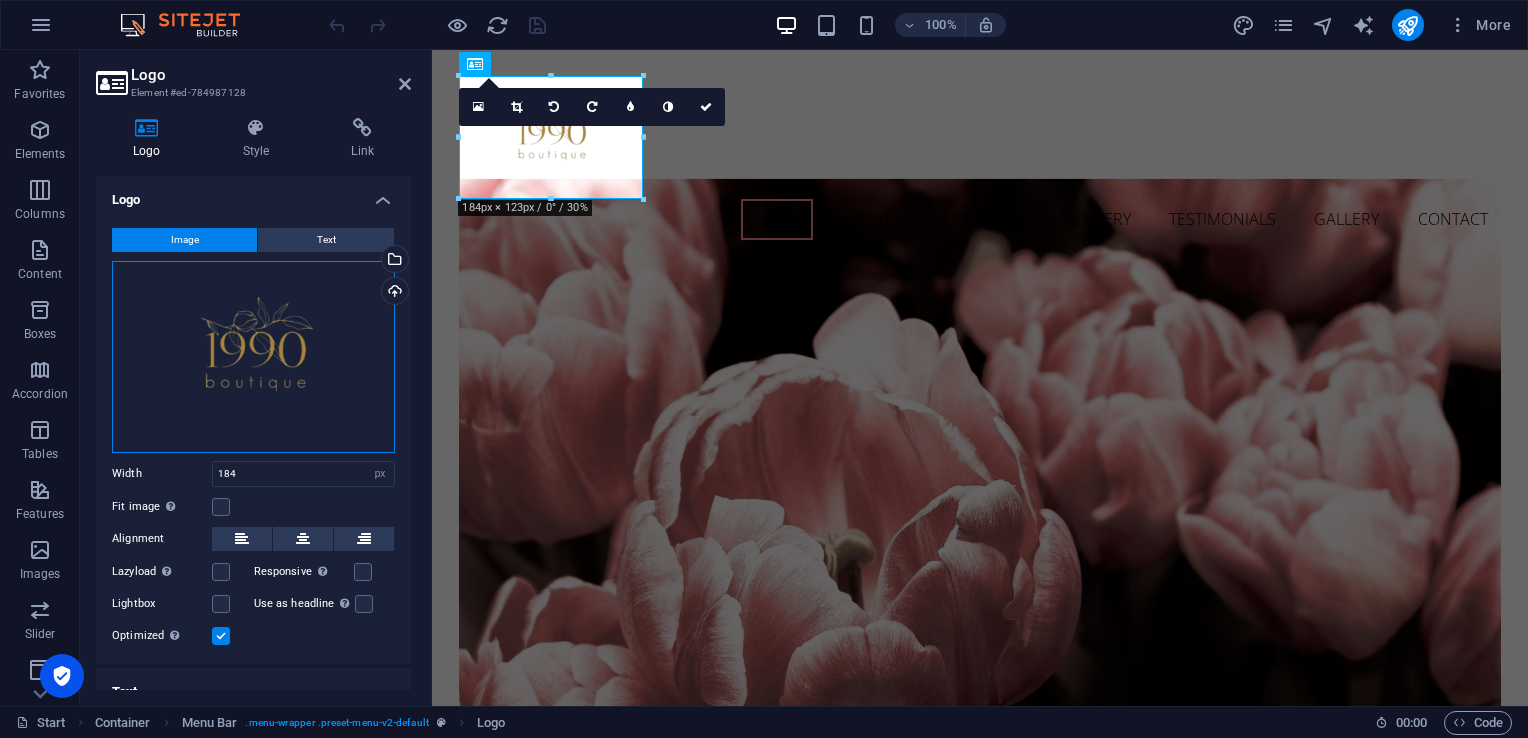 click on "Drag files here, click to choose files or select files from Files or our free stock photos & videos" at bounding box center [253, 357] 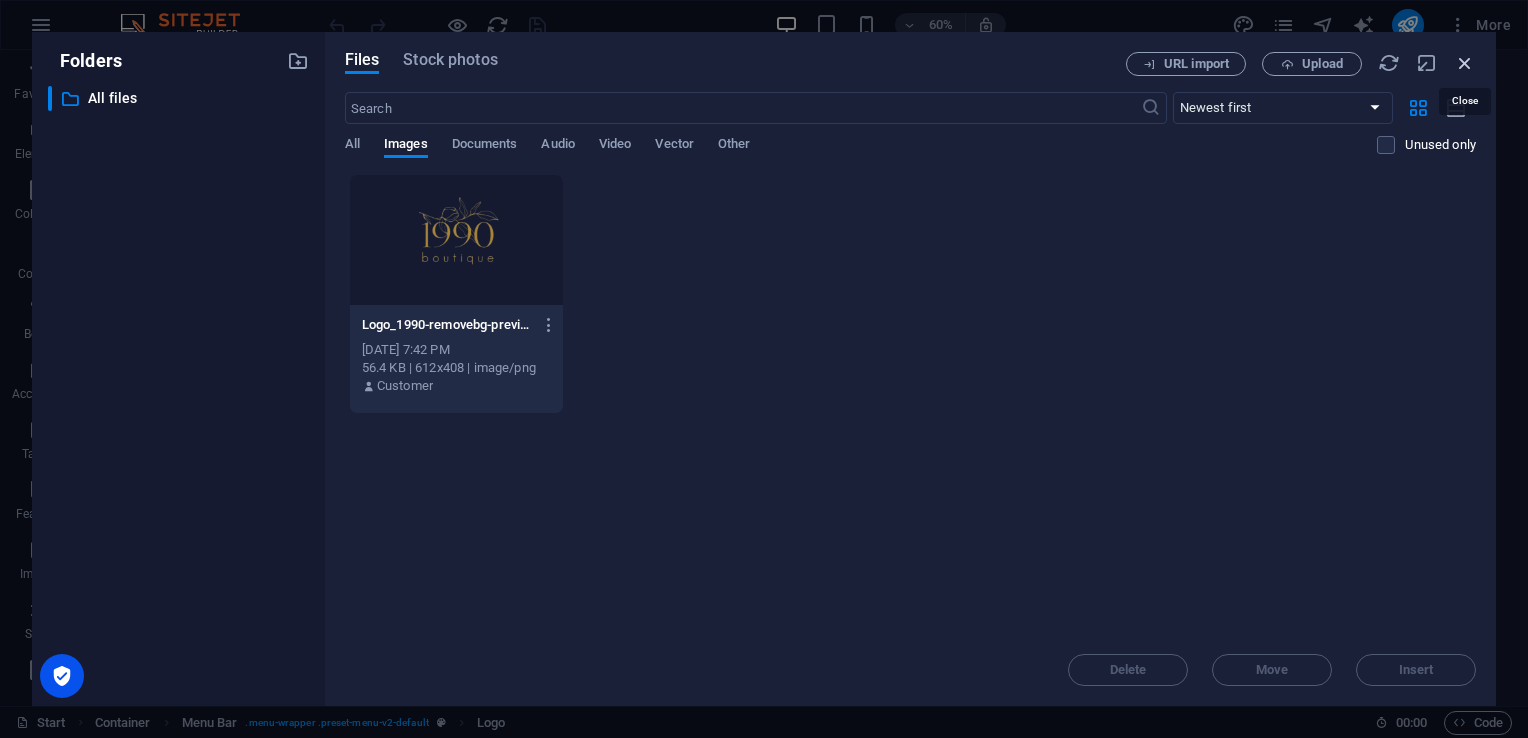 click at bounding box center [1465, 63] 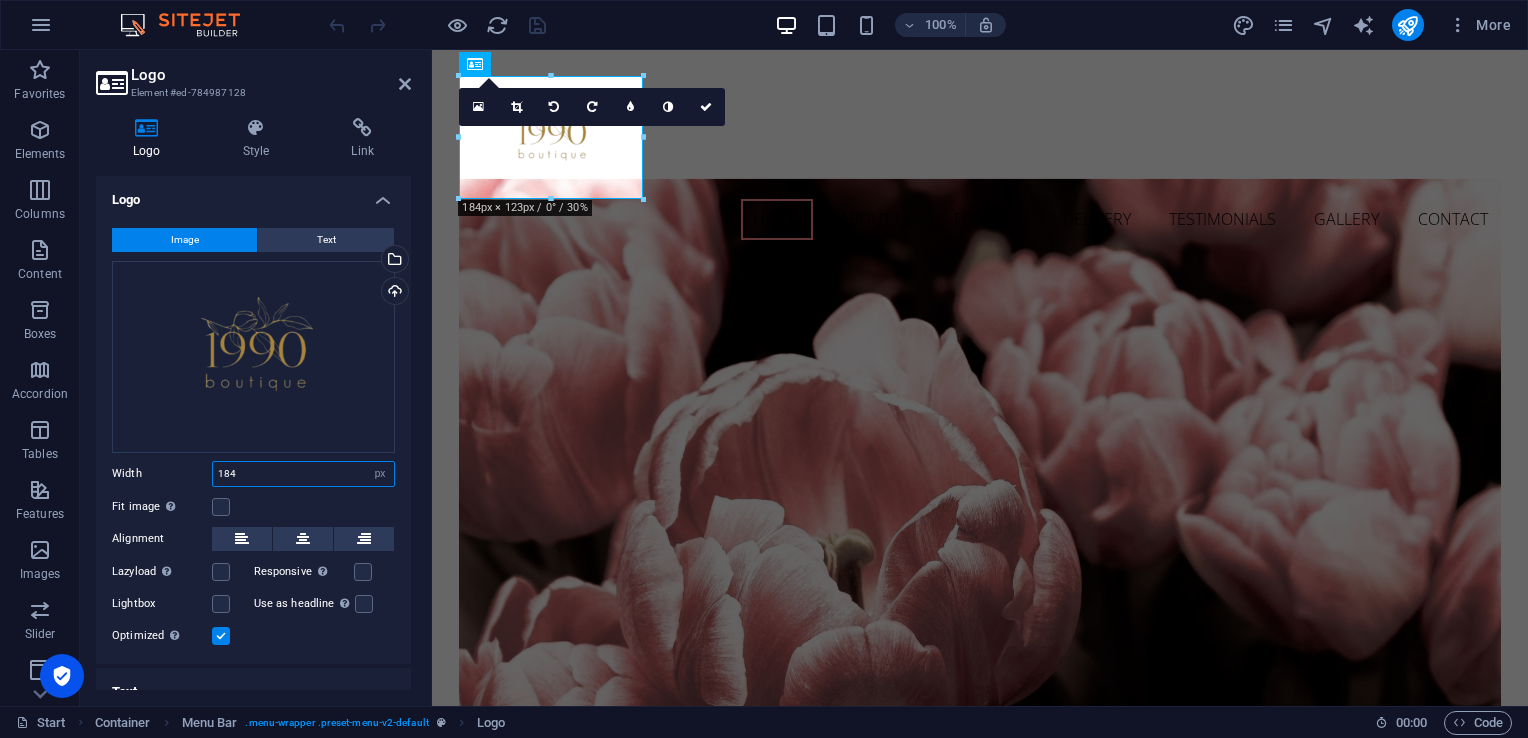 click on "184" at bounding box center (303, 474) 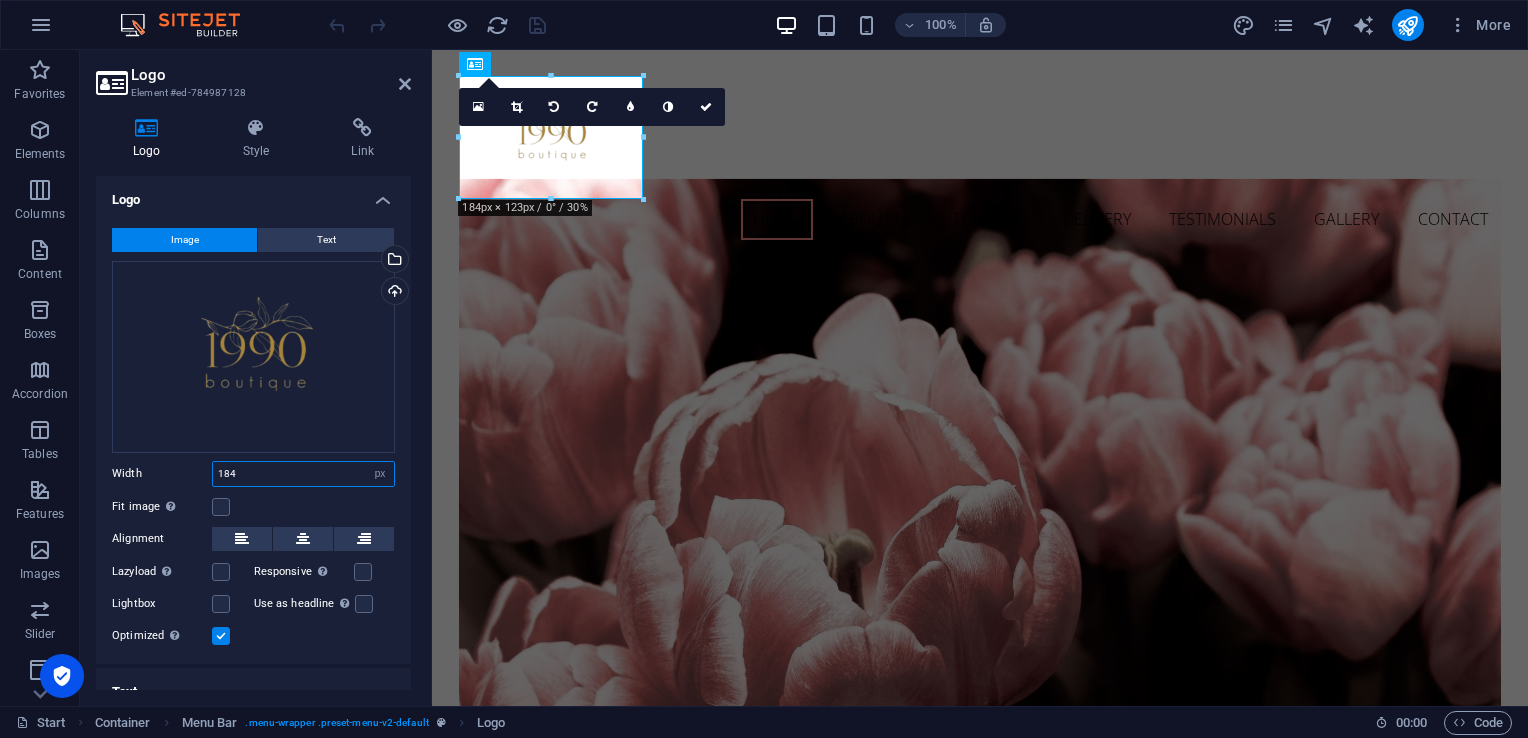 scroll, scrollTop: 22, scrollLeft: 0, axis: vertical 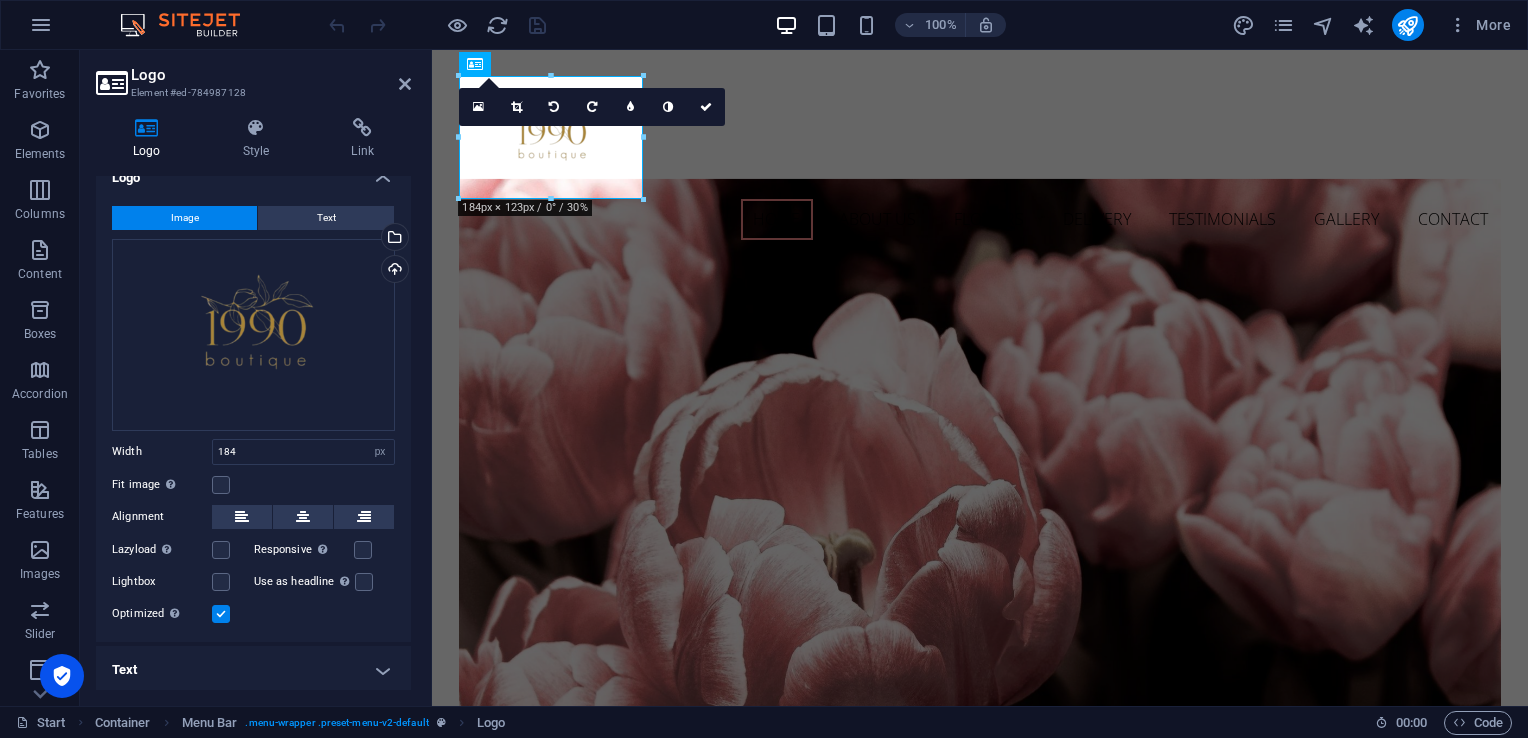 drag, startPoint x: 402, startPoint y: 353, endPoint x: 408, endPoint y: 264, distance: 89.20202 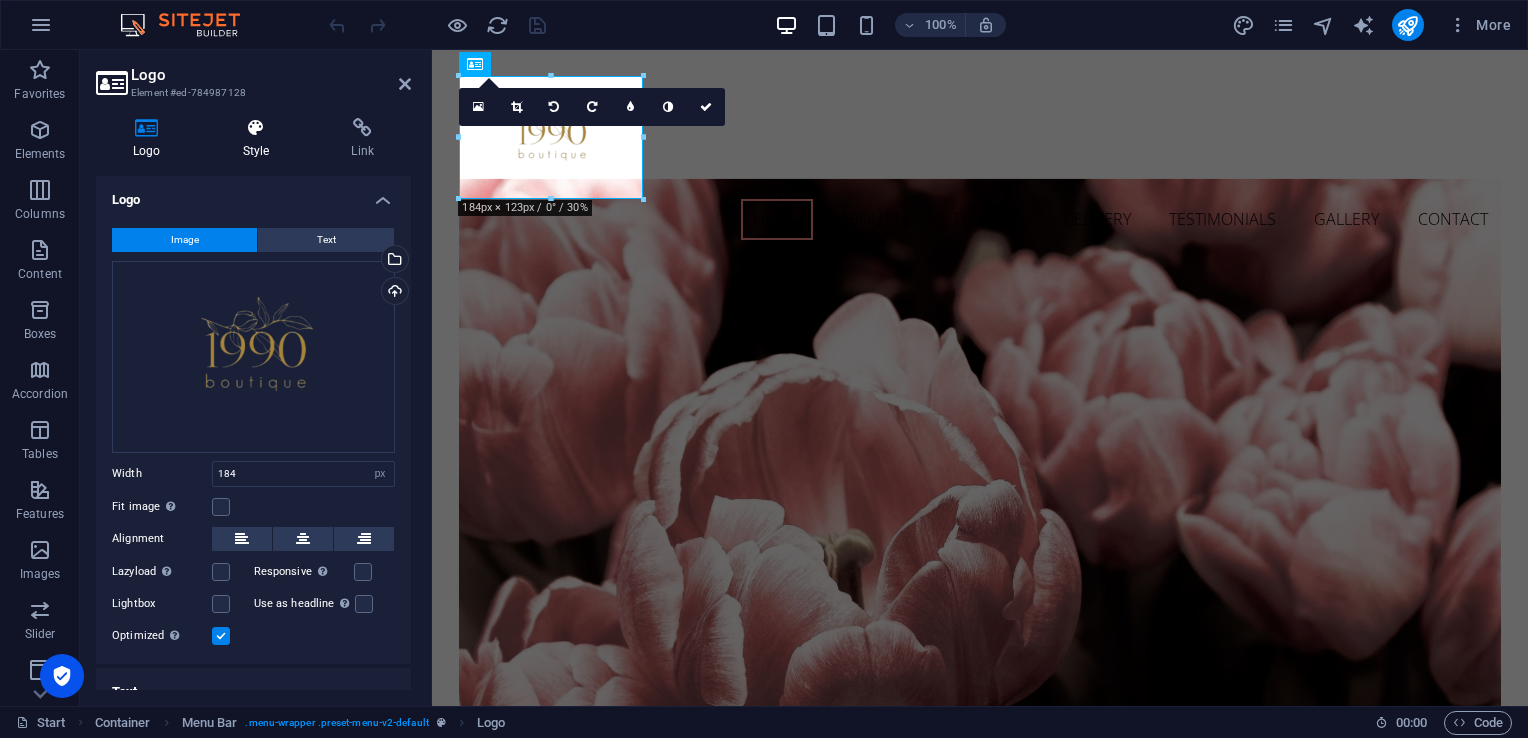 click on "Style" at bounding box center [260, 139] 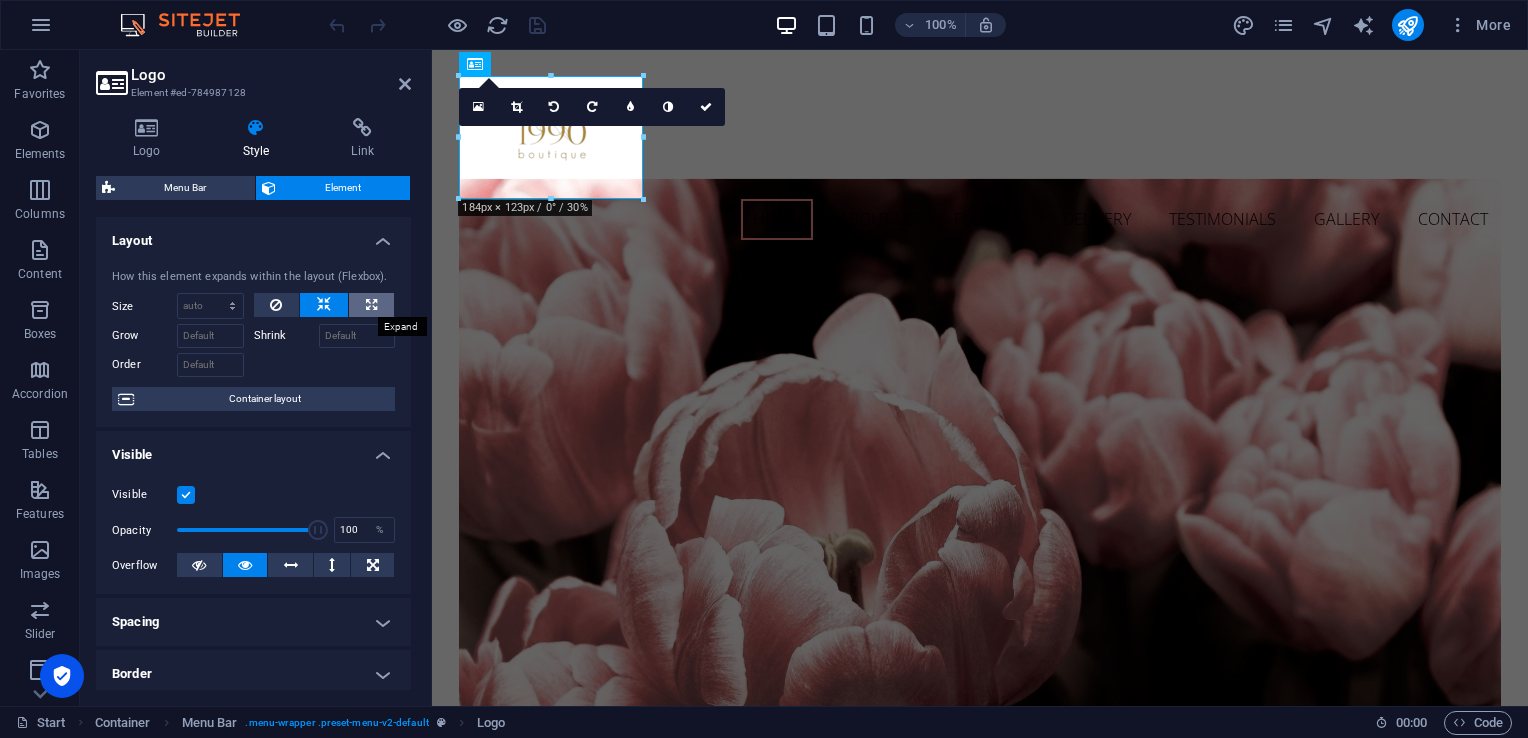 click at bounding box center [371, 305] 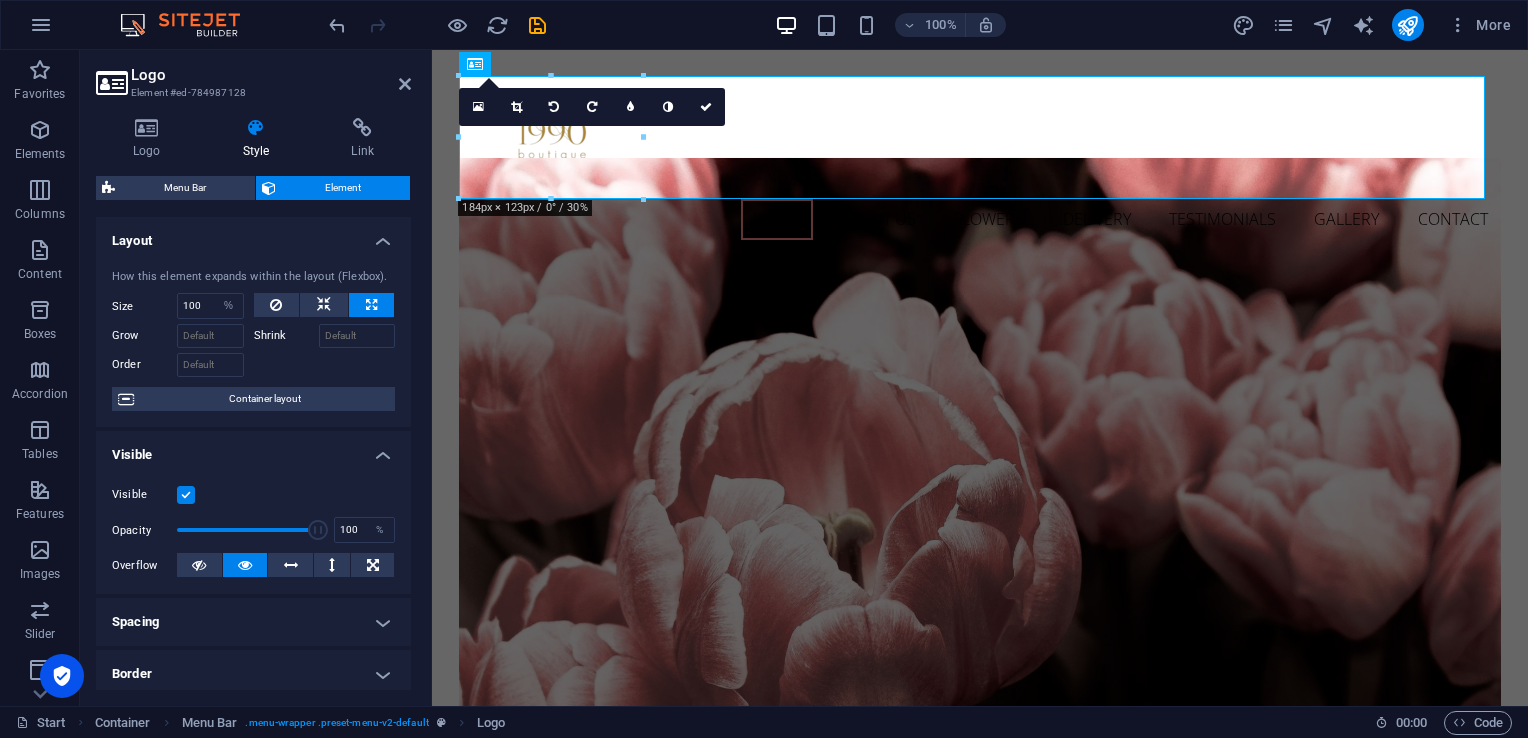 click at bounding box center (371, 305) 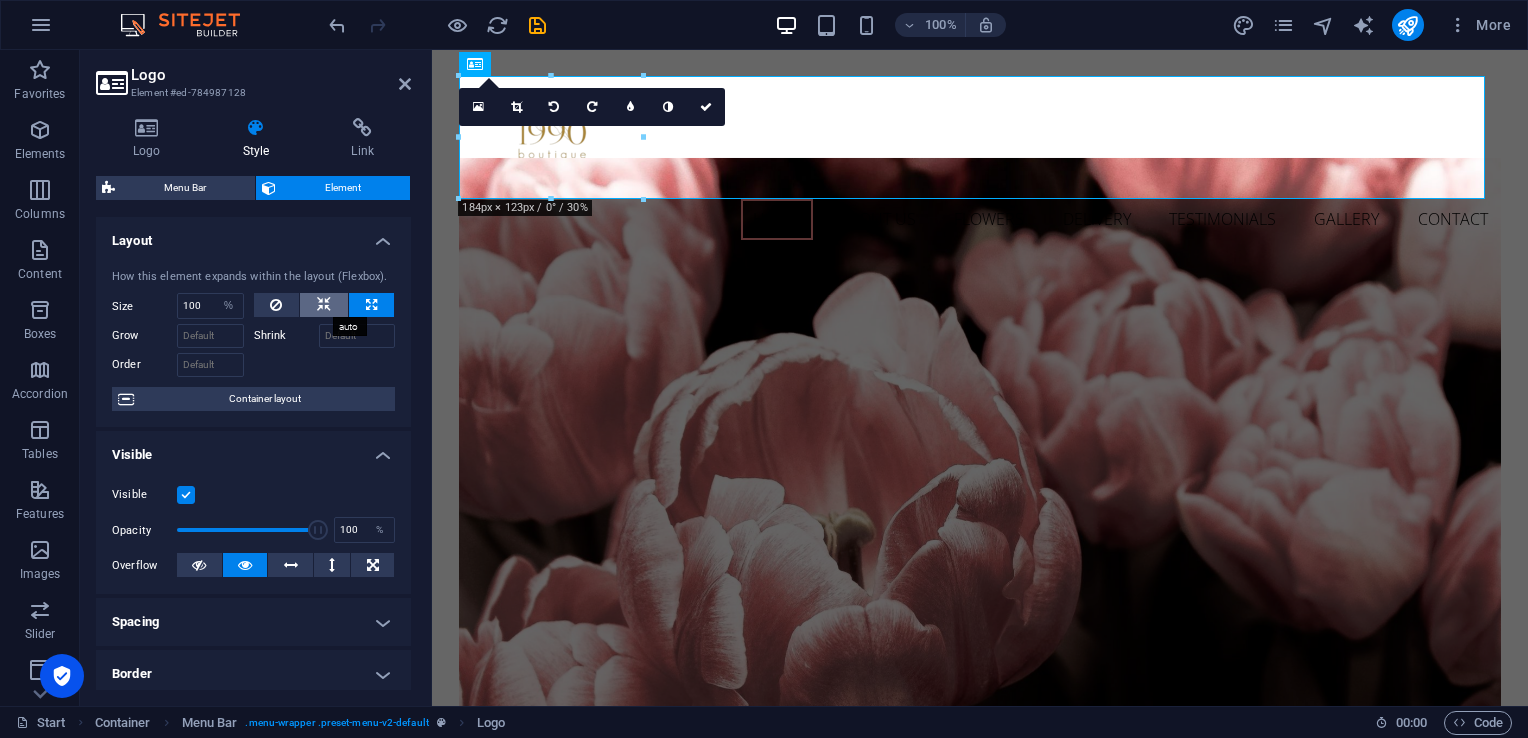 click at bounding box center (324, 305) 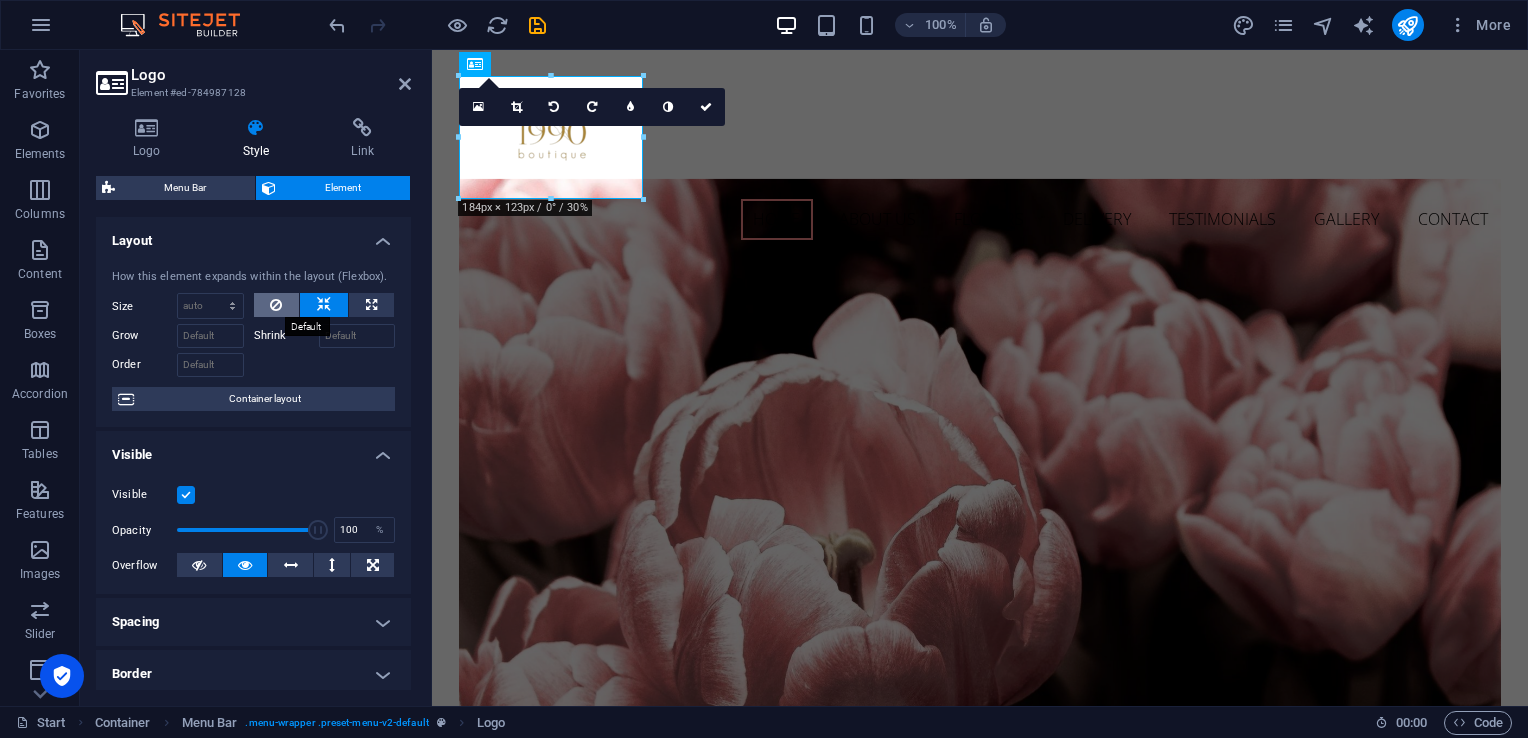 click at bounding box center [276, 305] 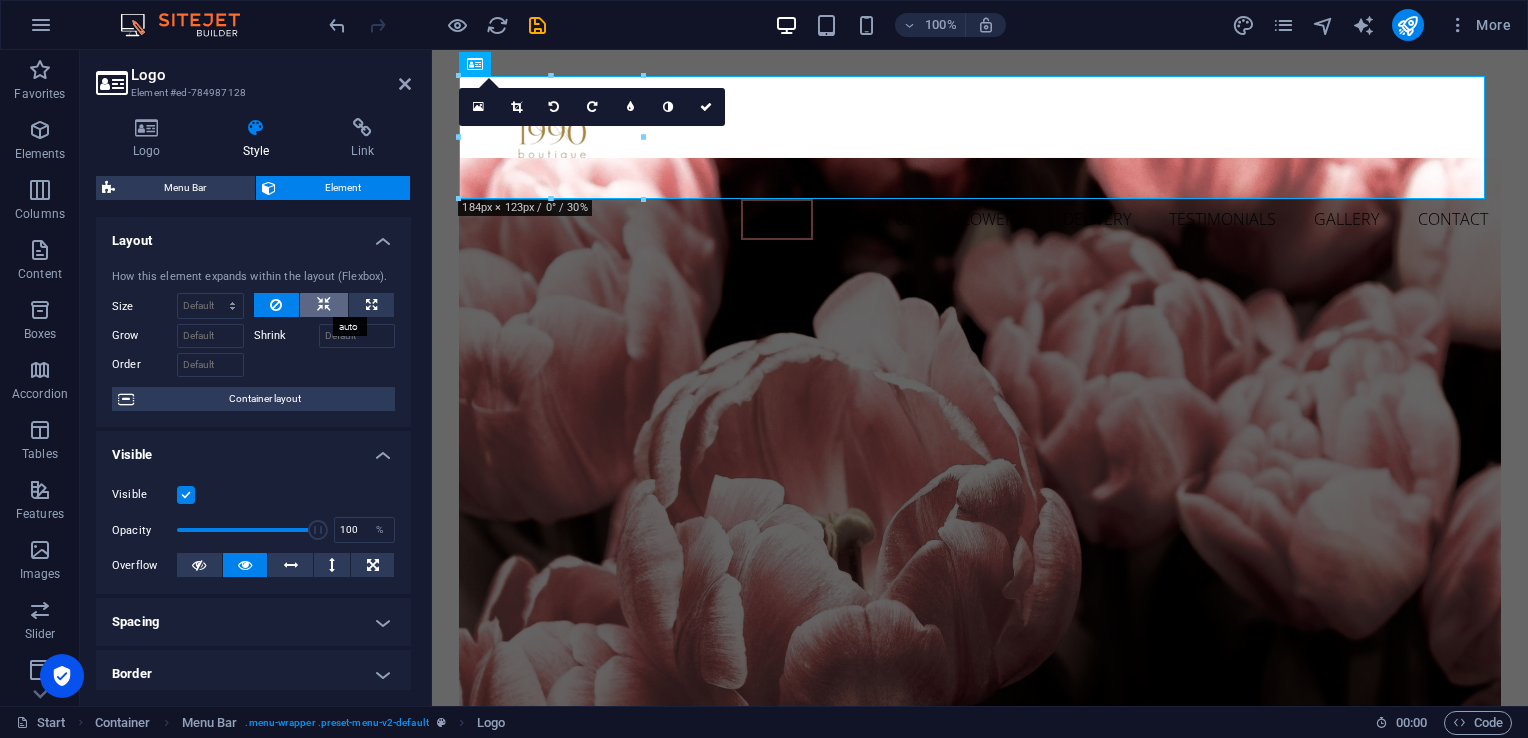 click at bounding box center (324, 305) 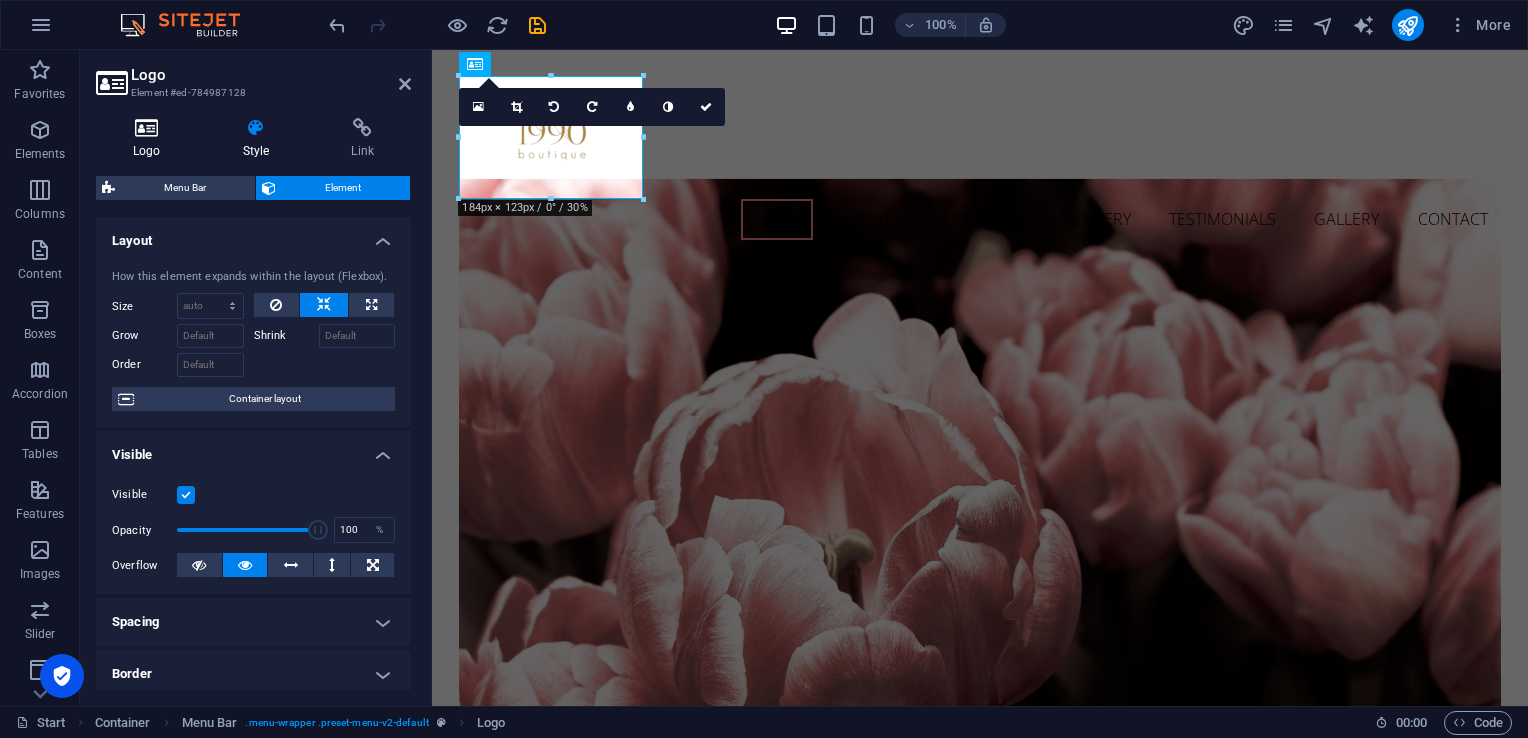 click on "Logo" at bounding box center [151, 139] 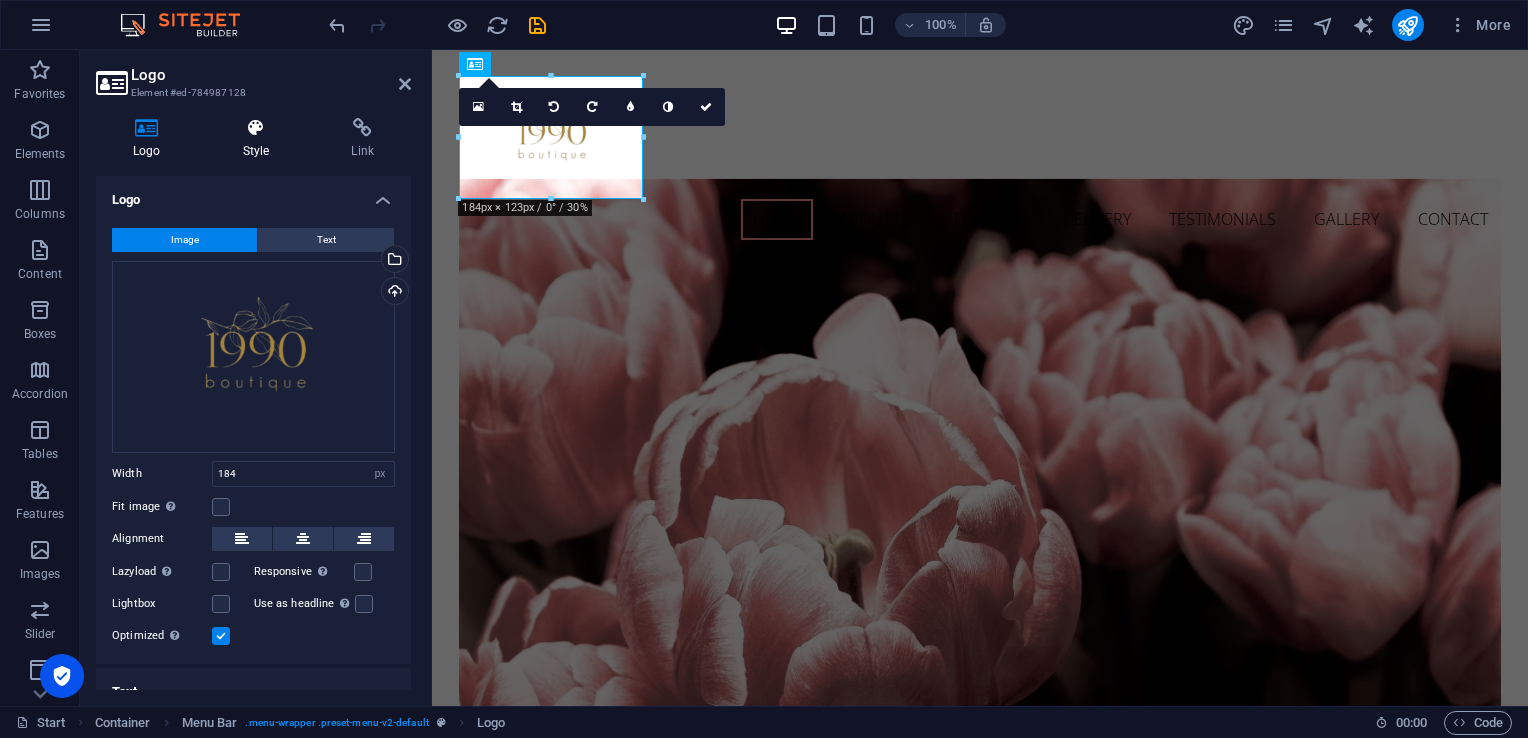 click at bounding box center (256, 128) 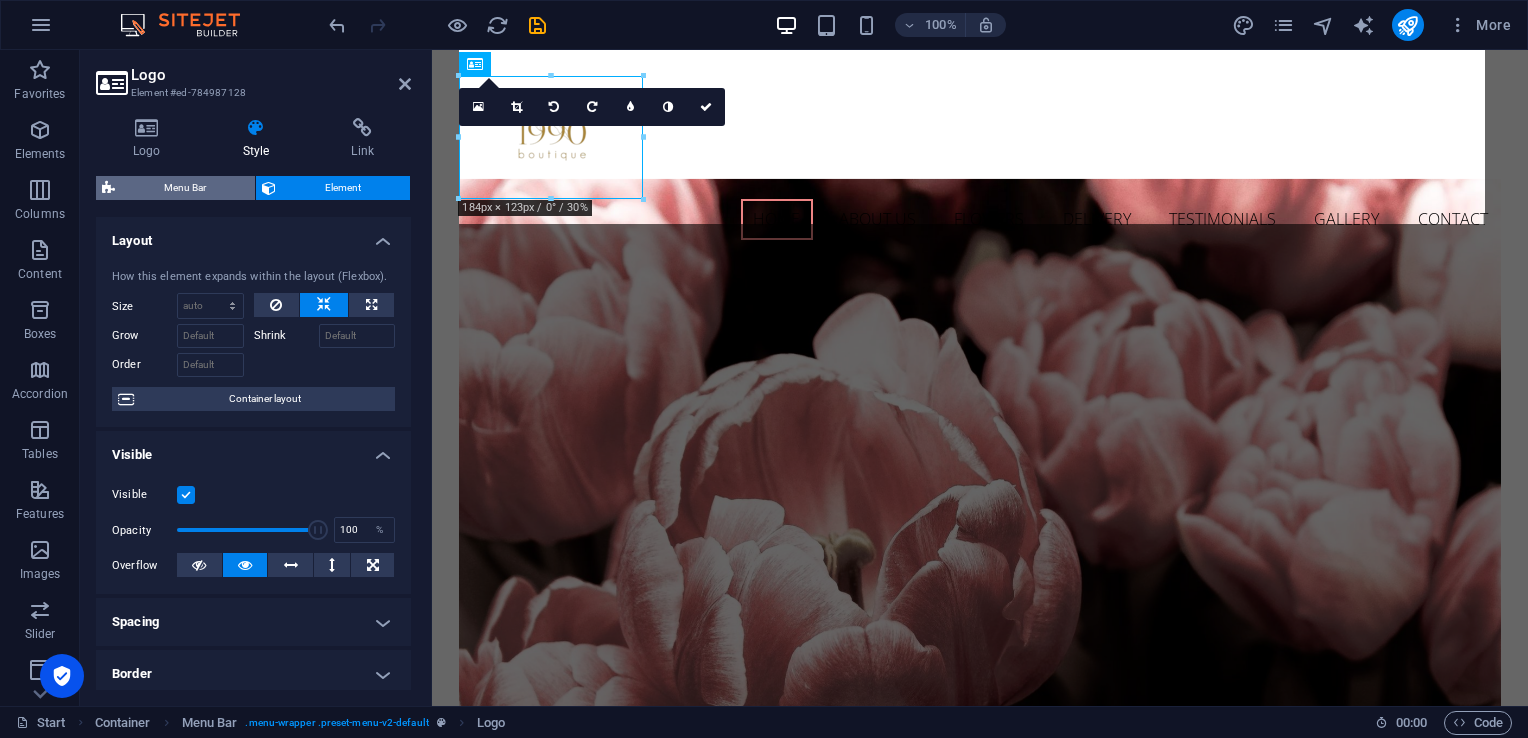 click on "Menu Bar" at bounding box center (185, 188) 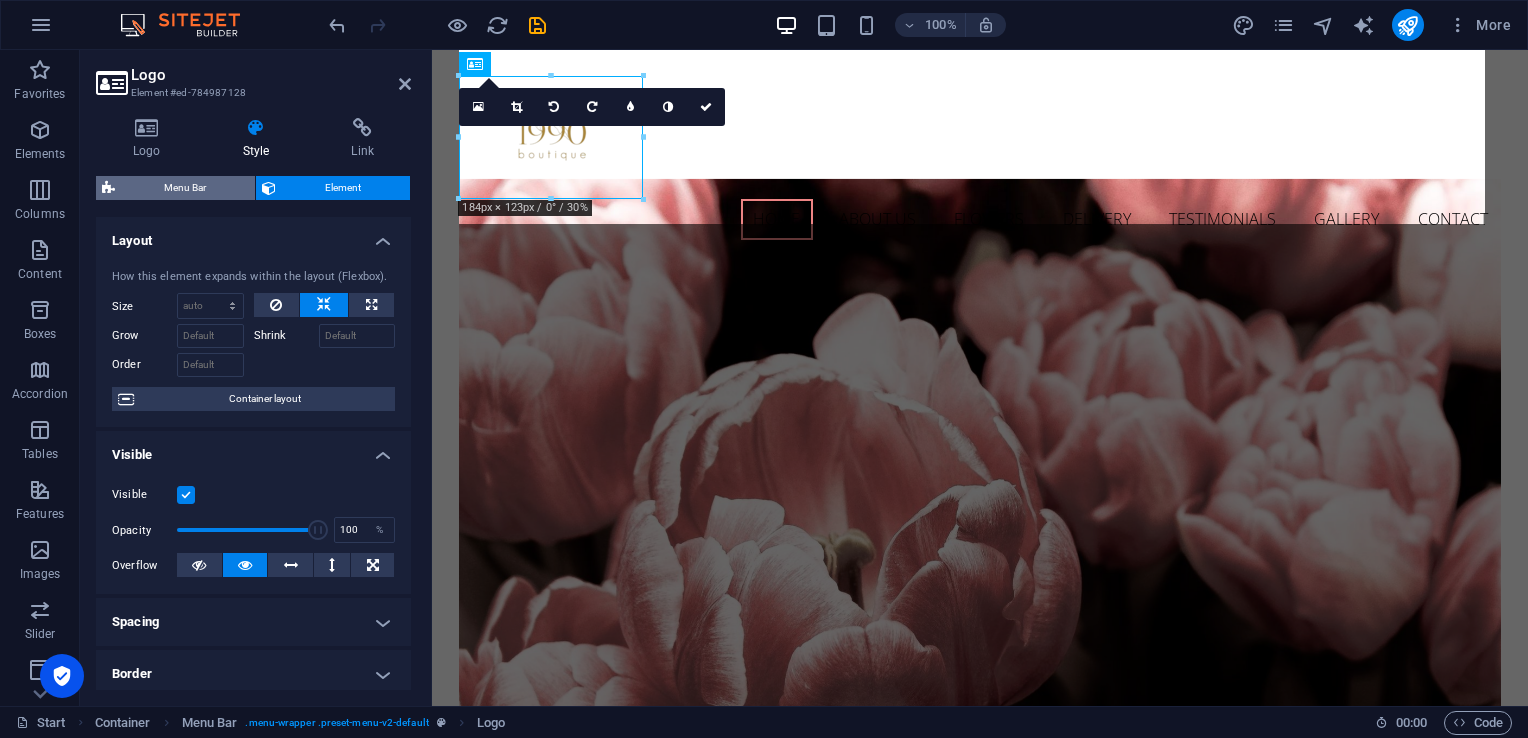 select on "rem" 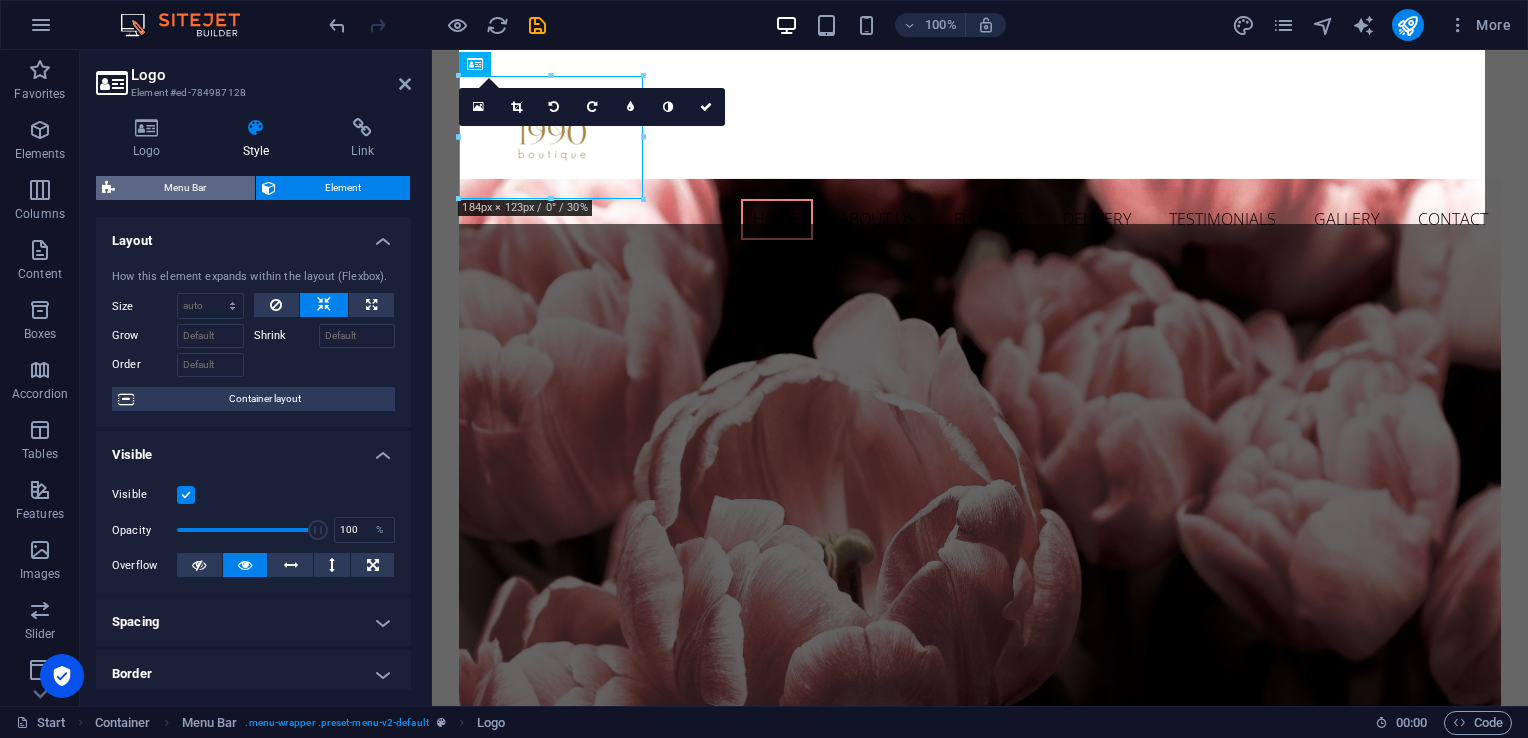 select on "rem" 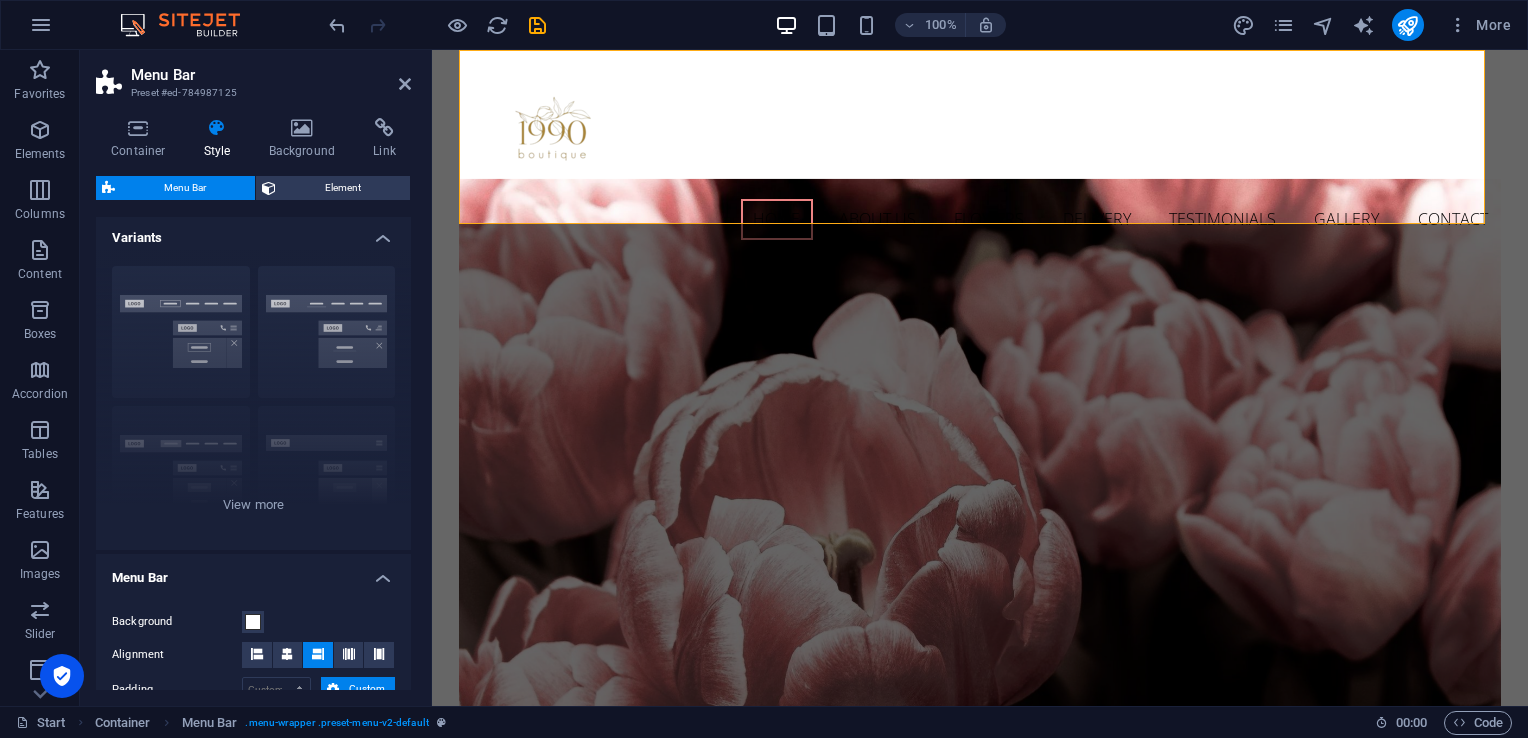 scroll, scrollTop: 0, scrollLeft: 0, axis: both 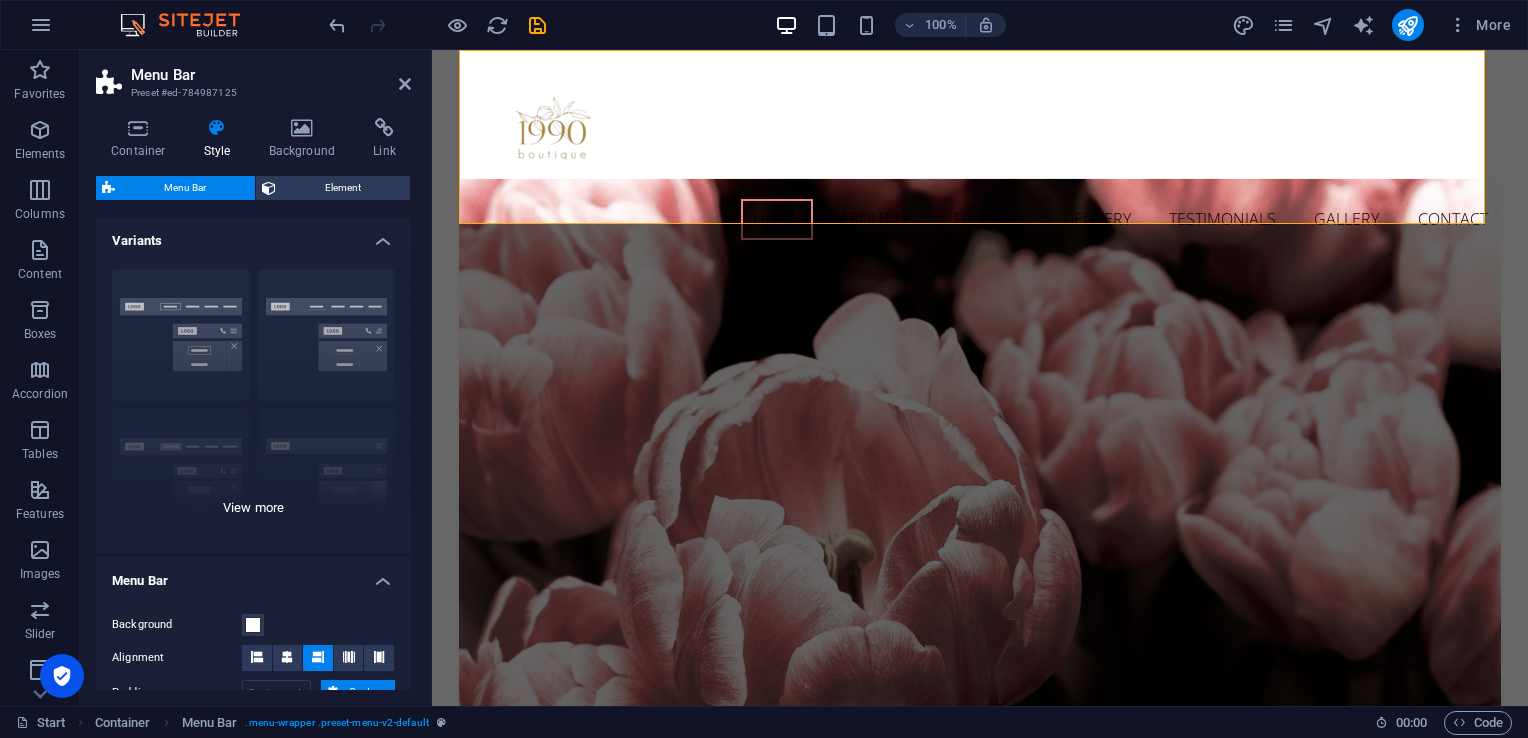 click on "Border Centered Default Fixed Loki Trigger Wide XXL" at bounding box center (253, 403) 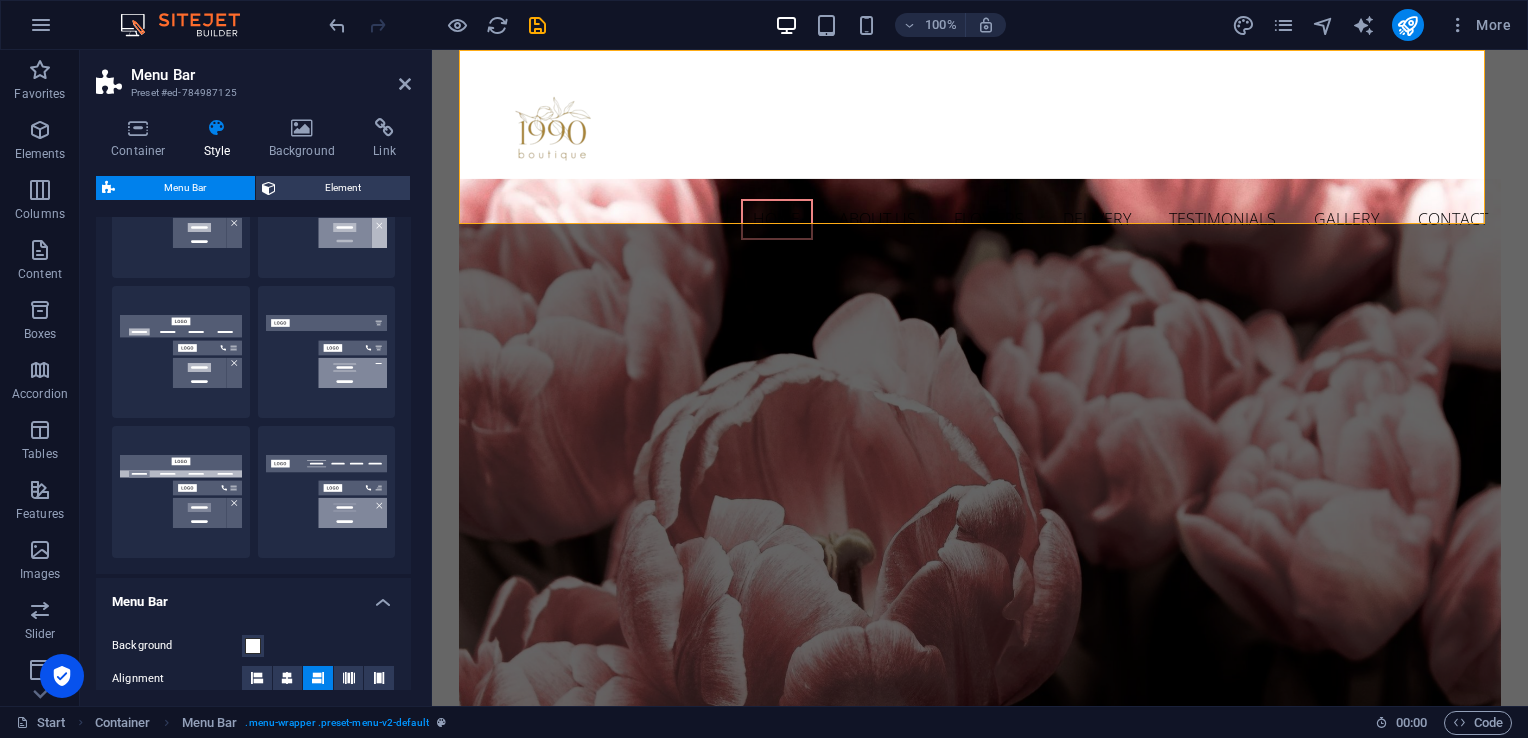 scroll, scrollTop: 304, scrollLeft: 0, axis: vertical 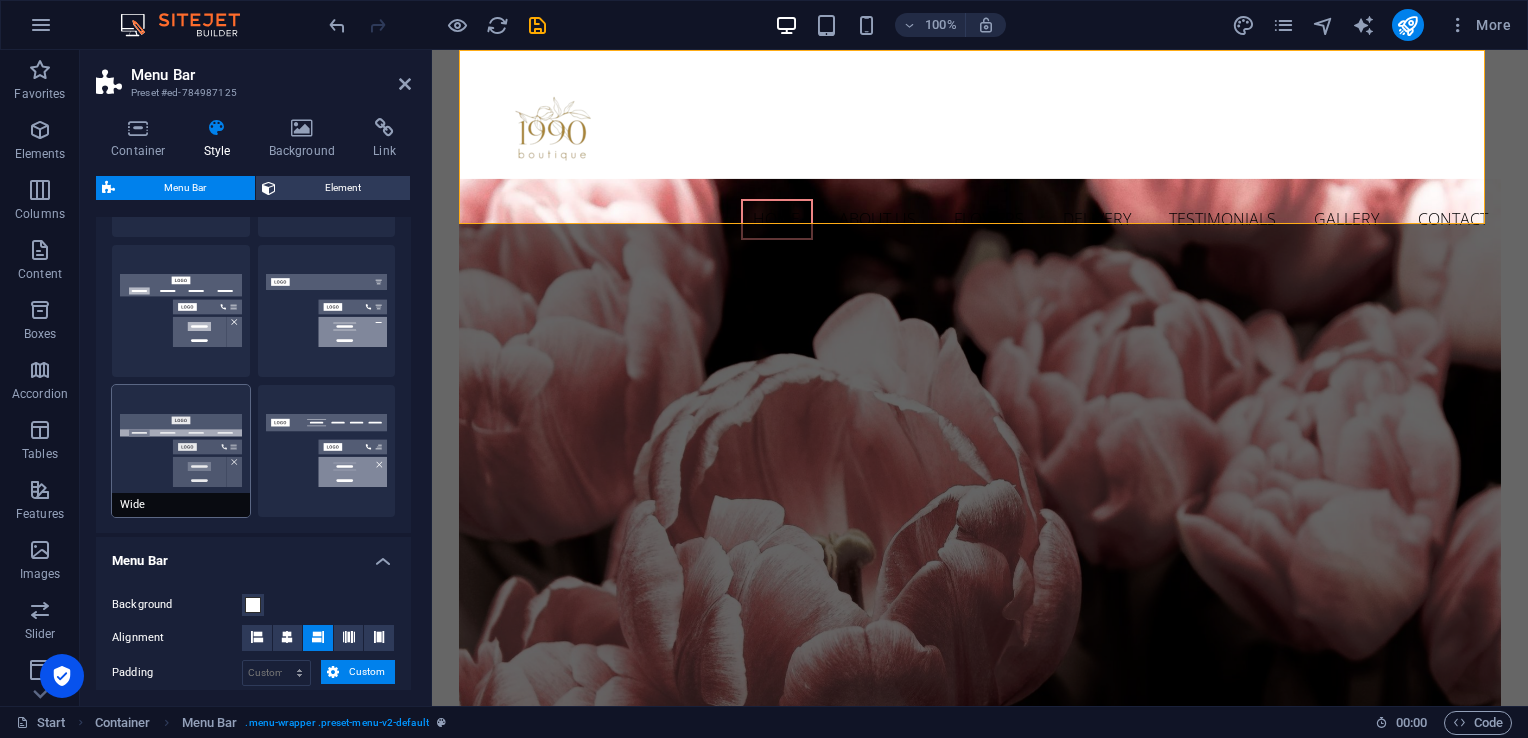 click on "Wide" at bounding box center (181, 451) 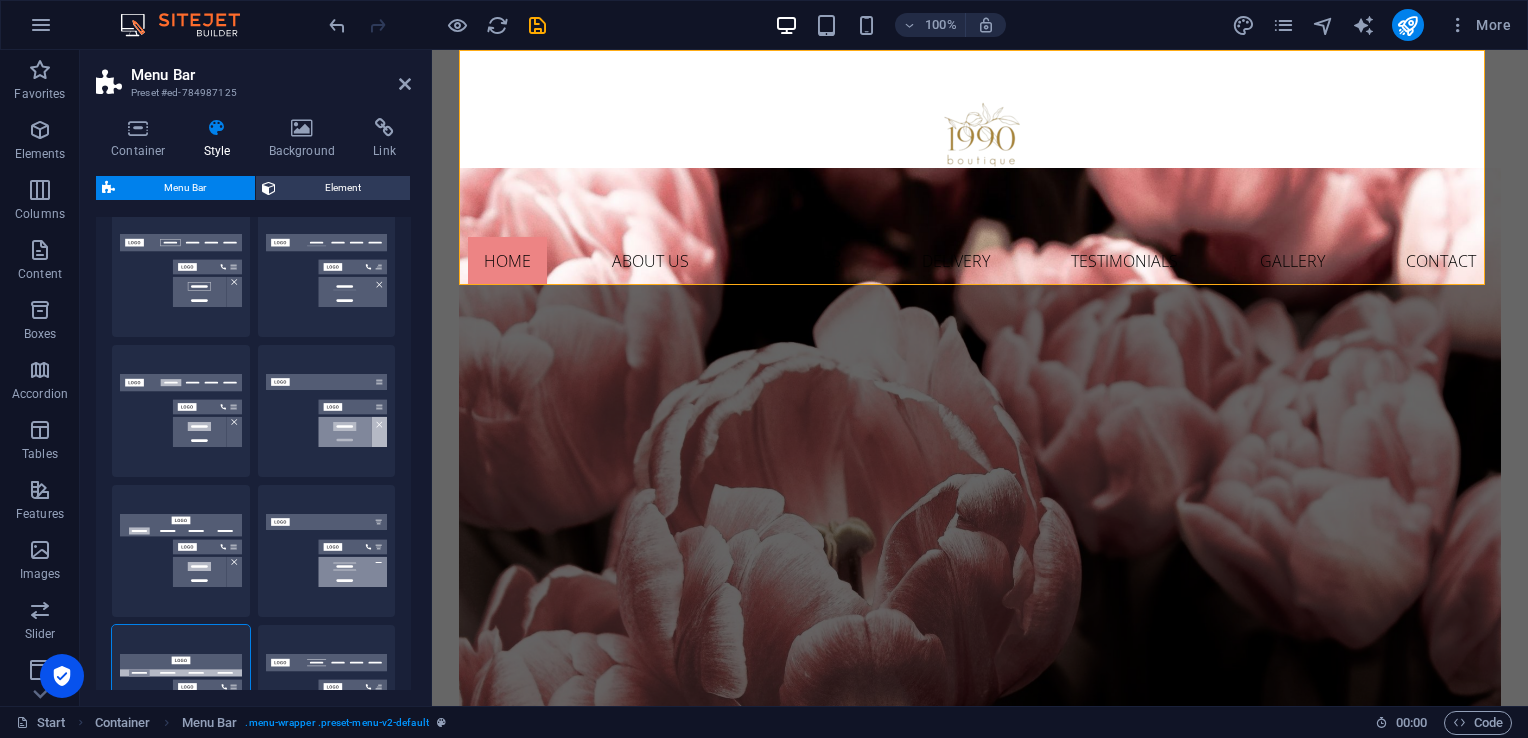 scroll, scrollTop: 0, scrollLeft: 0, axis: both 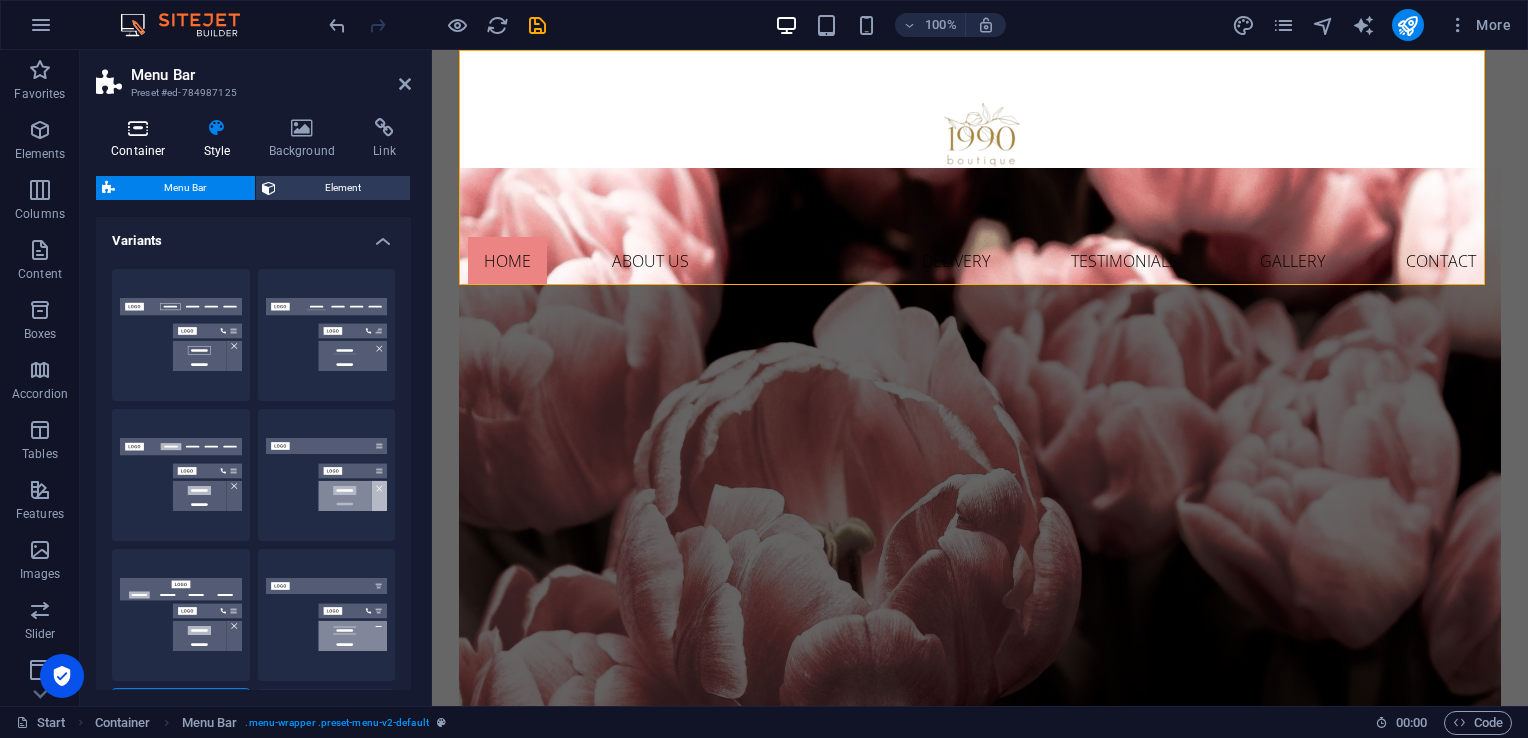 click on "Container" at bounding box center (142, 139) 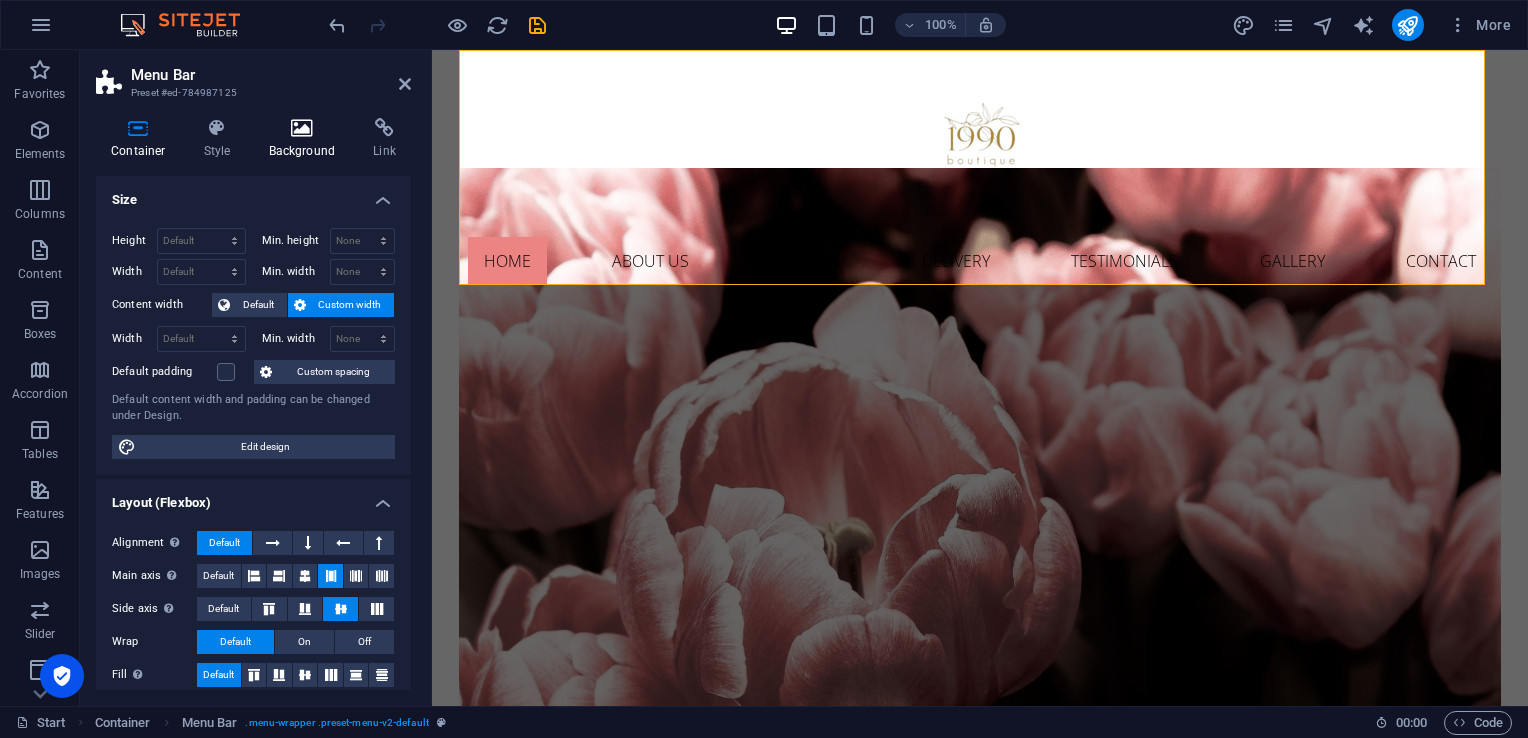 click on "Background" at bounding box center (306, 139) 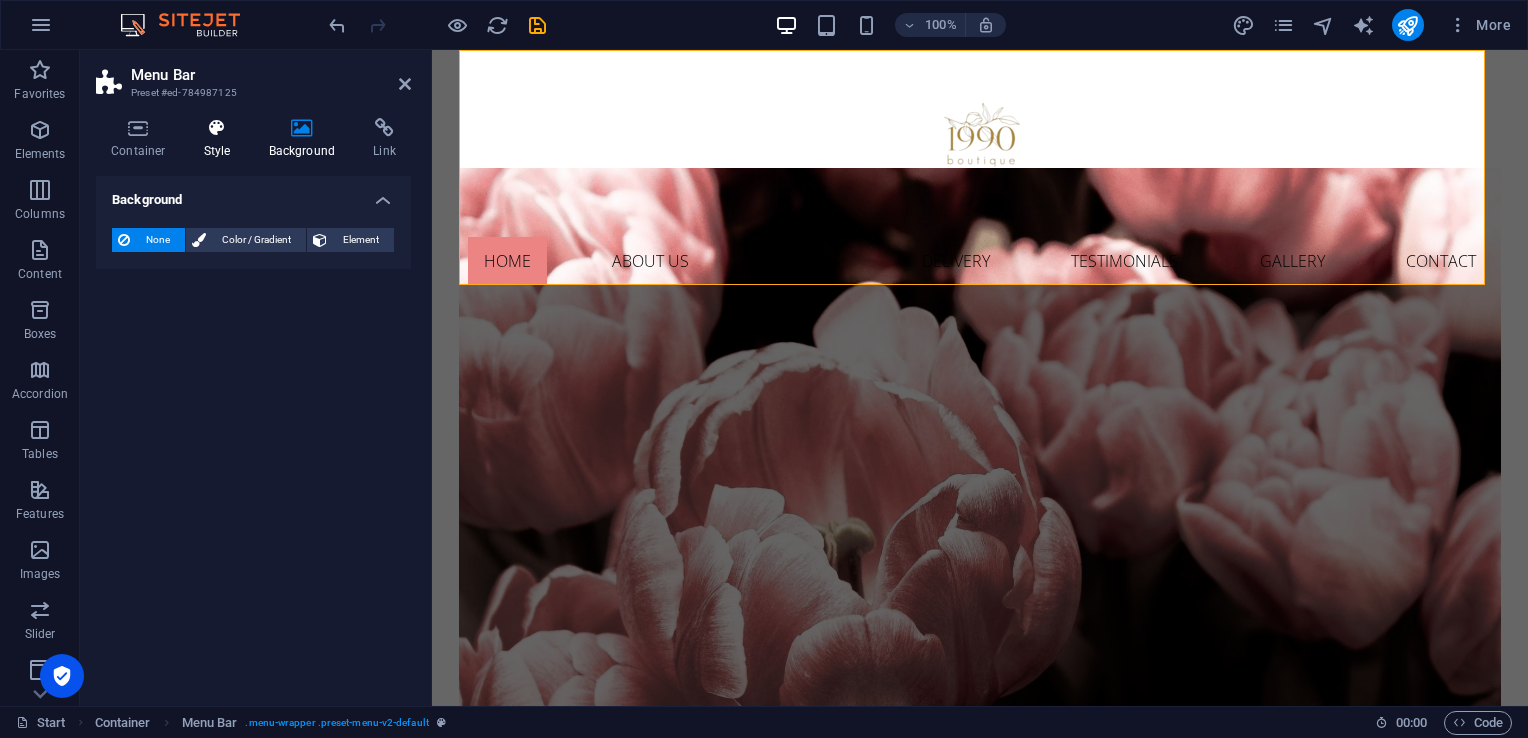 click on "Style" at bounding box center (221, 139) 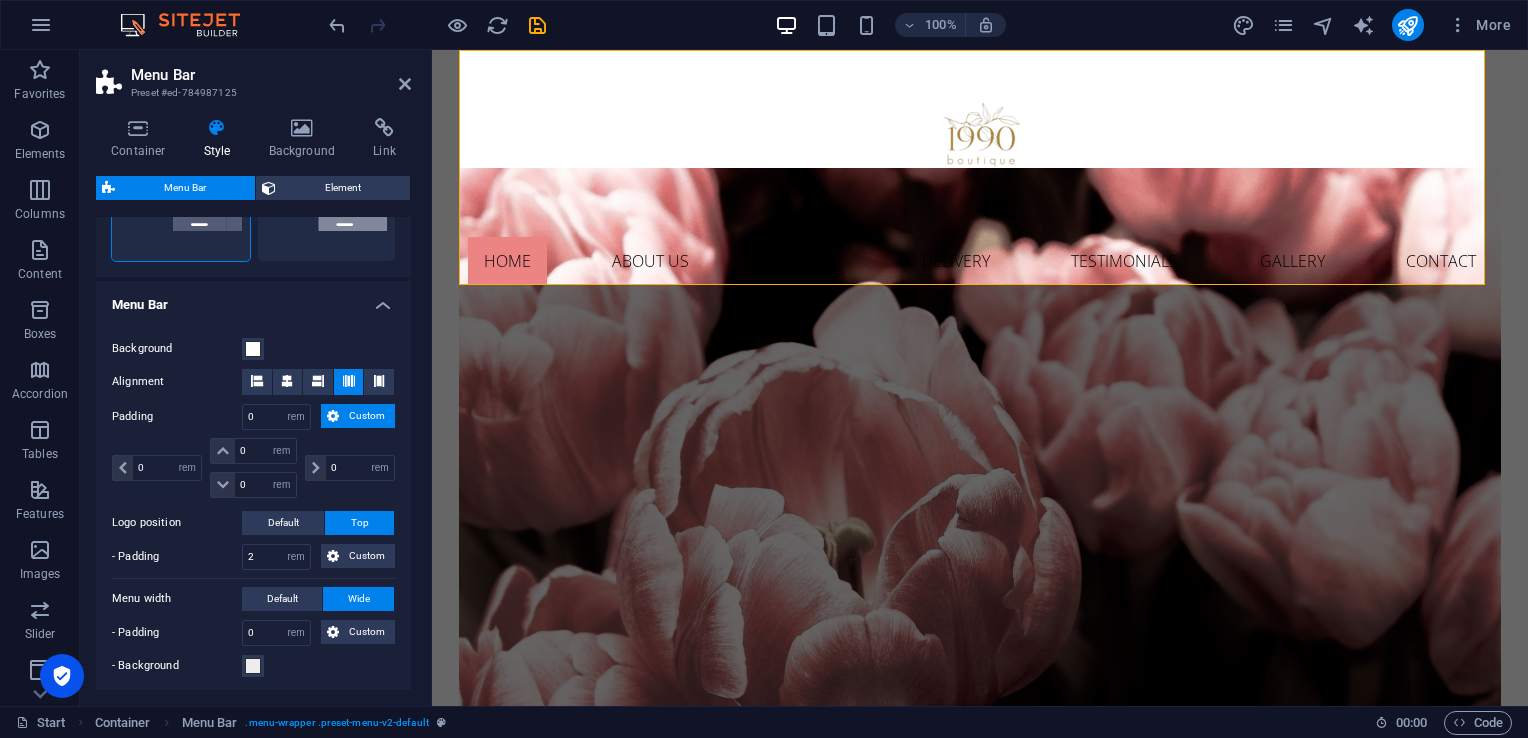 scroll, scrollTop: 553, scrollLeft: 0, axis: vertical 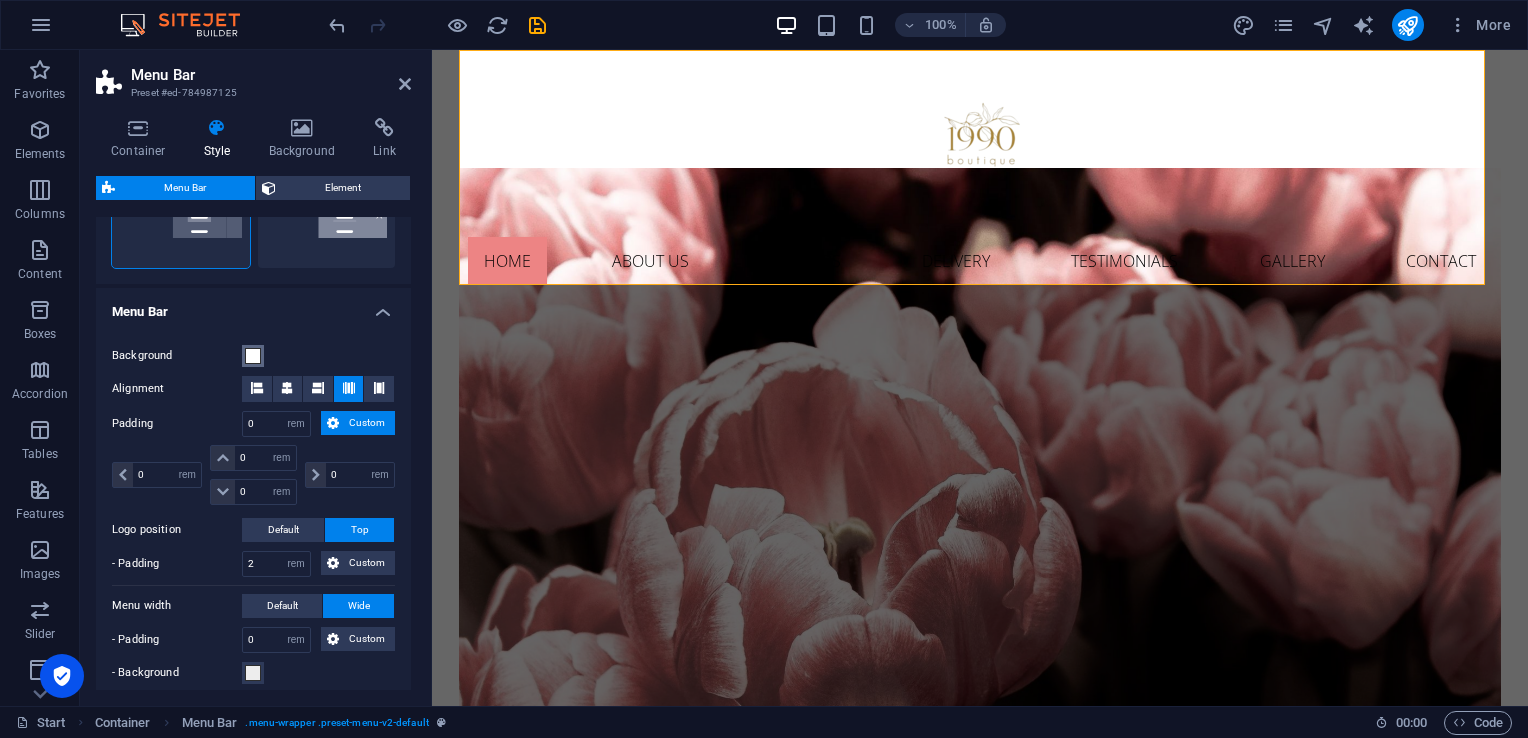 click at bounding box center [253, 356] 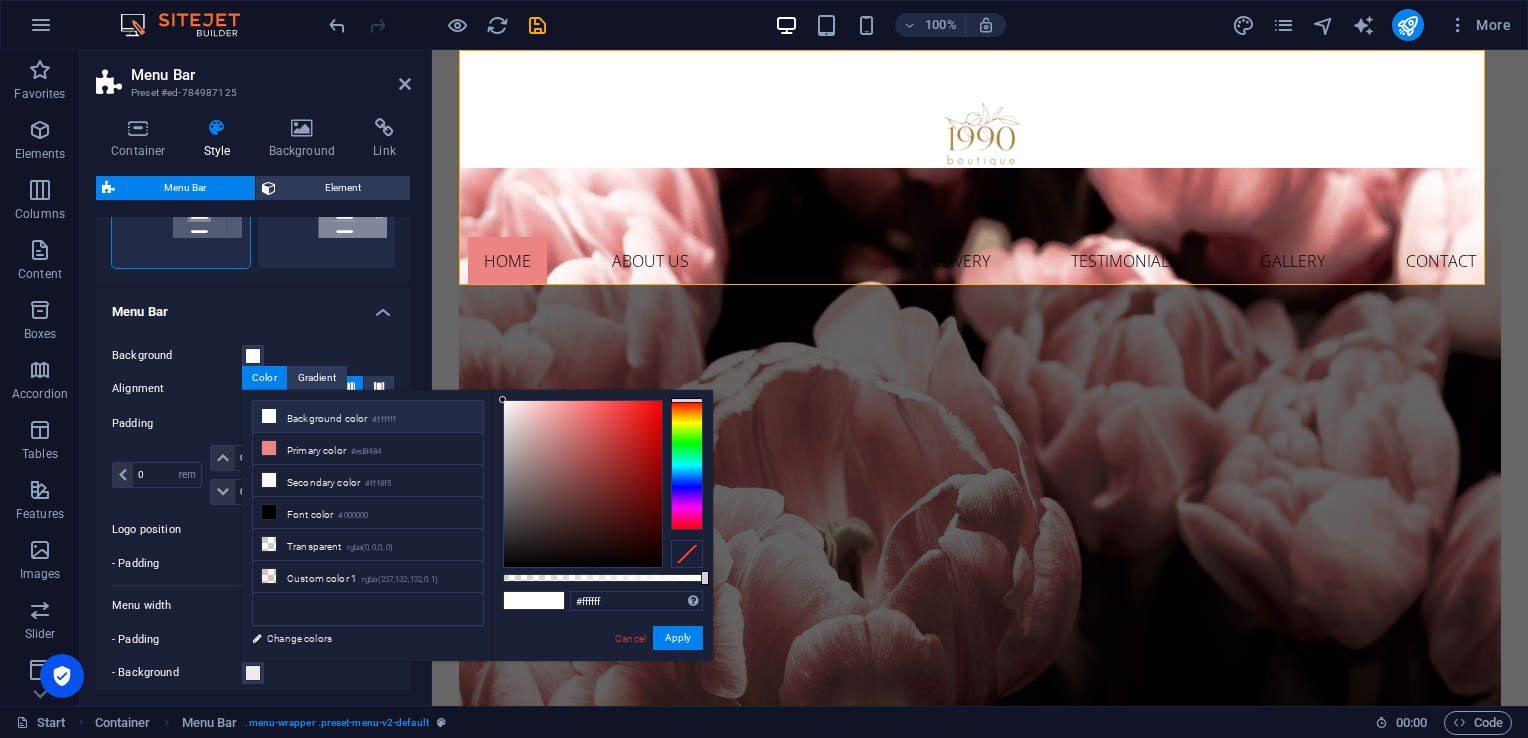 click on "Background Alignment Padding 0 px rem % vh vw Custom Custom 0 px rem % vh vw 0 px rem % vh vw 0 px rem % vh vw 0 px rem % vh vw Logo position Default Top  - Padding 2 px rem % vh vw Custom Custom 2 px rem % vh vw 2 px rem % vh vw 2 px rem % vh vw 2 px rem % vh vw Menu width Default Wide  - Padding 0 px rem % vh vw Custom Custom 0 px rem % vh vw 0 px rem % vh vw 0 px rem % vh vw 0 px rem % vh vw  - Background" at bounding box center [253, 514] 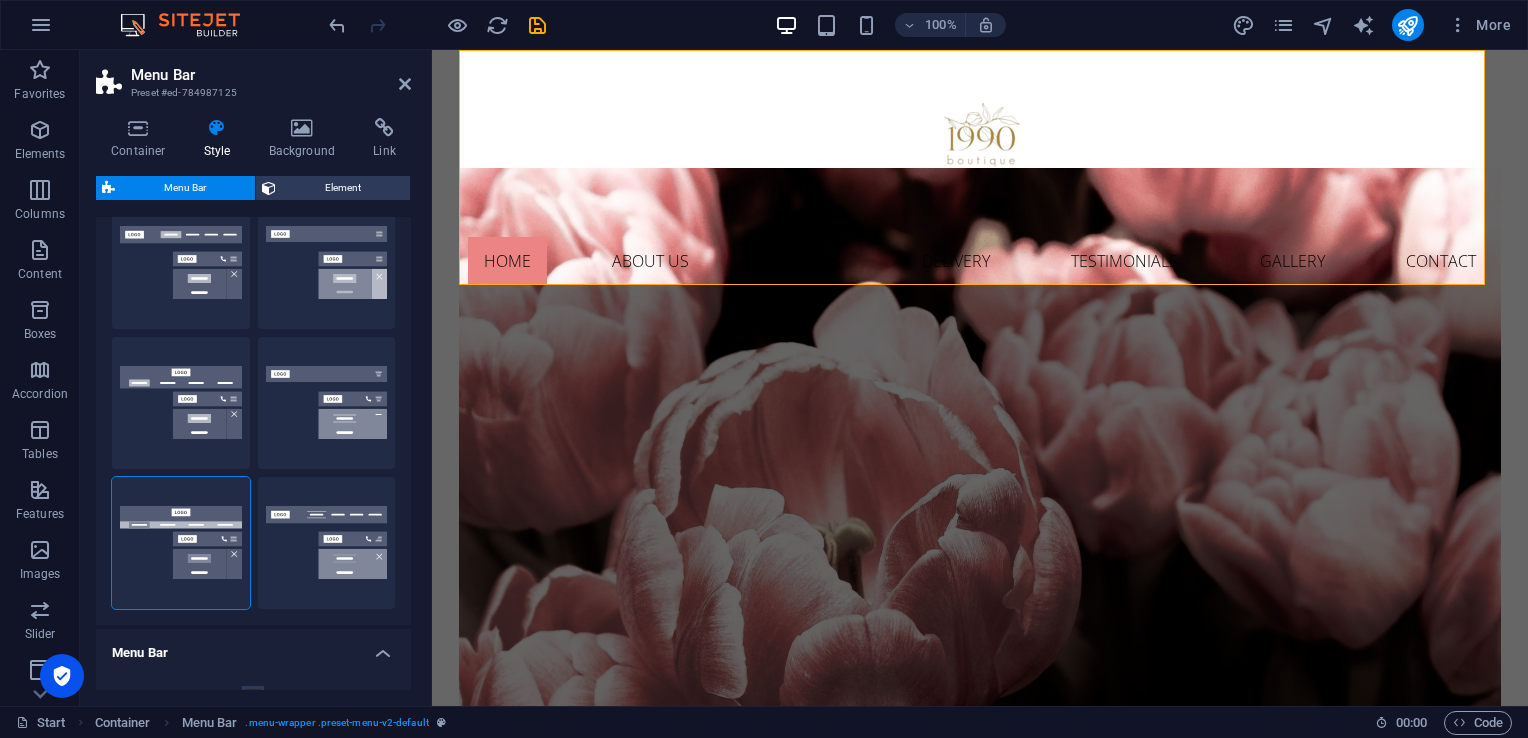 scroll, scrollTop: 0, scrollLeft: 0, axis: both 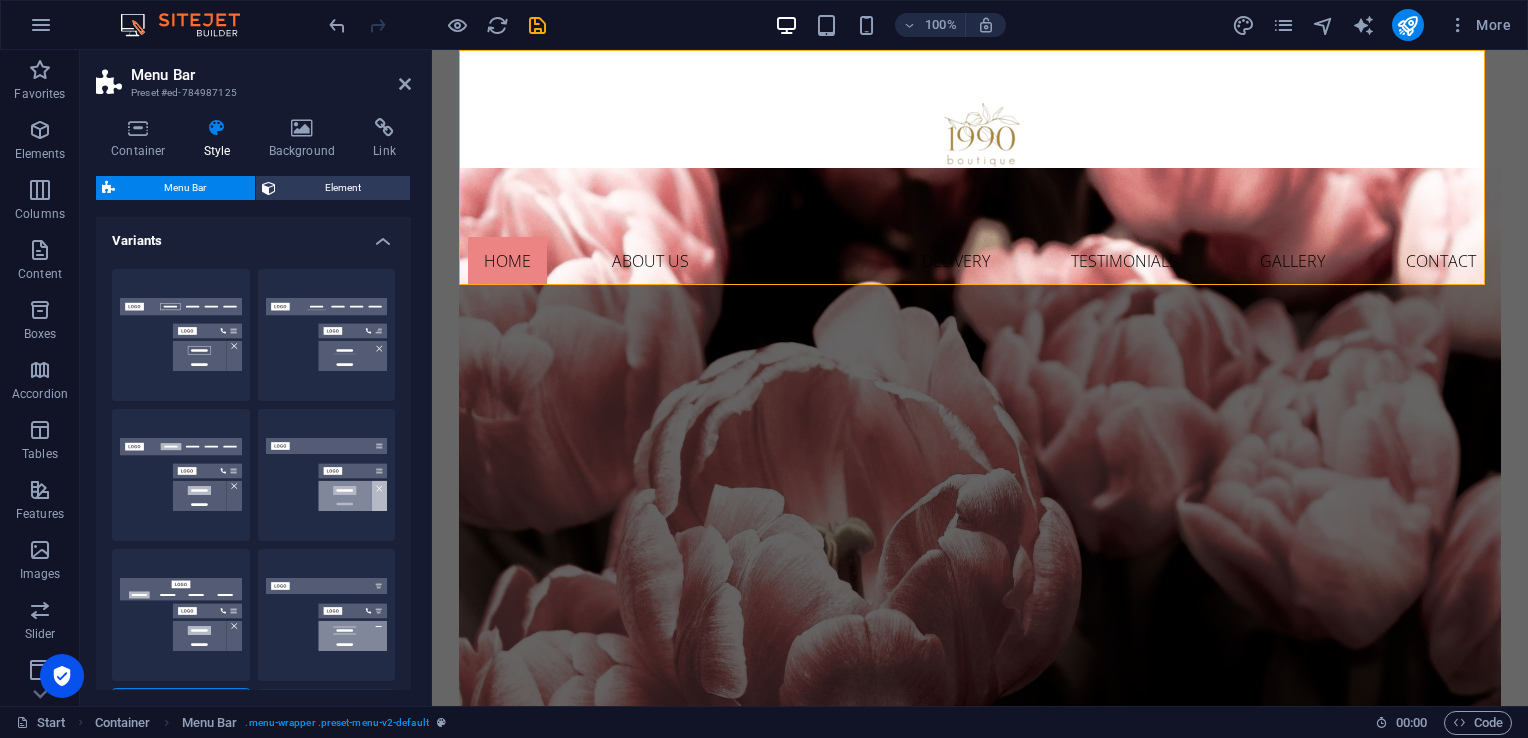 drag, startPoint x: 408, startPoint y: 425, endPoint x: 2, endPoint y: 29, distance: 567.14374 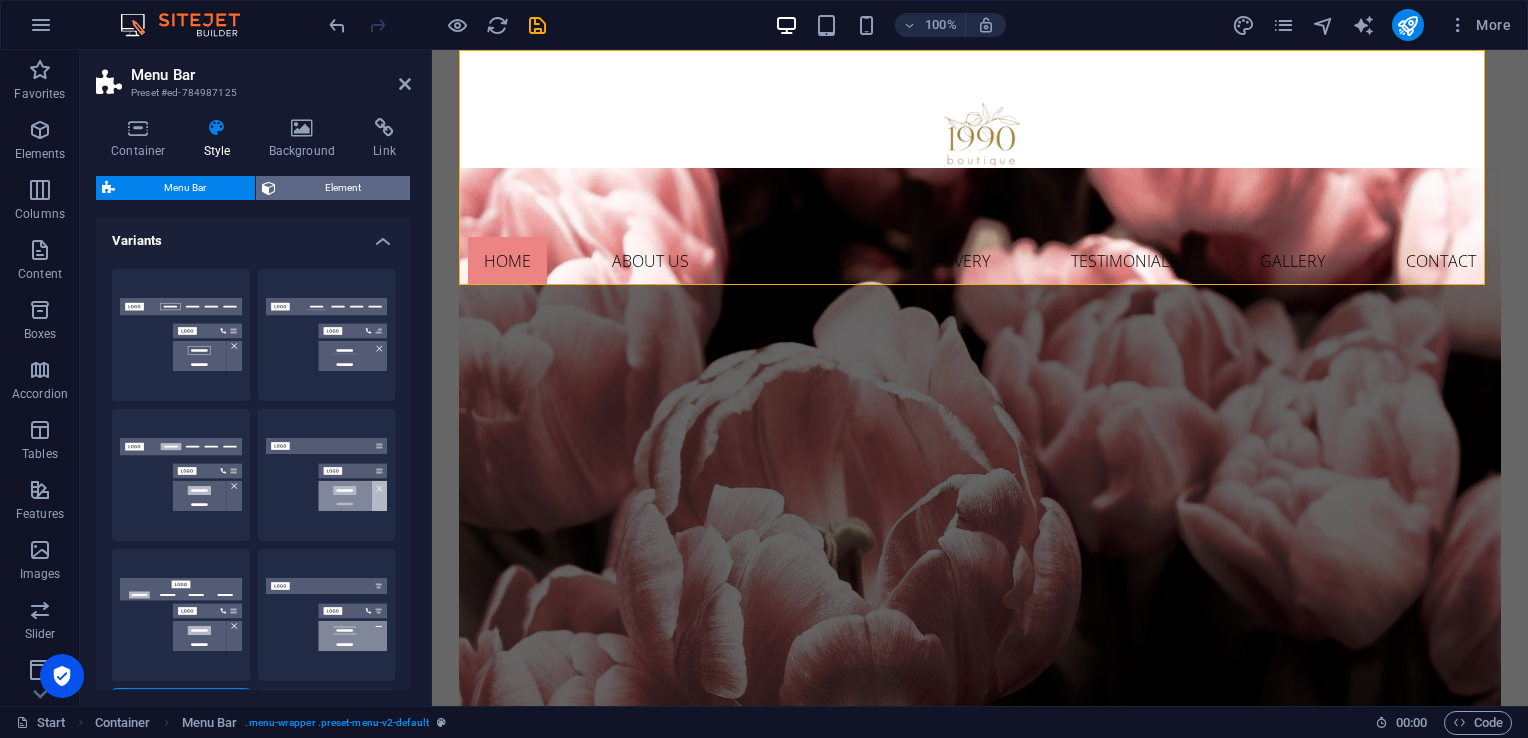 click on "Element" at bounding box center (343, 188) 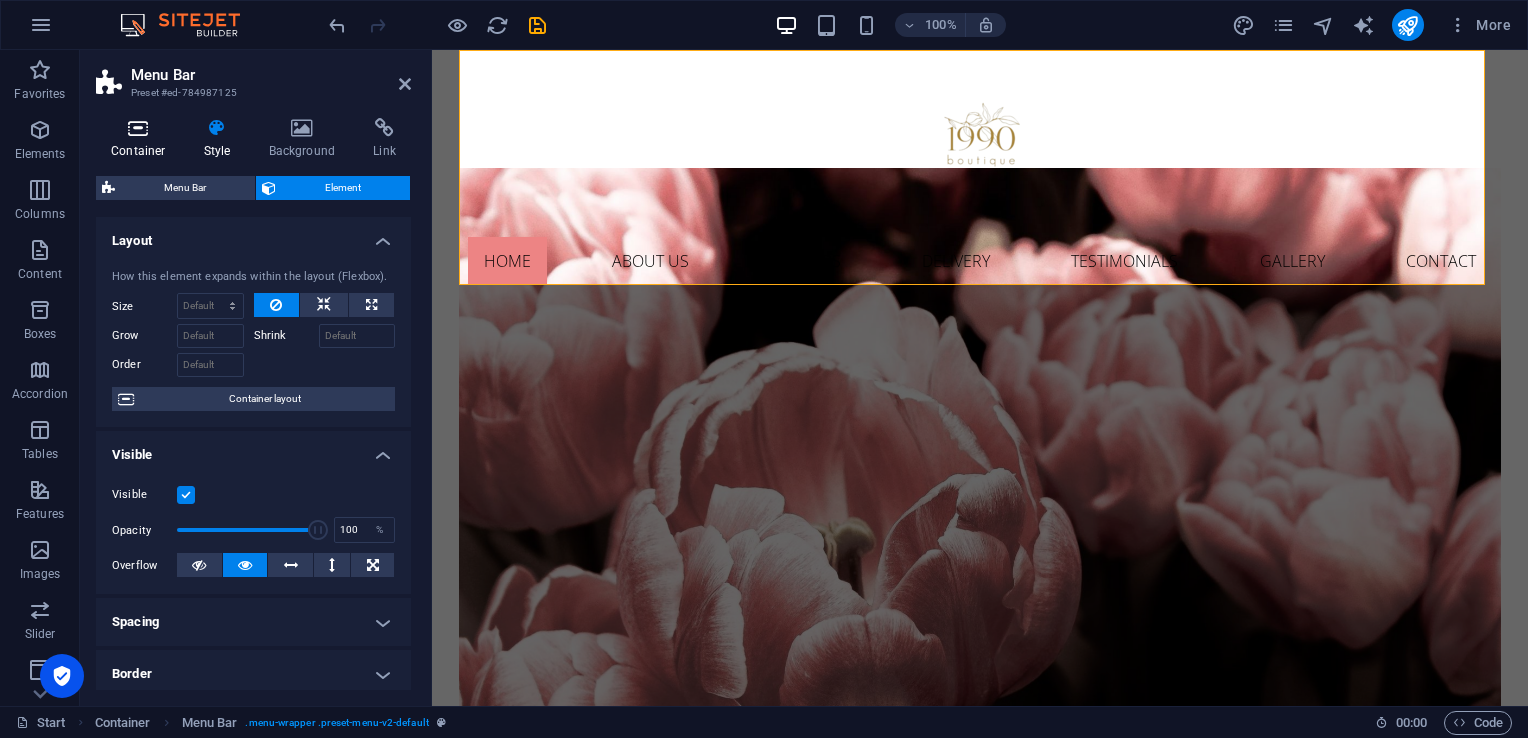 click on "Container" at bounding box center [142, 139] 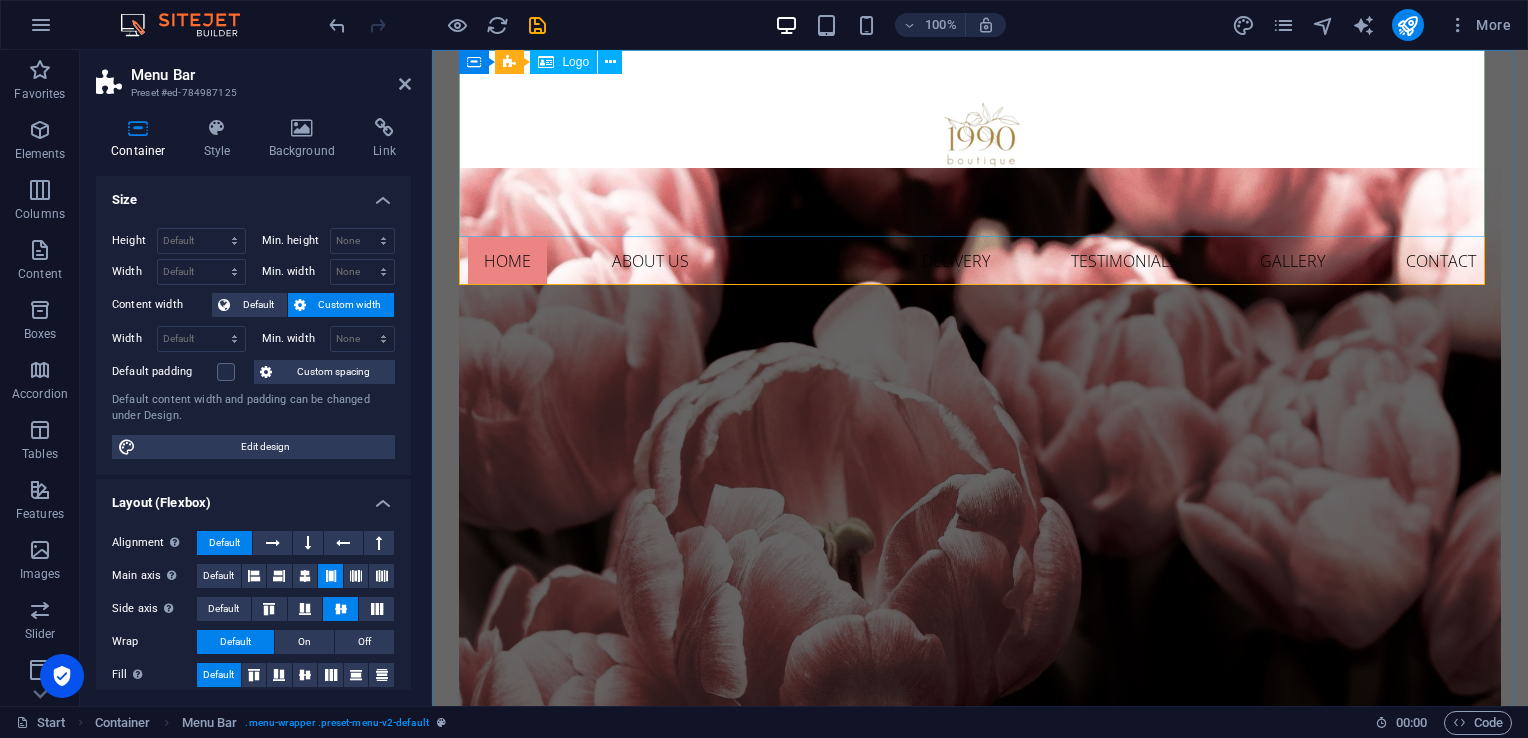 click at bounding box center [979, 143] 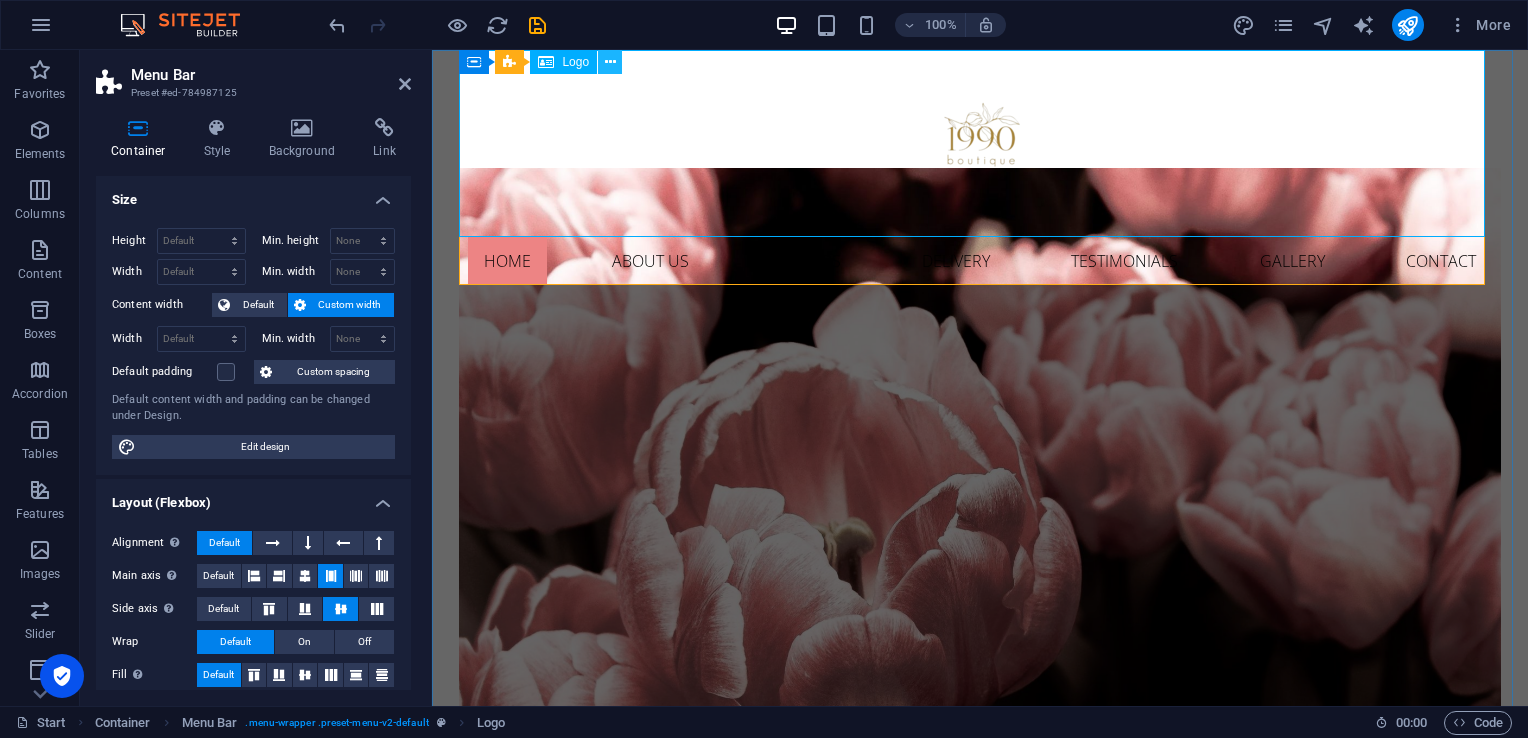 click at bounding box center (610, 62) 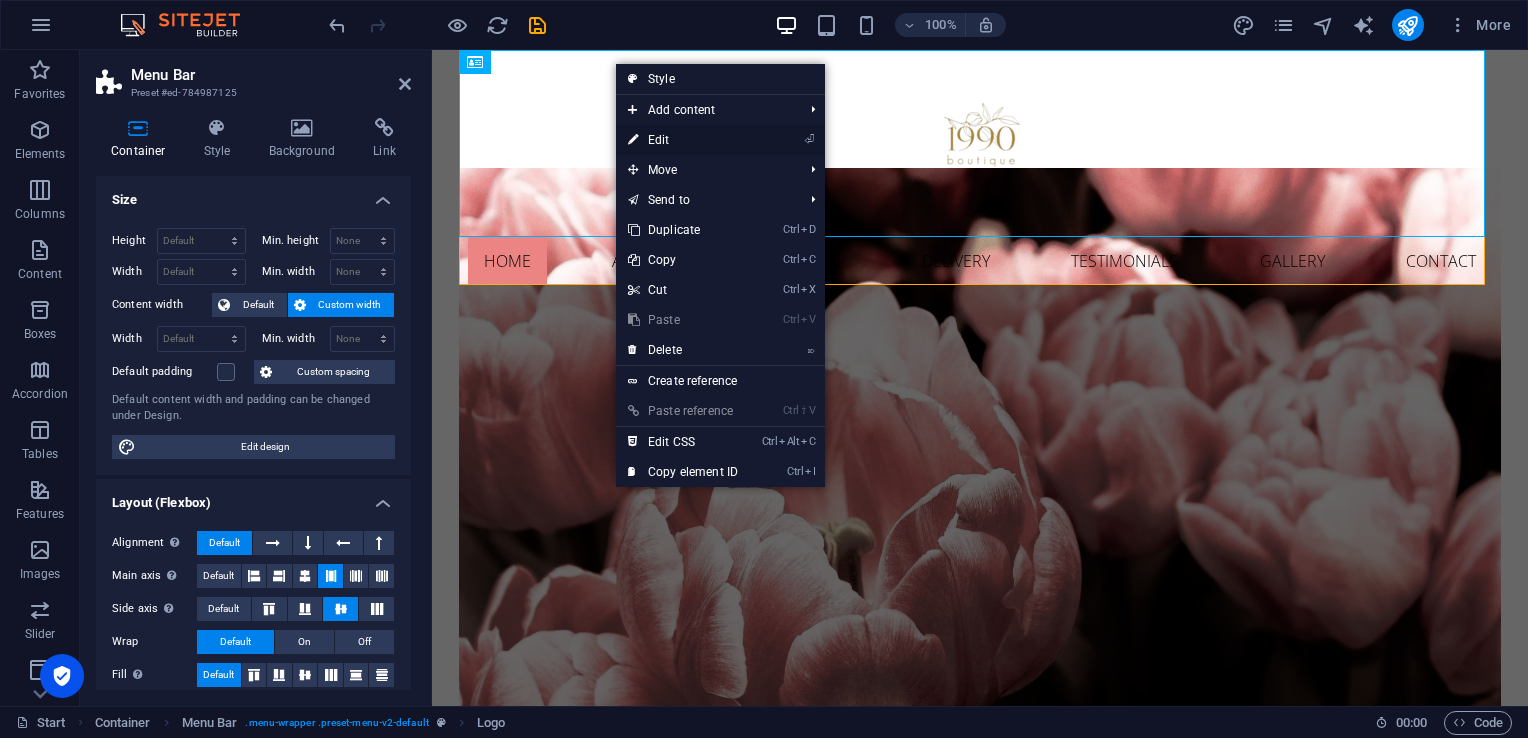click on "⏎  Edit" at bounding box center (683, 140) 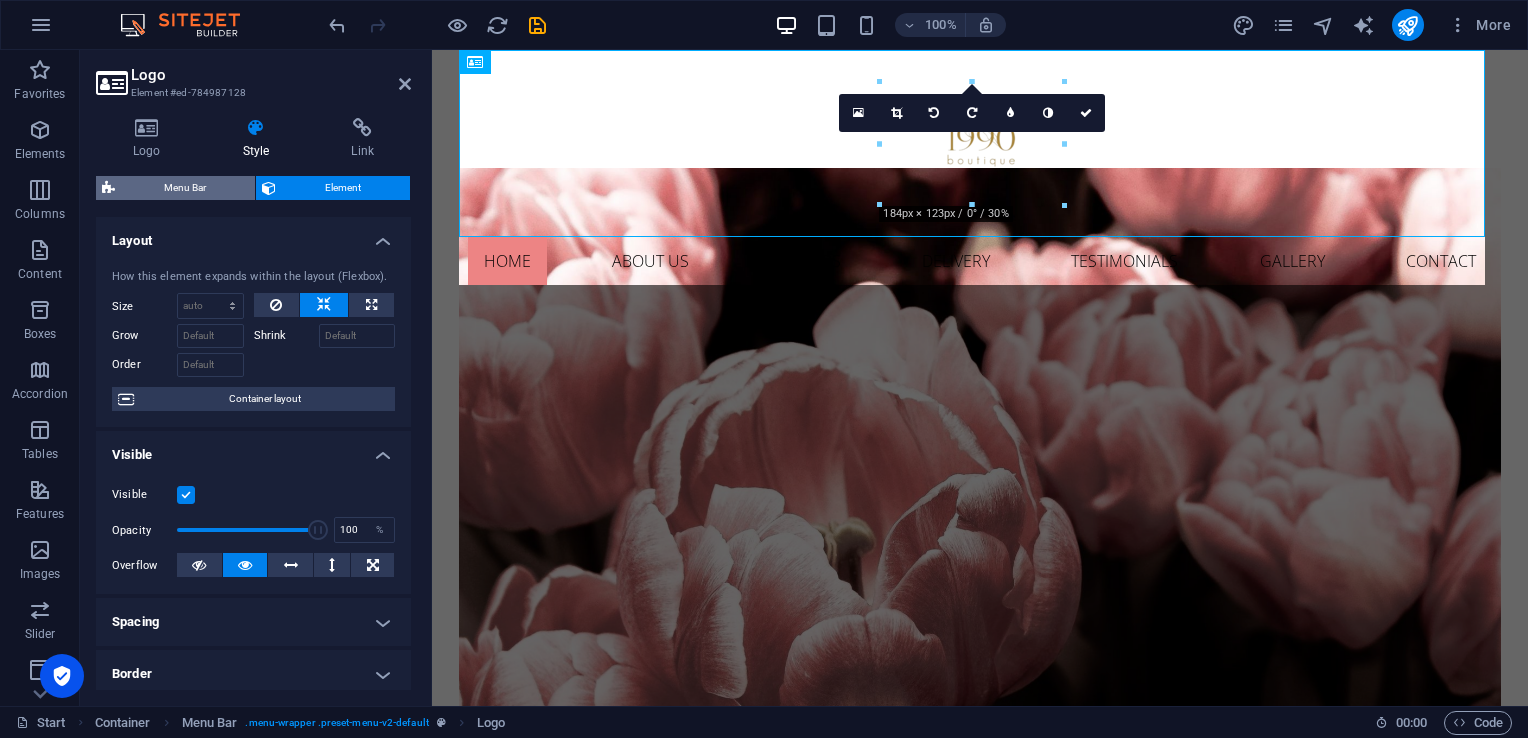 click on "Menu Bar" at bounding box center [185, 188] 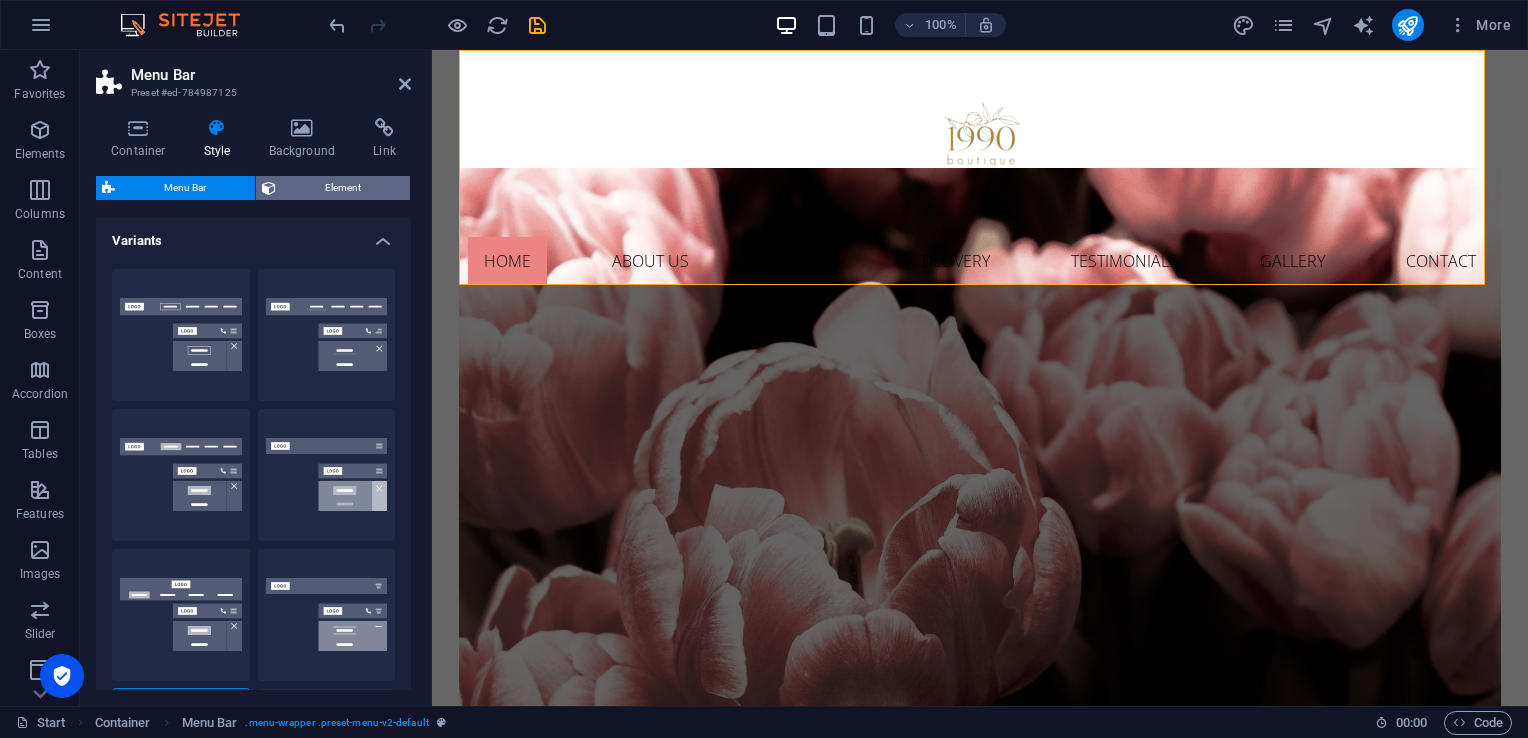 click on "Element" at bounding box center (343, 188) 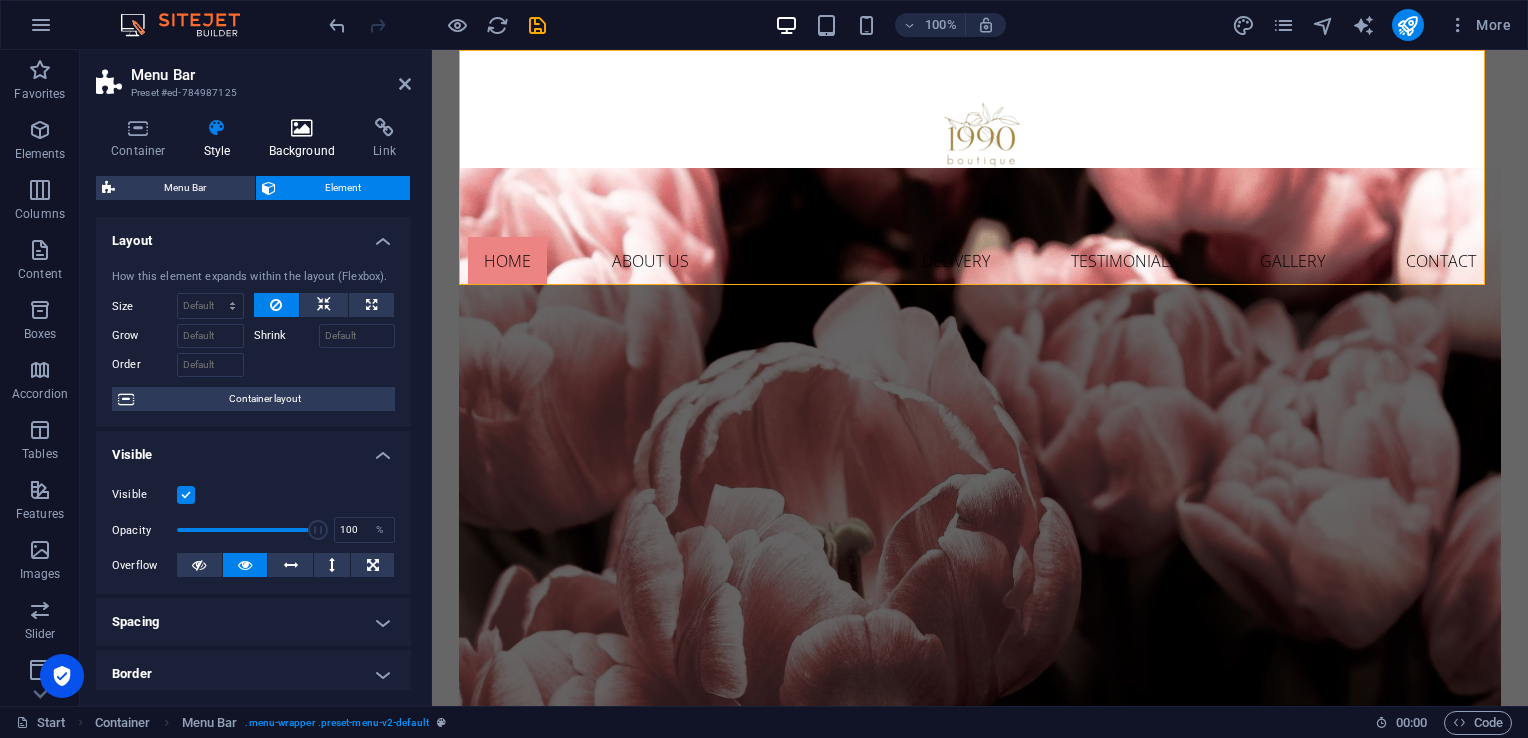 click on "Background" at bounding box center [306, 139] 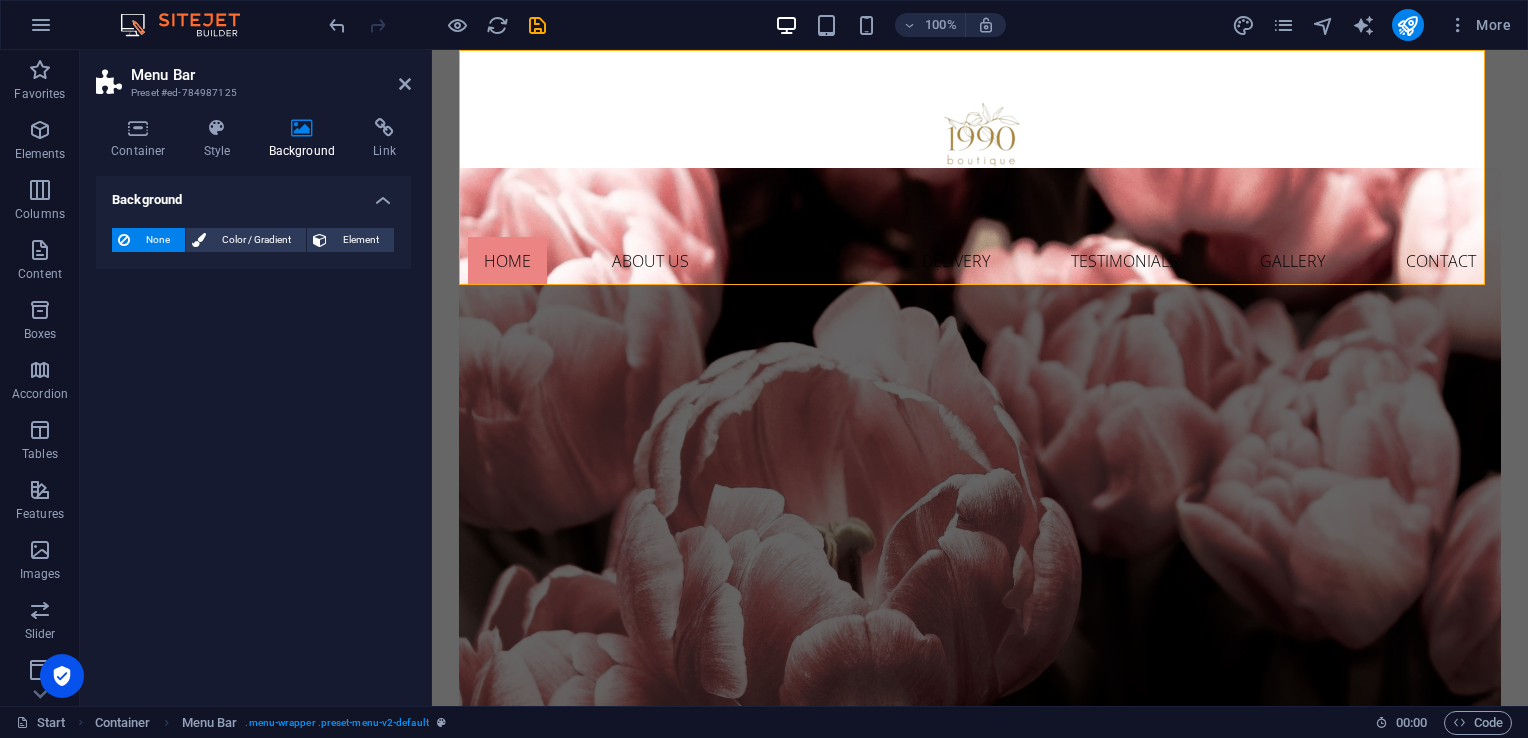 click on "Background" at bounding box center (253, 194) 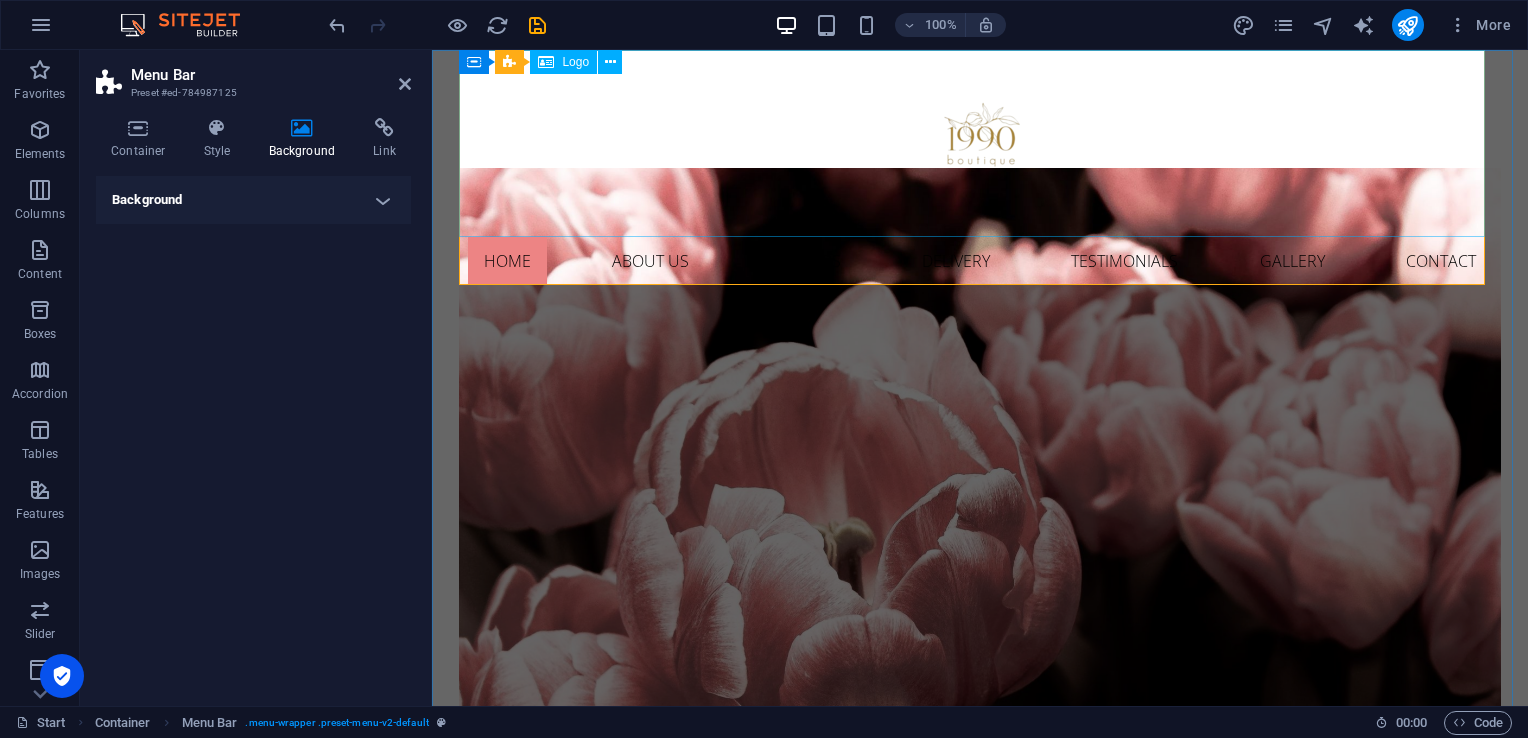 click at bounding box center [979, 143] 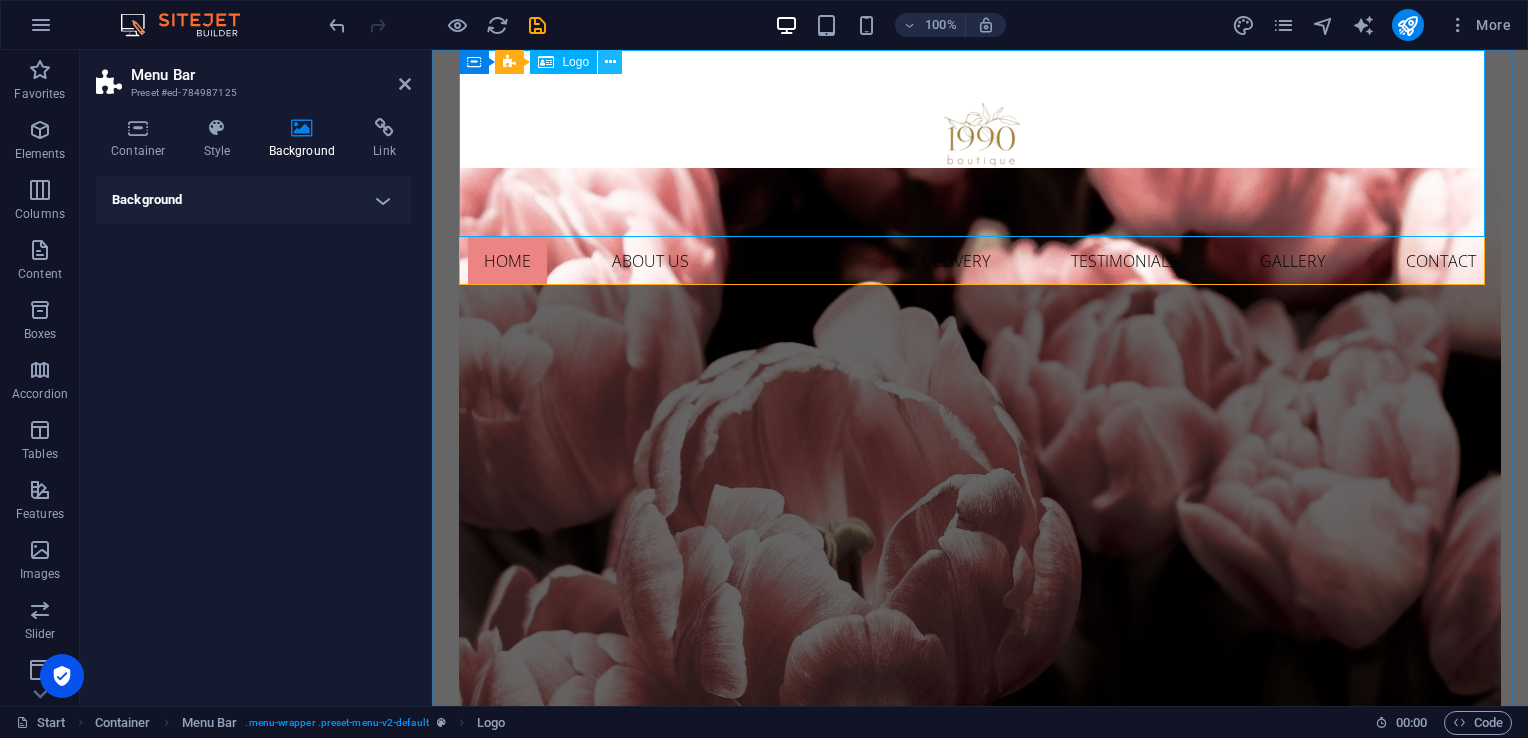 click at bounding box center (610, 62) 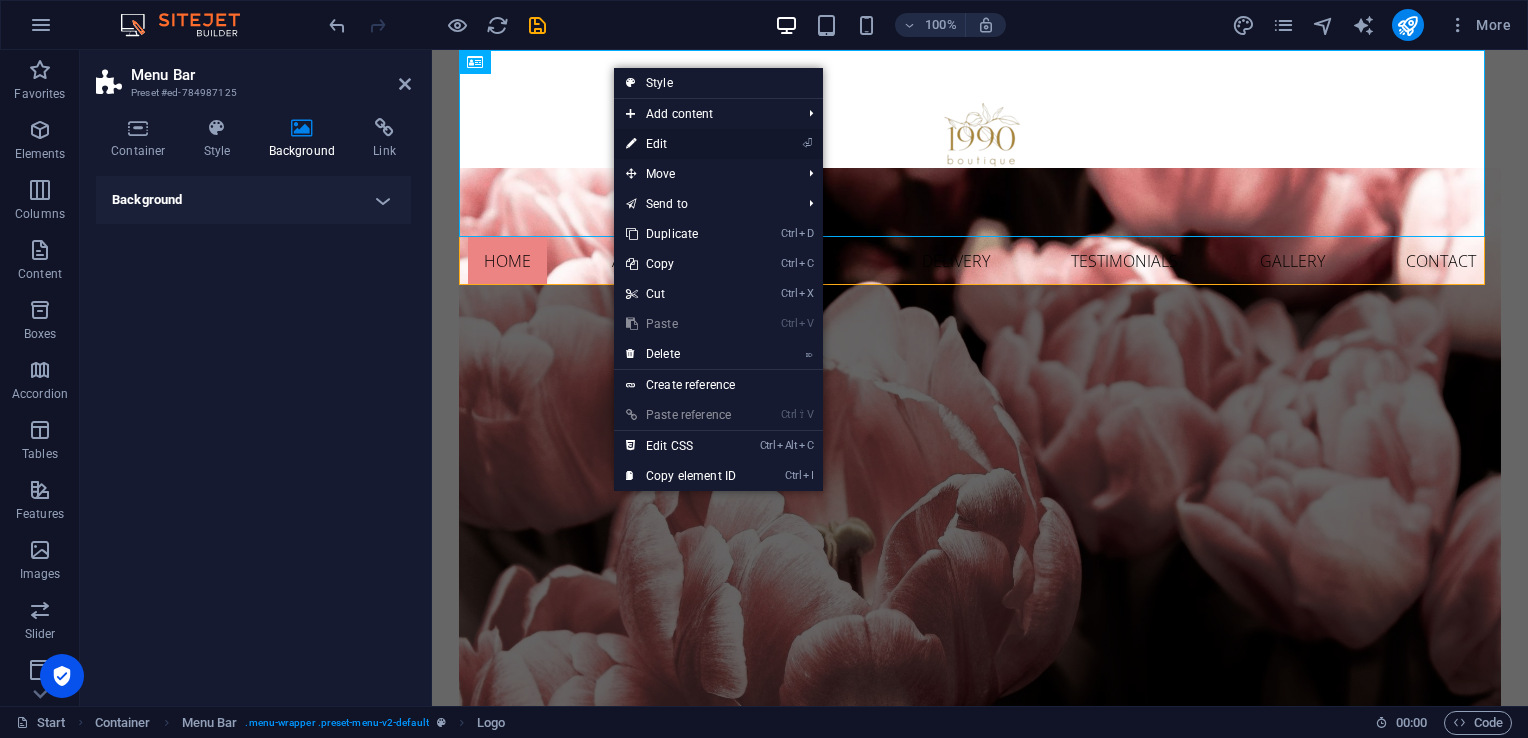 click on "⏎  Edit" at bounding box center (681, 144) 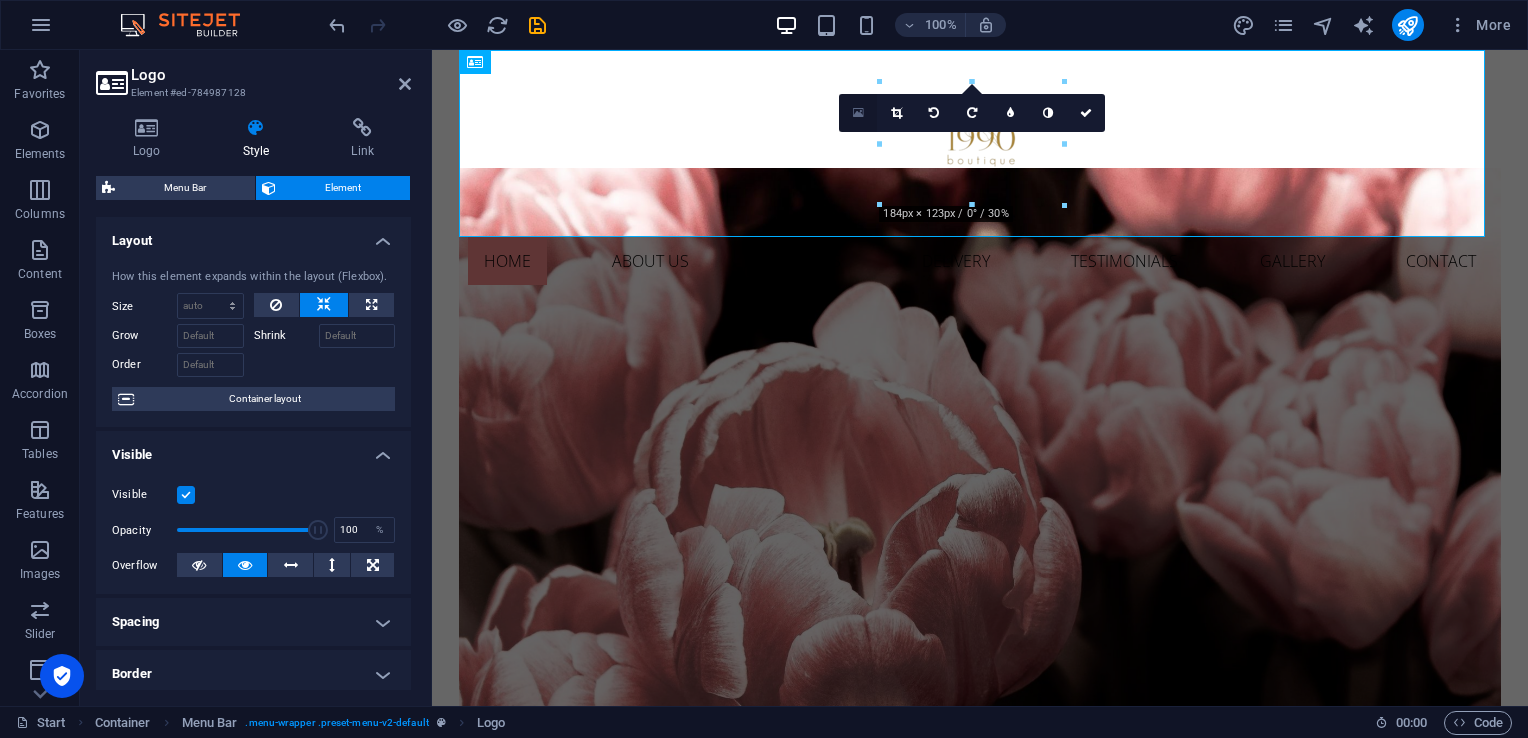 click at bounding box center (858, 113) 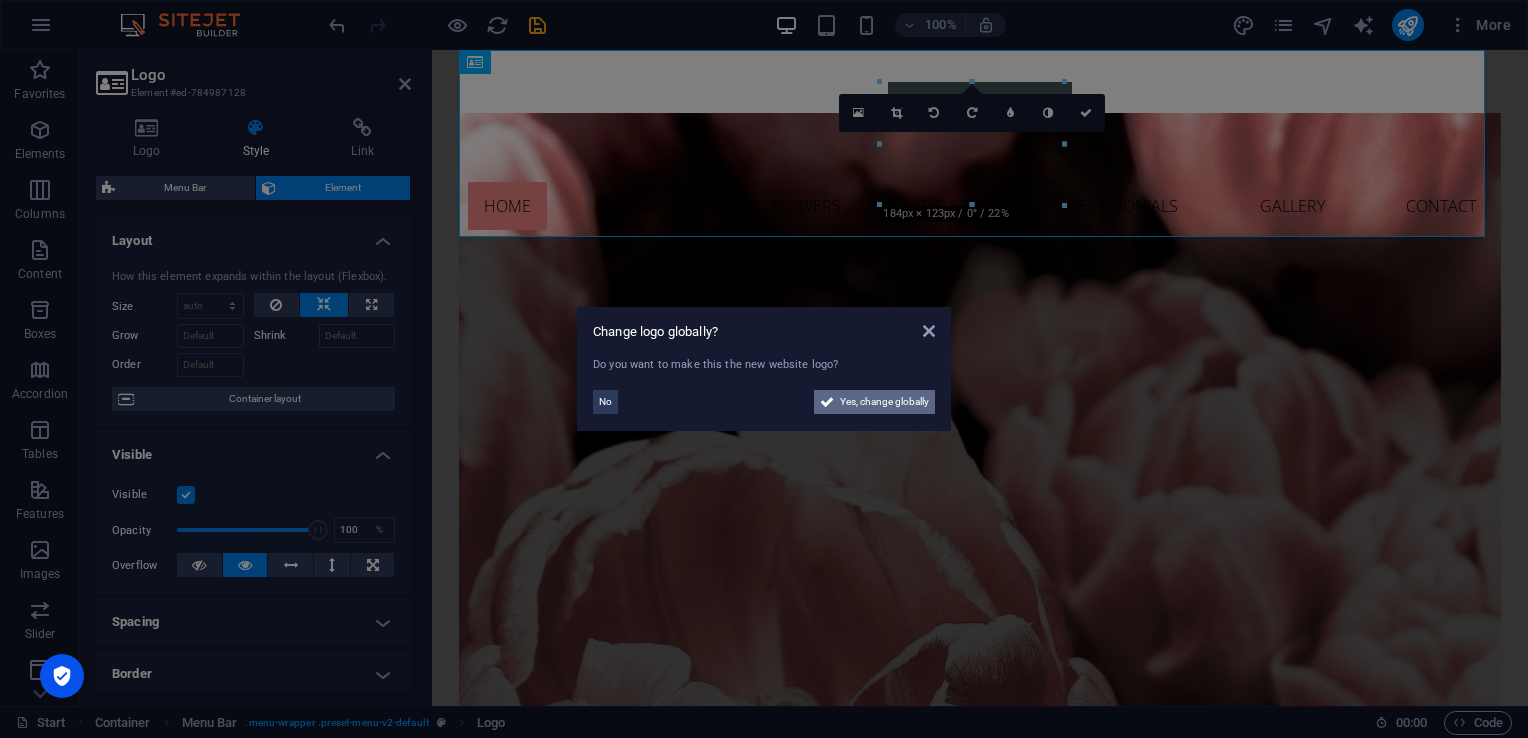 click on "Yes, change globally" at bounding box center (884, 402) 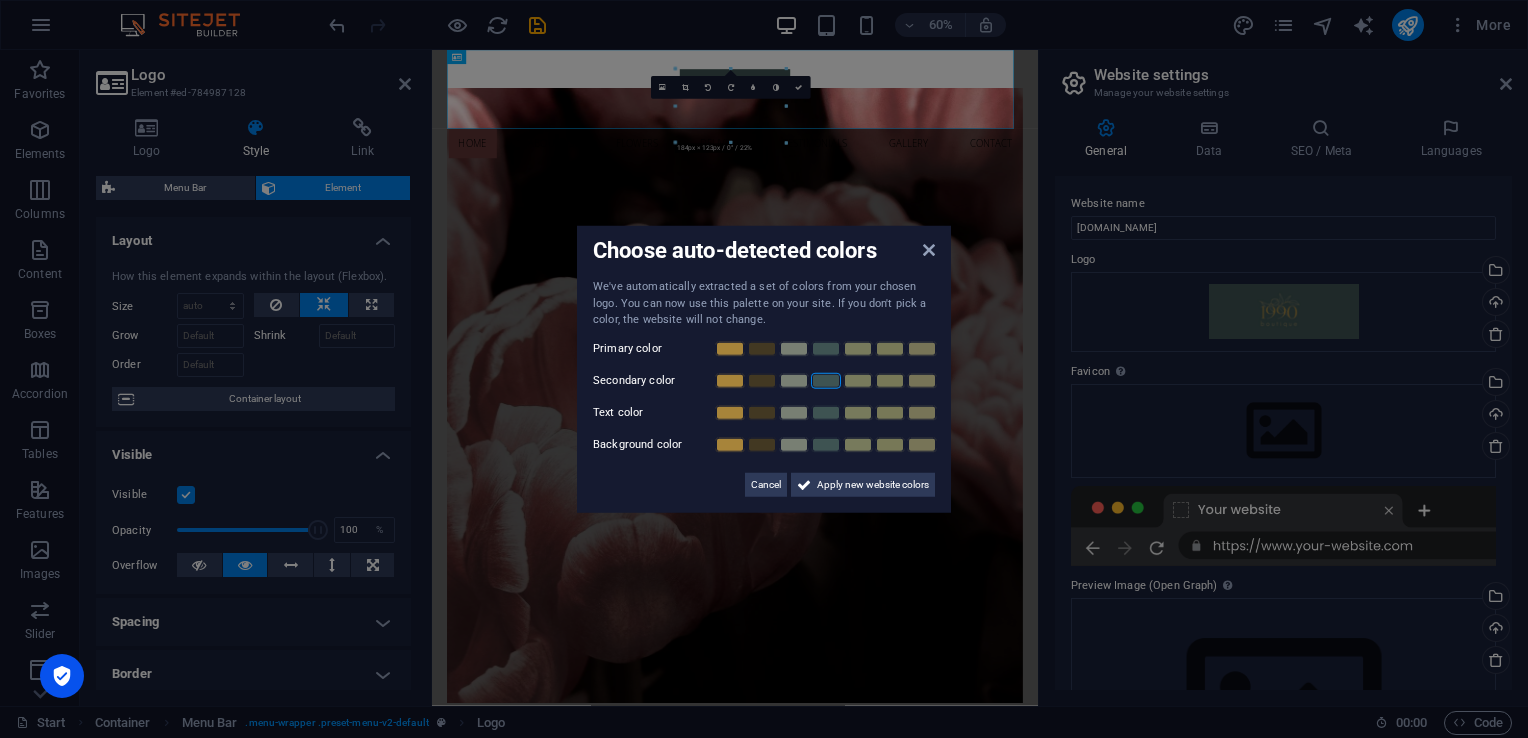 click at bounding box center (826, 380) 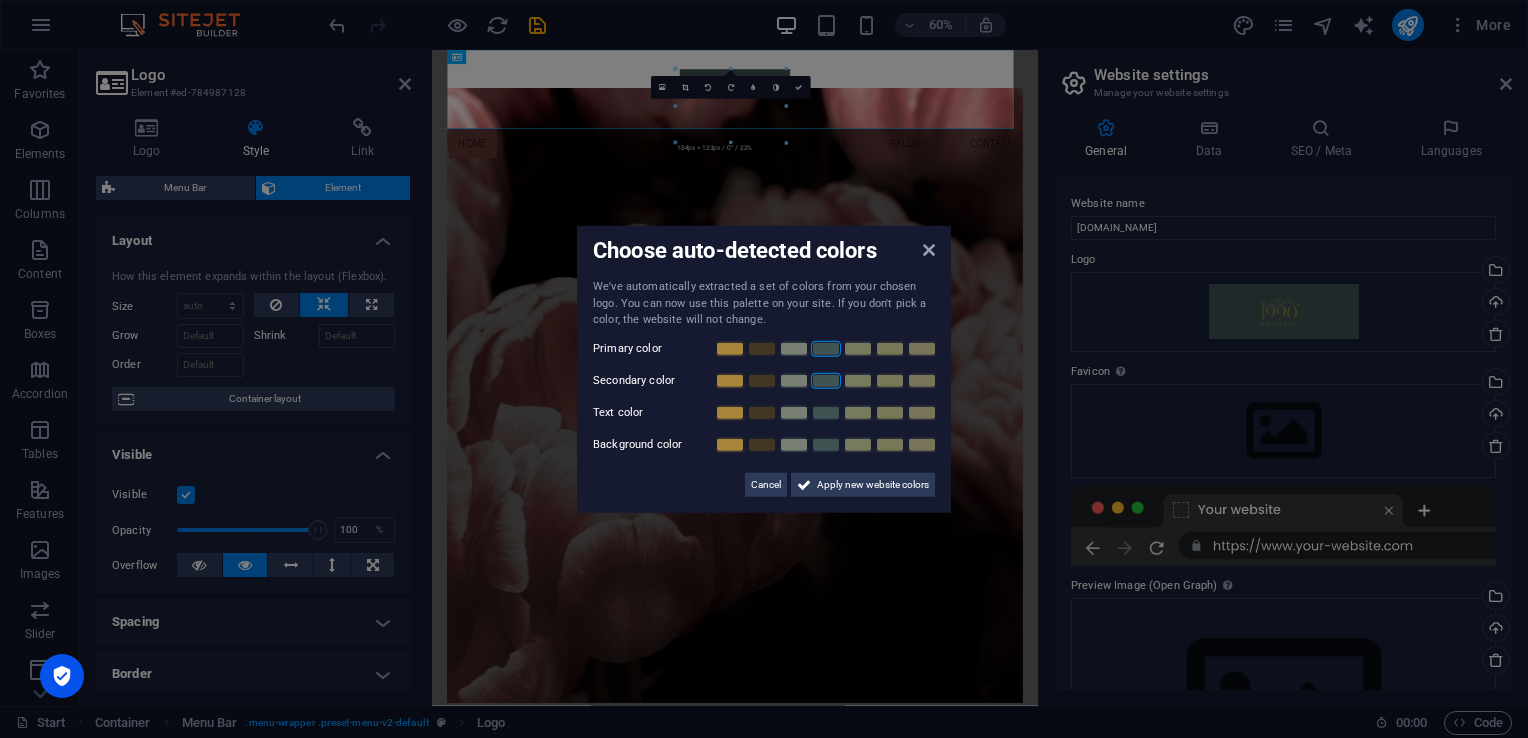 click at bounding box center (826, 348) 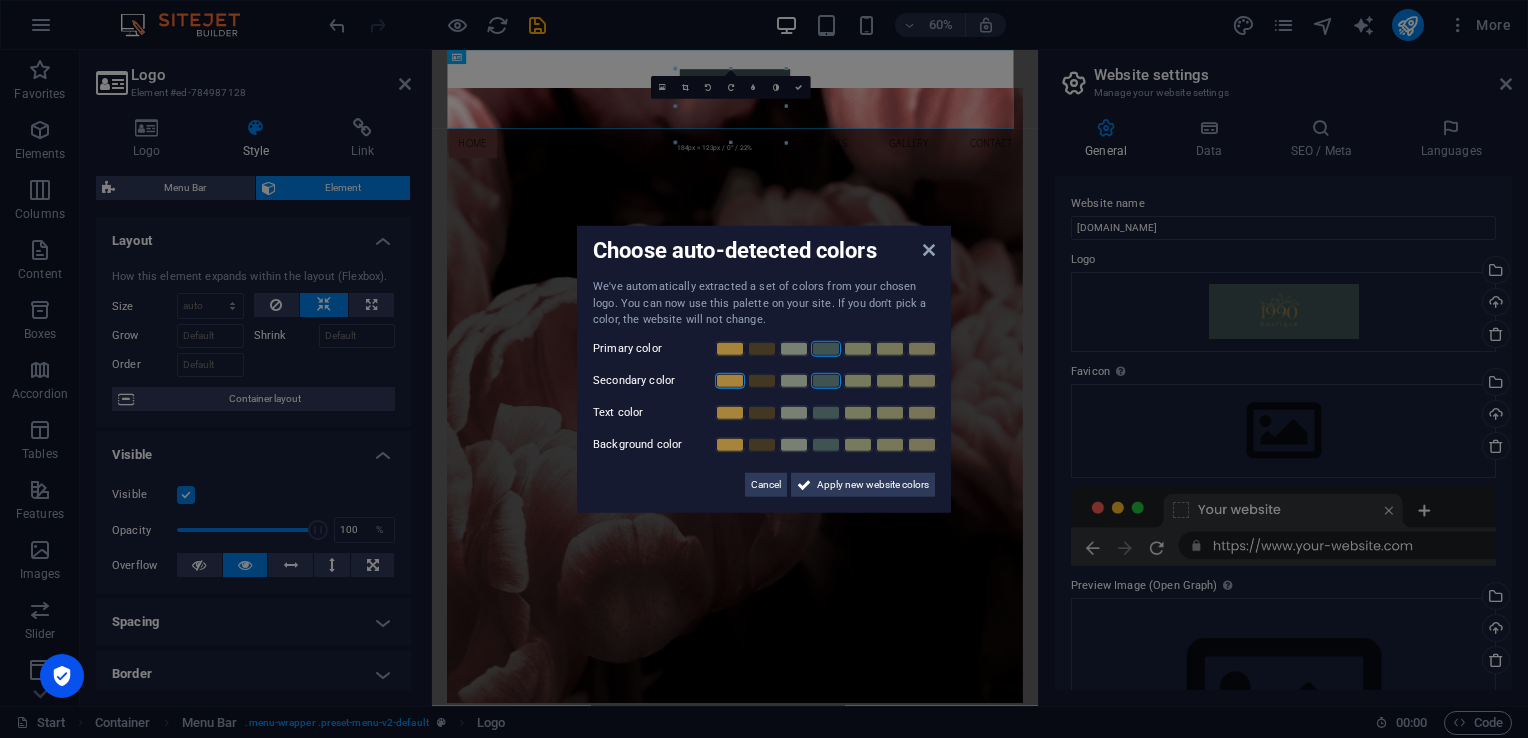 click at bounding box center [730, 380] 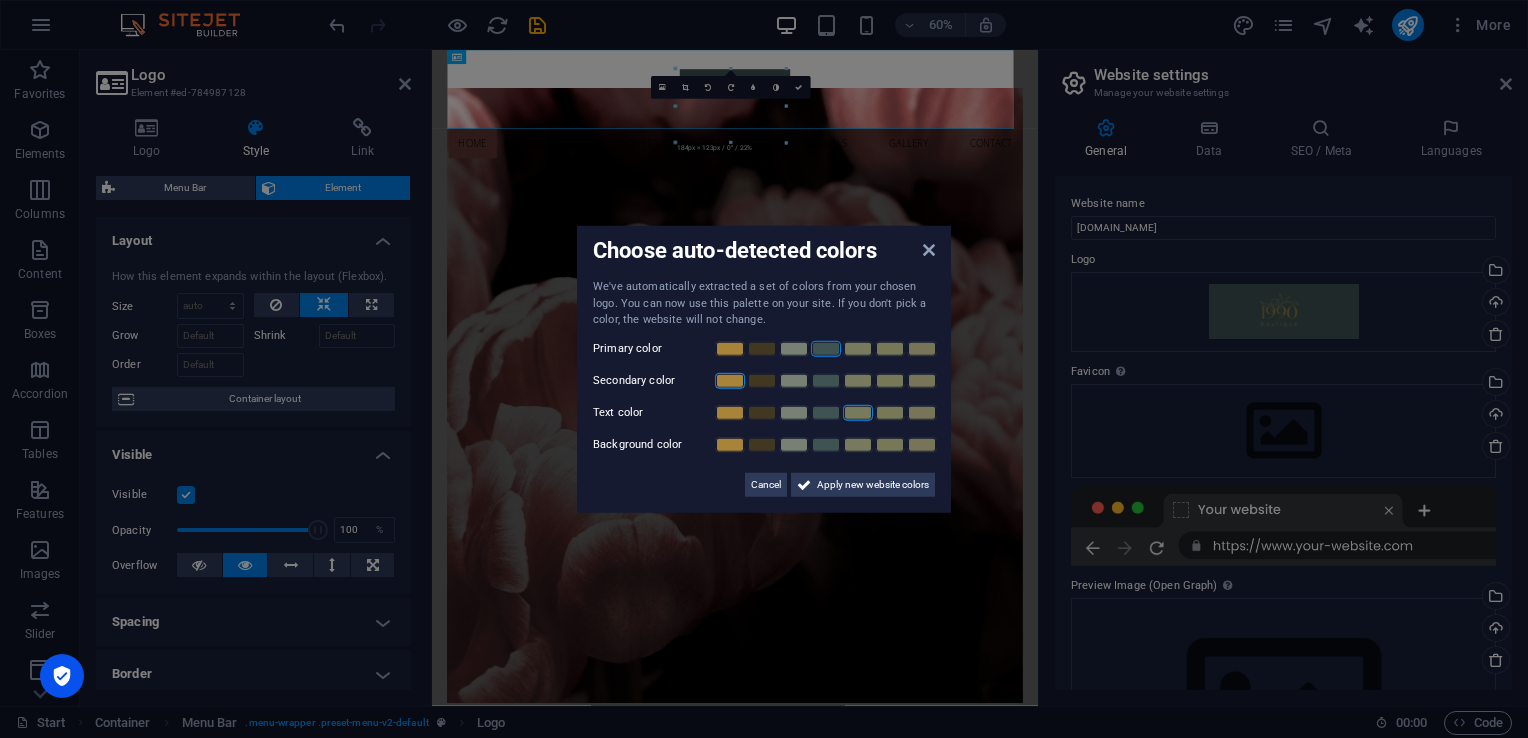 click at bounding box center [858, 412] 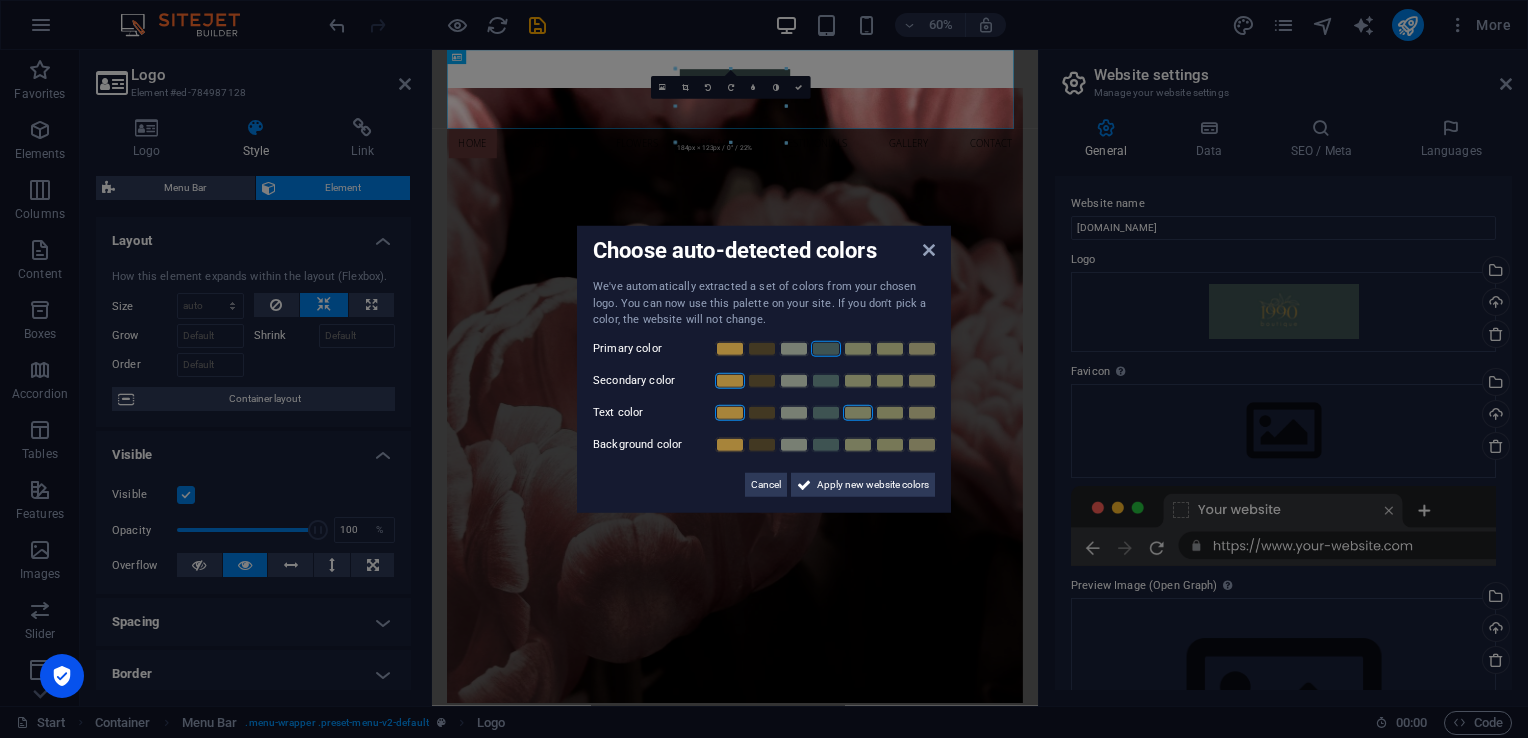 click at bounding box center [730, 412] 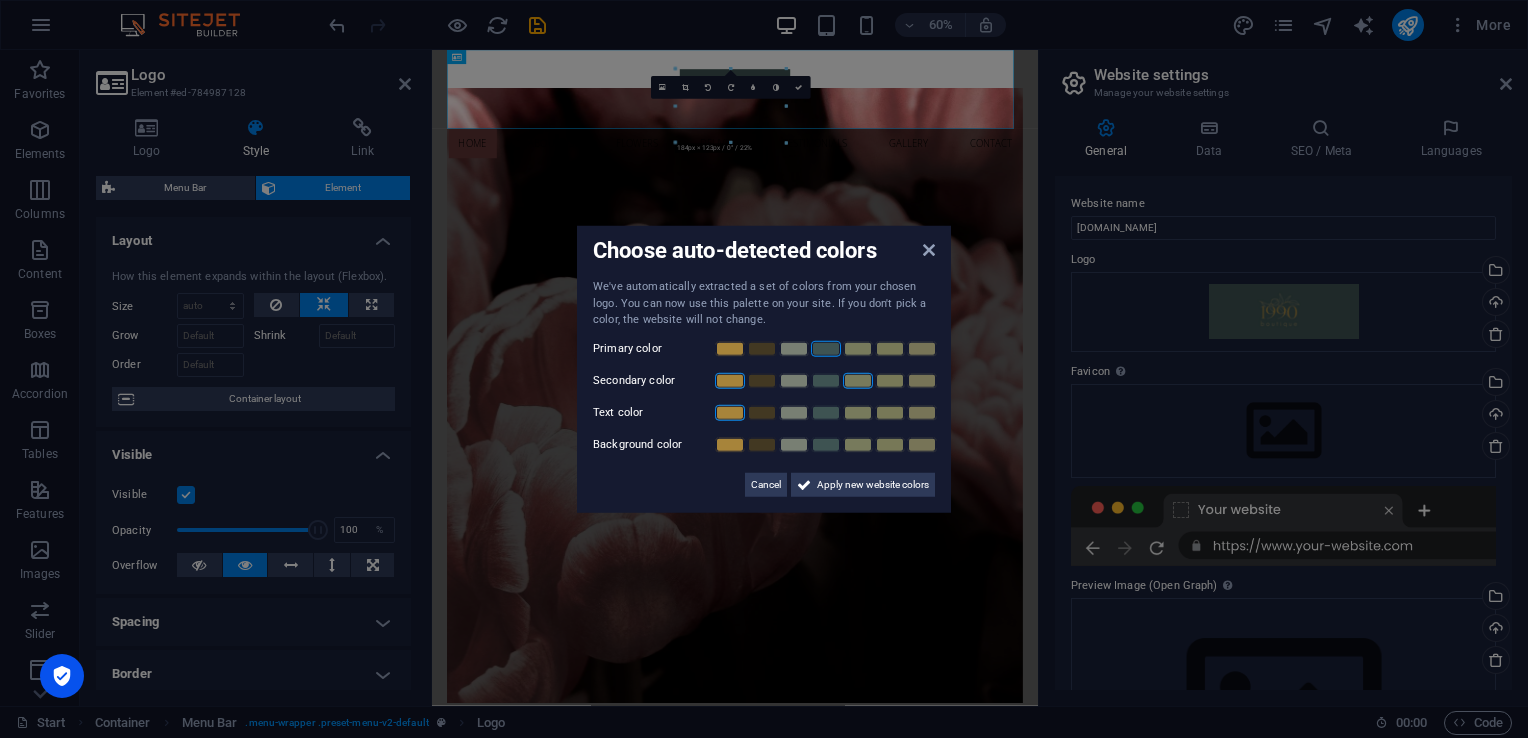 click at bounding box center [858, 380] 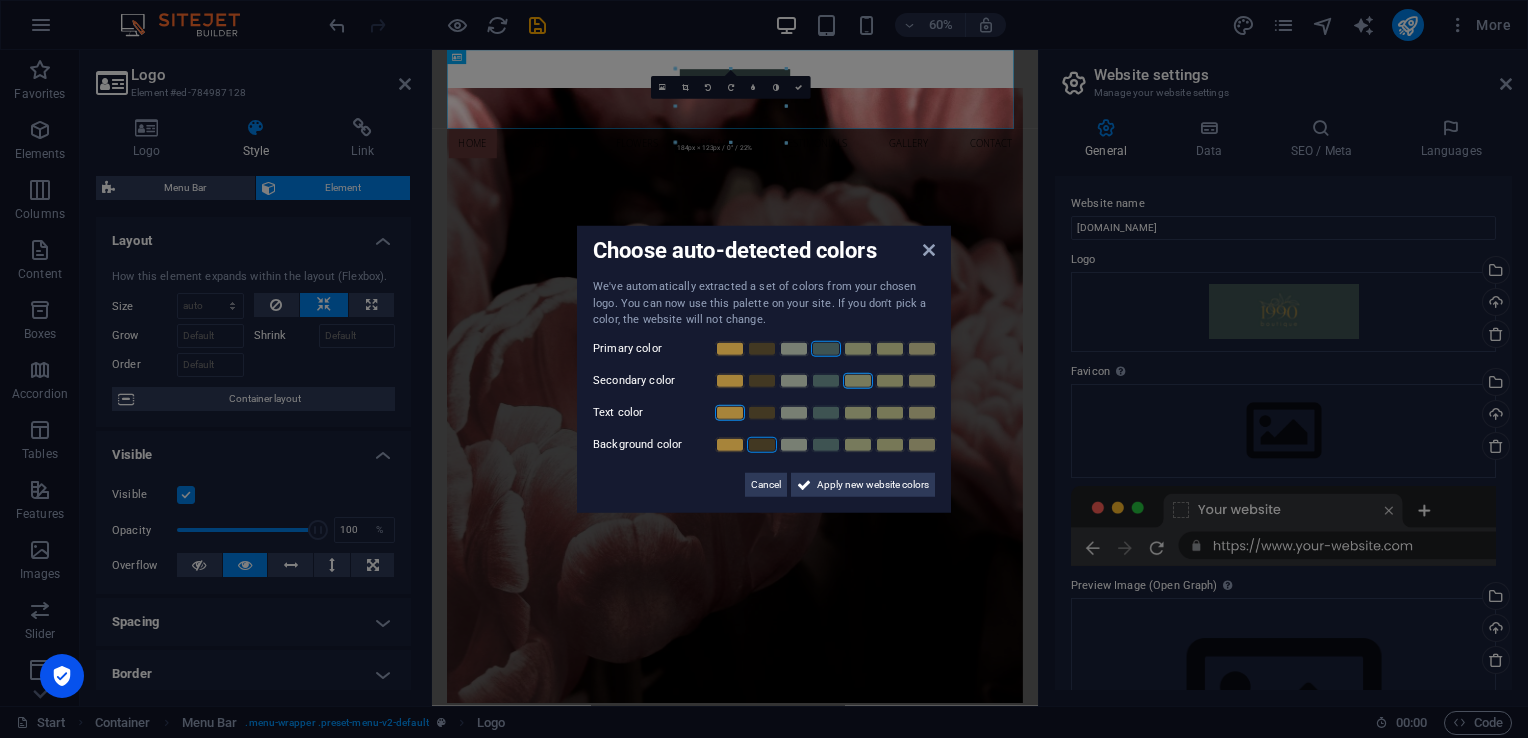 click at bounding box center (762, 444) 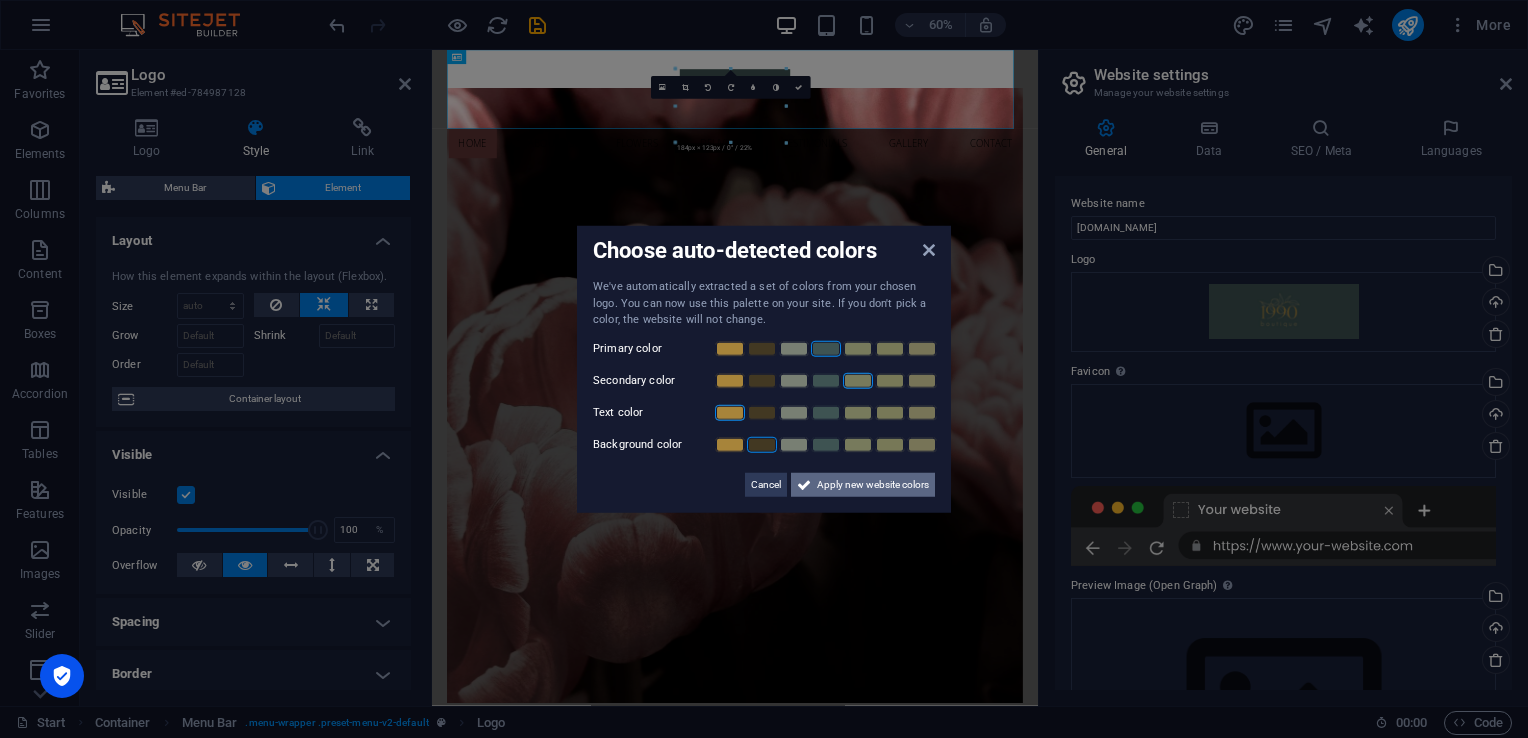click on "Apply new website colors" at bounding box center (873, 484) 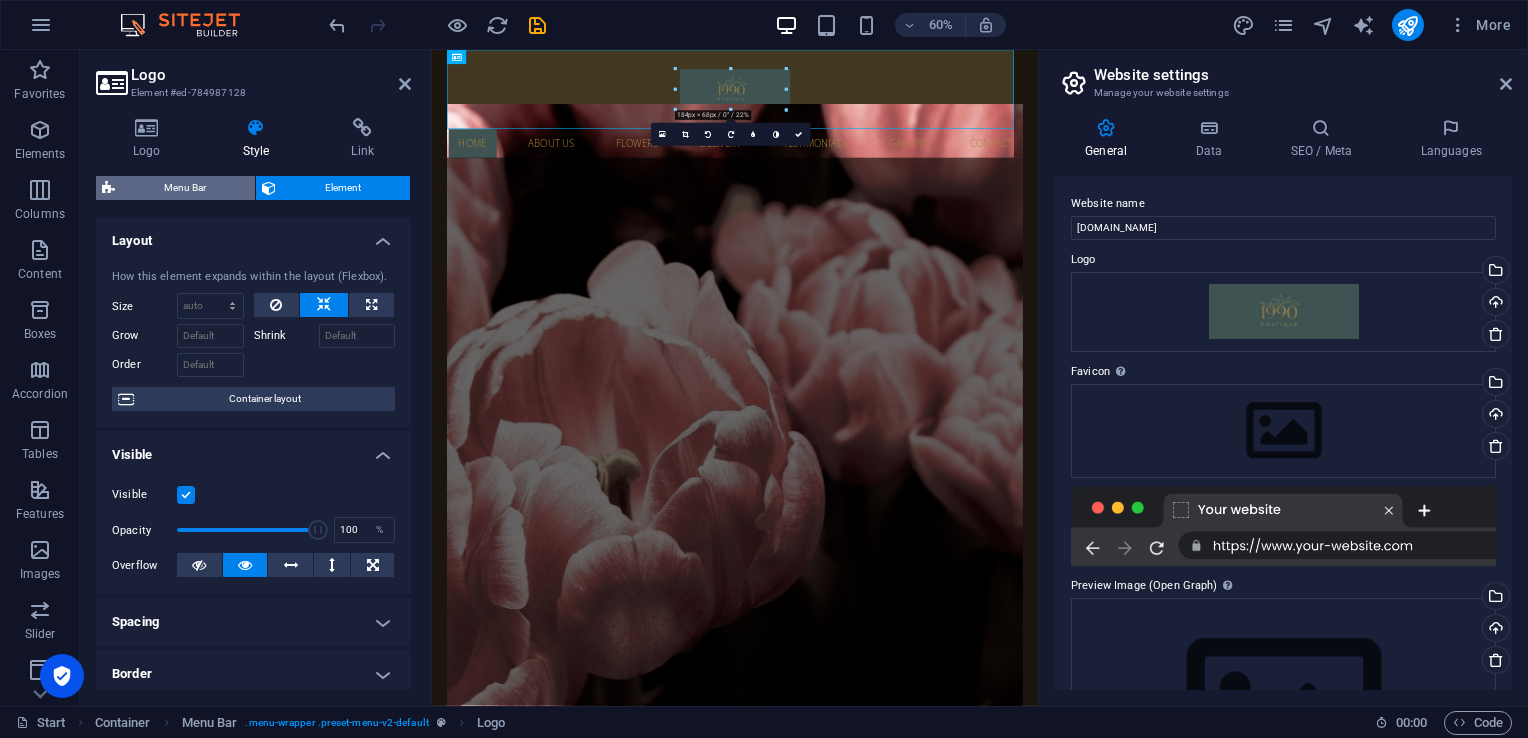 click on "Menu Bar" at bounding box center [185, 188] 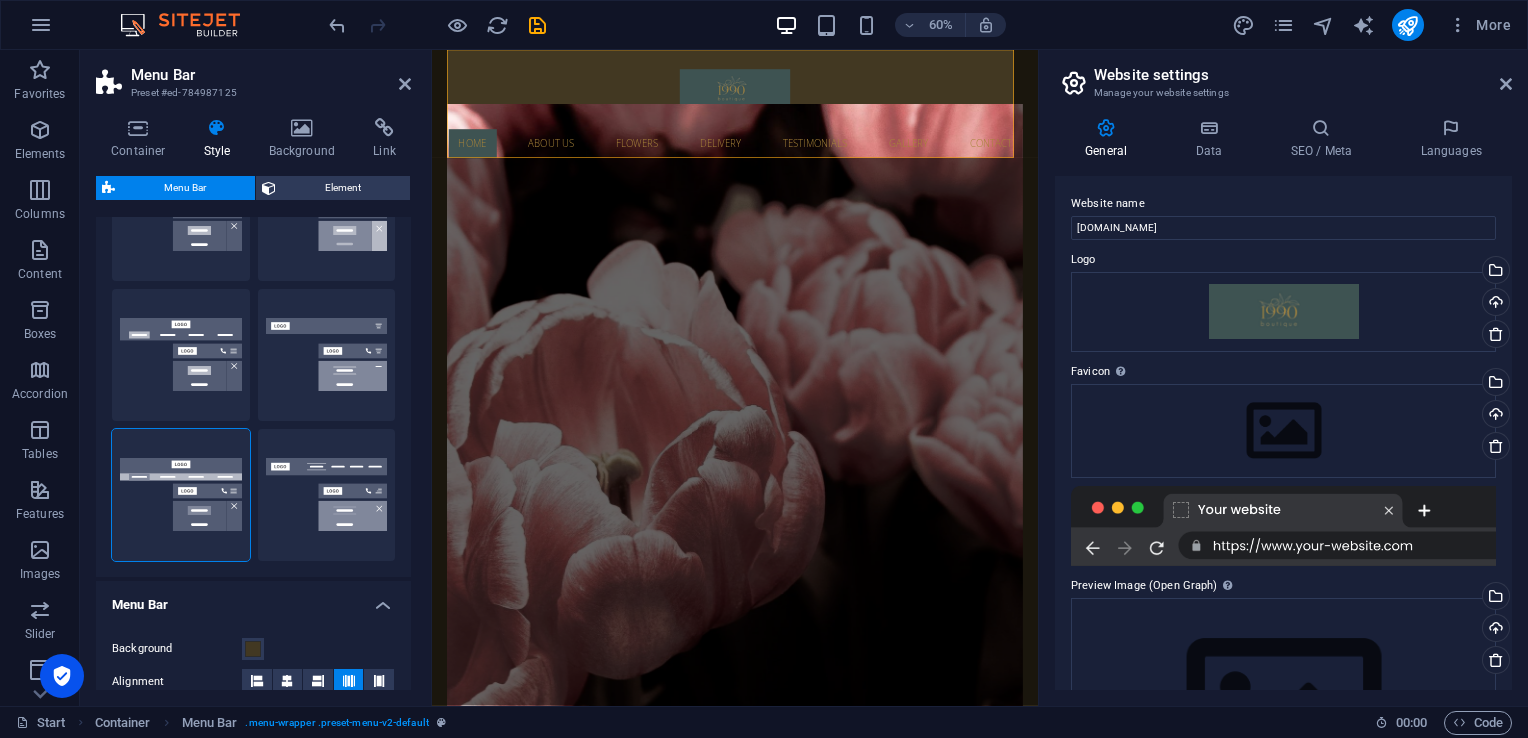 scroll, scrollTop: 265, scrollLeft: 0, axis: vertical 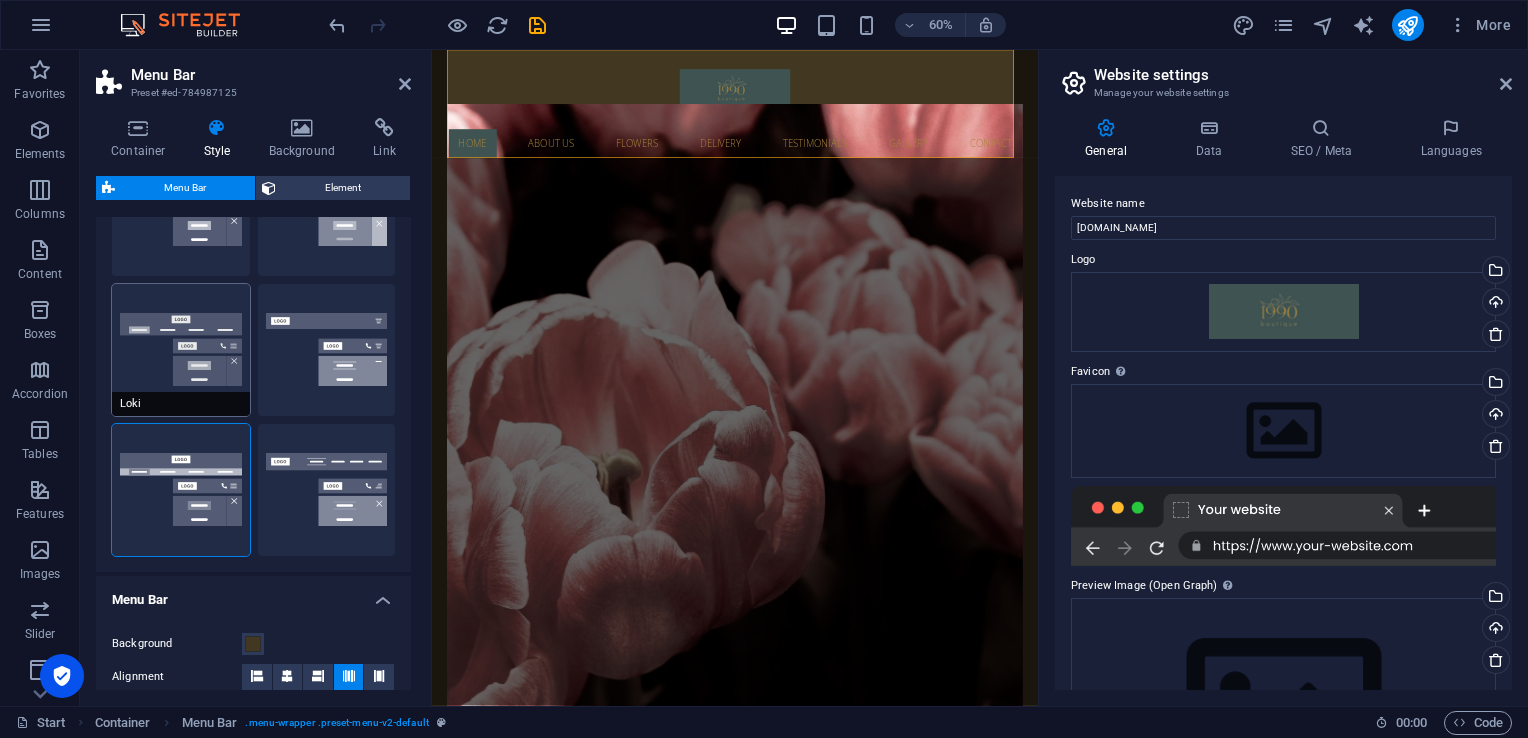 click on "Loki" at bounding box center [181, 350] 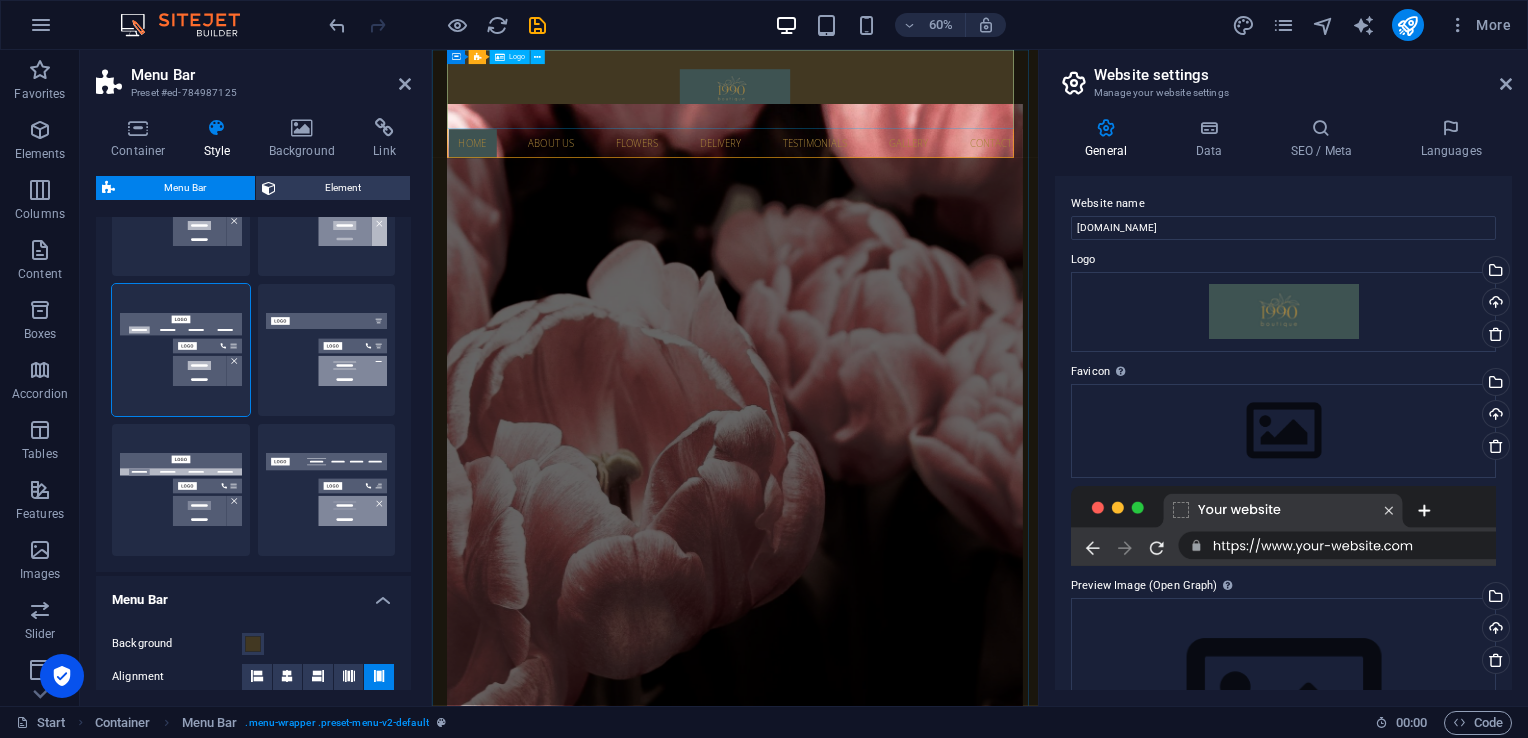 click at bounding box center (937, 116) 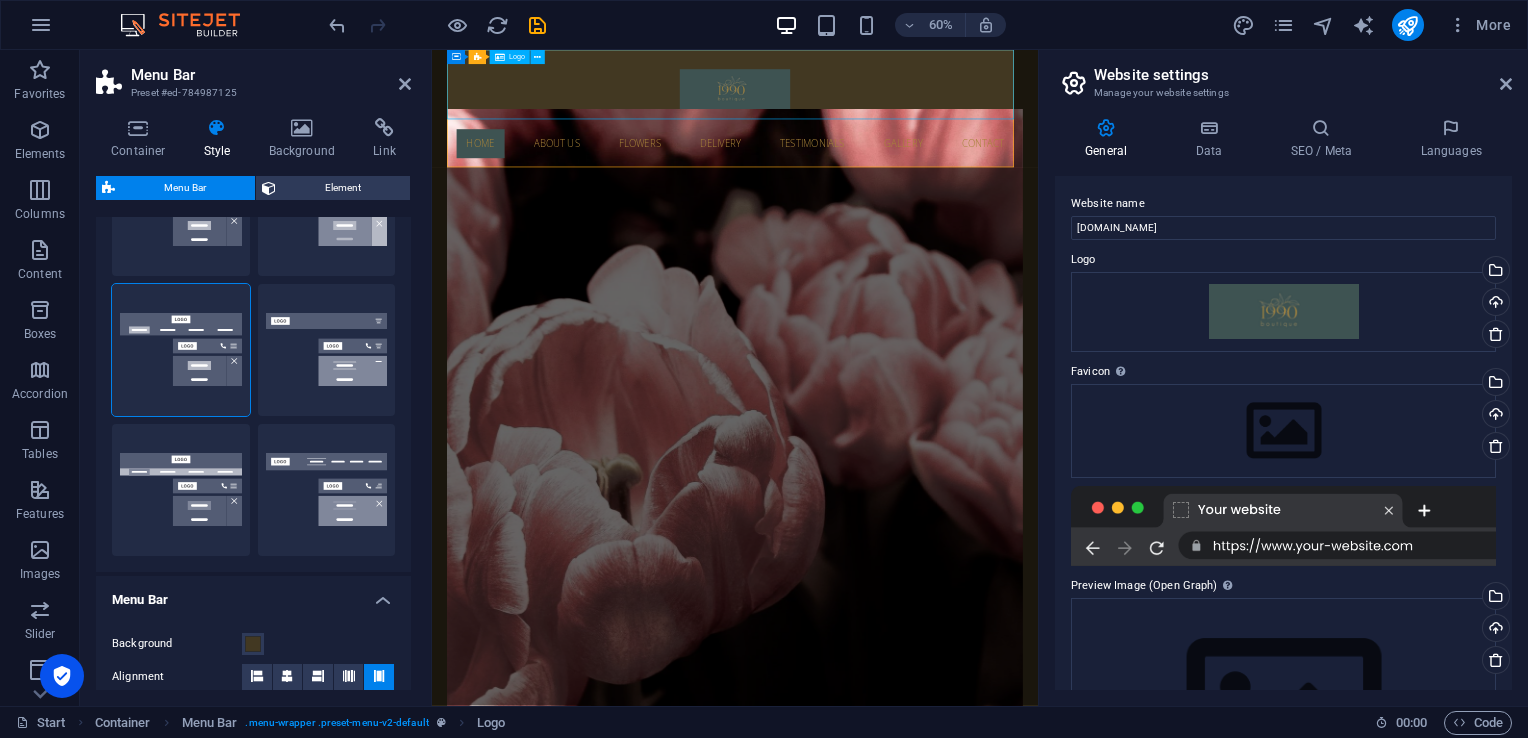 click at bounding box center [937, 108] 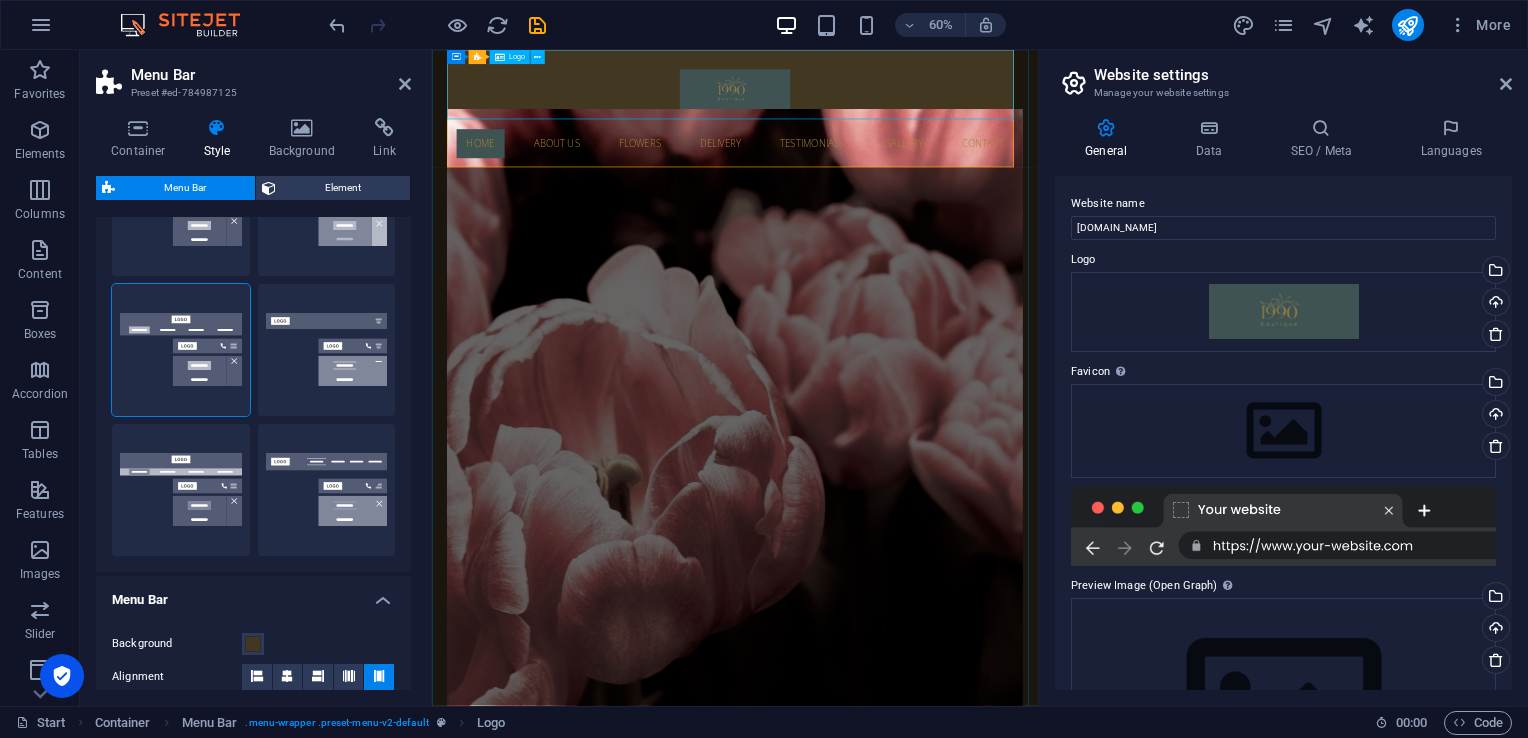 click at bounding box center [937, 108] 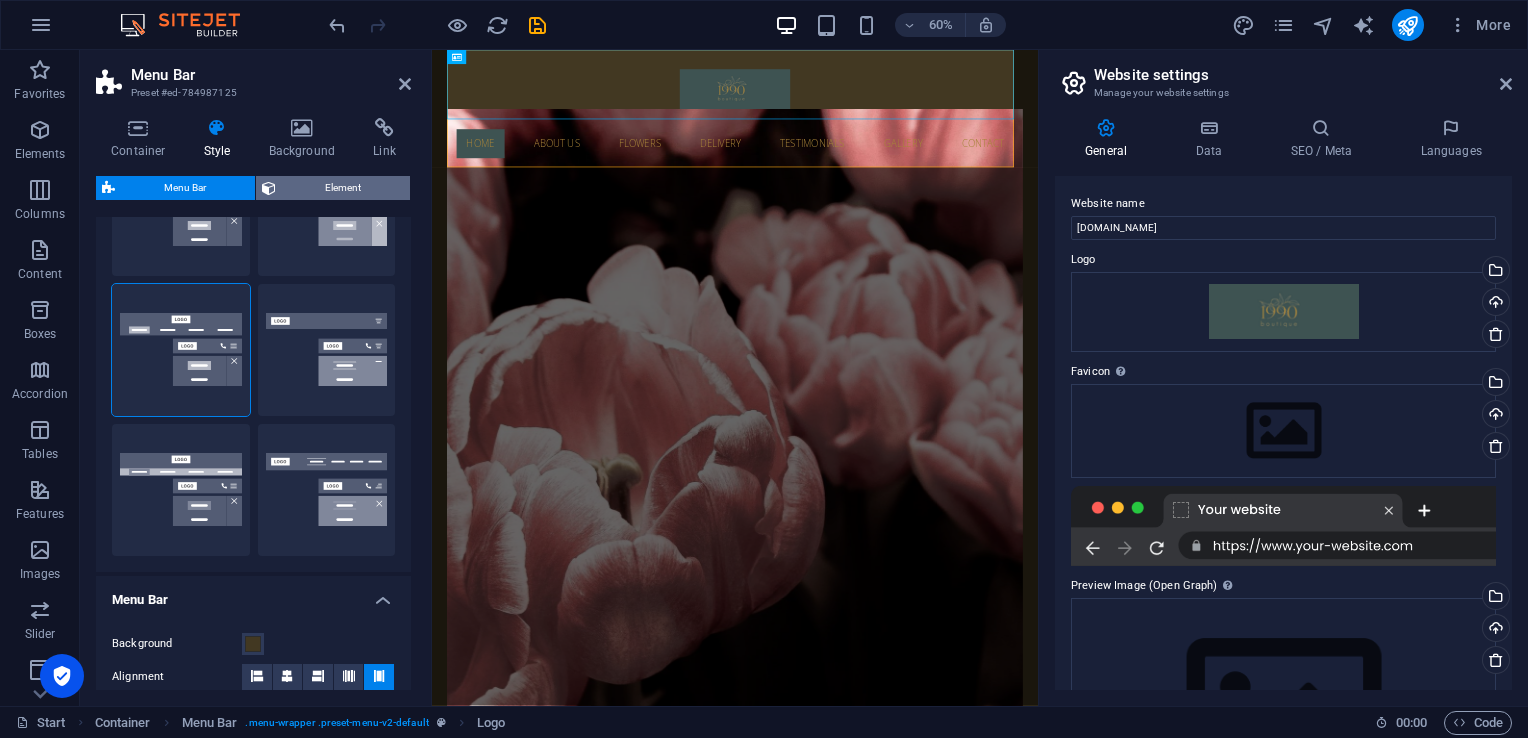 click on "Element" at bounding box center [343, 188] 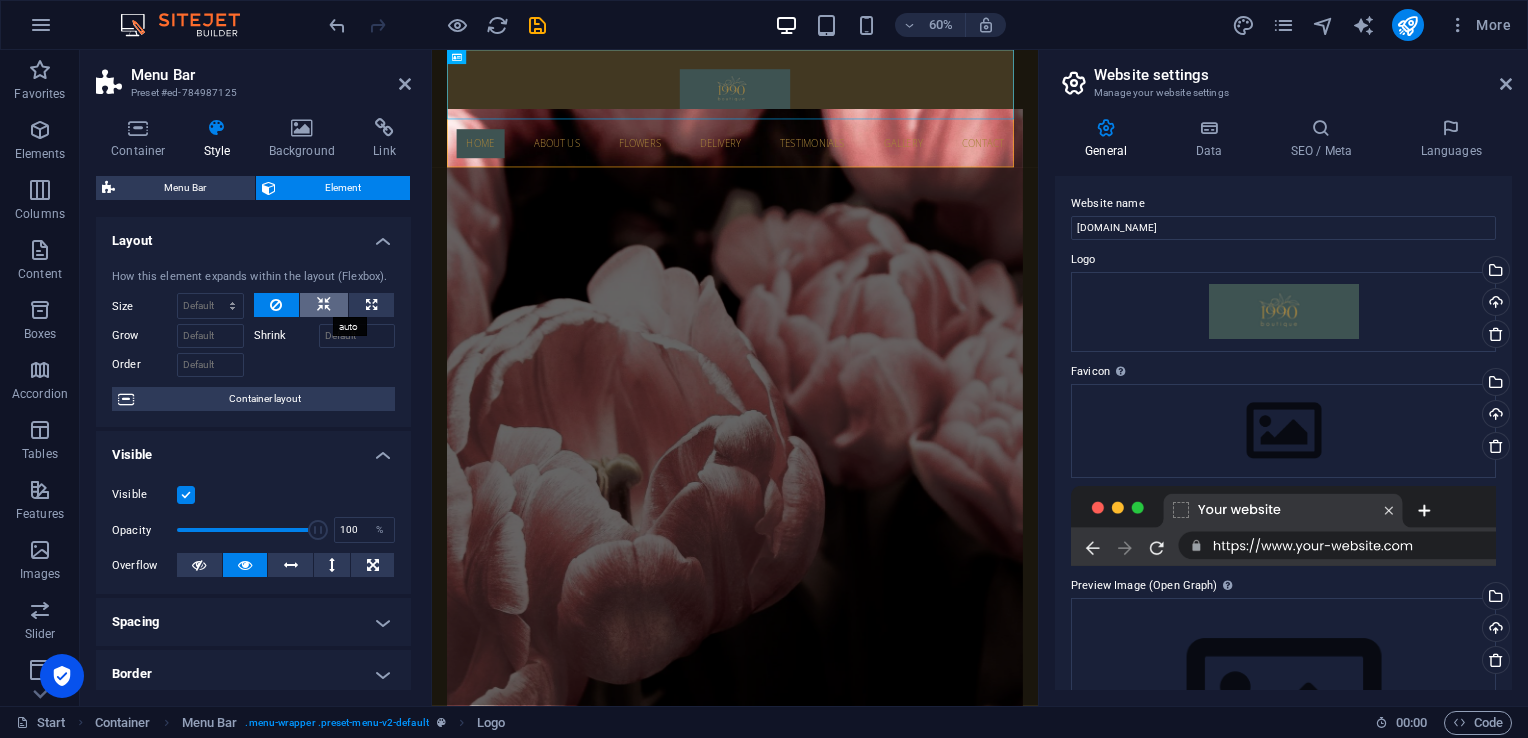 click at bounding box center (324, 305) 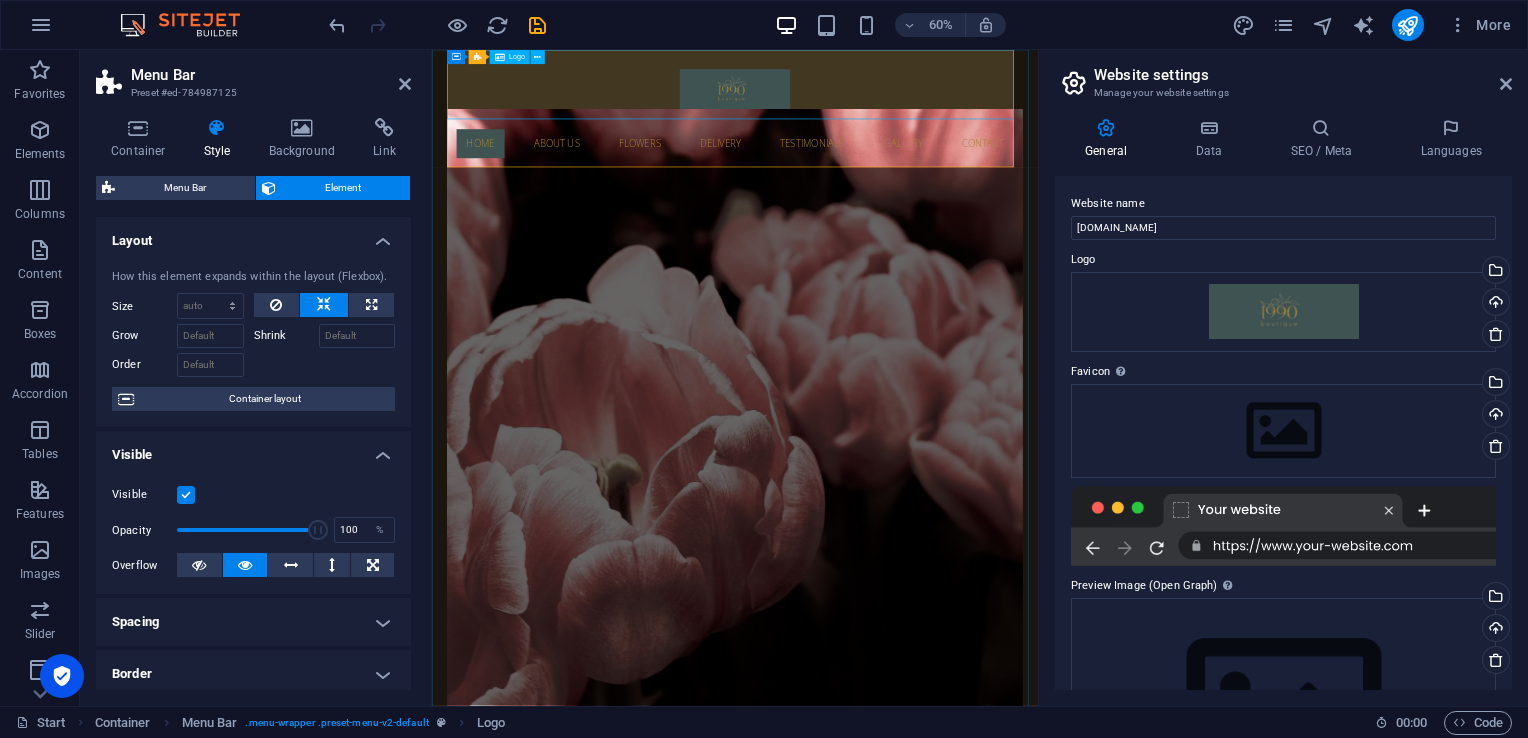 click at bounding box center (937, 108) 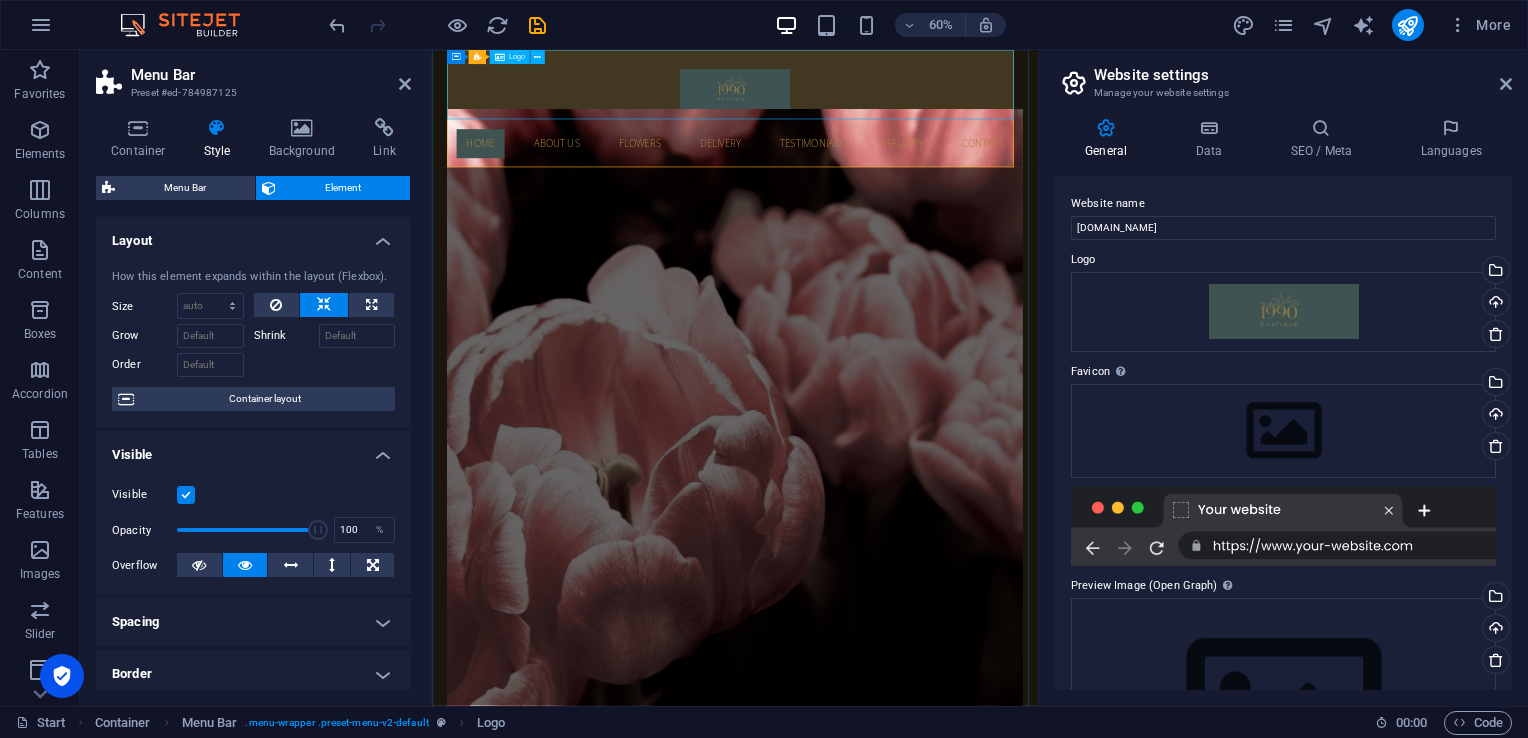 click at bounding box center [937, 108] 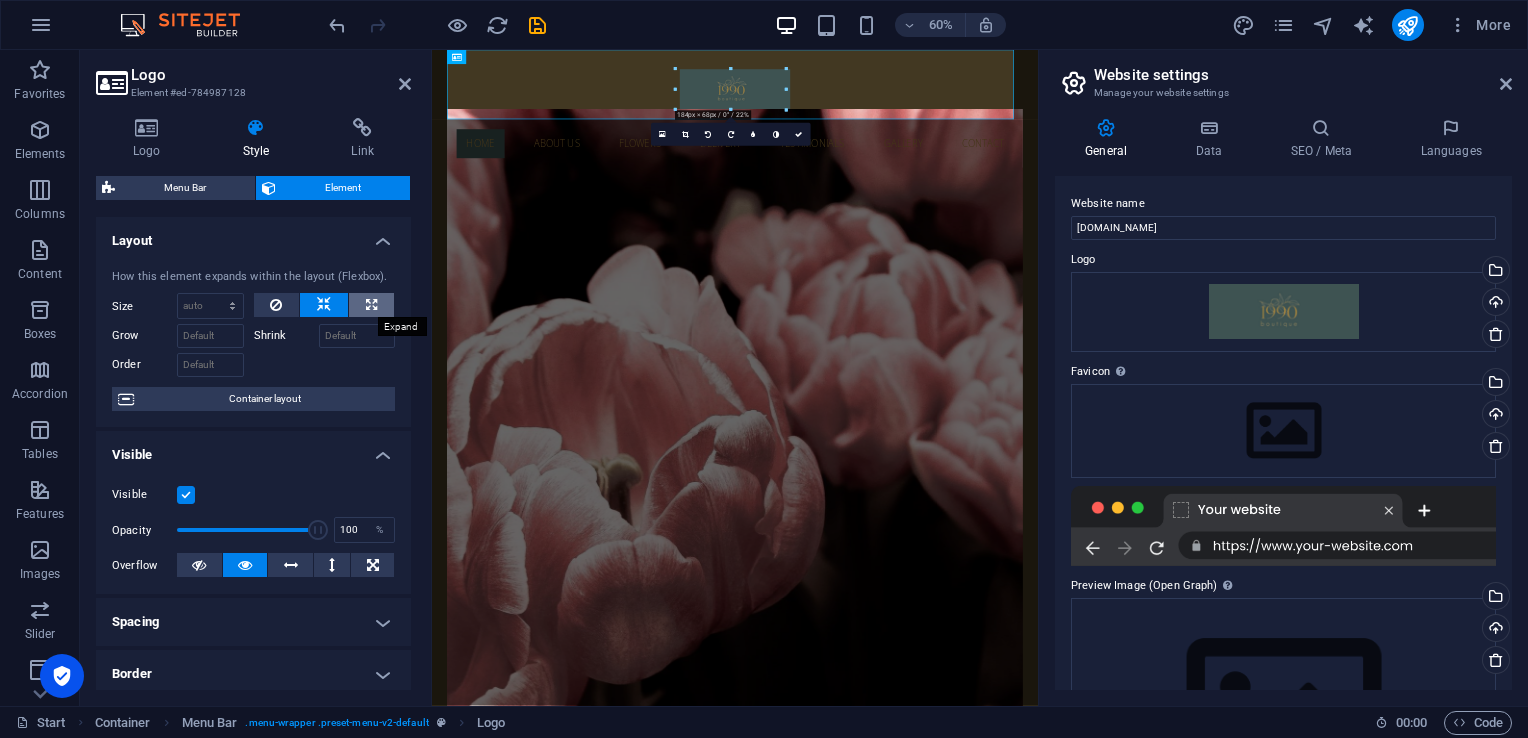 click at bounding box center [371, 305] 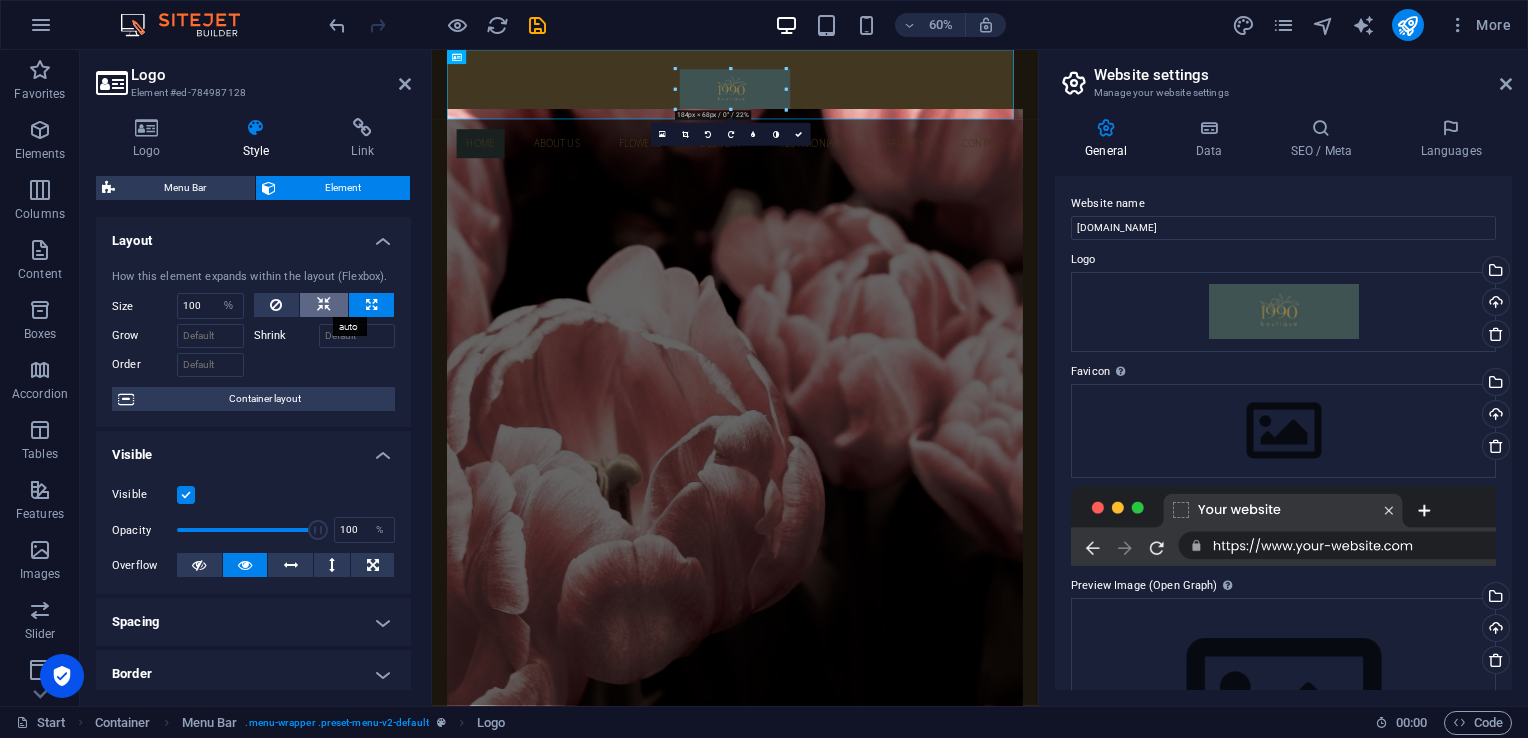 click at bounding box center (324, 305) 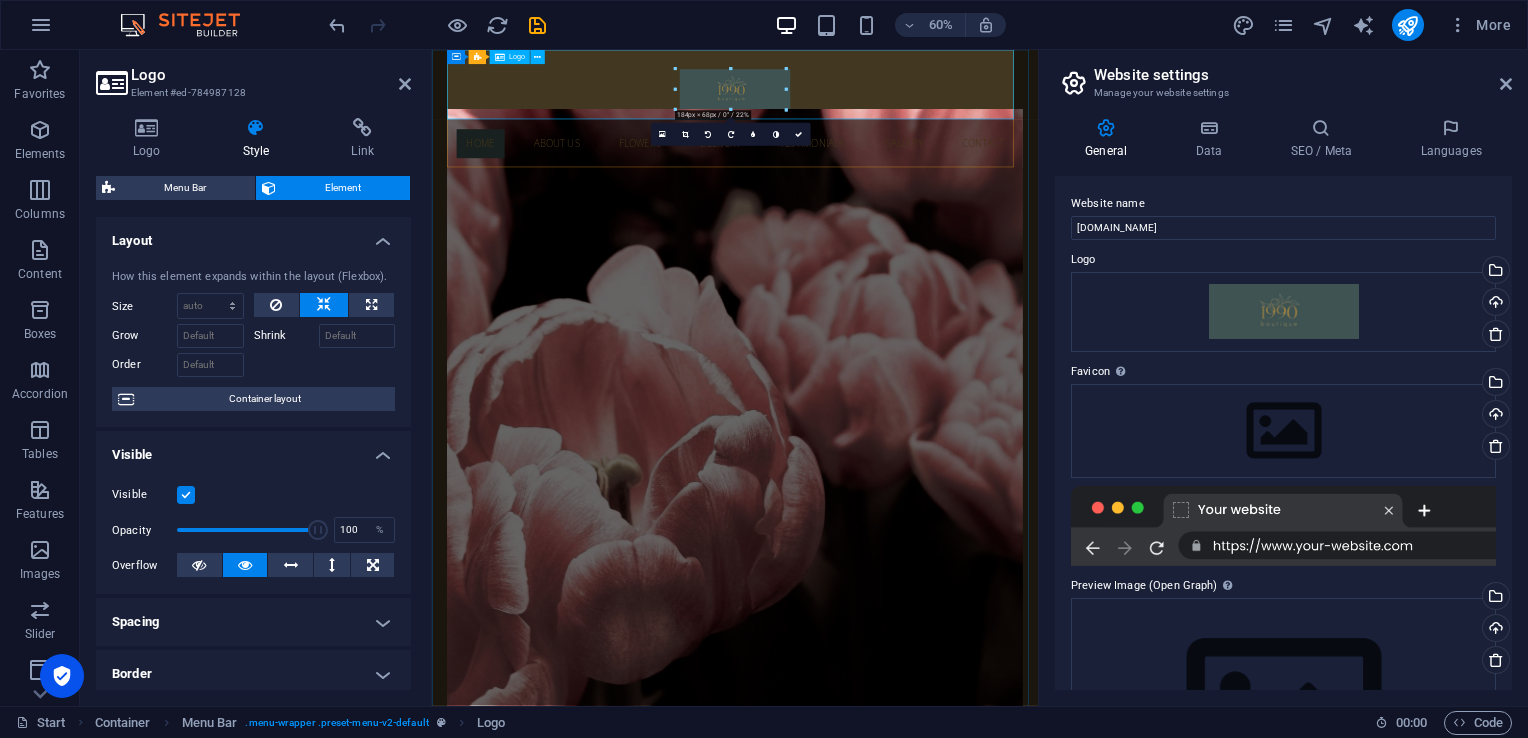 drag, startPoint x: 1064, startPoint y: 118, endPoint x: 1262, endPoint y: 111, distance: 198.1237 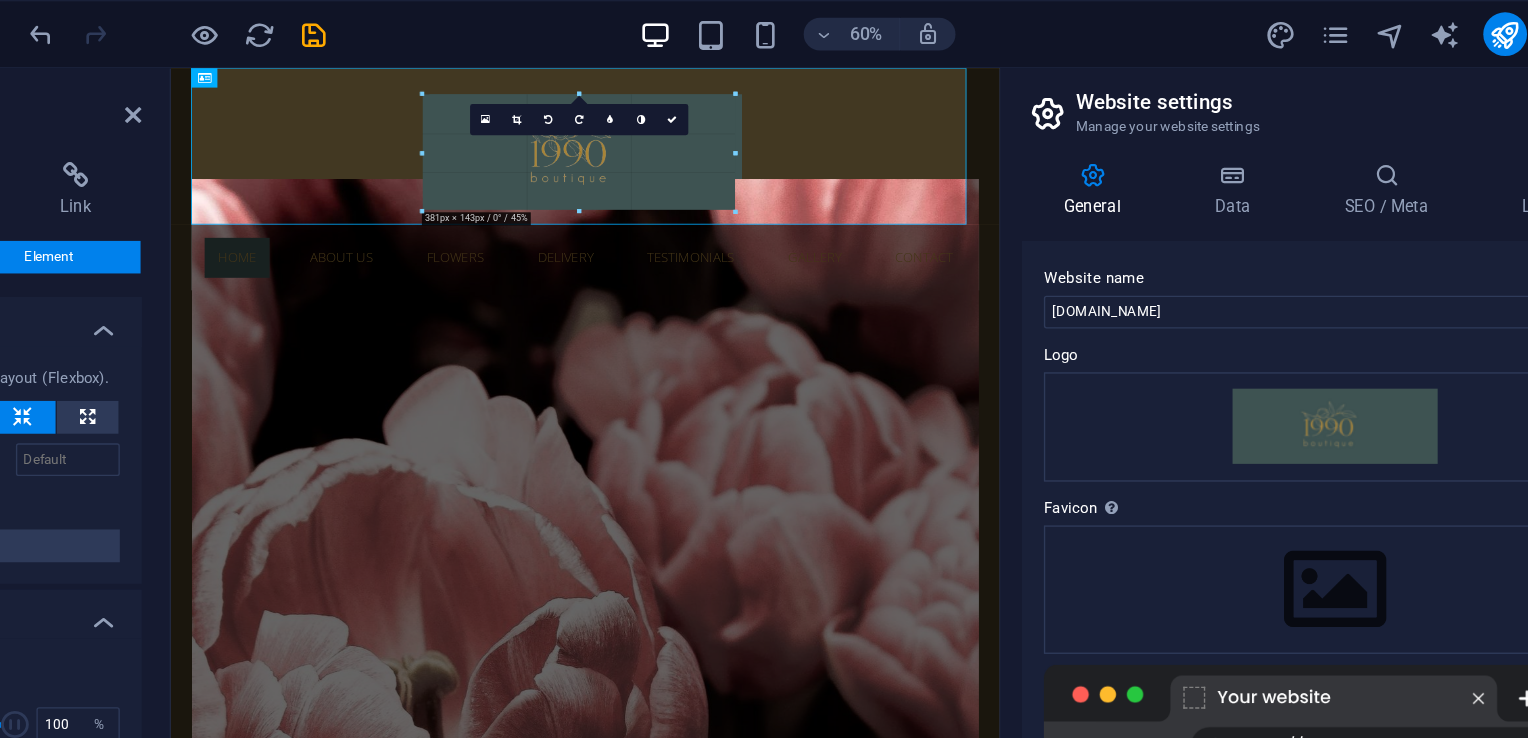 click at bounding box center (730, 107) 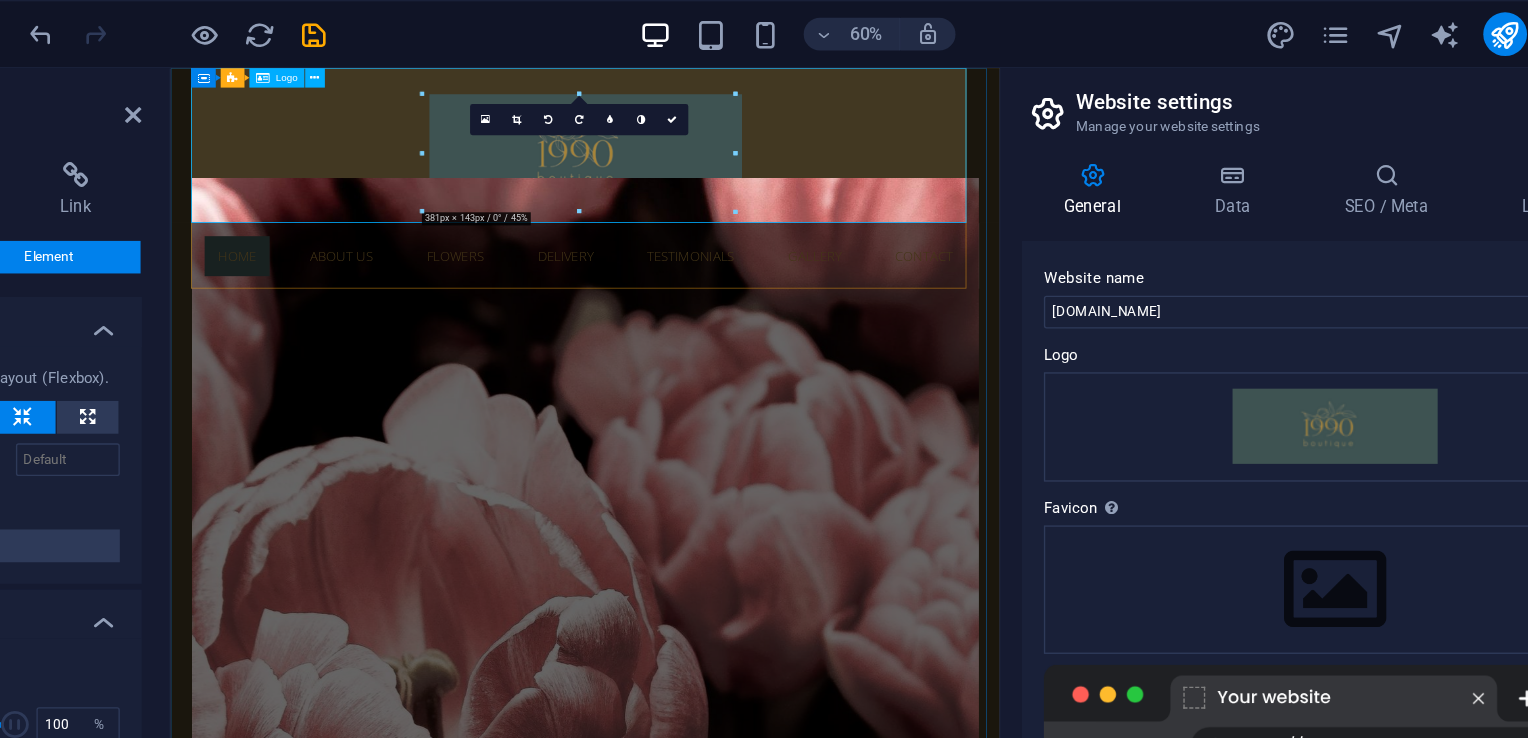 drag, startPoint x: 1014, startPoint y: 178, endPoint x: 992, endPoint y: 167, distance: 24.596748 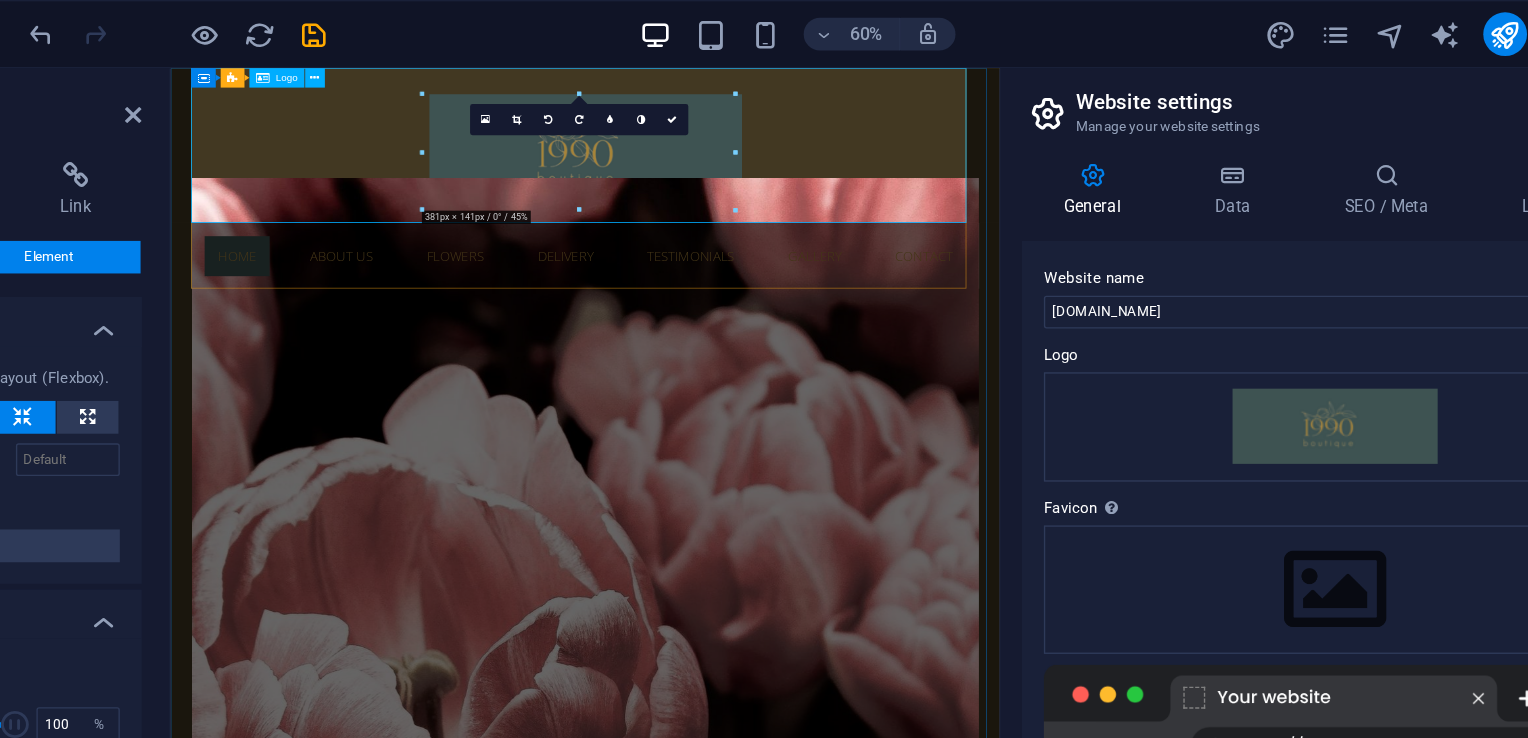 drag, startPoint x: 1015, startPoint y: 176, endPoint x: 941, endPoint y: 163, distance: 75.13322 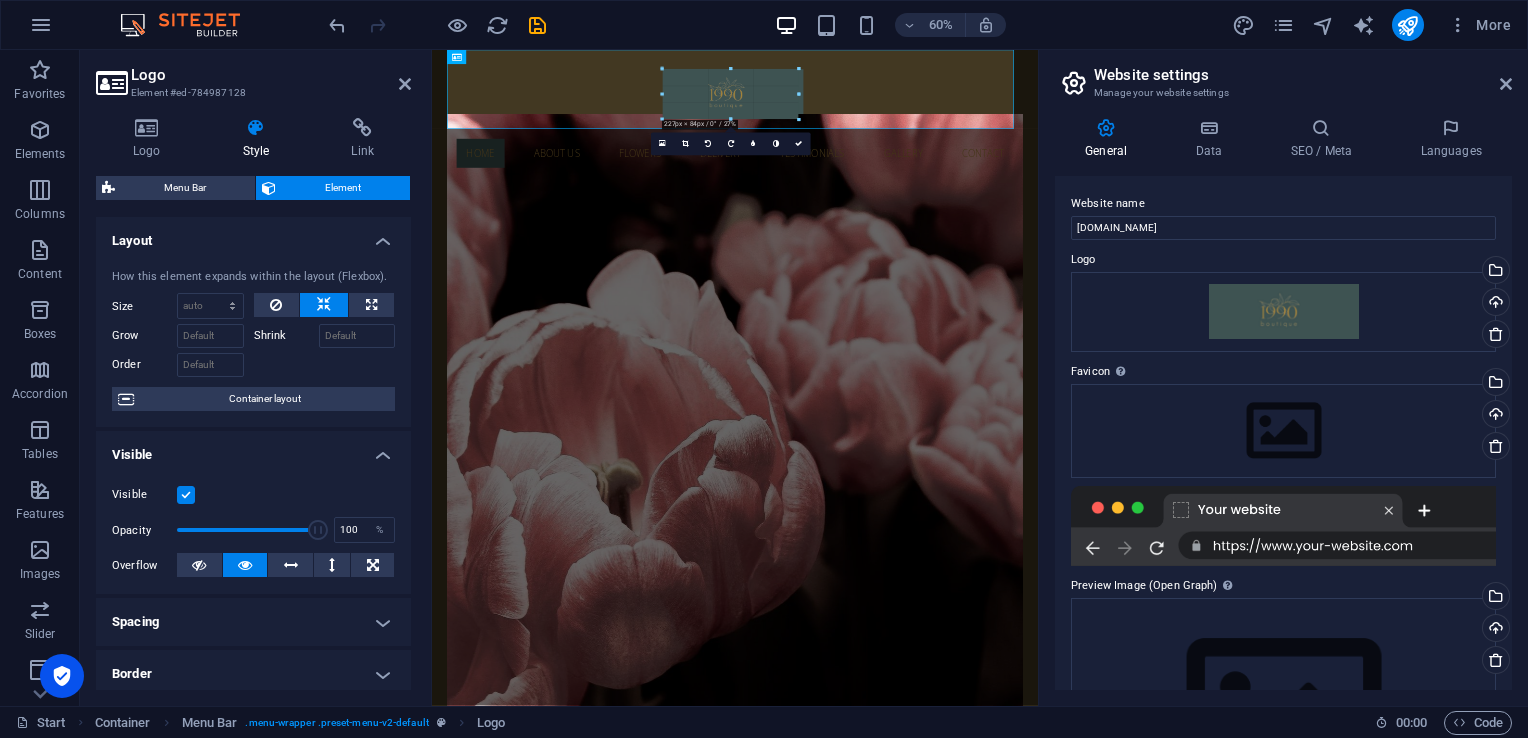 click at bounding box center [730, 89] 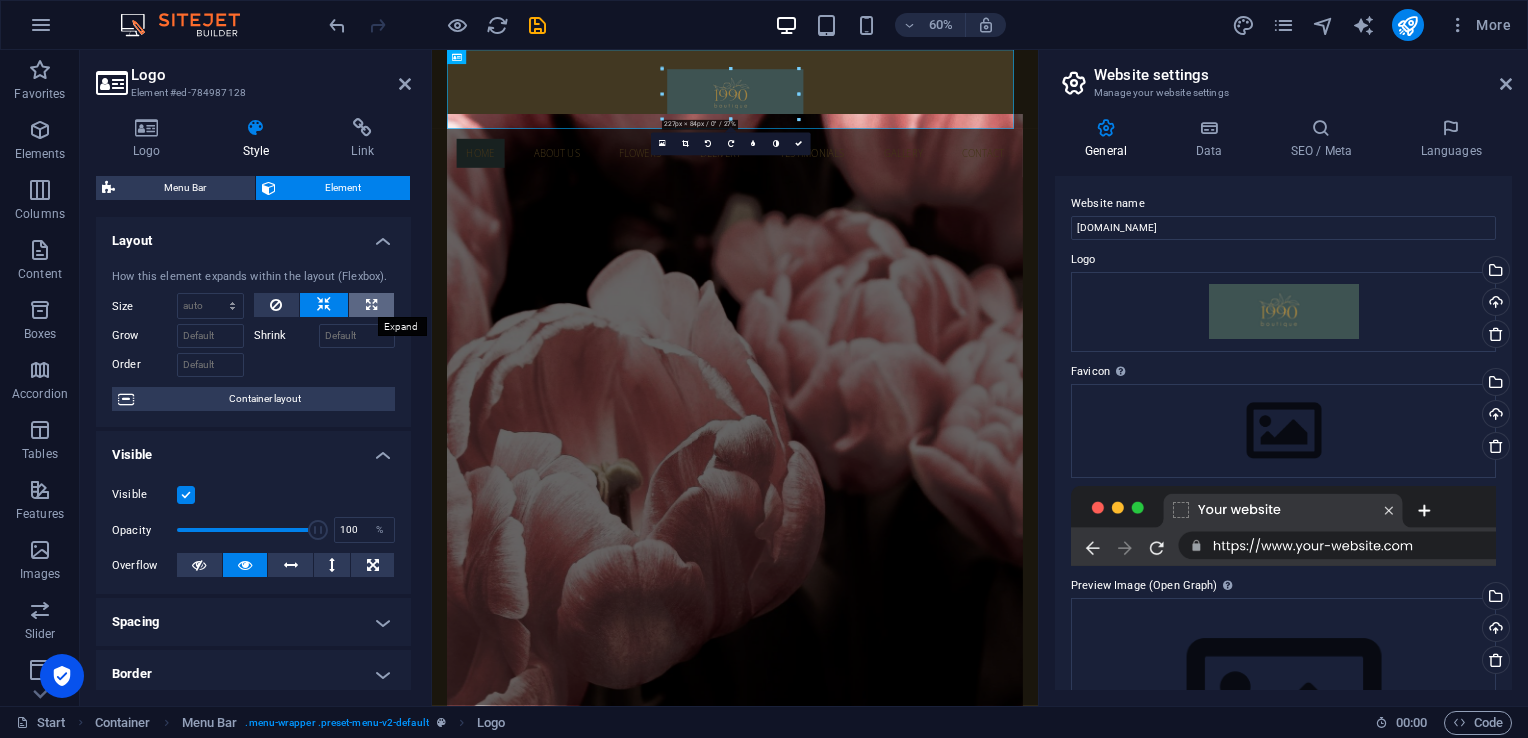 click at bounding box center [371, 305] 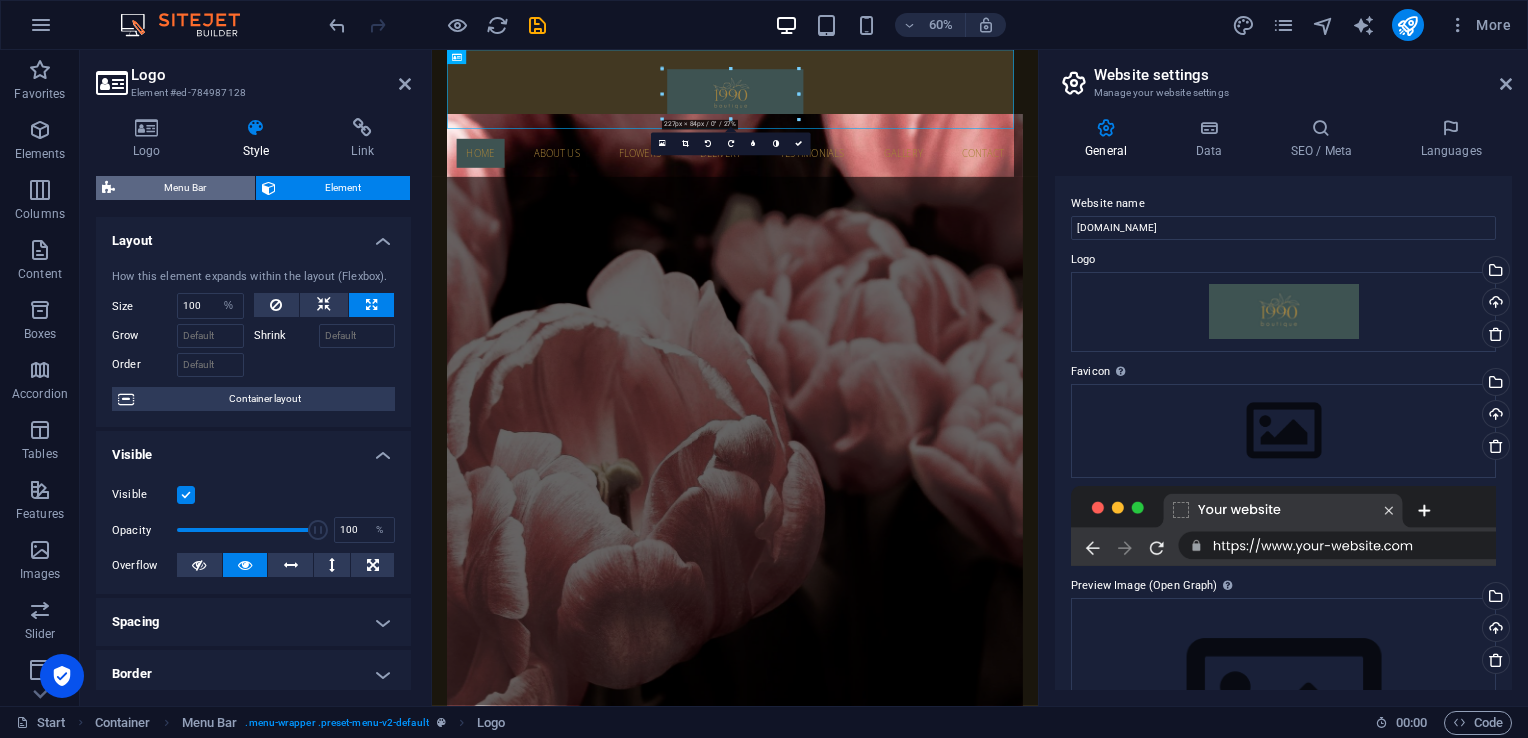 click on "Menu Bar" at bounding box center [185, 188] 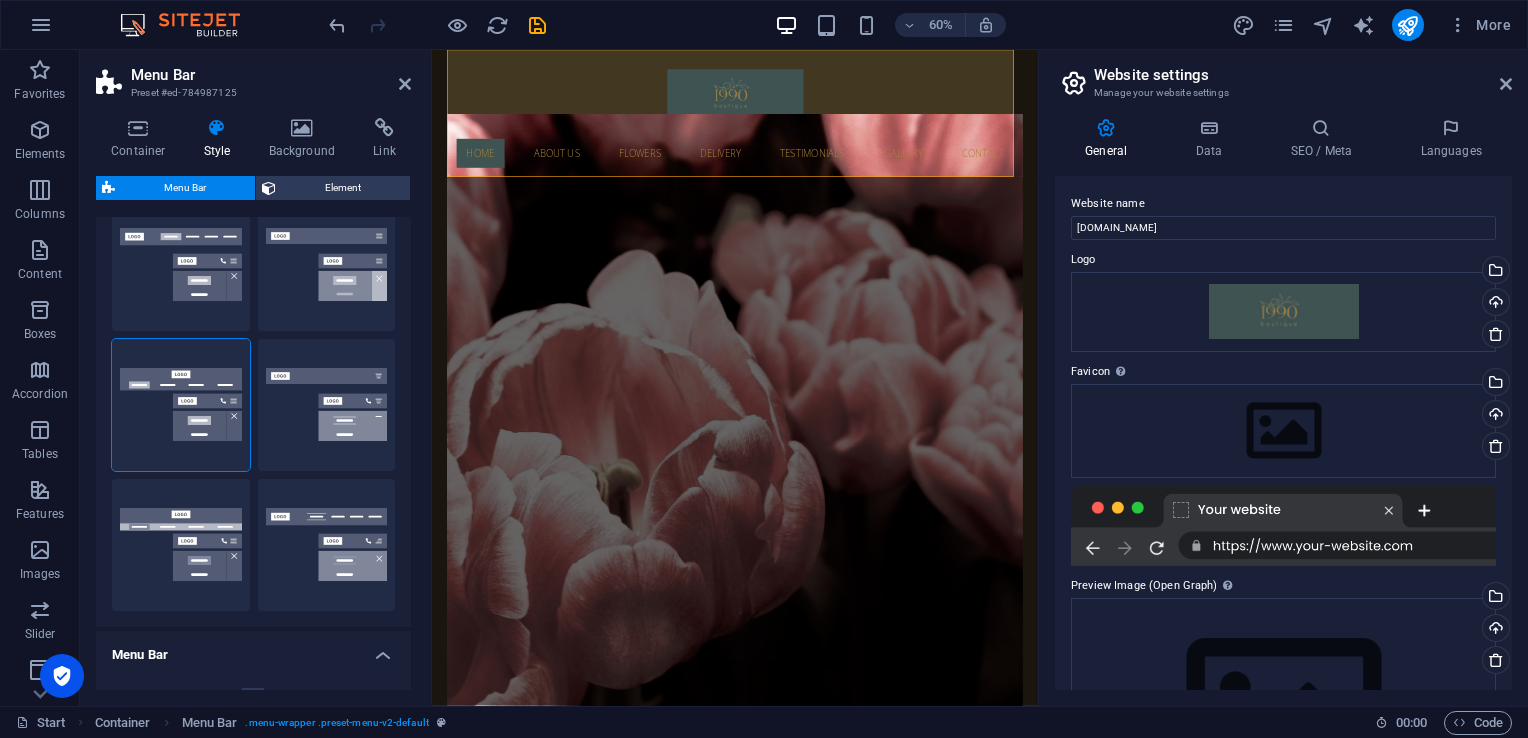 scroll, scrollTop: 205, scrollLeft: 0, axis: vertical 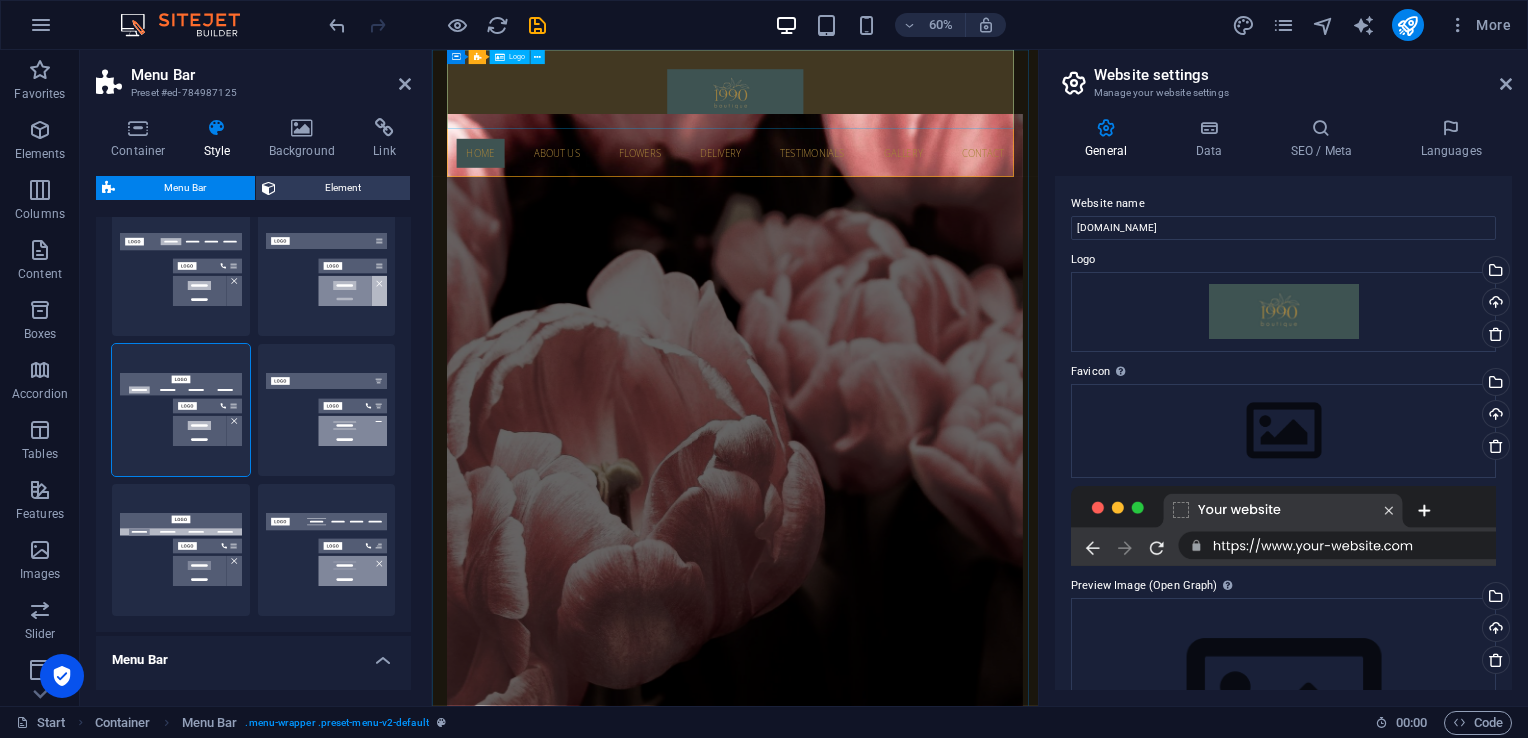 click at bounding box center (937, 116) 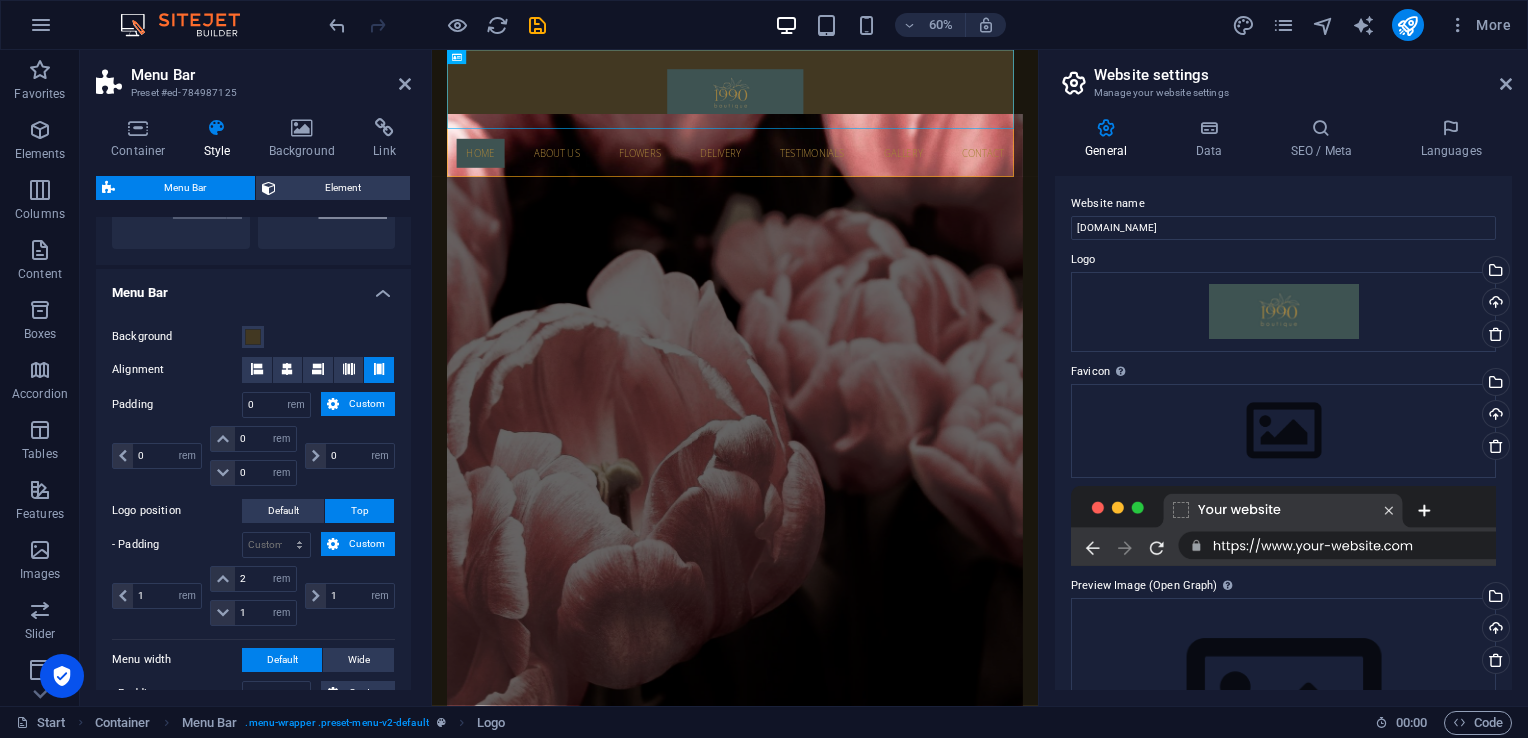 scroll, scrollTop: 568, scrollLeft: 0, axis: vertical 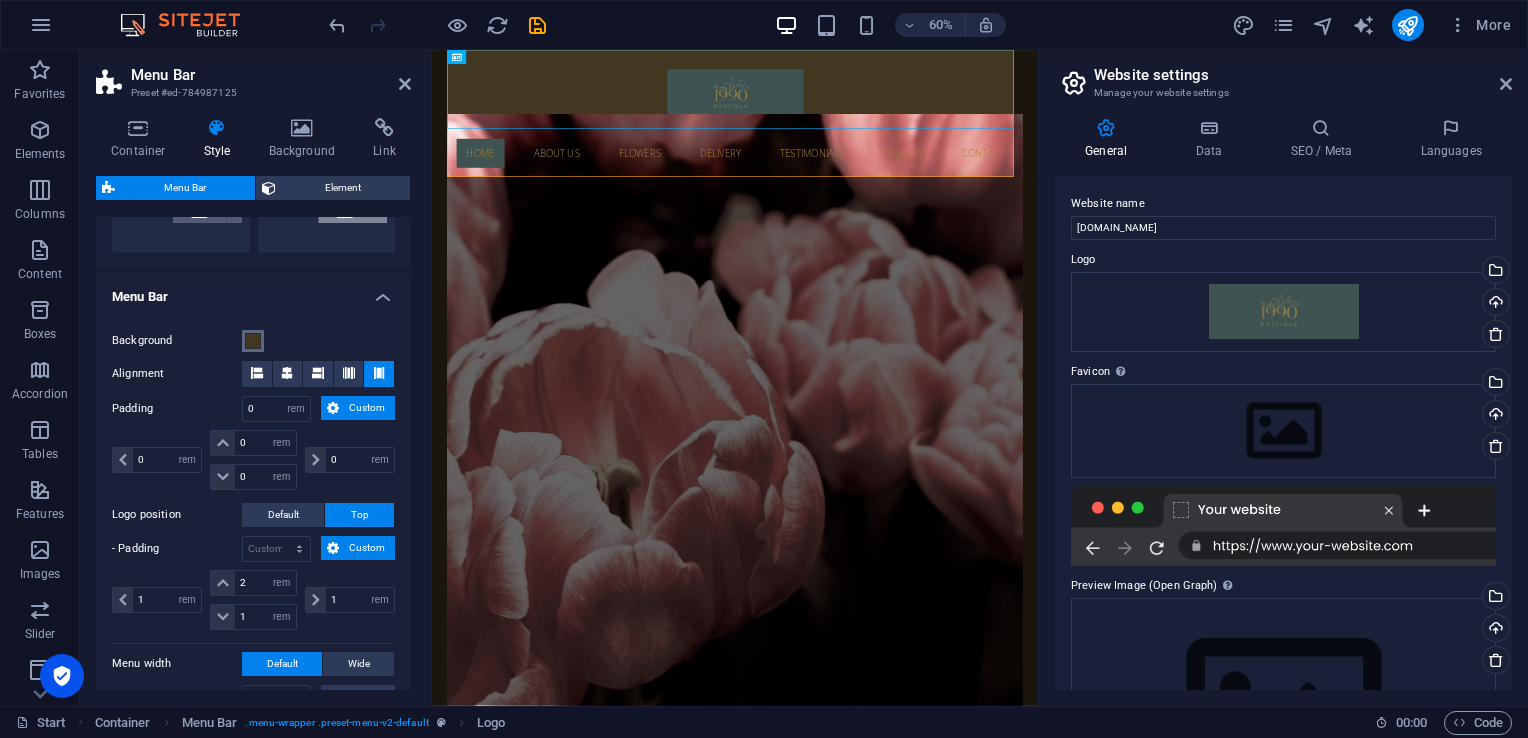 click at bounding box center [253, 341] 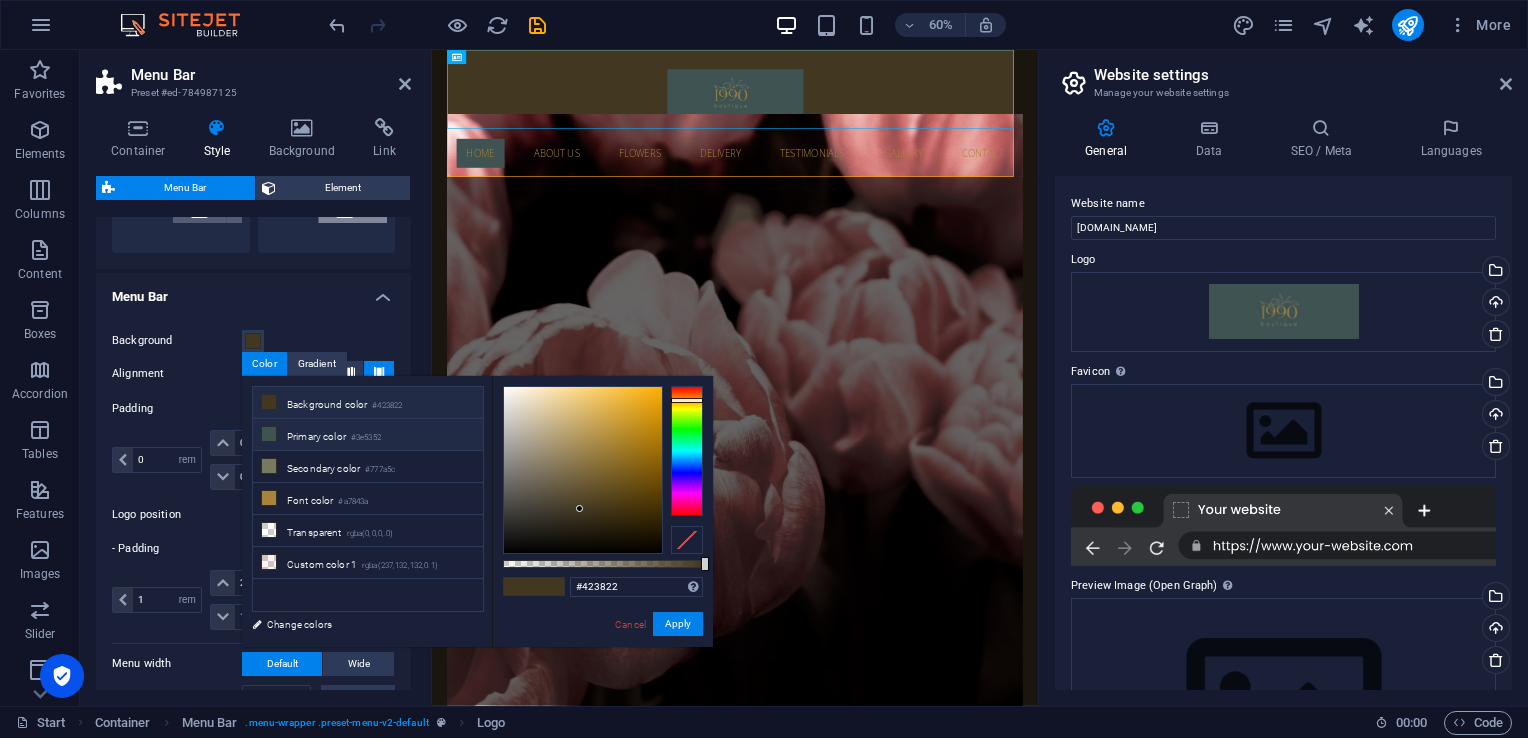 click on "Primary color
#3e5352" at bounding box center (368, 435) 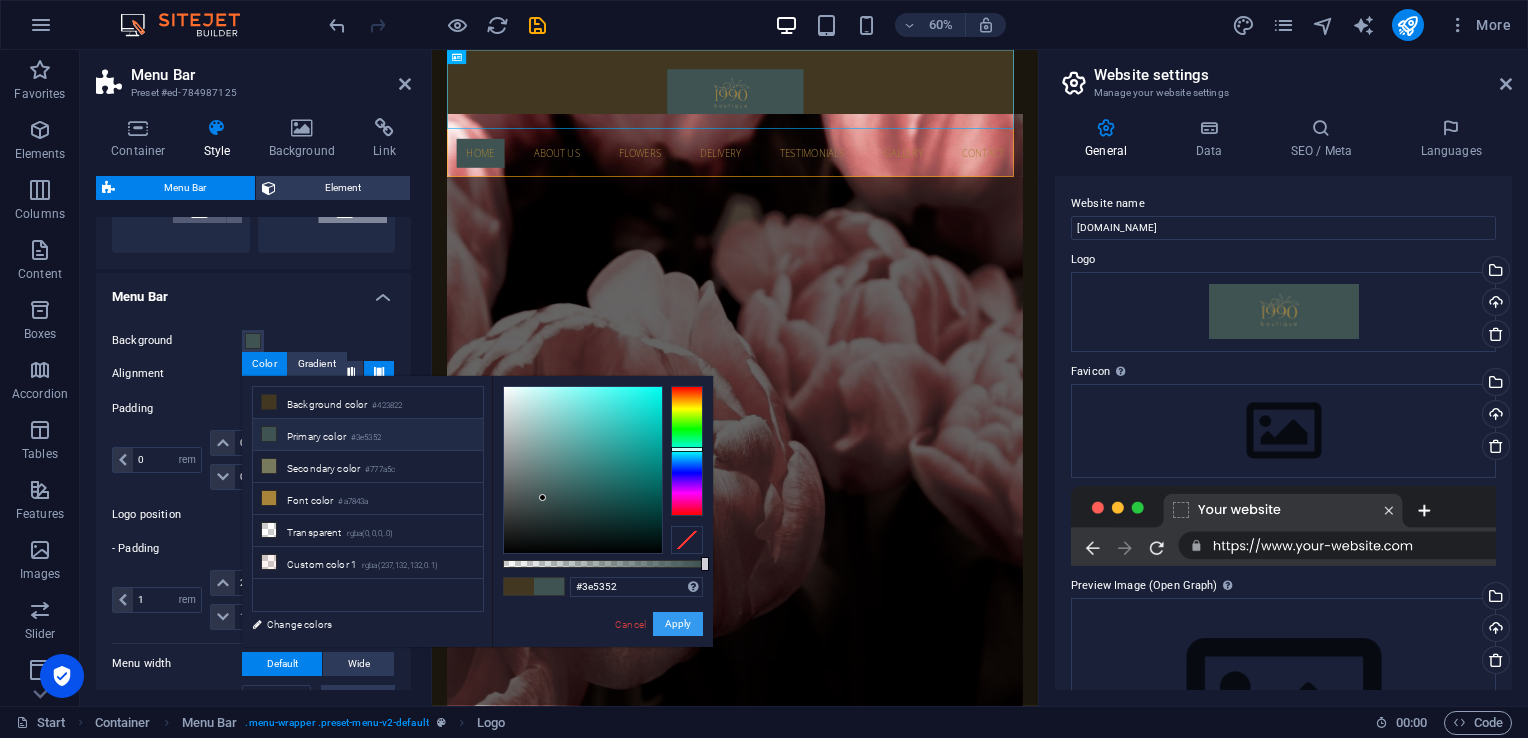click on "Apply" at bounding box center [678, 624] 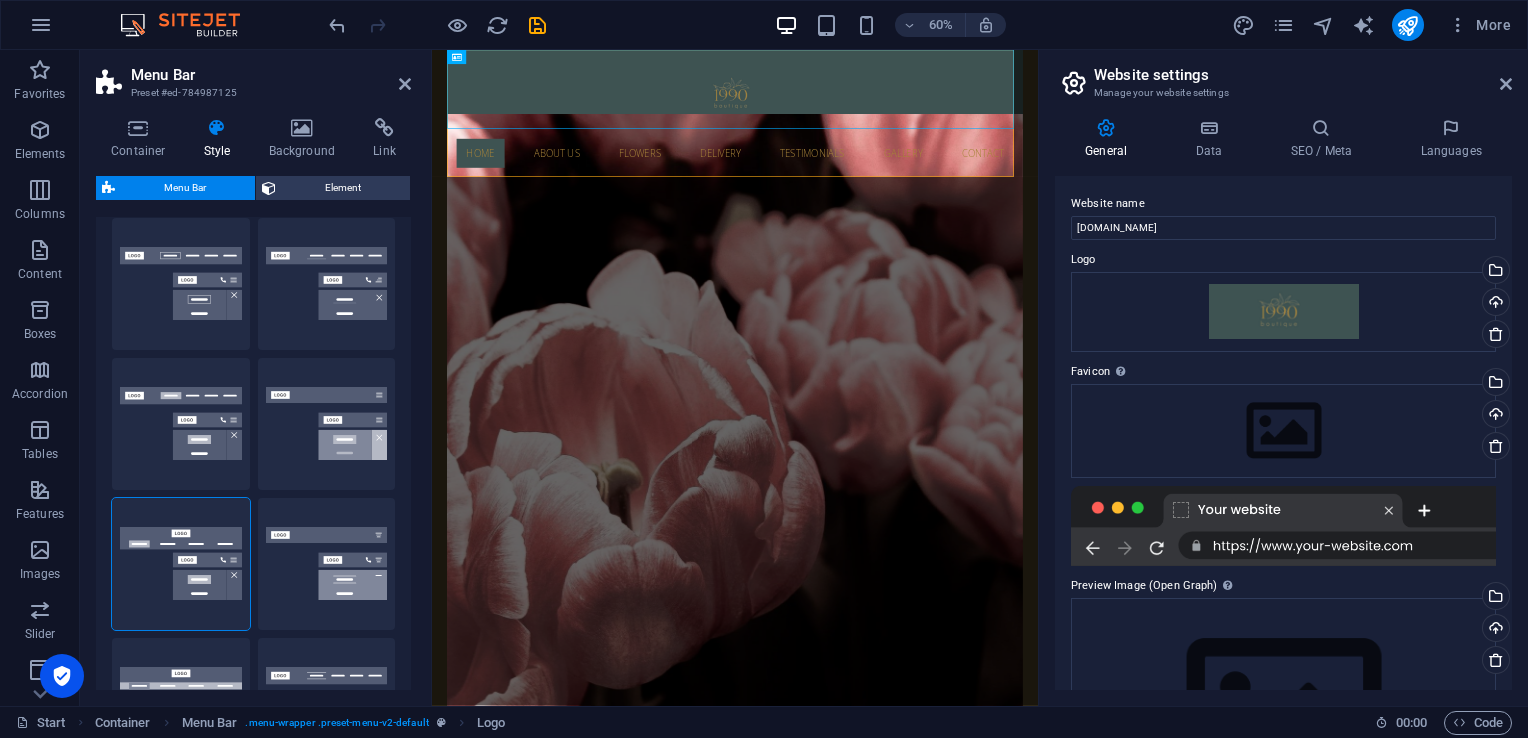 scroll, scrollTop: 0, scrollLeft: 0, axis: both 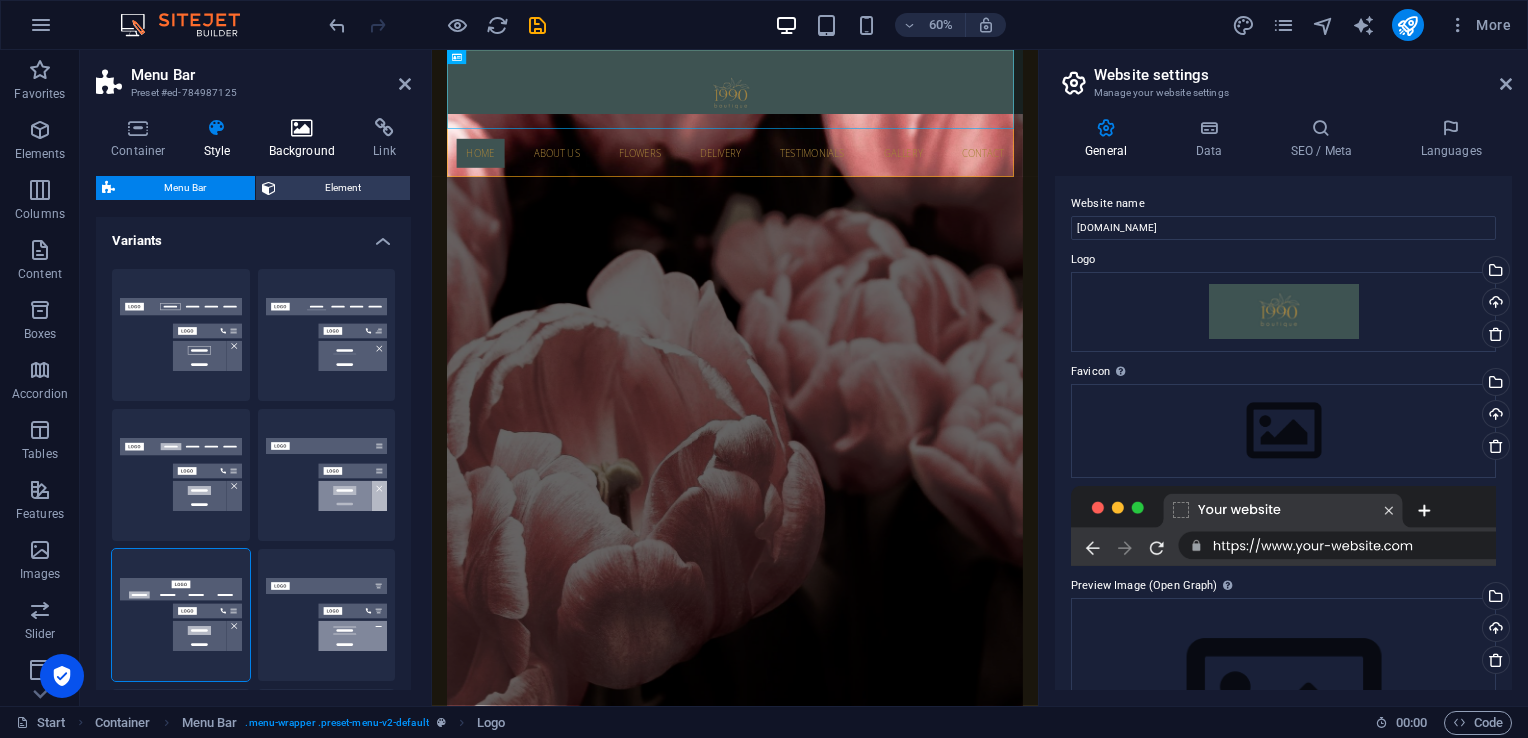click at bounding box center [302, 128] 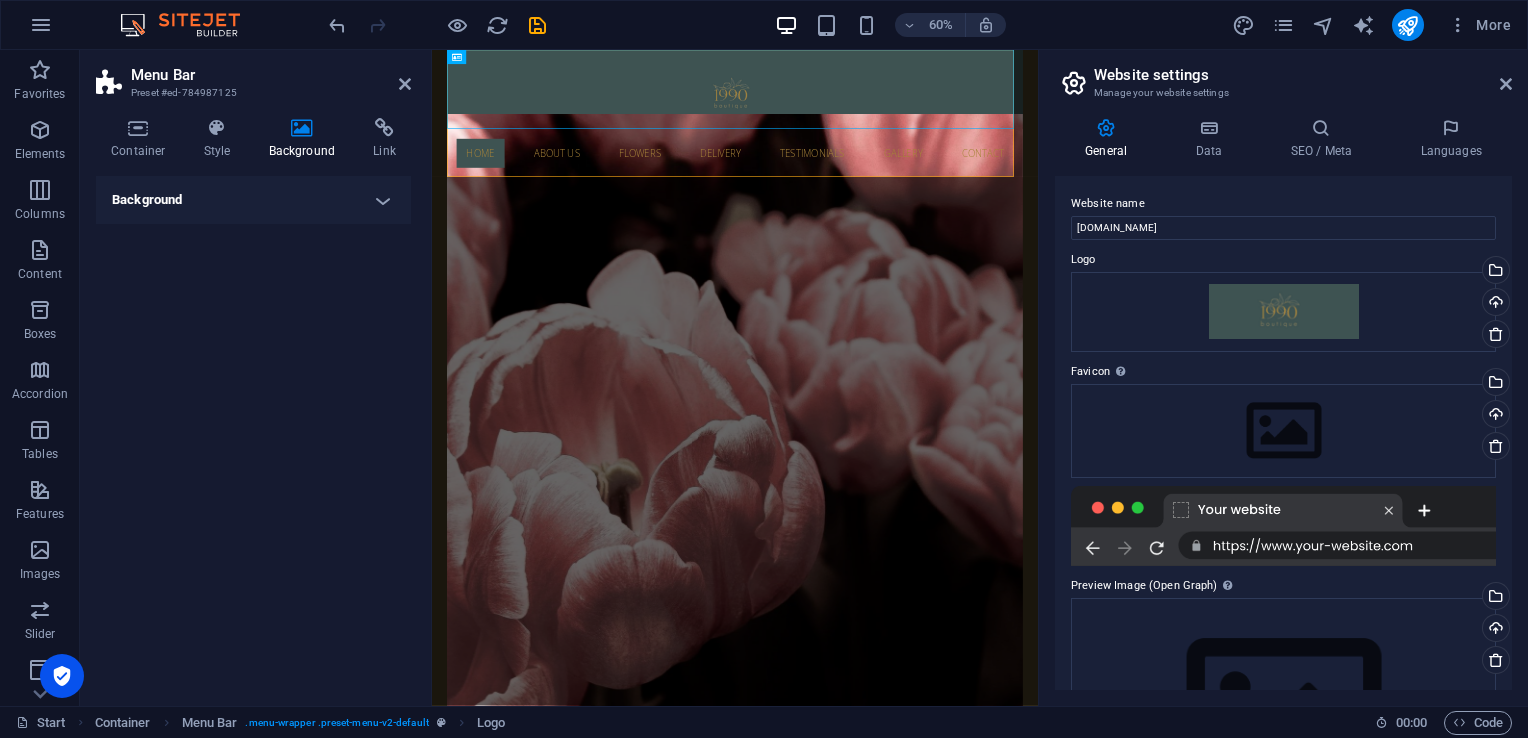 click on "Background" at bounding box center [253, 200] 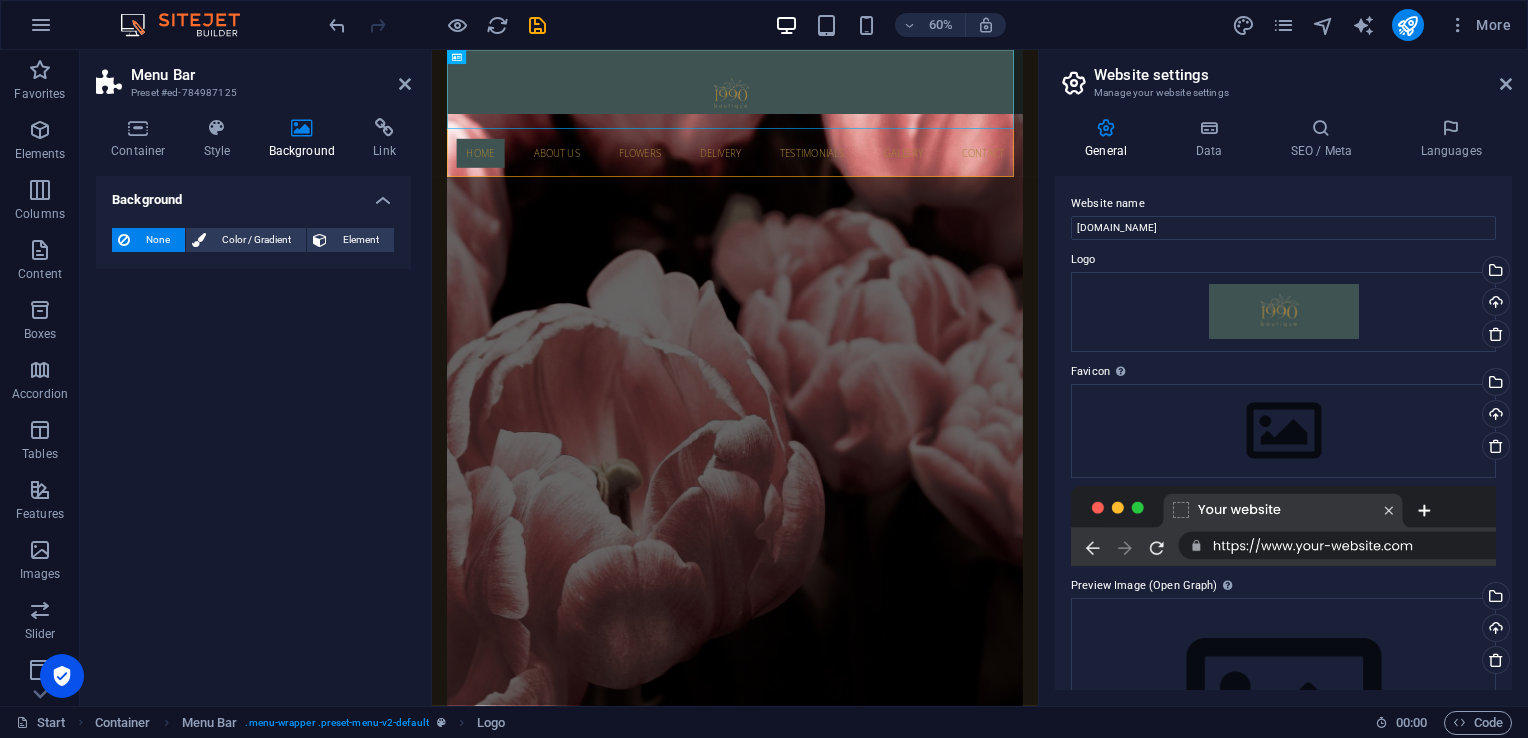 click on "Background" at bounding box center (253, 194) 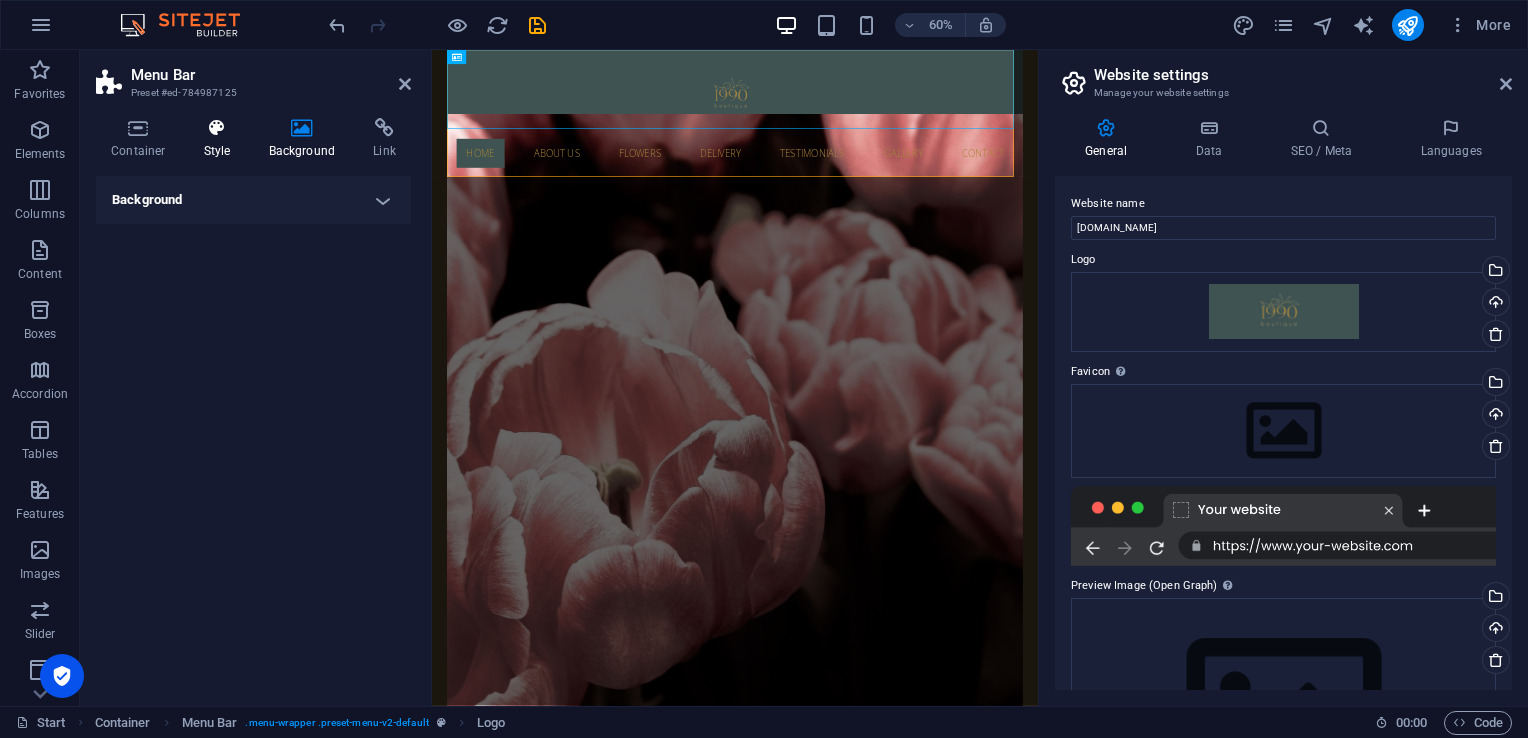 click on "Style" at bounding box center (221, 139) 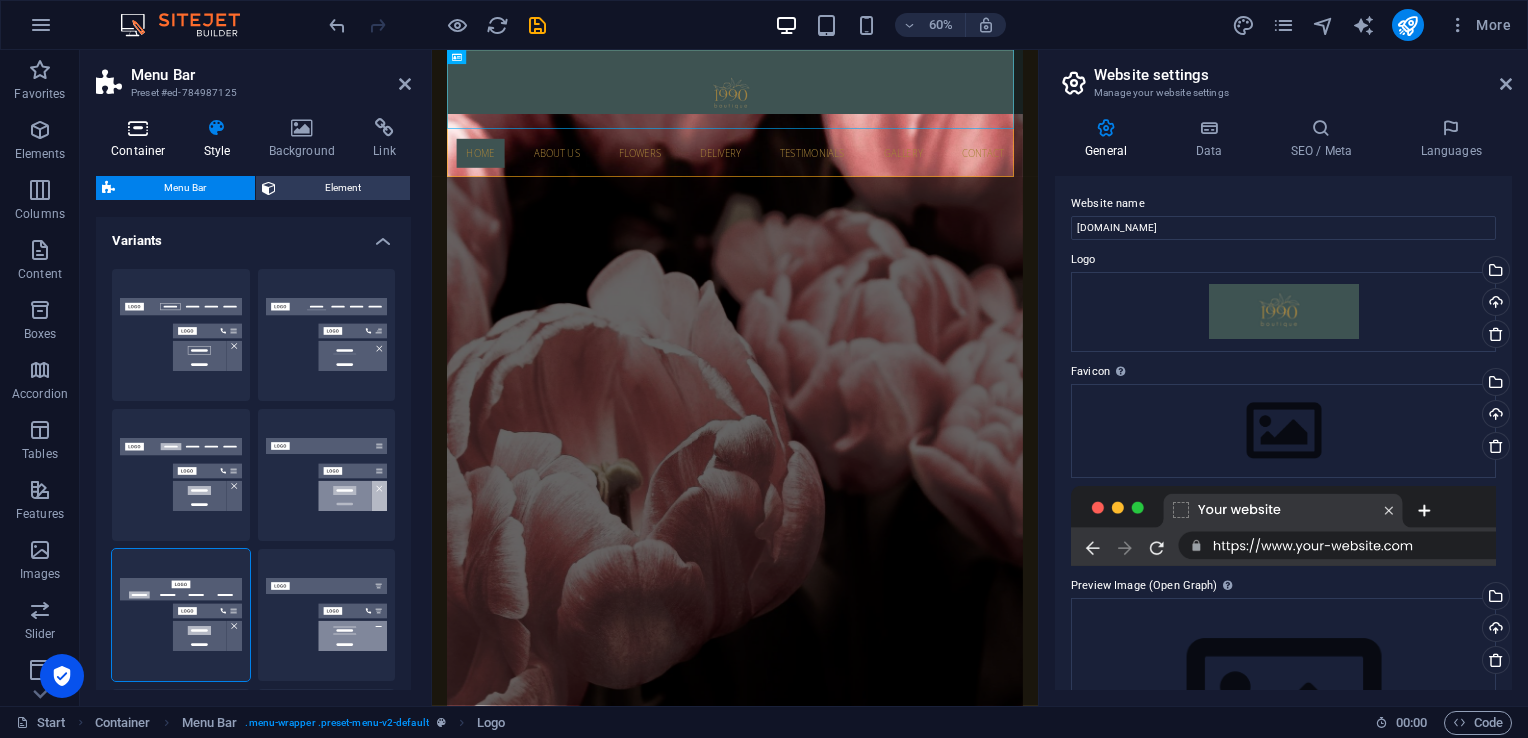 click on "Container" at bounding box center (142, 139) 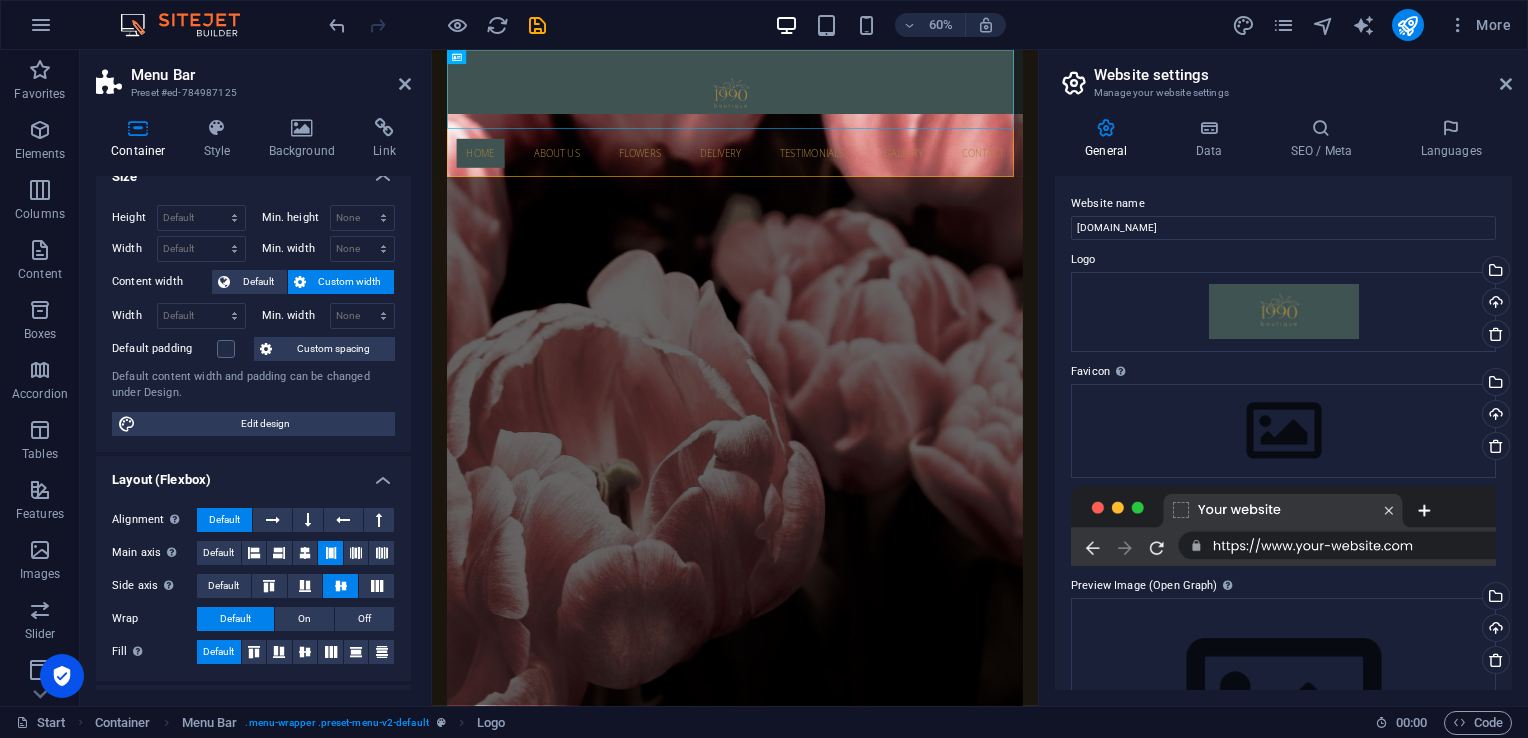 scroll, scrollTop: 0, scrollLeft: 0, axis: both 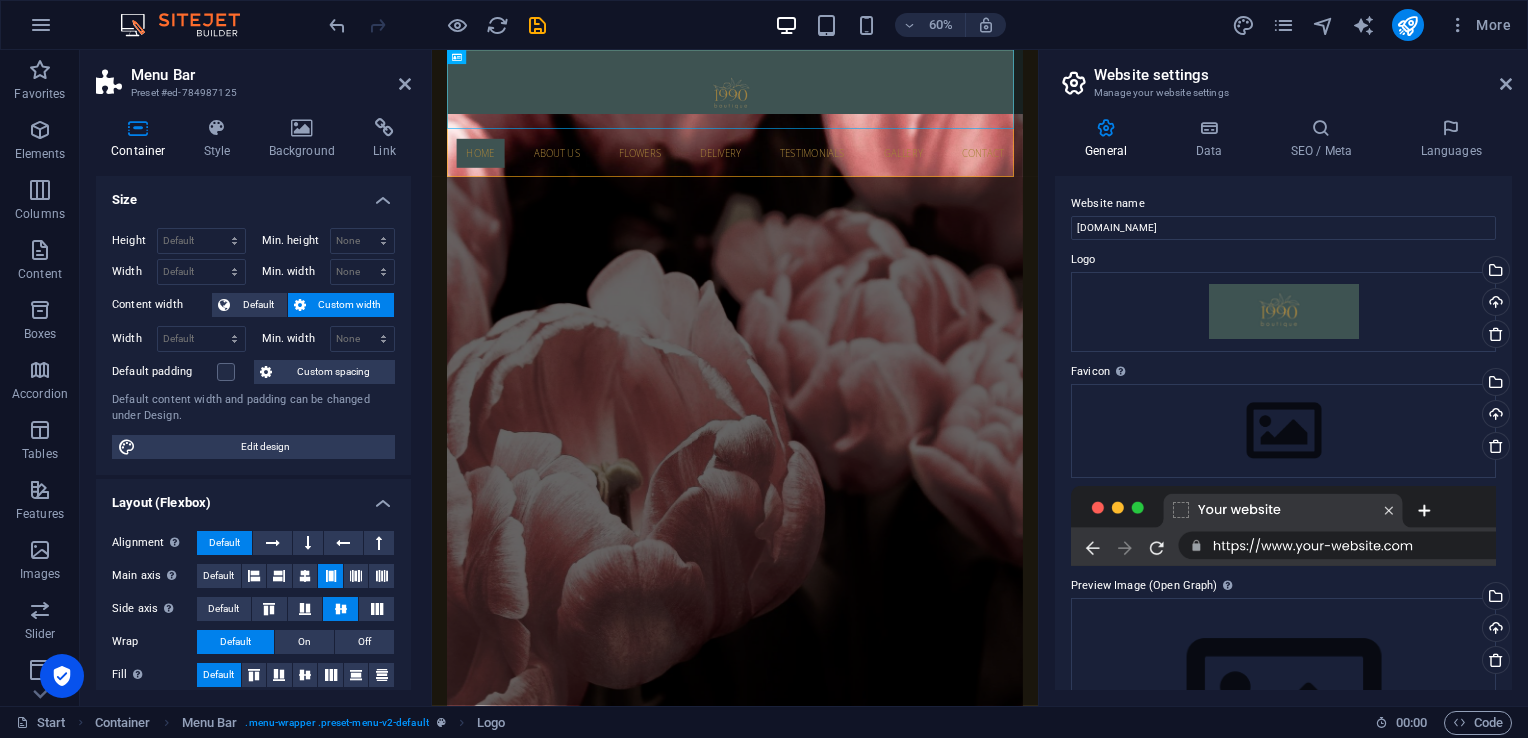 drag, startPoint x: 410, startPoint y: 346, endPoint x: 32, endPoint y: 116, distance: 442.47485 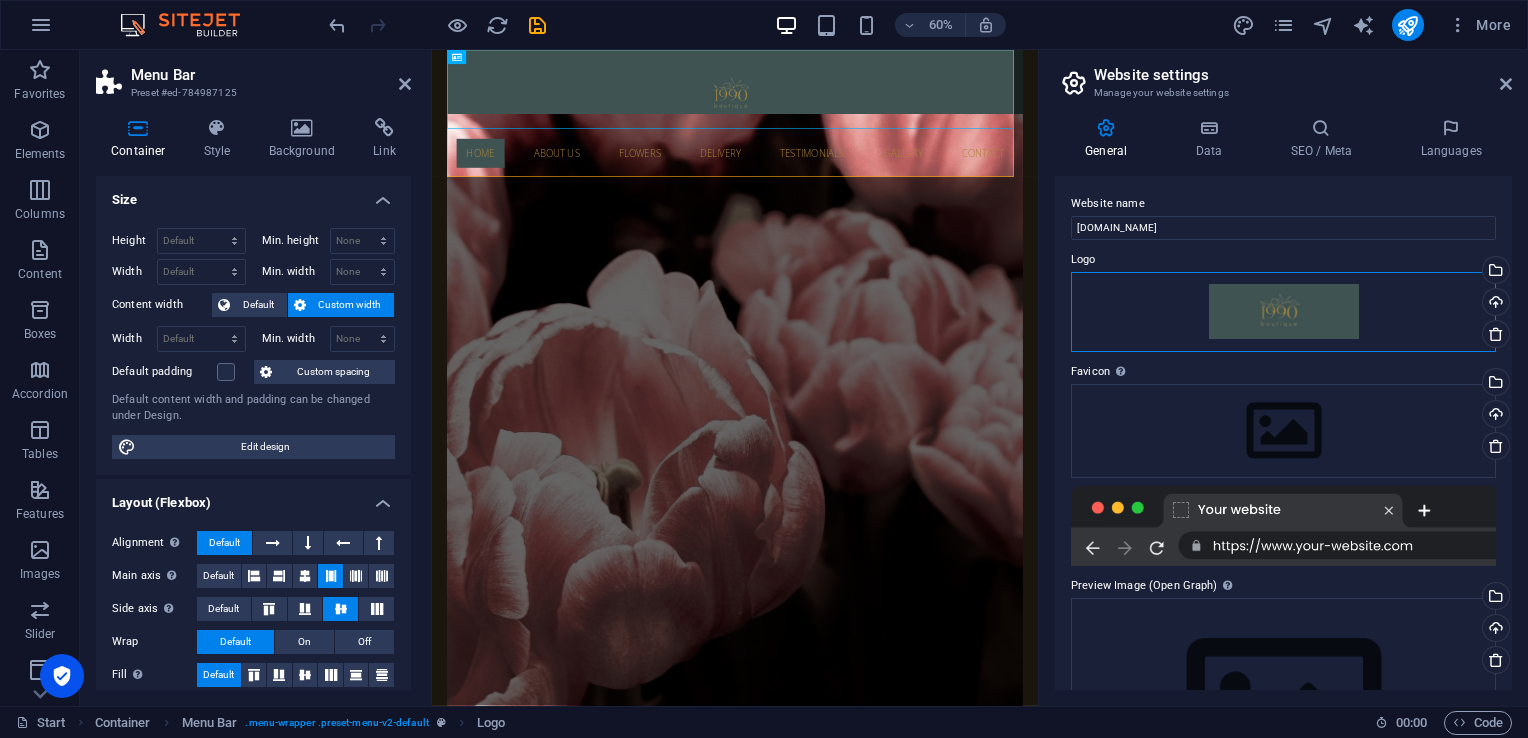click on "Drag files here, click to choose files or select files from Files or our free stock photos & videos" at bounding box center [1283, 312] 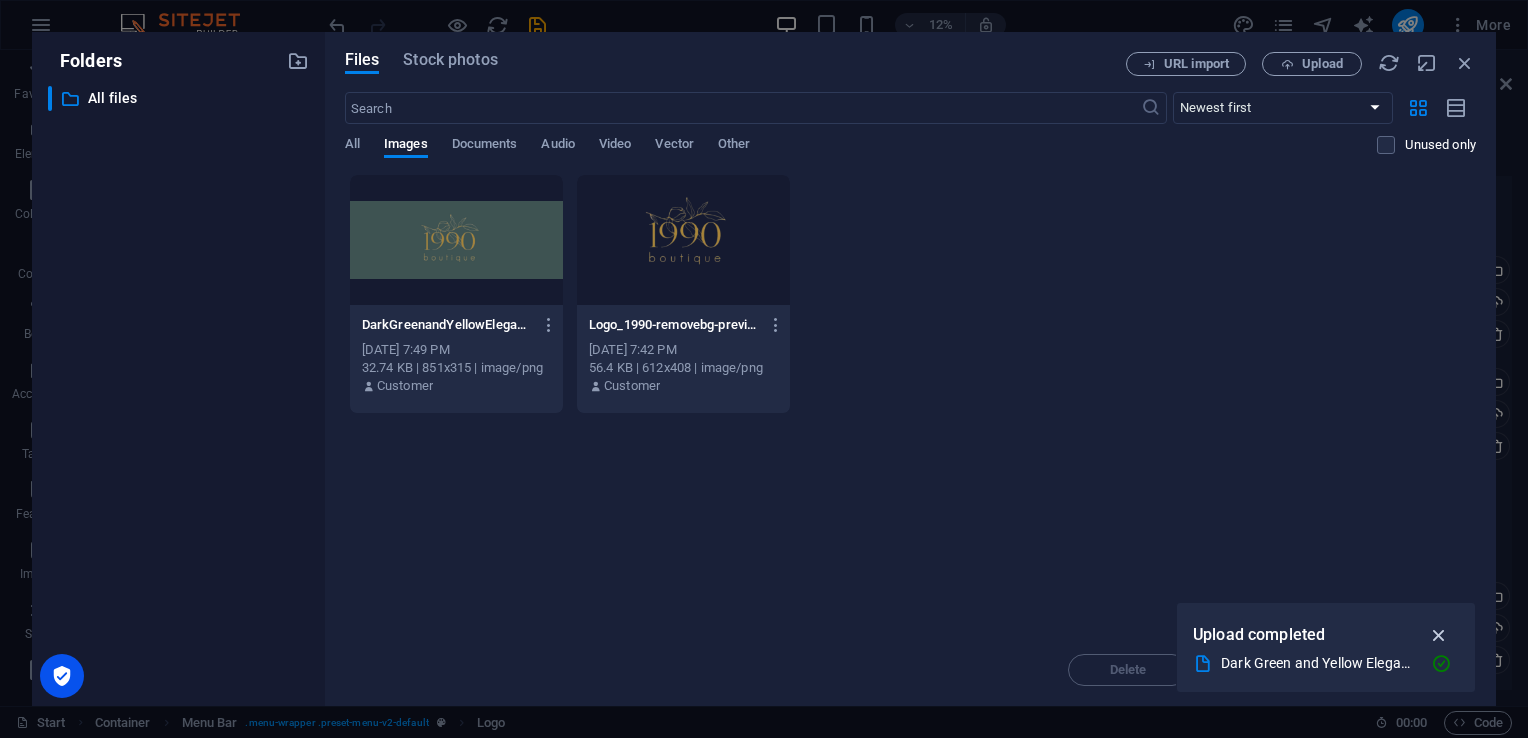 click at bounding box center [1439, 635] 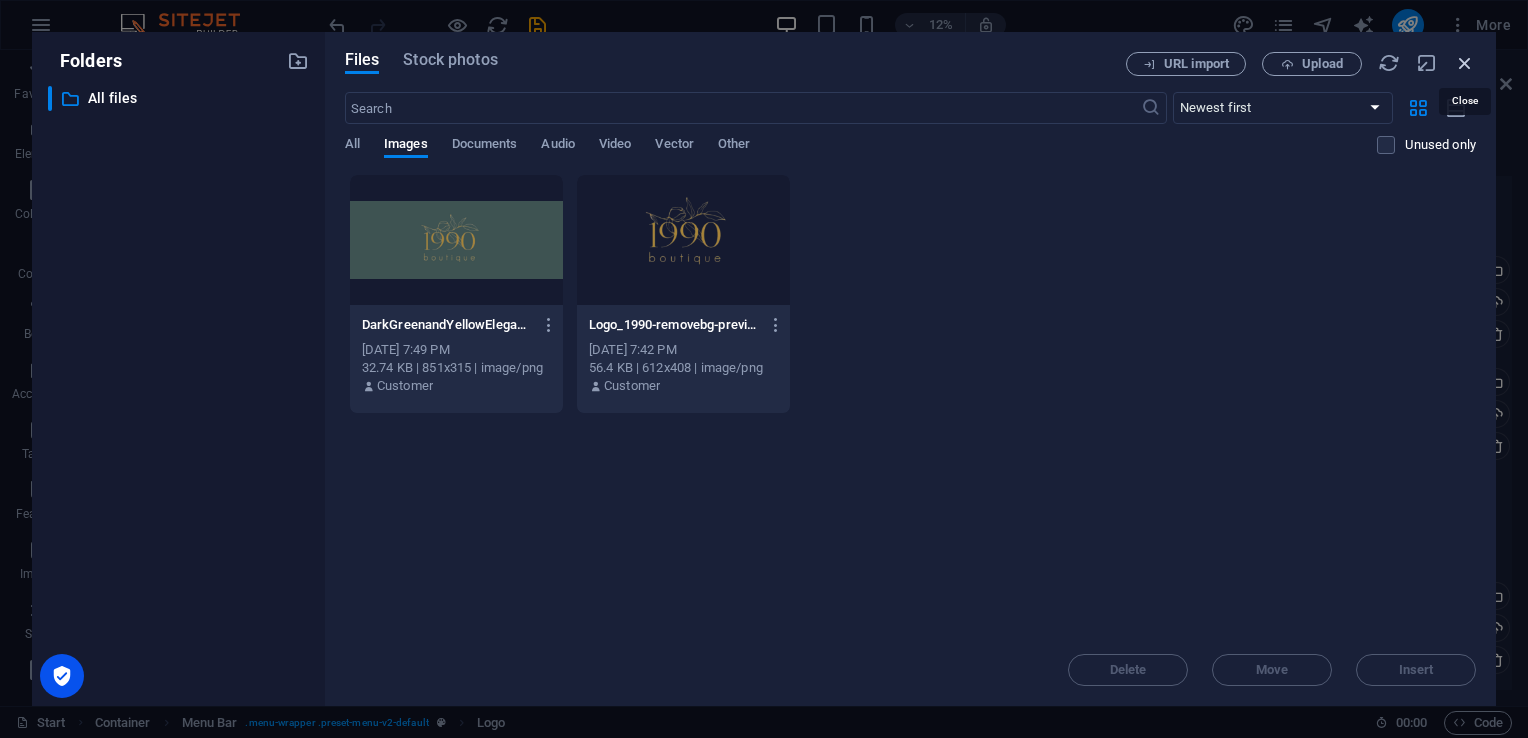 click at bounding box center [1465, 63] 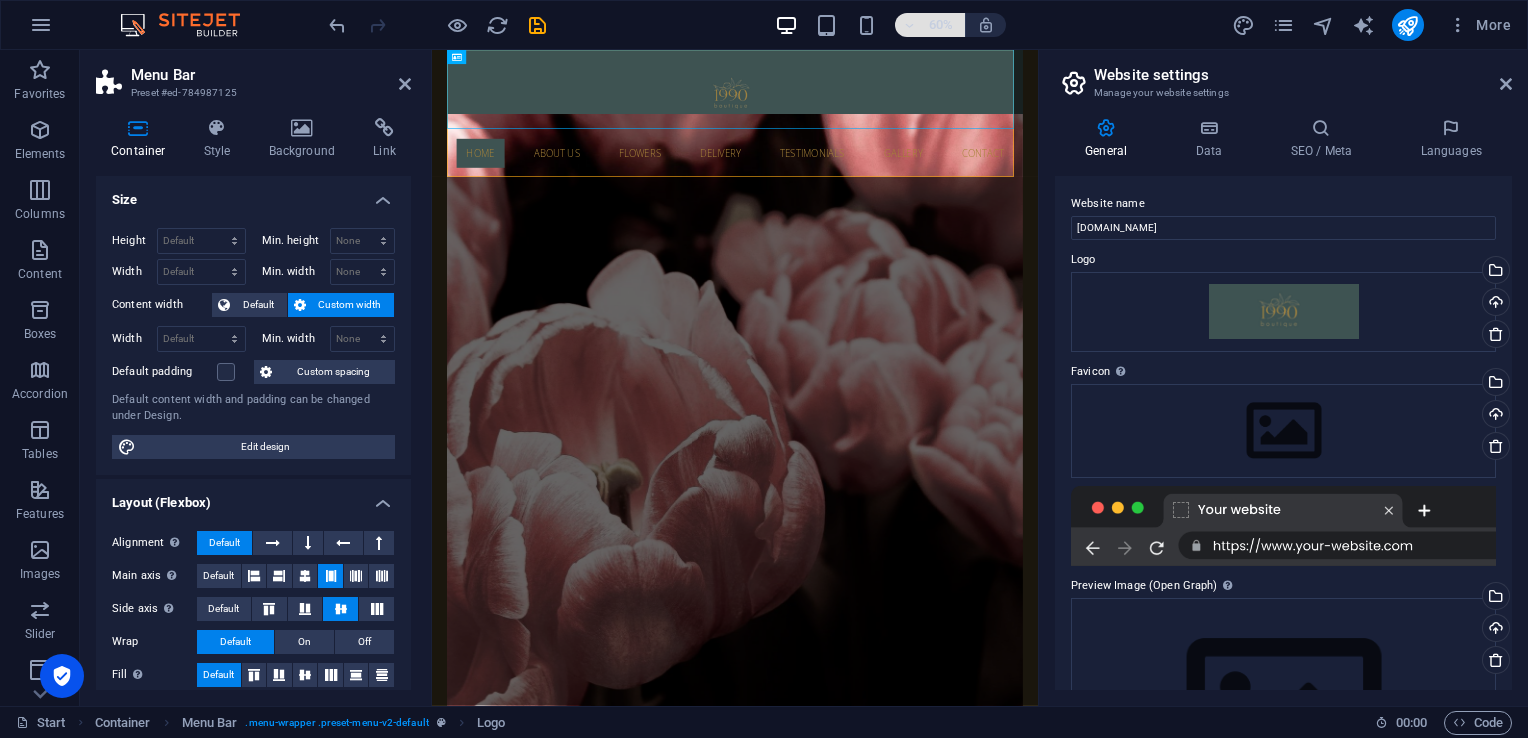 click on "60%" at bounding box center [930, 25] 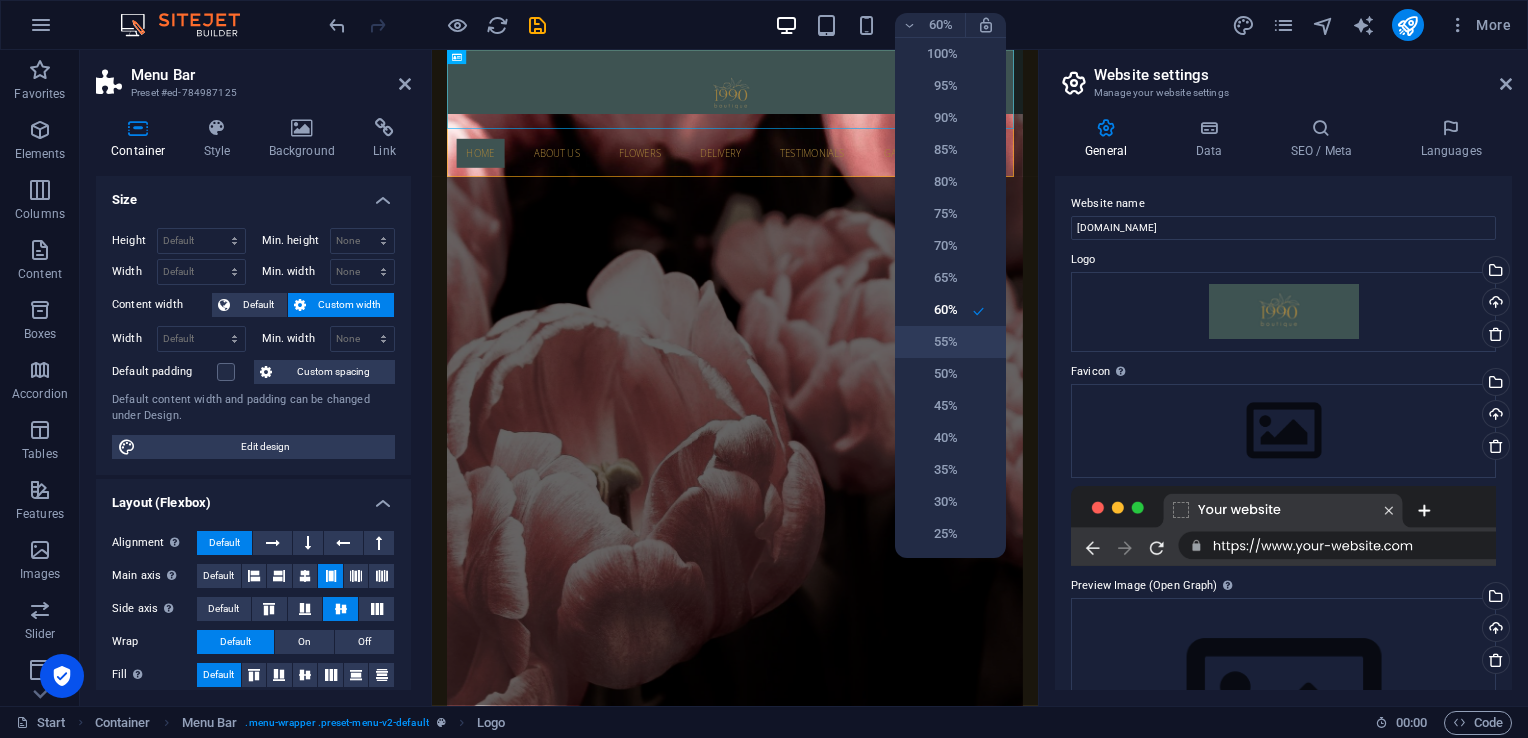 click on "55%" at bounding box center (932, 342) 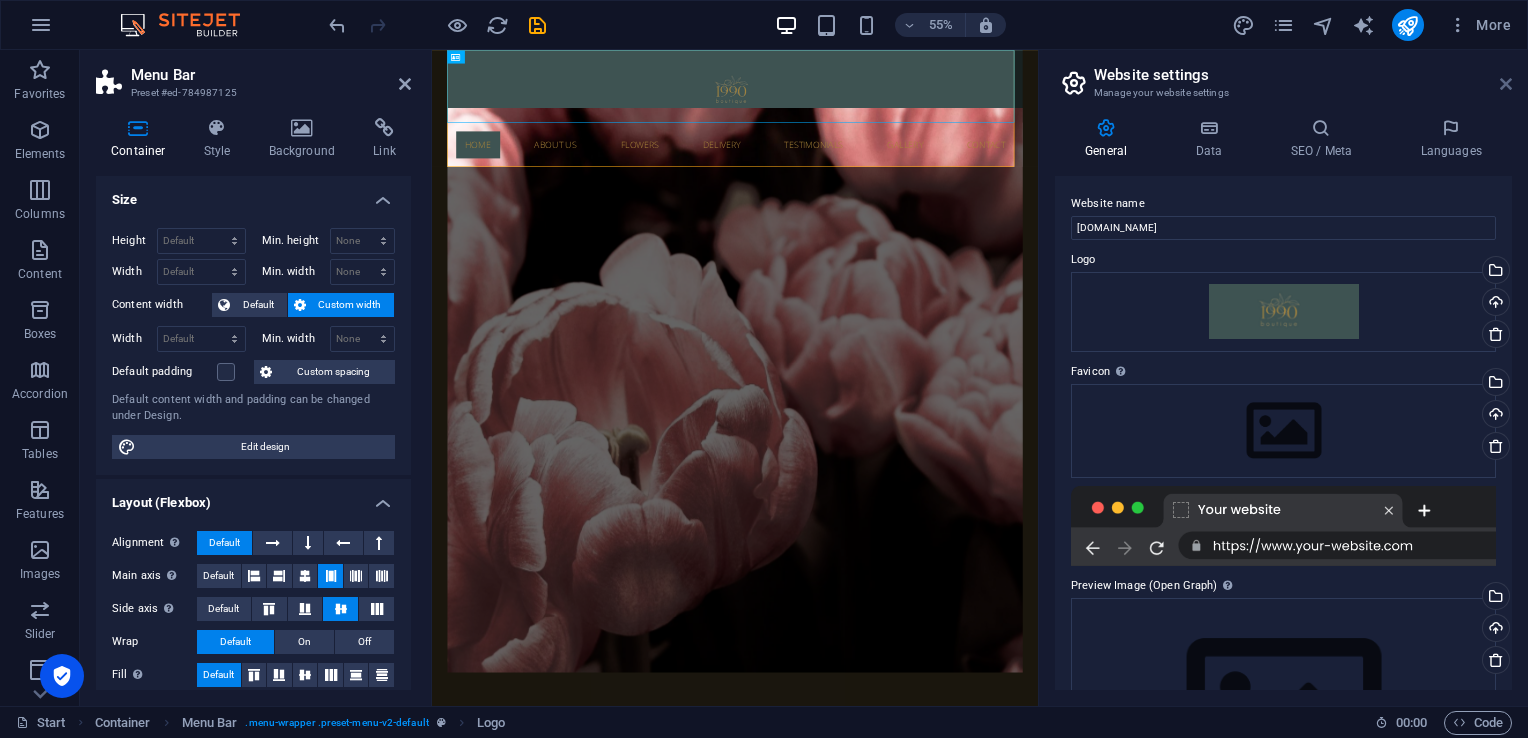click at bounding box center [1506, 84] 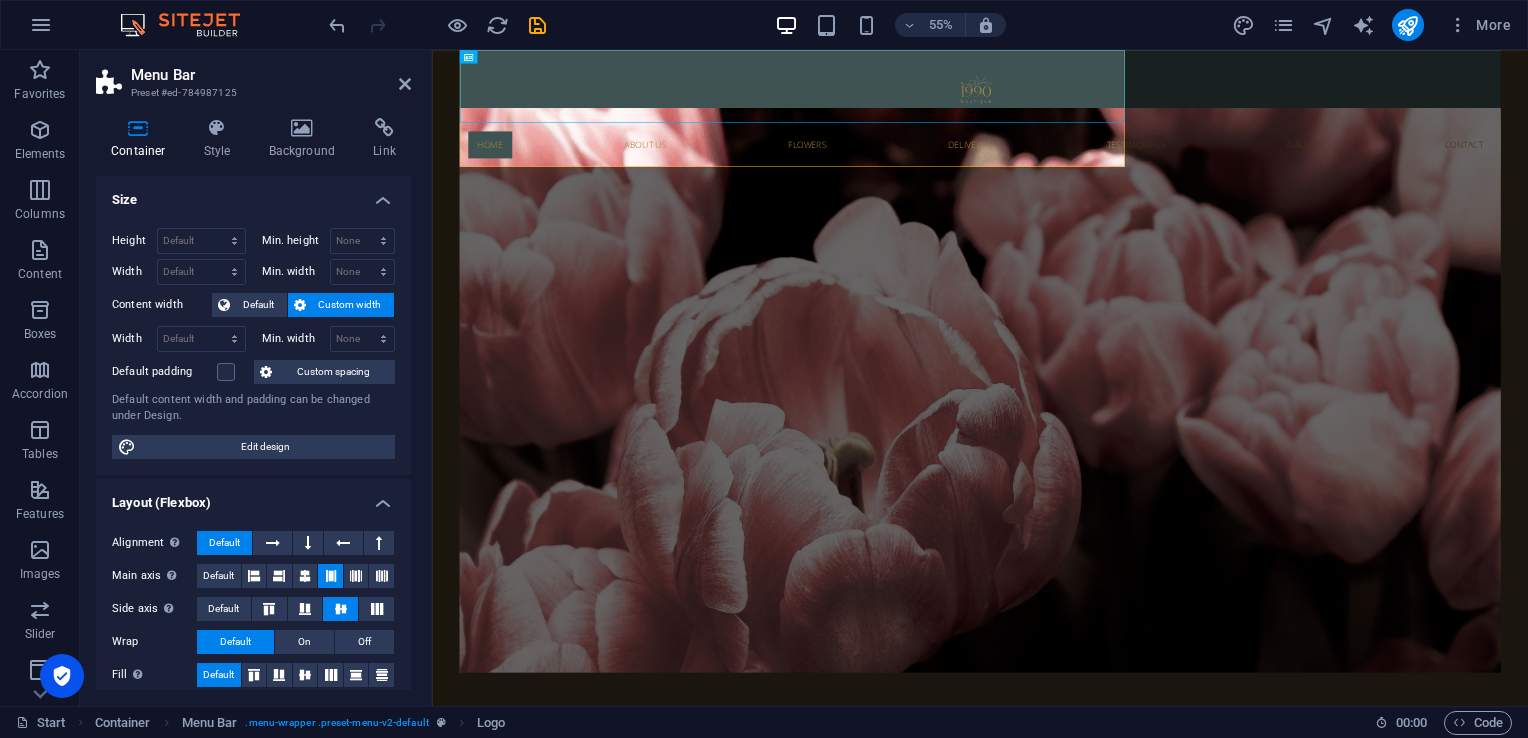 drag, startPoint x: 406, startPoint y: 387, endPoint x: 385, endPoint y: 561, distance: 175.26266 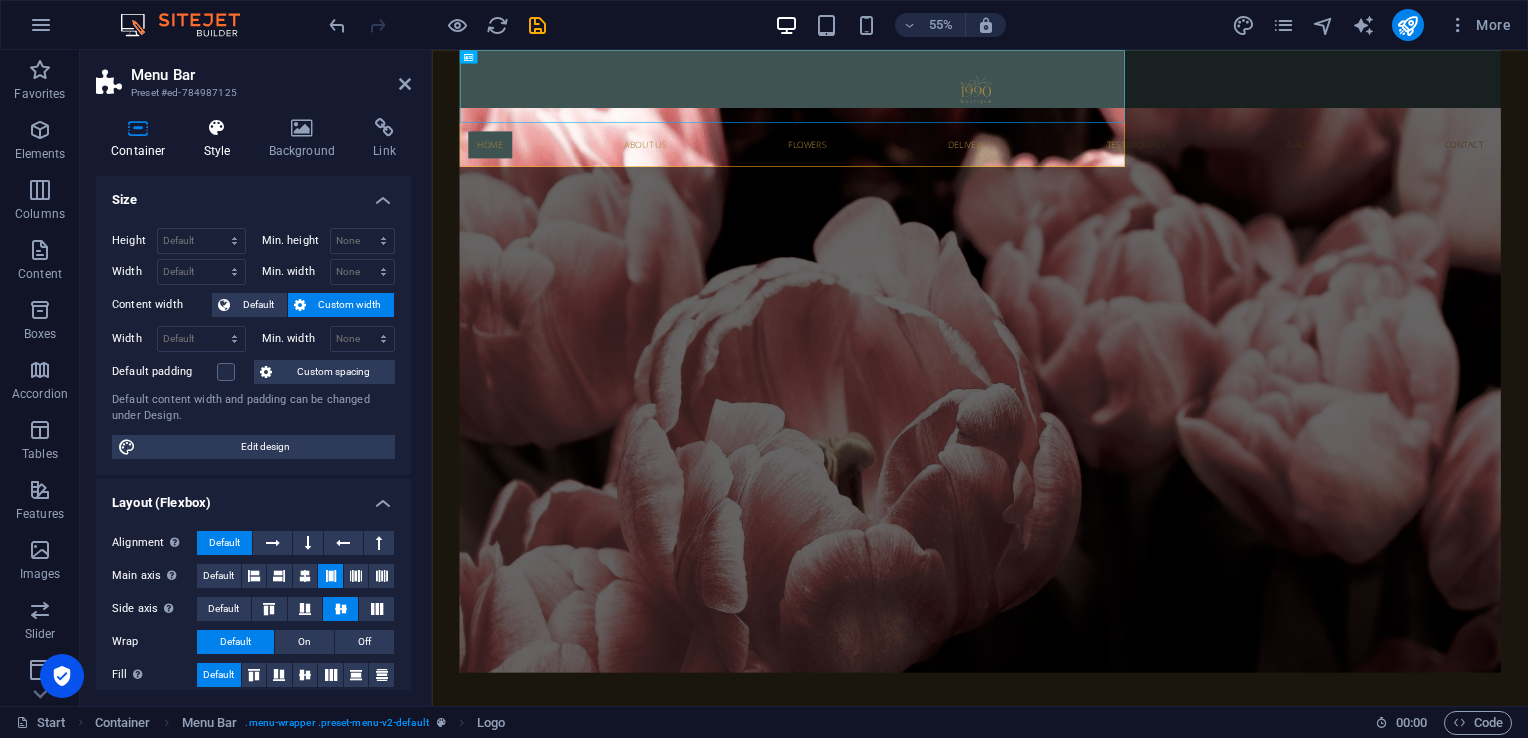 click at bounding box center (217, 128) 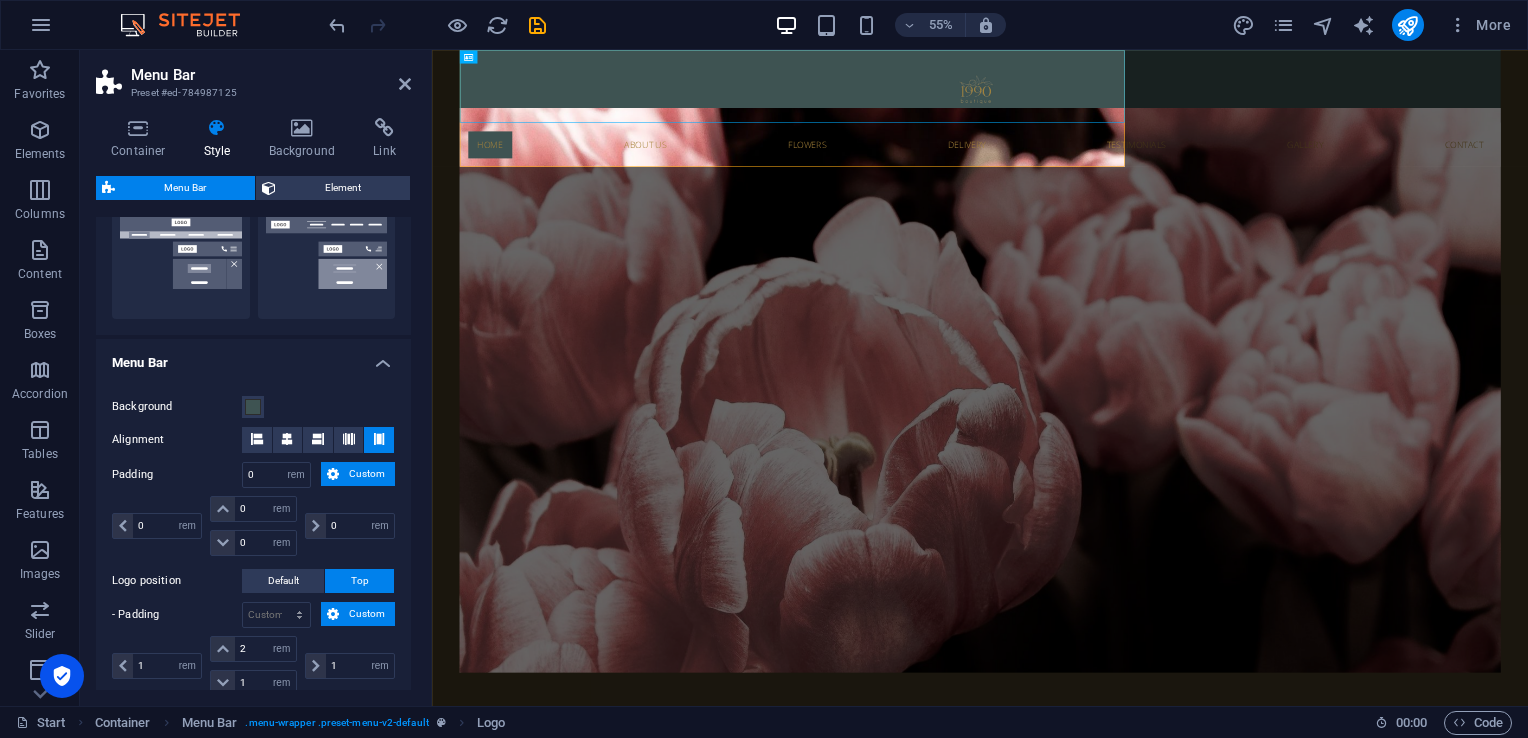scroll, scrollTop: 492, scrollLeft: 0, axis: vertical 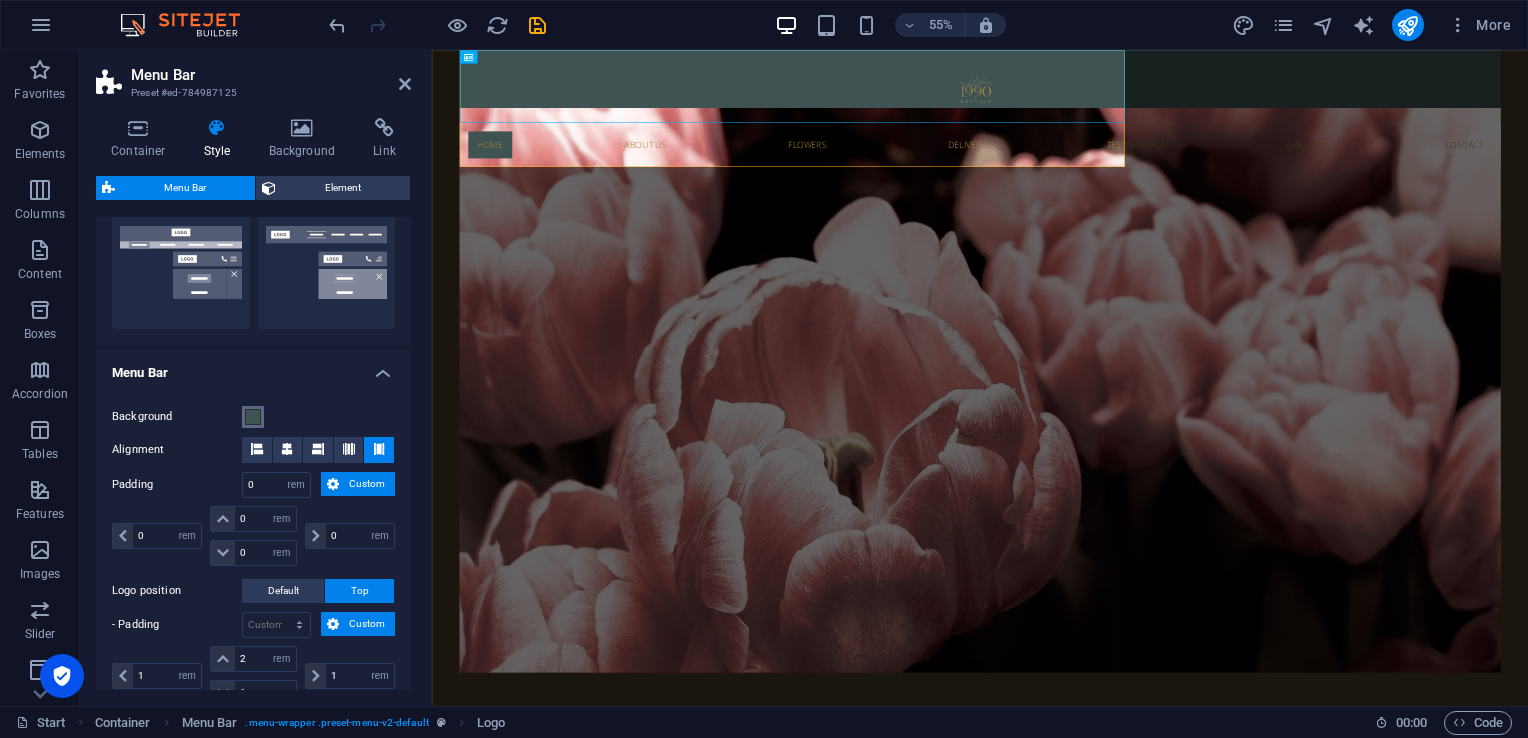 click at bounding box center [253, 417] 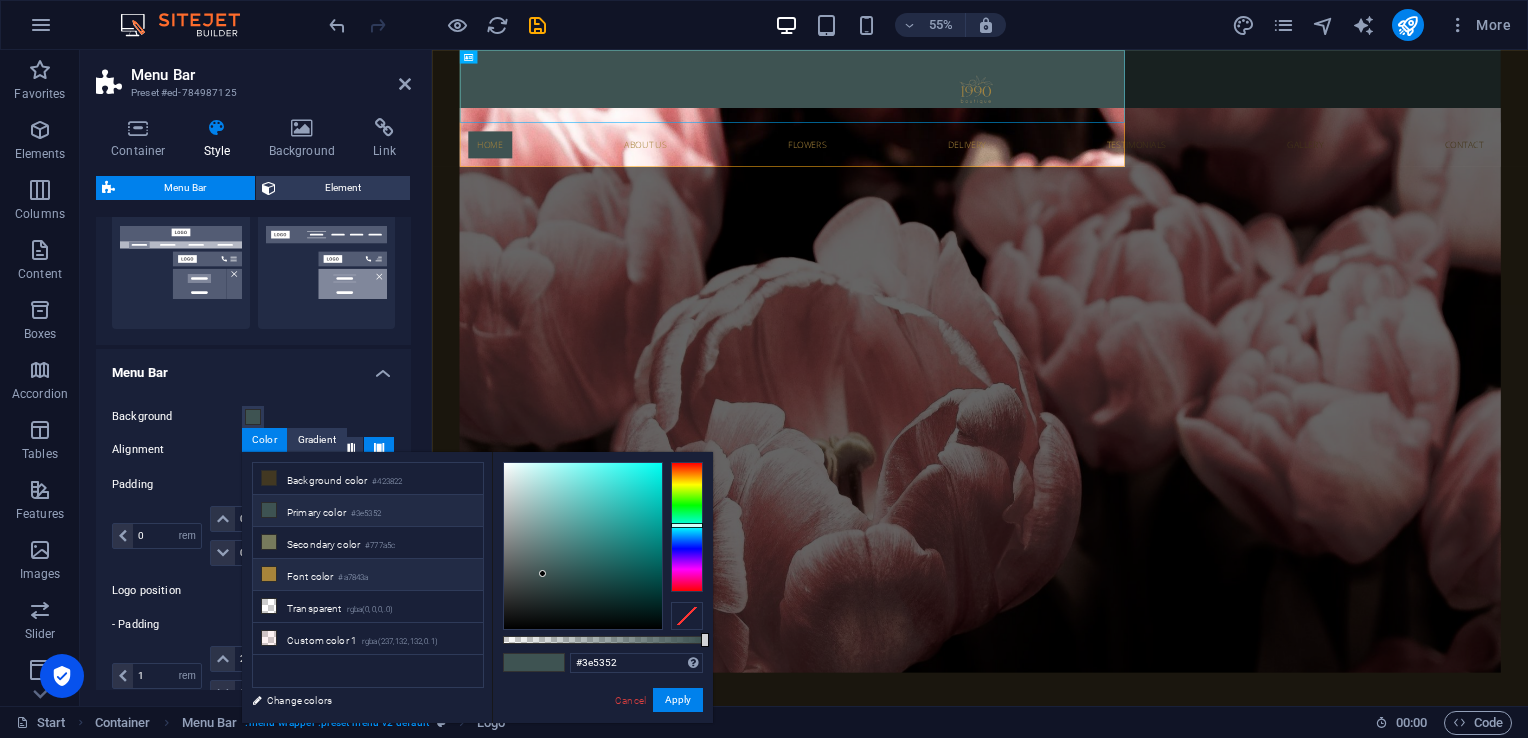 click on "#a7843a" at bounding box center (353, 578) 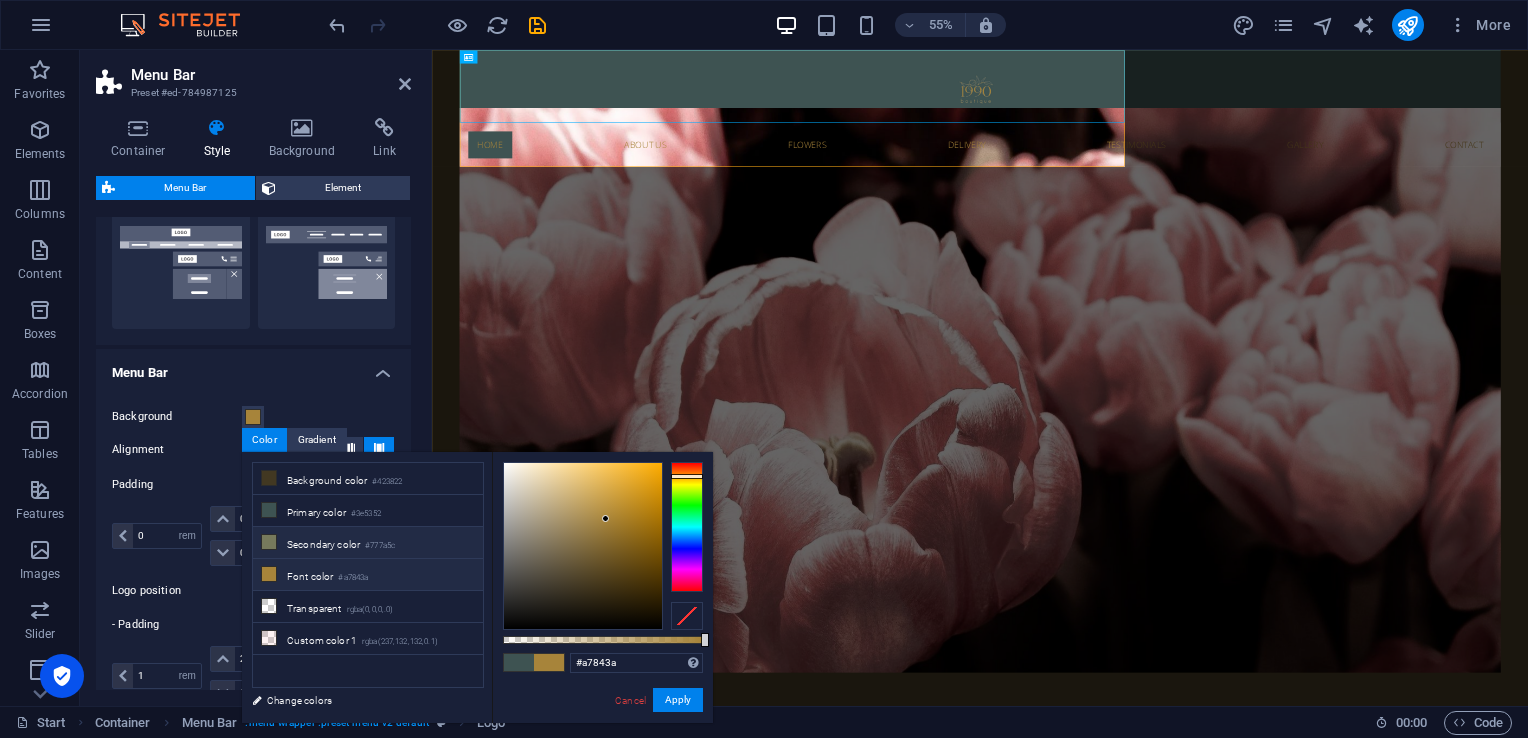 click on "Secondary color
#777a5c" at bounding box center (368, 543) 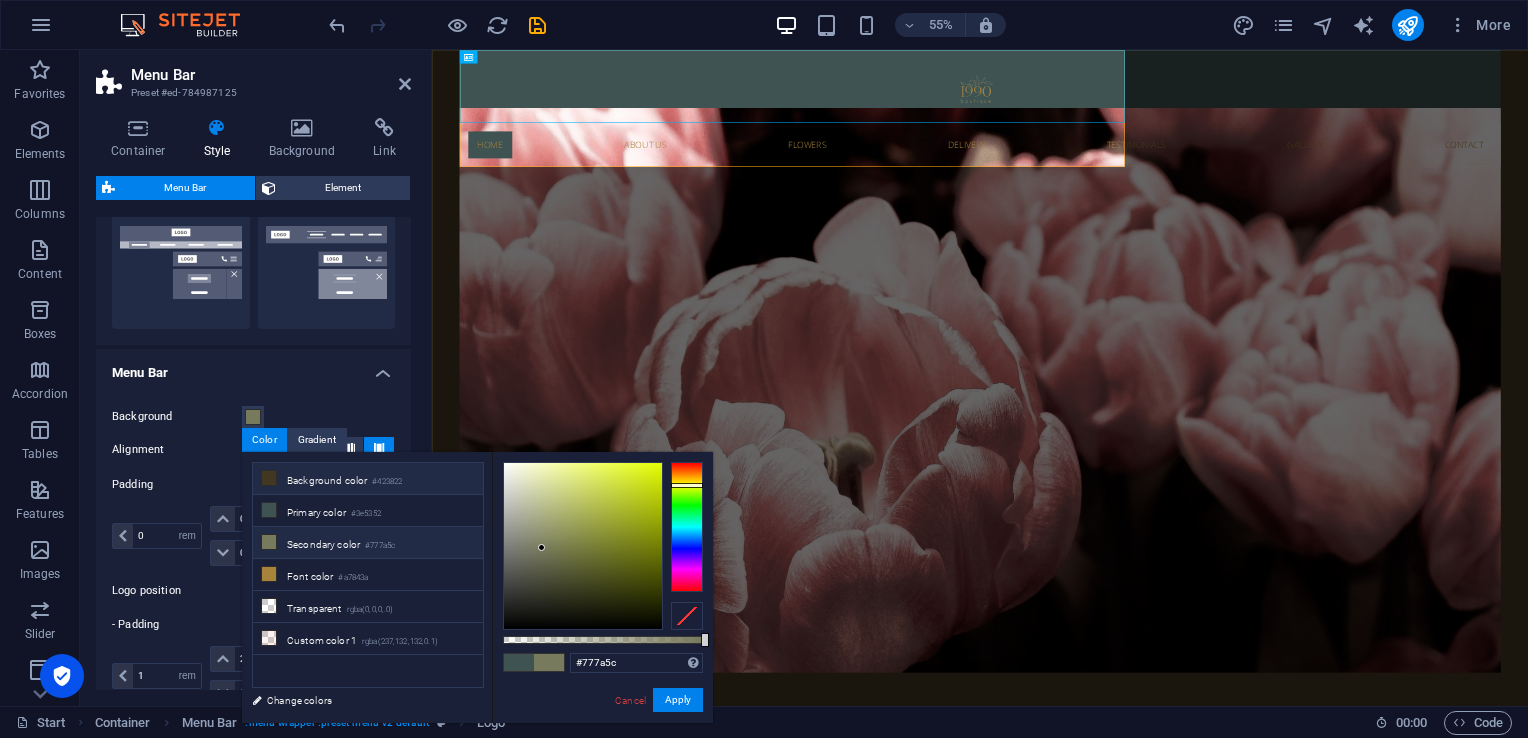 click on "Background color
#423822" at bounding box center (368, 479) 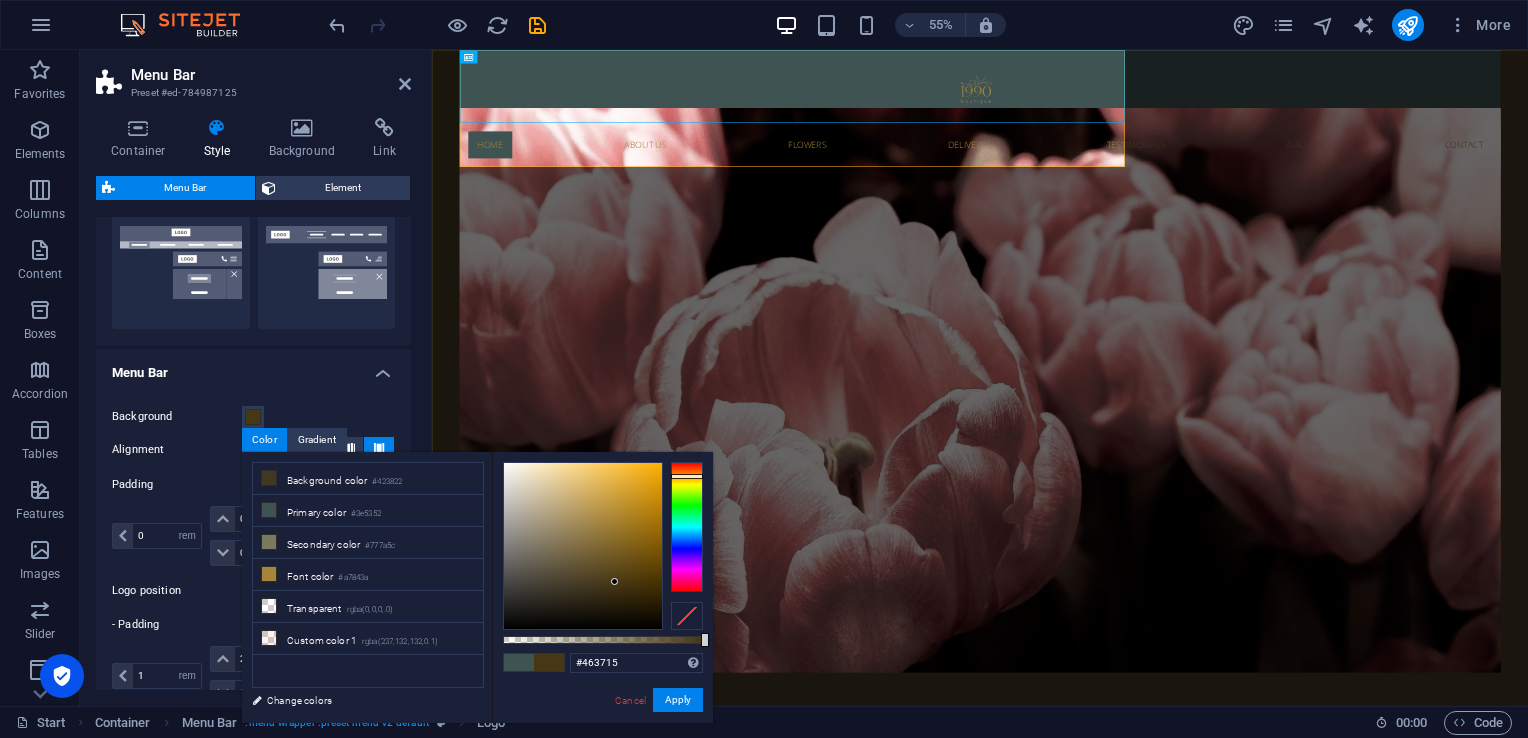 drag, startPoint x: 576, startPoint y: 579, endPoint x: 615, endPoint y: 582, distance: 39.115215 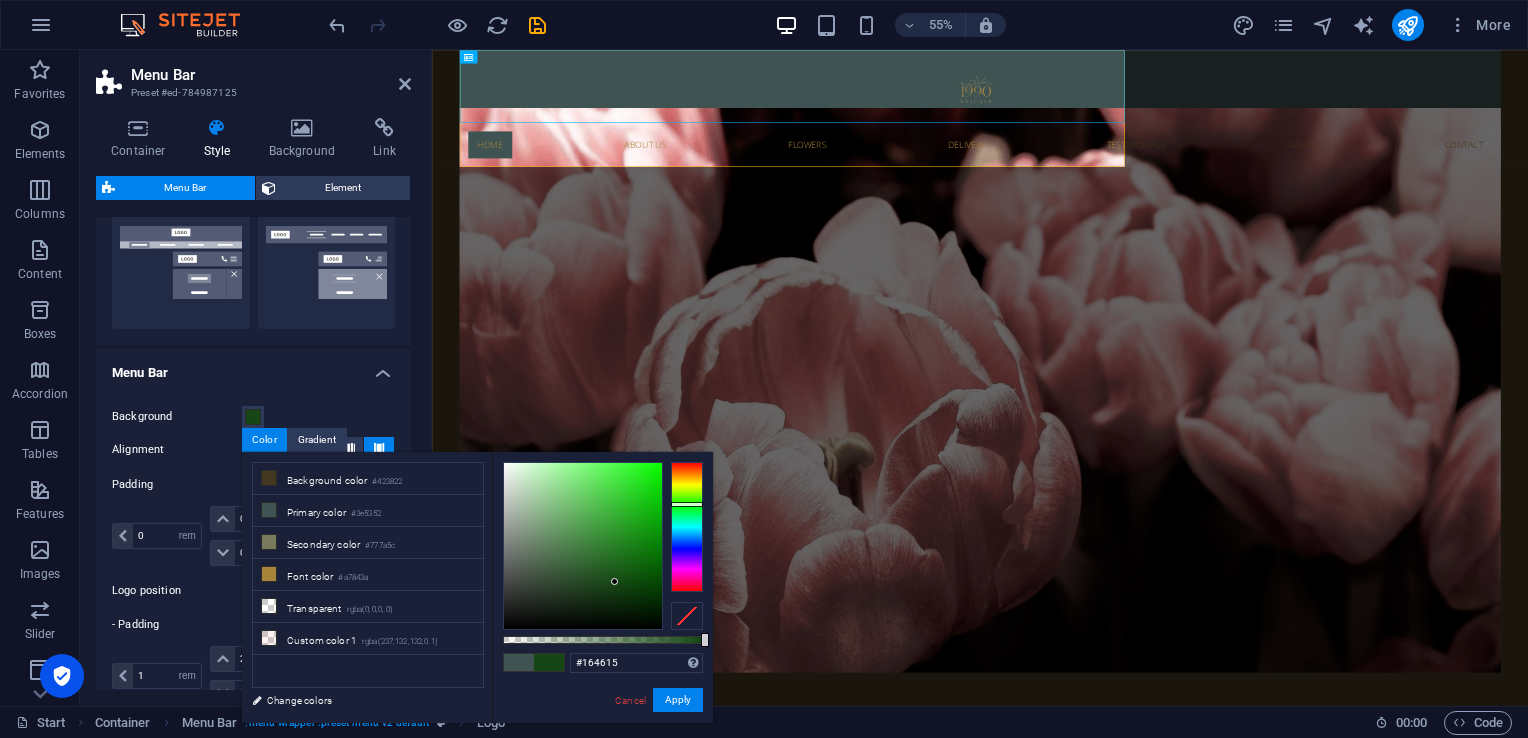 click at bounding box center [687, 527] 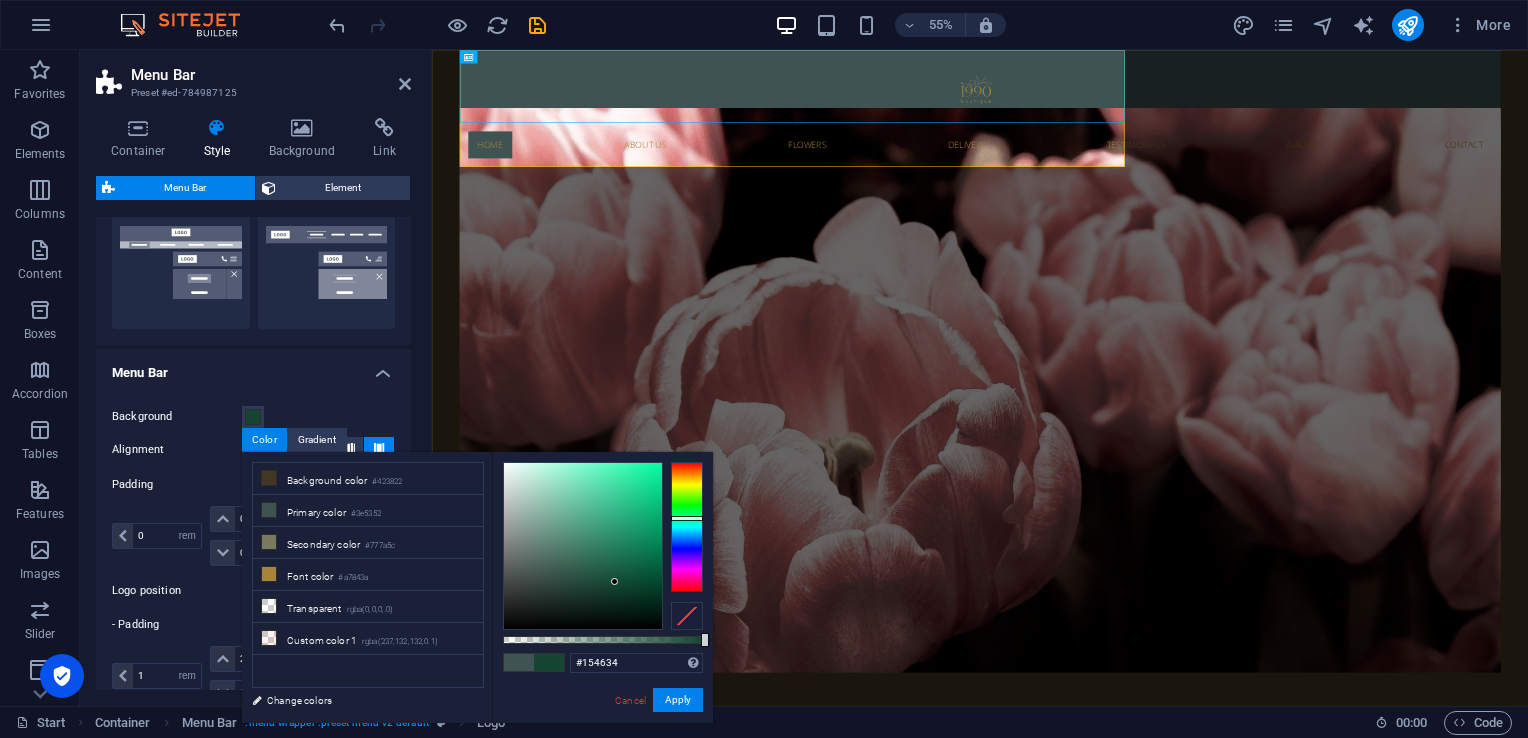 drag, startPoint x: 692, startPoint y: 504, endPoint x: 694, endPoint y: 518, distance: 14.142136 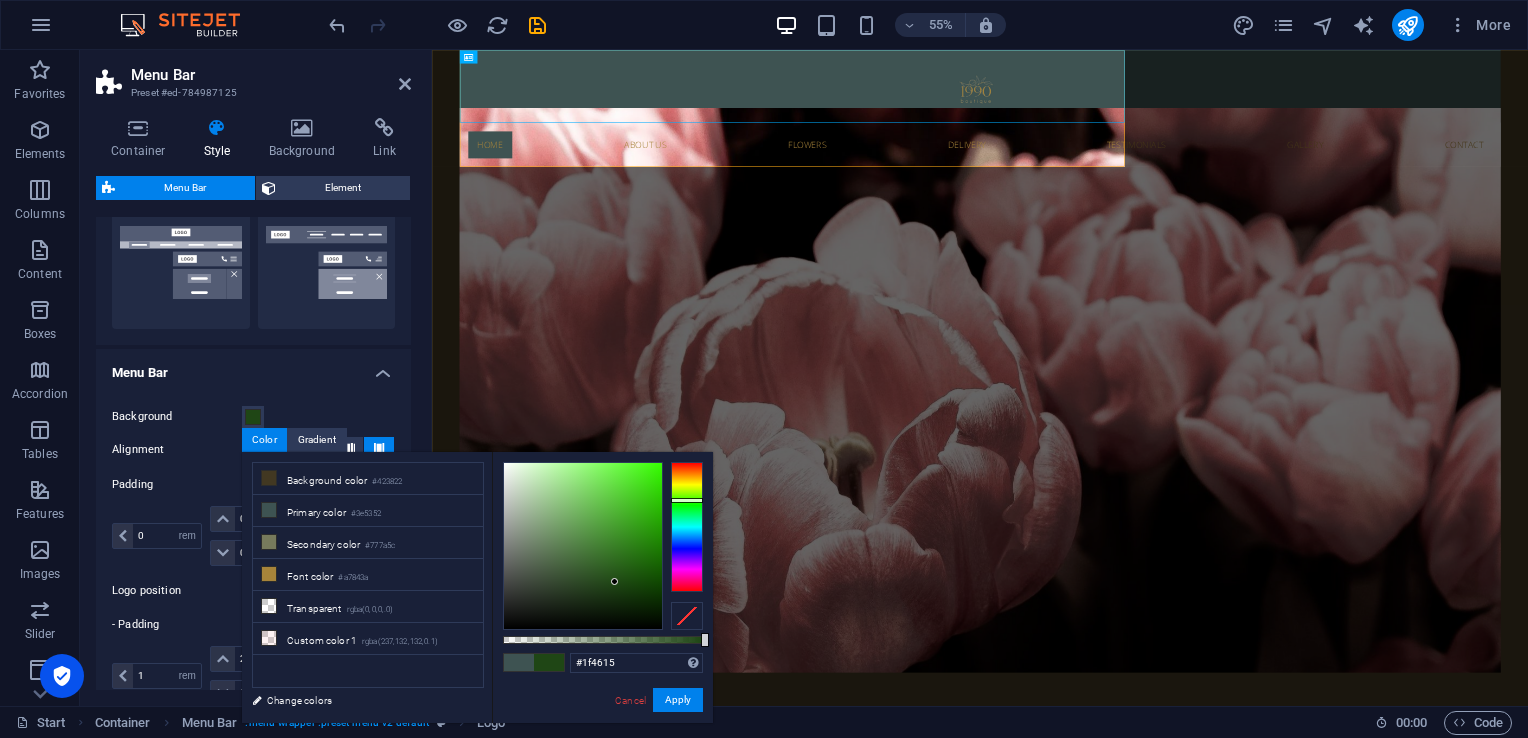 drag, startPoint x: 694, startPoint y: 518, endPoint x: 693, endPoint y: 500, distance: 18.027756 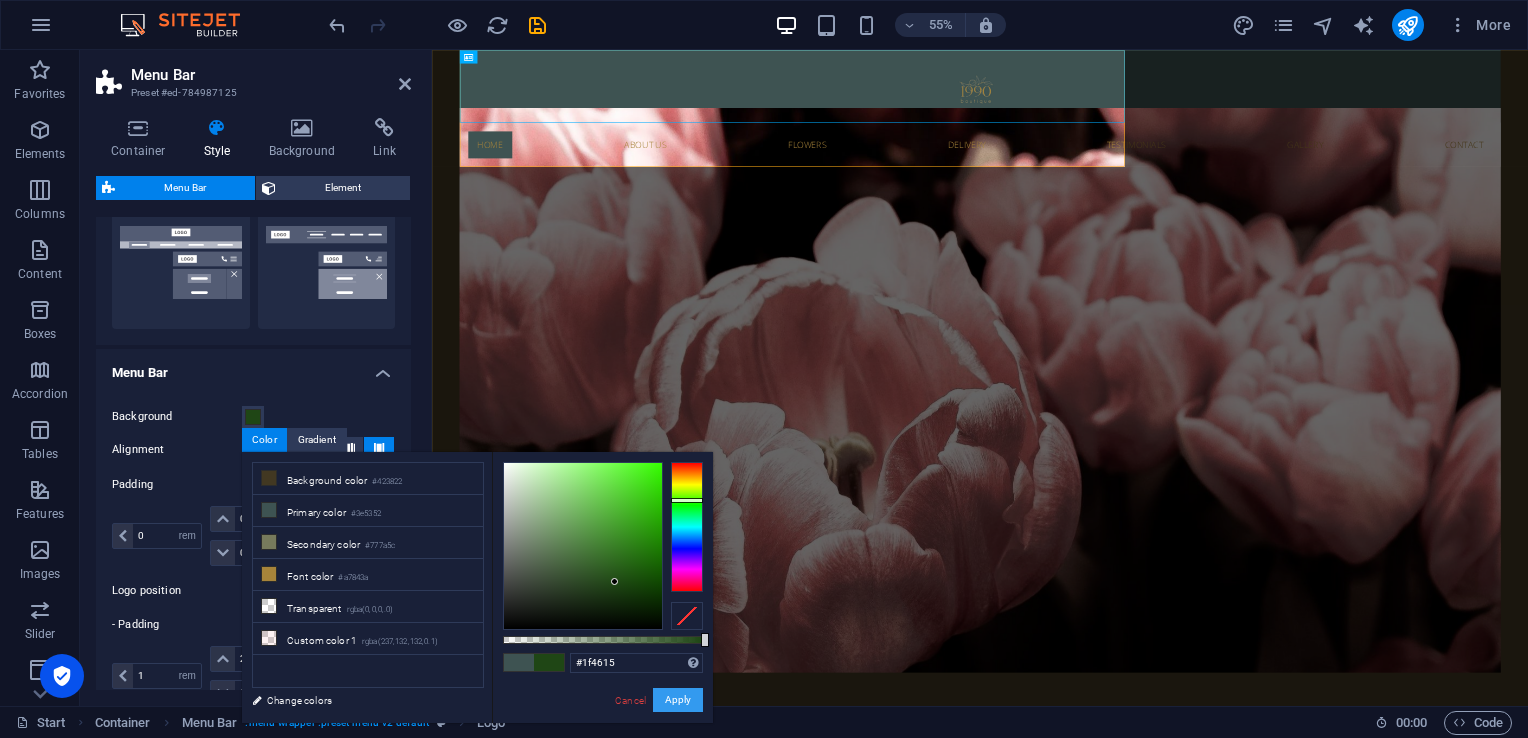 click on "Apply" at bounding box center [678, 700] 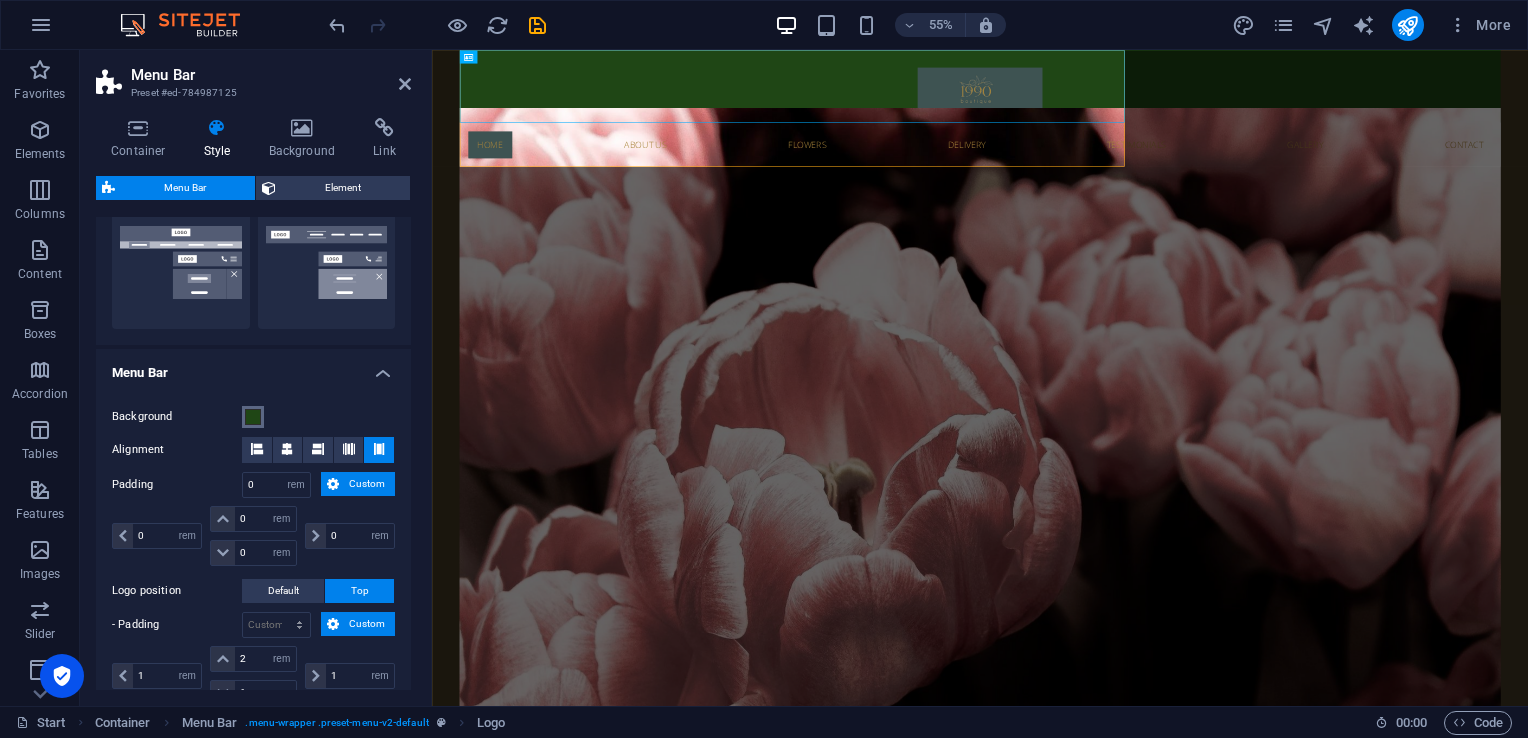 click at bounding box center (253, 417) 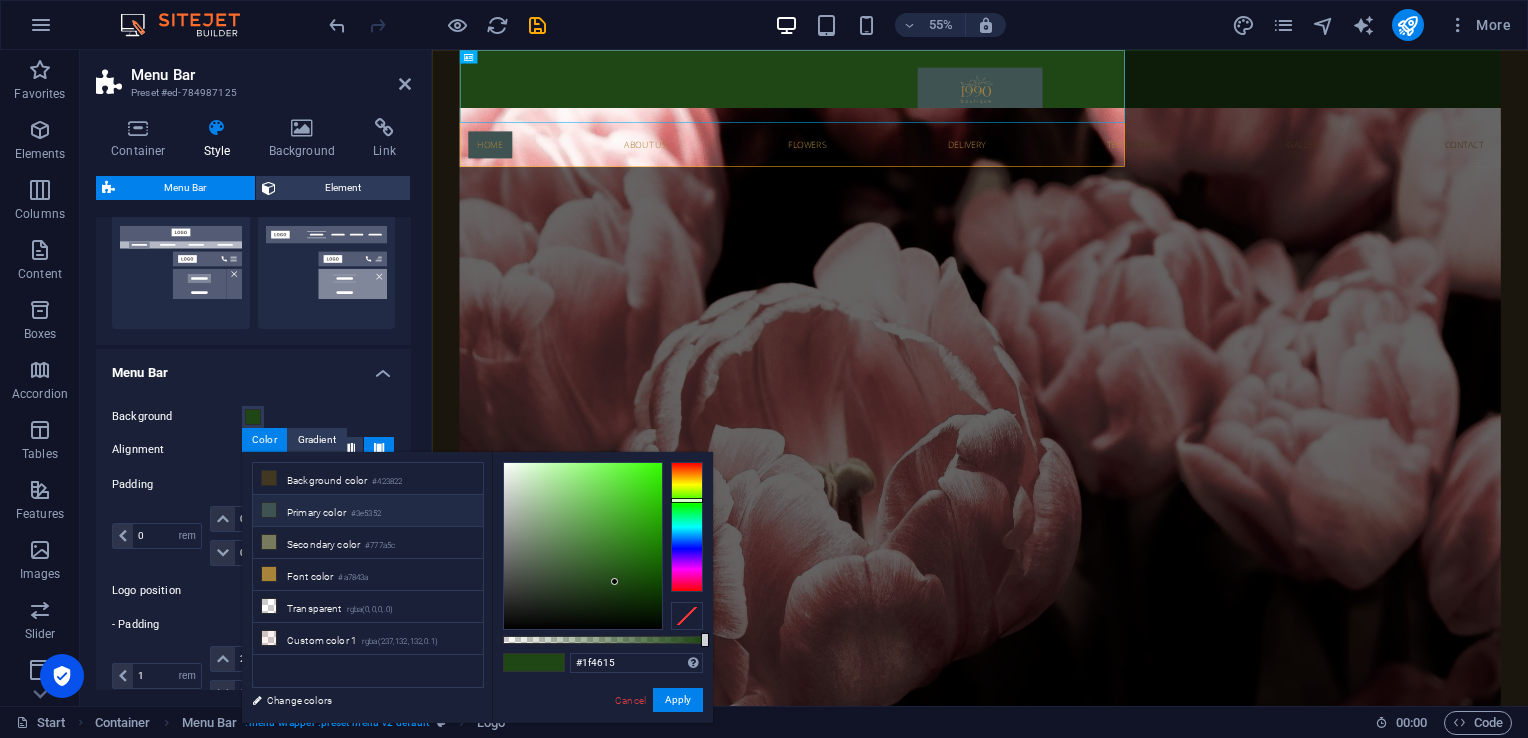 click on "Primary color
#3e5352" at bounding box center [368, 511] 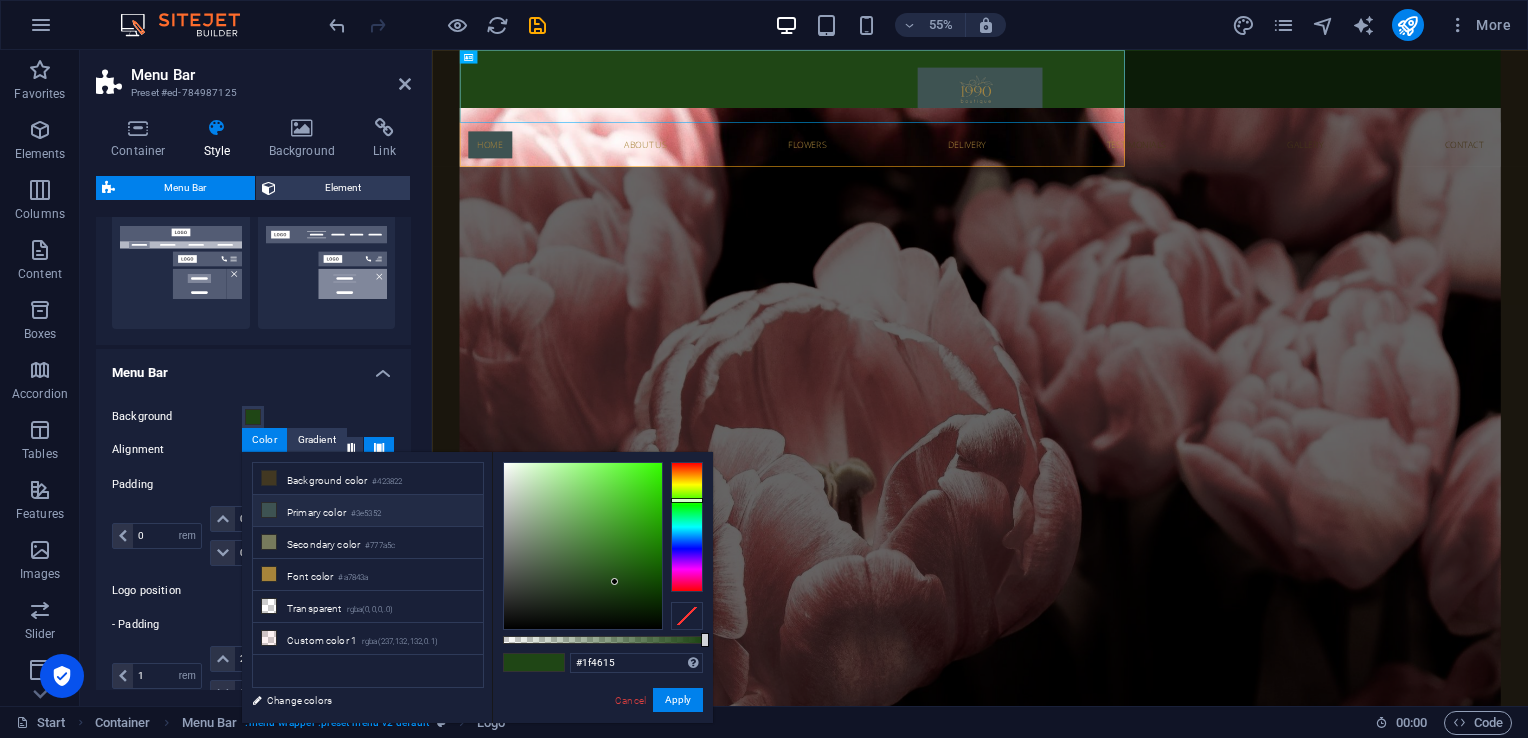 type on "#3e5352" 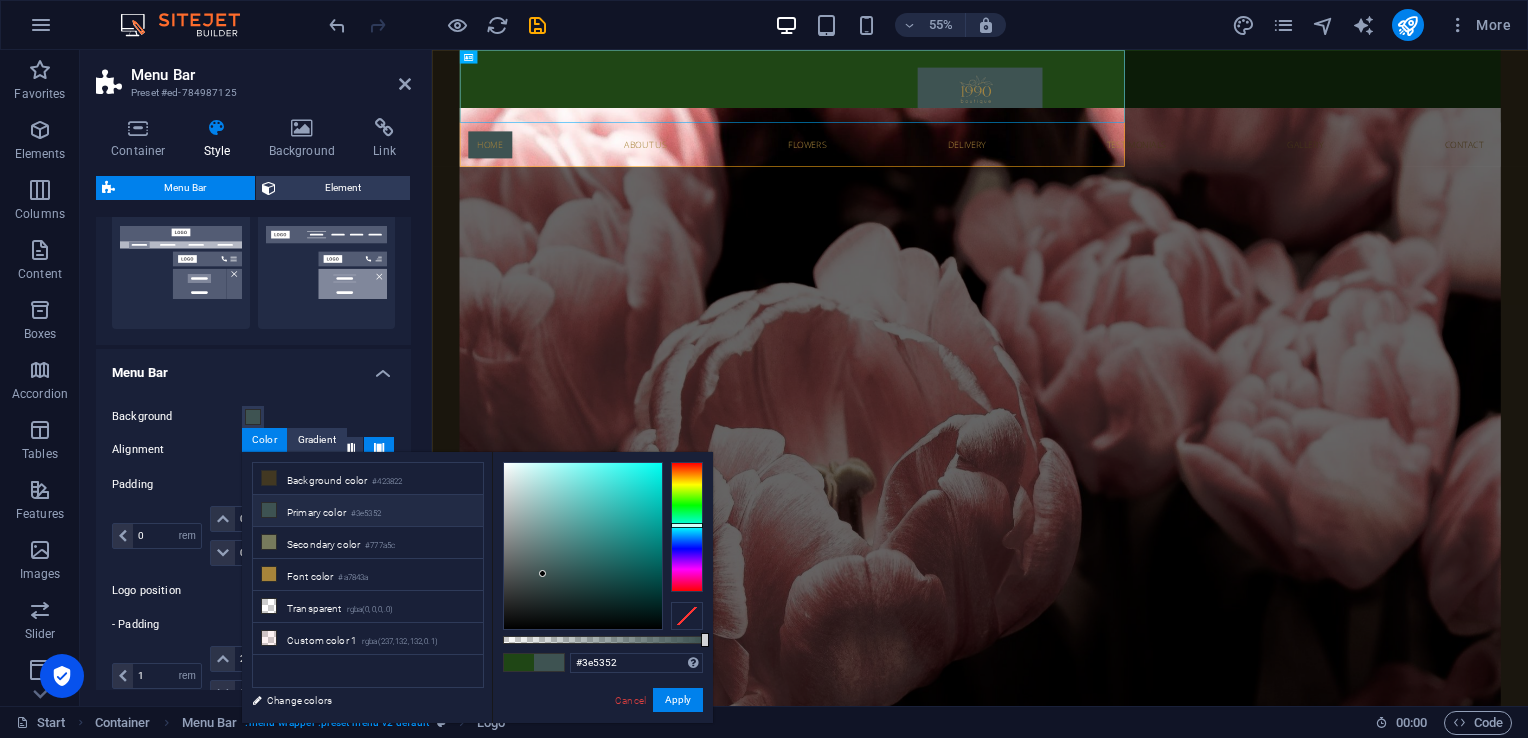click on "Cancel Apply" at bounding box center (658, 700) 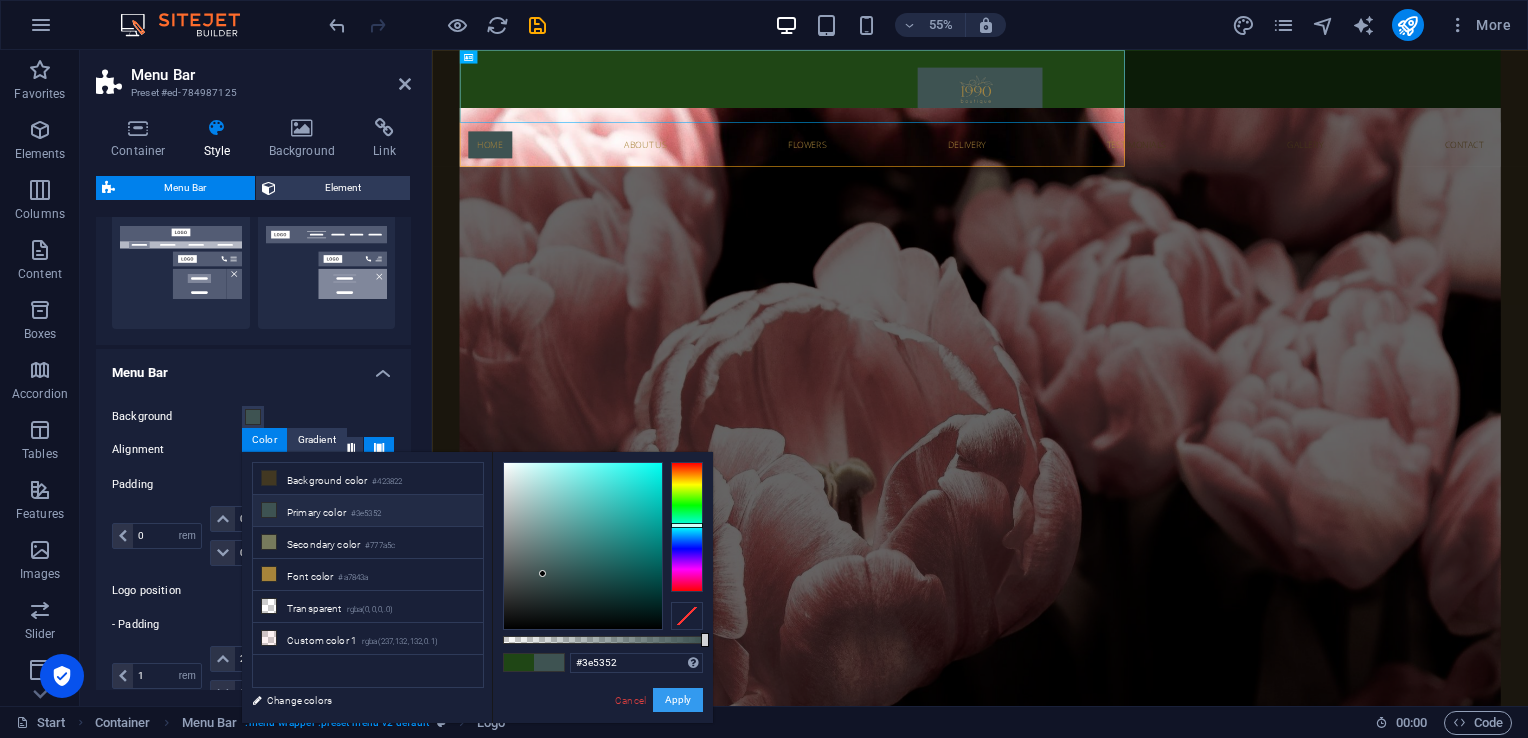 click on "Apply" at bounding box center (678, 700) 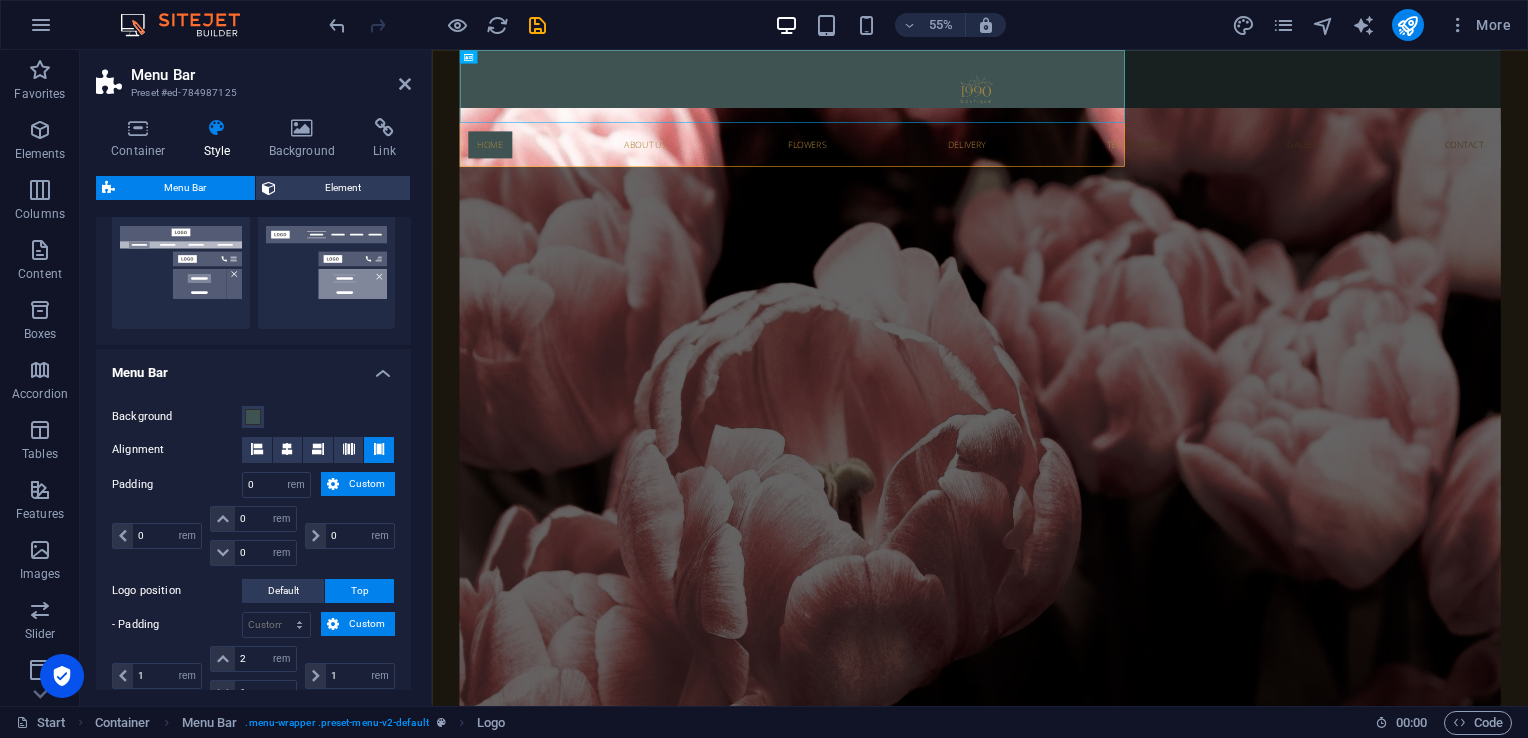 drag, startPoint x: 406, startPoint y: 485, endPoint x: 410, endPoint y: 513, distance: 28.284271 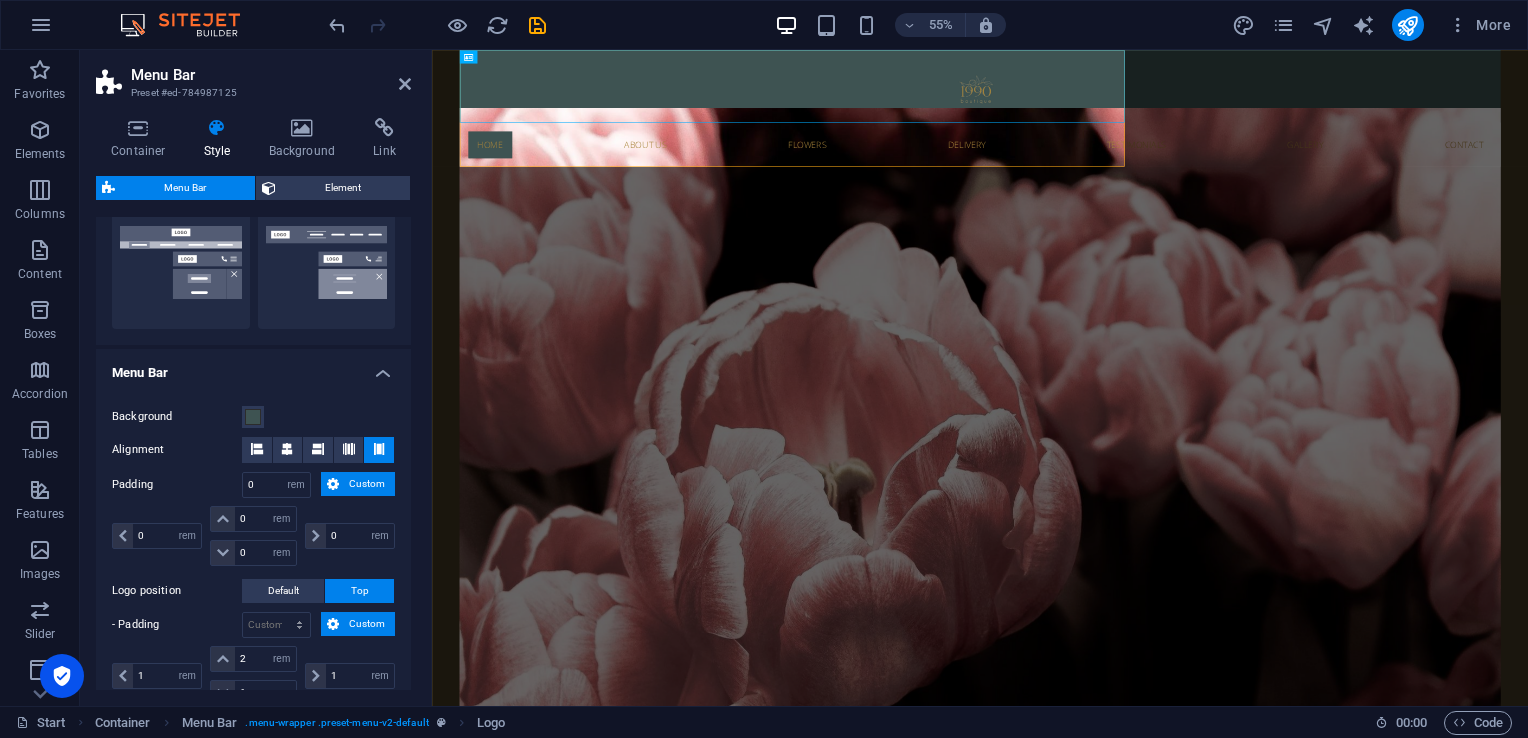 click on "Variants Border Centered Default Fixed Loki Trigger Wide XXL Menu Bar Background Alignment Padding 0 px rem % vh vw Custom Custom 0 px rem % vh vw 0 px rem % vh vw 0 px rem % vh vw 0 px rem % vh vw Logo position Default Top  - Padding px rem % vh vw Custom Custom 1 px rem % vh vw 2 px rem % vh vw 1 px rem % vh vw 1 px rem % vh vw Menu width Default Wide  - Padding 1 px rem % vh vw Custom Custom 1 px rem % vh vw 1 px rem % vh vw 1 px rem % vh vw 1 px rem % vh vw  - Background Sticky Settings for the sticky menu bar when scrolling. Sticky Position Affects the scroll position where the menu bar is pinned. Change takes effect when saving or switching to preview mode. Off Instant After menu After banner When scrolling up Animation Sets a smooth transition when sticky menu appears Background Logo width Overwrites the width set in the logo for sticky mode auto px rem % vh vw Shadow None Outside Inside Color X offset 2 px rem vh vw Y offset 2 px rem vh vw Blur 4 px rem % vh vw Spread 0 px rem vh vw Menu Item Style" at bounding box center (253, 453) 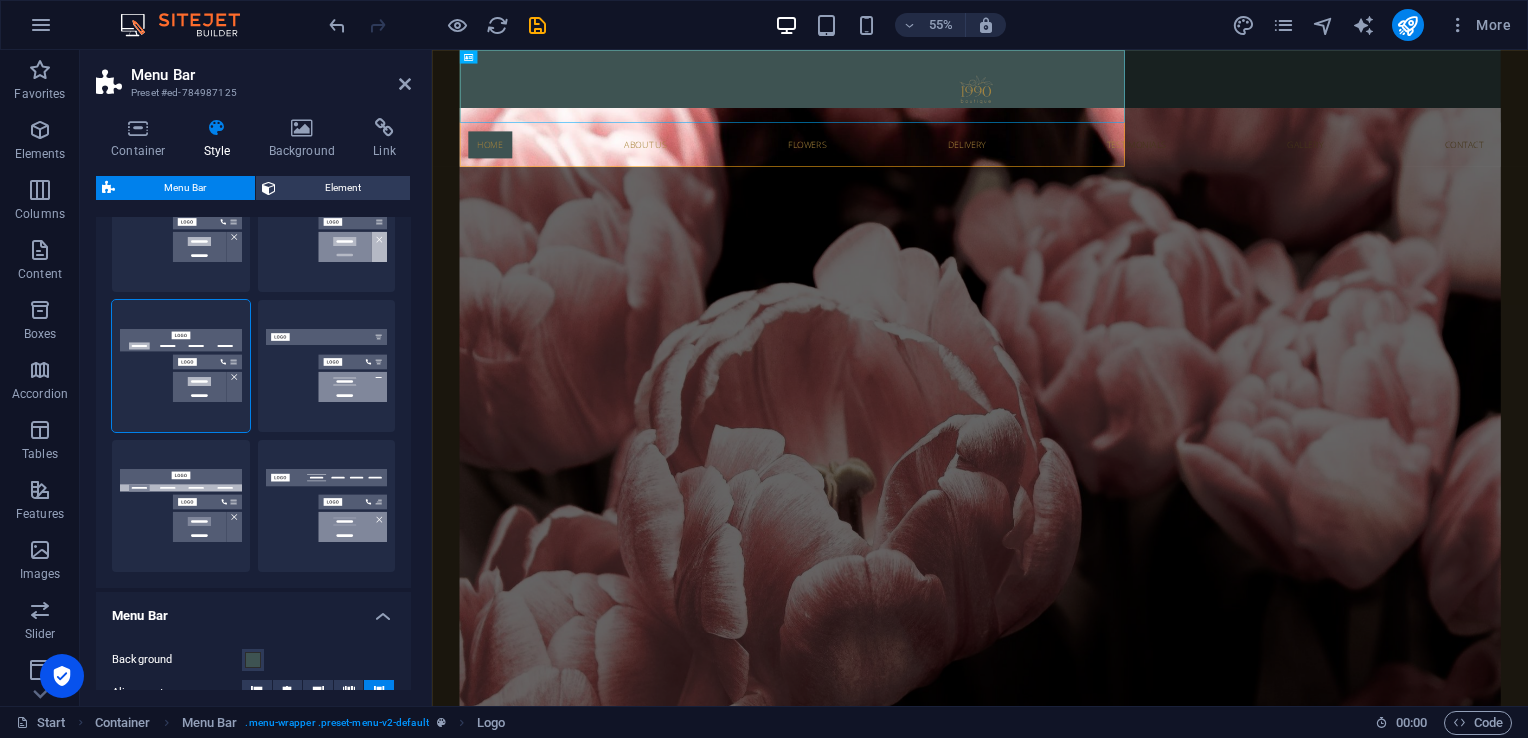 scroll, scrollTop: 0, scrollLeft: 0, axis: both 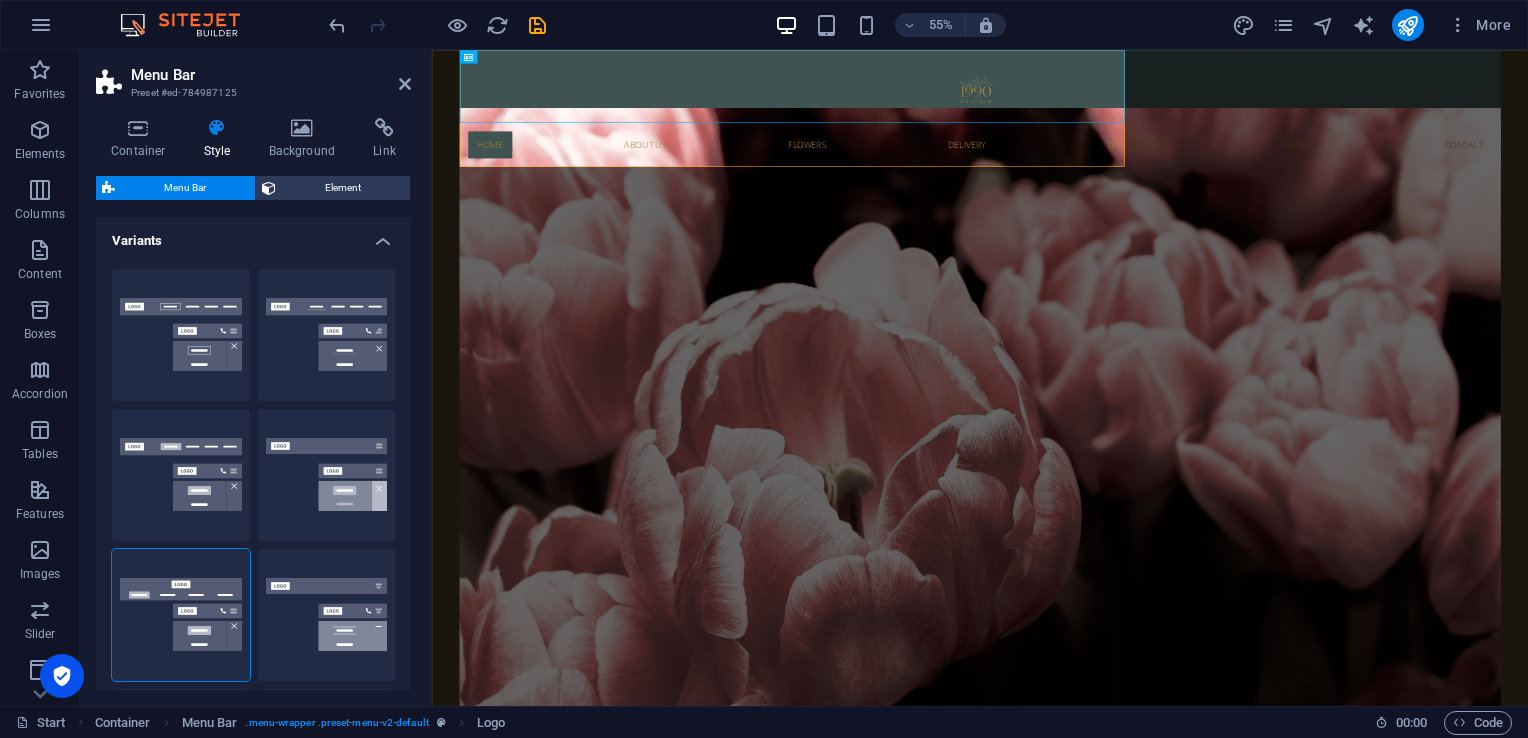 drag, startPoint x: 410, startPoint y: 513, endPoint x: 1, endPoint y: 427, distance: 417.9438 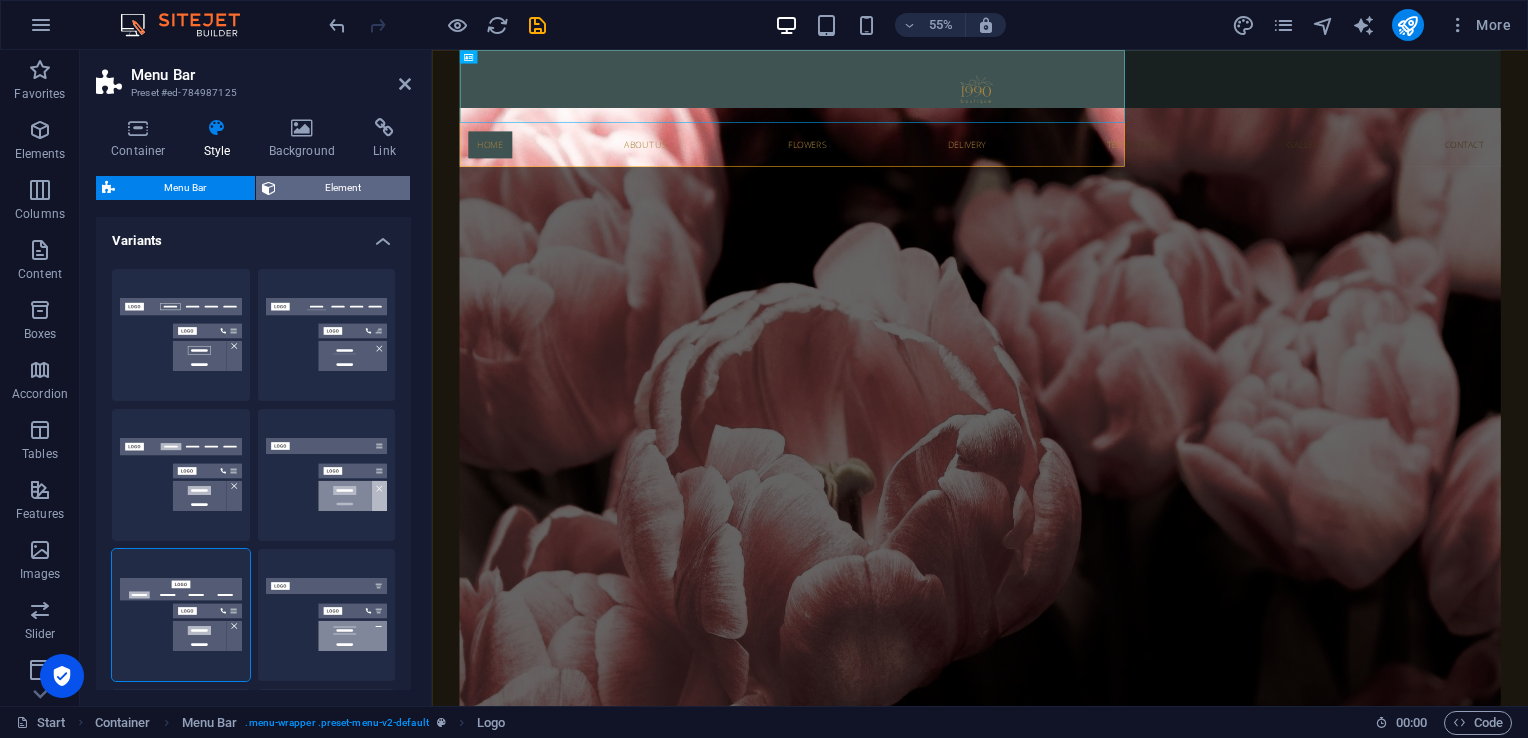 click on "Element" at bounding box center (343, 188) 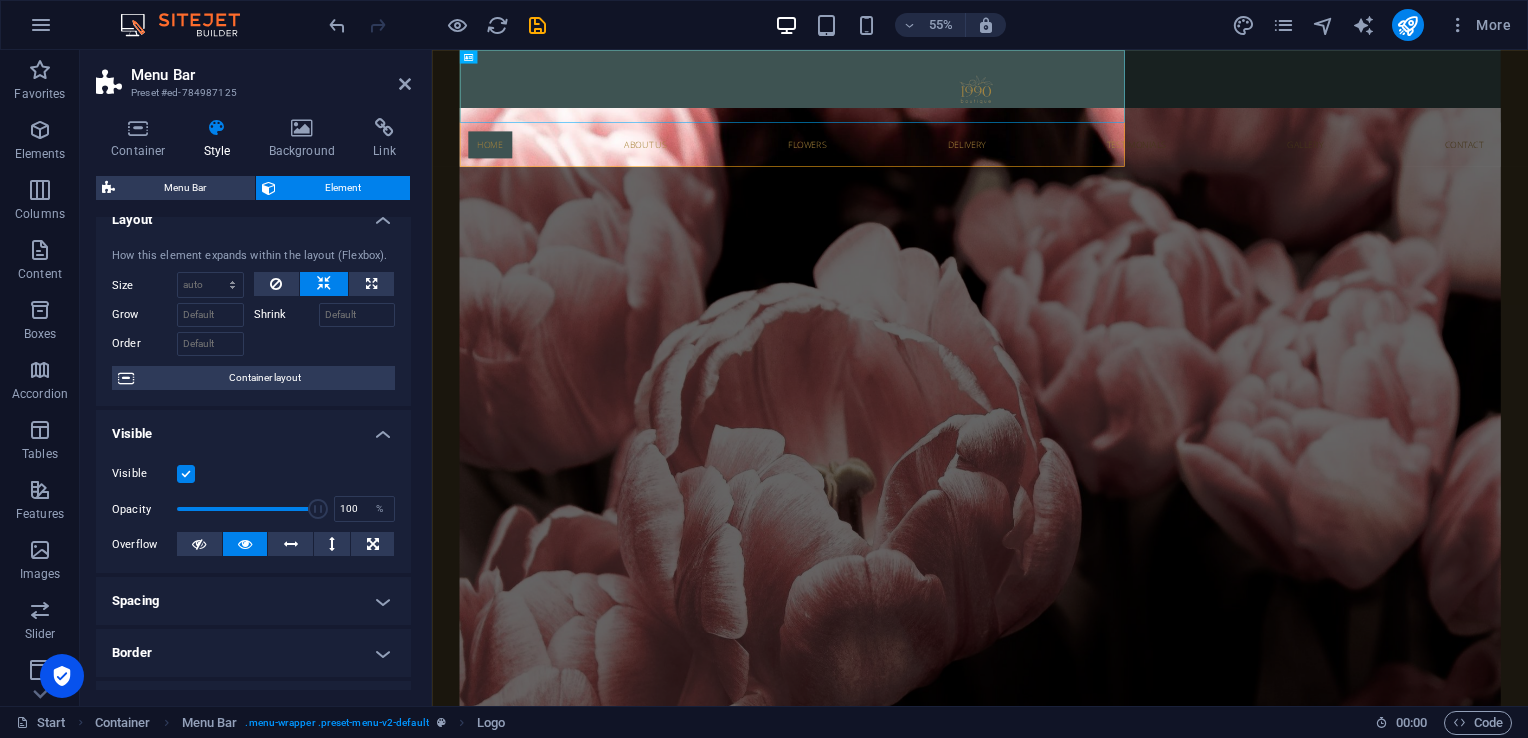 scroll, scrollTop: 0, scrollLeft: 0, axis: both 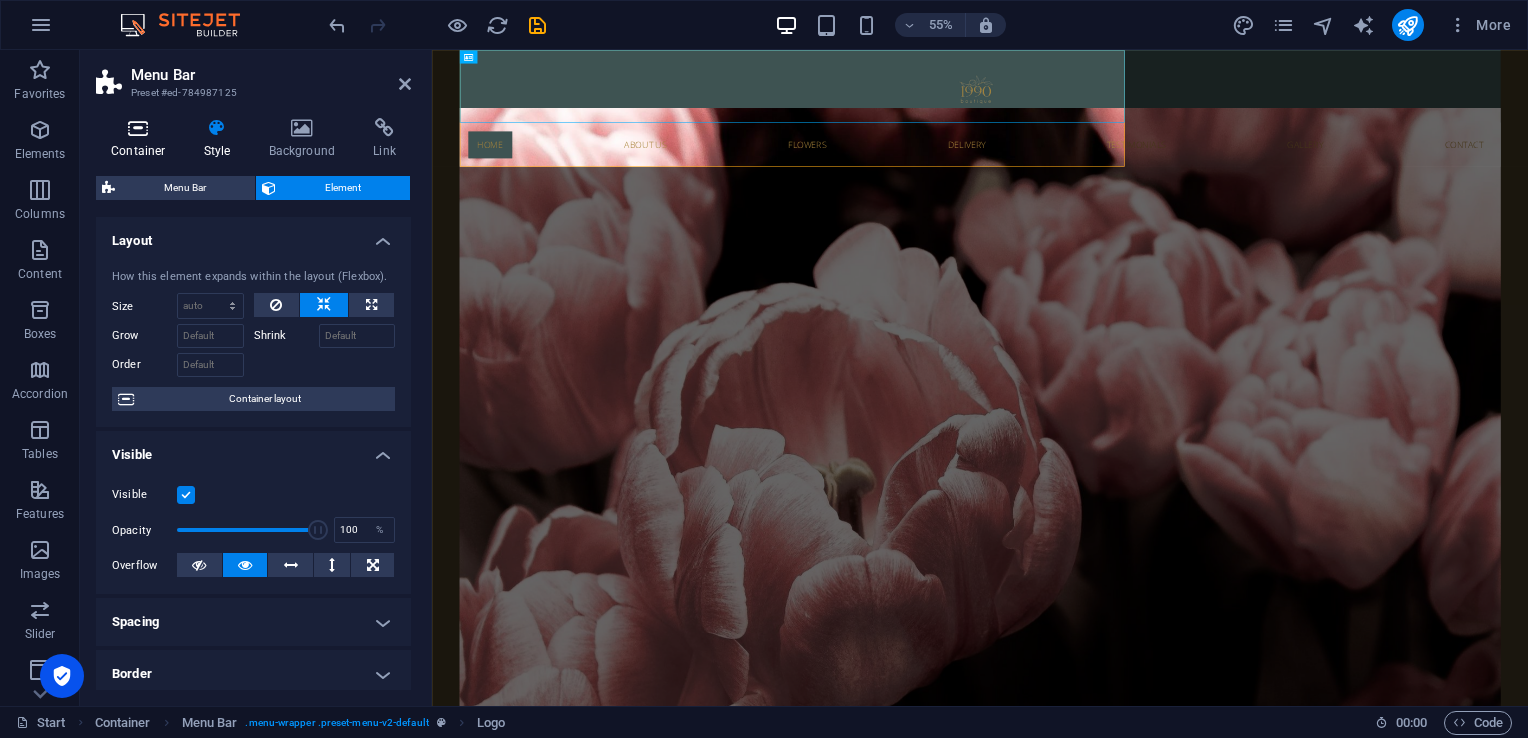 click at bounding box center (138, 128) 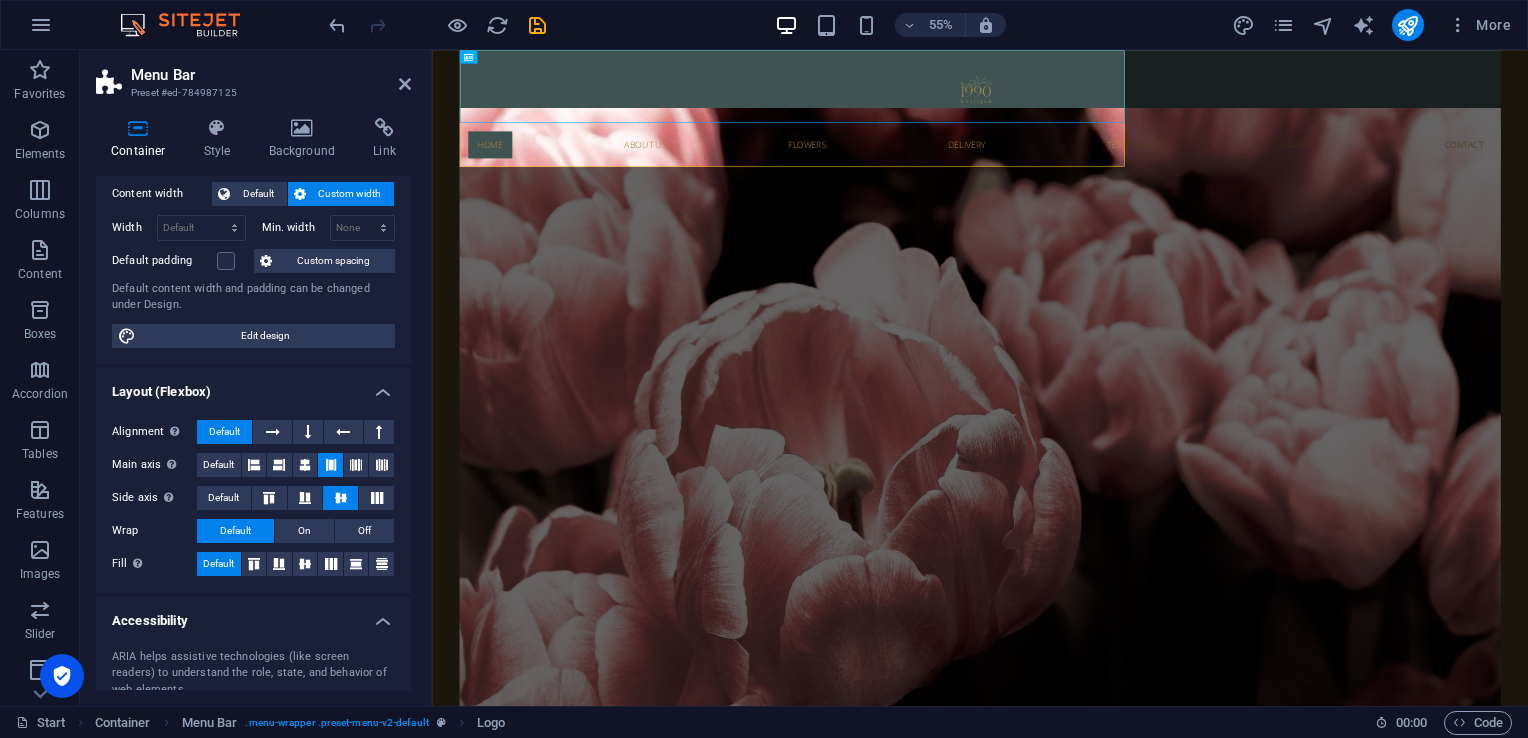 scroll, scrollTop: 0, scrollLeft: 0, axis: both 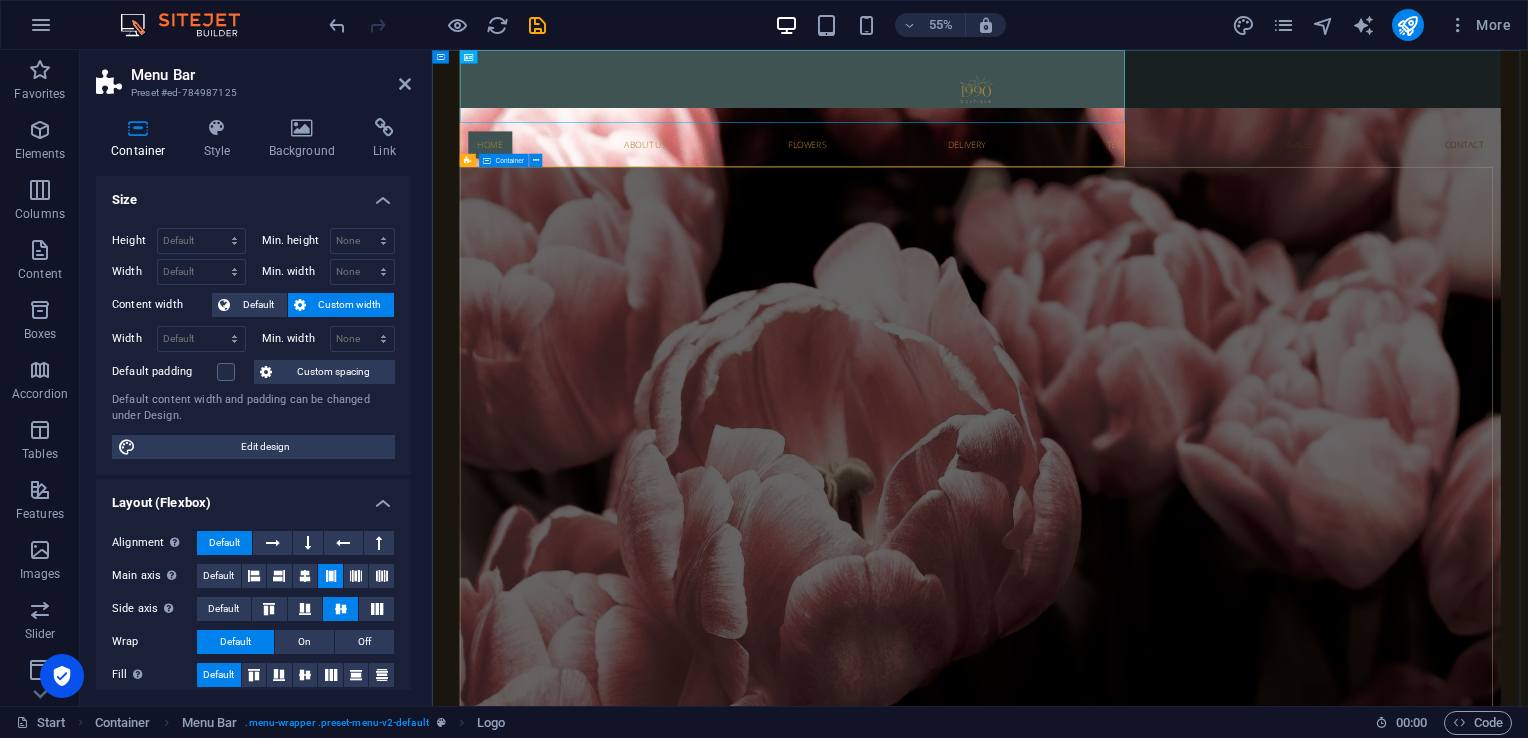 click on "Flower Store in Florida Come and visit our wonderful arrangements Learn more" at bounding box center (1428, 1580) 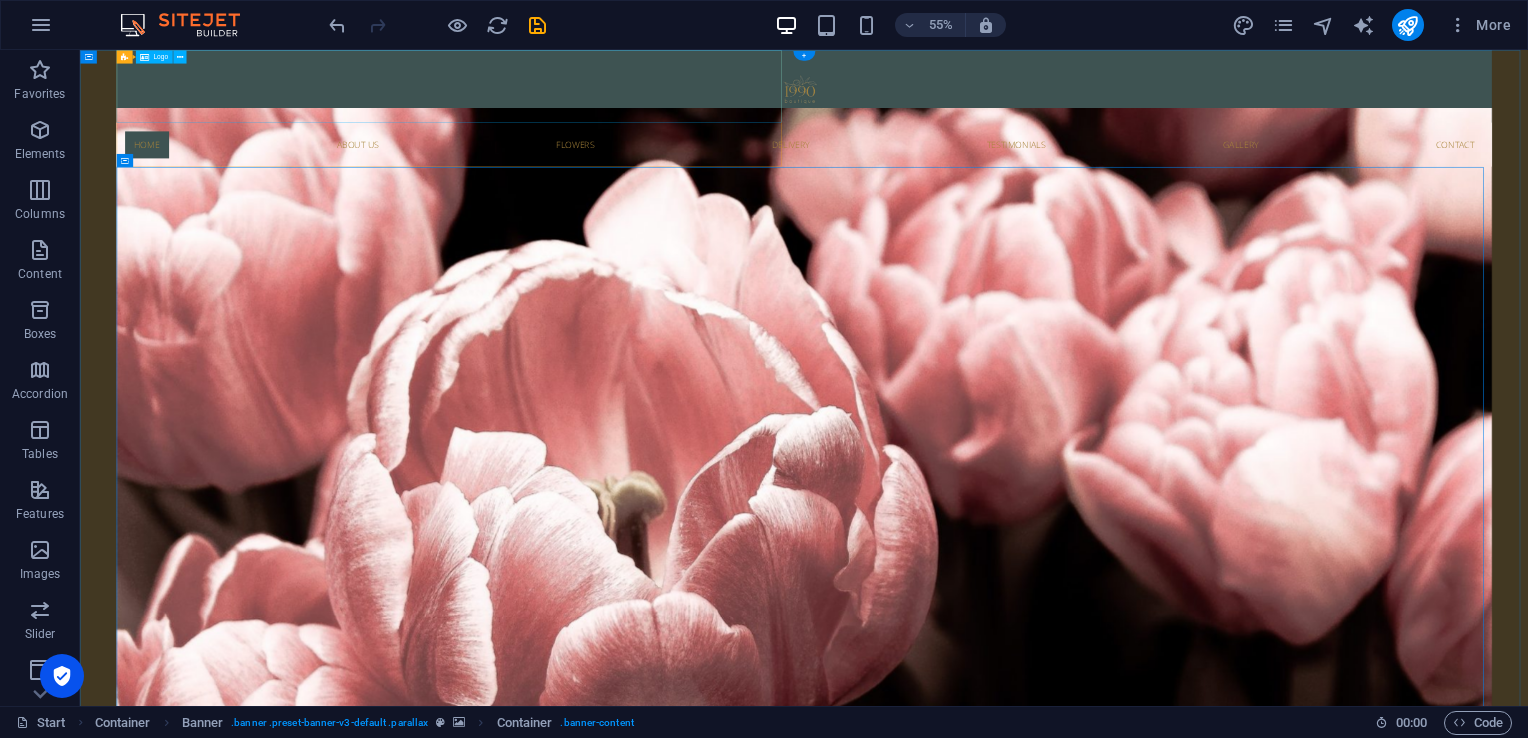 click at bounding box center [1396, 116] 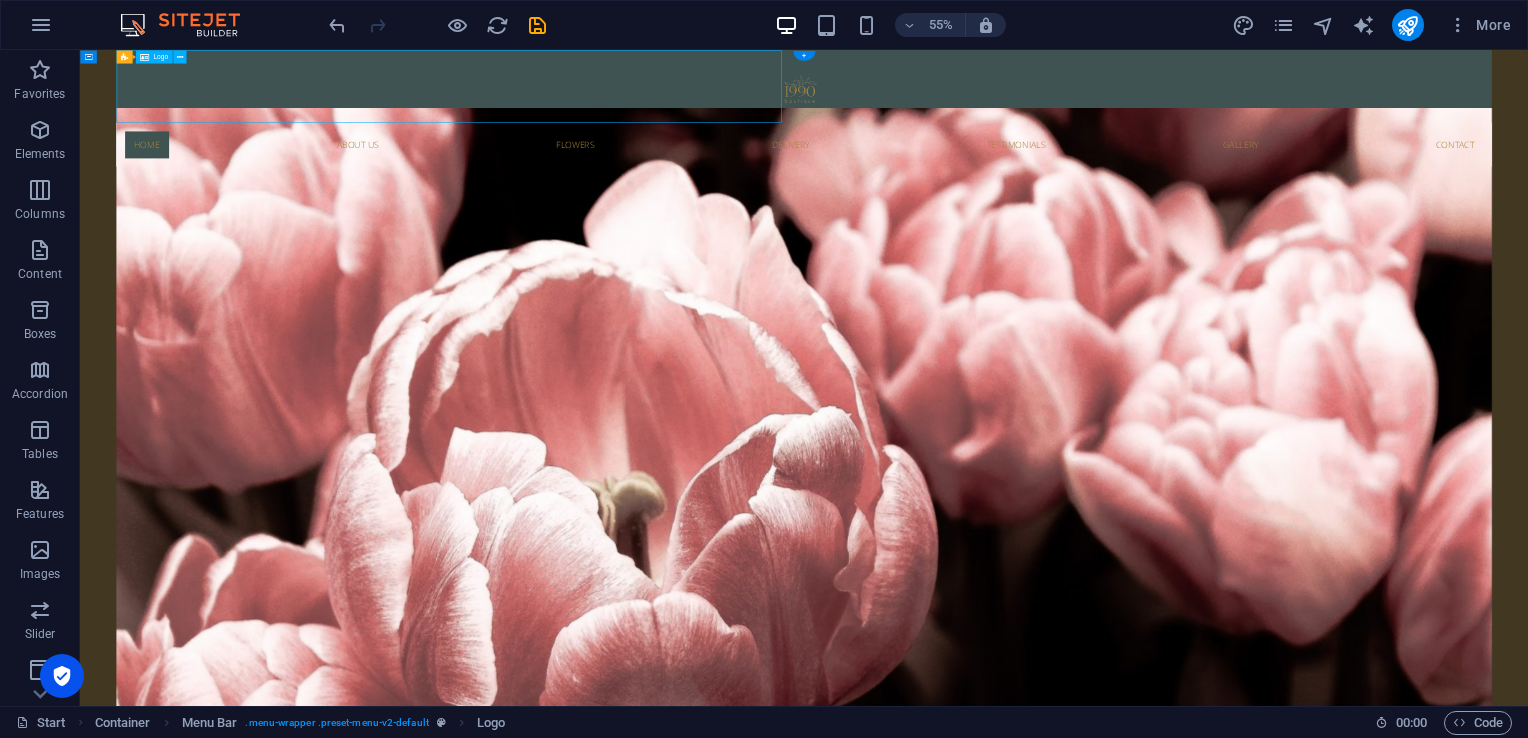 click at bounding box center [1396, 116] 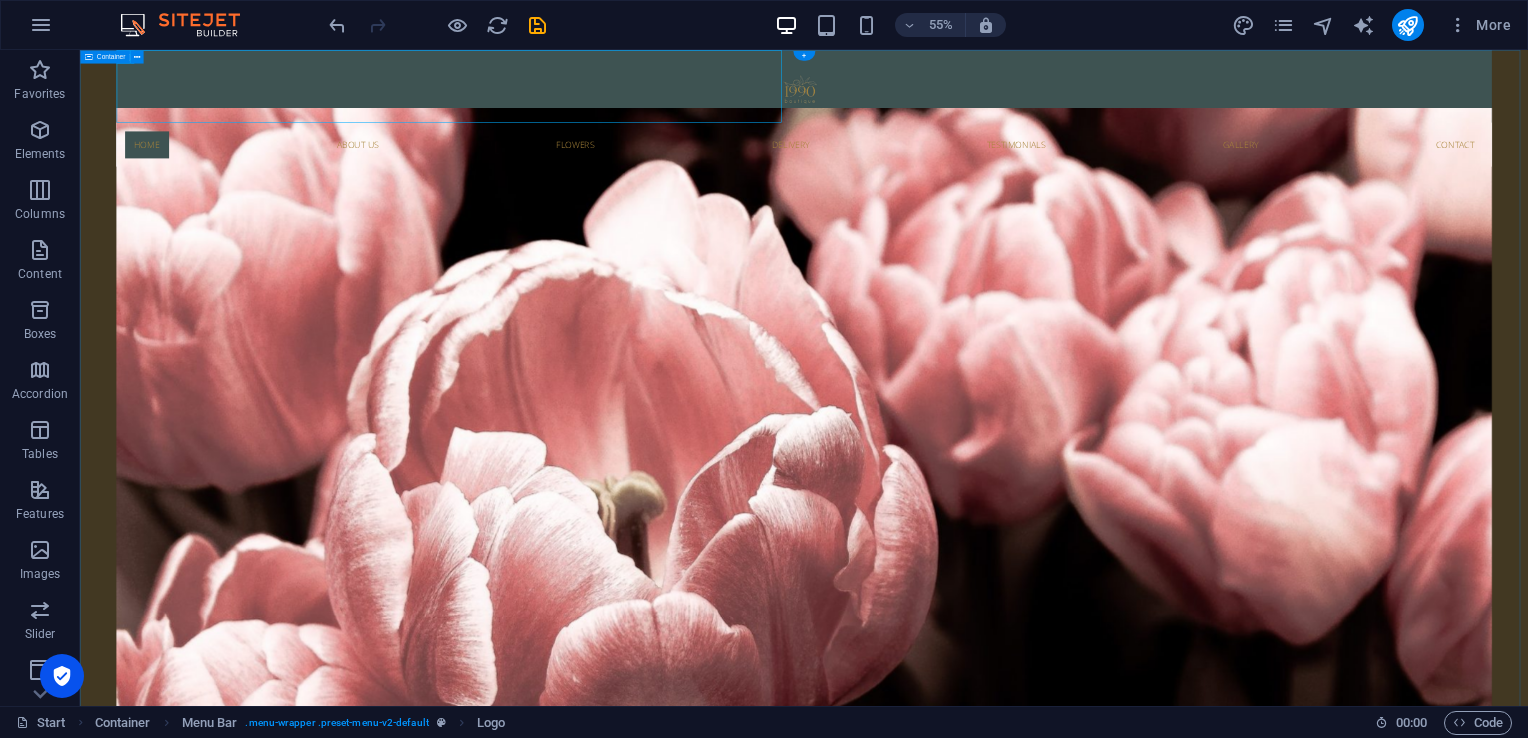 click on "Home About us Flowers Delivery Testimonials Gallery Contact Flower Store in Florida Come and visit our wonderful arrangements Learn more 2131 William Barton Dr ,  Austin, TX   78746 +1 1234 56789 35f90a6de51070cd3cc4efc0532672@cpanel.local Fresh Flowers Lorem ipsum dolor sit amet, consectetur adipisicing elit. Veritatis, dolorem! Perfect Choice Lorem ipsum dolor sit amet, consectetur adipisicing elit. Veritatis, dolorem! Delivery Lorem ipsum dolor sit amet, consectetur adipisicing elit. Veritatis, dolorem! Let us arrange a smile Lorem ipsum dolor sit amet, consectetur adipisicing elit. Repellat, maiores, a libero atque assumenda praesentium cum magni odio dolor accusantium explicabo repudiandae molestiae itaque provident sit debitis aspernatur soluta. Deserunt incidunt ad cumque ex elit laboriosam Simtinetio mollitia molestias excepturi voluptatem atque veritatis Miusto nam nulla cum accusantium explicabo Repellat maiores a libero atque assumenda praesentium Visit us Monday 08:00 AM - 4:00 PM Tuesday Friday" at bounding box center (1396, 7956) 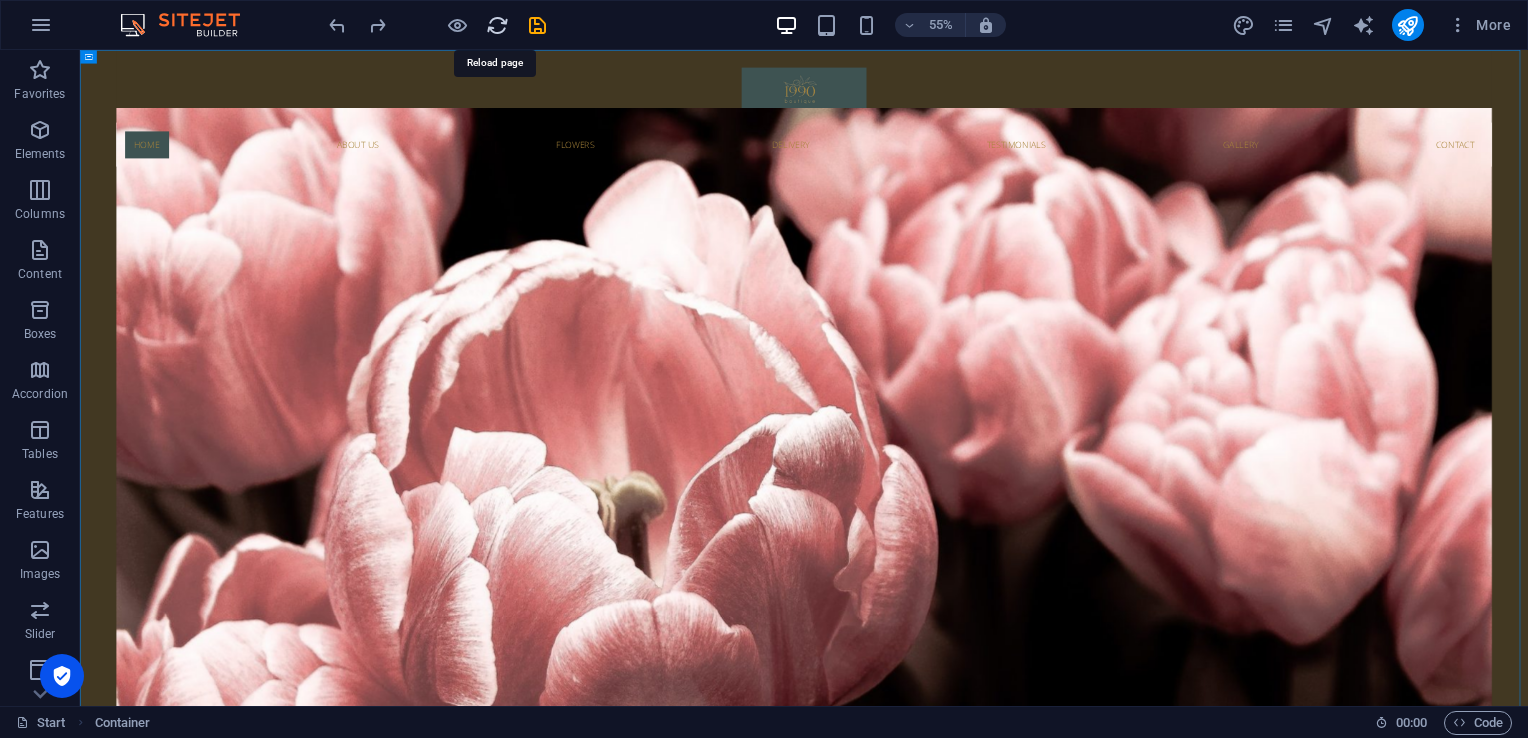 click at bounding box center (437, 25) 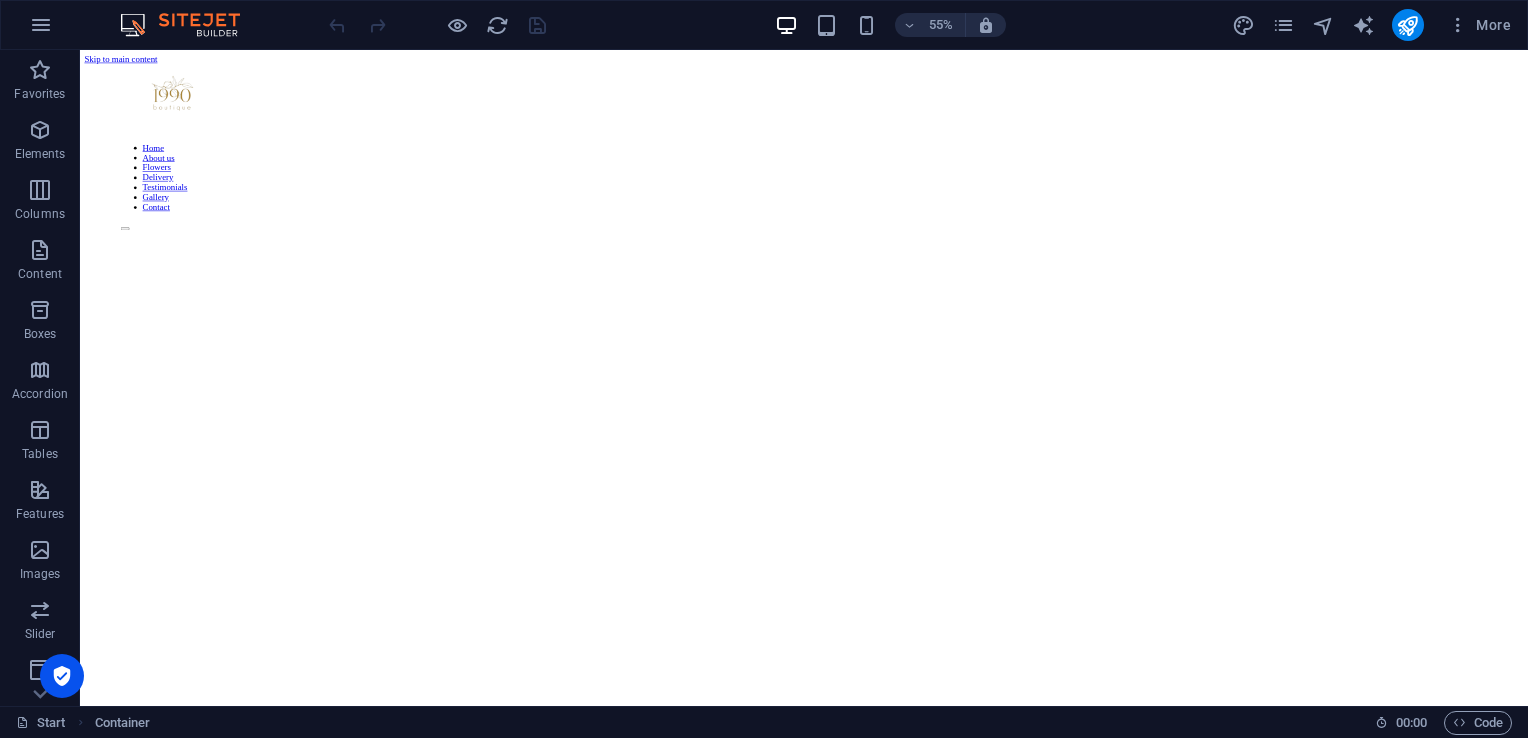 scroll, scrollTop: 0, scrollLeft: 0, axis: both 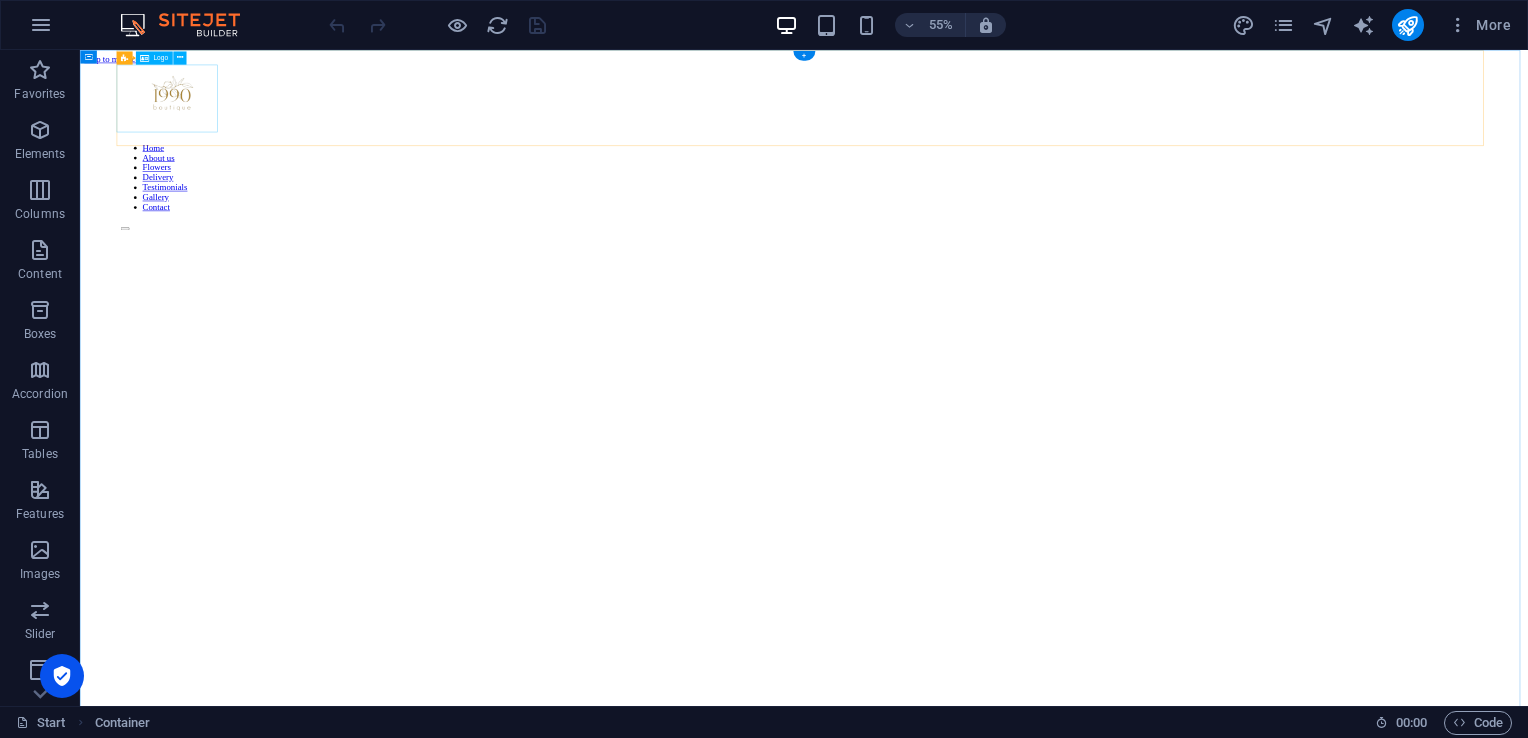 click at bounding box center [1396, 139] 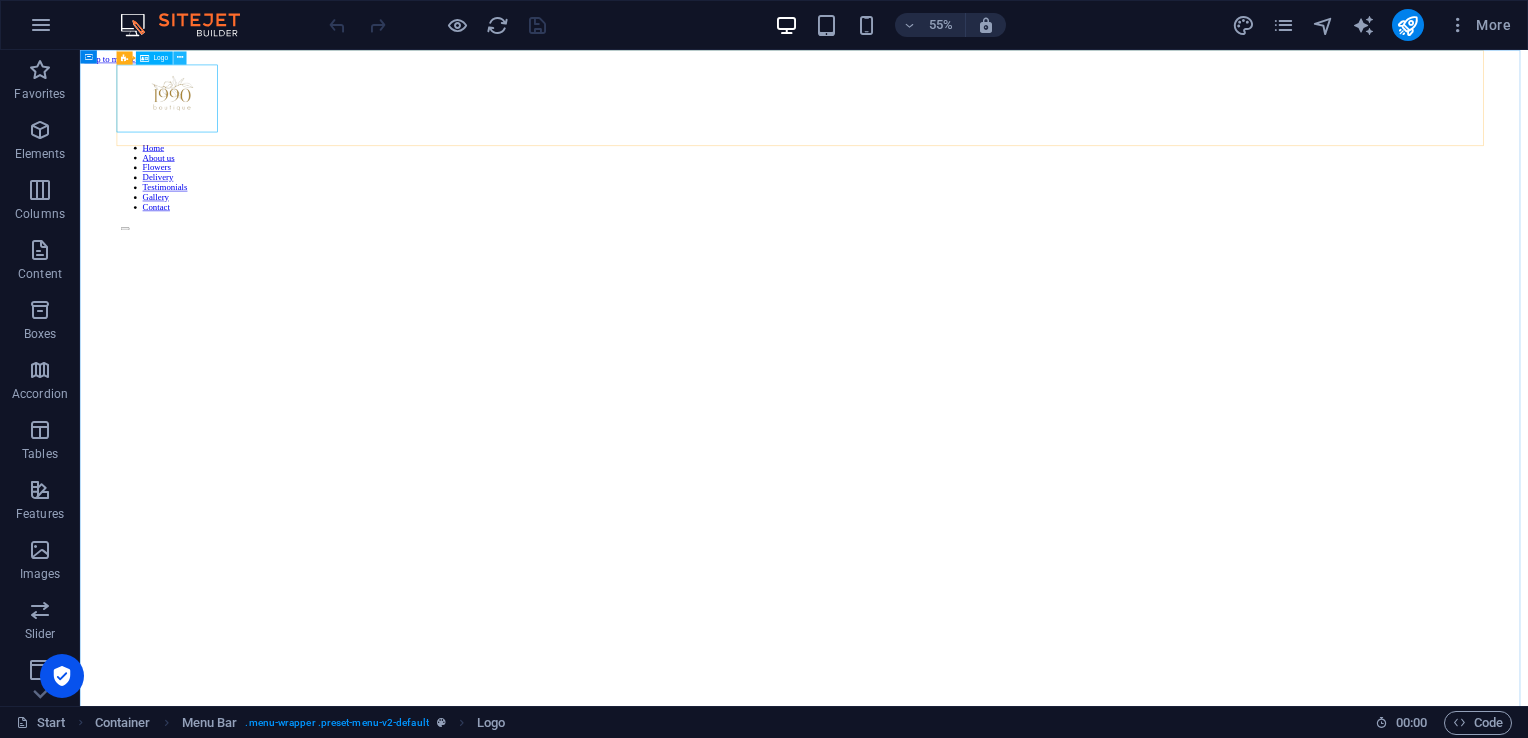 click at bounding box center (179, 58) 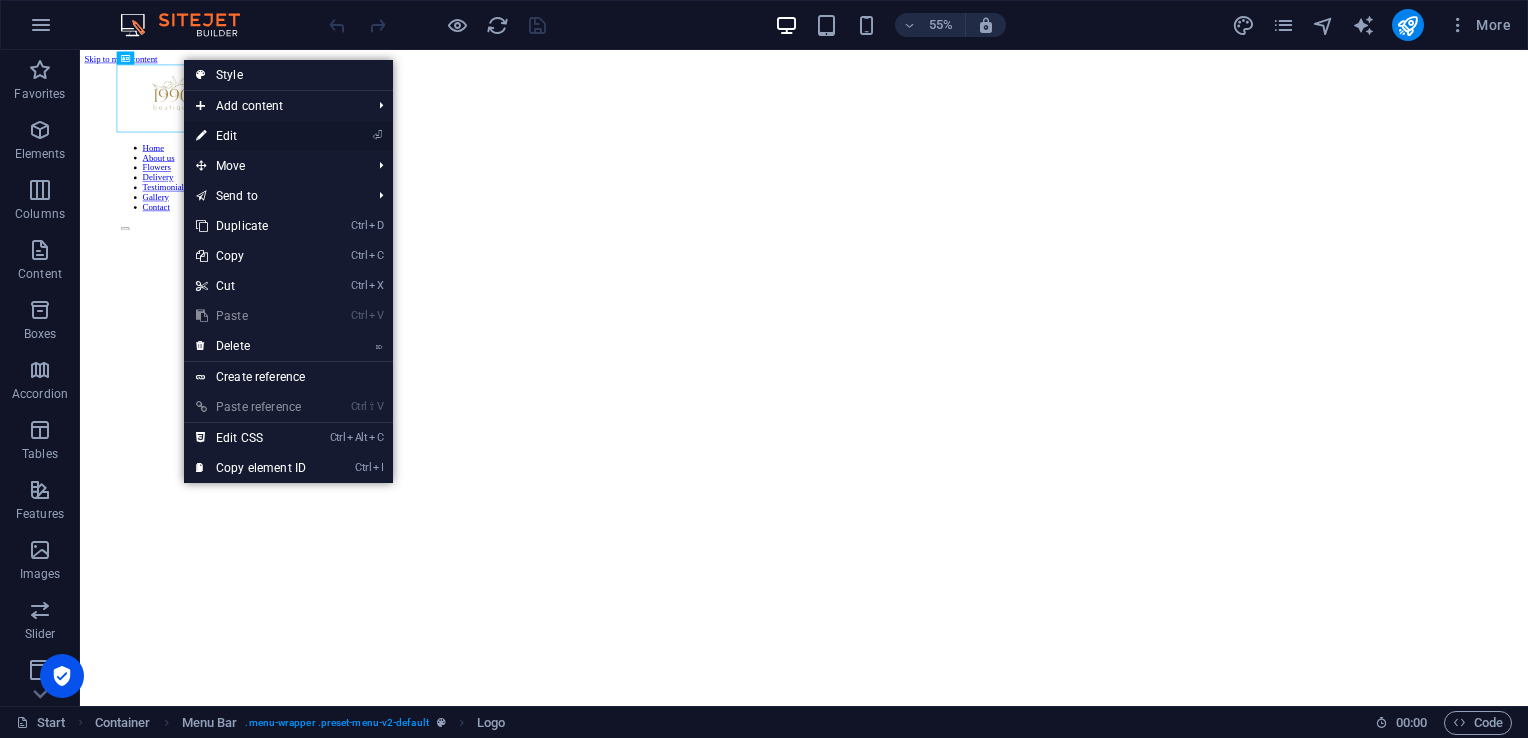 click on "⏎  Edit" at bounding box center [251, 136] 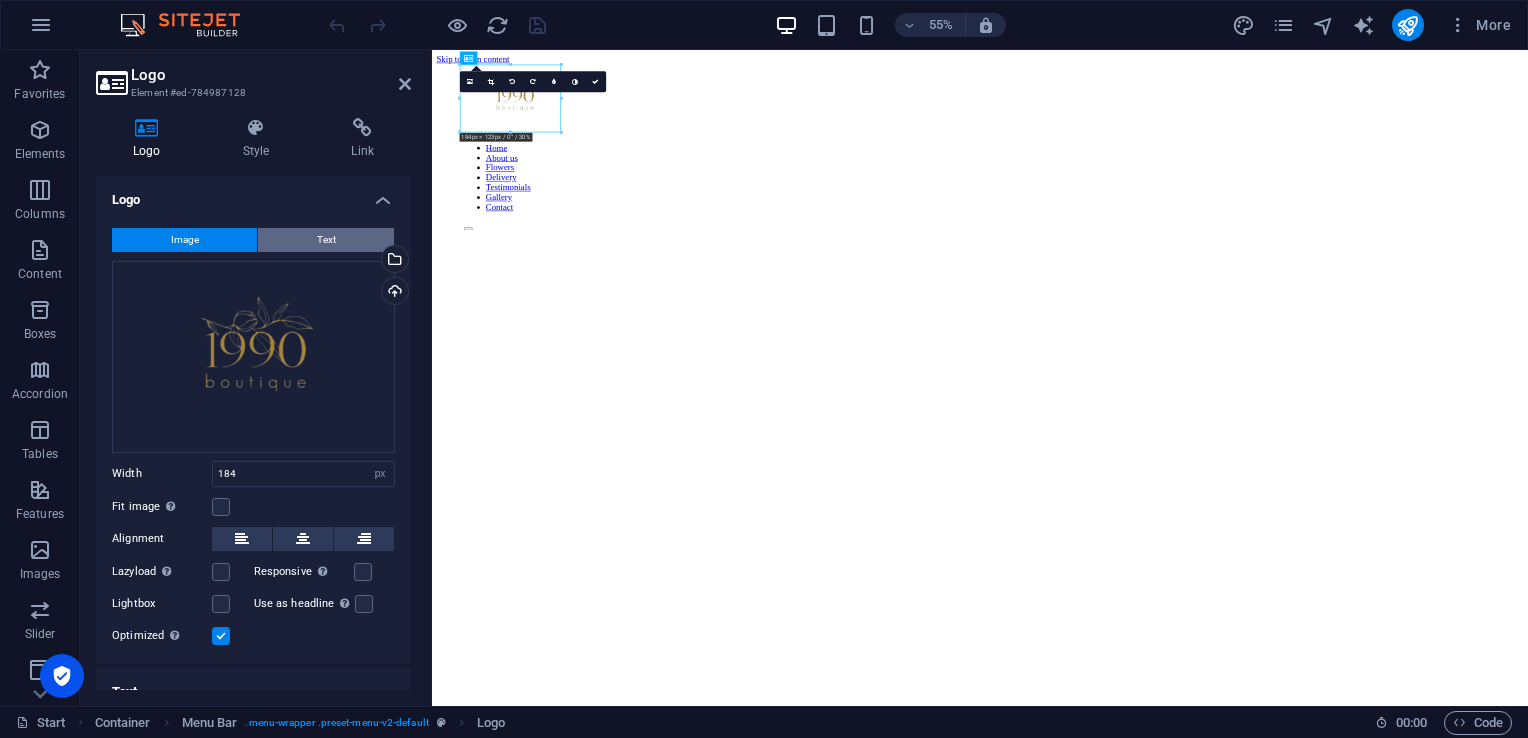 click on "Text" at bounding box center (326, 240) 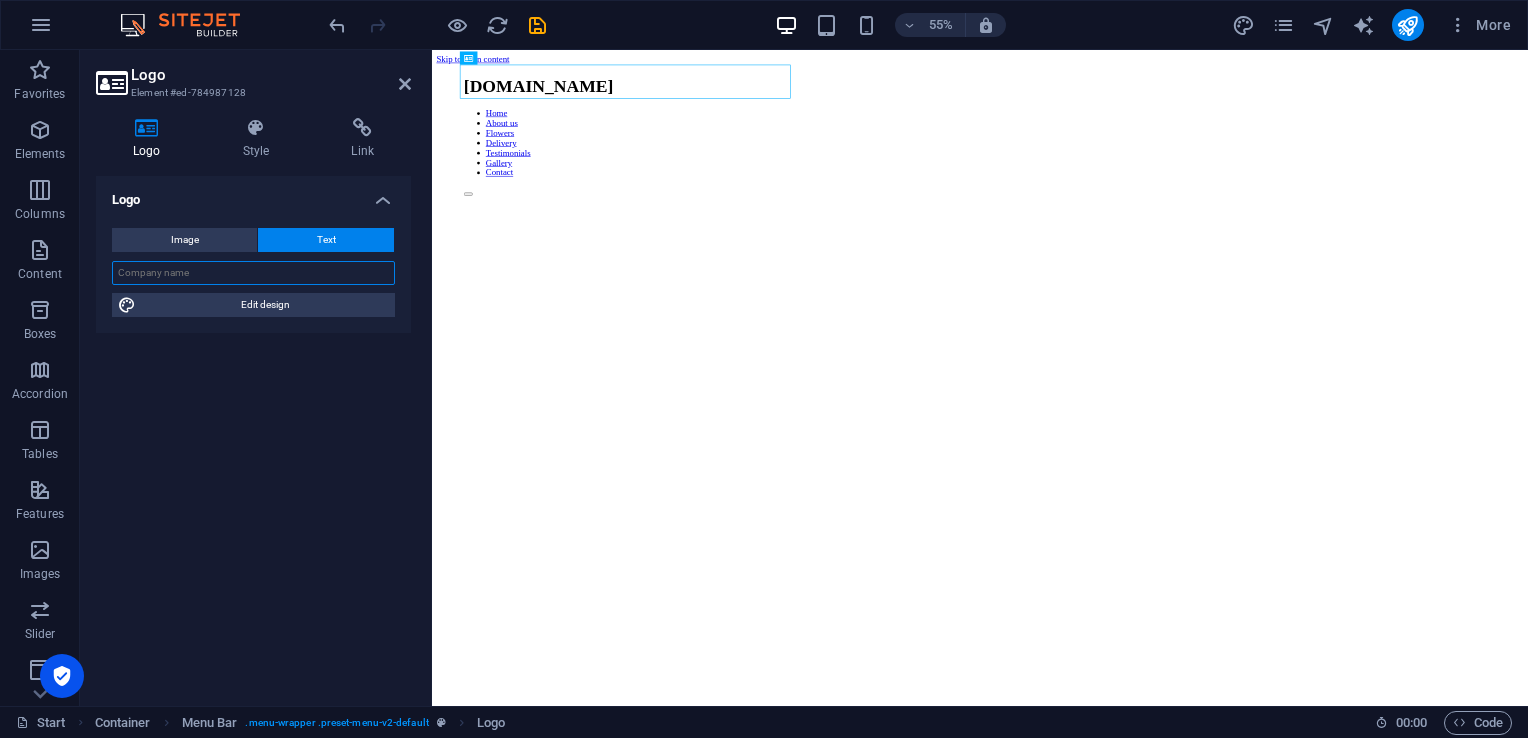click at bounding box center [253, 273] 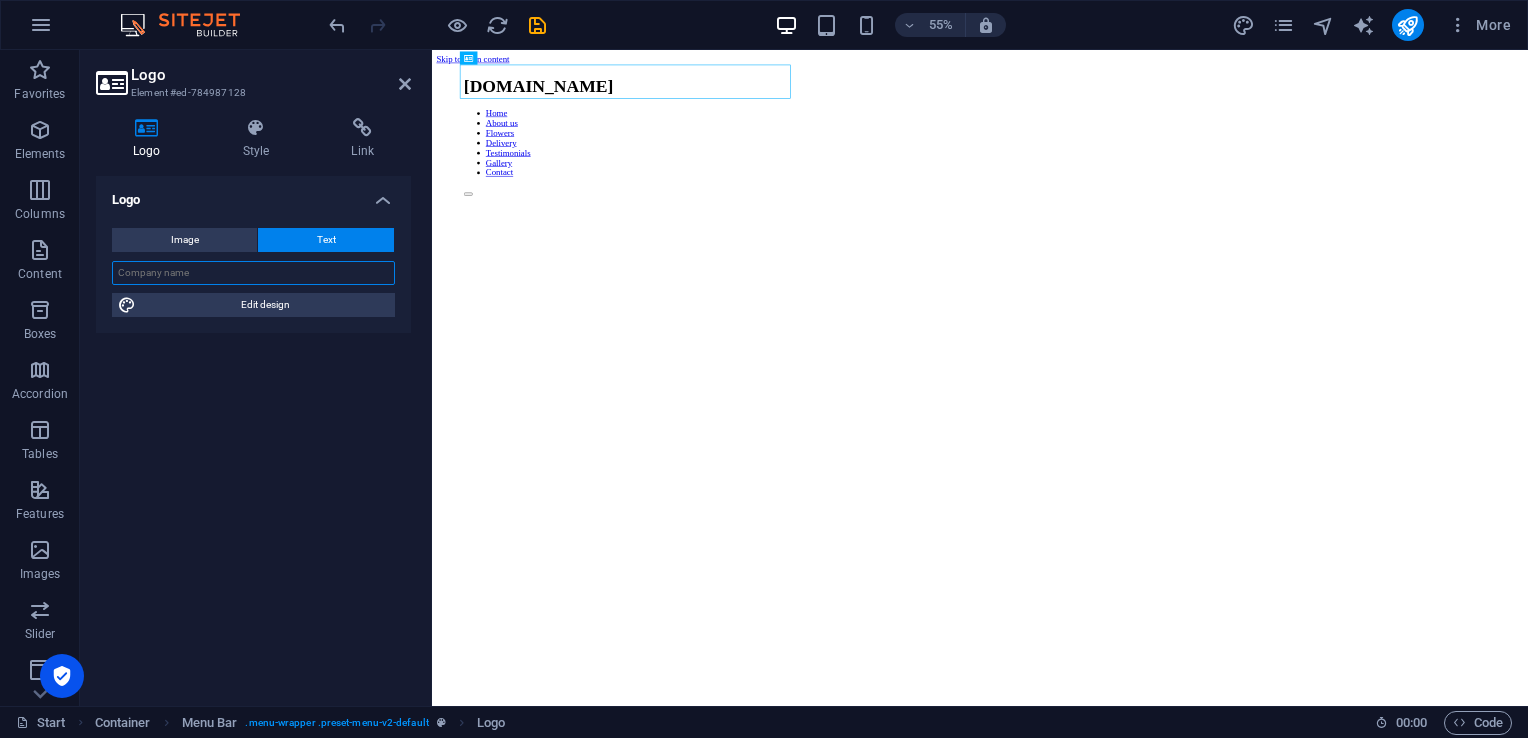 type on "L" 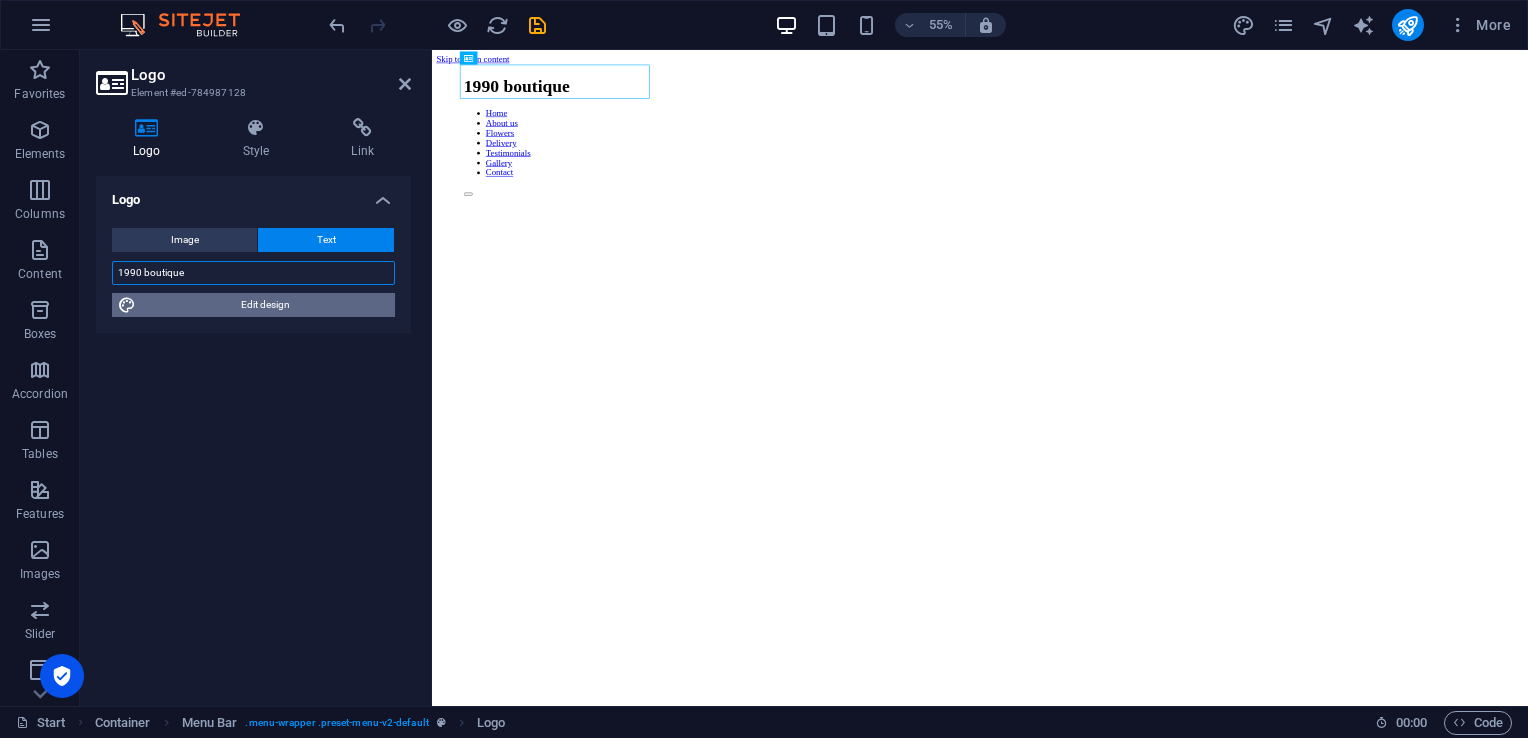 type on "1990 boutique" 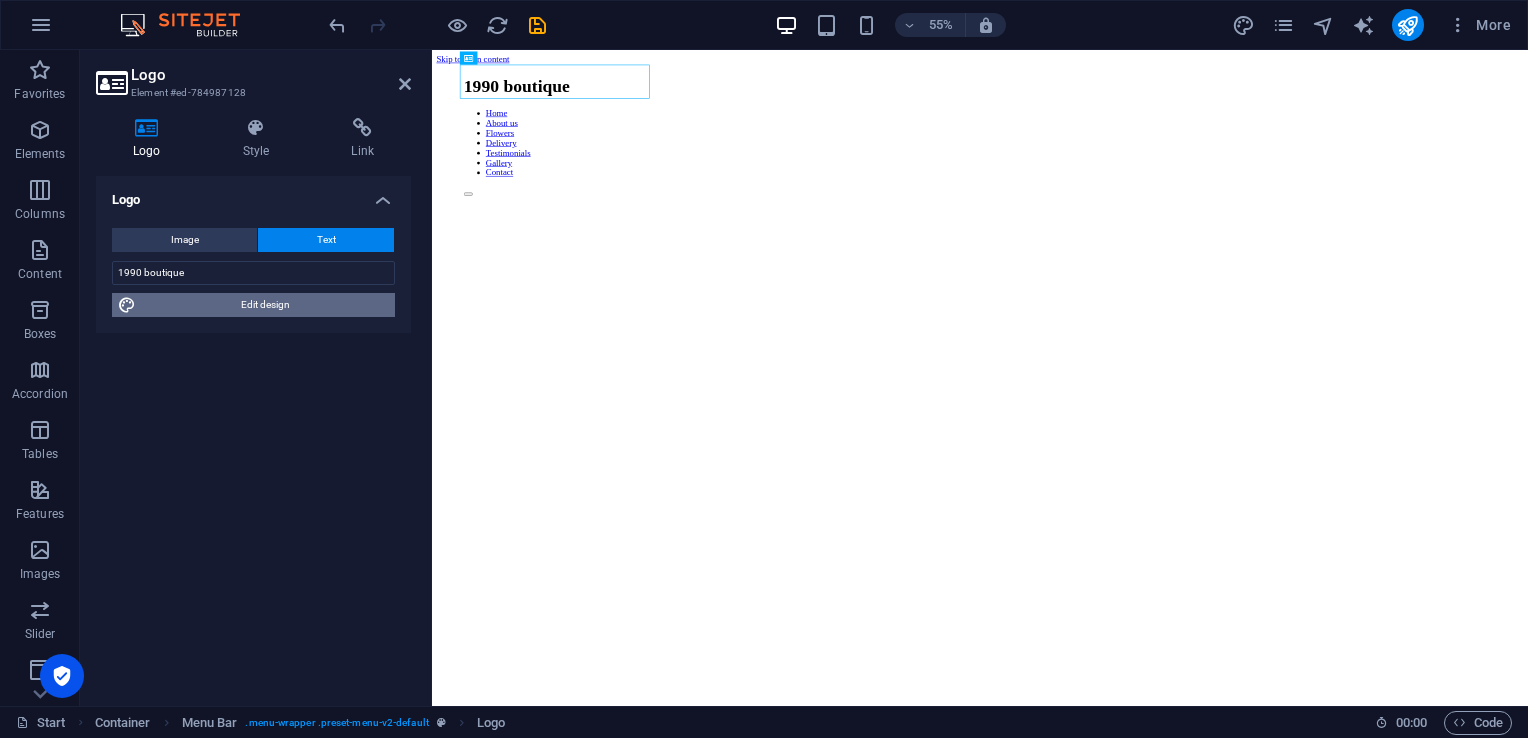 click on "Edit design" at bounding box center (265, 305) 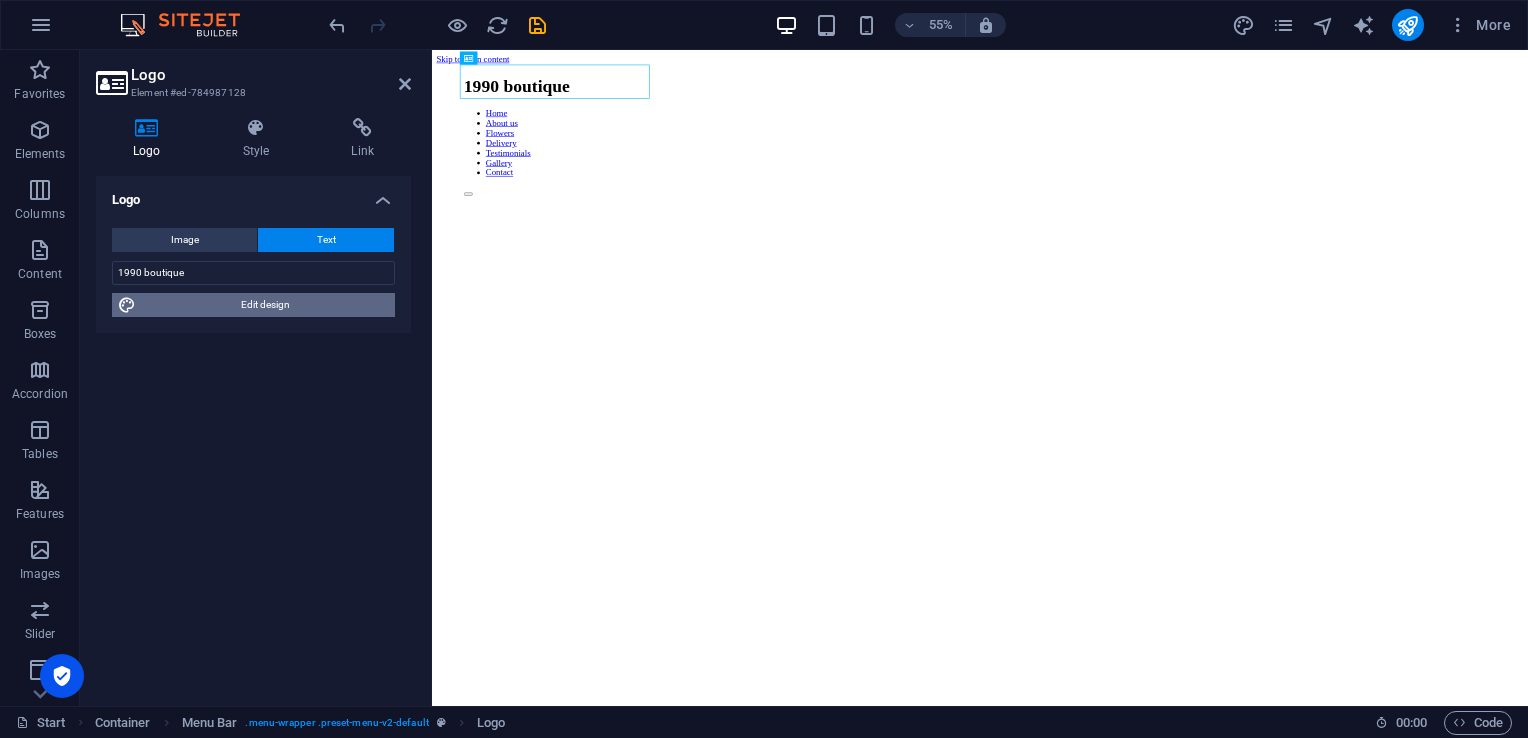 select on "rem" 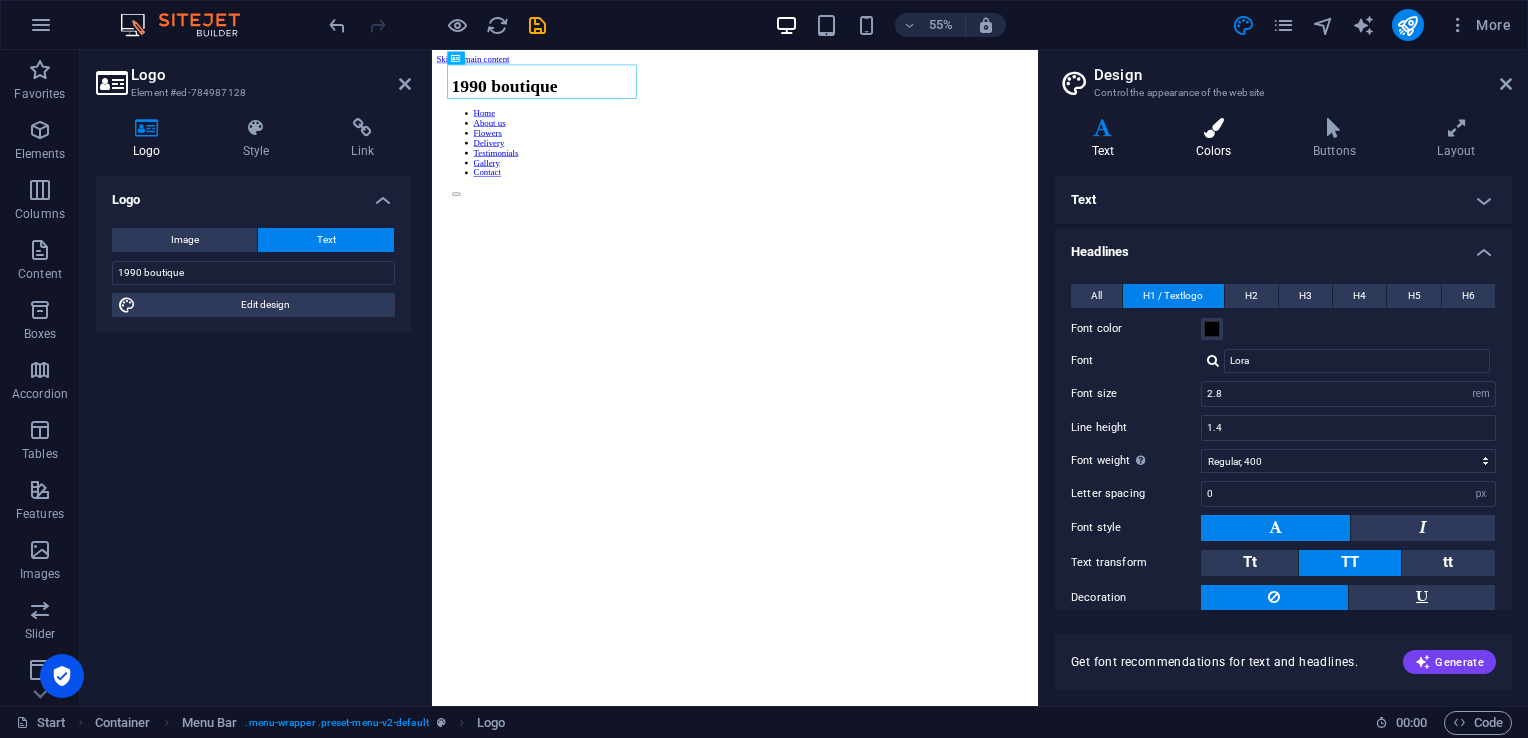 click at bounding box center [1213, 128] 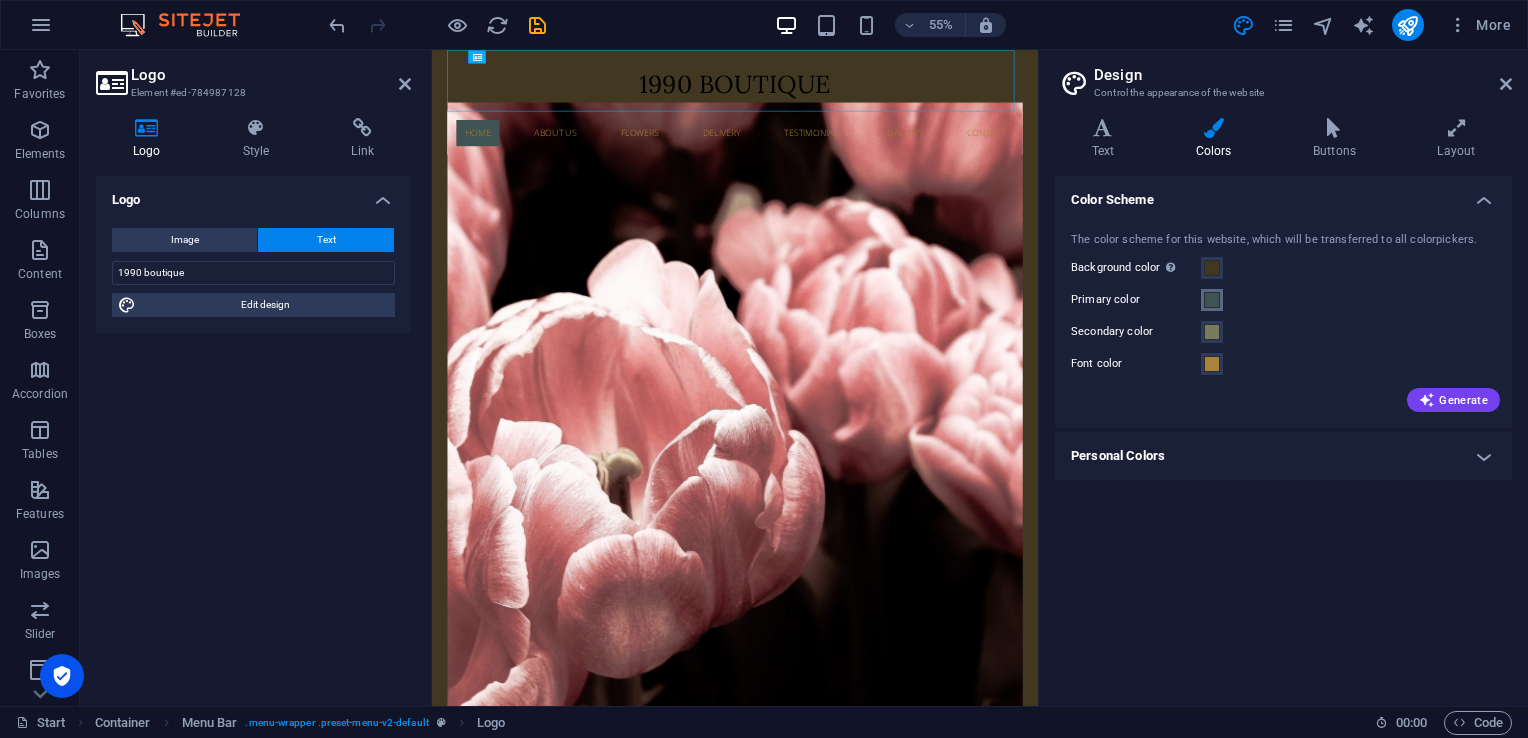 click at bounding box center (1212, 300) 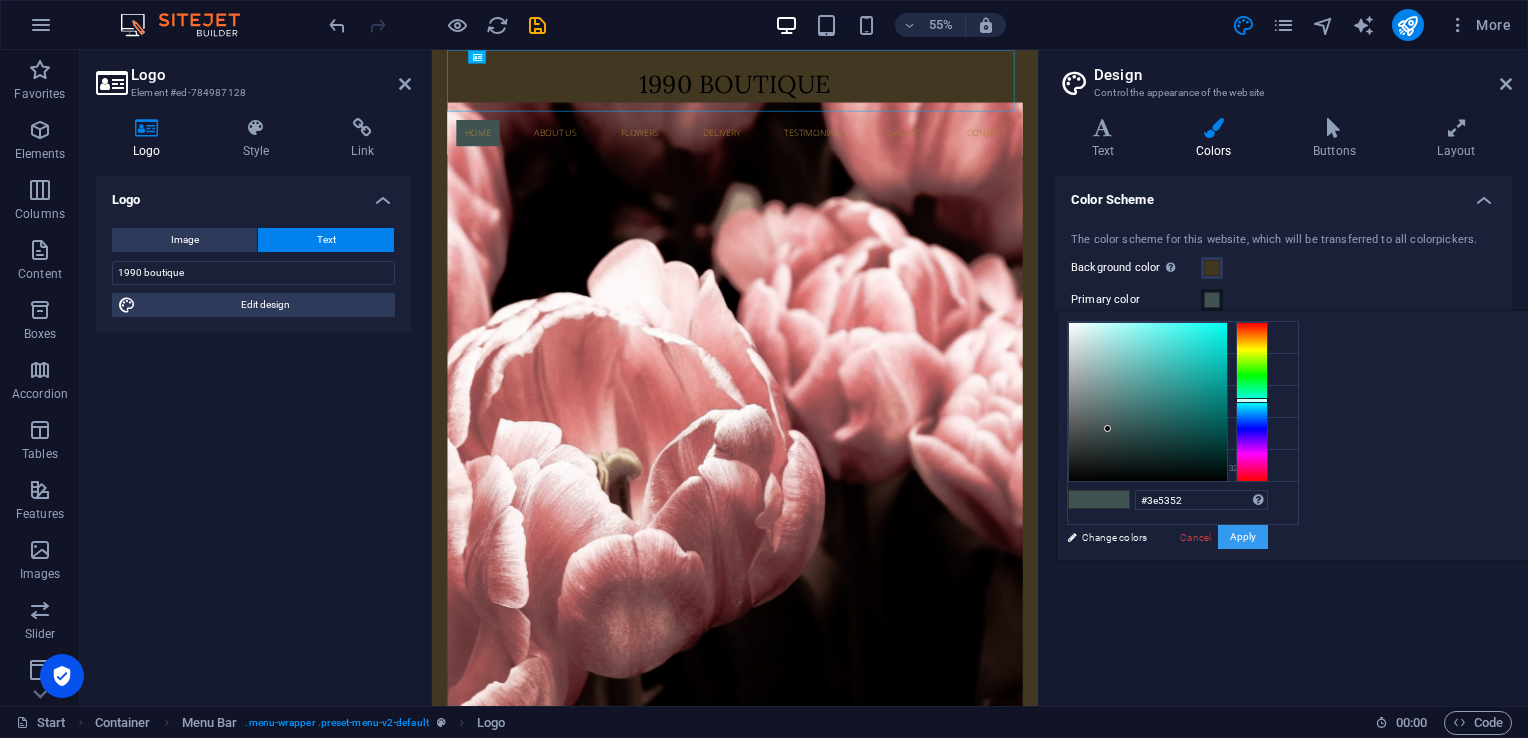 click on "Apply" at bounding box center (1243, 537) 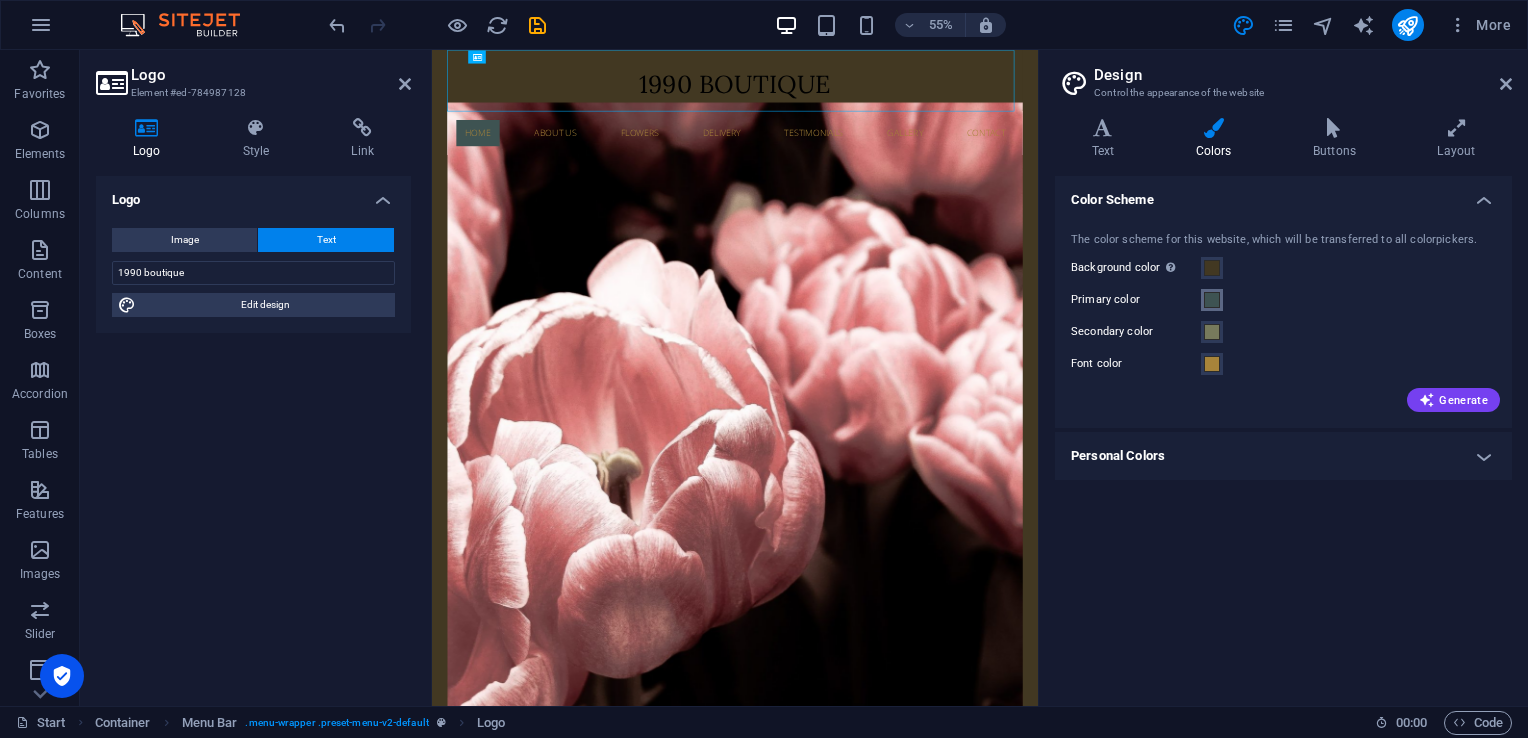 click at bounding box center [1212, 300] 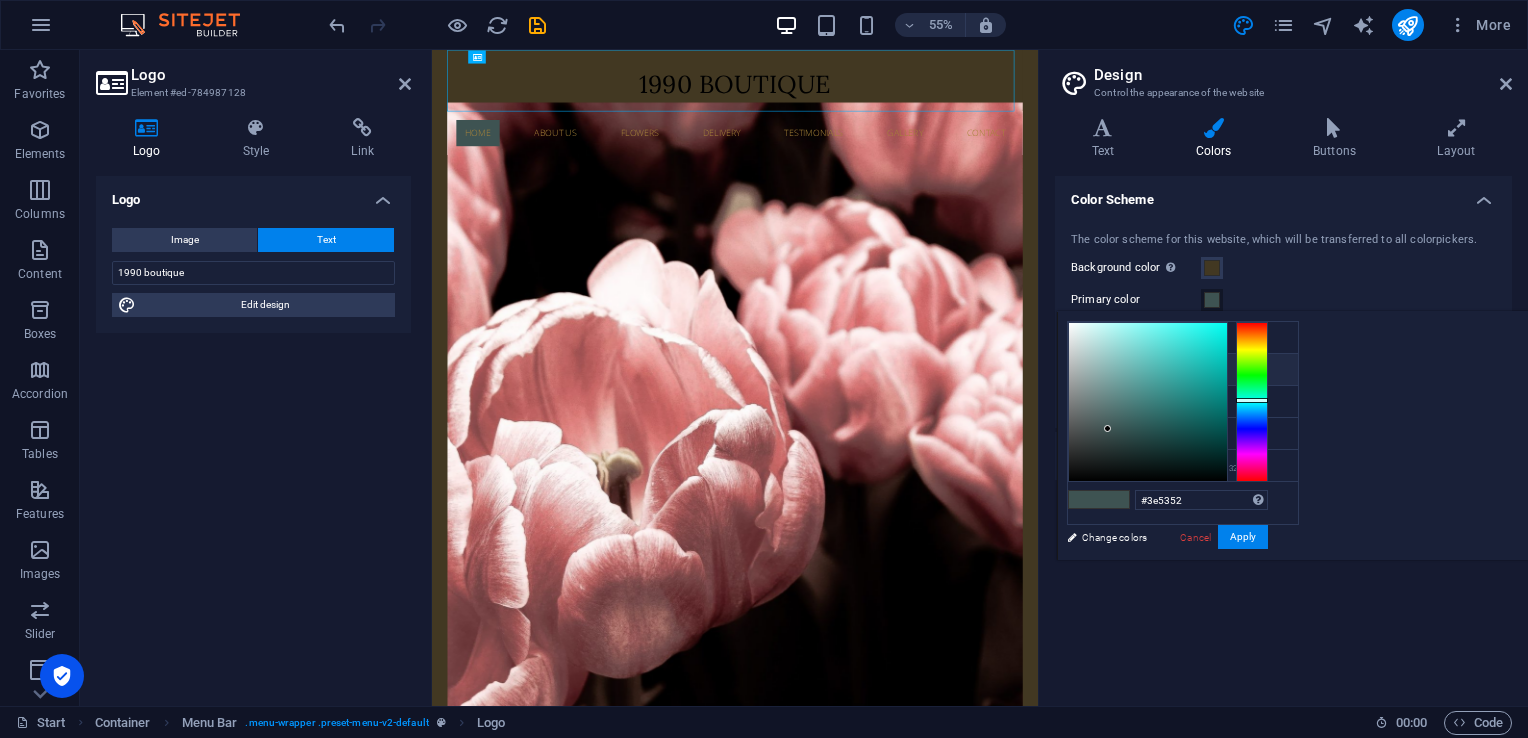 click on "Primary color
#3e5352" at bounding box center [1183, 370] 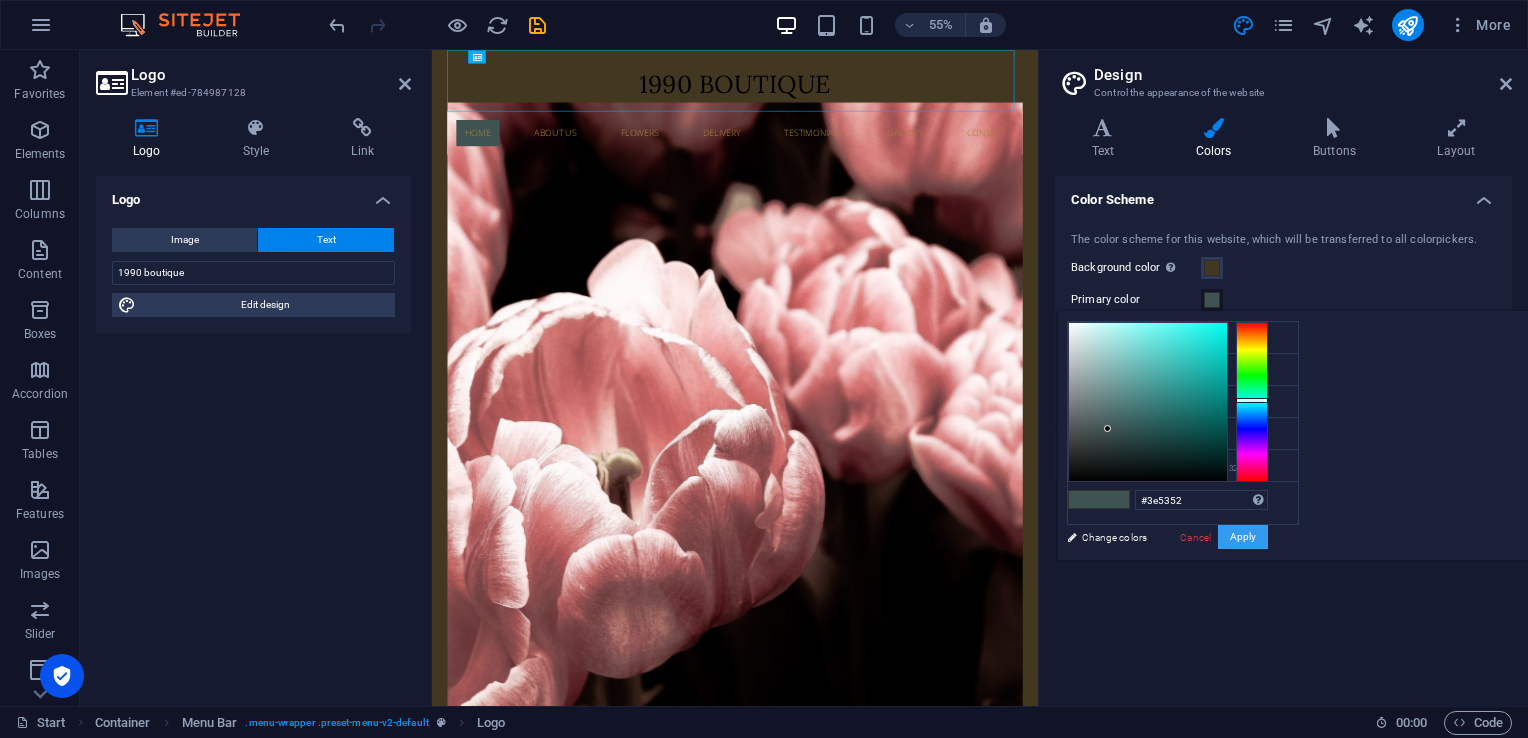 click on "Apply" at bounding box center [1243, 537] 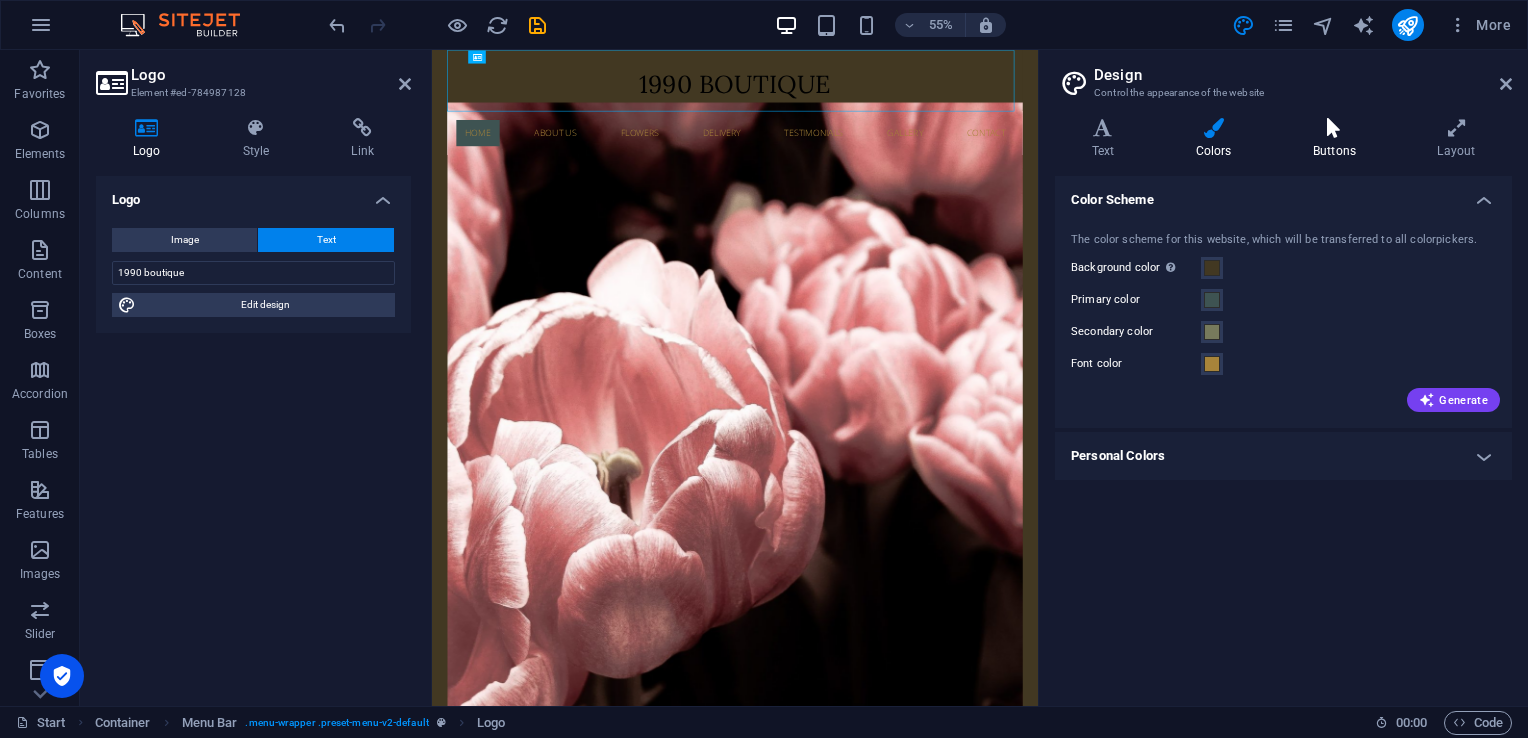 click at bounding box center (1334, 128) 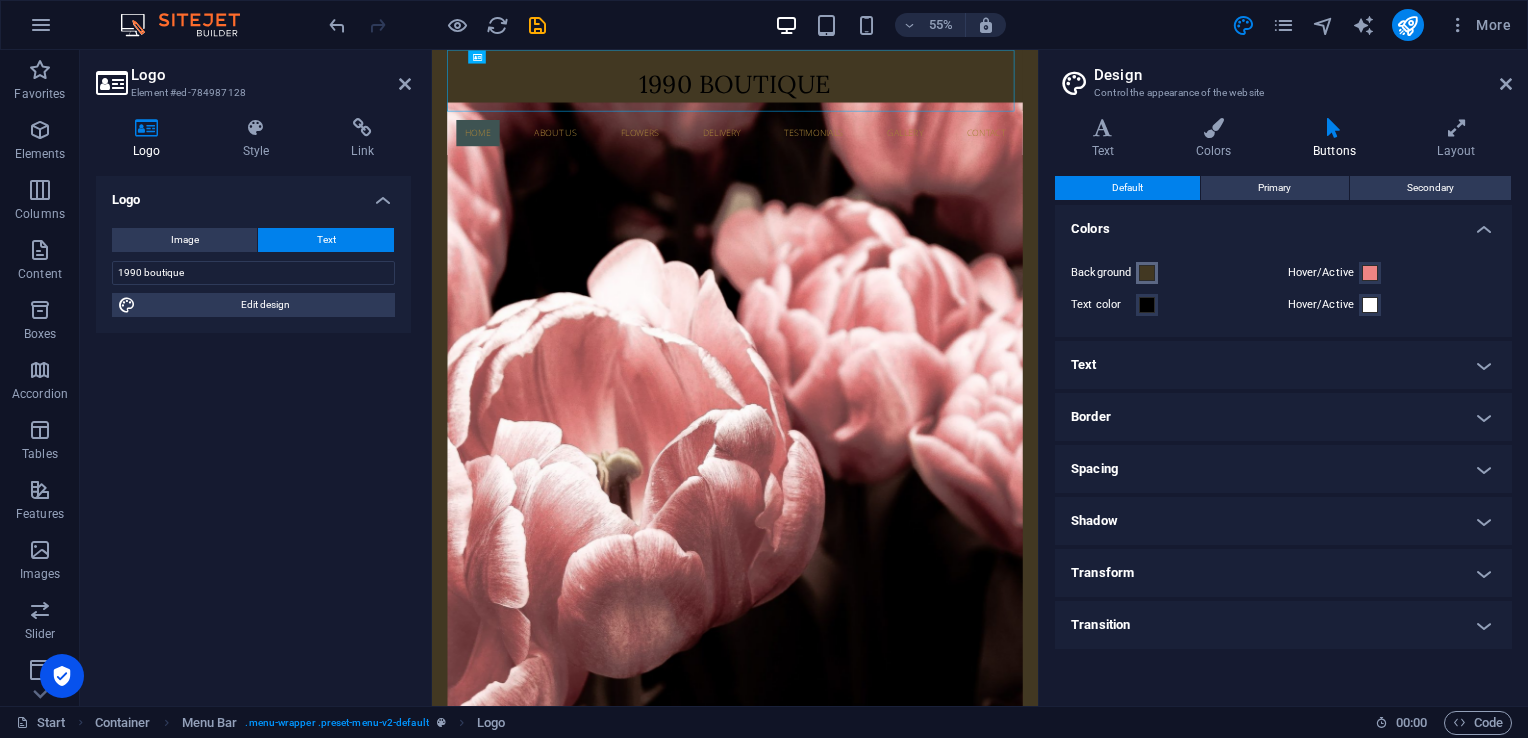 click at bounding box center (1147, 273) 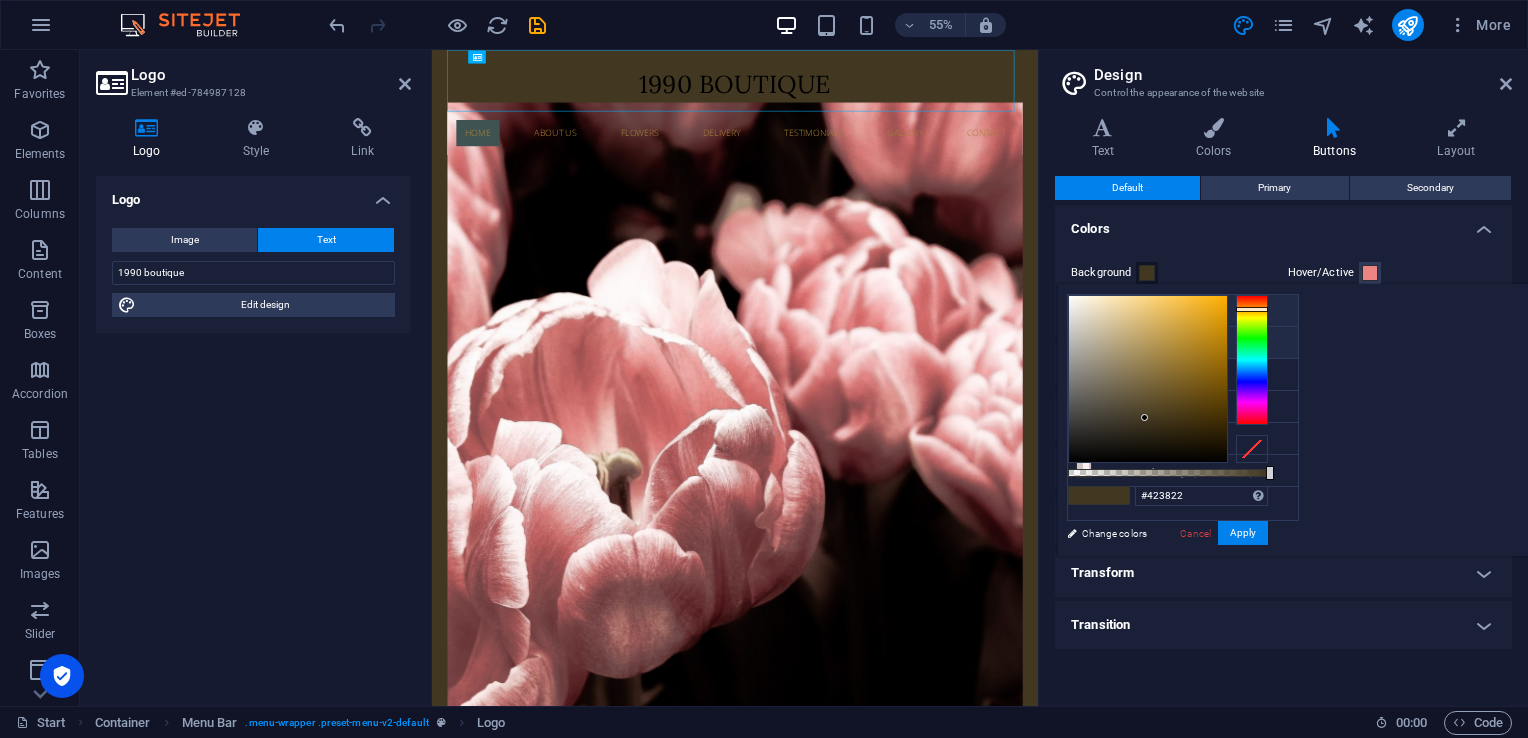 click on "Primary color
#3e5352" at bounding box center [1183, 343] 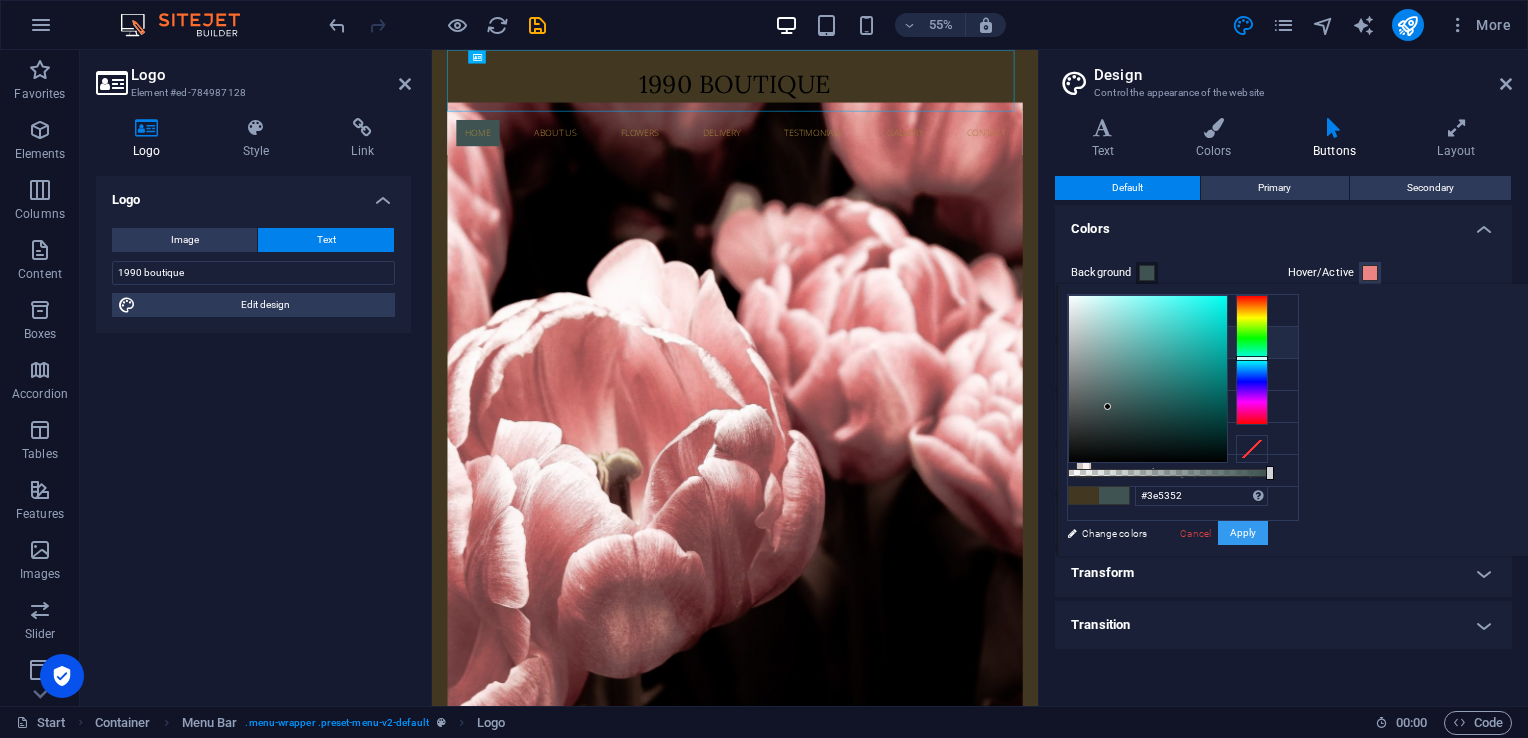 click on "Apply" at bounding box center [1243, 533] 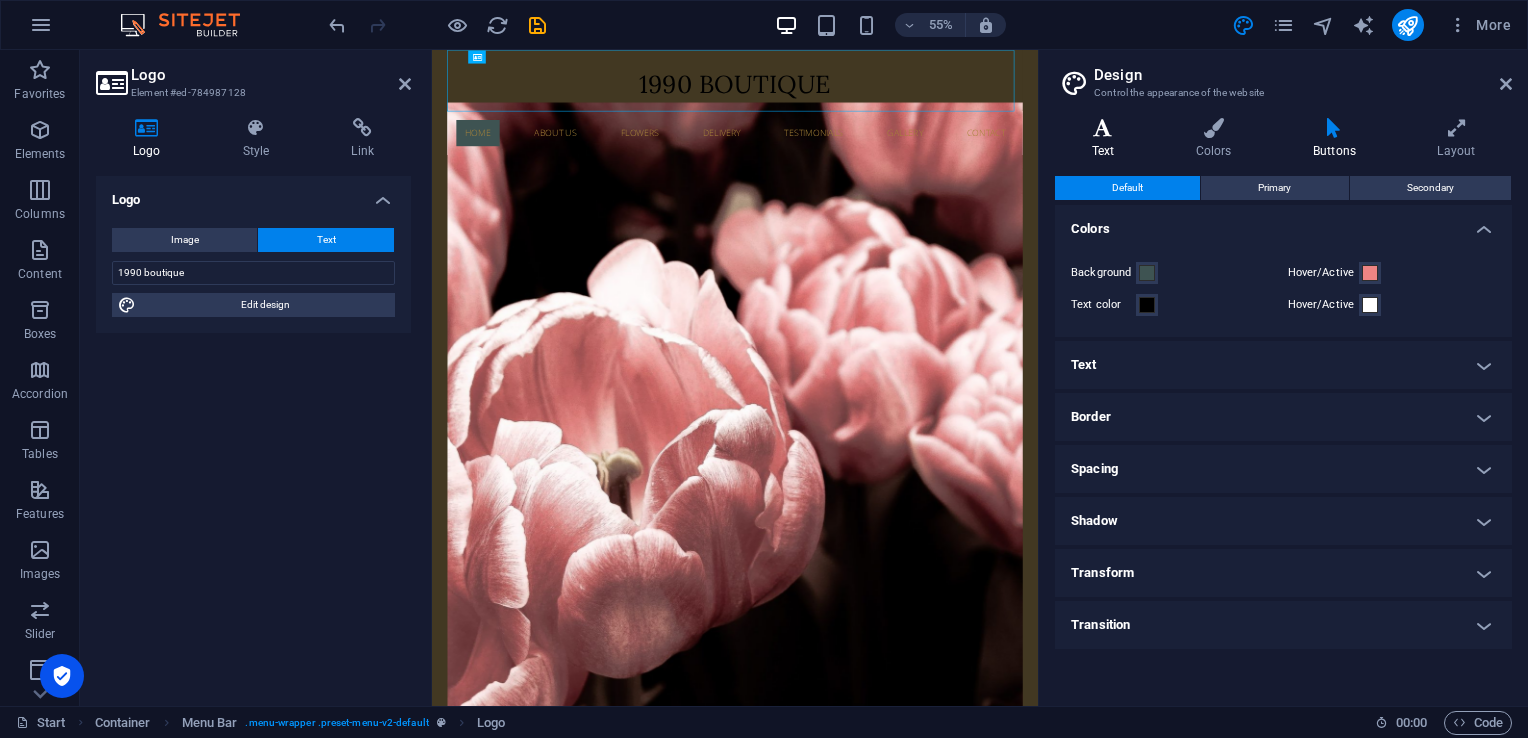 click at bounding box center [1103, 128] 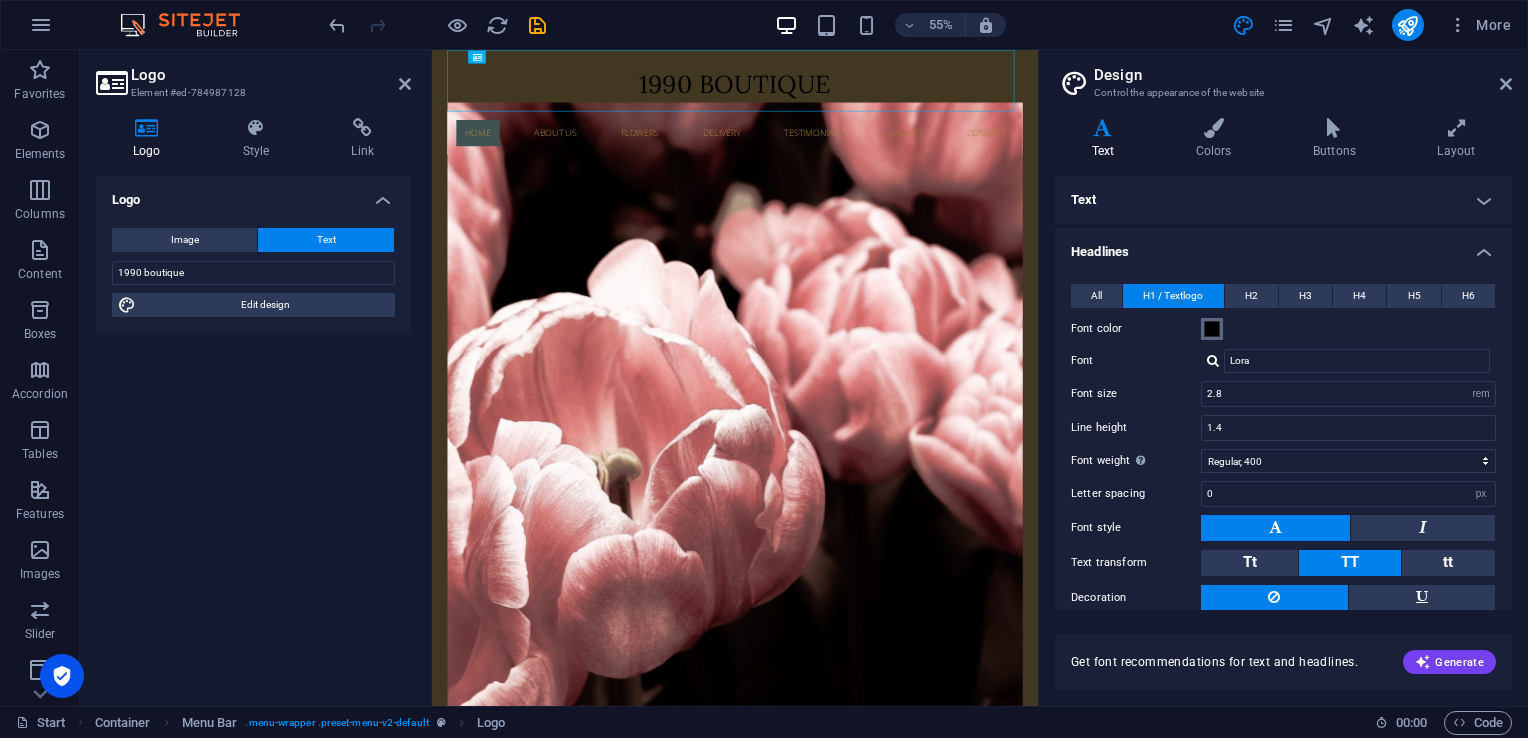 click at bounding box center [1212, 329] 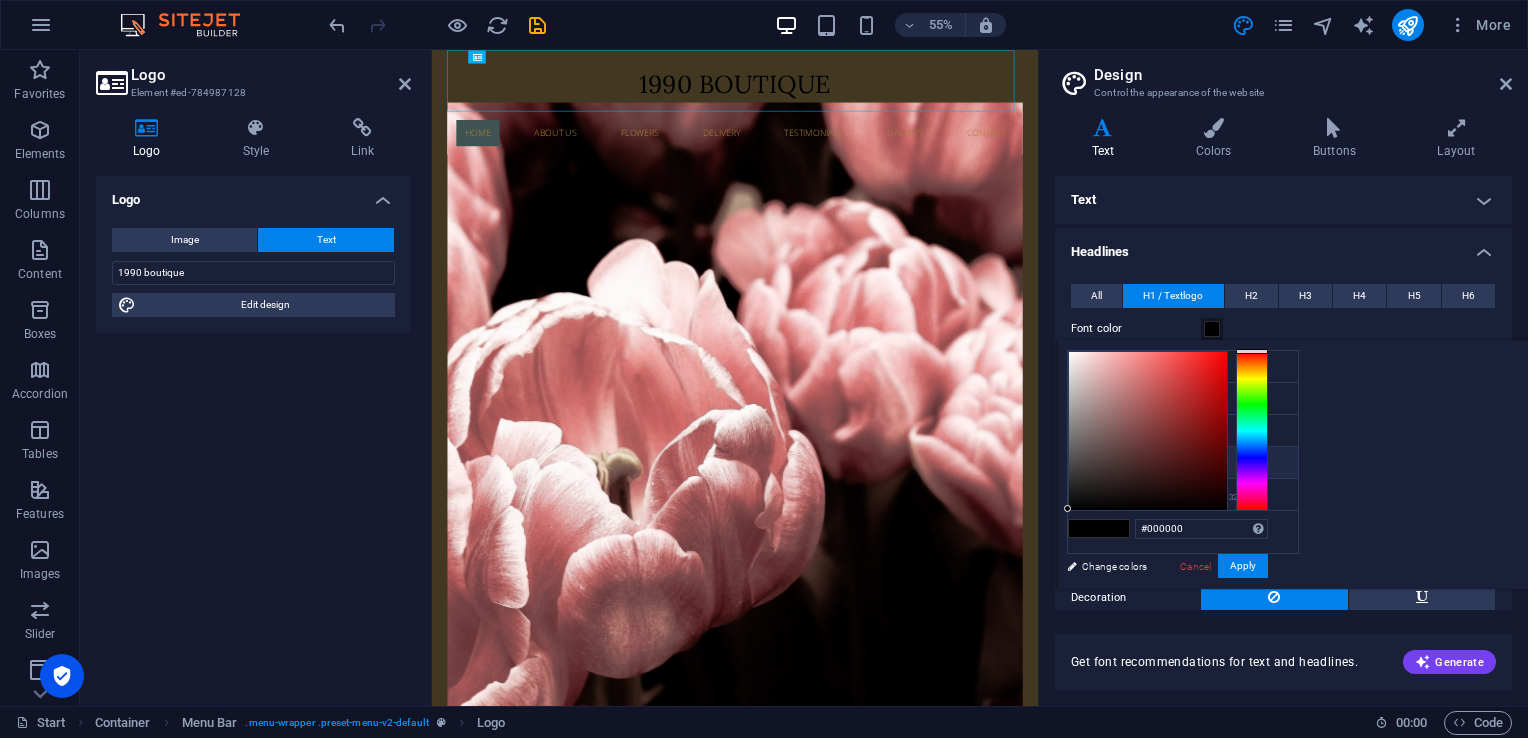 click on "Font color
#a7843a" at bounding box center [1183, 463] 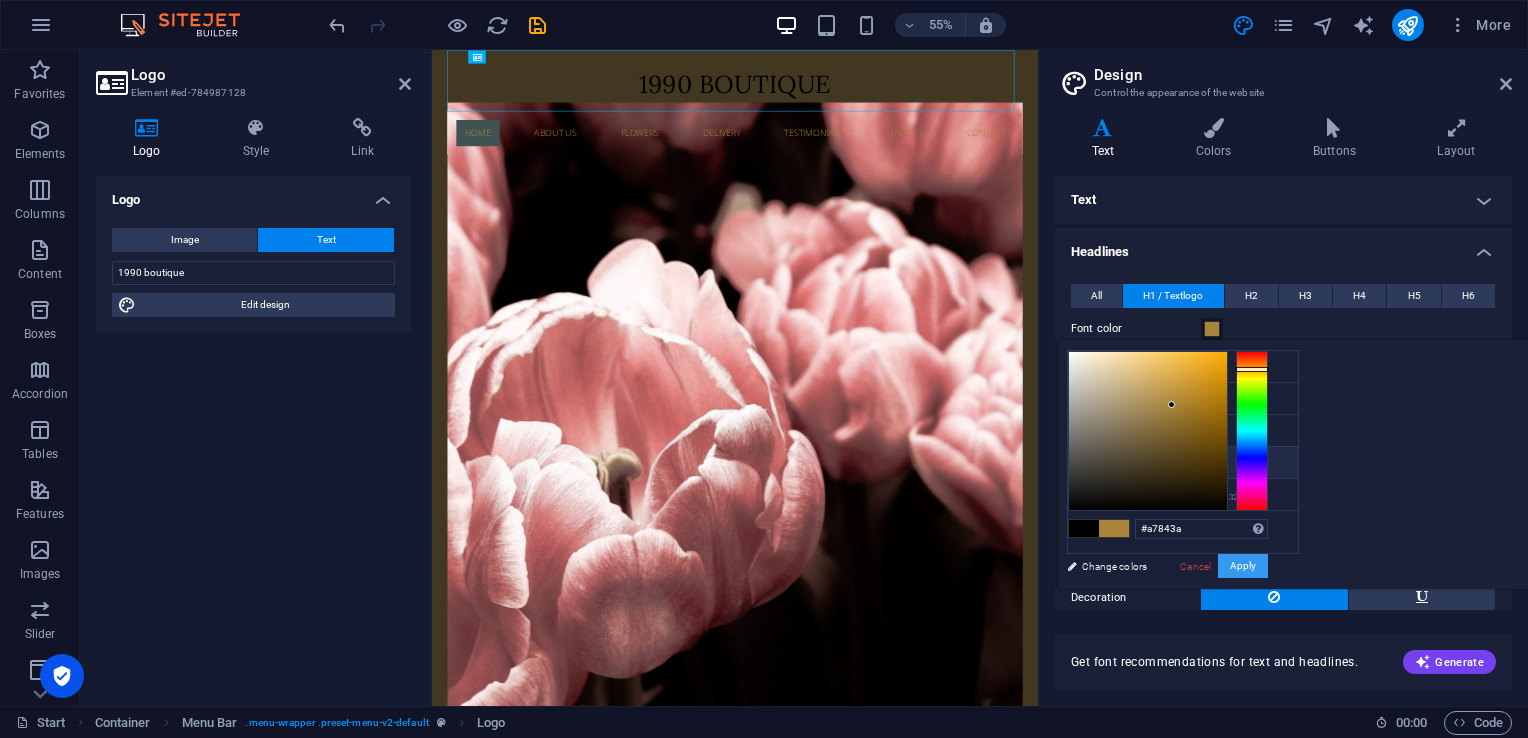 click on "Apply" at bounding box center [1243, 566] 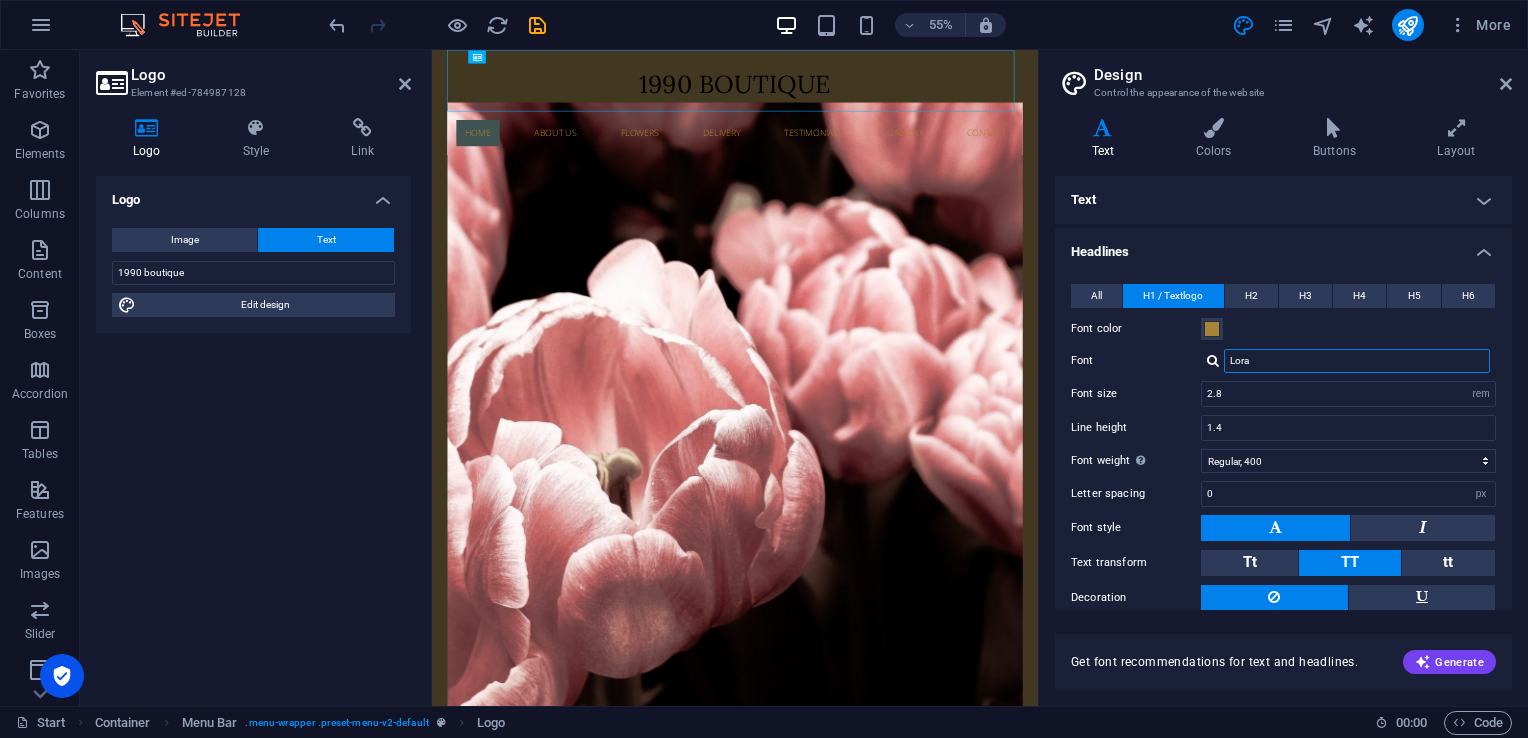 click on "Lora" at bounding box center (1357, 361) 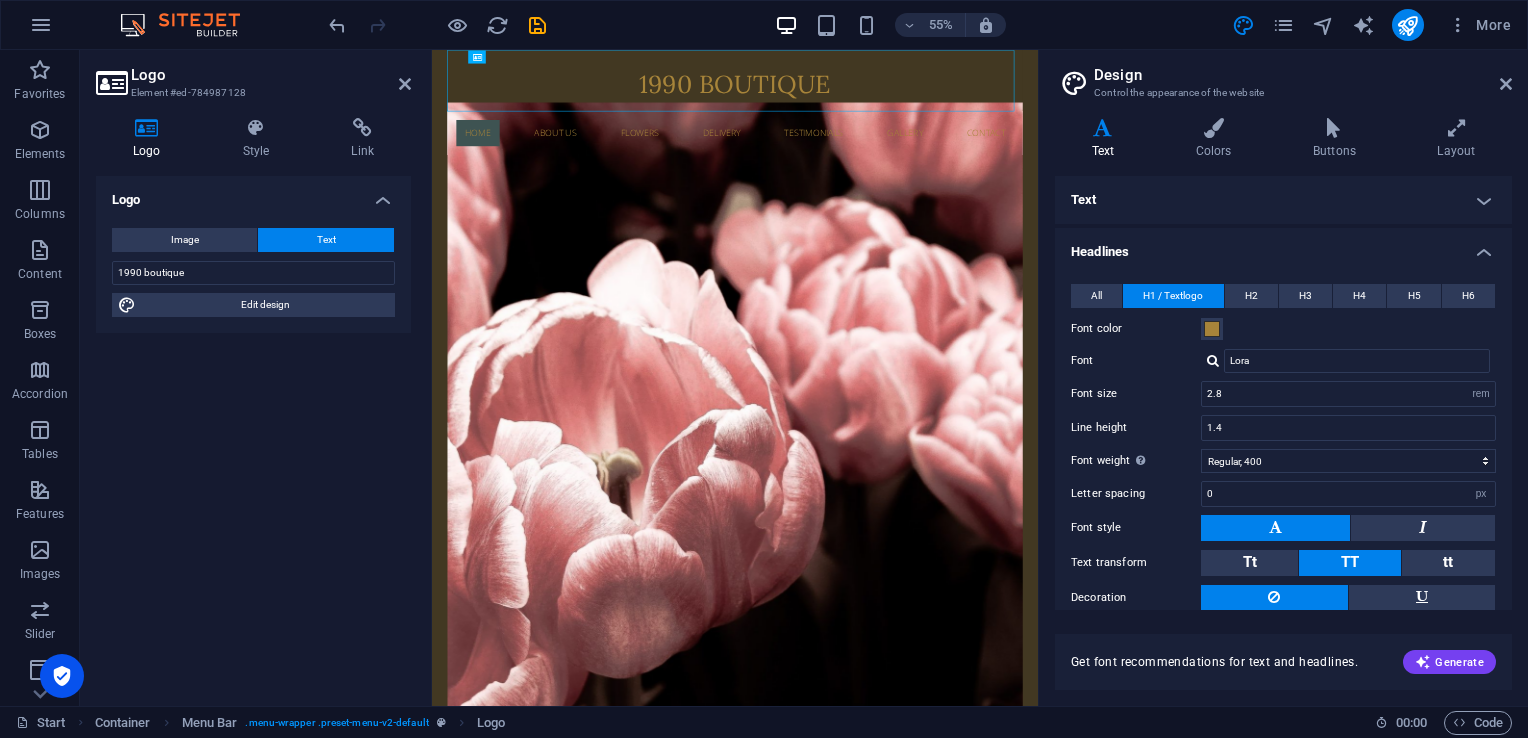 click on "Text" at bounding box center [1283, 200] 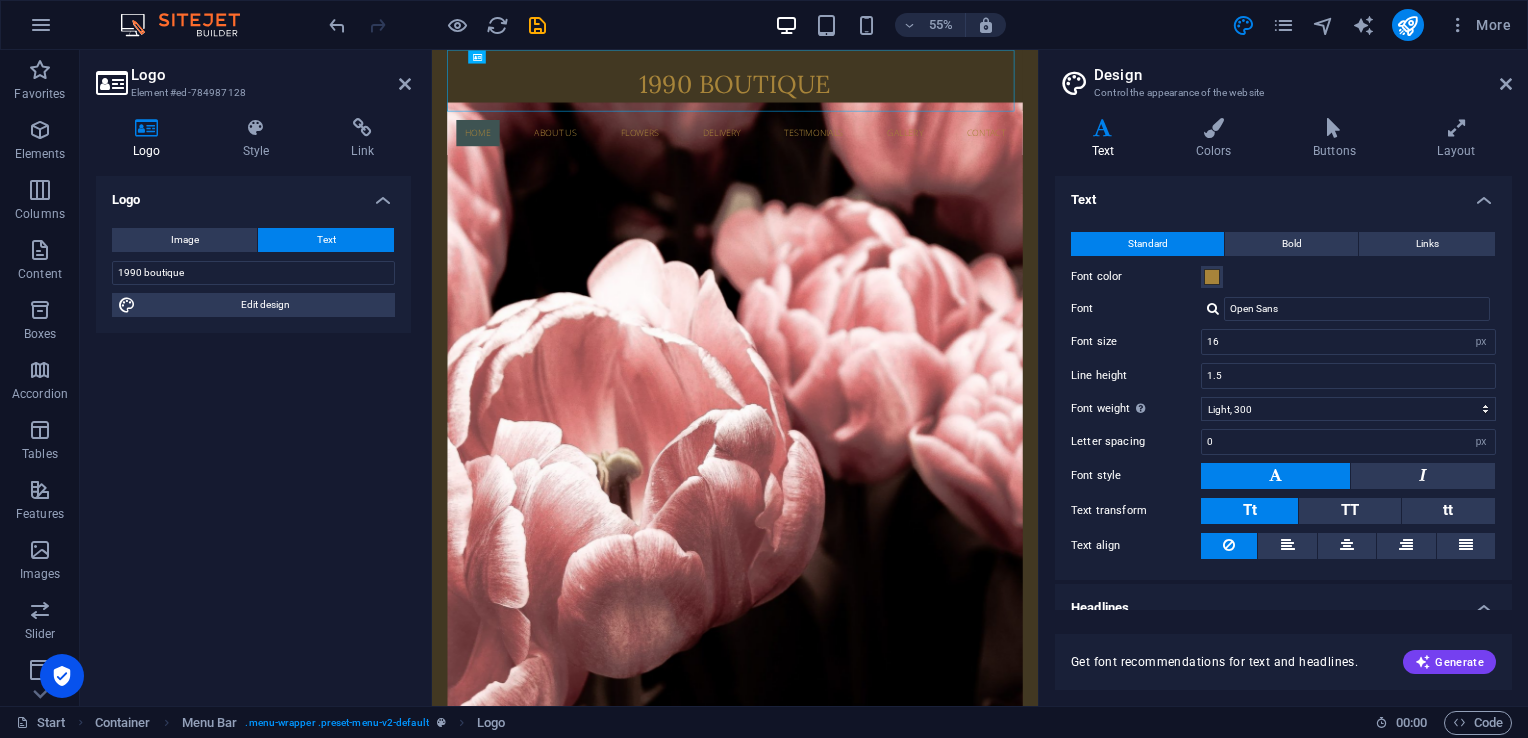 click on "Text" at bounding box center [1283, 194] 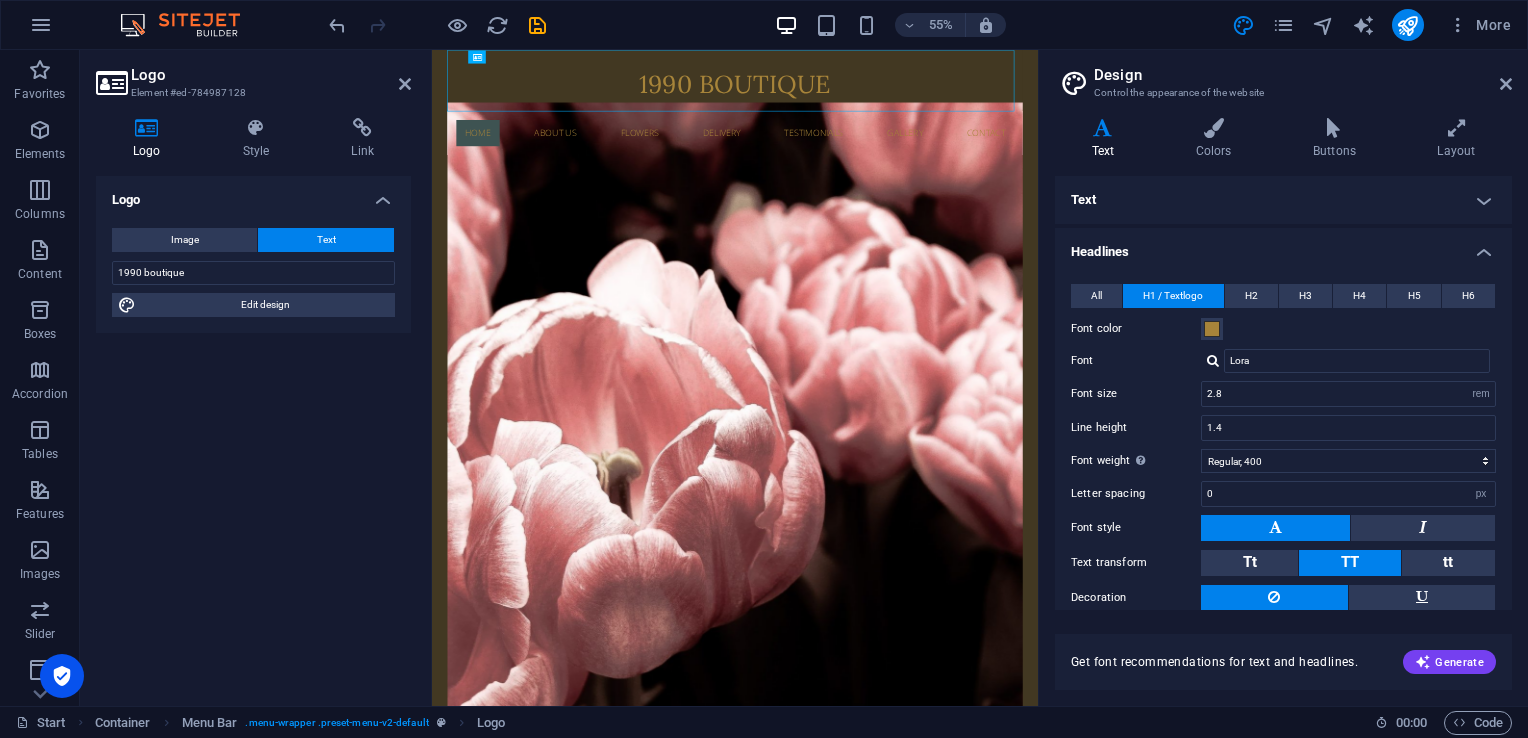 click on "All H1 / Textlogo H2 H3 H4 H5 H6 Font color Font Lora Line height 1.4 Font weight To display the font weight correctly, it may need to be enabled.  Manage Fonts Thin, 100 Extra-light, 200 Light, 300 Regular, 400 Medium, 500 Semi-bold, 600 Bold, 700 Extra-bold, 800 Black, 900 Letter spacing 0 rem px Font style Text transform Tt TT tt Decoration Text align Margin bottom 0 rem px vh Font color Font Lora Font size 2.8 rem px em % Line height 1.4 Font weight To display the font weight correctly, it may need to be enabled.  Manage Fonts Thin, 100 Extra-light, 200 Light, 300 Regular, 400 Medium, 500 Semi-bold, 600 Bold, 700 Extra-bold, 800 Black, 900 Letter spacing 0 rem px Font style Text transform Tt TT tt Decoration Text align Margin bottom 0 rem px vh Font color Font Lora Font size 2.2 rem px em % Line height 1.4 Font weight To display the font weight correctly, it may need to be enabled.  Manage Fonts Thin, 100 Extra-light, 200 Light, 300 Regular, 400 Medium, 500 Semi-bold, 600 Bold, 700 Extra-bold, 800 0 rem 0" at bounding box center (1283, 482) 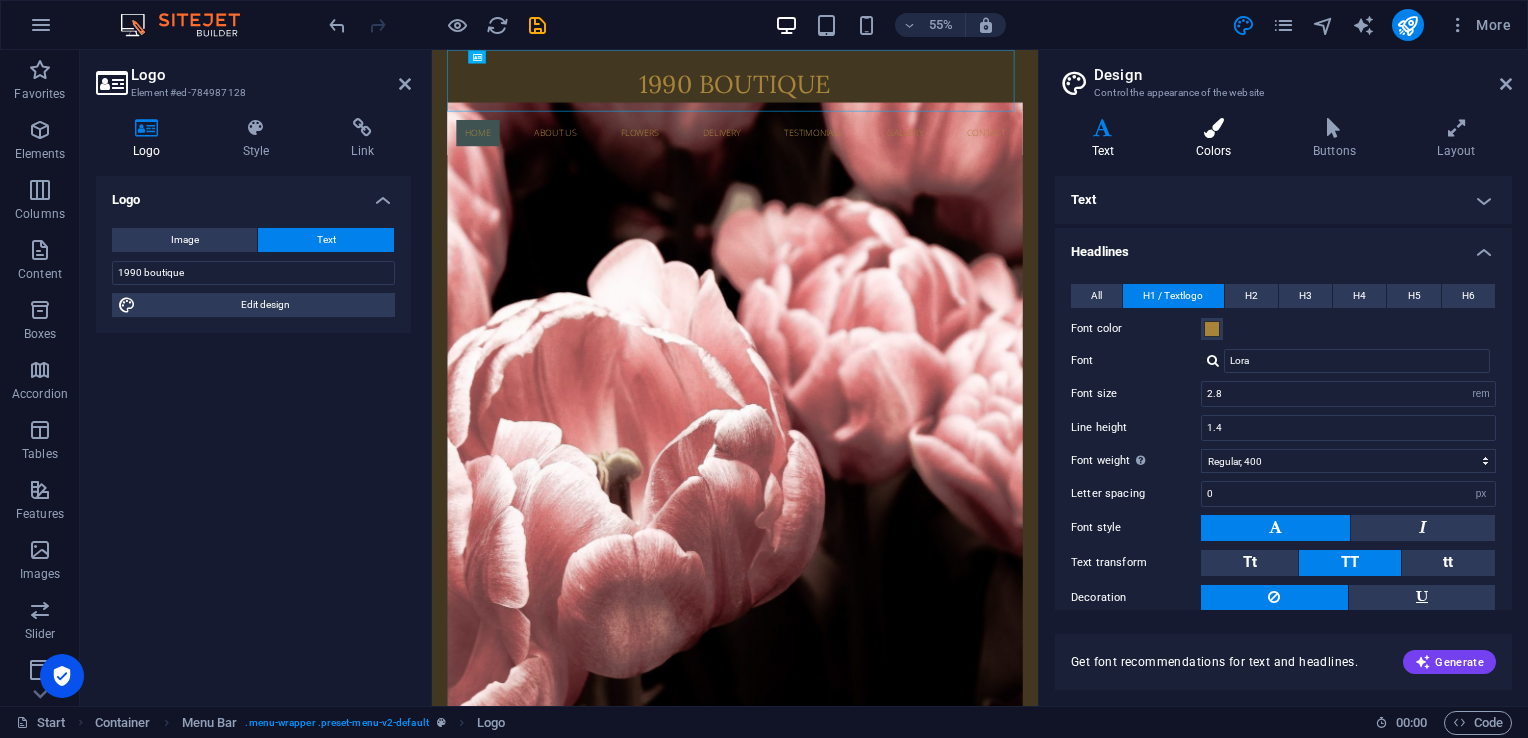 click at bounding box center (1213, 128) 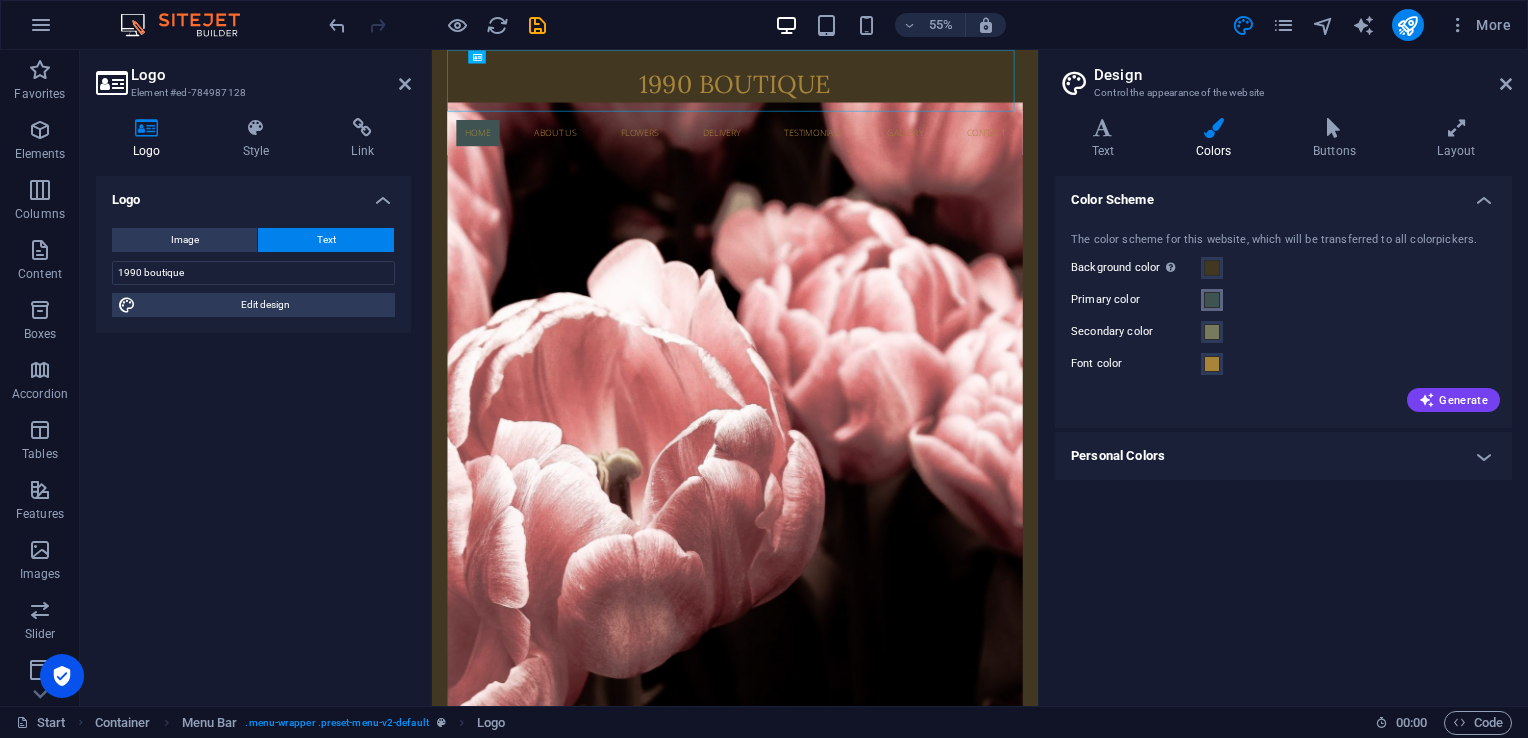 click at bounding box center (1212, 300) 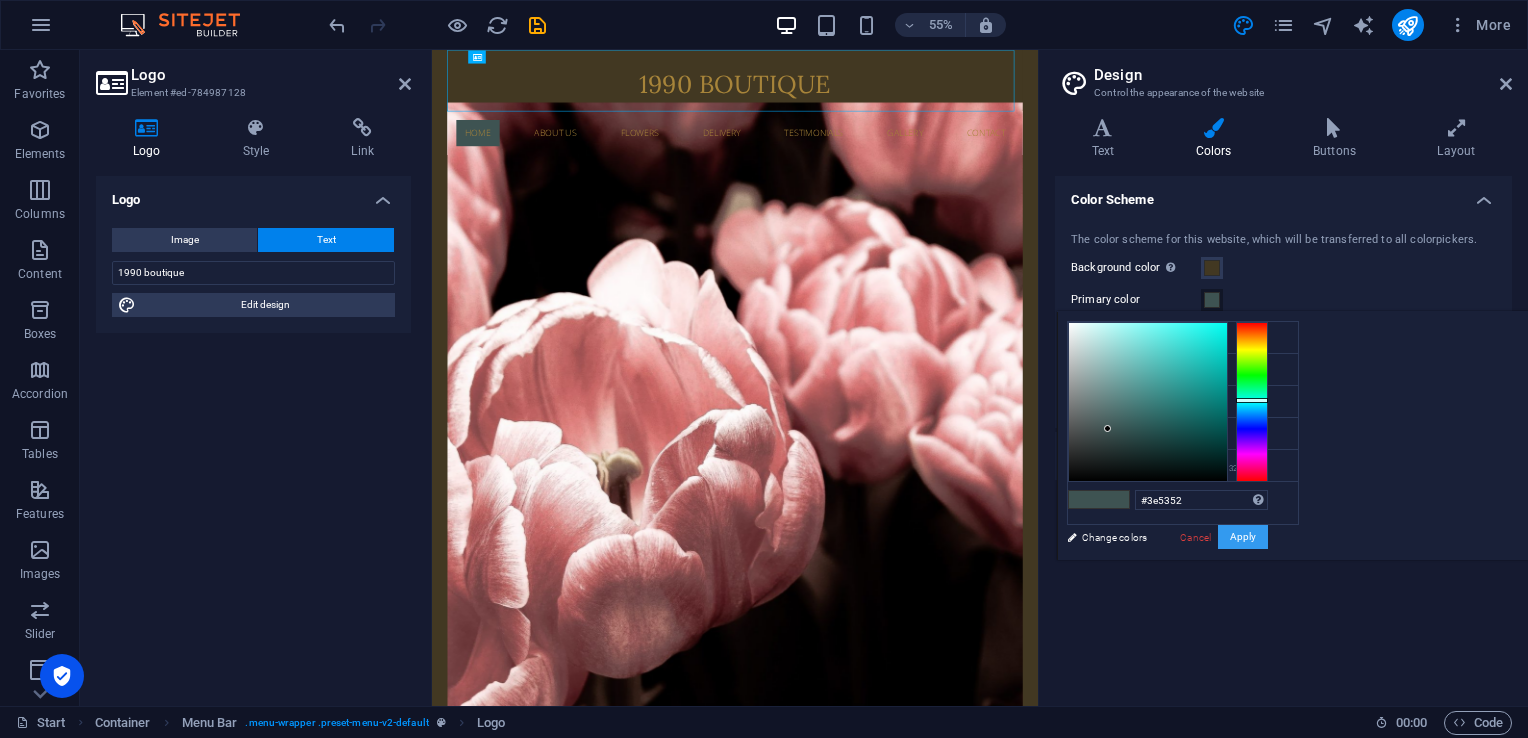 click on "Apply" at bounding box center (1243, 537) 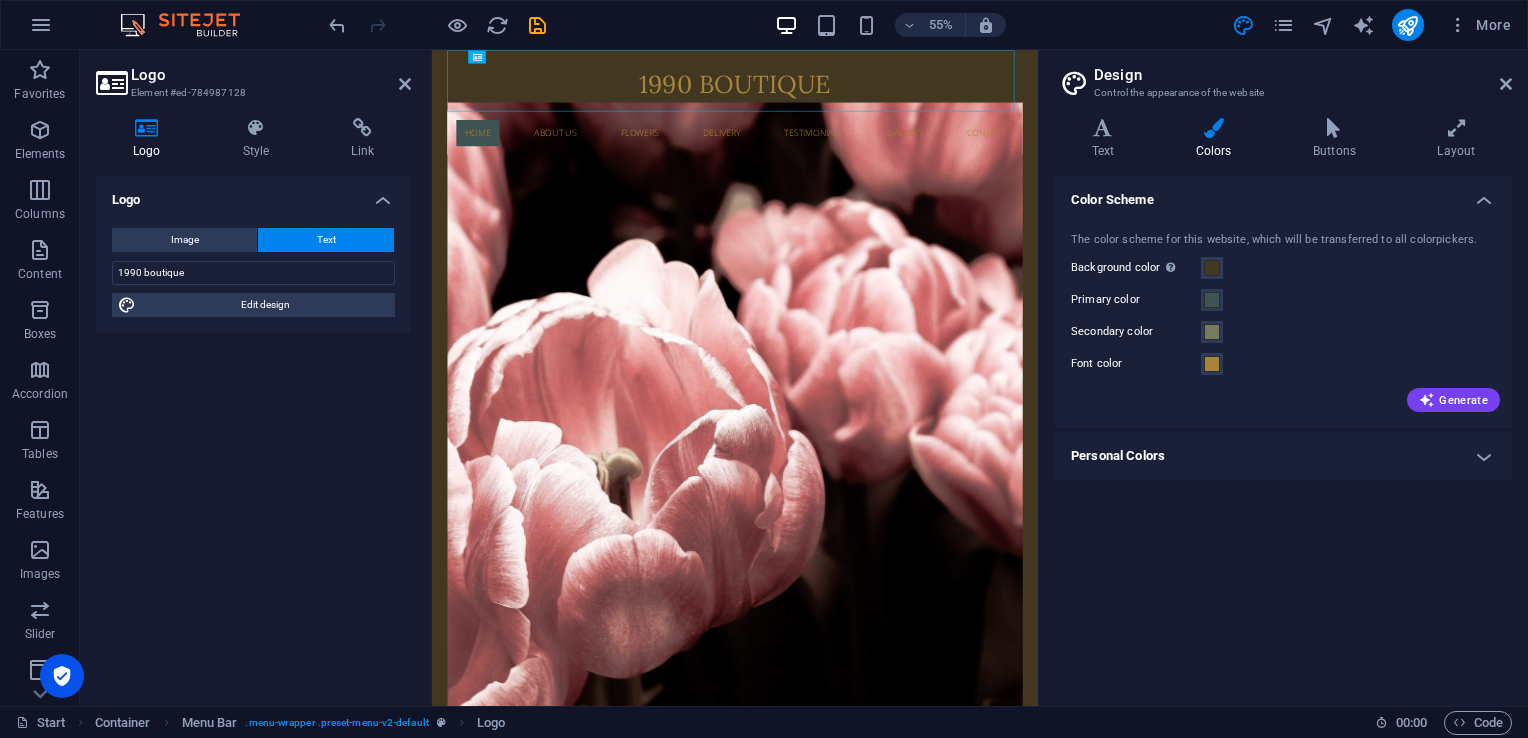 click on "Personal Colors" at bounding box center [1283, 456] 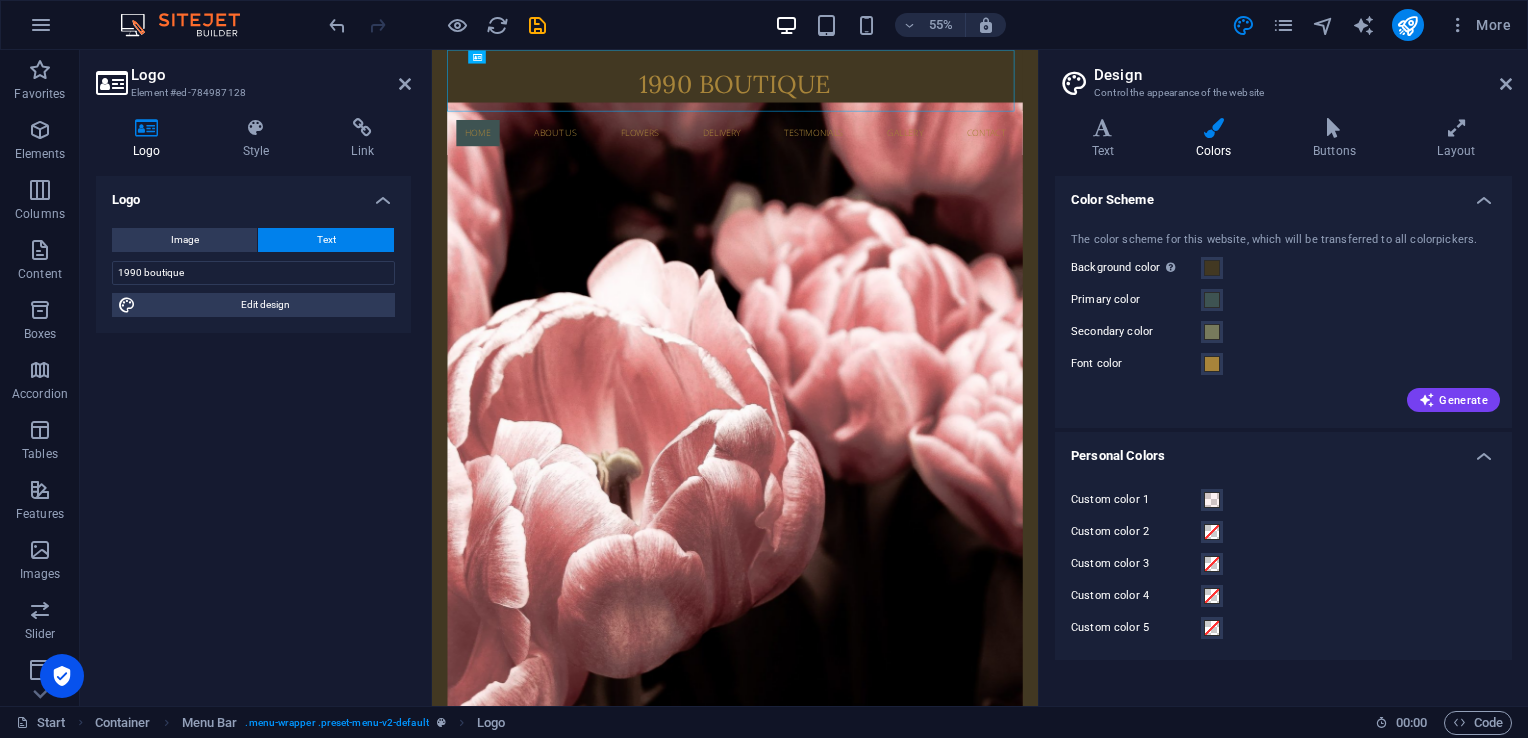 click on "Personal Colors" at bounding box center [1283, 450] 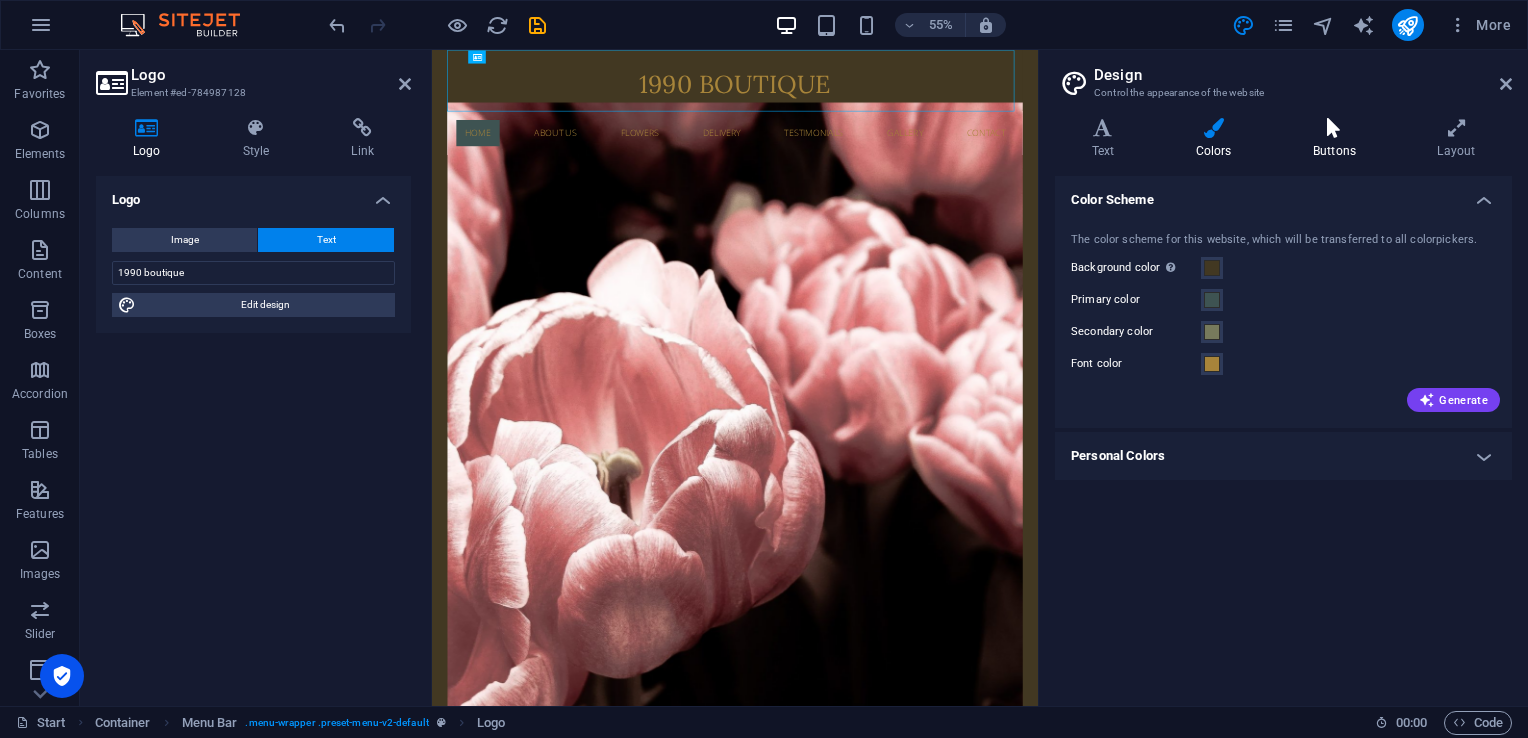 click on "Buttons" at bounding box center (1338, 139) 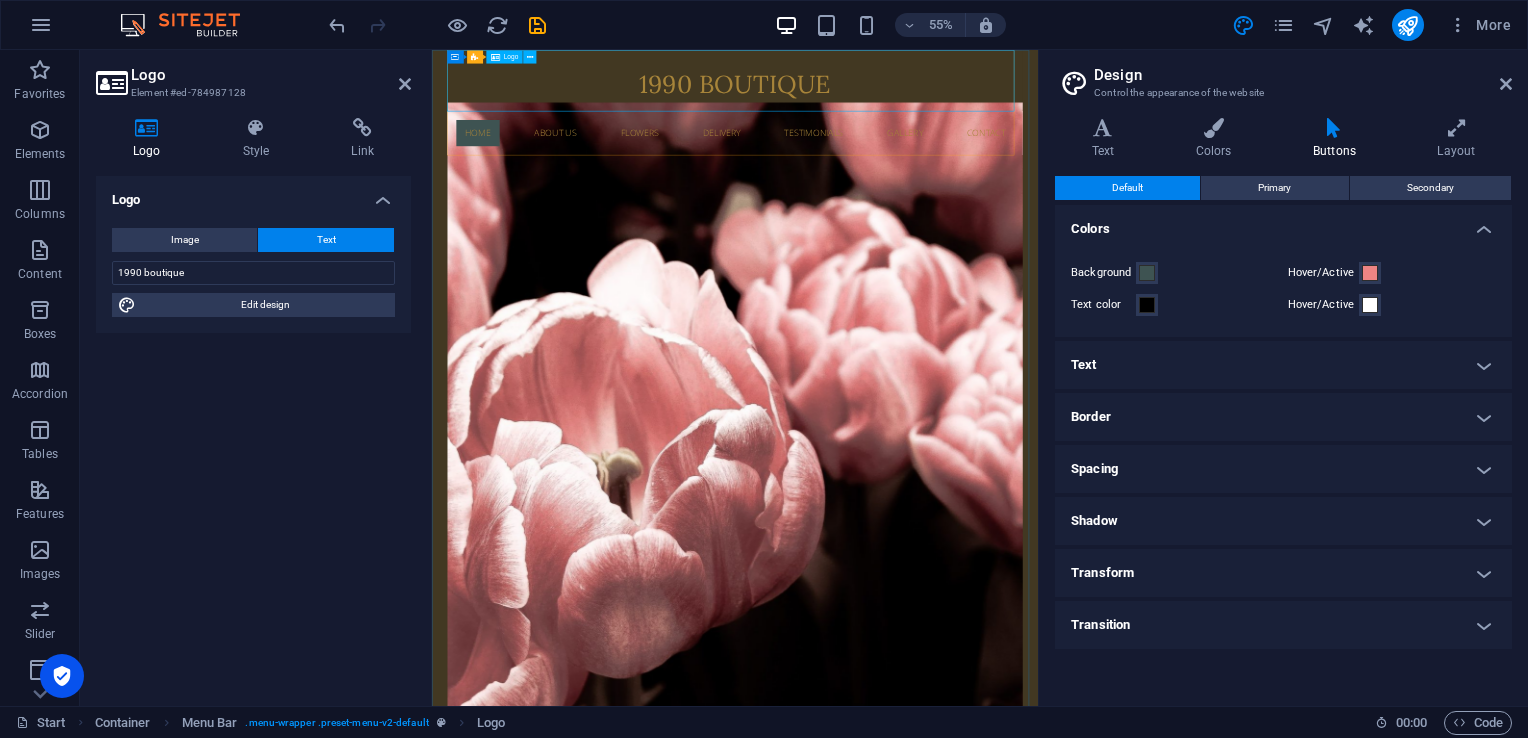 click on "1990 boutique" at bounding box center (983, 105) 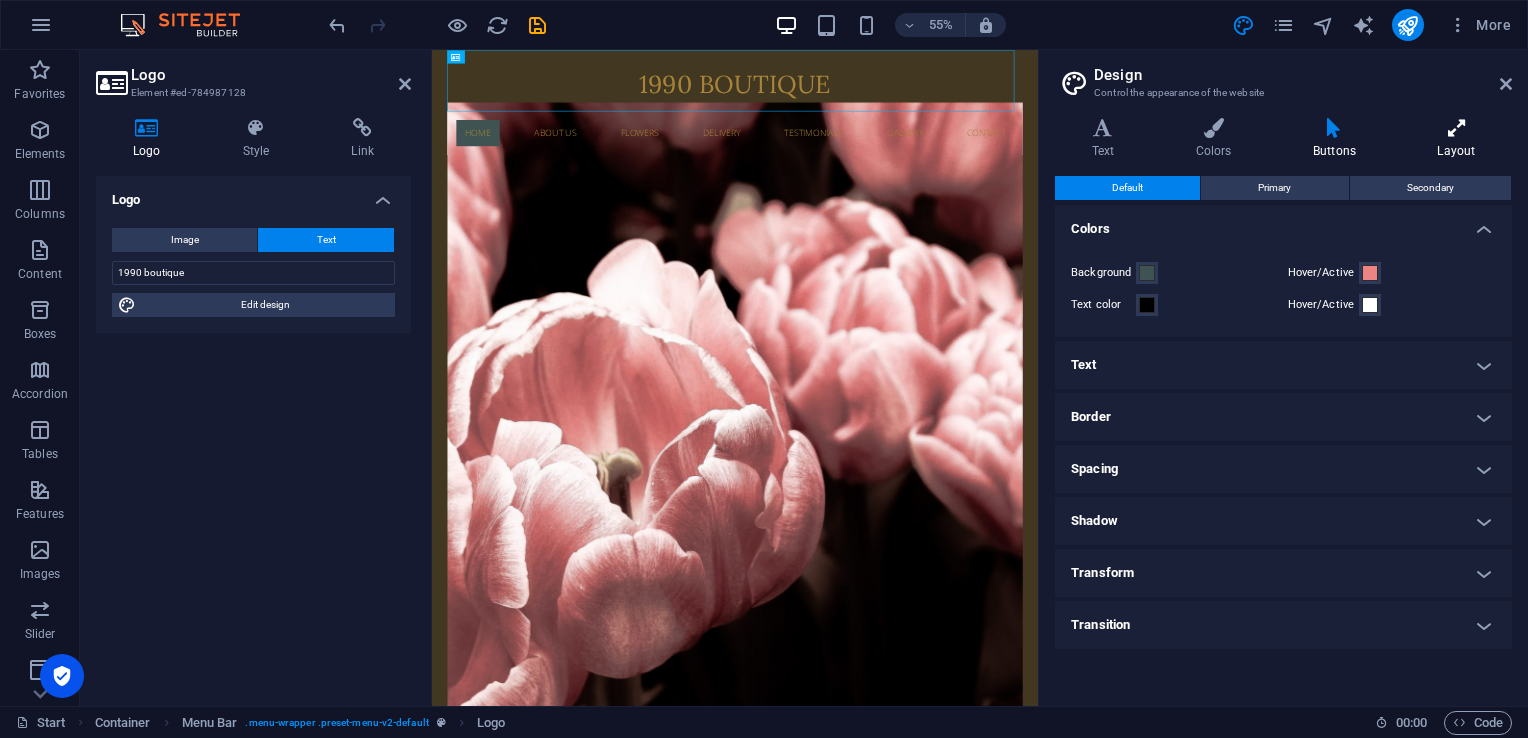 click at bounding box center [1456, 128] 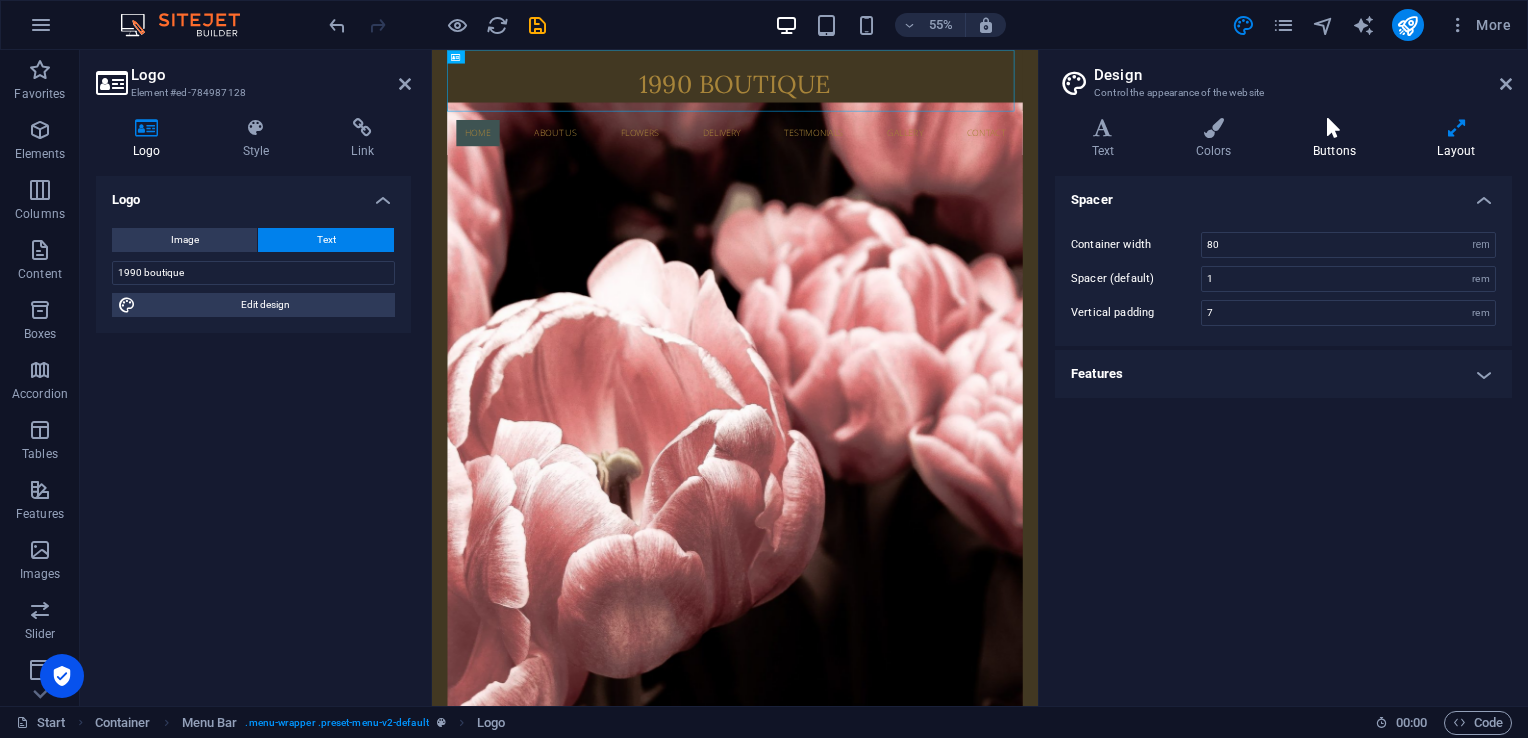 click at bounding box center [1334, 128] 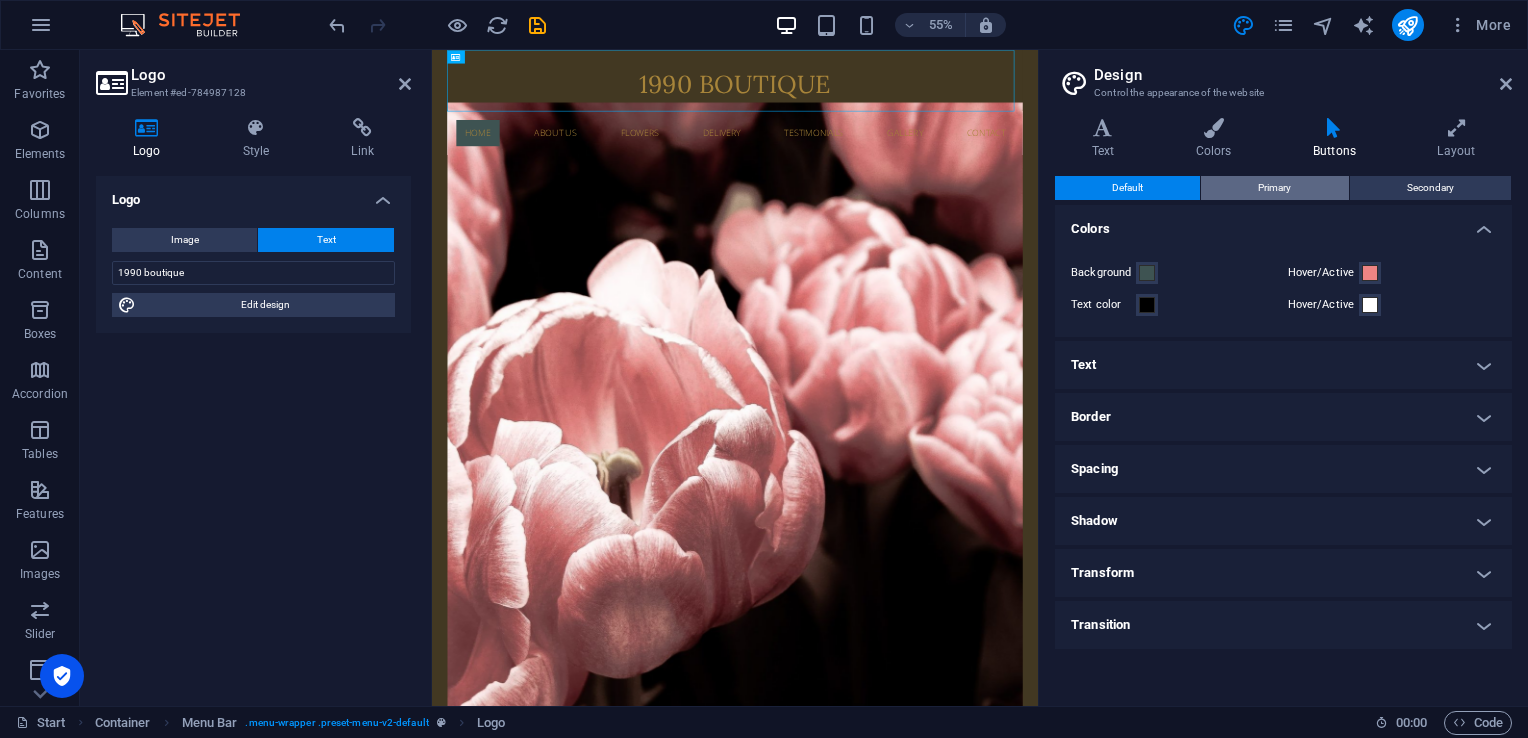 click on "Primary" at bounding box center (1274, 188) 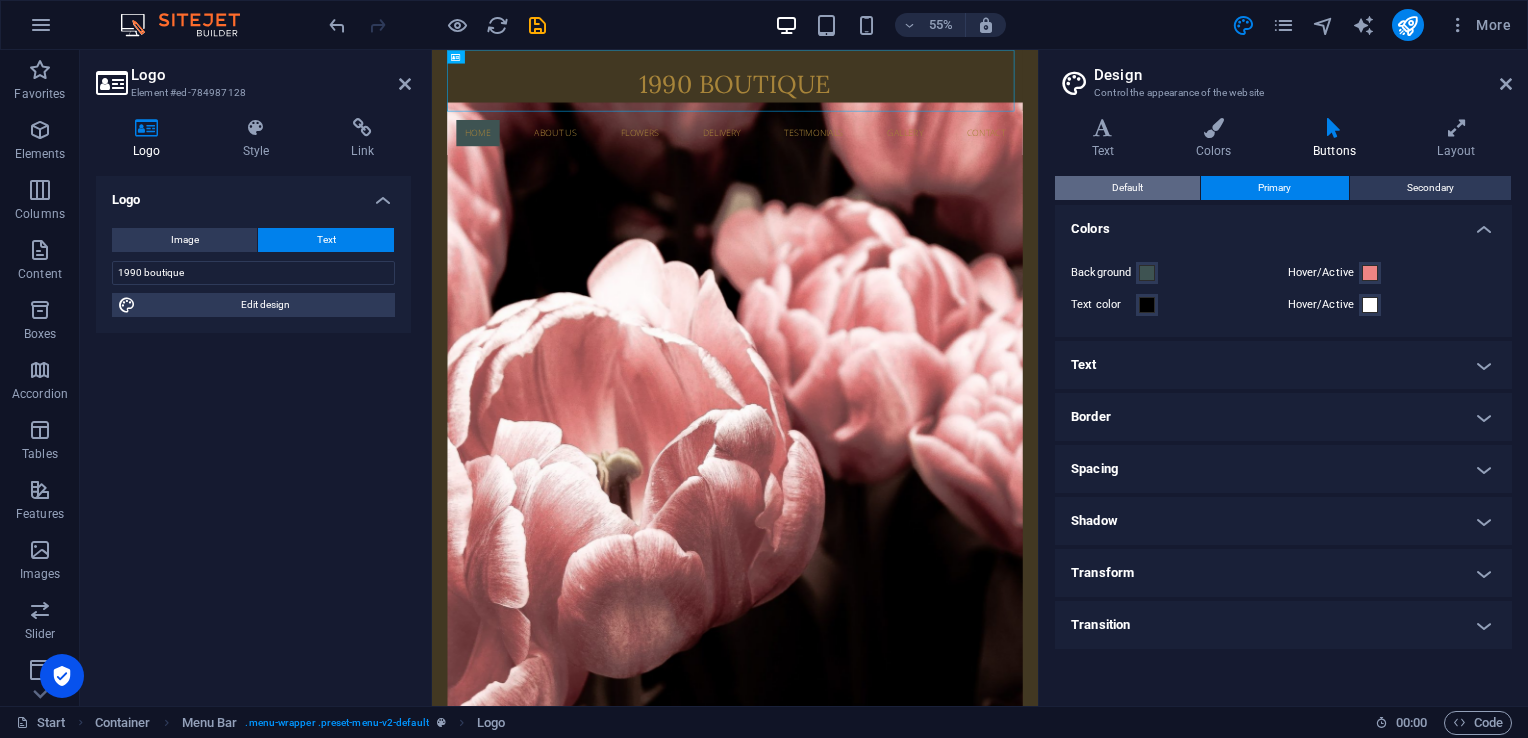 click on "Default" at bounding box center [1127, 188] 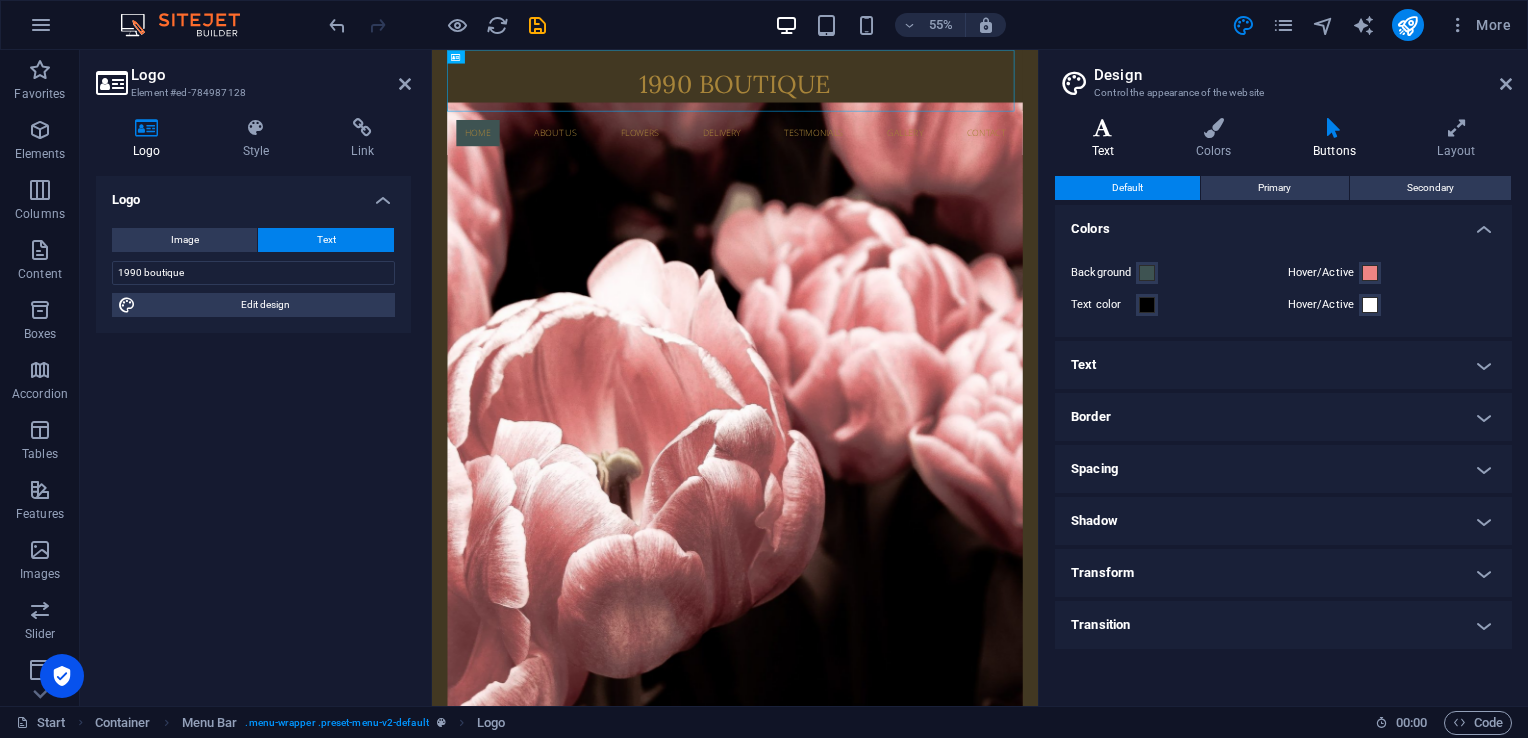 click on "Text" at bounding box center [1107, 139] 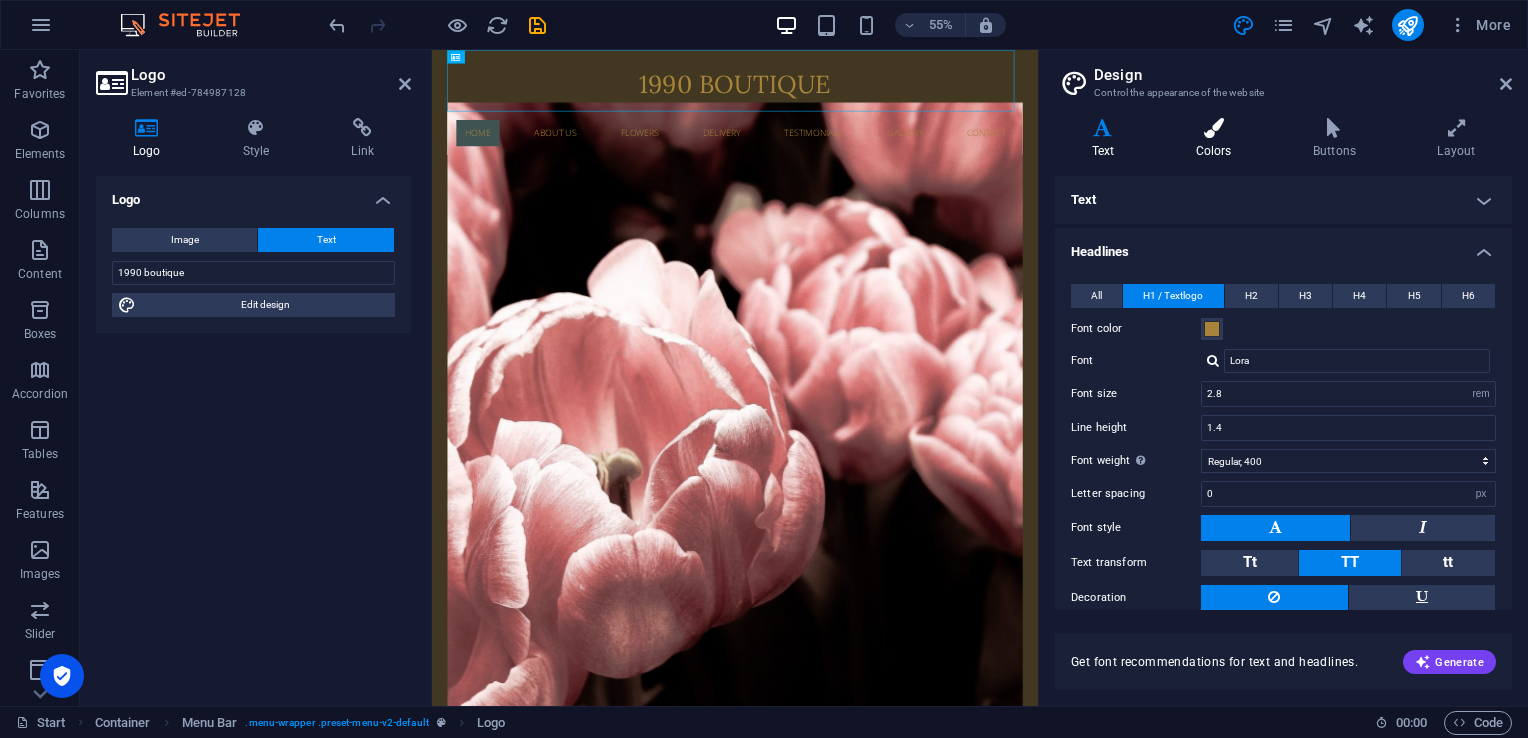 click on "Colors" at bounding box center [1217, 139] 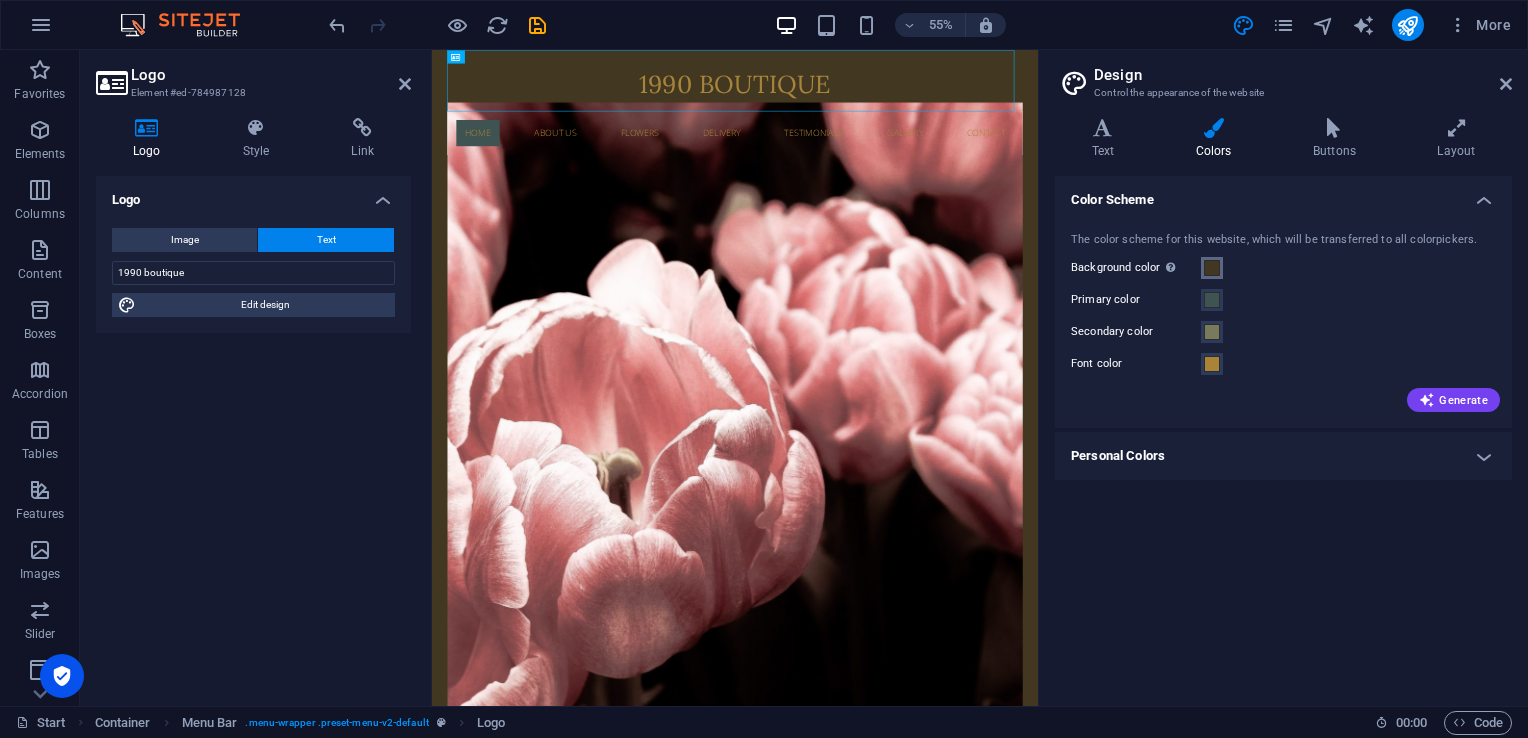 click at bounding box center [1212, 268] 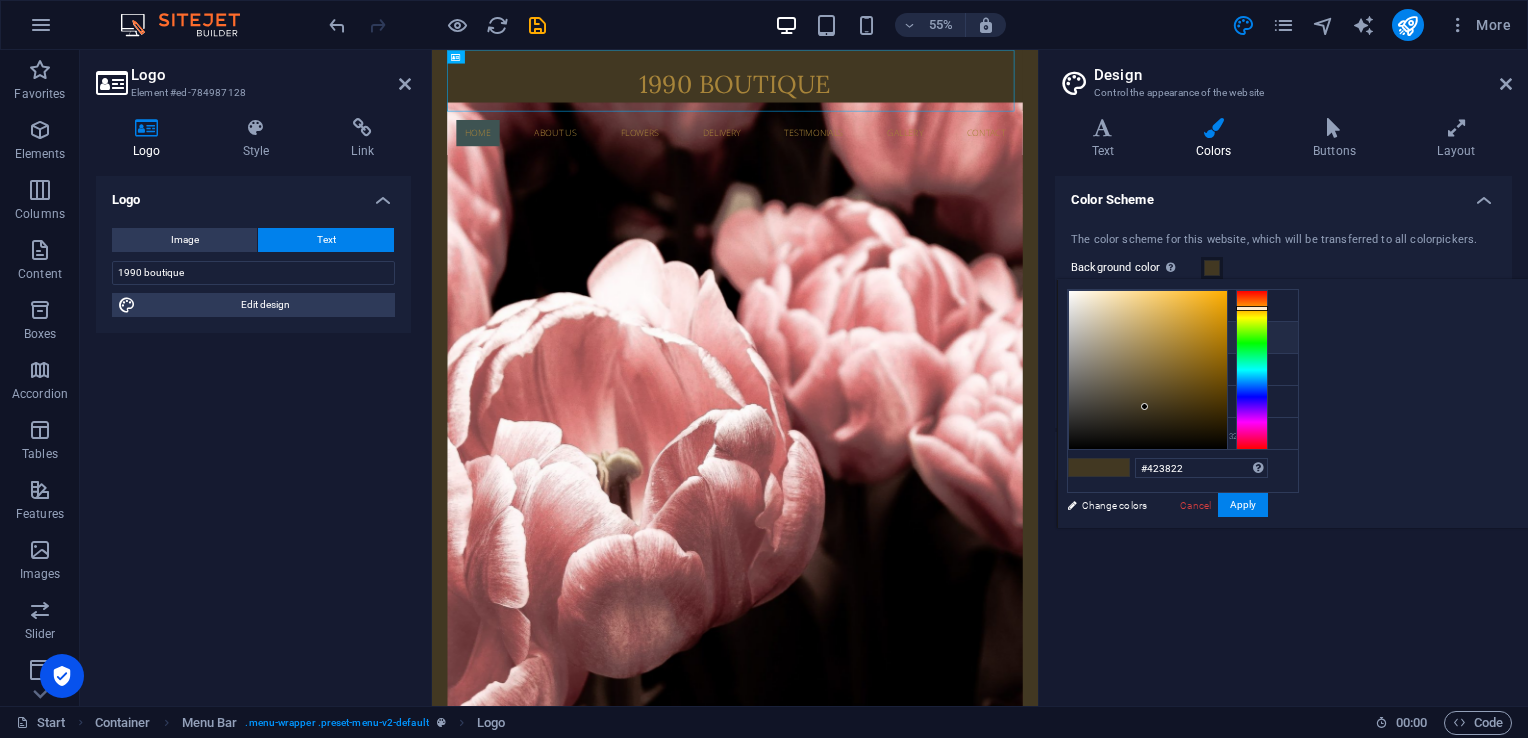 click on "Primary color
#3e5352" at bounding box center (1183, 338) 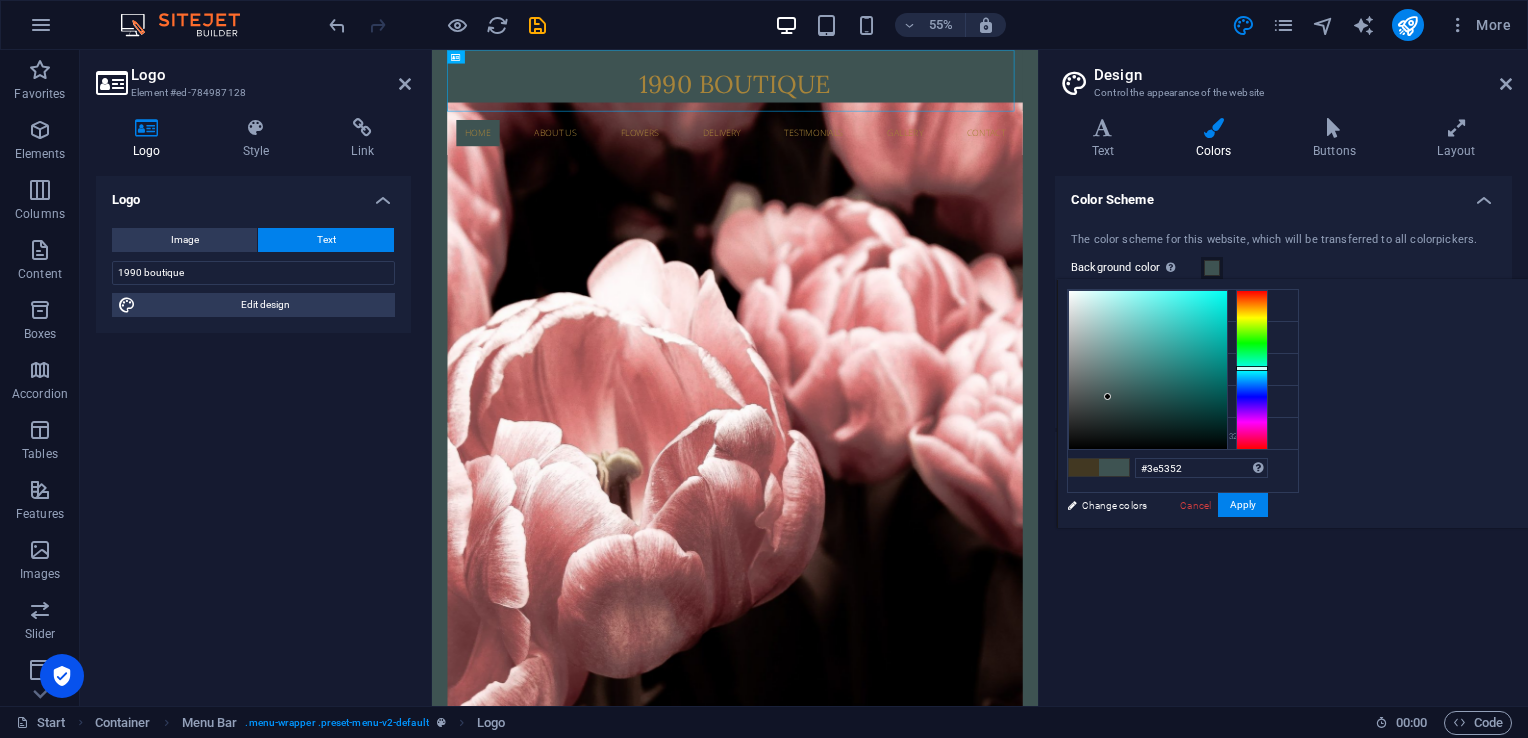 drag, startPoint x: 1356, startPoint y: 392, endPoint x: 1364, endPoint y: 403, distance: 13.601471 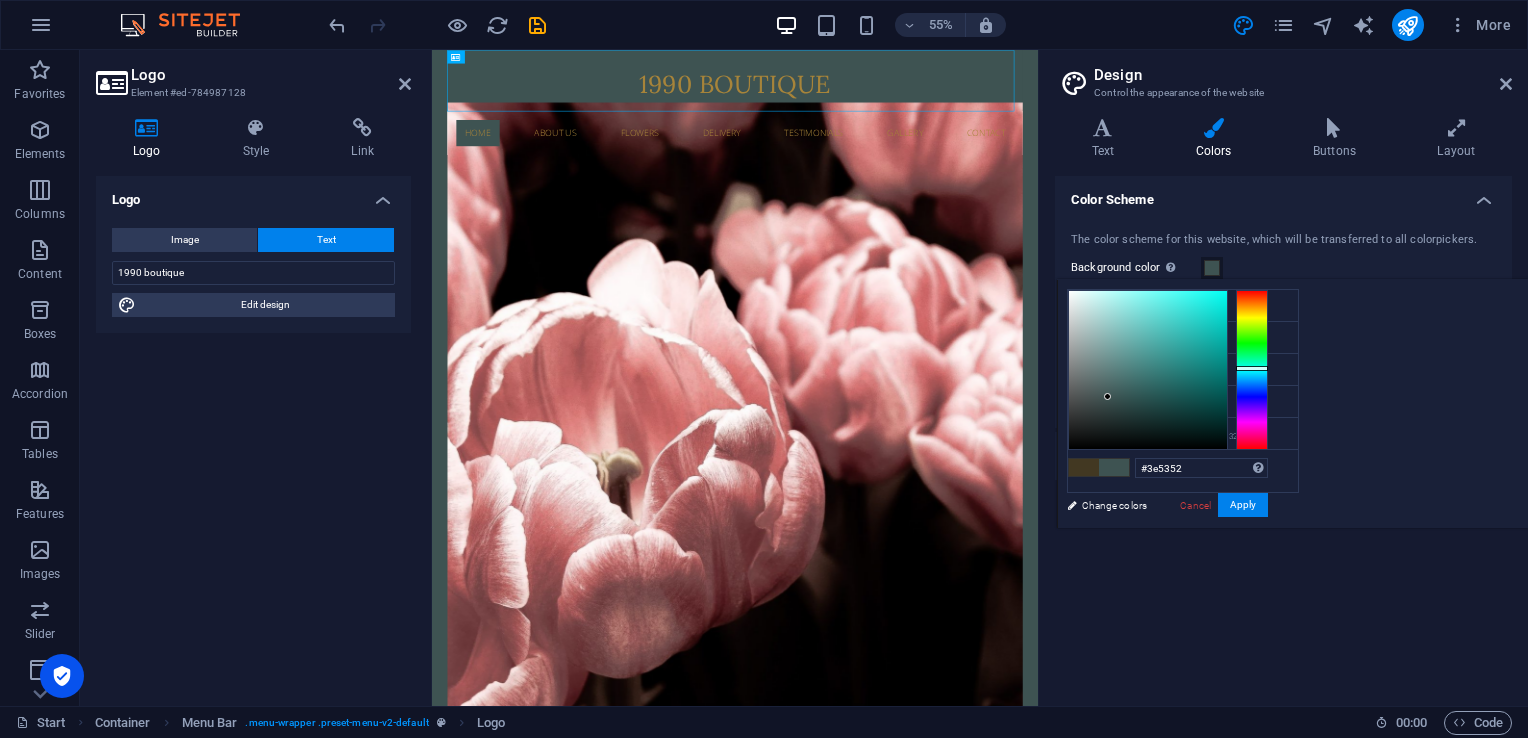 click at bounding box center (1148, 370) 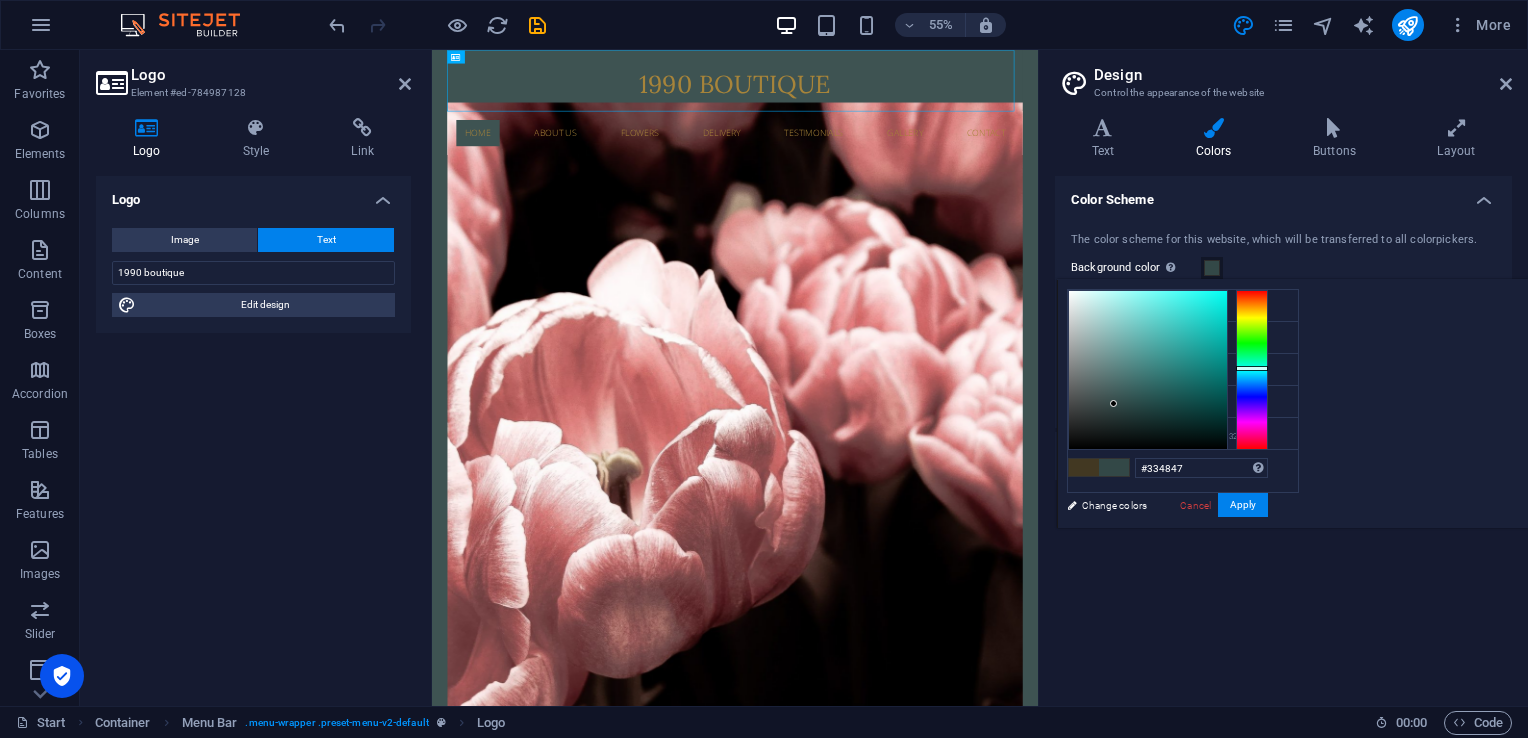 type on "#2f4342" 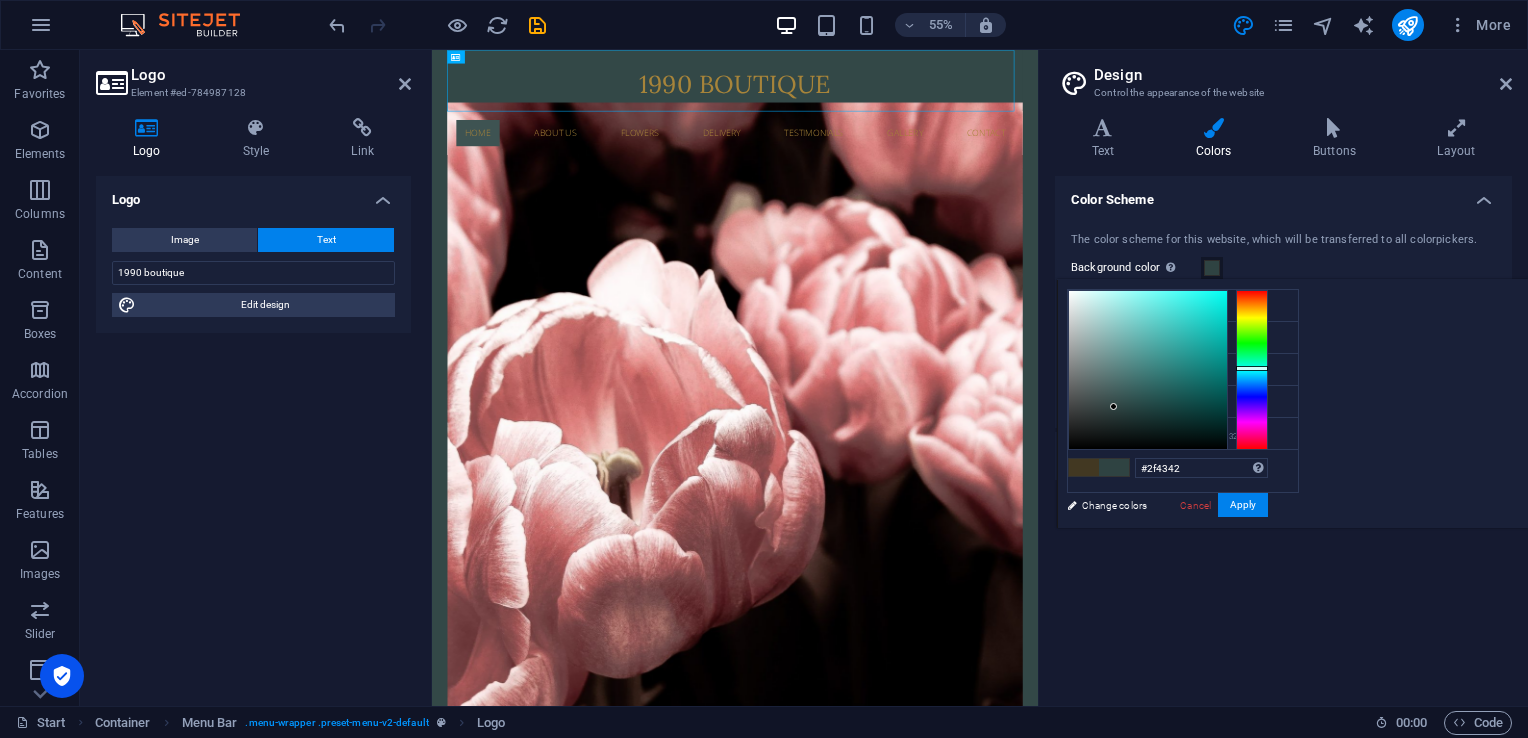 click at bounding box center (1113, 406) 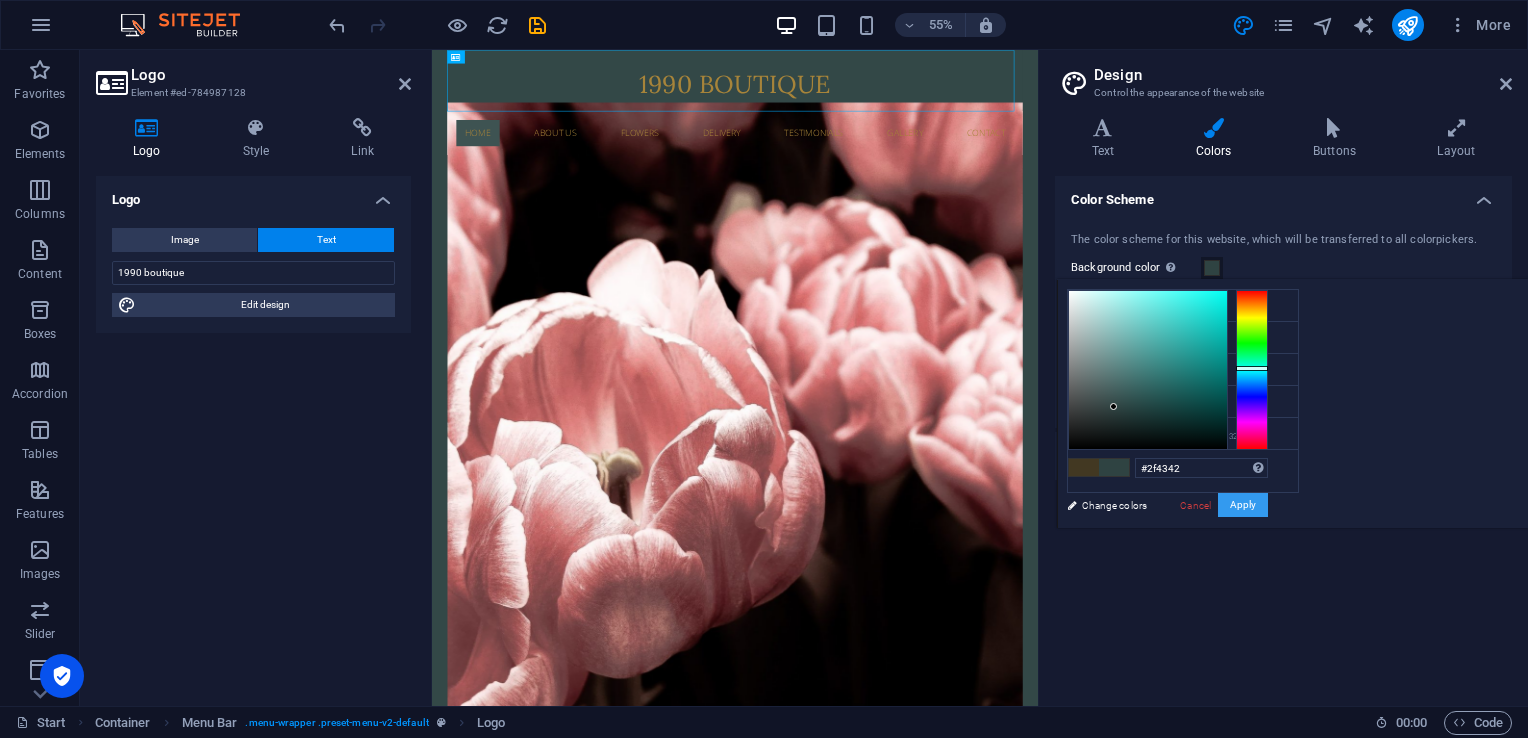 click on "Apply" at bounding box center (1243, 505) 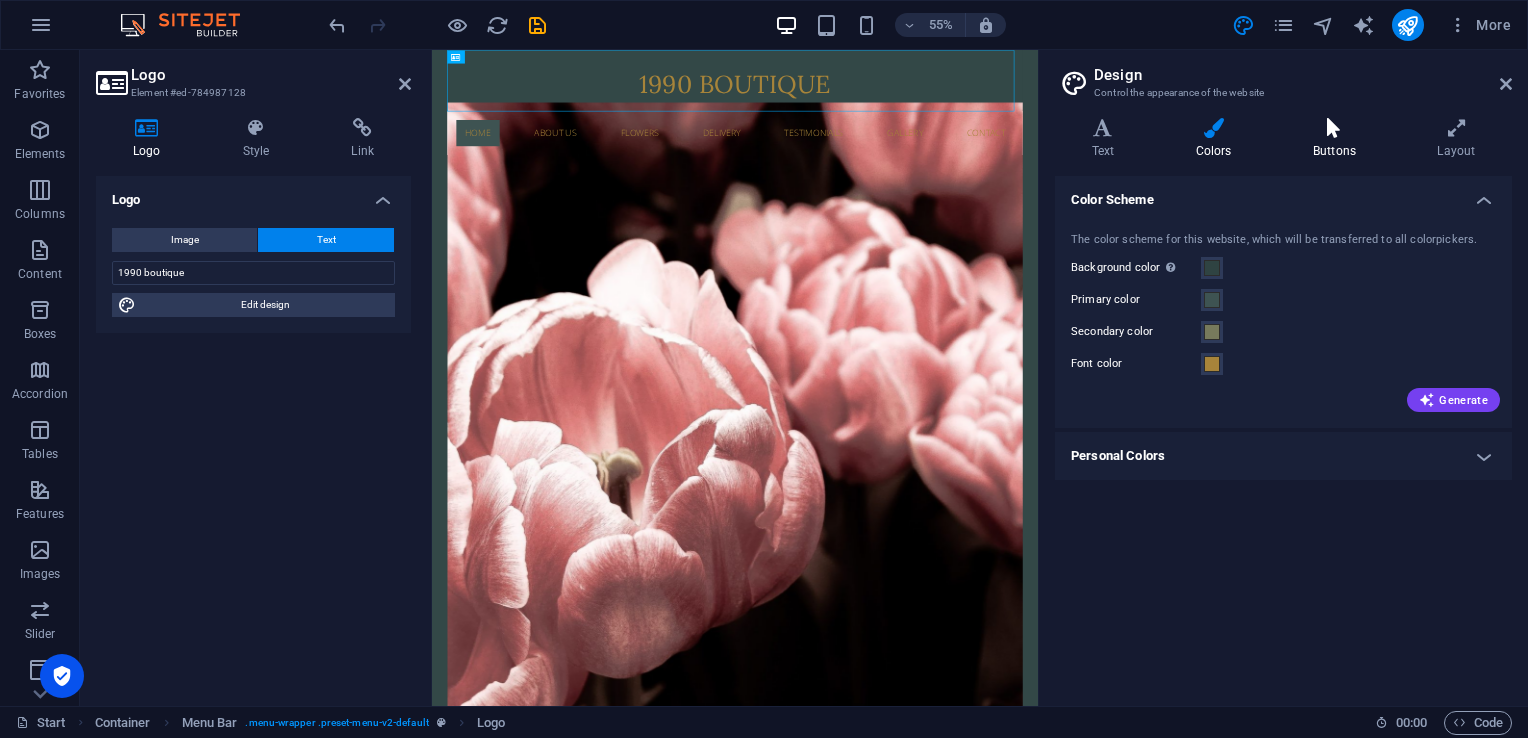 click at bounding box center [1334, 128] 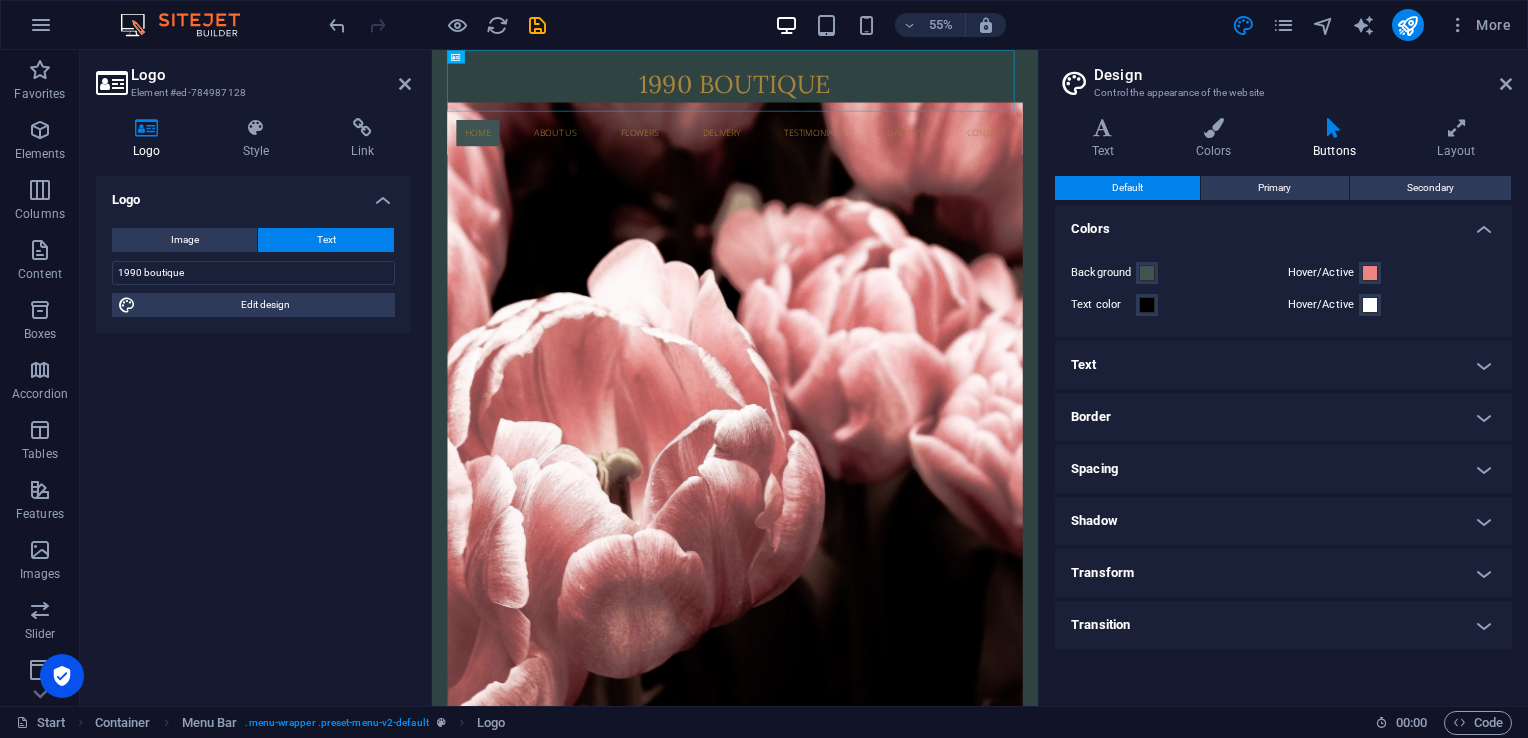 click on "Hover/Active" at bounding box center (1392, 273) 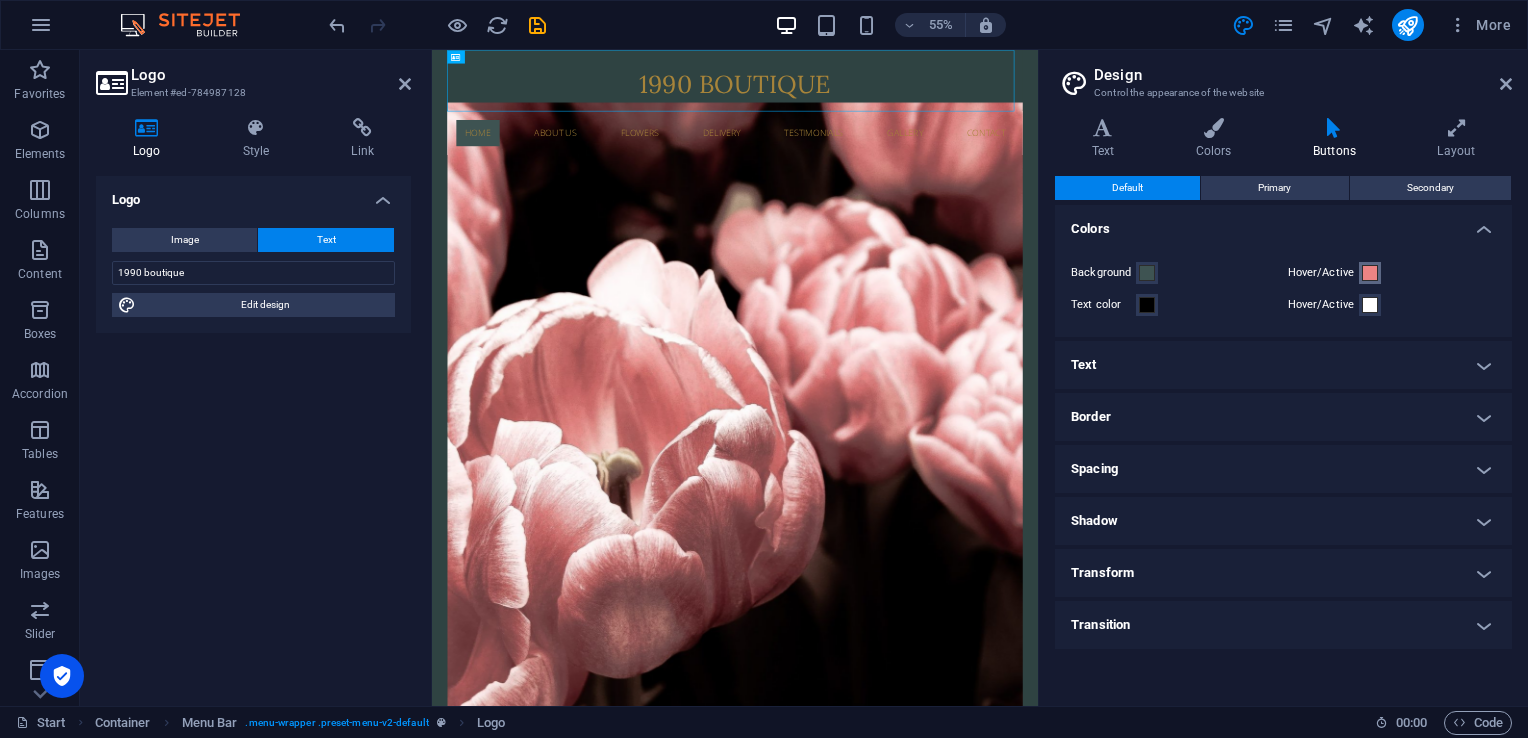 click at bounding box center (1370, 273) 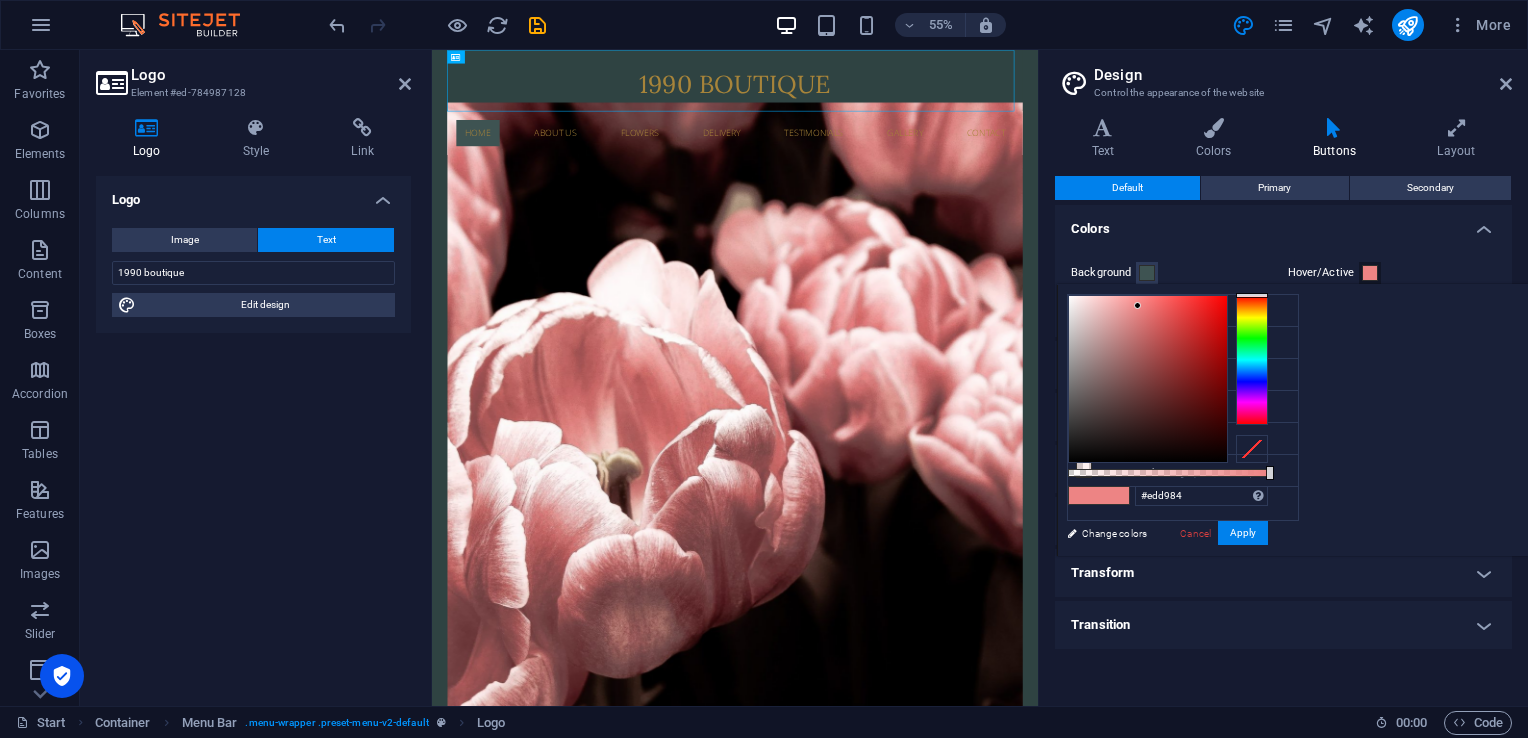 click at bounding box center (1252, 360) 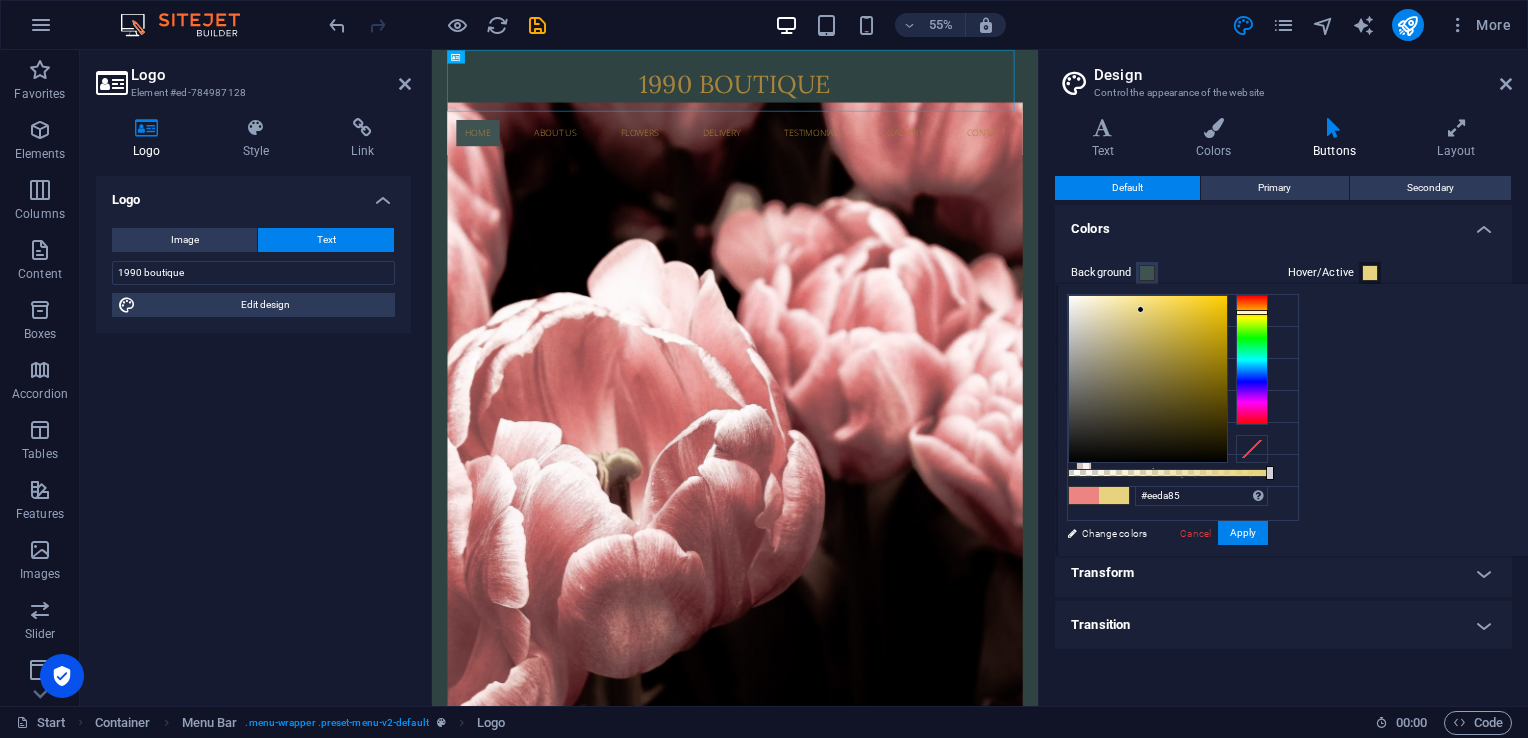 type on "#efdb85" 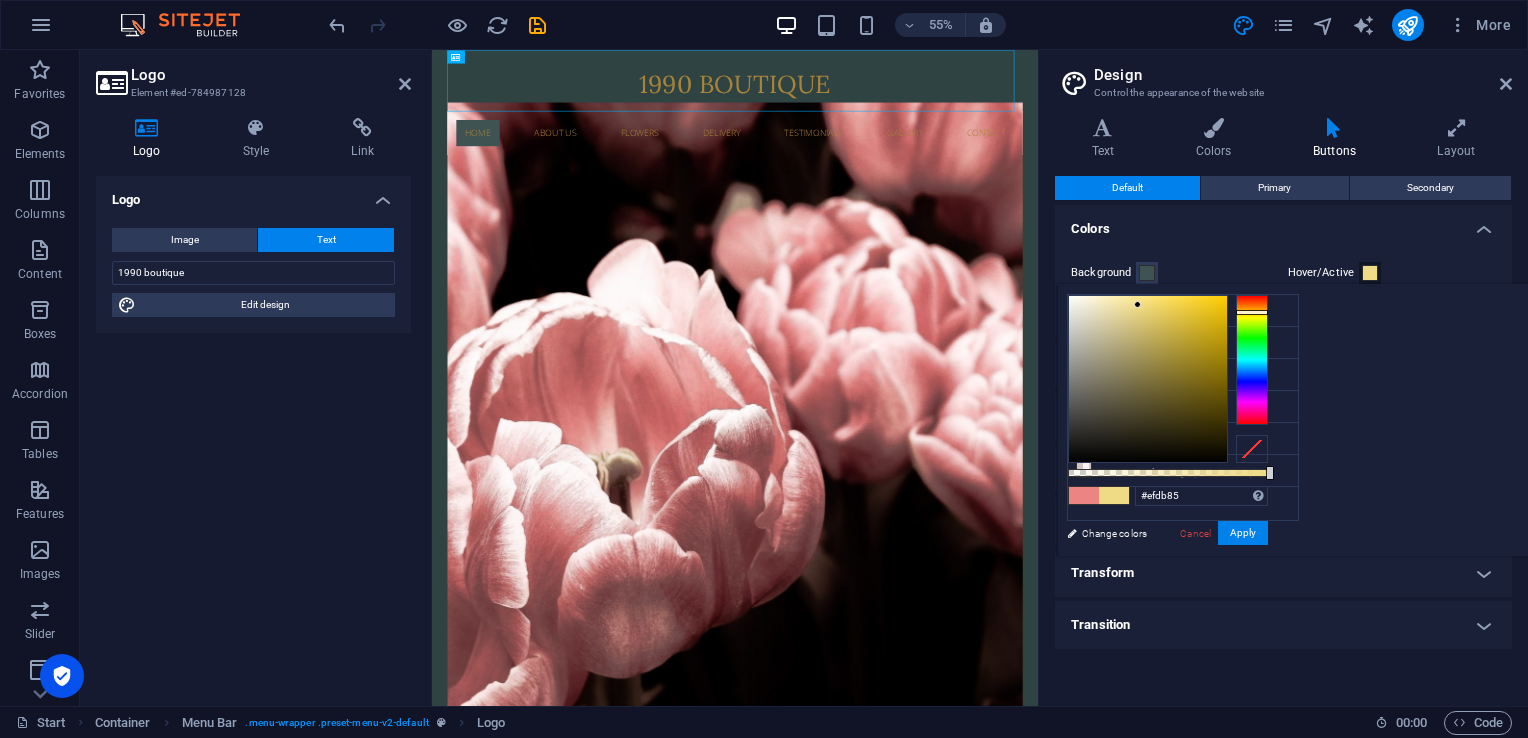click at bounding box center [1137, 304] 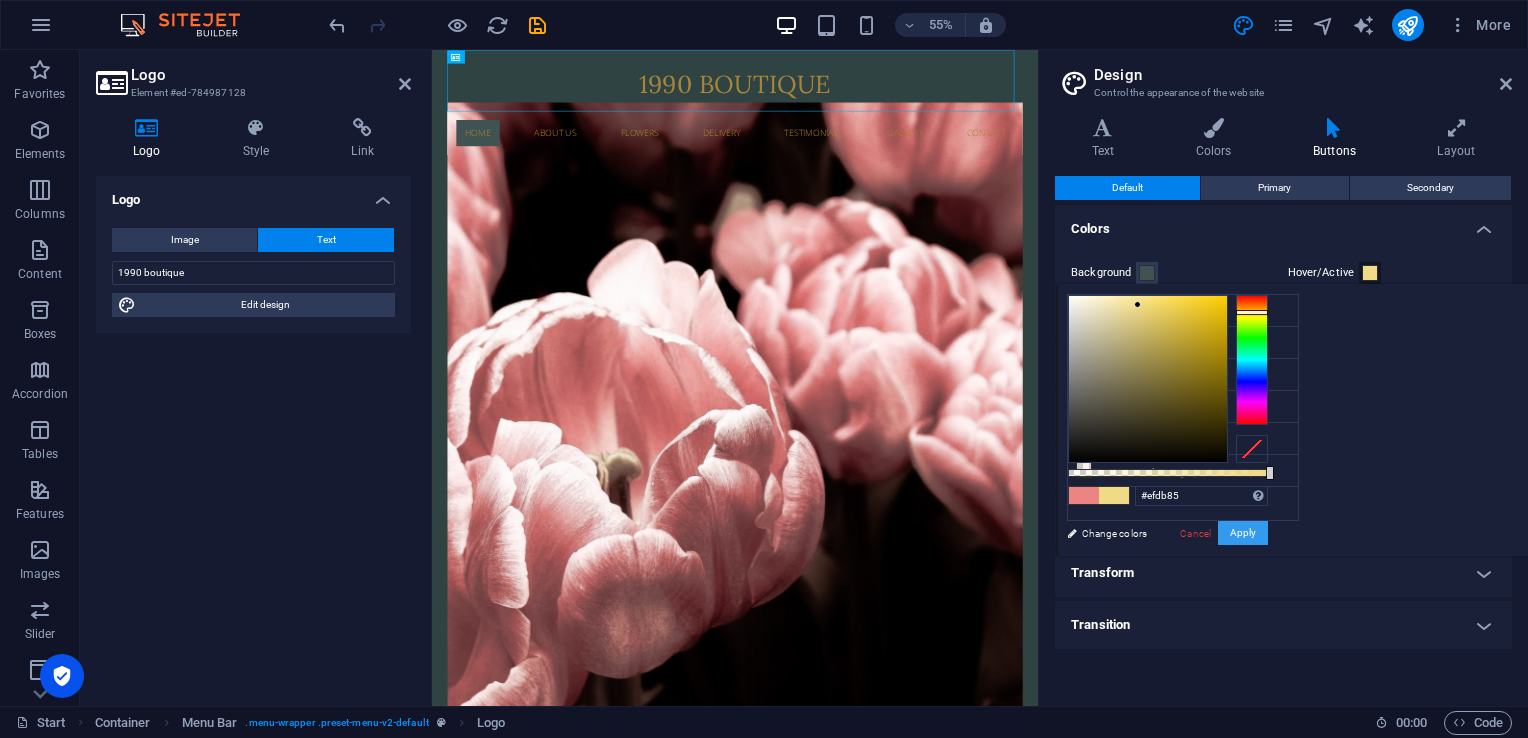 click on "Apply" at bounding box center [1243, 533] 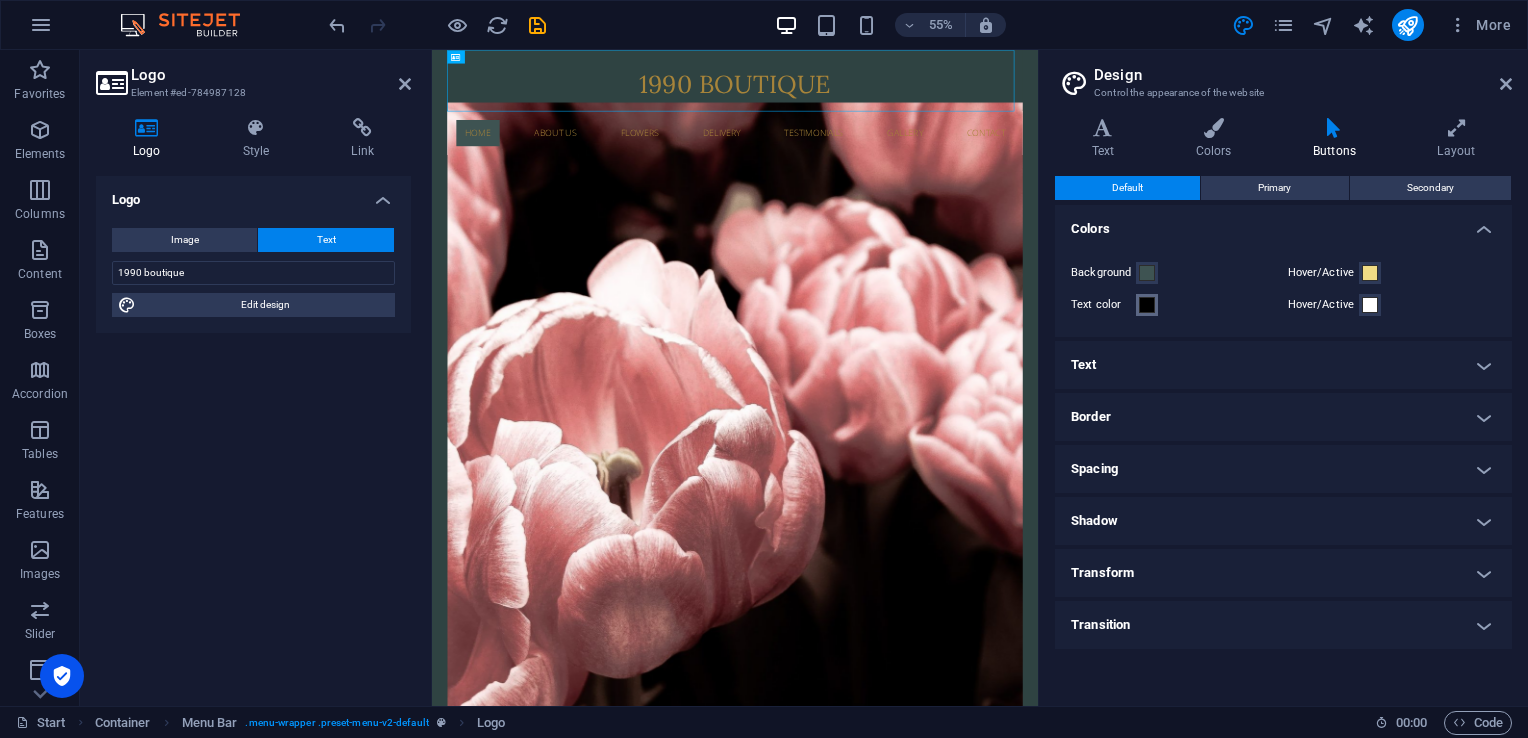 click at bounding box center [1147, 305] 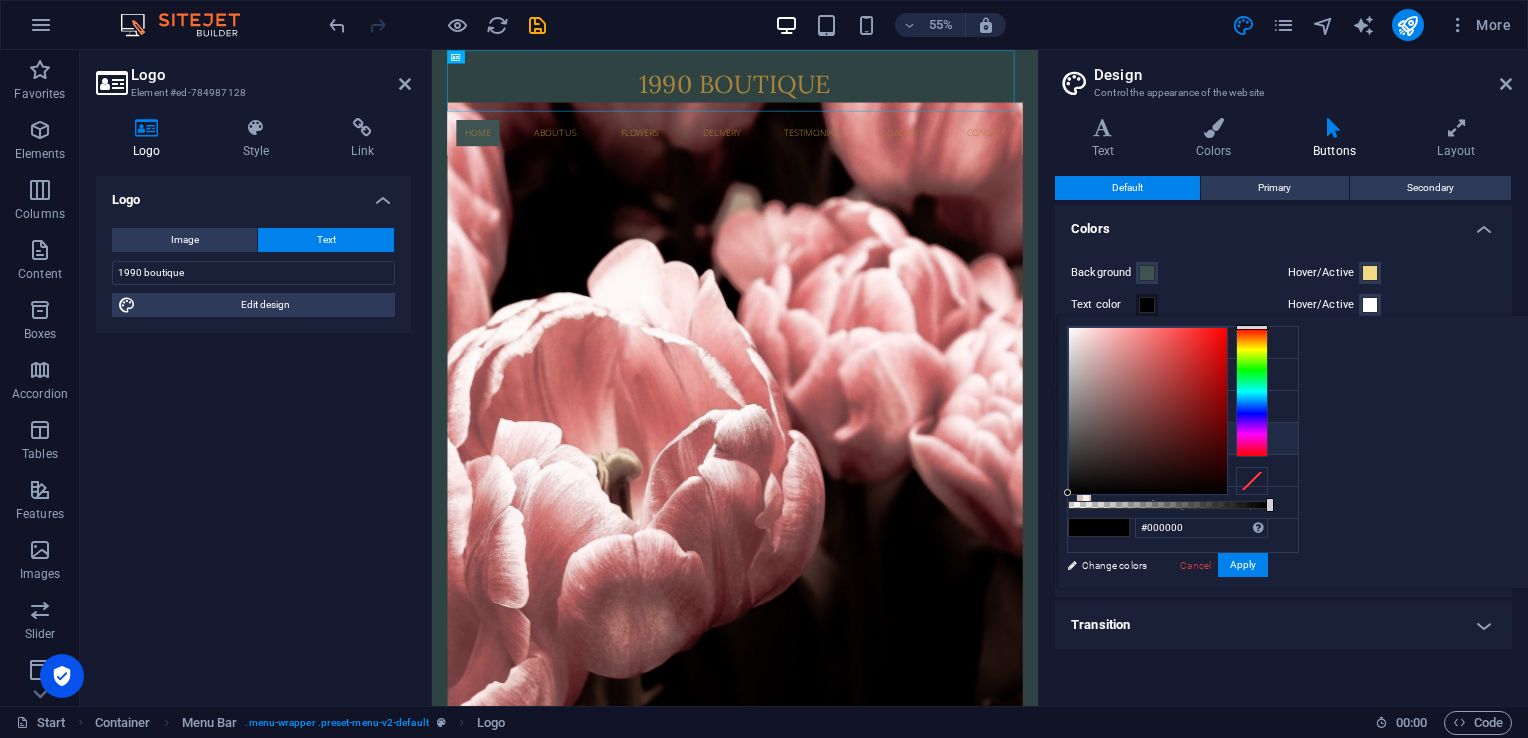 click on "Font color
#a7843a" at bounding box center (1183, 439) 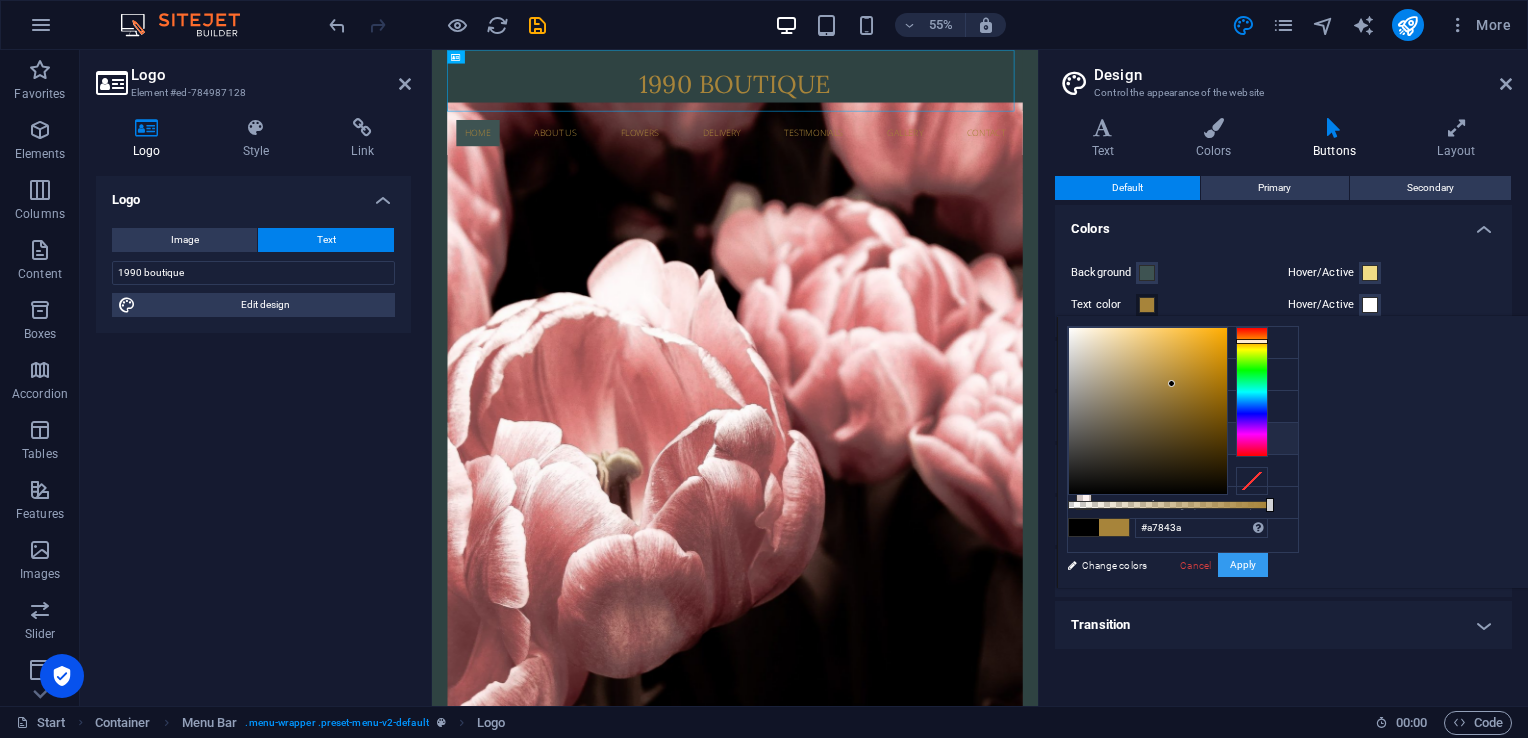 click on "Apply" at bounding box center [1243, 565] 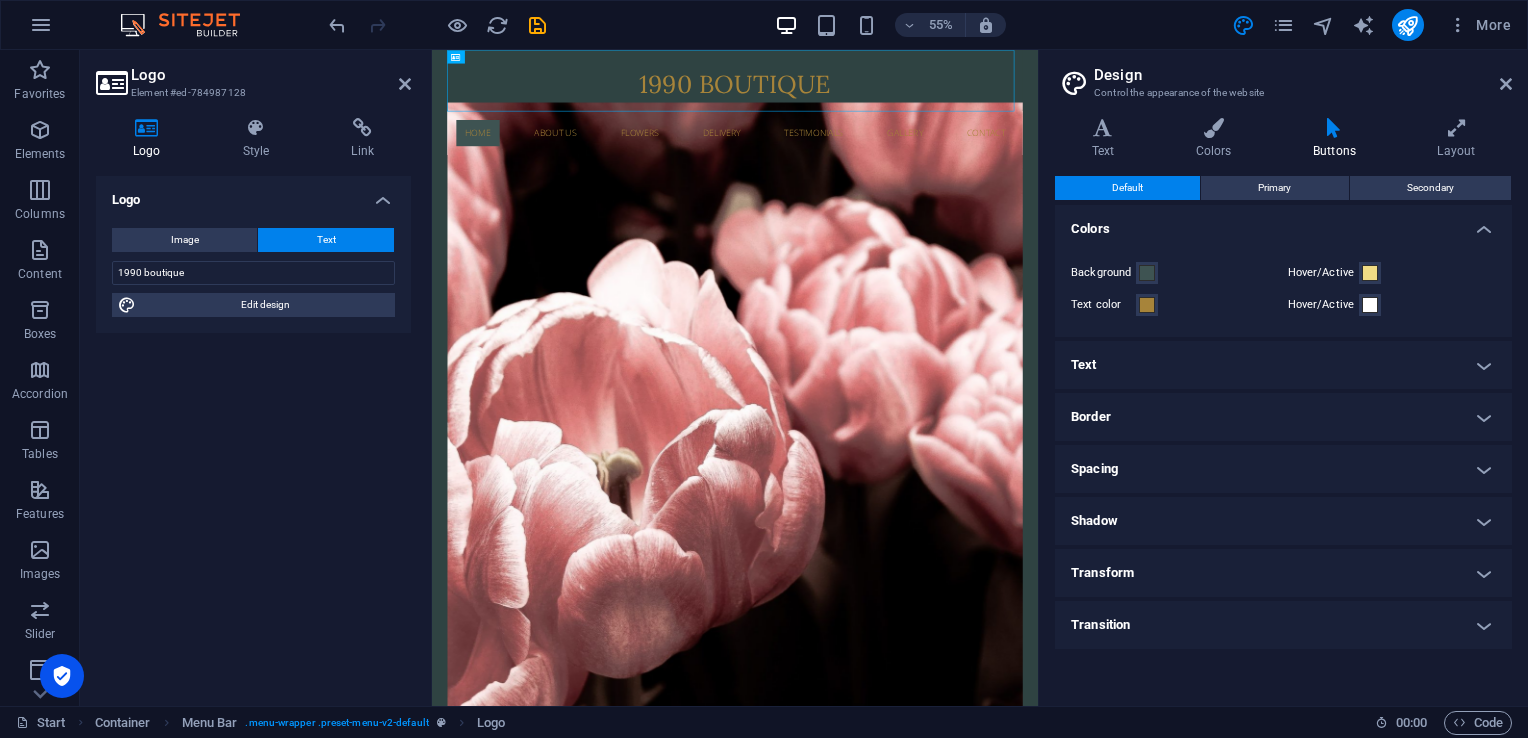 click on "Text" at bounding box center (1283, 365) 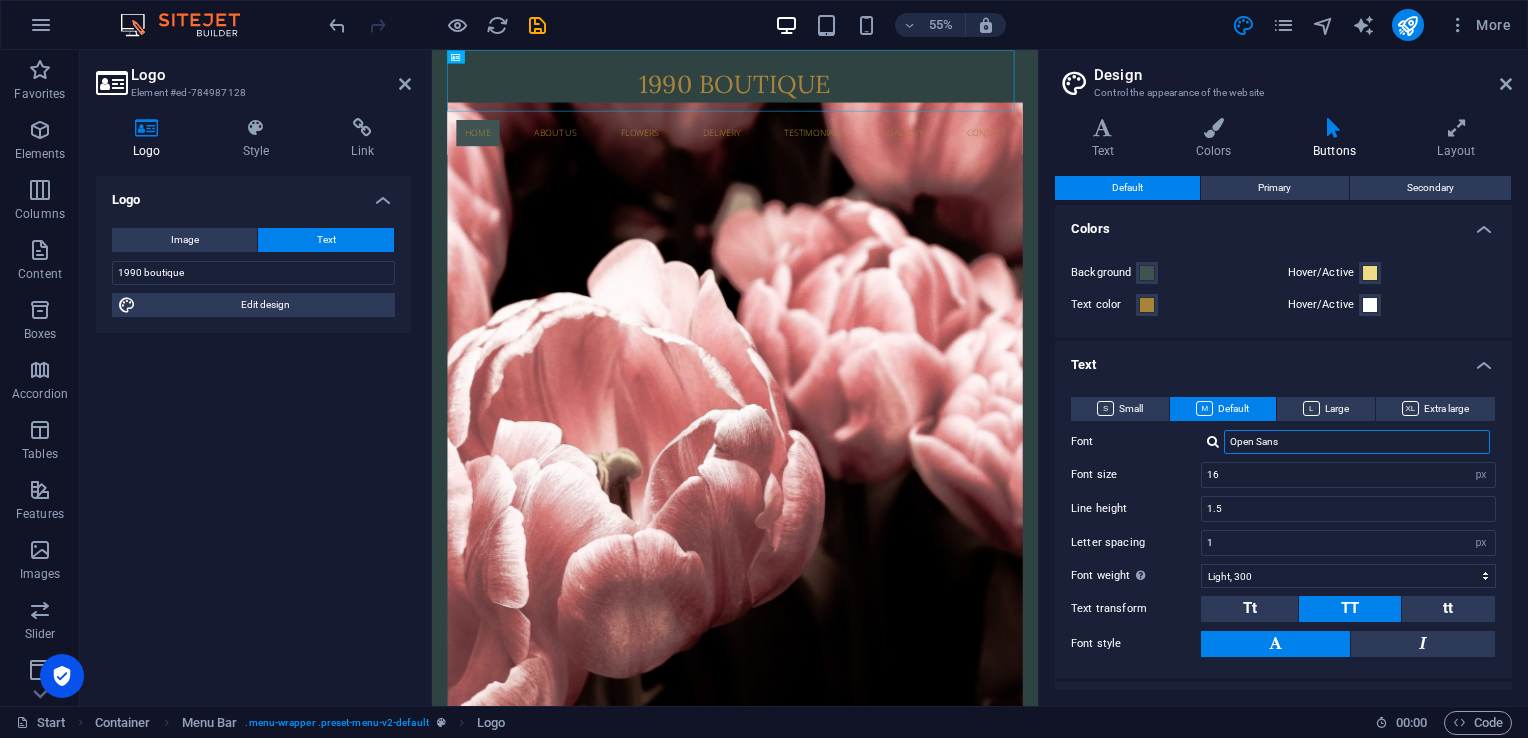 click on "Open Sans" at bounding box center [1357, 442] 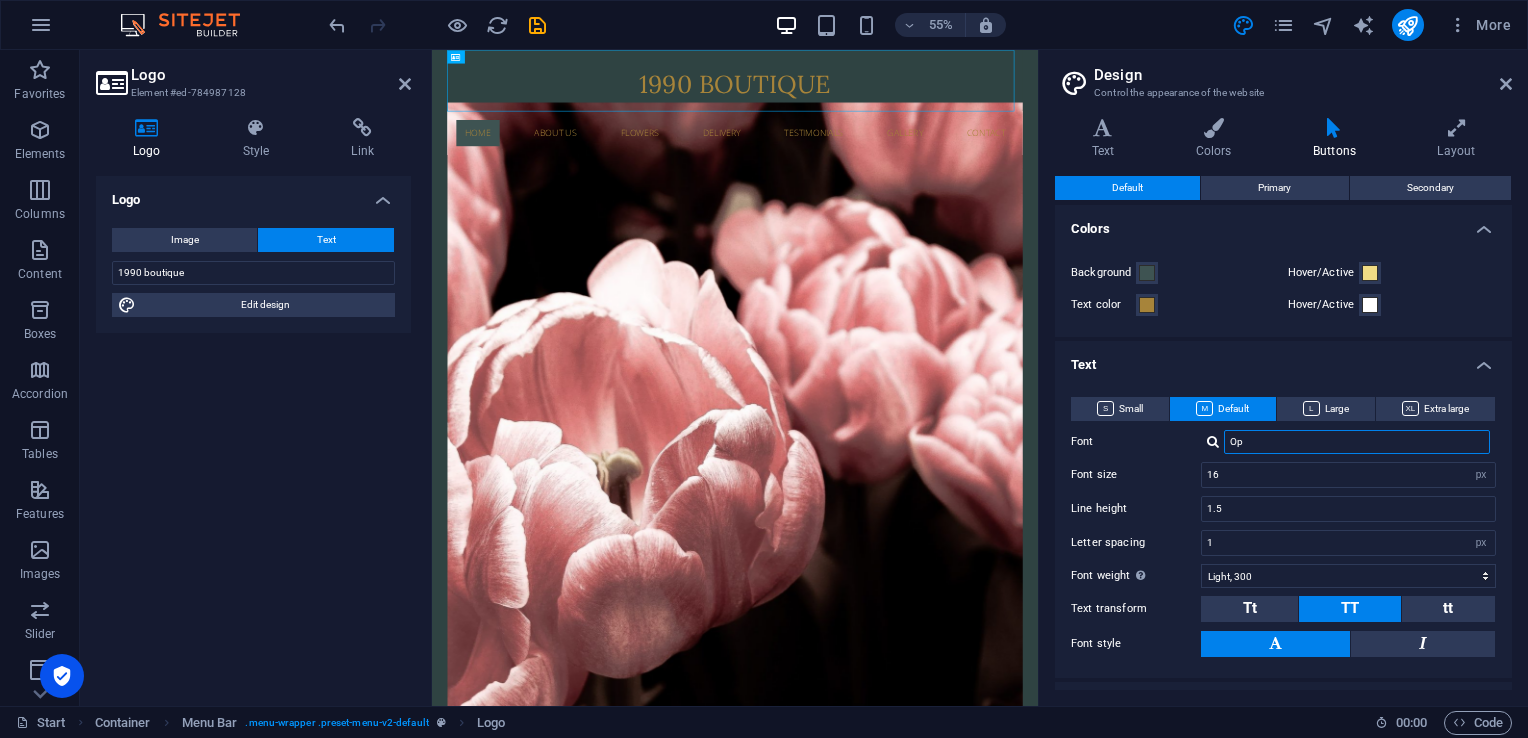 type on "O" 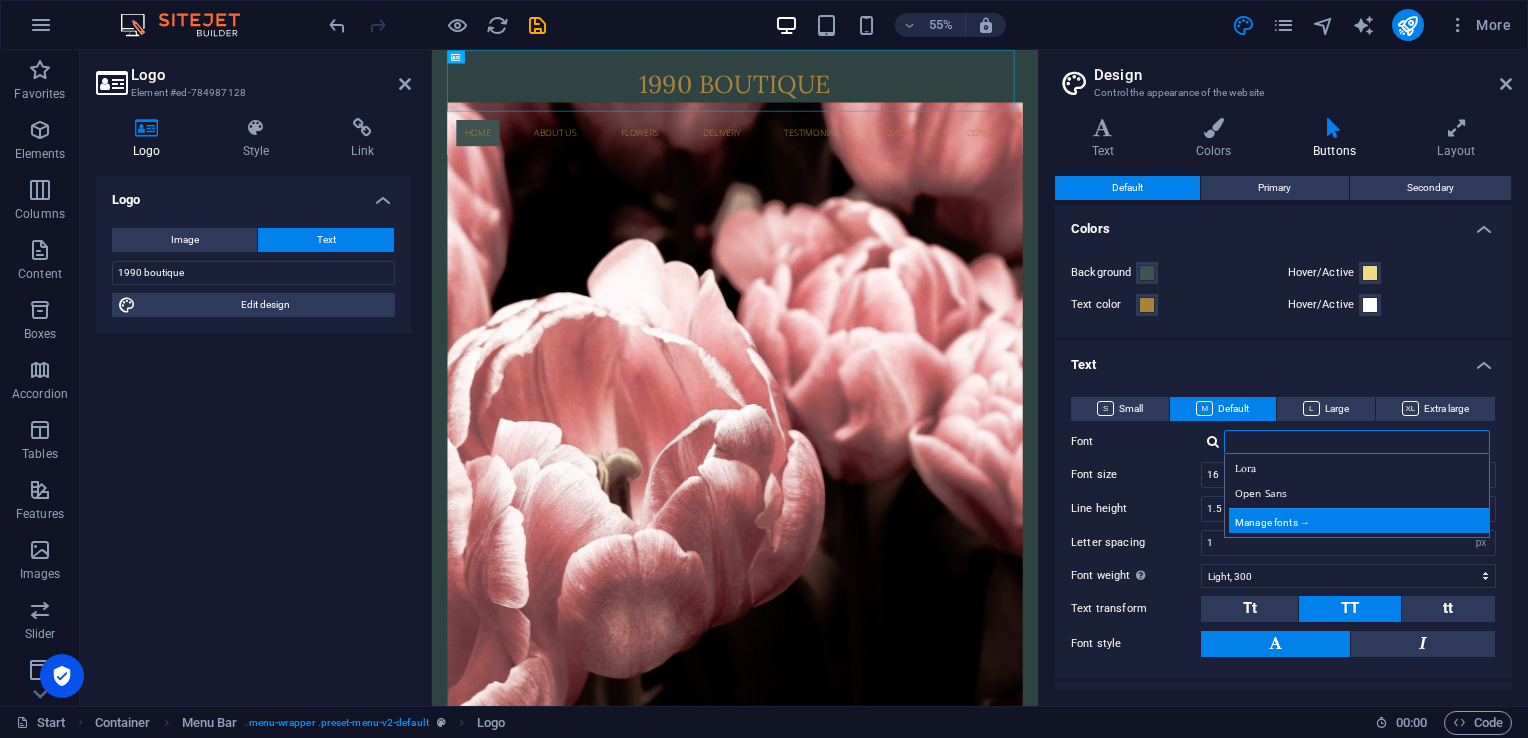type 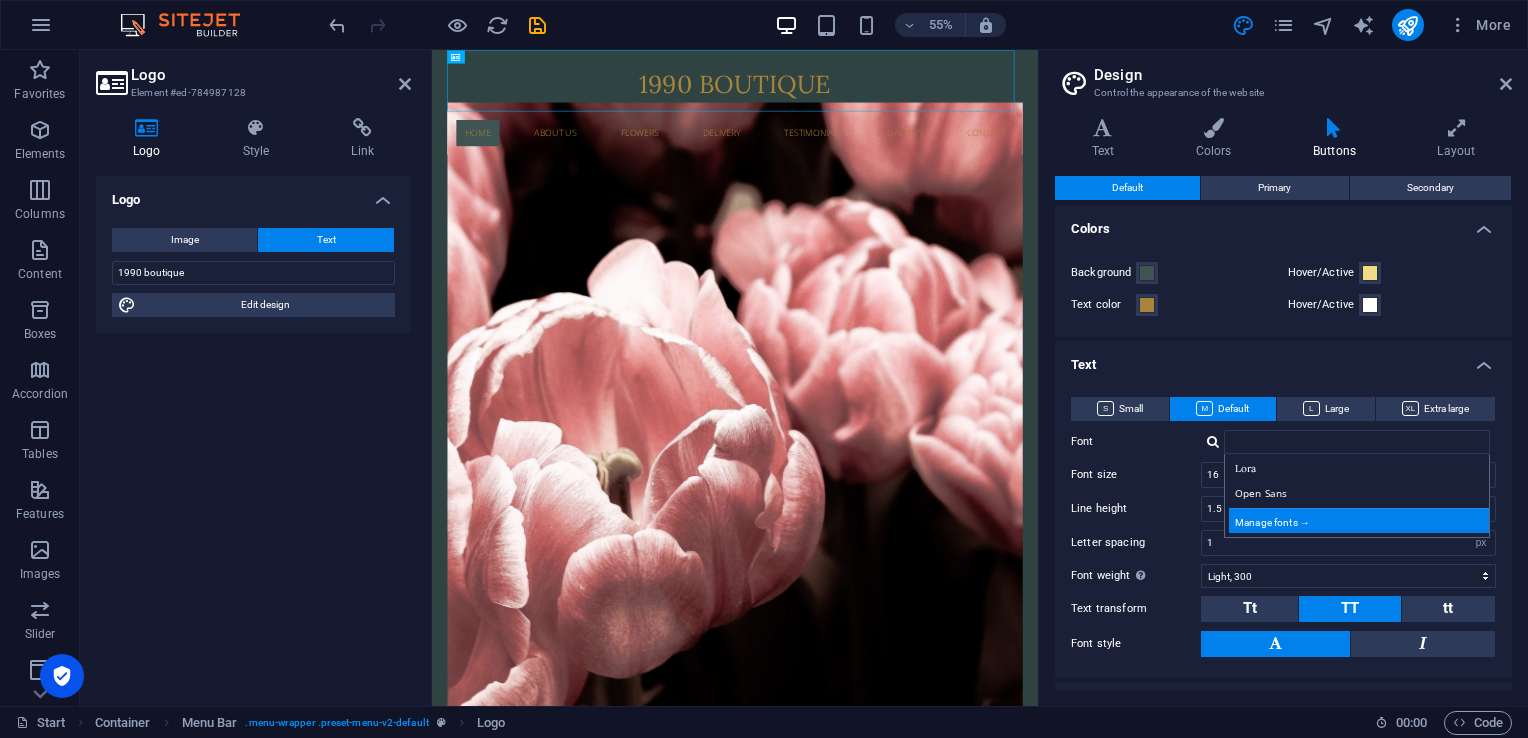 click on "Manage fonts →" at bounding box center [1361, 520] 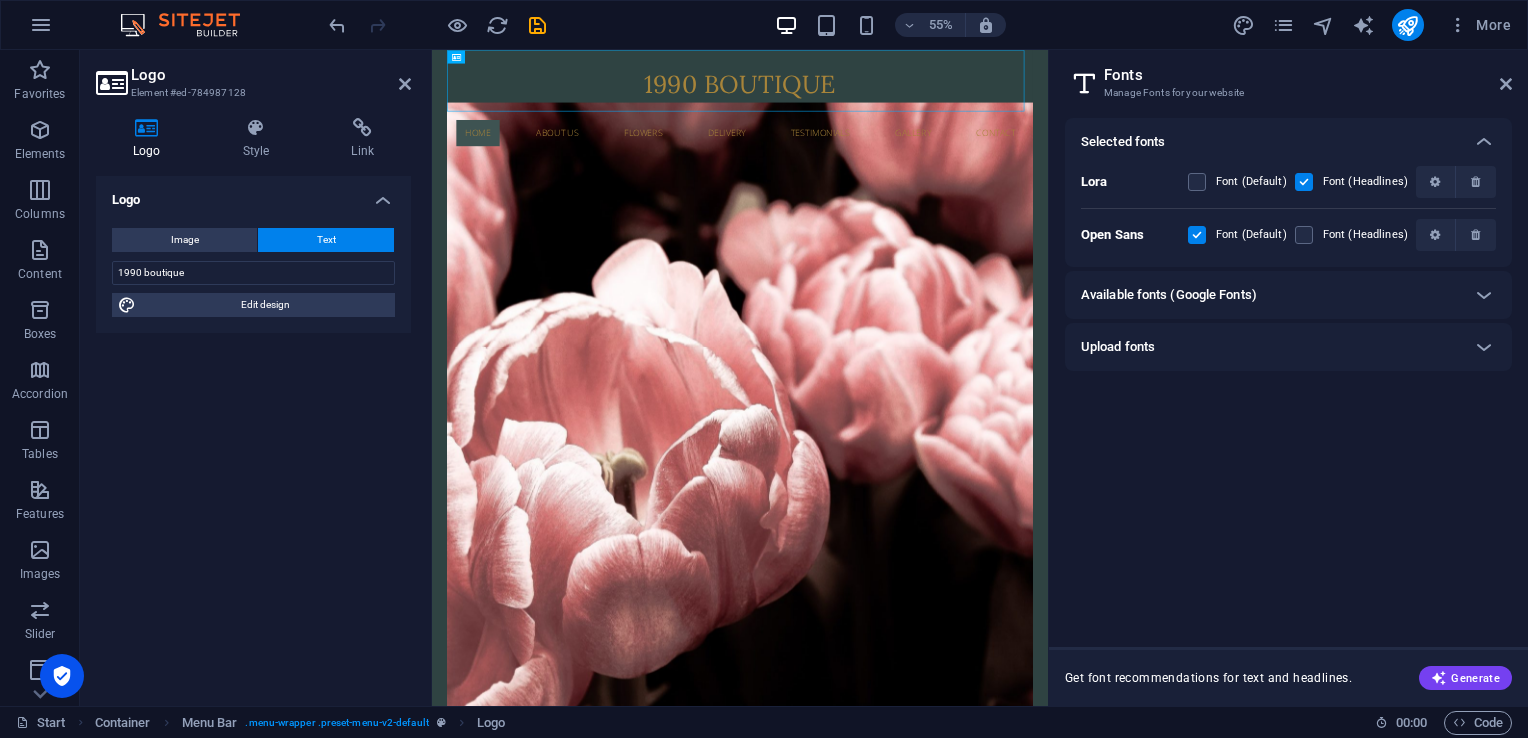 click on "Available fonts (Google Fonts)" at bounding box center [1270, 295] 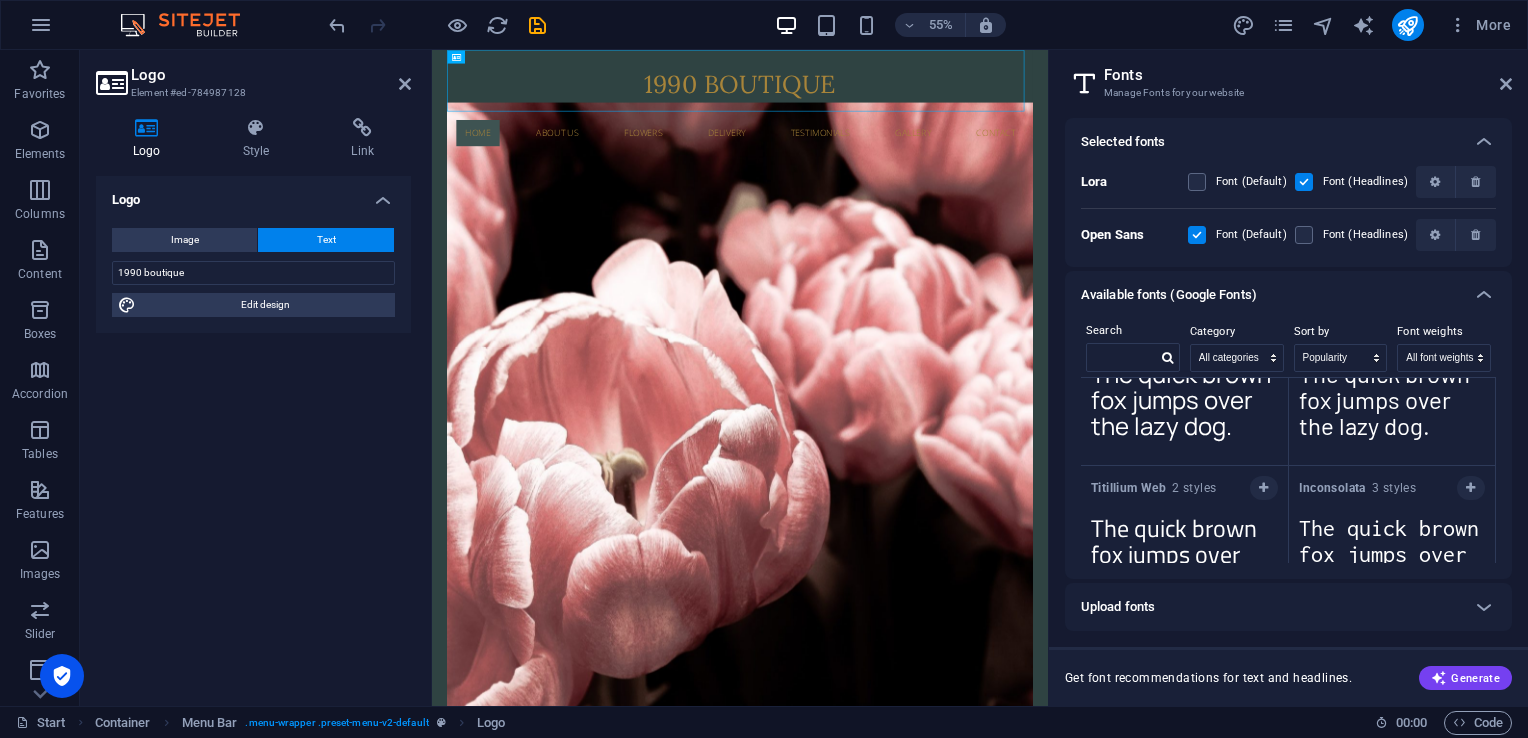 scroll, scrollTop: 2672, scrollLeft: 0, axis: vertical 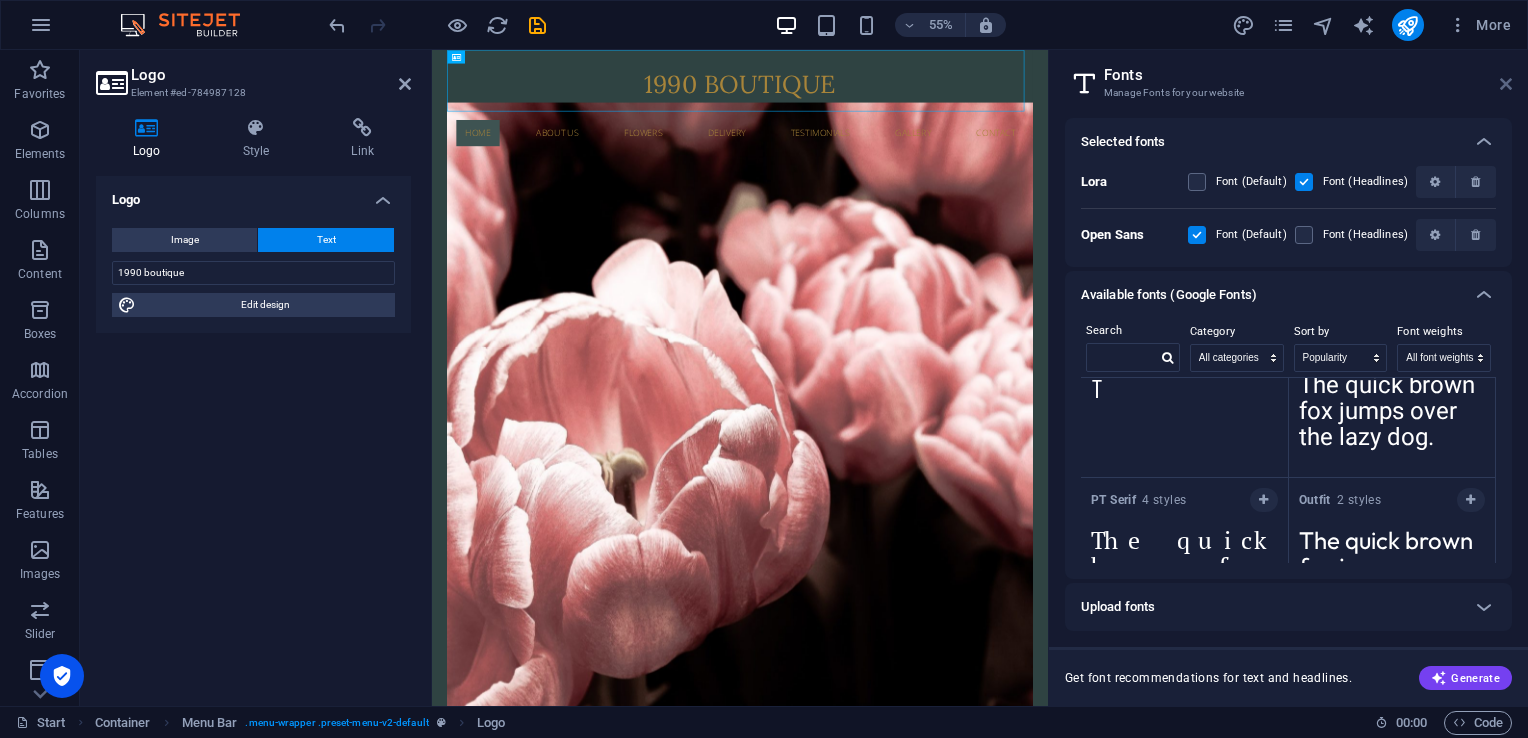 click at bounding box center [1506, 84] 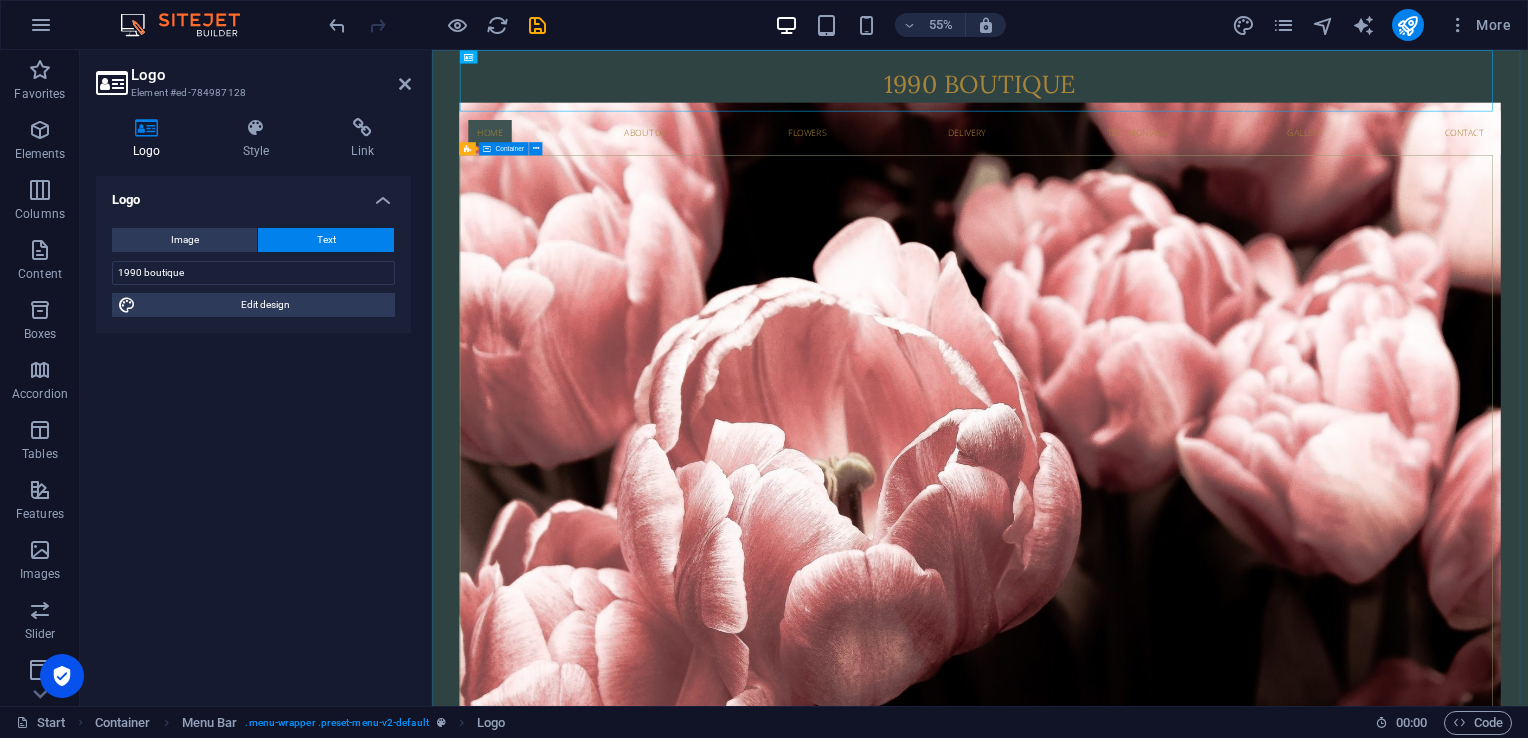 click on "Flower Store in Florida Come and visit our wonderful arrangements Learn more" at bounding box center [1428, 1560] 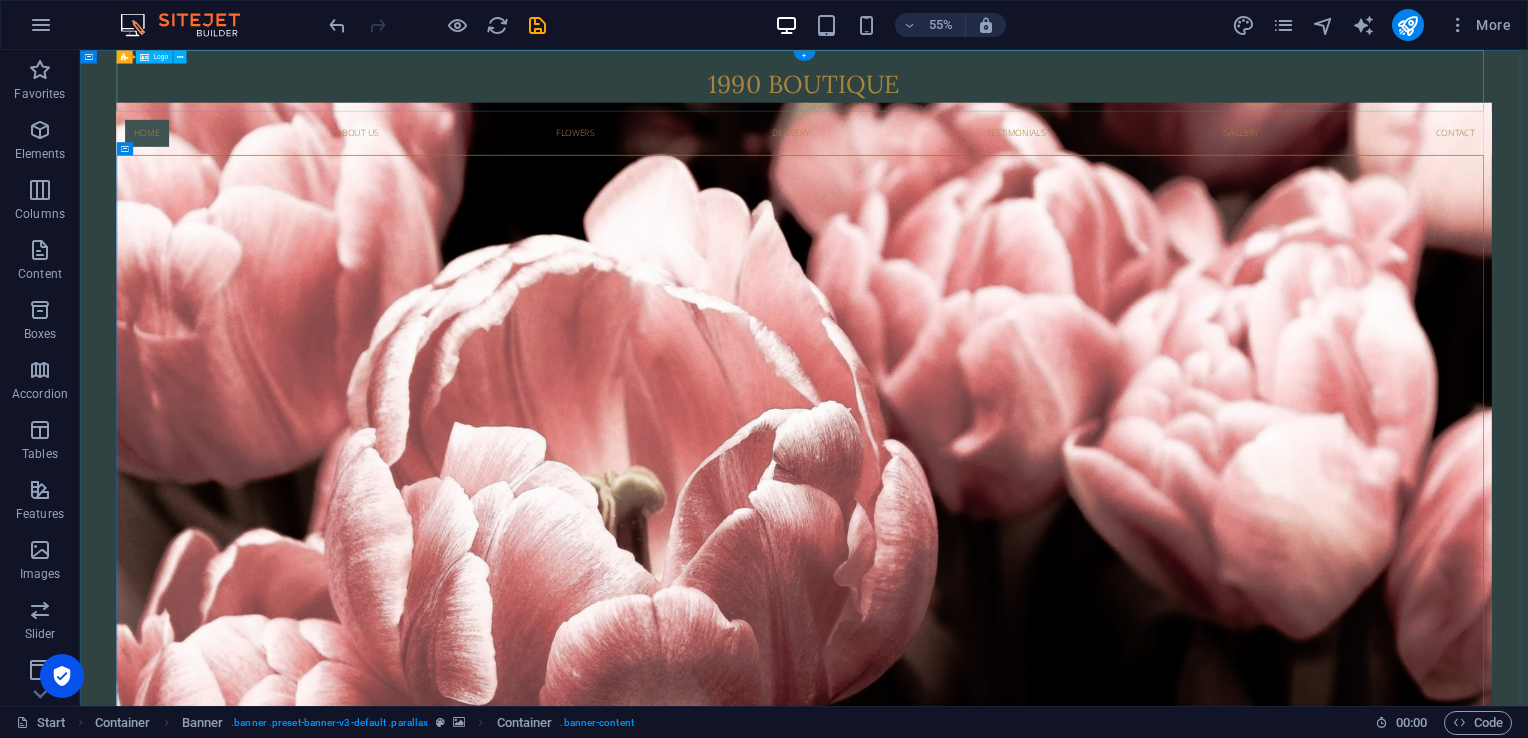 click on "1990 boutique" at bounding box center (1396, 105) 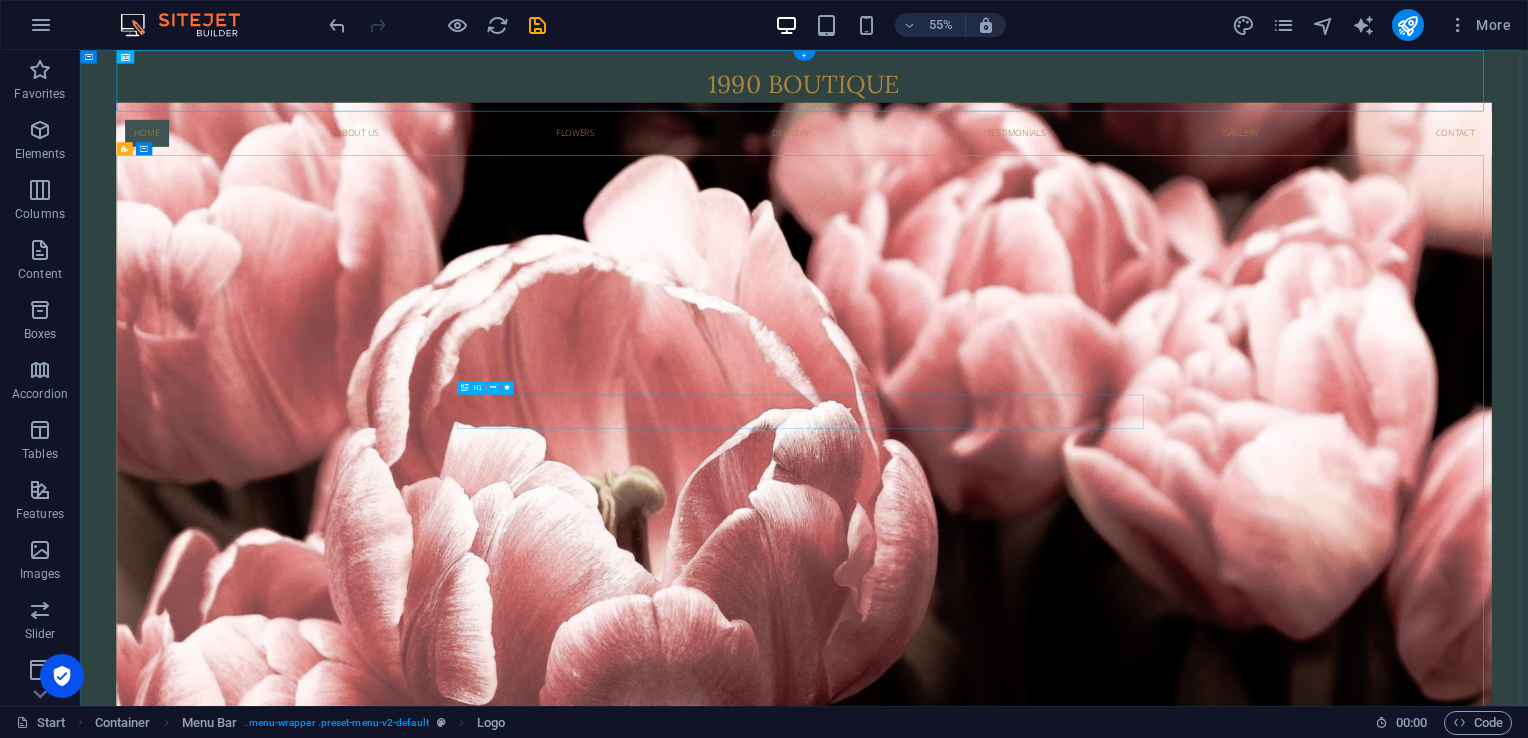 click on "Flower Store in Florida" at bounding box center [1397, 1504] 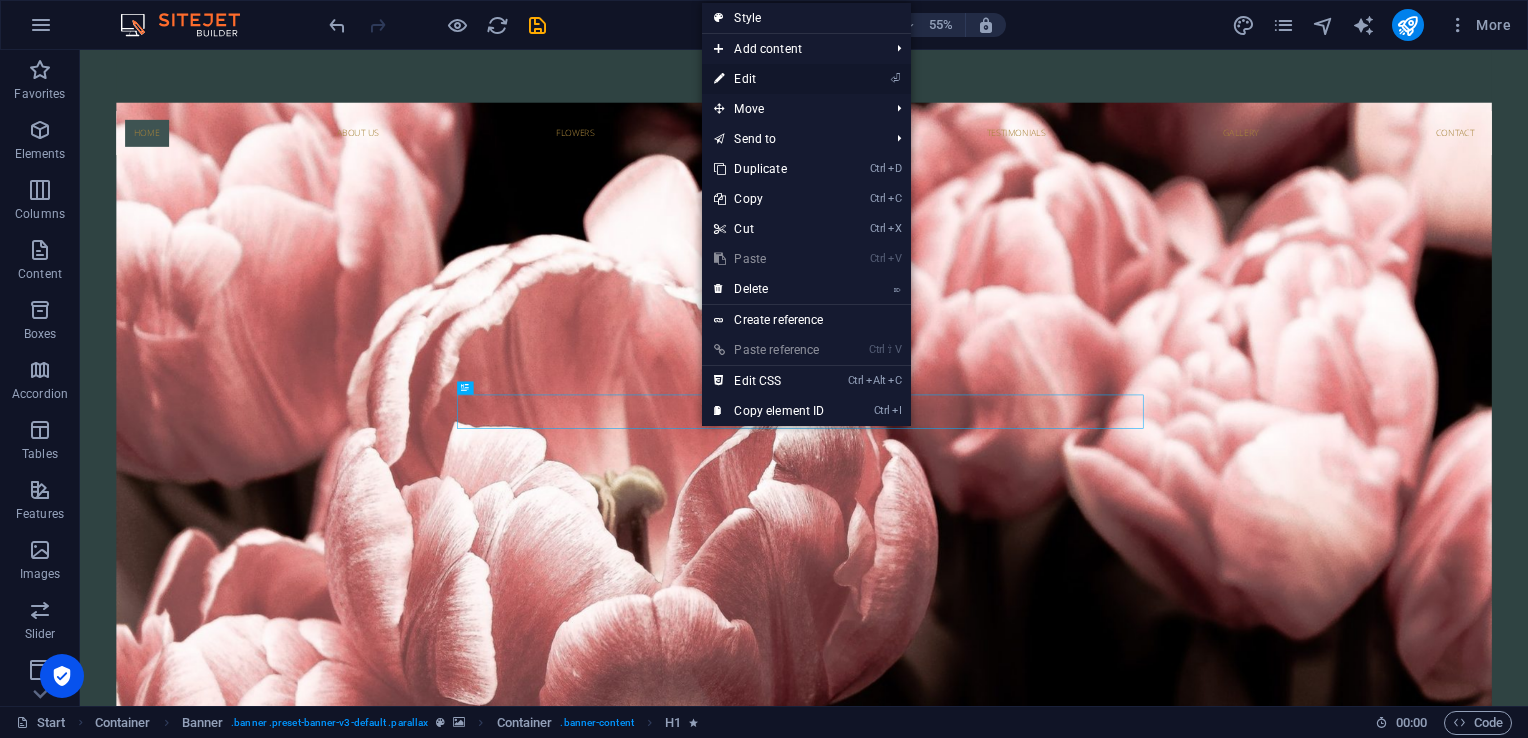 click on "⏎  Edit" at bounding box center [769, 79] 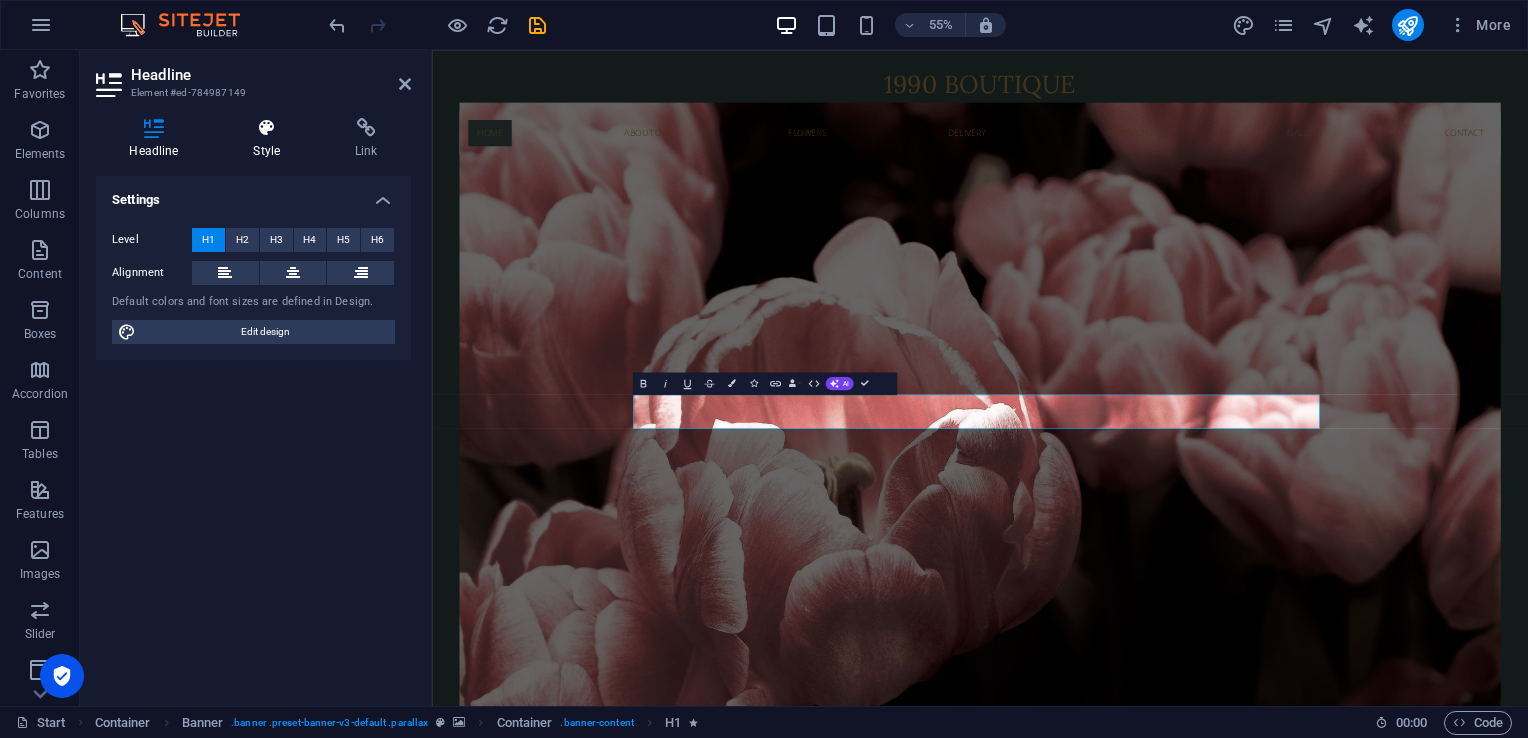 click on "Style" at bounding box center (271, 139) 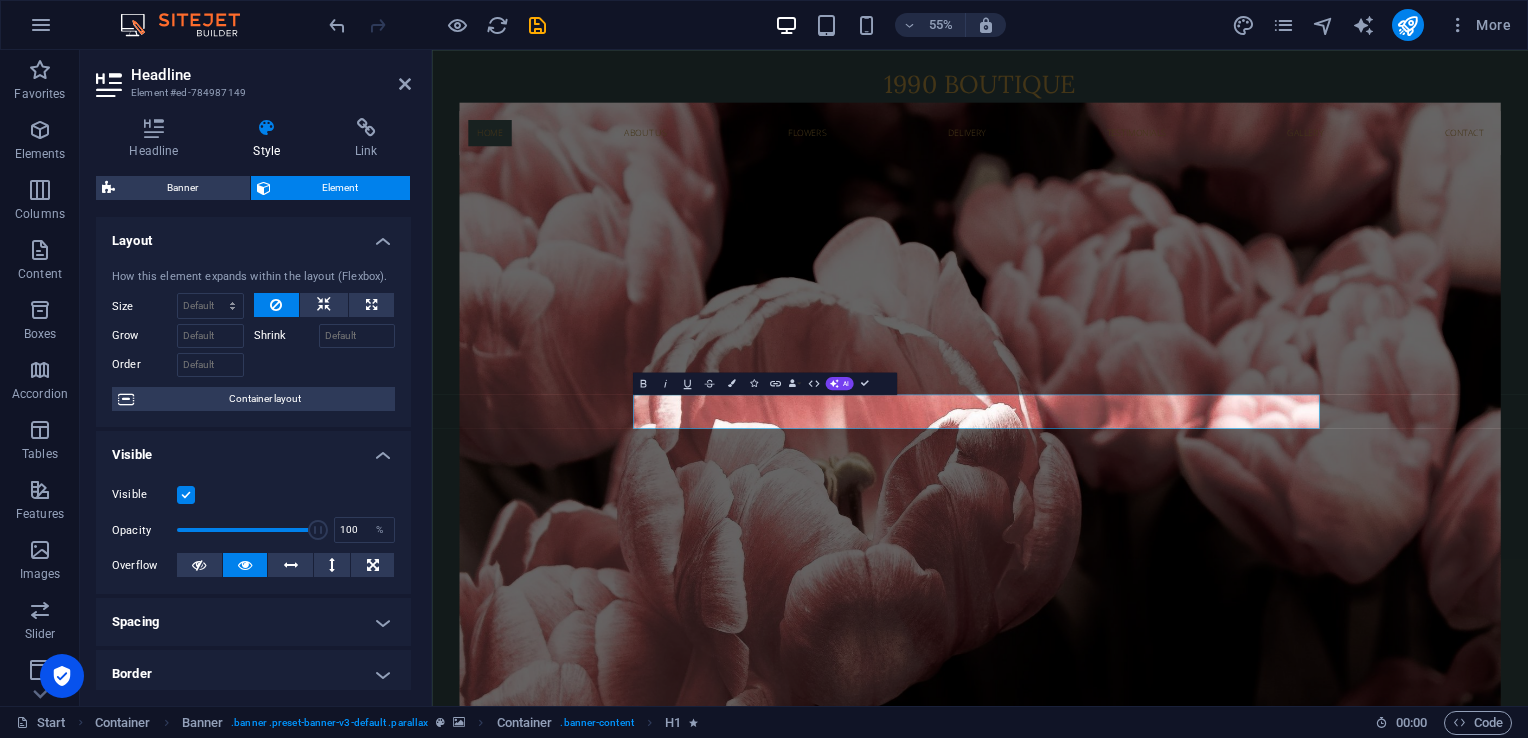 drag, startPoint x: 412, startPoint y: 295, endPoint x: 404, endPoint y: 393, distance: 98.32599 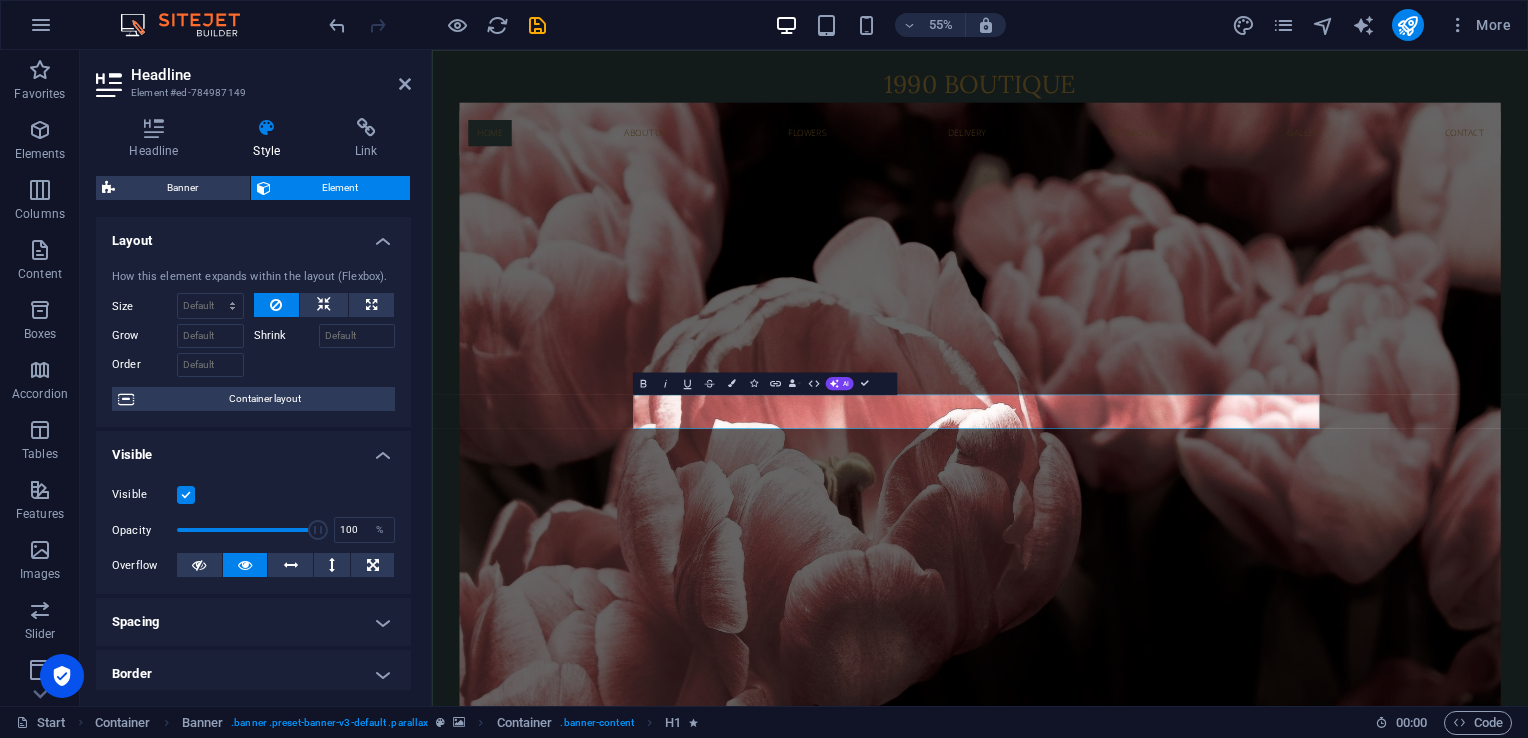 click on "Headline Style Link Settings Level H1 H2 H3 H4 H5 H6 Alignment Default colors and font sizes are defined in Design. Edit design Banner Element Layout How this element expands within the layout (Flexbox). Size Default auto px % 1/1 1/2 1/3 1/4 1/5 1/6 1/7 1/8 1/9 1/10 Grow Shrink Order Container layout Visible Visible Opacity 100 % Overflow Spacing Margin Default auto px % rem vw vh Custom Custom auto px % rem vw vh auto px % rem vw vh auto px % rem vw vh auto px % rem vw vh Padding Default px rem % vh vw Custom Custom px rem % vh vw px rem % vh vw px rem % vh vw px rem % vh vw Border Style              - Width 1 auto px rem % vh vw Custom Custom 1 auto px rem % vh vw 1 auto px rem % vh vw 1 auto px rem % vh vw 1 auto px rem % vh vw  - Color Round corners Default px rem % vh vw Custom Custom px rem % vh vw px rem % vh vw px rem % vh vw px rem % vh vw Shadow Default None Outside Inside Color X offset 0 px rem vh vw Y offset 0 px rem vh vw Blur 0 px rem % vh vw Spread 0 px rem vh vw Text Shadow Default" at bounding box center [253, 404] 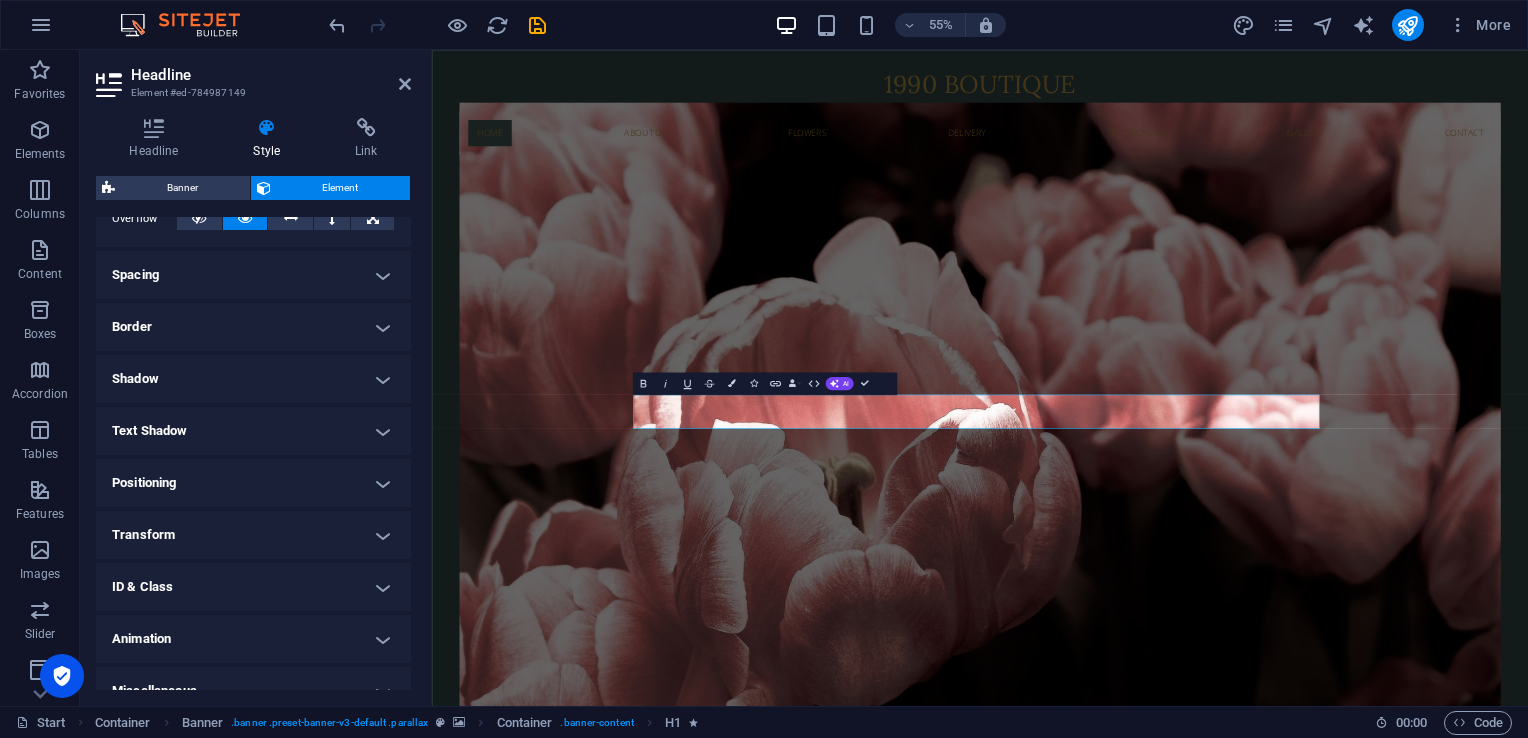 scroll, scrollTop: 371, scrollLeft: 0, axis: vertical 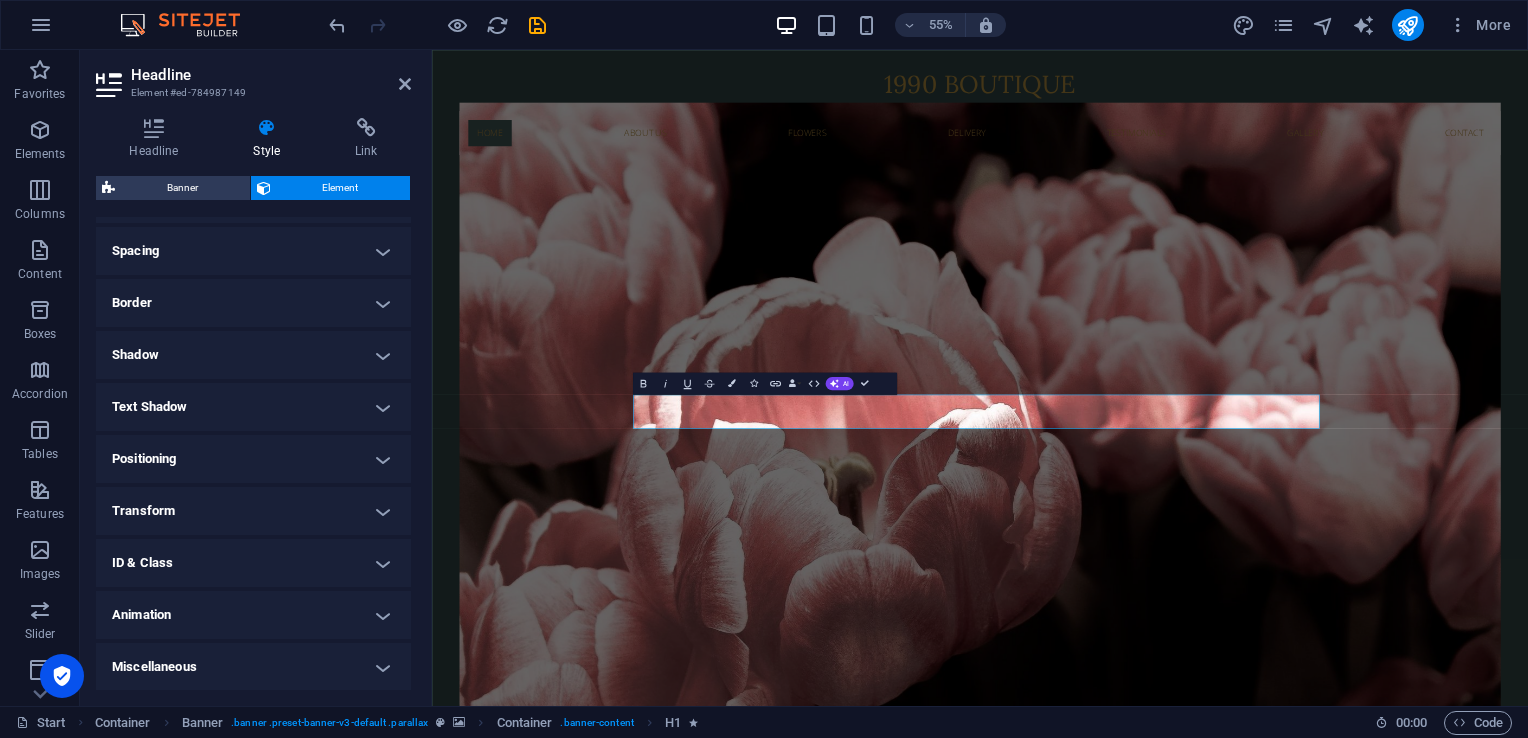 click on "Border" at bounding box center [253, 303] 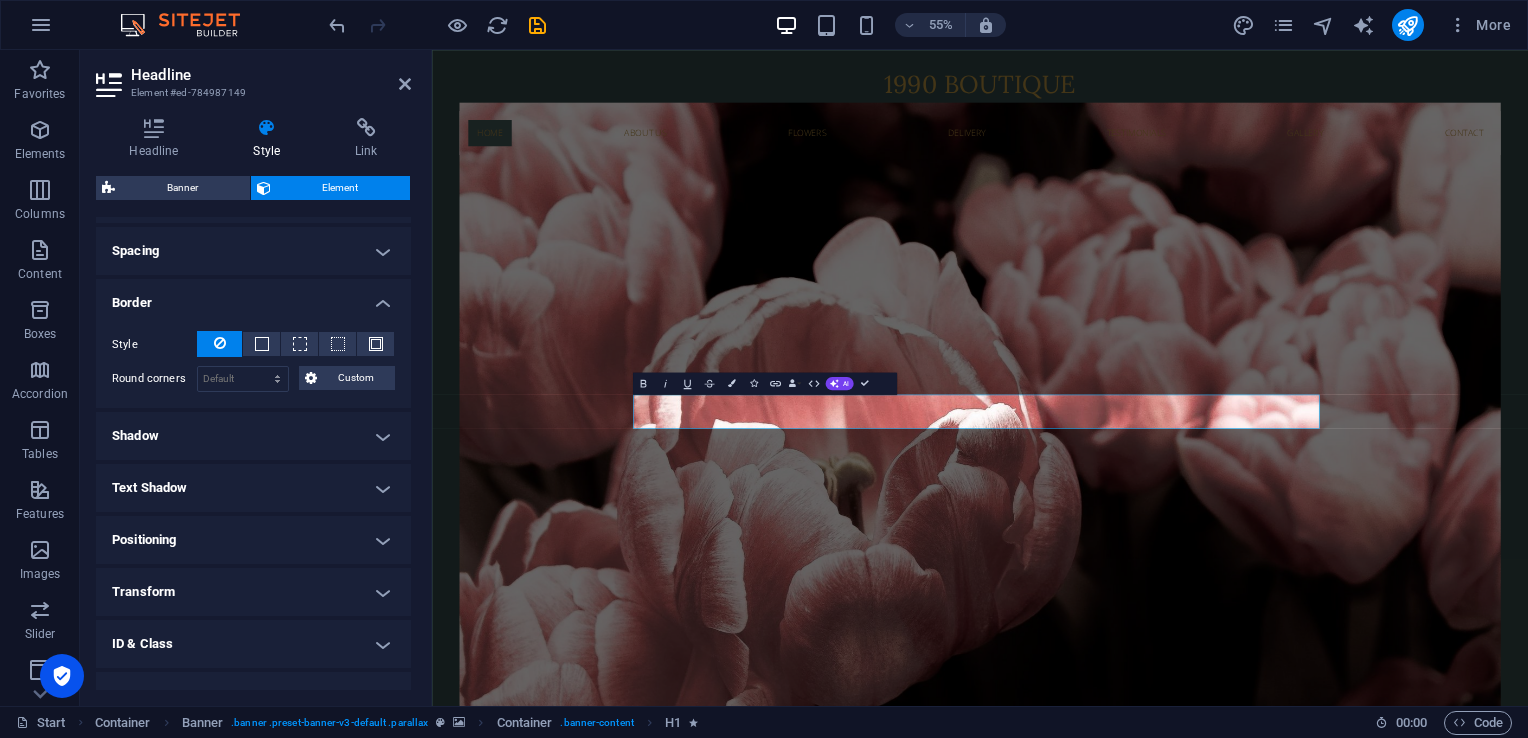 click on "Border" at bounding box center (253, 297) 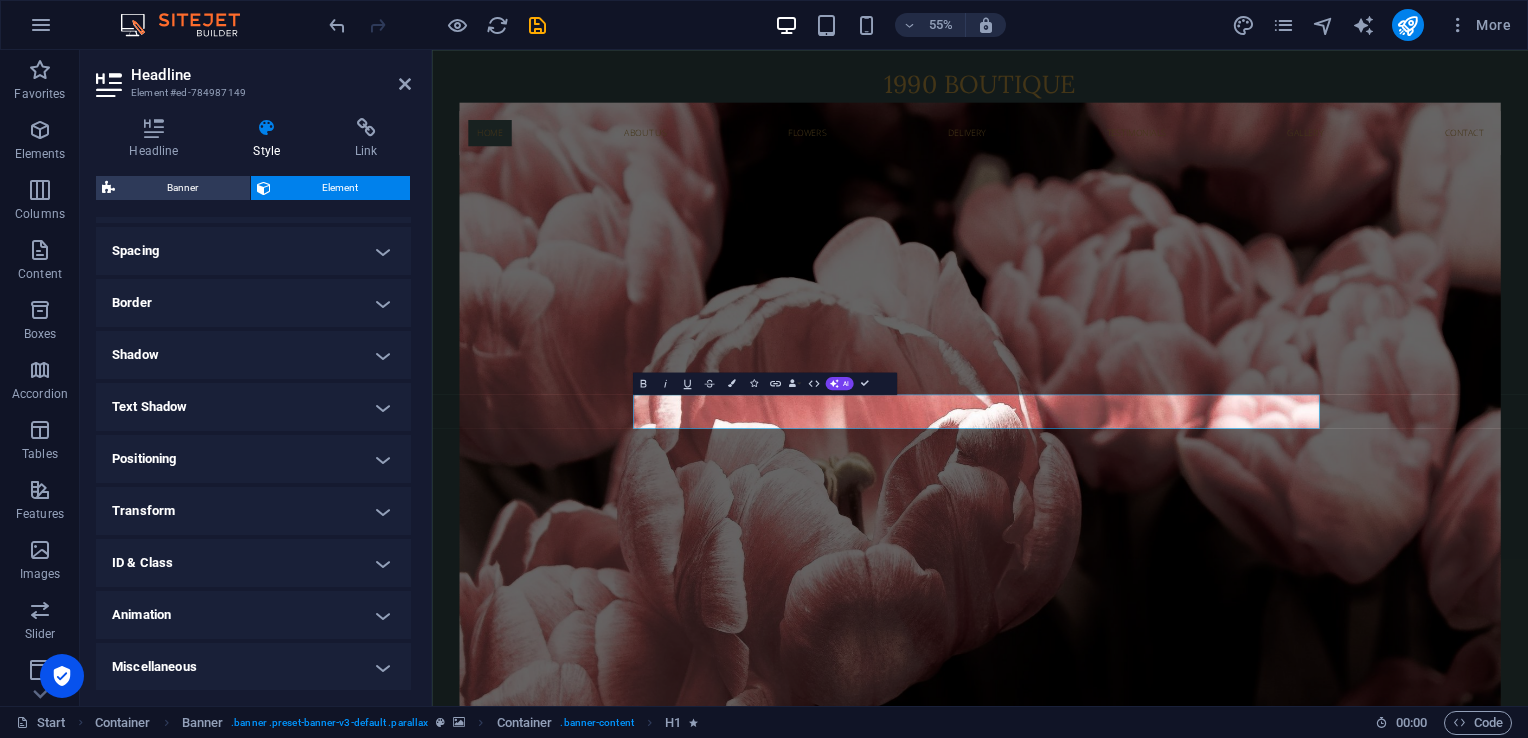 scroll, scrollTop: 0, scrollLeft: 0, axis: both 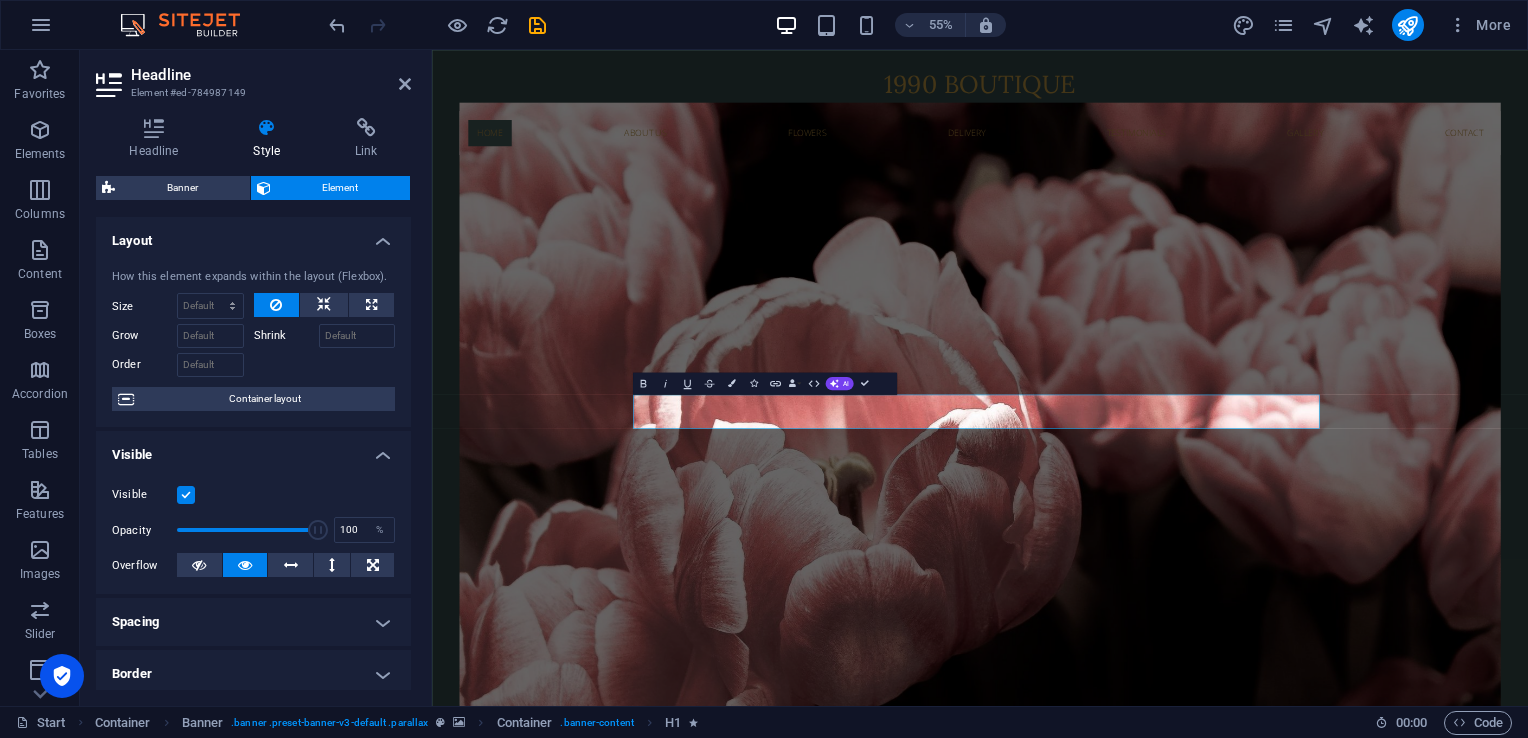 drag, startPoint x: 407, startPoint y: 478, endPoint x: 10, endPoint y: 199, distance: 485.2319 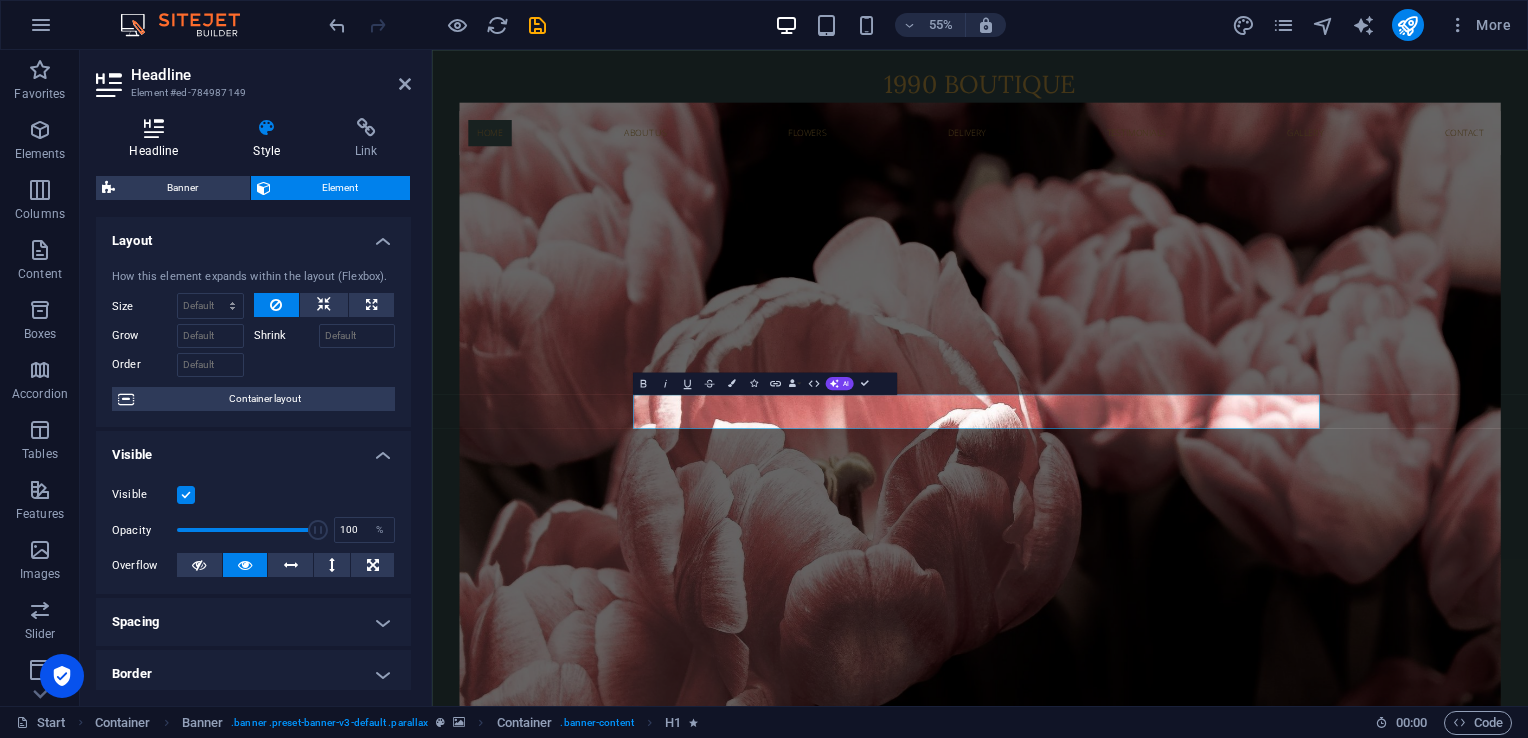 click at bounding box center [154, 128] 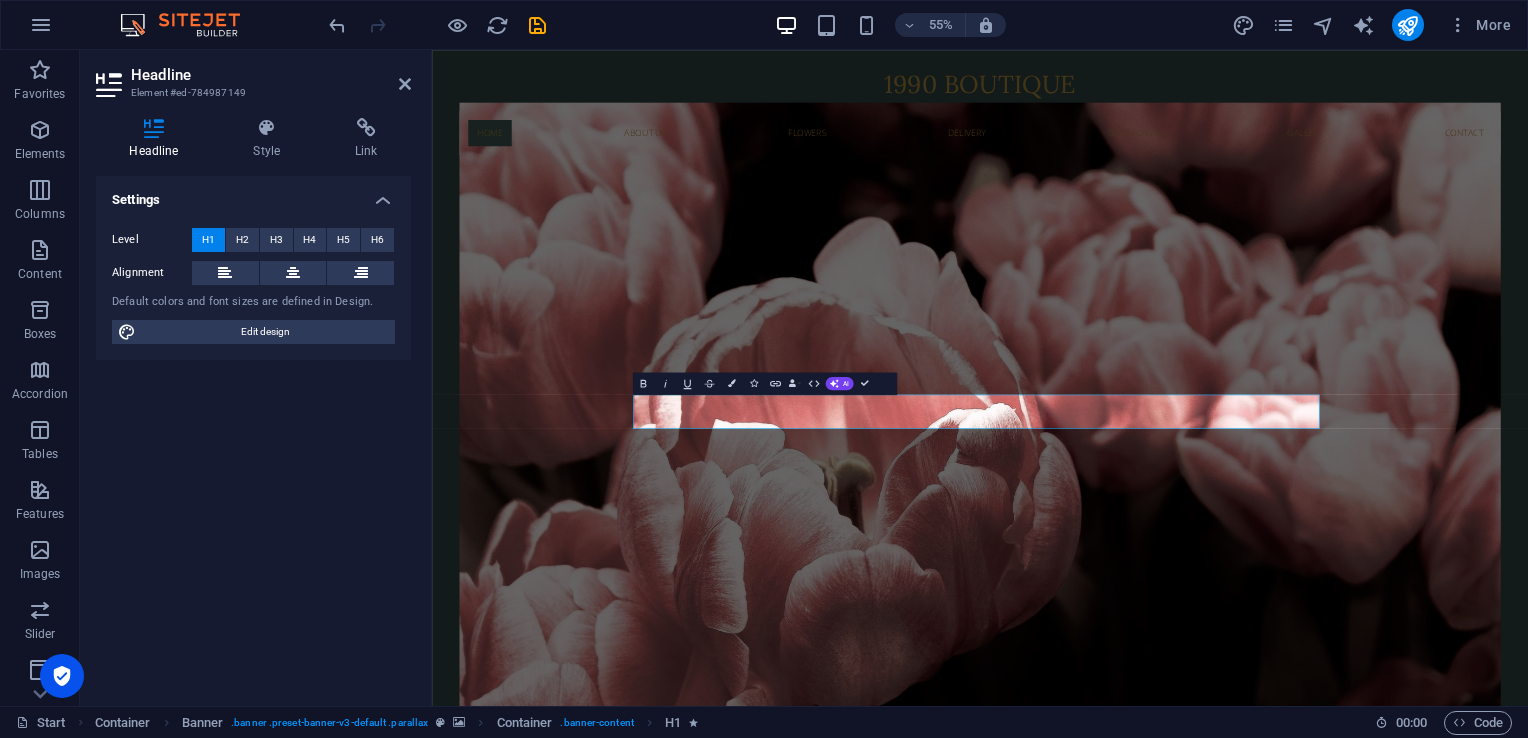 click at bounding box center (154, 128) 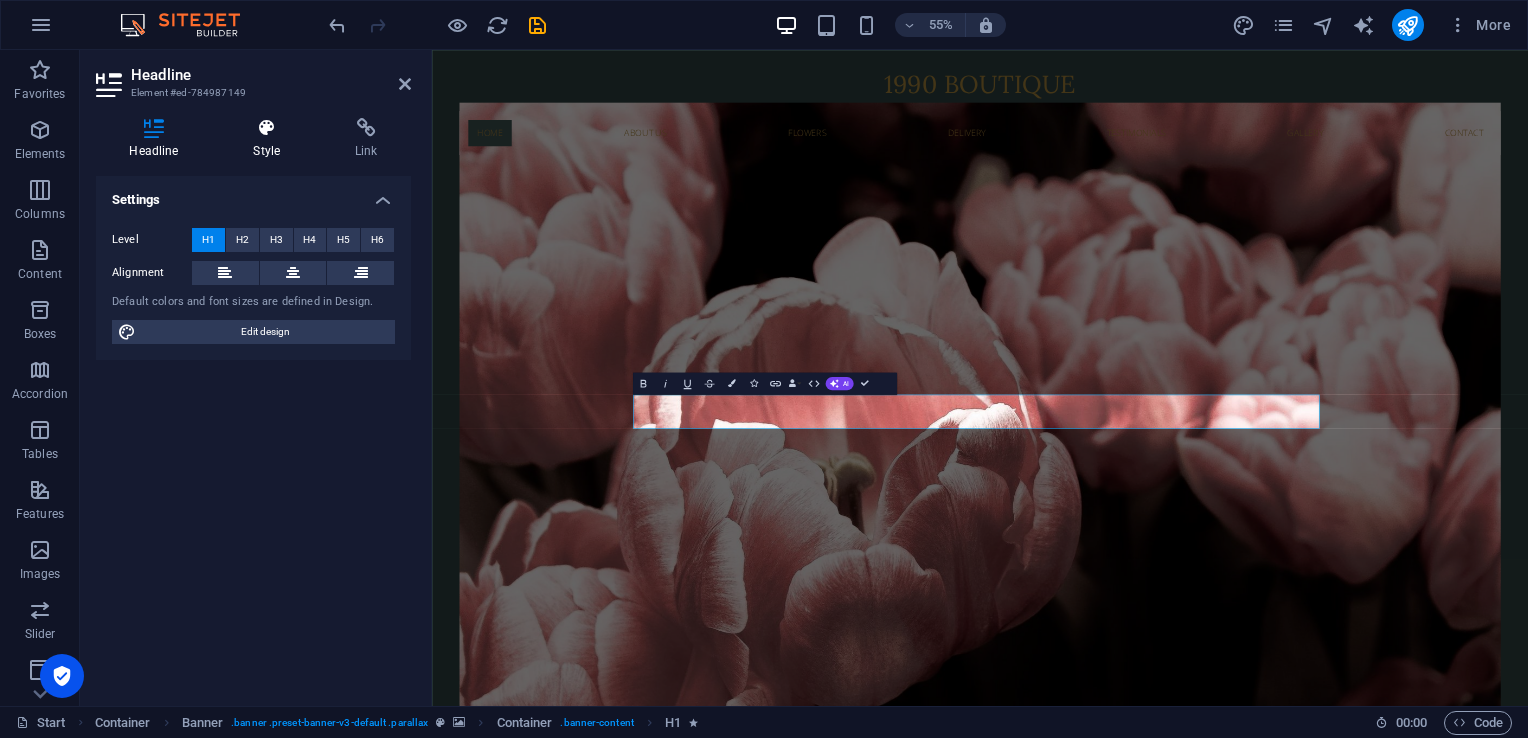 click at bounding box center [267, 128] 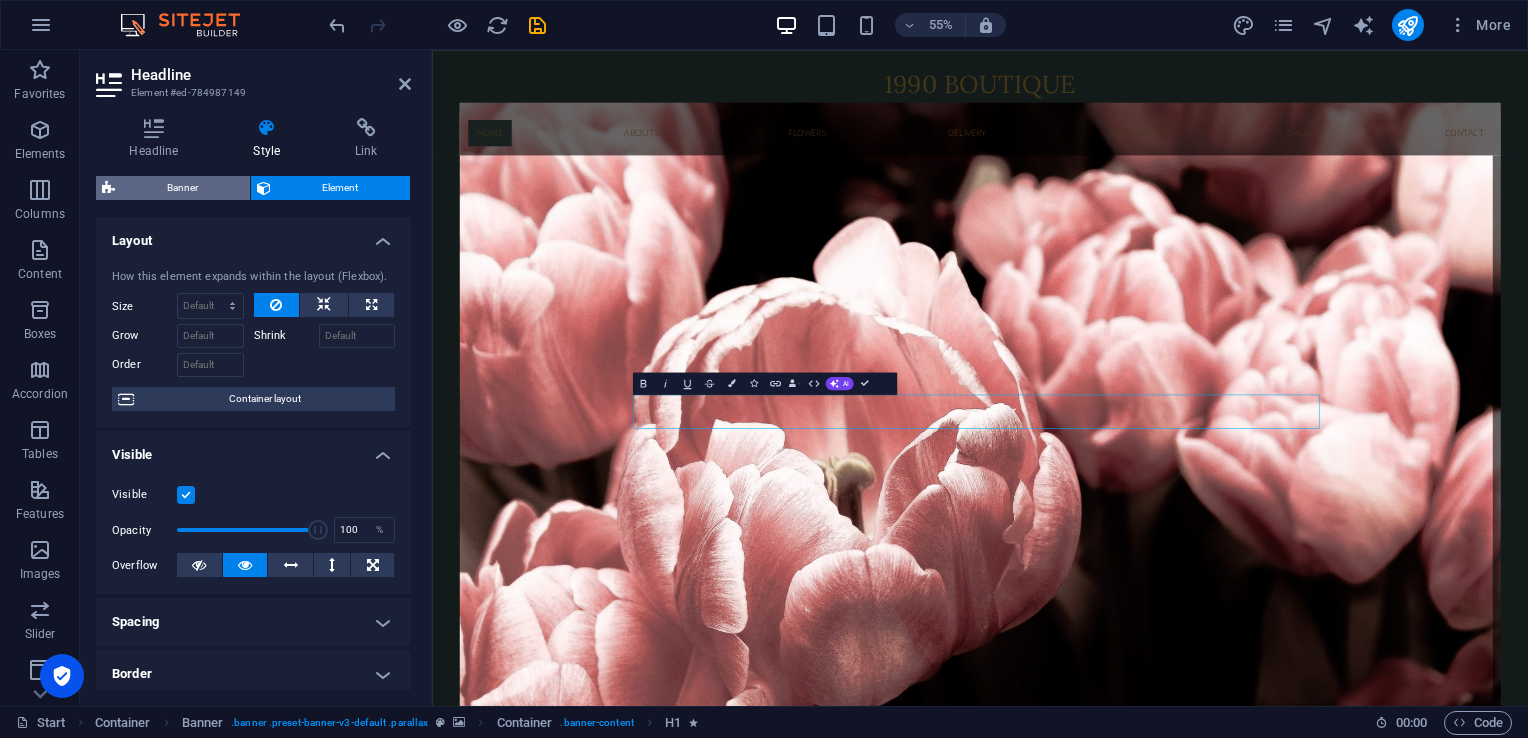 click on "Banner" at bounding box center [182, 188] 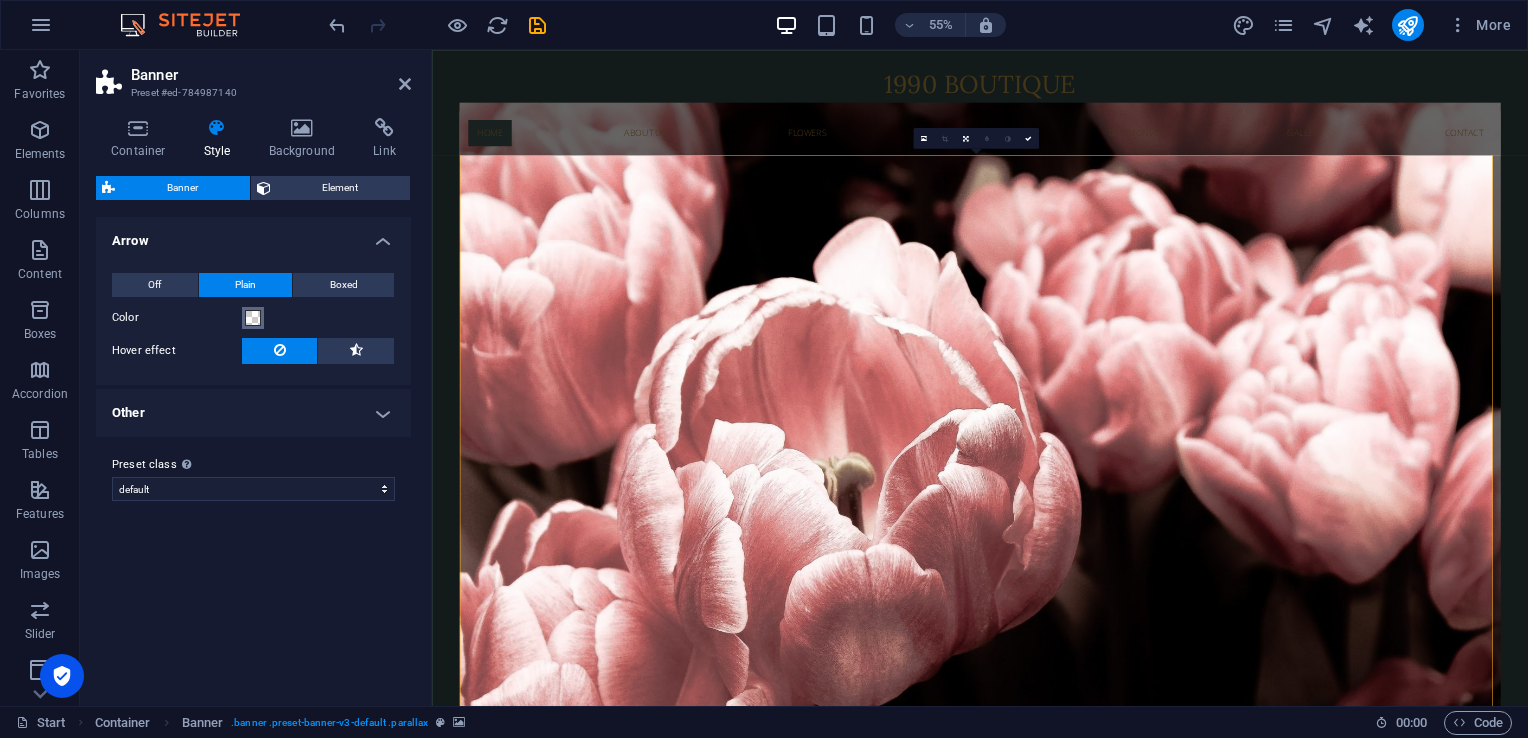 click at bounding box center [253, 318] 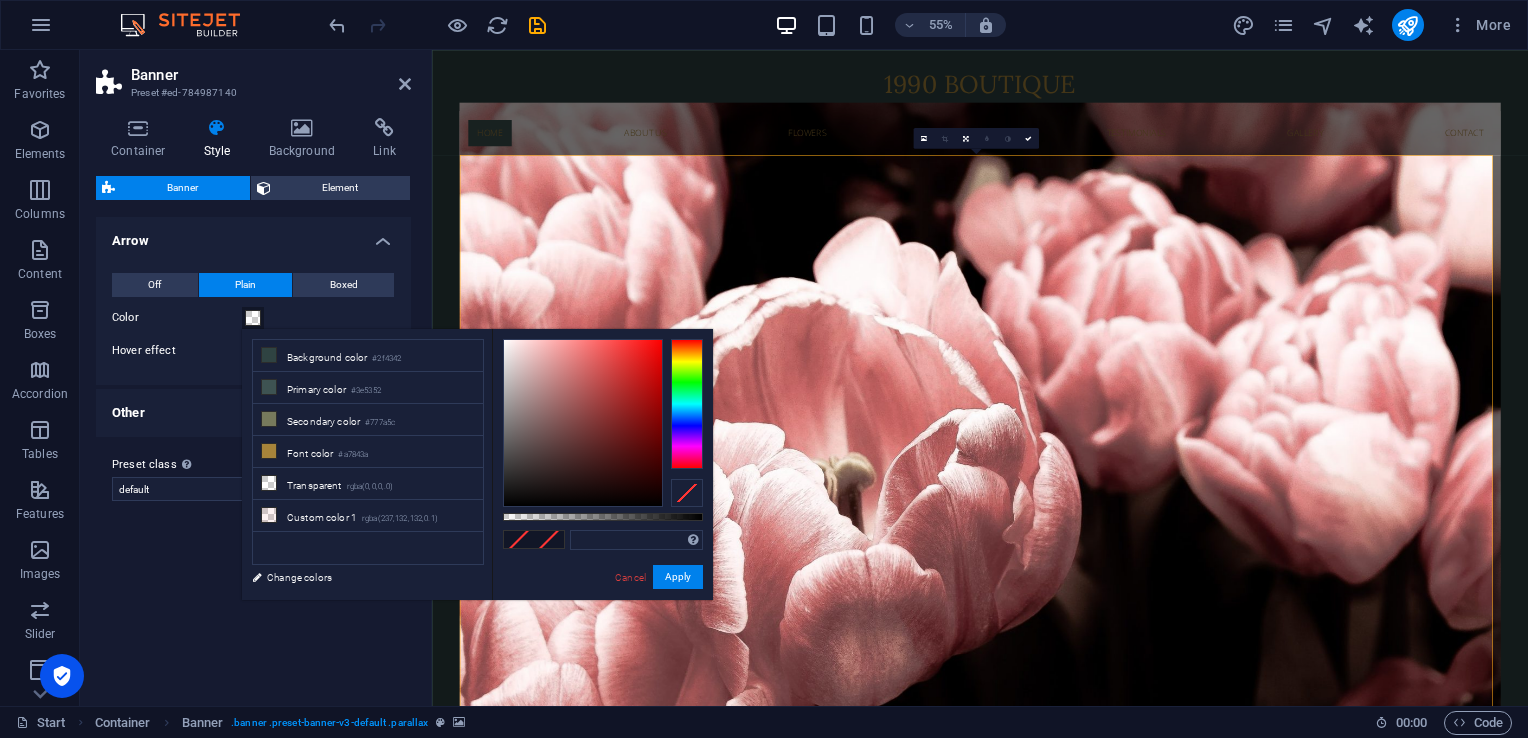 click on "Container Style Background Link Size Height Default px rem % vh vw Min. height 87.5 None px rem % vh vw Width Default px rem % em vh vw Min. width None px rem % vh vw Content width Default Custom width Width Default px rem % em vh vw Min. width None px rem % vh vw Default padding Custom spacing Default content width and padding can be changed under Design. Edit design Layout (Flexbox) Alignment Determines the flex direction. Default Main axis Determine how elements should behave along the main axis inside this container (justify content). Default Side axis Control the vertical direction of the element inside of the container (align items). Default Wrap Default On Off Fill Controls the distances and direction of elements on the y-axis across several lines (align content). Default Accessibility ARIA helps assistive technologies (like screen readers) to understand the role, state, and behavior of web elements Role The ARIA role defines the purpose of an element.  None Alert Article Banner Dialog" at bounding box center (253, 404) 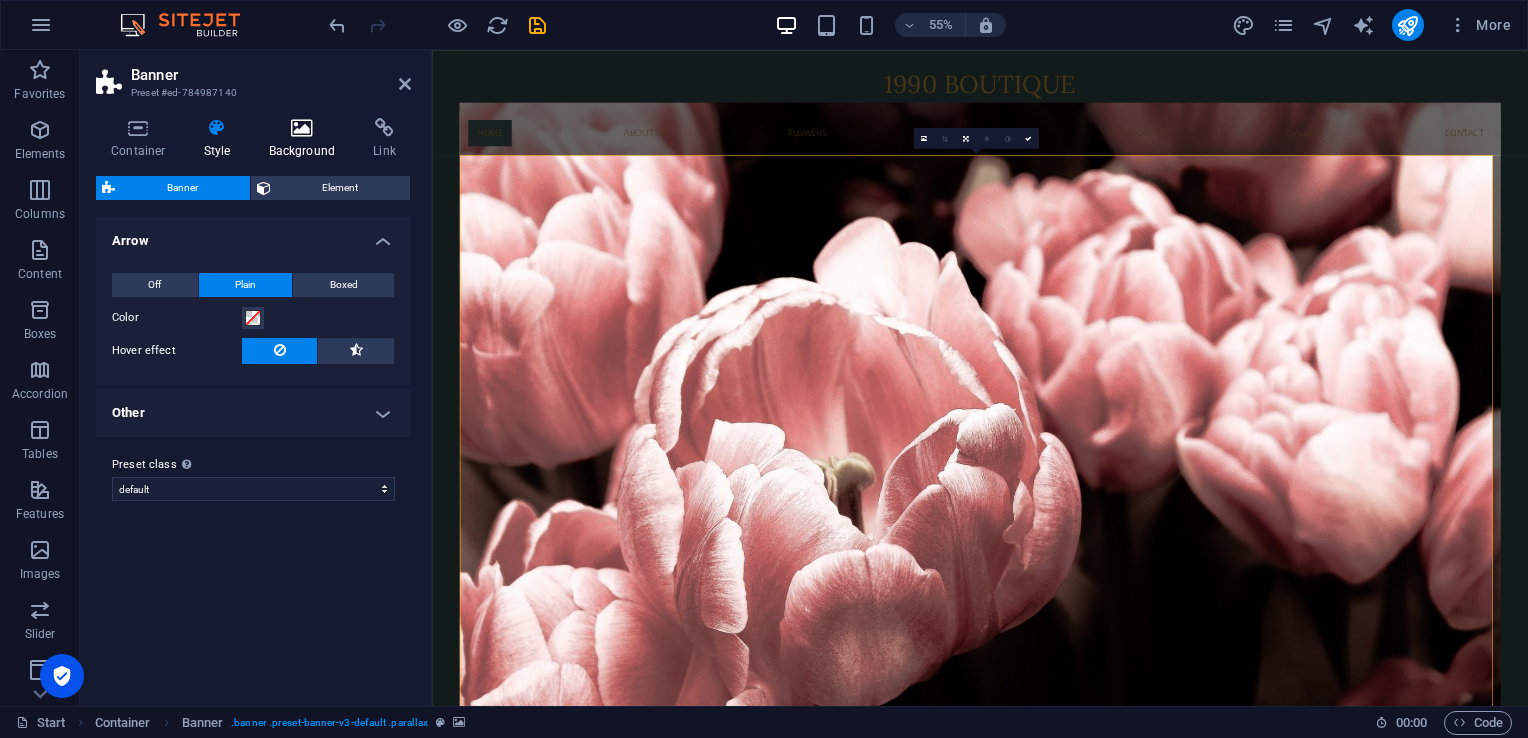 click at bounding box center (302, 128) 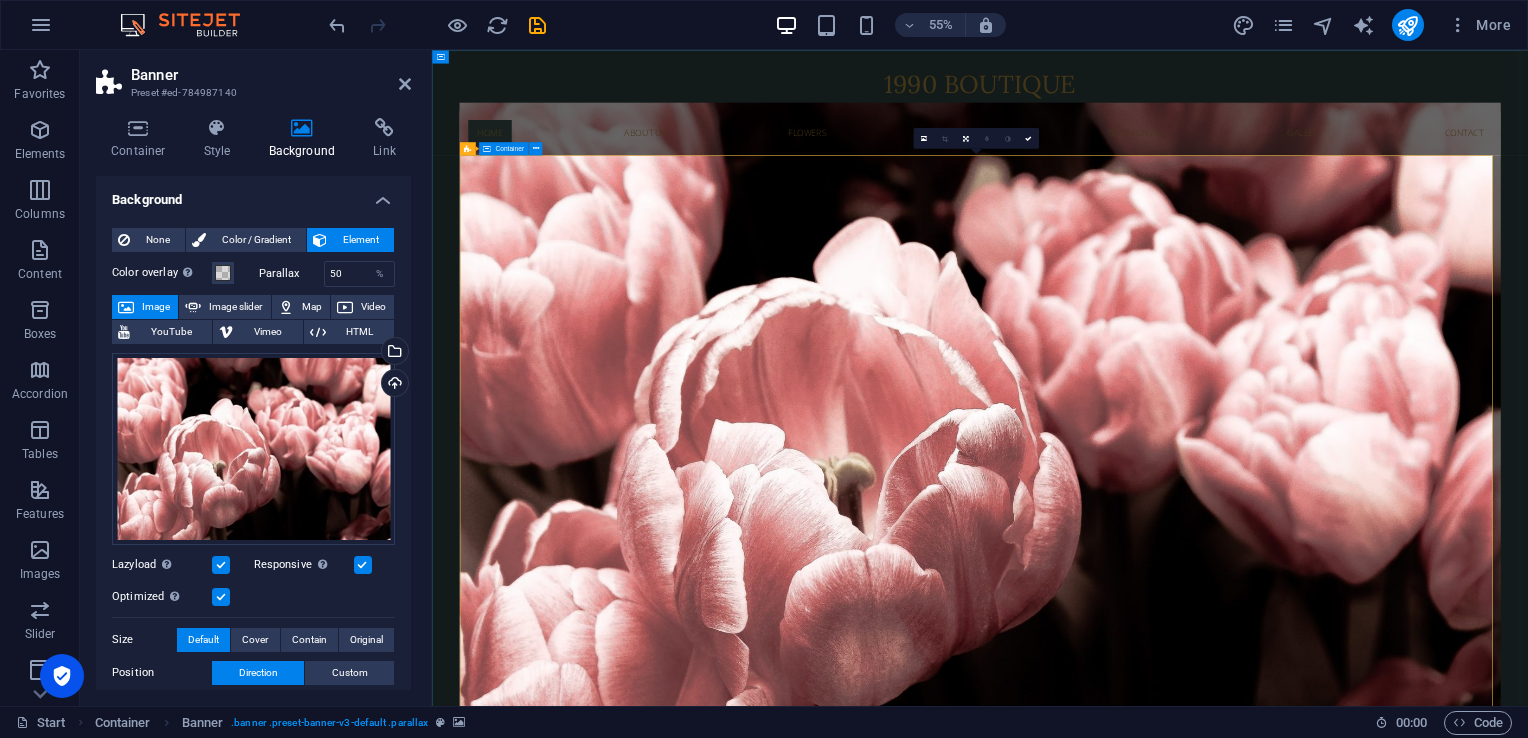 click on "Flower Store in Florida Come and visit our wonderful arrangements Learn more" at bounding box center (1428, 1560) 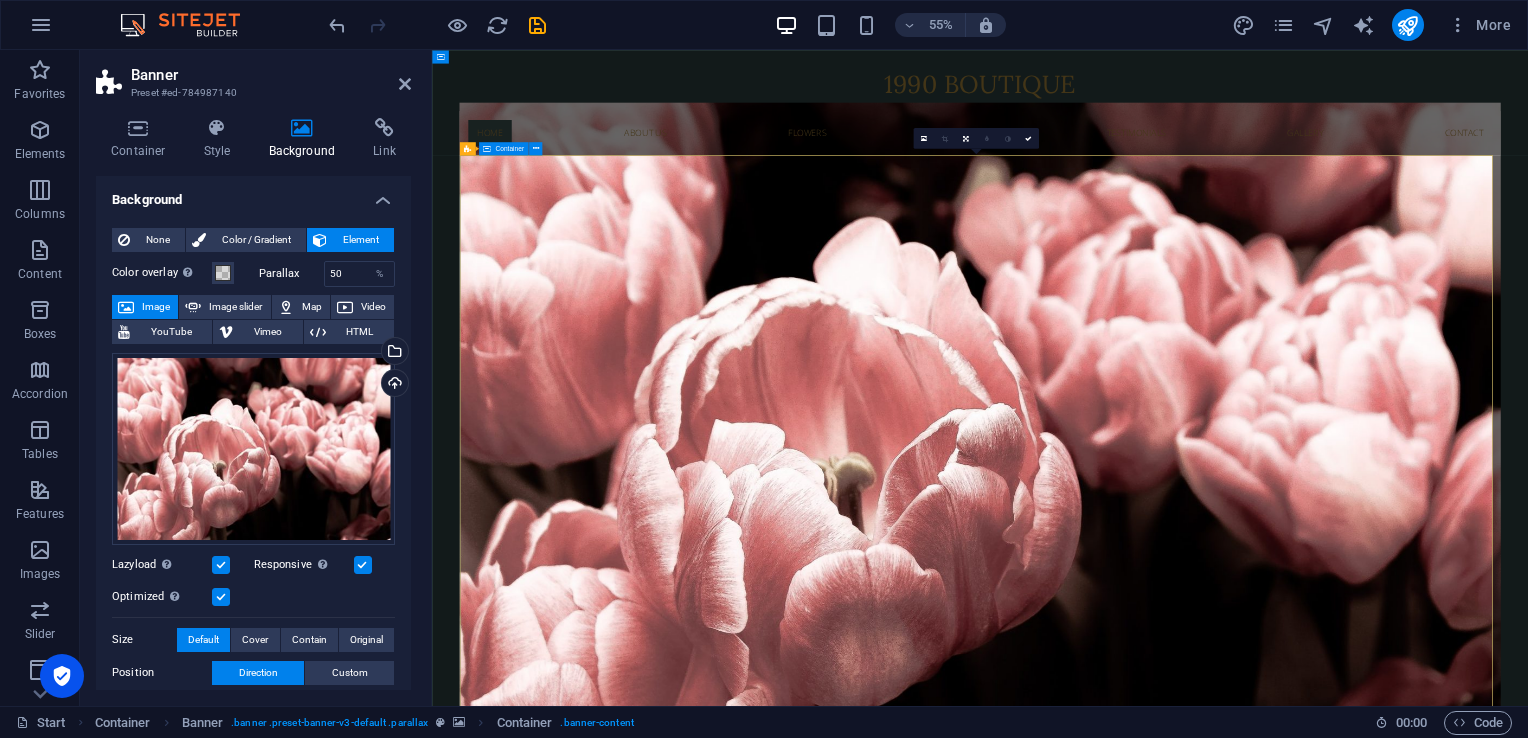 click on "Flower Store in Florida Come and visit our wonderful arrangements Learn more" at bounding box center (1428, 1560) 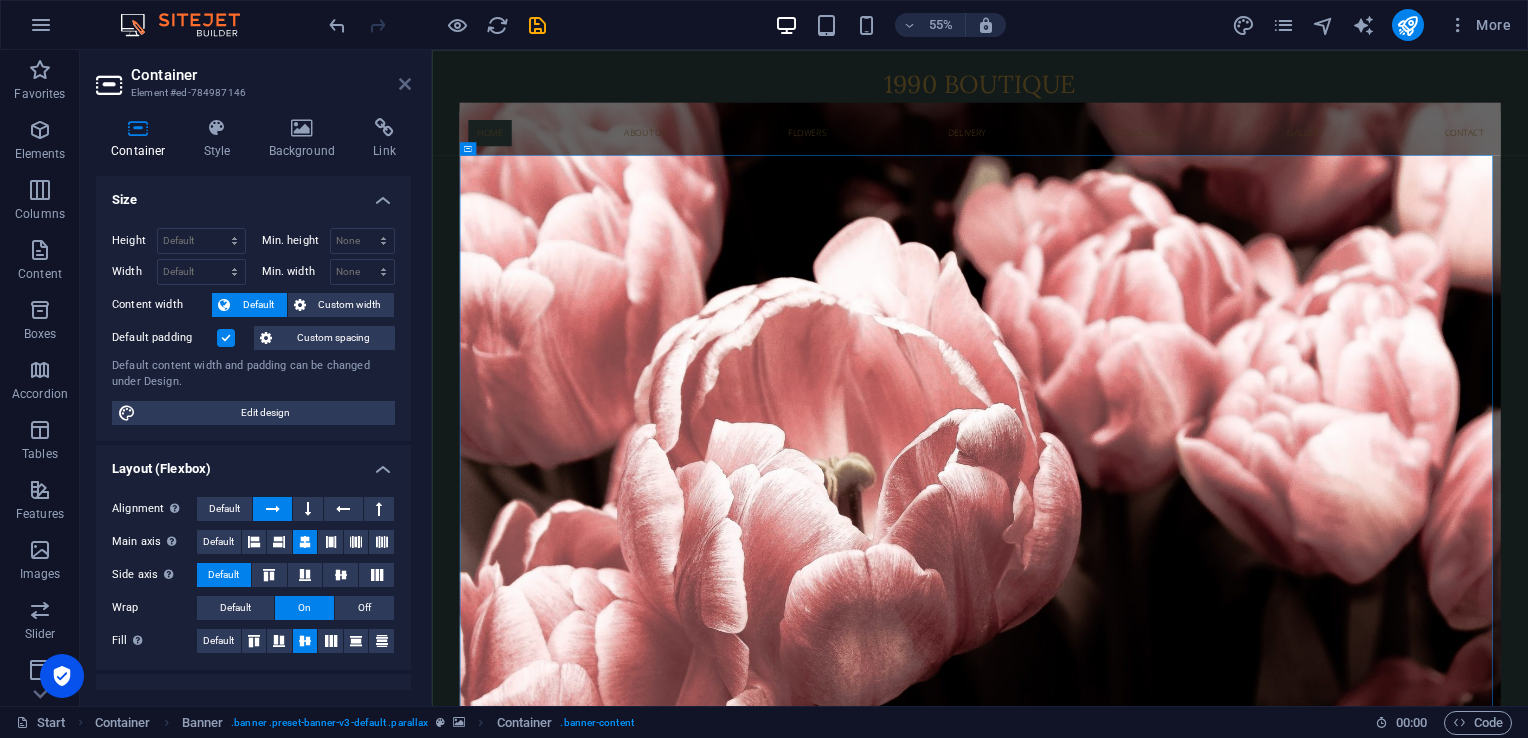 click at bounding box center [405, 84] 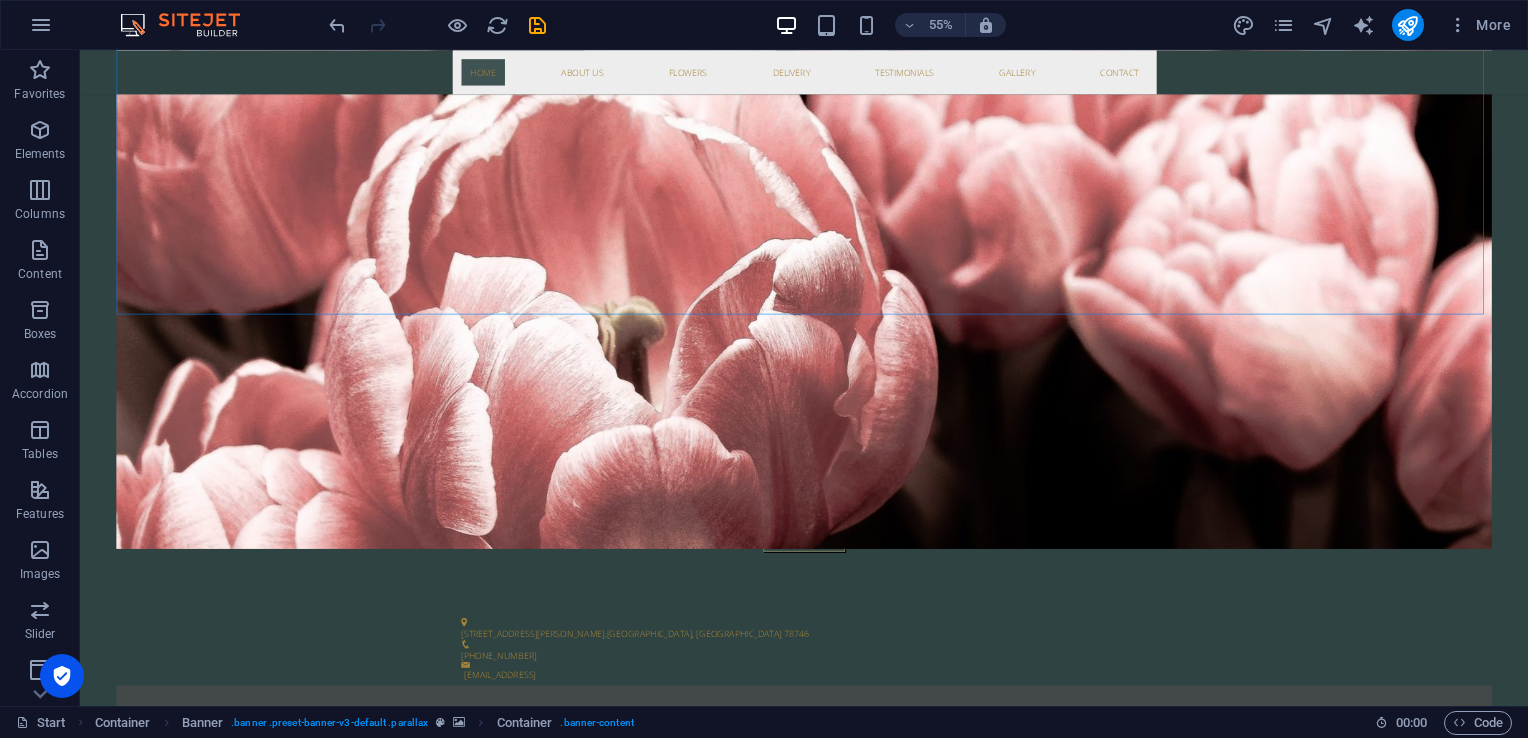scroll, scrollTop: 564, scrollLeft: 0, axis: vertical 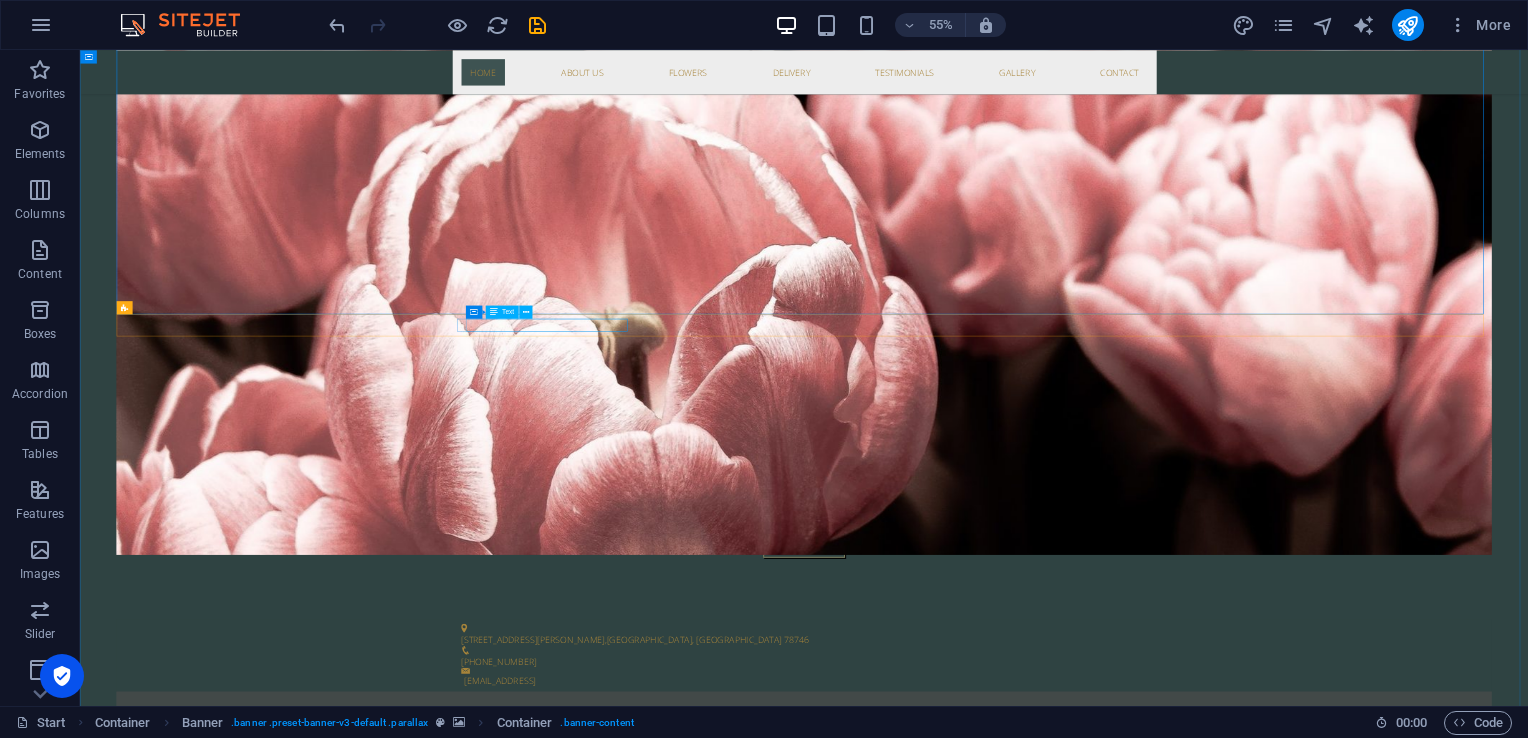 click on "2131 William Barton Dr ,  Austin, TX   78746" at bounding box center [1389, 1121] 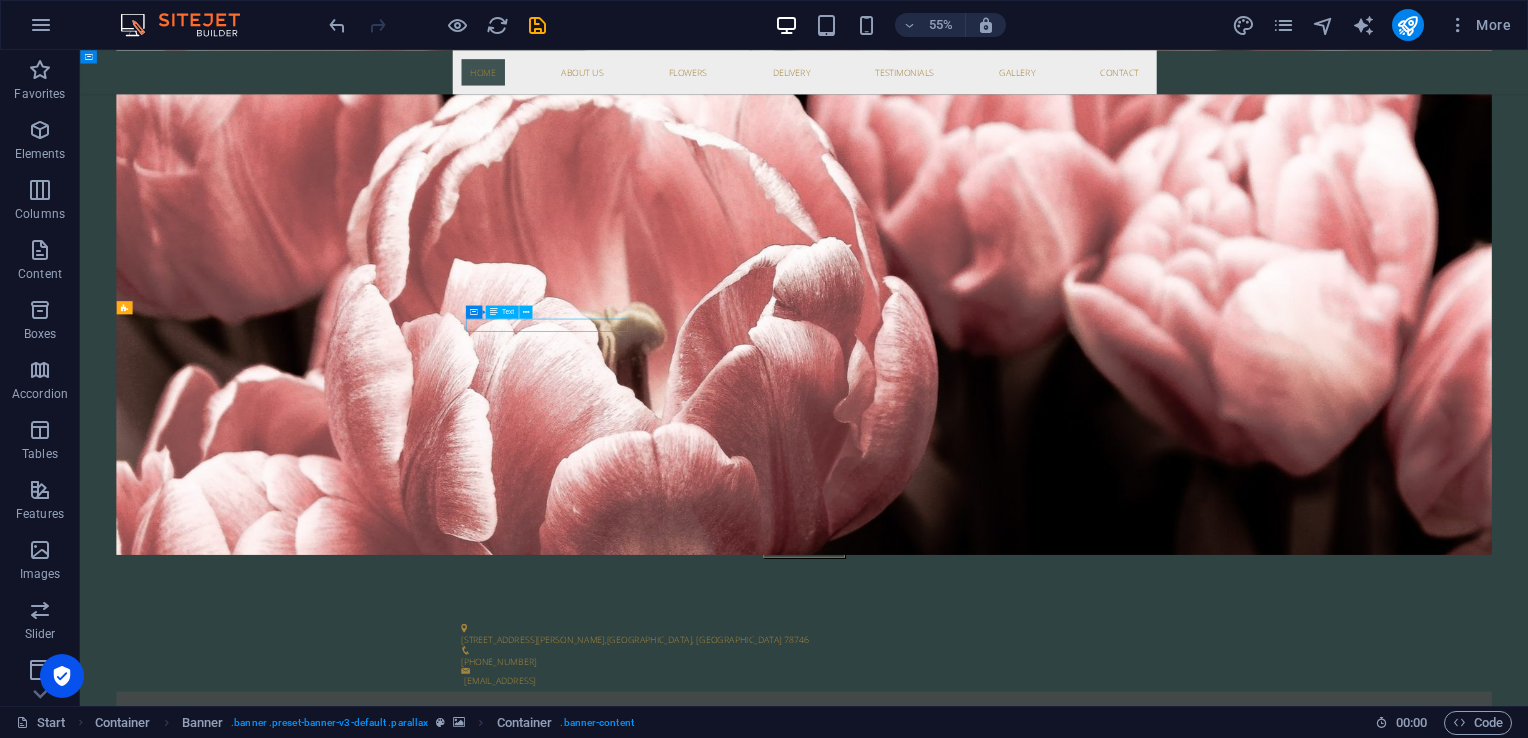 click on "2131 William Barton Dr ,  Austin, TX   78746" at bounding box center (1389, 1121) 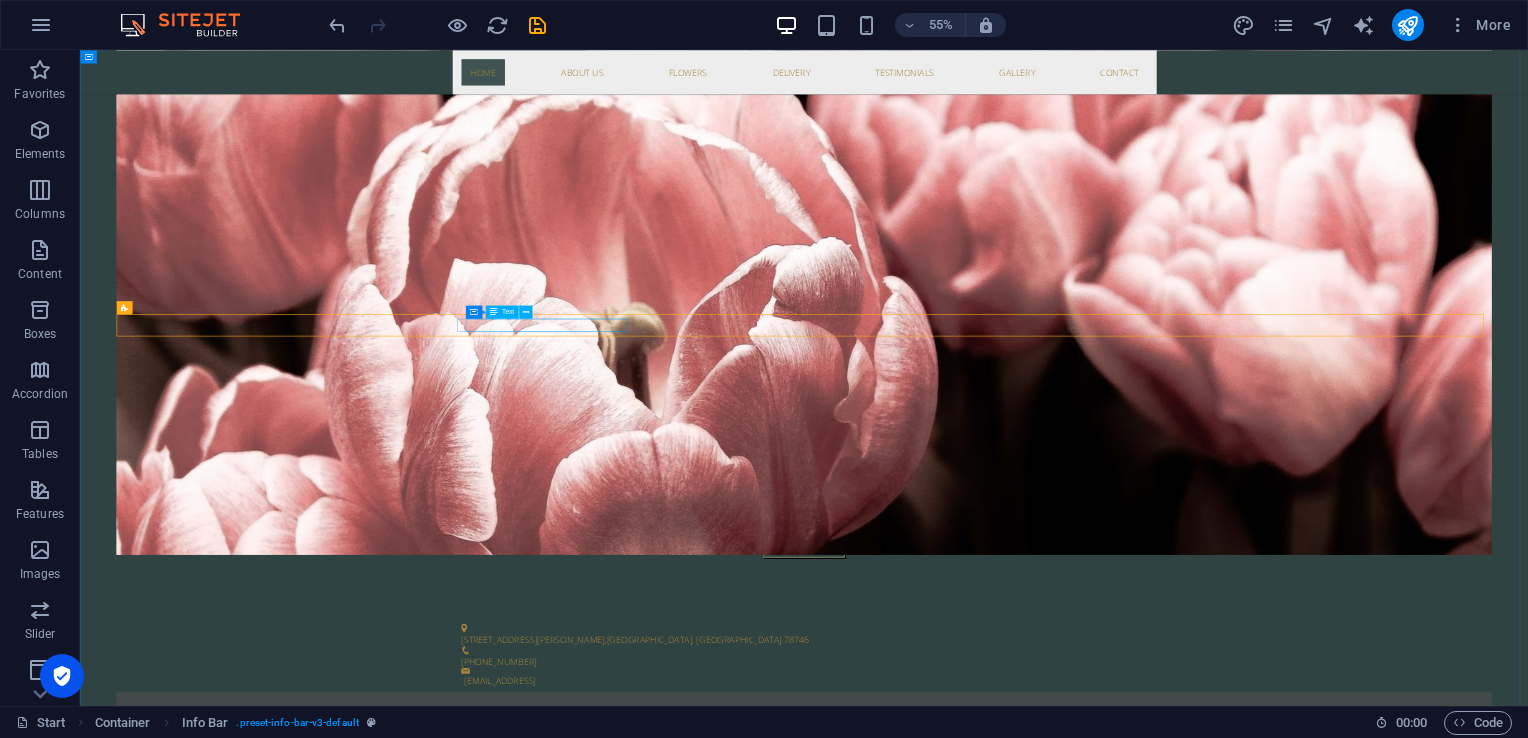 click on "2131 William Barton Dr ,  Austin, TX   78746" at bounding box center [1389, 1121] 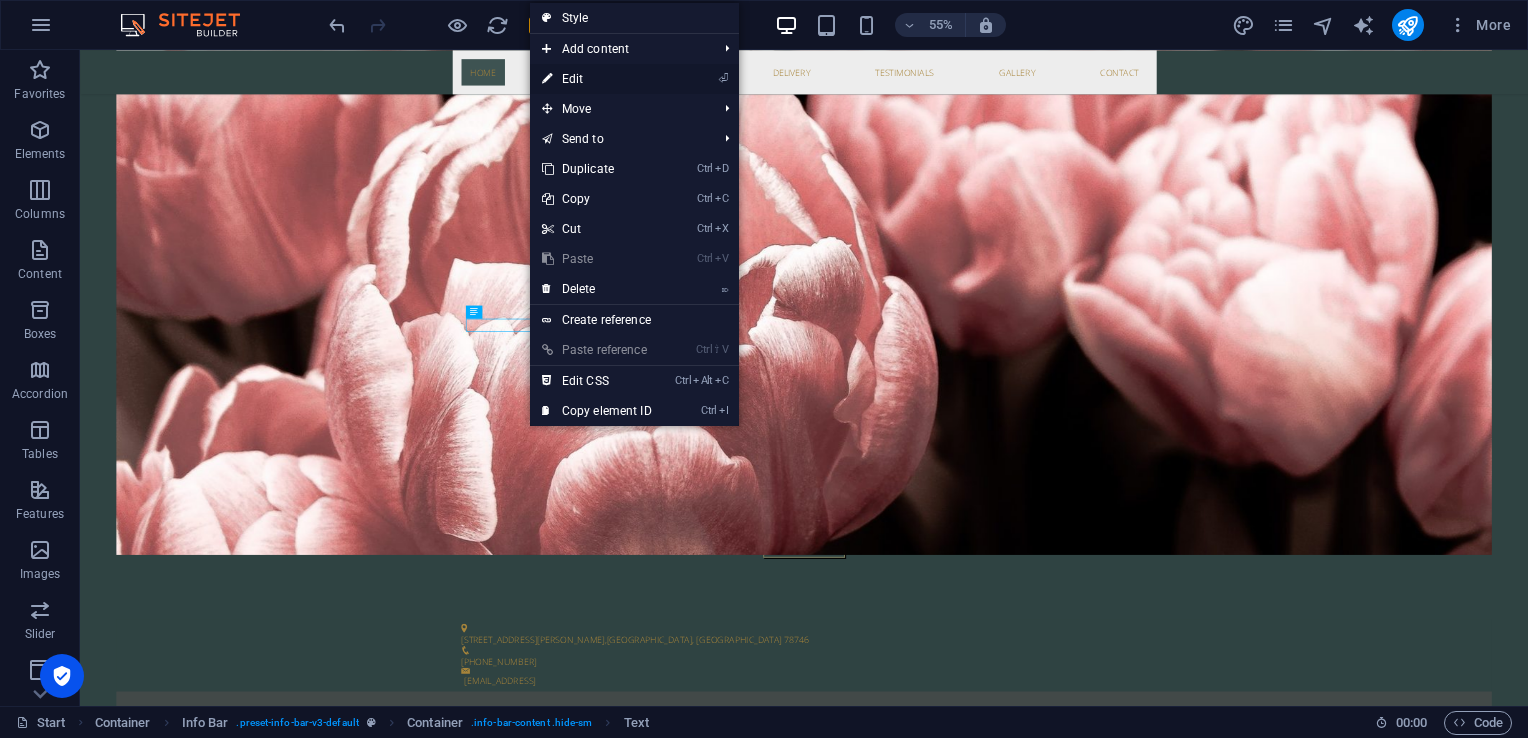 click on "⏎  Edit" at bounding box center (597, 79) 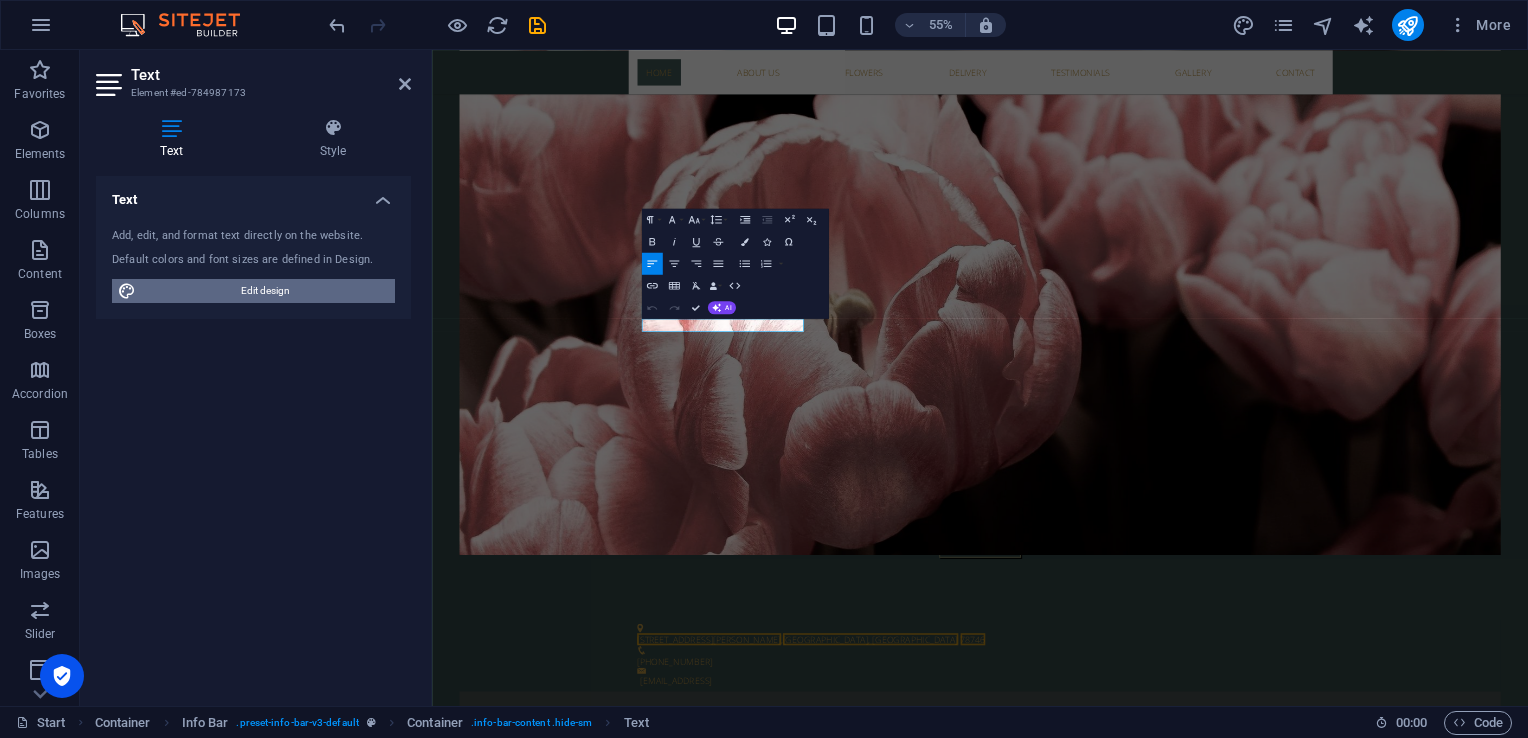 click on "Edit design" at bounding box center [265, 291] 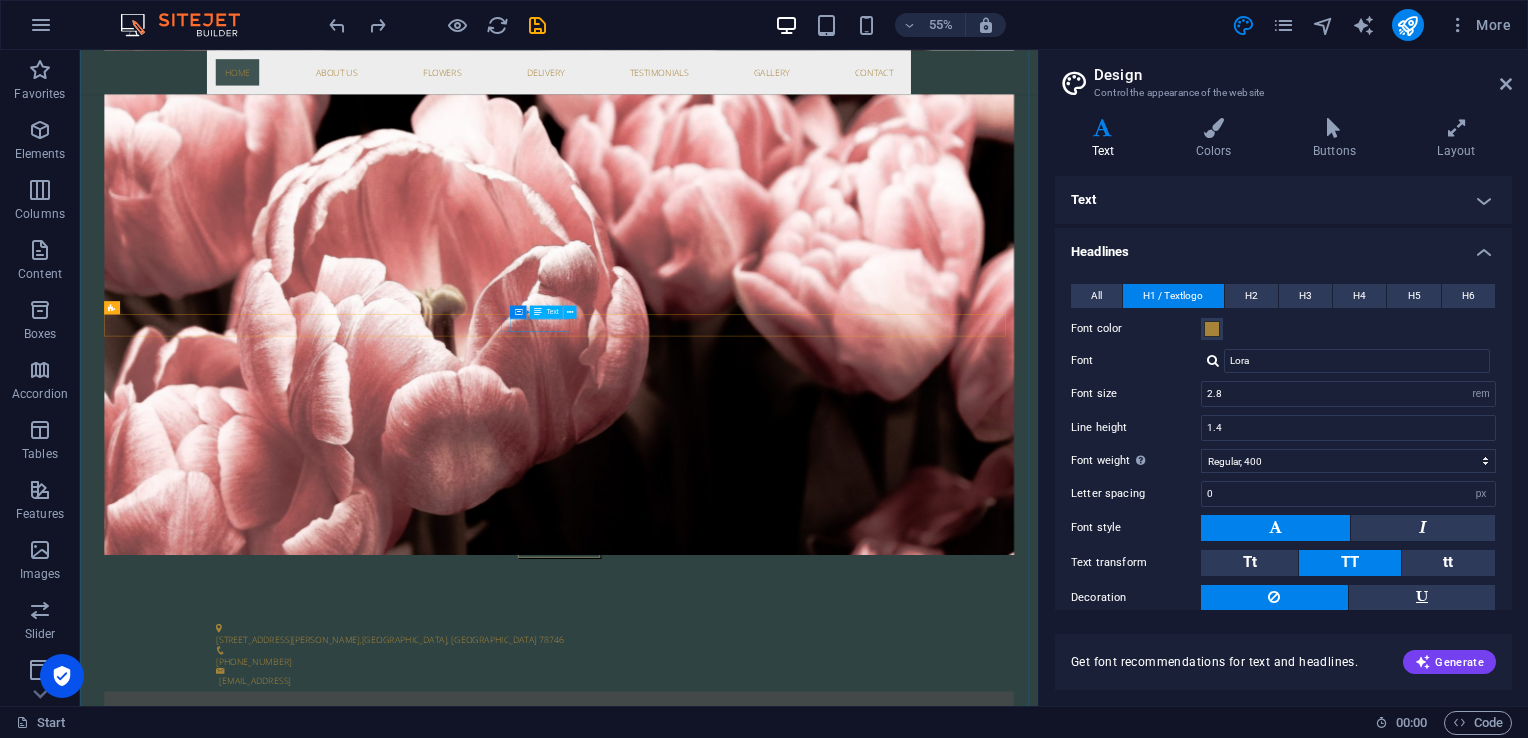 click on "[PHONE_NUMBER]" at bounding box center (943, 1161) 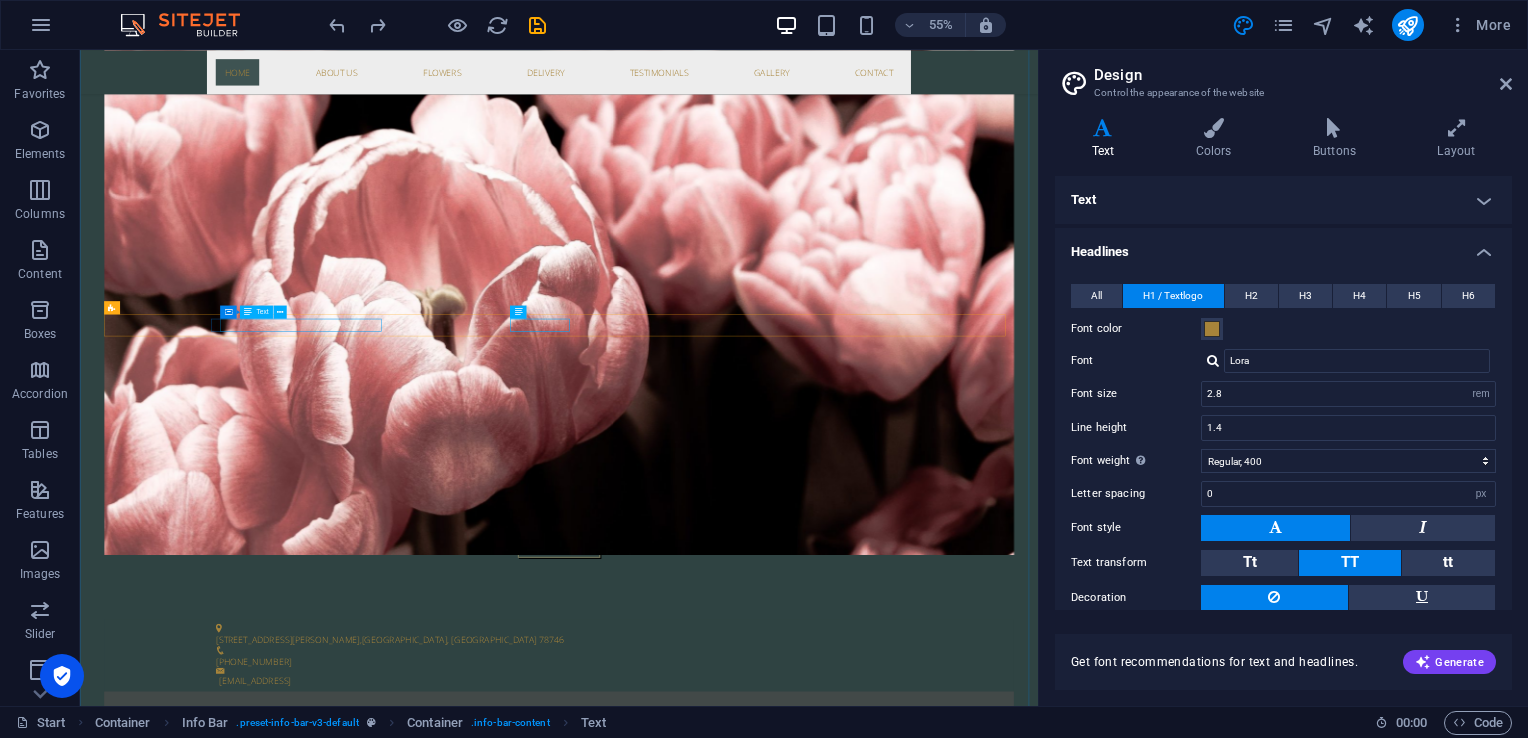click on "2131 William Barton Dr ,  Austin, TX   78746" at bounding box center (943, 1121) 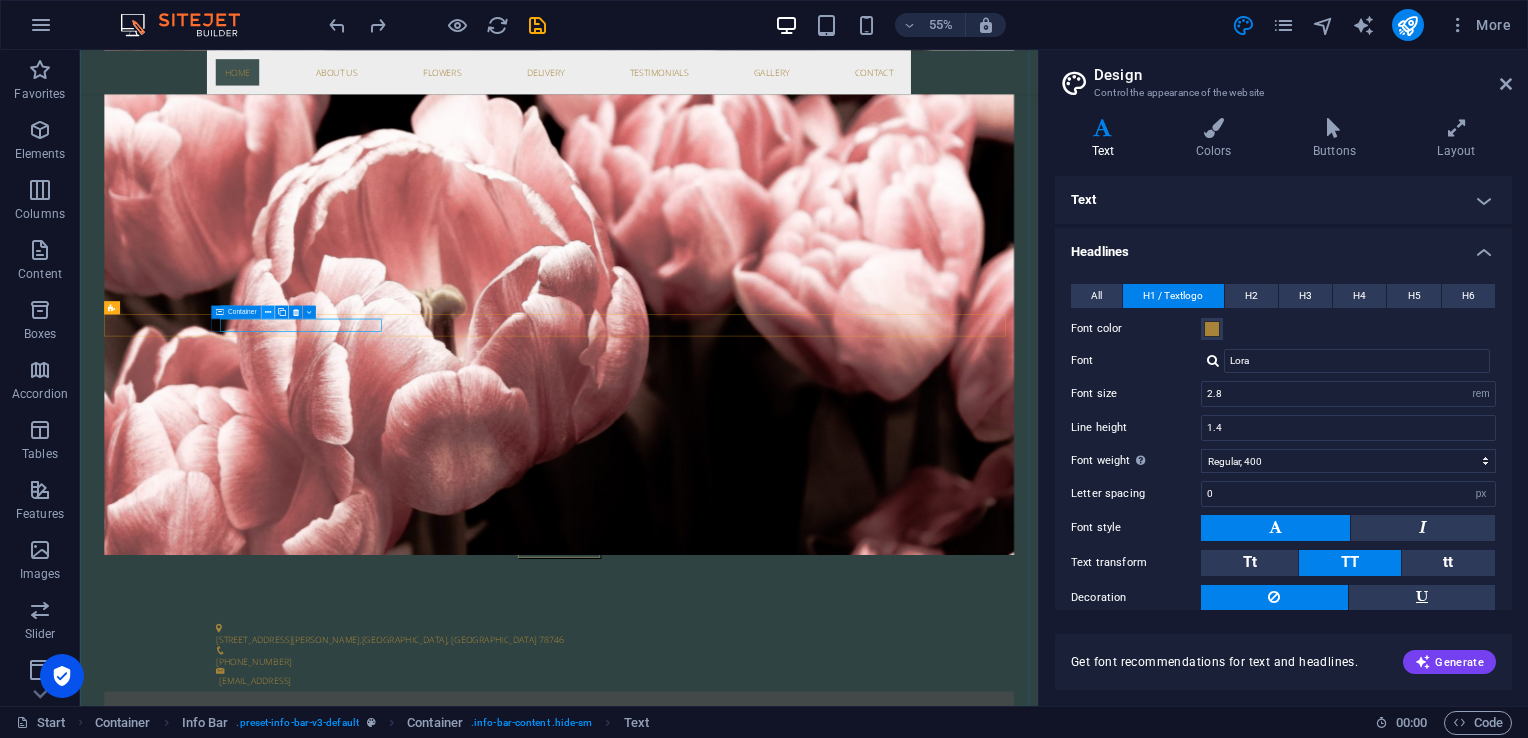 click at bounding box center (268, 312) 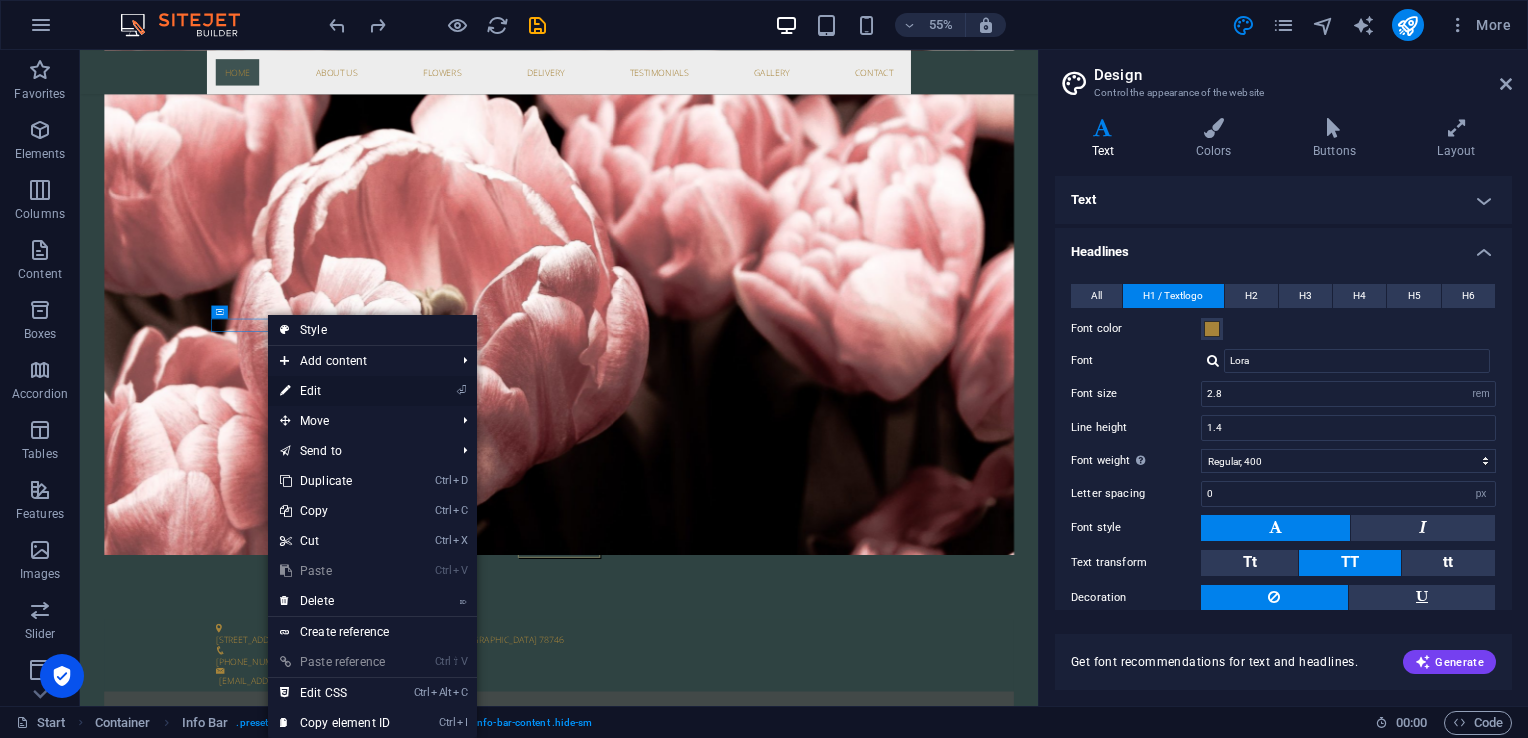 click on "⏎  Edit" at bounding box center [335, 391] 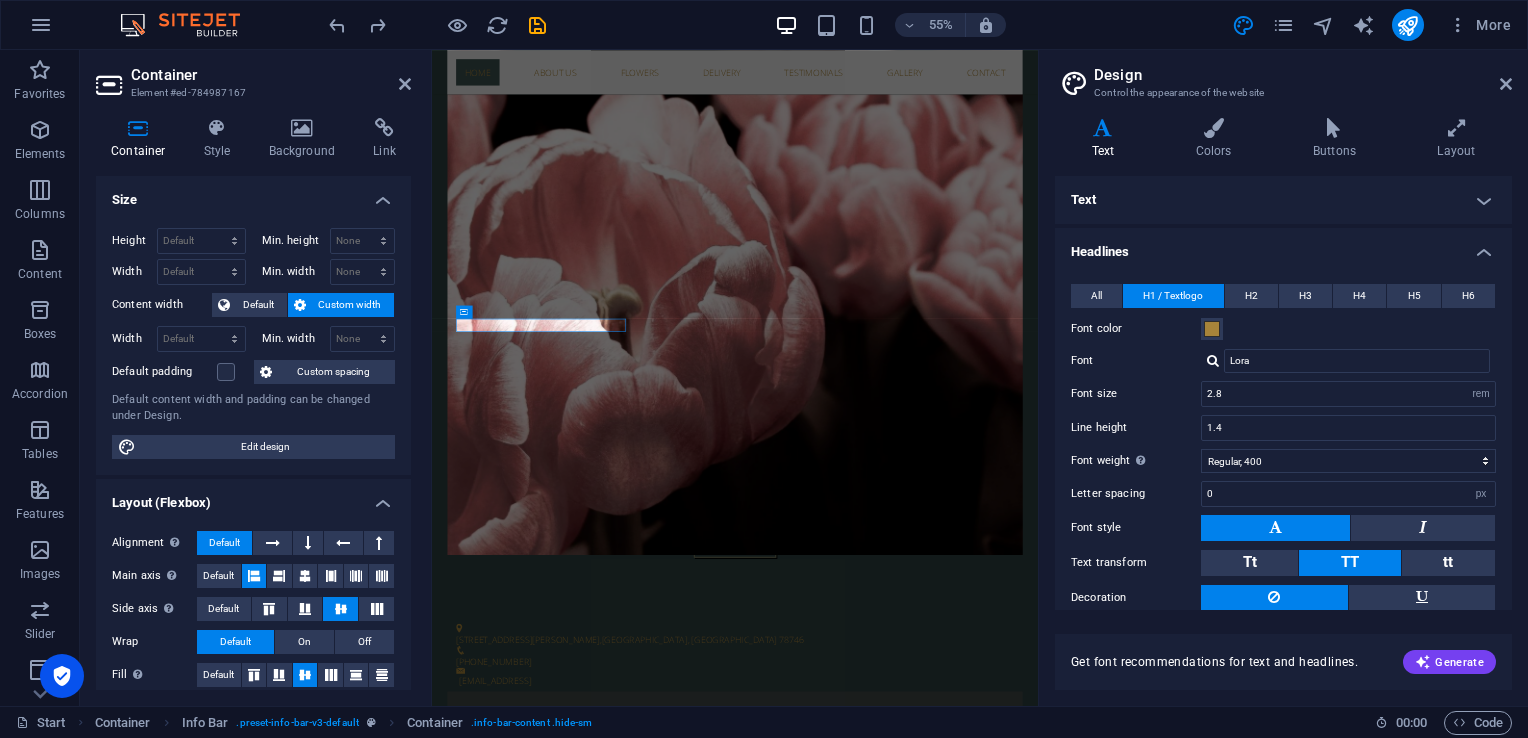 click on "Text" at bounding box center [1283, 200] 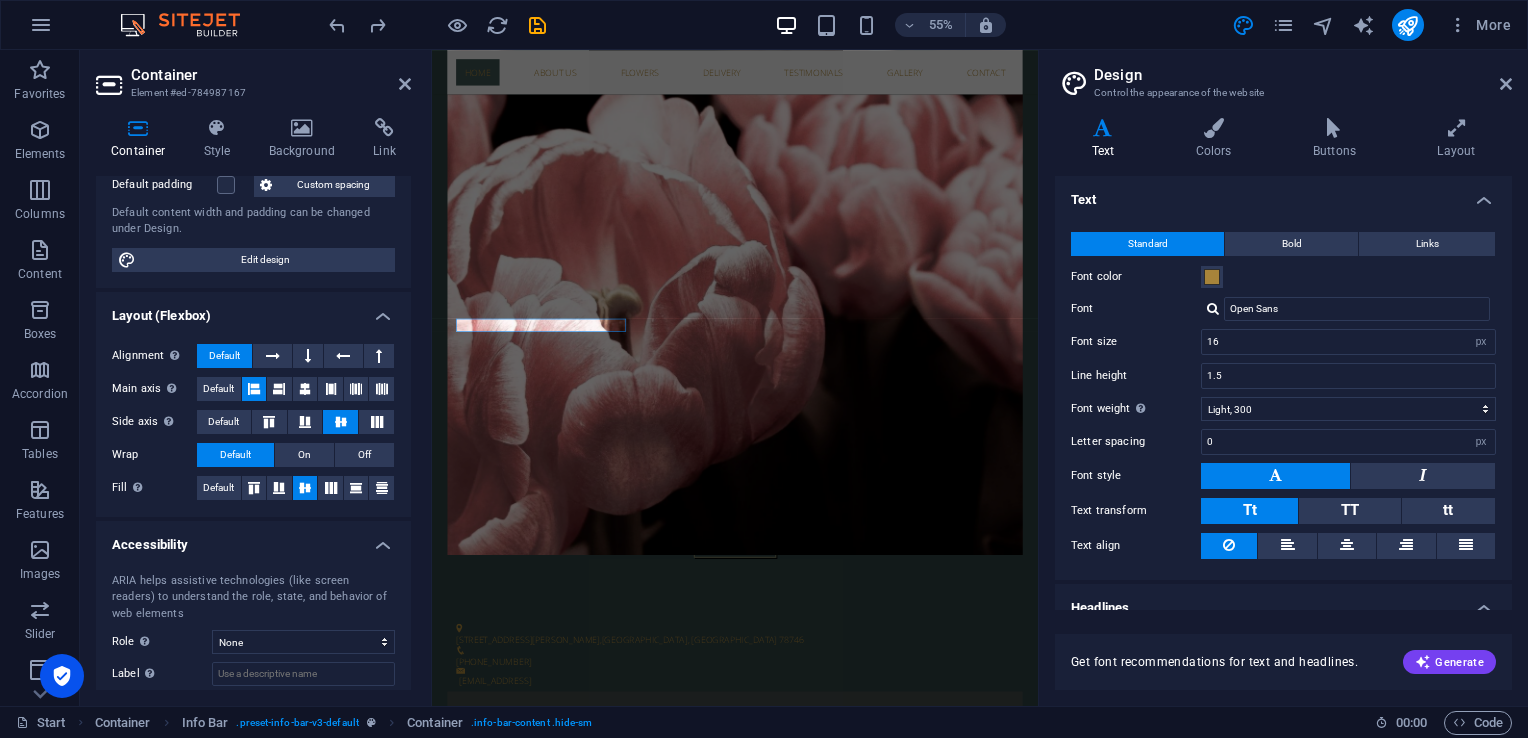 scroll, scrollTop: 0, scrollLeft: 0, axis: both 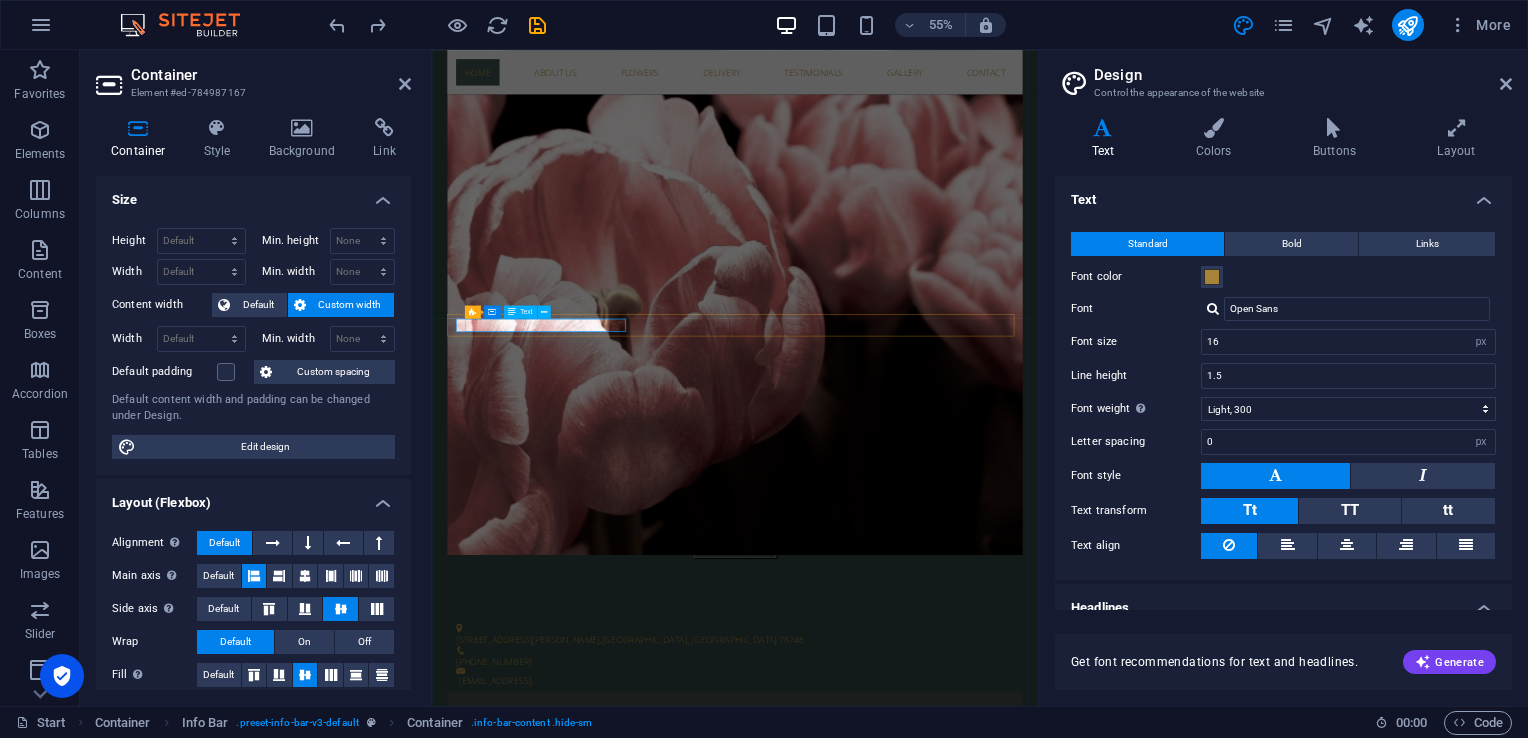 click on "2131 William Barton Dr ,  Austin, TX   78746" at bounding box center [975, 1121] 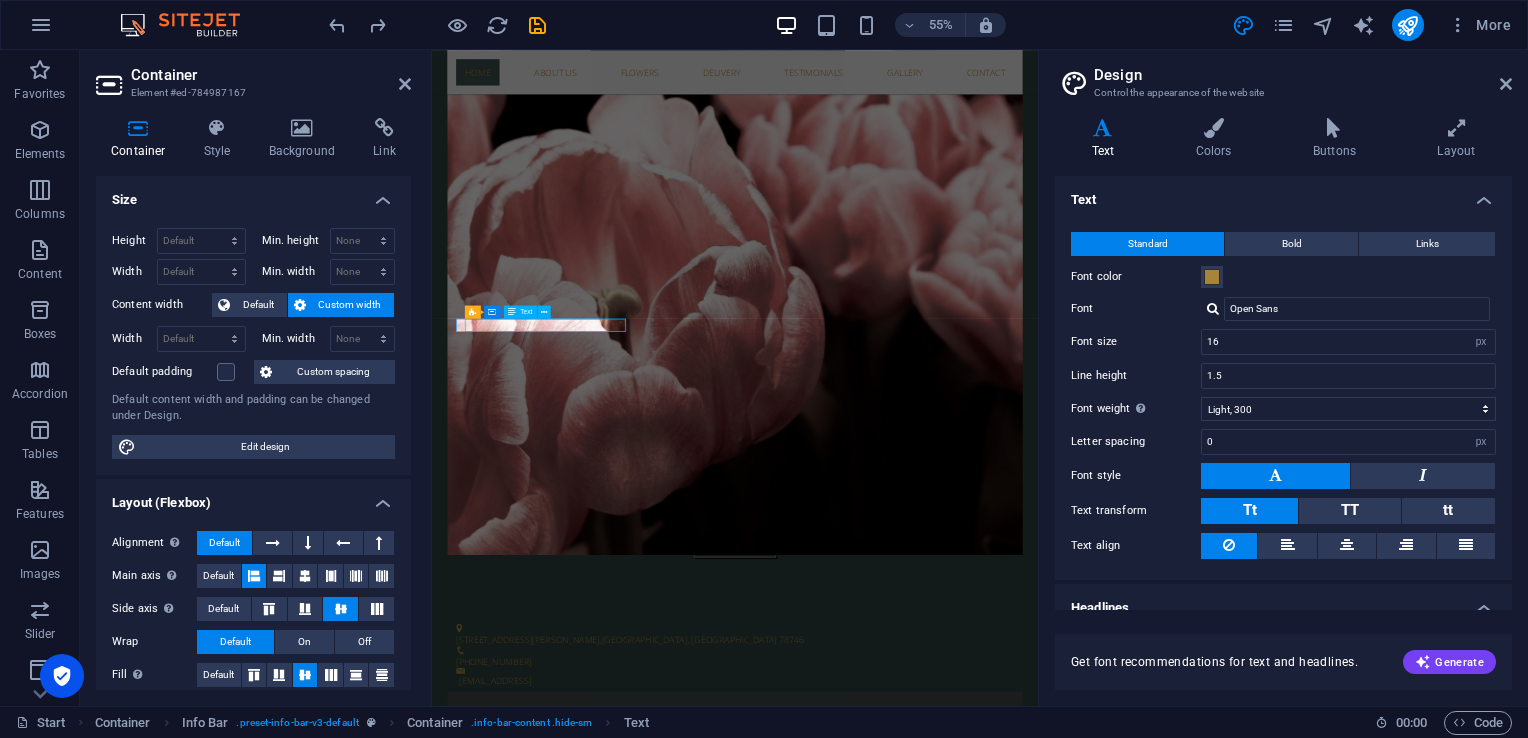 click on "2131 William Barton Dr ,  Austin, TX   78746" at bounding box center (975, 1121) 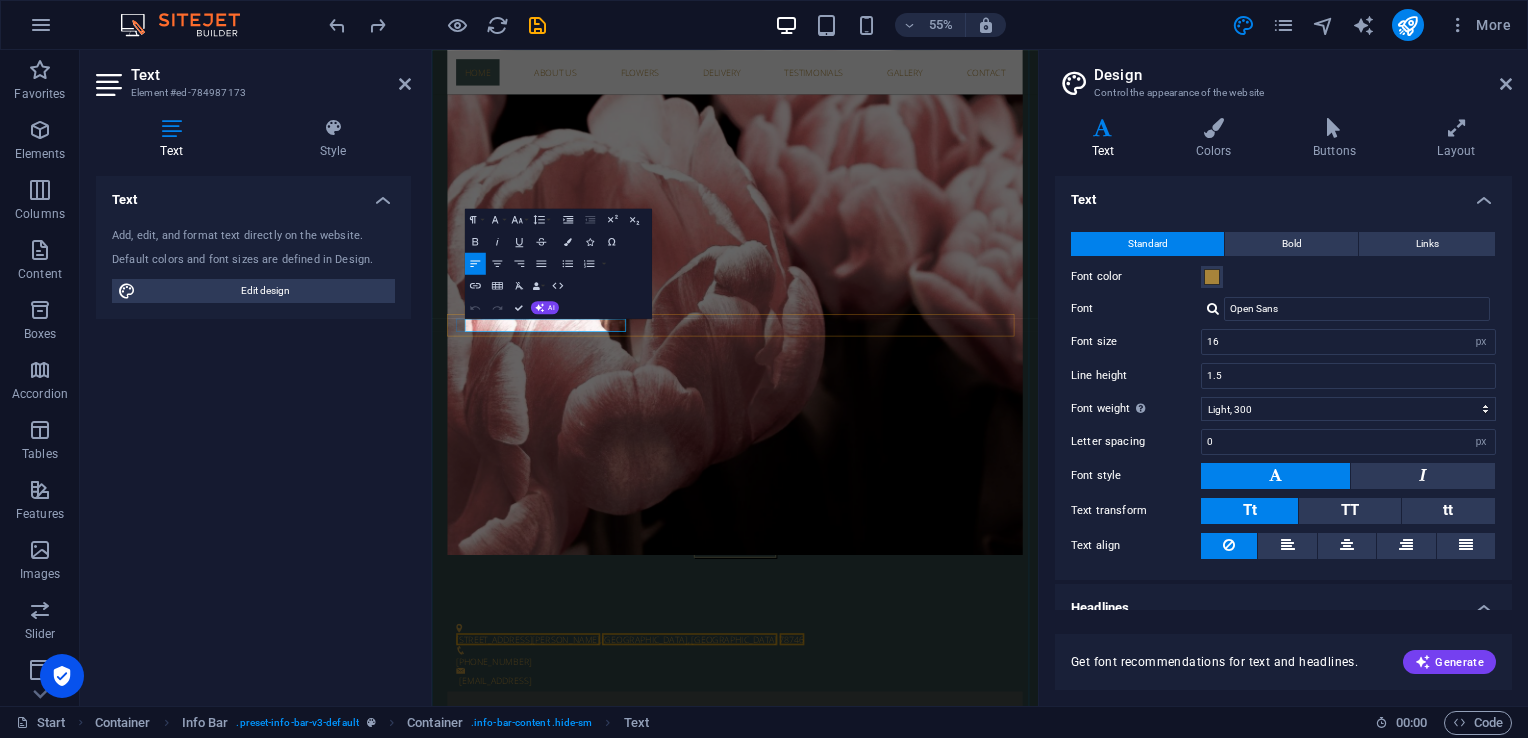 type 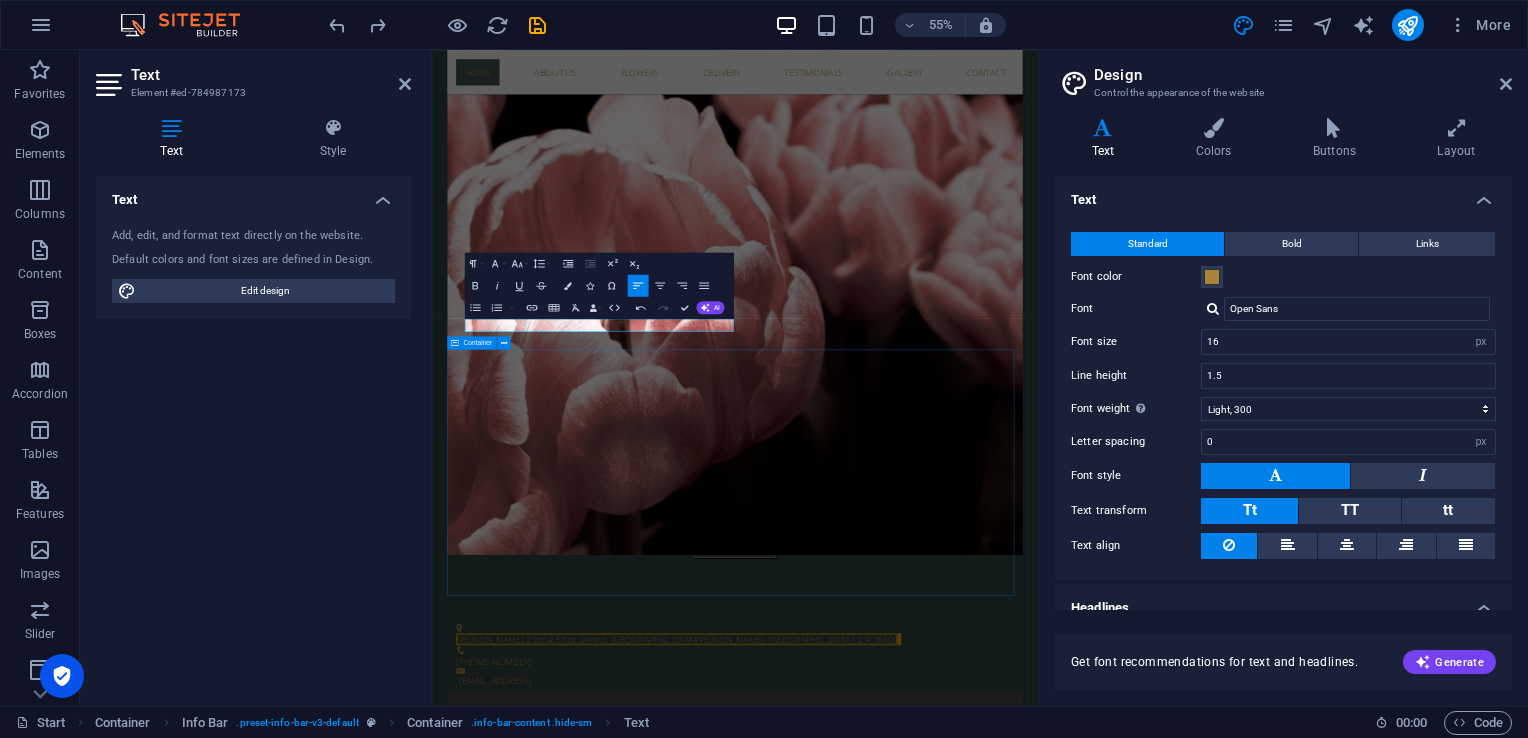 click on "Fresh Flowers Lorem ipsum dolor sit amet, consectetur adipisicing elit. Veritatis, dolorem! Perfect Choice Lorem ipsum dolor sit amet, consectetur adipisicing elit. Veritatis, dolorem! Delivery Lorem ipsum dolor sit amet, consectetur adipisicing elit. Veritatis, dolorem!" at bounding box center (983, 1607) 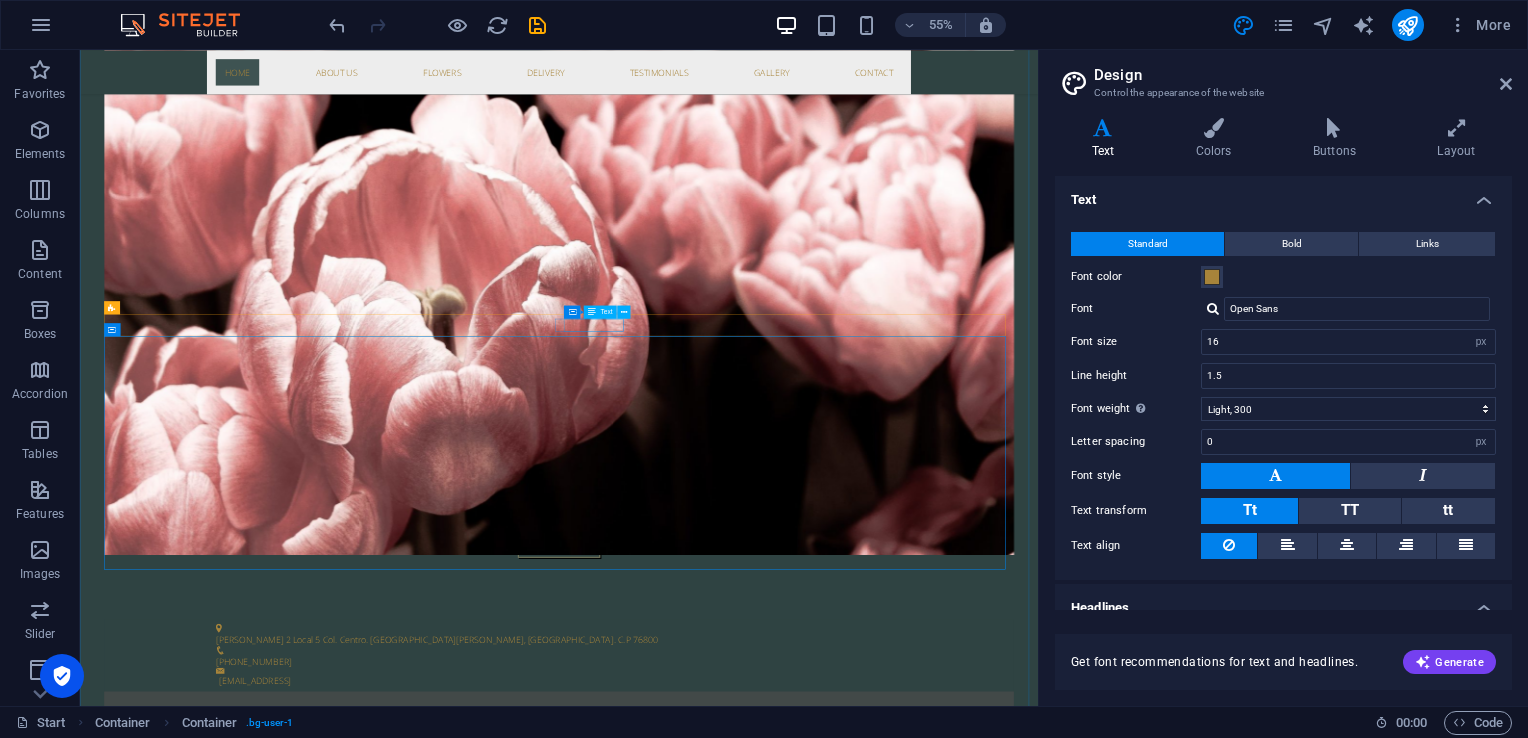 click on "[PHONE_NUMBER]" at bounding box center [943, 1161] 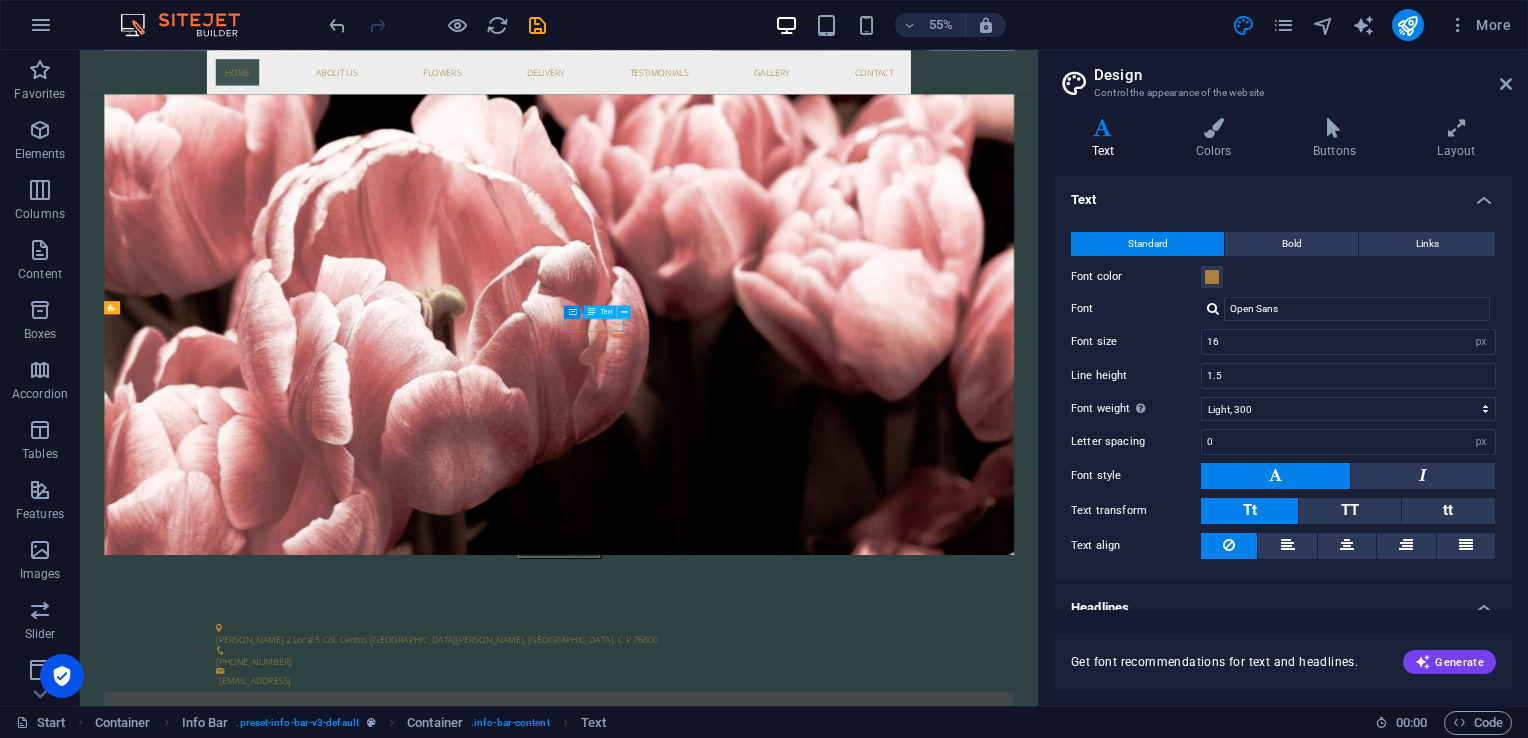 click on "[PHONE_NUMBER]" at bounding box center [943, 1161] 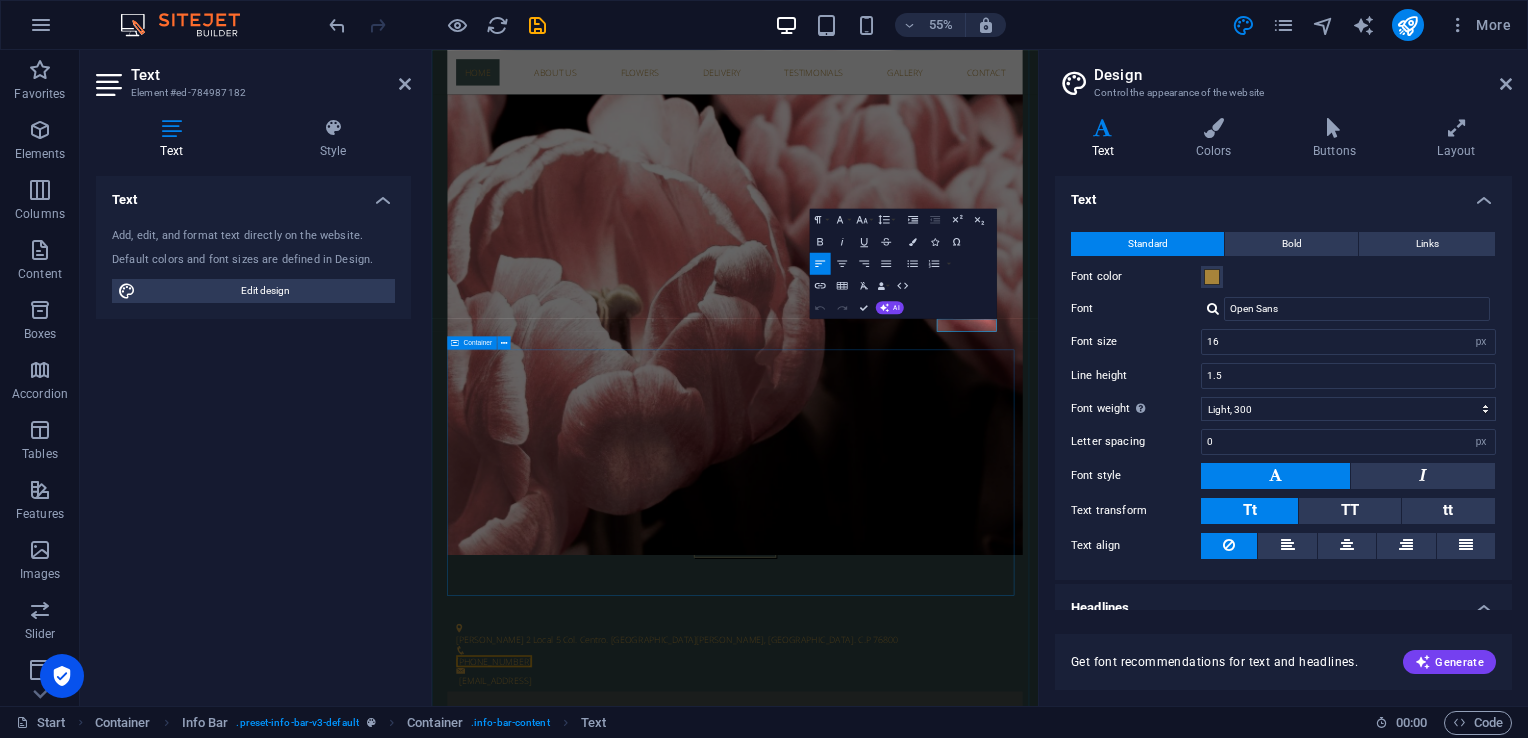 click on "Fresh Flowers Lorem ipsum dolor sit amet, consectetur adipisicing elit. Veritatis, dolorem! Perfect Choice Lorem ipsum dolor sit amet, consectetur adipisicing elit. Veritatis, dolorem! Delivery Lorem ipsum dolor sit amet, consectetur adipisicing elit. Veritatis, dolorem!" at bounding box center (983, 1607) 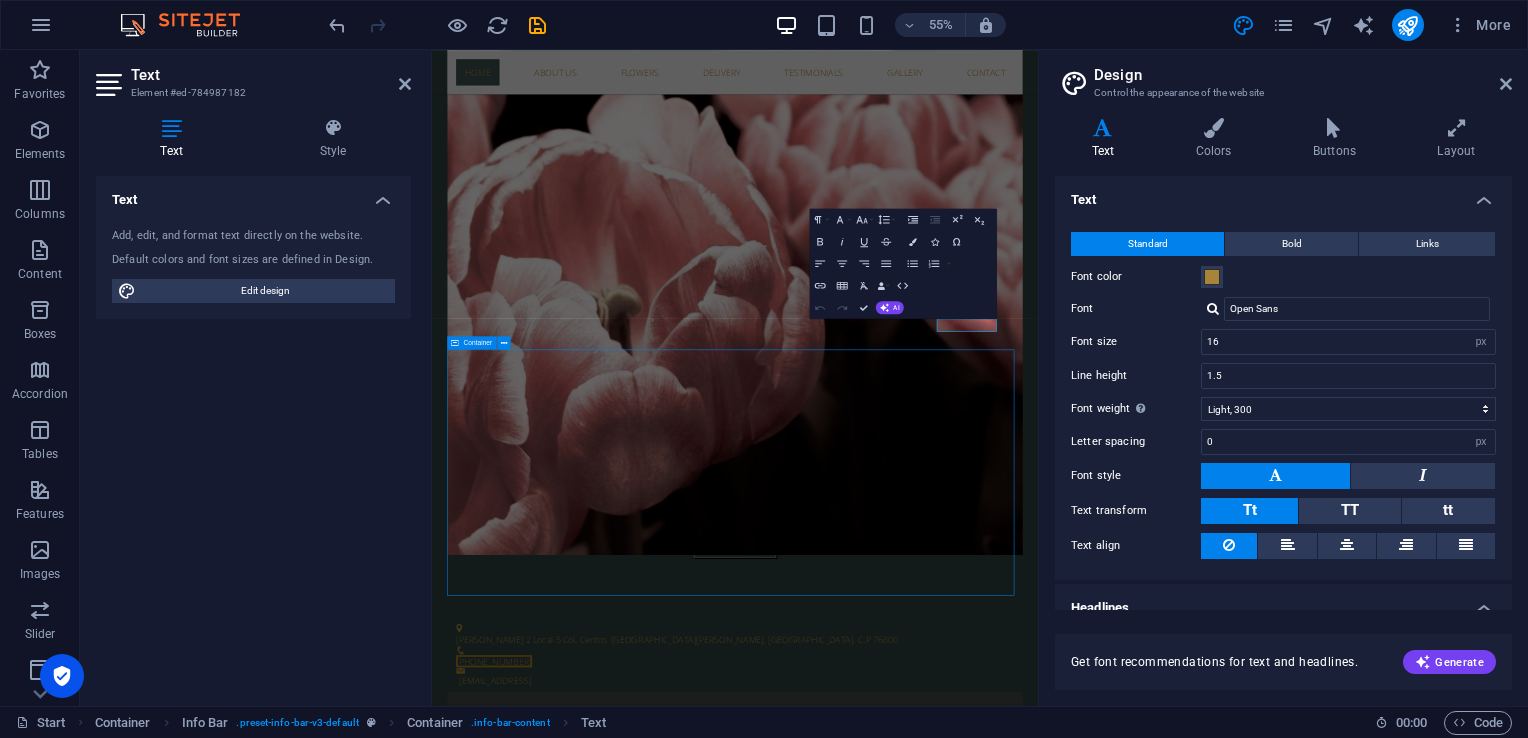 click on "Fresh Flowers Lorem ipsum dolor sit amet, consectetur adipisicing elit. Veritatis, dolorem! Perfect Choice Lorem ipsum dolor sit amet, consectetur adipisicing elit. Veritatis, dolorem! Delivery Lorem ipsum dolor sit amet, consectetur adipisicing elit. Veritatis, dolorem!" at bounding box center [983, 1607] 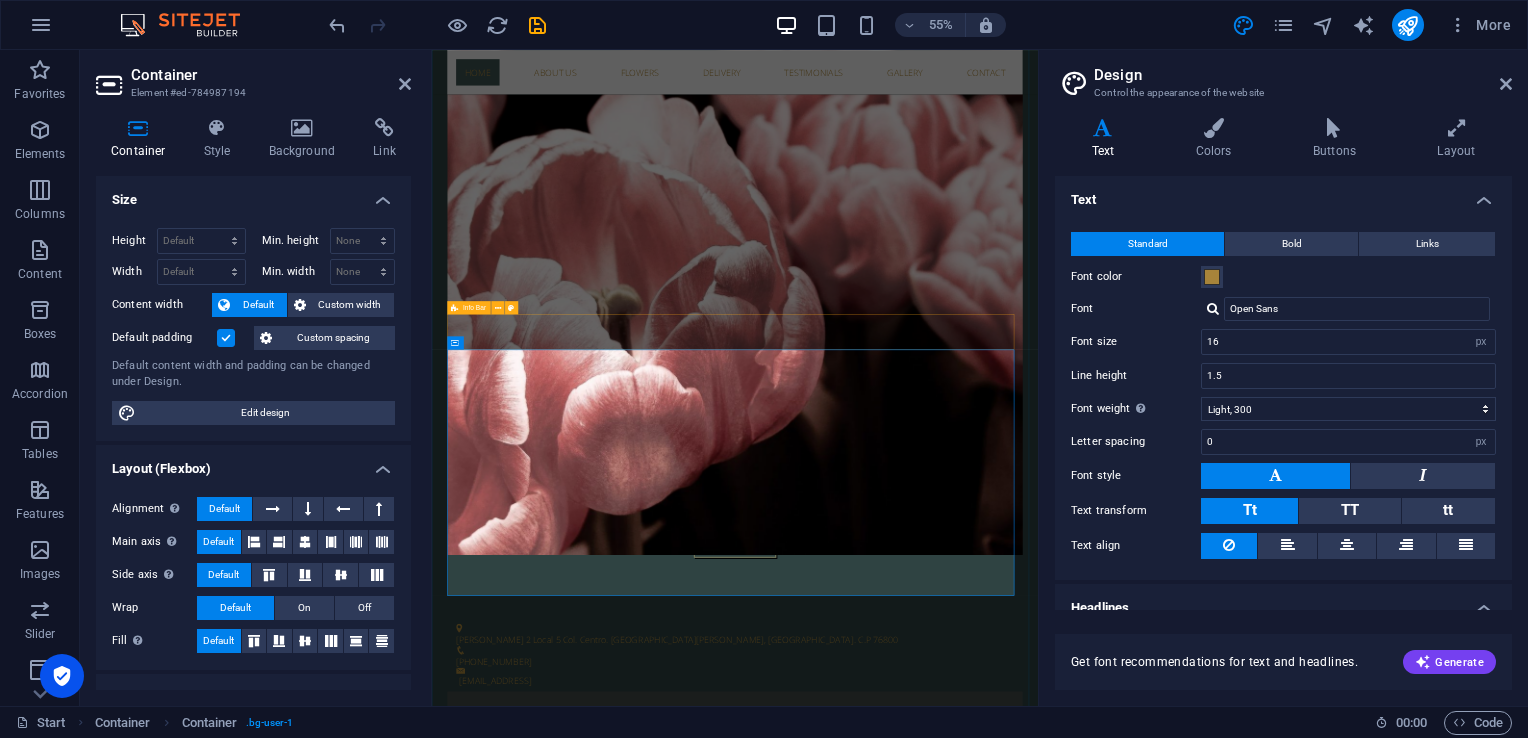 click on "Amado Nervo 2 Local 5 Col. Centro. San Juan del Río, Qro. C.P 76800 +1 1234 56789 35f90a6de51070cd3cc4efc0532672@cpanel.local" at bounding box center (983, 1150) 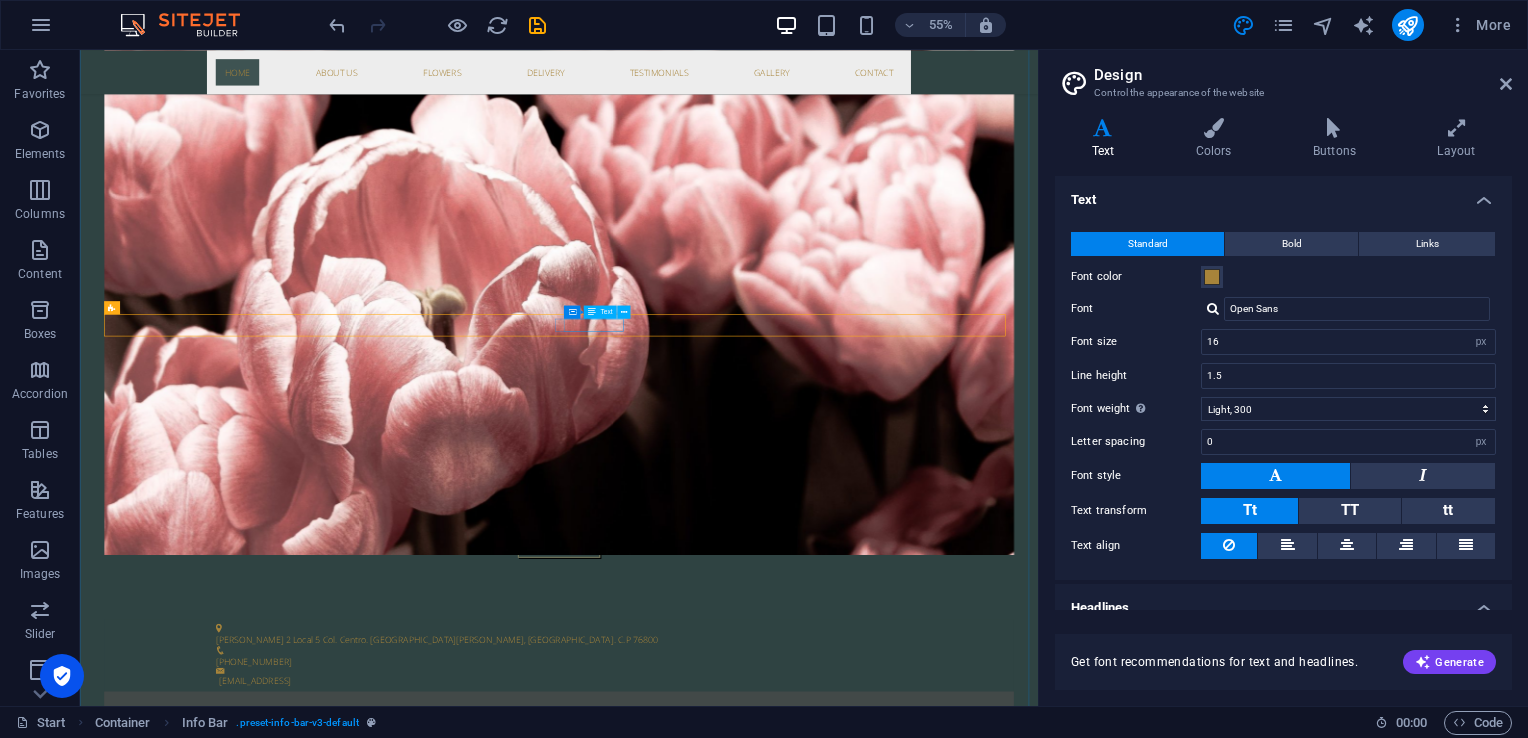 click on "[PHONE_NUMBER]" at bounding box center (943, 1161) 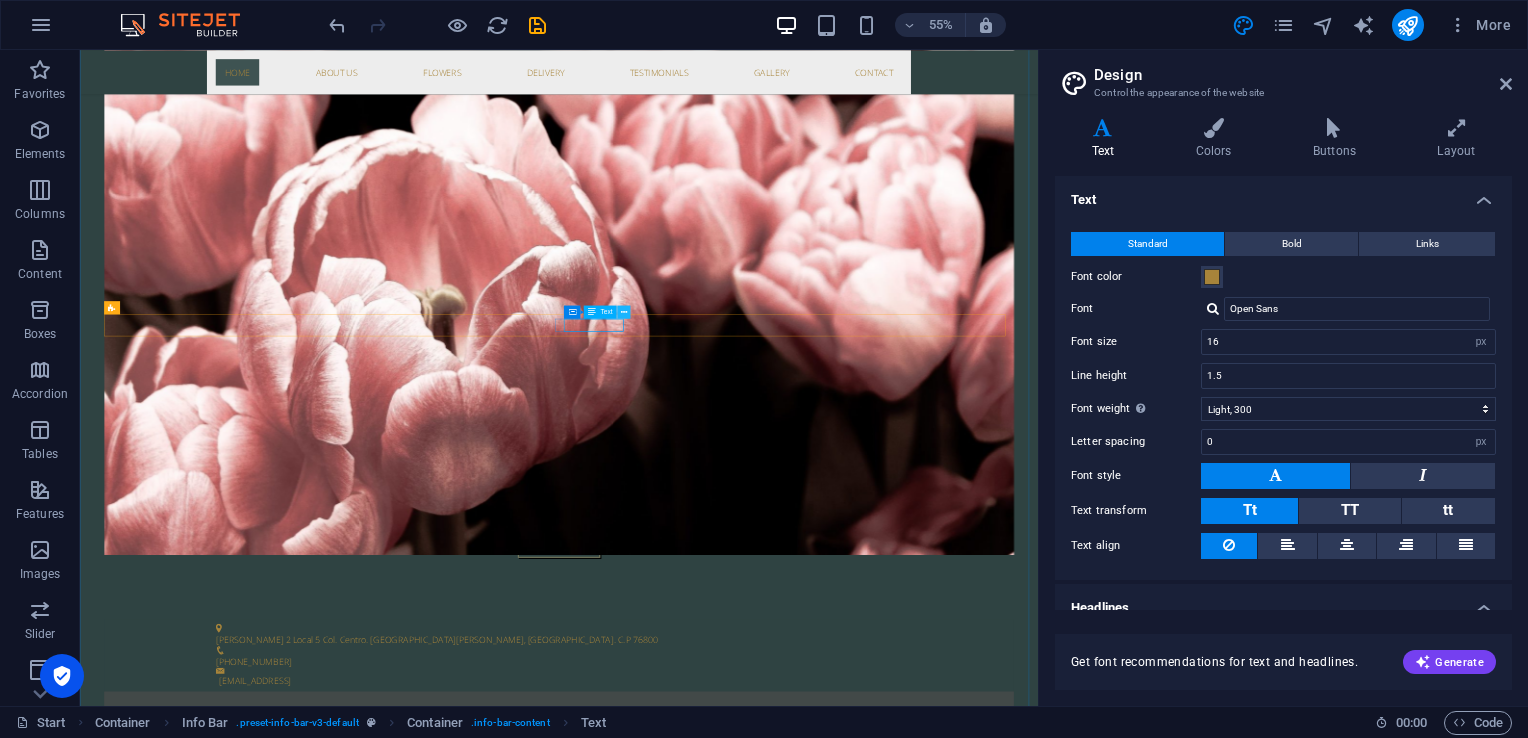 click at bounding box center (624, 312) 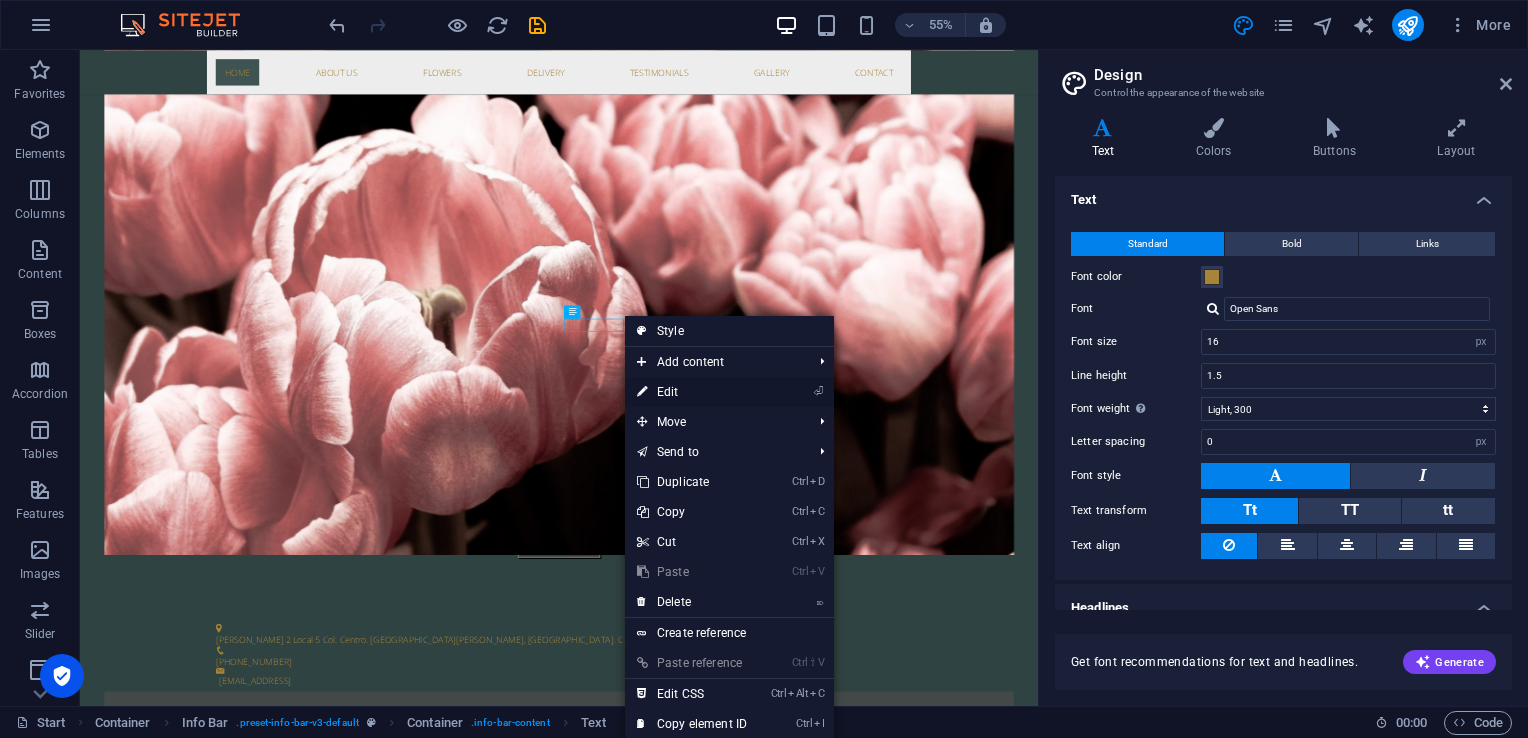 click on "⏎  Edit" at bounding box center (692, 392) 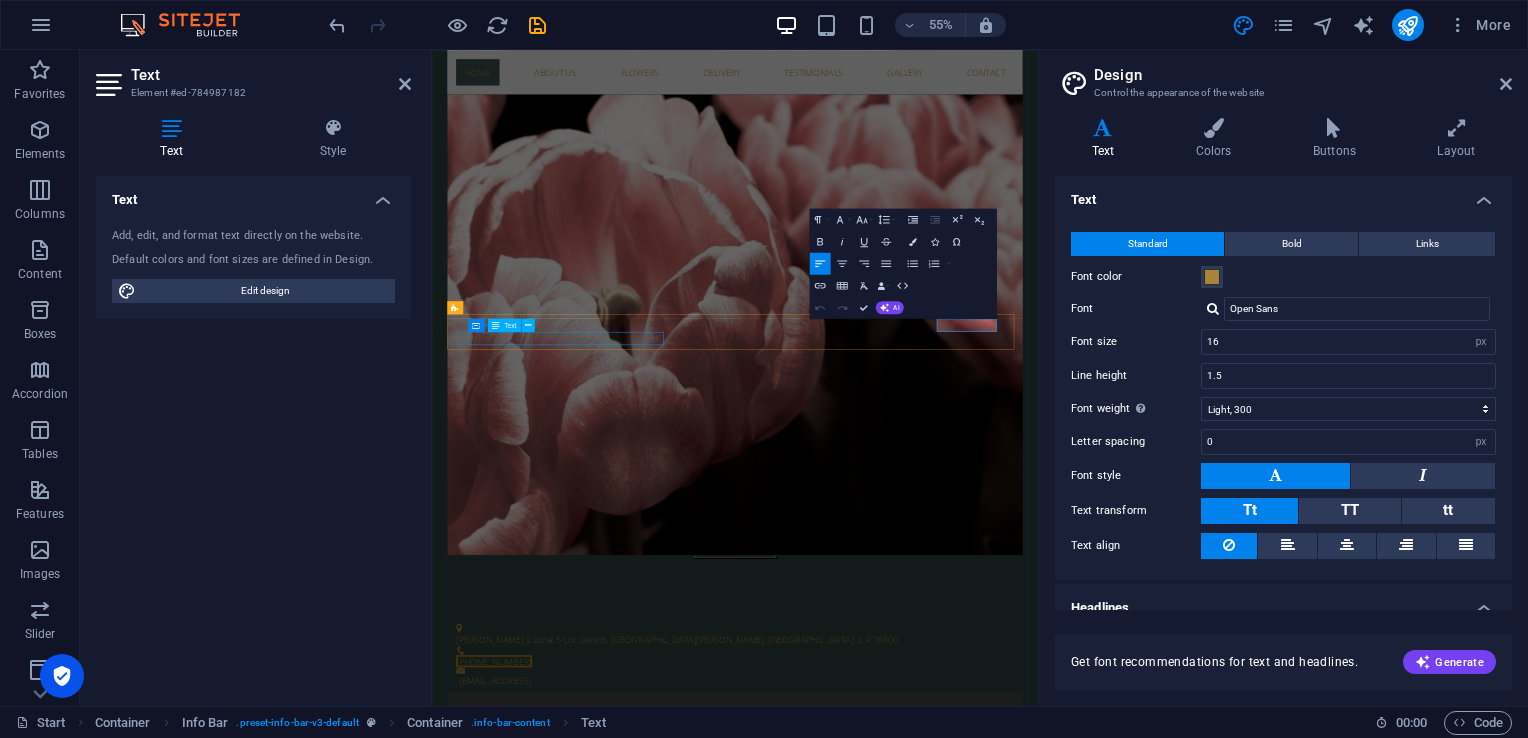 click on "[EMAIL_ADDRESS]" at bounding box center (986, 1196) 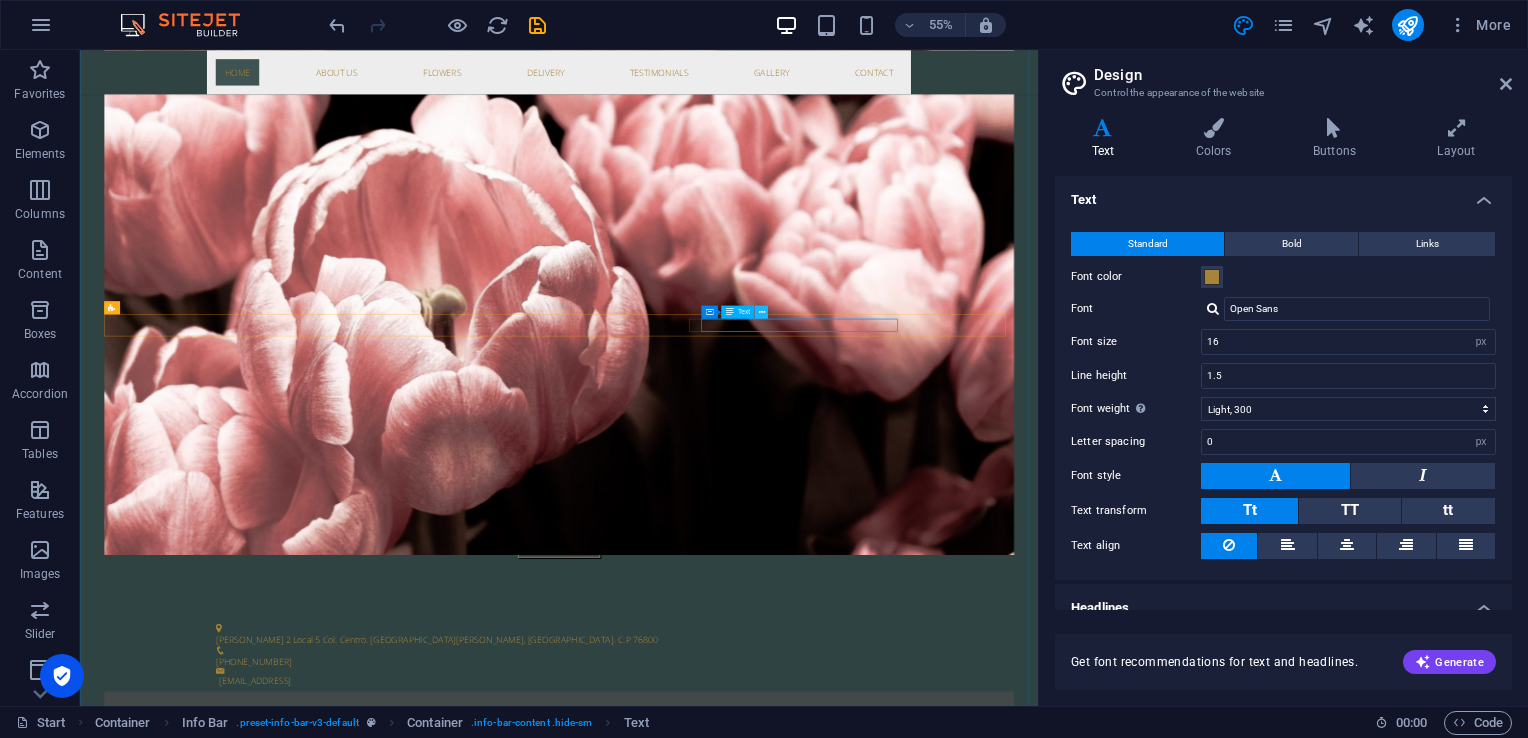 click at bounding box center (762, 312) 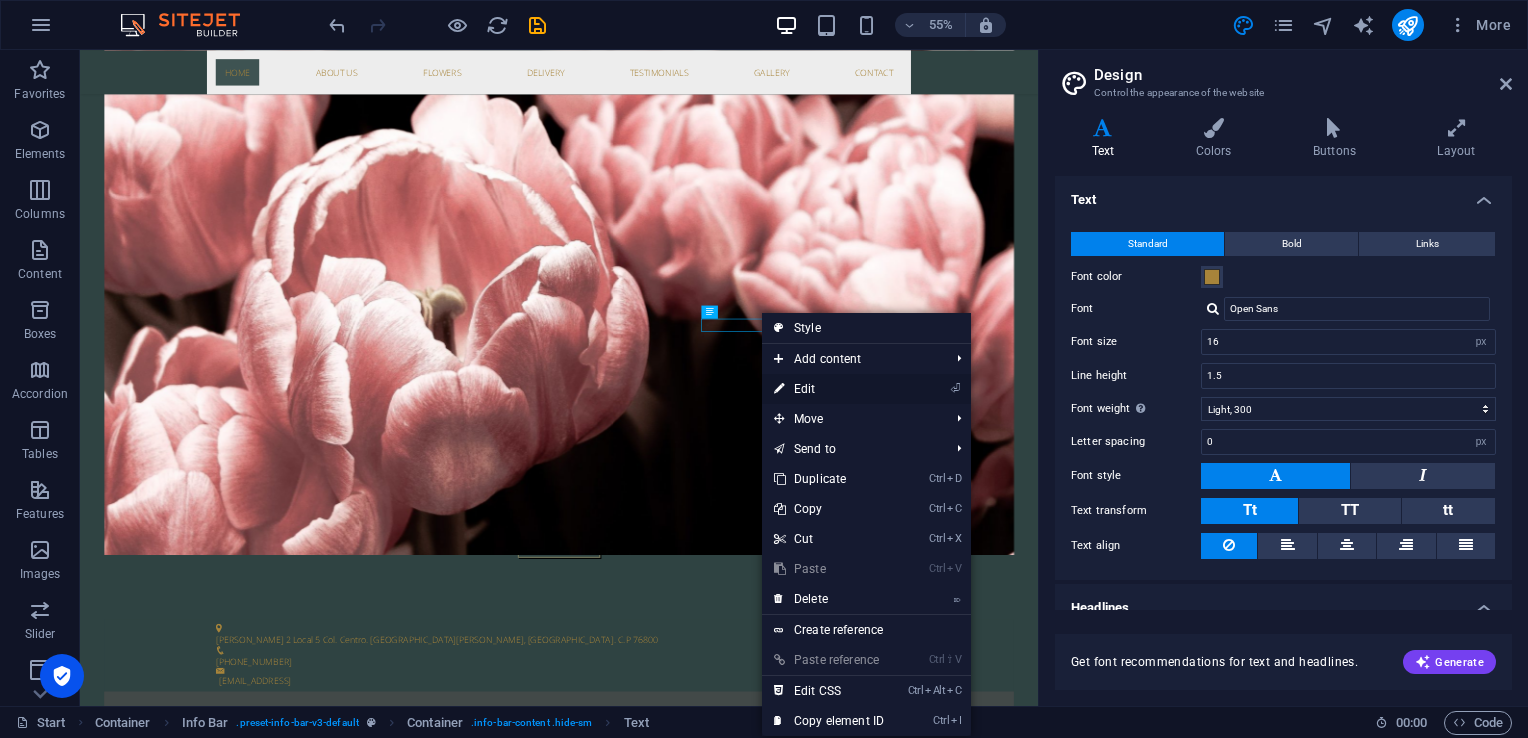 click on "⏎  Edit" at bounding box center [829, 389] 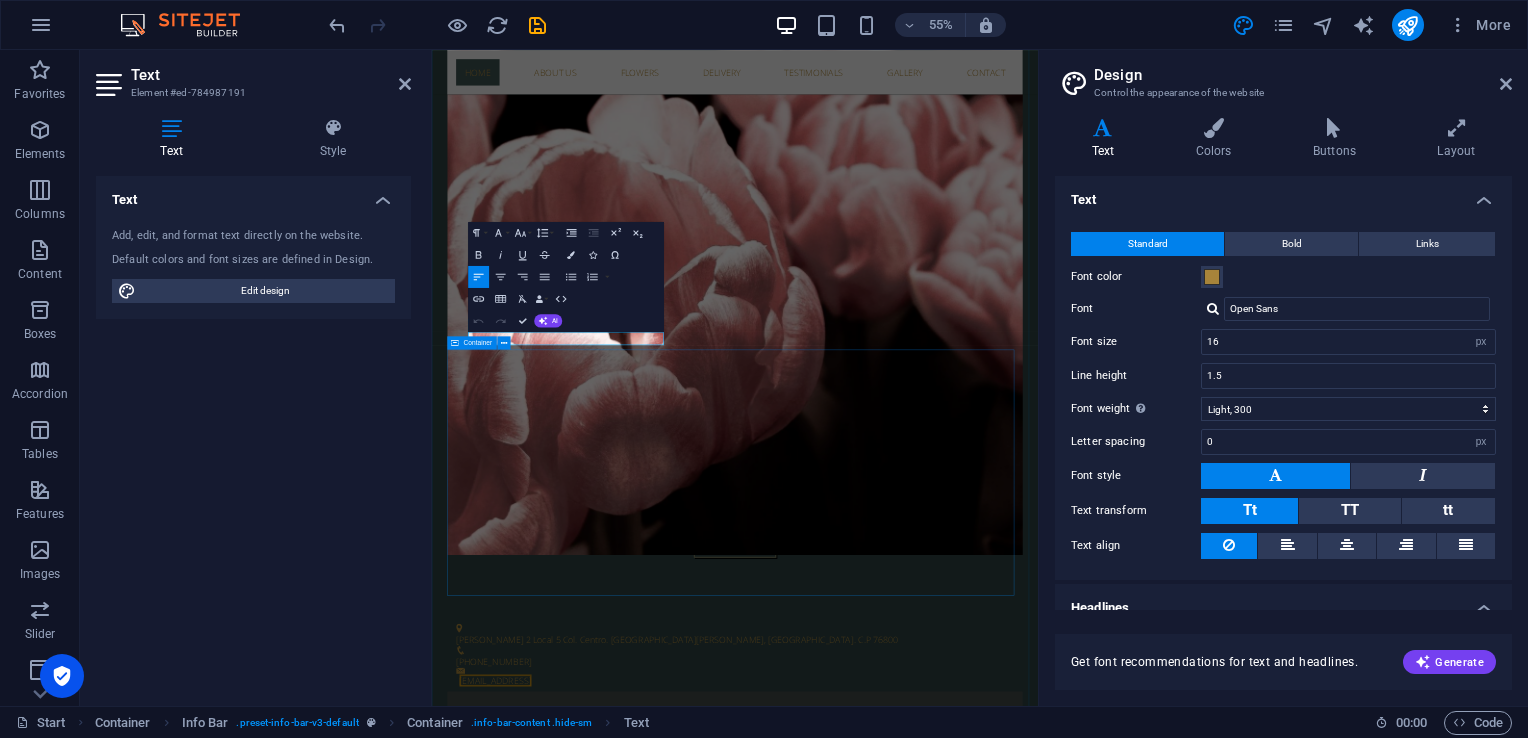 type 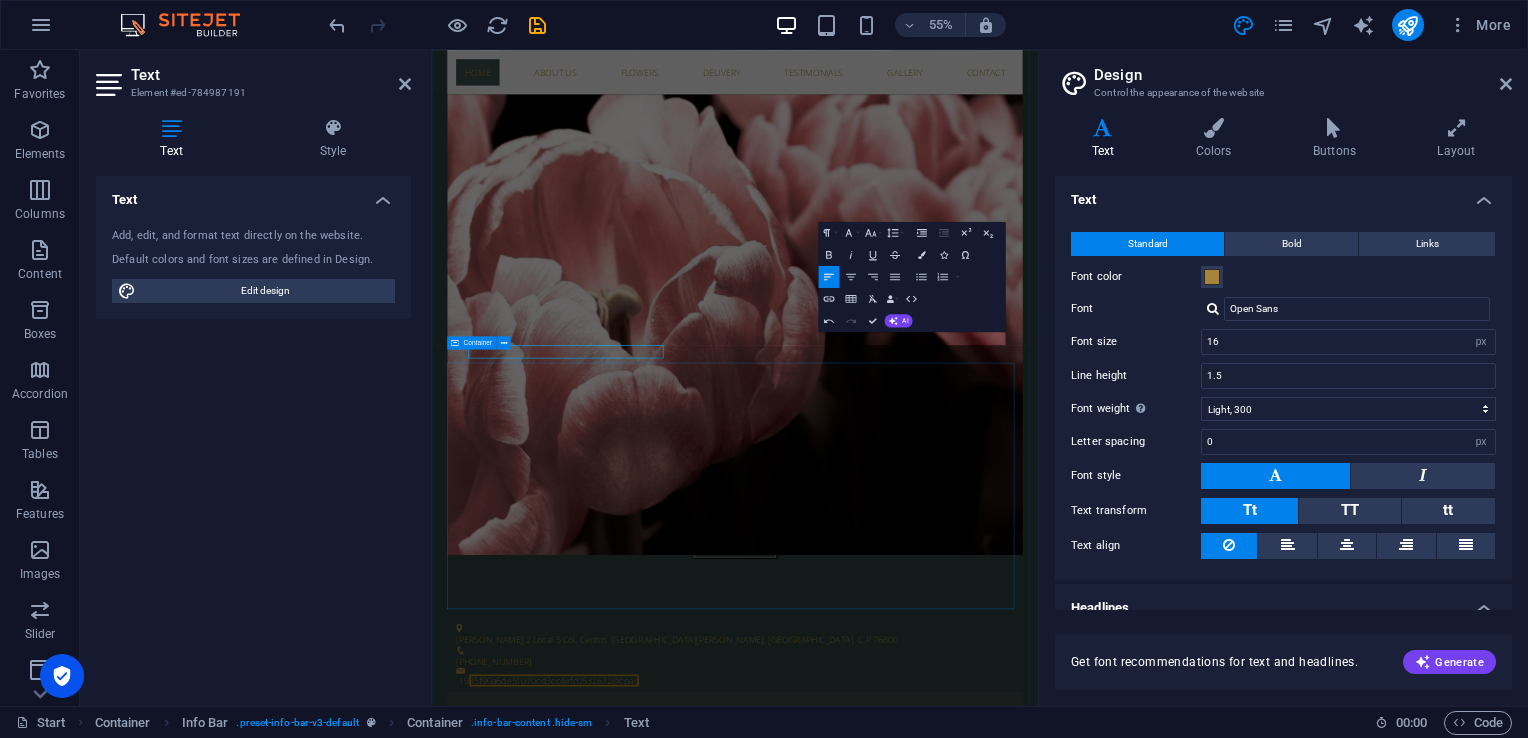 scroll, scrollTop: 540, scrollLeft: 0, axis: vertical 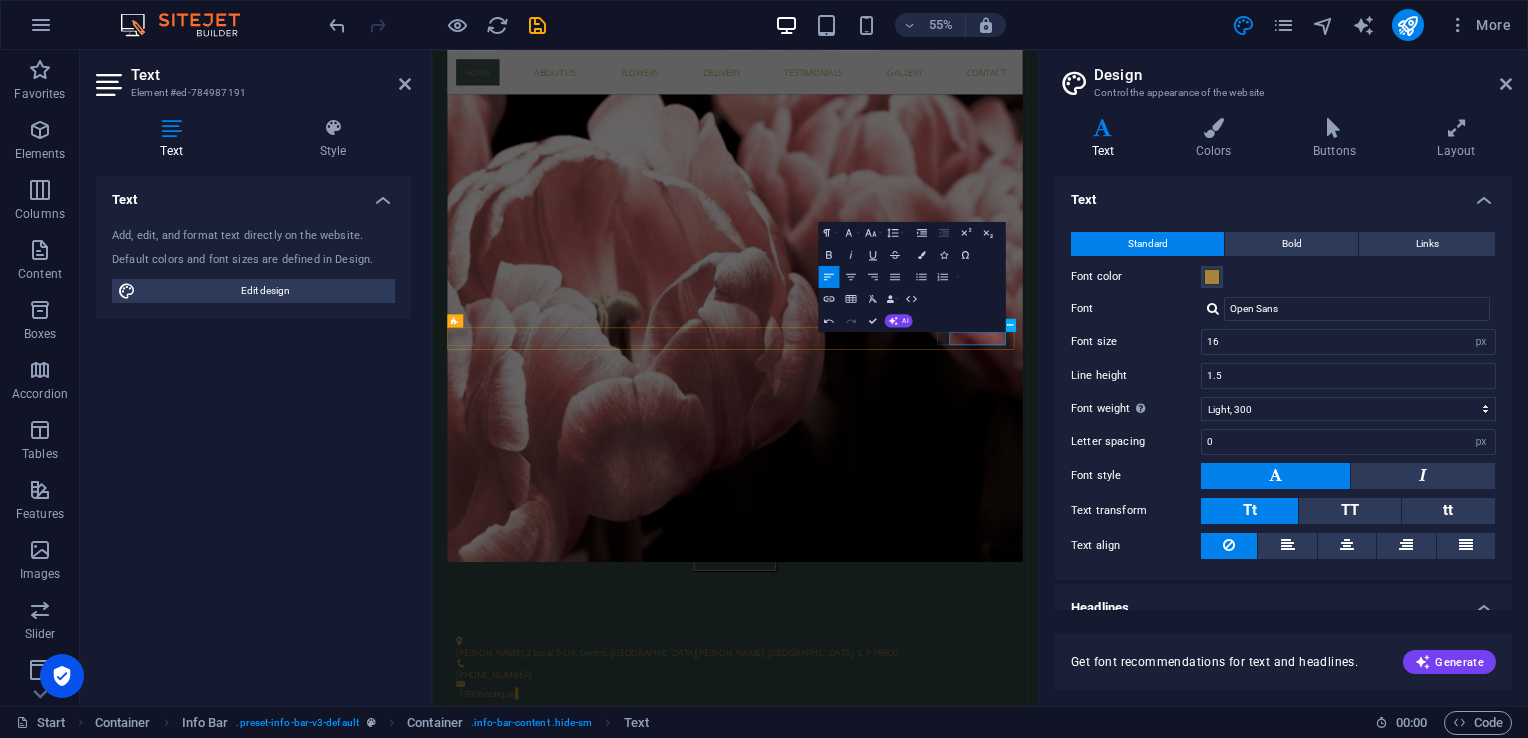 click on "​1990boutique" at bounding box center [986, 1220] 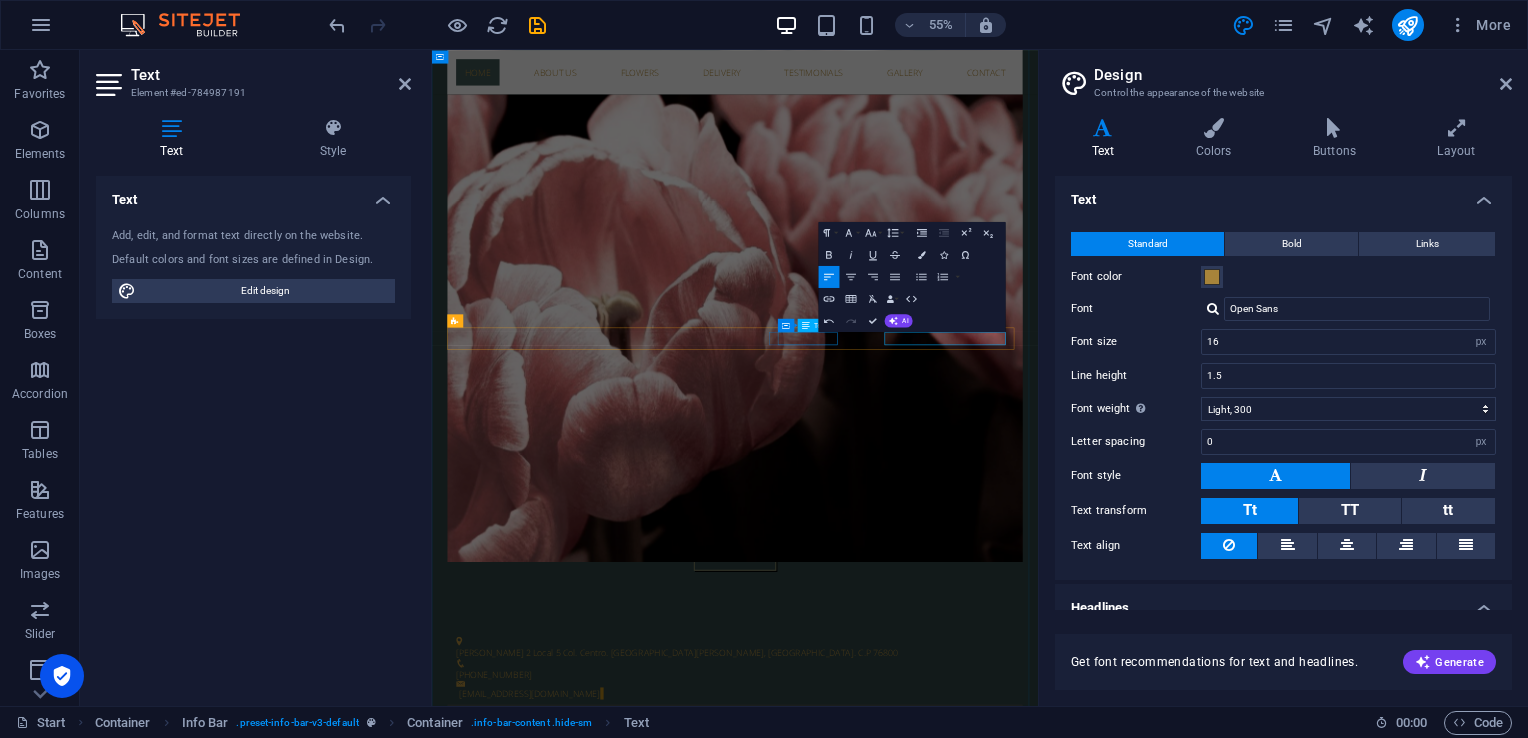 click on "[PHONE_NUMBER]" at bounding box center [975, 1185] 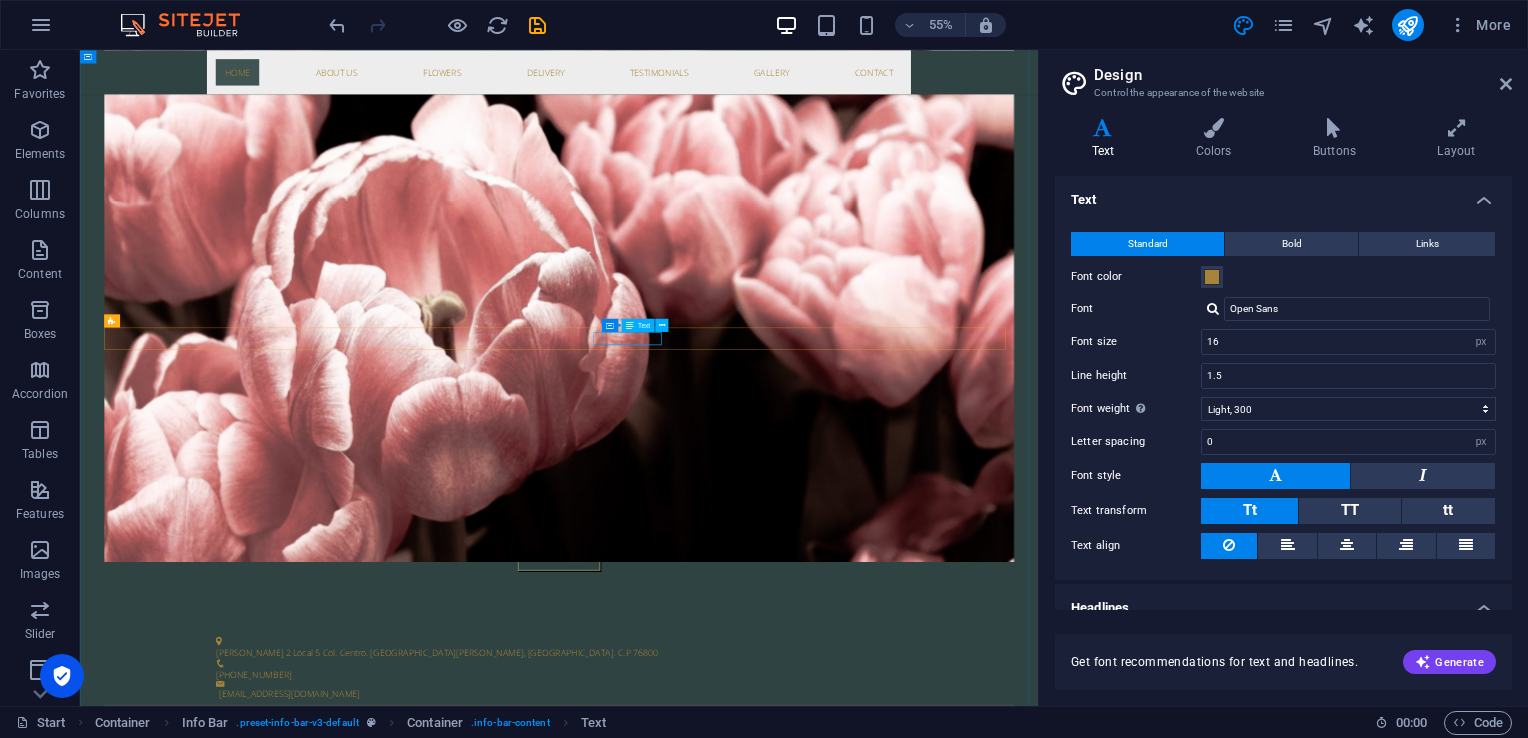 click on "[PHONE_NUMBER]" at bounding box center (943, 1185) 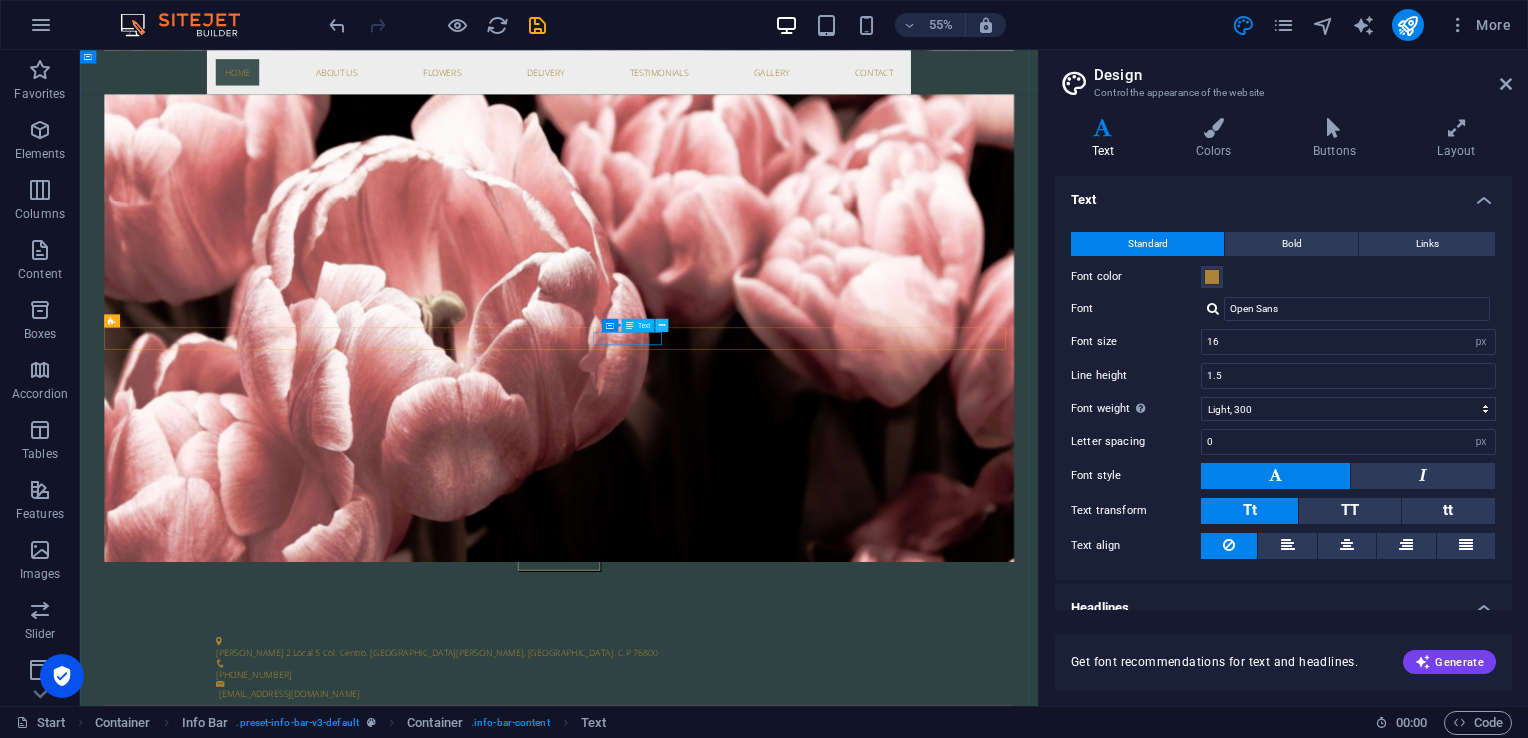click at bounding box center [662, 325] 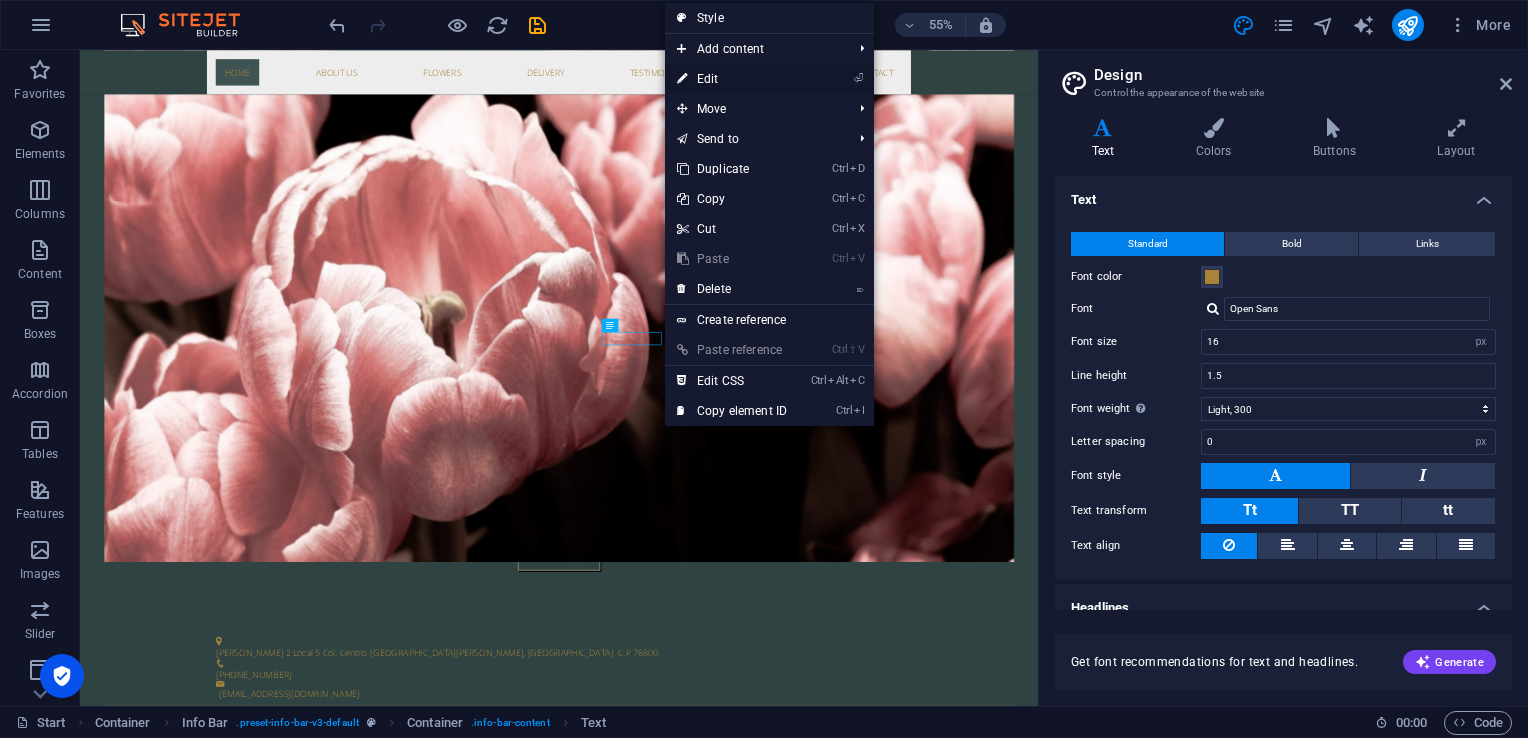 click on "⏎  Edit" at bounding box center [732, 79] 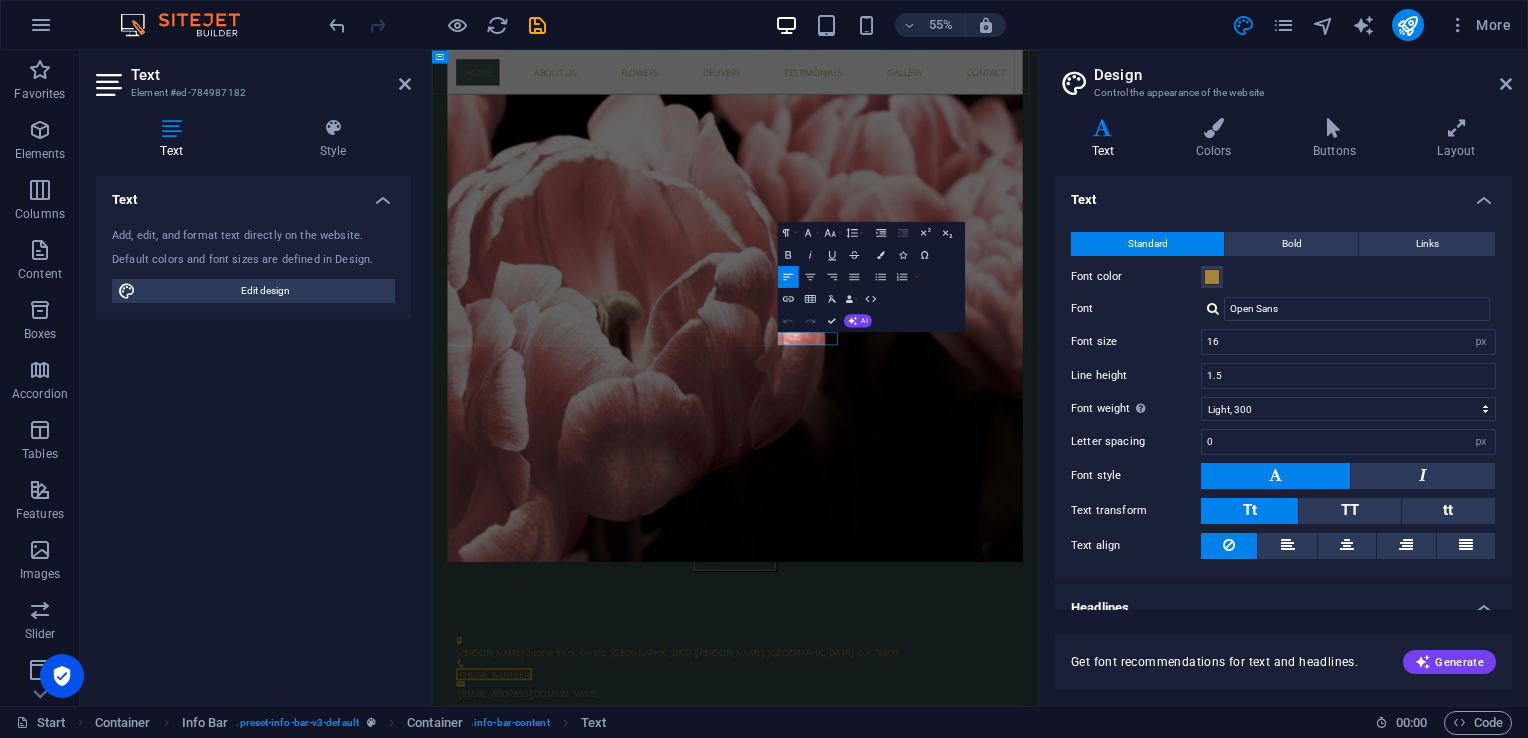 type 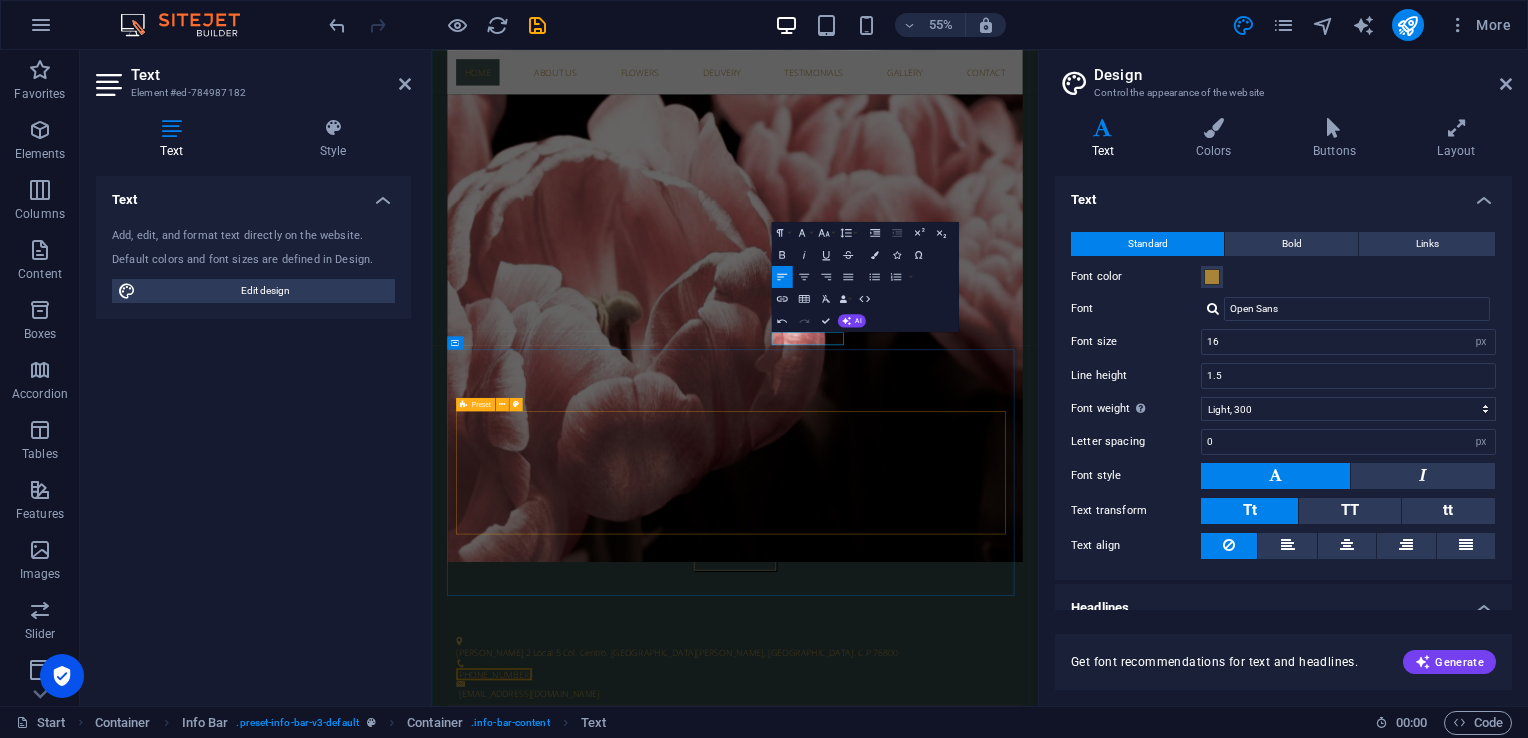 click on "Fresh Flowers Lorem ipsum dolor sit amet, consectetur adipisicing elit. Veritatis, dolorem! Perfect Choice Lorem ipsum dolor sit amet, consectetur adipisicing elit. Veritatis, dolorem! Delivery Lorem ipsum dolor sit amet, consectetur adipisicing elit. Veritatis, dolorem!" at bounding box center (983, 1631) 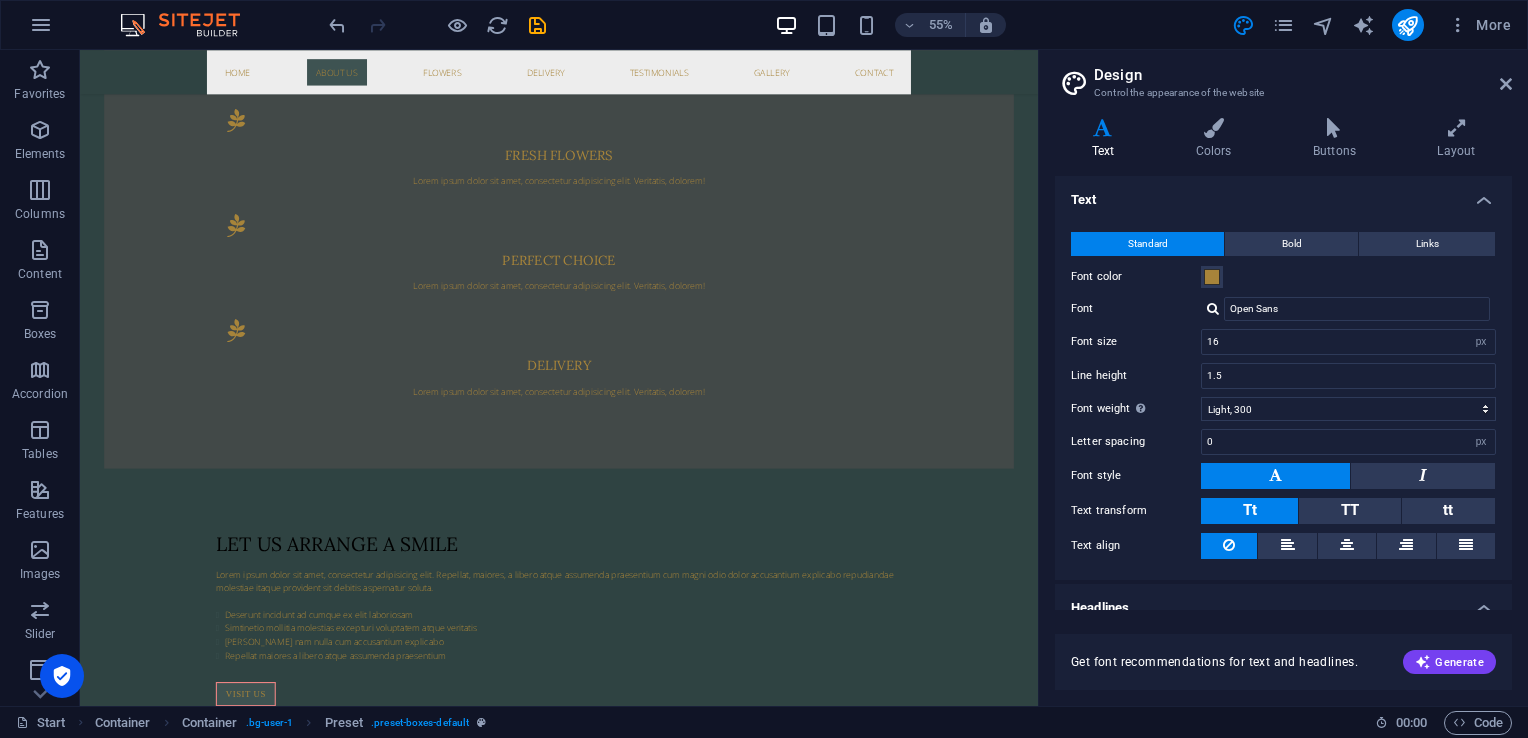 scroll, scrollTop: 1787, scrollLeft: 0, axis: vertical 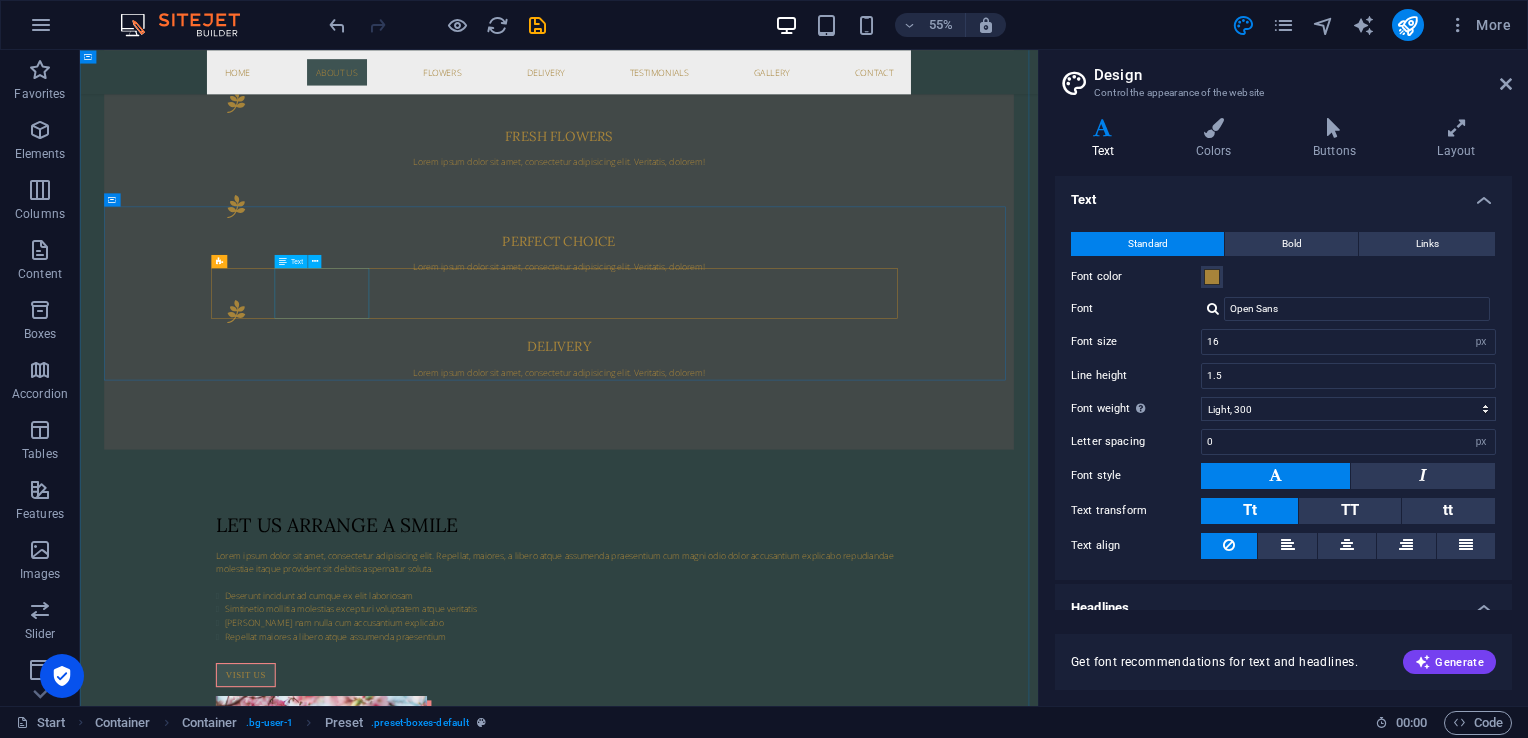 click on "Monday 08:00 AM - 4:00 PM" at bounding box center [951, 2431] 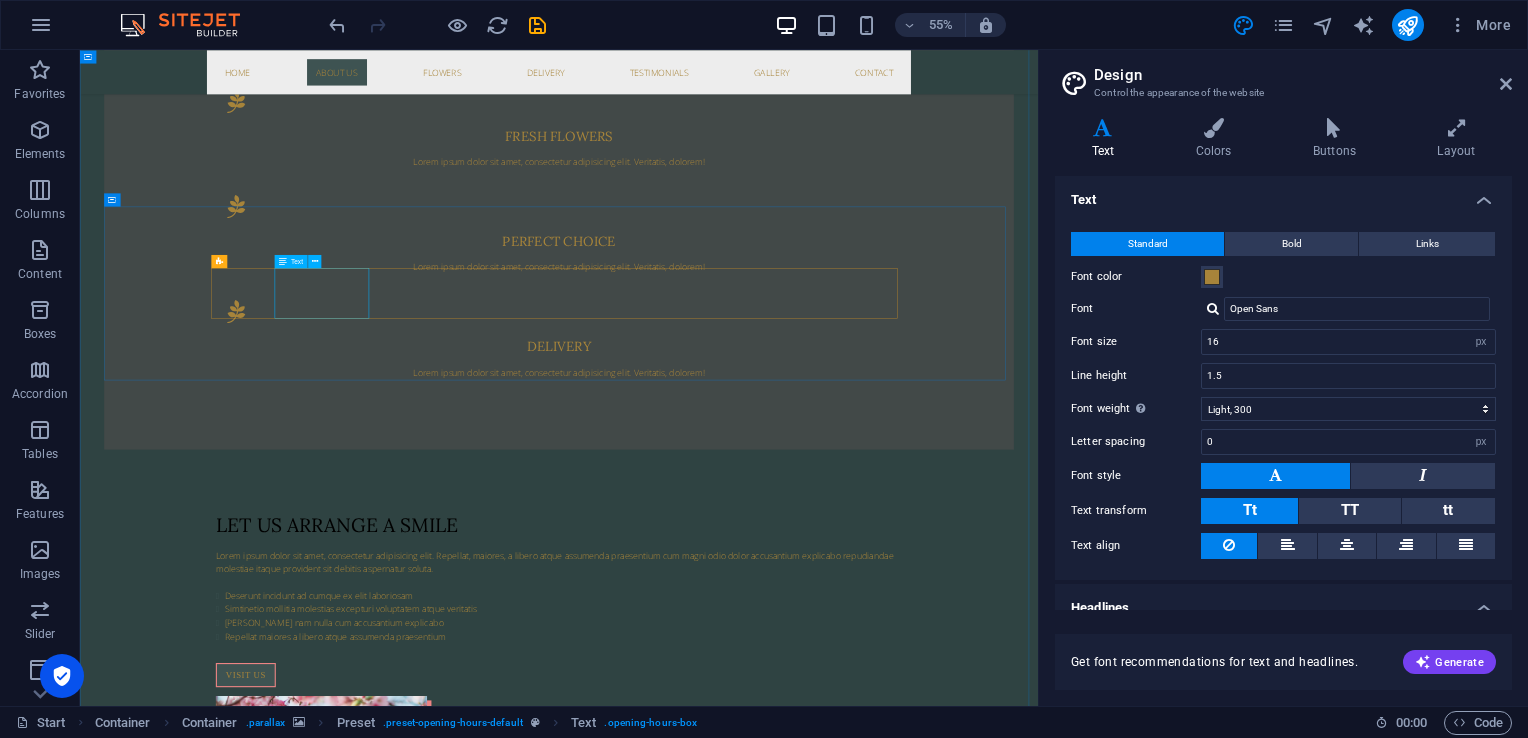 click on "Text" at bounding box center [297, 261] 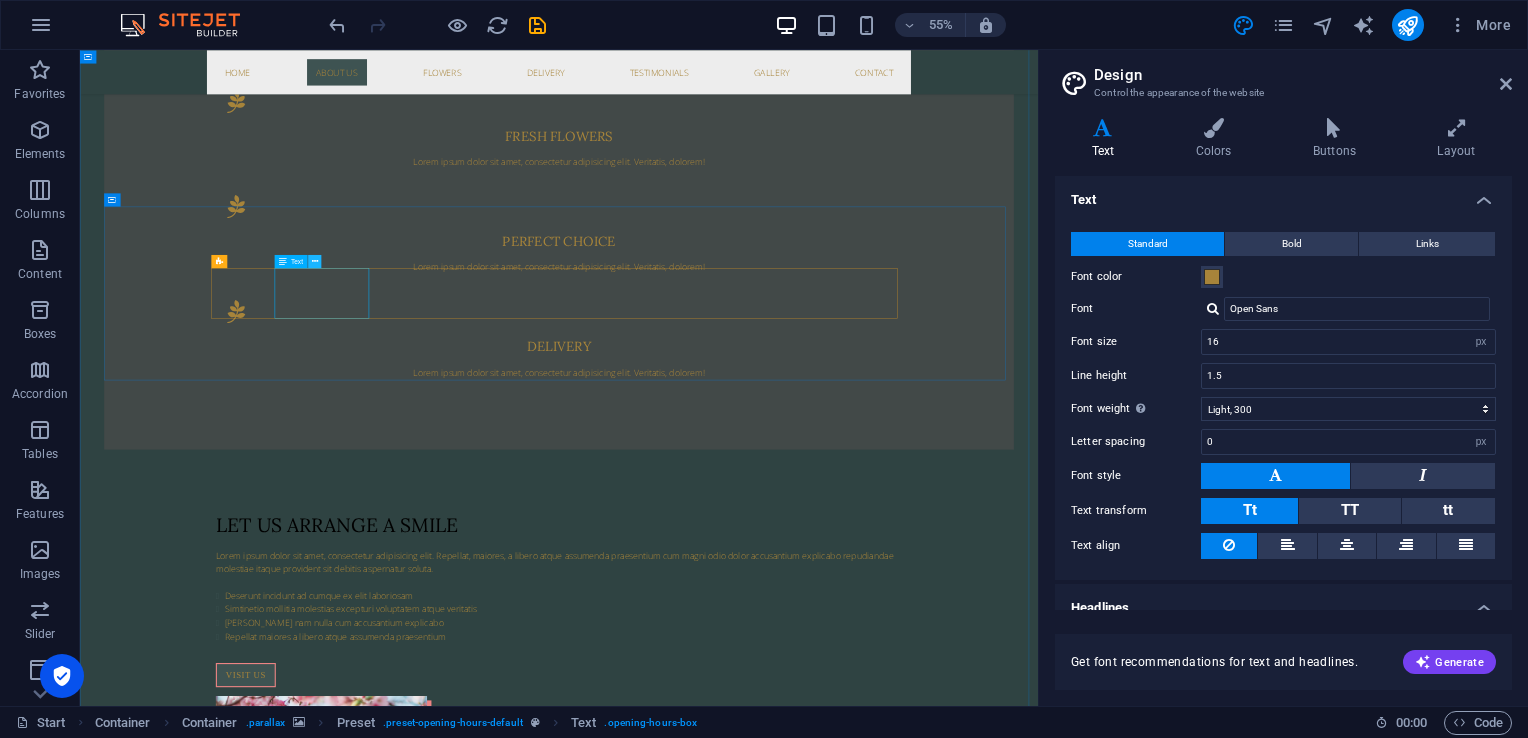 click at bounding box center (314, 261) 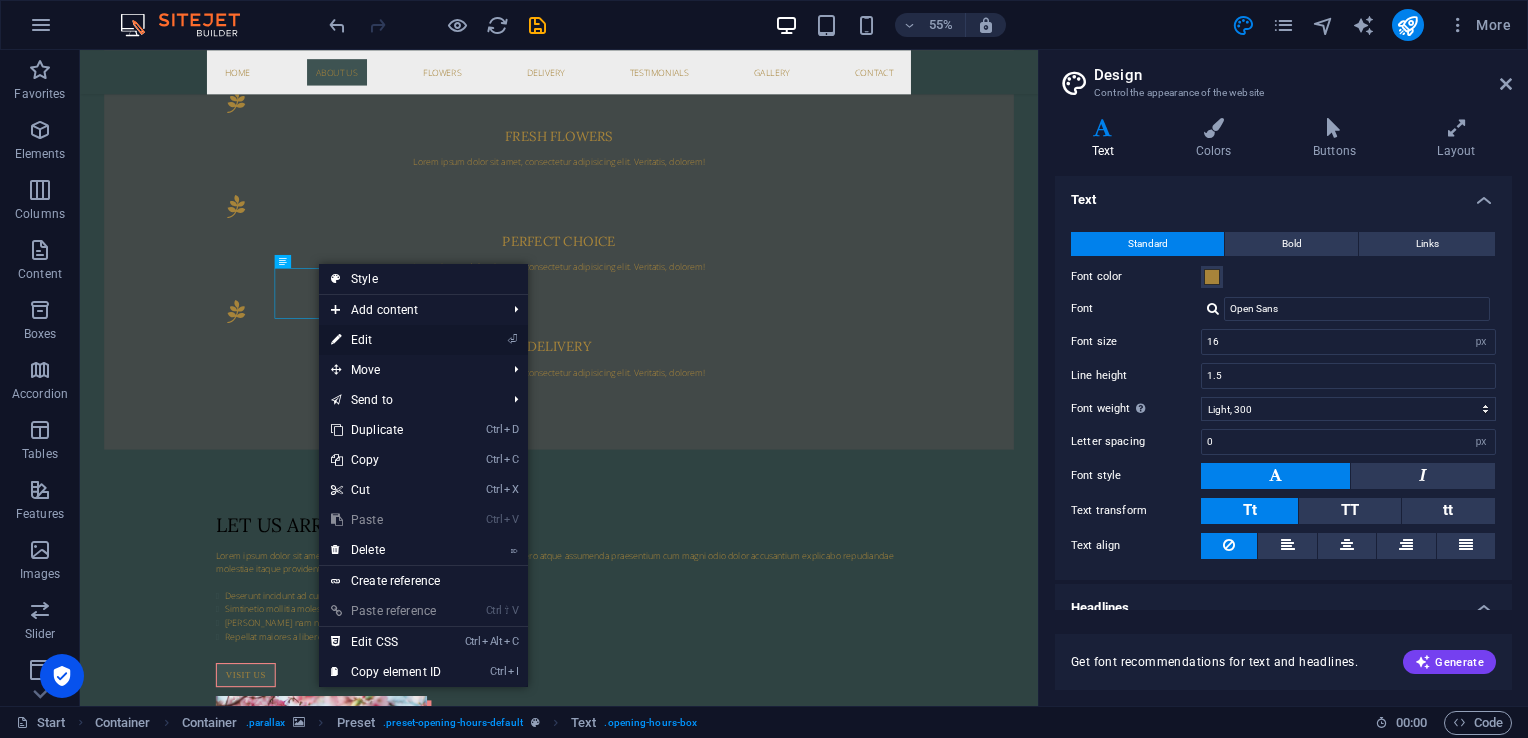click on "⏎  Edit" at bounding box center (386, 340) 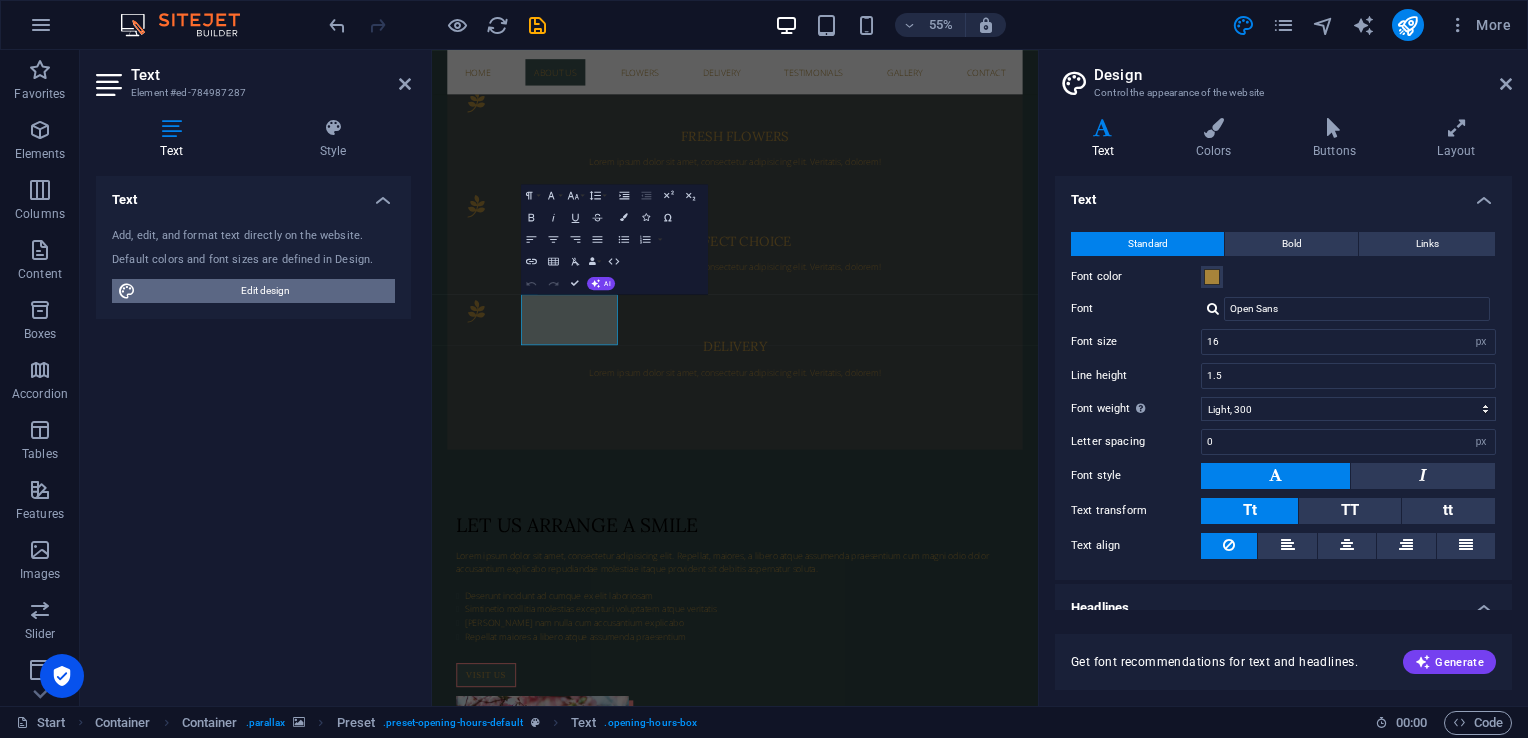 click on "Edit design" at bounding box center (265, 291) 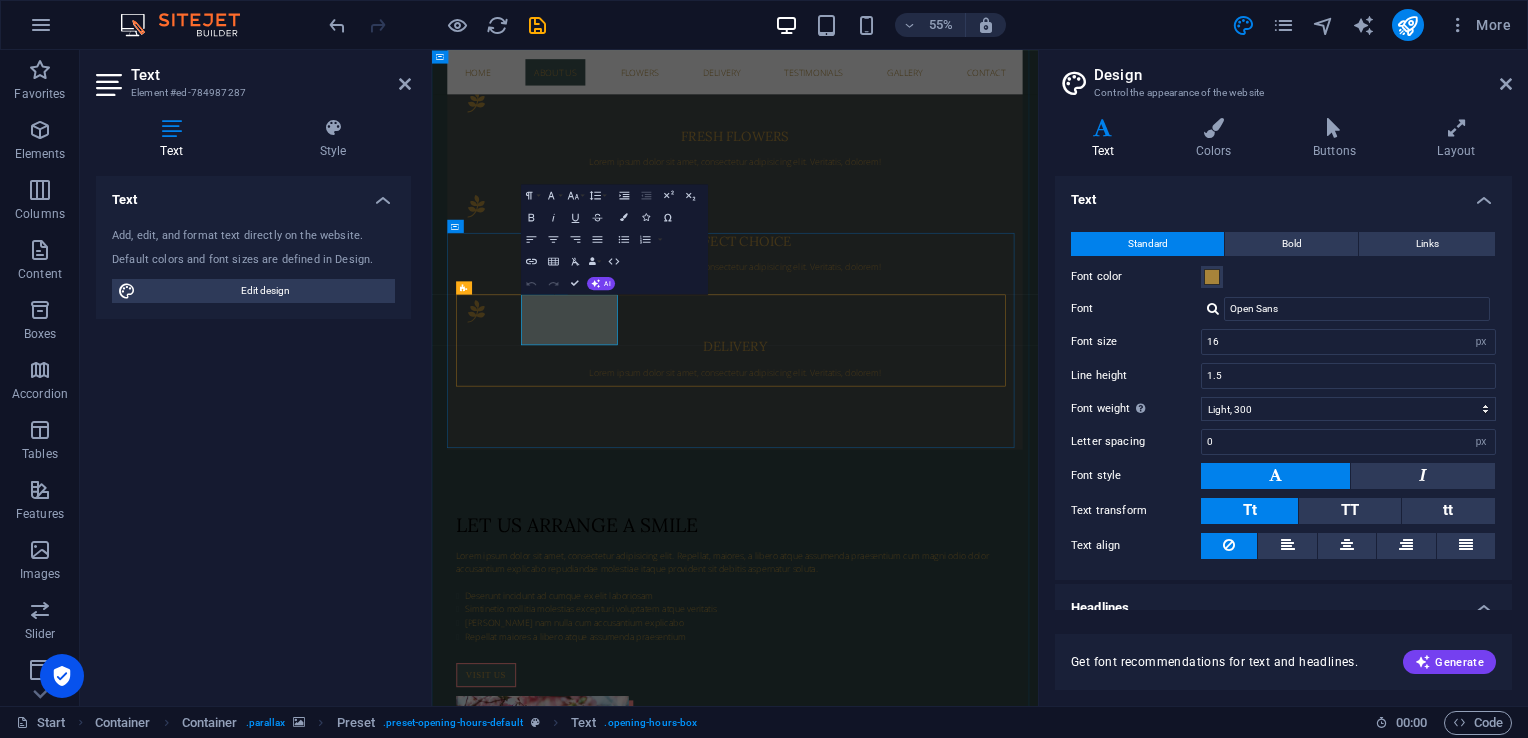 click on "08:00 AM - 4:00 PM" at bounding box center (983, 2442) 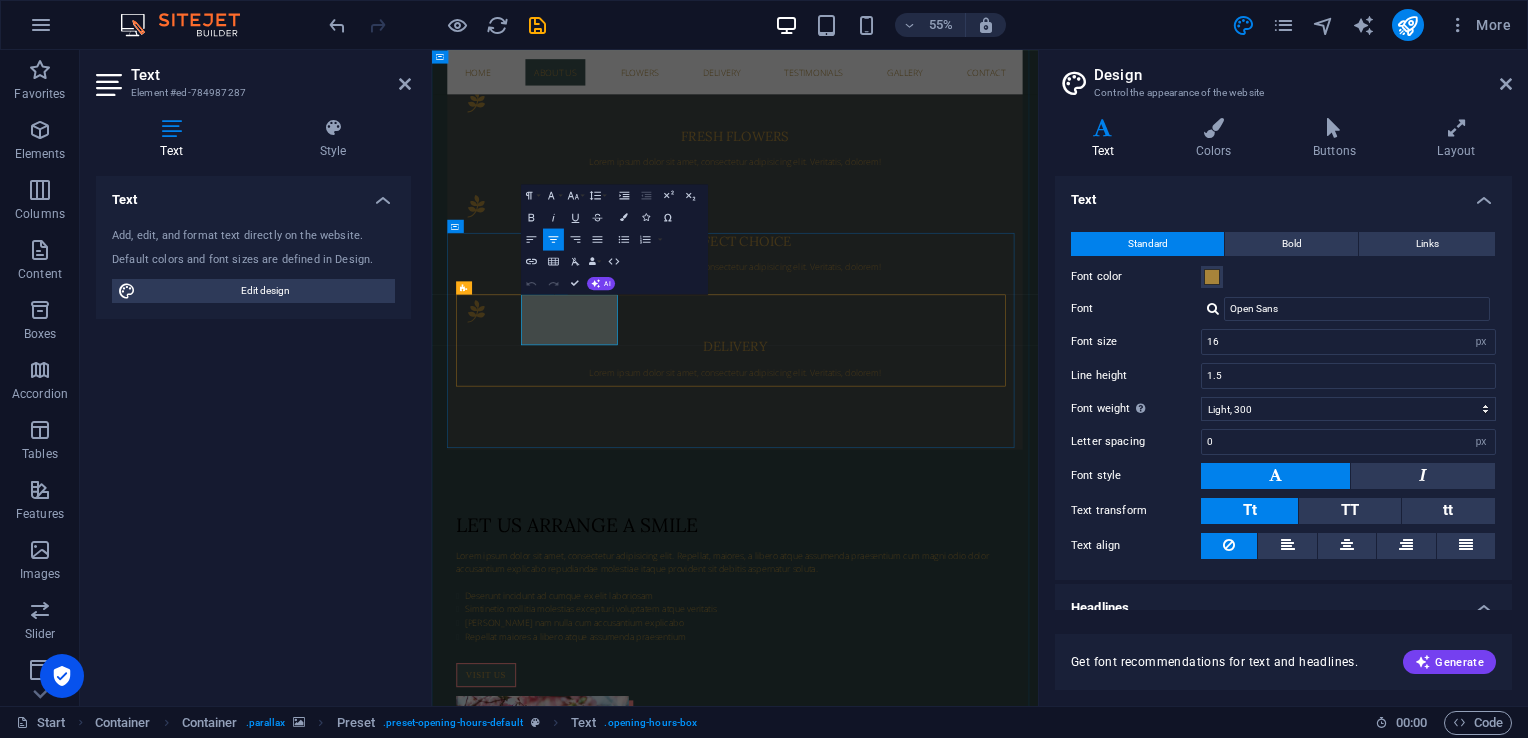 click on "08:00 AM - 4:00 PM" at bounding box center (983, 2442) 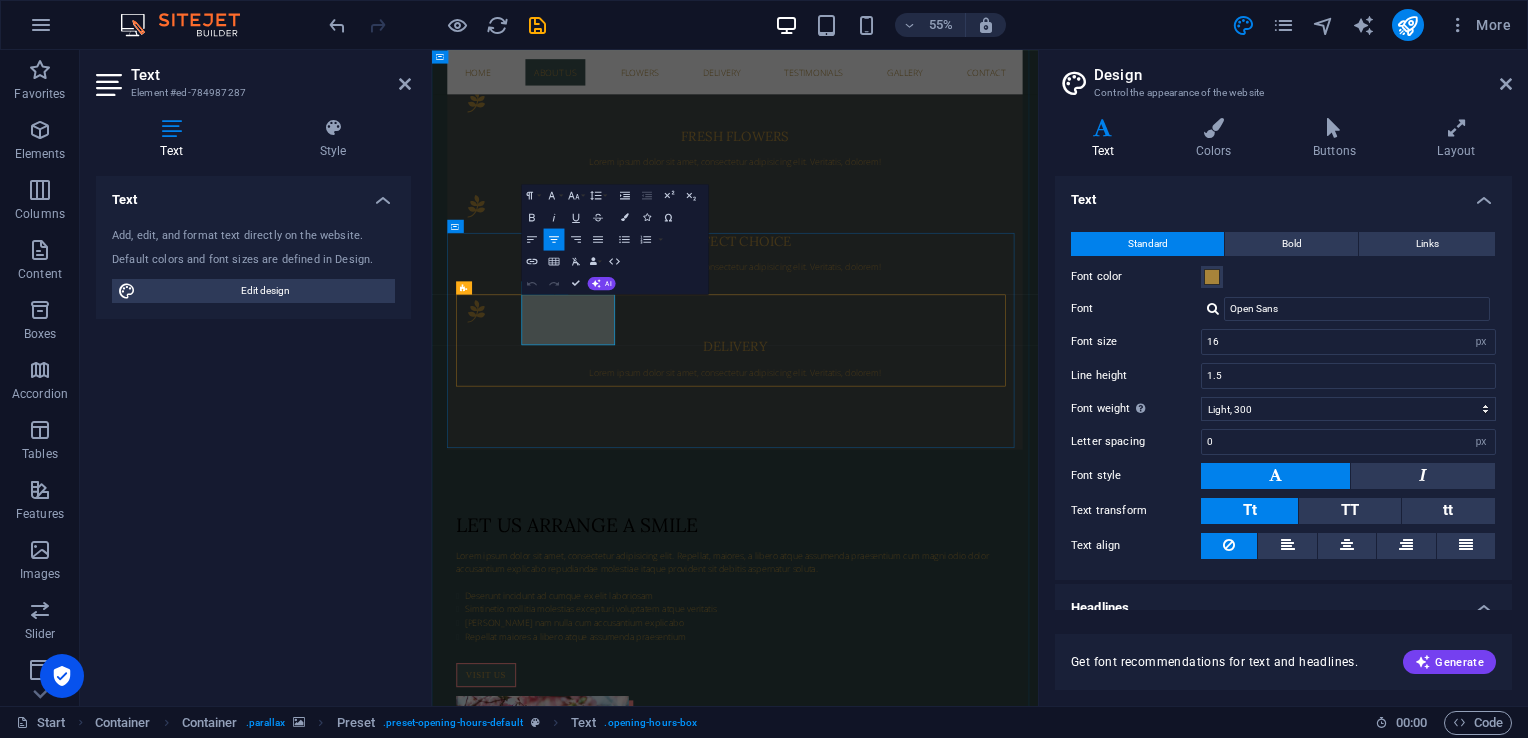 type 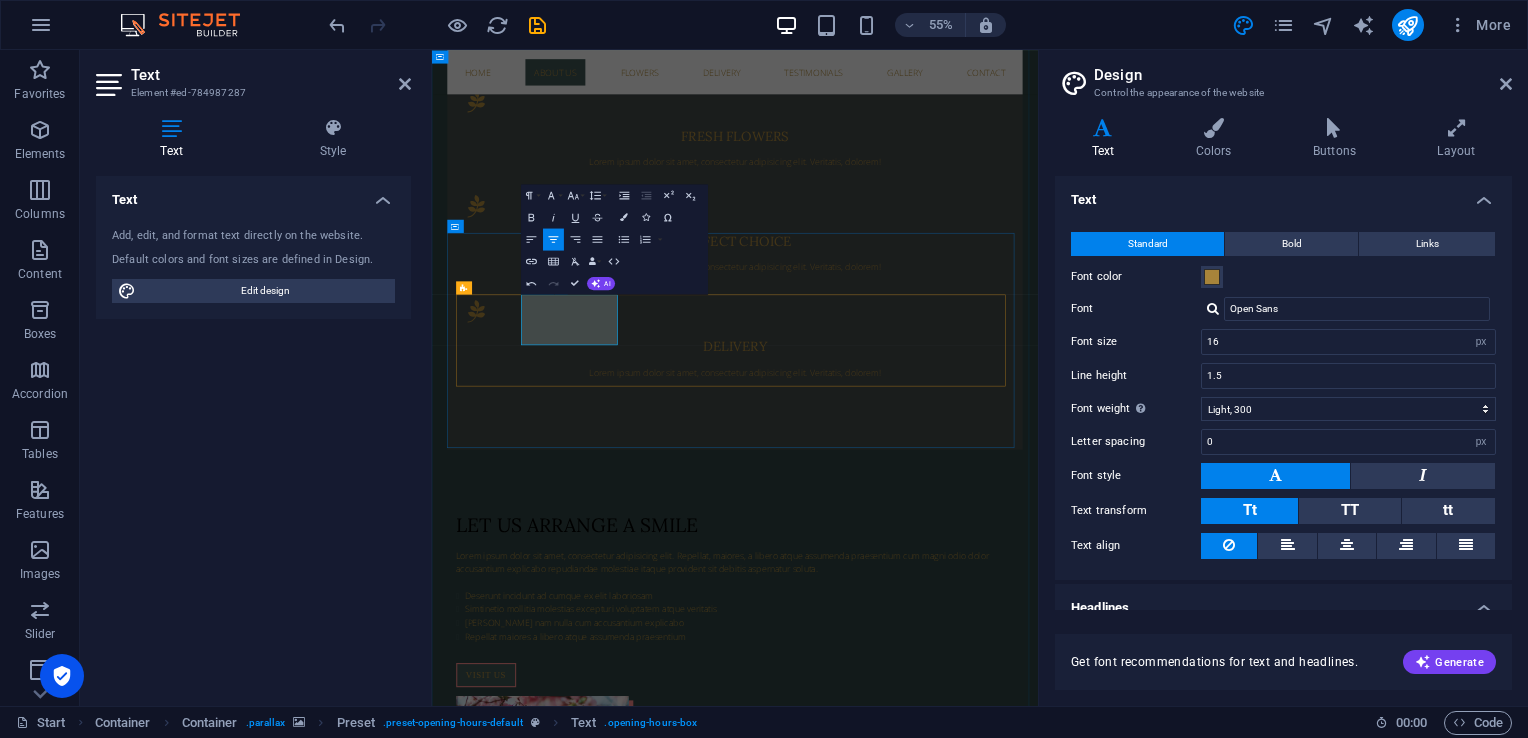 click on "09:00 AM - 4:00 PM" at bounding box center [983, 2480] 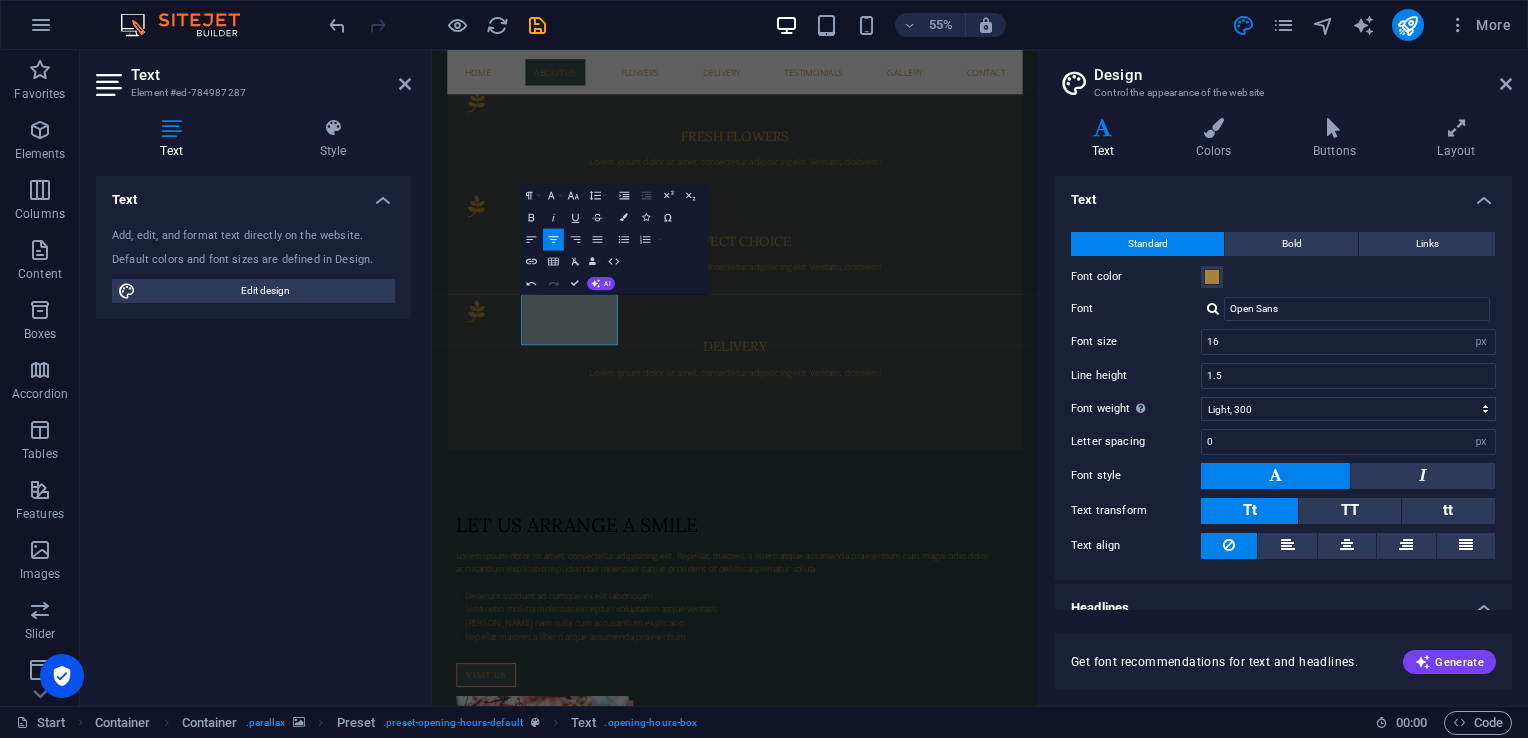click at bounding box center [983, 1665] 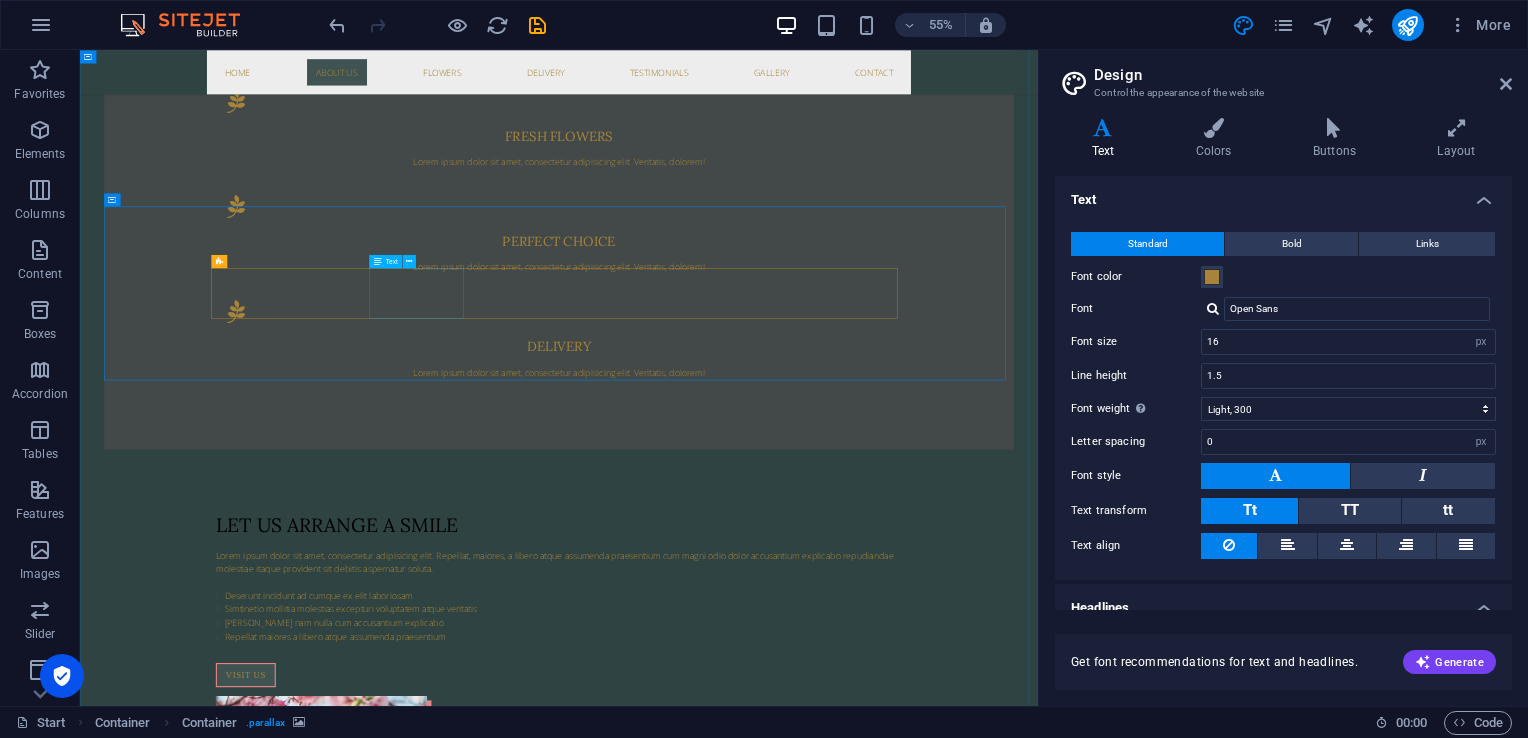 click on "Tuesday 08:00 AM - 4:00 PM" at bounding box center (951, 2506) 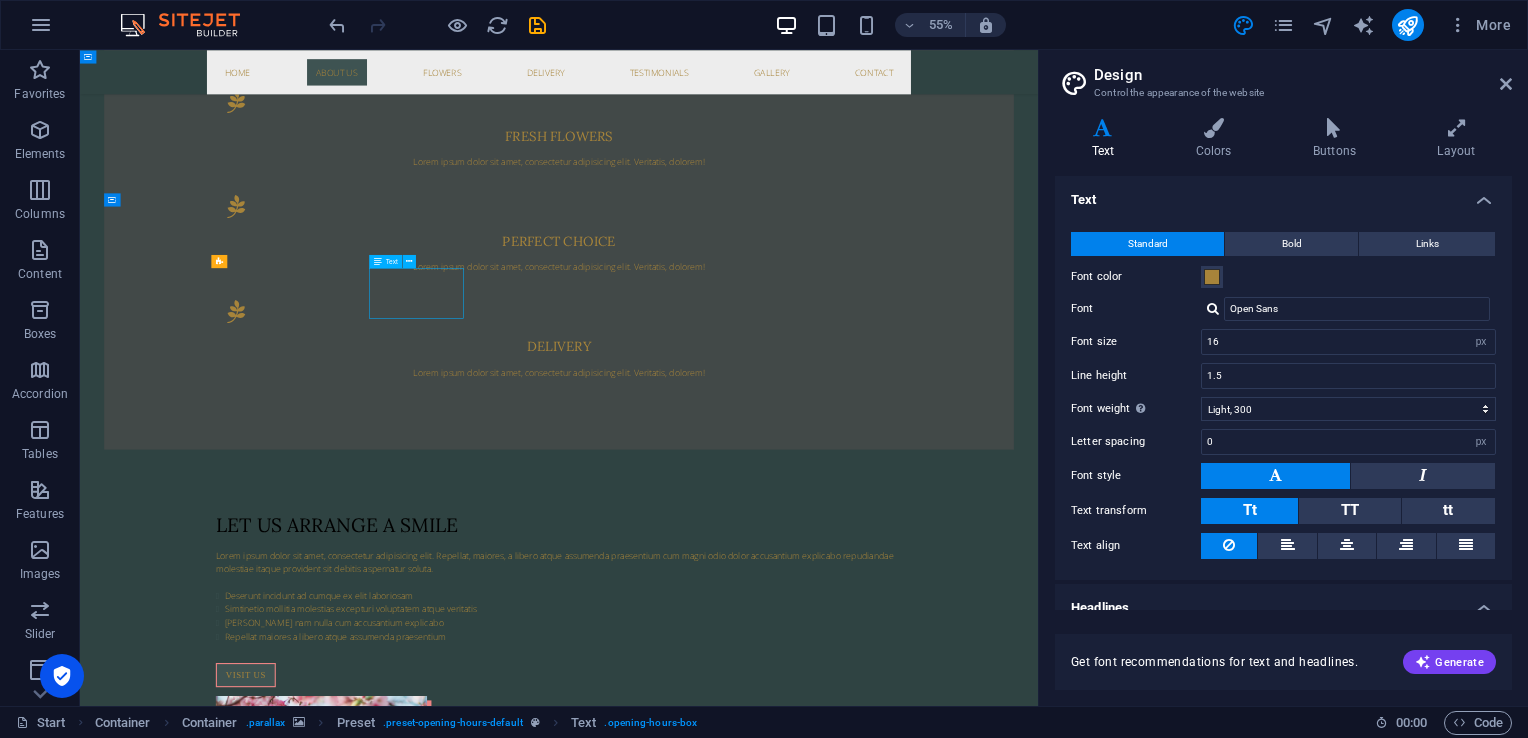 click on "Tuesday 08:00 AM - 4:00 PM" at bounding box center (951, 2506) 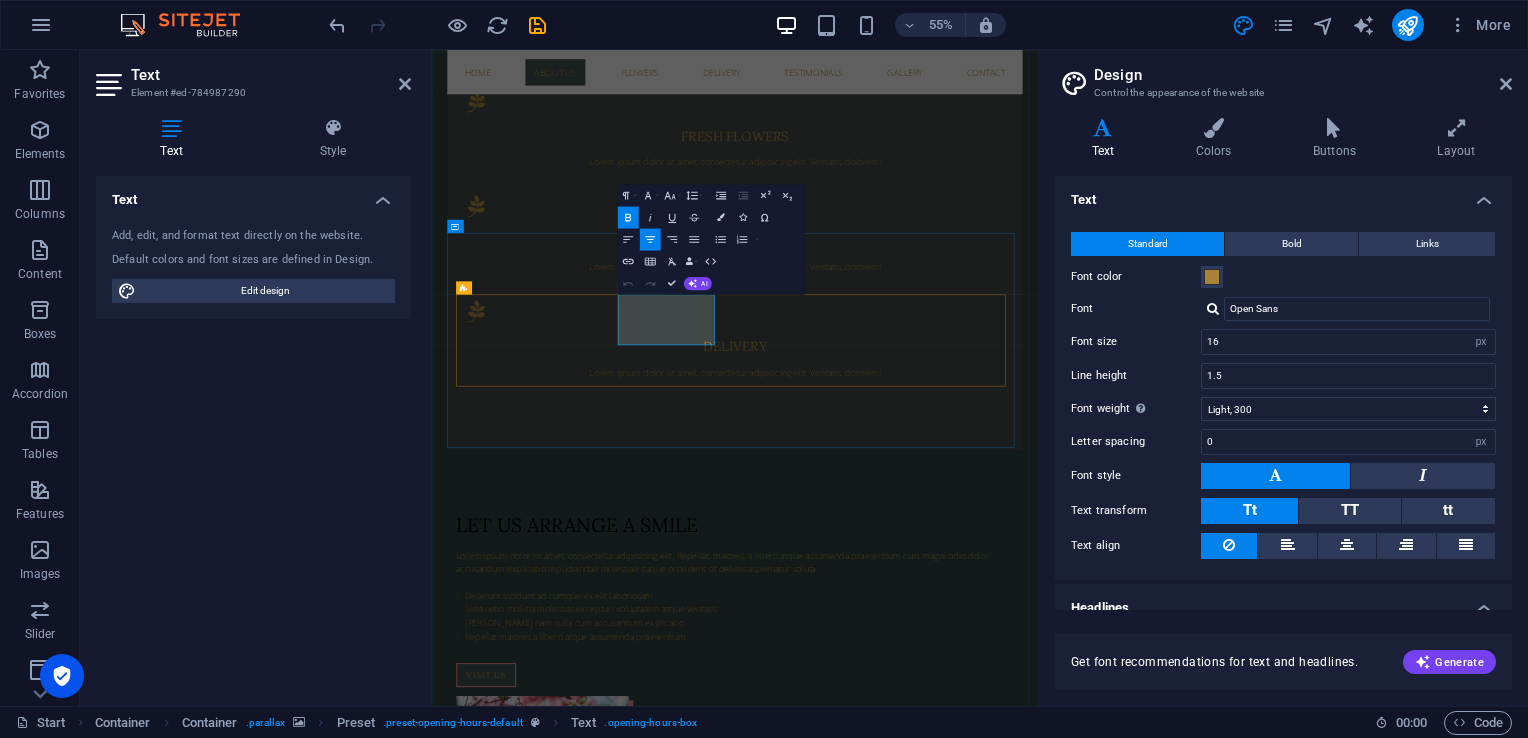 click on "Tuesday" at bounding box center (983, 2496) 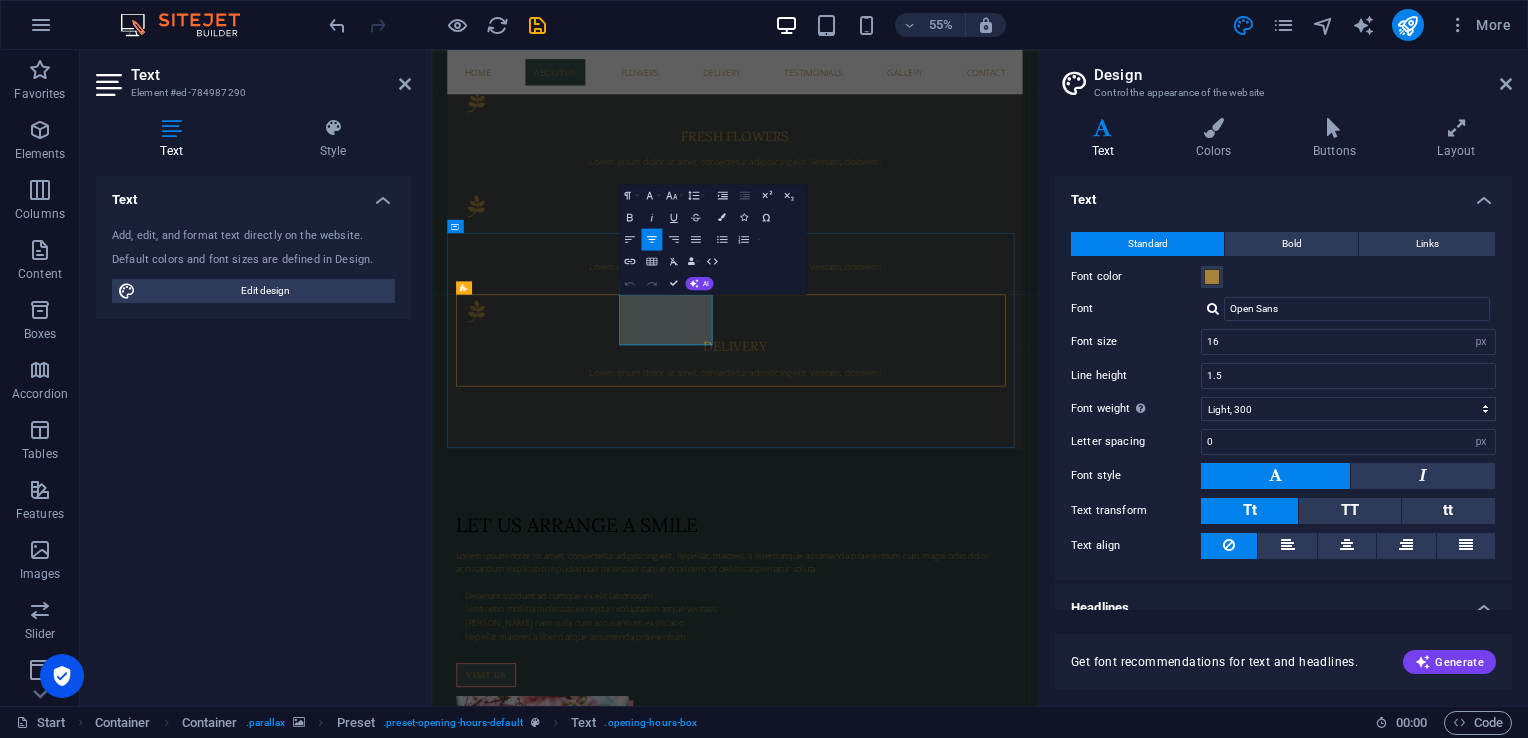 type 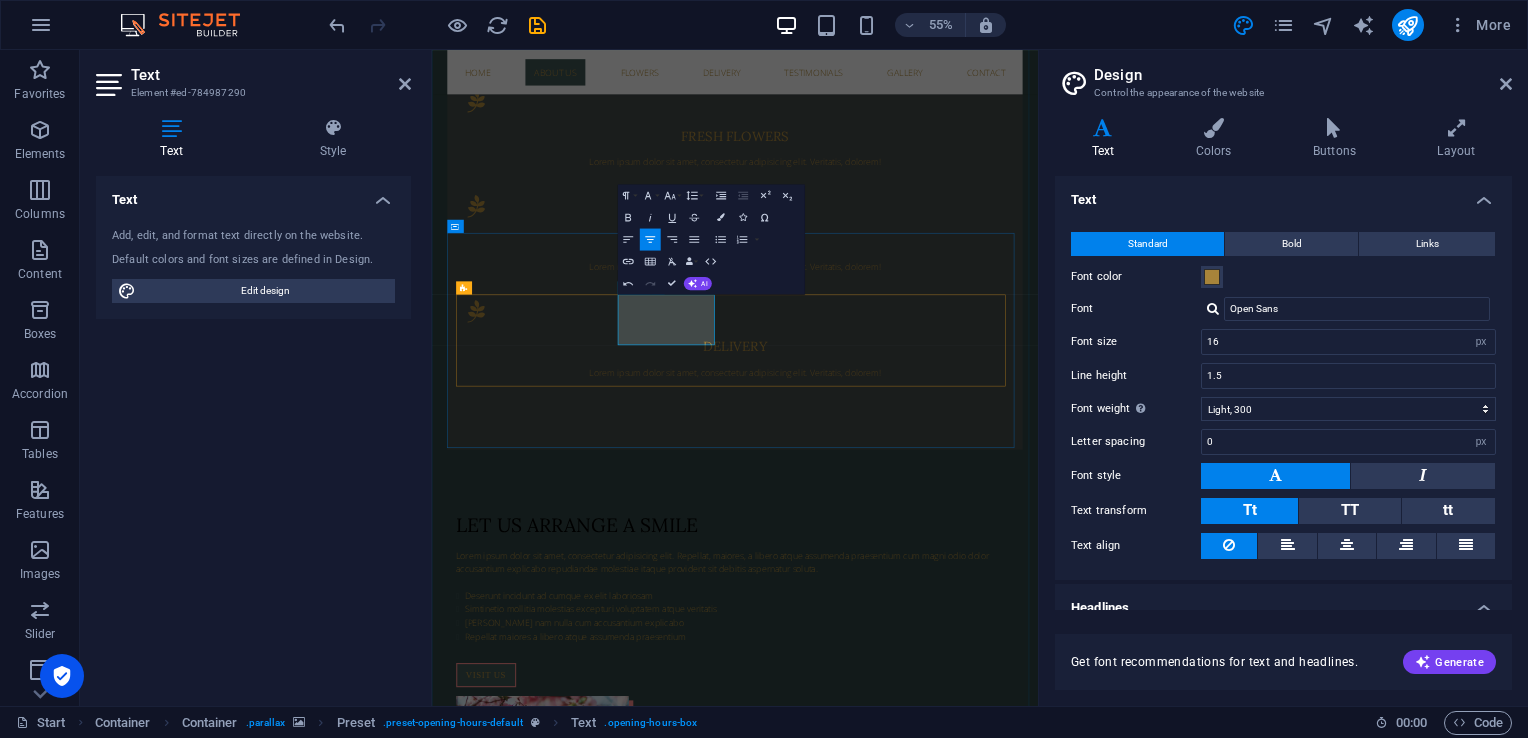 click on "Tuesday" at bounding box center (983, 2534) 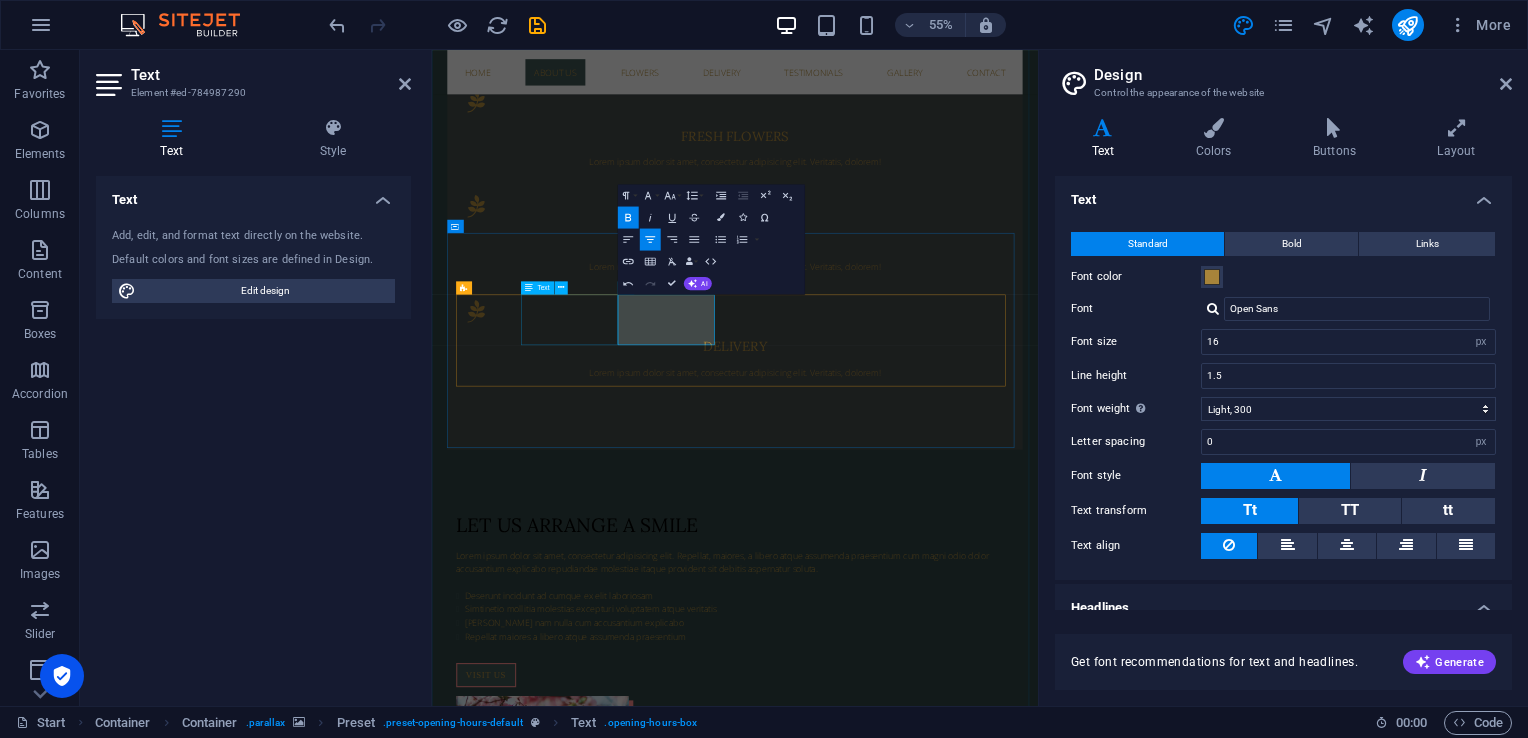 click on "Monday 09:00 AM - 5:00 PM" at bounding box center [983, 2469] 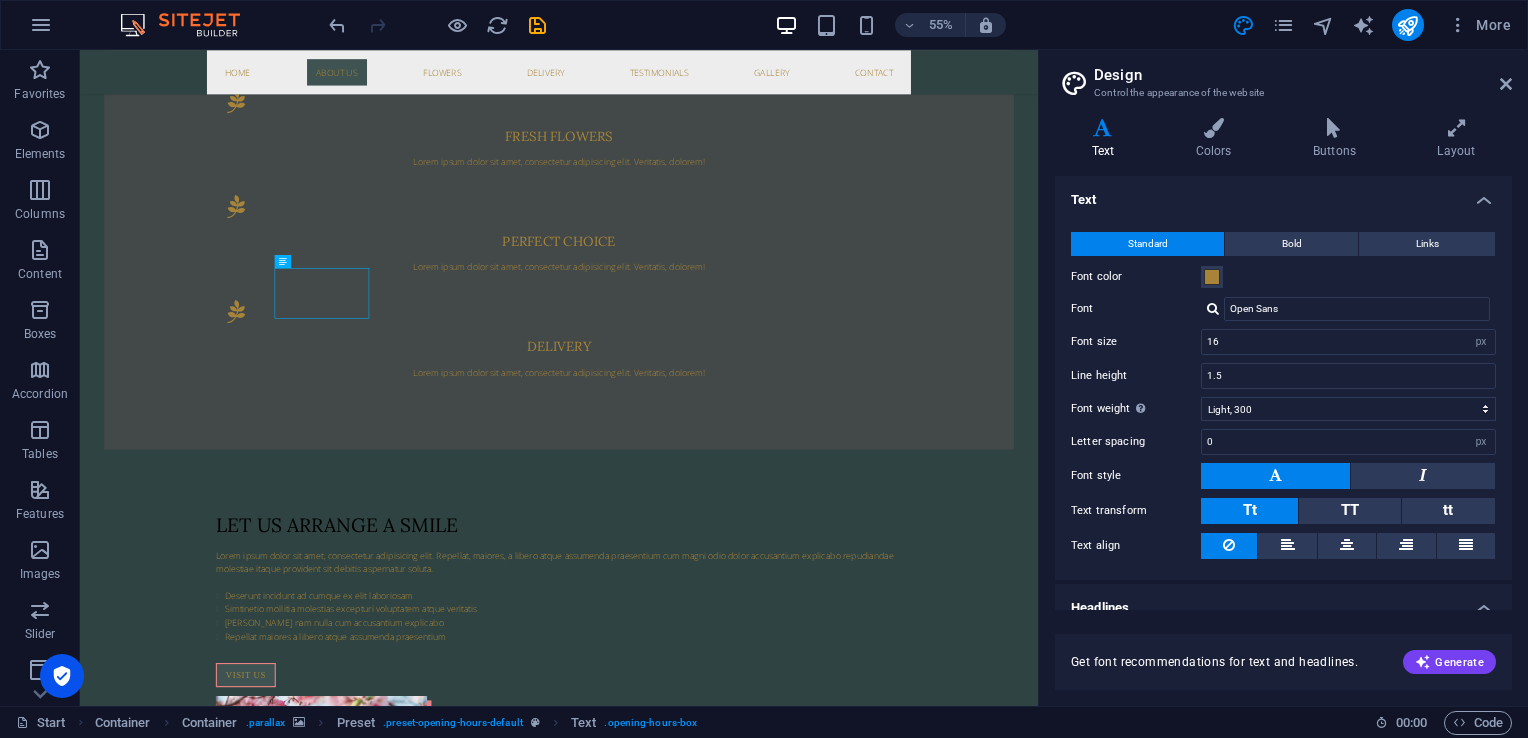 click on "Monday 09:00 AM - 5:00 PM MARTES 09:00 AM - 5:00 PM Wednesday 08:00 AM - 4:00 PM Thursday 08:00 AM - 4:00 PM Friday 08:00 AM - 4:00 PM Saturday 09:00 AM - 2:00 PM Sunday closed" at bounding box center [951, 2234] 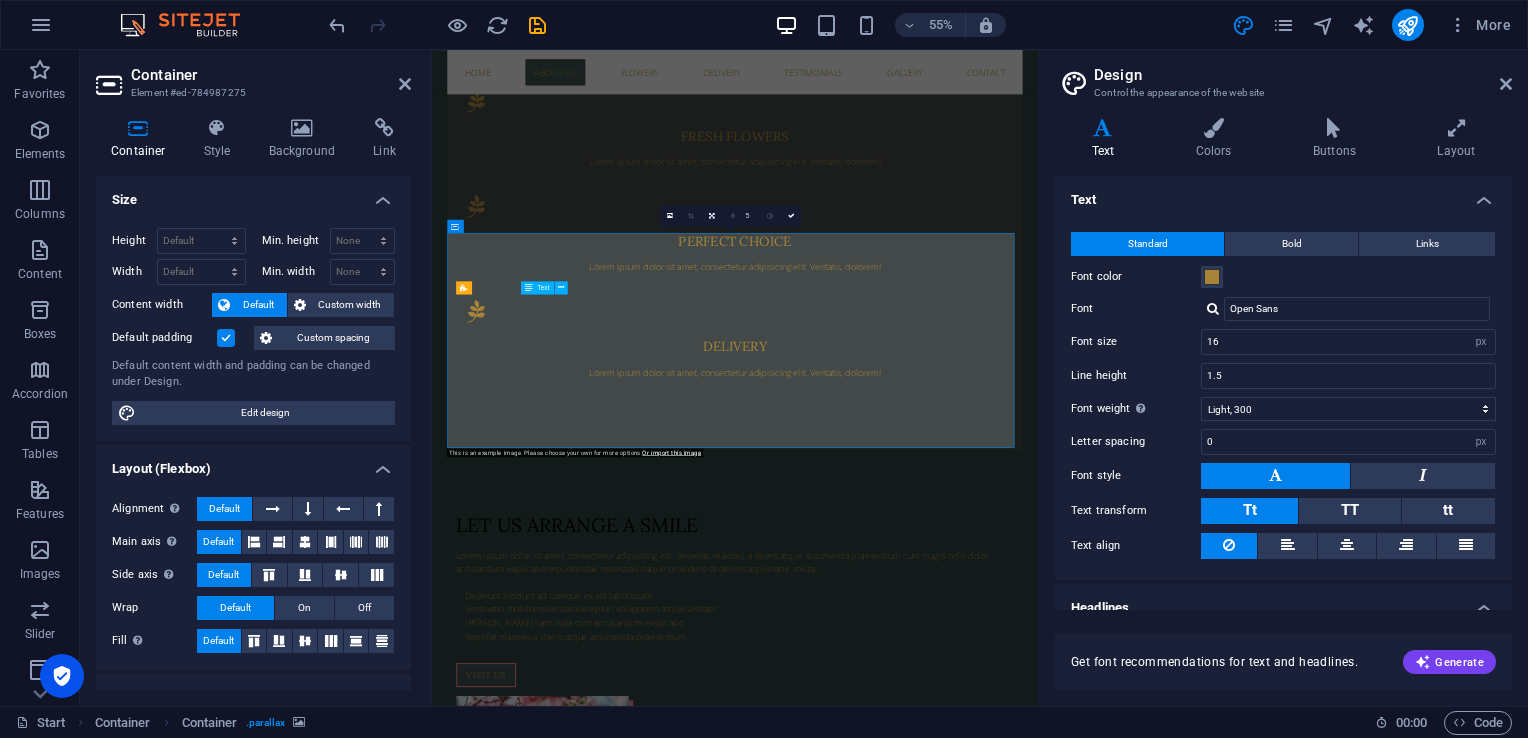 click on "Monday 09:00 AM - 5:00 PM" at bounding box center (983, 2431) 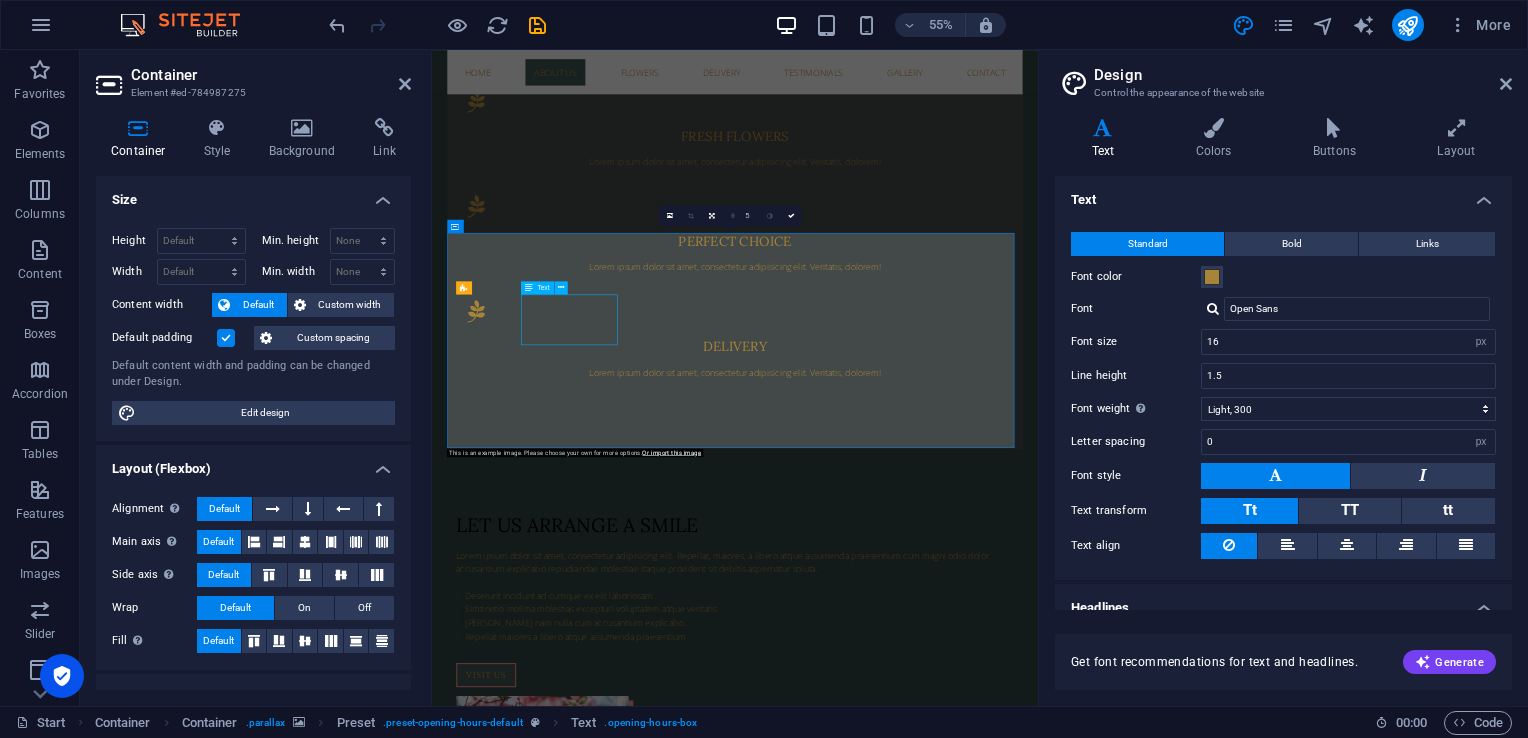 click on "Monday 09:00 AM - 5:00 PM" at bounding box center [983, 2431] 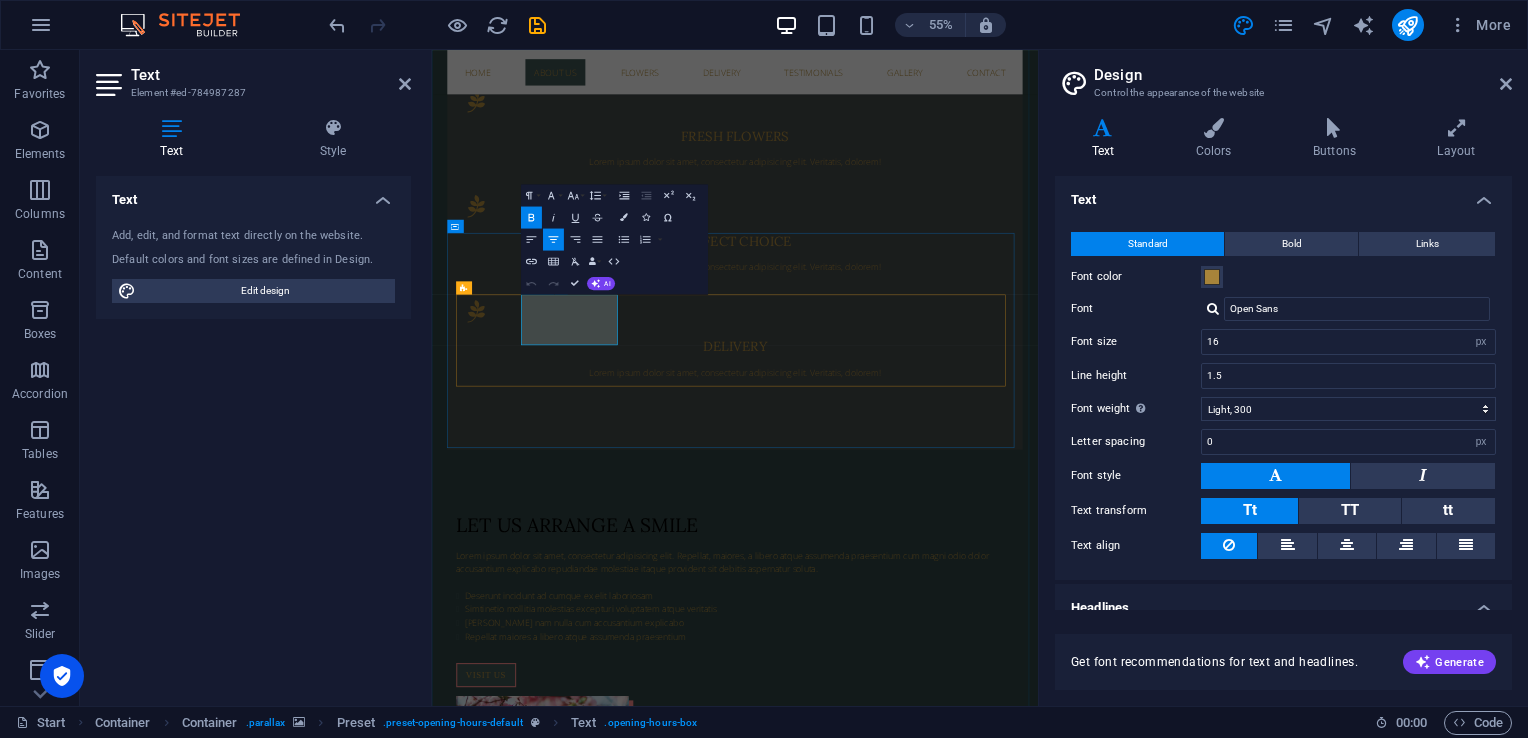 click on "Monday" at bounding box center (983, 2421) 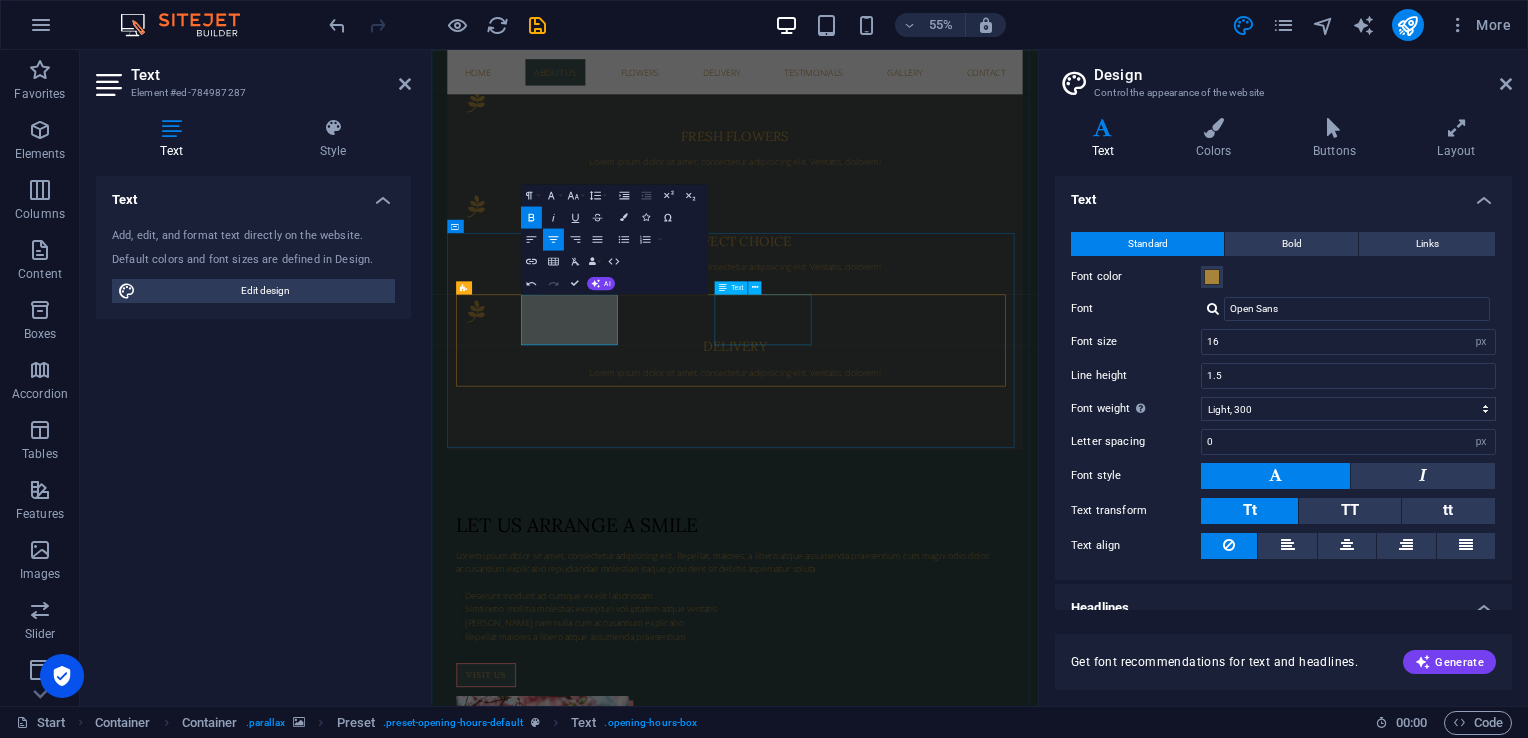 click on "Wednesday 08:00 AM - 4:00 PM" at bounding box center (983, 2619) 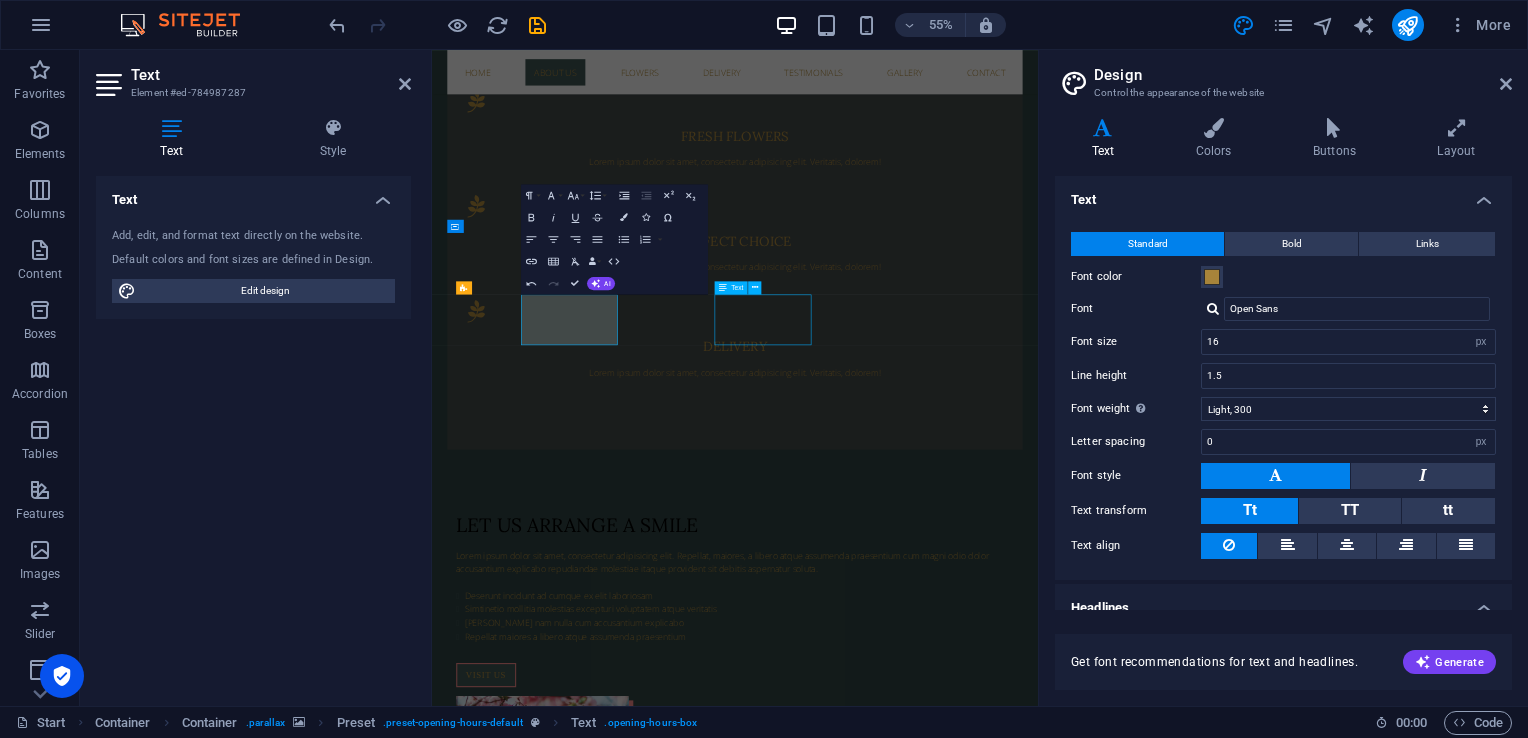 click on "Wednesday 08:00 AM - 4:00 PM" at bounding box center [983, 2619] 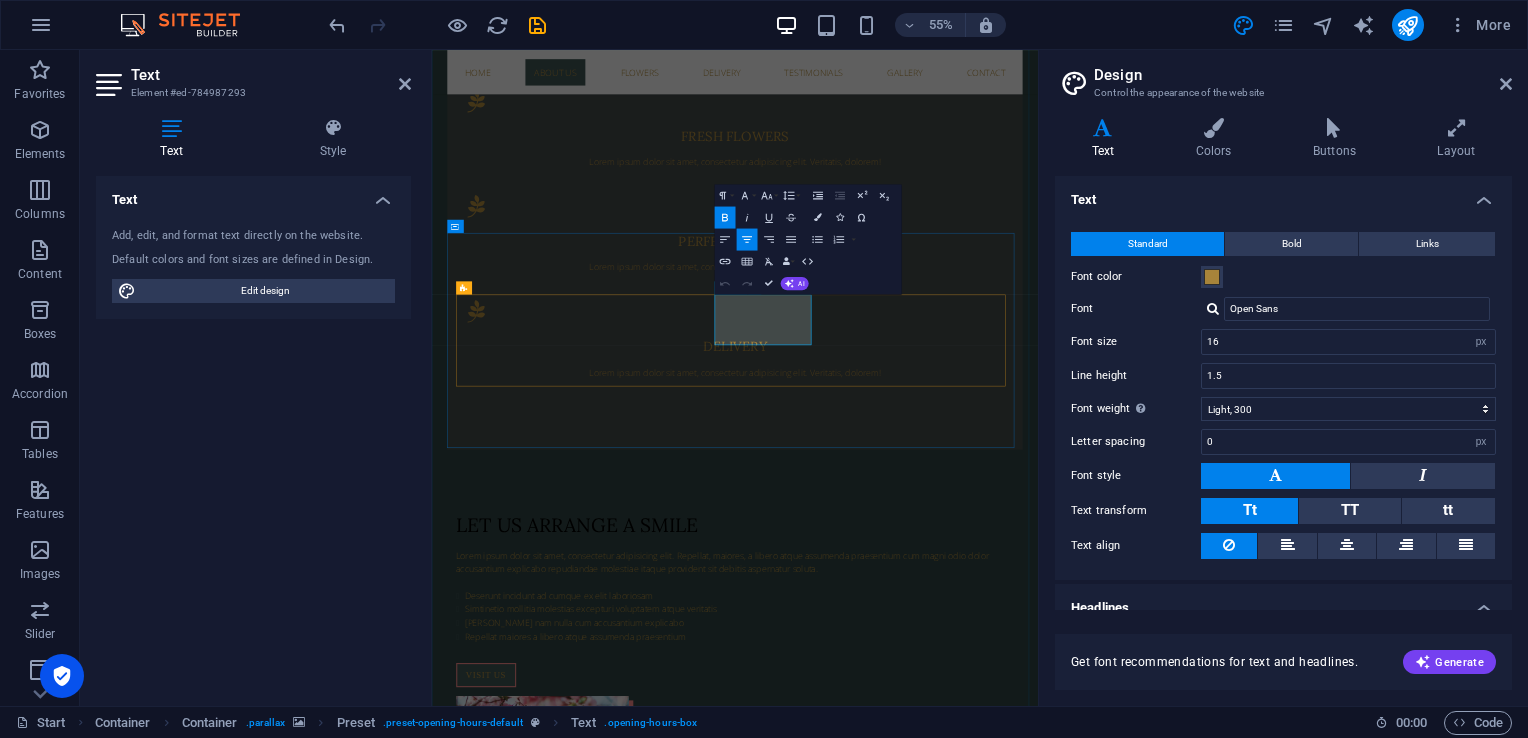 click on "Wednesday" at bounding box center [983, 2571] 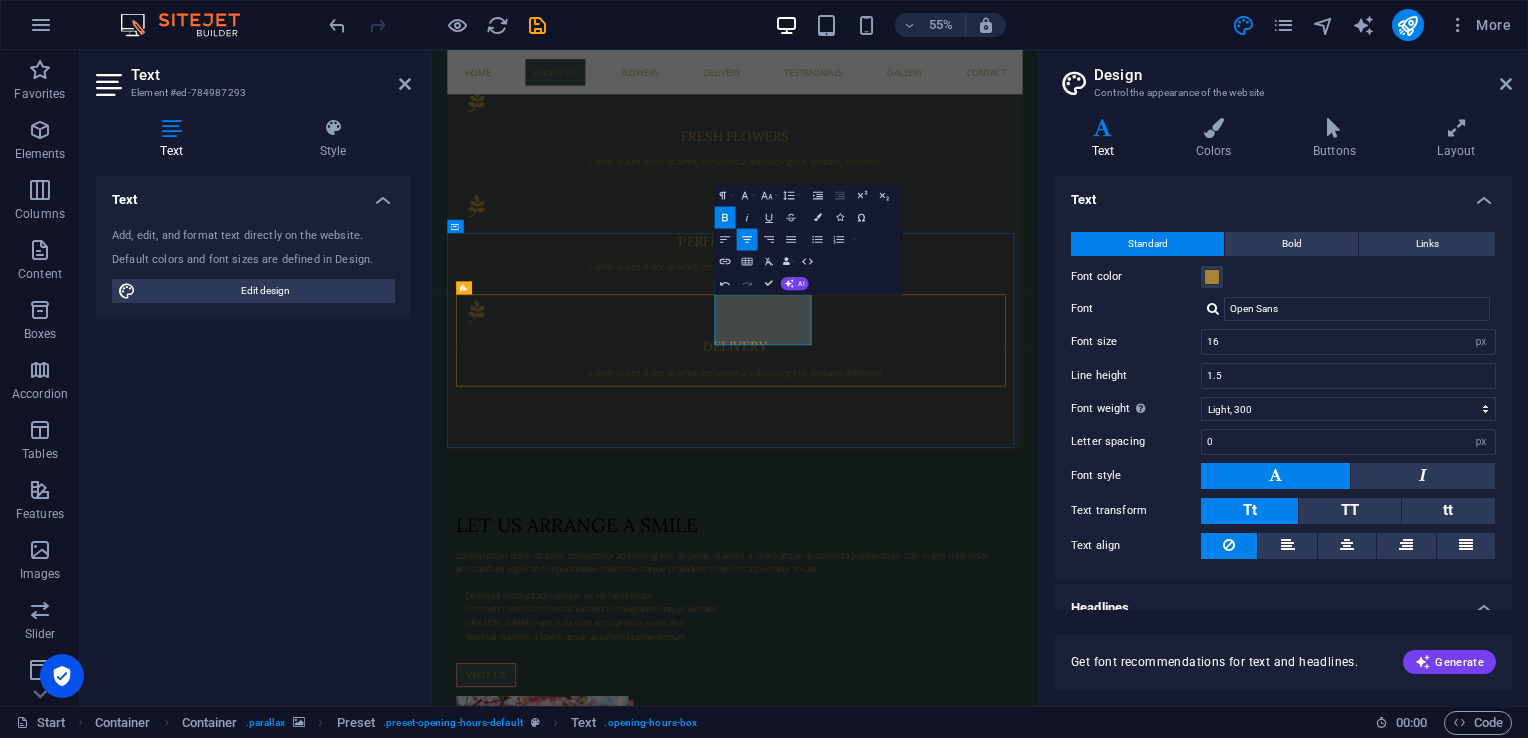 type 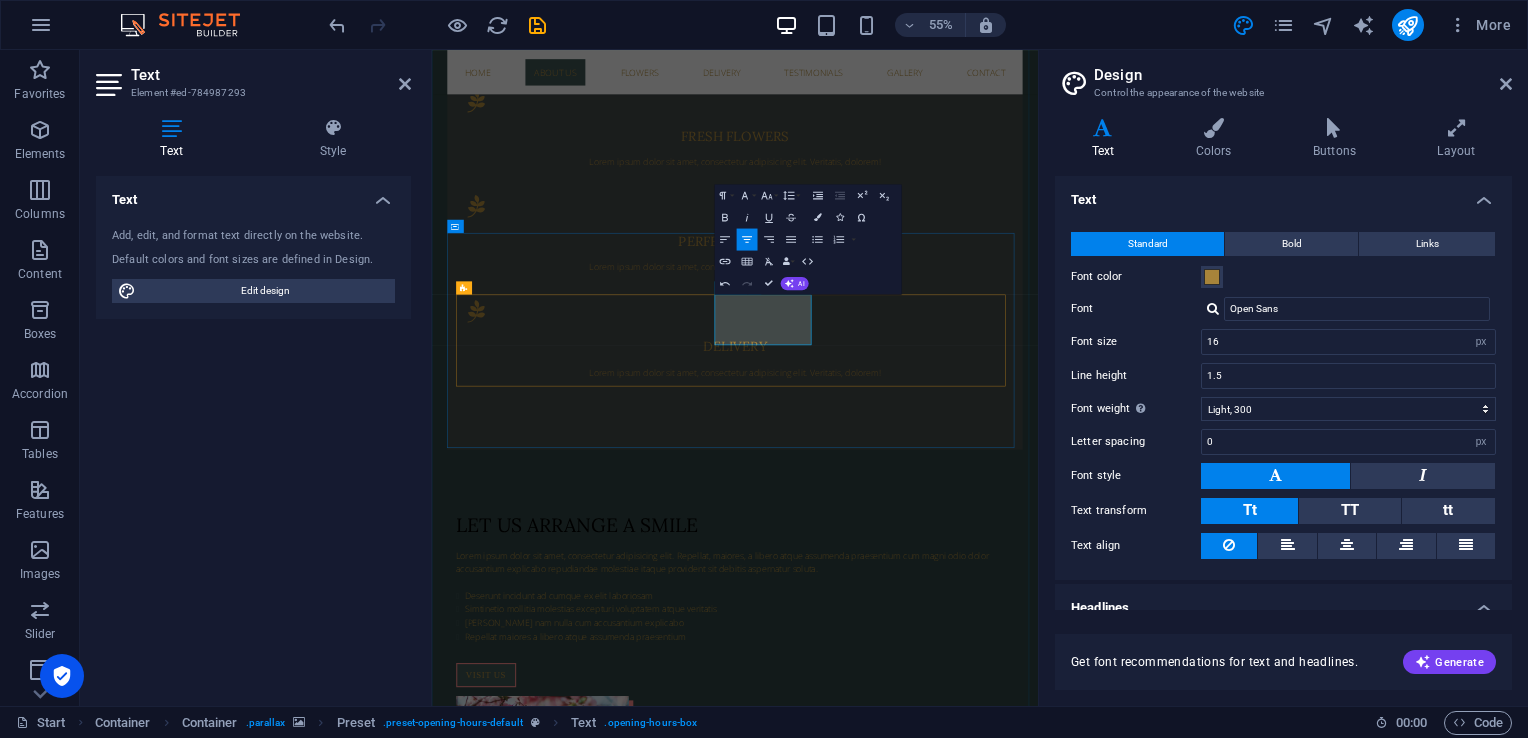 click on "09:00 AM - 4:00 PM" at bounding box center [983, 2631] 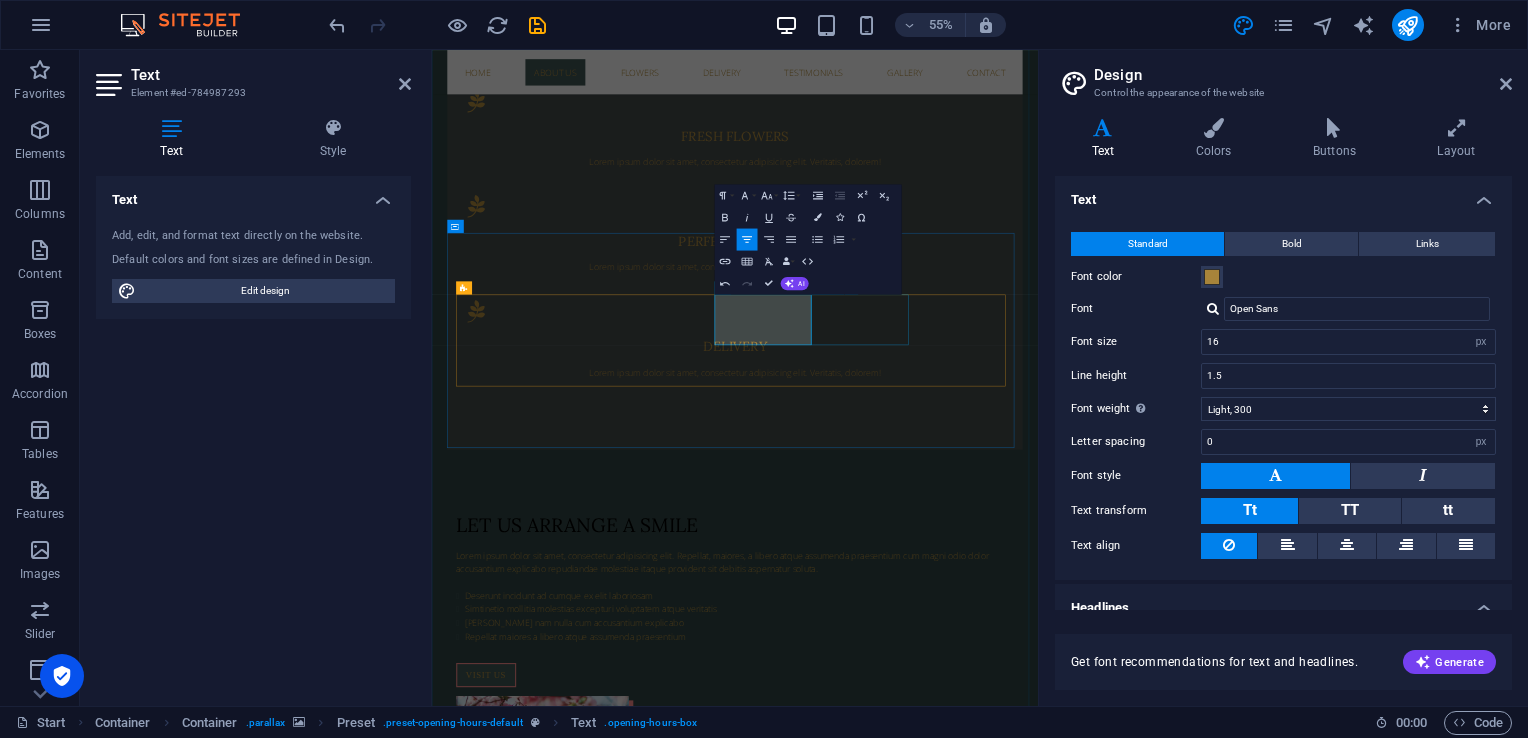 click on "Thursday 08:00 AM - 4:00 PM" at bounding box center (983, 2694) 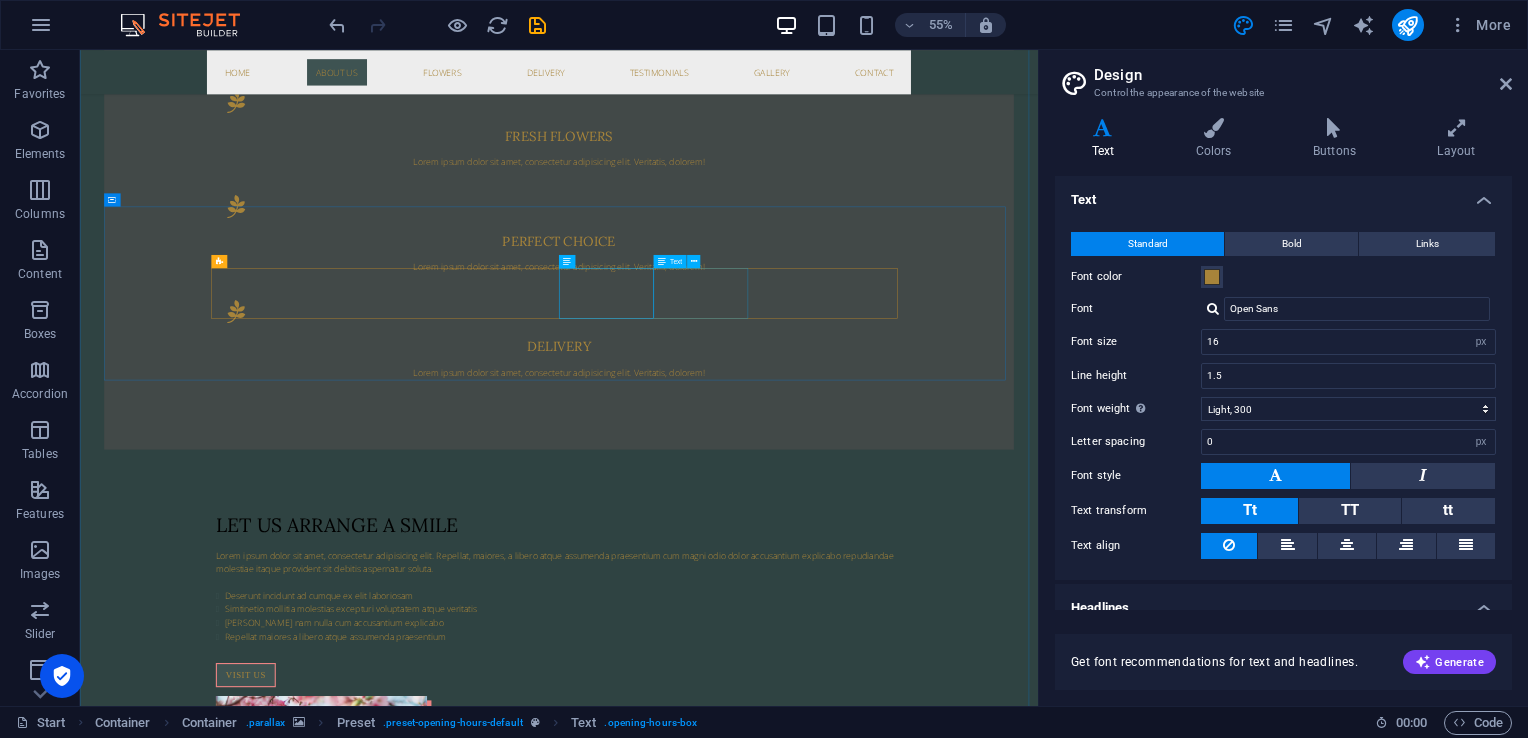 click on "Friday 08:00 AM - 4:00 PM" at bounding box center (951, 2732) 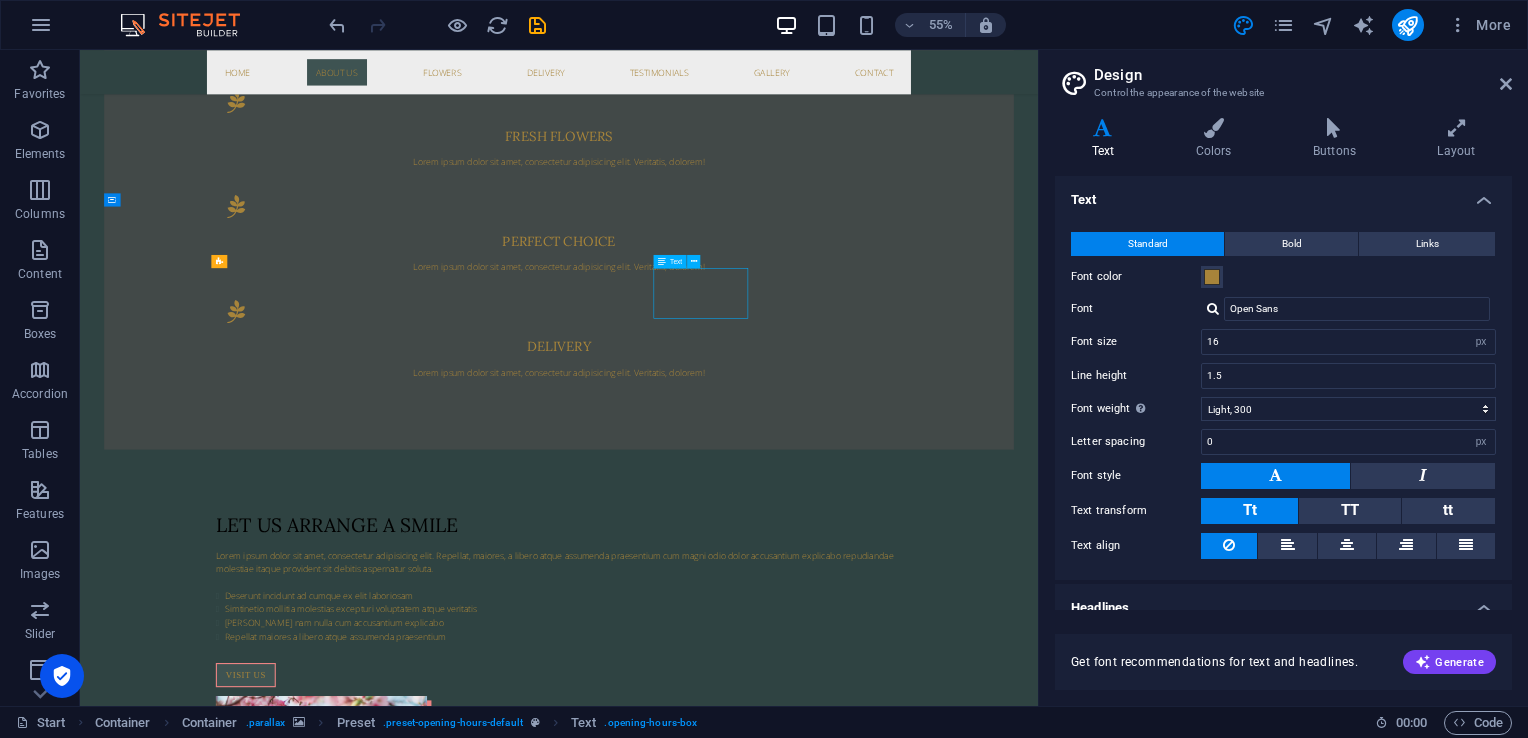 click on "Friday 08:00 AM - 4:00 PM" at bounding box center (951, 2732) 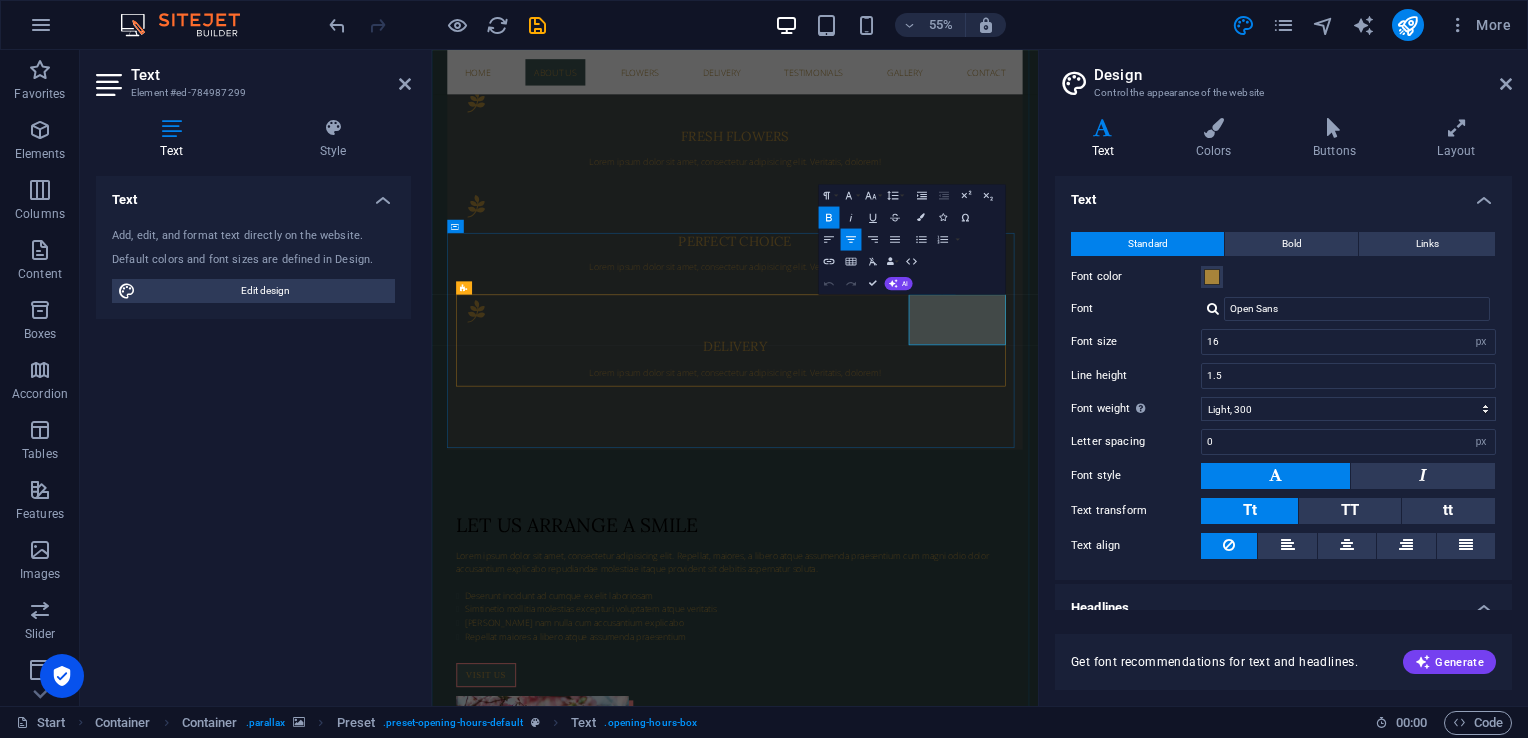 click on "Friday" at bounding box center (983, 2722) 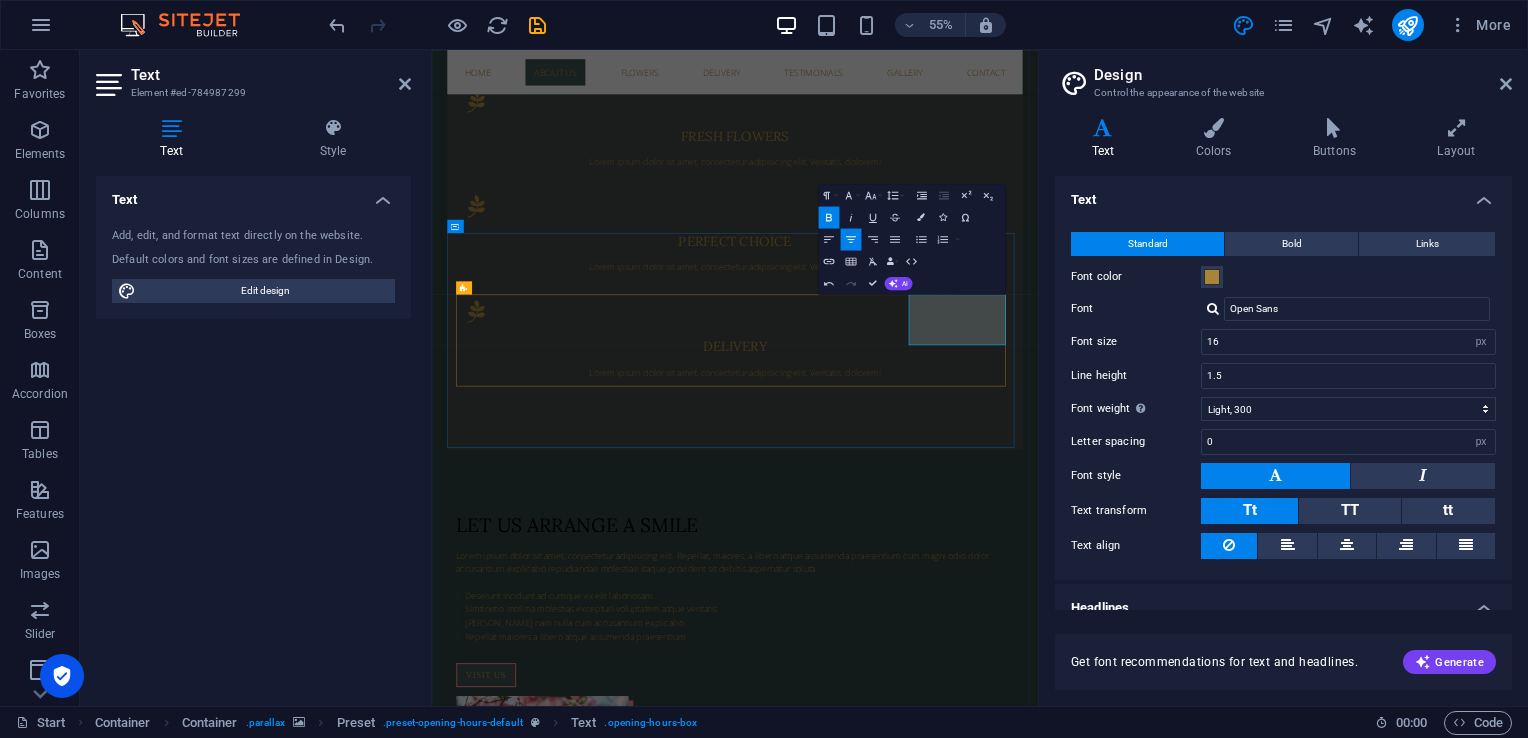 type 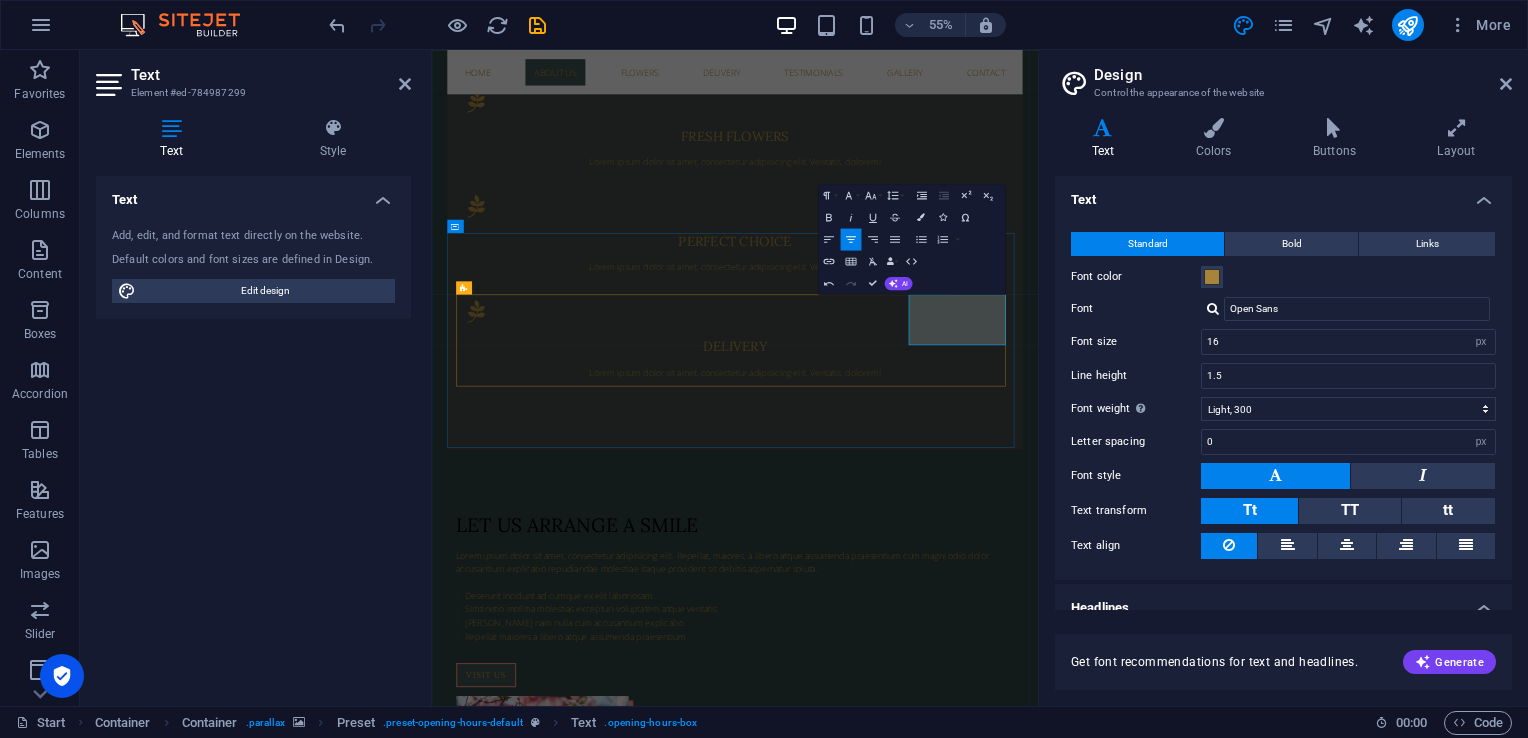 click on "08:00 AM - 5:00 PM" at bounding box center (983, 2781) 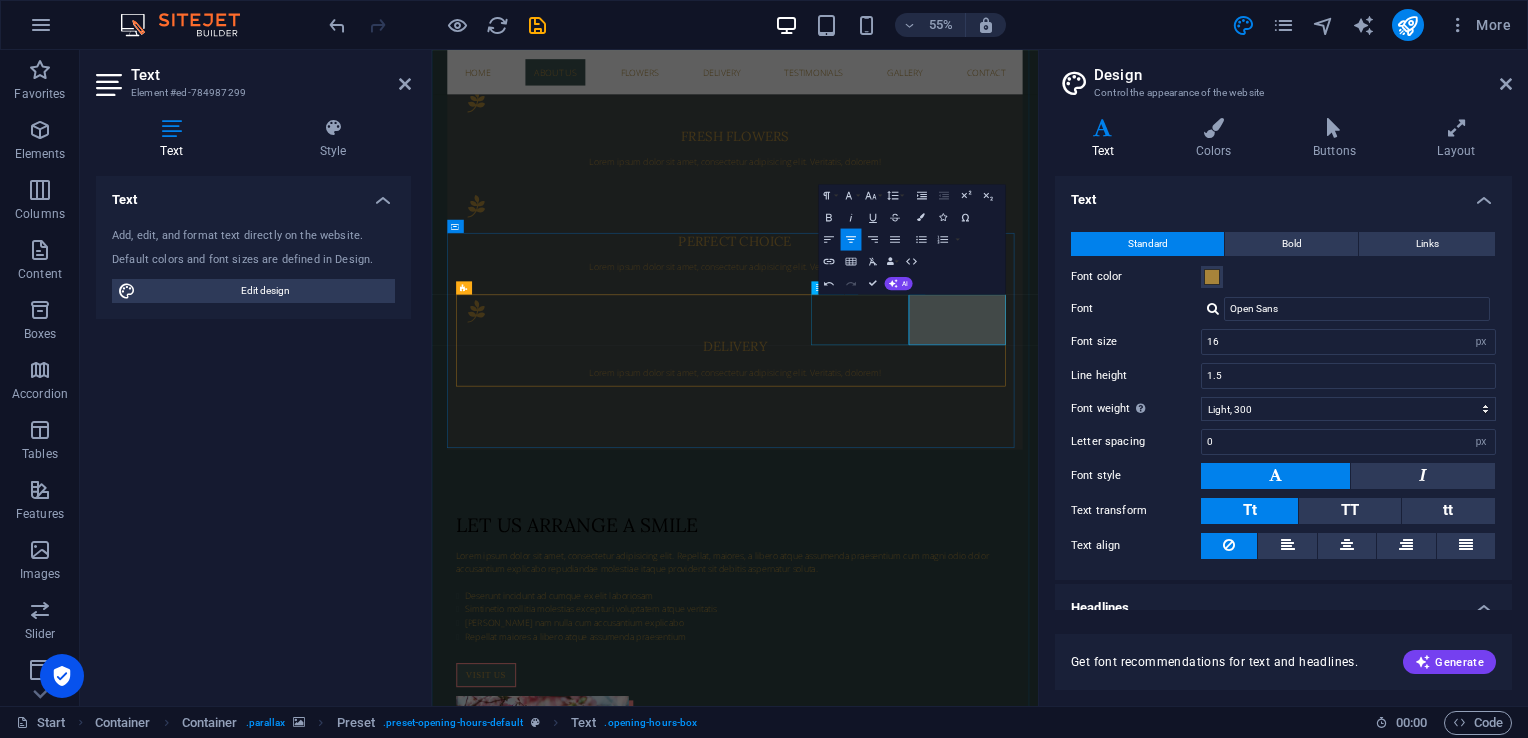 click on "Thursday 08:00 AM - 4:00 PM" at bounding box center [983, 2694] 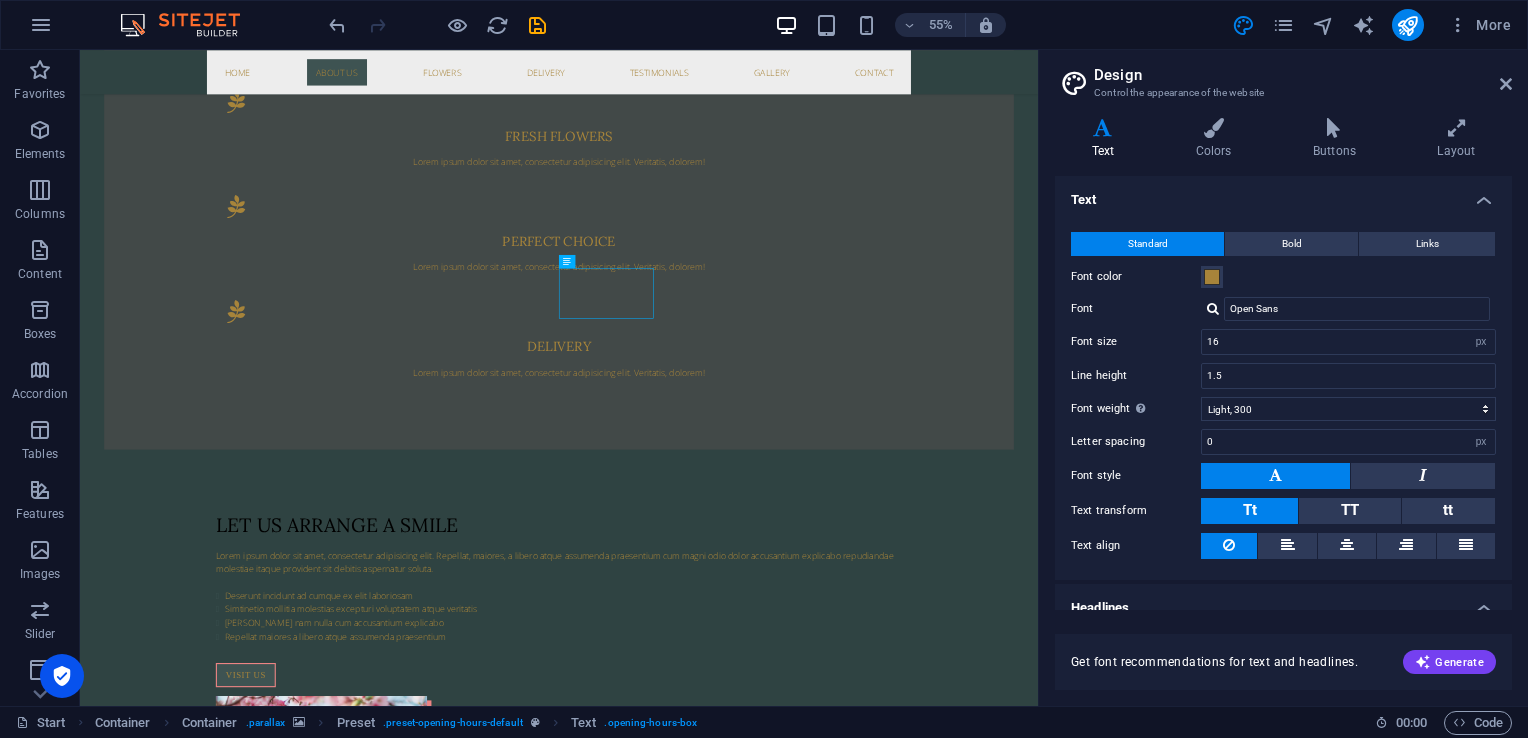 click at bounding box center (951, 1670) 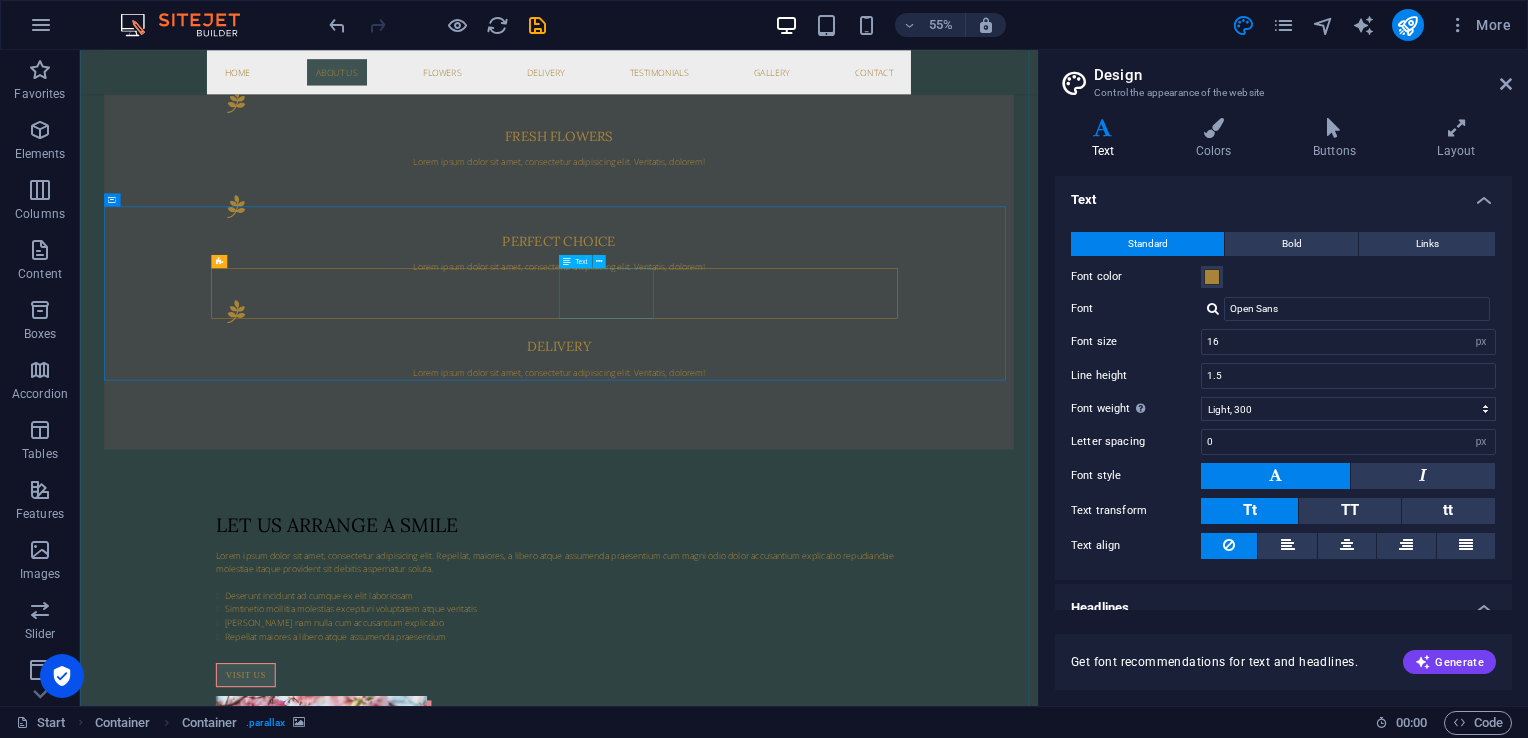 click on "Thursday 08:00 AM - 4:00 PM" at bounding box center (951, 2656) 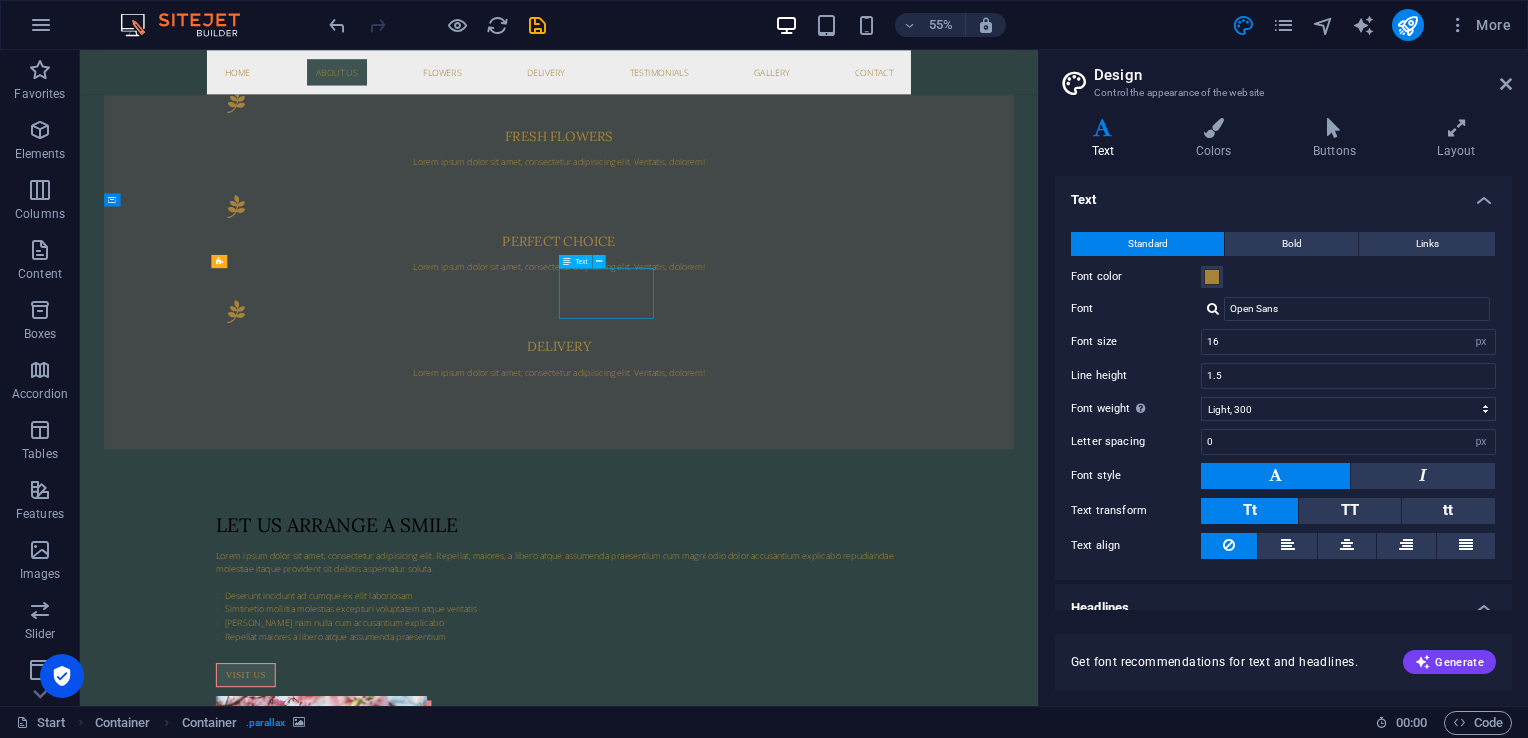 click on "Thursday 08:00 AM - 4:00 PM" at bounding box center [951, 2656] 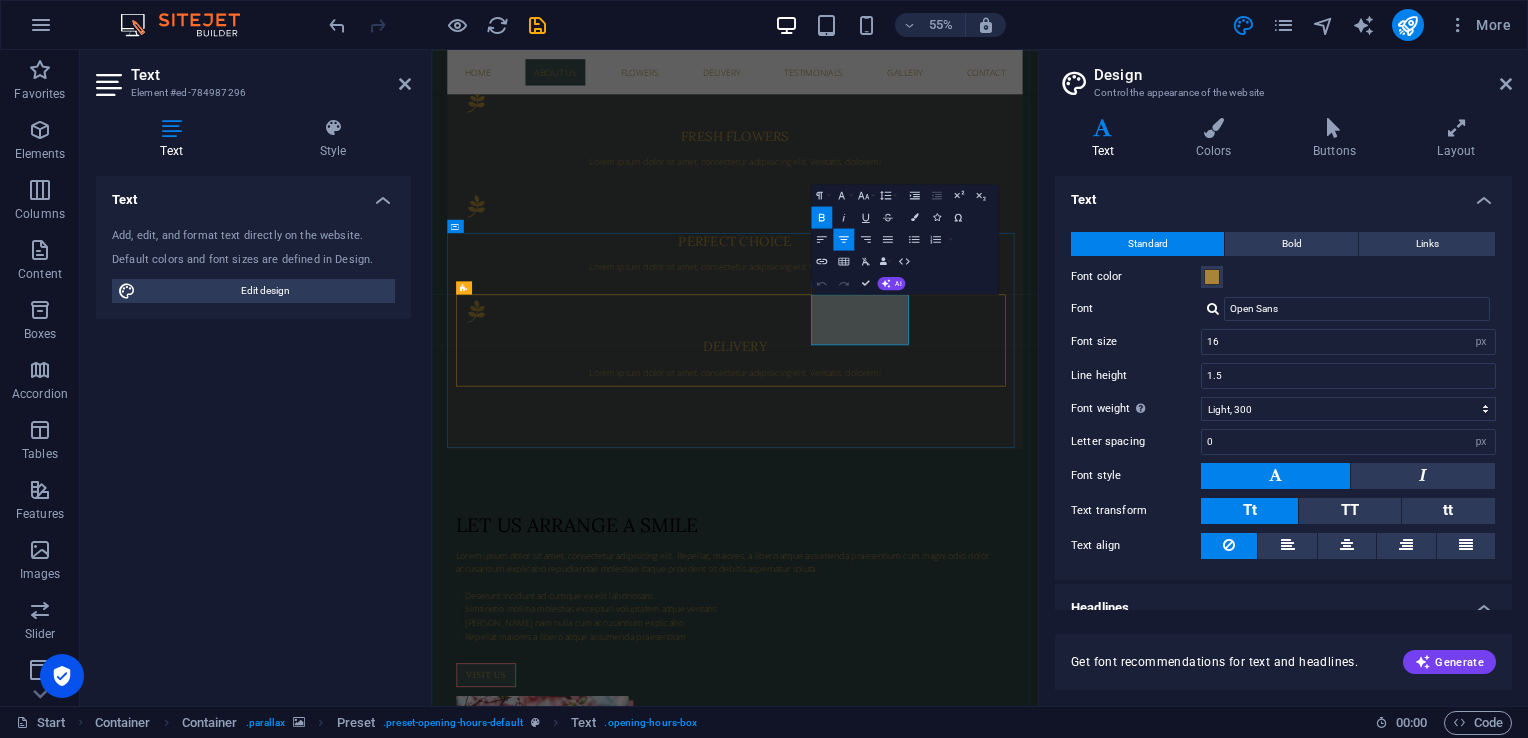 click on "Thursday" at bounding box center [983, 2646] 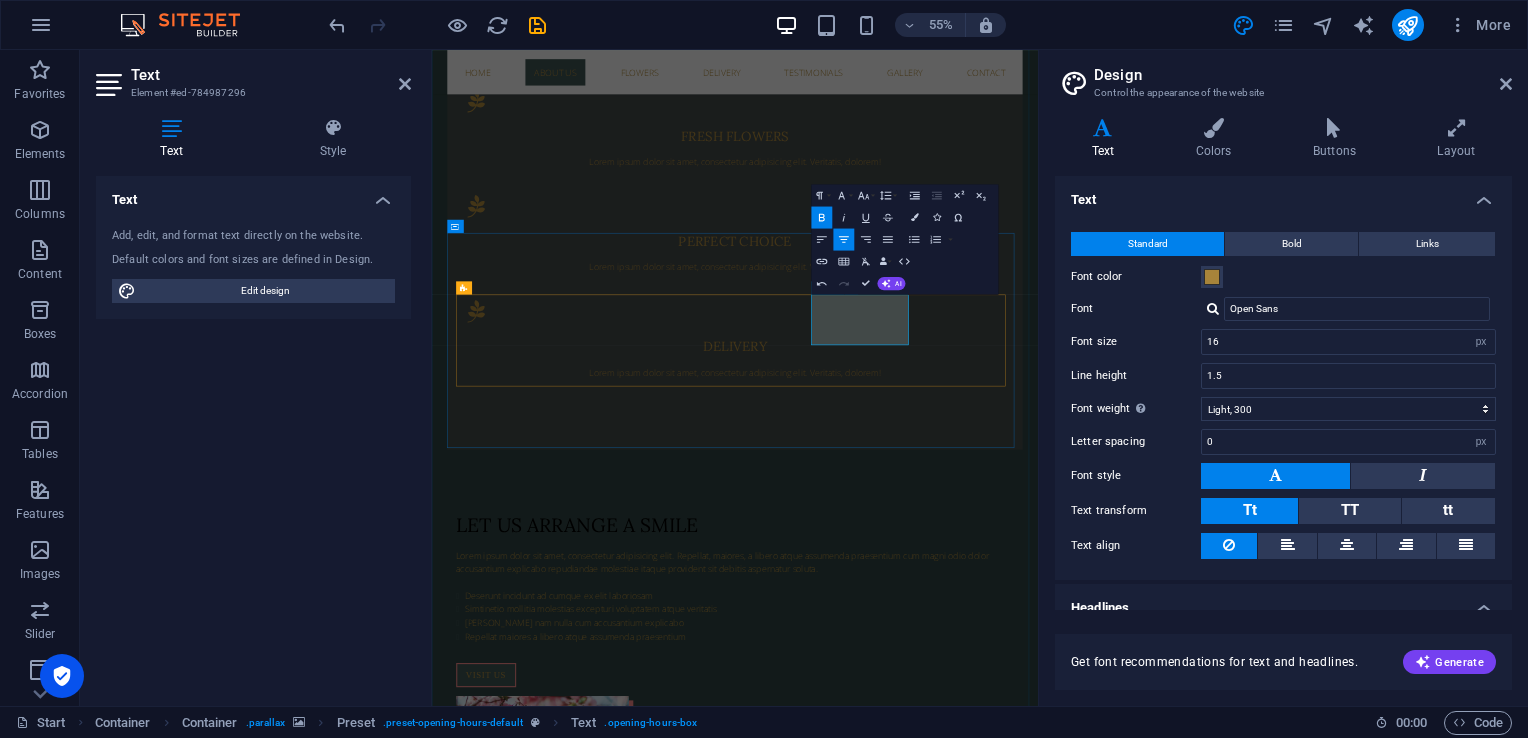 type 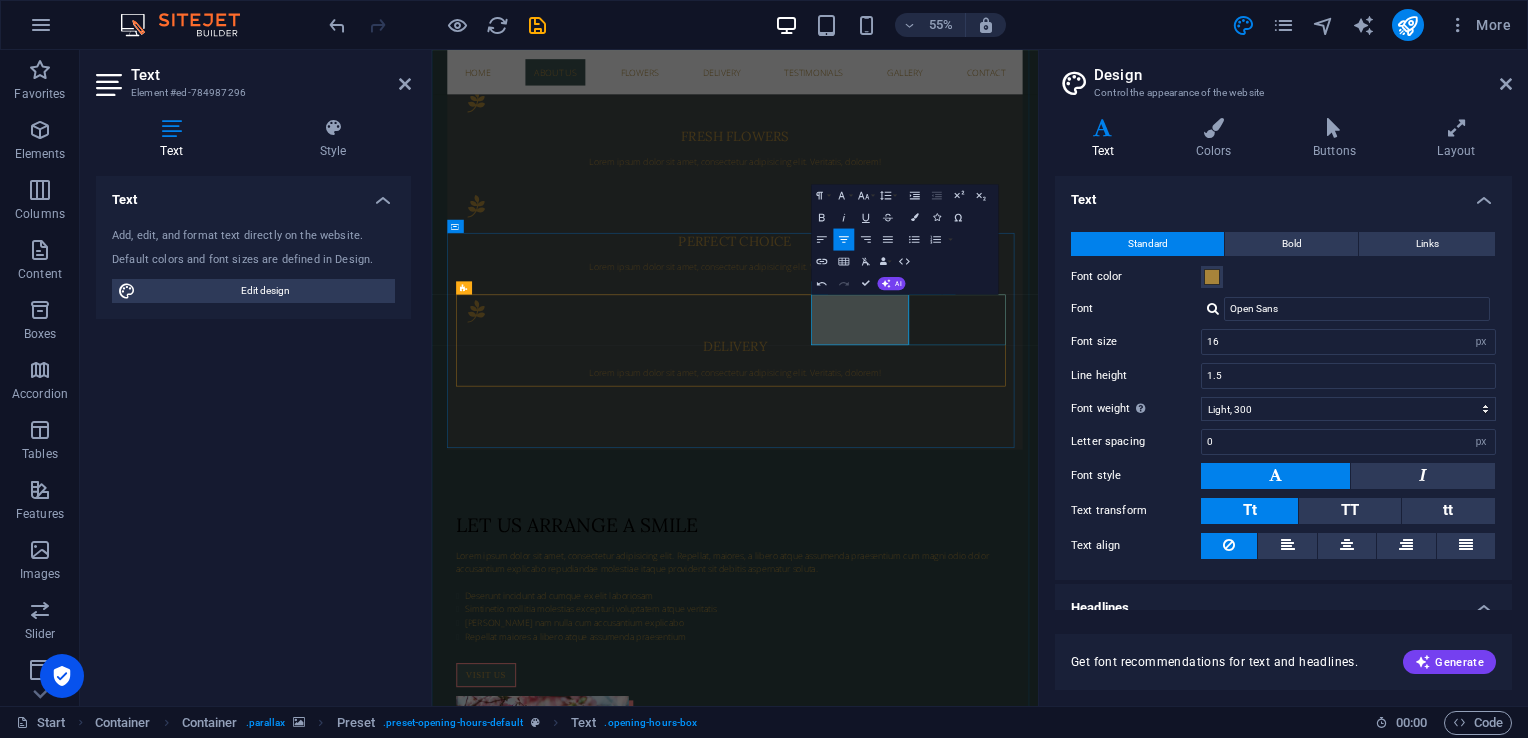 click on "VIERNES 09:00 AM - 5:00 PM" at bounding box center (983, 2770) 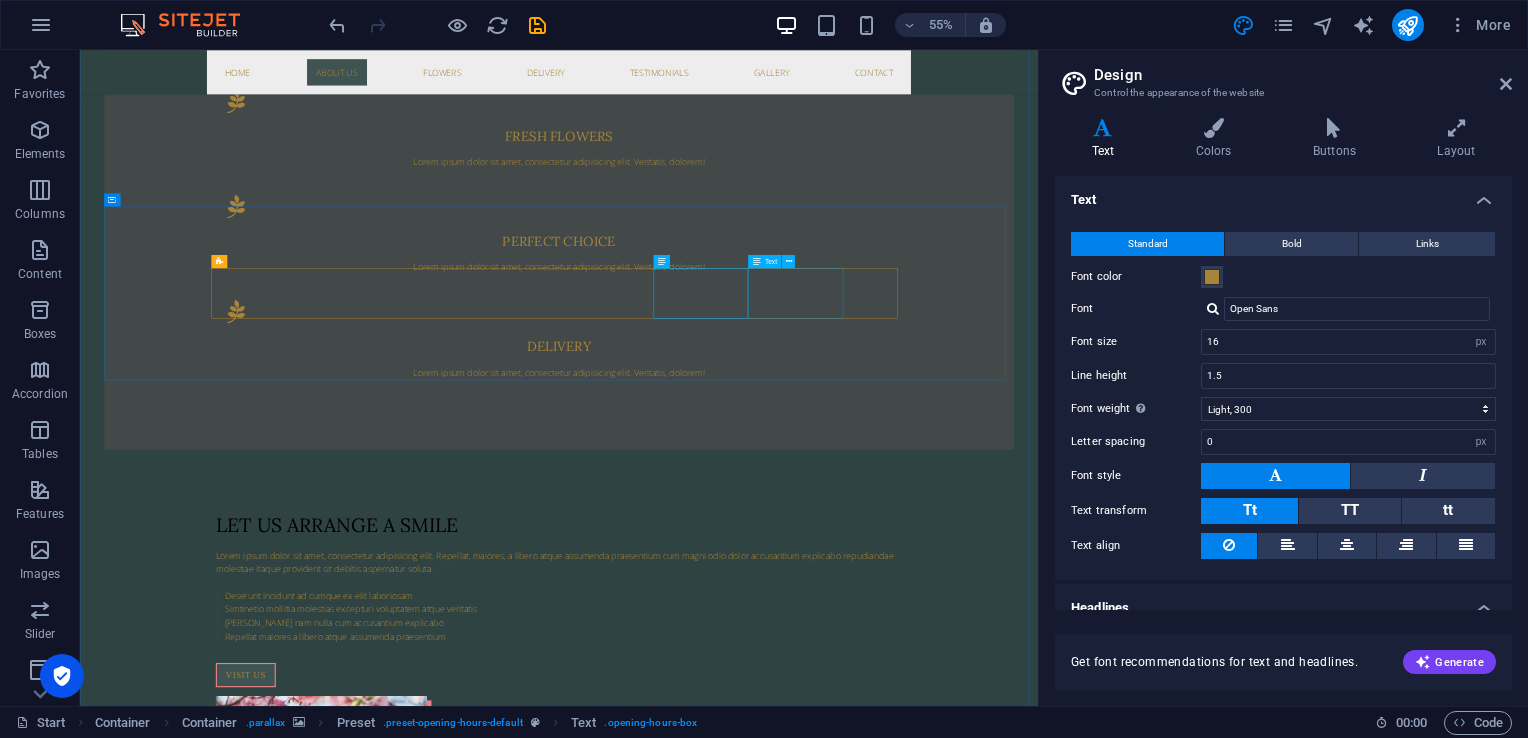 click on "Saturday 09:00 AM - 2:00 PM" at bounding box center (951, 2807) 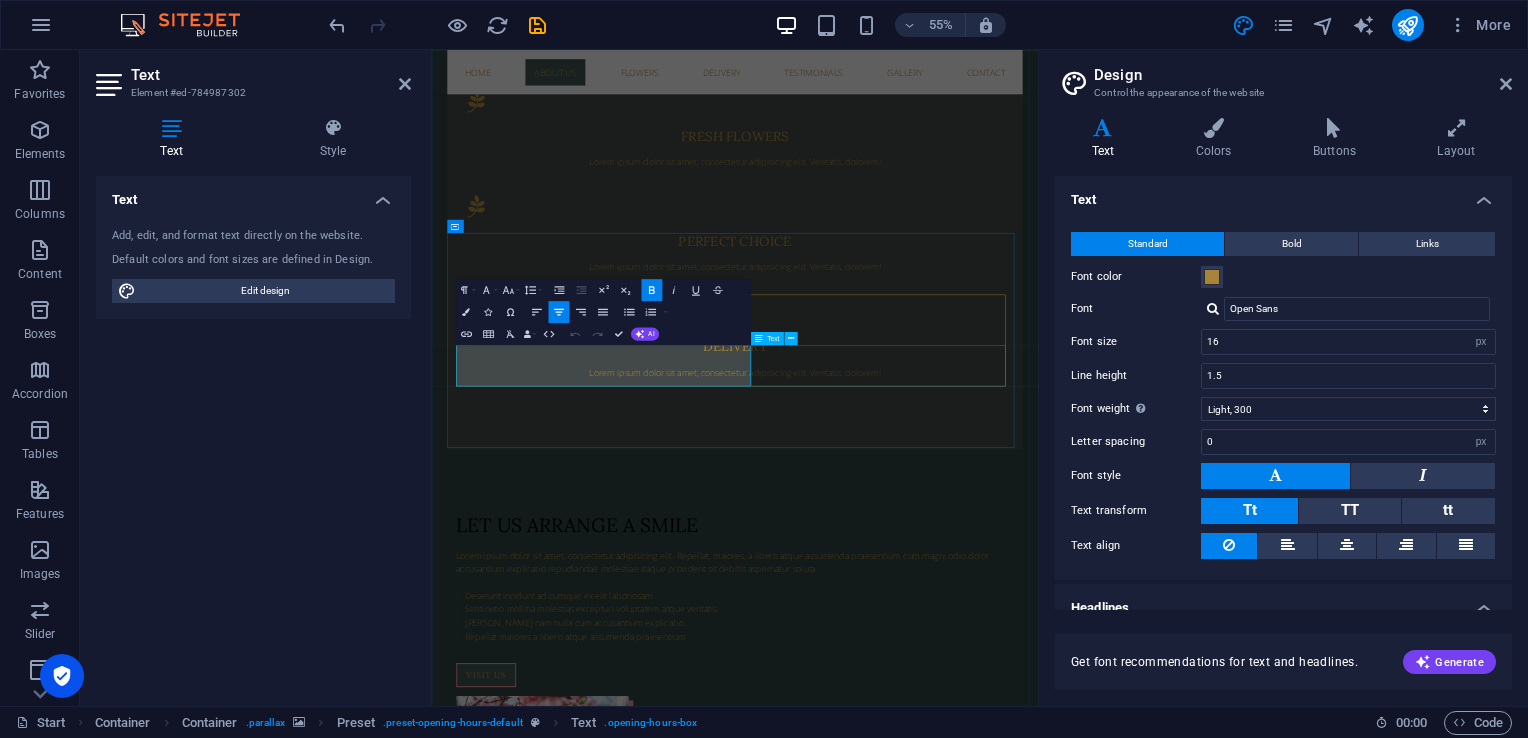 click on "Sunday closed" at bounding box center (983, 2882) 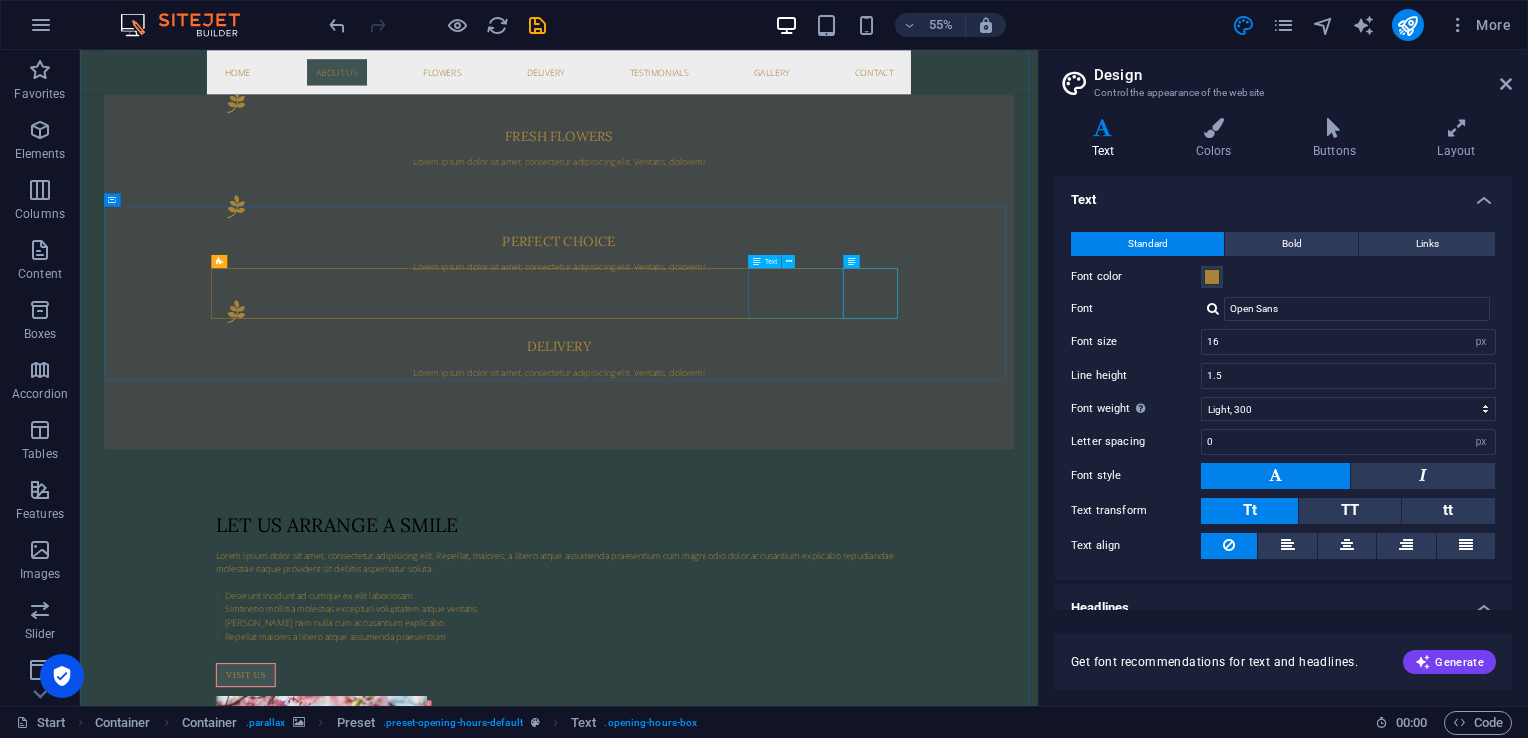 click on "Saturday 09:00 AM - 2:00 PM" at bounding box center [951, 2807] 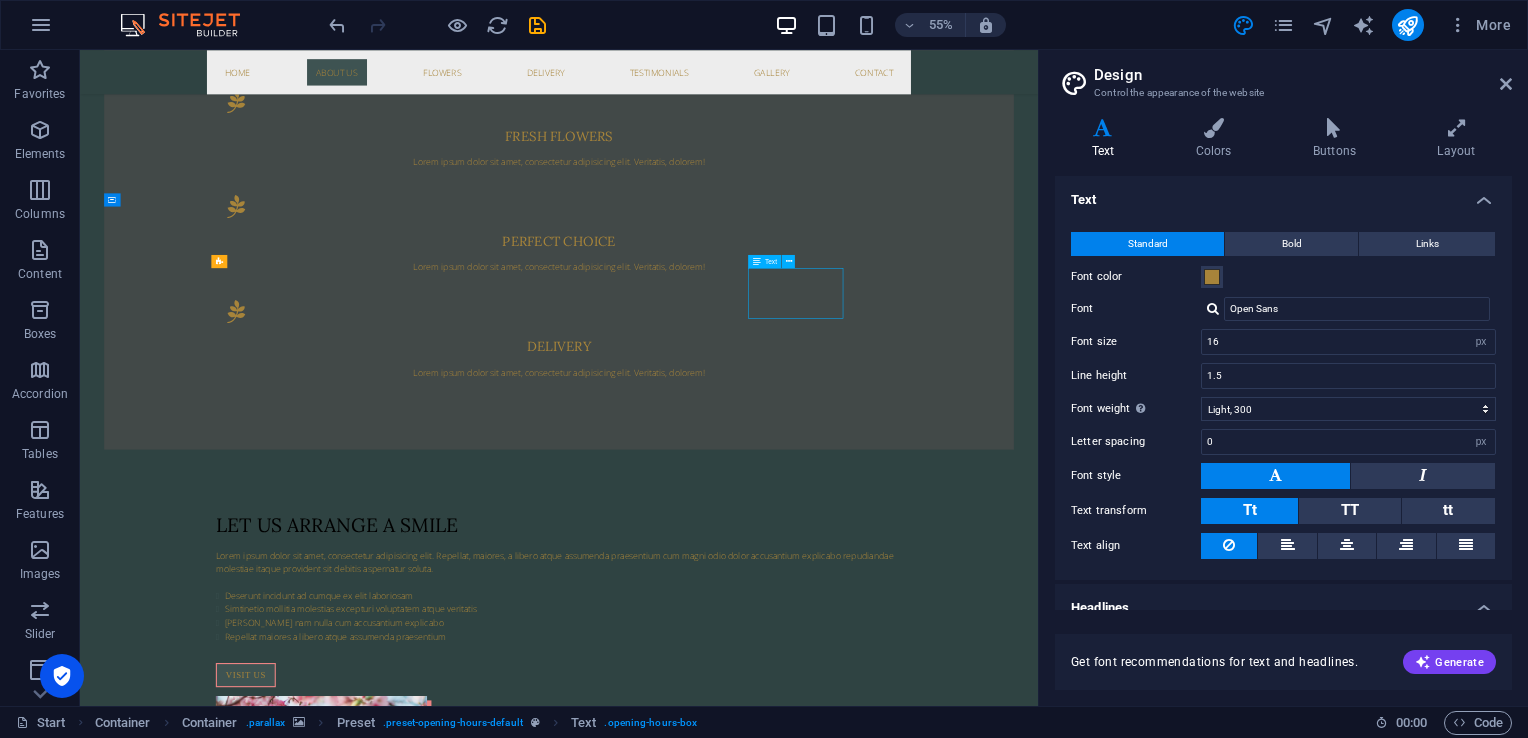 click on "Saturday 09:00 AM - 2:00 PM" at bounding box center [951, 2807] 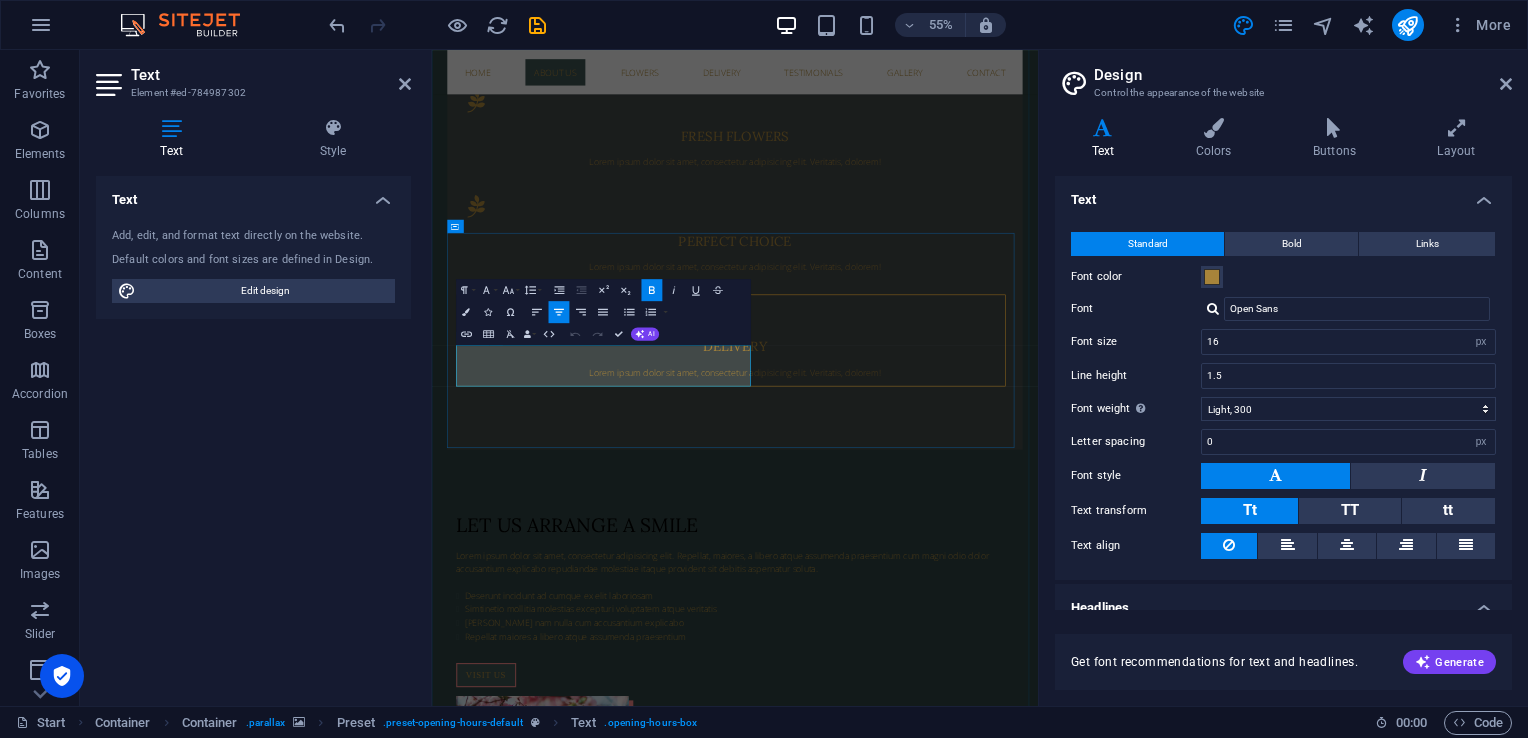click on "Saturday" at bounding box center [983, 2797] 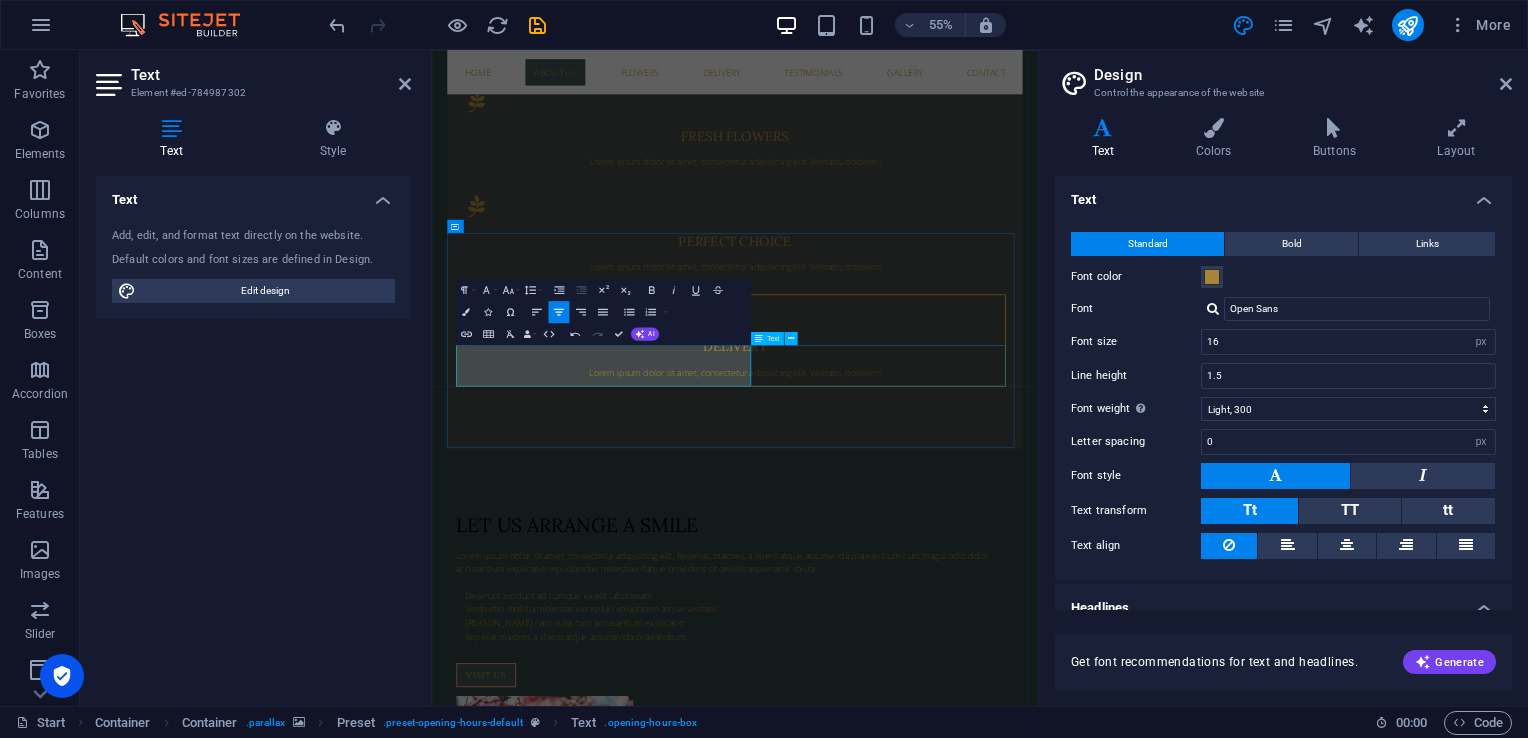 click on "Sunday closed" at bounding box center (983, 2920) 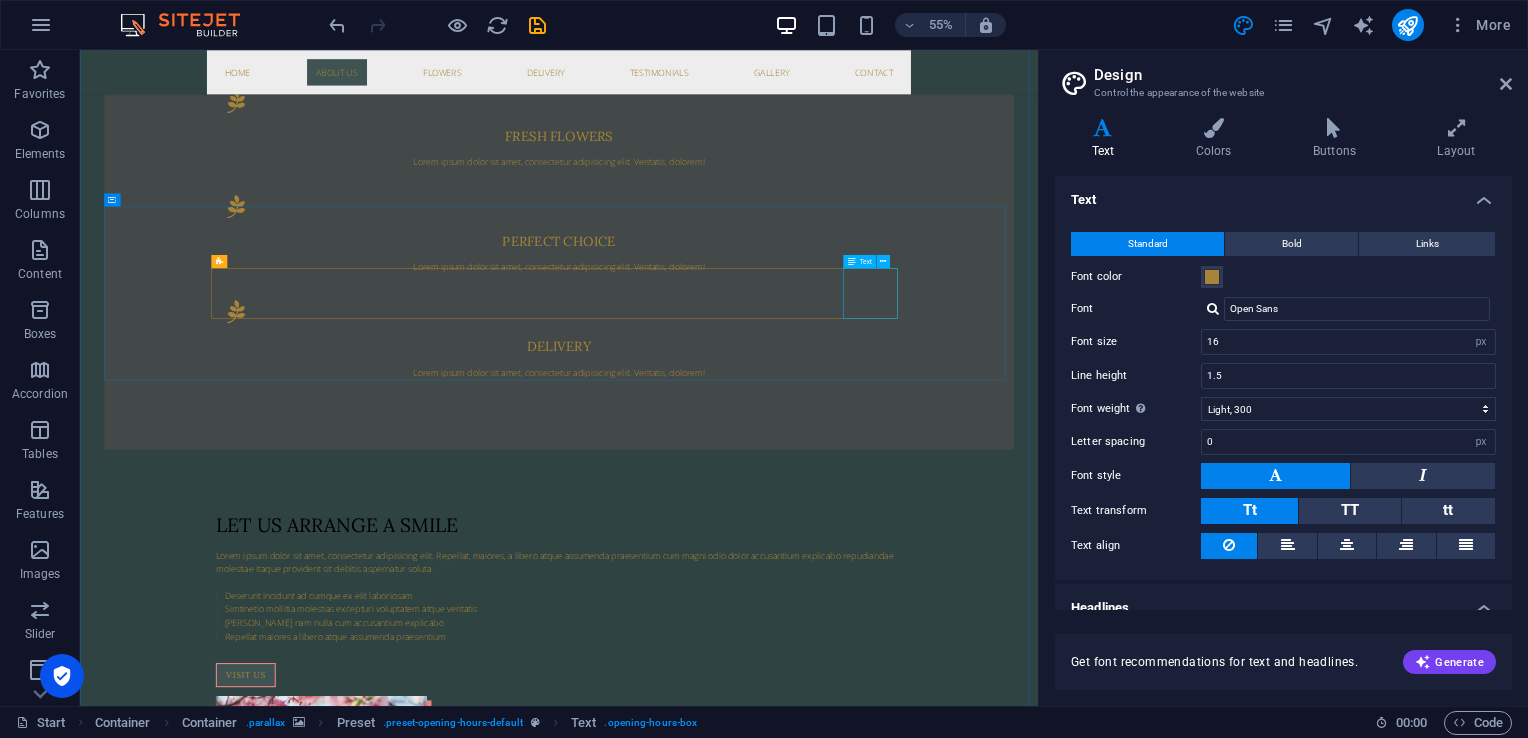 click on "Sunday closed" at bounding box center (951, 2882) 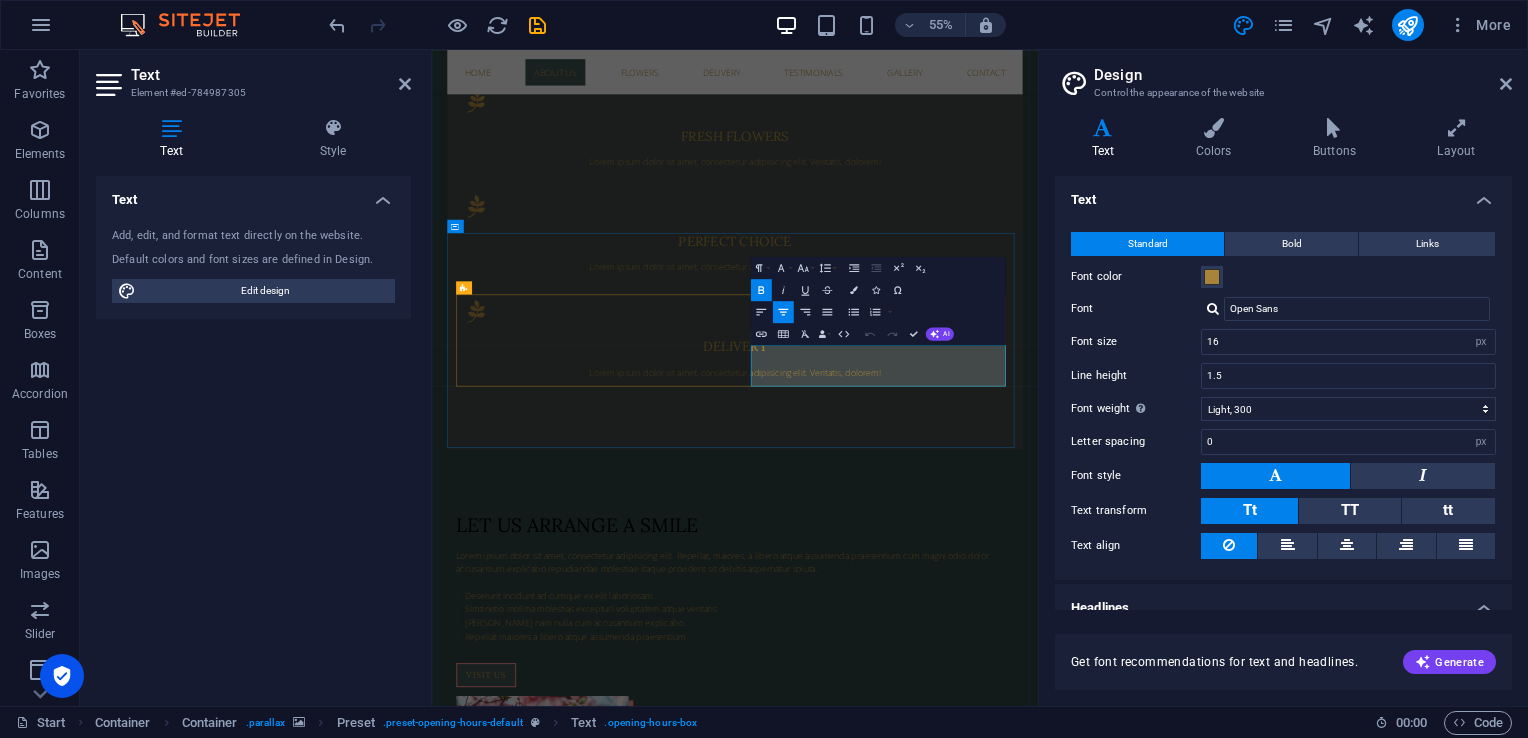 click on "Sunday closed" at bounding box center (983, 2882) 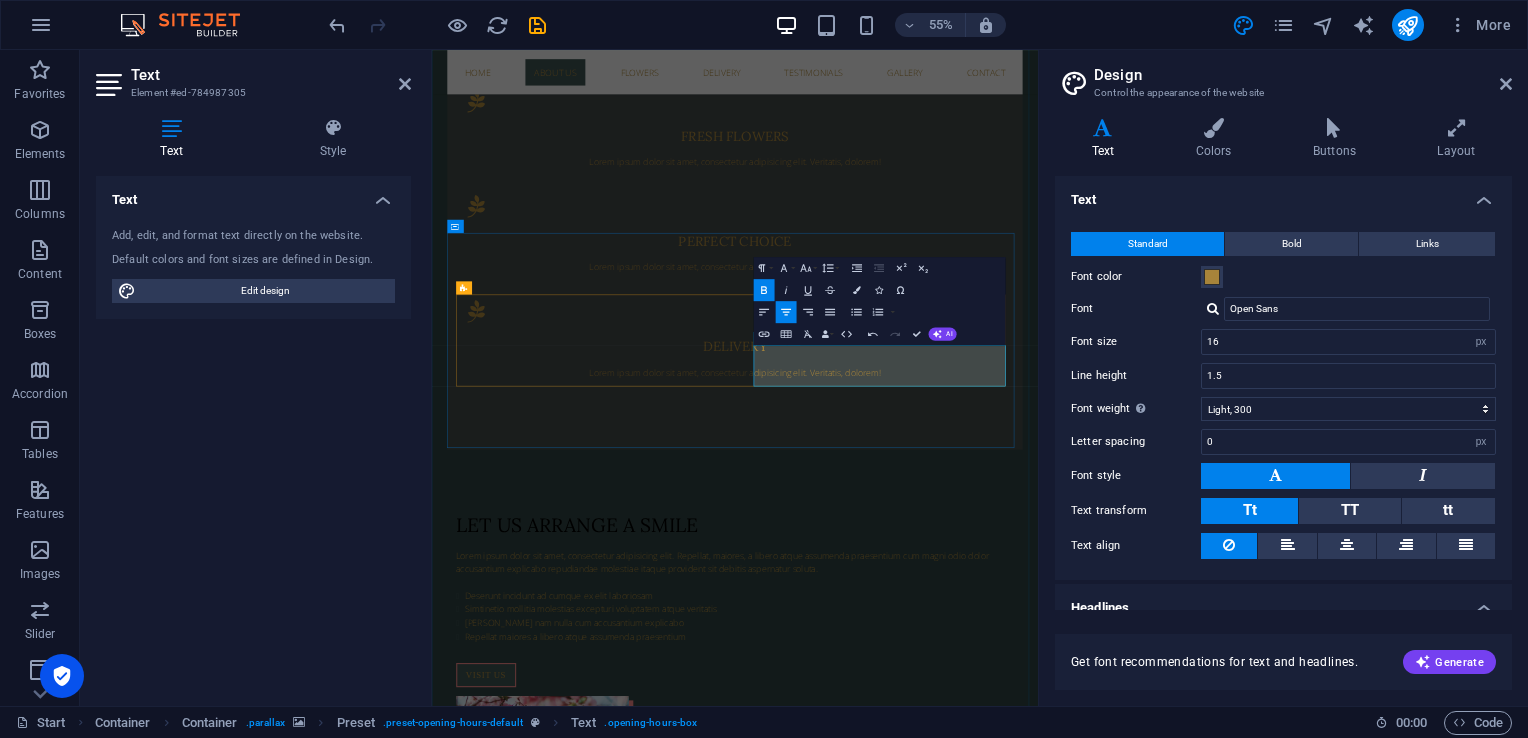 type 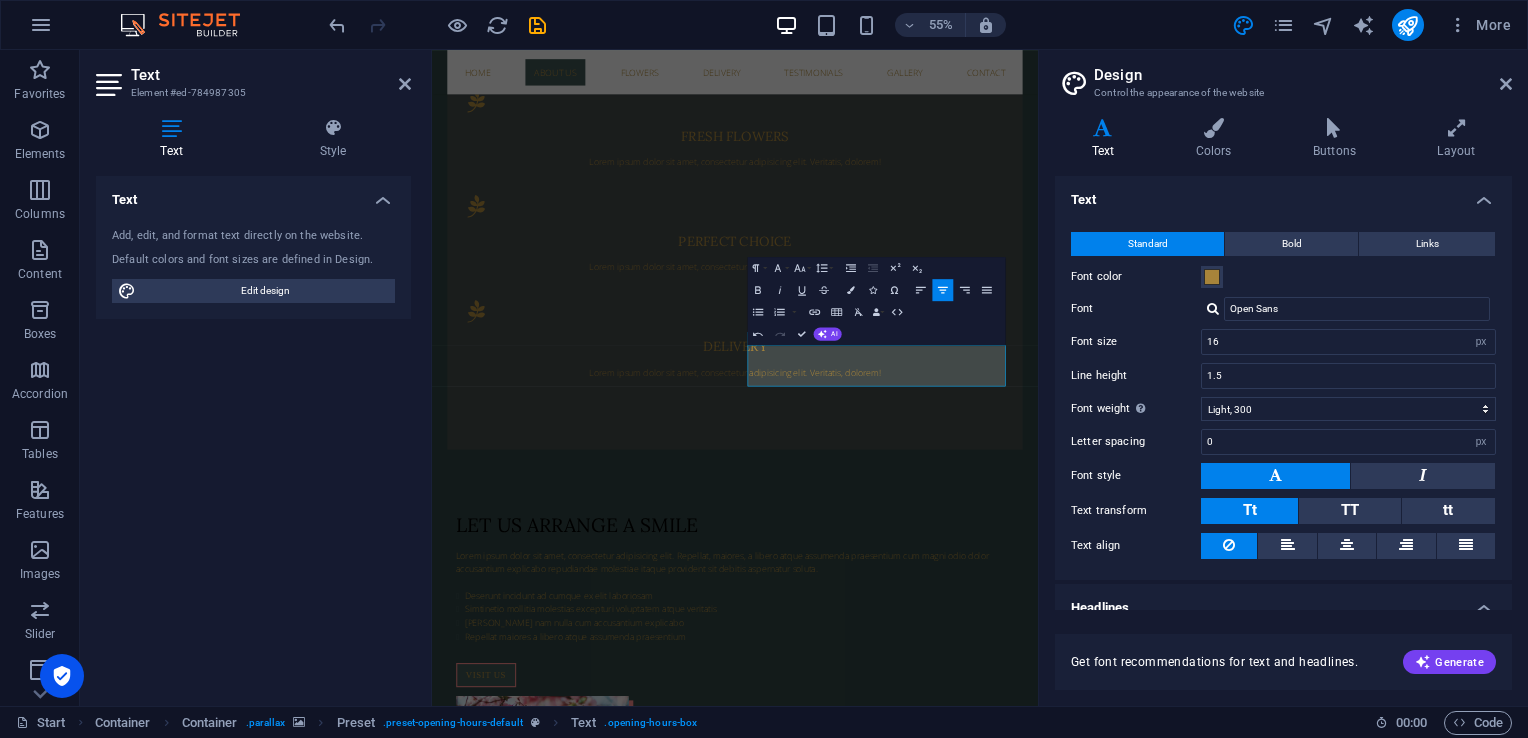click at bounding box center (983, 1665) 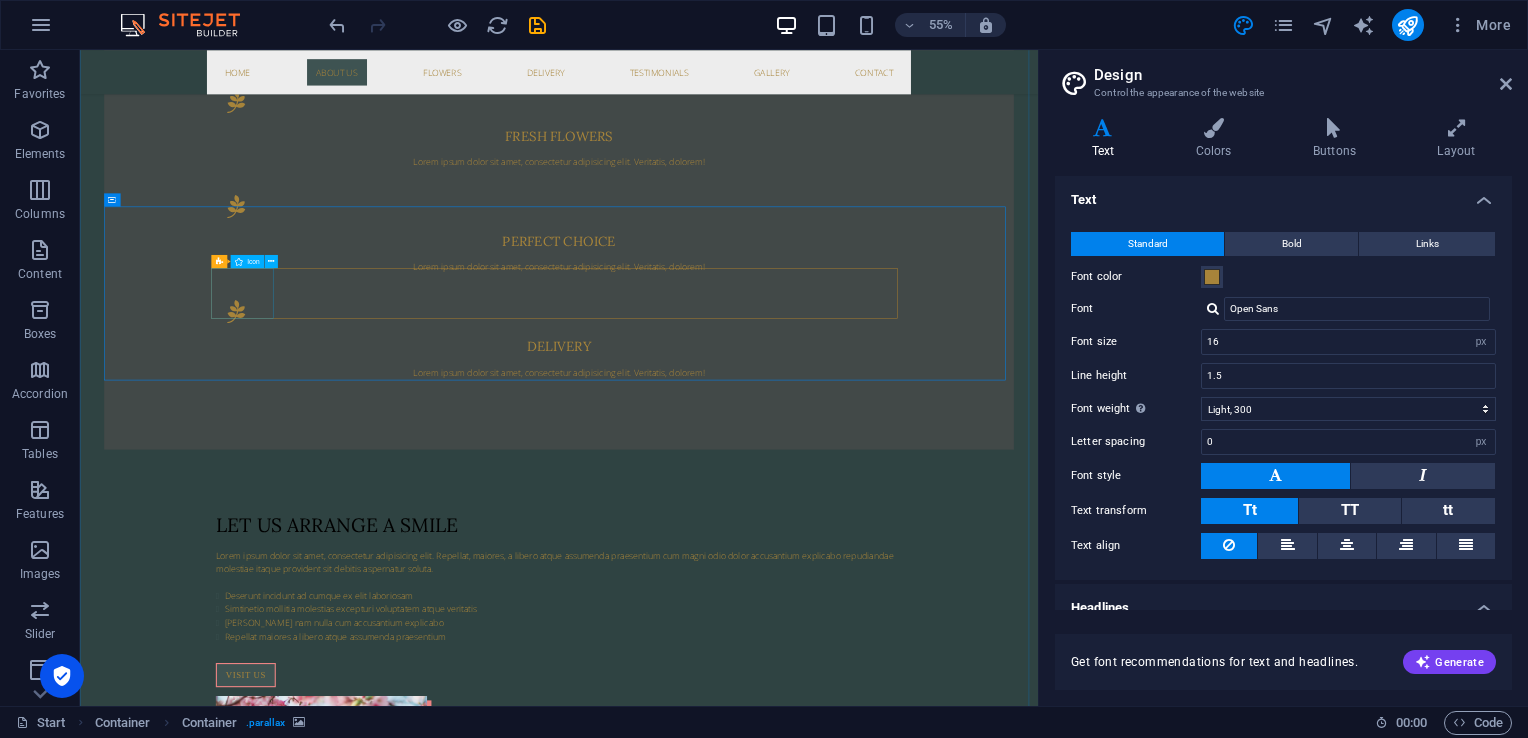 click at bounding box center (951, 2348) 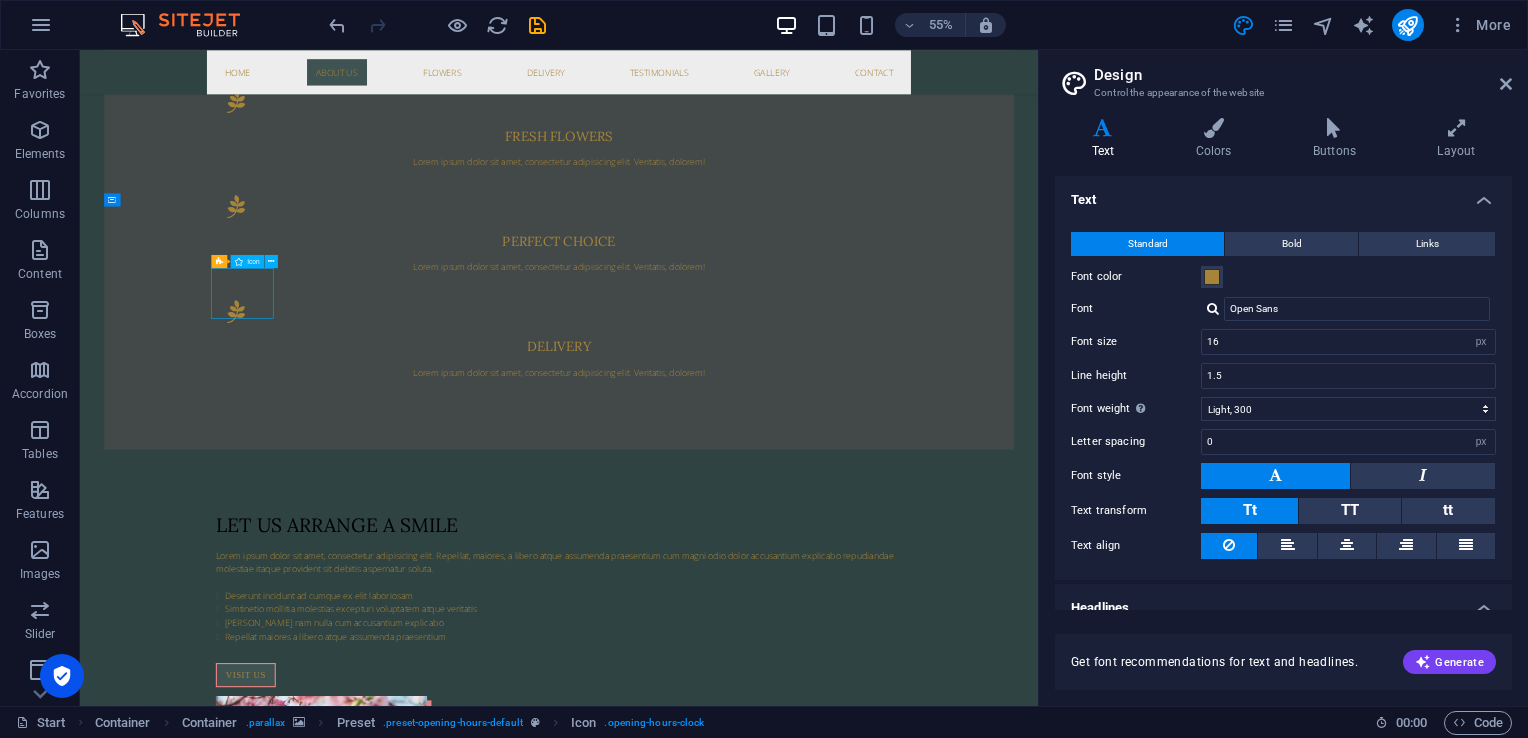 click at bounding box center (951, 2348) 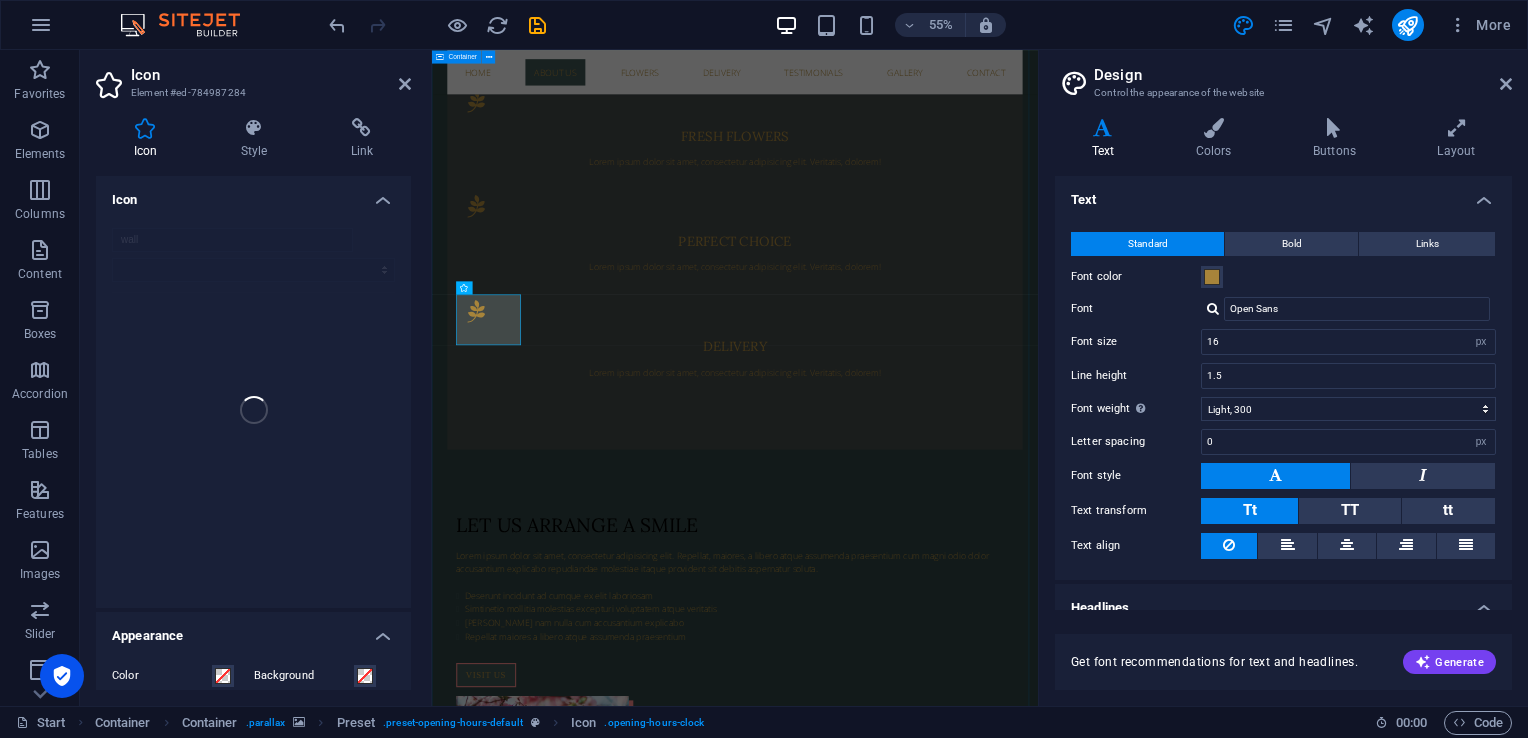 click at bounding box center [983, 1670] 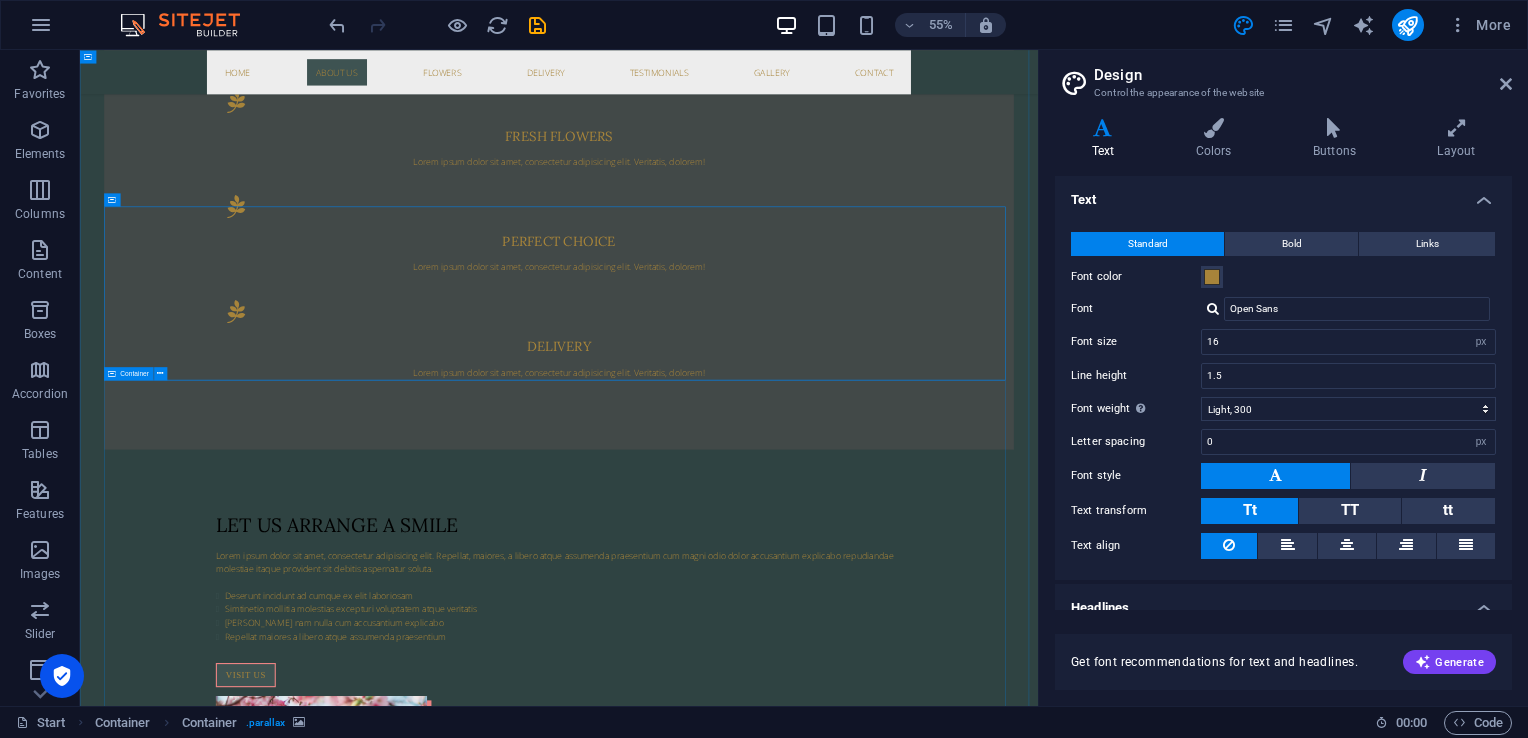 click on "Our Flowers Wedding Lorem ipsum dolor Sitamund amet consectetur Adipisicing elit veritatison Miusto nam nulla cum Read more Anniversary Lorem ipsum dolor Sitamund amet consectetur Adipisicing elit veritatison Miusto nam nulla cum Read more Birthday Lorem ipsum dolor Sitamund amet consectetur Adipisicing elit veritatison Miusto nam nulla cum Read more" at bounding box center [951, 4877] 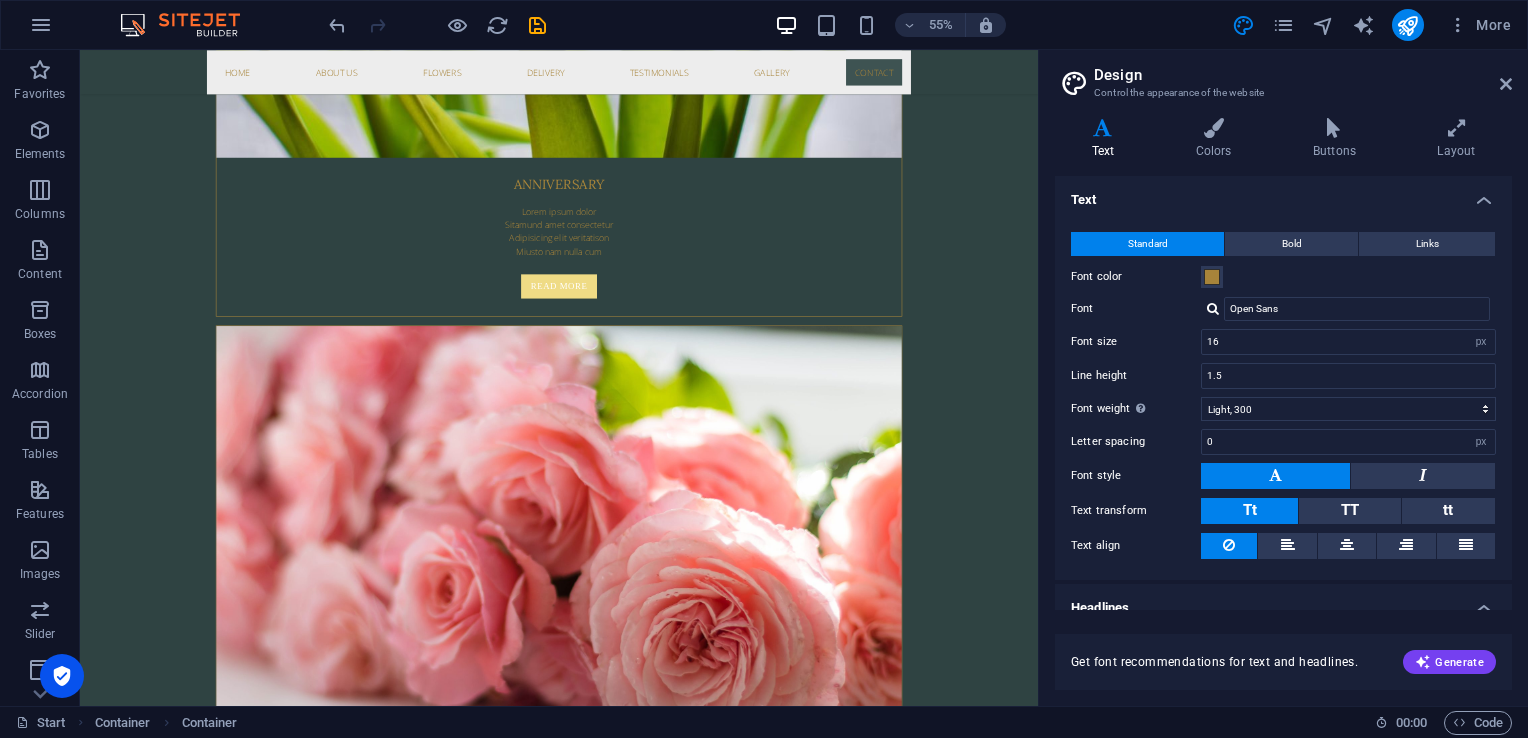 scroll, scrollTop: 6713, scrollLeft: 0, axis: vertical 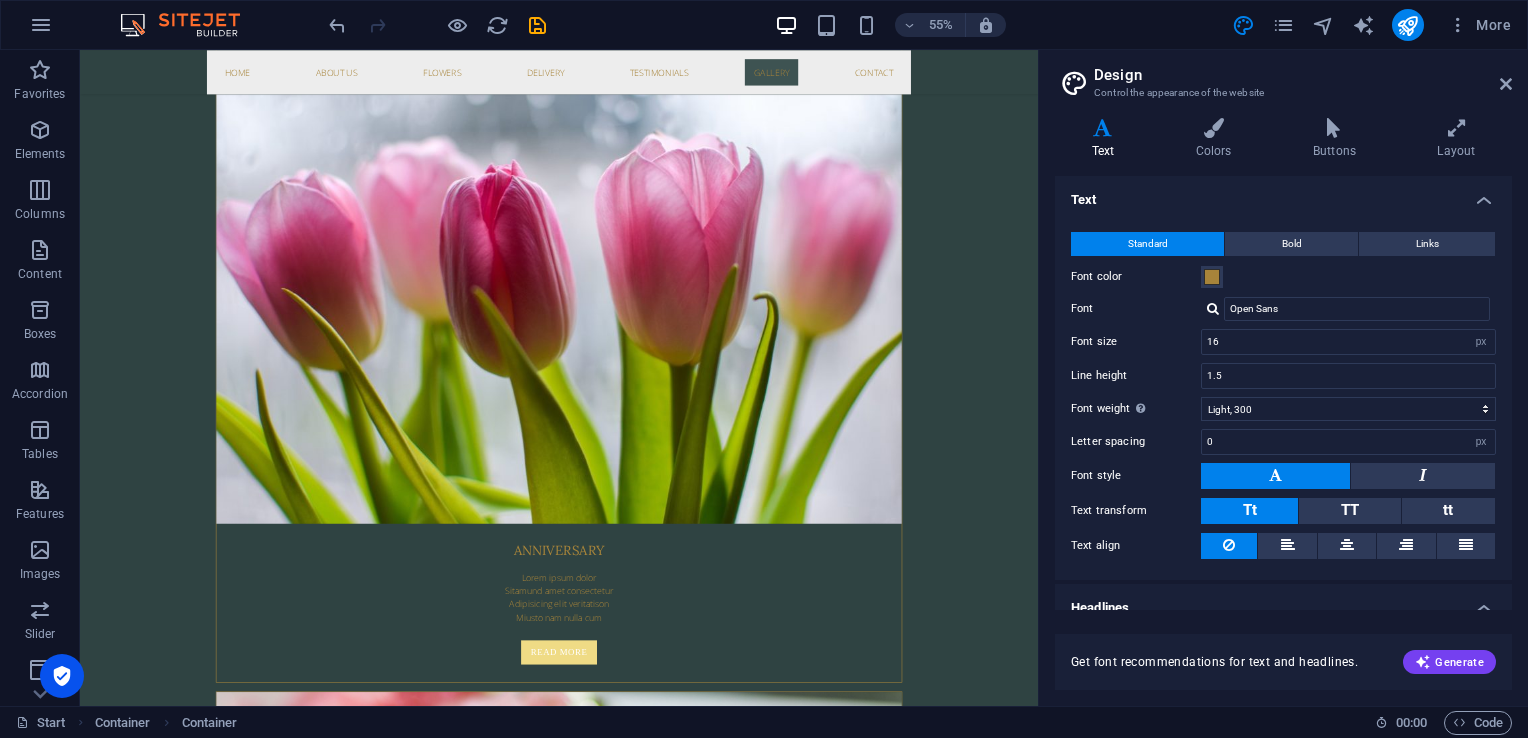 drag, startPoint x: 1037, startPoint y: 610, endPoint x: 1041, endPoint y: 556, distance: 54.147945 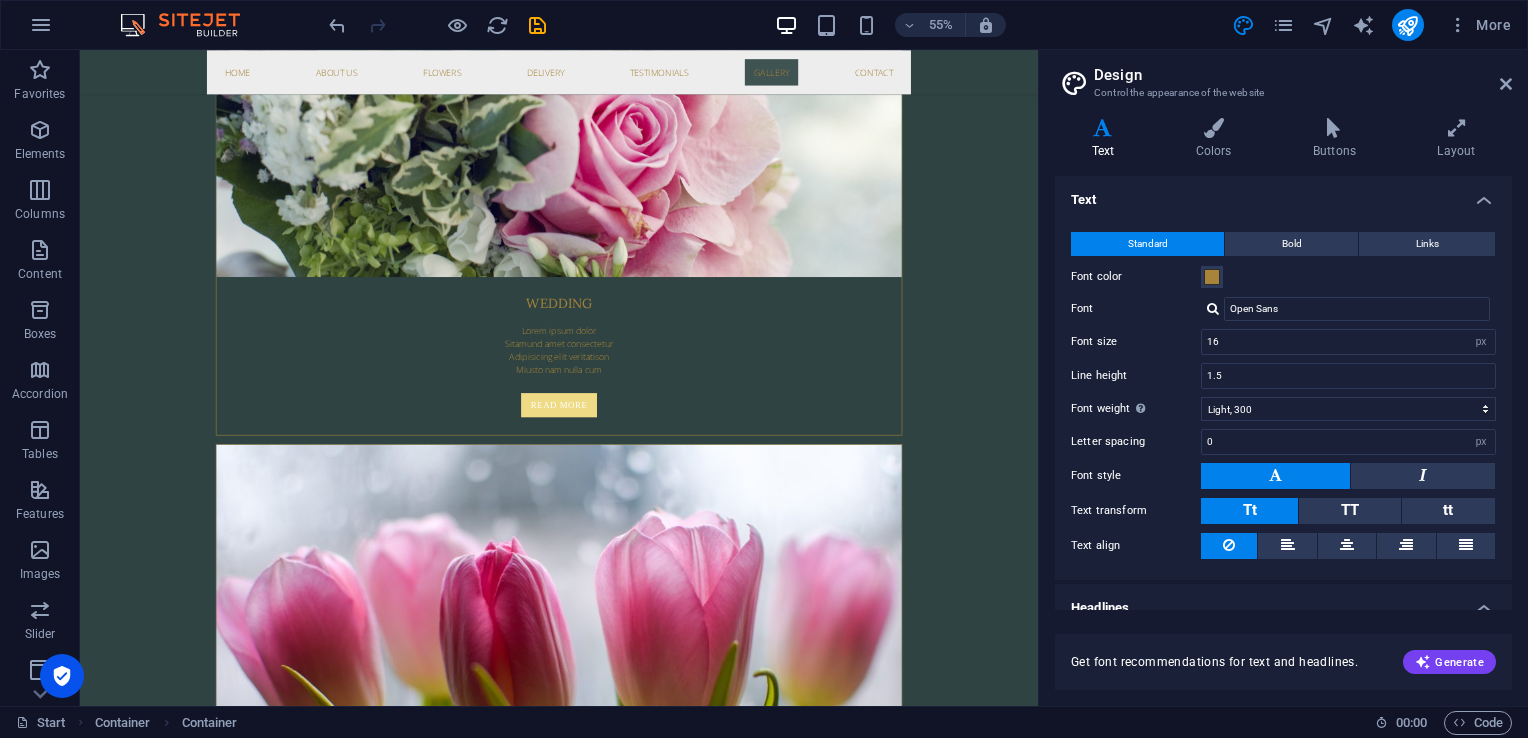 scroll, scrollTop: 5347, scrollLeft: 0, axis: vertical 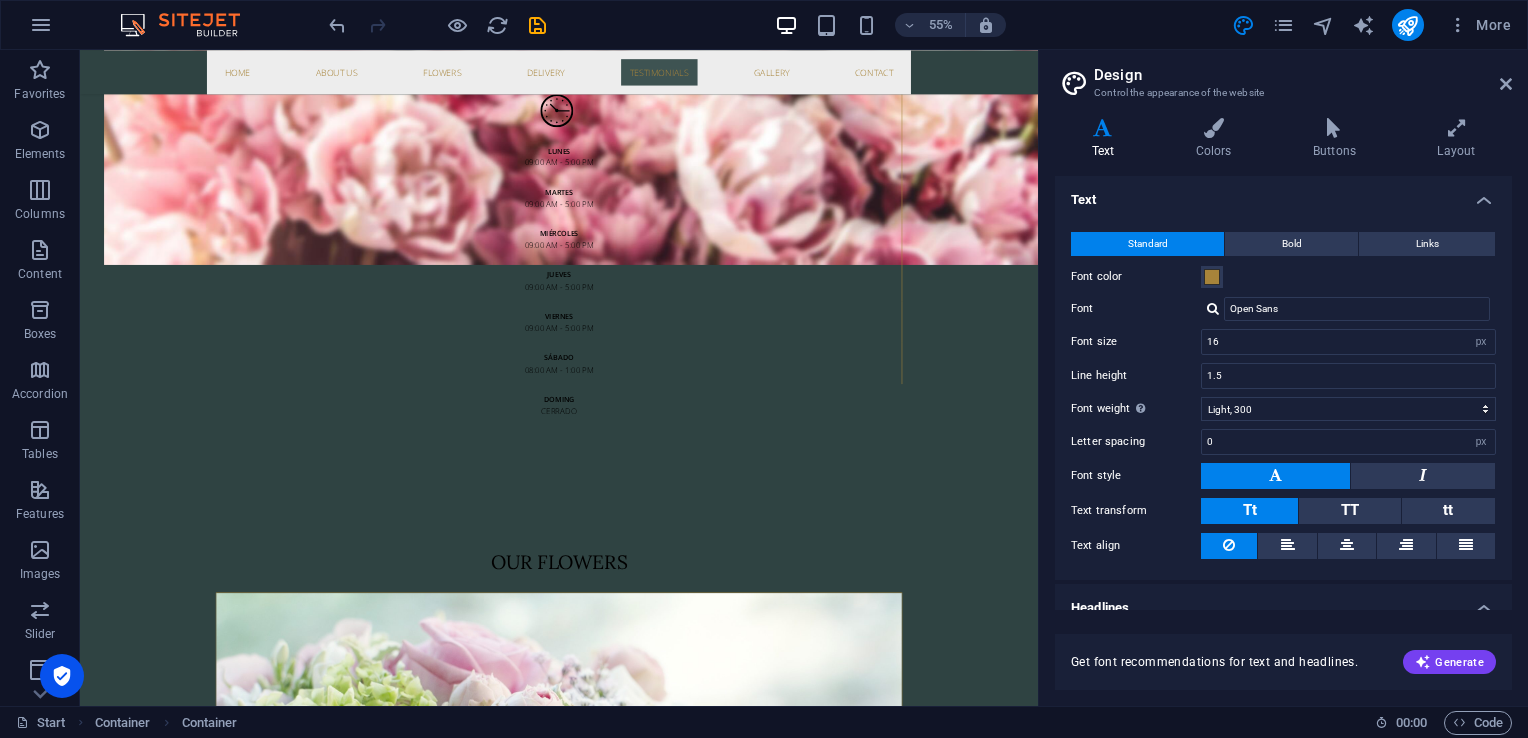 drag, startPoint x: 1037, startPoint y: 531, endPoint x: 1104, endPoint y: 377, distance: 167.94344 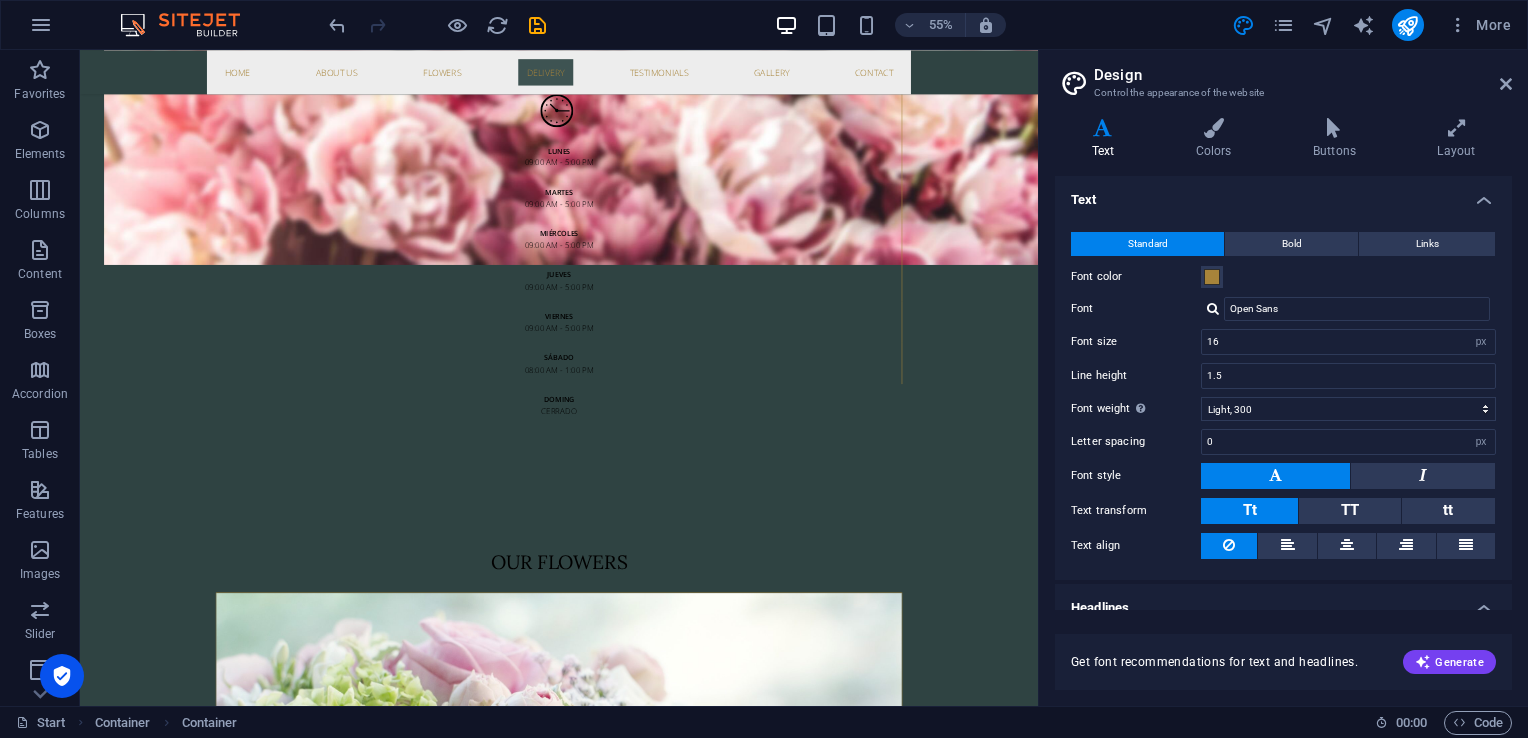 scroll, scrollTop: 3891, scrollLeft: 0, axis: vertical 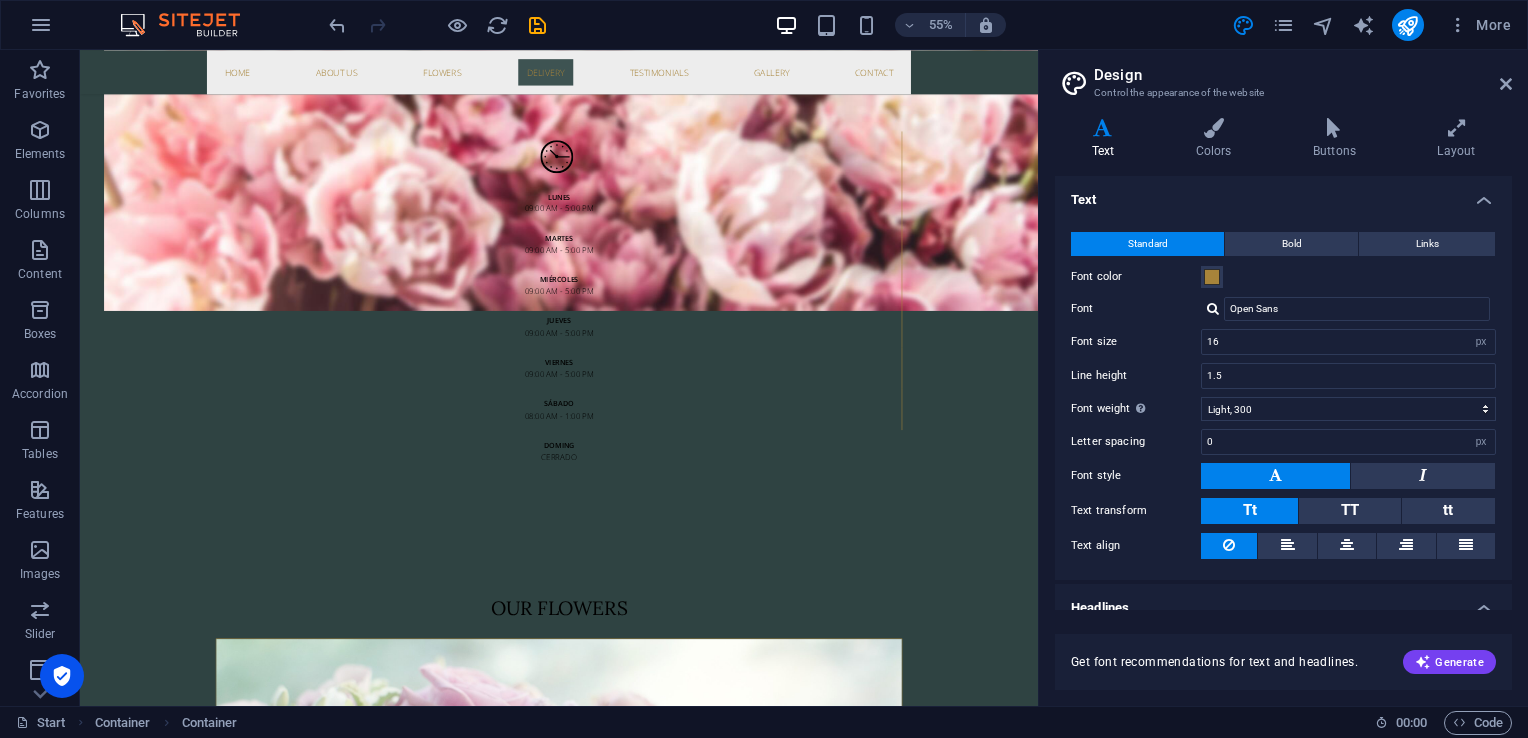 click on "Line height" at bounding box center (1136, 375) 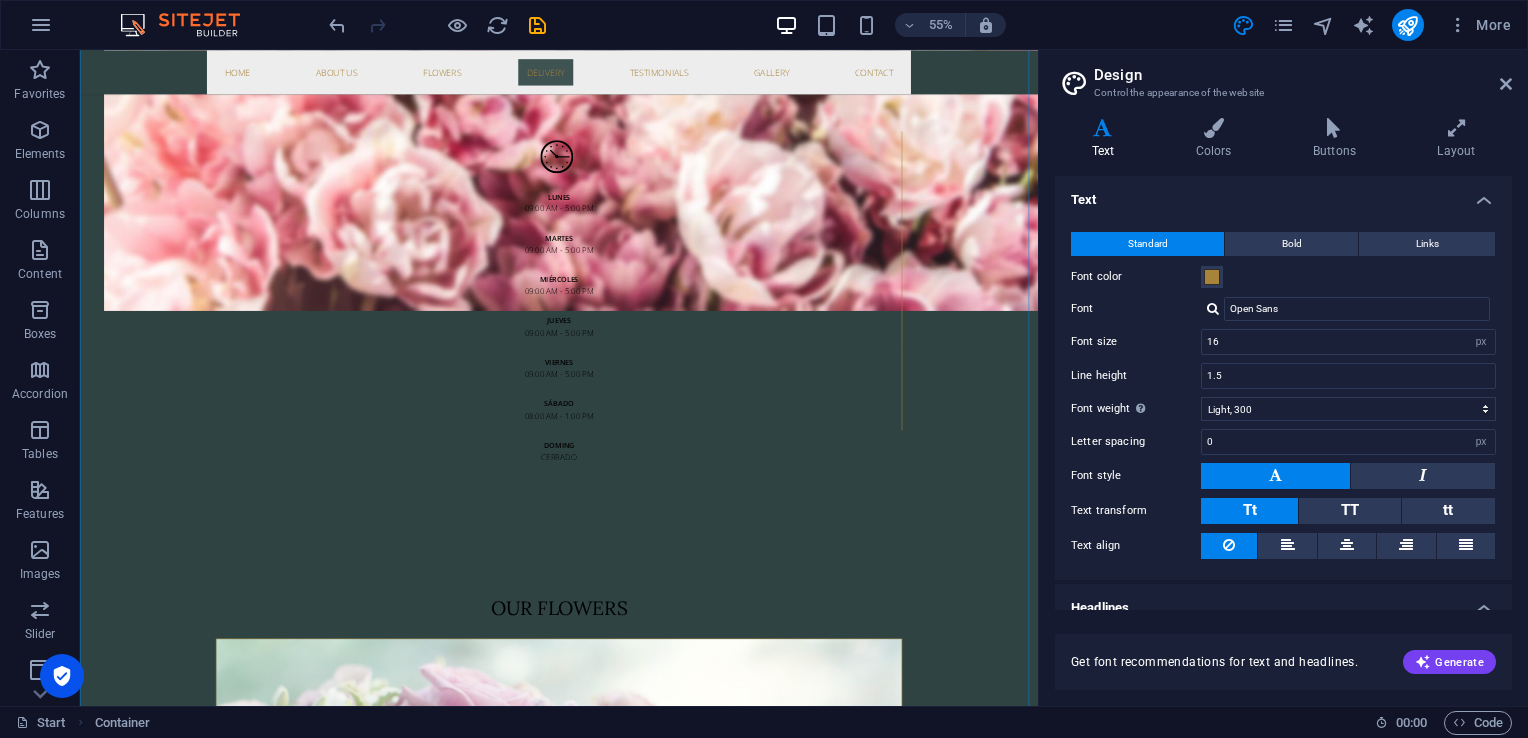 drag, startPoint x: 1805, startPoint y: 721, endPoint x: 1838, endPoint y: 397, distance: 325.6762 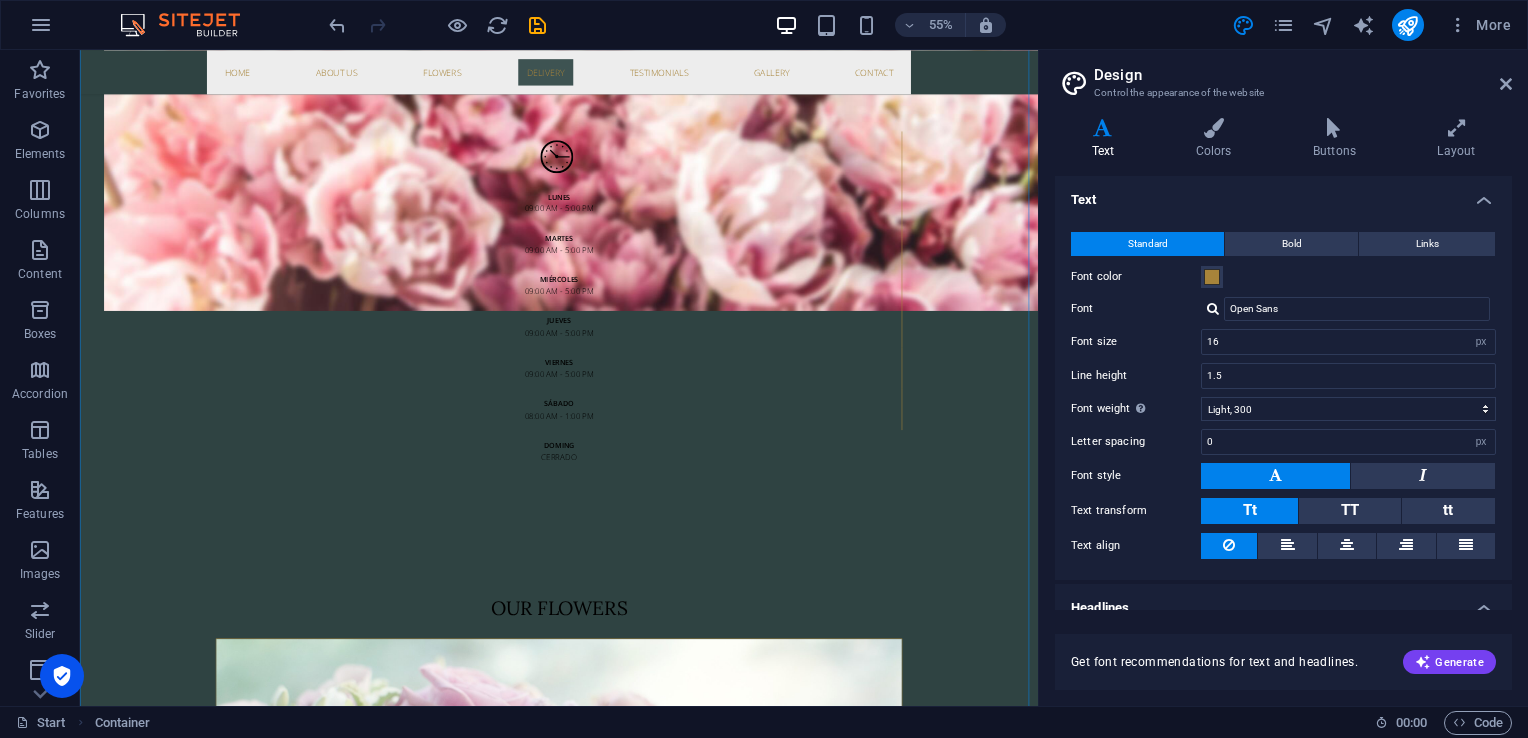 click on "Skip to main content
1990 boutique Home About us Flowers Delivery Testimonials Gallery Contact Flower Store in Florida Come and visit our wonderful arrangements Learn more Amado Nervo 2 Local 5 Col. Centro. San Juan del Río, Qro. C.P 76800 +52 427 102 6877 boutique1990mex@gmail.com Fresh Flowers Lorem ipsum dolor sit amet, consectetur adipisicing elit. Veritatis, dolorem! Perfect Choice Lorem ipsum dolor sit amet, consectetur adipisicing elit. Veritatis, dolorem! Delivery Lorem ipsum dolor sit amet, consectetur adipisicing elit. Veritatis, dolorem! Let us arrange a smile Lorem ipsum dolor sit amet, consectetur adipisicing elit. Repellat, maiores, a libero atque assumenda praesentium cum magni odio dolor accusantium explicabo repudiandae molestiae itaque provident sit debitis aspernatur soluta. Deserunt incidunt ad cumque ex elit laboriosam Simtinetio mollitia molestias excepturi voluptatem atque veritatis Miusto nam nulla cum accusantium explicabo Repellat maiores a libero atque assumenda praesentium" at bounding box center [951, 3671] 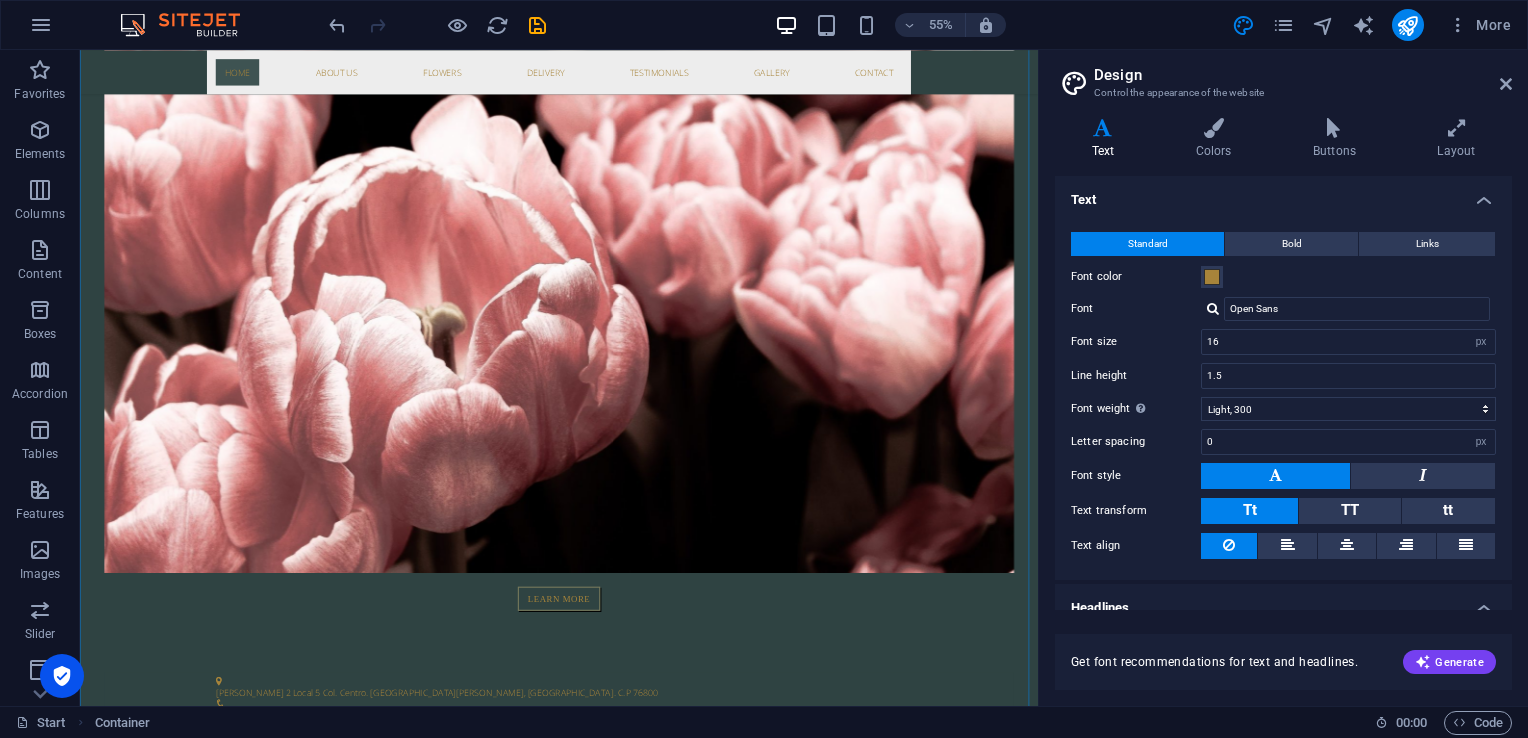 scroll, scrollTop: 309, scrollLeft: 0, axis: vertical 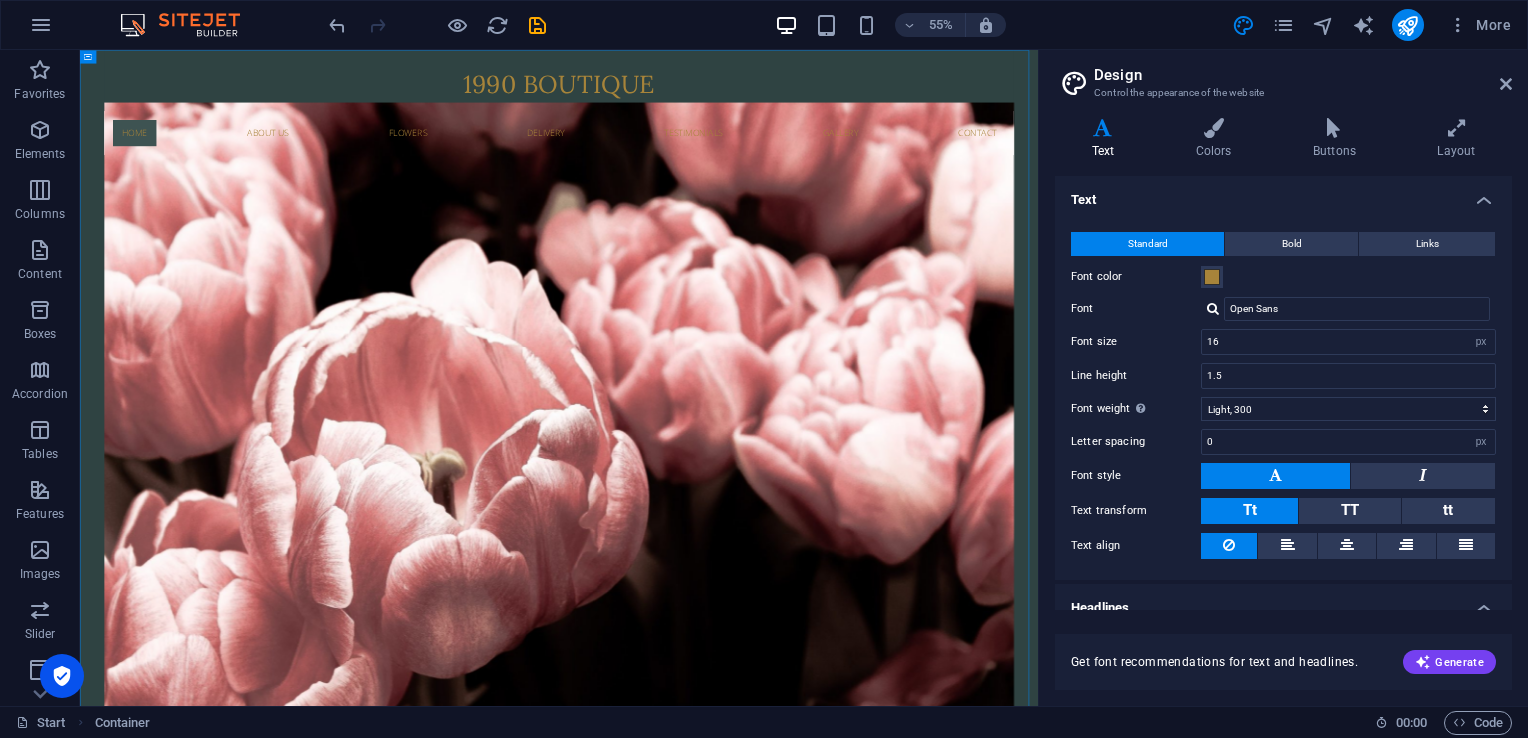 drag, startPoint x: 1813, startPoint y: 268, endPoint x: 1136, endPoint y: 176, distance: 683.22253 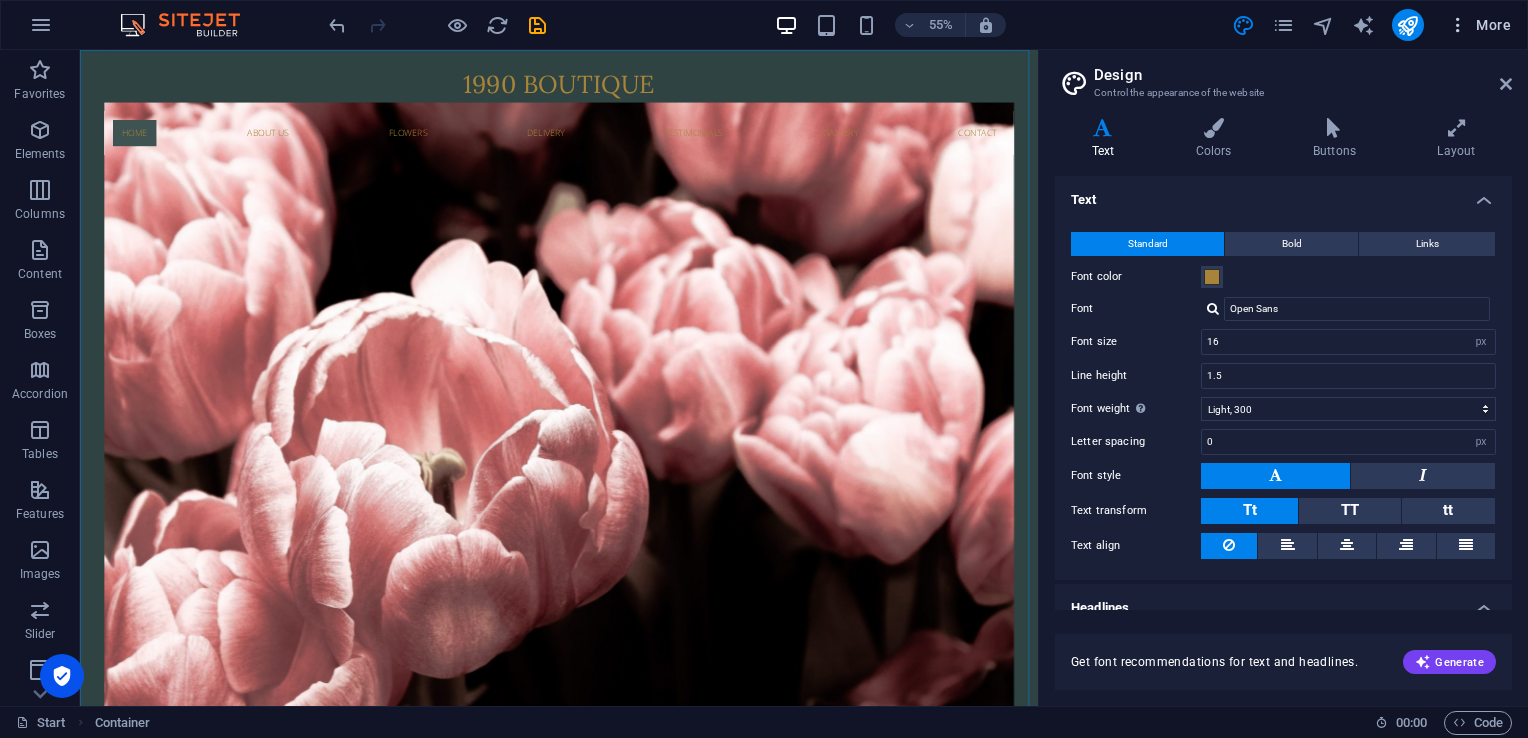 click at bounding box center [1458, 25] 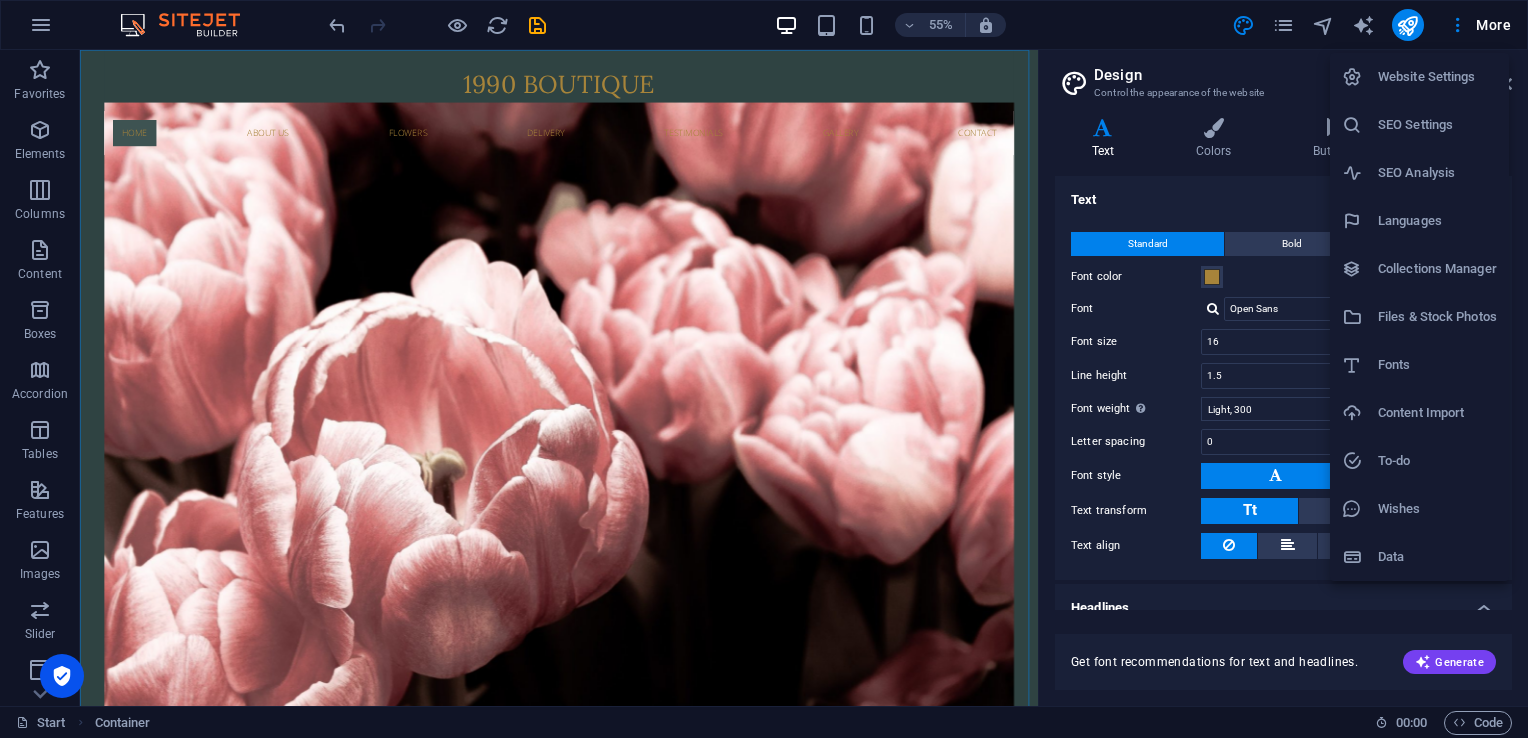 click at bounding box center (764, 369) 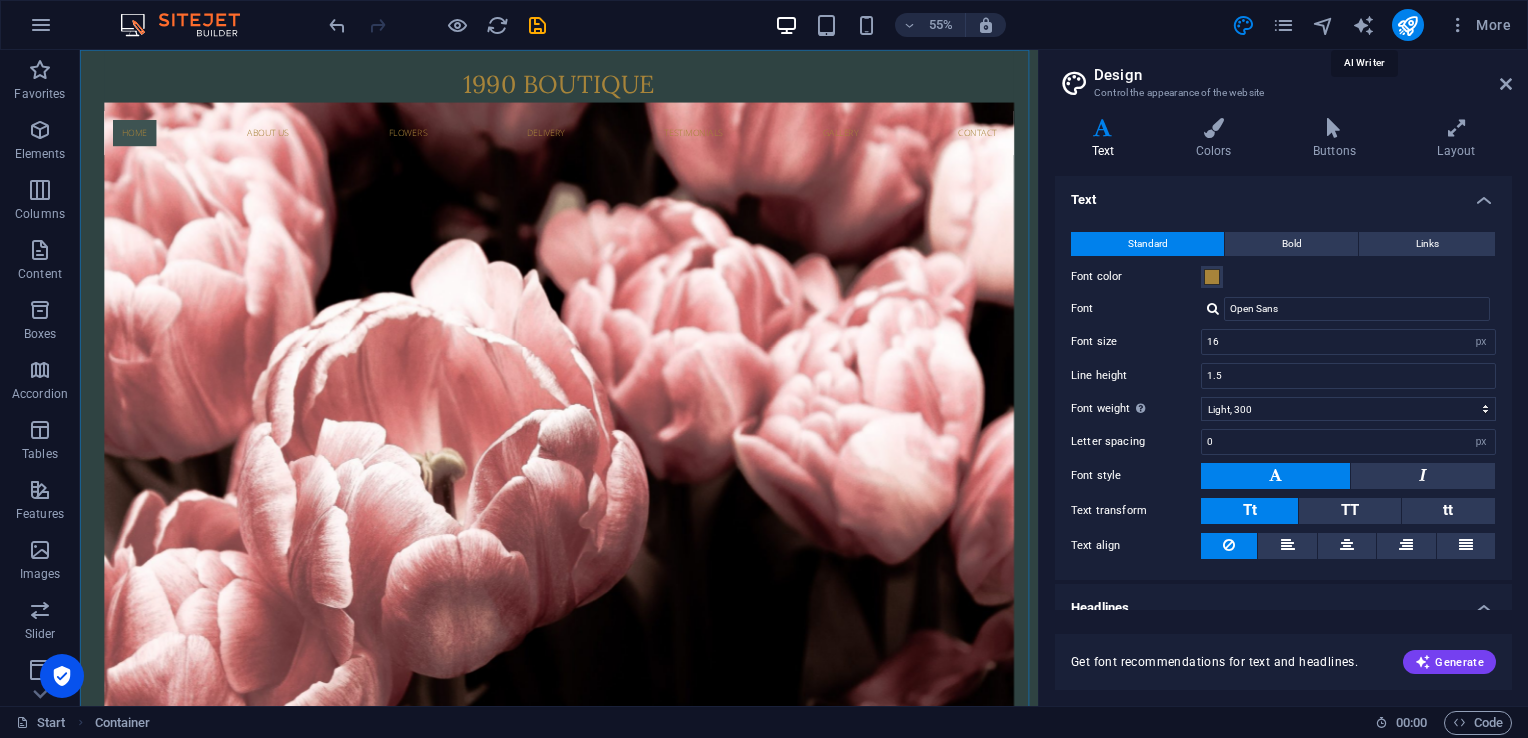 click at bounding box center [1363, 25] 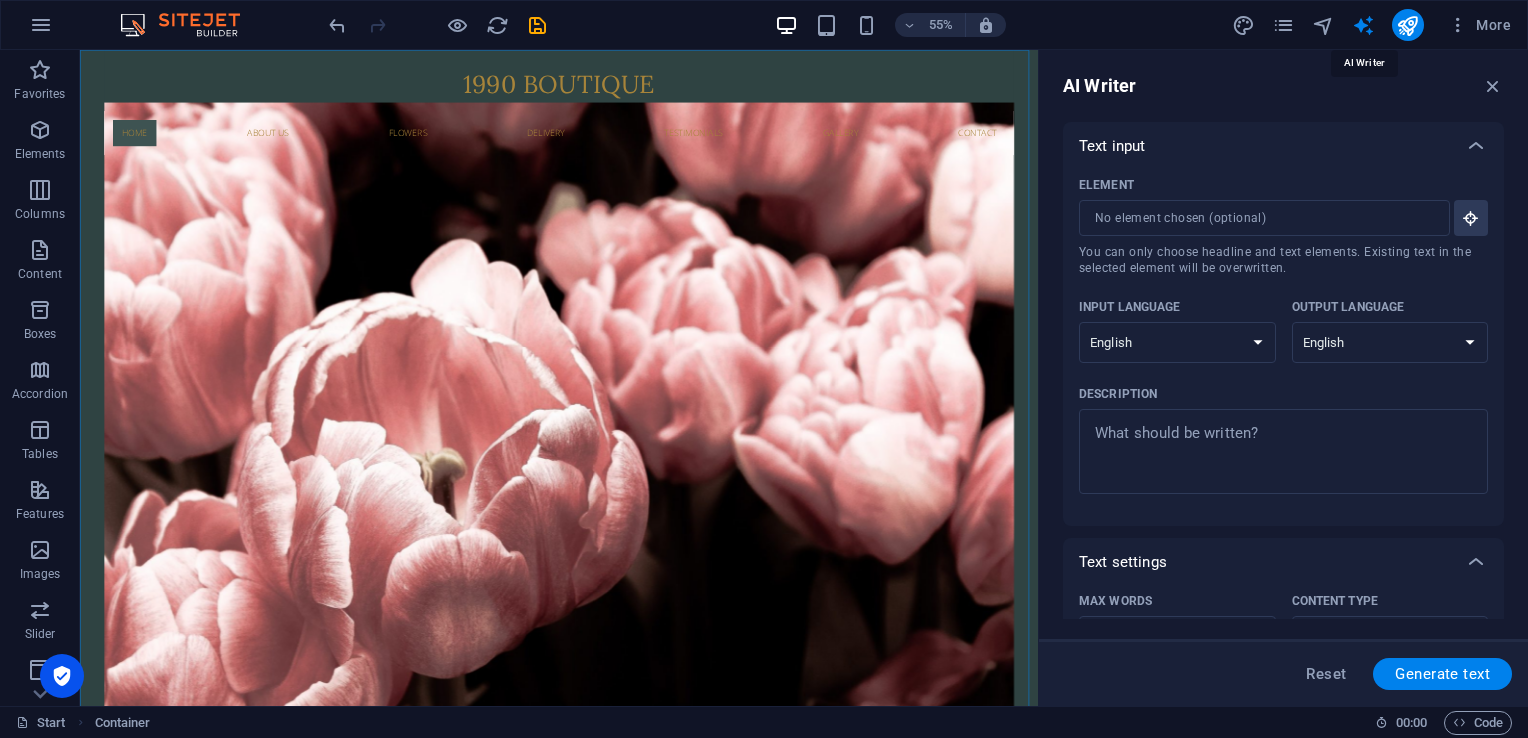 scroll, scrollTop: 0, scrollLeft: 0, axis: both 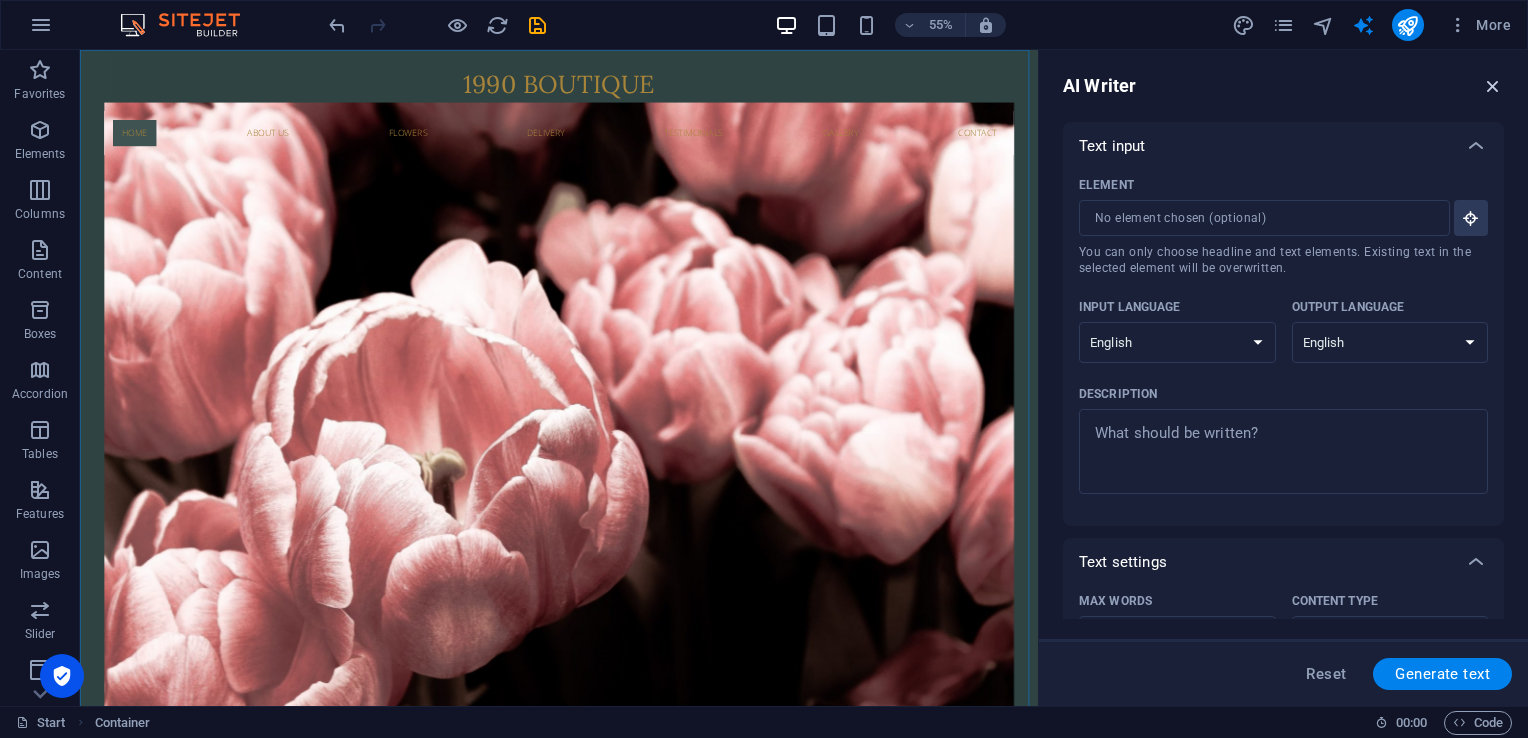 click at bounding box center (1493, 86) 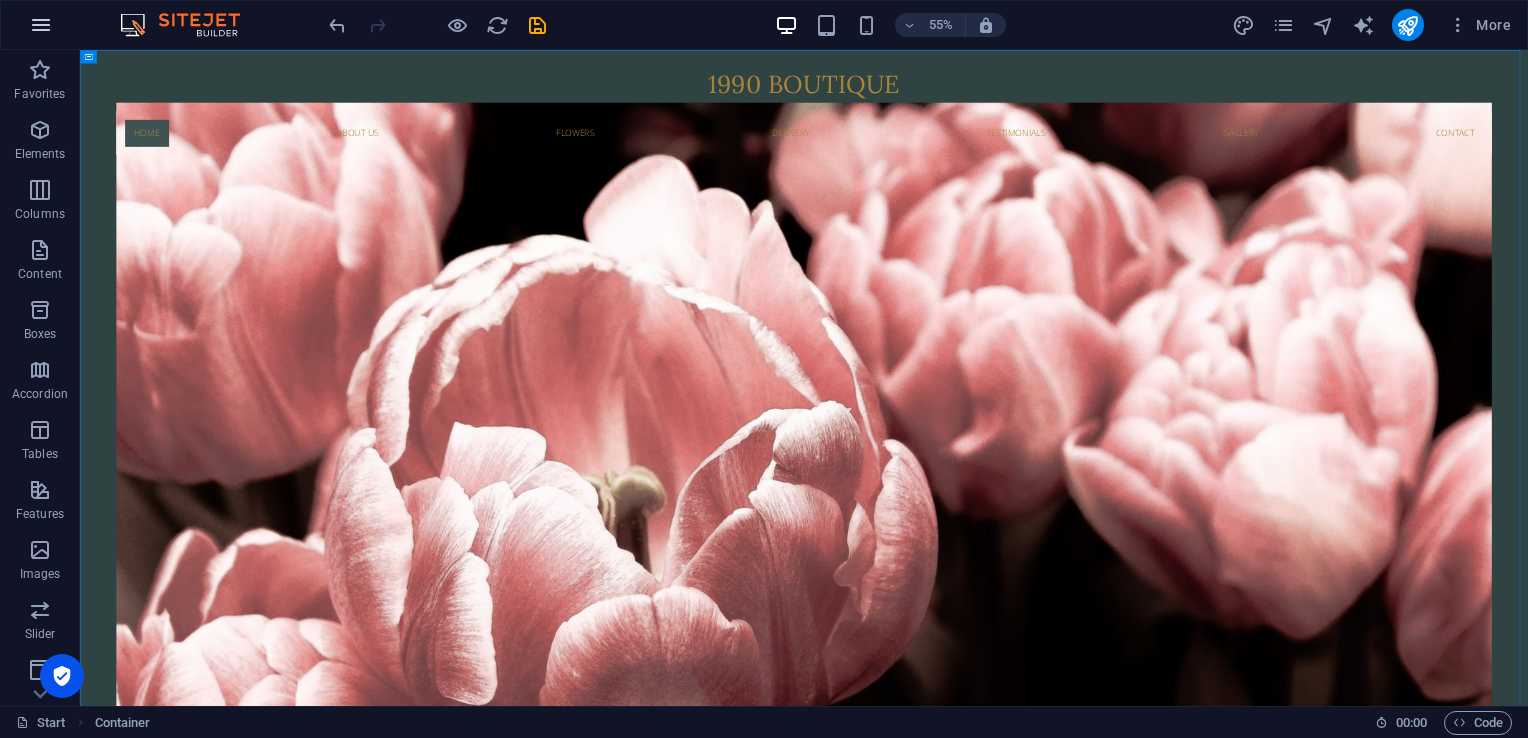 click at bounding box center [41, 25] 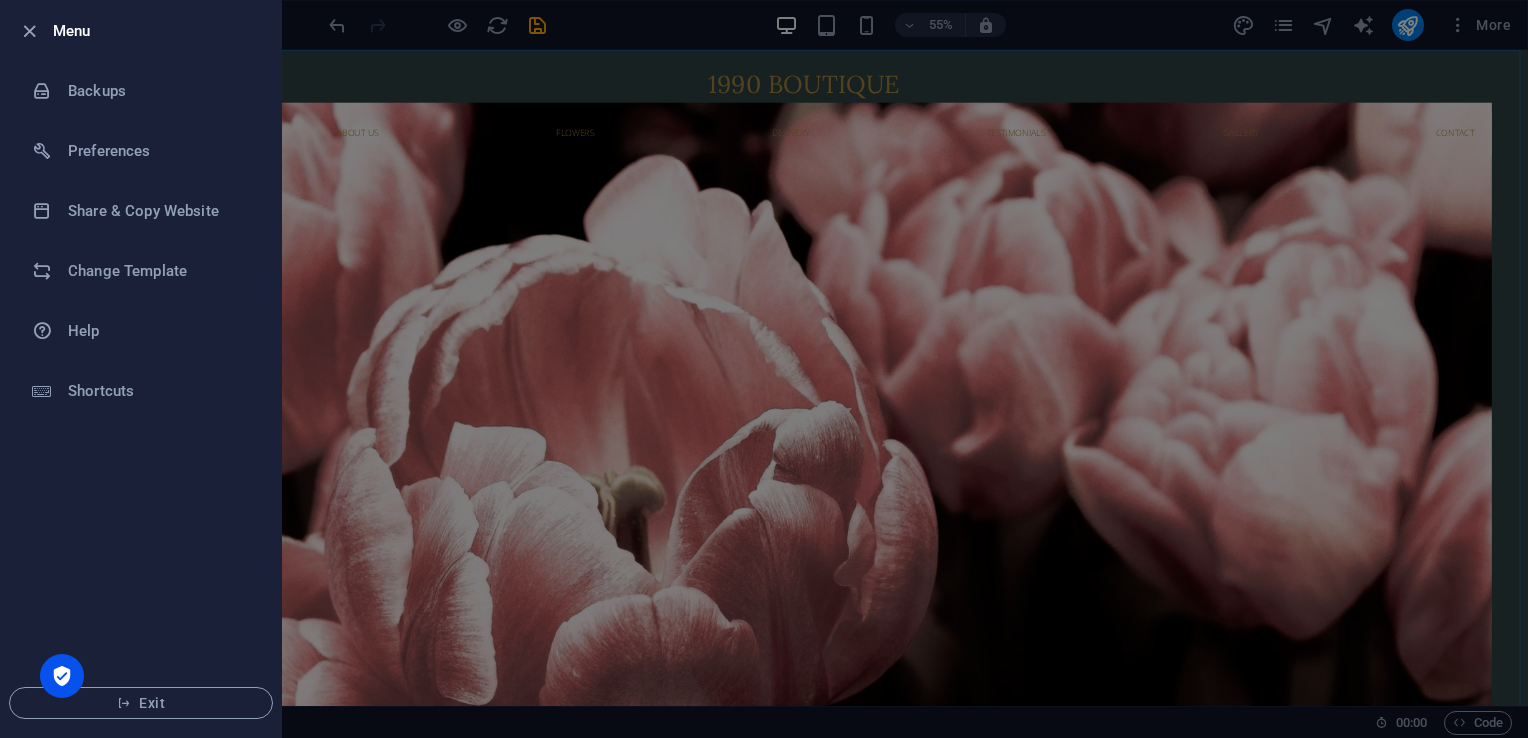 click at bounding box center [764, 369] 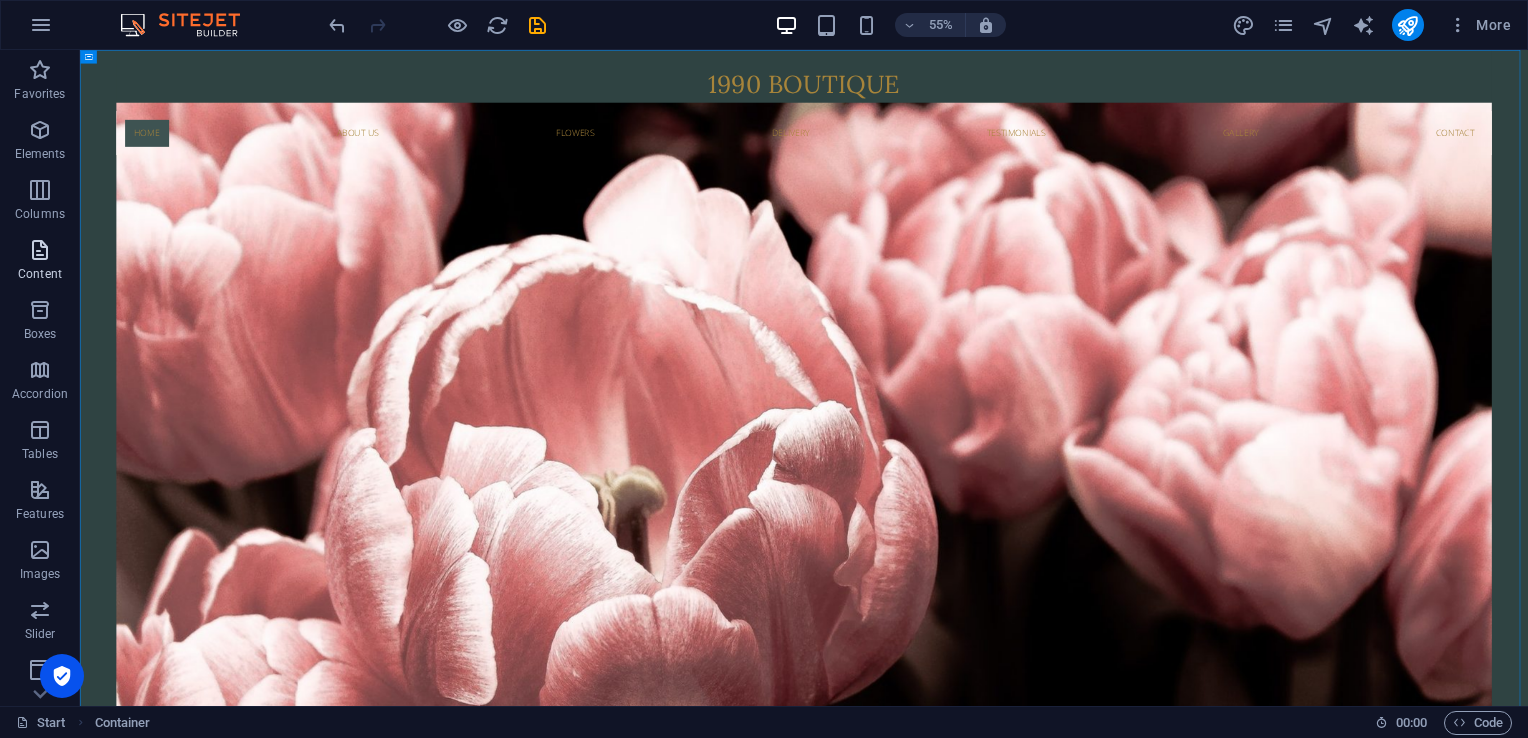 click on "Content" at bounding box center (40, 262) 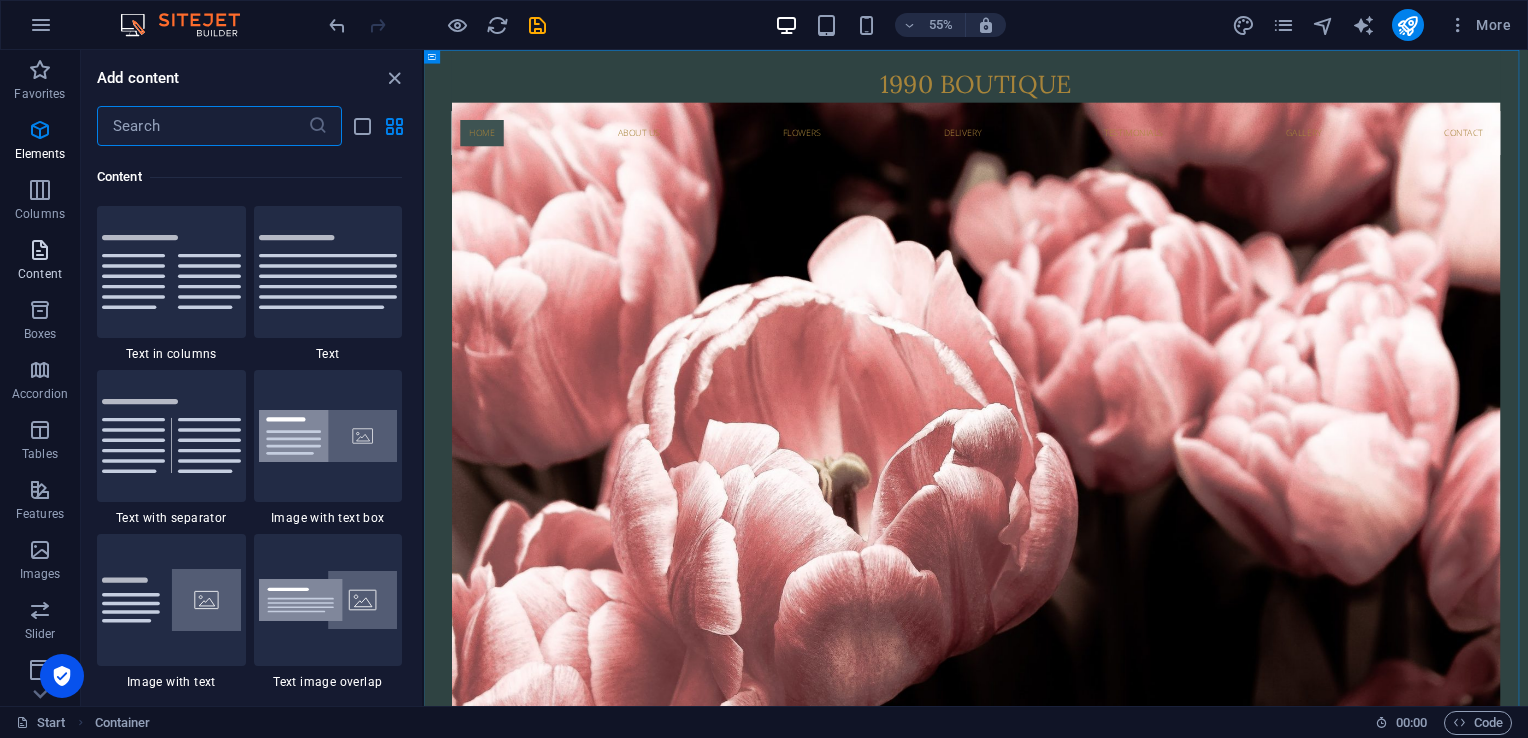scroll, scrollTop: 3499, scrollLeft: 0, axis: vertical 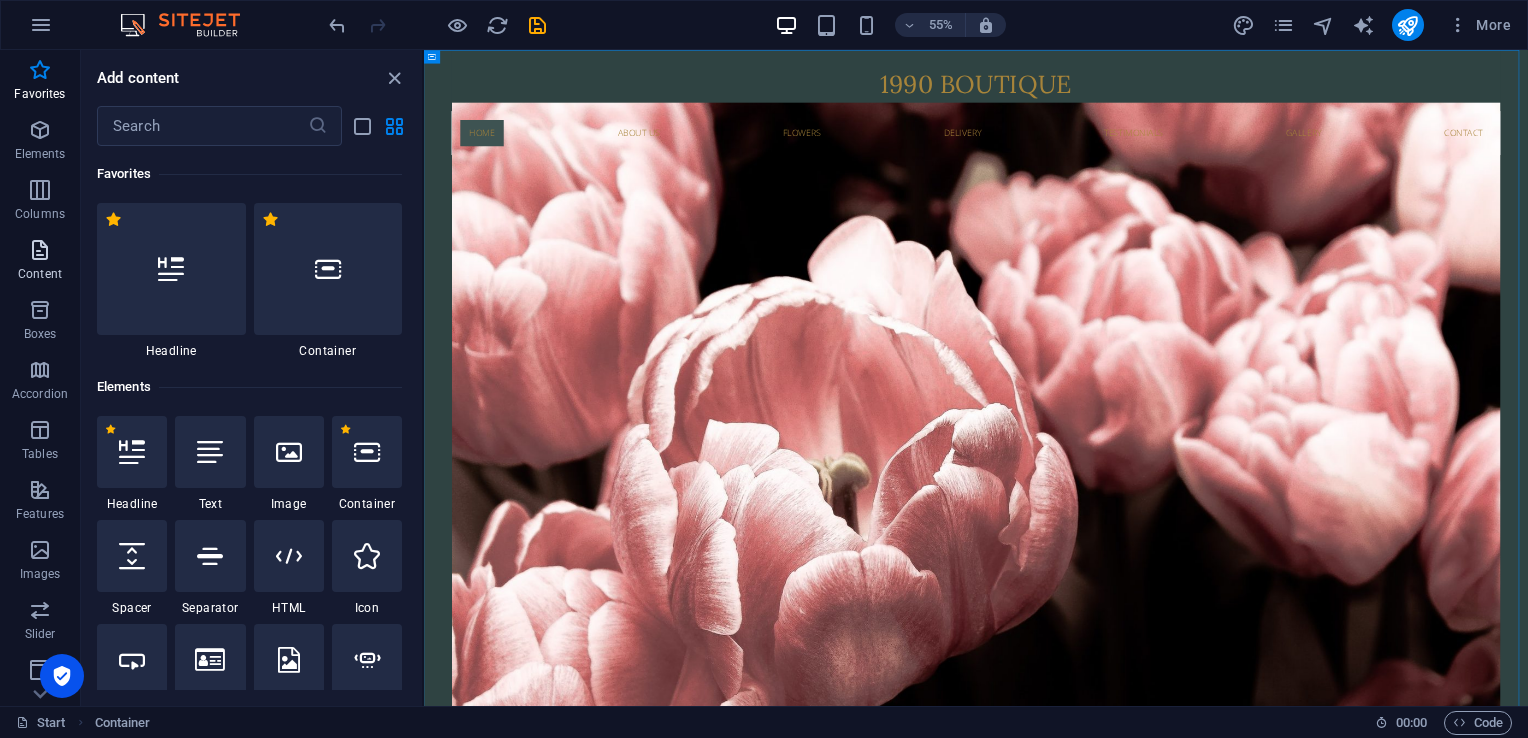 click at bounding box center (40, 250) 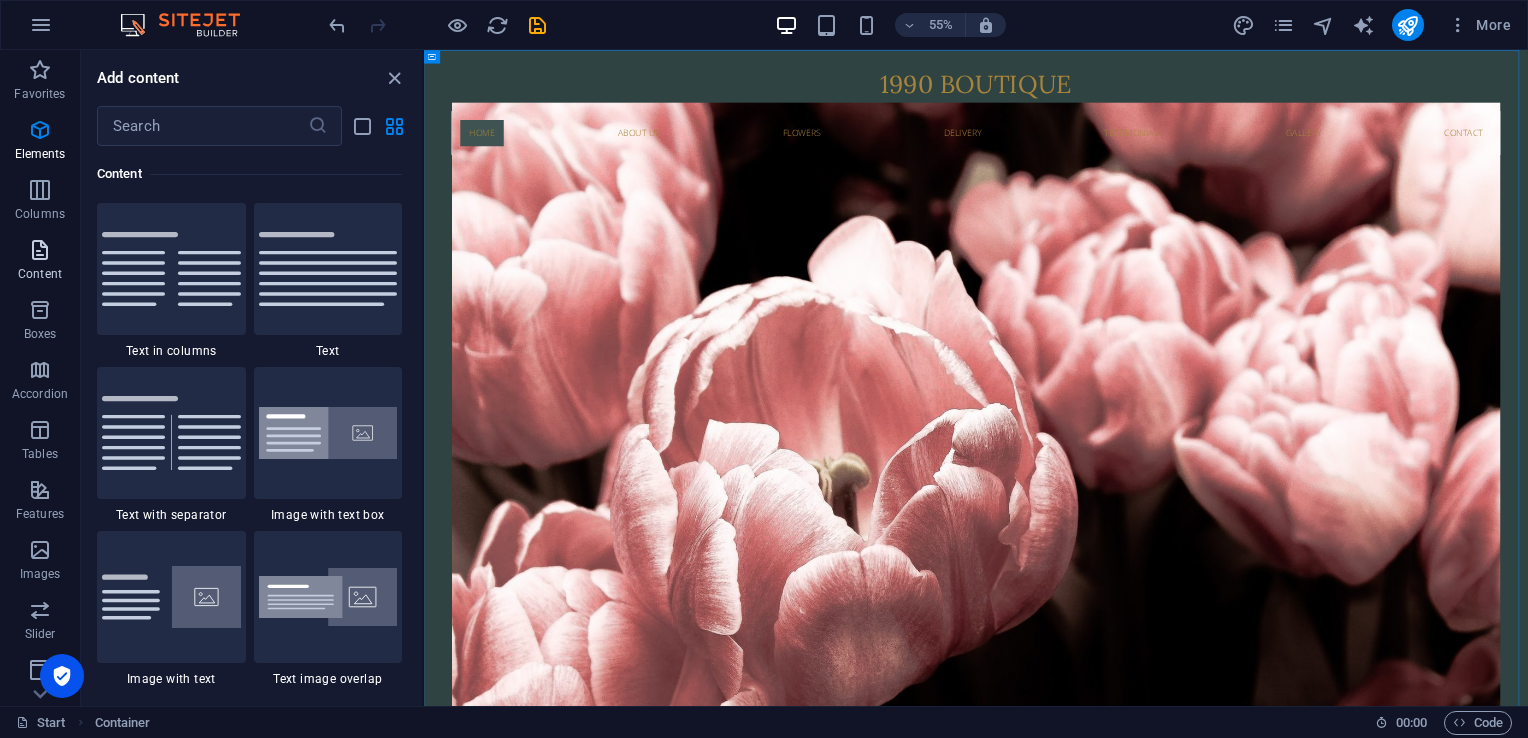 scroll, scrollTop: 3499, scrollLeft: 0, axis: vertical 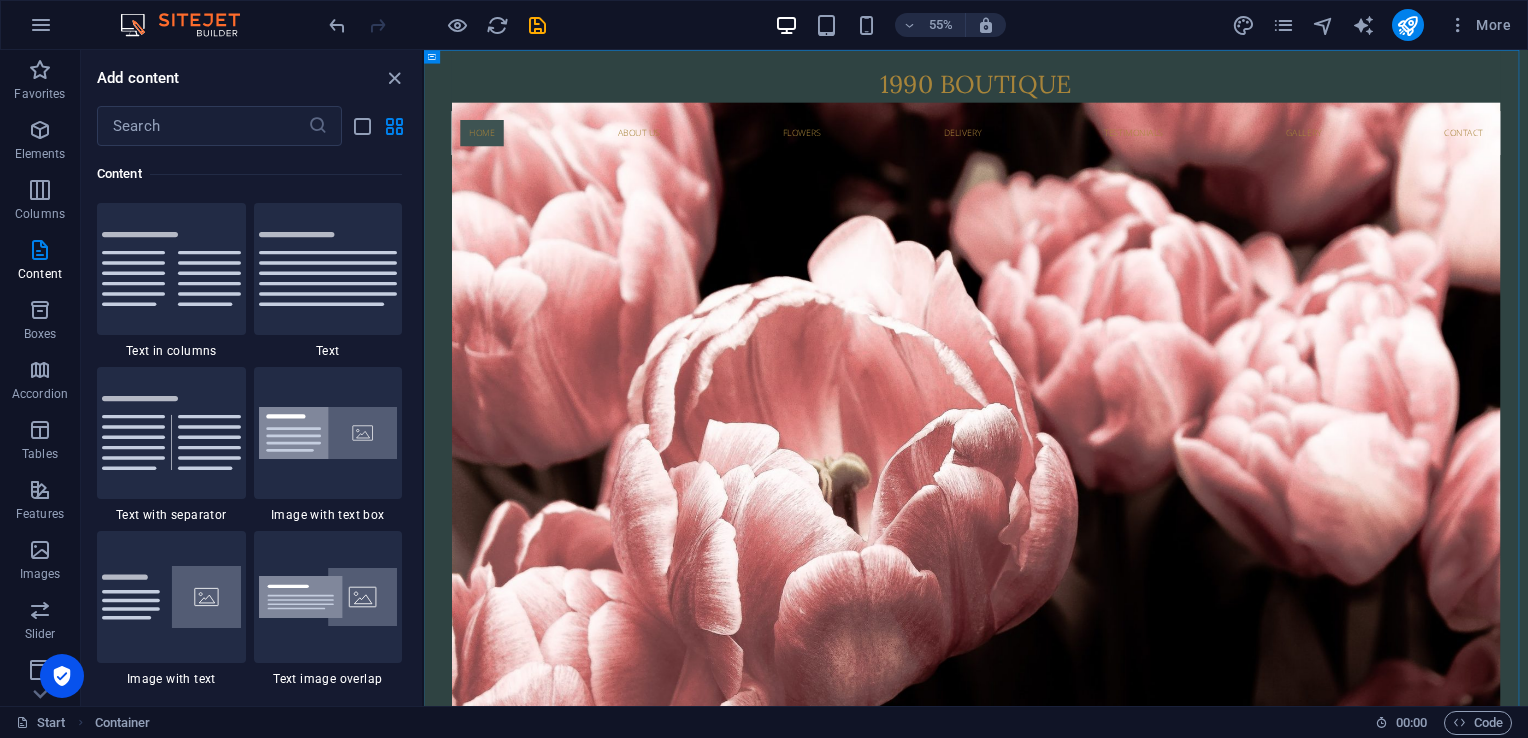 click on "Favorites 1 Star Headline 1 Star Container Elements 1 Star Headline 1 Star Text 1 Star Image 1 Star Container 1 Star Spacer 1 Star Separator 1 Star HTML 1 Star Icon 1 Star Button 1 Star Logo 1 Star SVG 1 Star Image slider 1 Star Slider 1 Star Gallery 1 Star Menu 1 Star Map 1 Star Facebook 1 Star Video 1 Star YouTube 1 Star Vimeo 1 Star Document 1 Star Audio 1 Star Iframe 1 Star Privacy 1 Star Languages Columns 1 Star Container 1 Star 2 columns 1 Star 3 columns 1 Star 4 columns 1 Star 5 columns 1 Star 6 columns 1 Star 40-60 1 Star 20-80 1 Star 80-20 1 Star 30-70 1 Star 70-30 1 Star Unequal Columns 1 Star 25-25-50 1 Star 25-50-25 1 Star 50-25-25 1 Star 20-60-20 1 Star 50-16-16-16 1 Star 16-16-16-50 1 Star Grid 2-1 1 Star Grid 1-2 1 Star Grid 3-1 1 Star Grid 1-3 1 Star Grid 4-1 1 Star Grid 1-4 1 Star Grid 1-2-1 1 Star Grid 1-1-2 1 Star Grid 2h-2v 1 Star Grid 2v-2h 1 Star Grid 2-1-2 1 Star Grid 3-4 Content 1 Star Text in columns 1 Star Text 1 Star Text with separator 1 Star Image with text box 1 Star 1 Star Boxes" at bounding box center (251, 418) 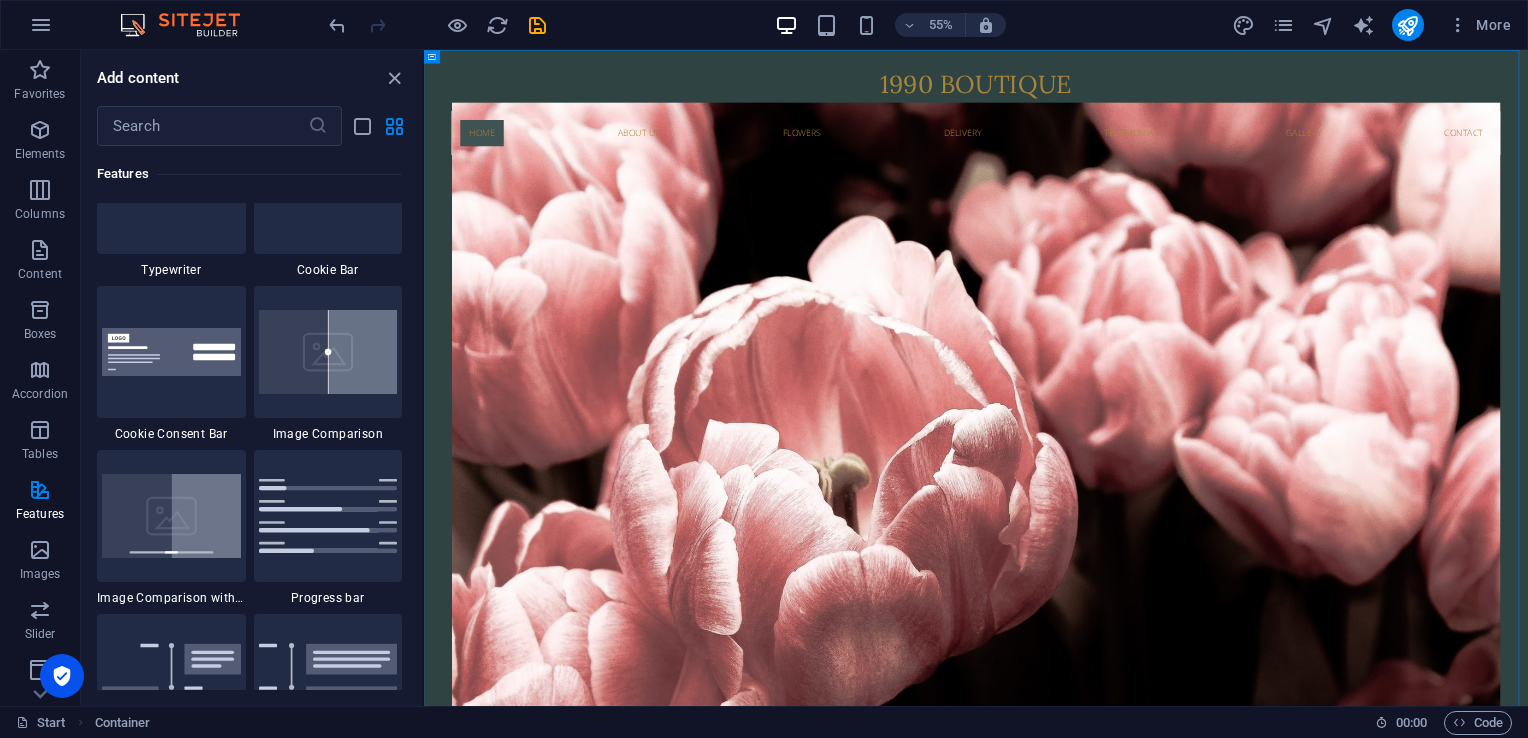 scroll, scrollTop: 7904, scrollLeft: 0, axis: vertical 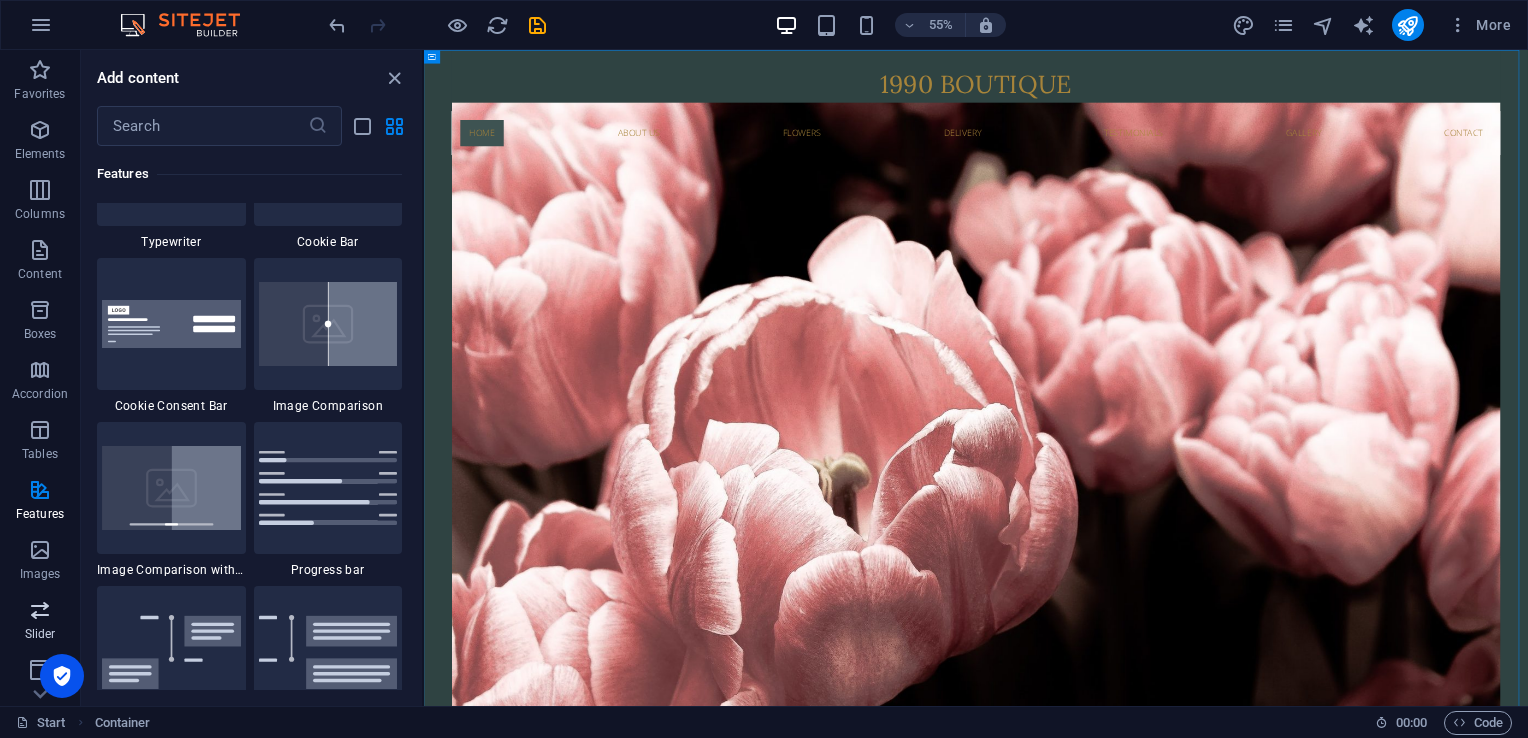 click on "Slider" at bounding box center (40, 622) 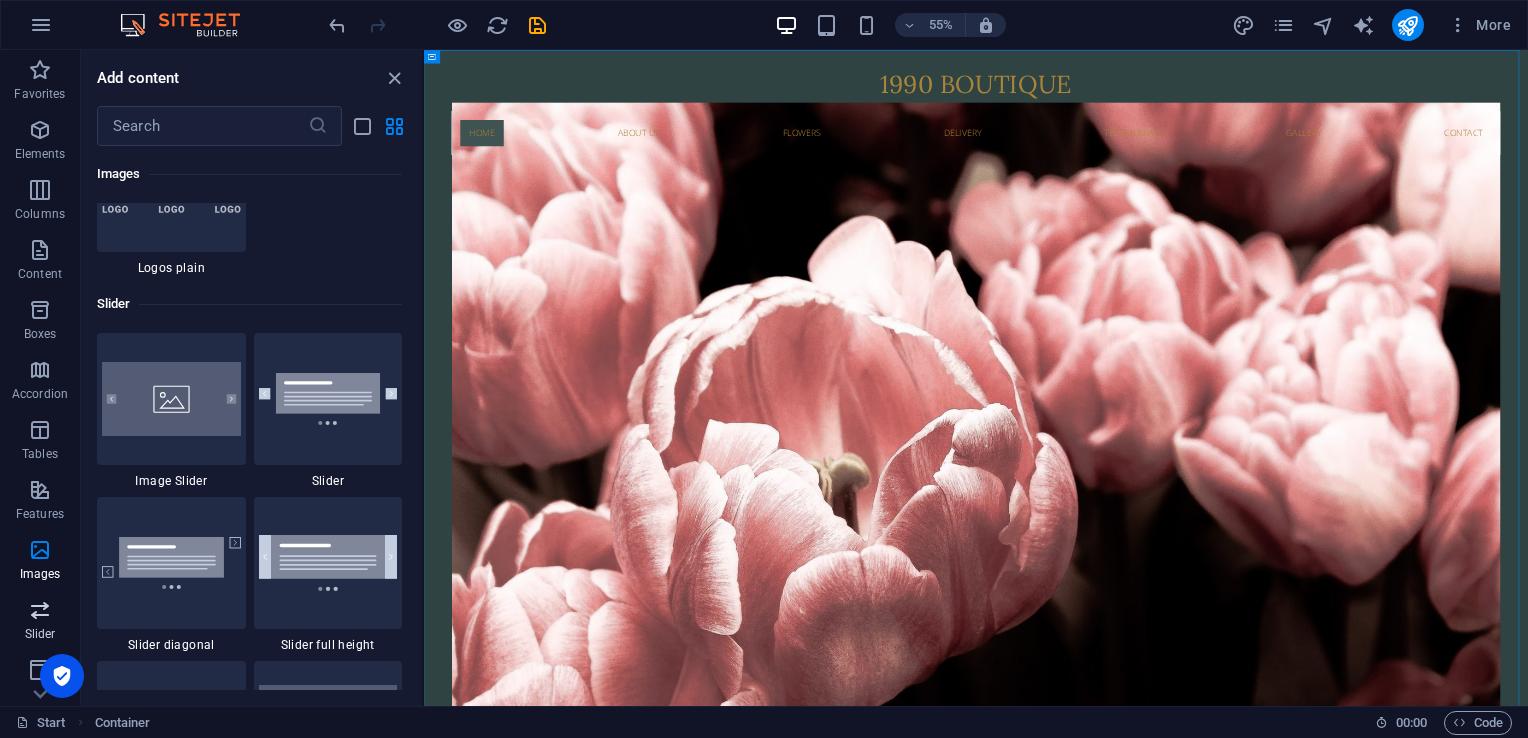 scroll, scrollTop: 11172, scrollLeft: 0, axis: vertical 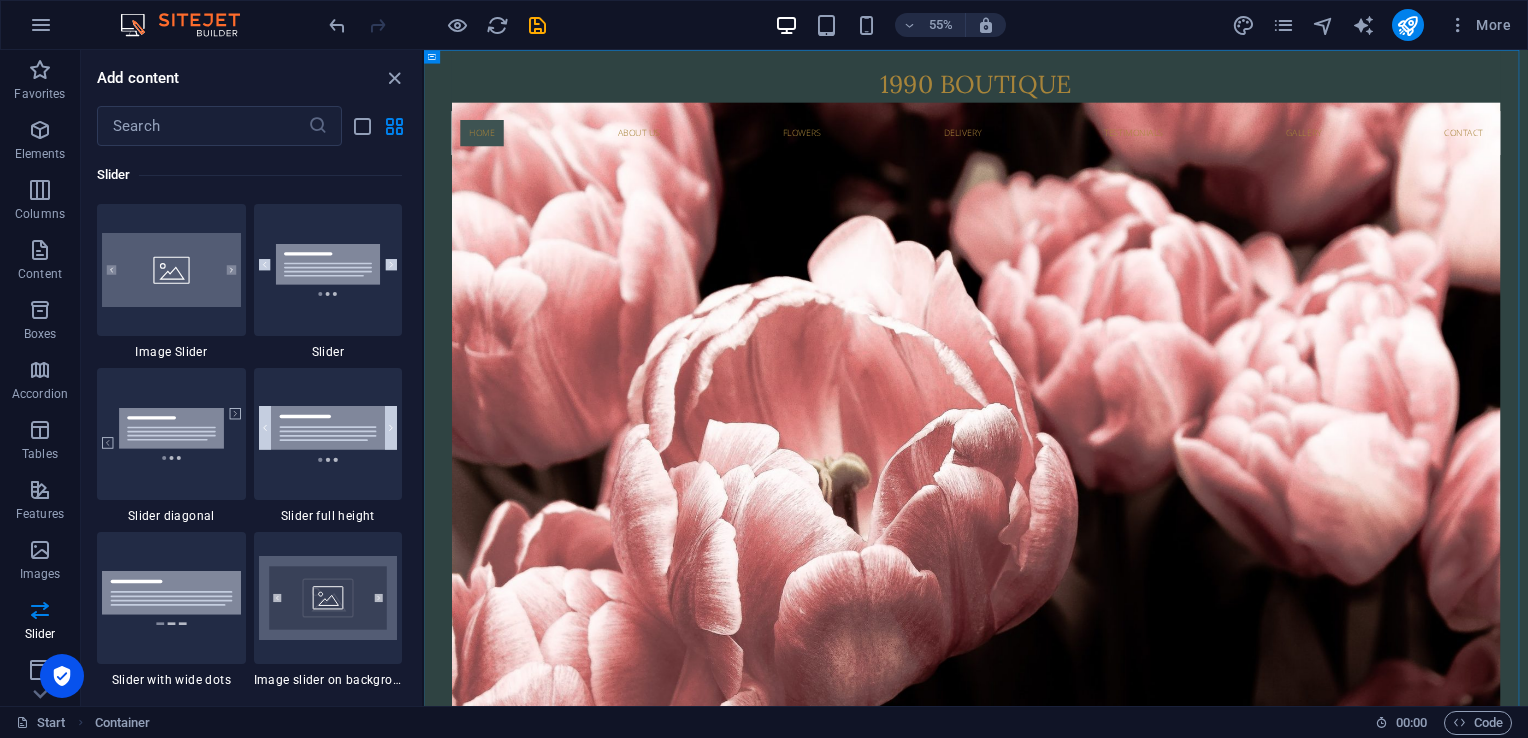 click on "Favorites 1 Star Headline 1 Star Container Elements 1 Star Headline 1 Star Text 1 Star Image 1 Star Container 1 Star Spacer 1 Star Separator 1 Star HTML 1 Star Icon 1 Star Button 1 Star Logo 1 Star SVG 1 Star Image slider 1 Star Slider 1 Star Gallery 1 Star Menu 1 Star Map 1 Star Facebook 1 Star Video 1 Star YouTube 1 Star Vimeo 1 Star Document 1 Star Audio 1 Star Iframe 1 Star Privacy 1 Star Languages Columns 1 Star Container 1 Star 2 columns 1 Star 3 columns 1 Star 4 columns 1 Star 5 columns 1 Star 6 columns 1 Star 40-60 1 Star 20-80 1 Star 80-20 1 Star 30-70 1 Star 70-30 1 Star Unequal Columns 1 Star 25-25-50 1 Star 25-50-25 1 Star 50-25-25 1 Star 20-60-20 1 Star 50-16-16-16 1 Star 16-16-16-50 1 Star Grid 2-1 1 Star Grid 1-2 1 Star Grid 3-1 1 Star Grid 1-3 1 Star Grid 4-1 1 Star Grid 1-4 1 Star Grid 1-2-1 1 Star Grid 1-1-2 1 Star Grid 2h-2v 1 Star Grid 2v-2h 1 Star Grid 2-1-2 1 Star Grid 3-4 Content 1 Star Text in columns 1 Star Text 1 Star Text with separator 1 Star Image with text box 1 Star 1 Star Boxes" at bounding box center (251, 418) 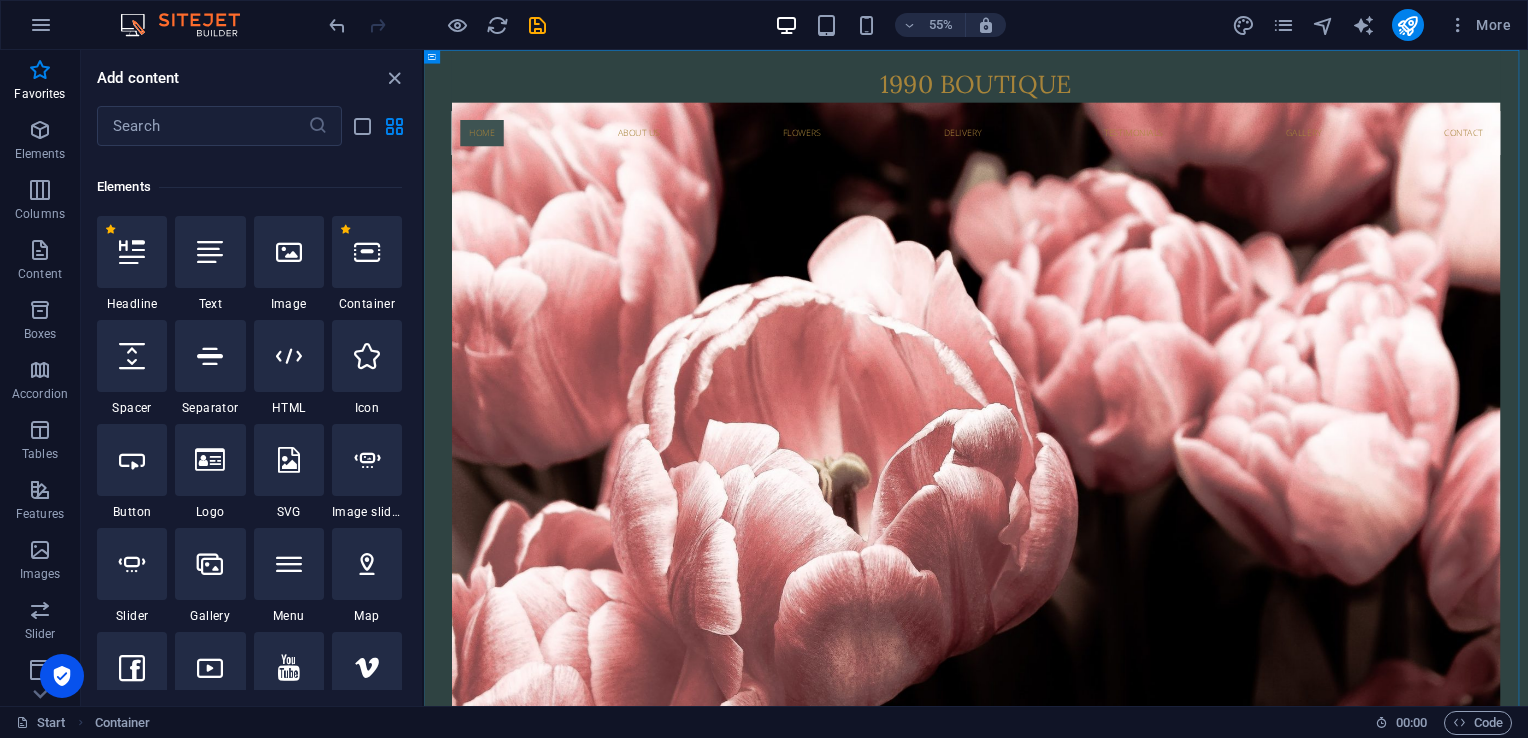 scroll, scrollTop: 0, scrollLeft: 0, axis: both 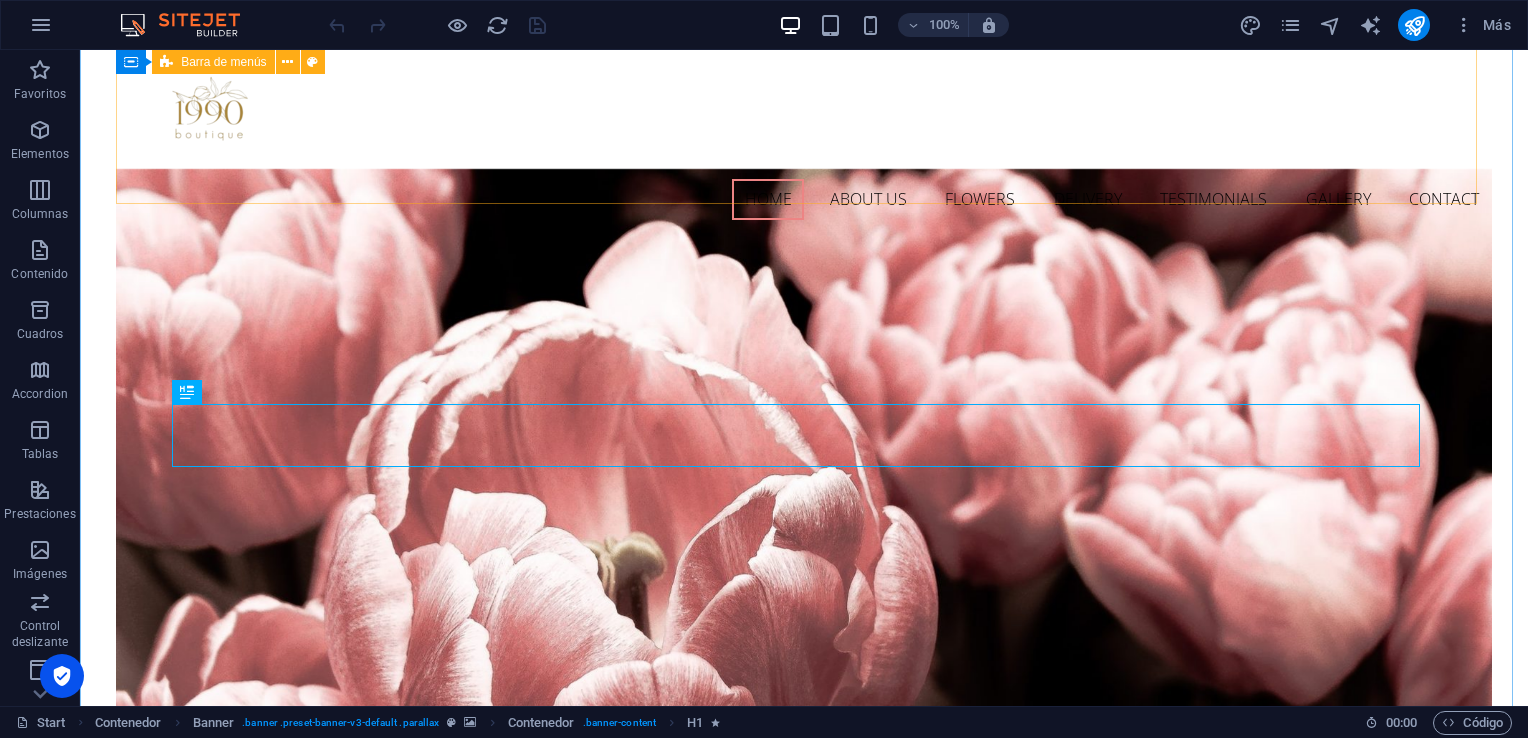 click on "Home About us Flowers Delivery Testimonials Gallery Contact" at bounding box center (804, 138) 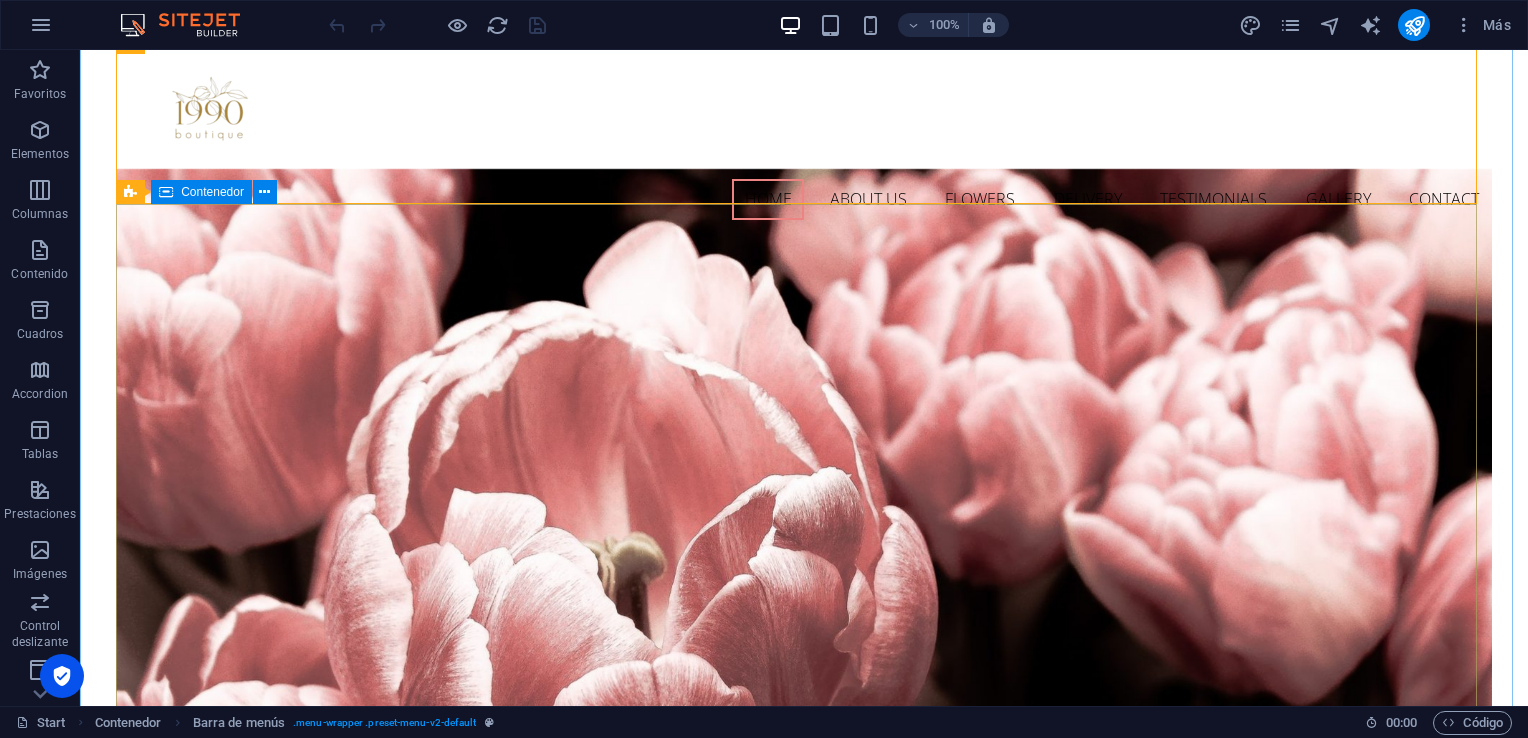 click on "Flower Store in Florida Come and visit our wonderful arrangements Learn more" at bounding box center [804, 1061] 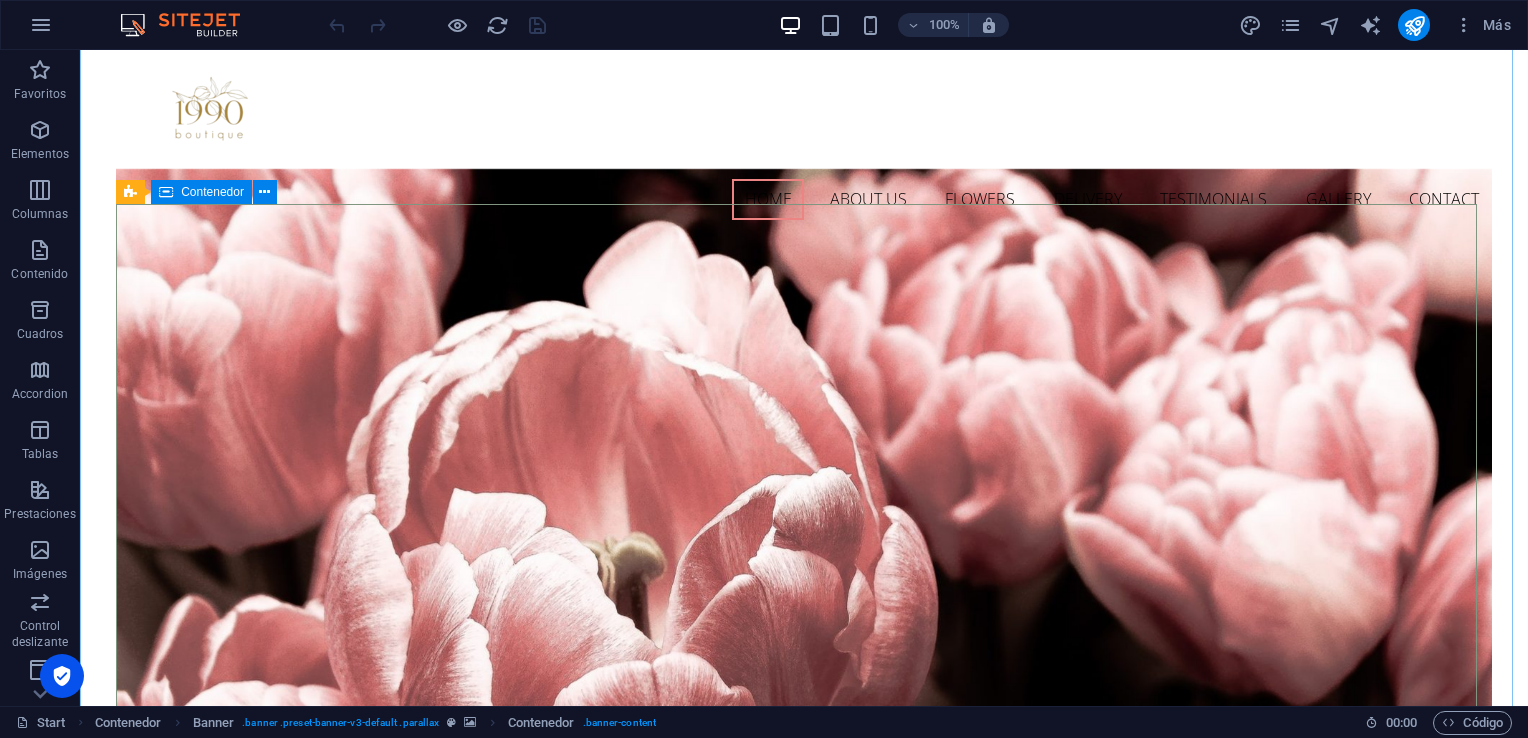 click on "Flower Store in Florida Come and visit our wonderful arrangements Learn more" at bounding box center [804, 1061] 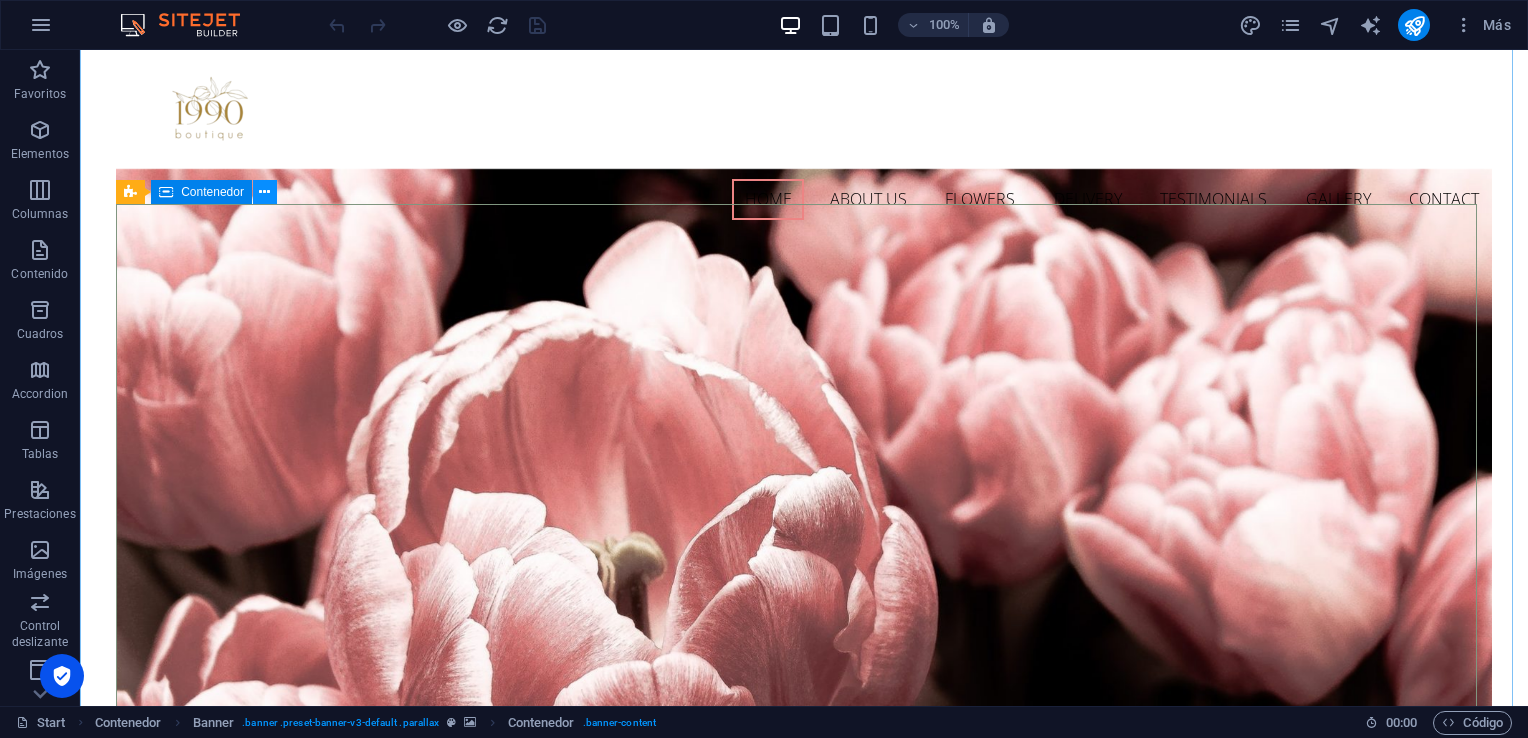 click at bounding box center (264, 192) 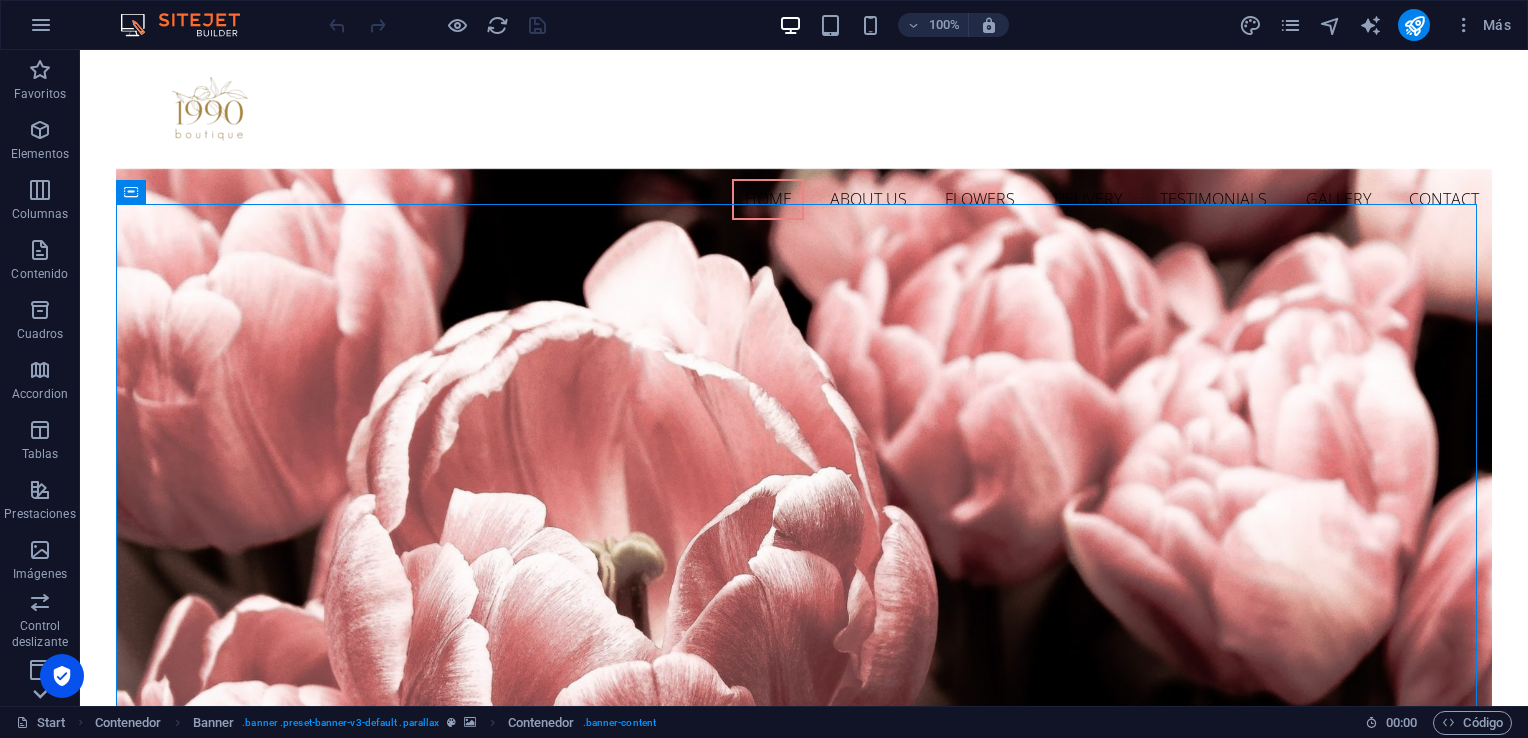 click 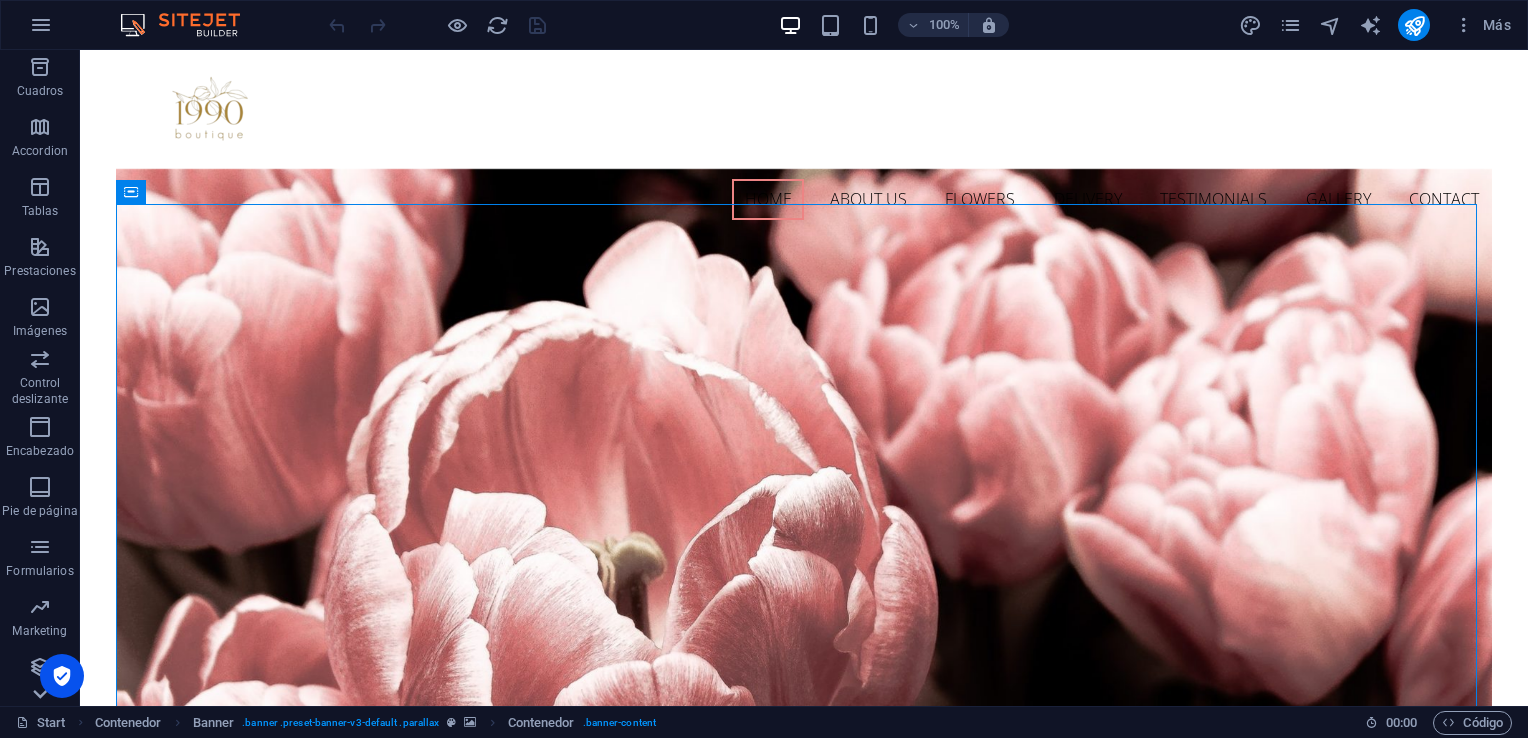 scroll, scrollTop: 243, scrollLeft: 0, axis: vertical 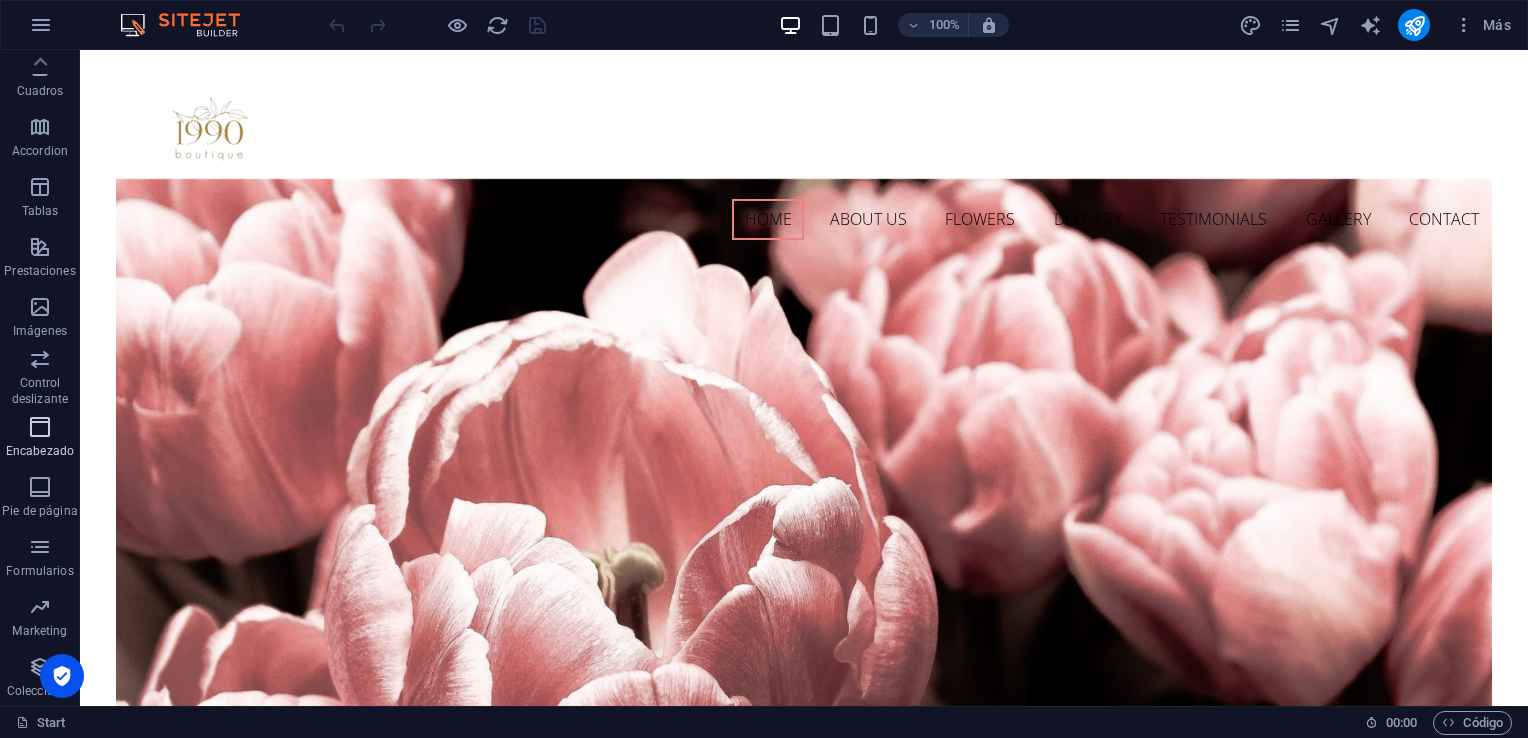 click on "Encabezado" at bounding box center (40, 451) 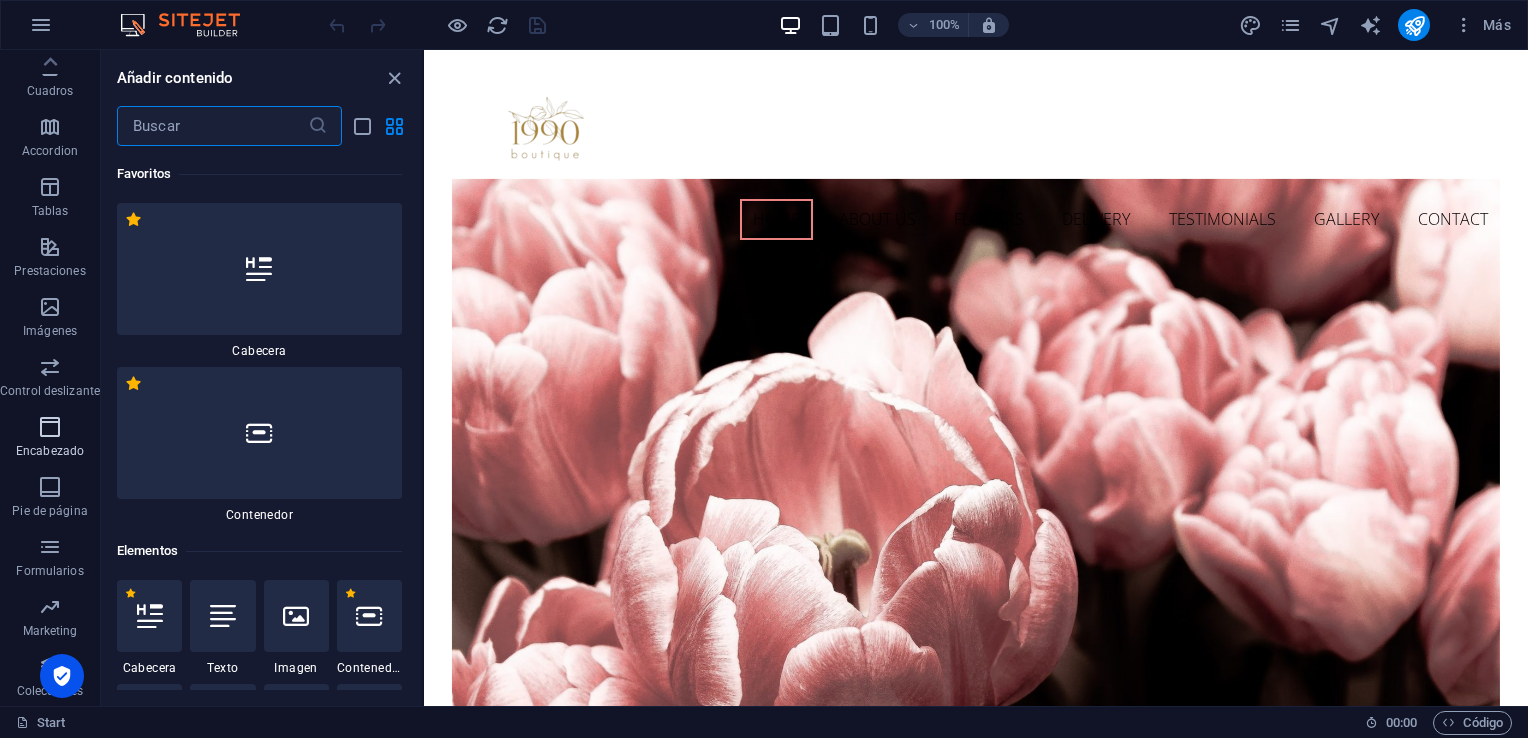 scroll, scrollTop: 22592, scrollLeft: 0, axis: vertical 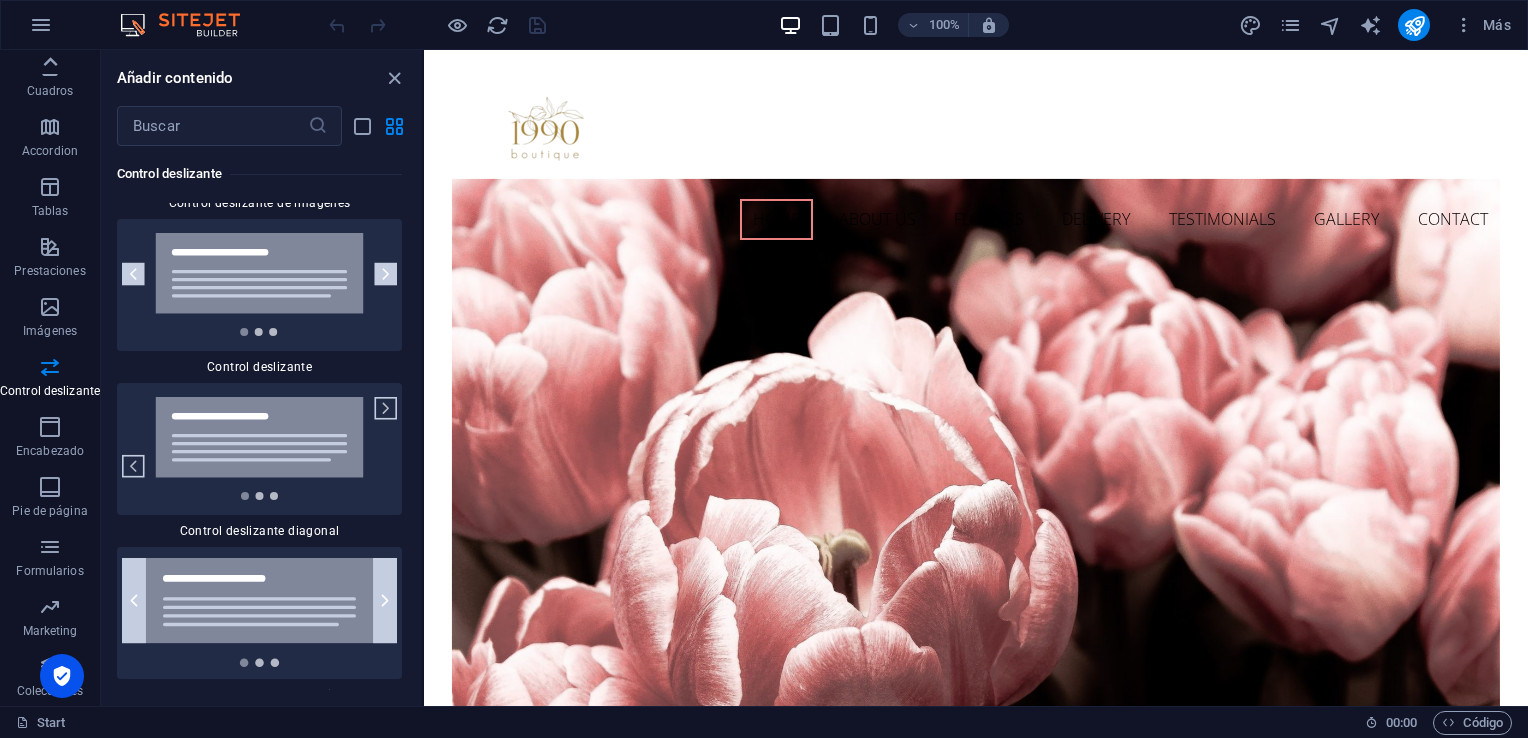click 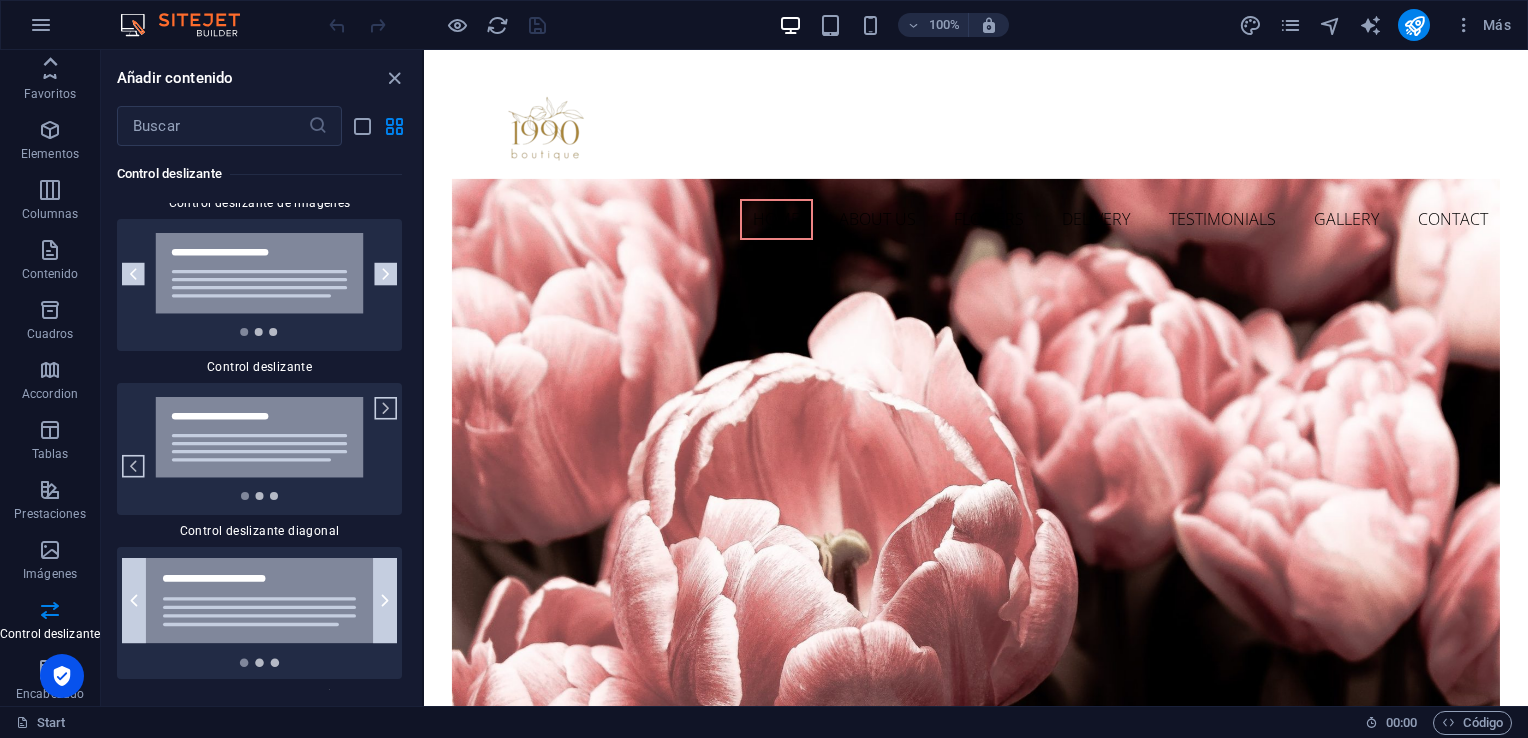 scroll, scrollTop: 0, scrollLeft: 0, axis: both 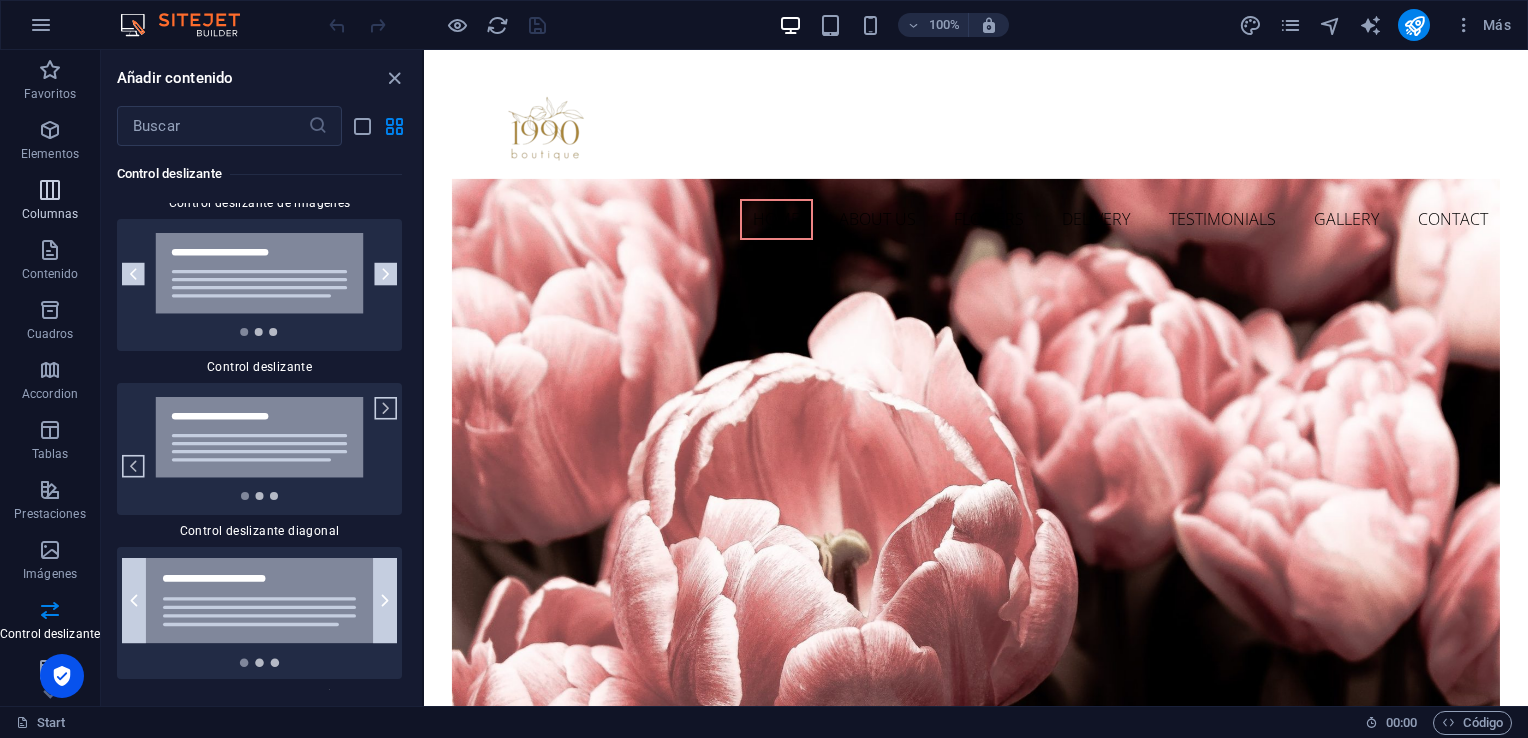 click at bounding box center [50, 190] 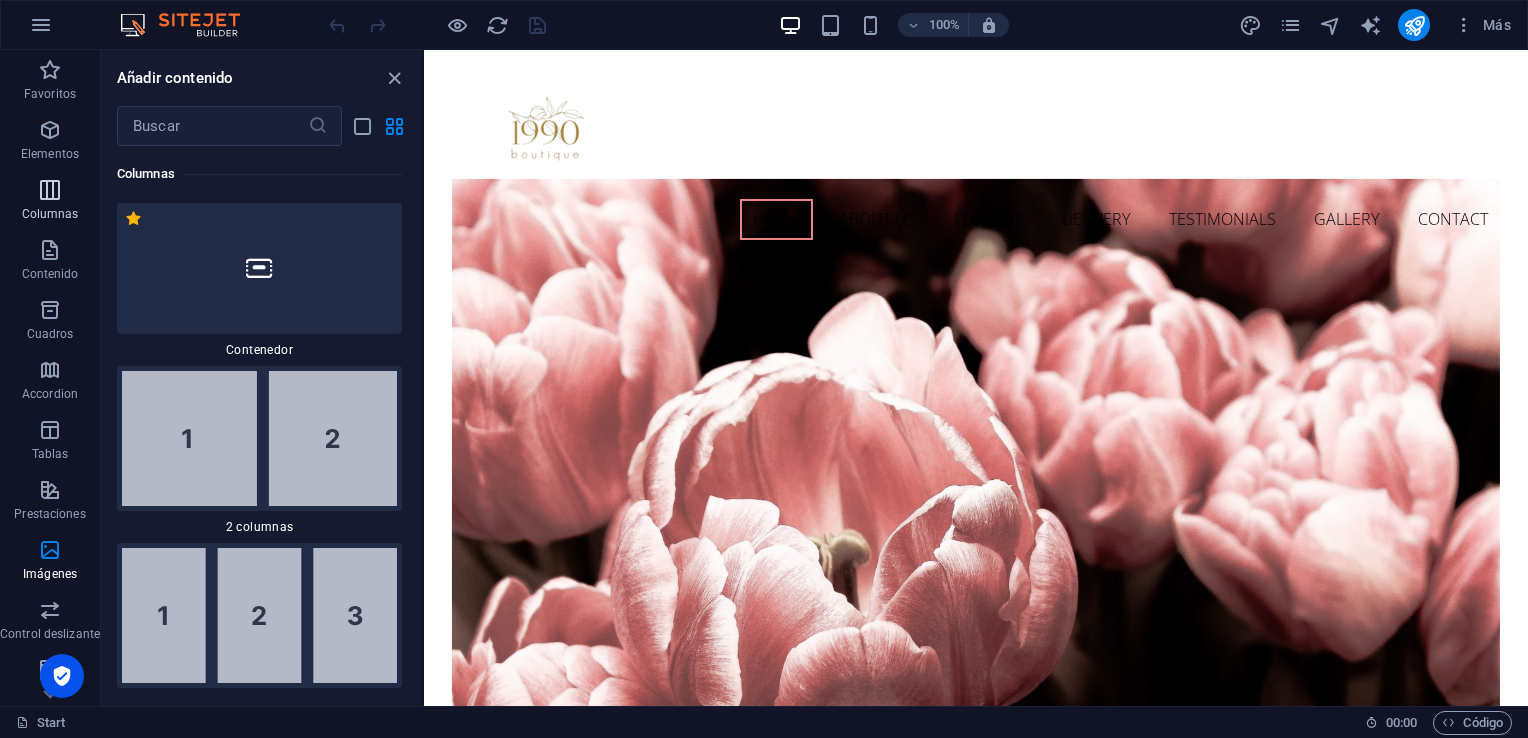 scroll, scrollTop: 1154, scrollLeft: 0, axis: vertical 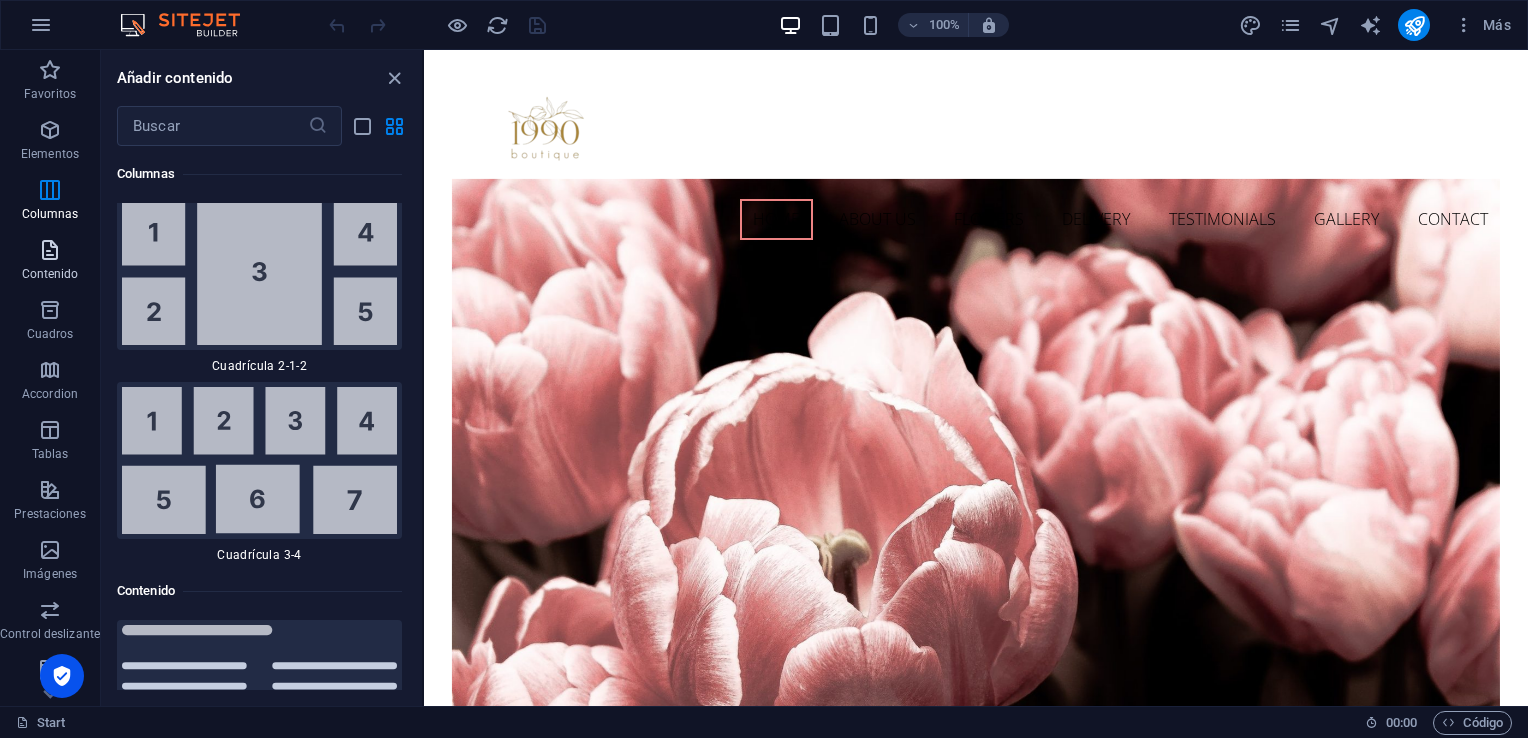 click at bounding box center [50, 250] 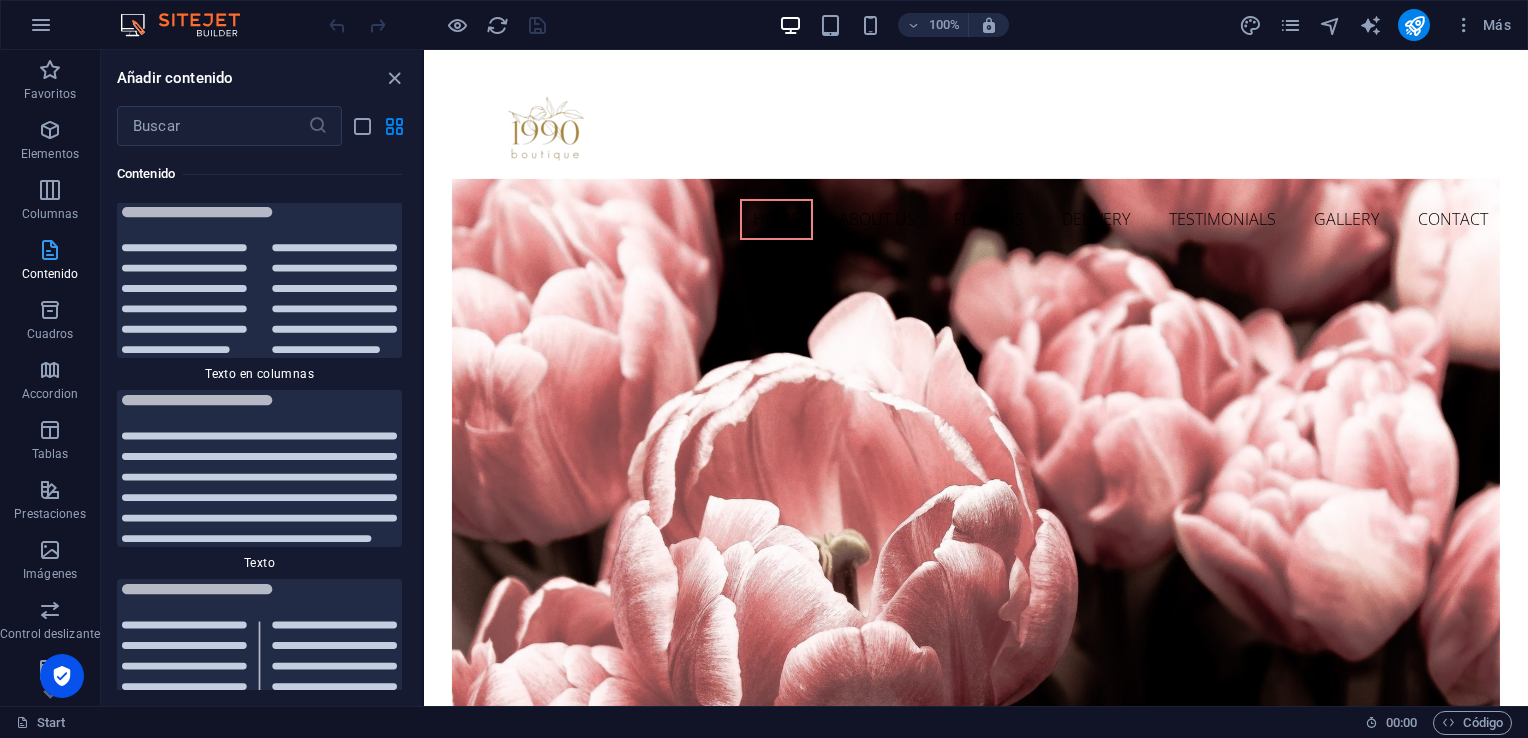 scroll, scrollTop: 6803, scrollLeft: 0, axis: vertical 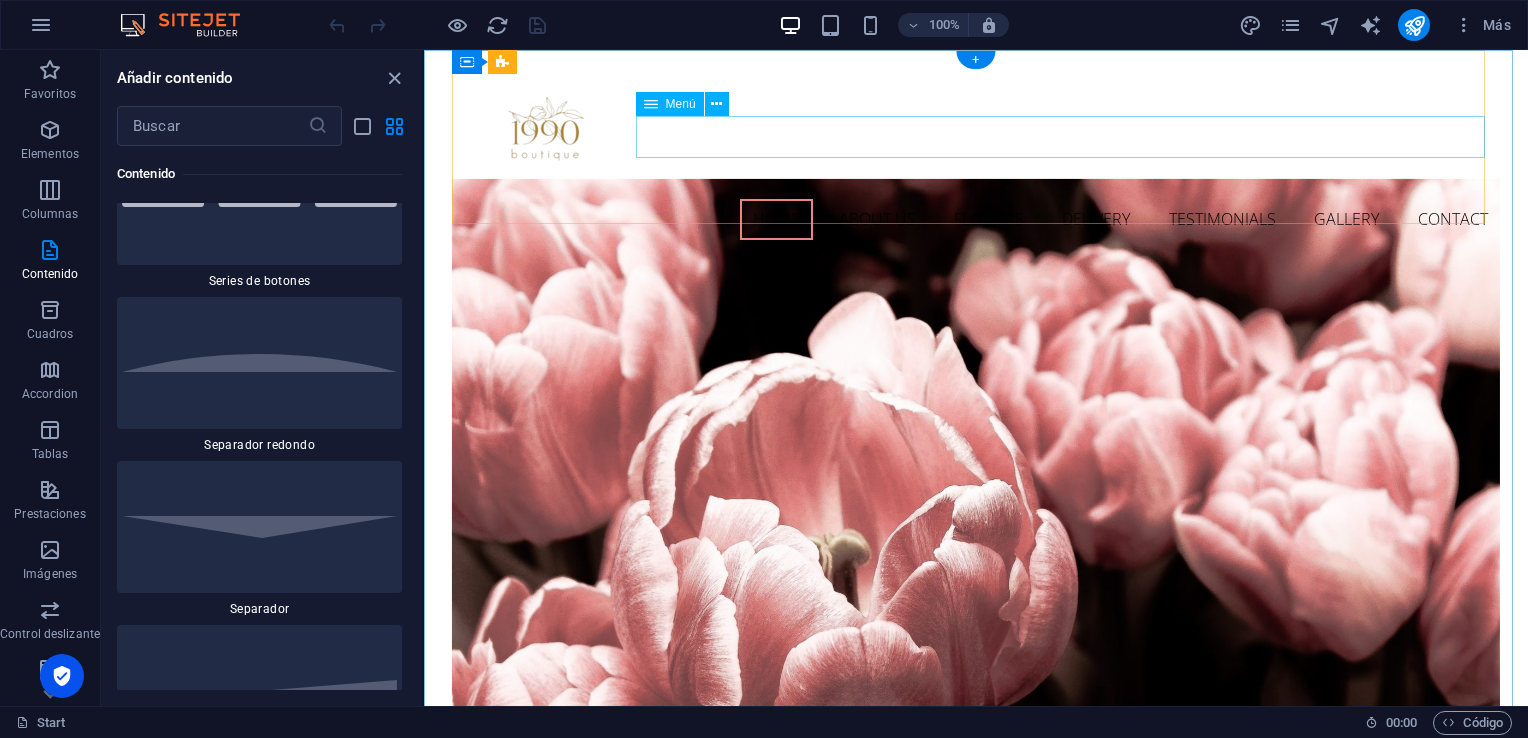 click on "Home About us Flowers Delivery Testimonials Gallery Contact" at bounding box center (976, 220) 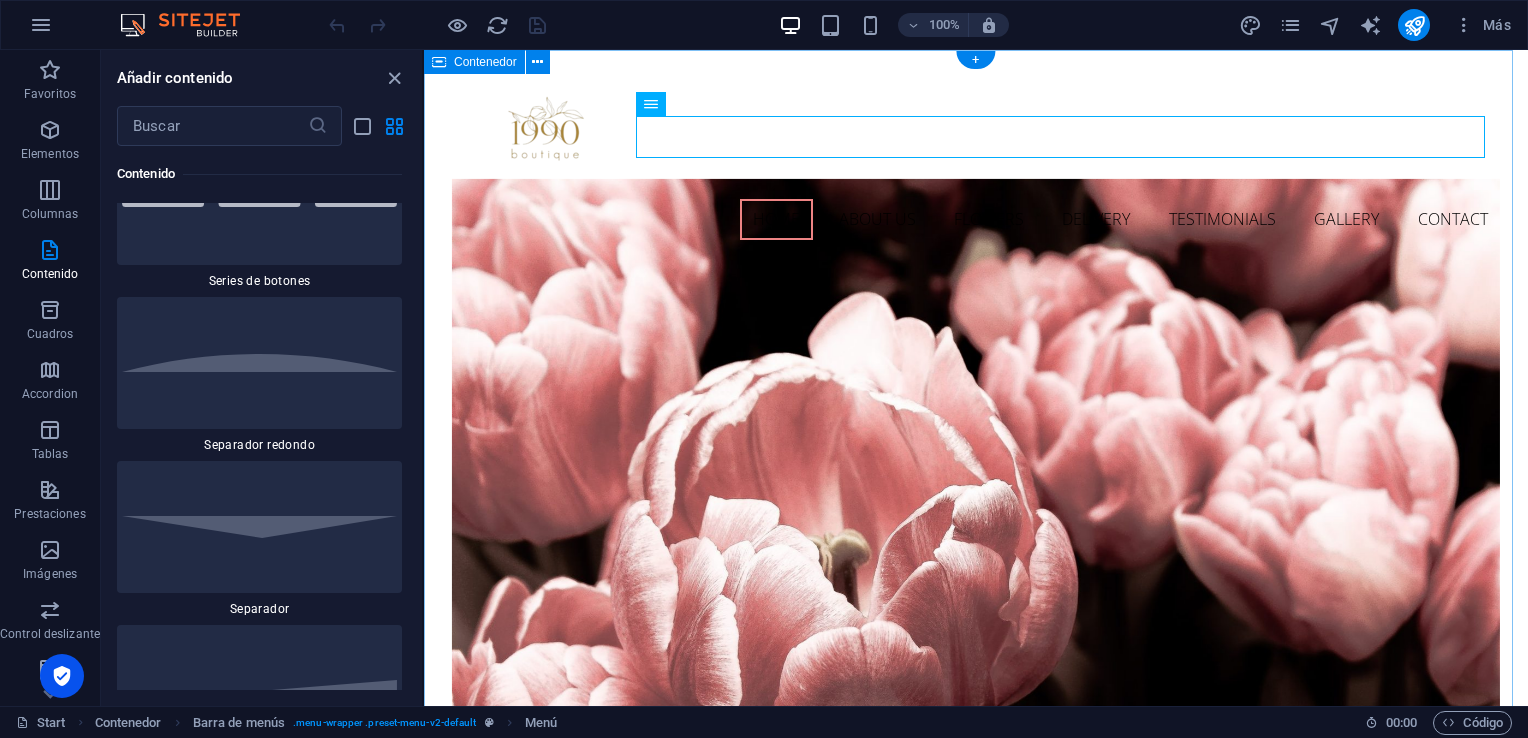 click on "Home About us Flowers Delivery Testimonials Gallery Contact Flower Store in Florida Come and visit our wonderful arrangements Learn more 2131 William Barton Dr ,  Austin, TX   78746 +1 1234 56789 35f90a6de51070cd3cc4efc0532672@cpanel.local Fresh Flowers Lorem ipsum dolor sit amet, consectetur adipisicing elit. Veritatis, dolorem! Perfect Choice Lorem ipsum dolor sit amet, consectetur adipisicing elit. Veritatis, dolorem! Delivery Lorem ipsum dolor sit amet, consectetur adipisicing elit. Veritatis, dolorem! Let us arrange a smile Lorem ipsum dolor sit amet, consectetur adipisicing elit. Repellat, maiores, a libero atque assumenda praesentium cum magni odio dolor accusantium explicabo repudiandae molestiae itaque provident sit debitis aspernatur soluta. Deserunt incidunt ad cumque ex elit laboriosam Simtinetio mollitia molestias excepturi voluptatem atque veritatis Miusto nam nulla cum accusantium explicabo Repellat maiores a libero atque assumenda praesentium Visit us Monday 08:00 AM - 4:00 PM Tuesday Friday" at bounding box center (976, 6685) 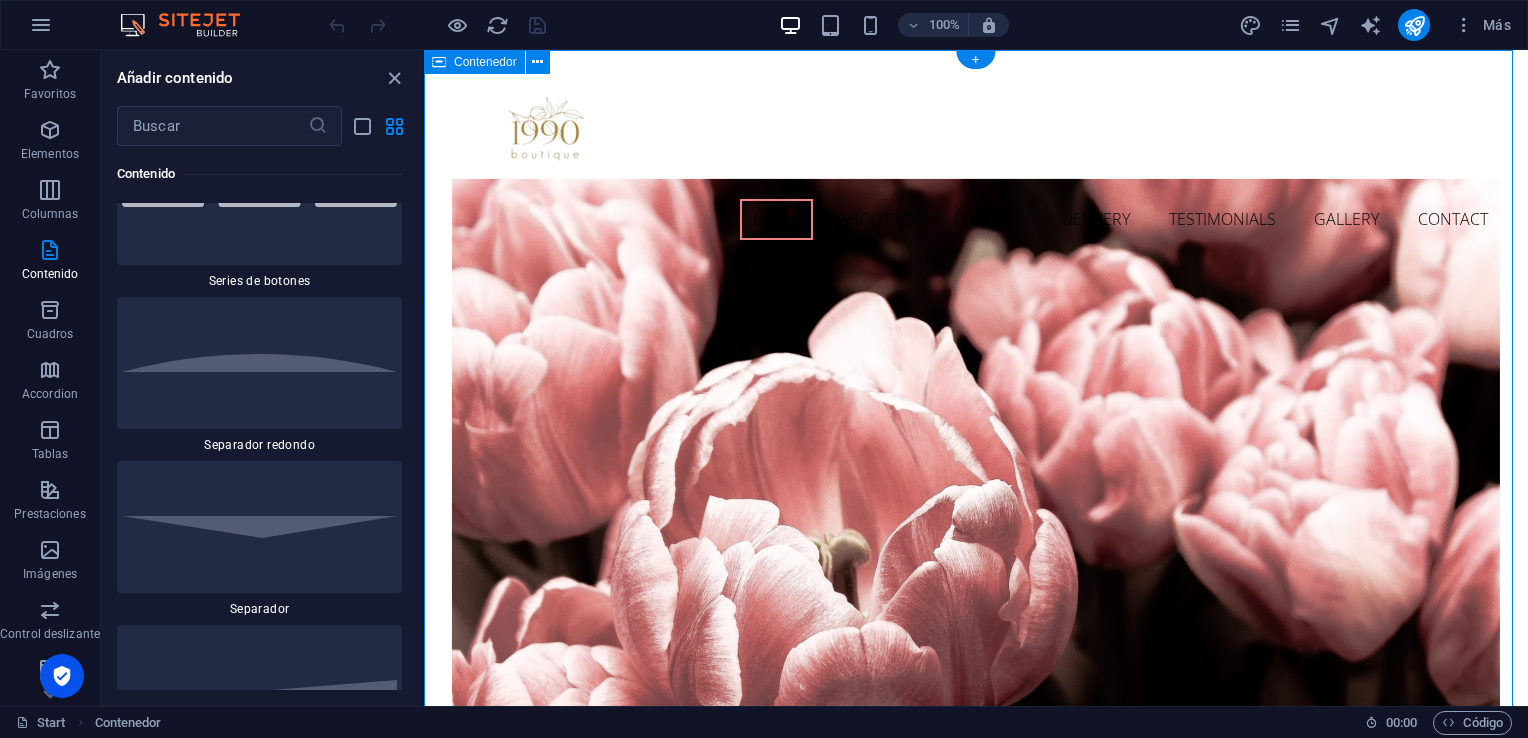 click on "Home About us Flowers Delivery Testimonials Gallery Contact Flower Store in Florida Come and visit our wonderful arrangements Learn more 2131 William Barton Dr ,  Austin, TX   78746 +1 1234 56789 35f90a6de51070cd3cc4efc0532672@cpanel.local Fresh Flowers Lorem ipsum dolor sit amet, consectetur adipisicing elit. Veritatis, dolorem! Perfect Choice Lorem ipsum dolor sit amet, consectetur adipisicing elit. Veritatis, dolorem! Delivery Lorem ipsum dolor sit amet, consectetur adipisicing elit. Veritatis, dolorem! Let us arrange a smile Lorem ipsum dolor sit amet, consectetur adipisicing elit. Repellat, maiores, a libero atque assumenda praesentium cum magni odio dolor accusantium explicabo repudiandae molestiae itaque provident sit debitis aspernatur soluta. Deserunt incidunt ad cumque ex elit laboriosam Simtinetio mollitia molestias excepturi voluptatem atque veritatis Miusto nam nulla cum accusantium explicabo Repellat maiores a libero atque assumenda praesentium Visit us Monday 08:00 AM - 4:00 PM Tuesday Friday" at bounding box center [976, 6685] 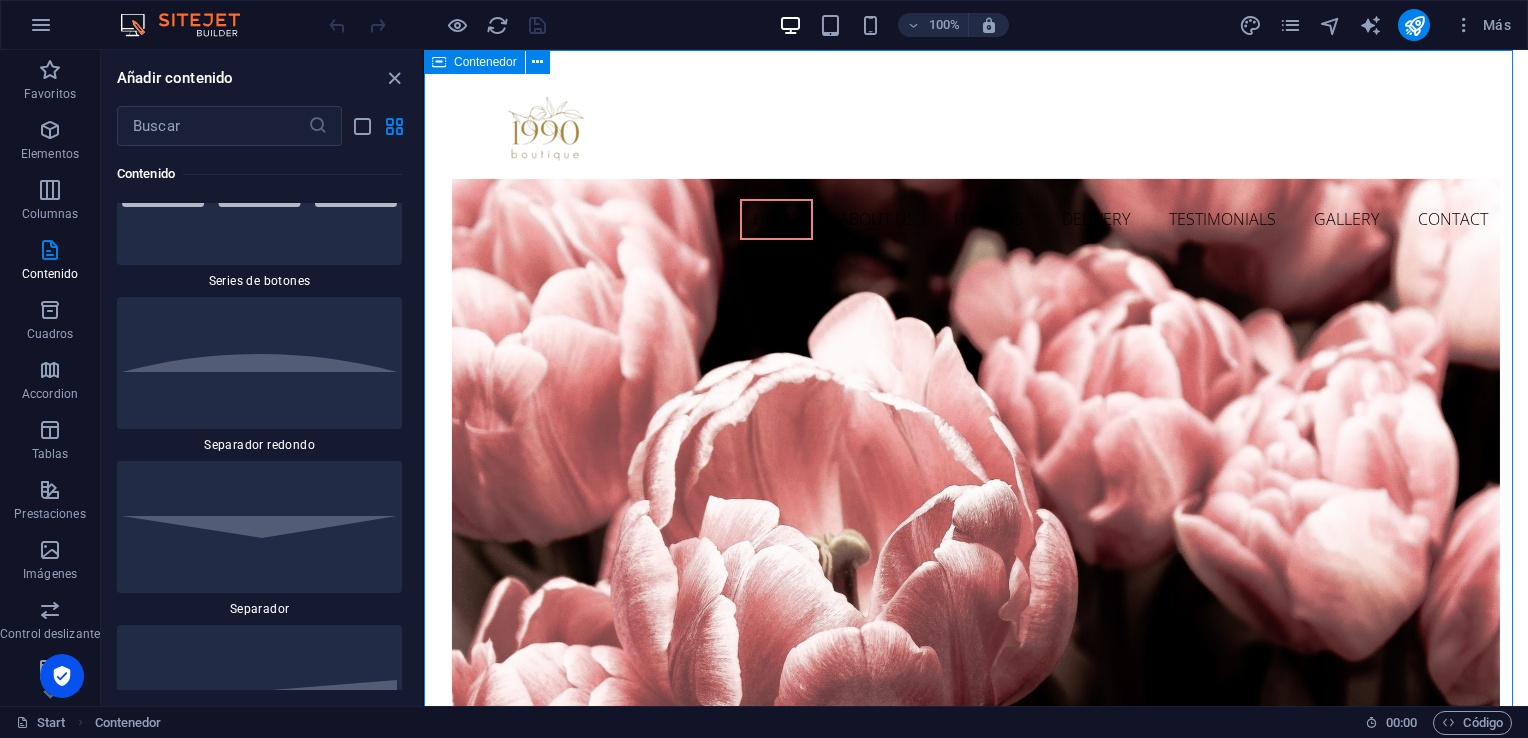 click at bounding box center [439, 62] 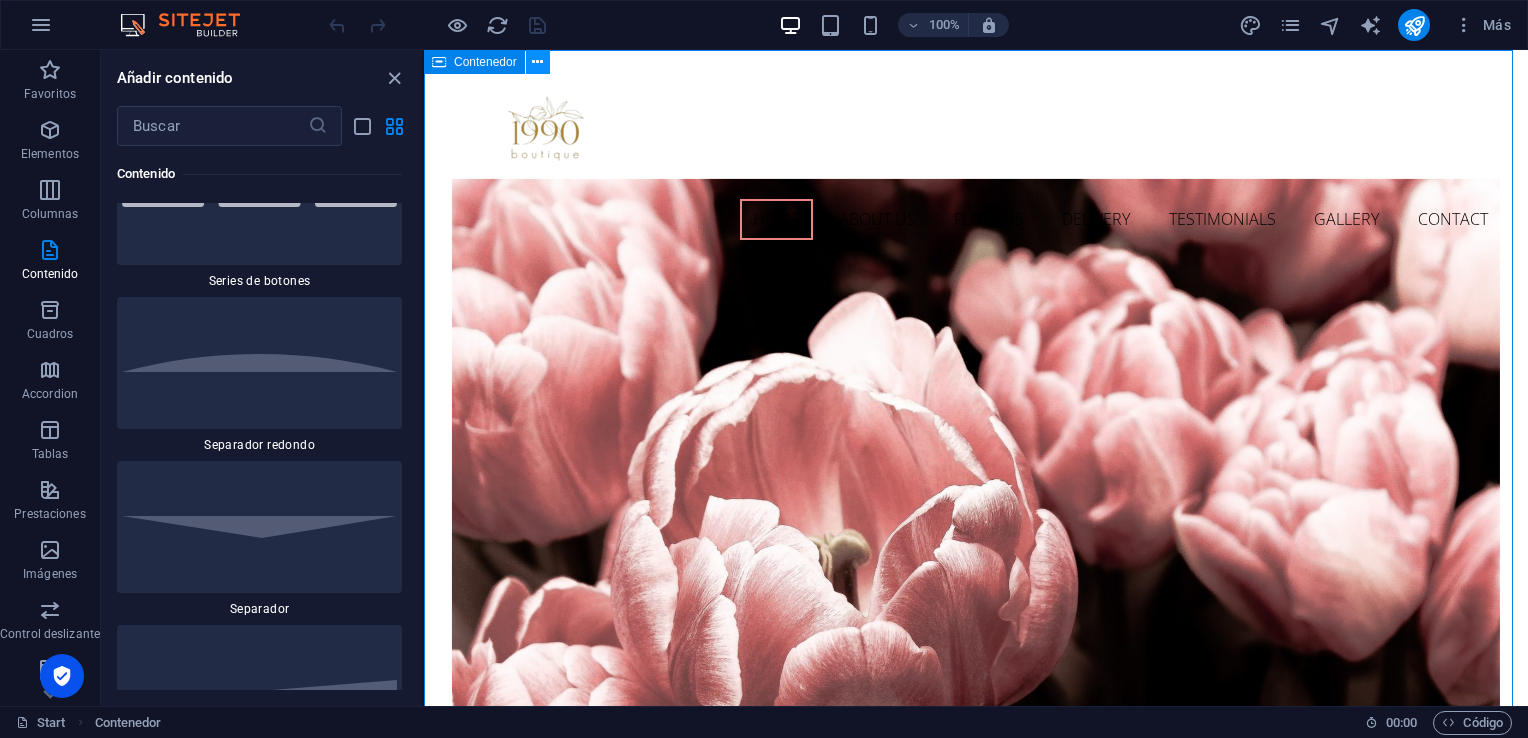 click at bounding box center (537, 62) 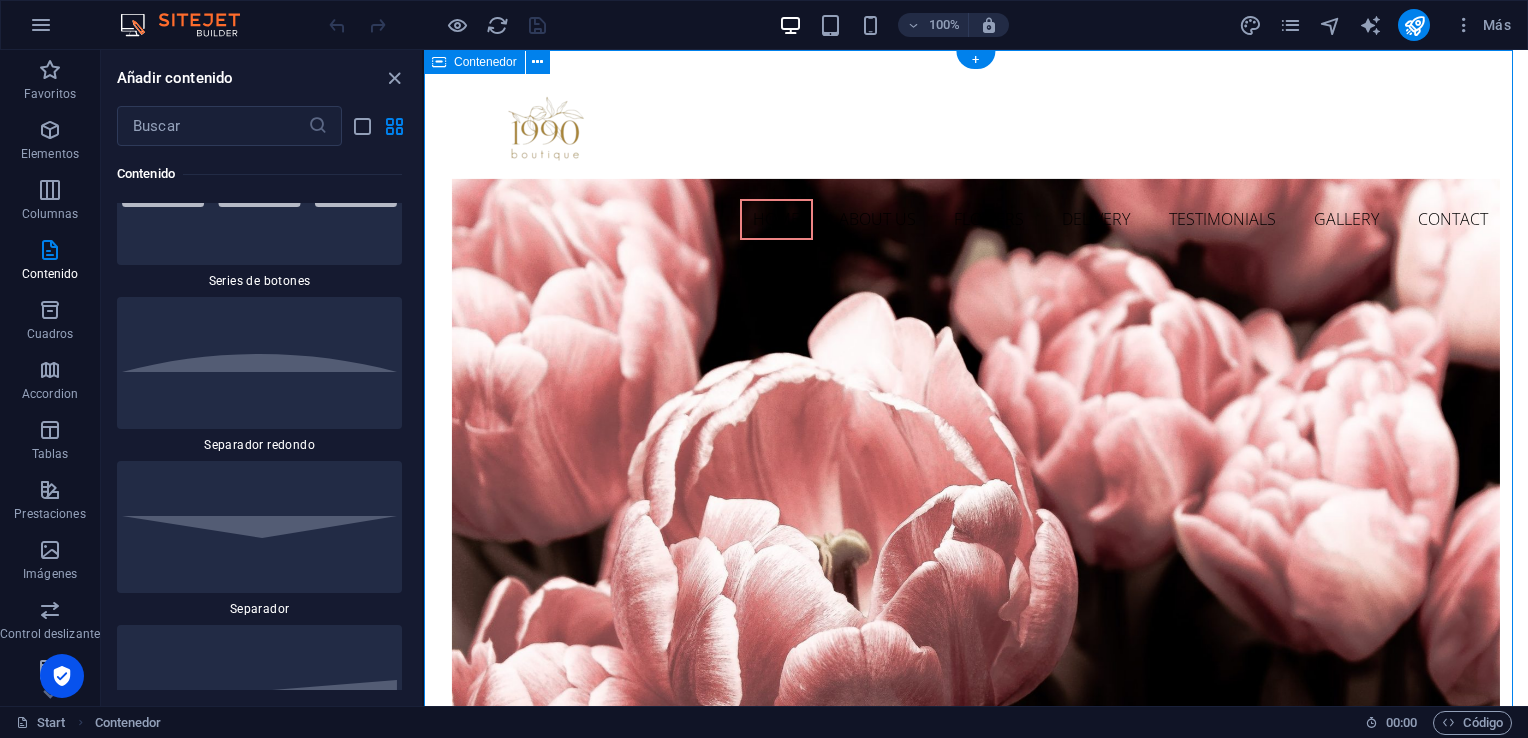 click on "Home About us Flowers Delivery Testimonials Gallery Contact Flower Store in Florida Come and visit our wonderful arrangements Learn more 2131 William Barton Dr ,  Austin, TX   78746 +1 1234 56789 35f90a6de51070cd3cc4efc0532672@cpanel.local Fresh Flowers Lorem ipsum dolor sit amet, consectetur adipisicing elit. Veritatis, dolorem! Perfect Choice Lorem ipsum dolor sit amet, consectetur adipisicing elit. Veritatis, dolorem! Delivery Lorem ipsum dolor sit amet, consectetur adipisicing elit. Veritatis, dolorem! Let us arrange a smile Lorem ipsum dolor sit amet, consectetur adipisicing elit. Repellat, maiores, a libero atque assumenda praesentium cum magni odio dolor accusantium explicabo repudiandae molestiae itaque provident sit debitis aspernatur soluta. Deserunt incidunt ad cumque ex elit laboriosam Simtinetio mollitia molestias excepturi voluptatem atque veritatis Miusto nam nulla cum accusantium explicabo Repellat maiores a libero atque assumenda praesentium Visit us Monday 08:00 AM - 4:00 PM Tuesday Friday" at bounding box center [976, 6685] 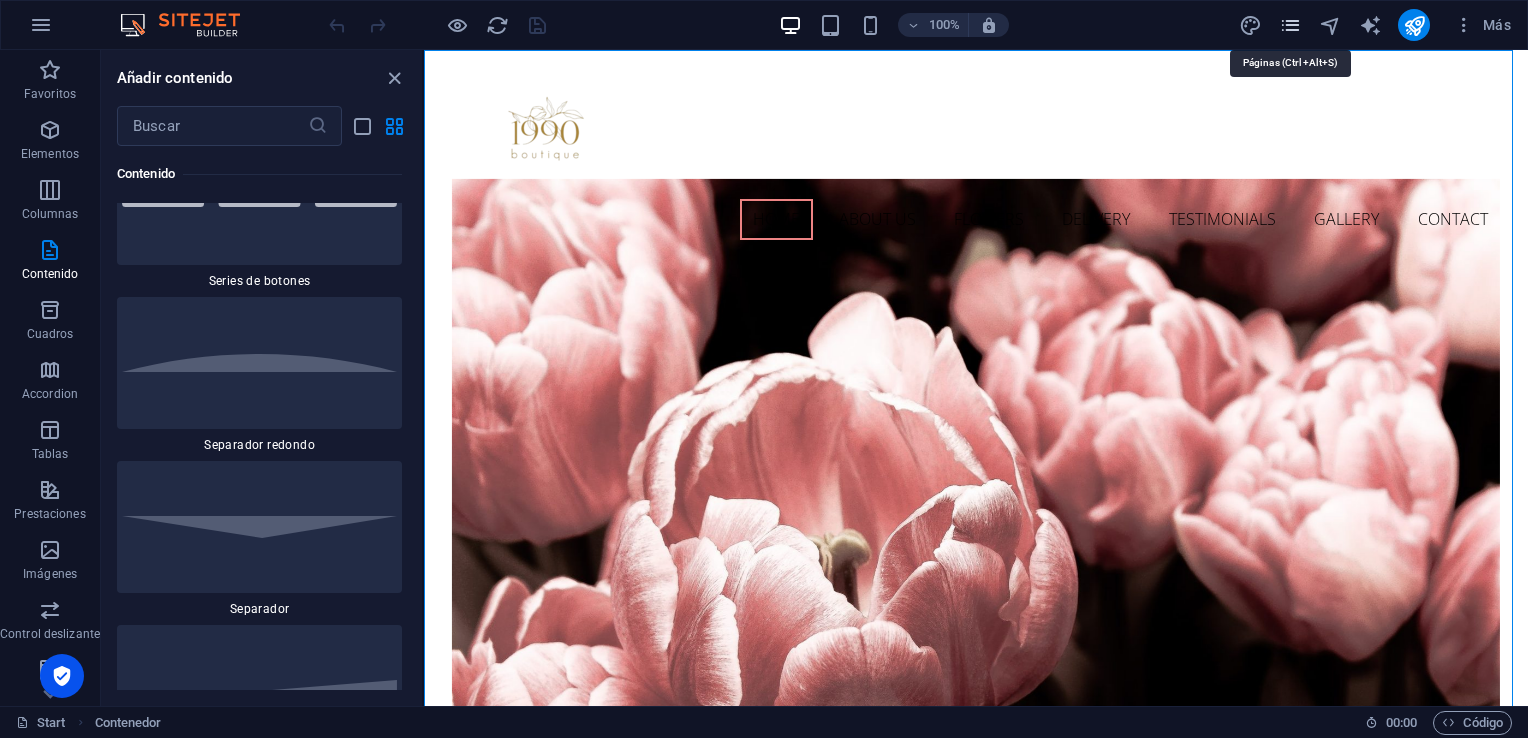 click at bounding box center (1290, 25) 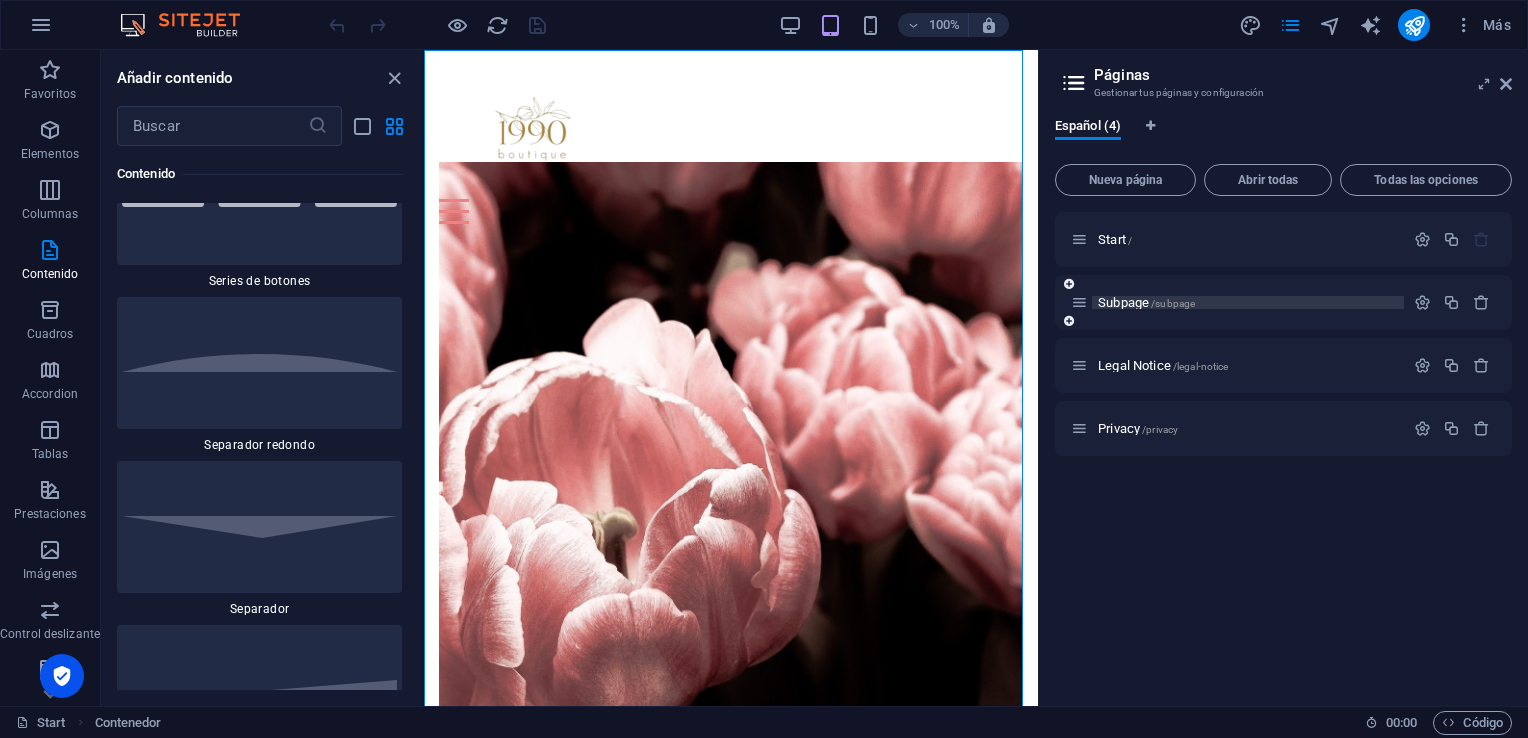 click on "Subpage /subpage" at bounding box center (1146, 302) 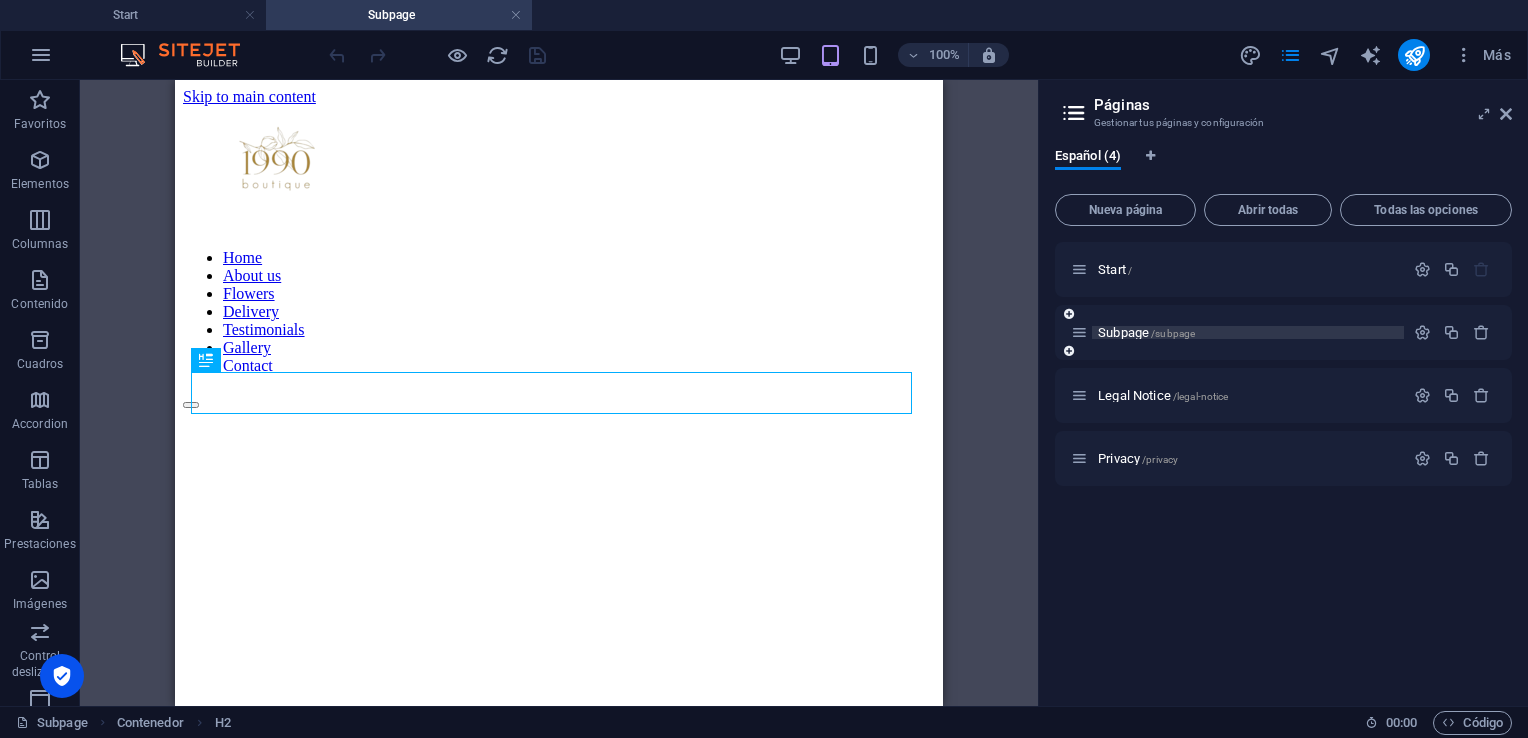 scroll, scrollTop: 359, scrollLeft: 0, axis: vertical 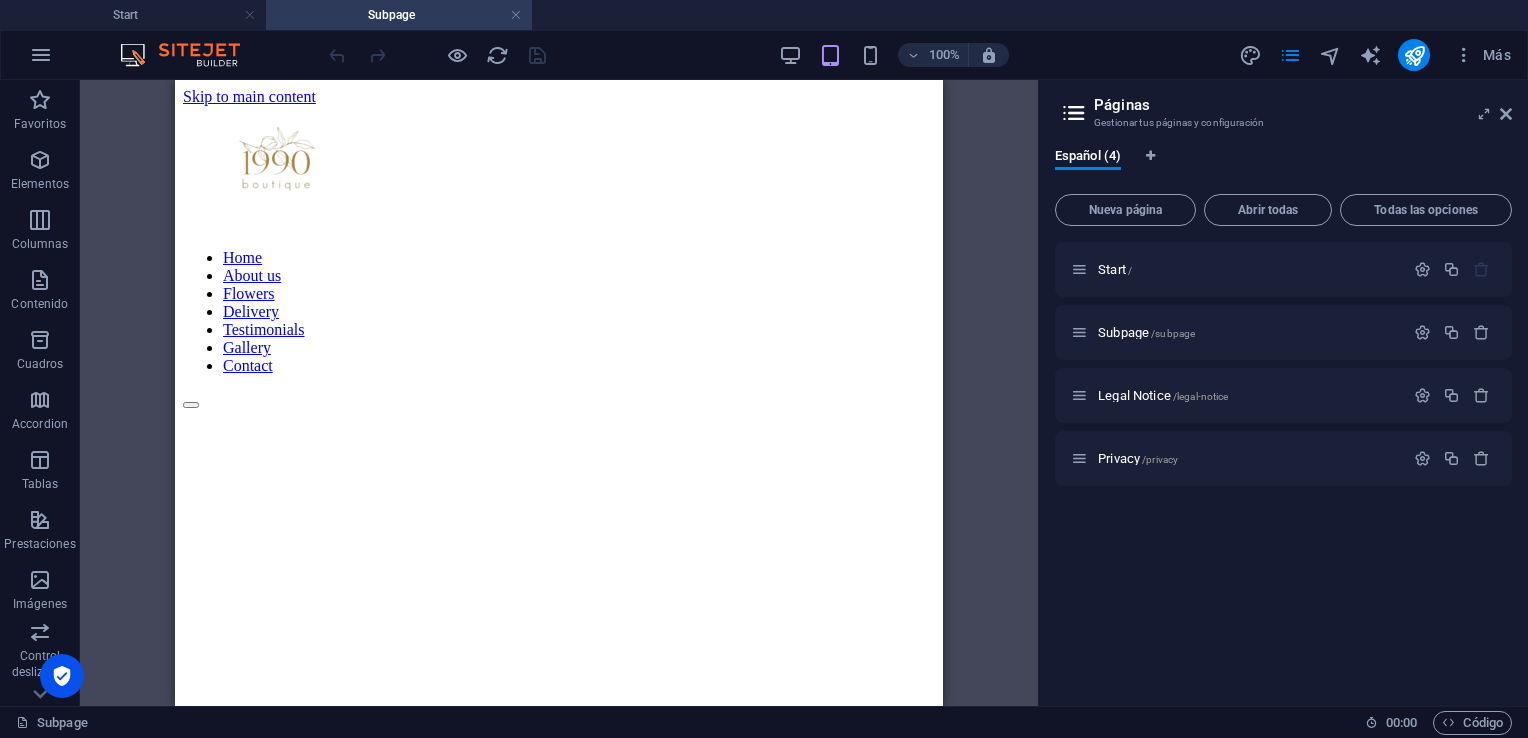 drag, startPoint x: 937, startPoint y: 302, endPoint x: 1127, endPoint y: 169, distance: 231.92456 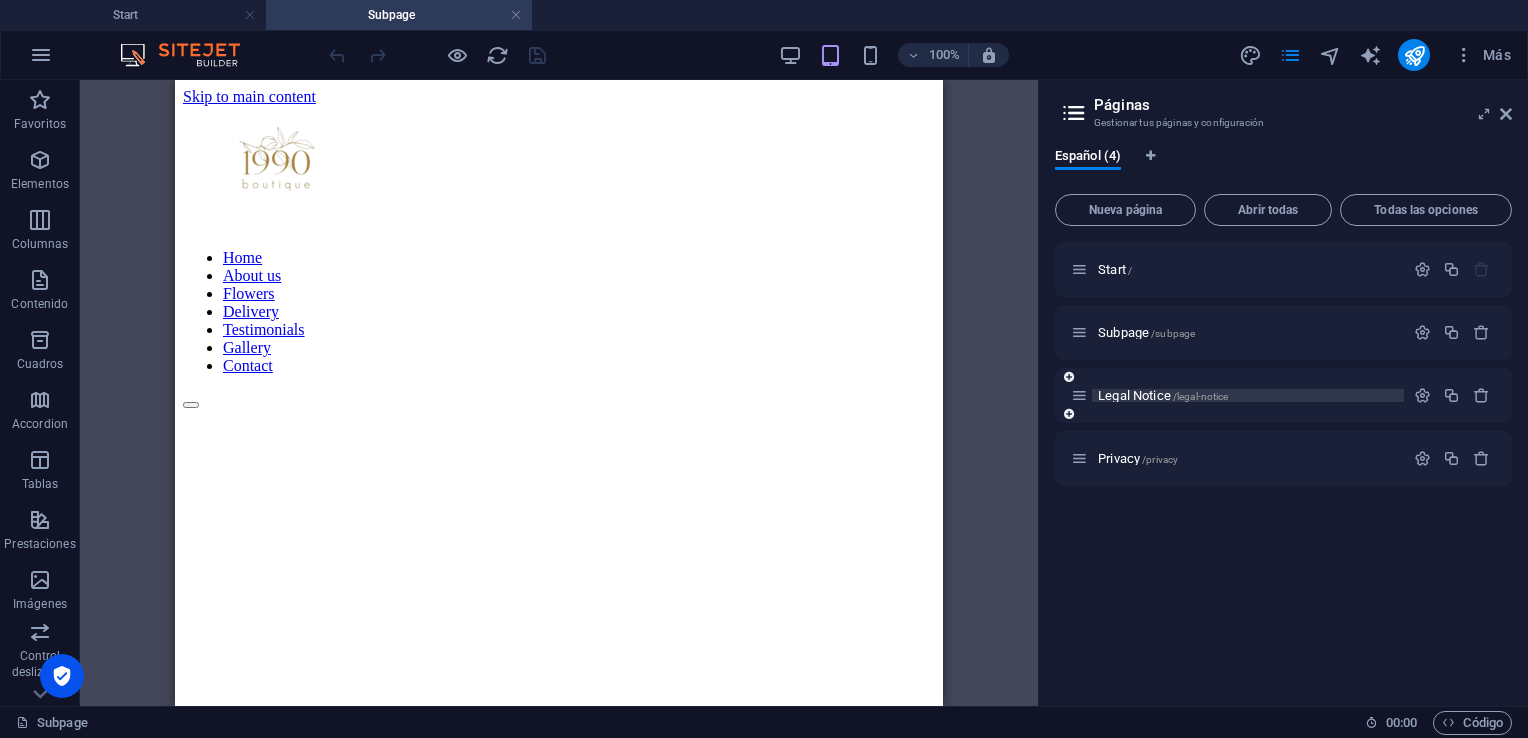 click on "Legal Notice /legal-notice" at bounding box center (1163, 395) 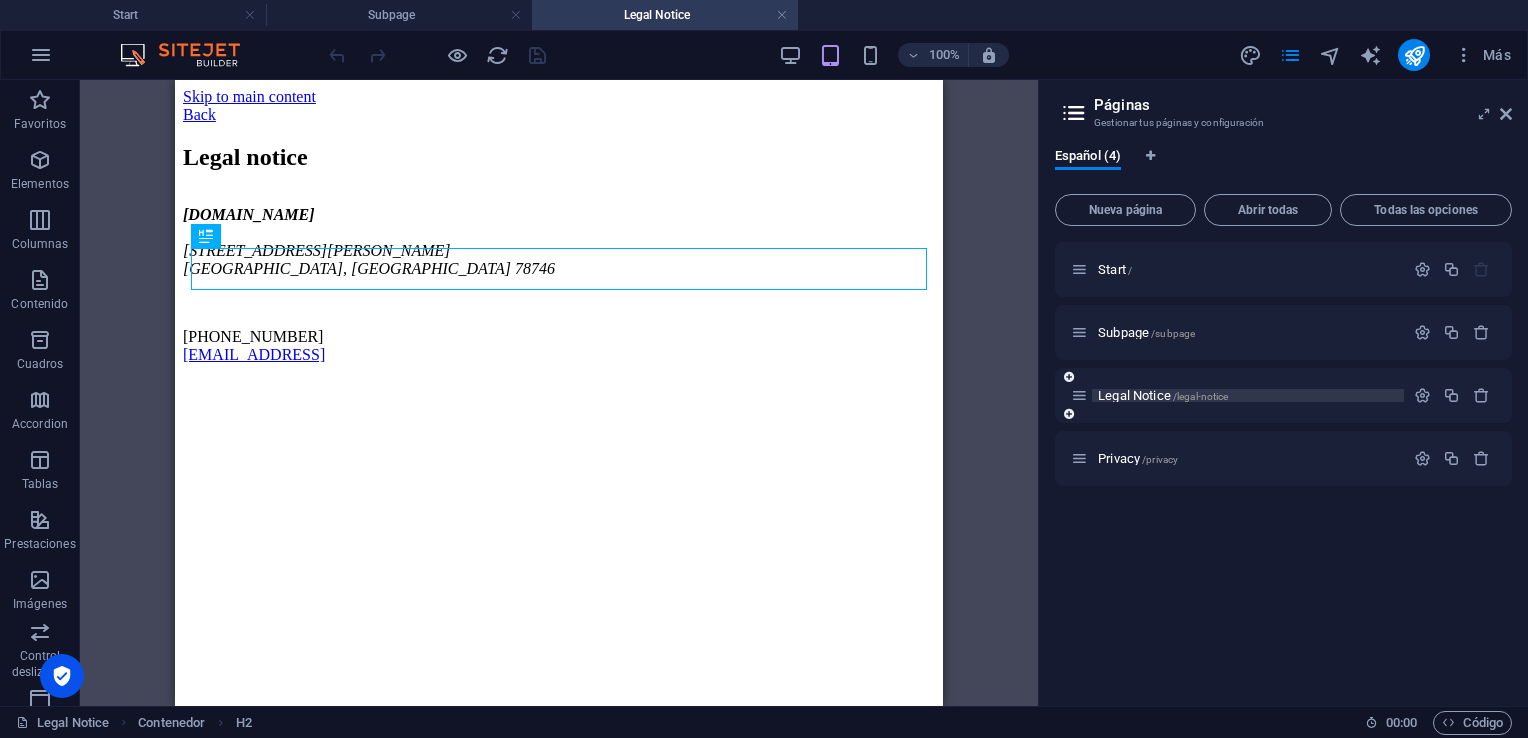 scroll, scrollTop: 0, scrollLeft: 0, axis: both 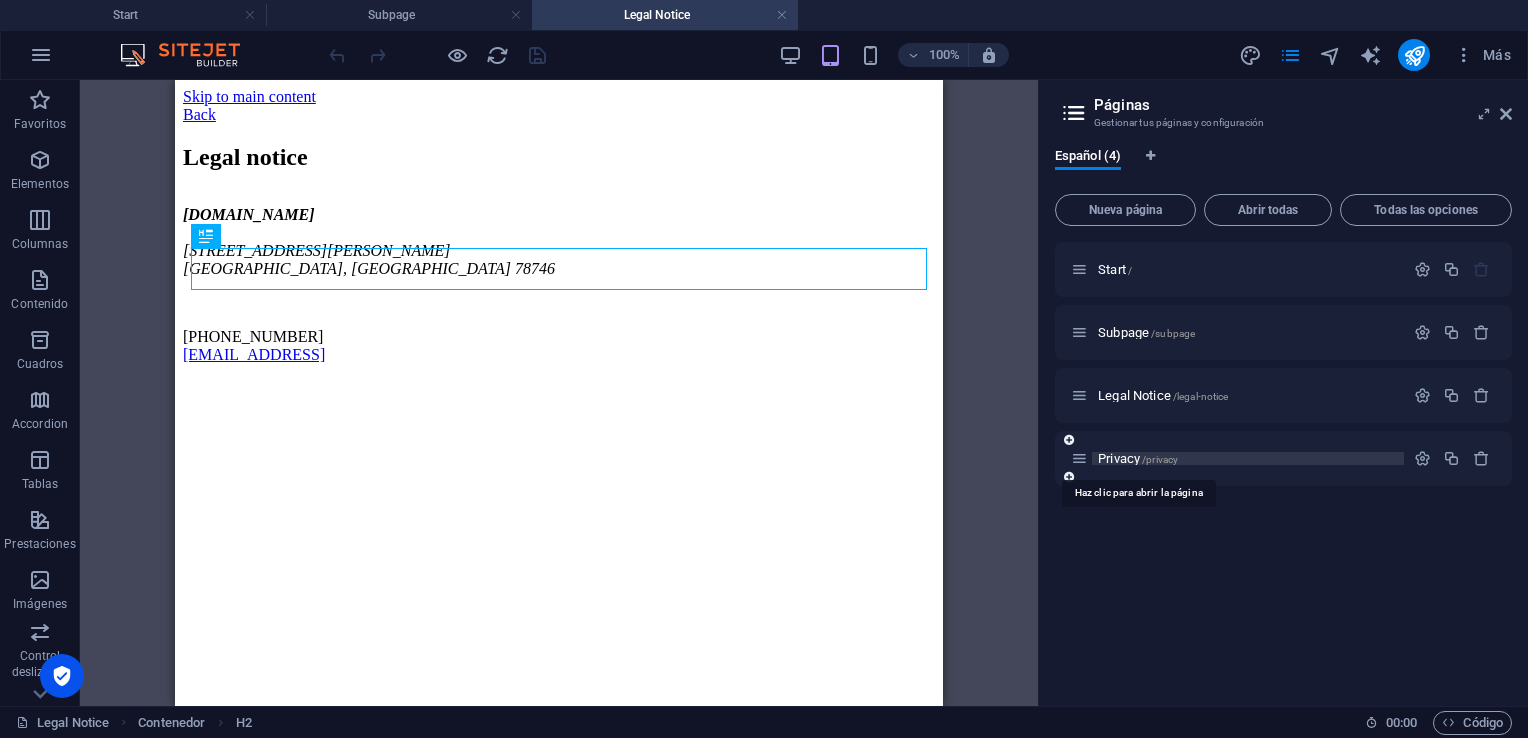 click on "Privacy /privacy" at bounding box center [1138, 458] 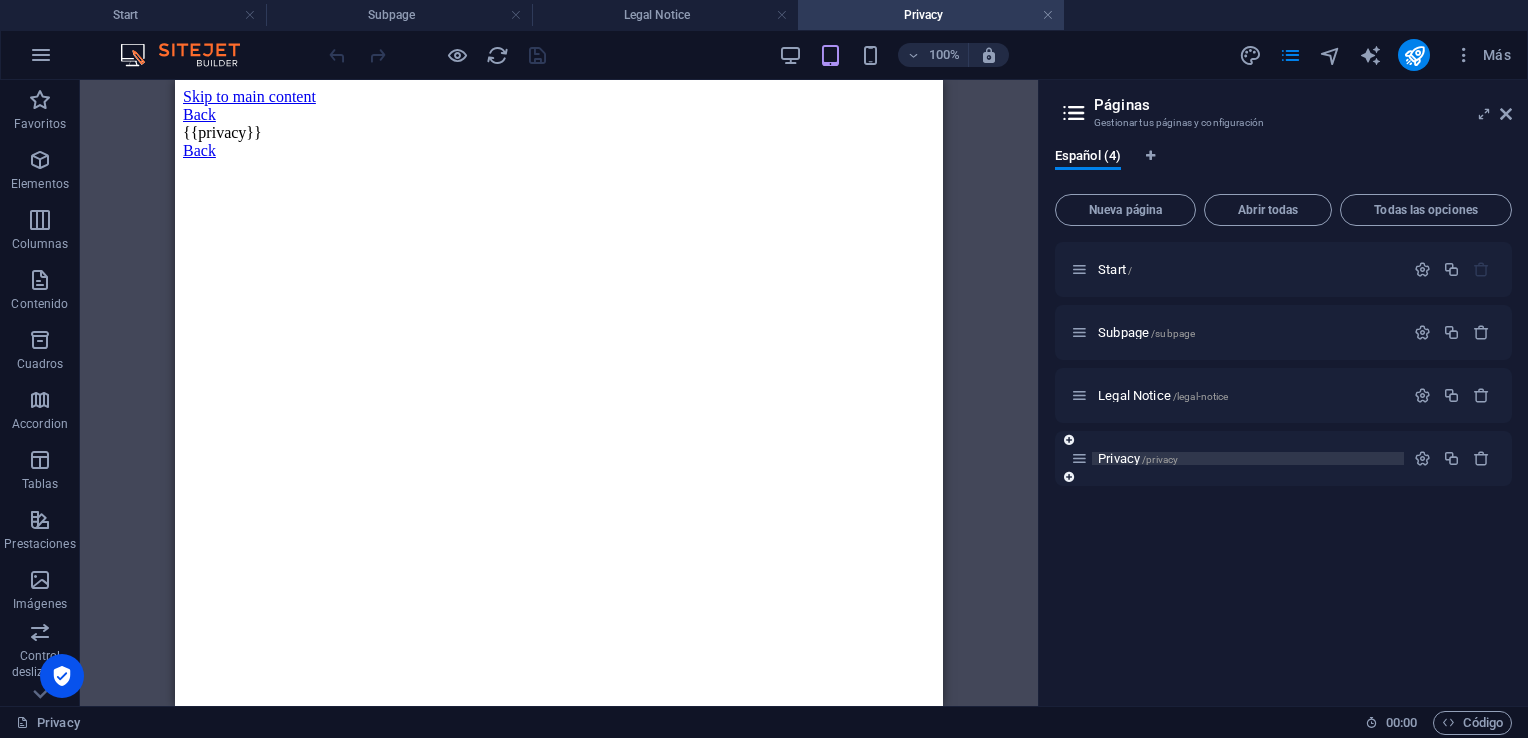 scroll, scrollTop: 0, scrollLeft: 0, axis: both 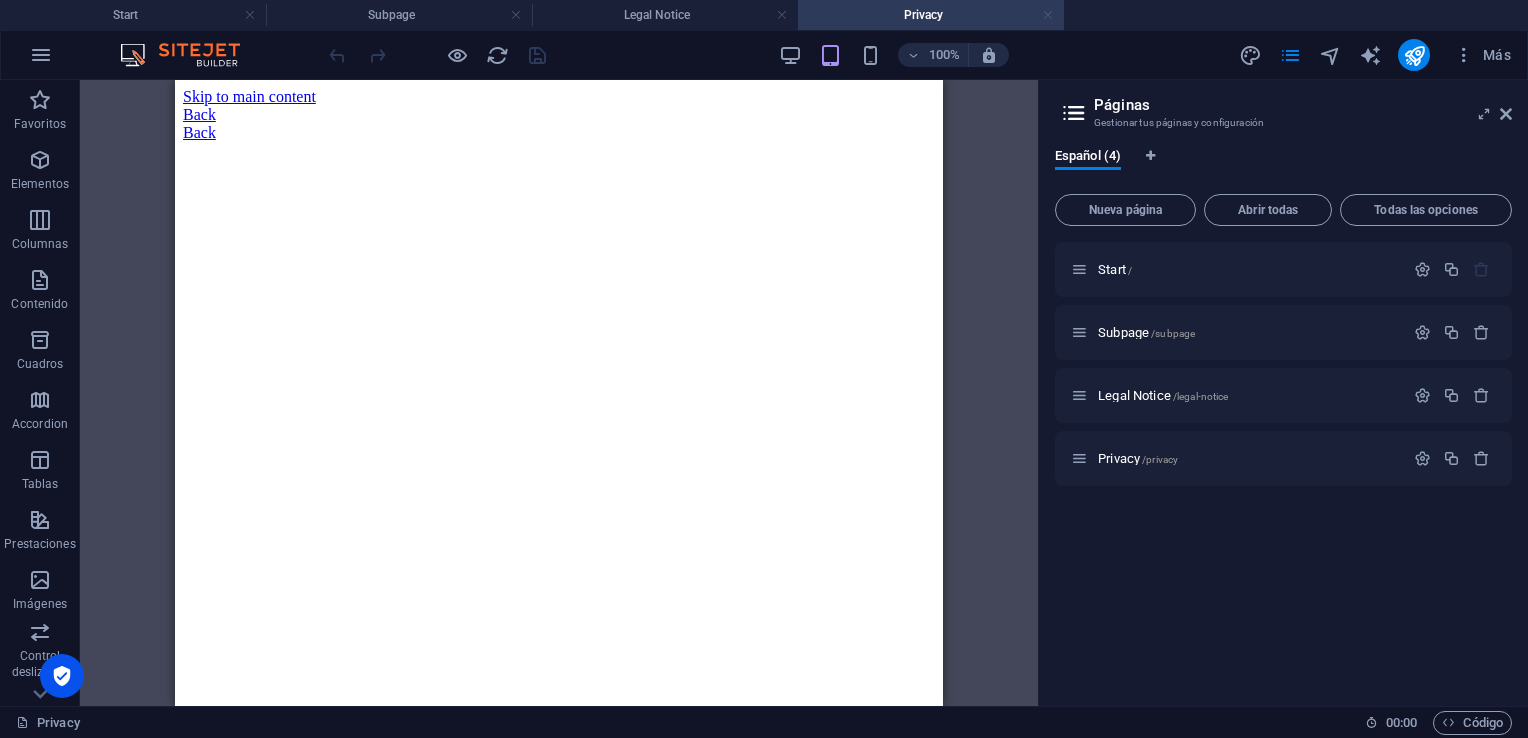 click at bounding box center [1048, 15] 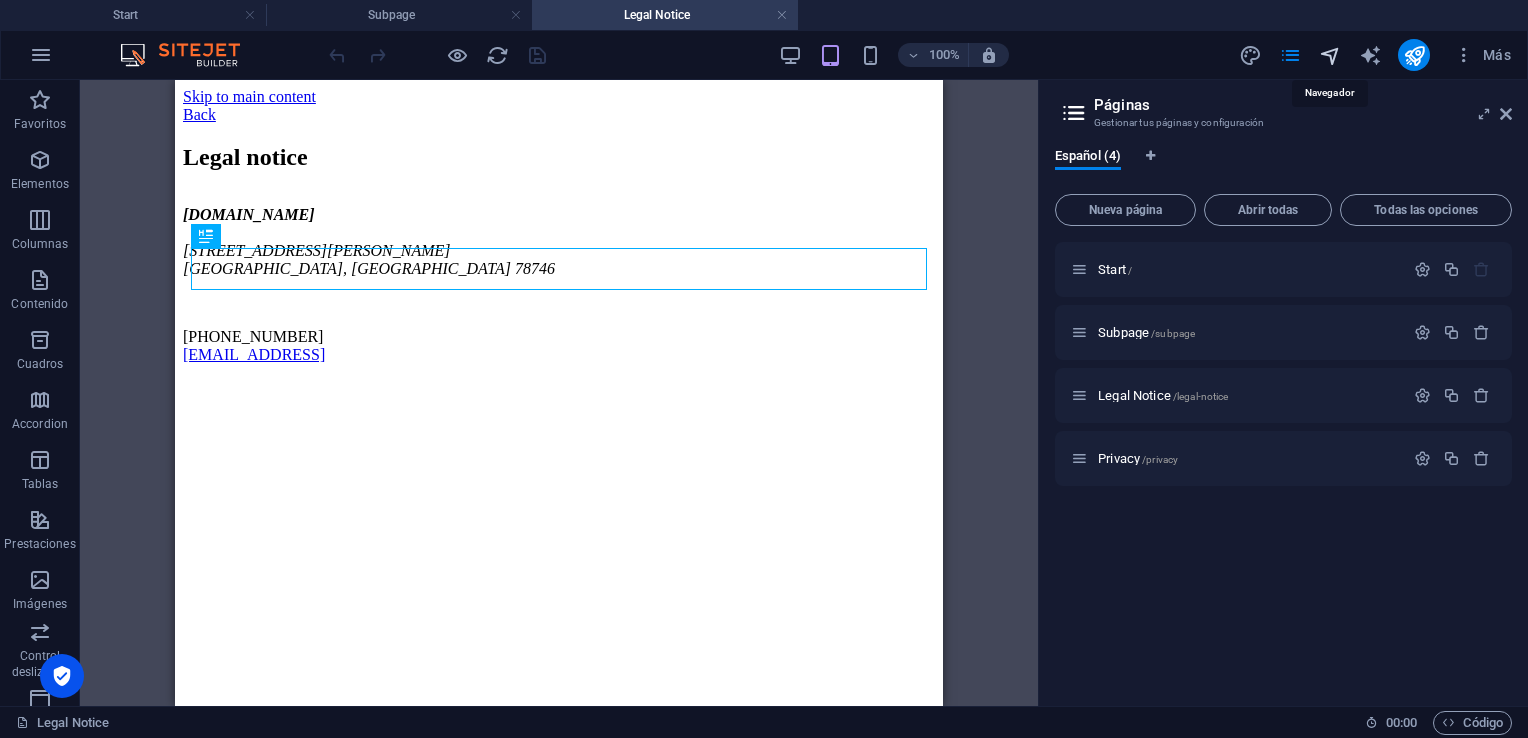 click at bounding box center (1330, 55) 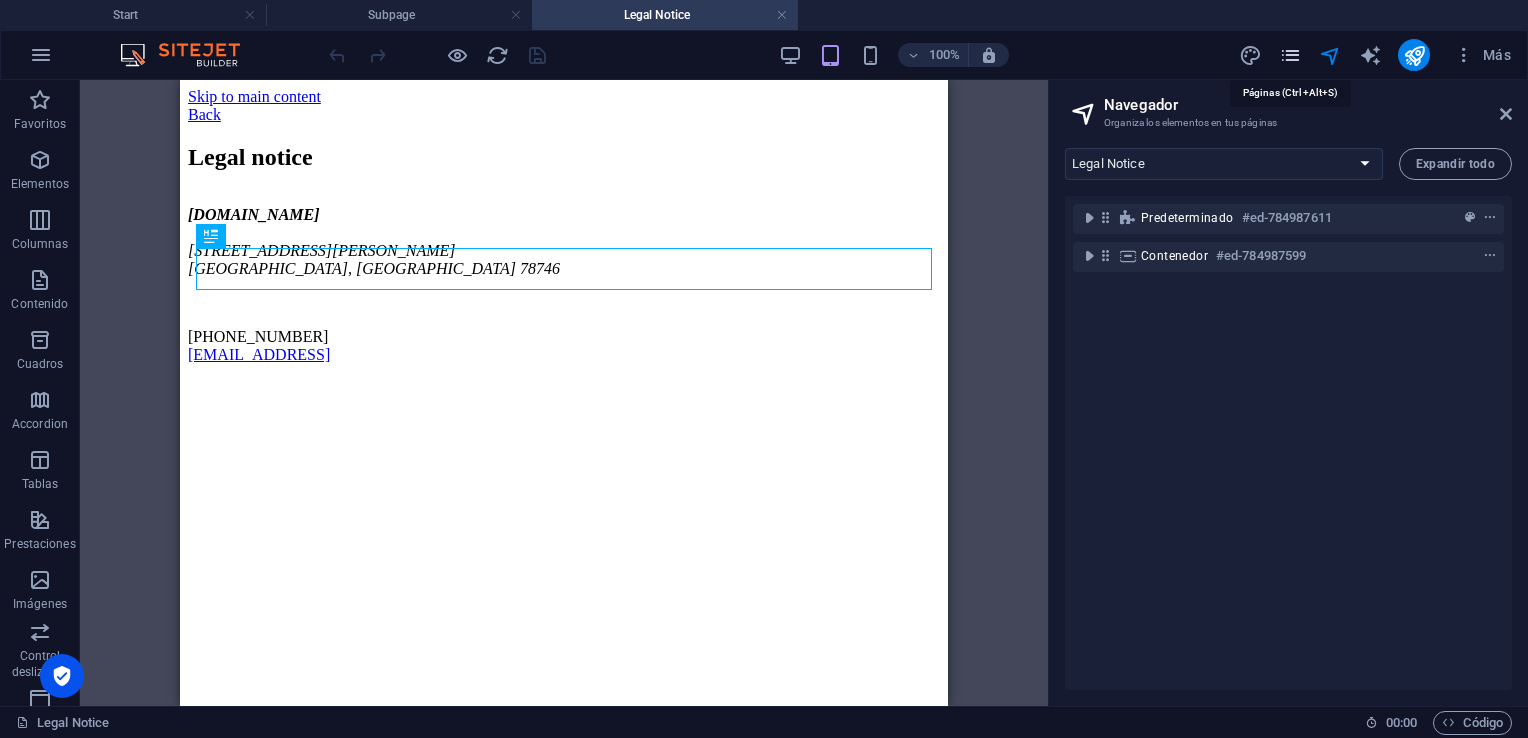 click at bounding box center [1290, 55] 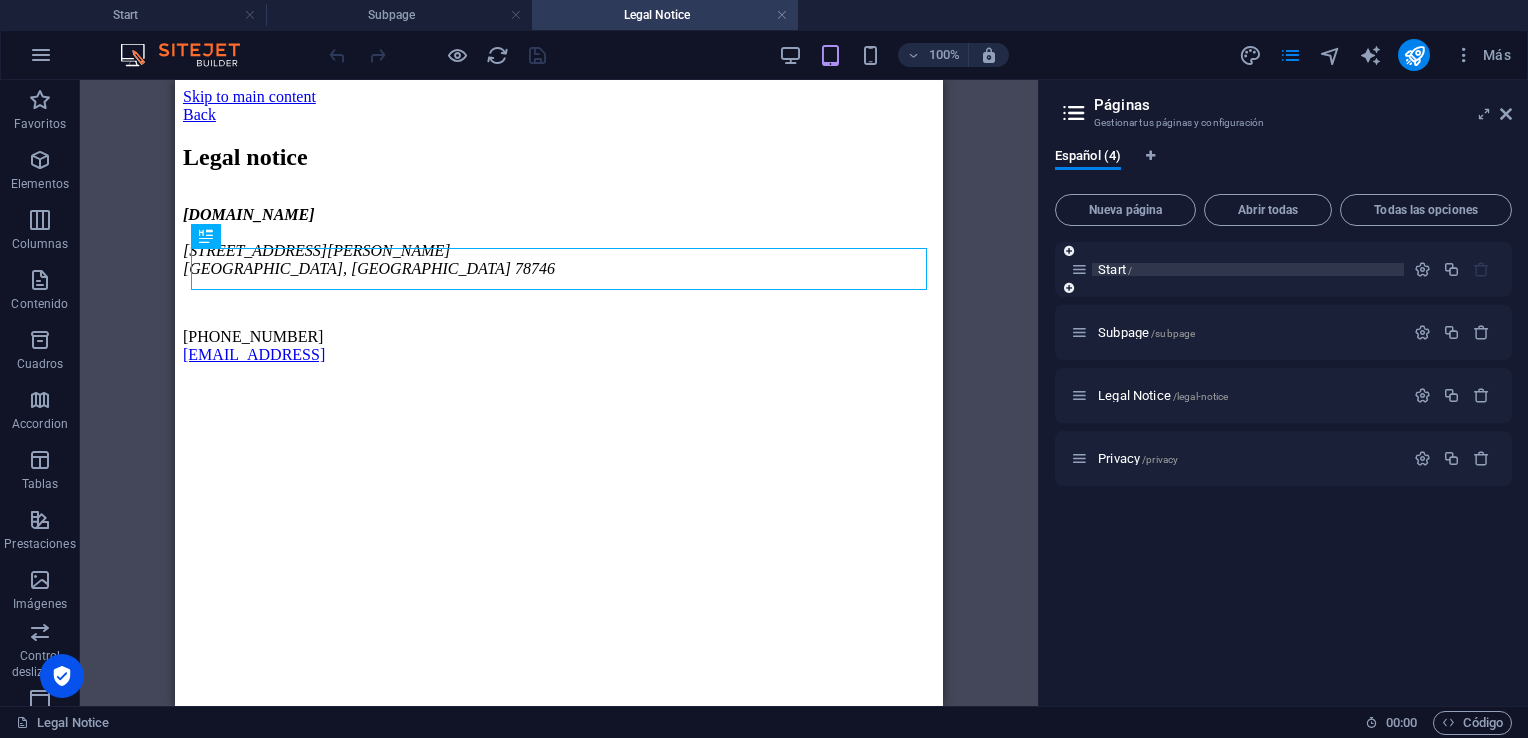 click on "Start /" at bounding box center [1248, 269] 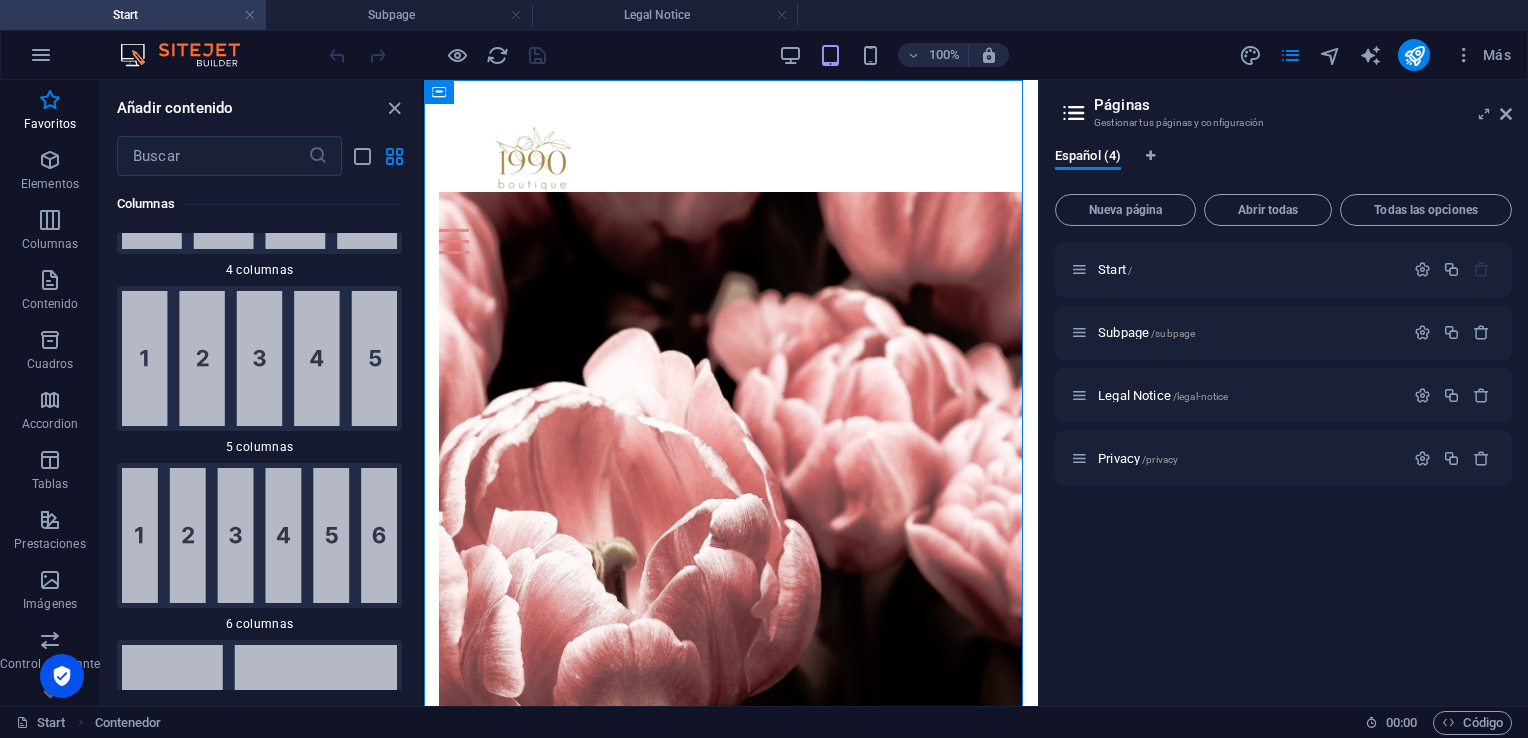 scroll, scrollTop: 0, scrollLeft: 0, axis: both 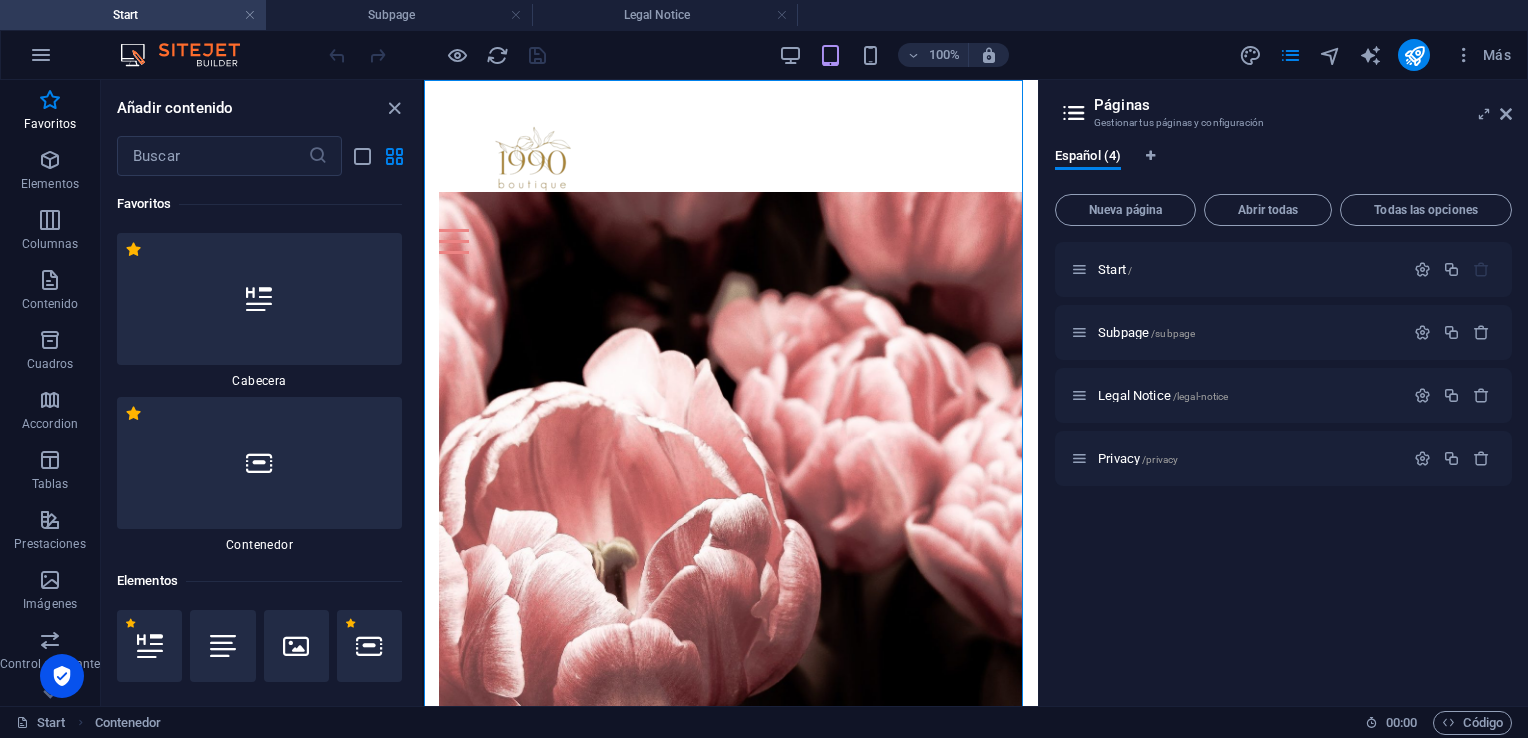 click on "100%" at bounding box center [893, 55] 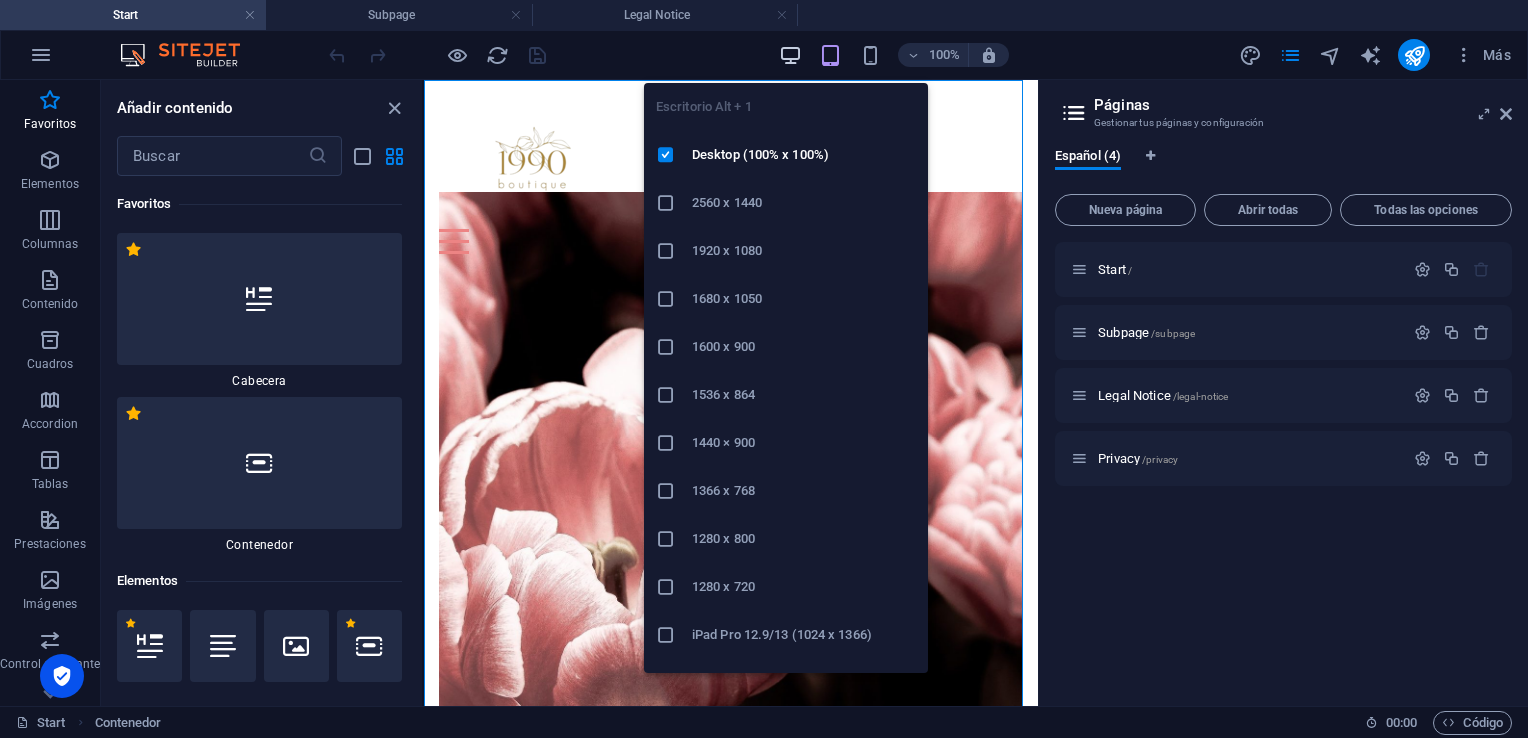 click at bounding box center (790, 55) 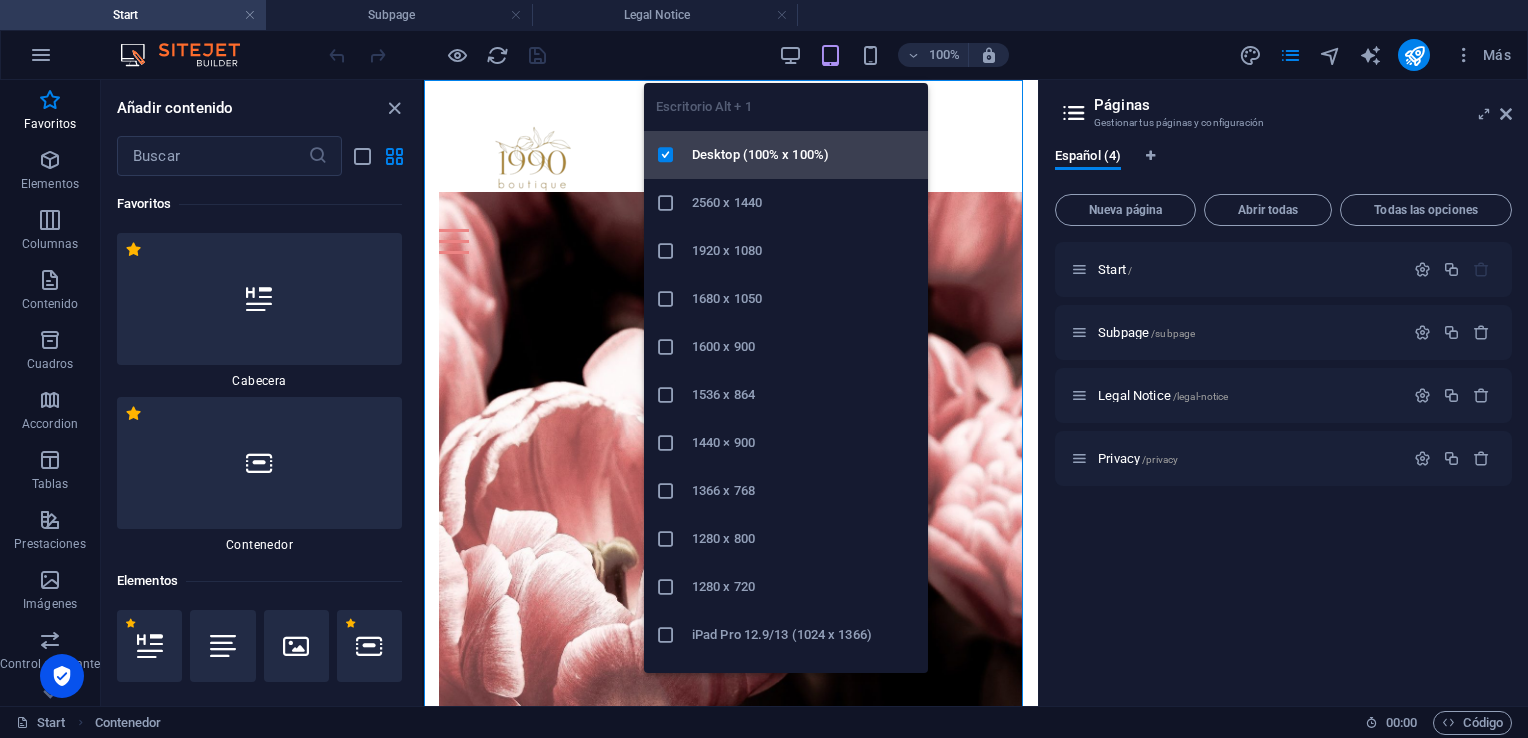 click on "Desktop (100% x 100%)" at bounding box center (804, 155) 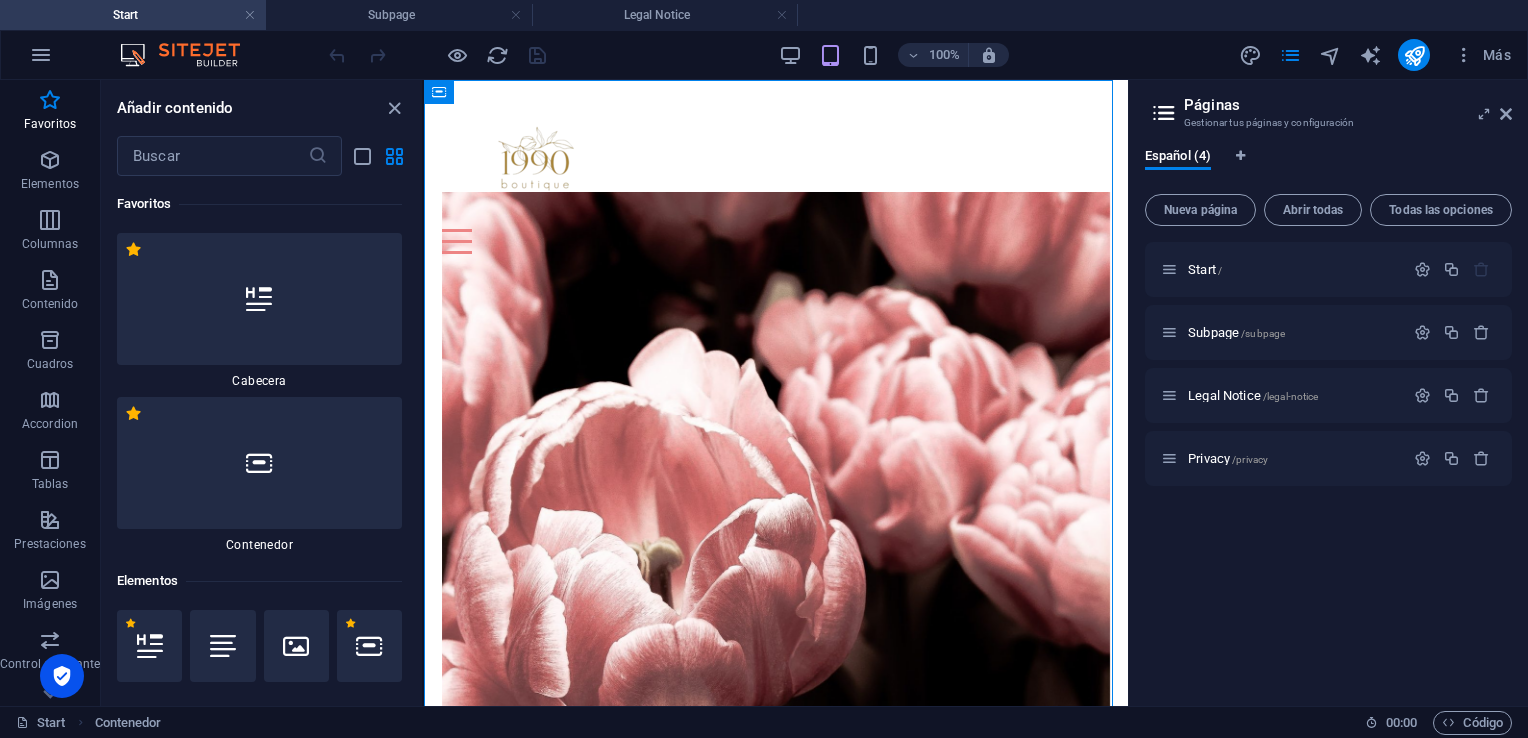 drag, startPoint x: 1040, startPoint y: 123, endPoint x: 1168, endPoint y: 132, distance: 128.31601 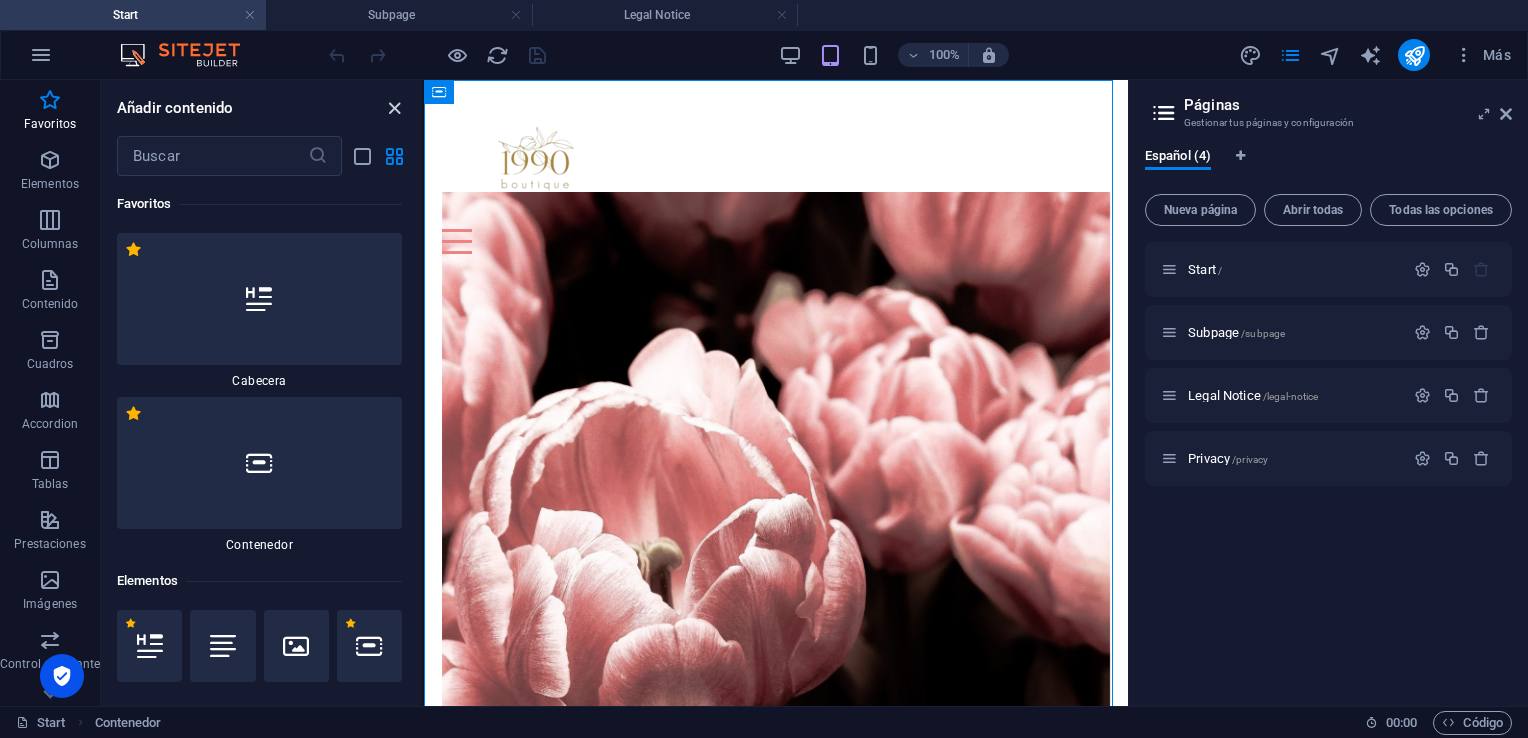 click at bounding box center (394, 108) 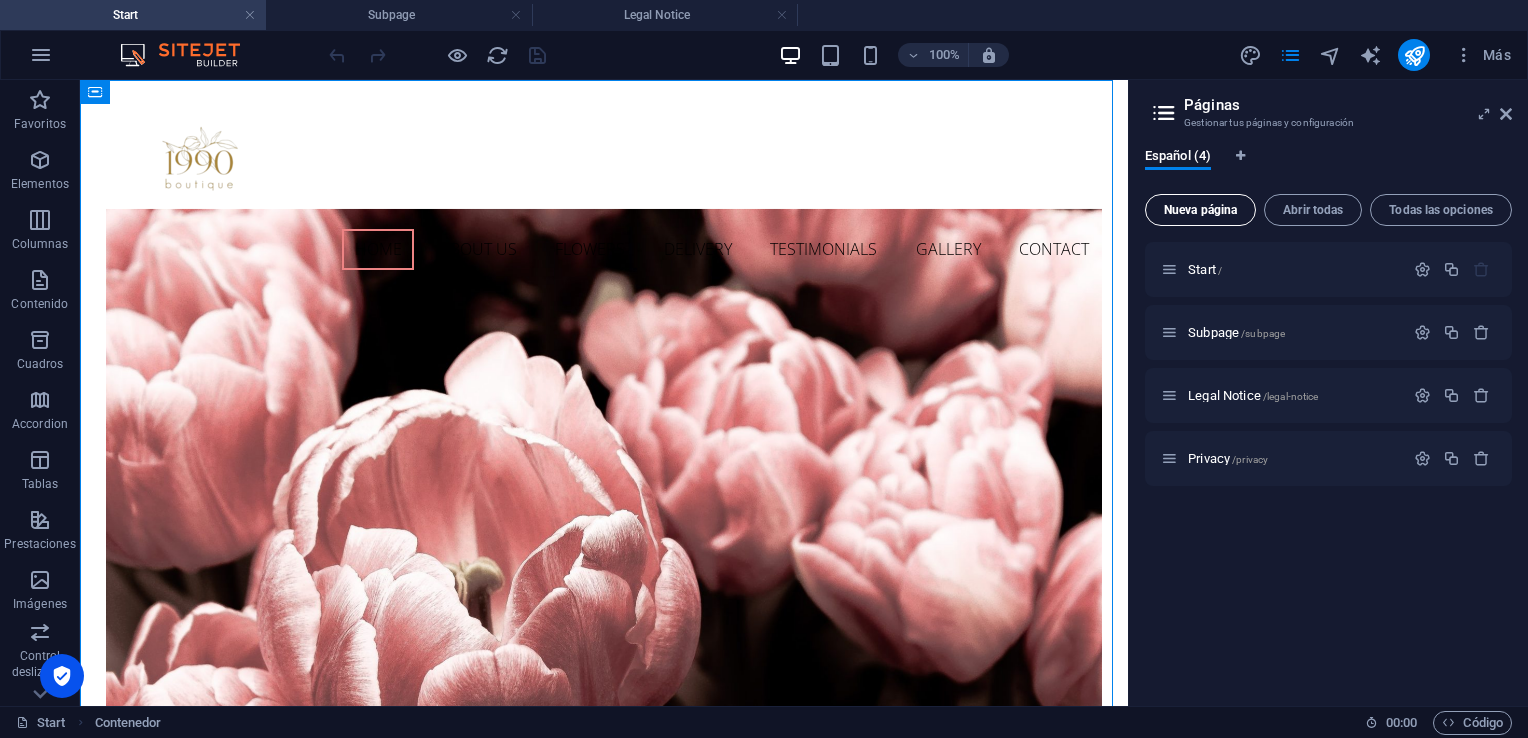 click on "Nueva página" at bounding box center (1200, 210) 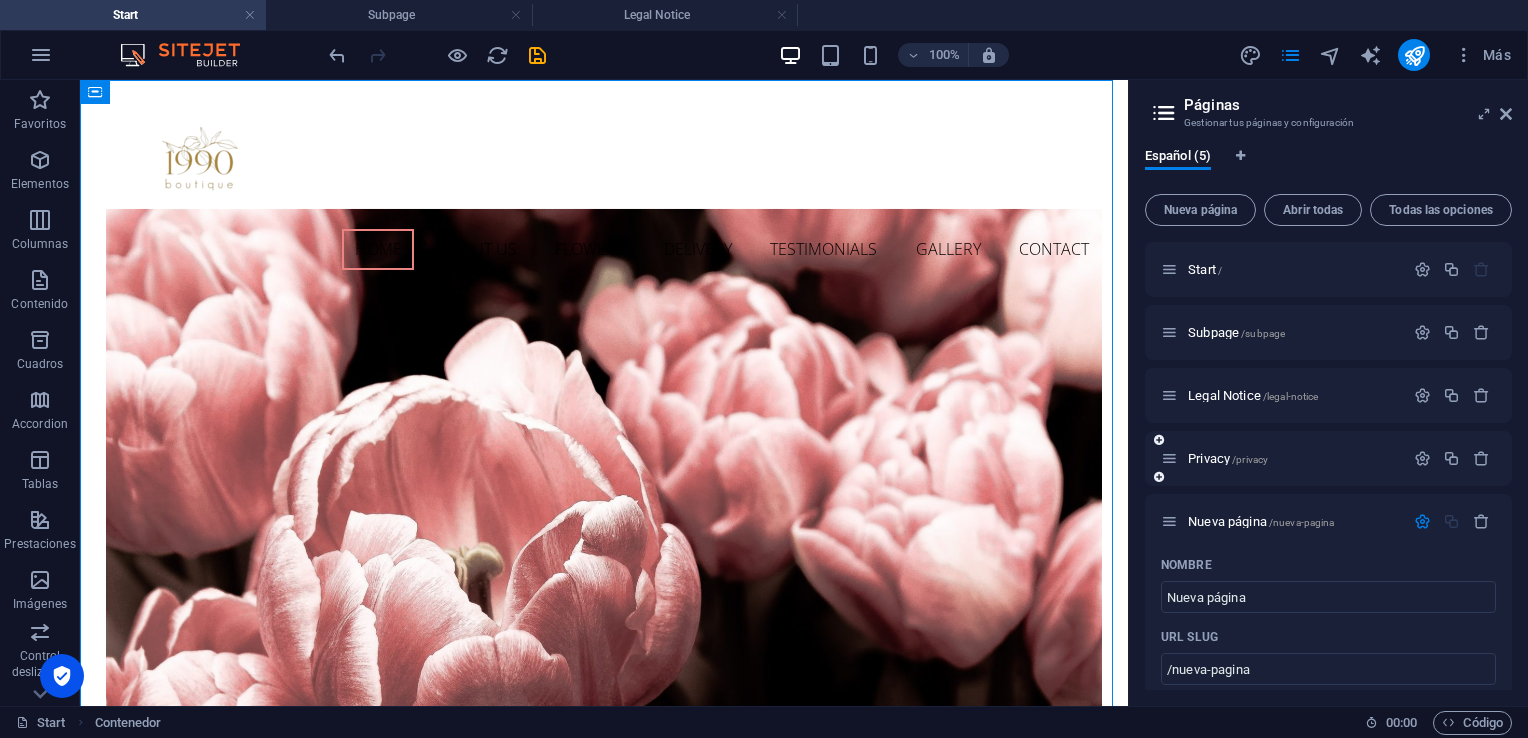 drag, startPoint x: 1512, startPoint y: 369, endPoint x: 1496, endPoint y: 466, distance: 98.31073 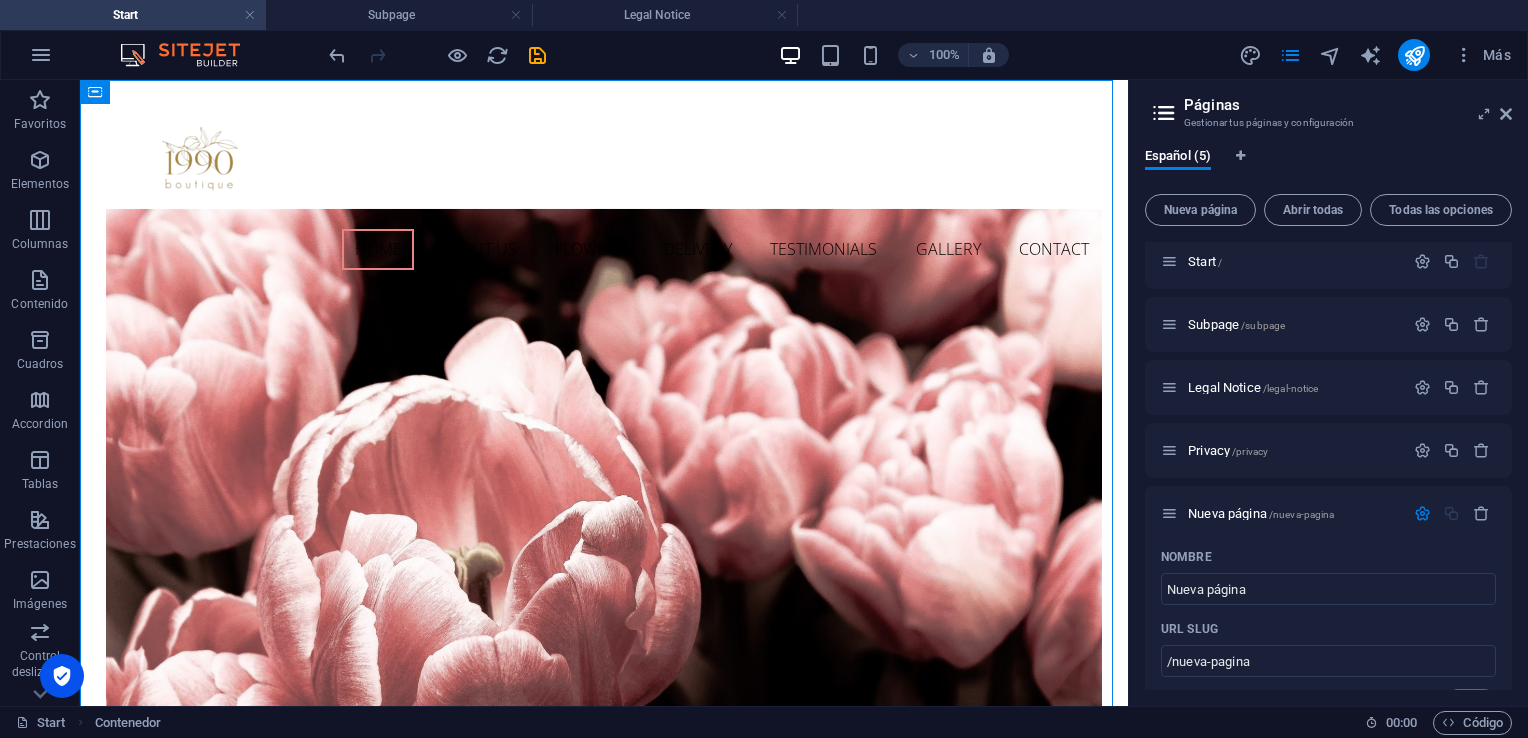 scroll, scrollTop: 0, scrollLeft: 0, axis: both 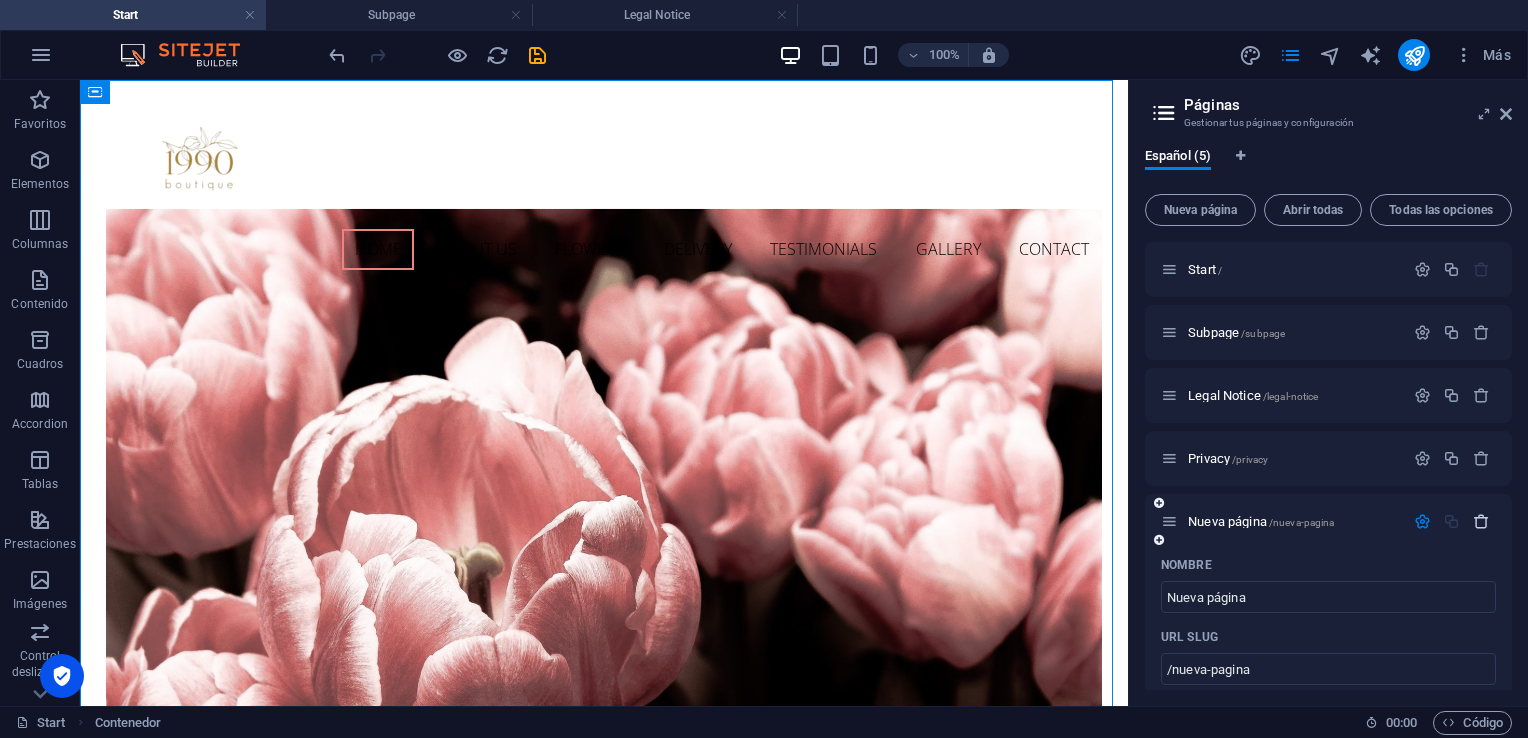click at bounding box center (1481, 521) 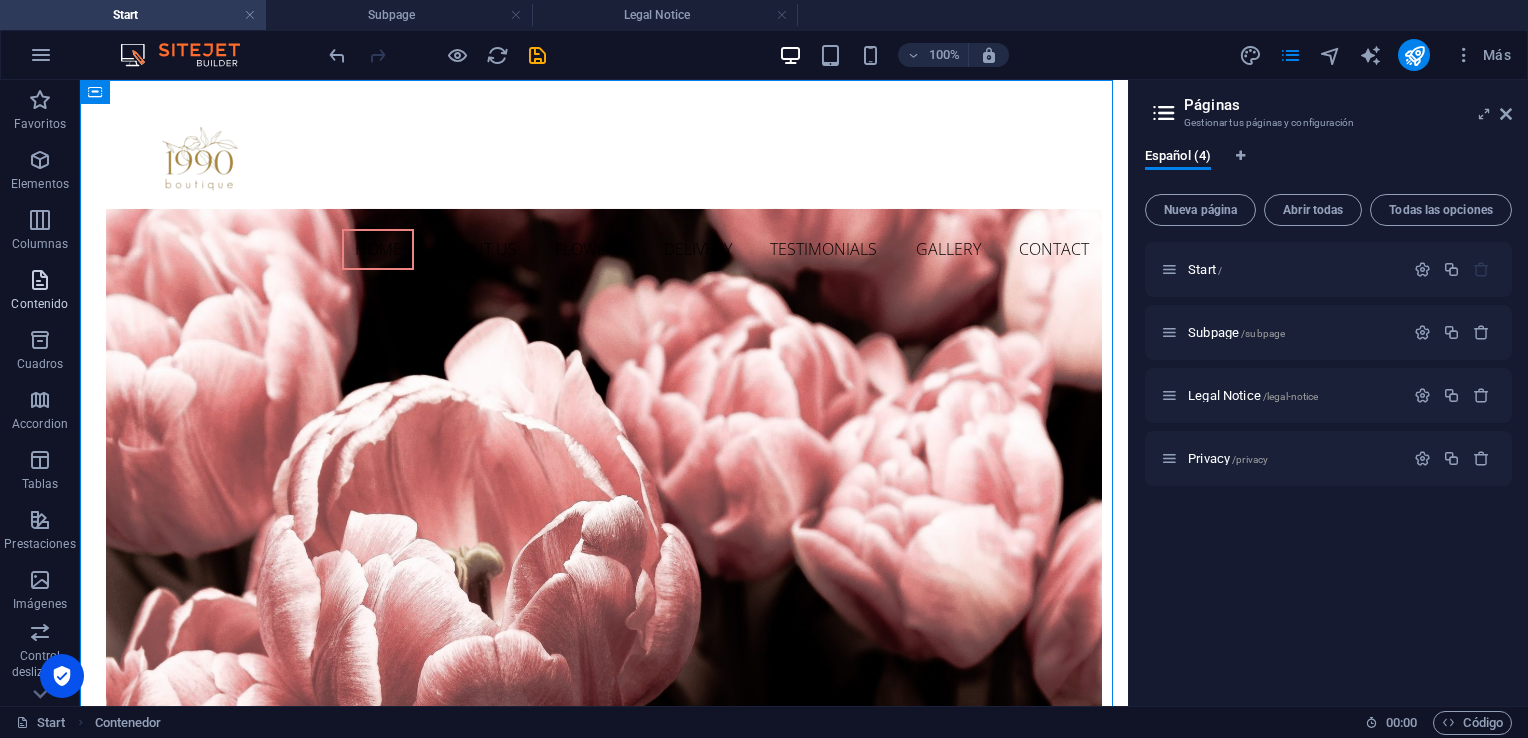 click on "Contenido" at bounding box center [39, 304] 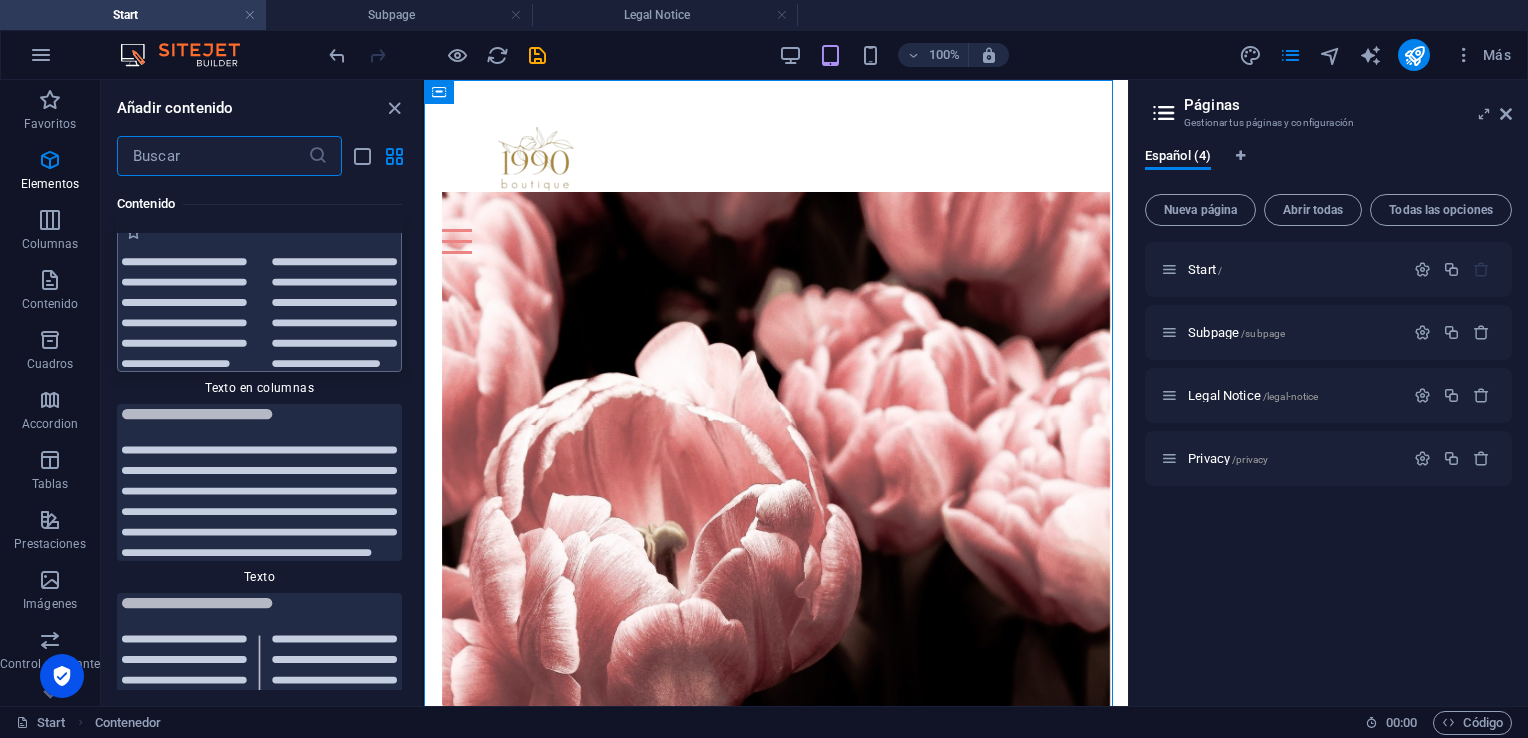 scroll, scrollTop: 6803, scrollLeft: 0, axis: vertical 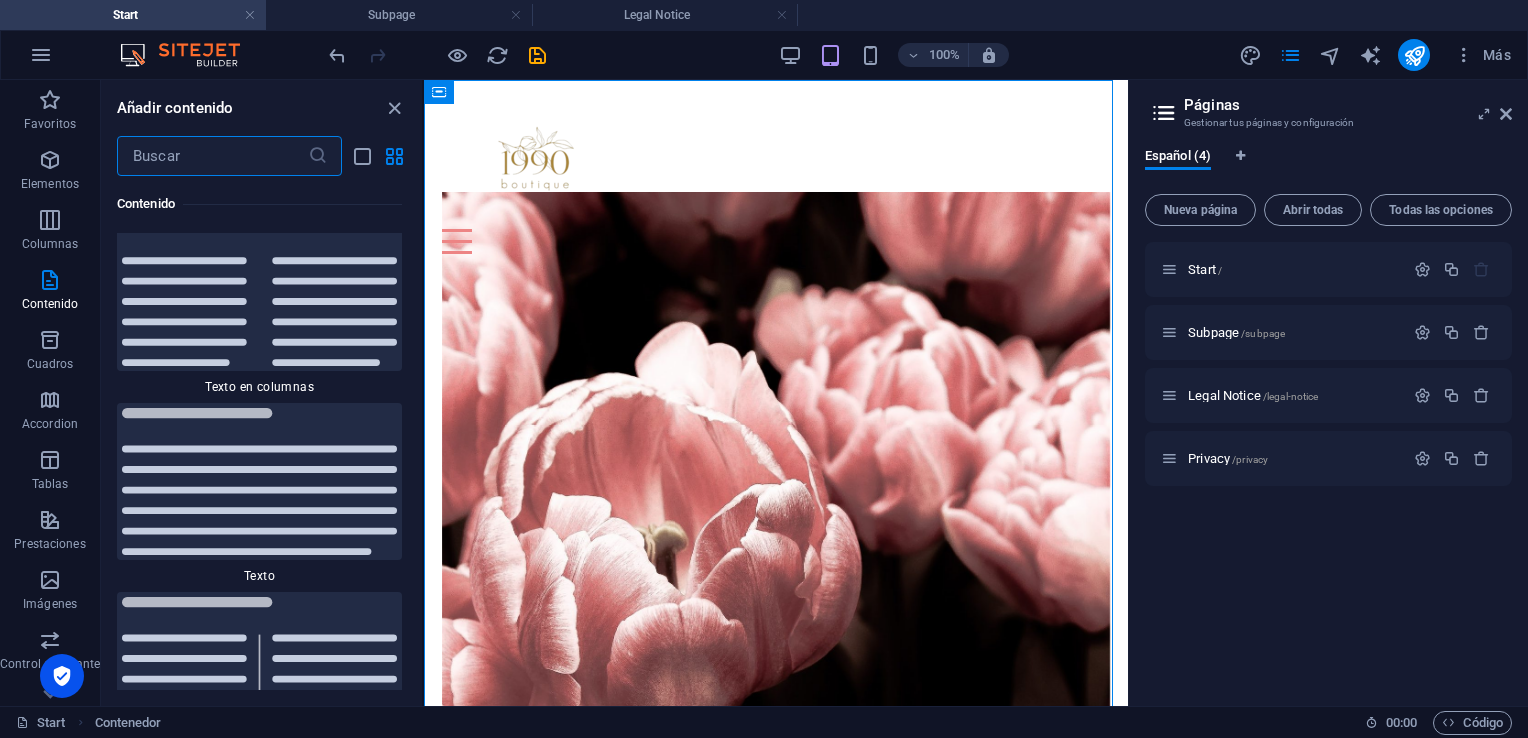 click at bounding box center (212, 156) 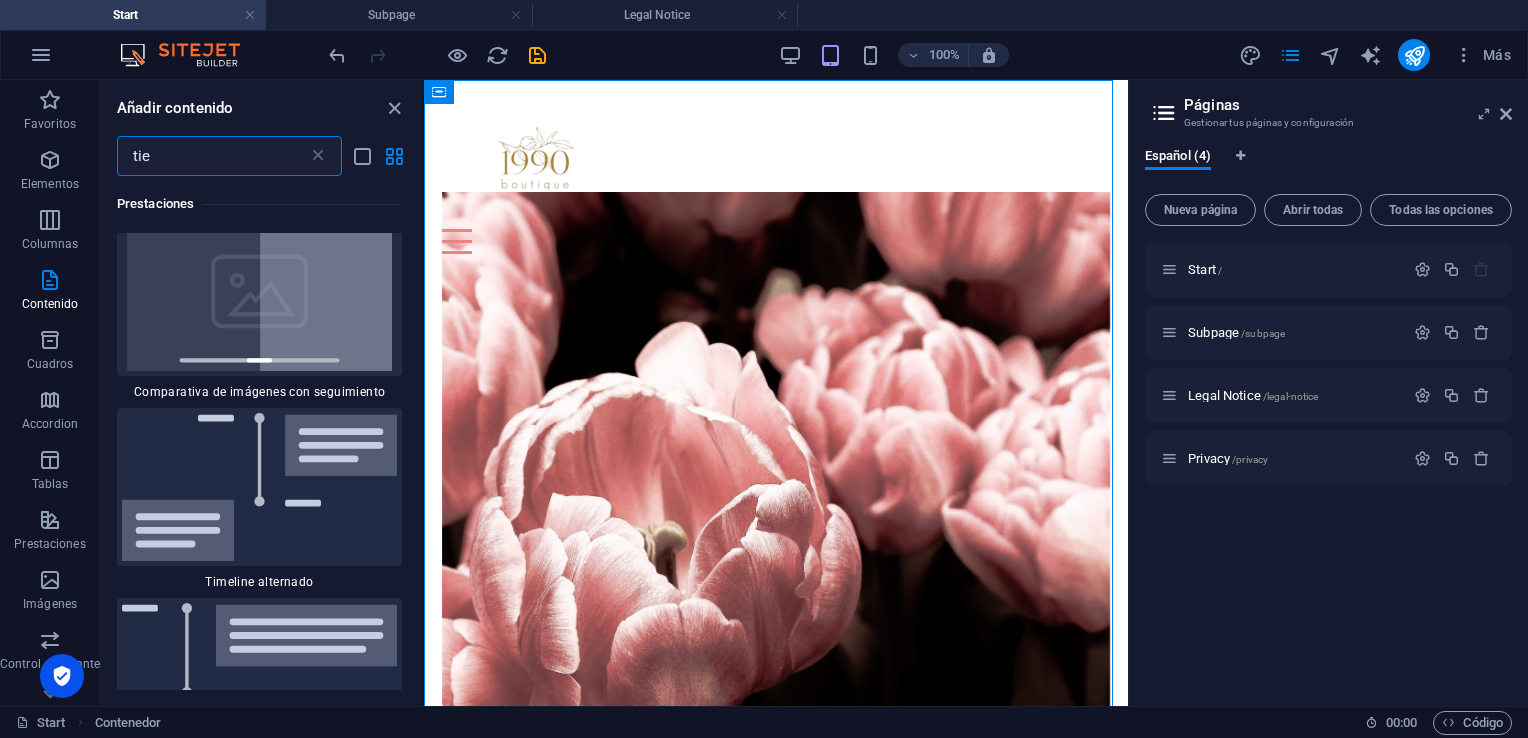 scroll, scrollTop: 0, scrollLeft: 0, axis: both 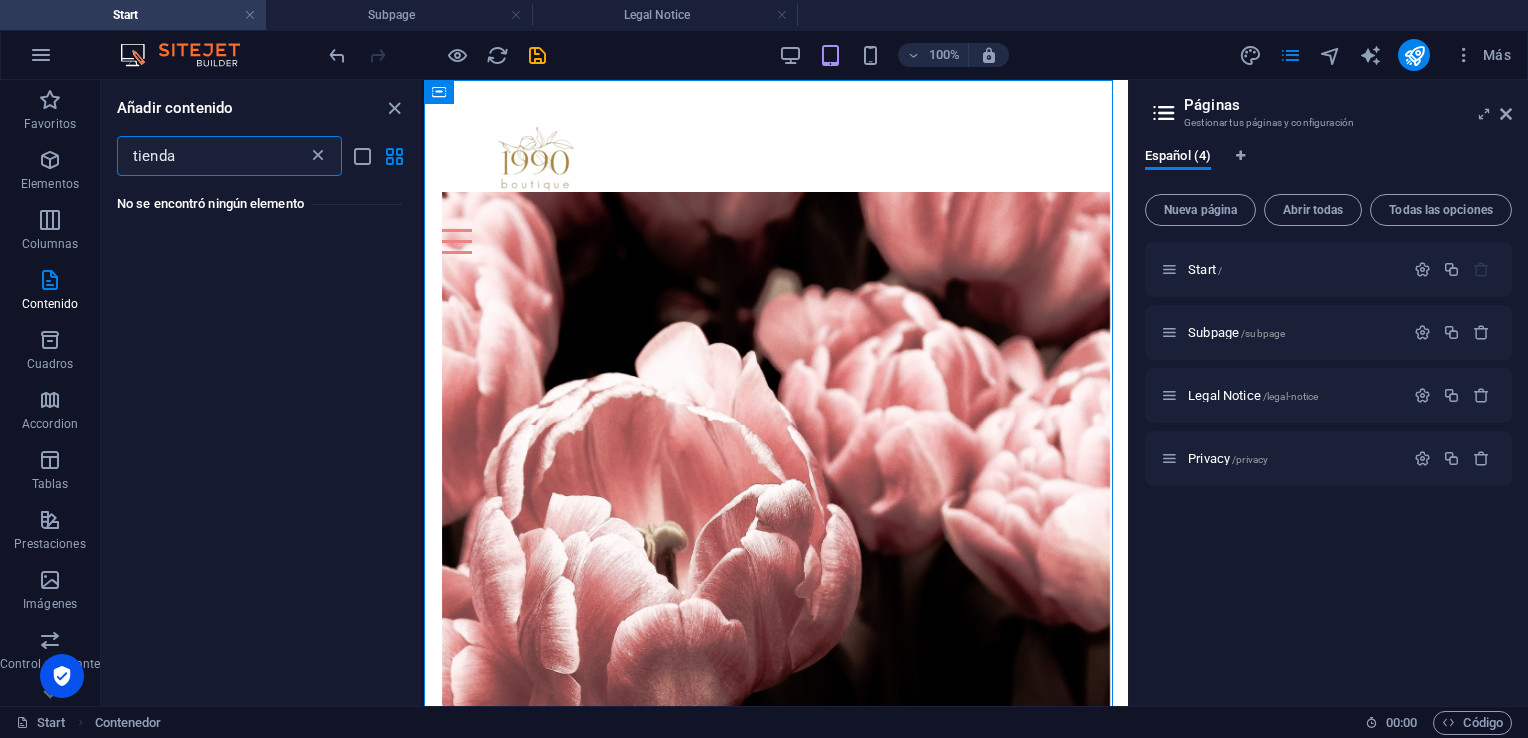 type on "tienda" 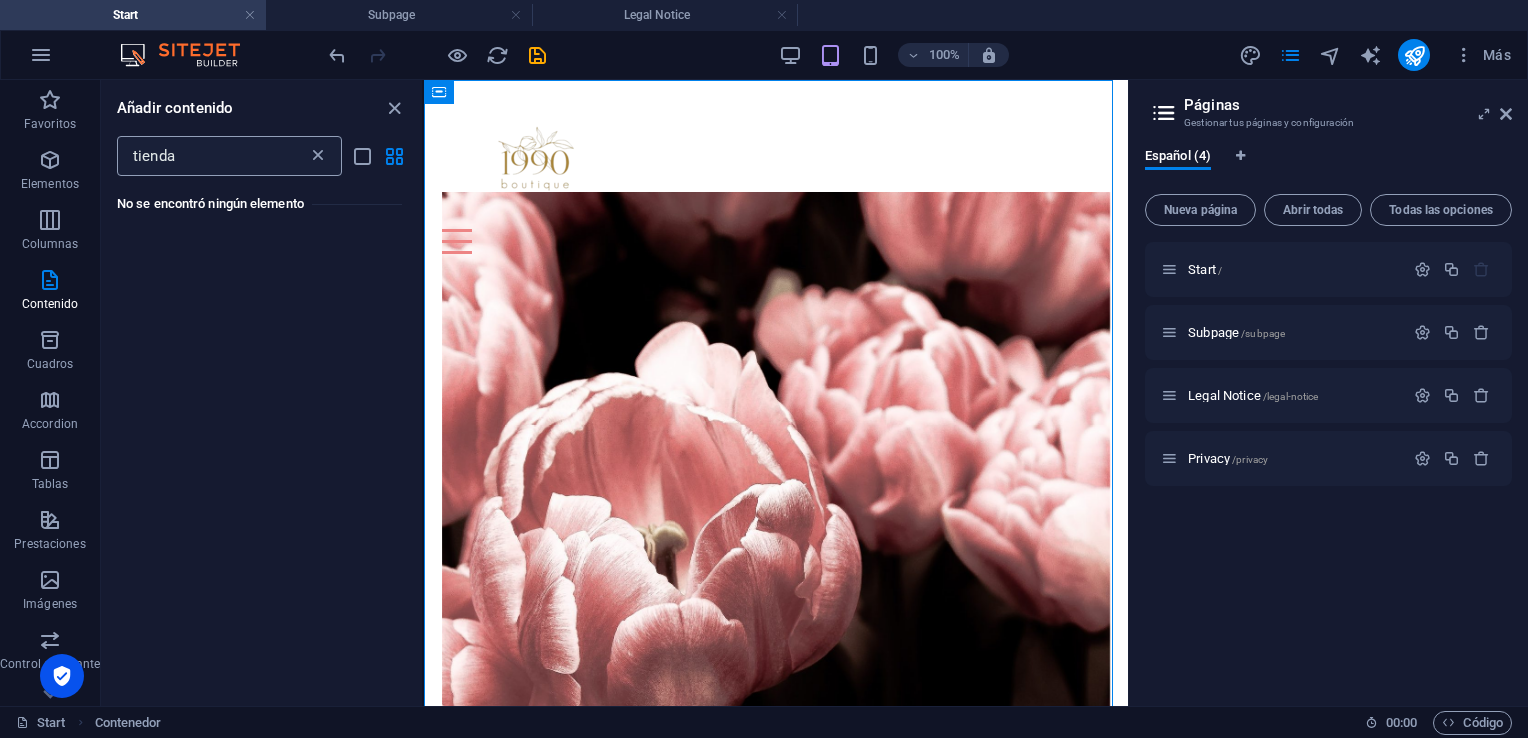 click at bounding box center [318, 156] 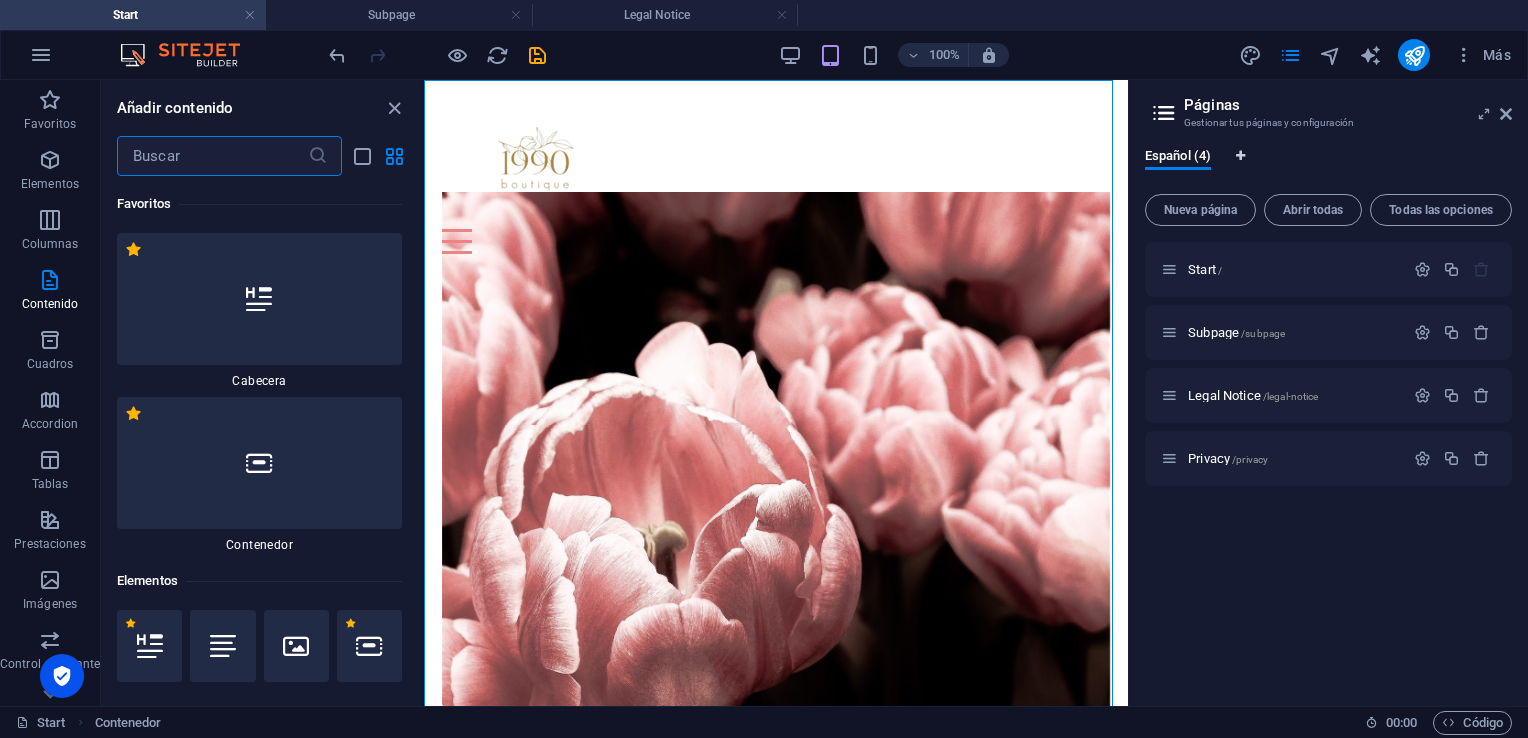 click at bounding box center [1241, 159] 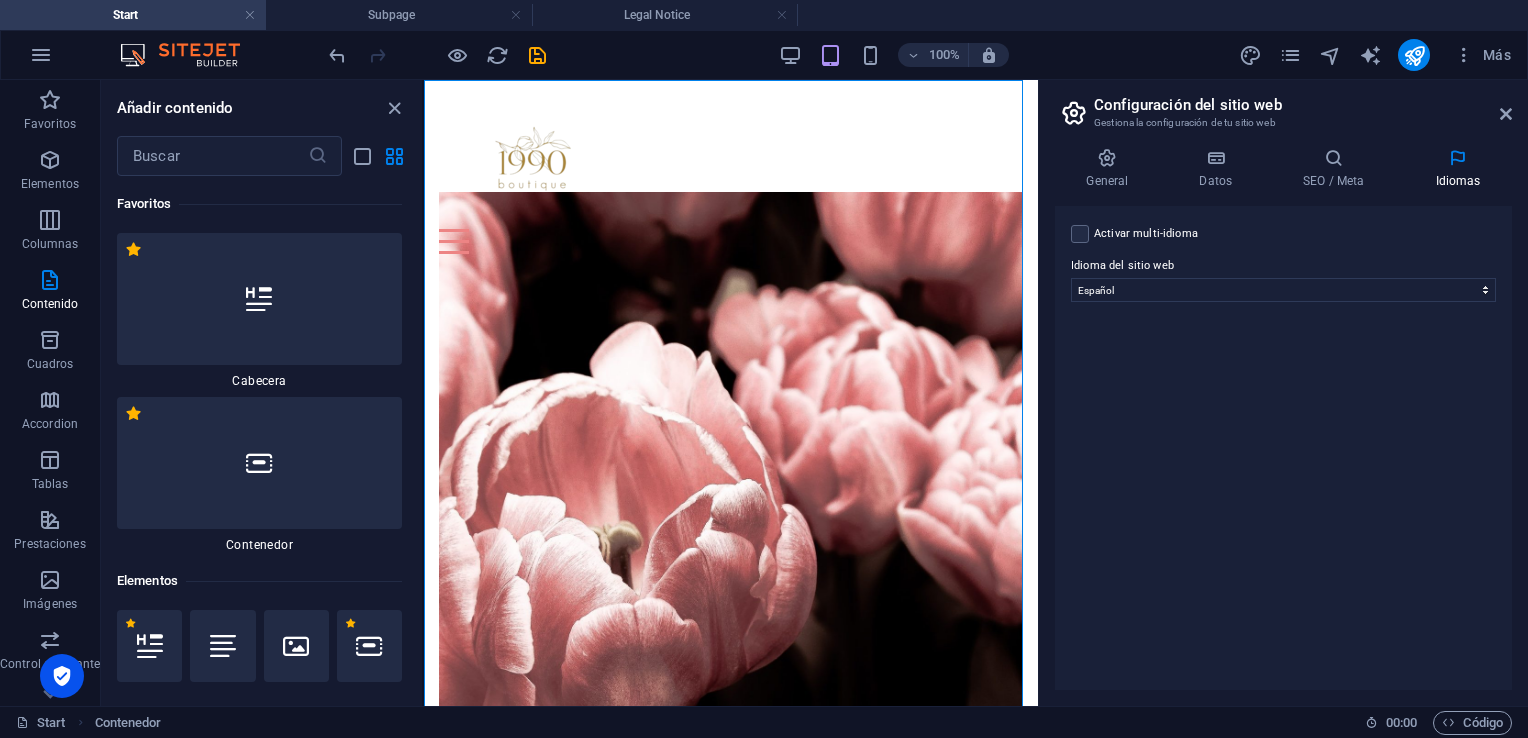 click on "Configuración del sitio web Gestiona la configuración de tu sitio web" at bounding box center [1285, 106] 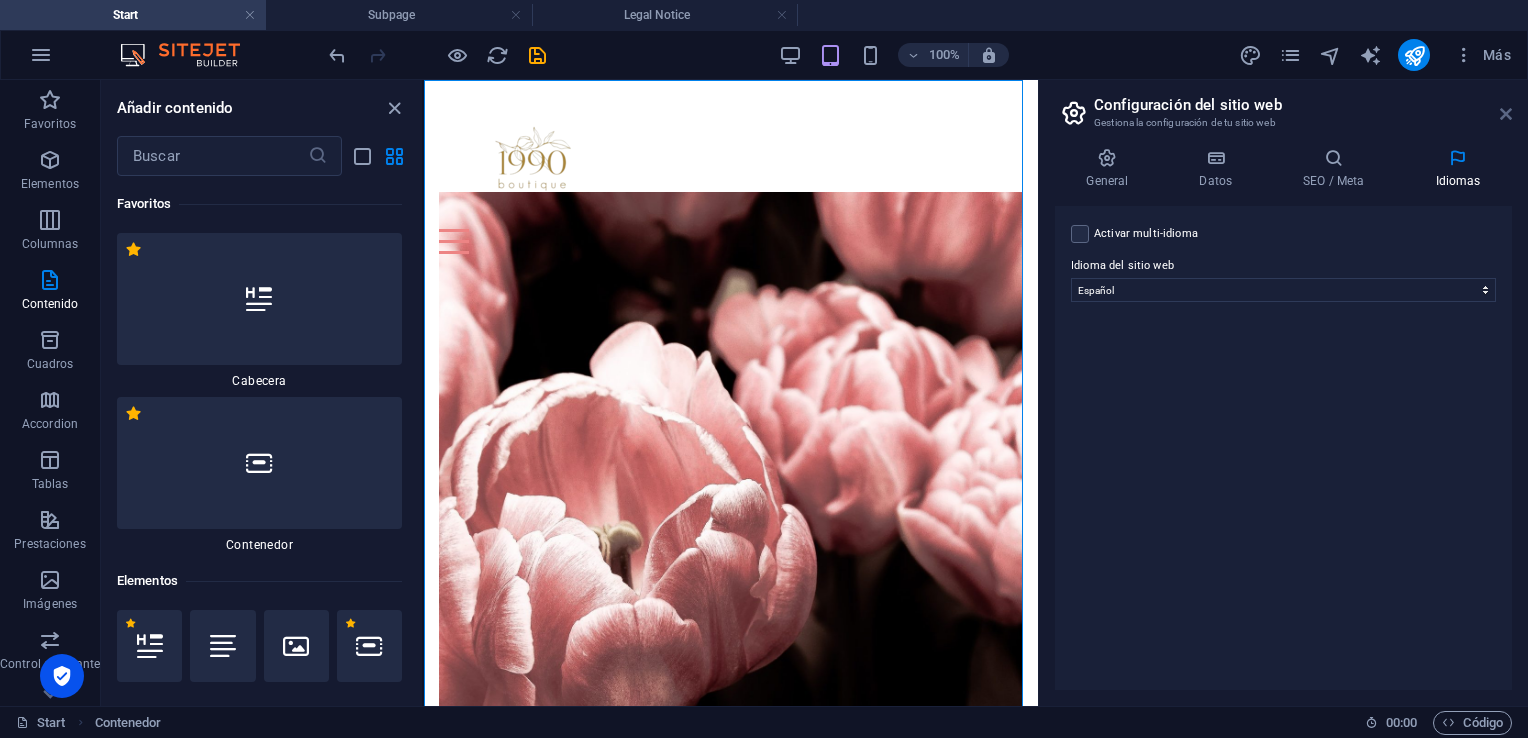 click at bounding box center [1506, 114] 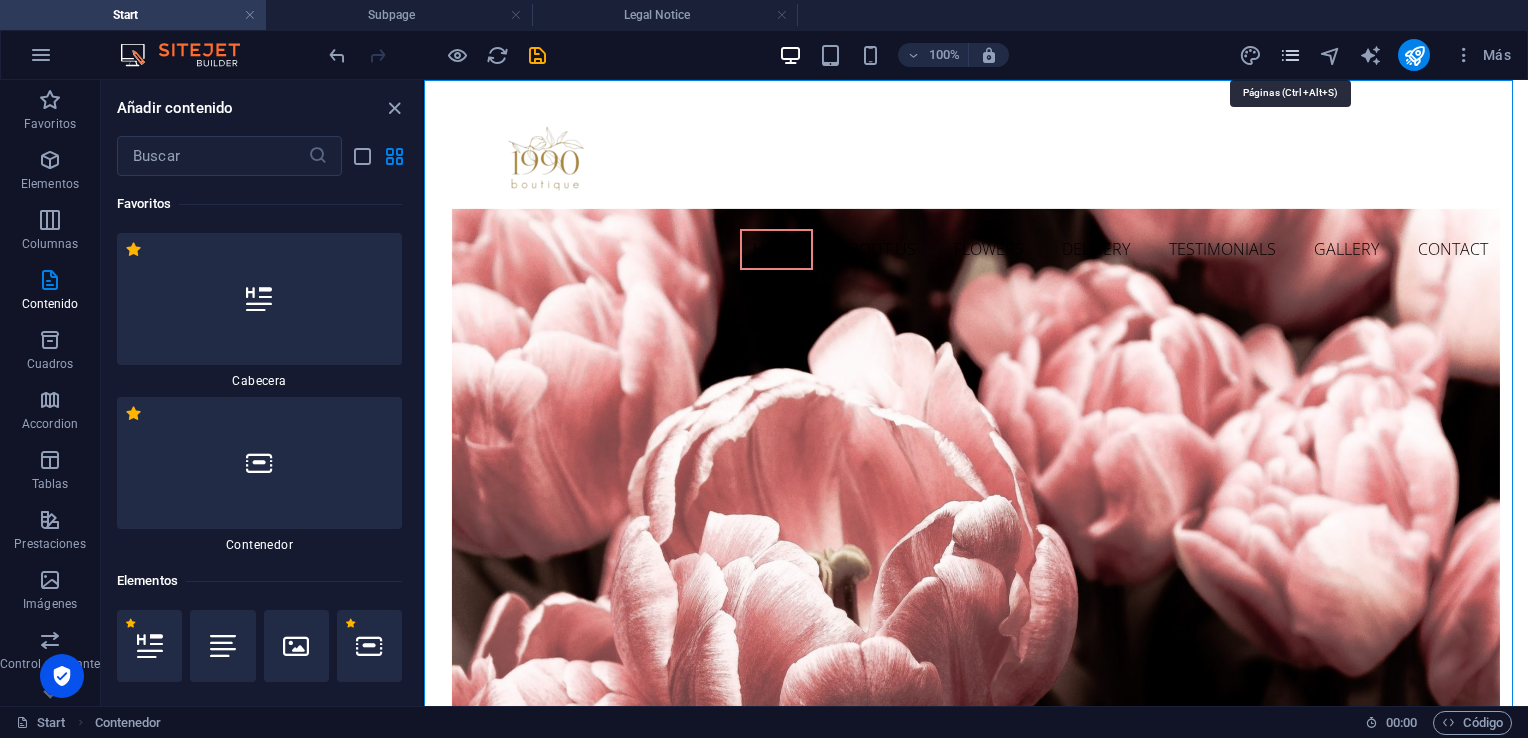 click at bounding box center (1290, 55) 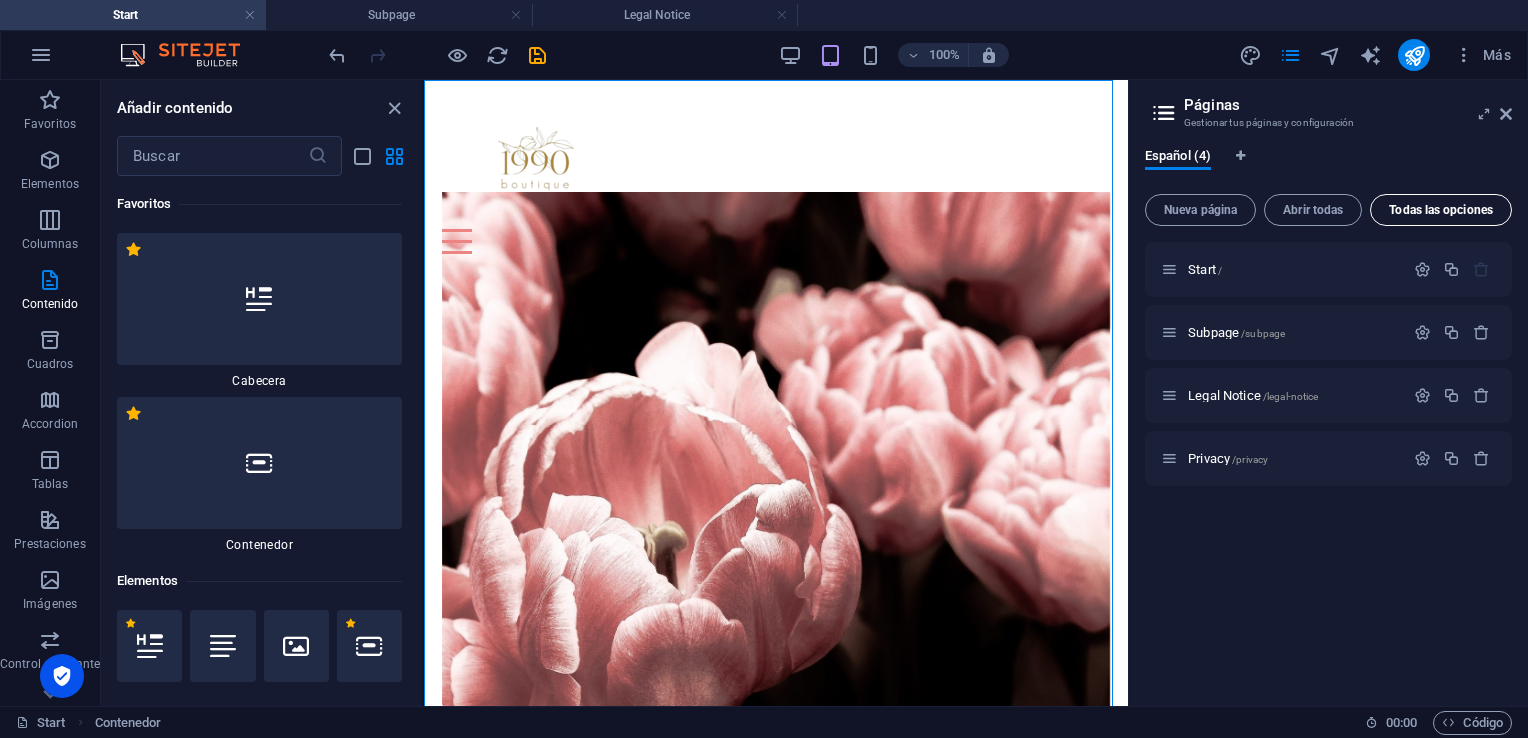 click on "Todas las opciones" at bounding box center [1441, 210] 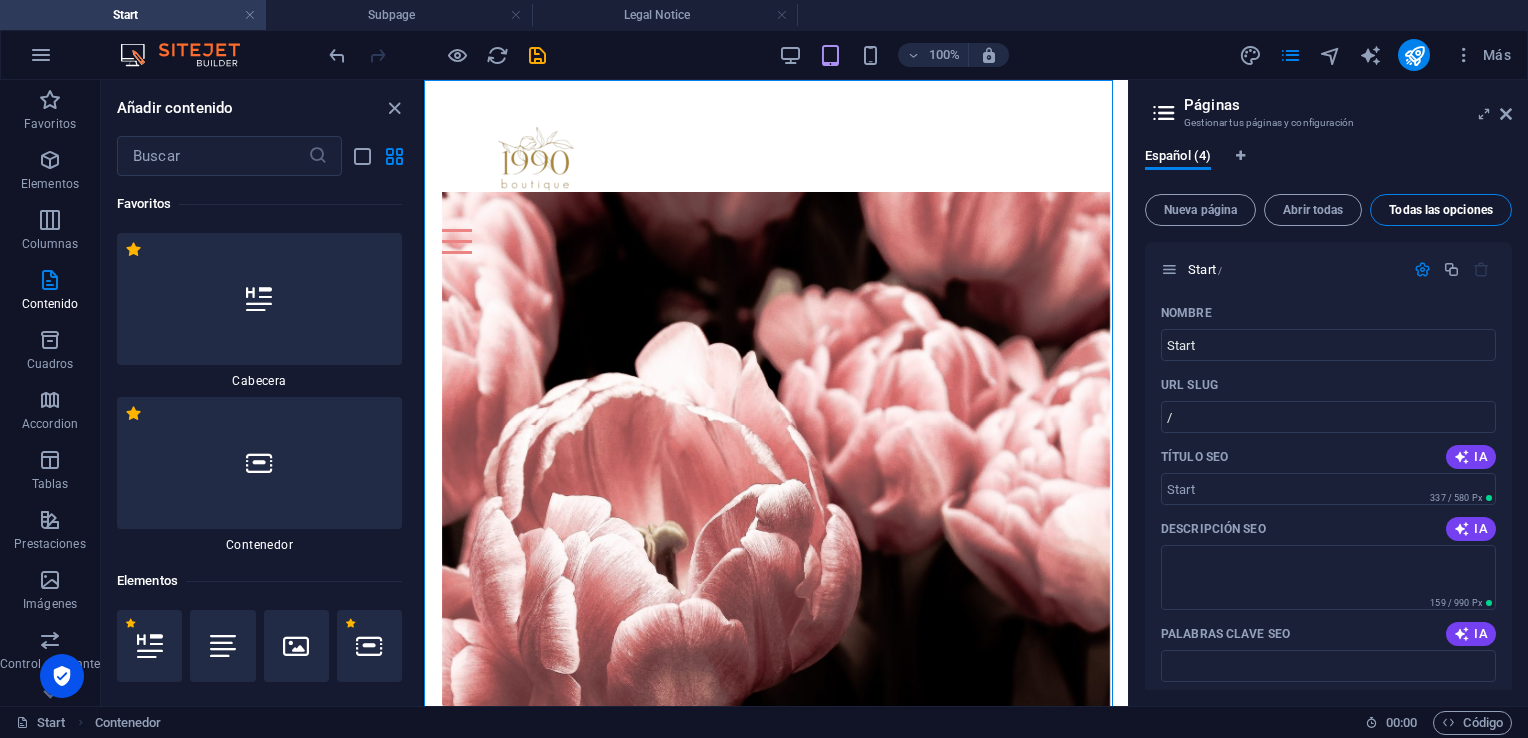 scroll, scrollTop: 2387, scrollLeft: 0, axis: vertical 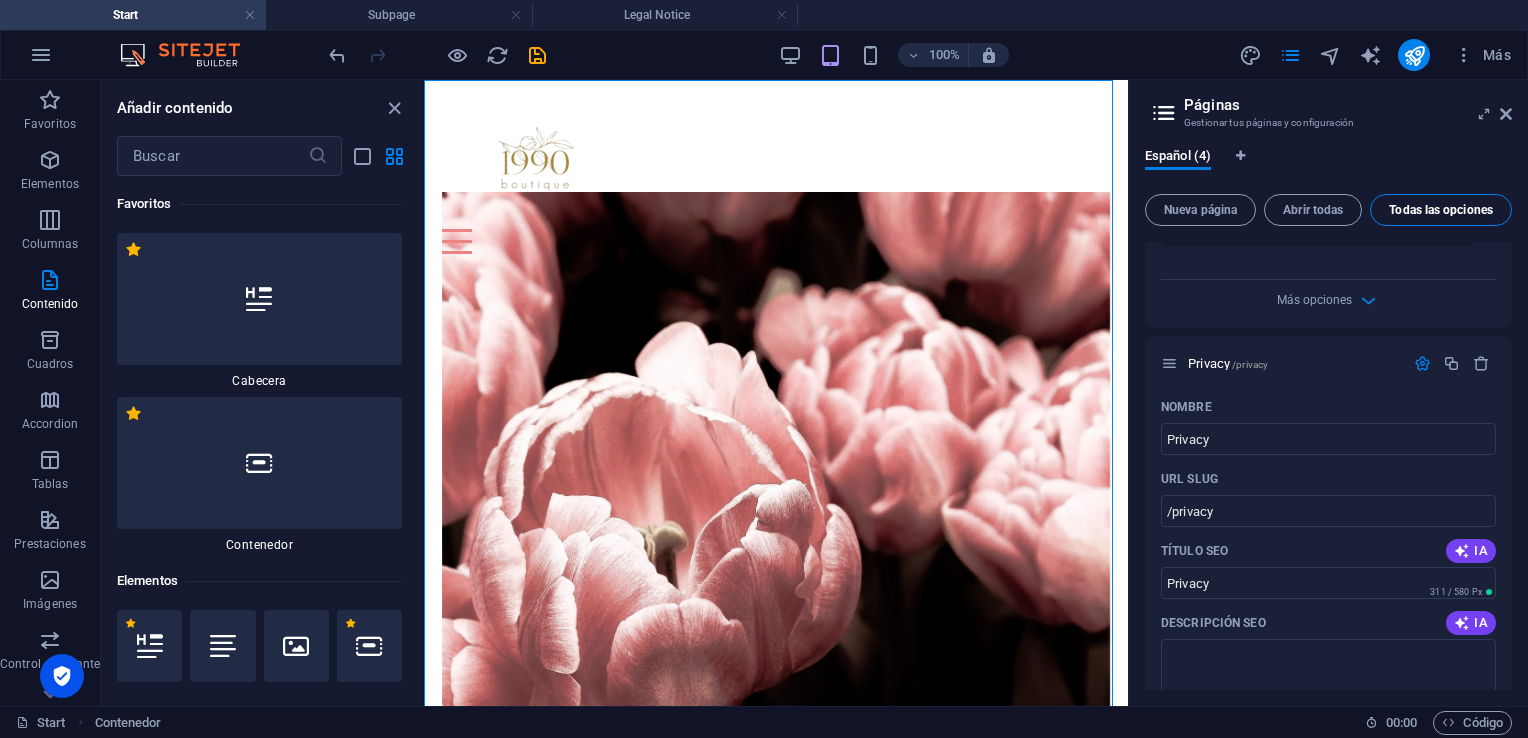 click on "Todas las opciones" at bounding box center [1441, 210] 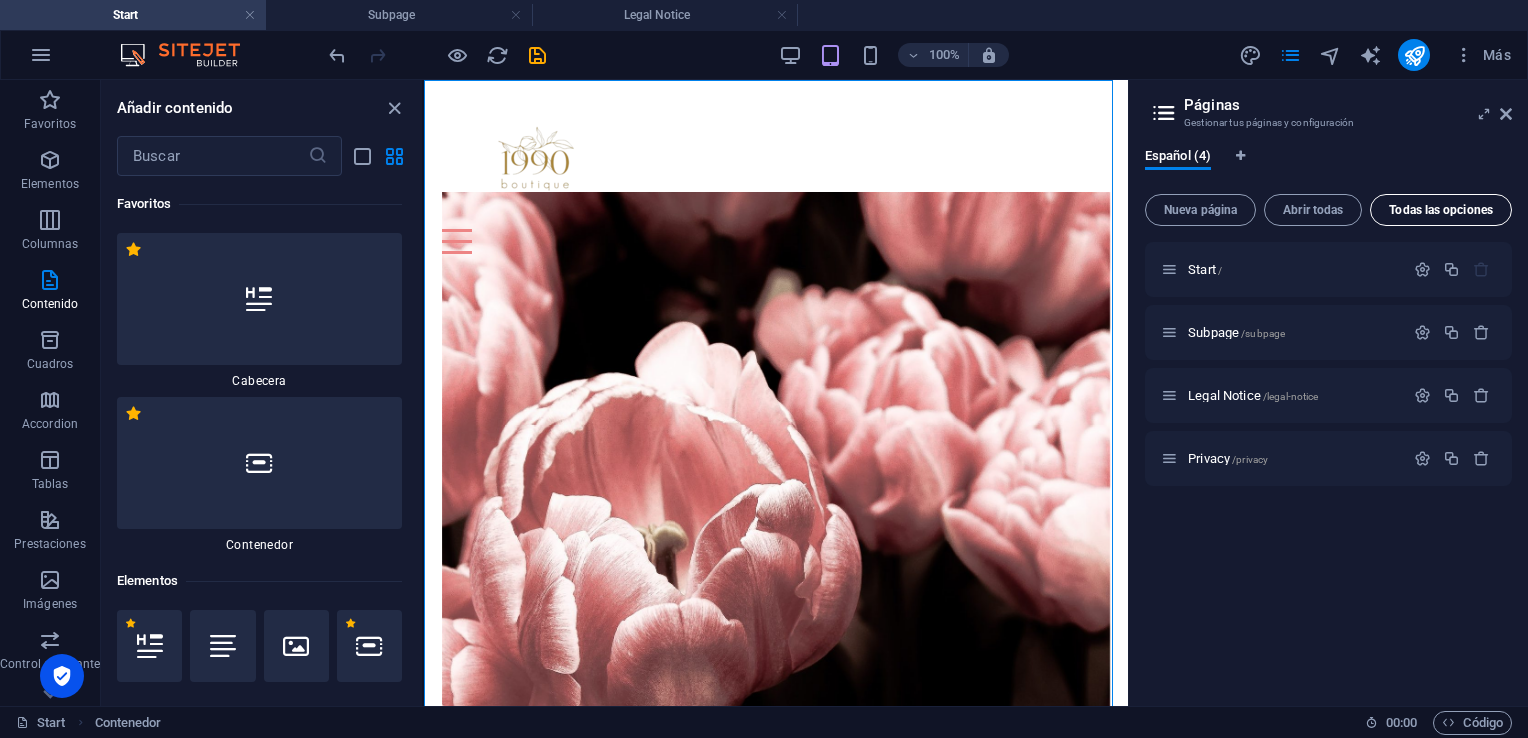 scroll, scrollTop: 0, scrollLeft: 0, axis: both 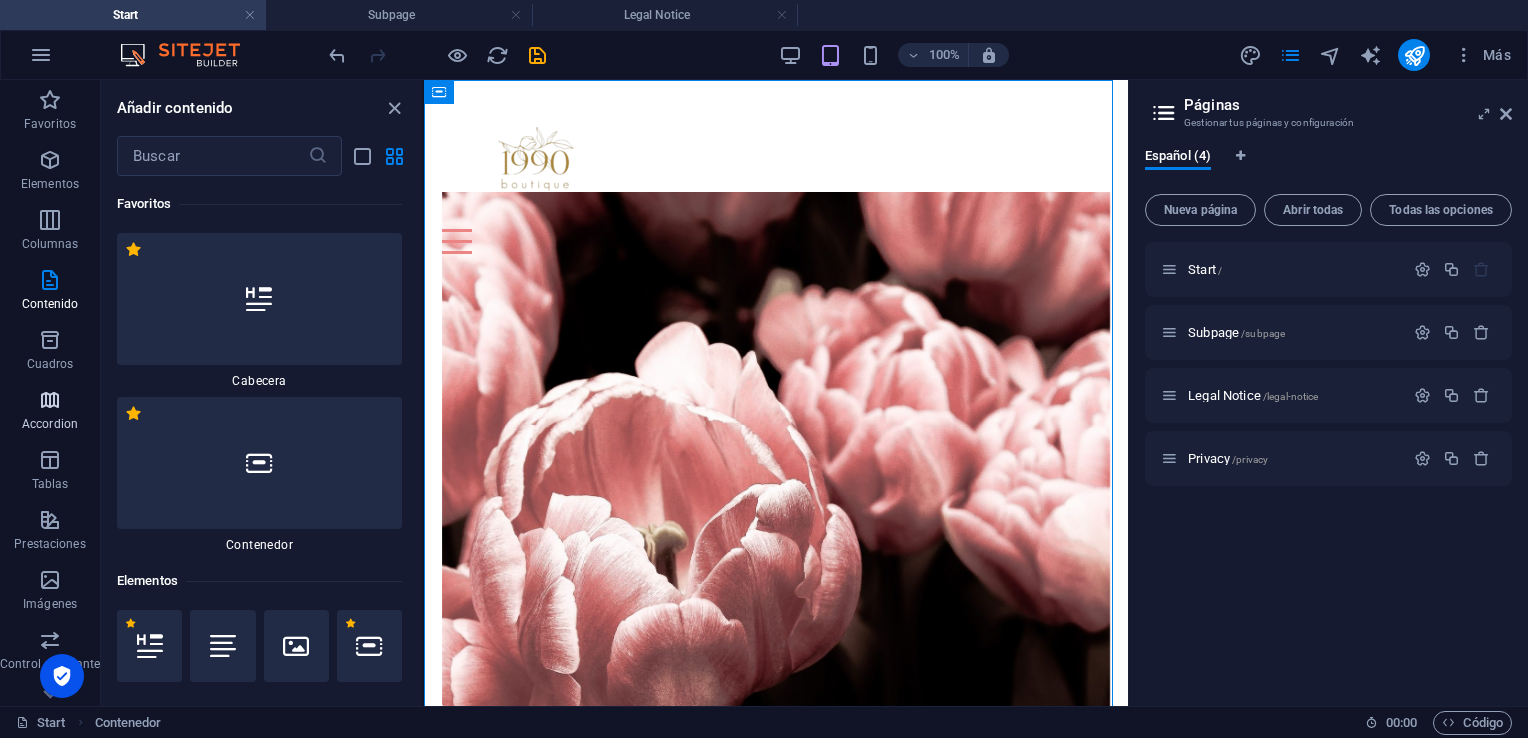 click at bounding box center (50, 400) 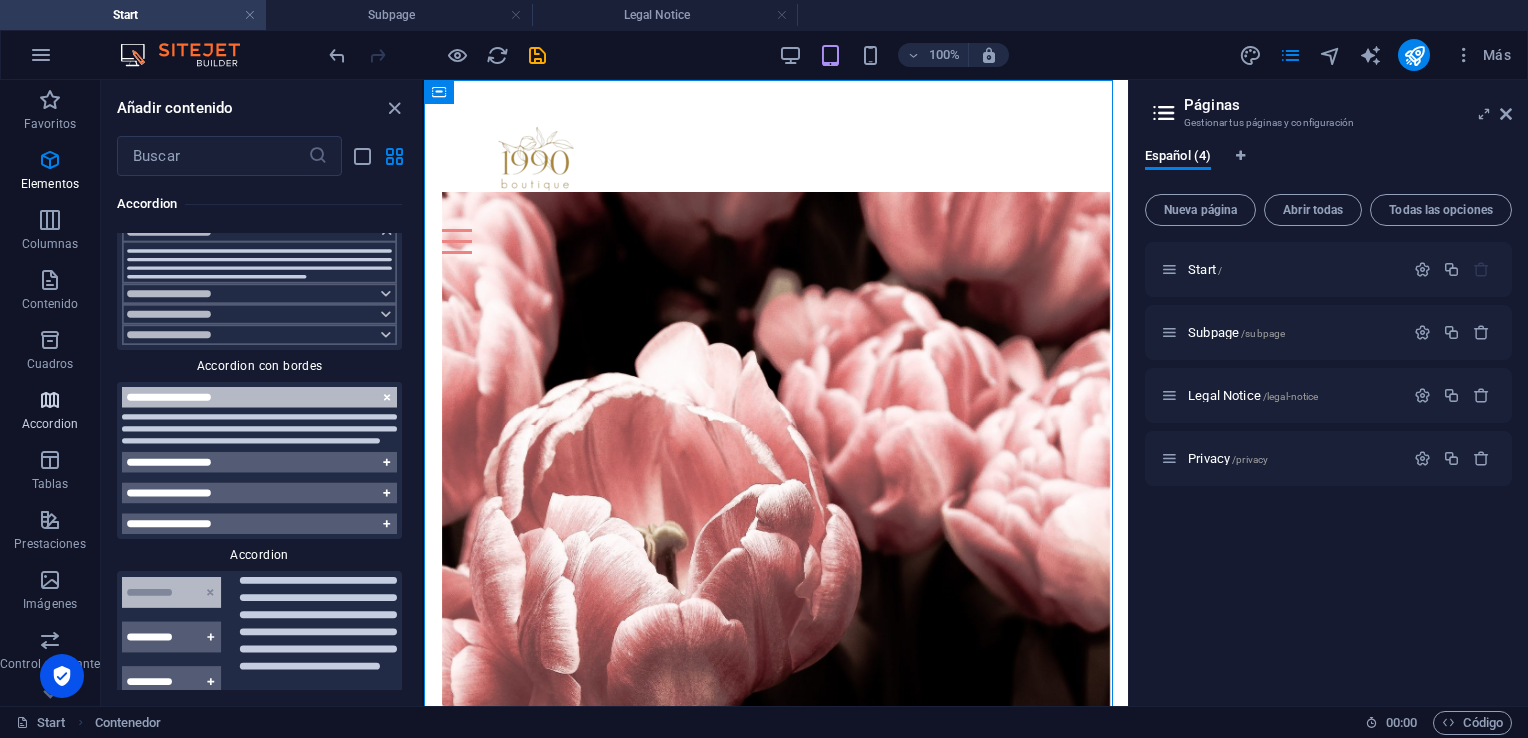 scroll, scrollTop: 12252, scrollLeft: 0, axis: vertical 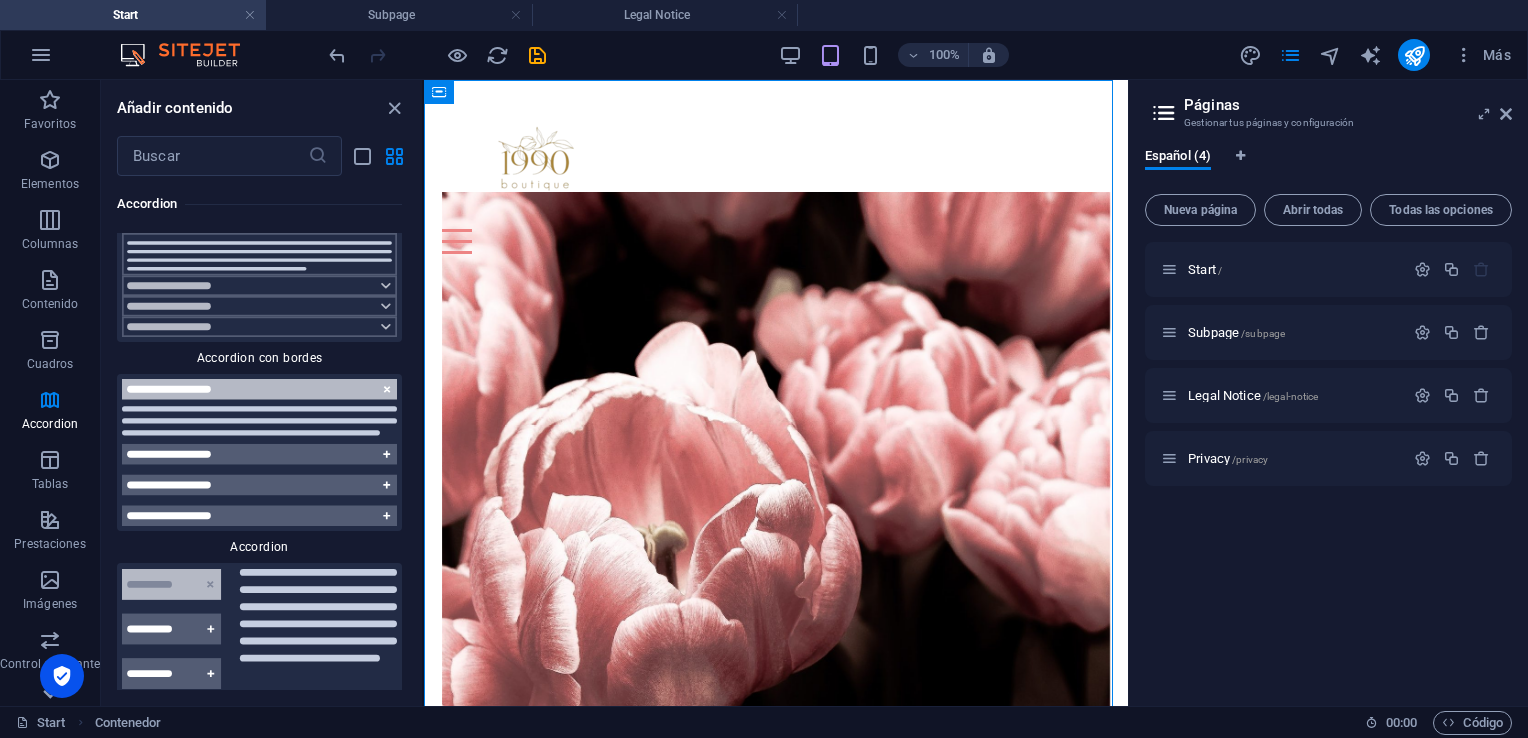 click at bounding box center [62, 676] 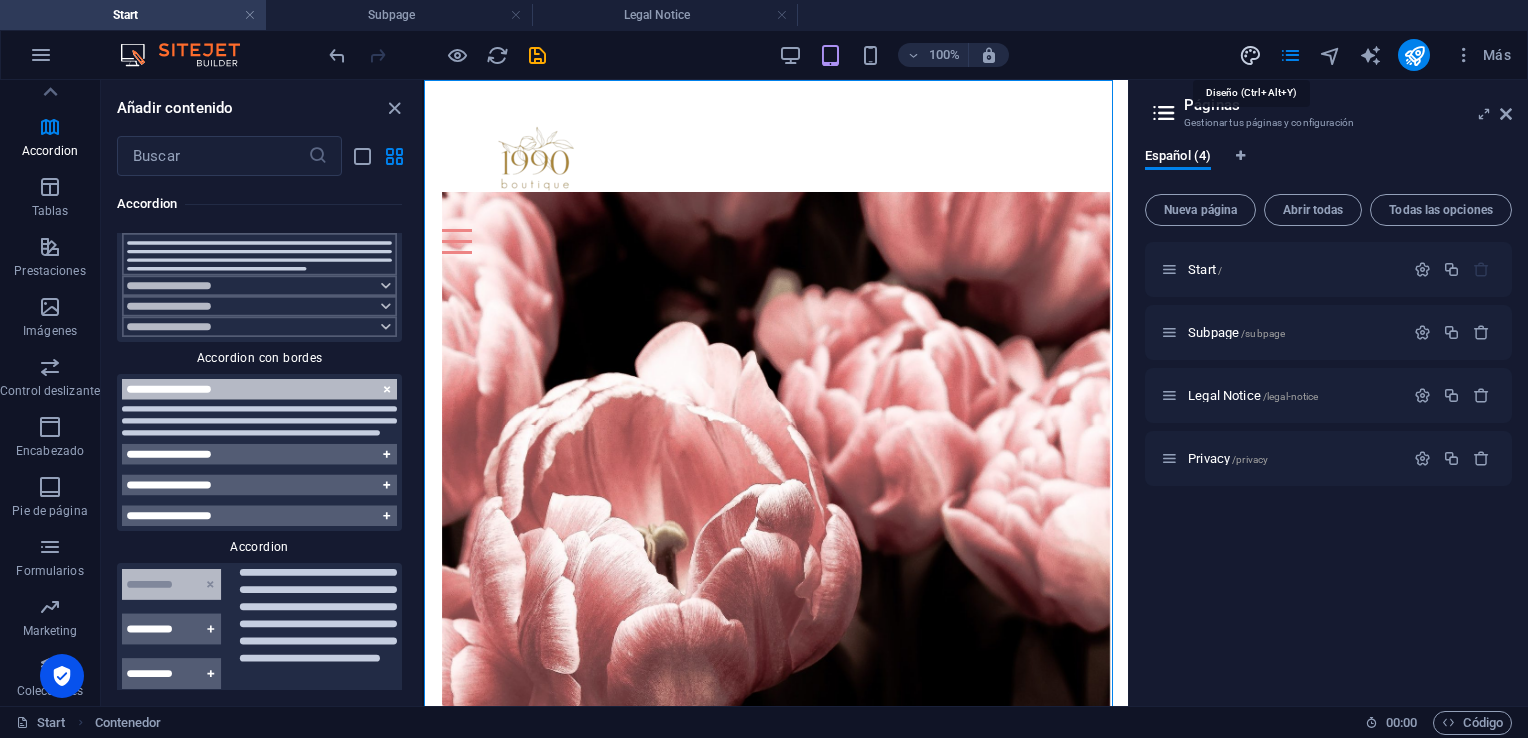 click at bounding box center (1250, 55) 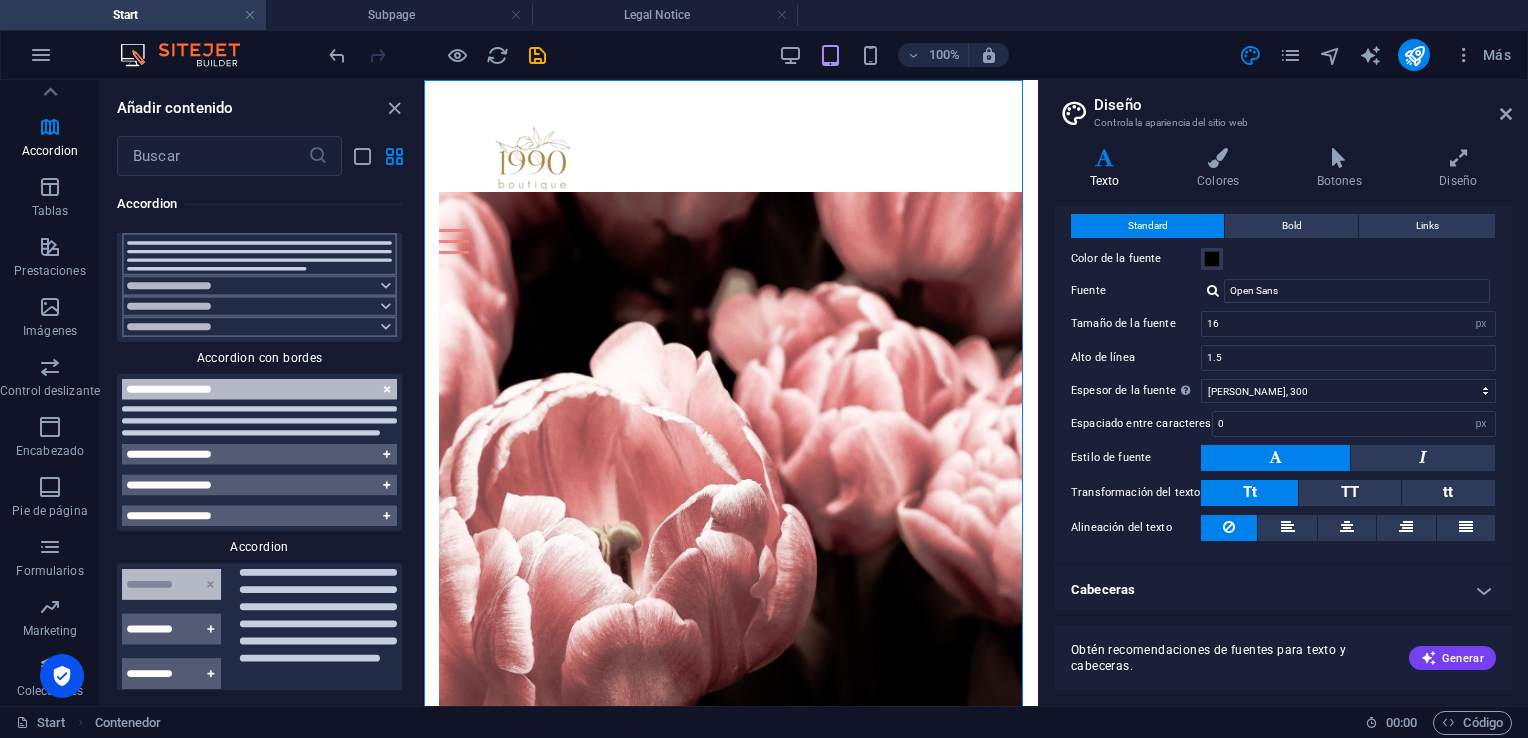 scroll, scrollTop: 0, scrollLeft: 0, axis: both 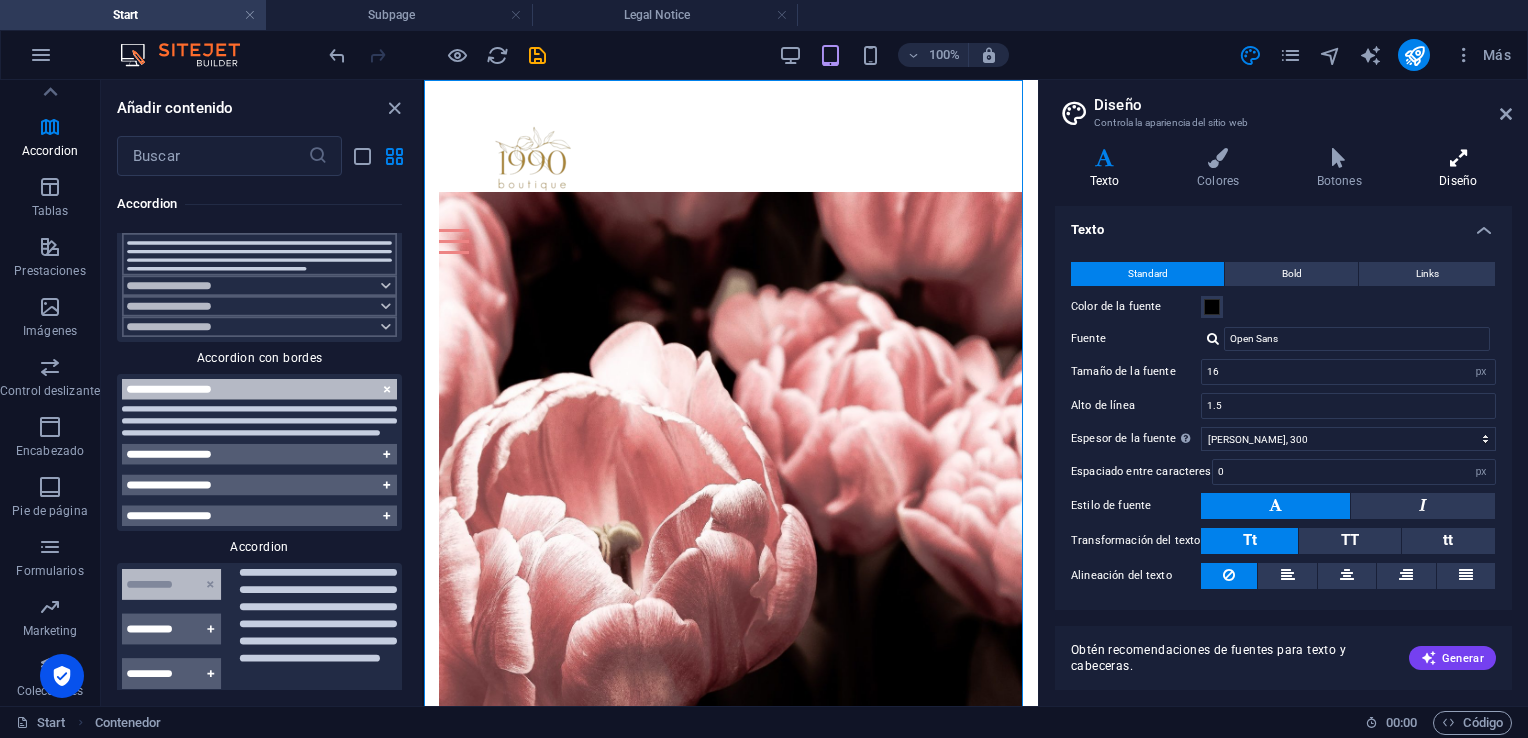 click on "Diseño" at bounding box center [1458, 169] 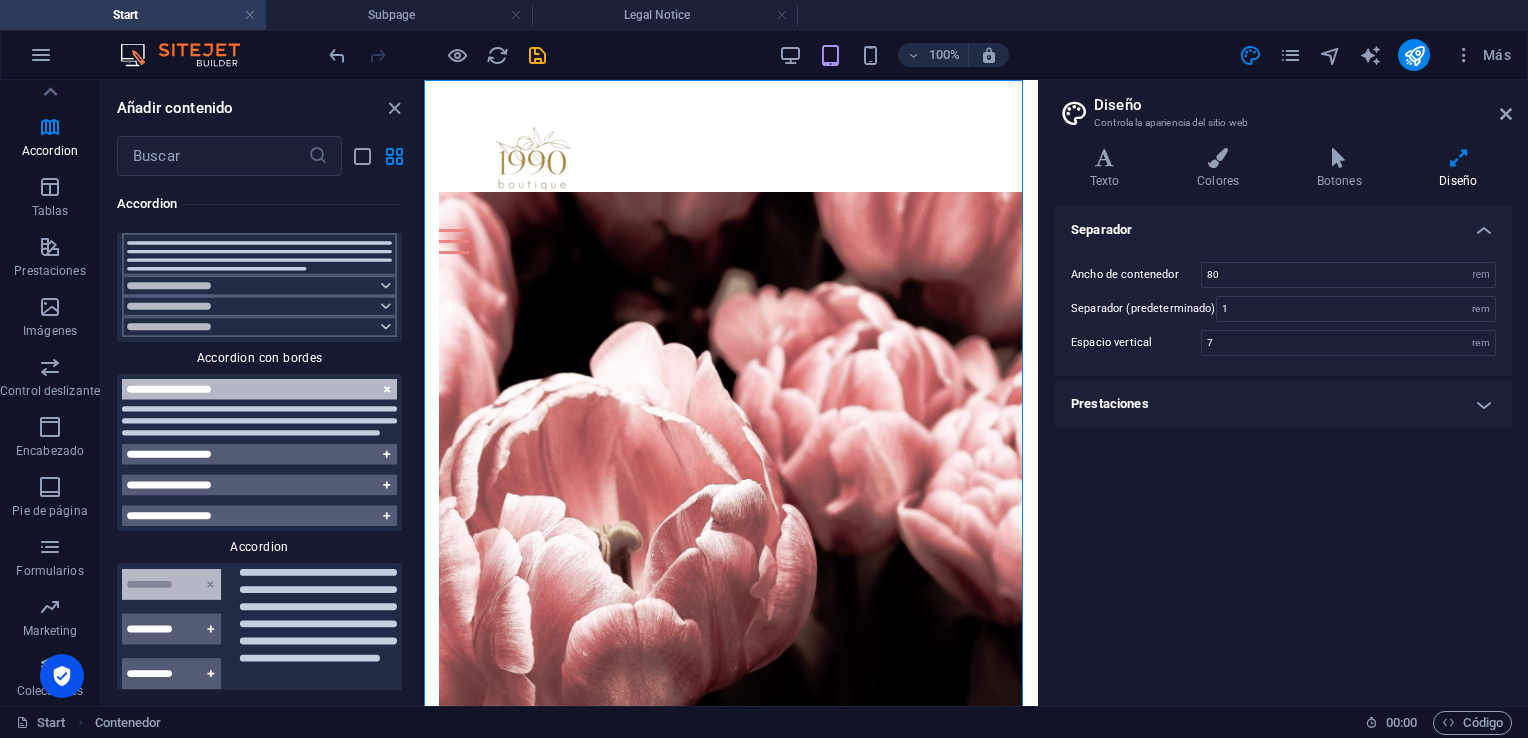 click on "Diseño" at bounding box center (1458, 169) 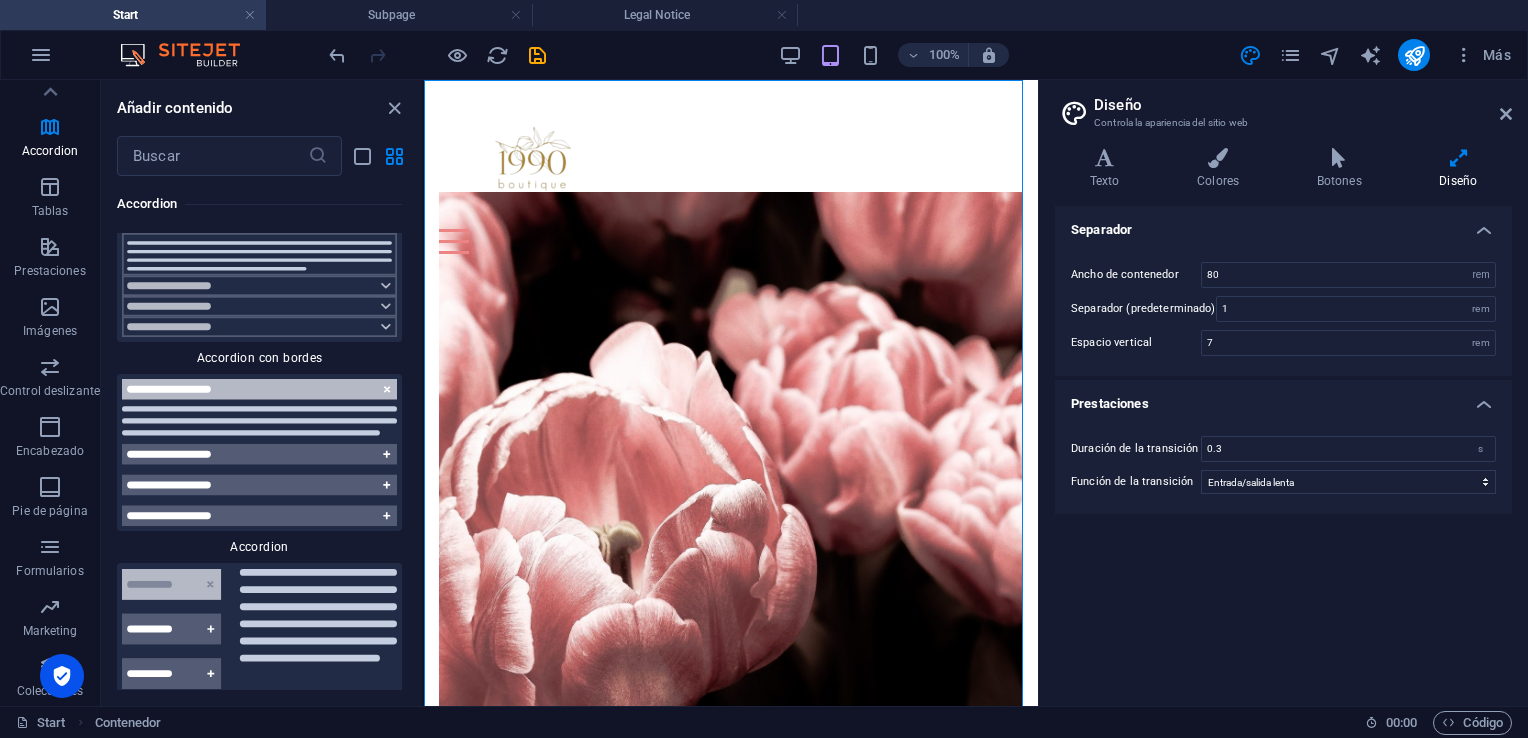 click on "Prestaciones" at bounding box center (1283, 398) 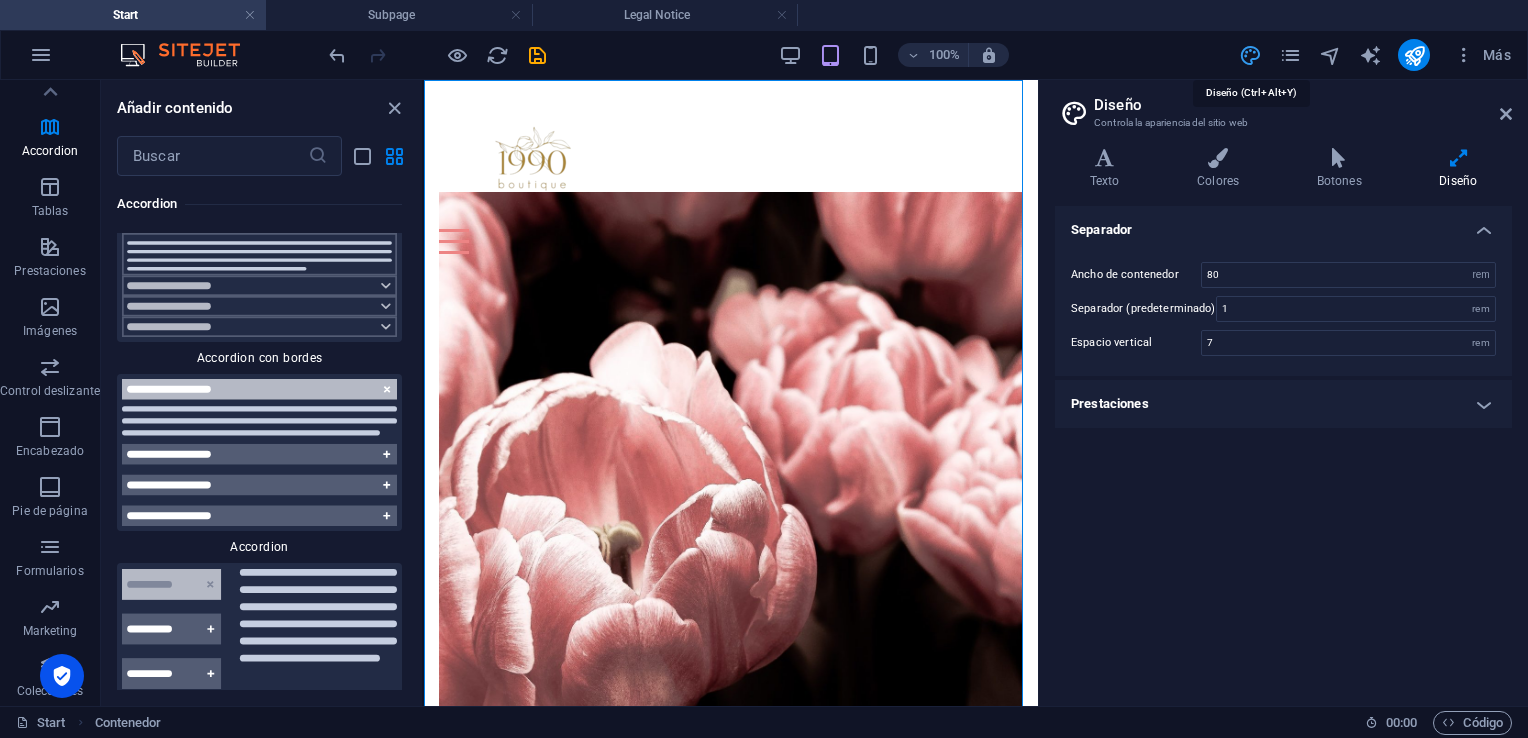 click at bounding box center (1250, 55) 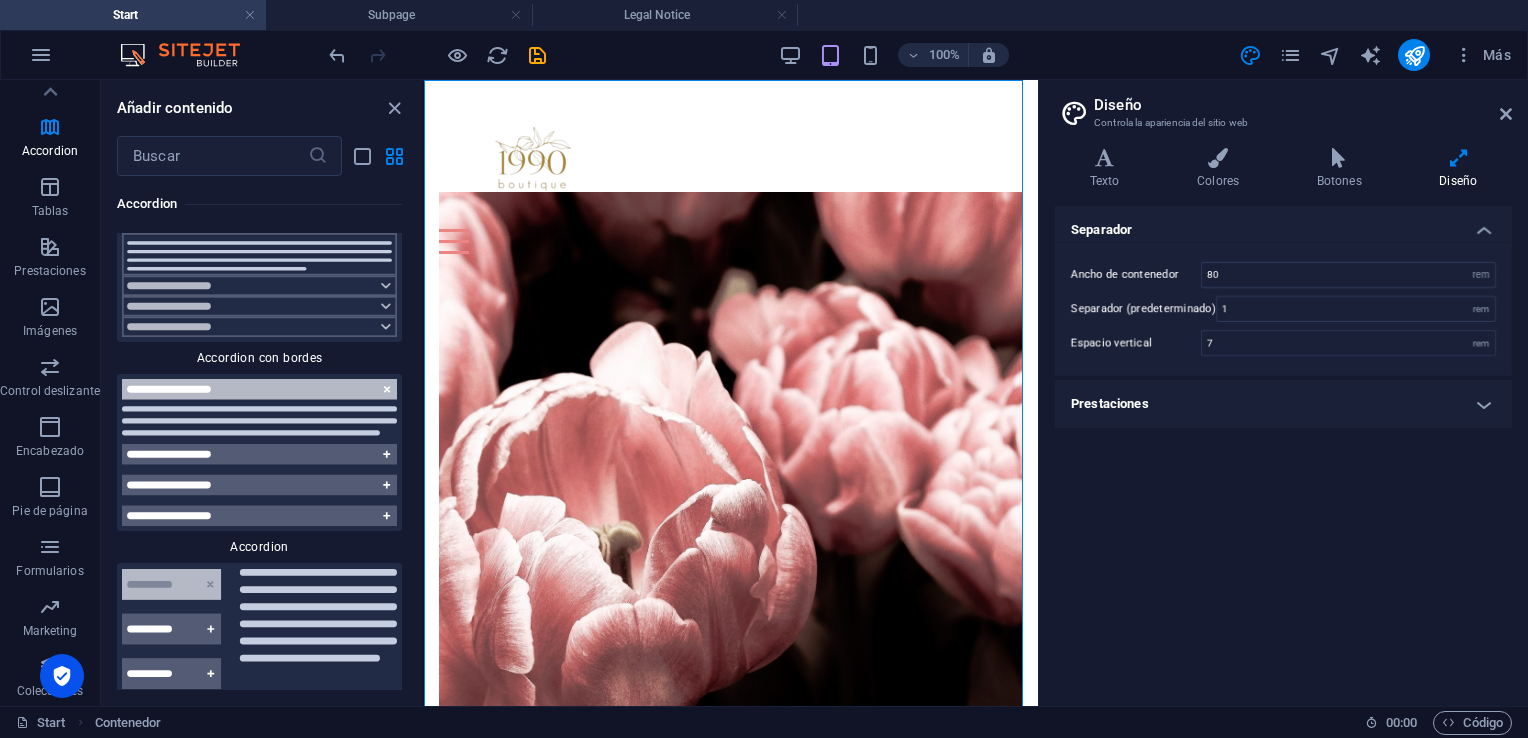 click on "Más" at bounding box center (1378, 55) 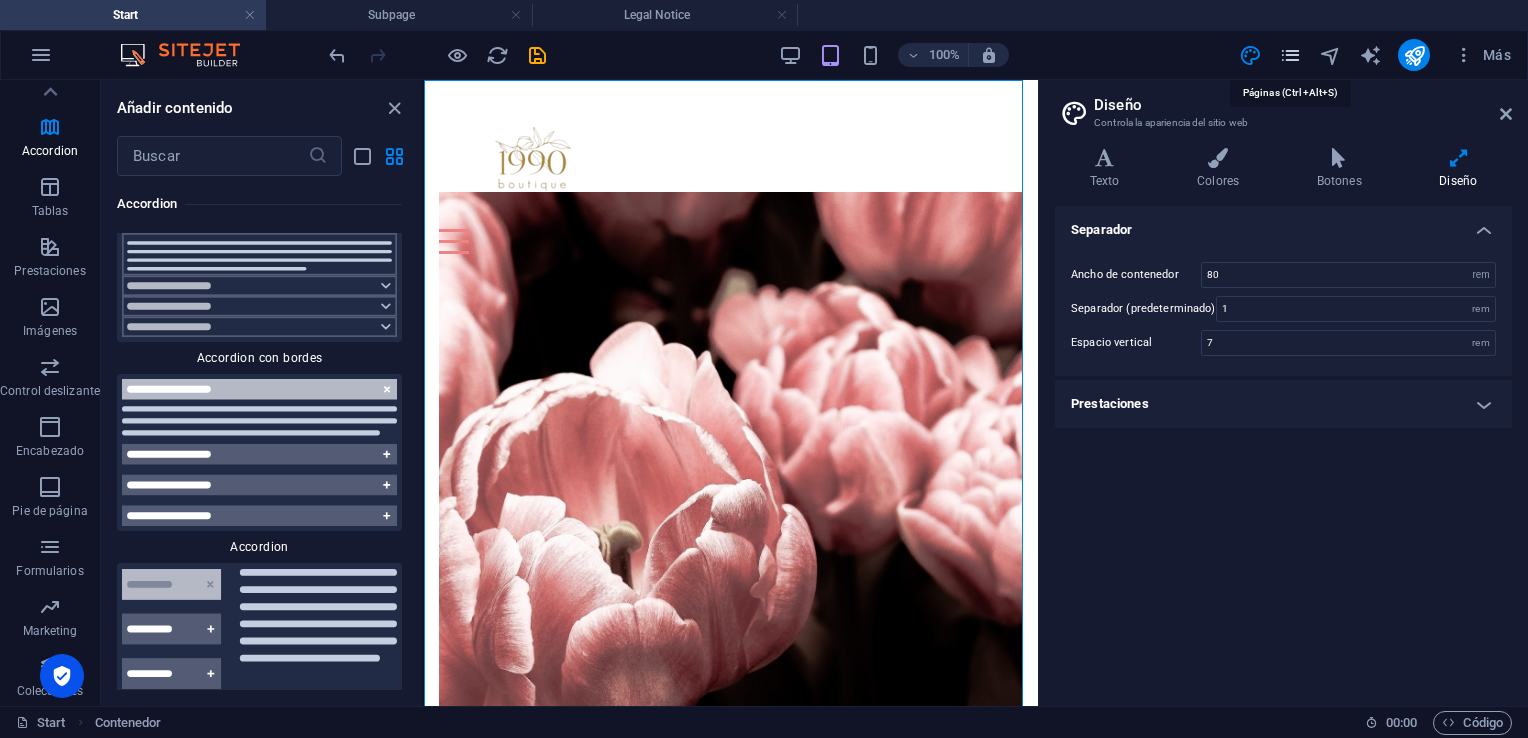 click at bounding box center (1290, 55) 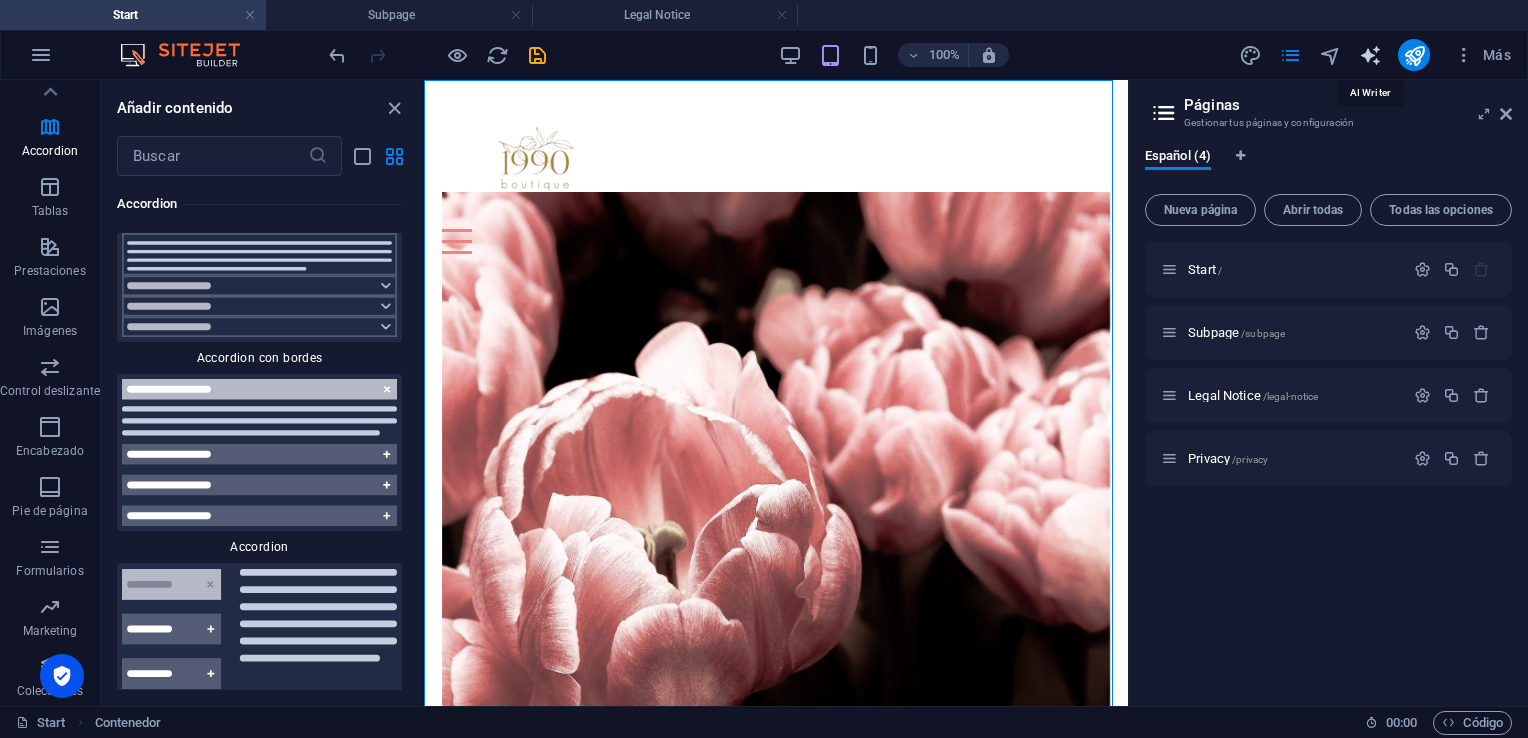 click at bounding box center (1370, 55) 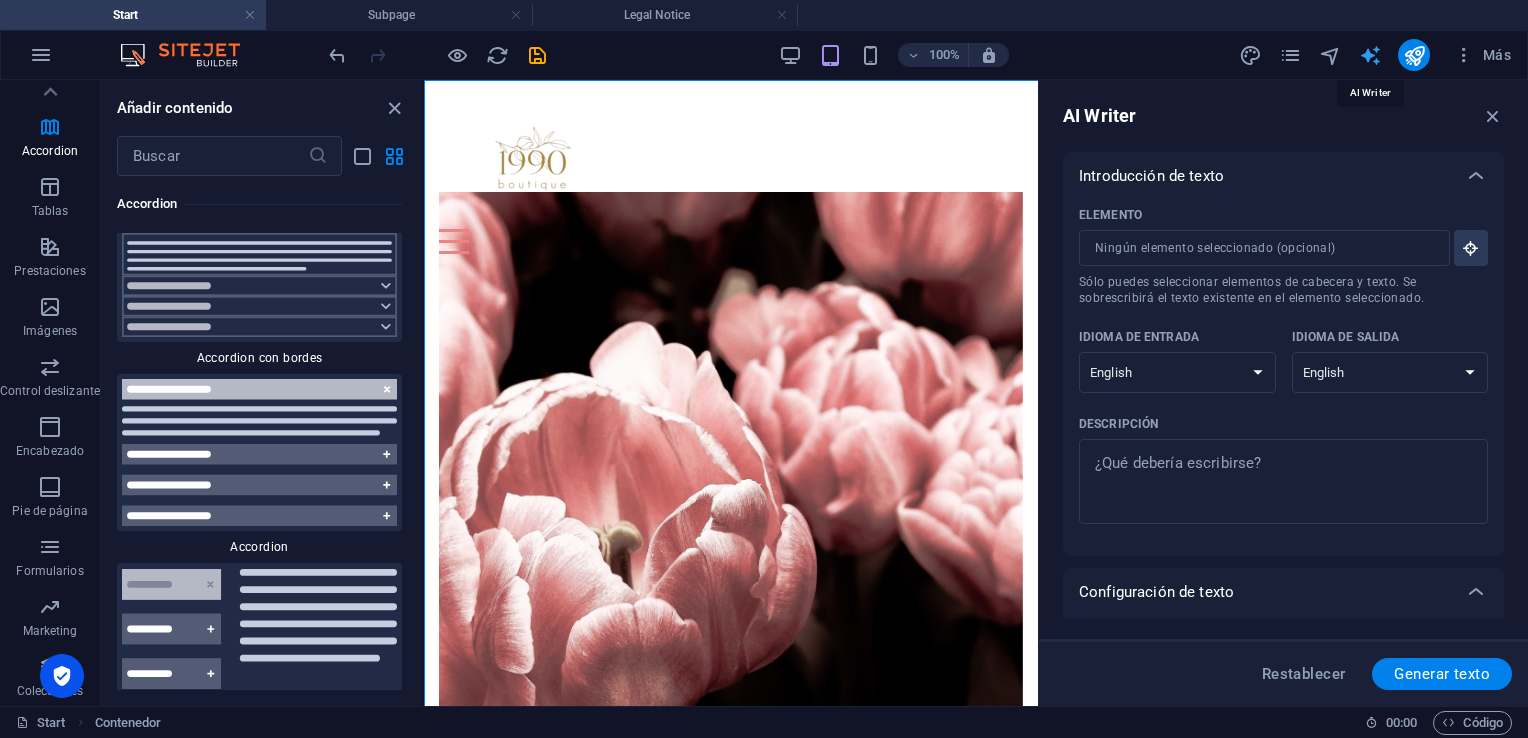 scroll, scrollTop: 0, scrollLeft: 0, axis: both 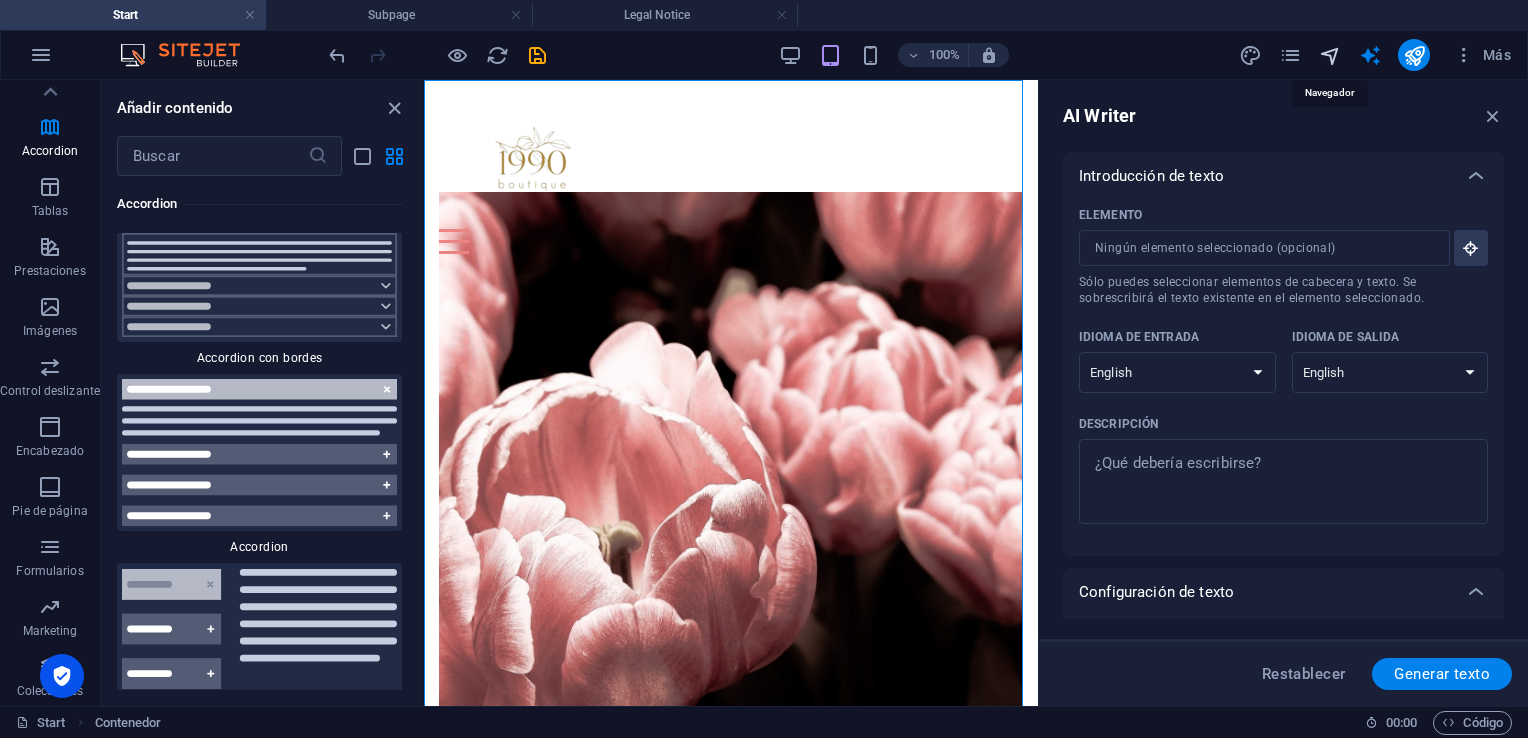 click at bounding box center [1330, 55] 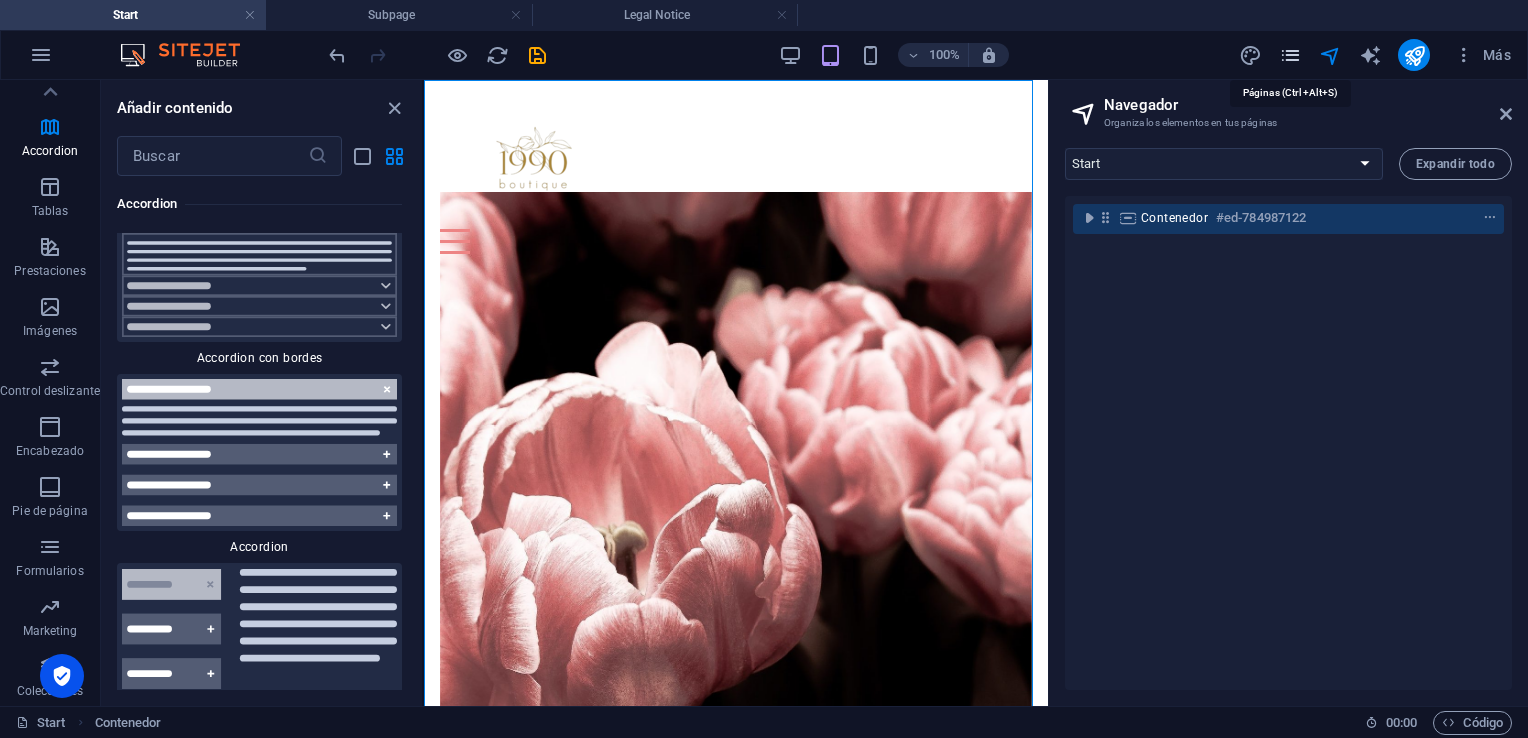 click at bounding box center (1290, 55) 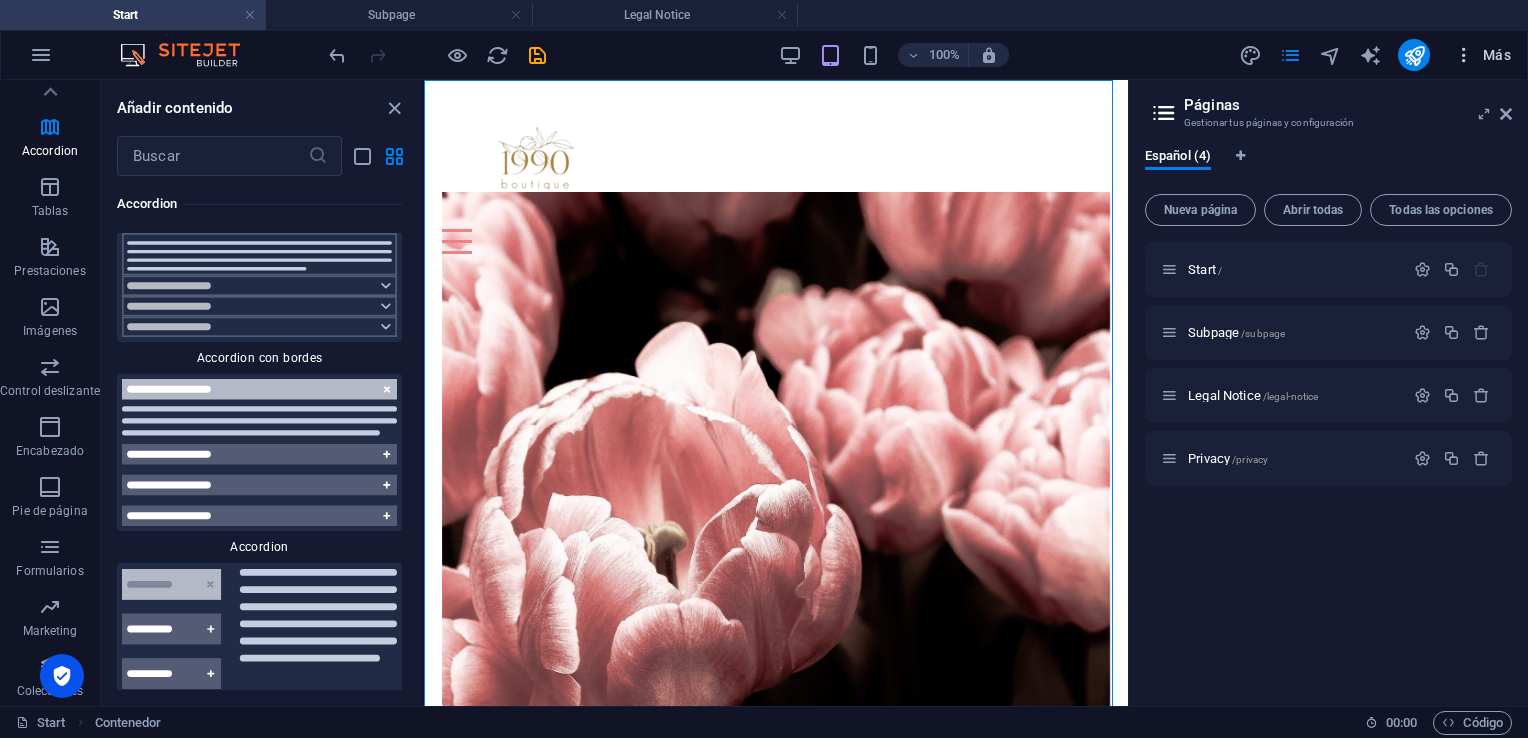 click at bounding box center [1464, 55] 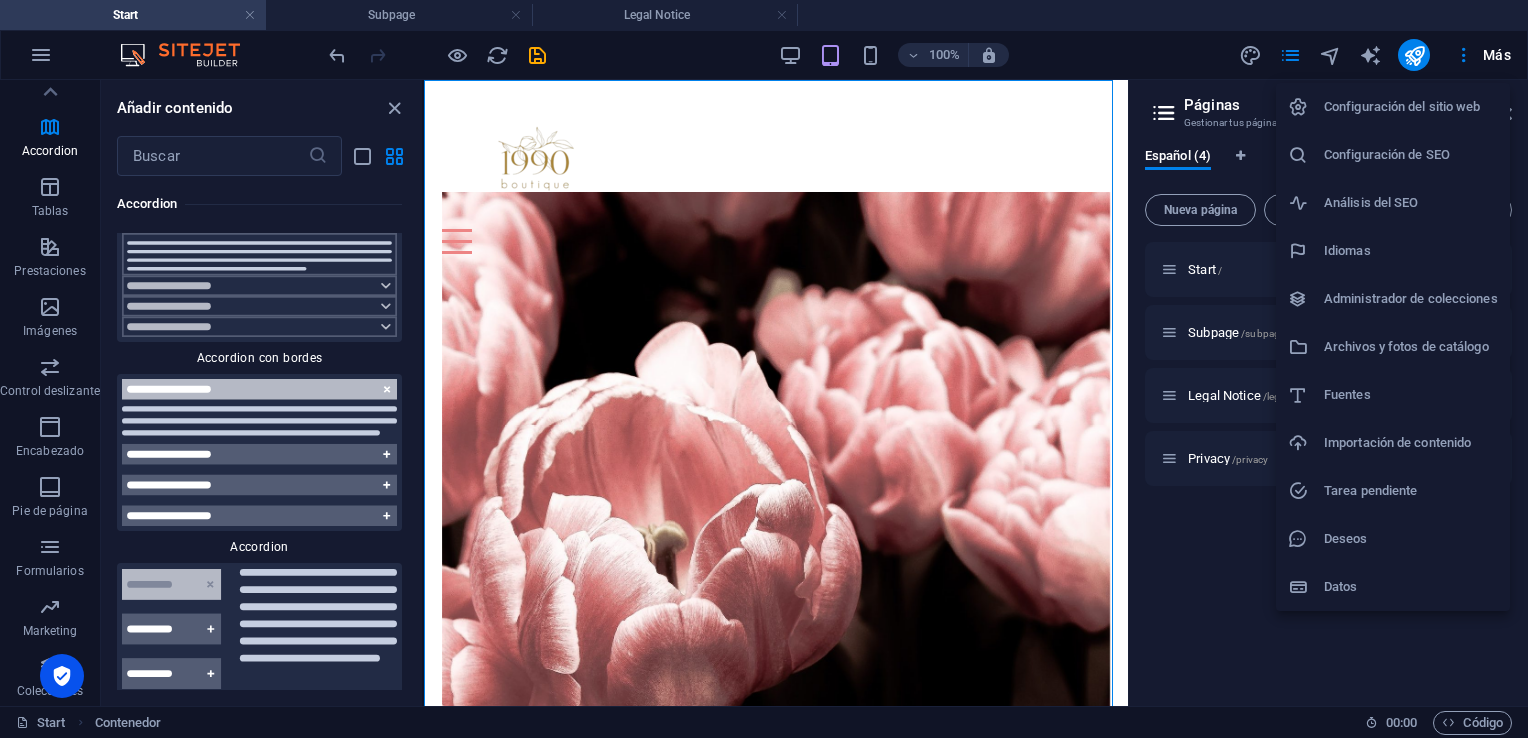 click at bounding box center [764, 369] 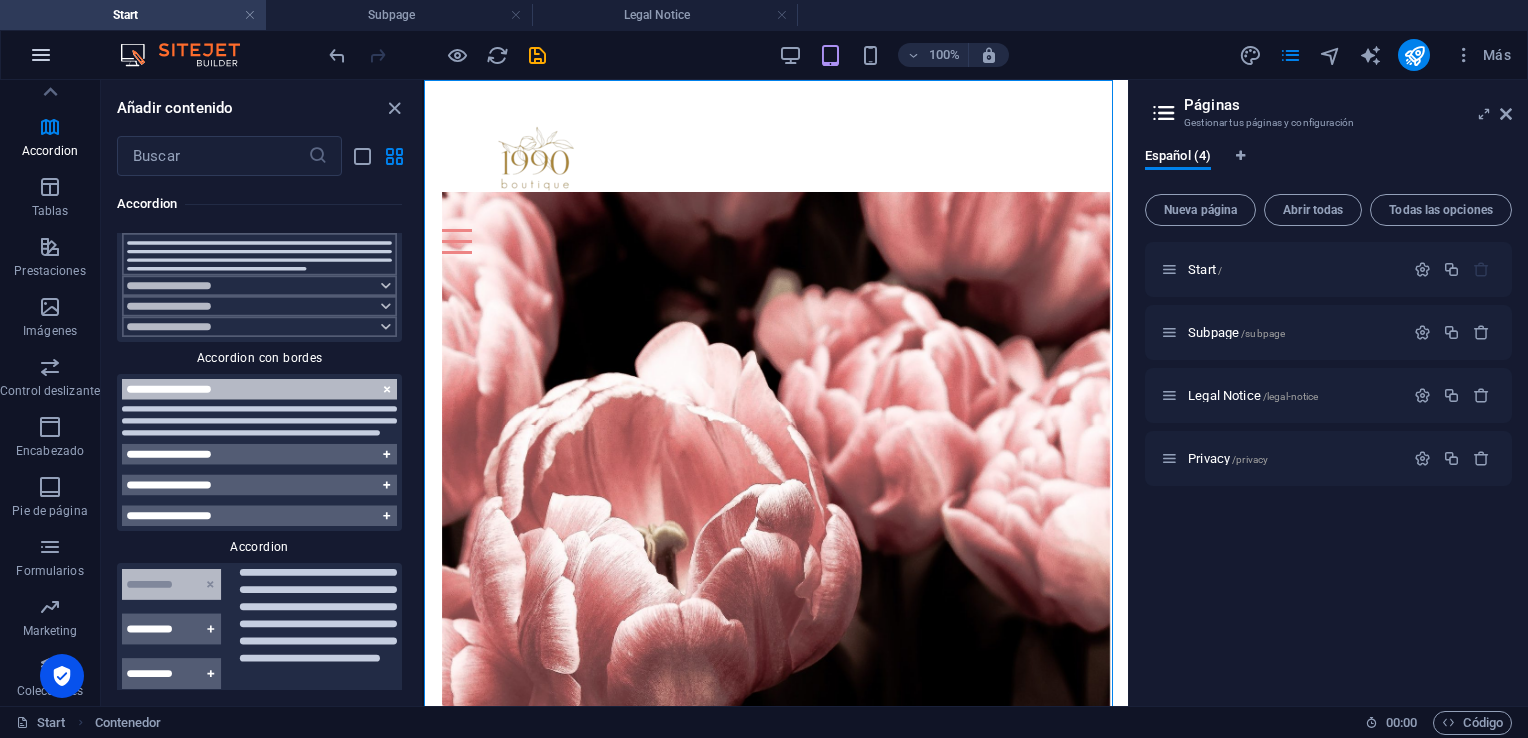 click at bounding box center (41, 55) 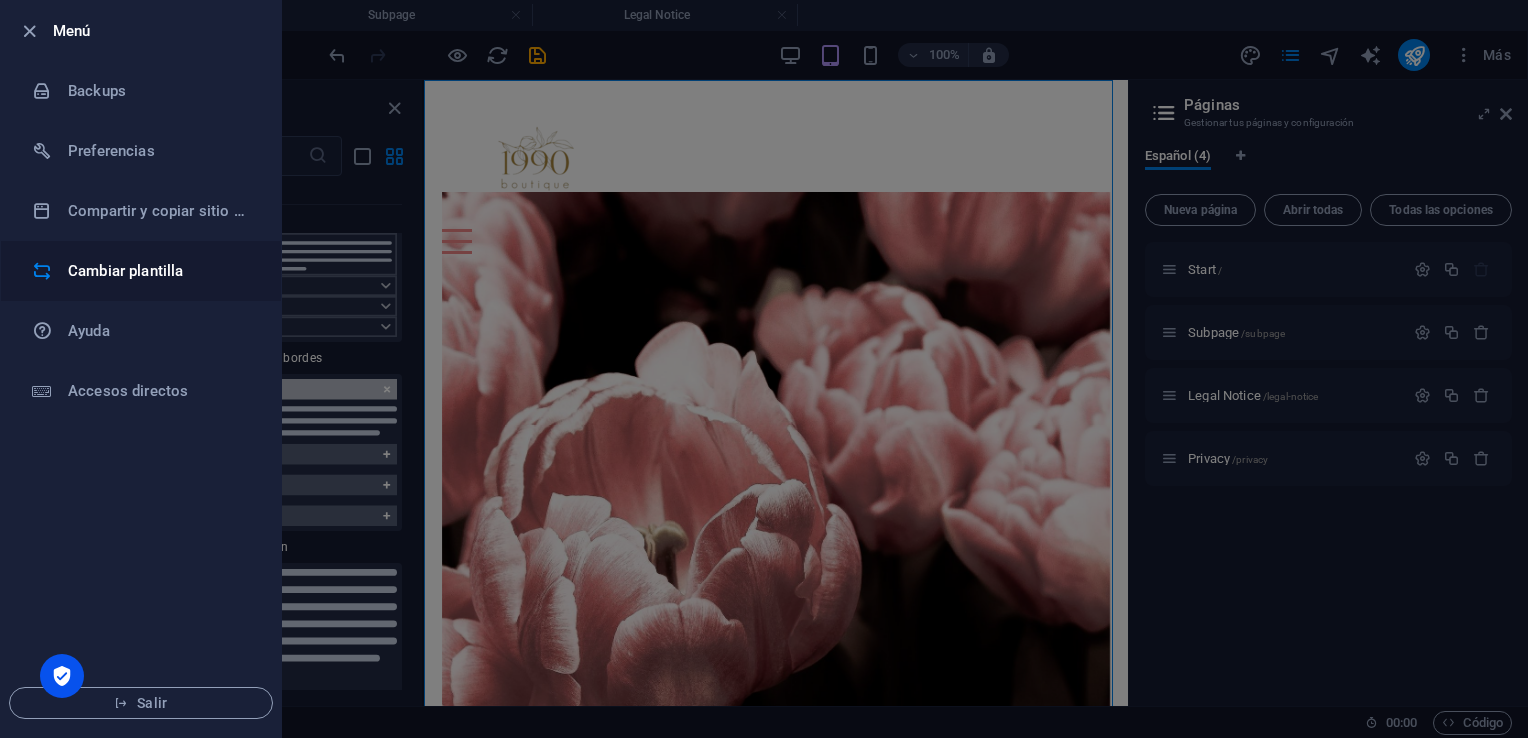 click on "Cambiar plantilla" at bounding box center (160, 271) 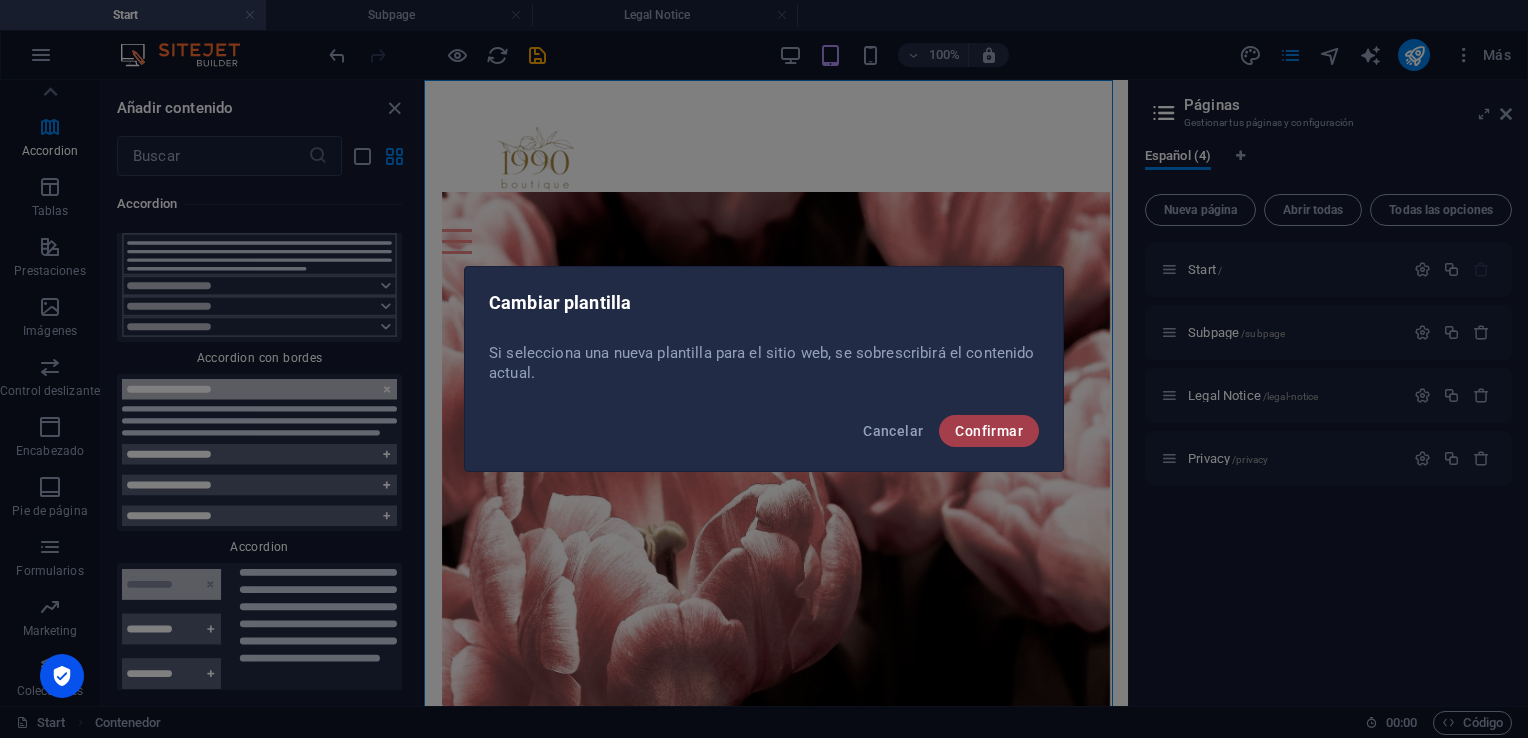 click on "Confirmar" at bounding box center (989, 431) 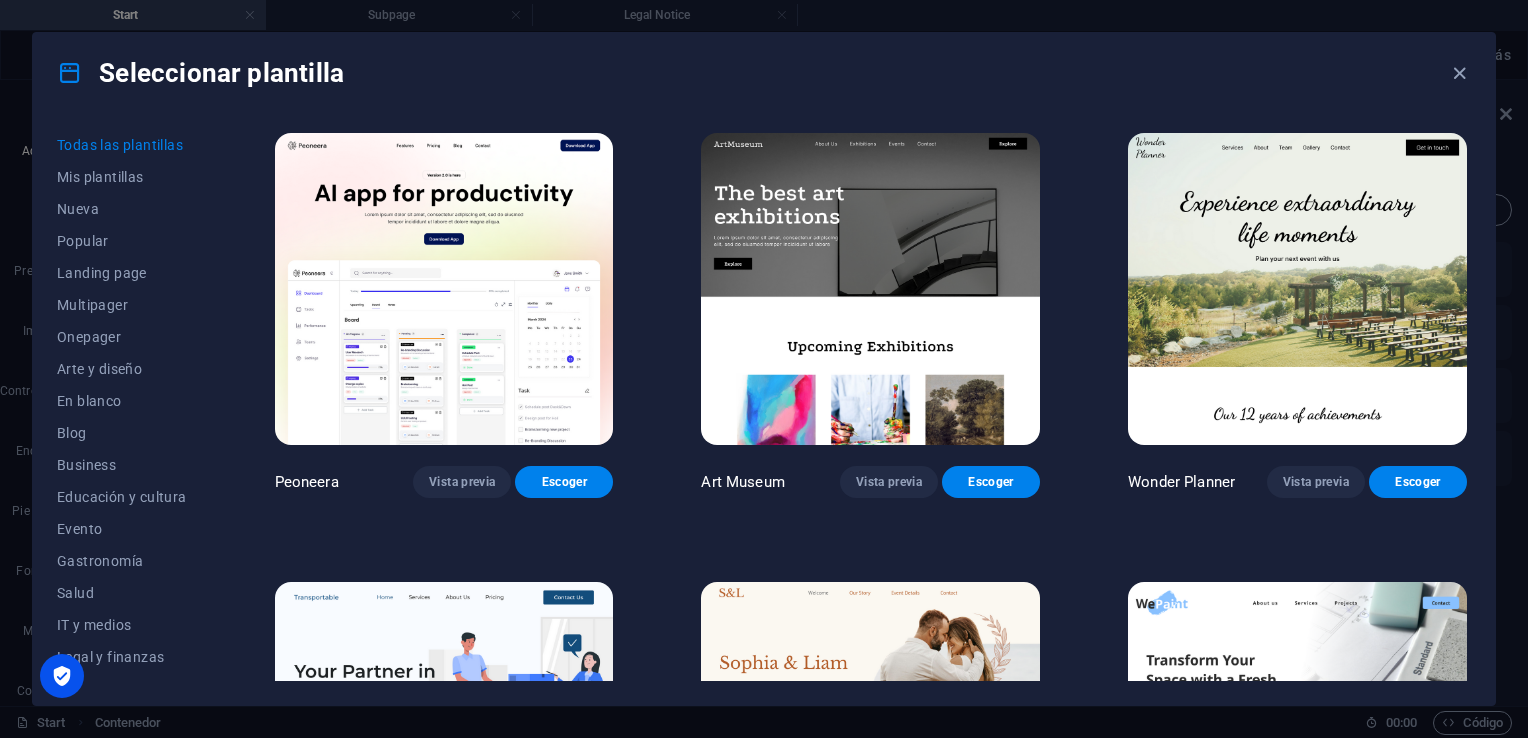 drag, startPoint x: 206, startPoint y: 262, endPoint x: 212, endPoint y: 318, distance: 56.32051 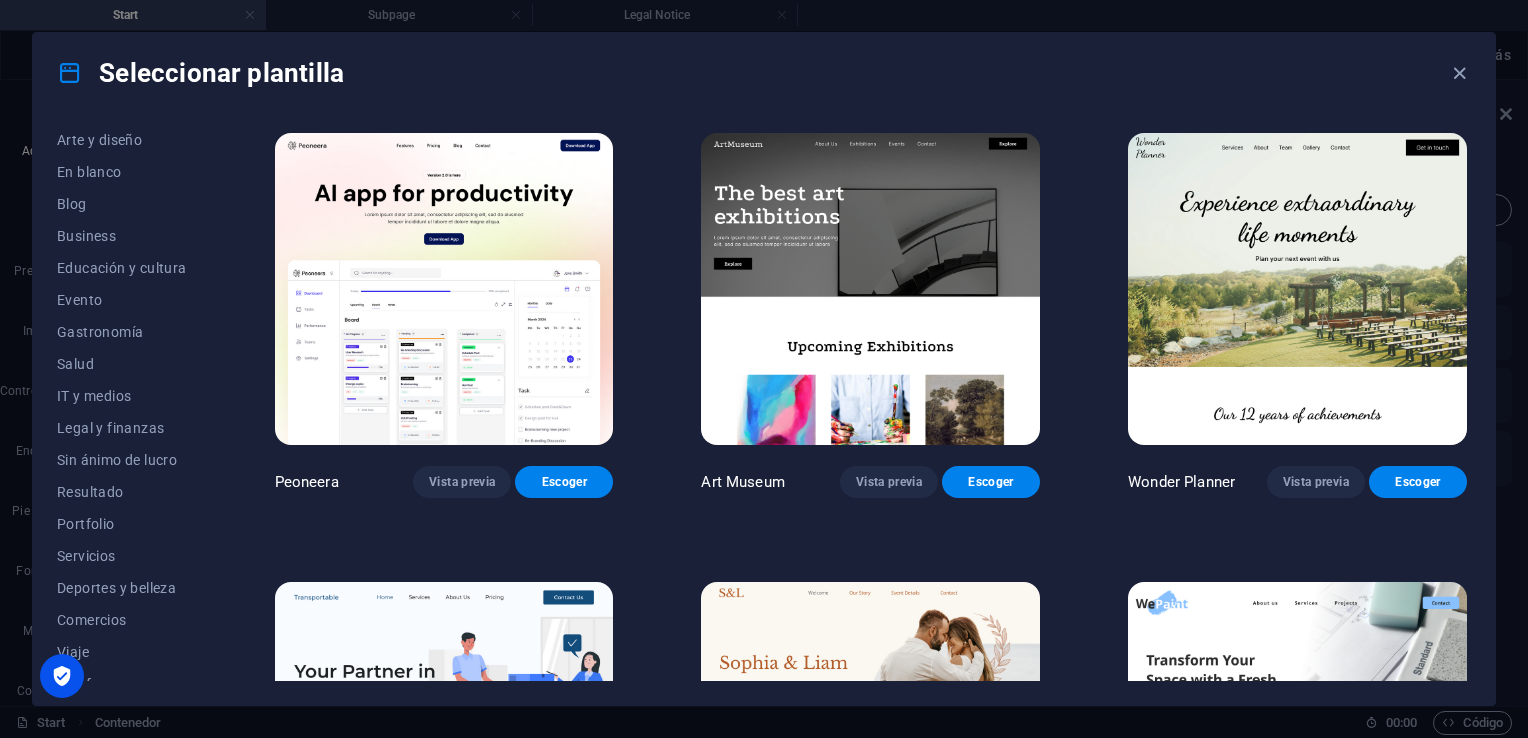 scroll, scrollTop: 247, scrollLeft: 0, axis: vertical 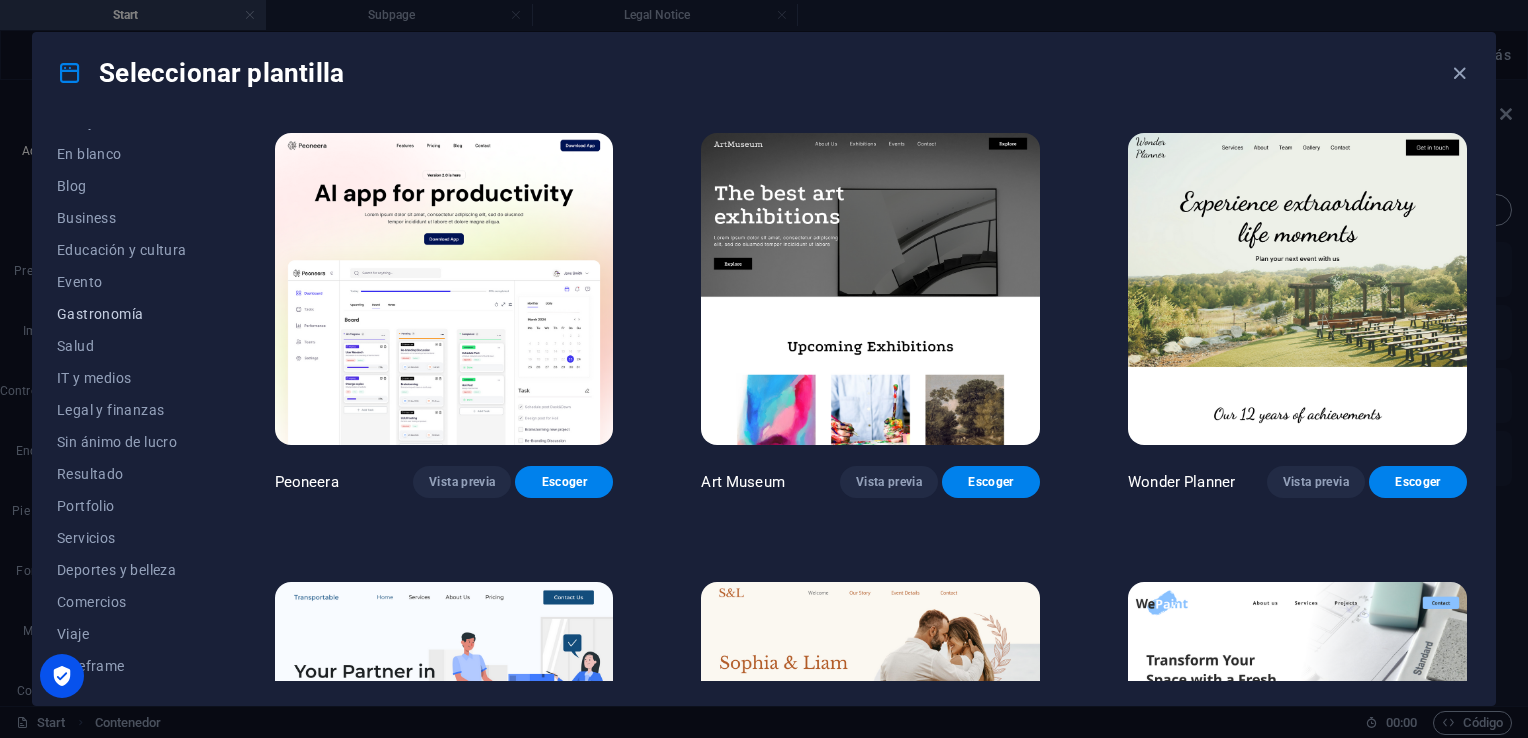 click on "Gastronomía" at bounding box center [122, 314] 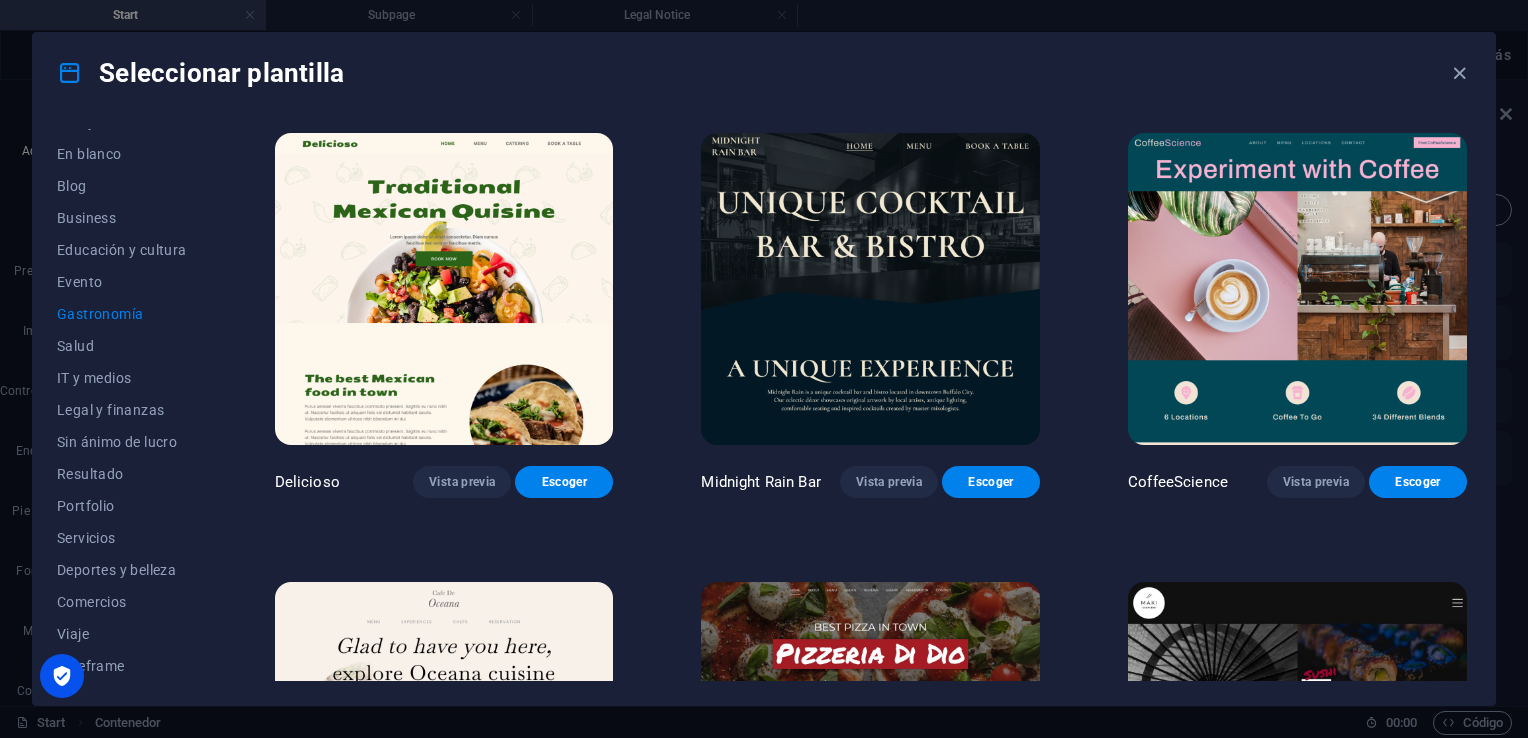 type 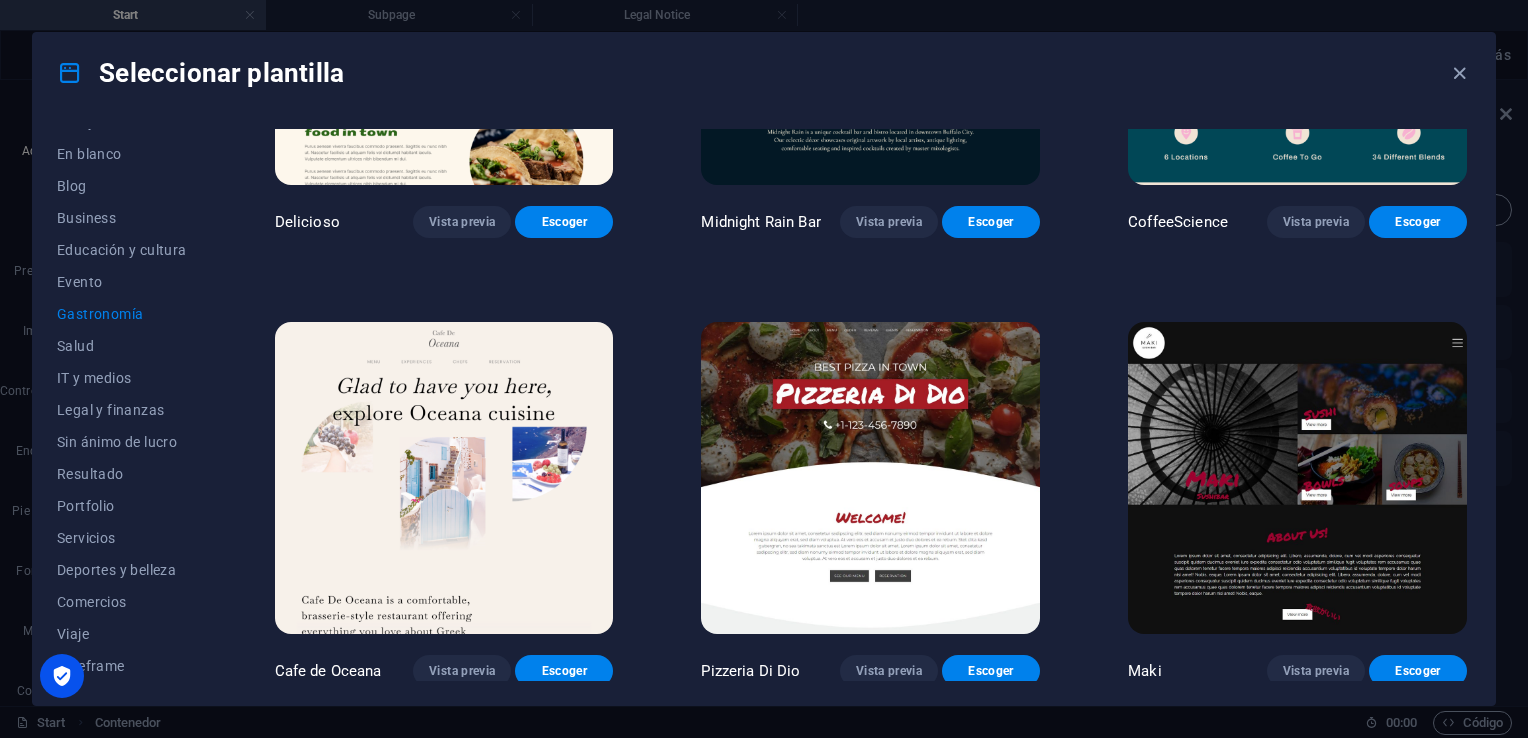 scroll, scrollTop: 275, scrollLeft: 0, axis: vertical 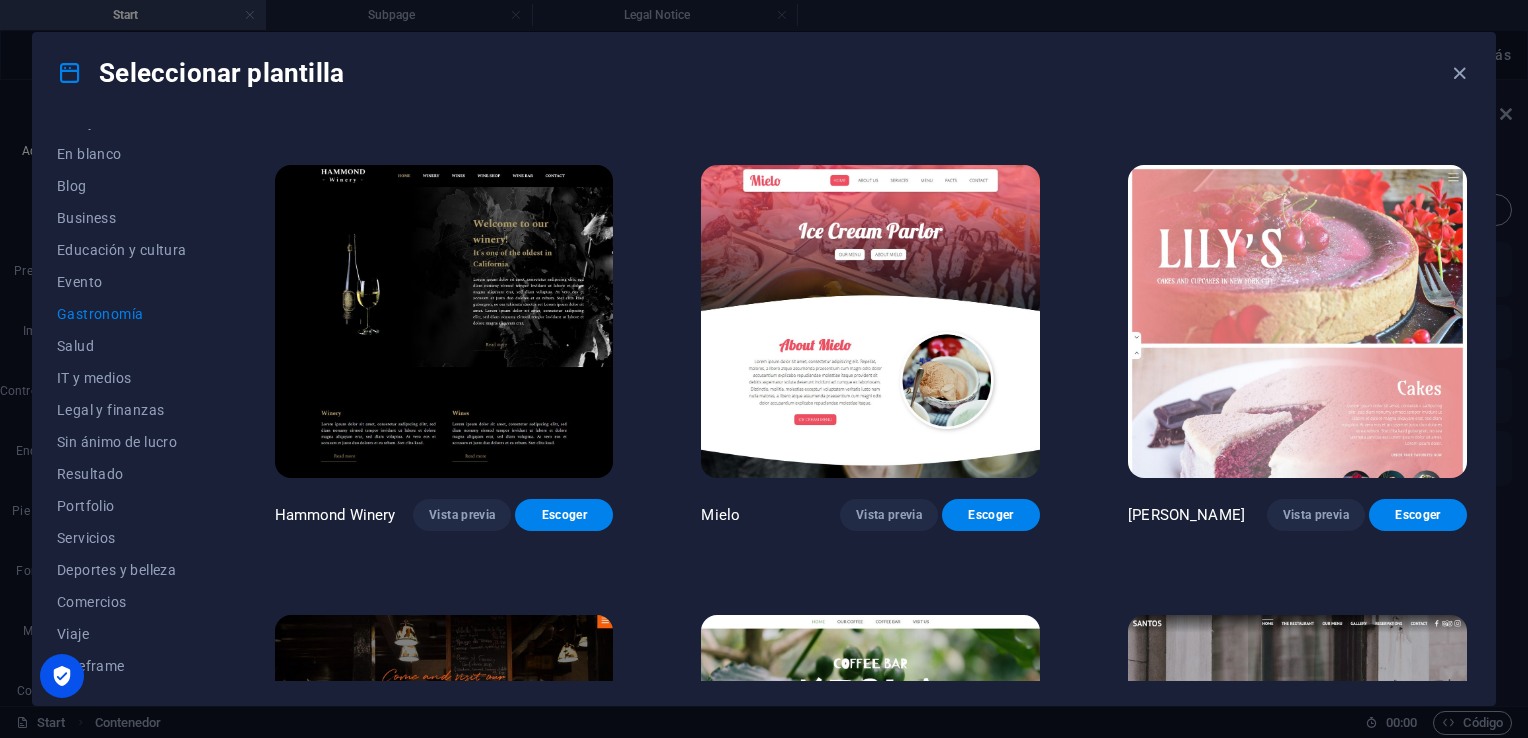 click at bounding box center (870, 321) 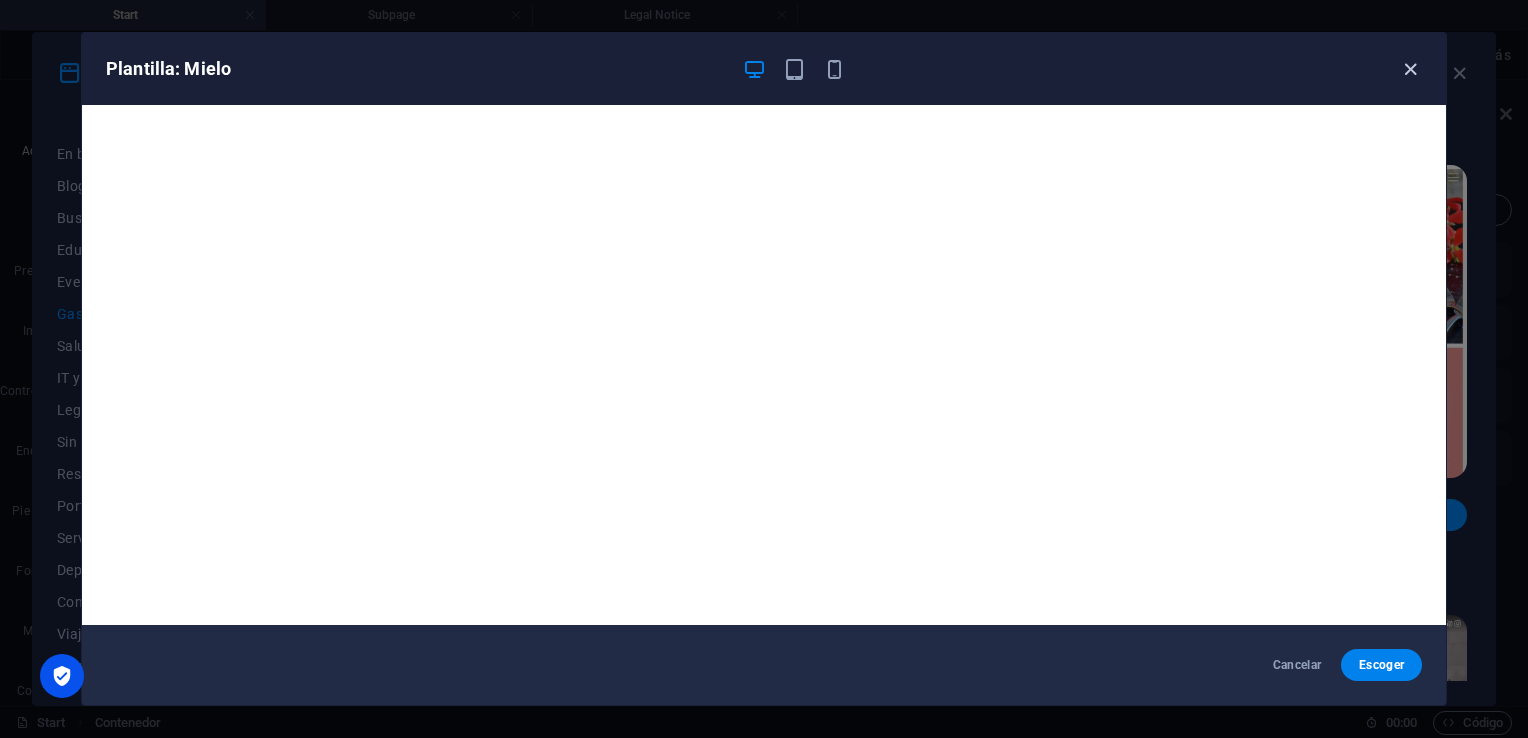 click at bounding box center (1410, 69) 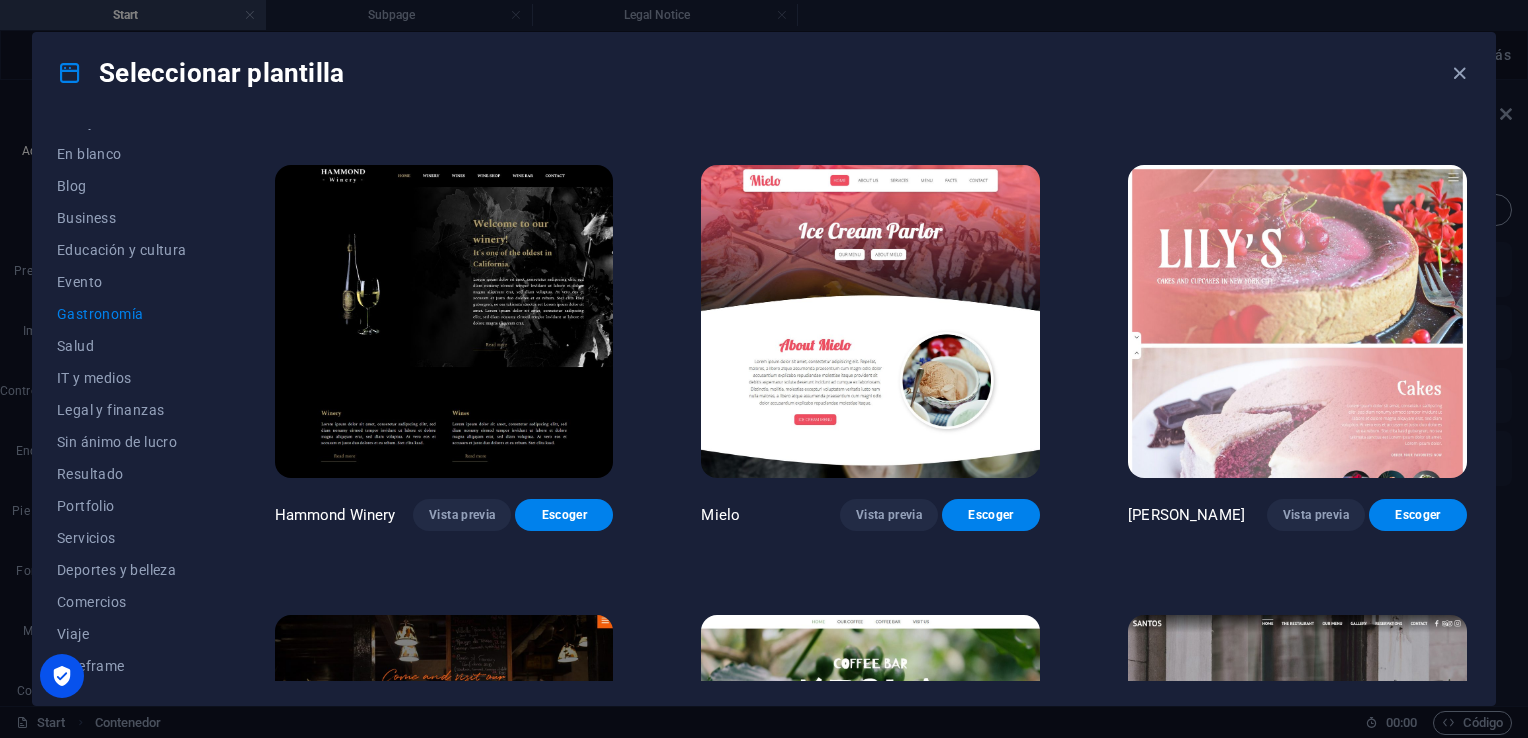 click at bounding box center [870, 771] 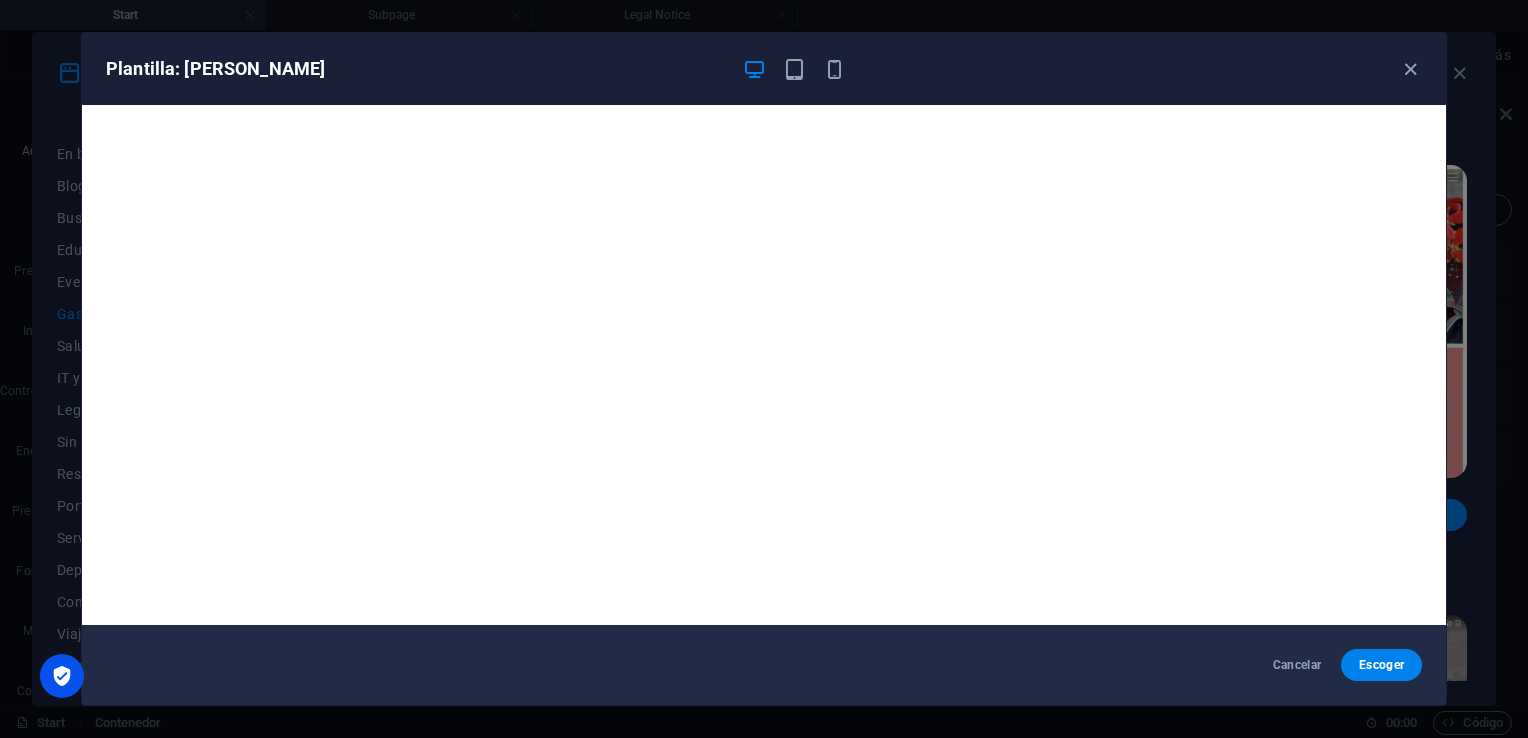 click on "Plantilla: Keola" at bounding box center [764, 69] 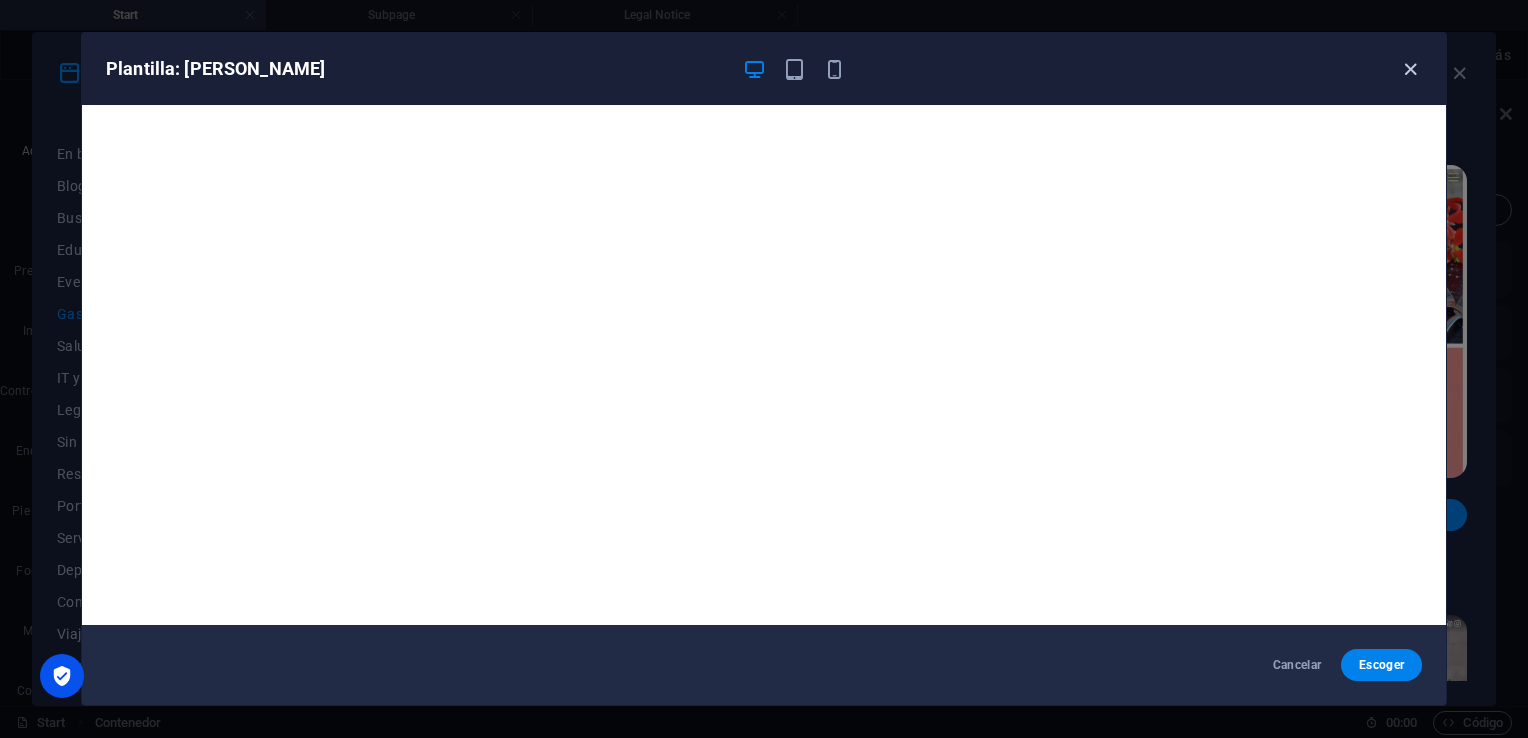 click at bounding box center [1410, 69] 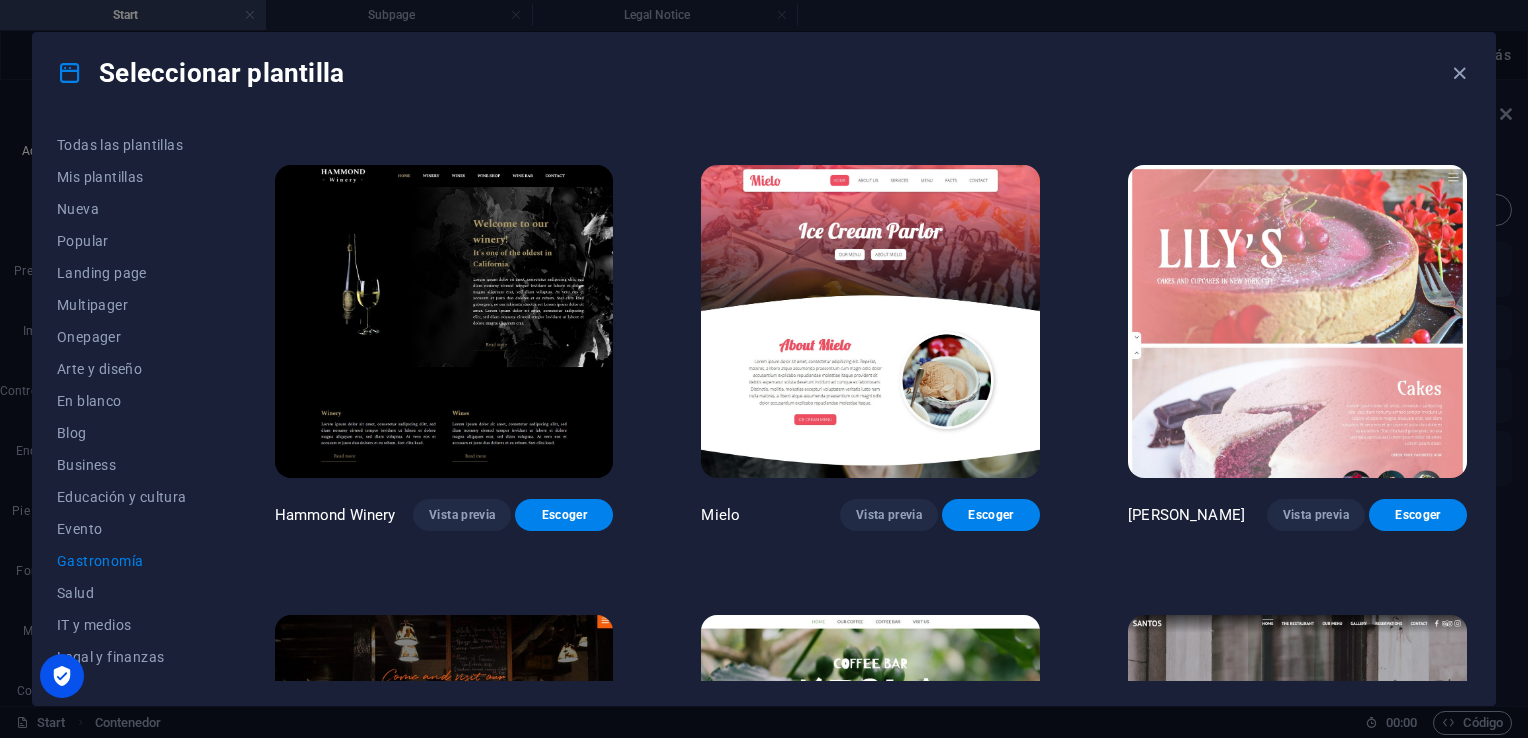 scroll, scrollTop: 247, scrollLeft: 0, axis: vertical 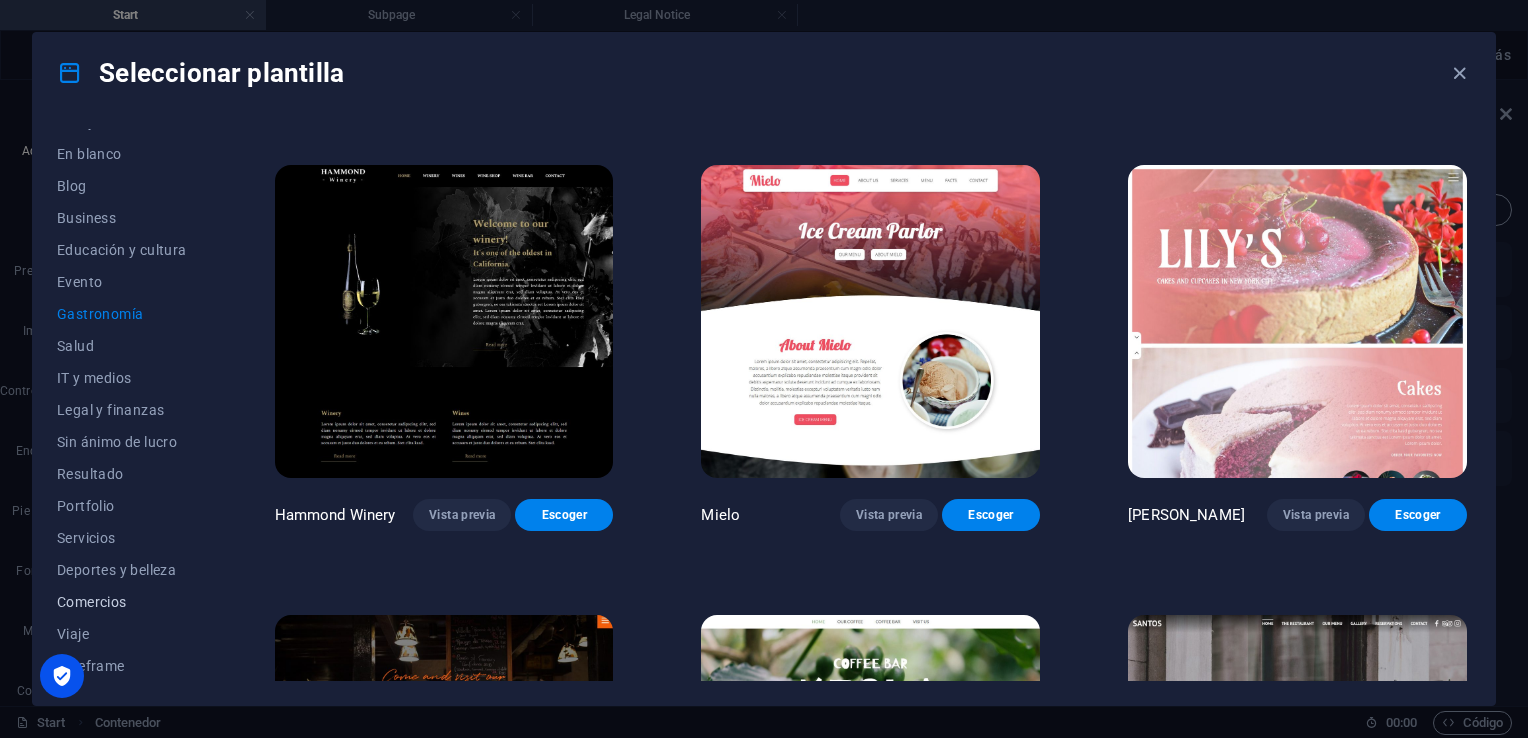 click on "Comercios" at bounding box center (122, 602) 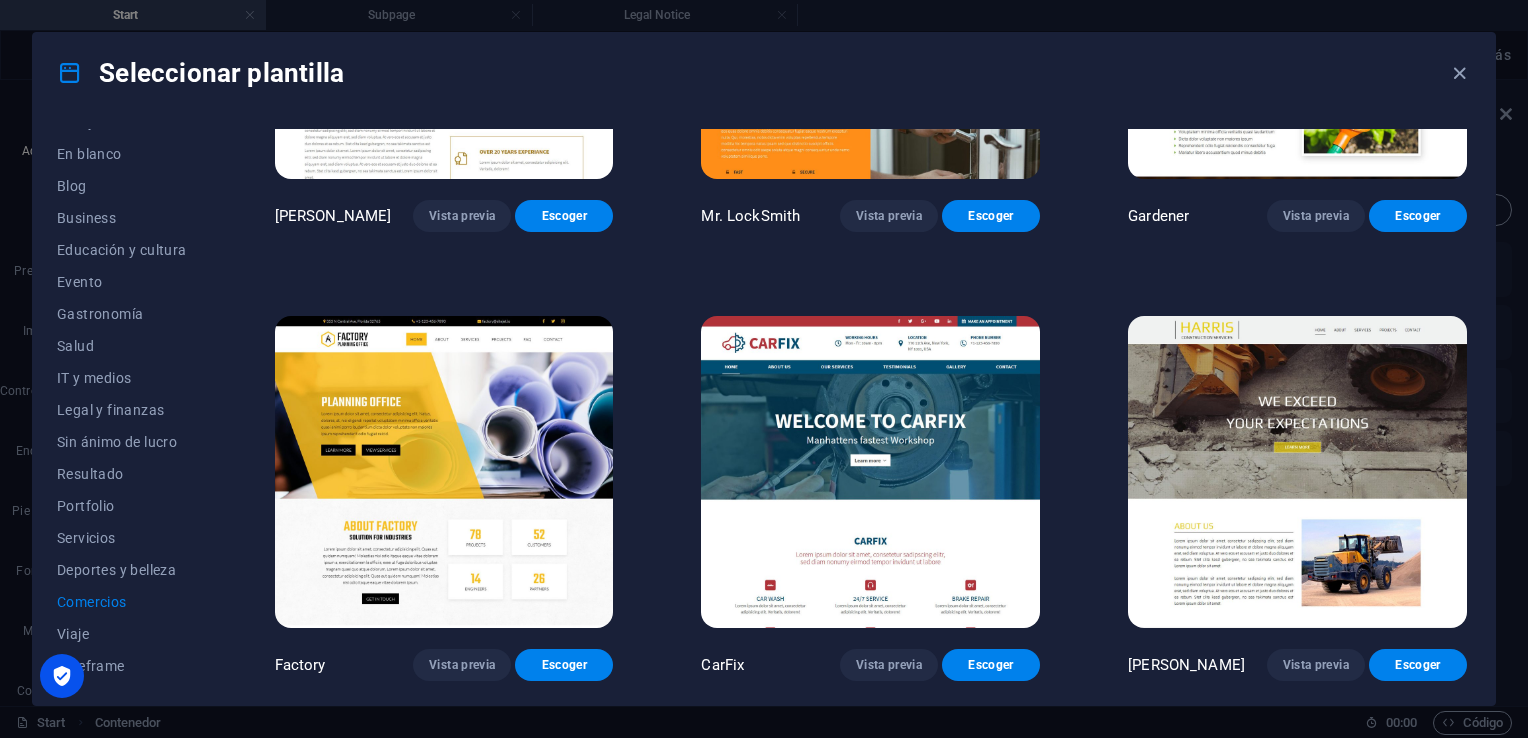 scroll, scrollTop: 0, scrollLeft: 0, axis: both 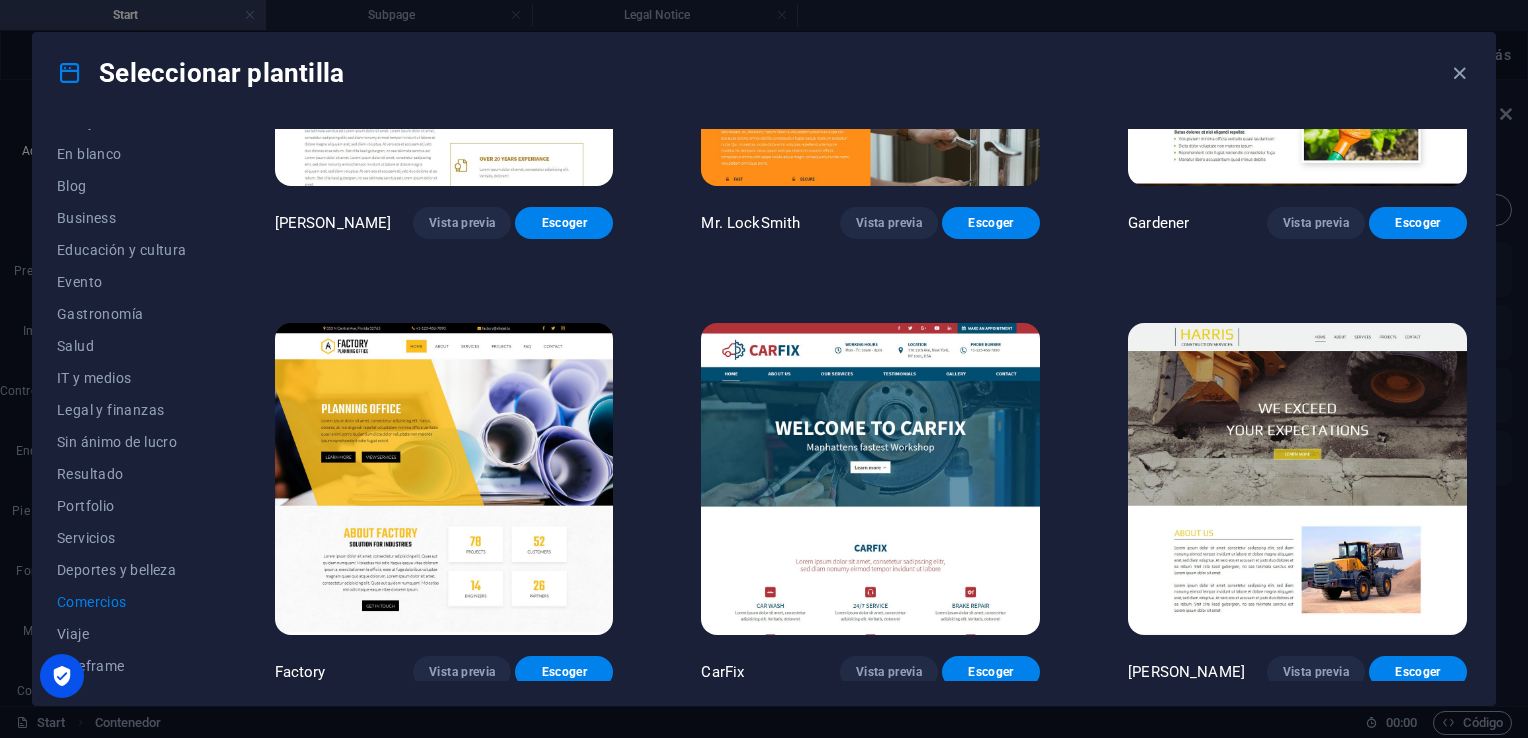 drag, startPoint x: 1466, startPoint y: 597, endPoint x: 1459, endPoint y: 578, distance: 20.248457 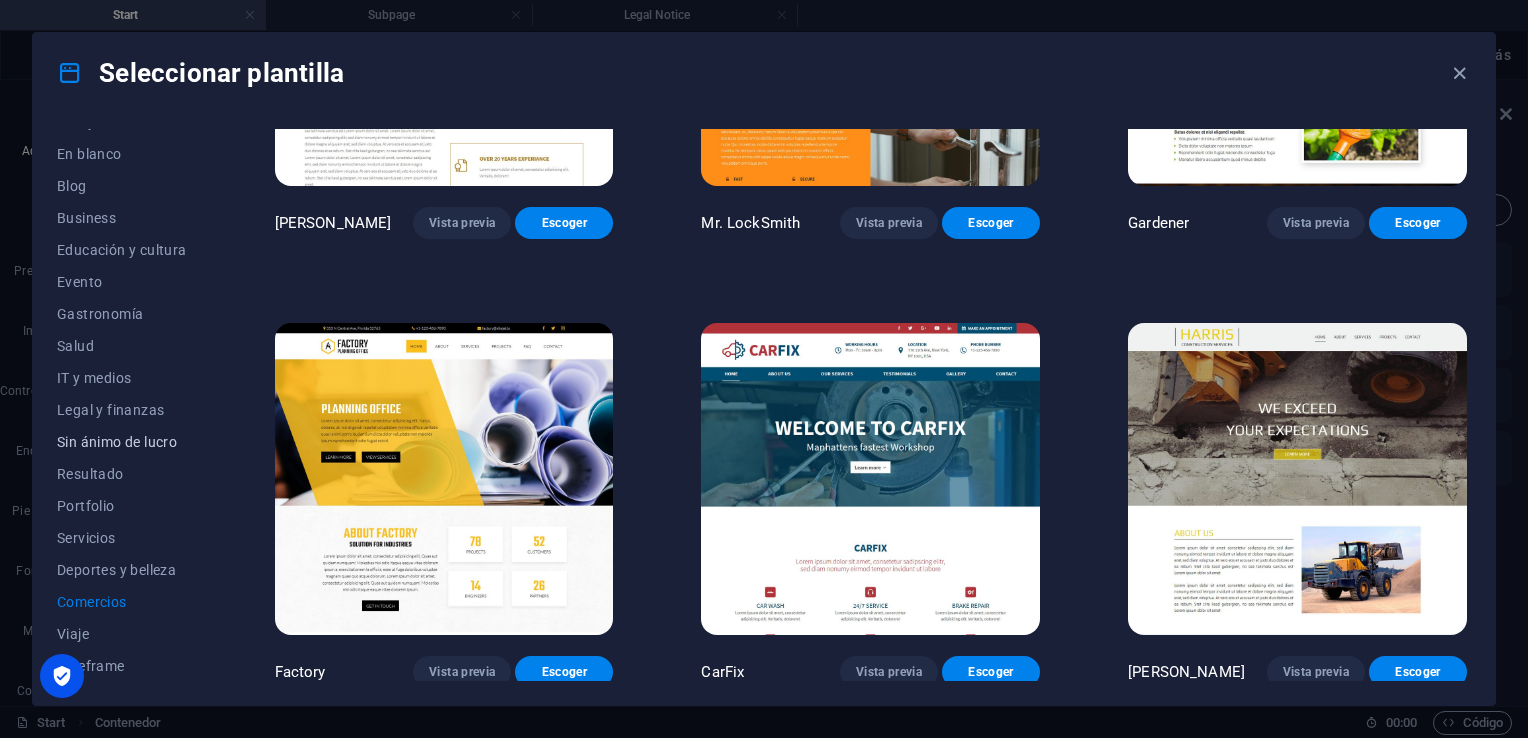 click on "Sin ánimo de lucro" at bounding box center [122, 442] 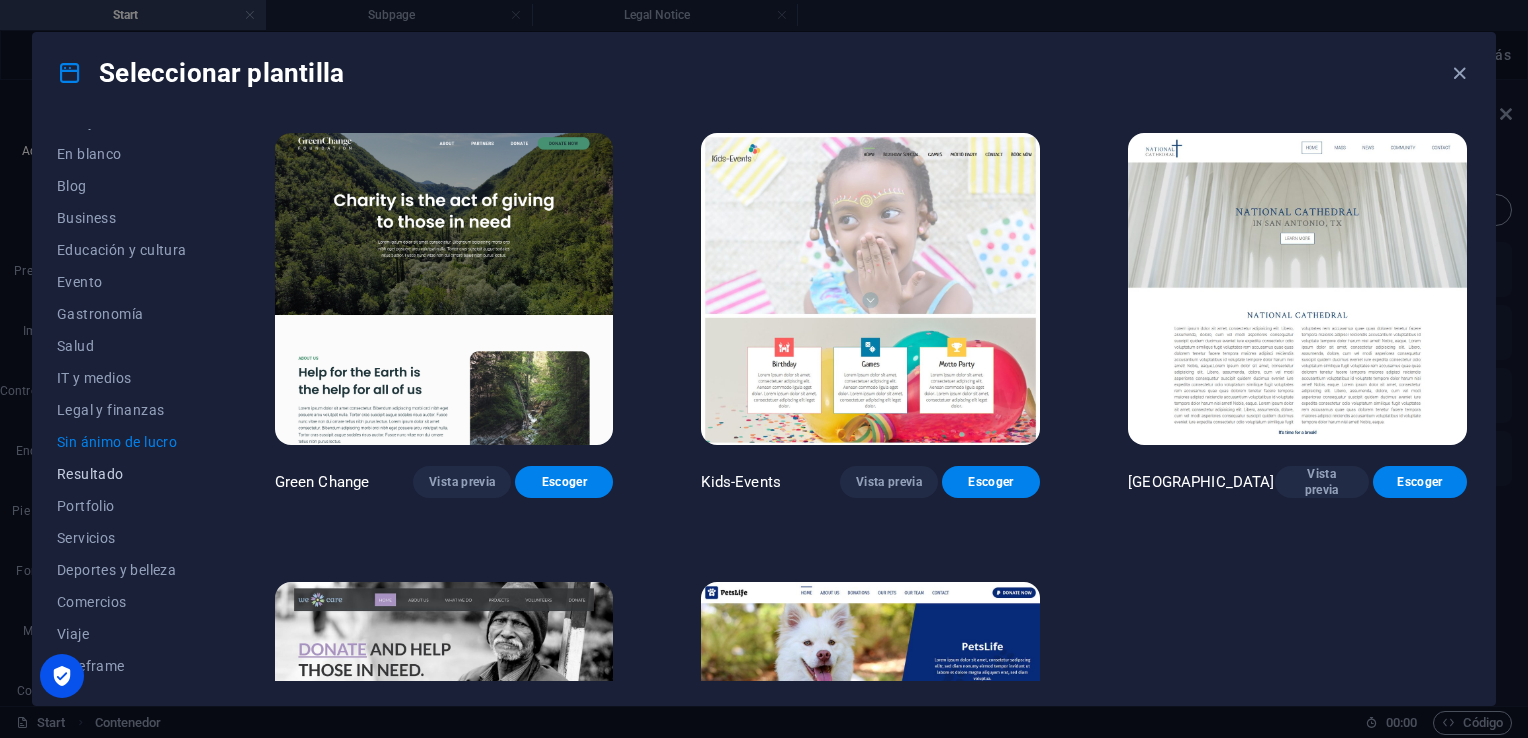 click on "Resultado" at bounding box center (122, 474) 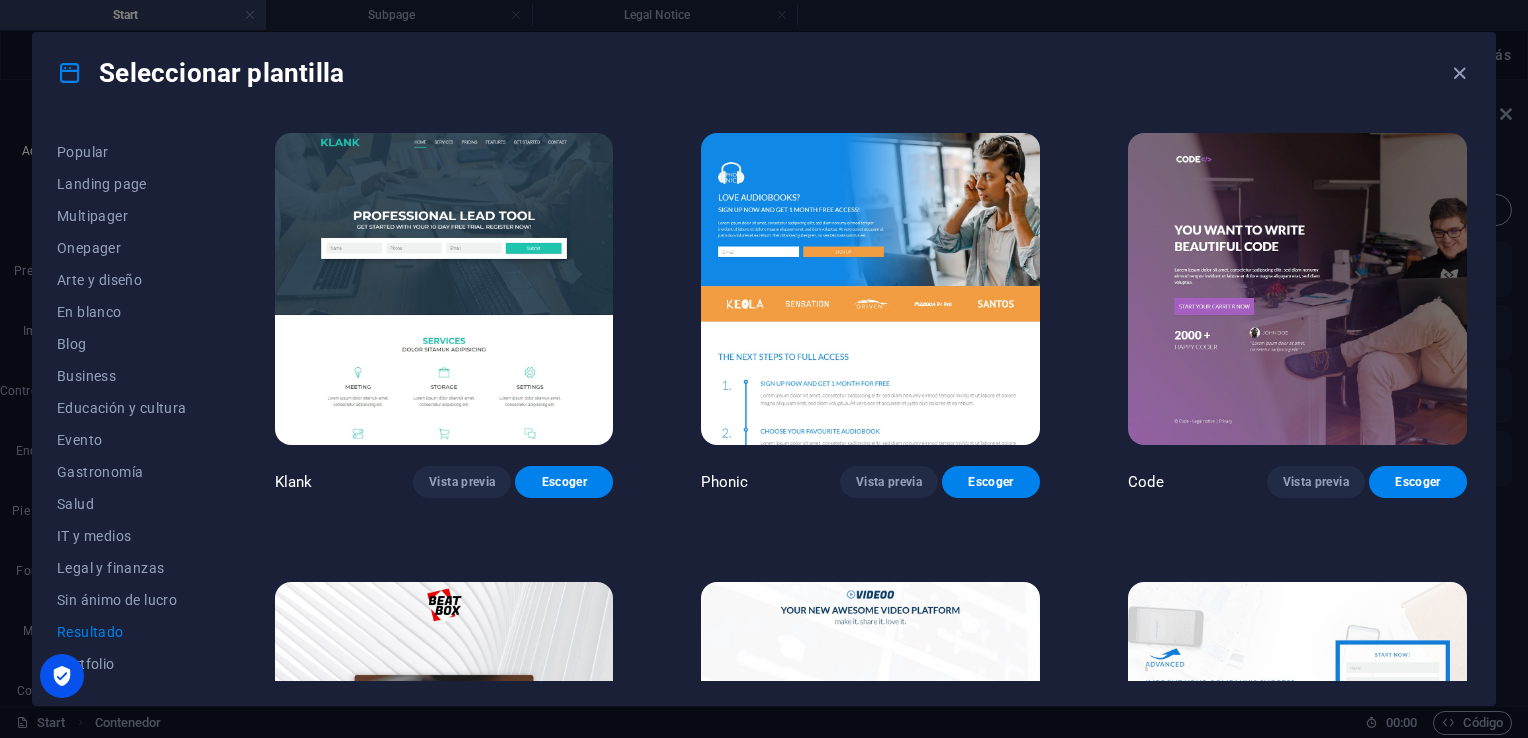 scroll, scrollTop: 85, scrollLeft: 0, axis: vertical 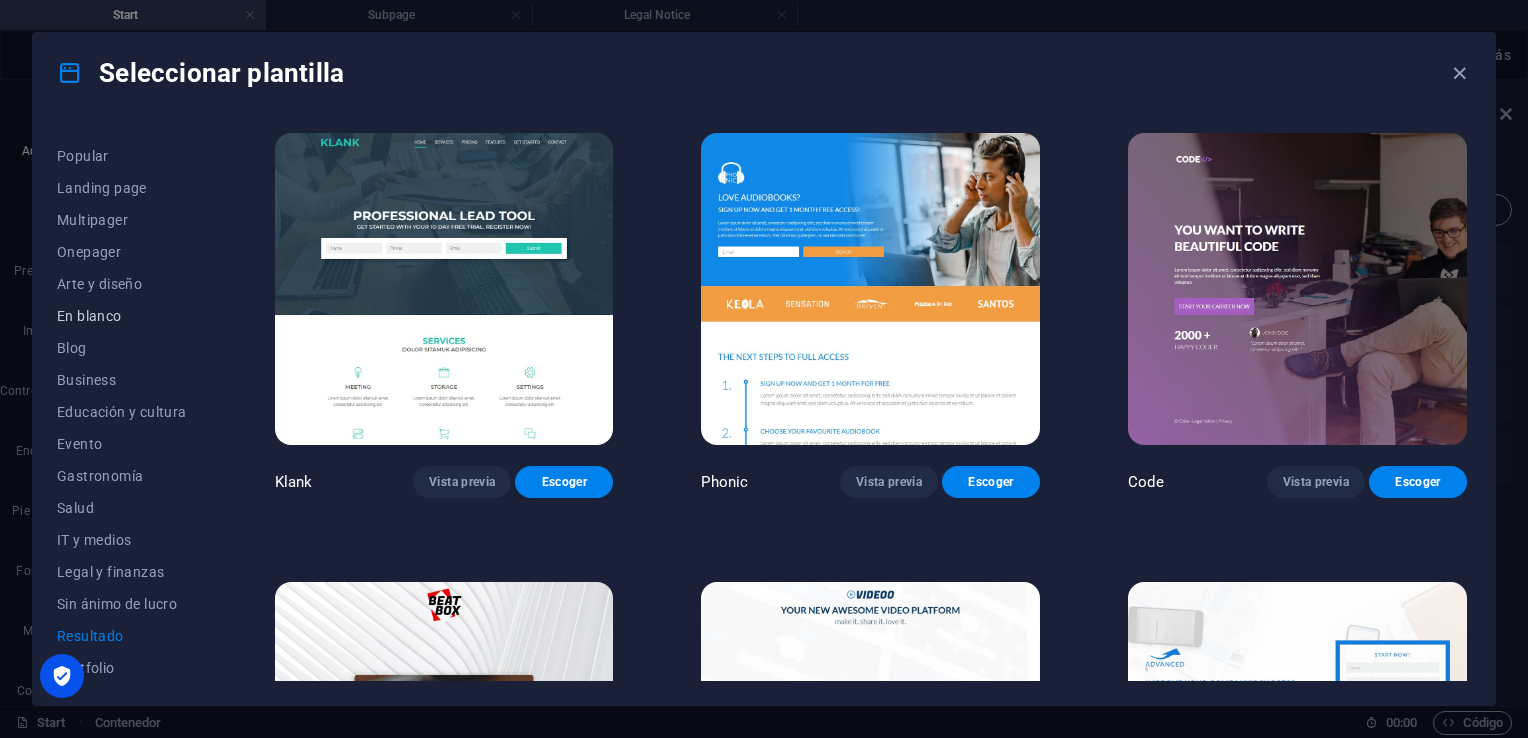 click on "En blanco" at bounding box center (122, 316) 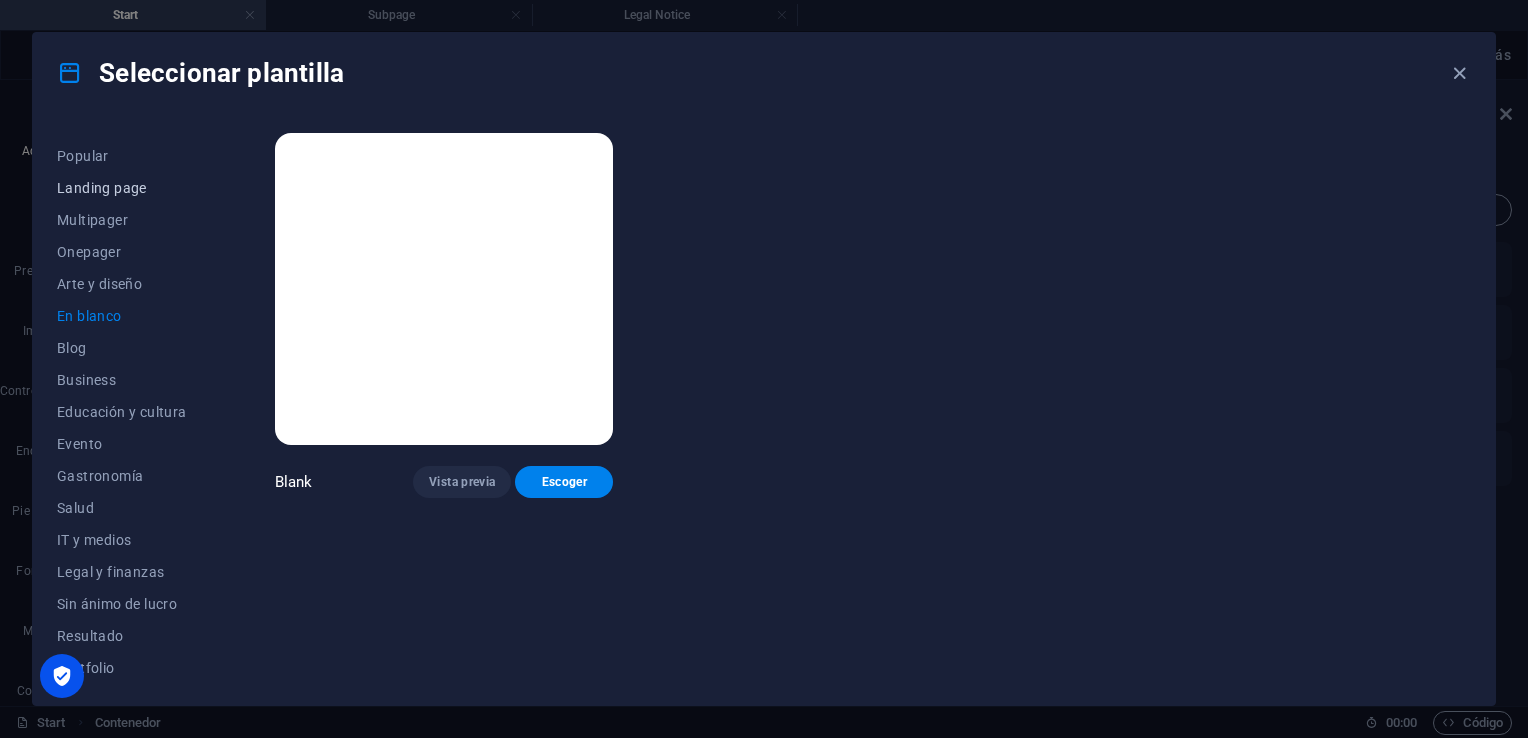 click on "Landing page" at bounding box center (122, 188) 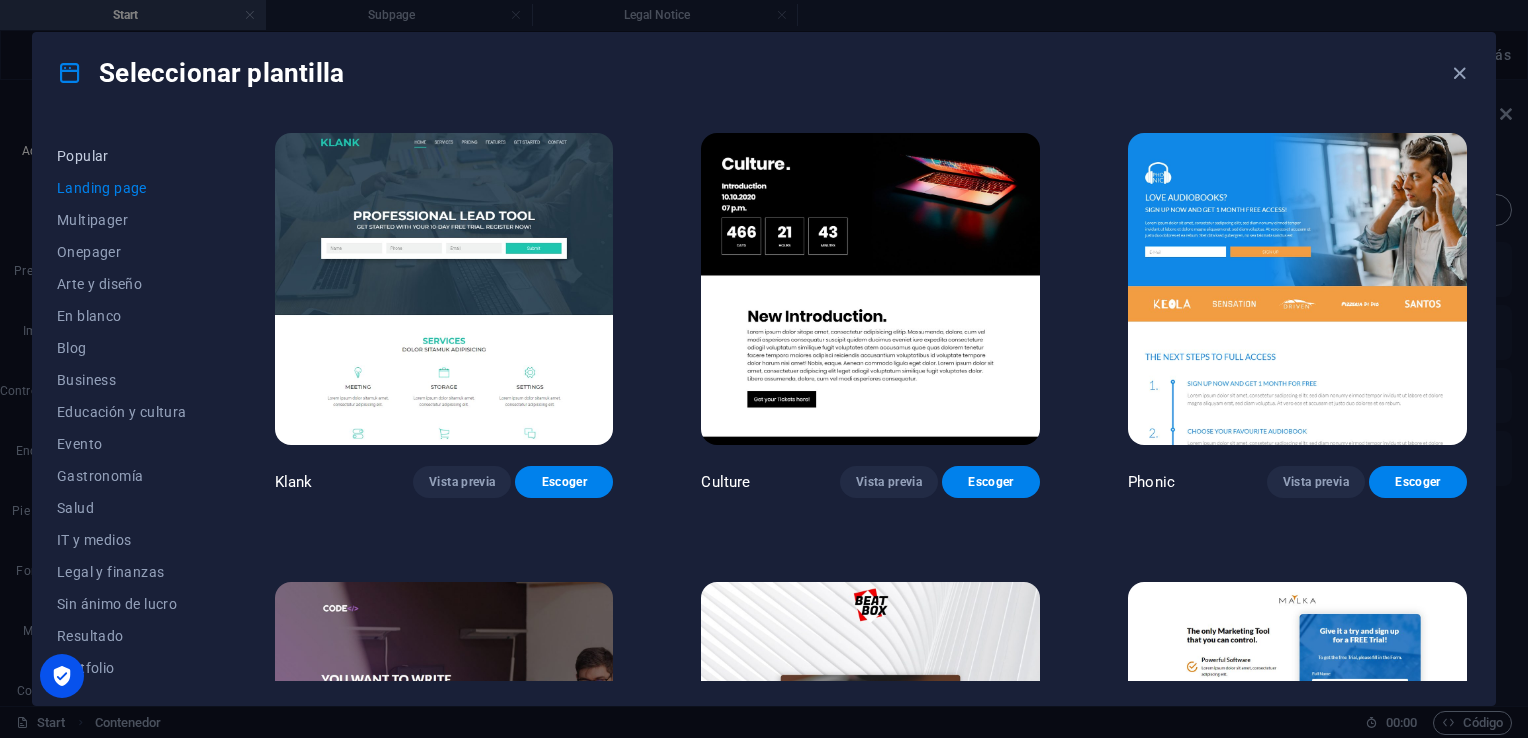 click on "Popular" at bounding box center [122, 156] 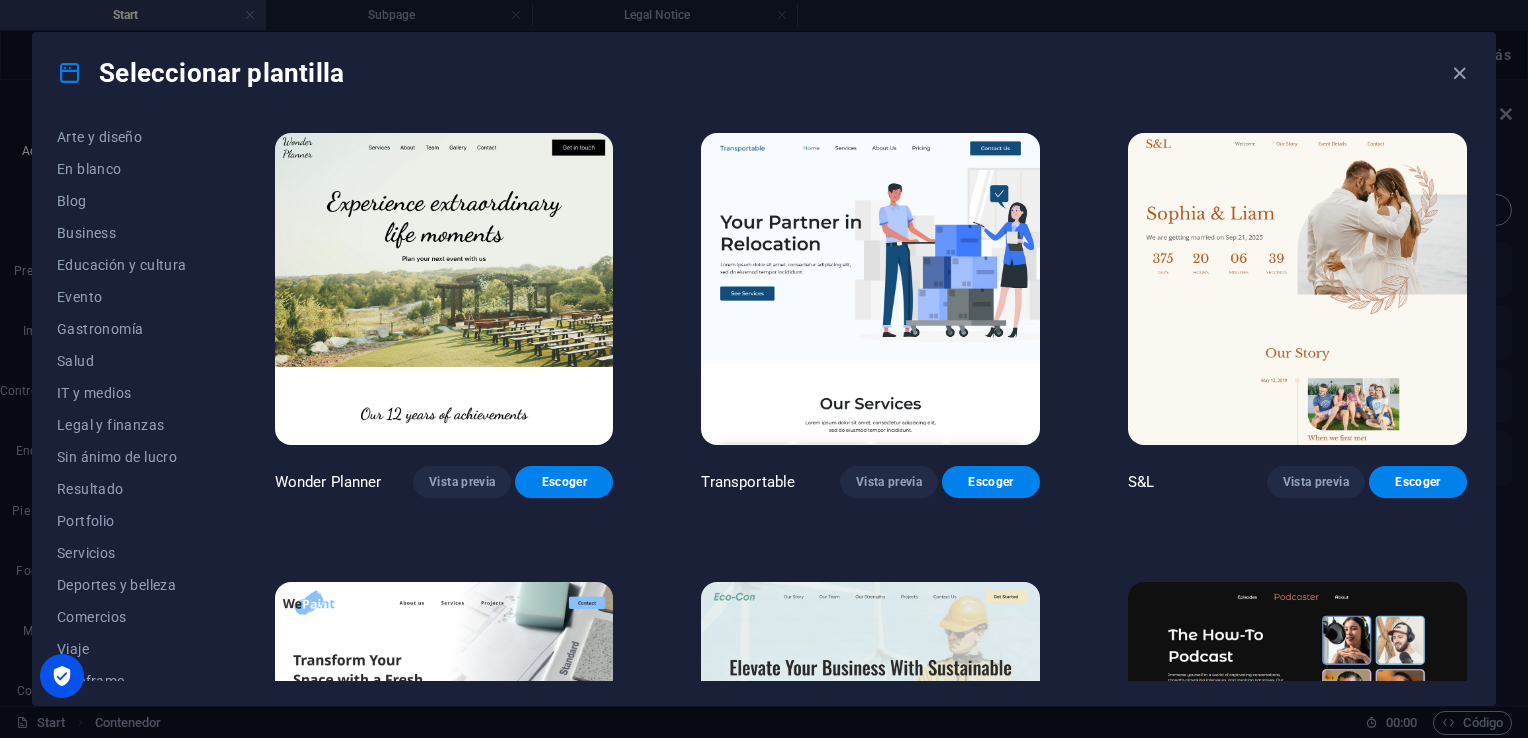 scroll, scrollTop: 247, scrollLeft: 0, axis: vertical 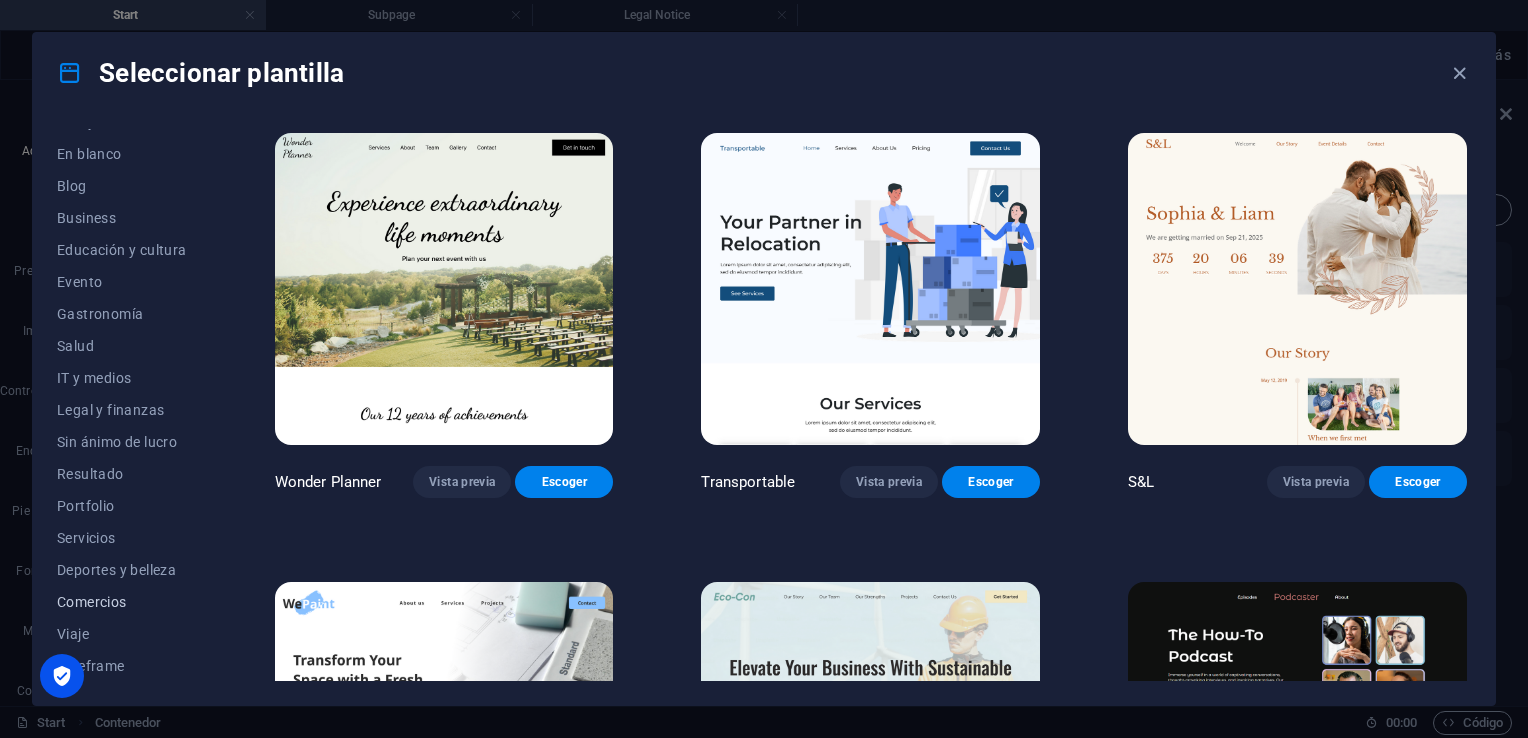 click on "Comercios" at bounding box center (122, 602) 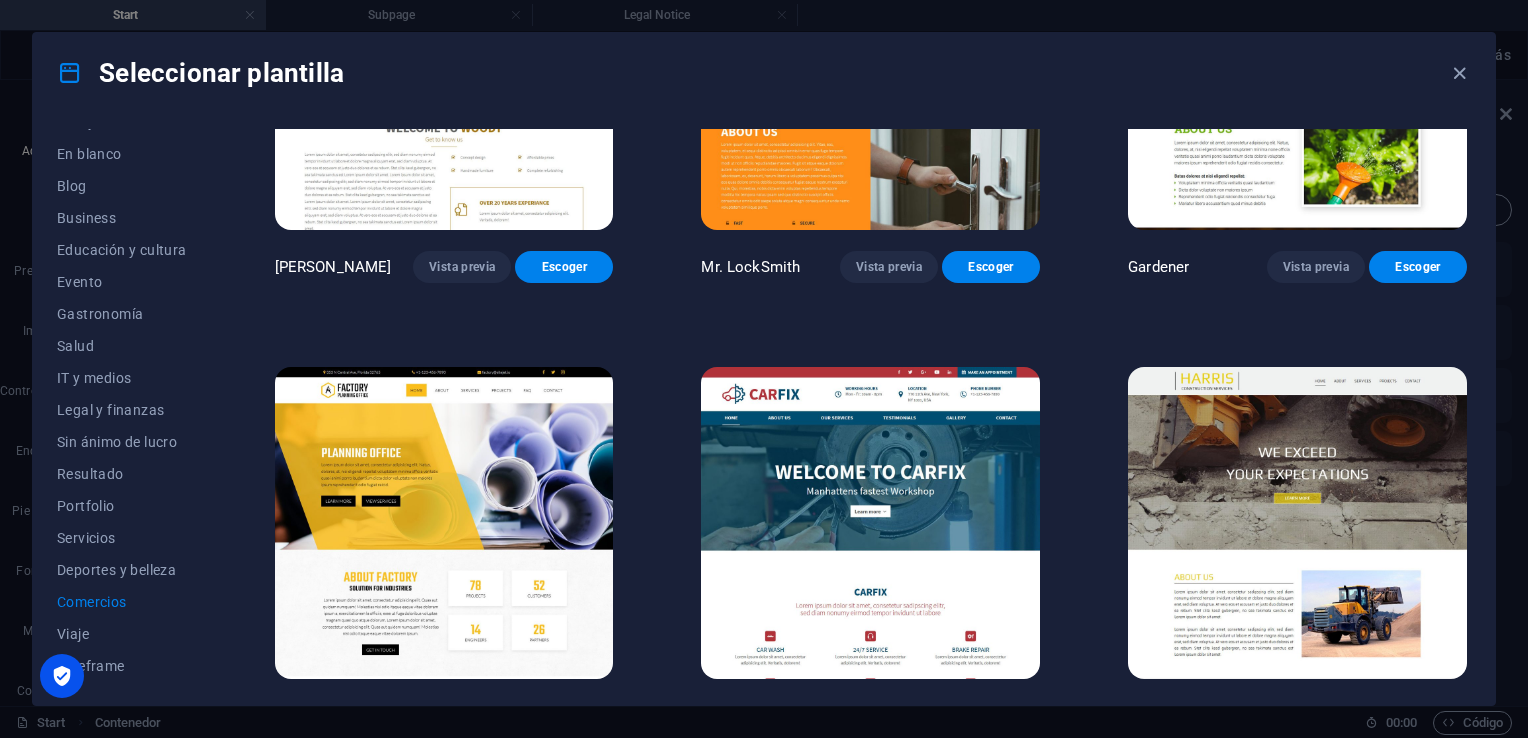 scroll, scrollTop: 708, scrollLeft: 0, axis: vertical 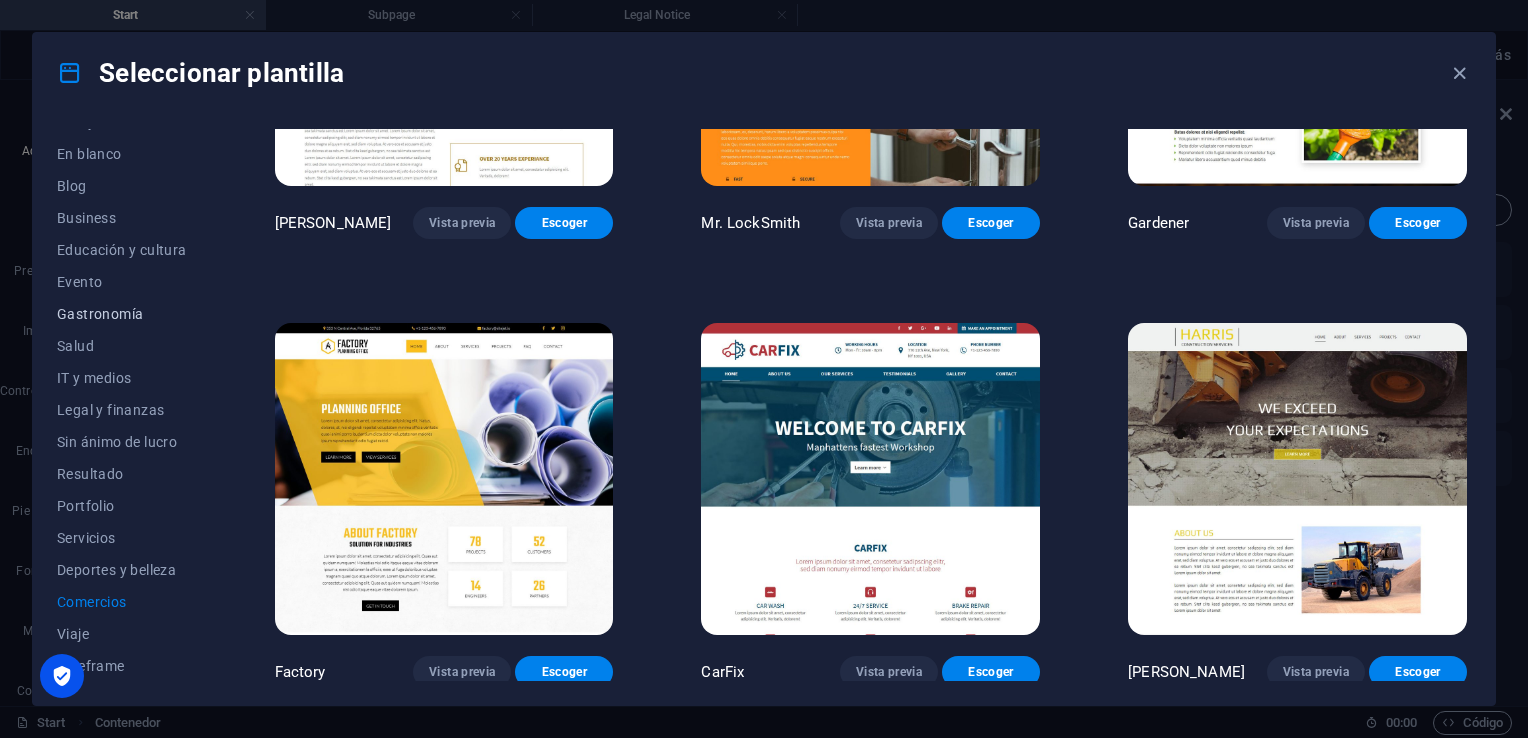 click on "Gastronomía" at bounding box center [122, 314] 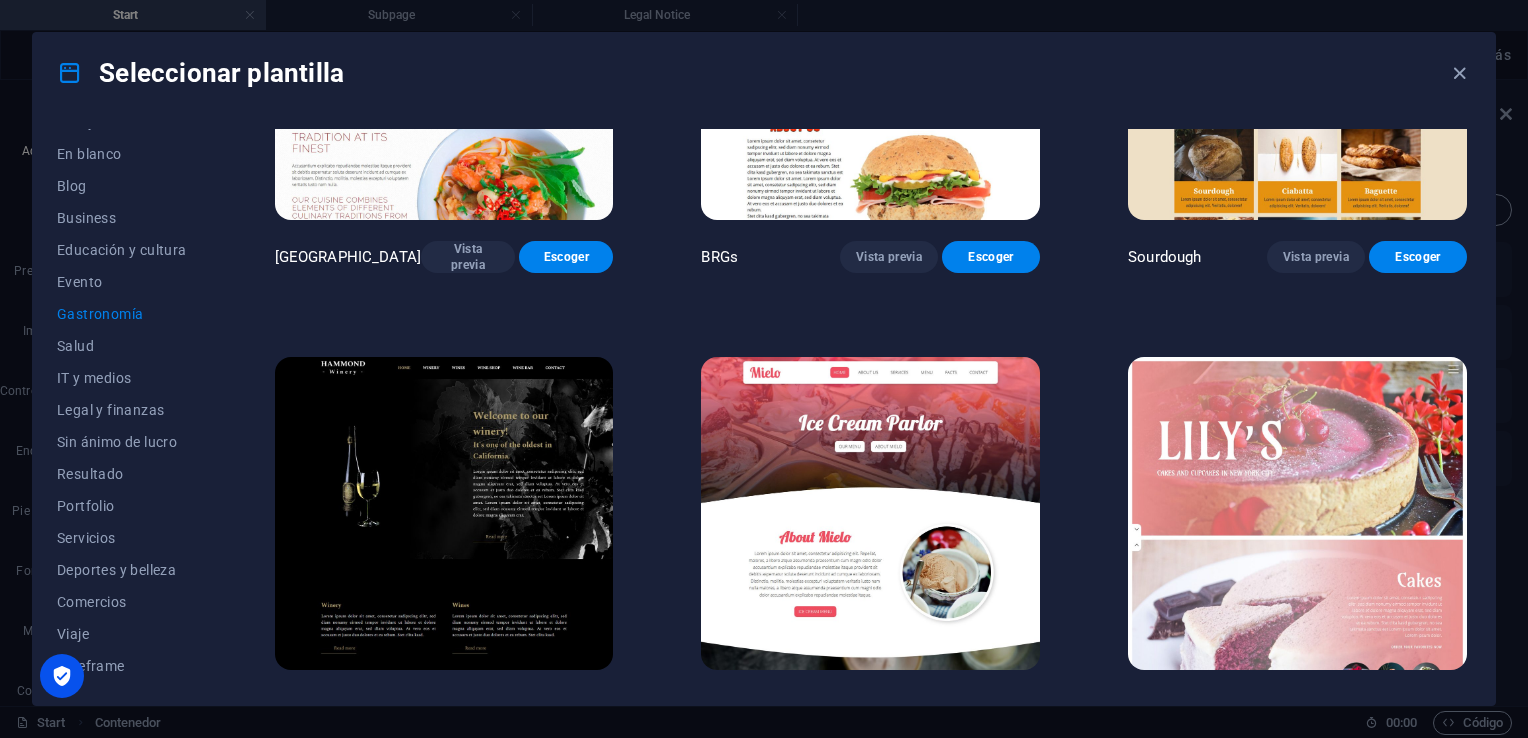 scroll, scrollTop: 1119, scrollLeft: 0, axis: vertical 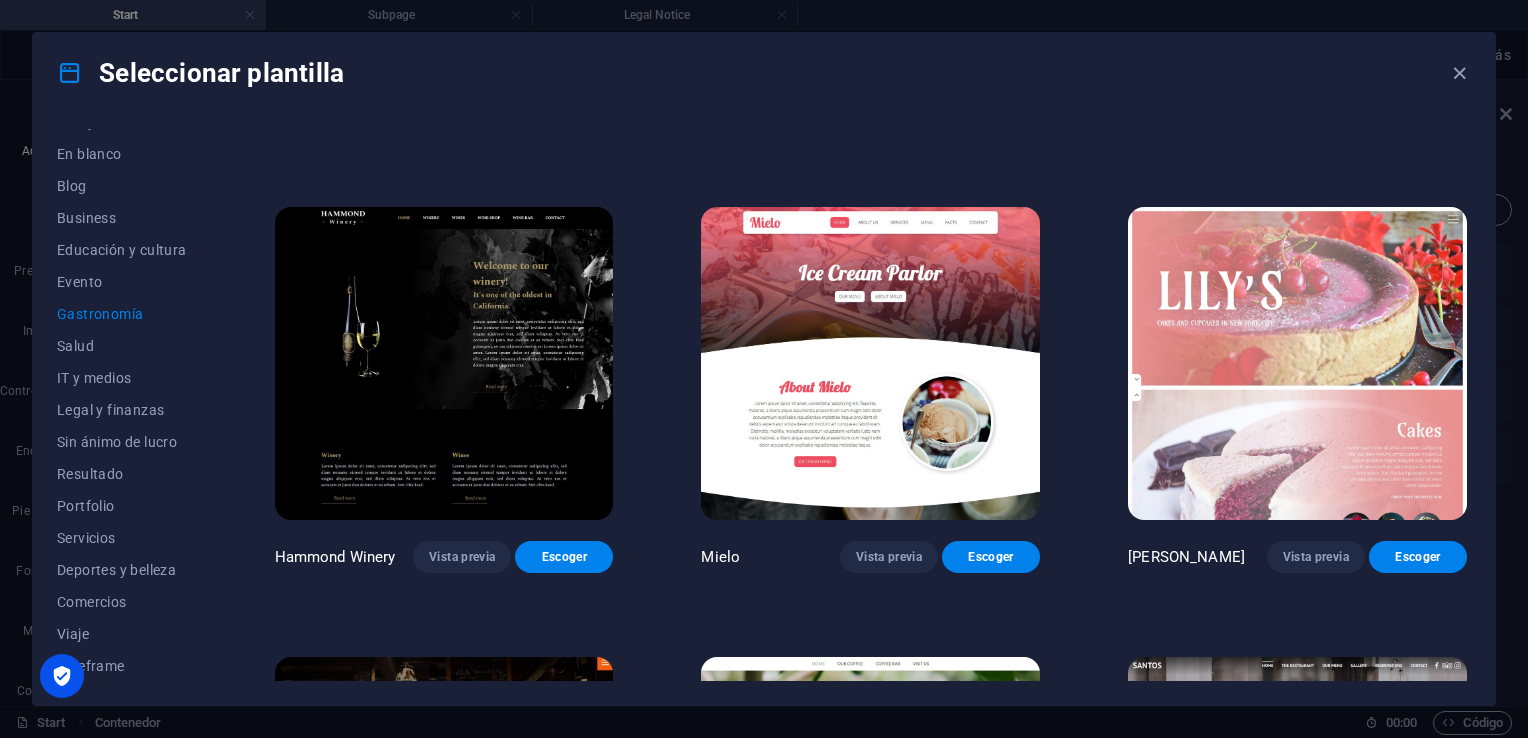 click at bounding box center [870, 363] 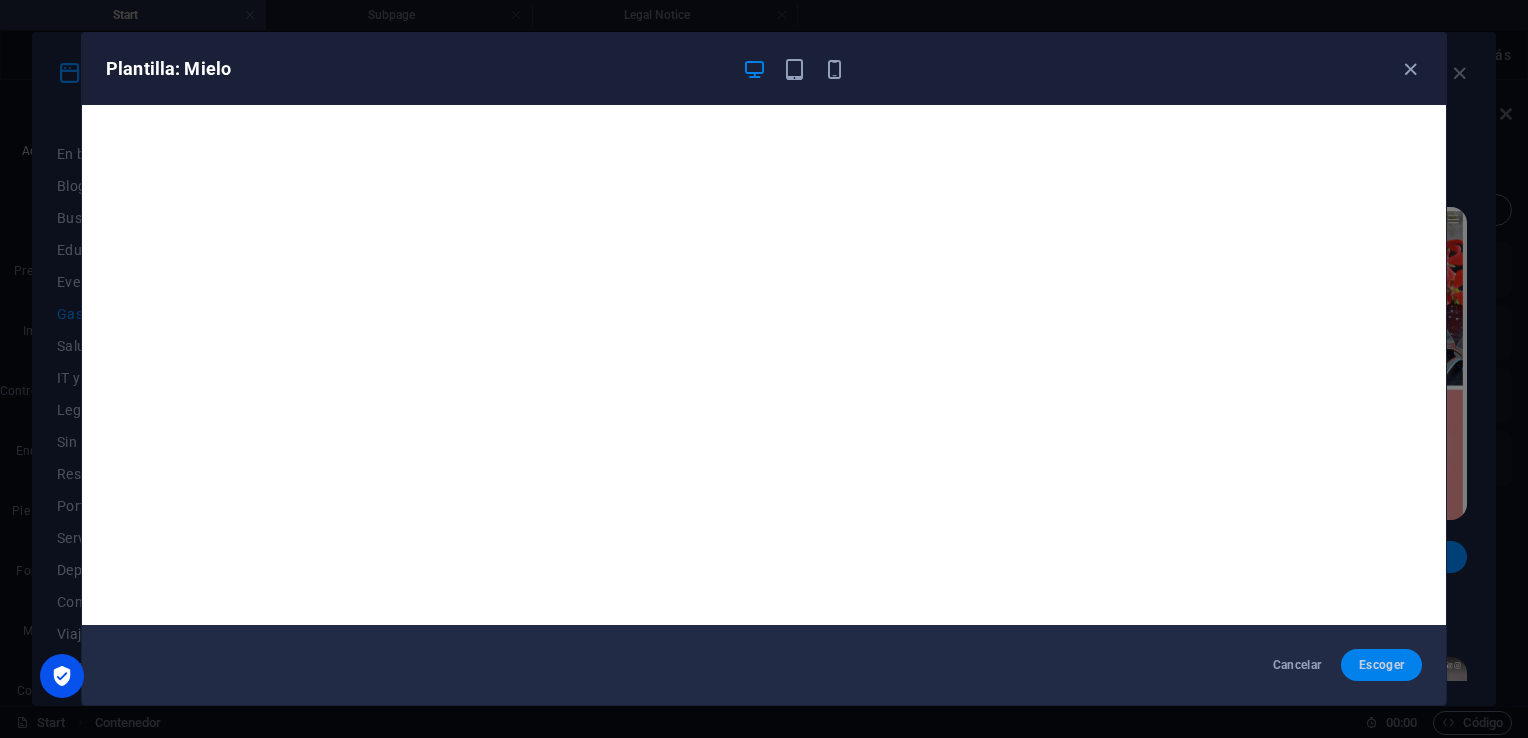 click on "Escoger" at bounding box center (1381, 665) 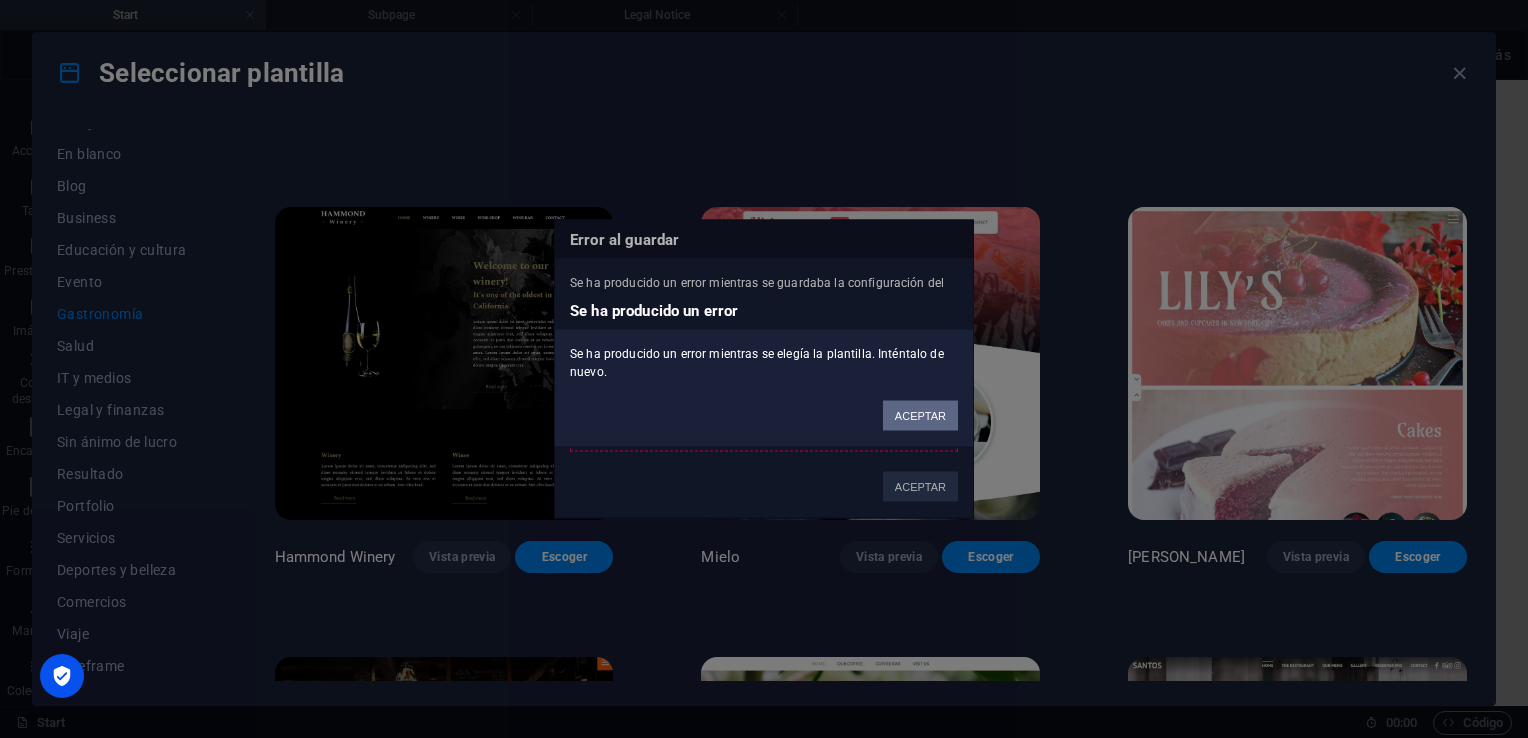 click on "ACEPTAR" at bounding box center [920, 416] 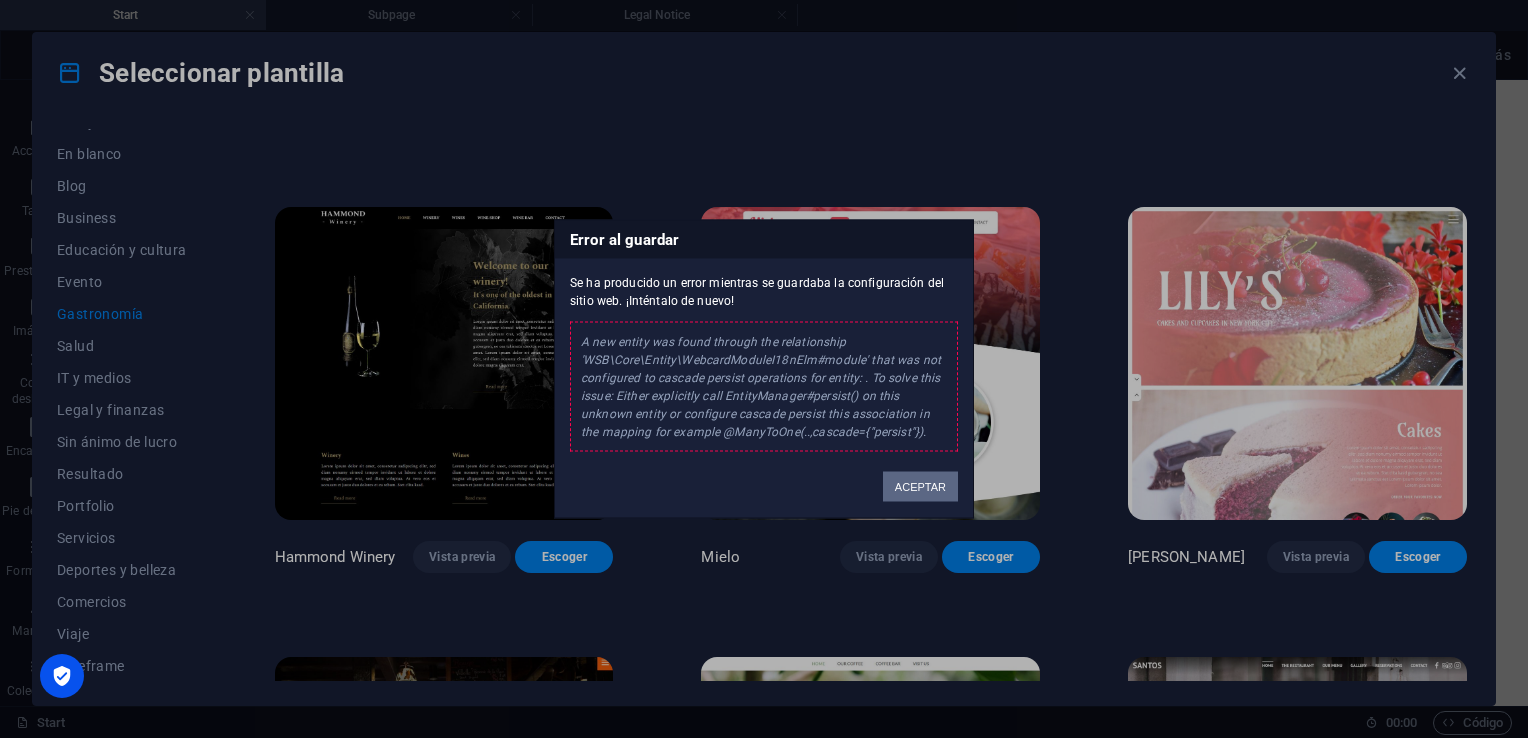 click on "ACEPTAR" at bounding box center (920, 487) 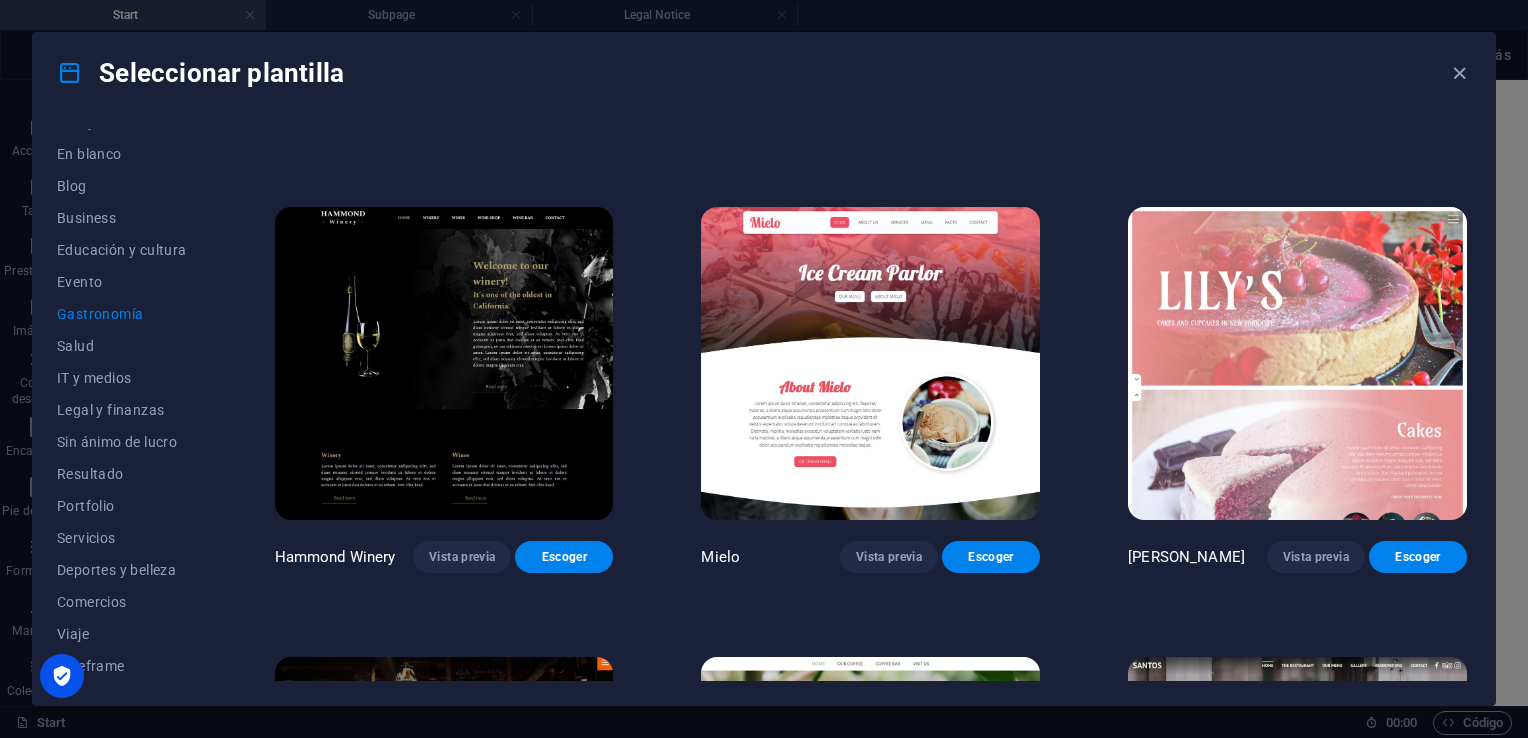 click at bounding box center (870, 363) 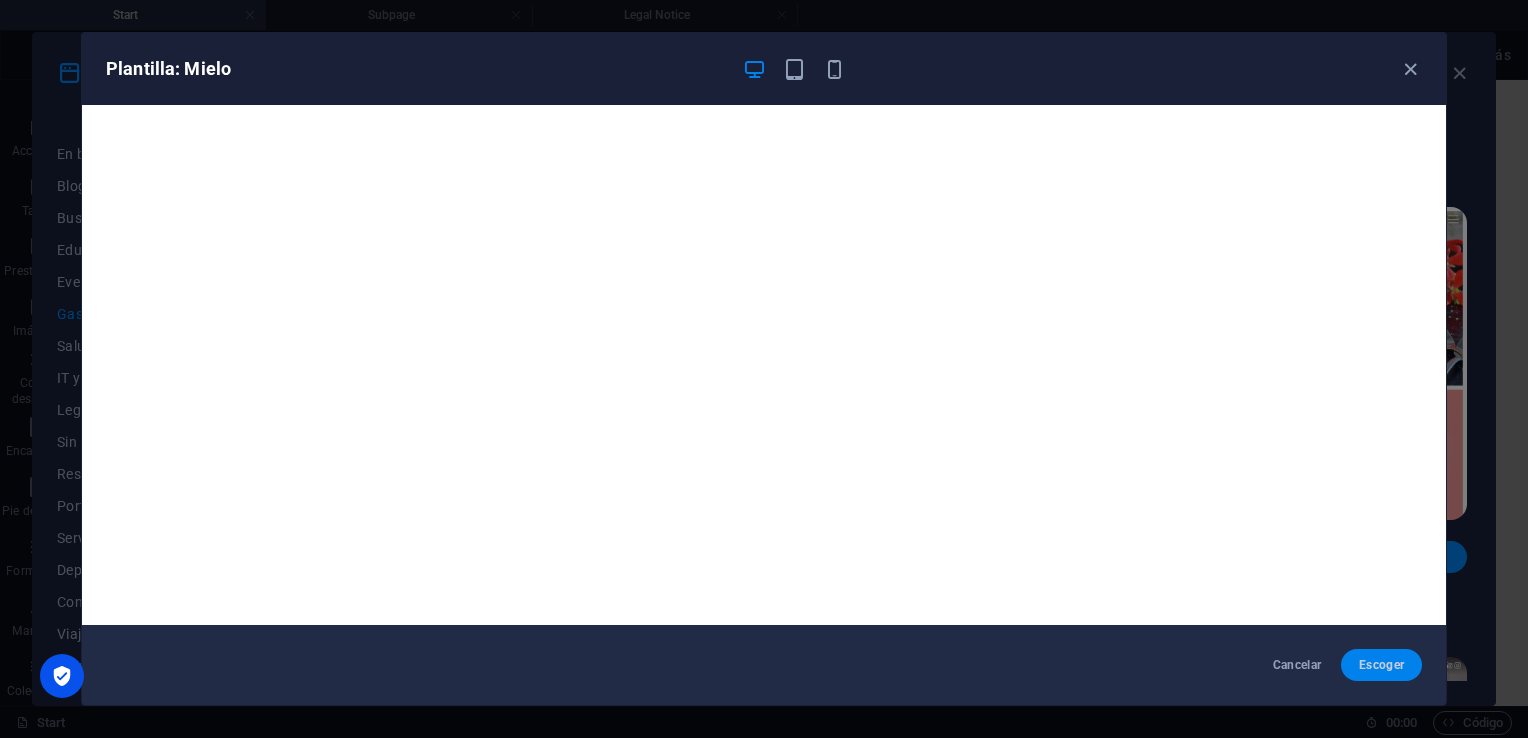 click on "Escoger" at bounding box center (1381, 665) 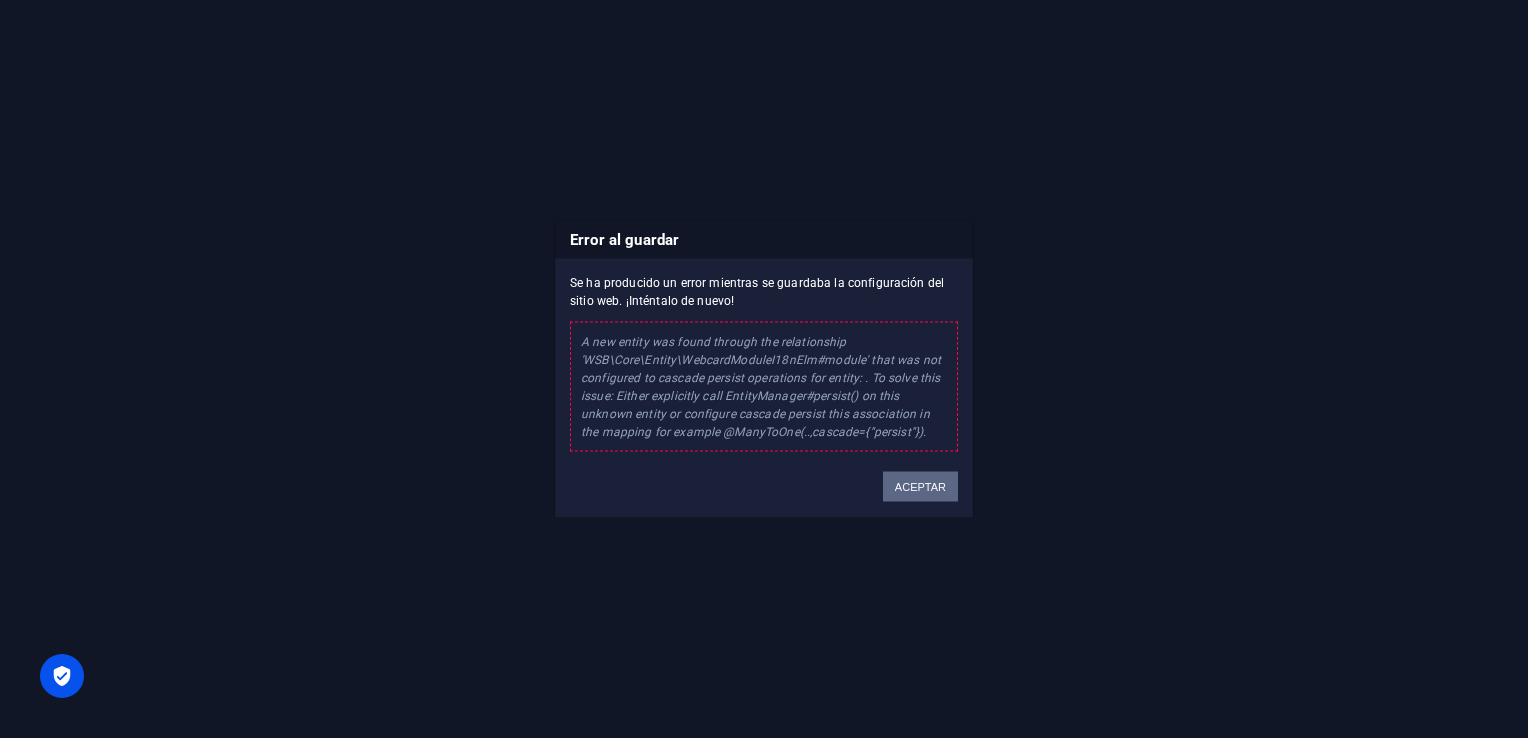 click on "ACEPTAR" at bounding box center [920, 487] 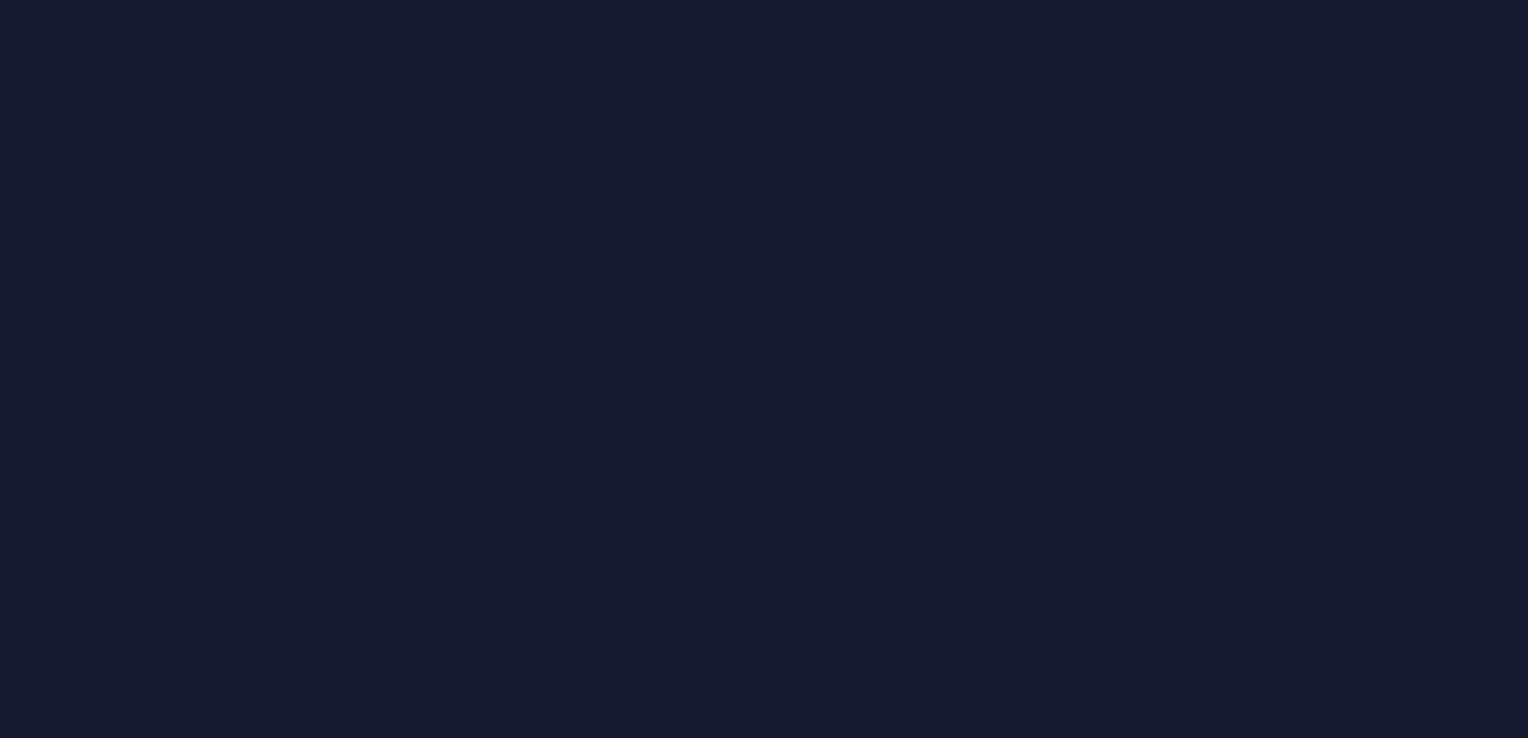 scroll, scrollTop: 0, scrollLeft: 0, axis: both 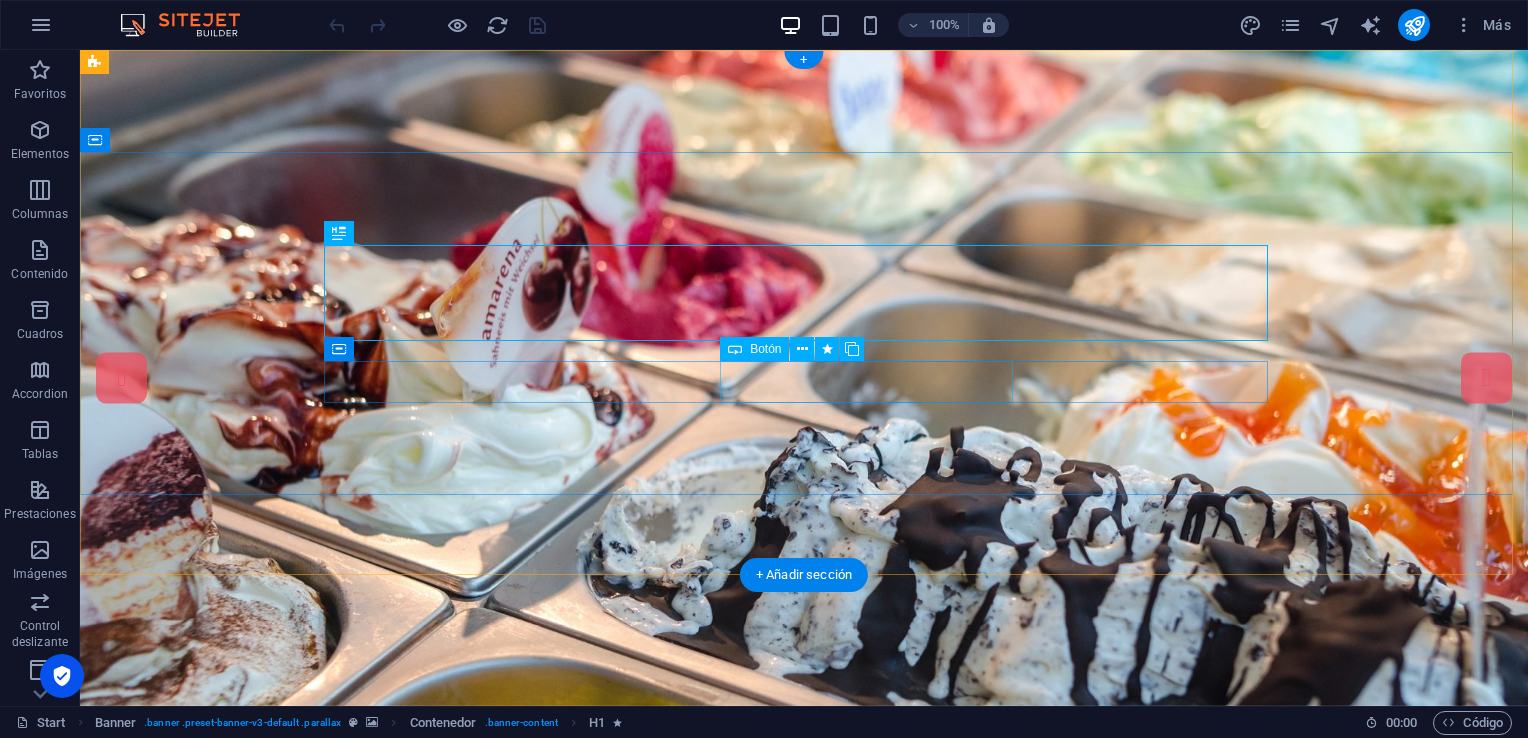 click on "About  [DOMAIN_NAME]" at bounding box center [804, 1089] 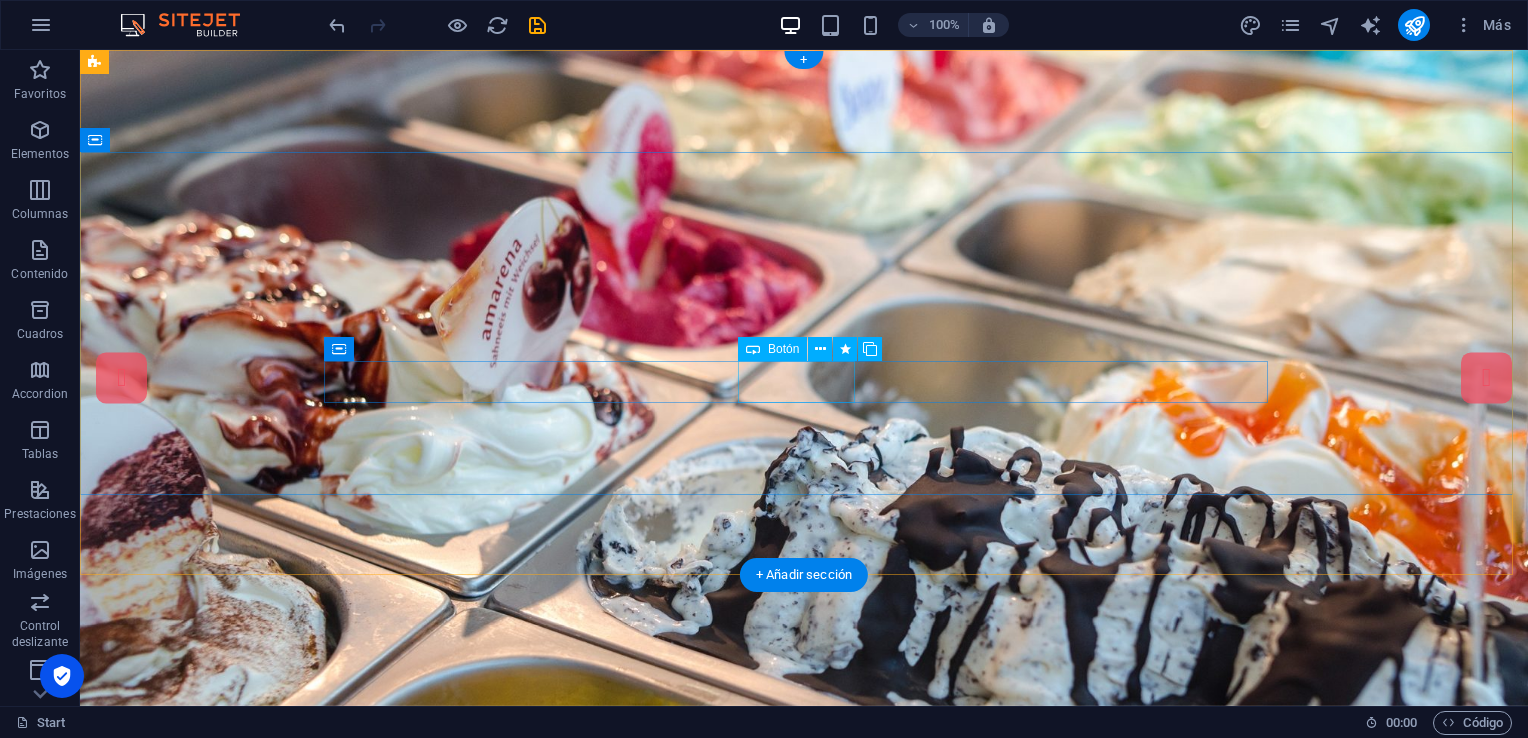 click on "Our Menu" at bounding box center (804, 1035) 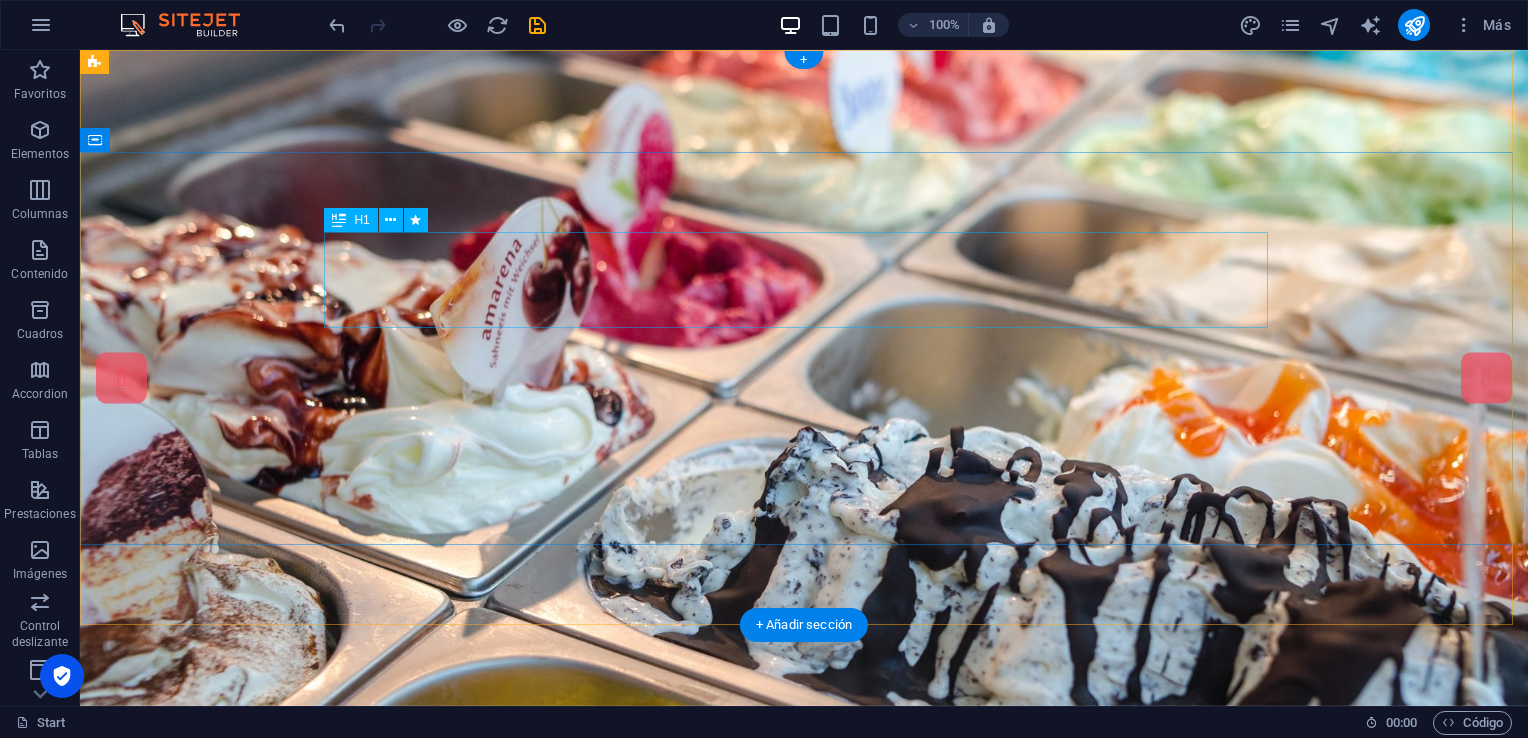 click on "Ice Cream Parlor" at bounding box center [804, 959] 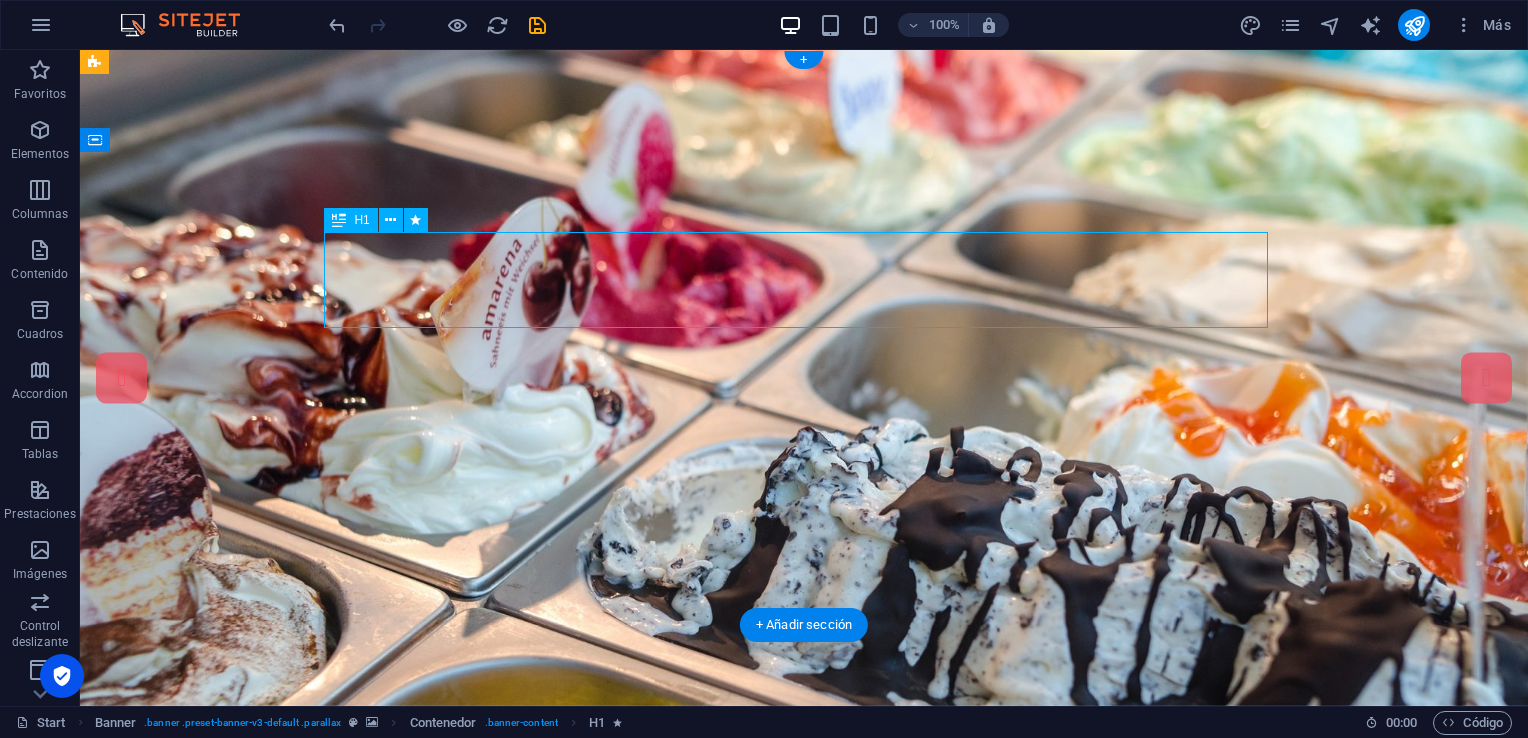 click on "Ice Cream Parlor" at bounding box center (804, 959) 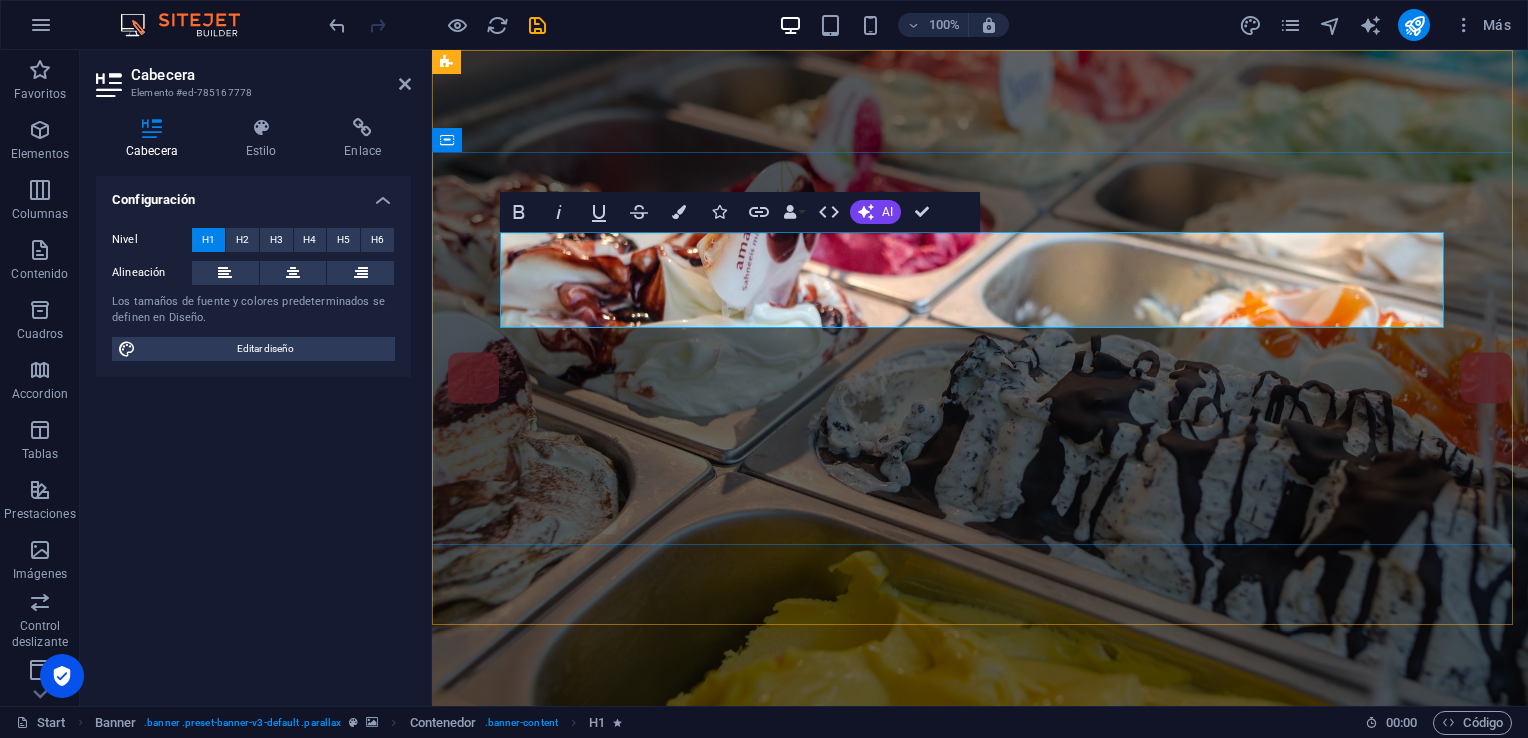 type 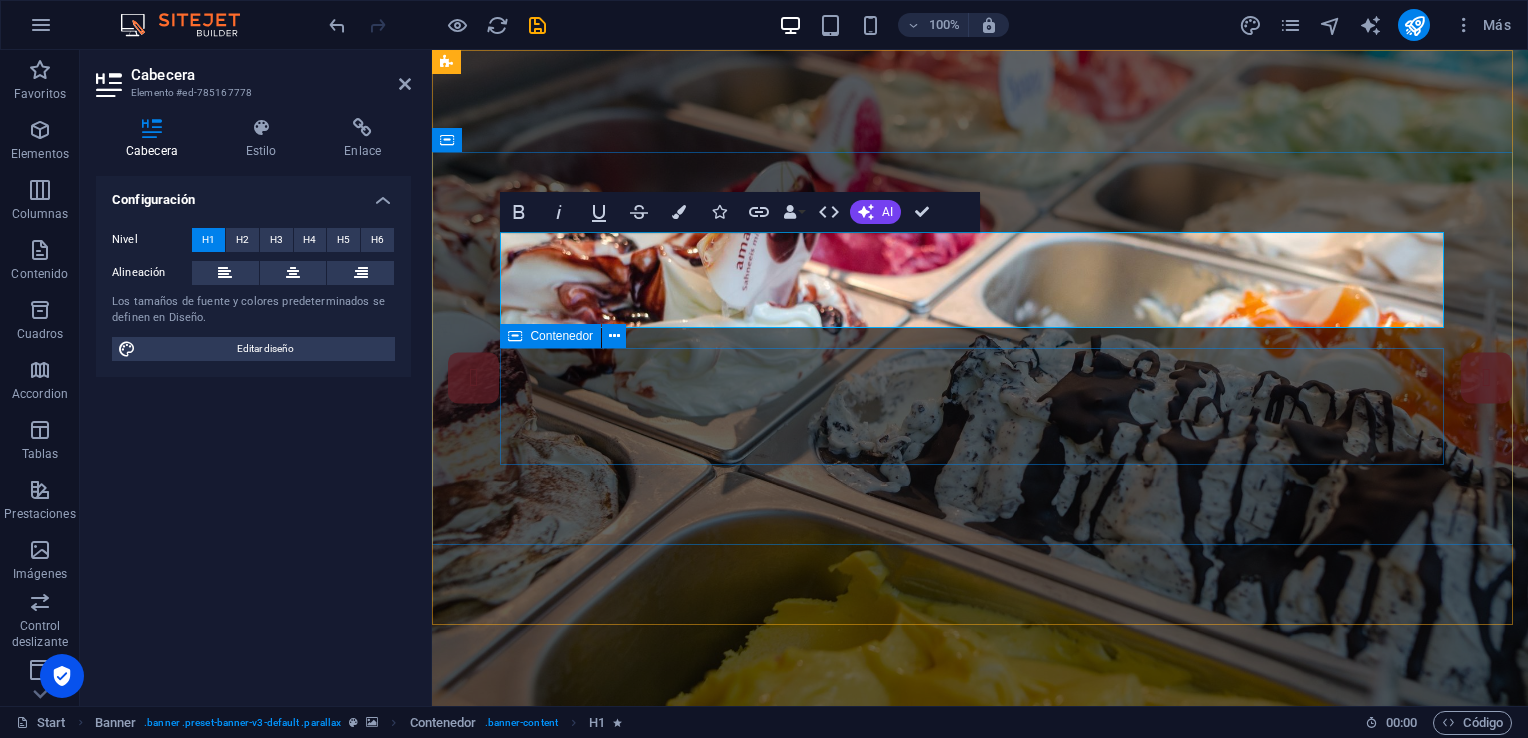 click on "Suelta el contenido aquí o  Añadir elementos  Pegar portapapeles" at bounding box center (980, 1086) 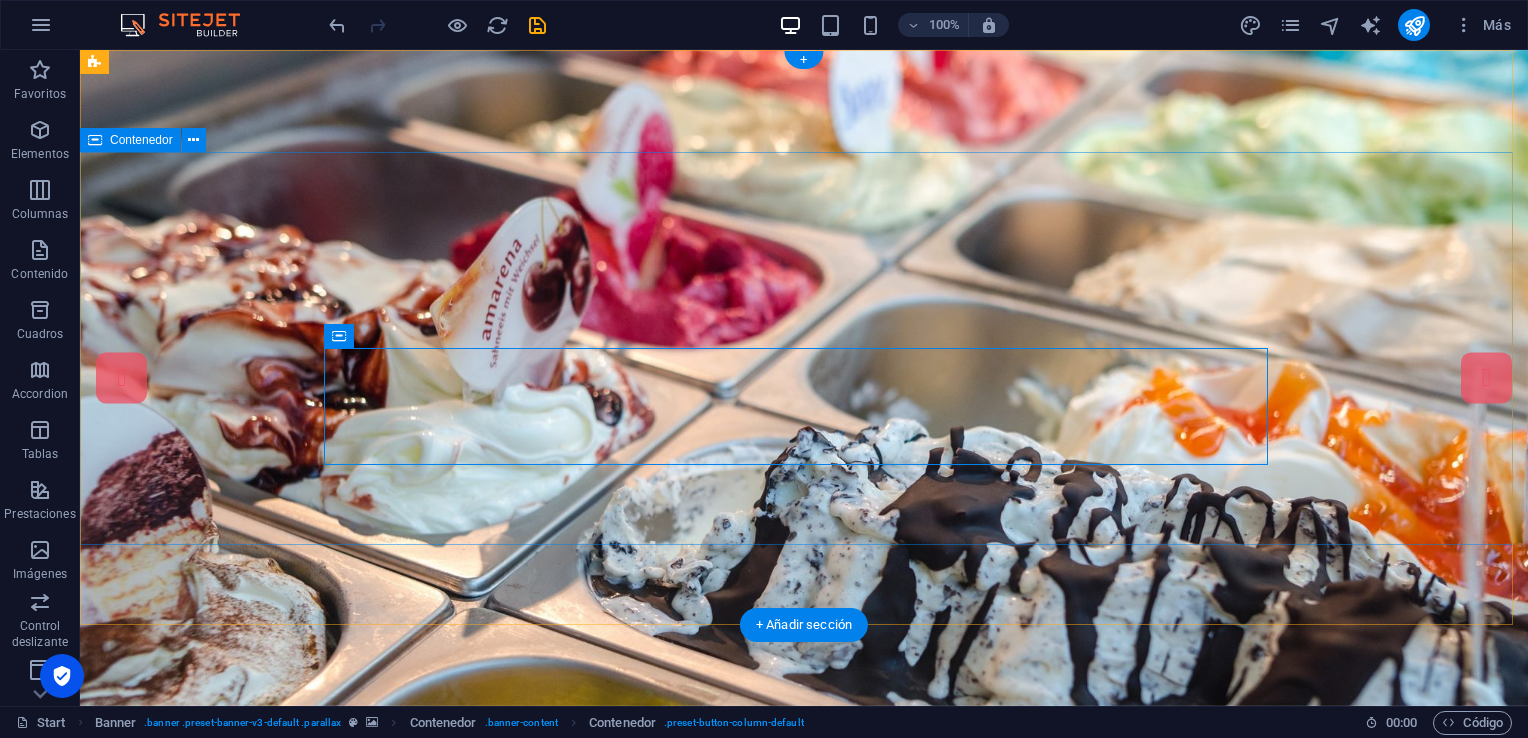 click on "1990 Boutique Suelta el contenido aquí o  Añadir elementos  Pegar portapapeles" at bounding box center (804, 1028) 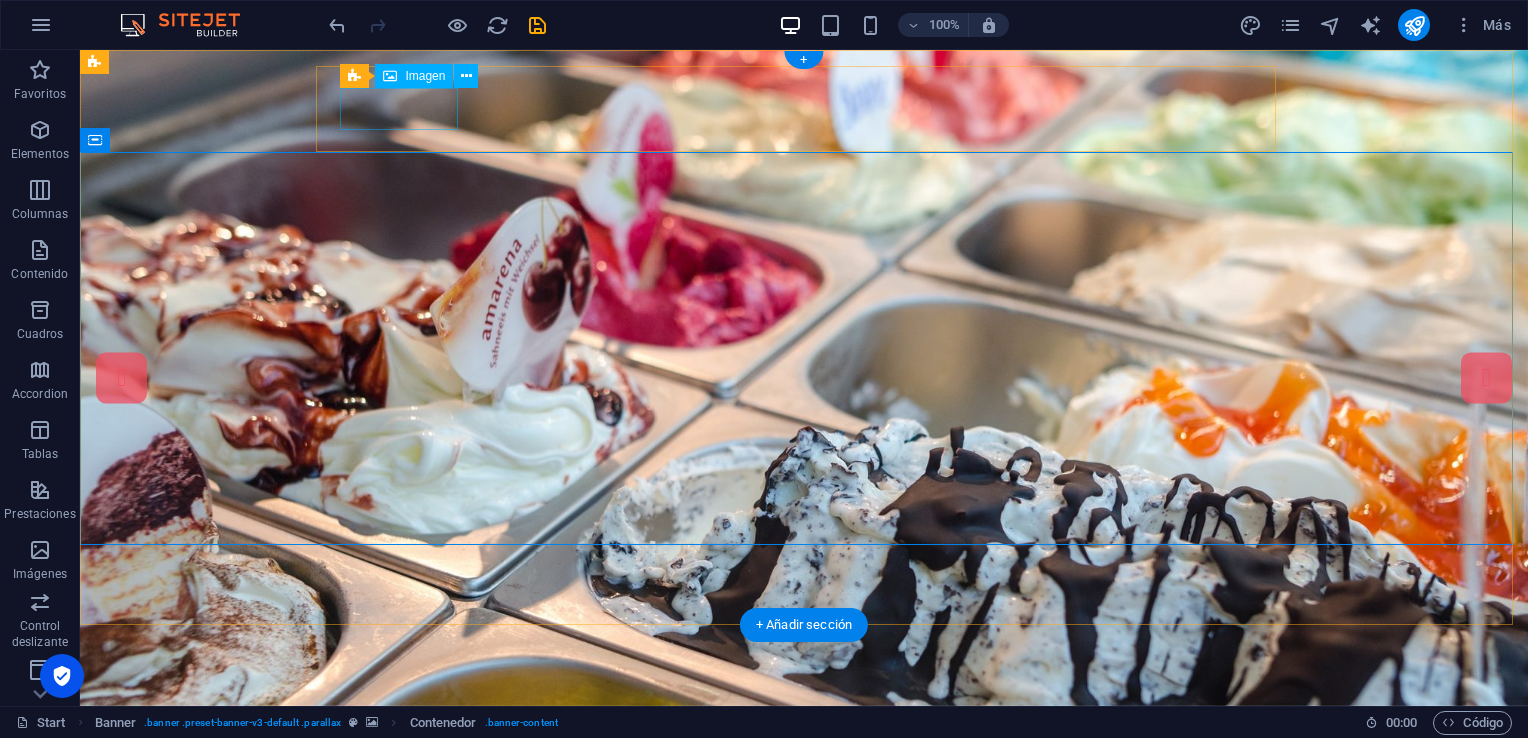 click at bounding box center [560, 746] 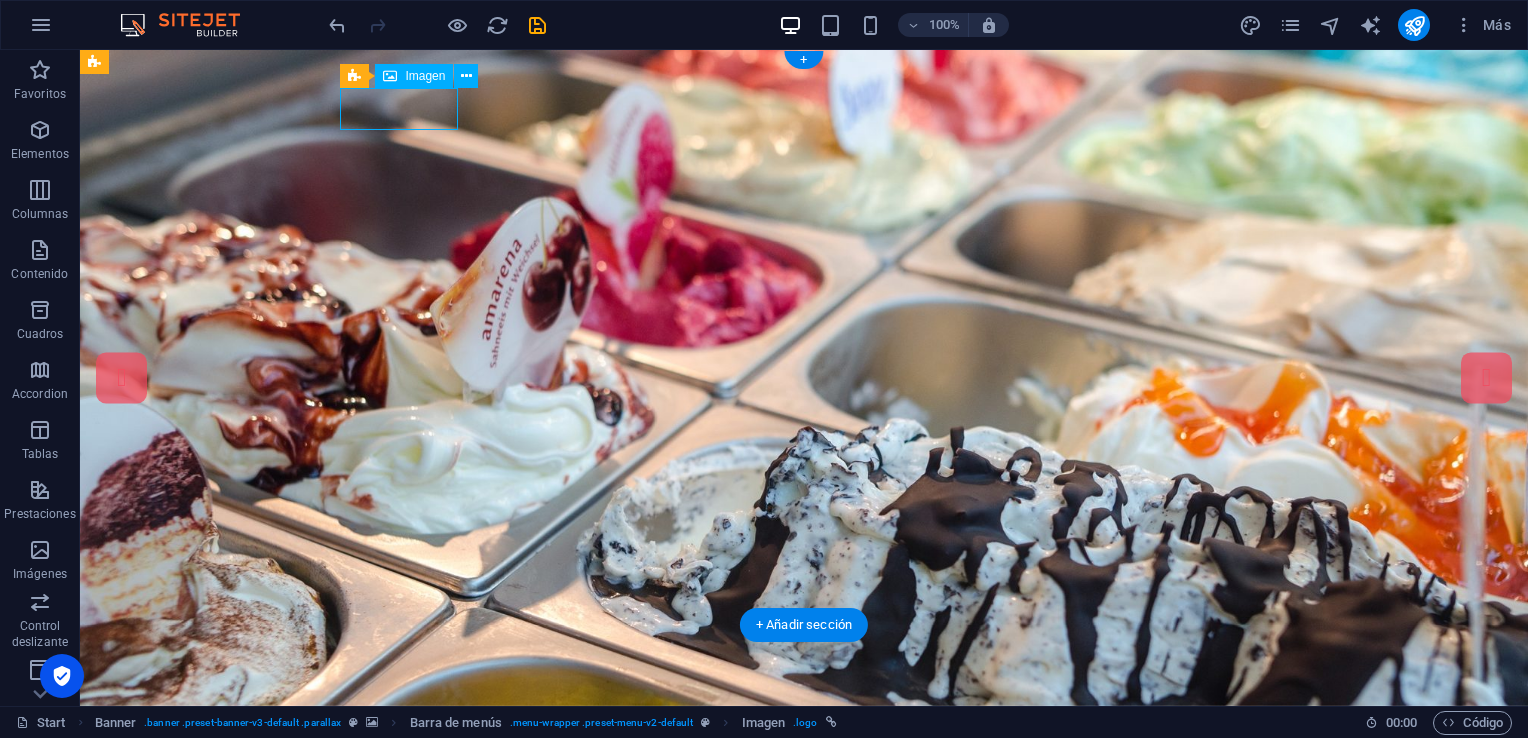 click at bounding box center (560, 746) 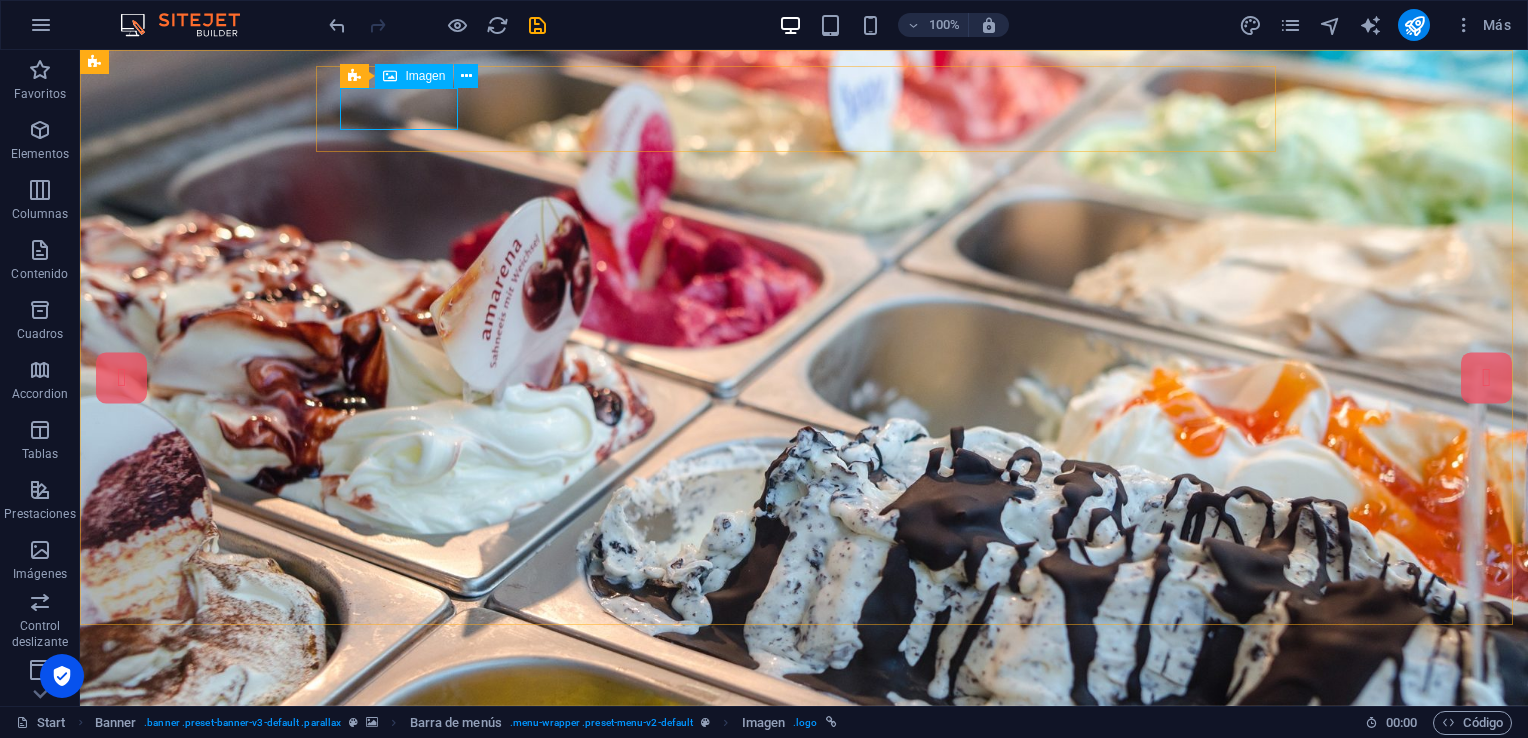 click on "Imagen" at bounding box center (425, 76) 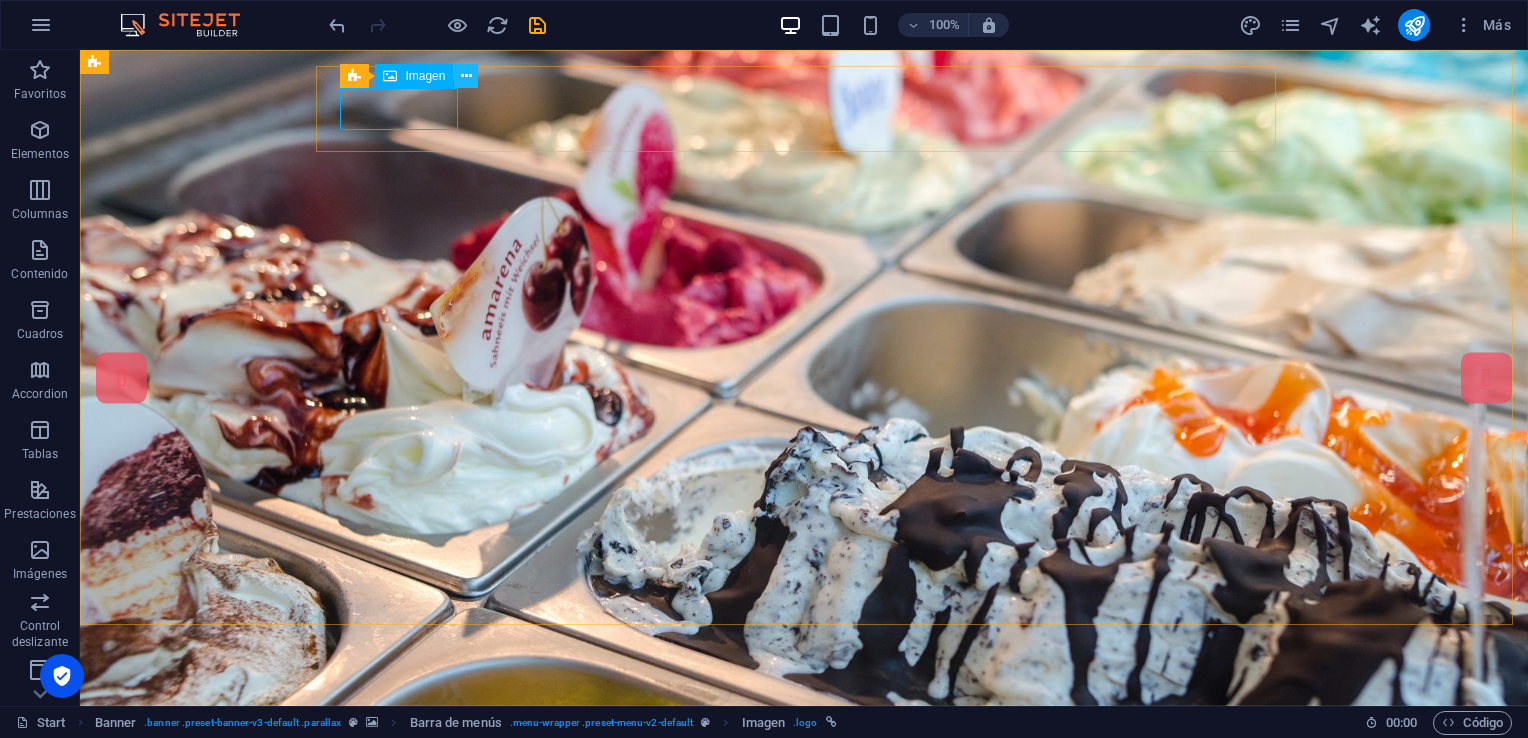 click at bounding box center (466, 76) 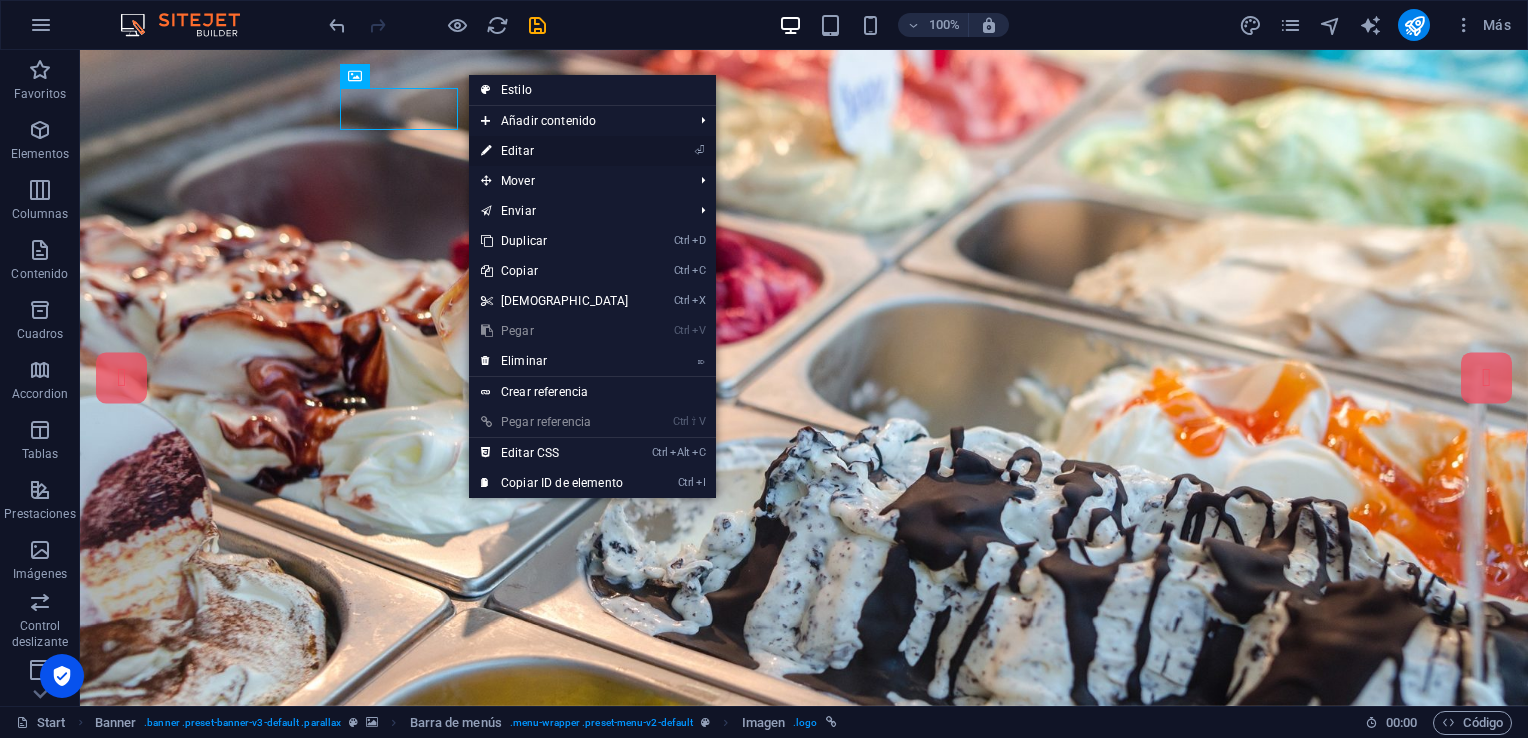 click on "⏎  Editar" at bounding box center (555, 151) 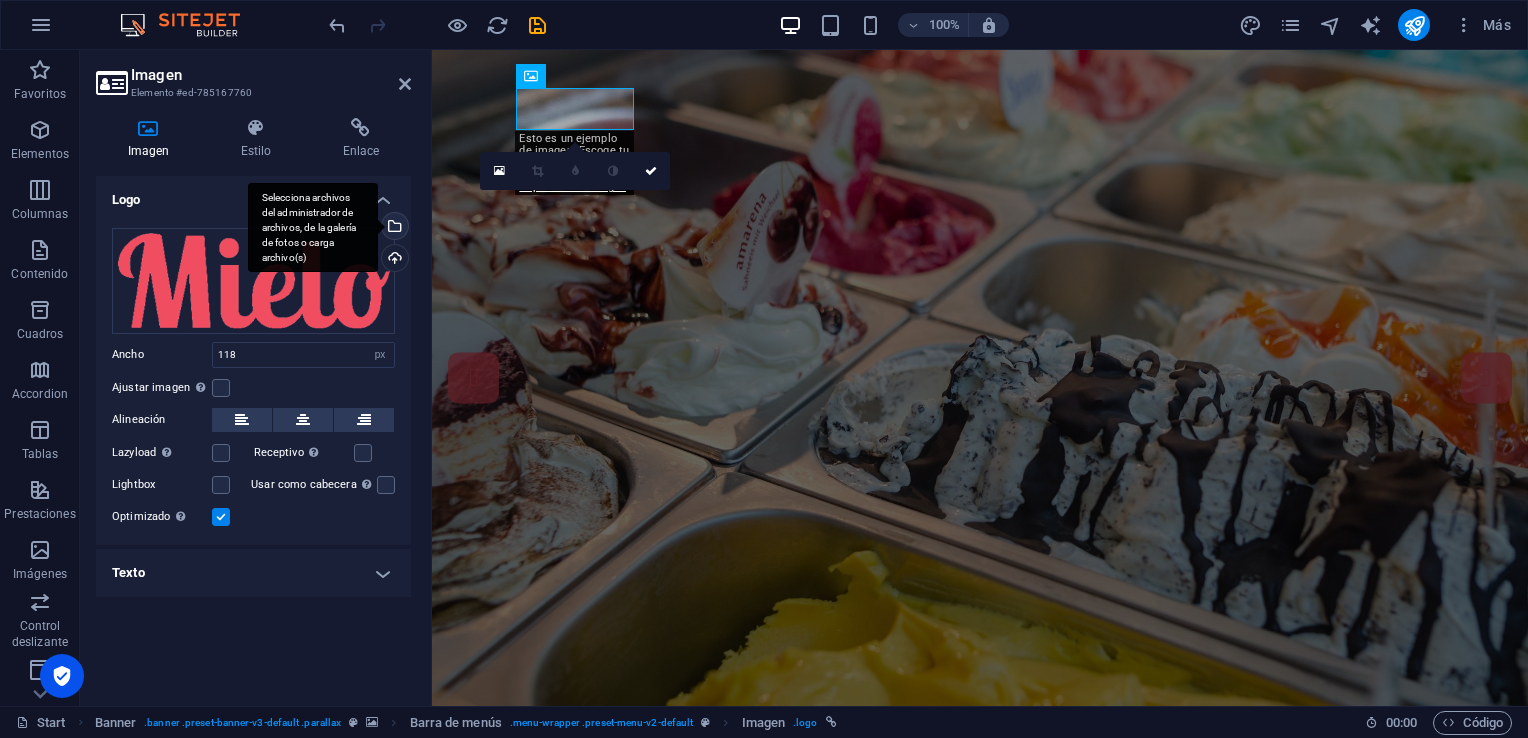 click on "Selecciona archivos del administrador de archivos, de la galería de fotos o carga archivo(s)" at bounding box center [313, 228] 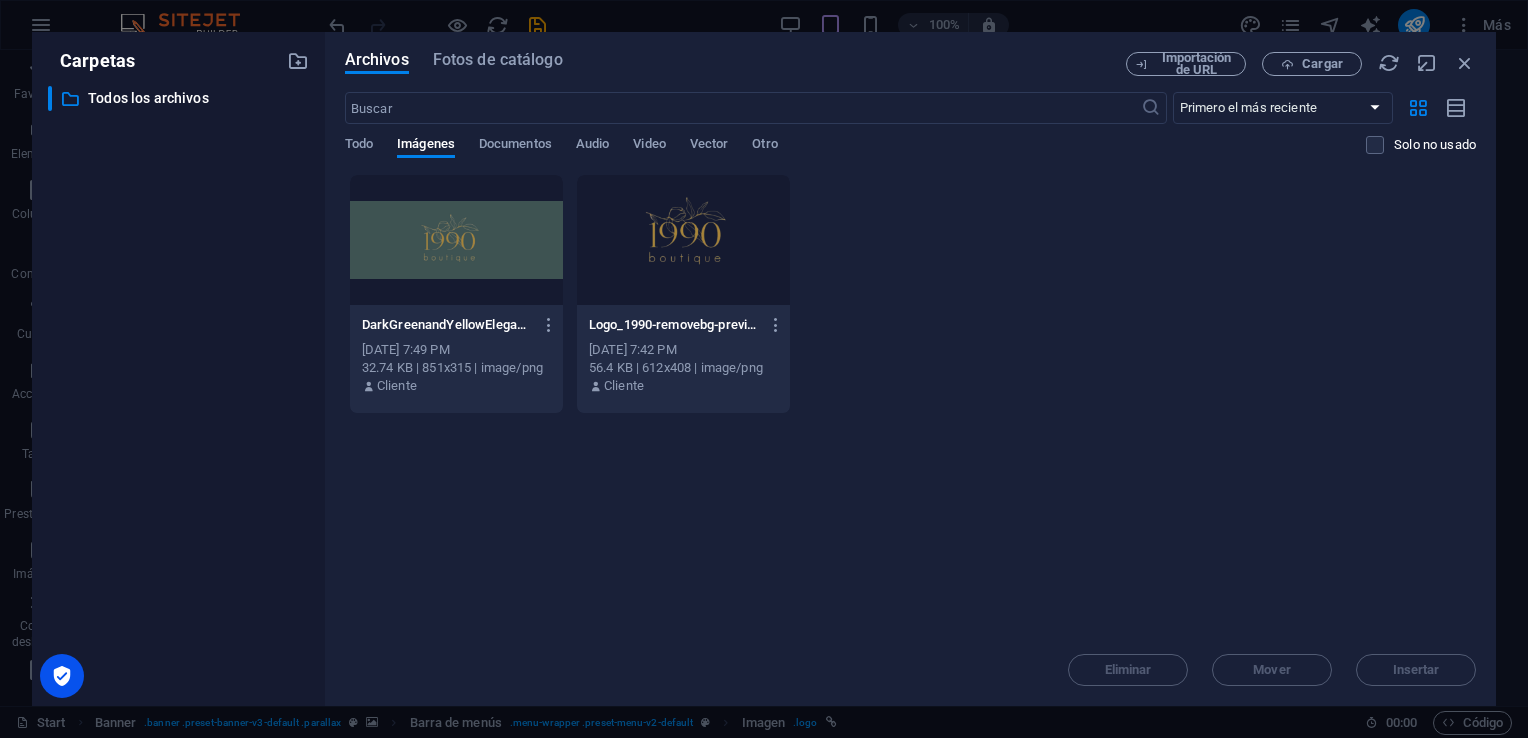 click at bounding box center (683, 240) 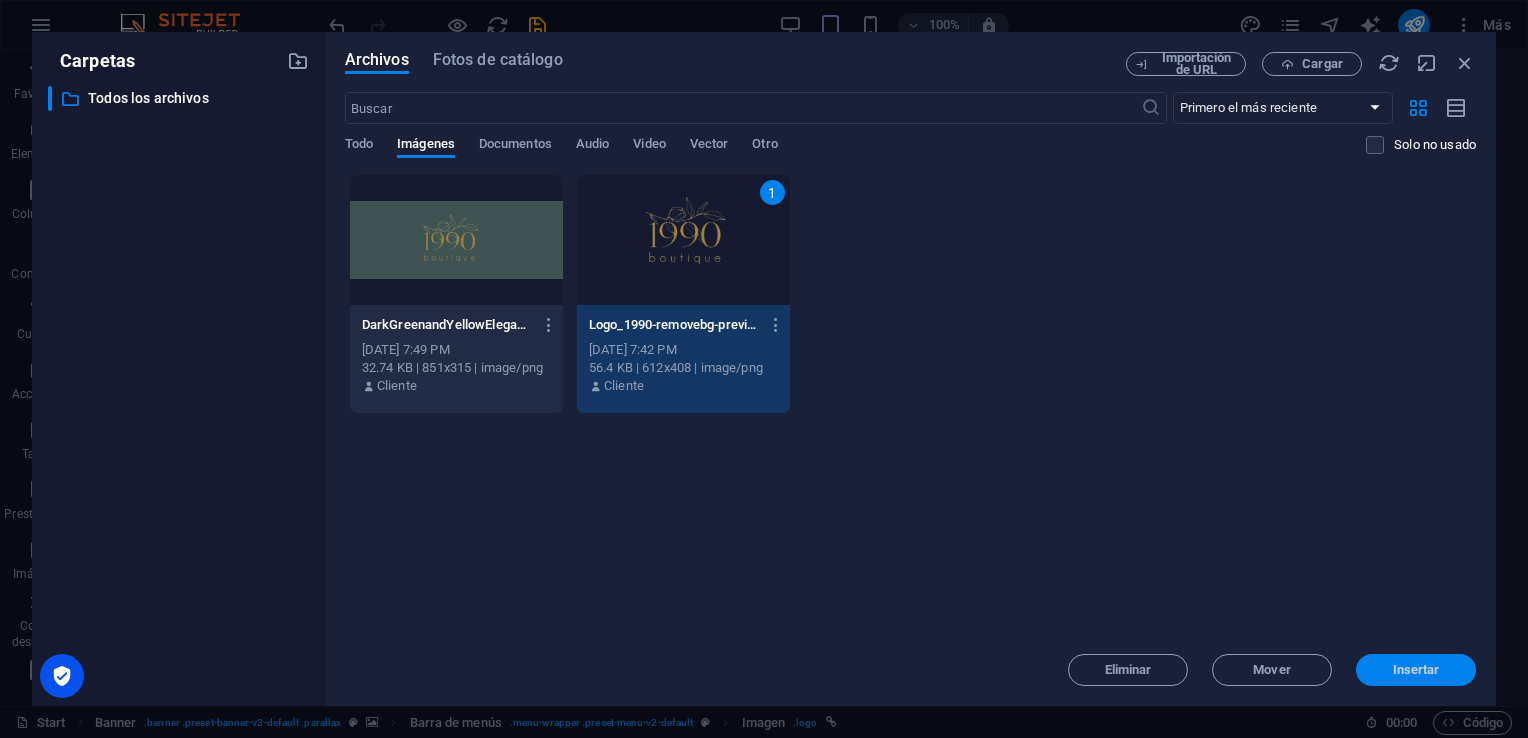click on "Insertar" at bounding box center (1416, 670) 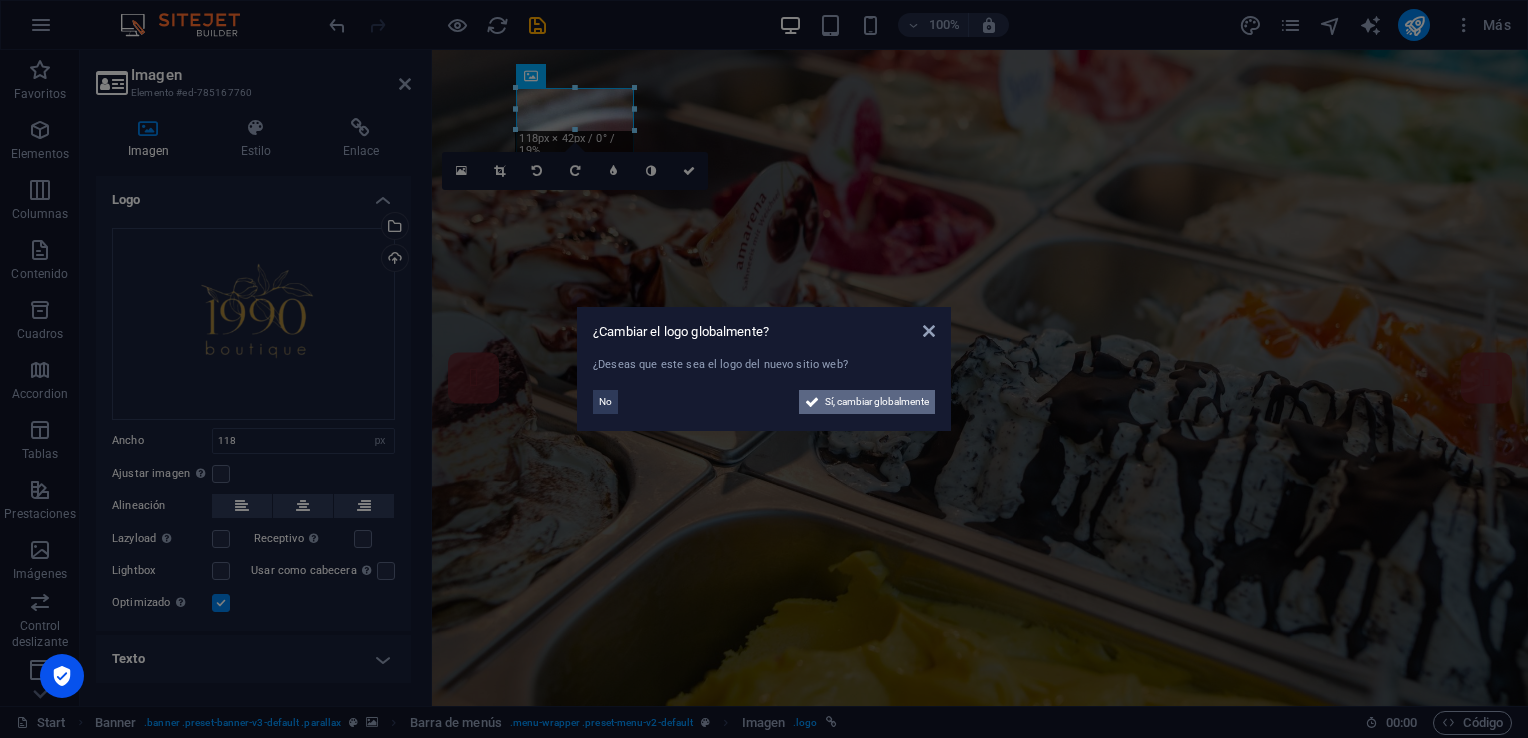 click on "Sí, cambiar globalmente" at bounding box center [877, 402] 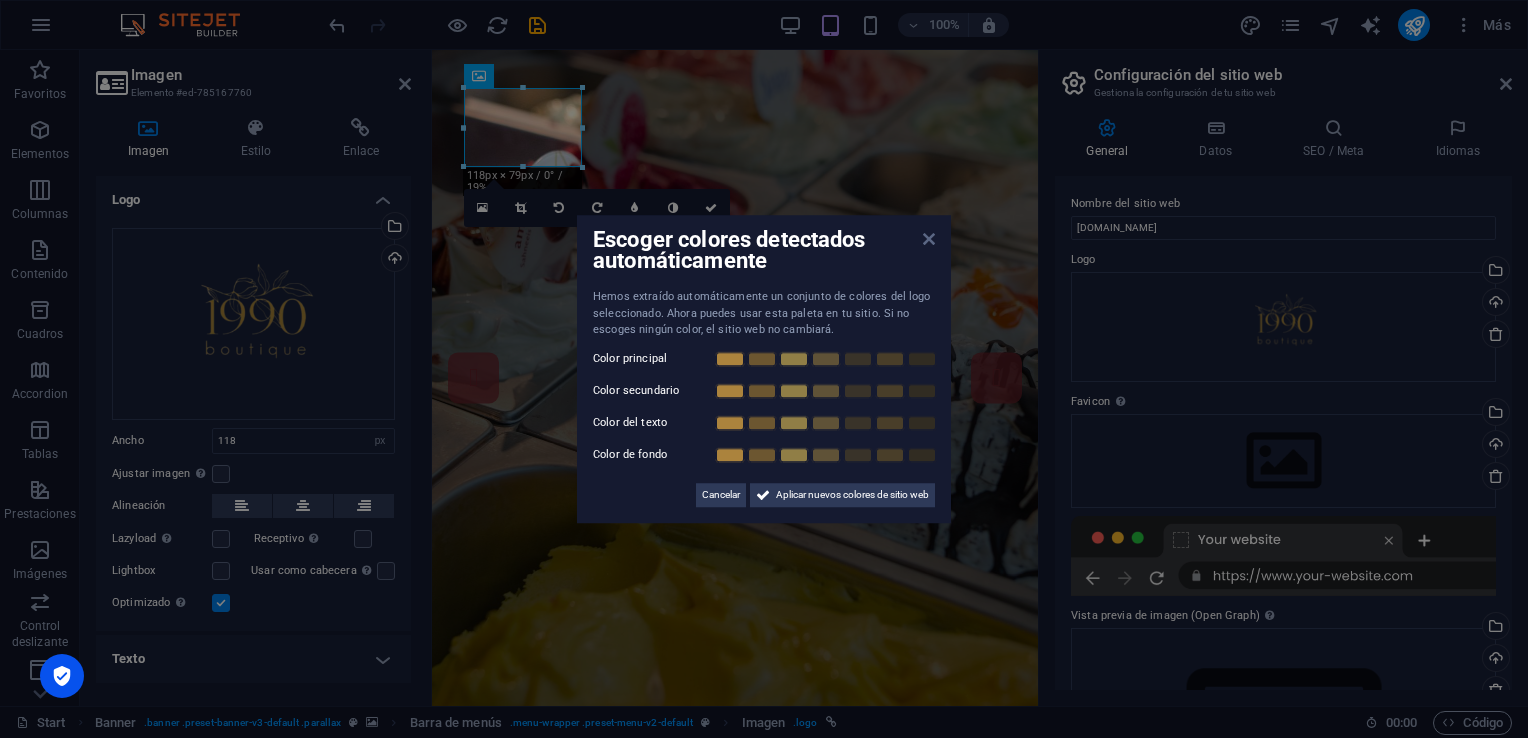 click at bounding box center (929, 239) 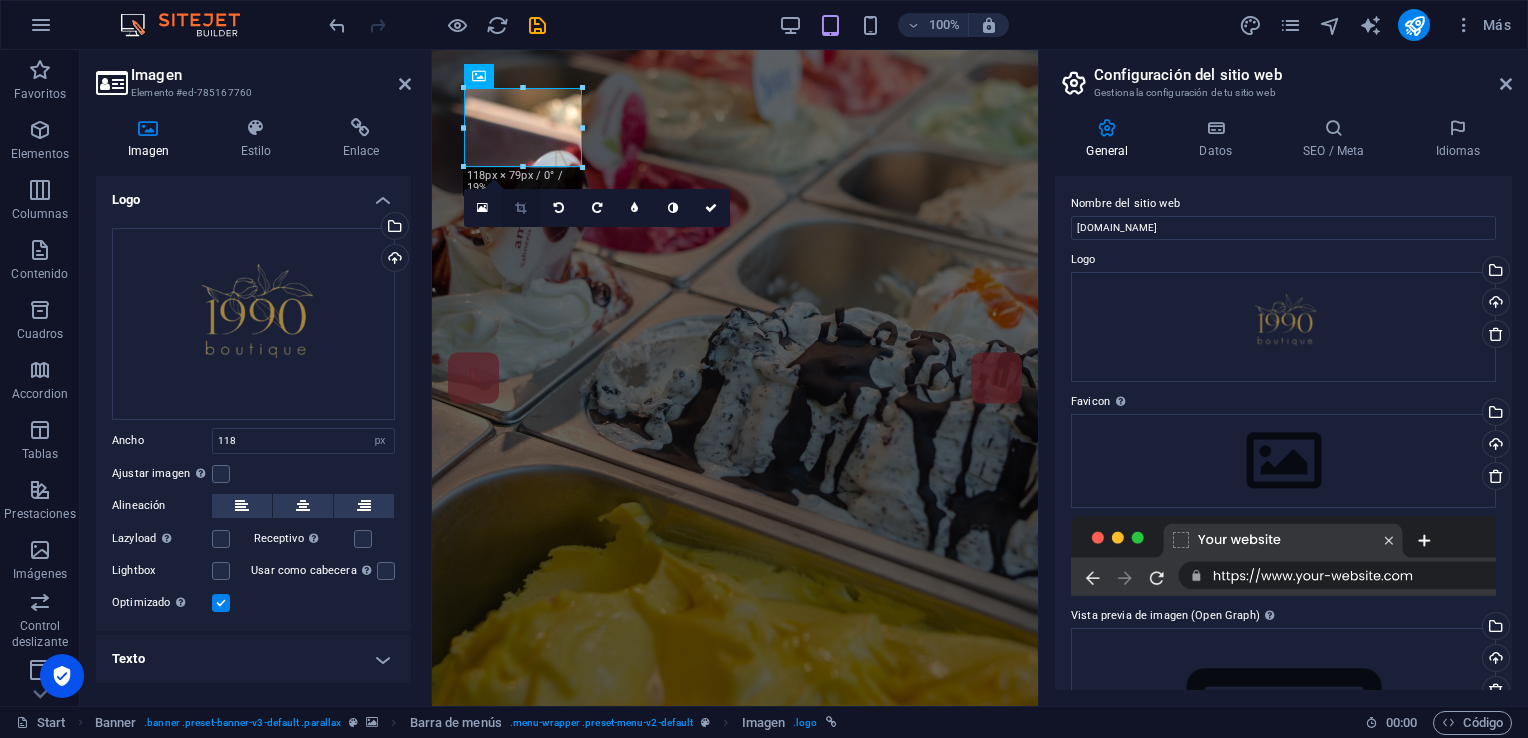 click at bounding box center (520, 208) 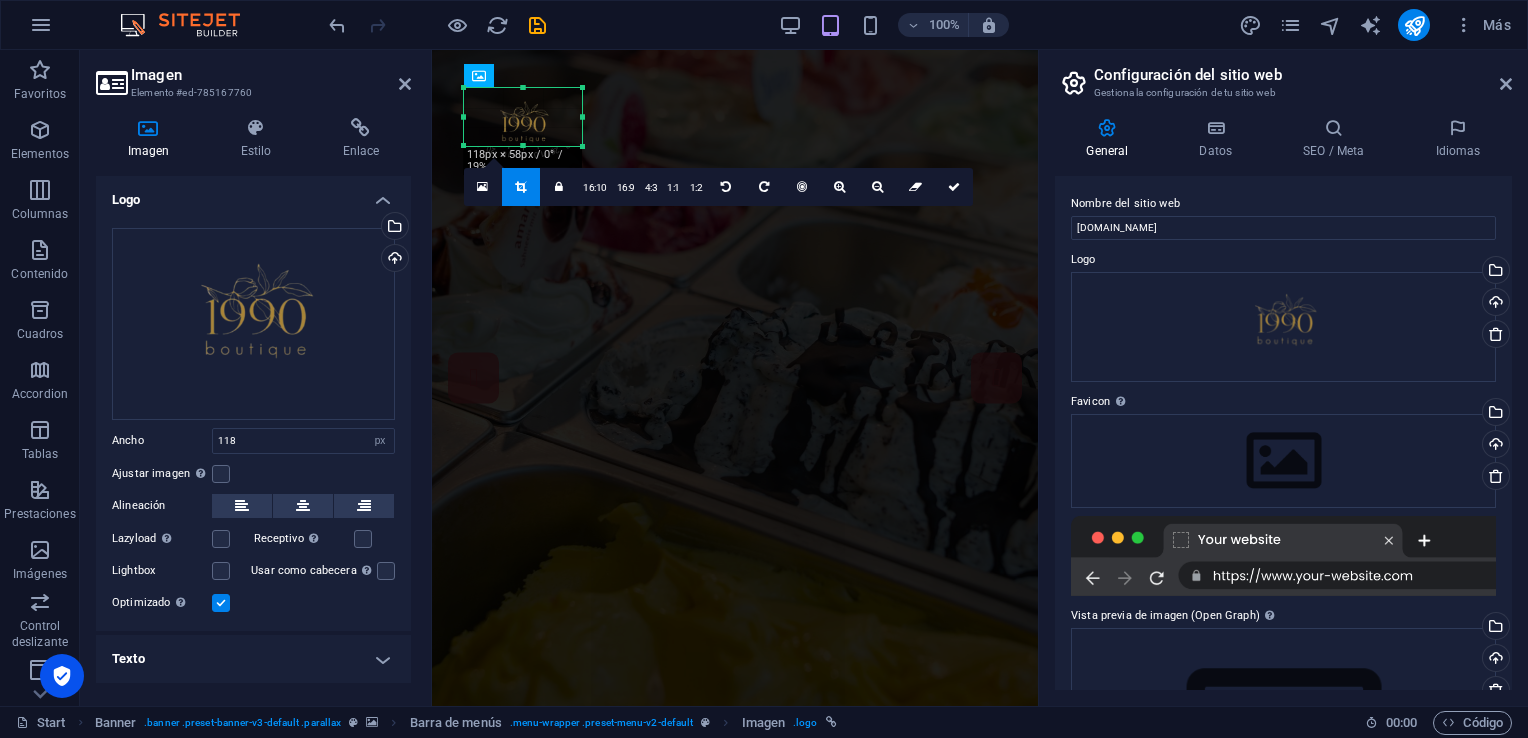 drag, startPoint x: 524, startPoint y: 167, endPoint x: 524, endPoint y: 146, distance: 21 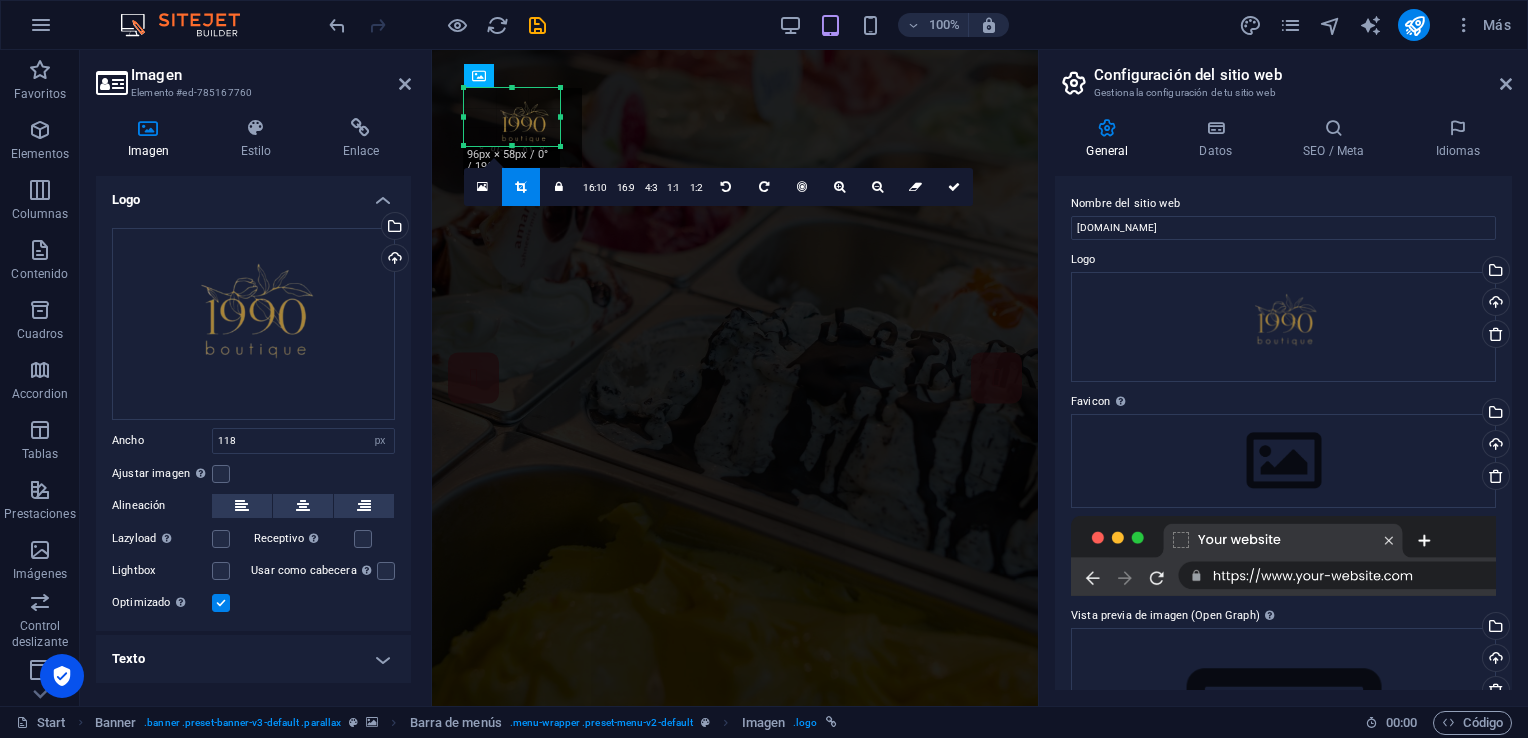 drag, startPoint x: 582, startPoint y: 118, endPoint x: 560, endPoint y: 118, distance: 22 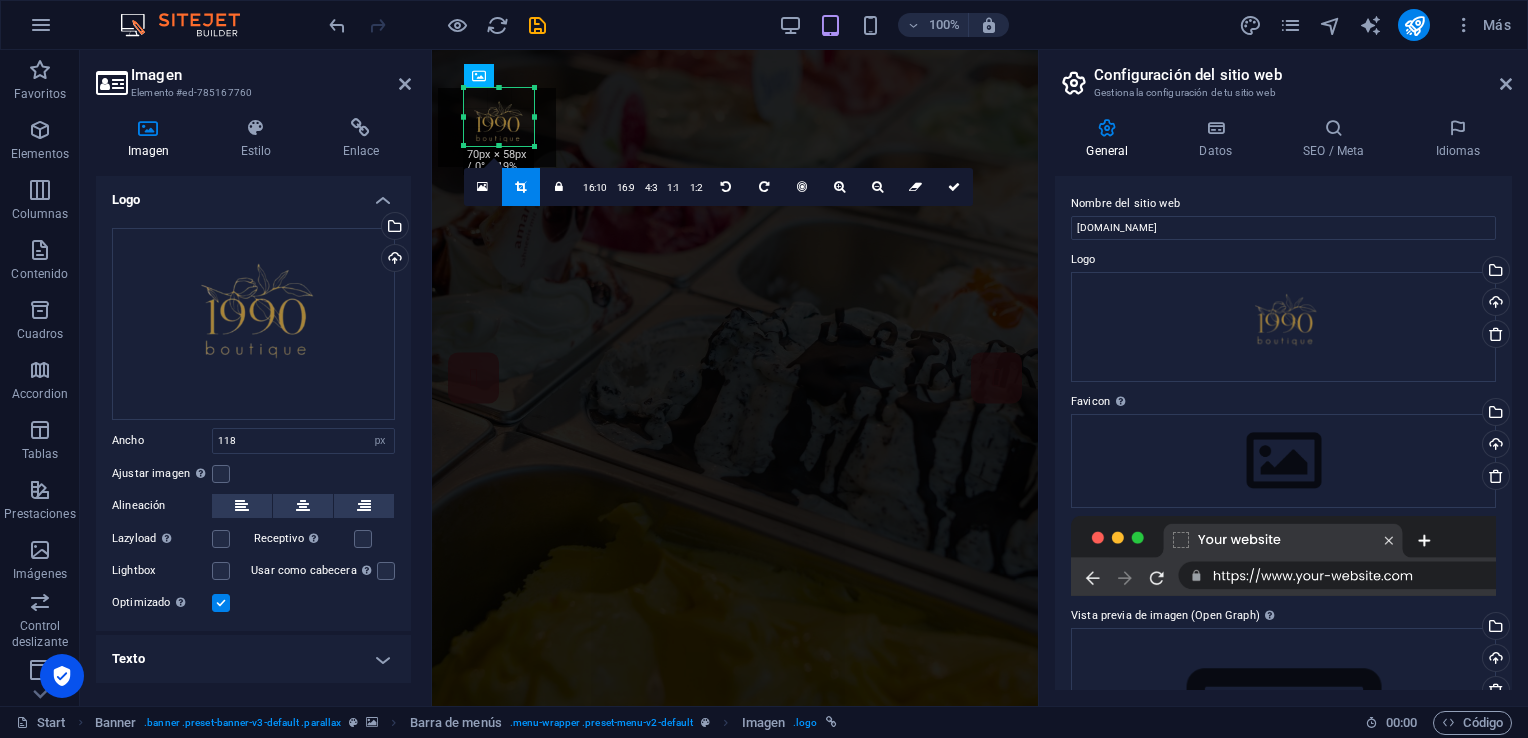 drag, startPoint x: 464, startPoint y: 118, endPoint x: 490, endPoint y: 122, distance: 26.305893 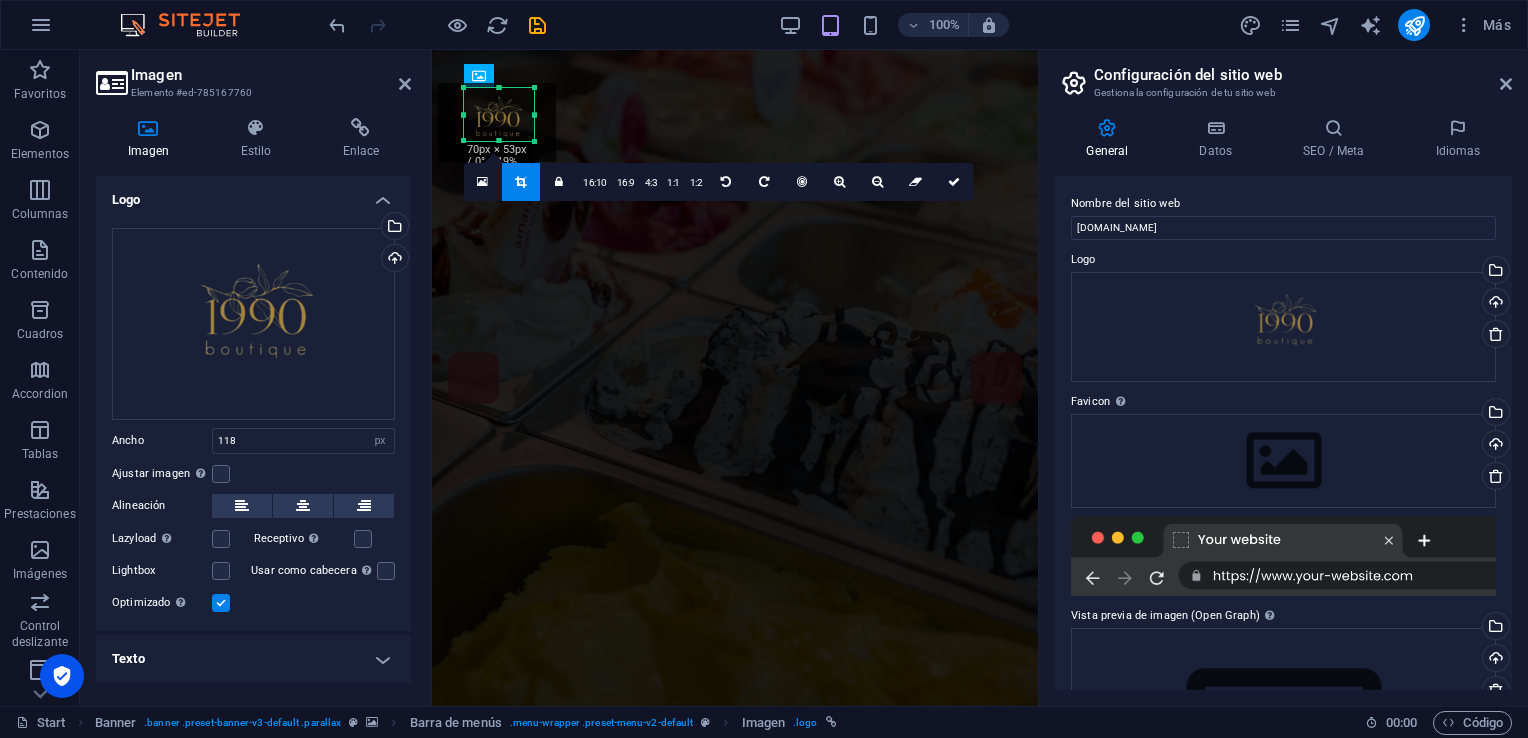 click on "180 170 160 150 140 130 120 110 100 90 80 70 60 50 40 30 20 10 0 -10 -20 -30 -40 -50 -60 -70 -80 -90 -100 -110 -120 -130 -140 -150 -160 -170 70px × 53px / 0° / 19% 16:10 16:9 4:3 1:1 1:2 0" at bounding box center (499, 114) 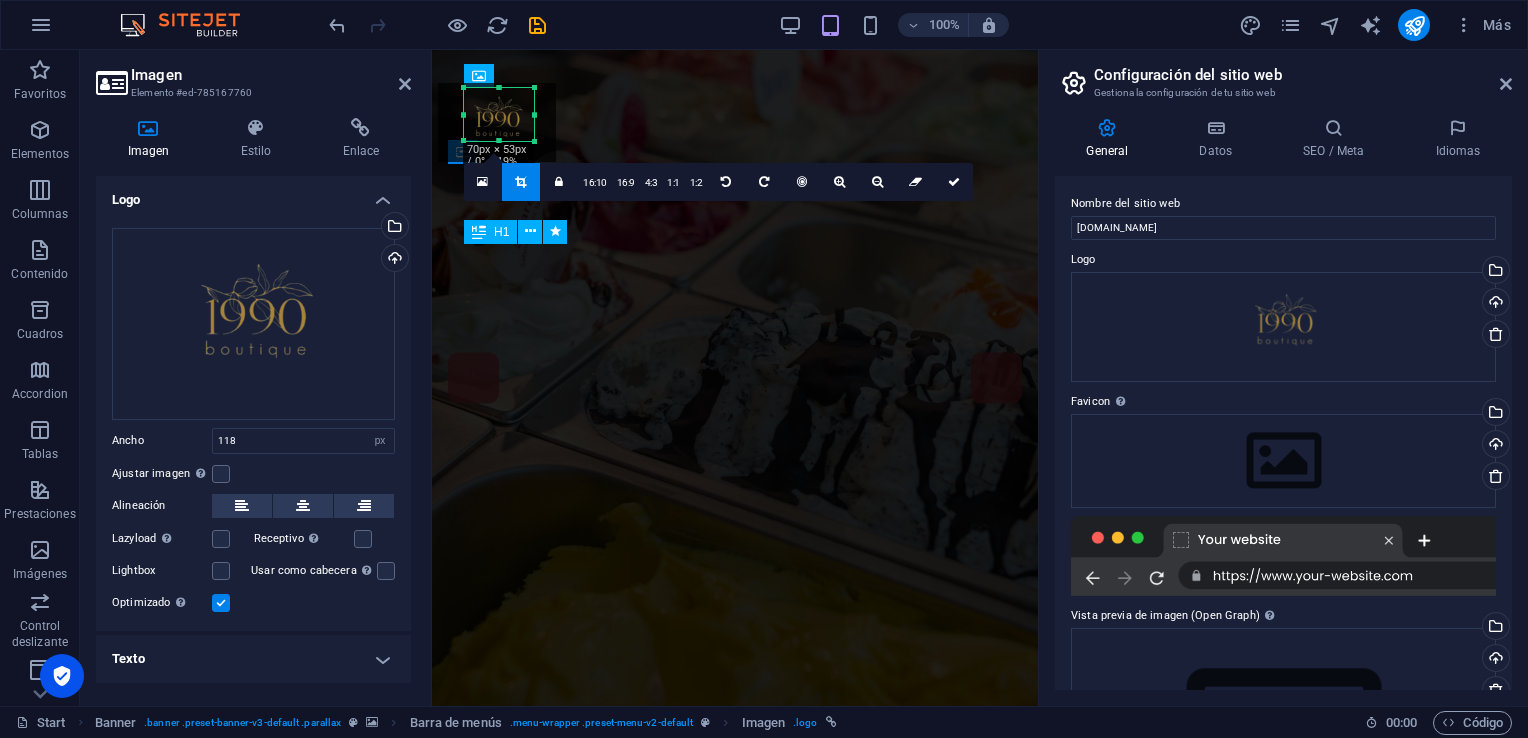 click on "1990 Boutique" at bounding box center (735, 953) 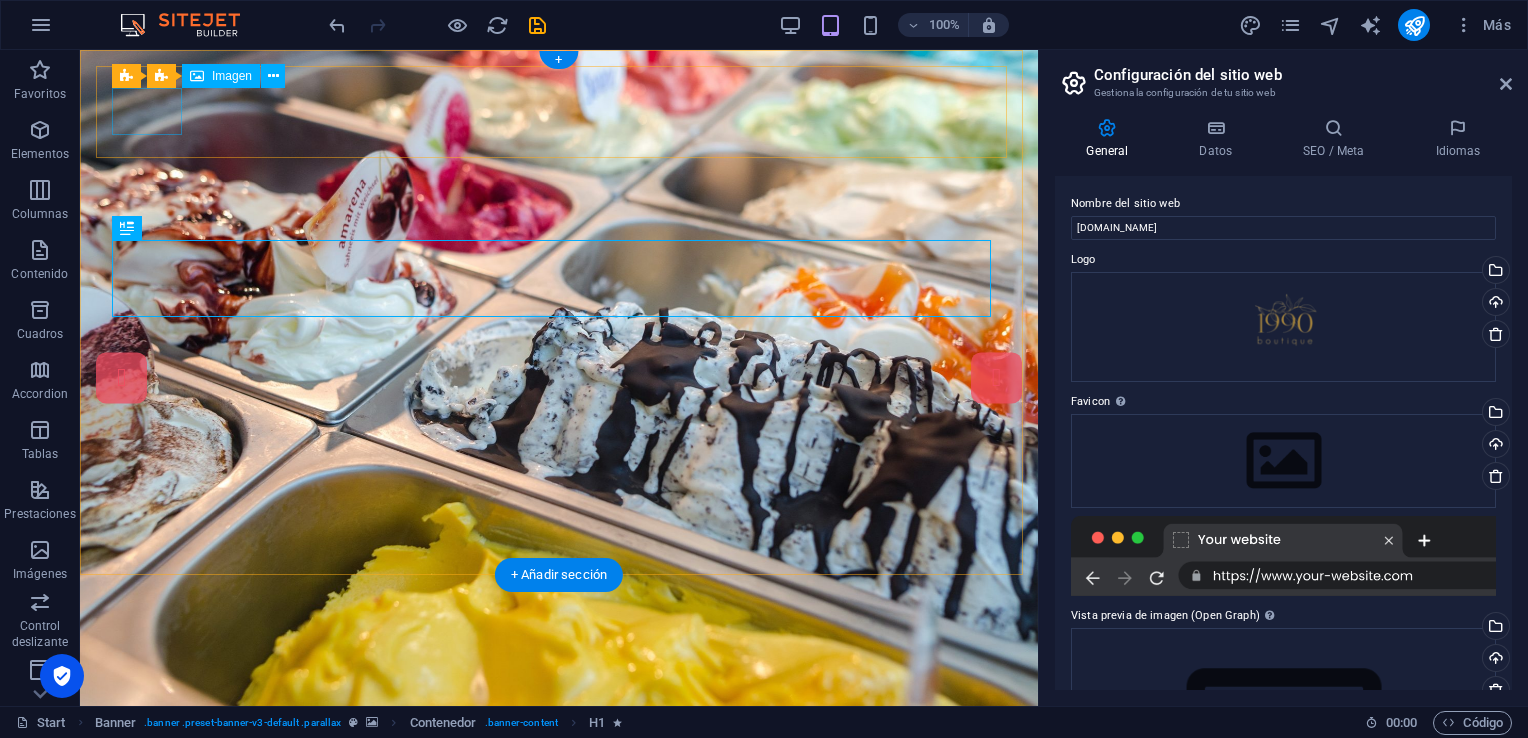 click at bounding box center (559, 738) 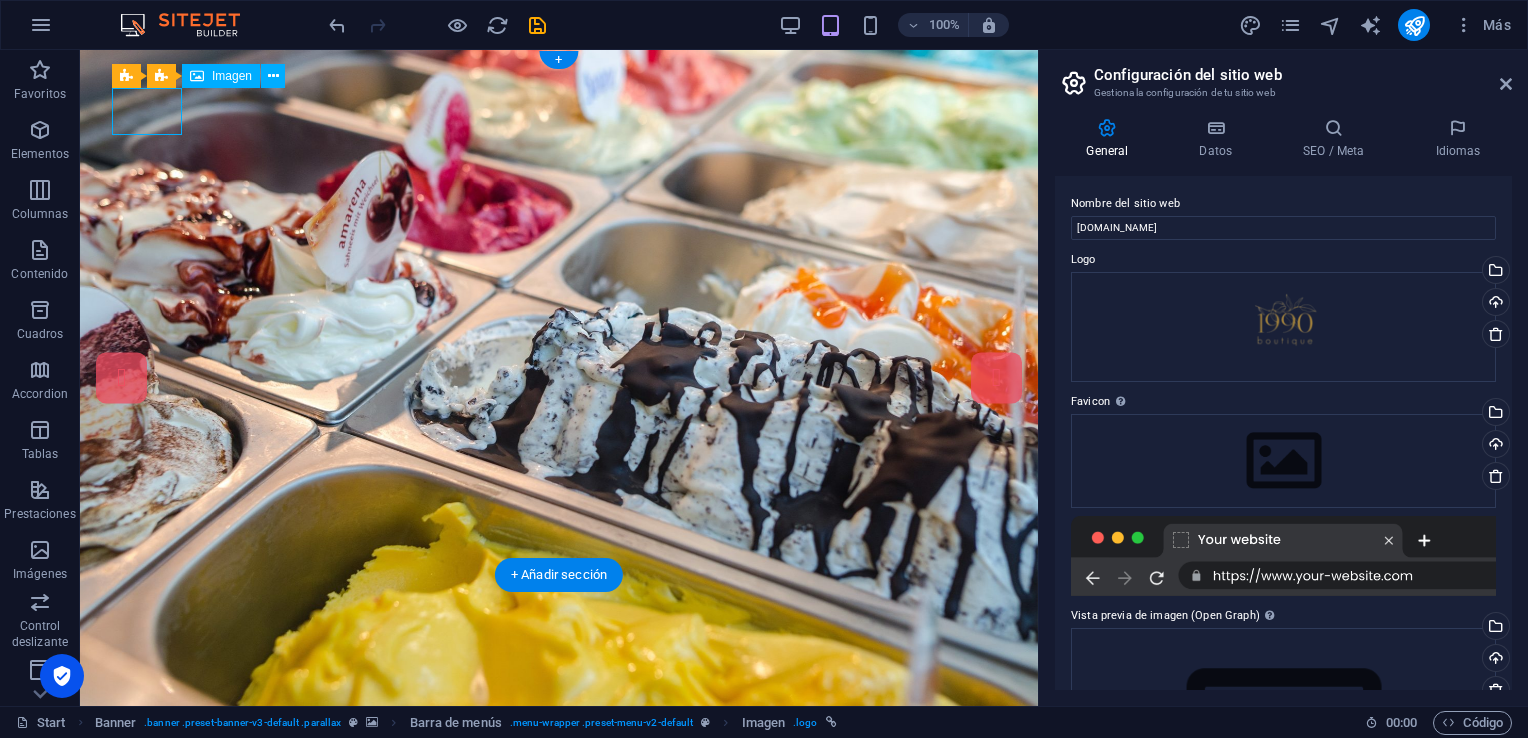 click at bounding box center [559, 738] 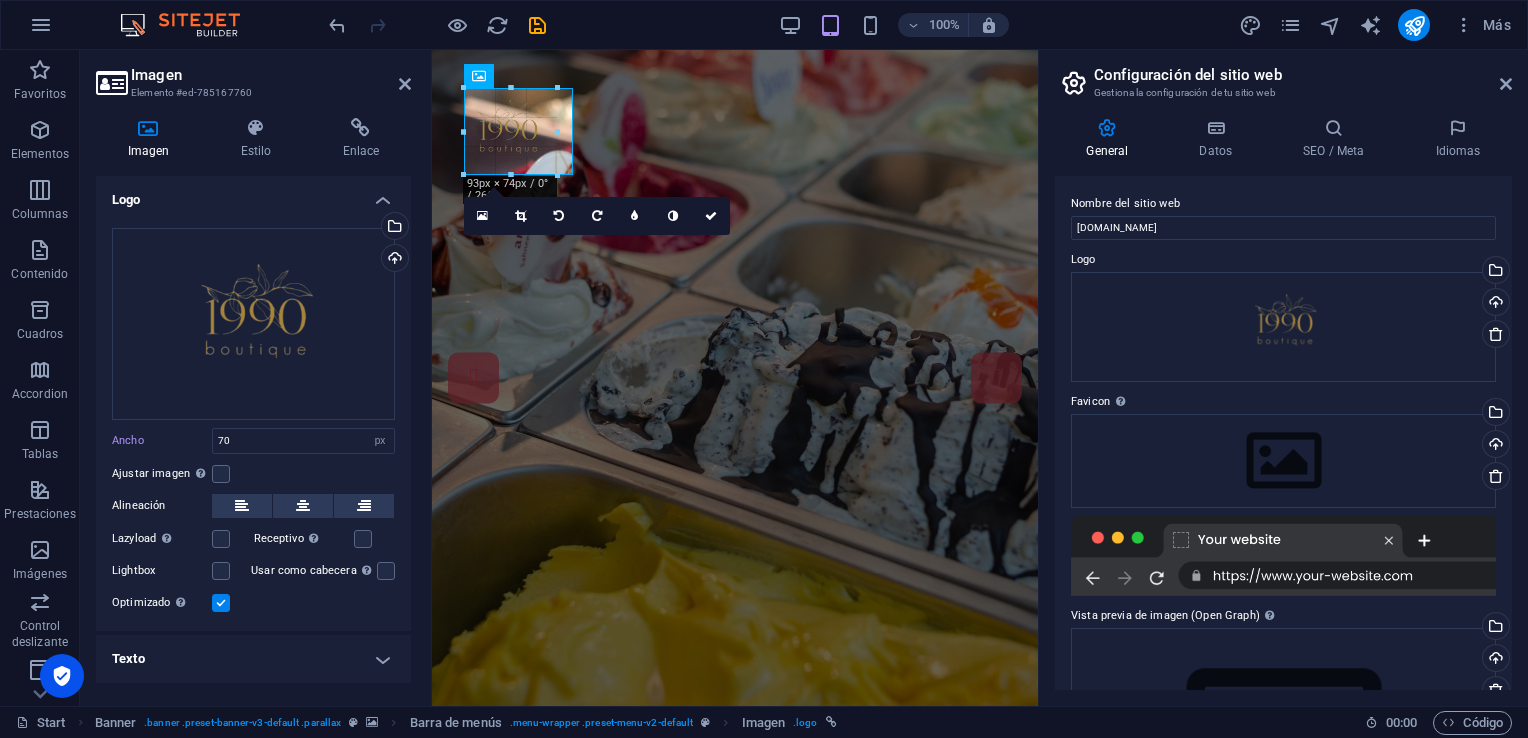 drag, startPoint x: 532, startPoint y: 142, endPoint x: 571, endPoint y: 162, distance: 43.829212 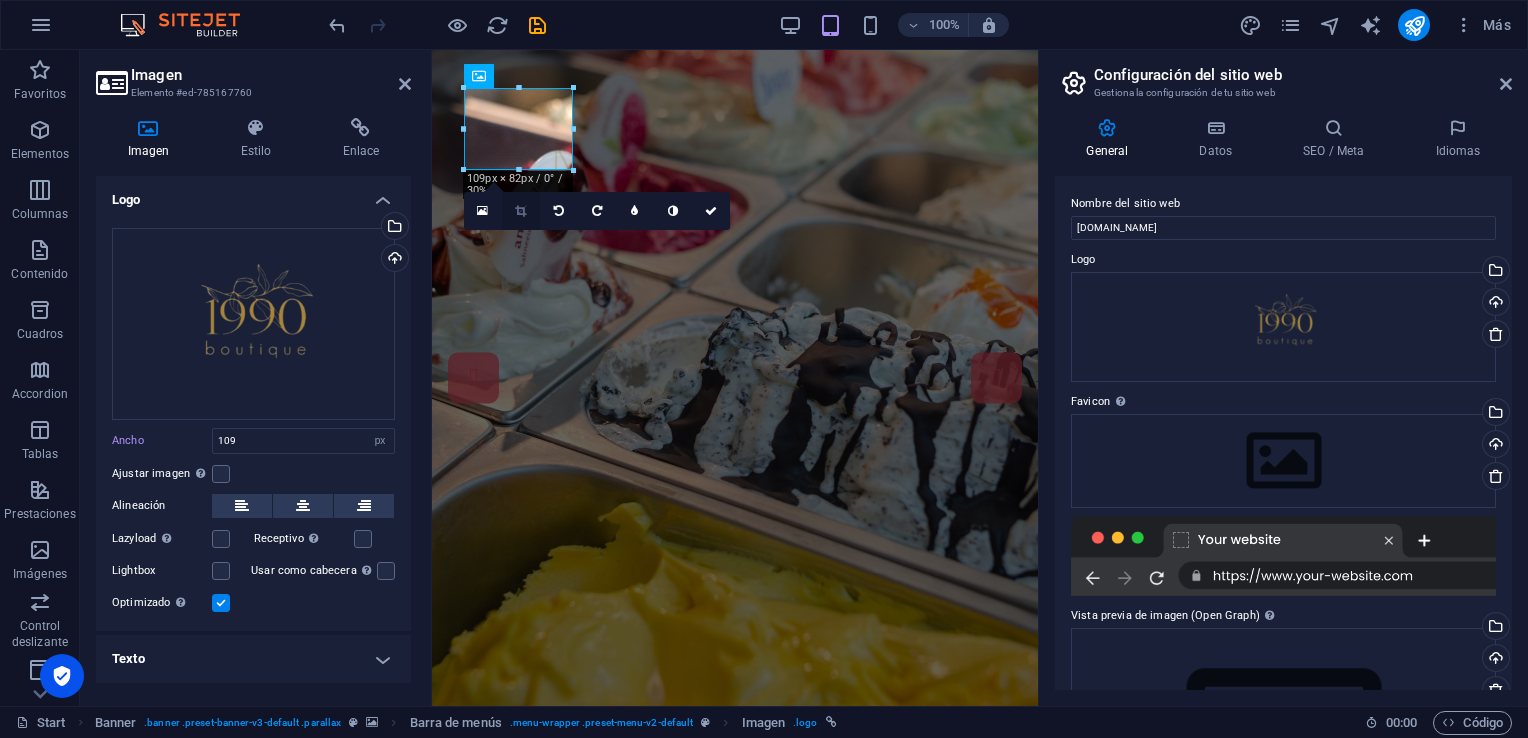 click at bounding box center (520, 211) 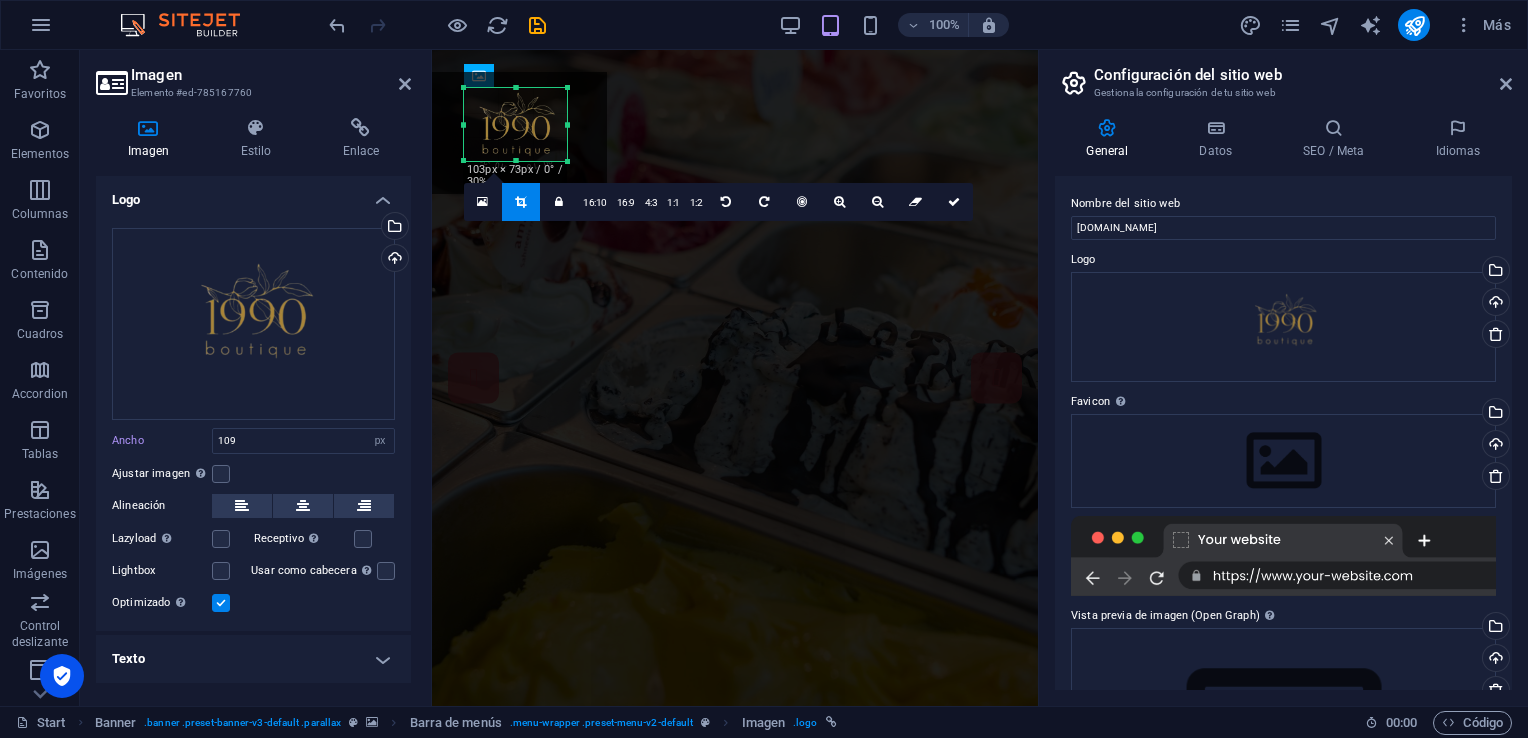 click on "180 170 160 150 140 130 120 110 100 90 80 70 60 50 40 30 20 10 0 -10 -20 -30 -40 -50 -60 -70 -80 -90 -100 -110 -120 -130 -140 -150 -160 -170 103px × 73px / 0° / 30% 16:10 16:9 4:3 1:1 1:2 0" at bounding box center [515, 124] 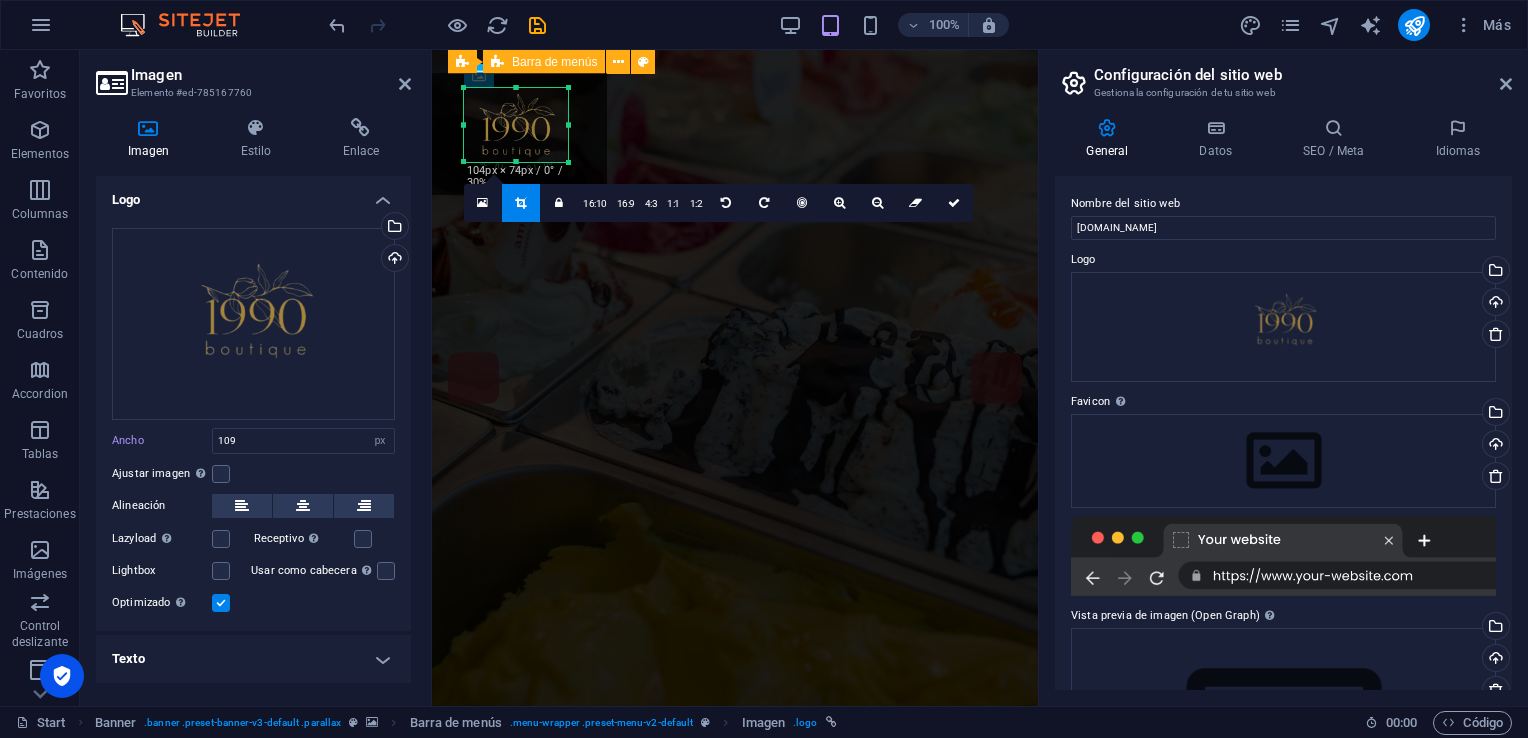 click on "Home About us Services Menu Facts Contact" at bounding box center [735, 778] 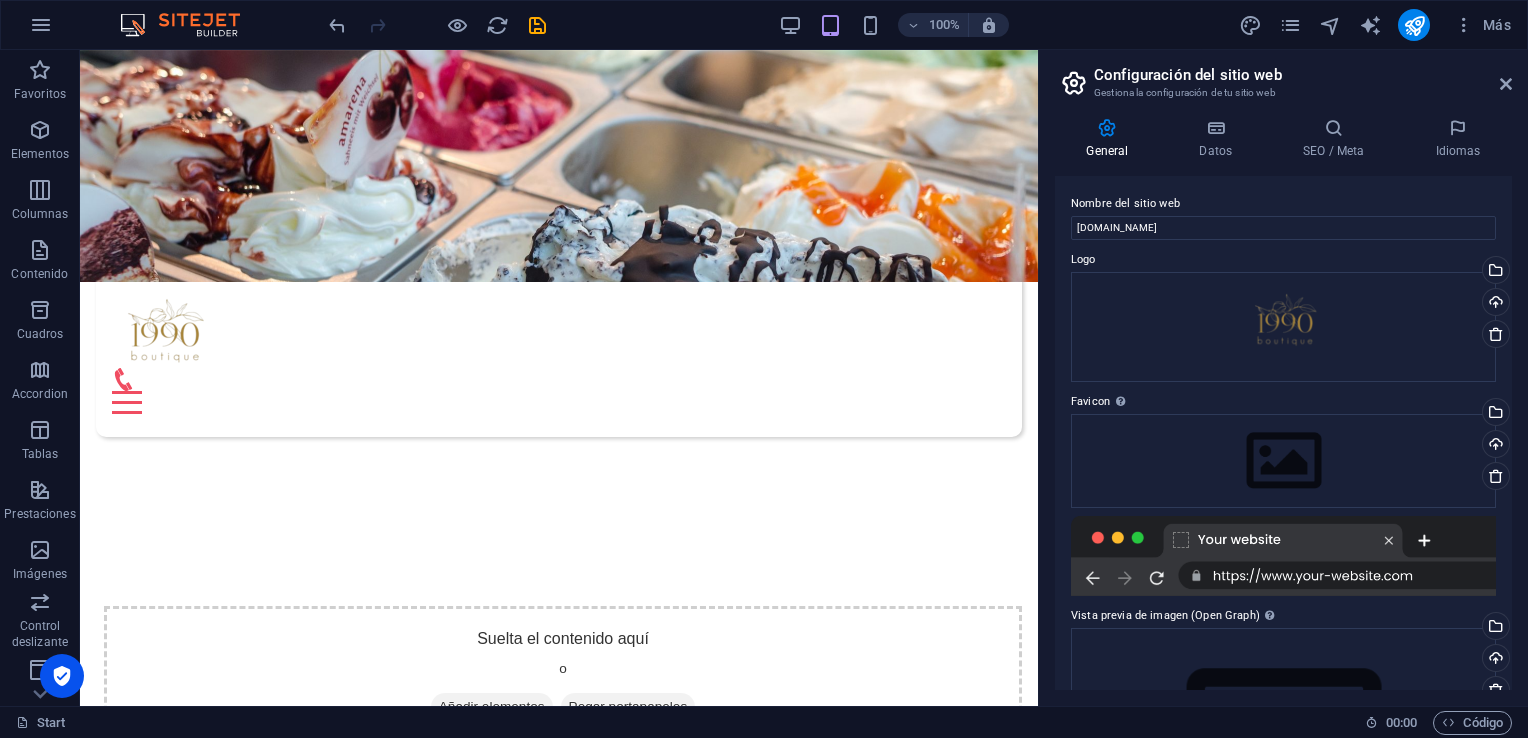 scroll, scrollTop: 409, scrollLeft: 0, axis: vertical 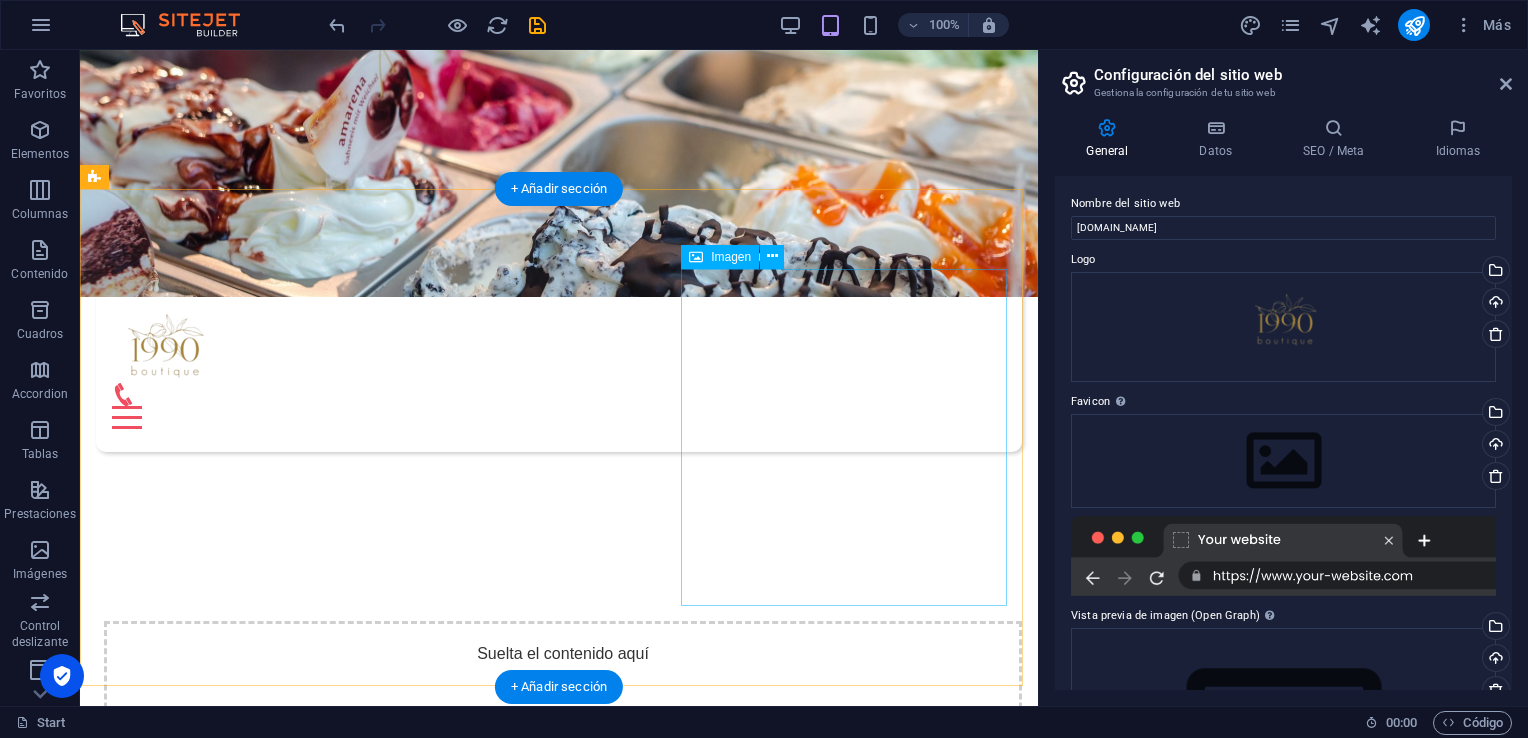 click at bounding box center [244, 1392] 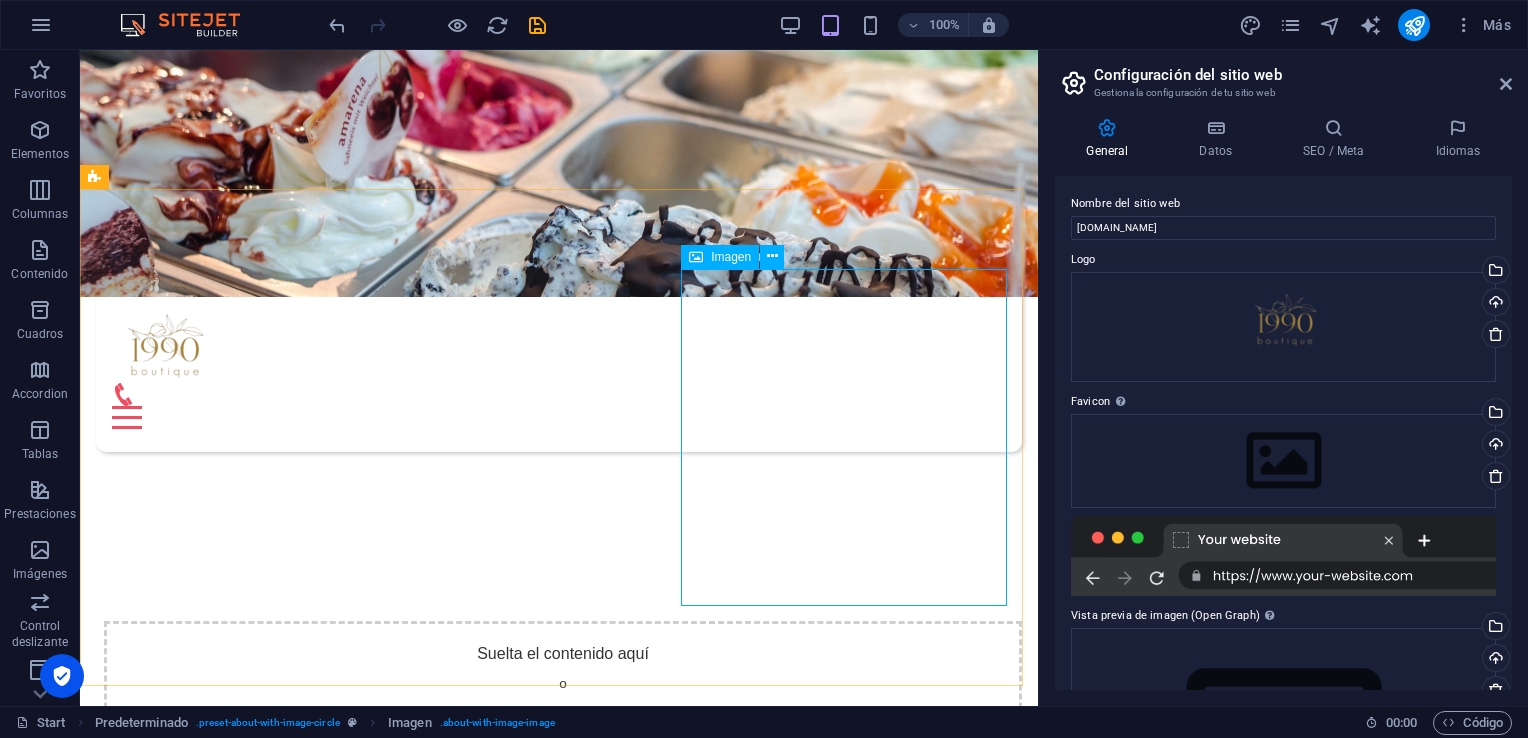 click on "Imagen" at bounding box center (731, 257) 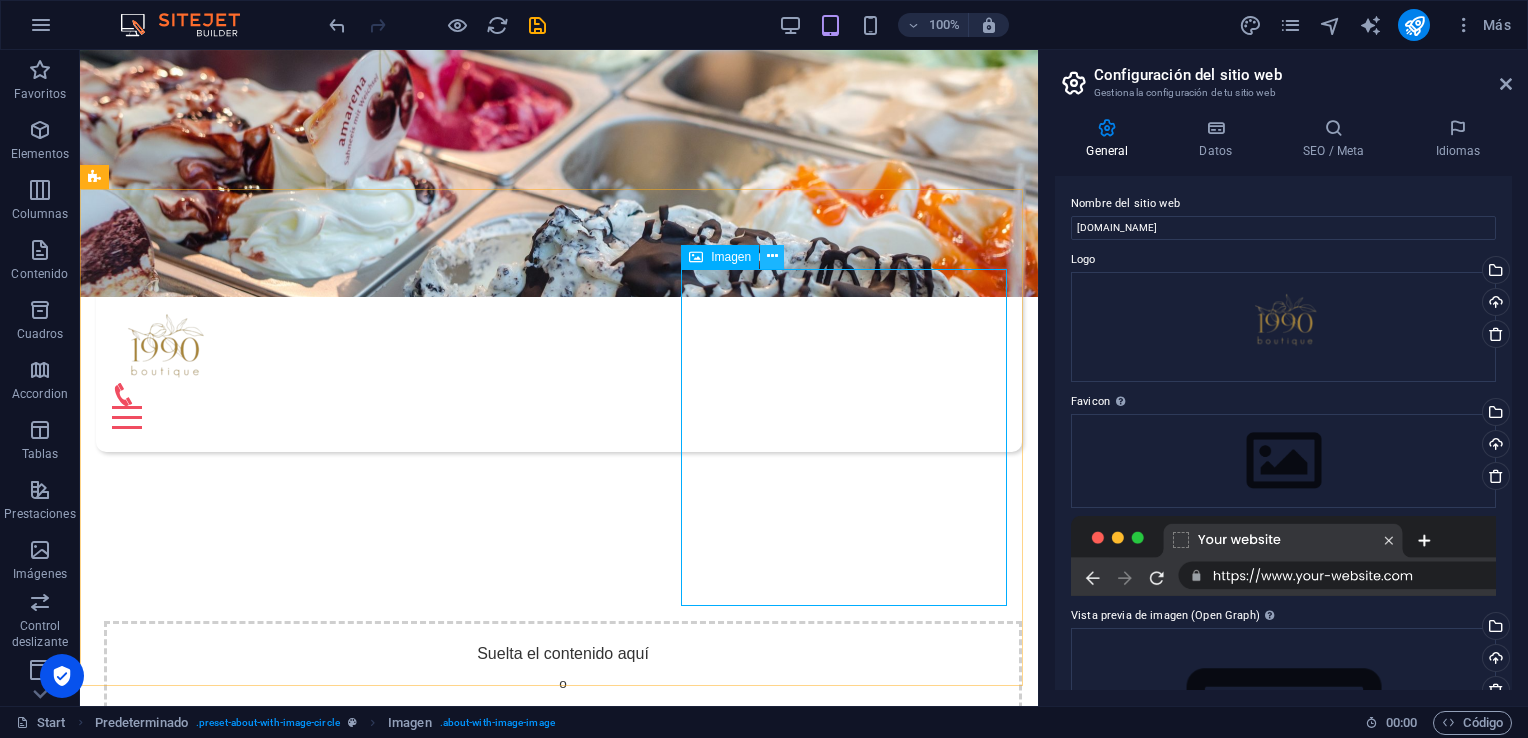 click at bounding box center (772, 256) 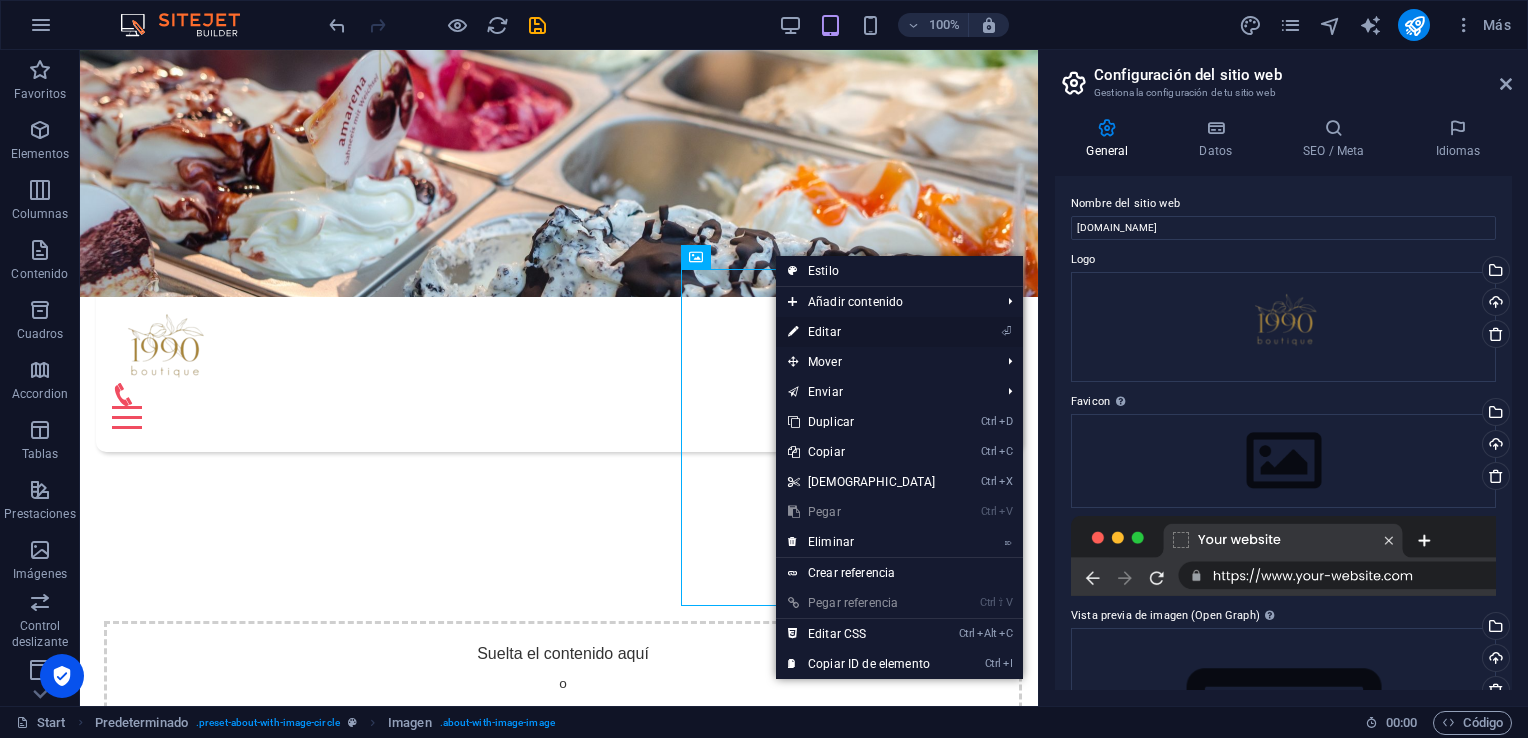 click on "⏎  Editar" at bounding box center (862, 332) 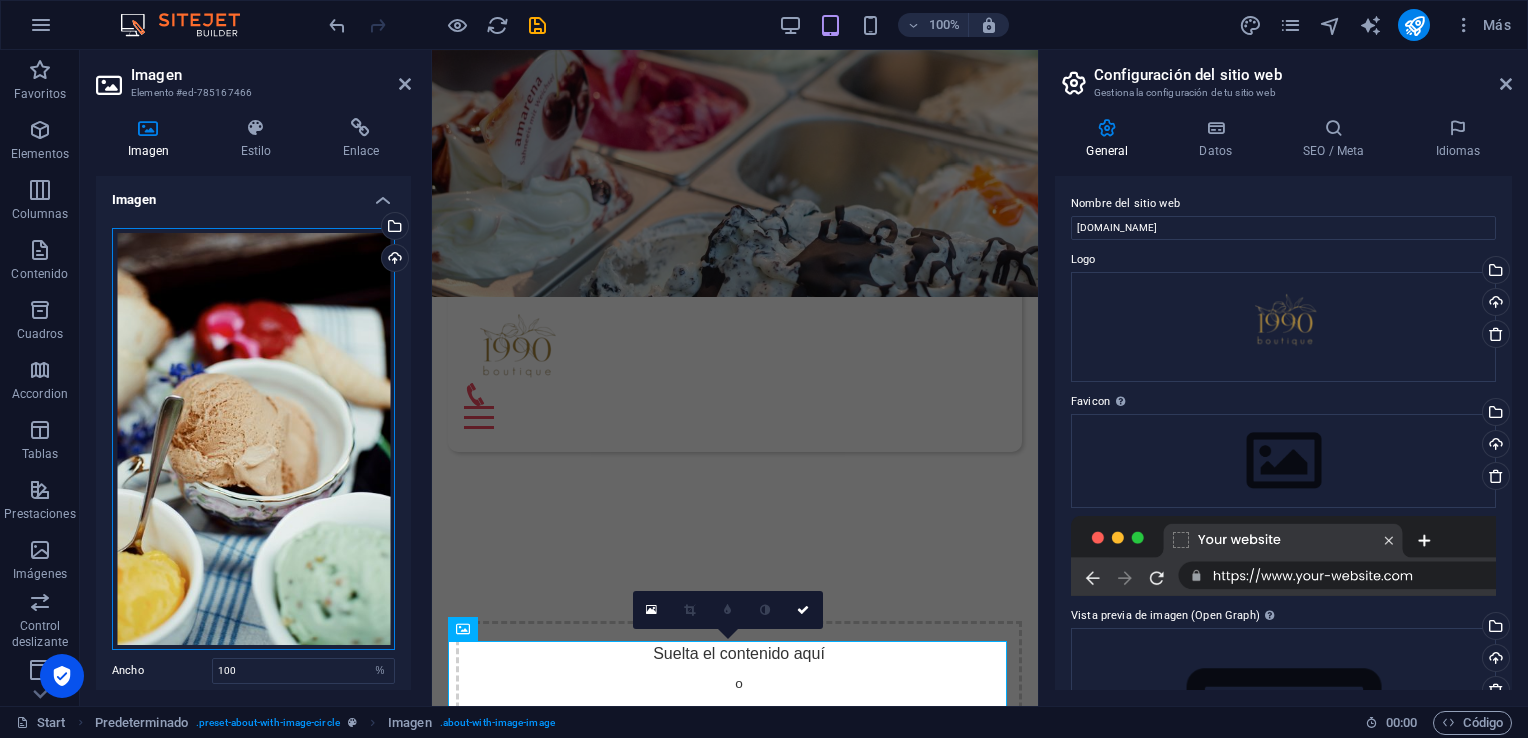 click on "Arrastra archivos aquí, haz clic para escoger archivos o  selecciona archivos de Archivos o de nuestra galería gratuita de fotos y vídeos" at bounding box center (253, 439) 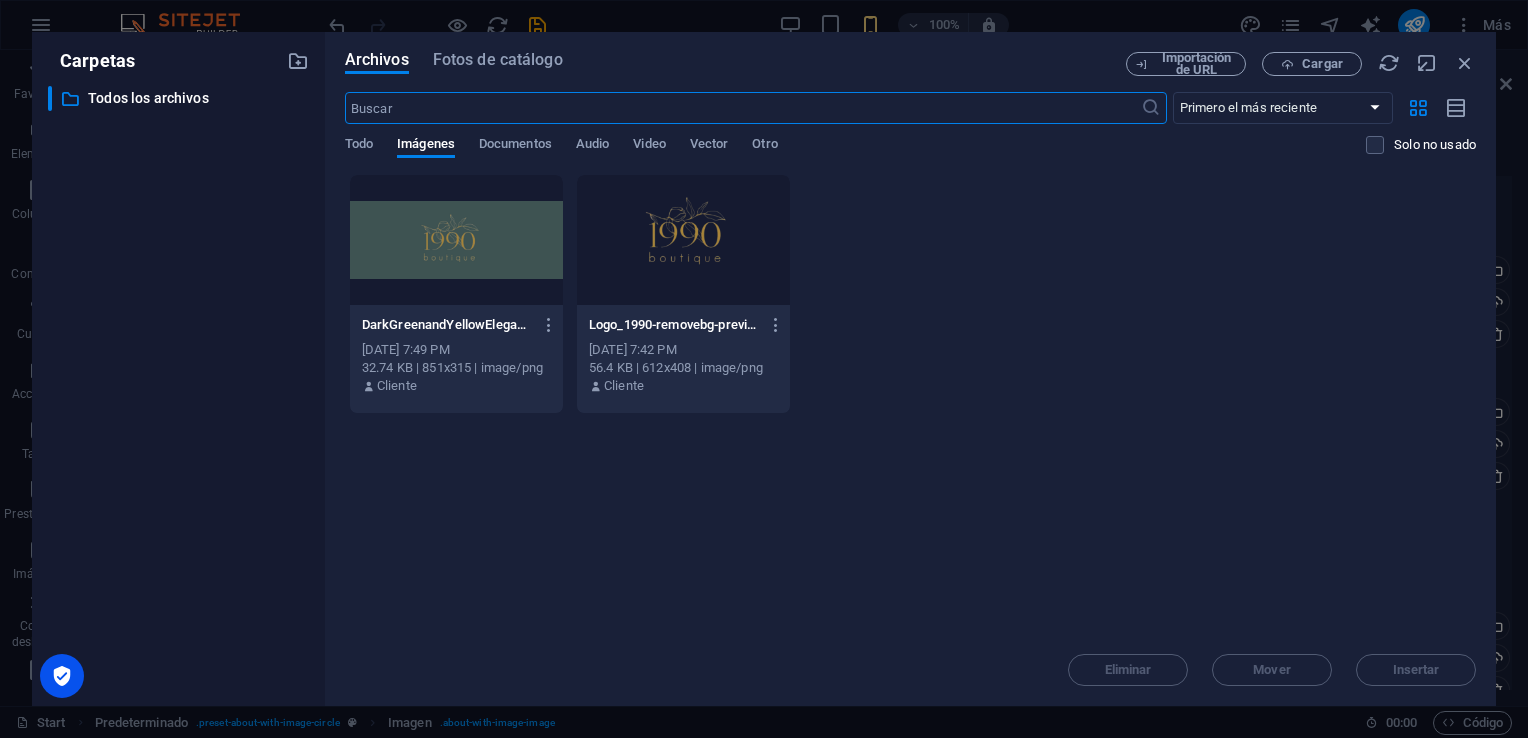 scroll, scrollTop: 2140, scrollLeft: 0, axis: vertical 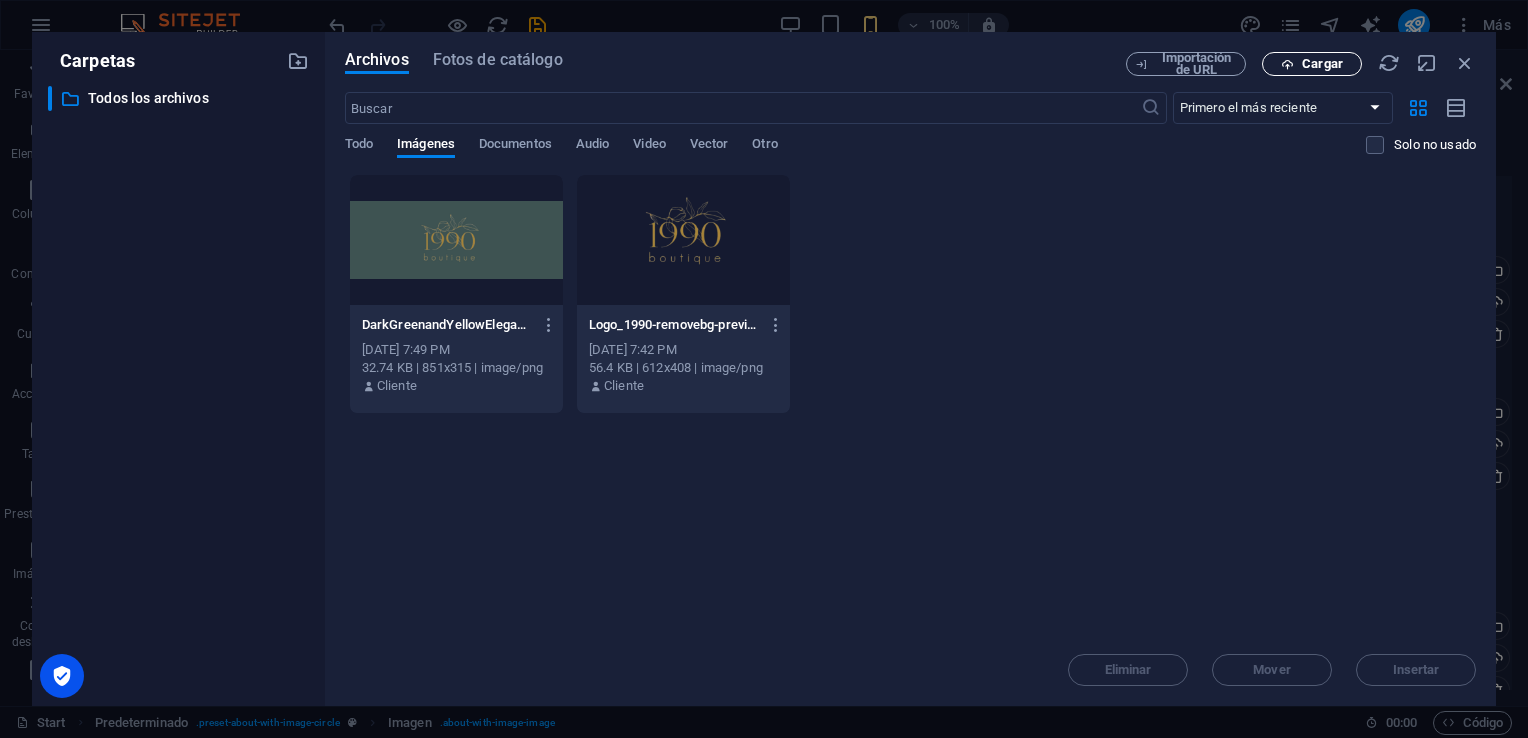 click on "Cargar" at bounding box center (1322, 64) 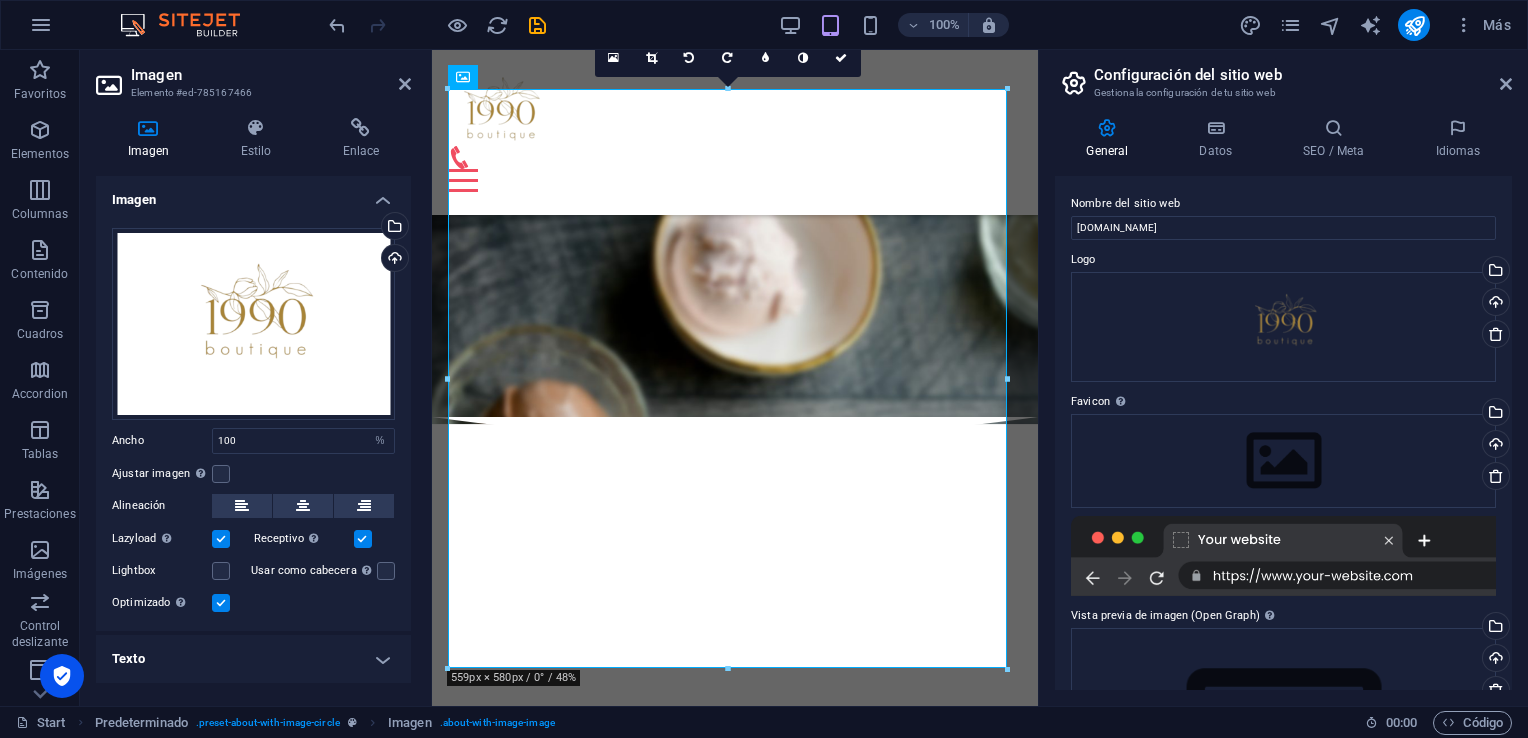 scroll, scrollTop: 946, scrollLeft: 0, axis: vertical 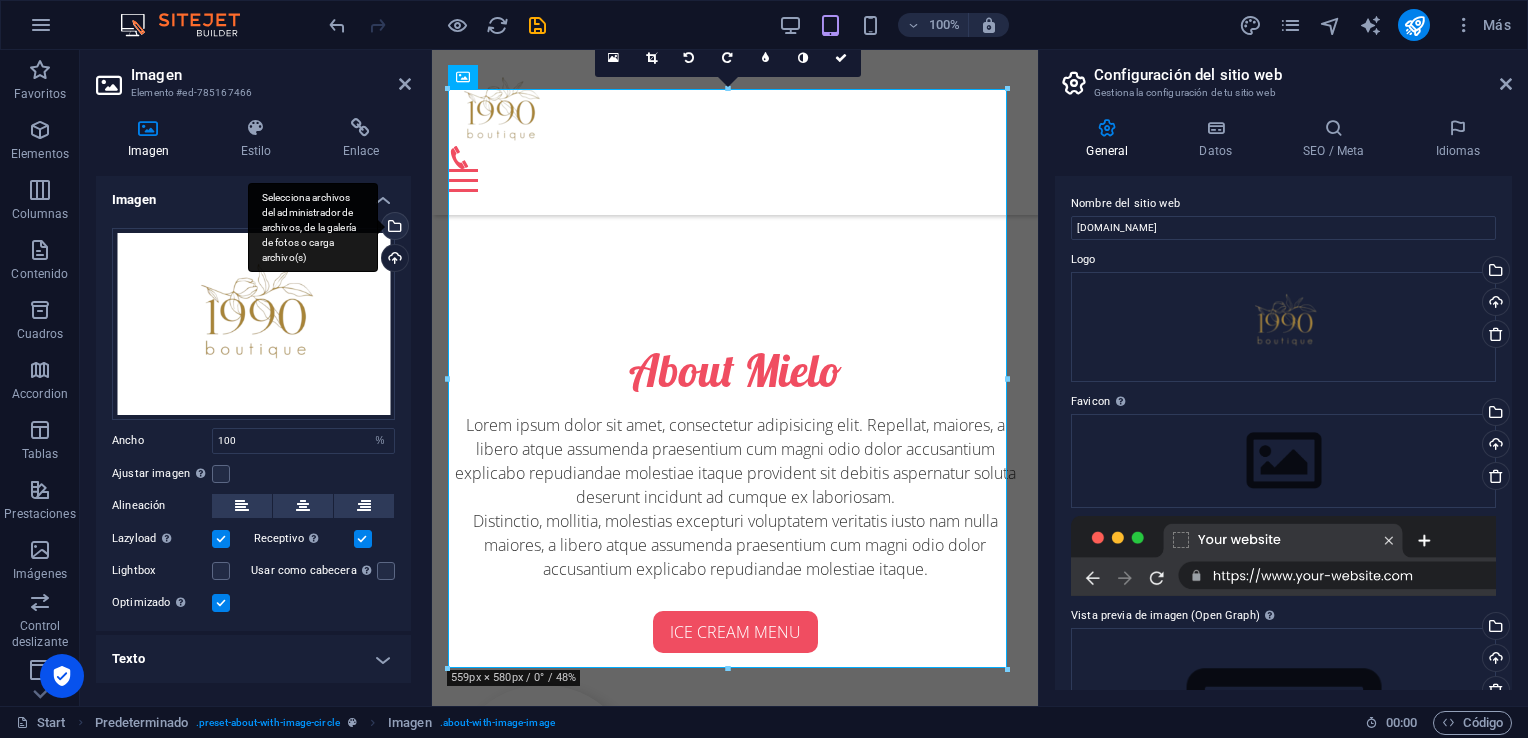 click on "Selecciona archivos del administrador de archivos, de la galería de fotos o carga archivo(s)" at bounding box center [393, 228] 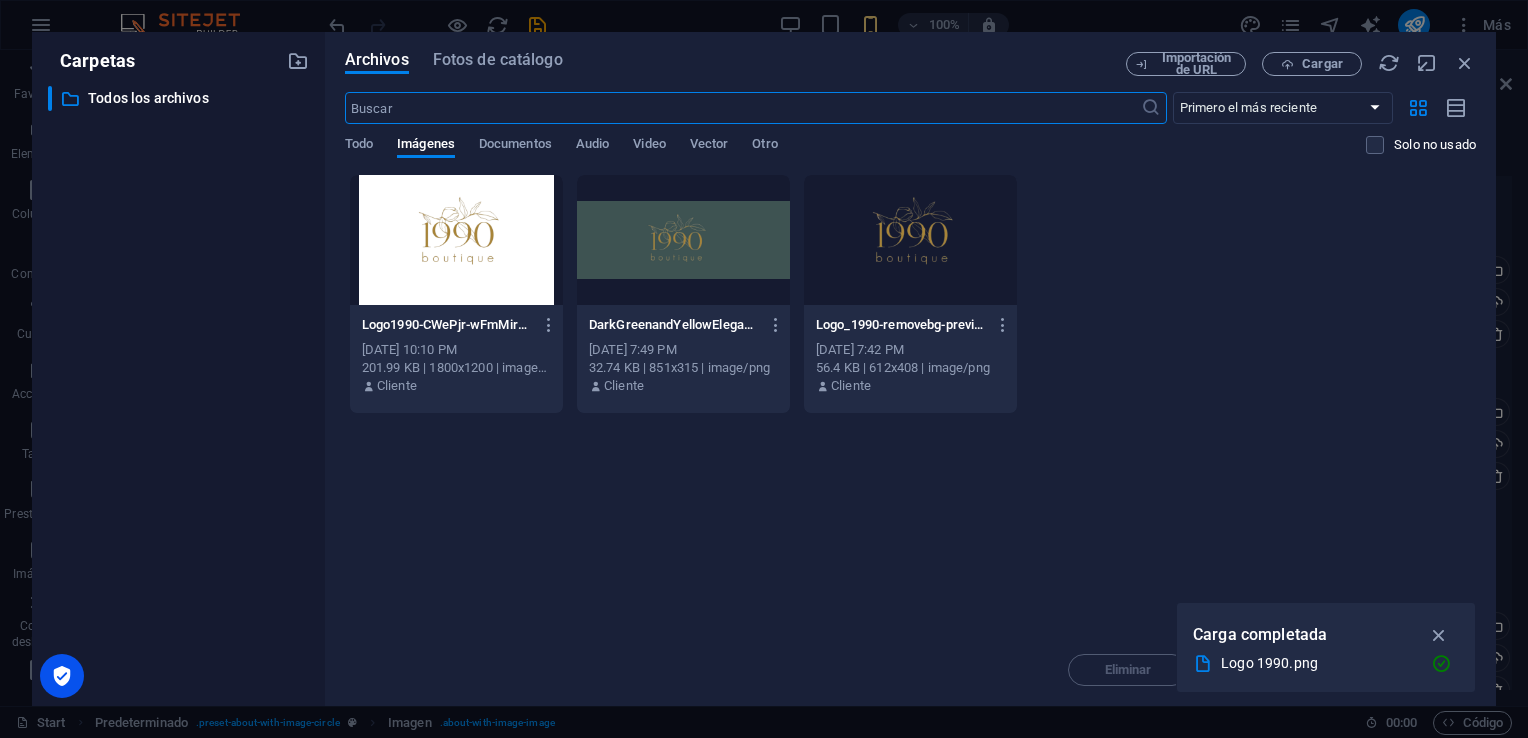 scroll, scrollTop: 2139, scrollLeft: 0, axis: vertical 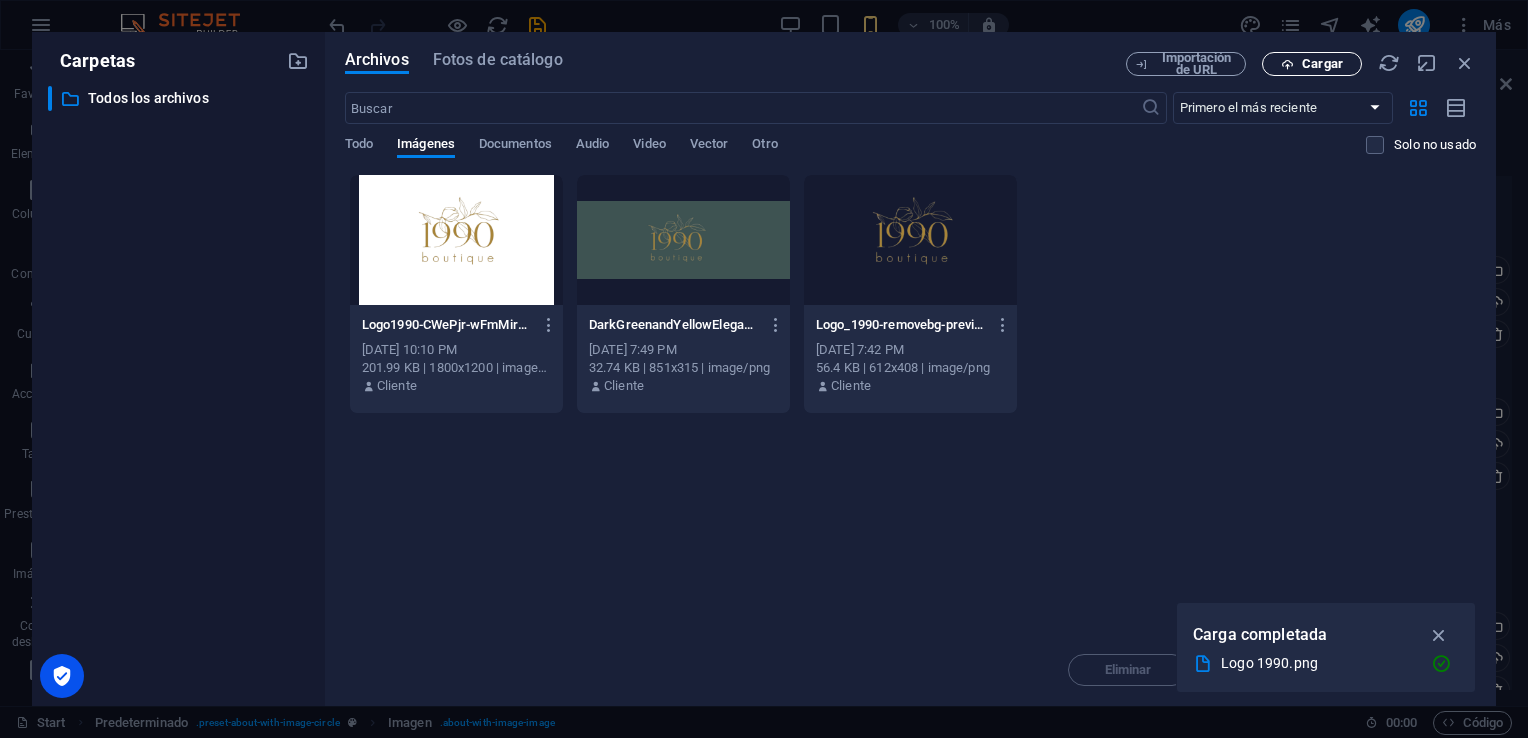 click on "Cargar" at bounding box center (1322, 64) 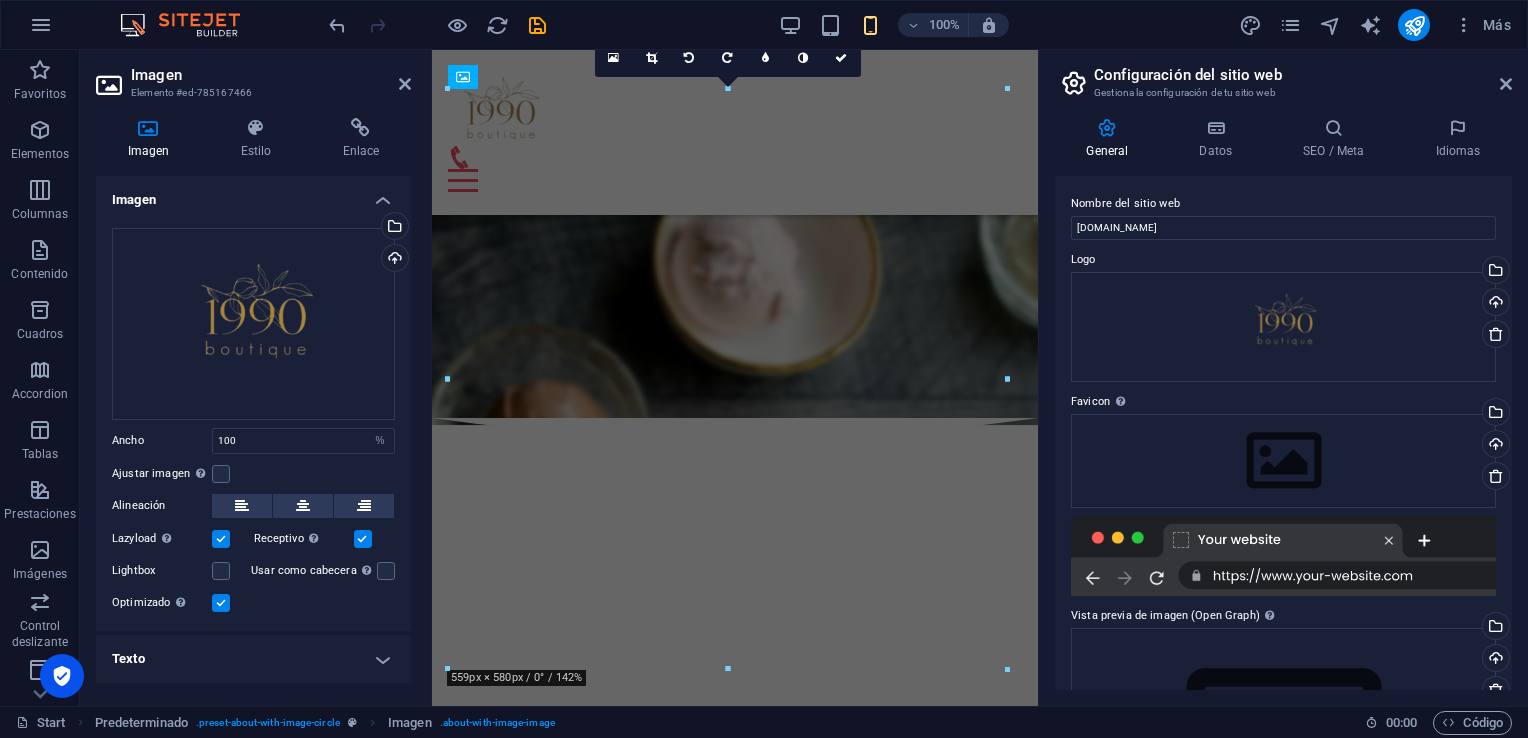 scroll, scrollTop: 946, scrollLeft: 0, axis: vertical 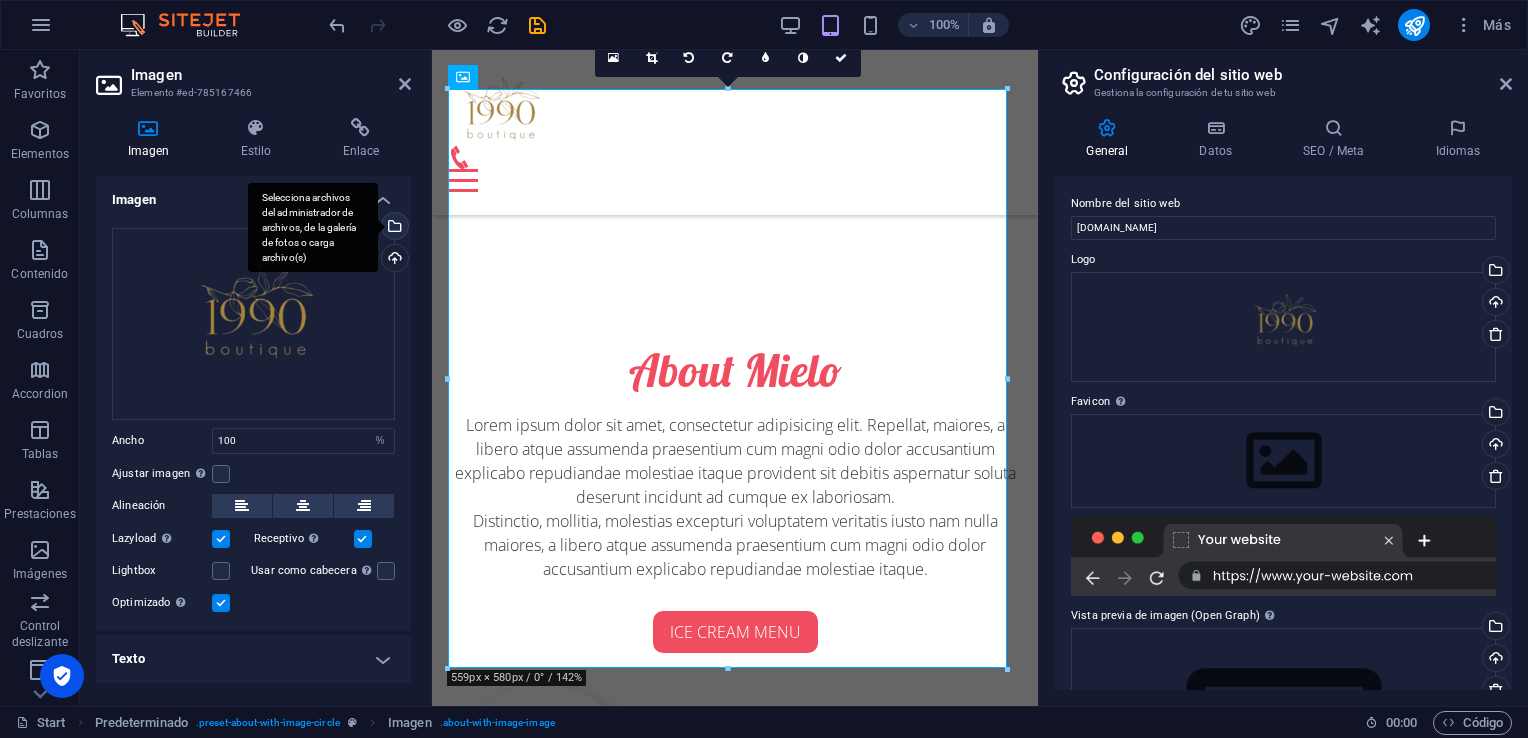 click on "Selecciona archivos del administrador de archivos, de la galería de fotos o carga archivo(s)" at bounding box center (393, 228) 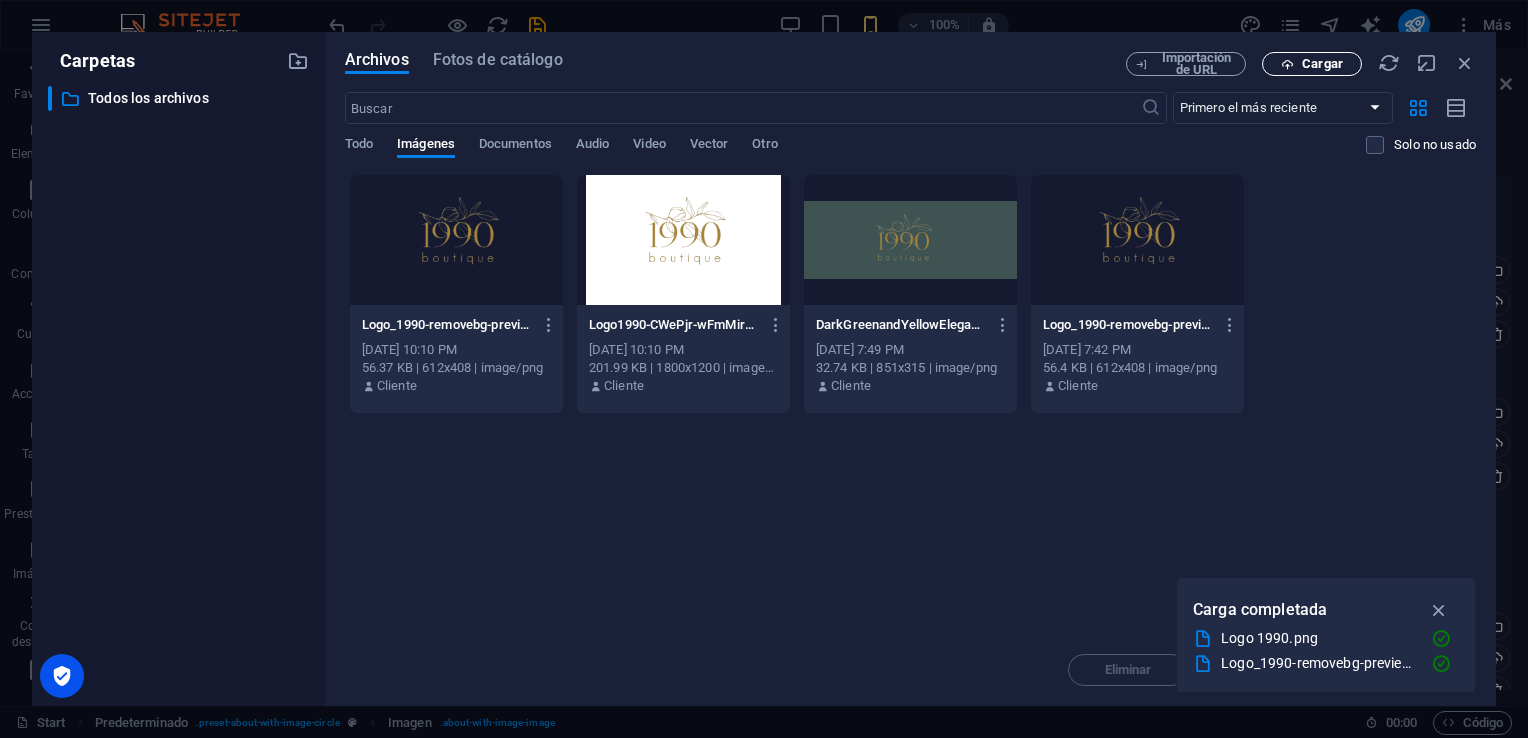click on "Cargar" at bounding box center (1312, 64) 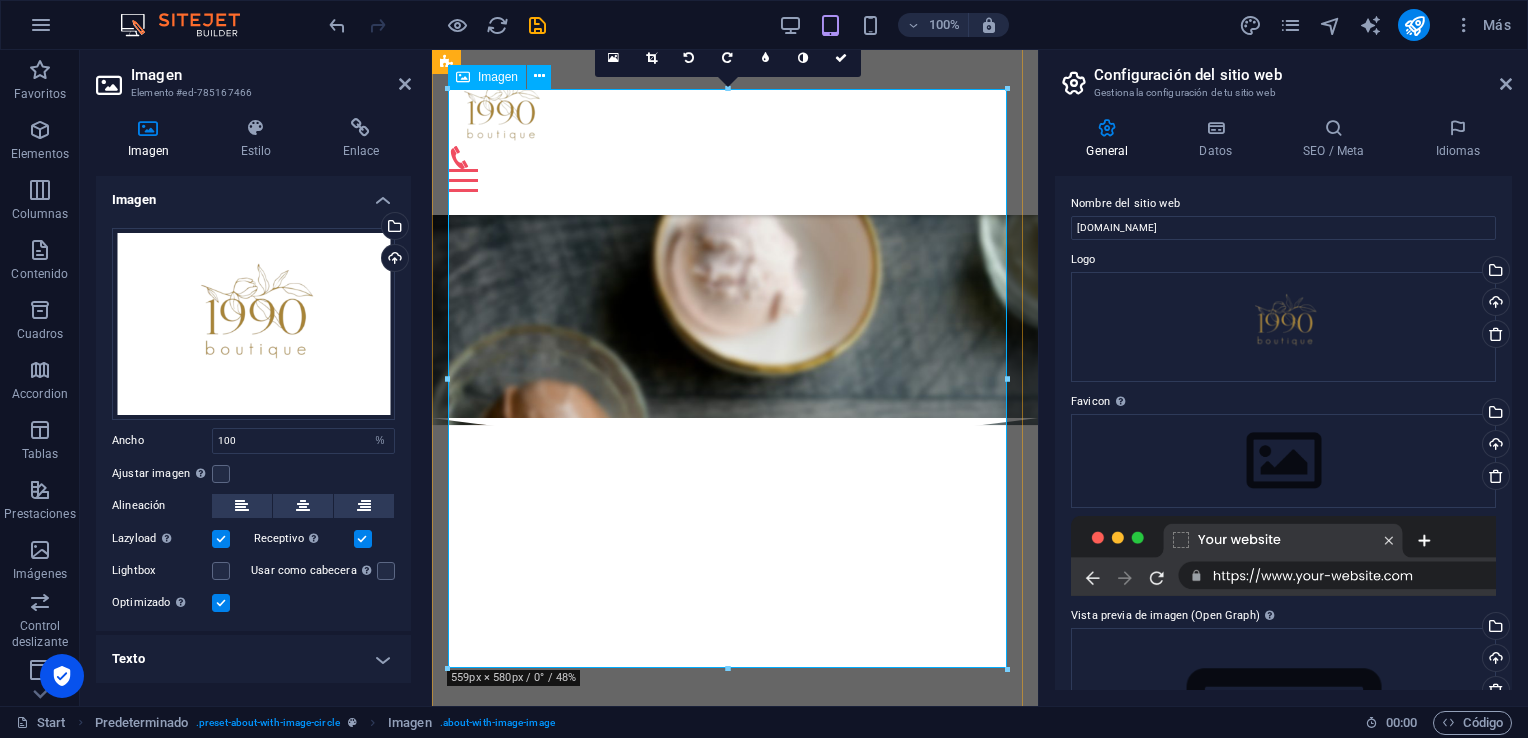 scroll, scrollTop: 946, scrollLeft: 0, axis: vertical 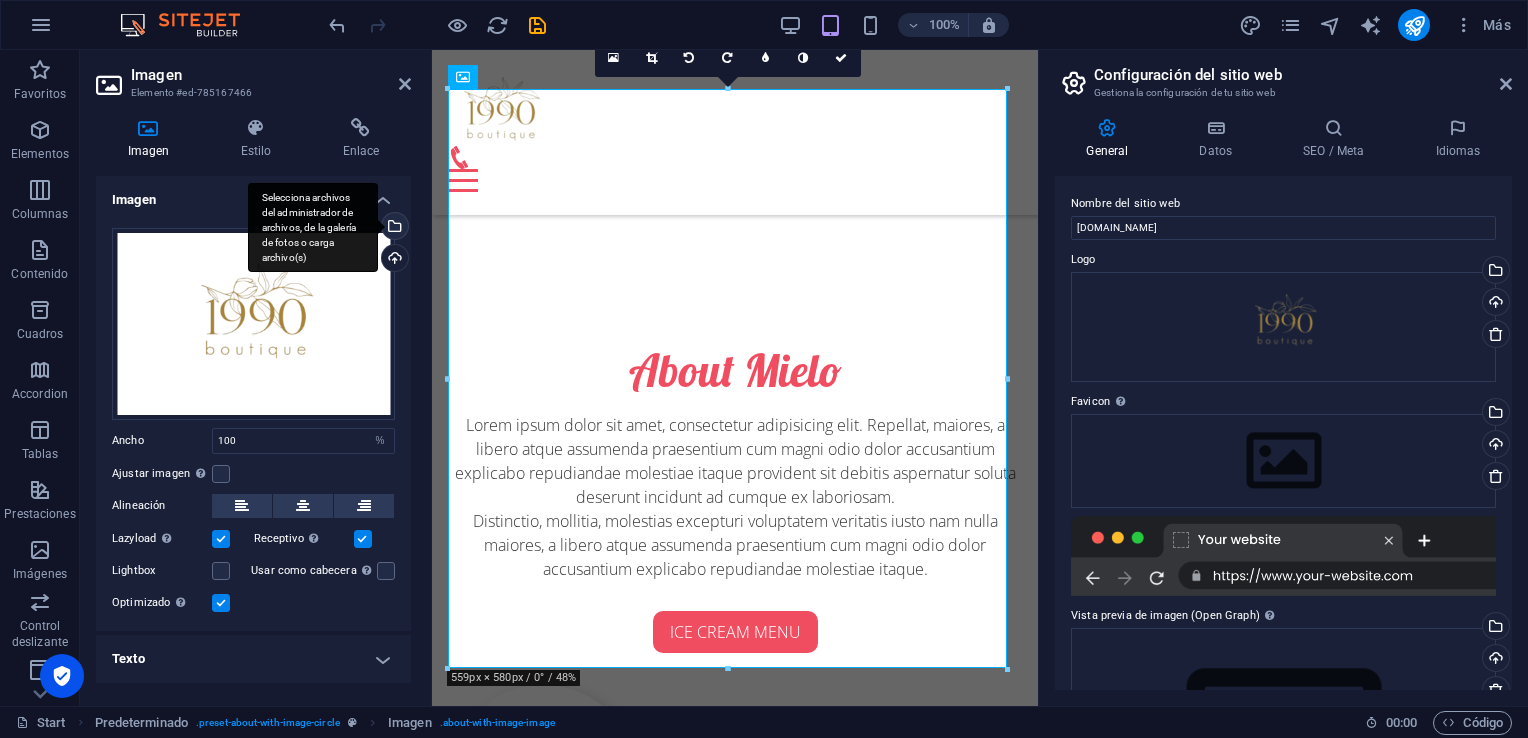 click on "Selecciona archivos del administrador de archivos, de la galería de fotos o carga archivo(s)" at bounding box center [393, 228] 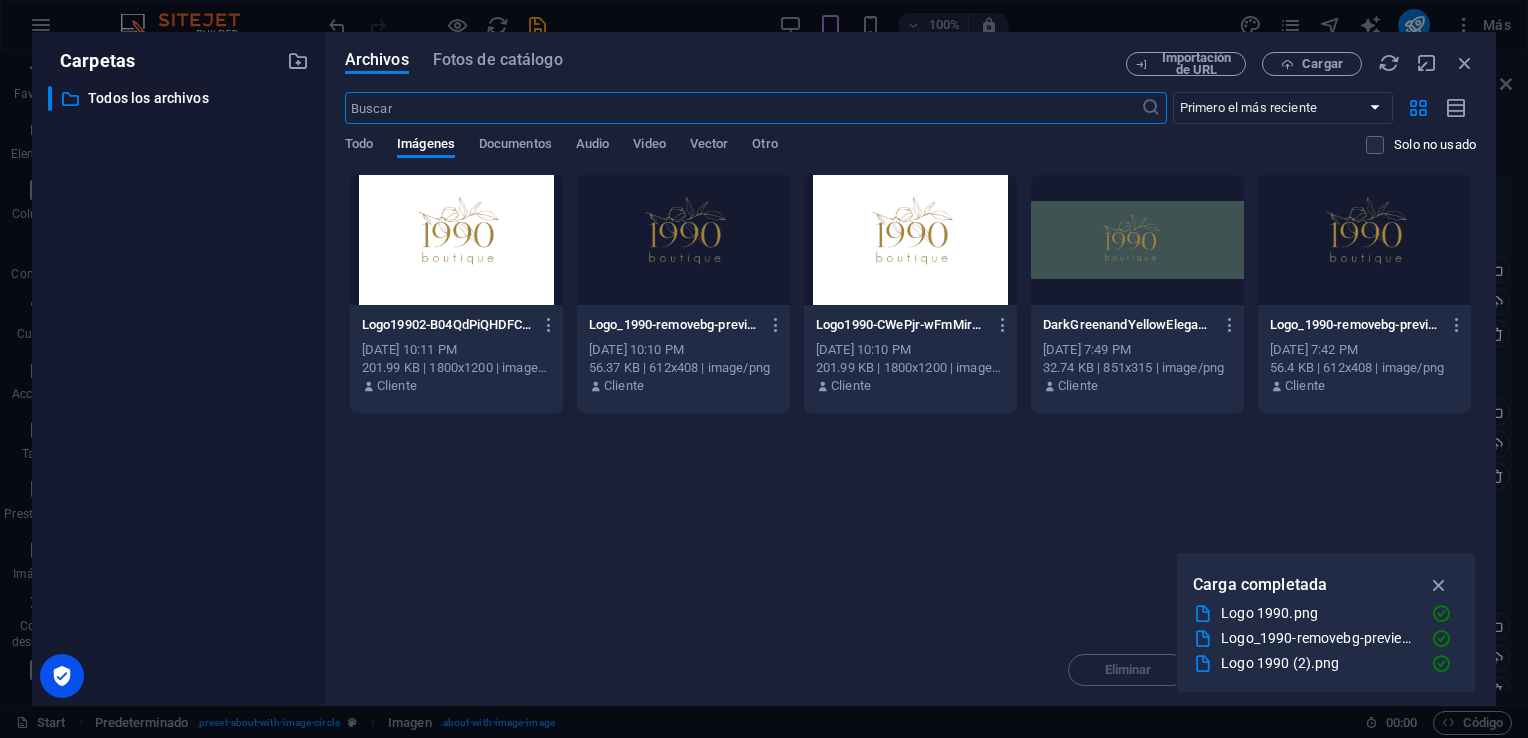 scroll, scrollTop: 2139, scrollLeft: 0, axis: vertical 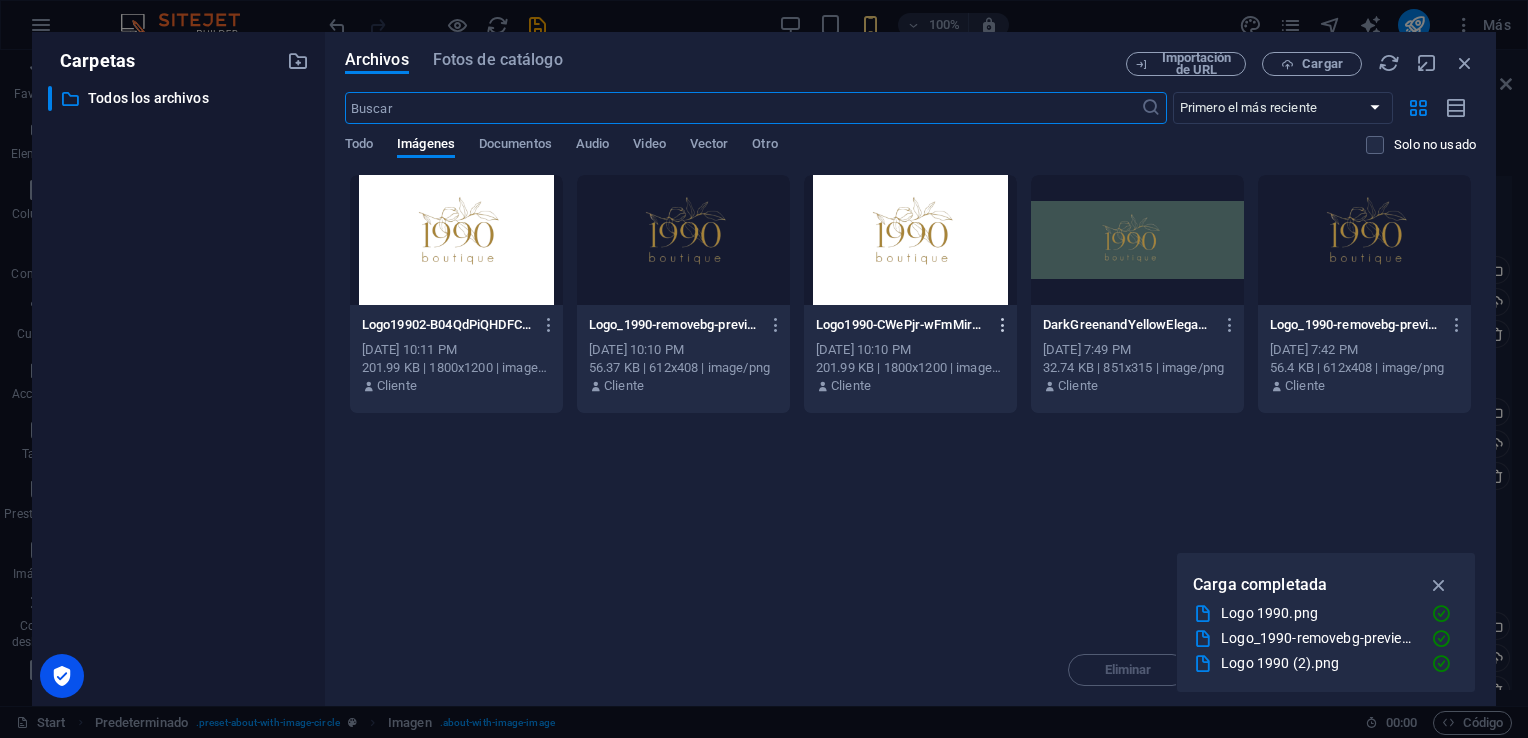 click at bounding box center [1003, 325] 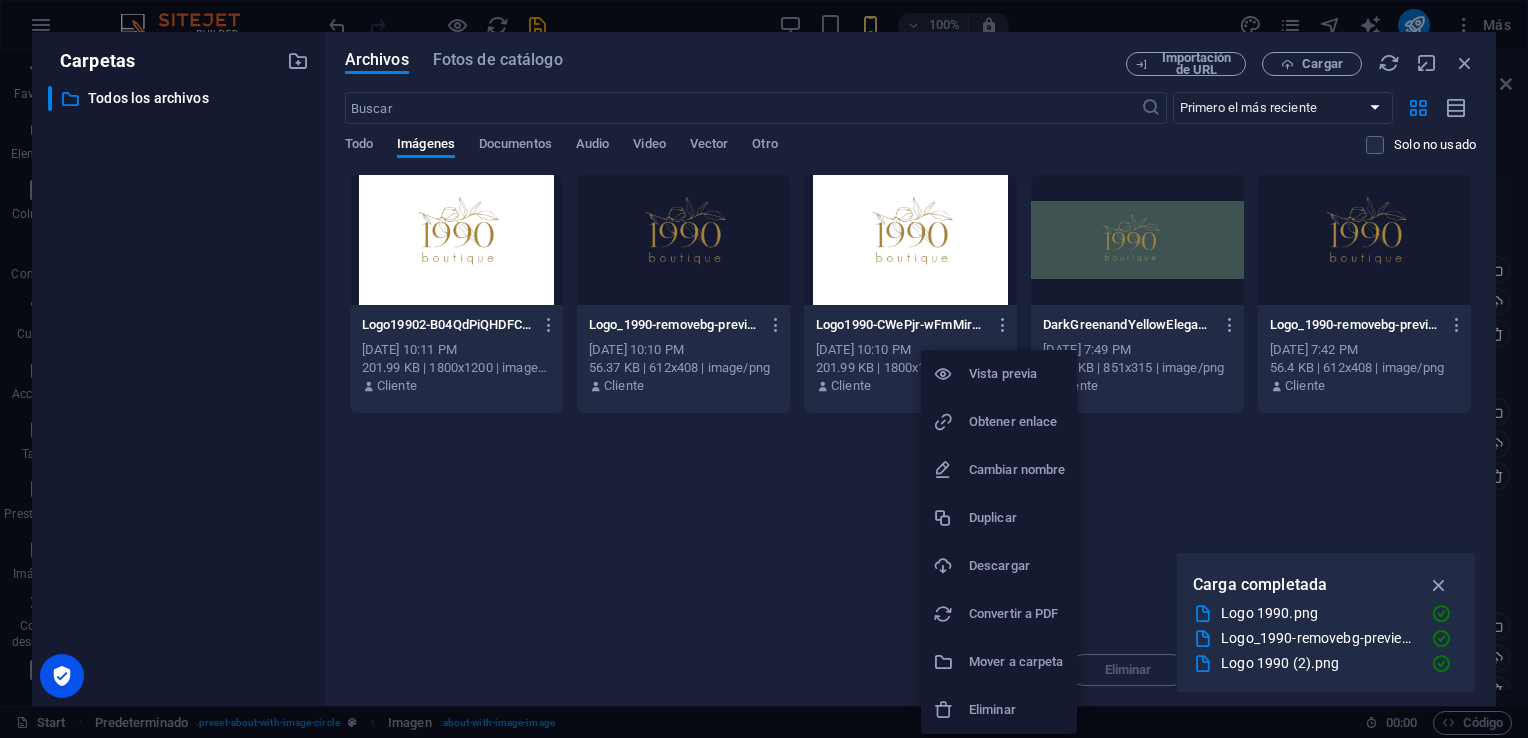 click on "Eliminar" at bounding box center (999, 710) 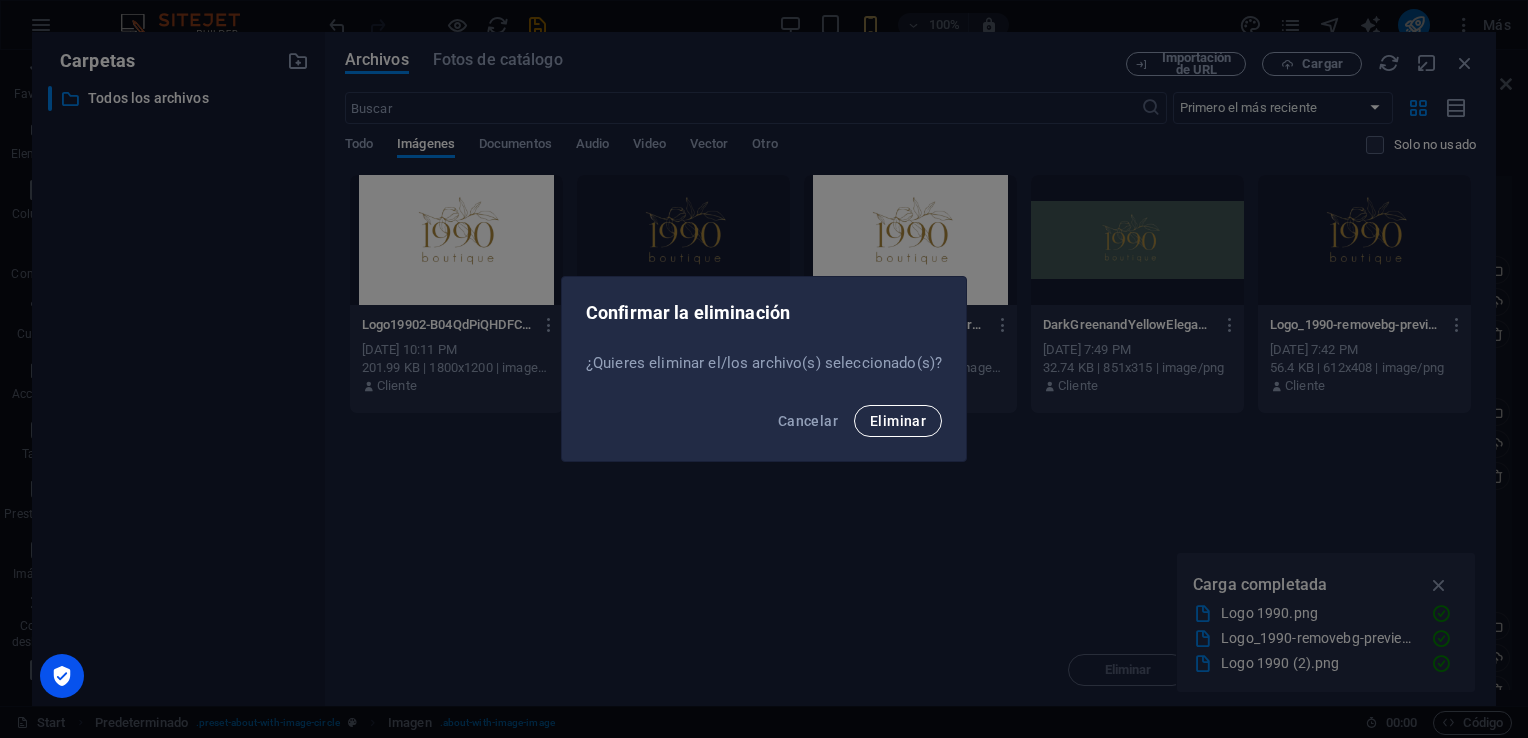 click on "Eliminar" at bounding box center (898, 421) 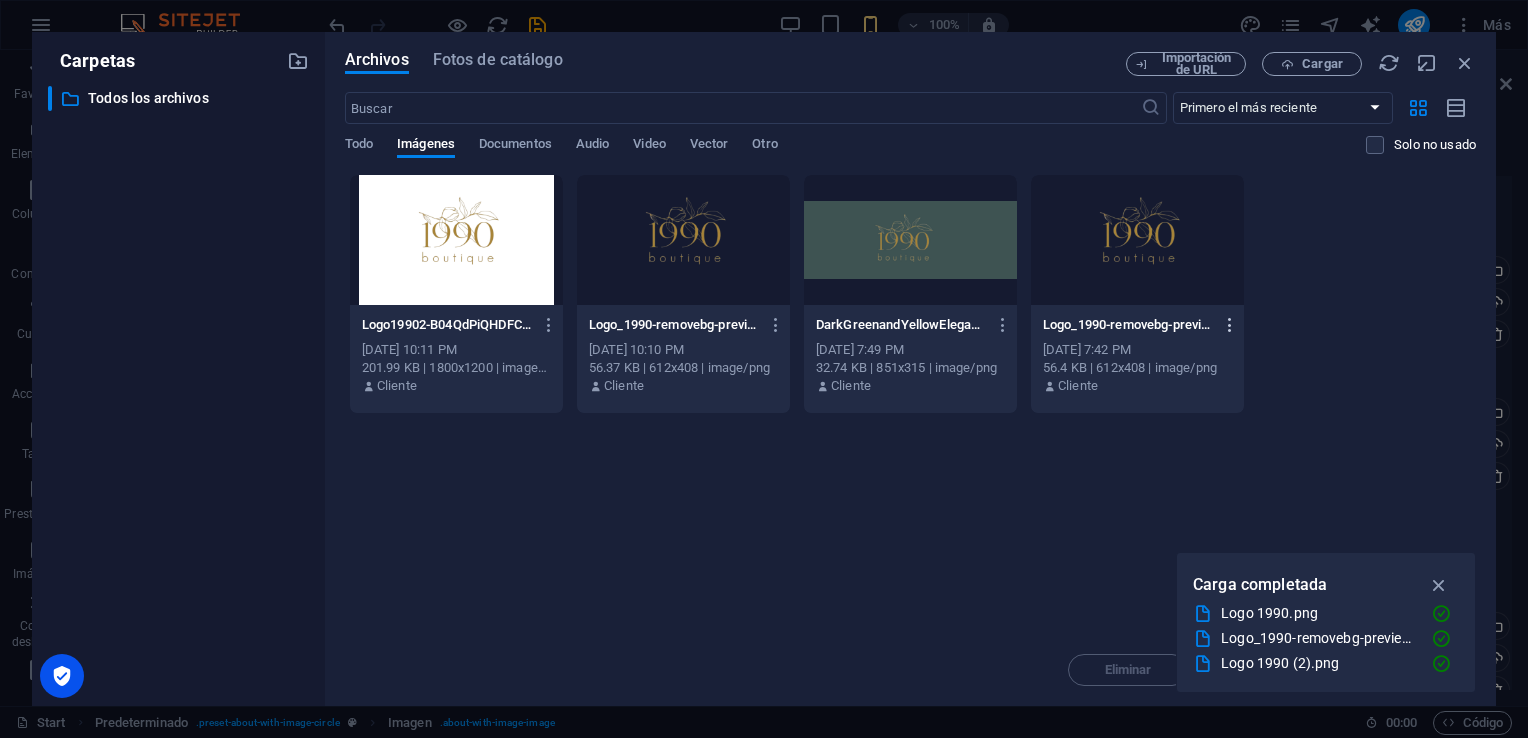 click at bounding box center (1230, 325) 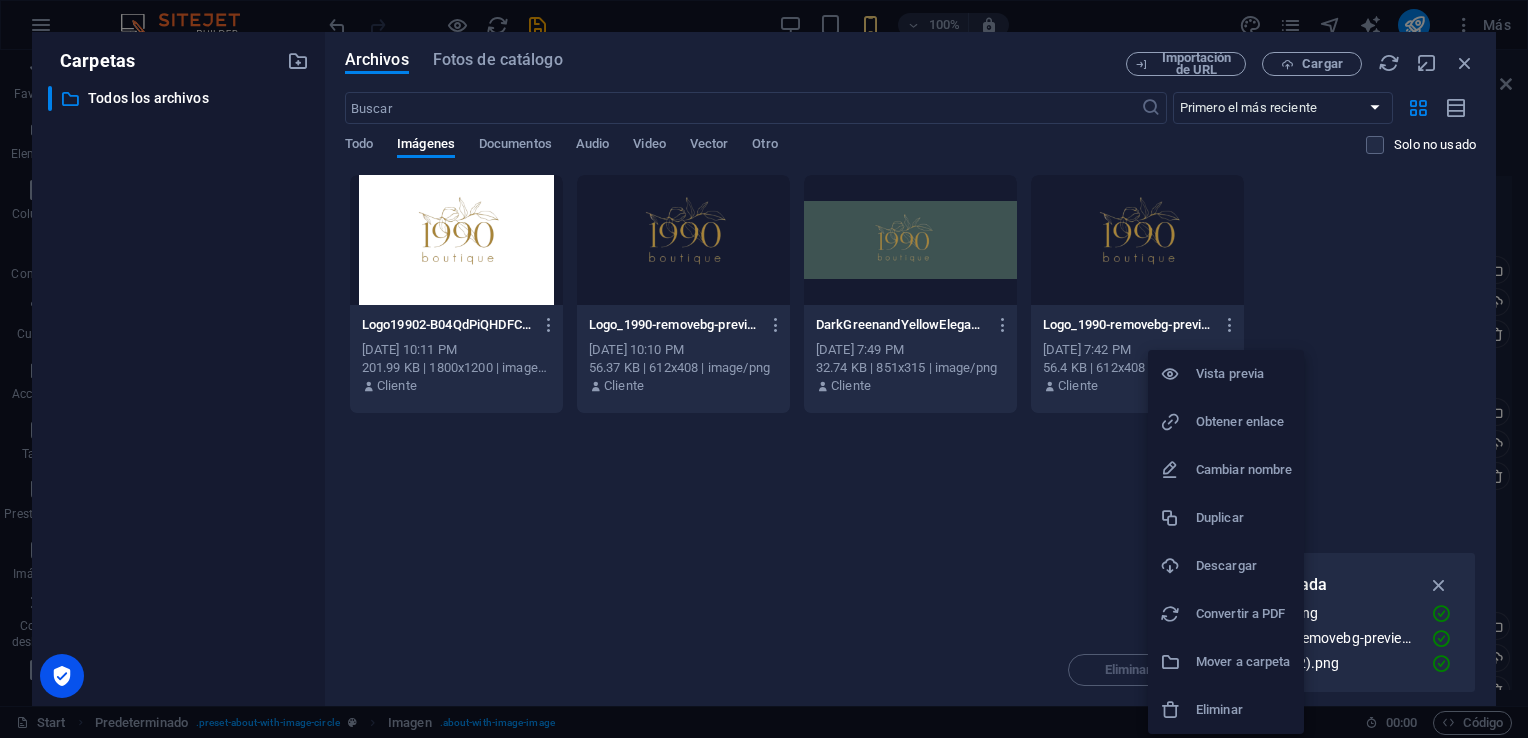 click on "Eliminar" at bounding box center (1226, 710) 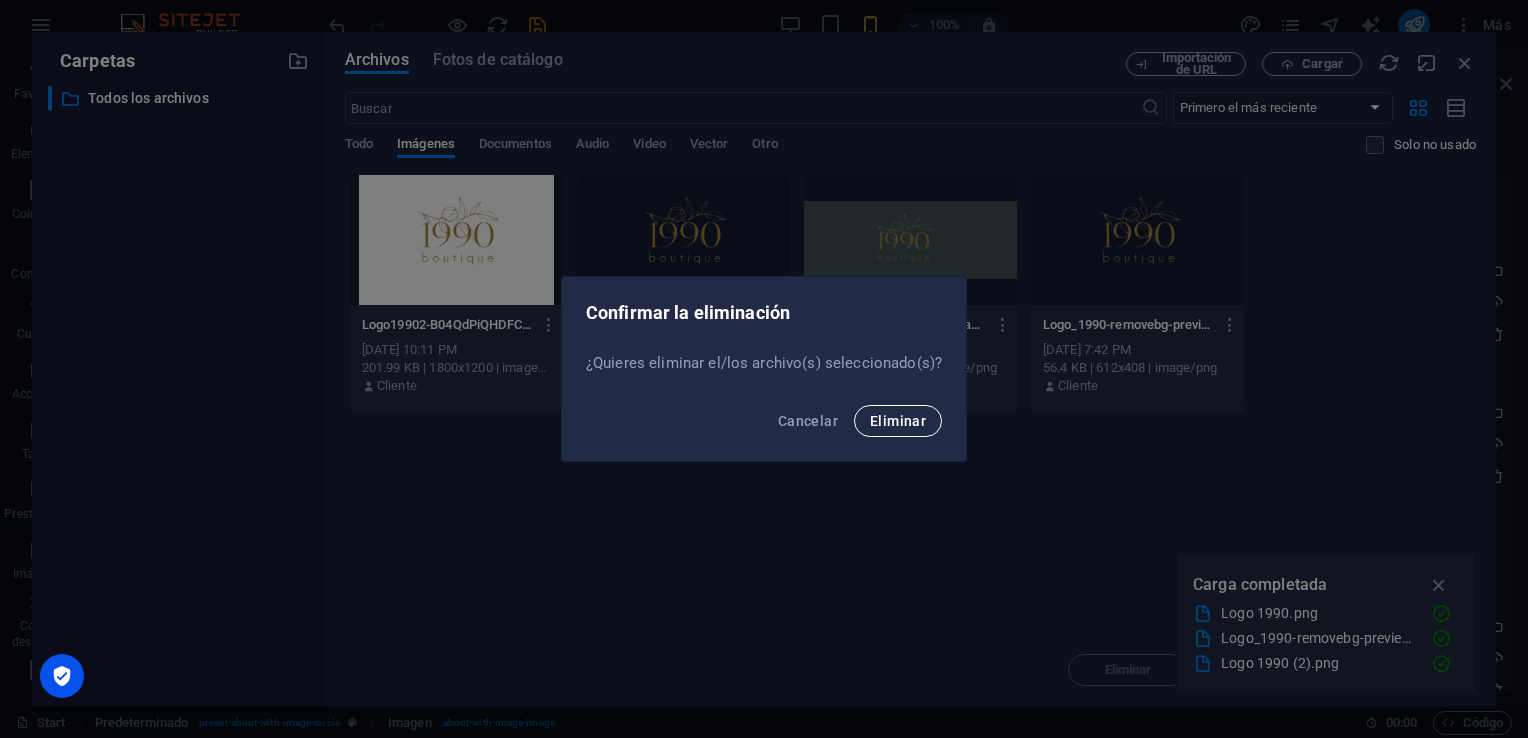 click on "Eliminar" at bounding box center [898, 421] 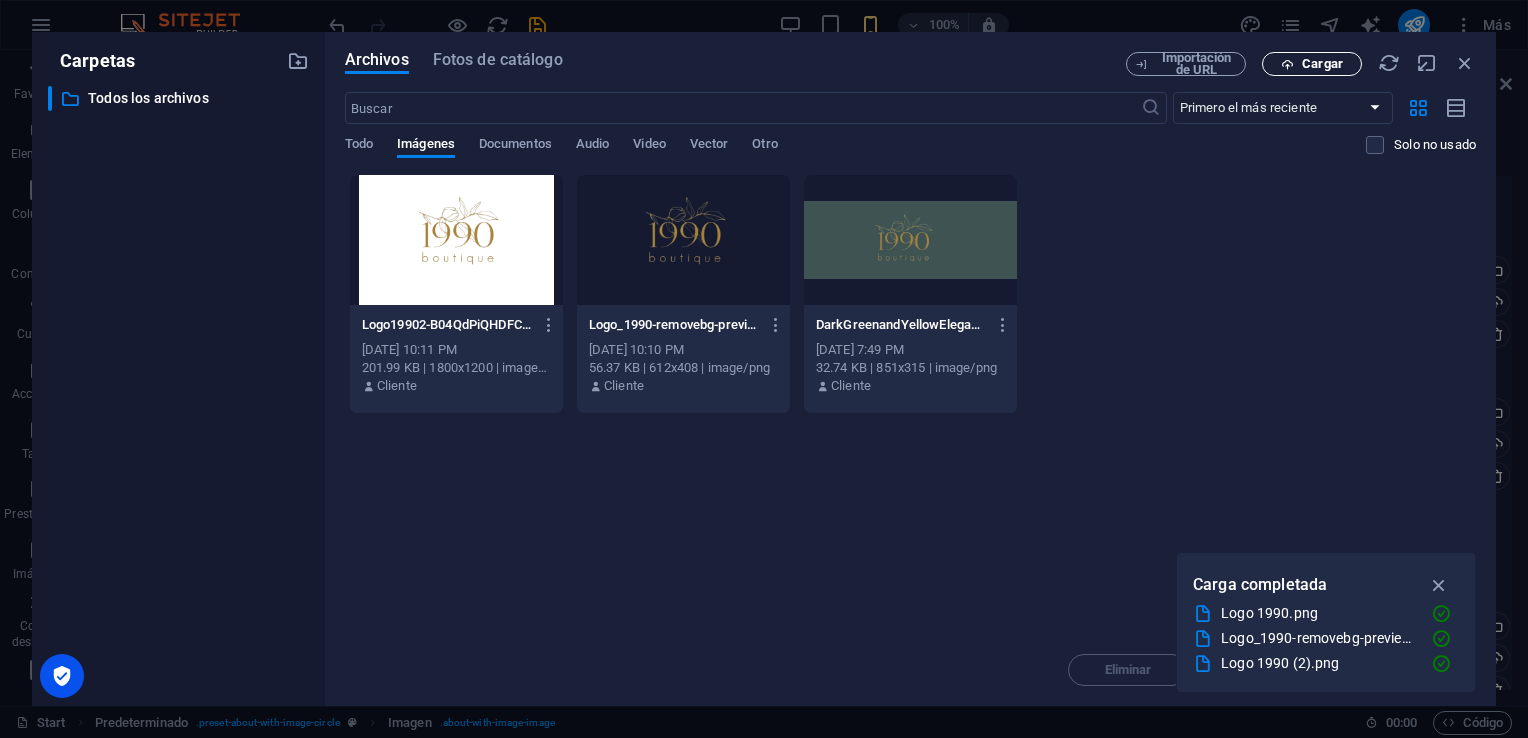 click on "Cargar" at bounding box center [1322, 64] 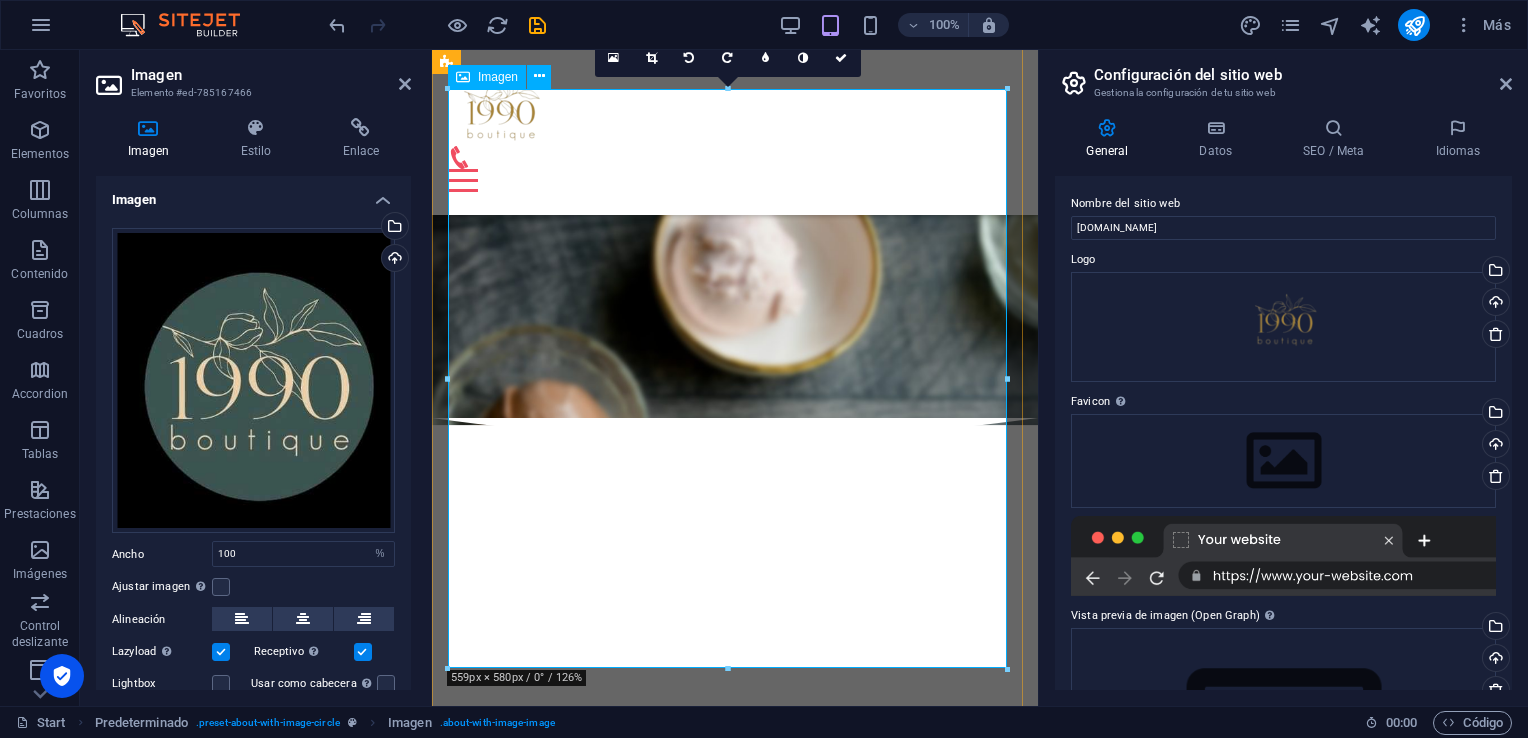 scroll, scrollTop: 946, scrollLeft: 0, axis: vertical 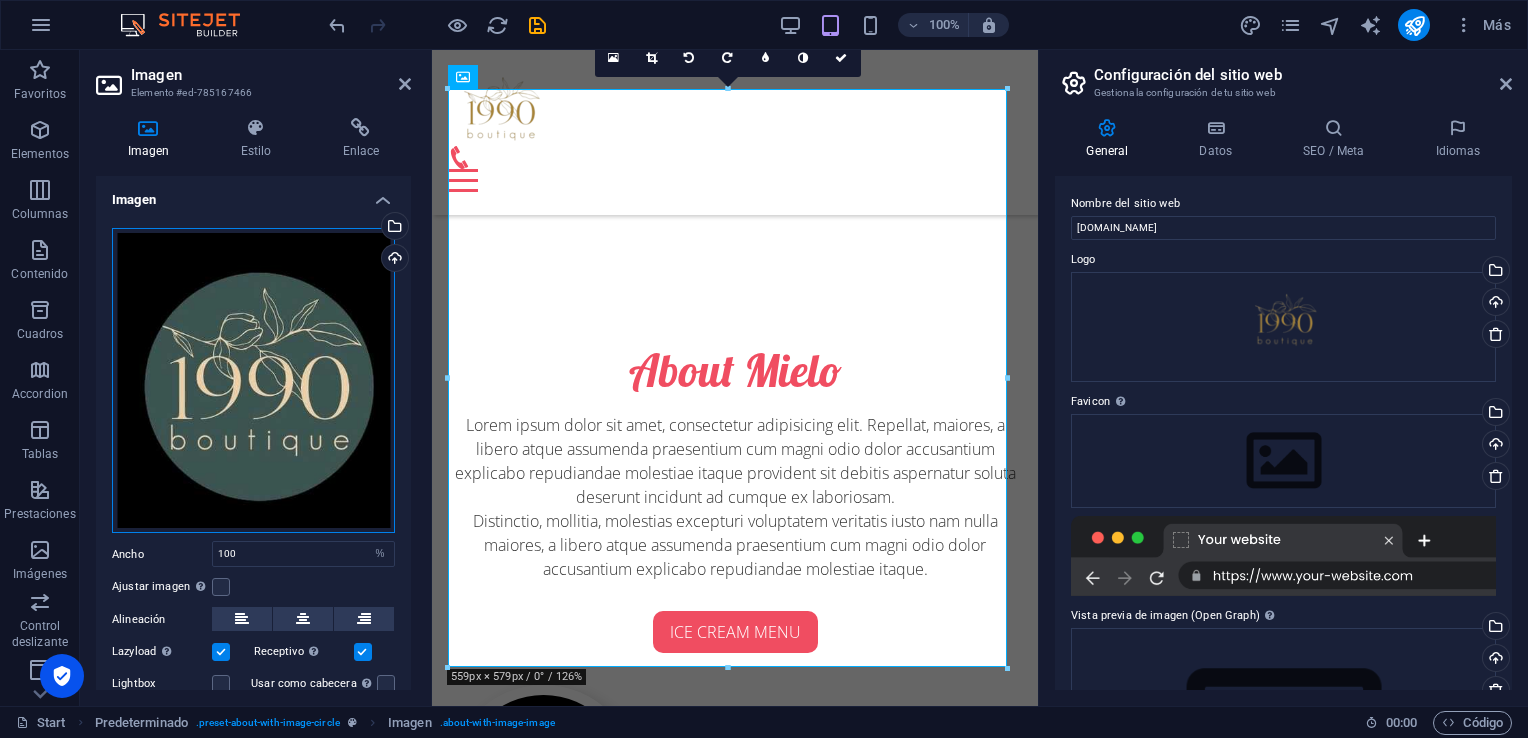 click on "Arrastra archivos aquí, haz clic para escoger archivos o  selecciona archivos de Archivos o de nuestra galería gratuita de fotos y vídeos" at bounding box center [253, 381] 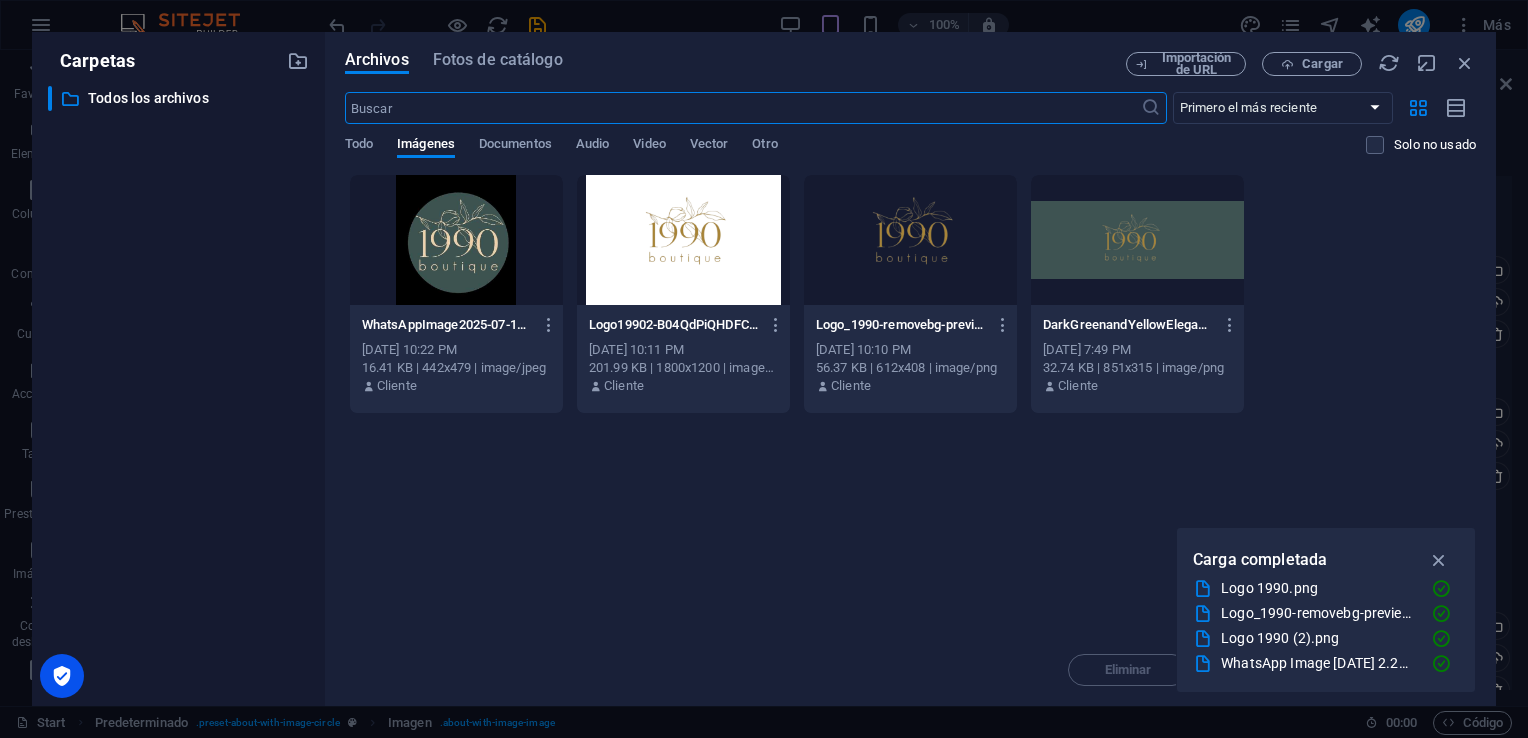 click on "1990boutiquemx.com.mx Start Favoritos Elementos Columnas Contenido Cuadros Accordion Tablas Prestaciones Imágenes Control deslizante Encabezado Pie de página Formularios Marketing Colecciones Imagen Elemento #ed-785167466 Imagen Estilo Enlace Imagen Arrastra archivos aquí, haz clic para escoger archivos o  selecciona archivos de Archivos o de nuestra galería gratuita de fotos y vídeos Selecciona archivos del administrador de archivos, de la galería de fotos o carga archivo(s) Cargar Ancho 100 Predeterminado automático px rem % em vh vw Ajustar imagen Ajustar imagen automáticamente a un ancho y alto fijo Altura Predeterminado automático px Alineación Lazyload La carga de imágenes tras la carga de la página mejora la velocidad de la página. Receptivo Automáticamente cargar tamaños optimizados de smartphone e imagen retina. Lightbox Usar como cabecera Optimizado Posición Dirección Personalizado X offset 50 px rem % %" at bounding box center [764, 369] 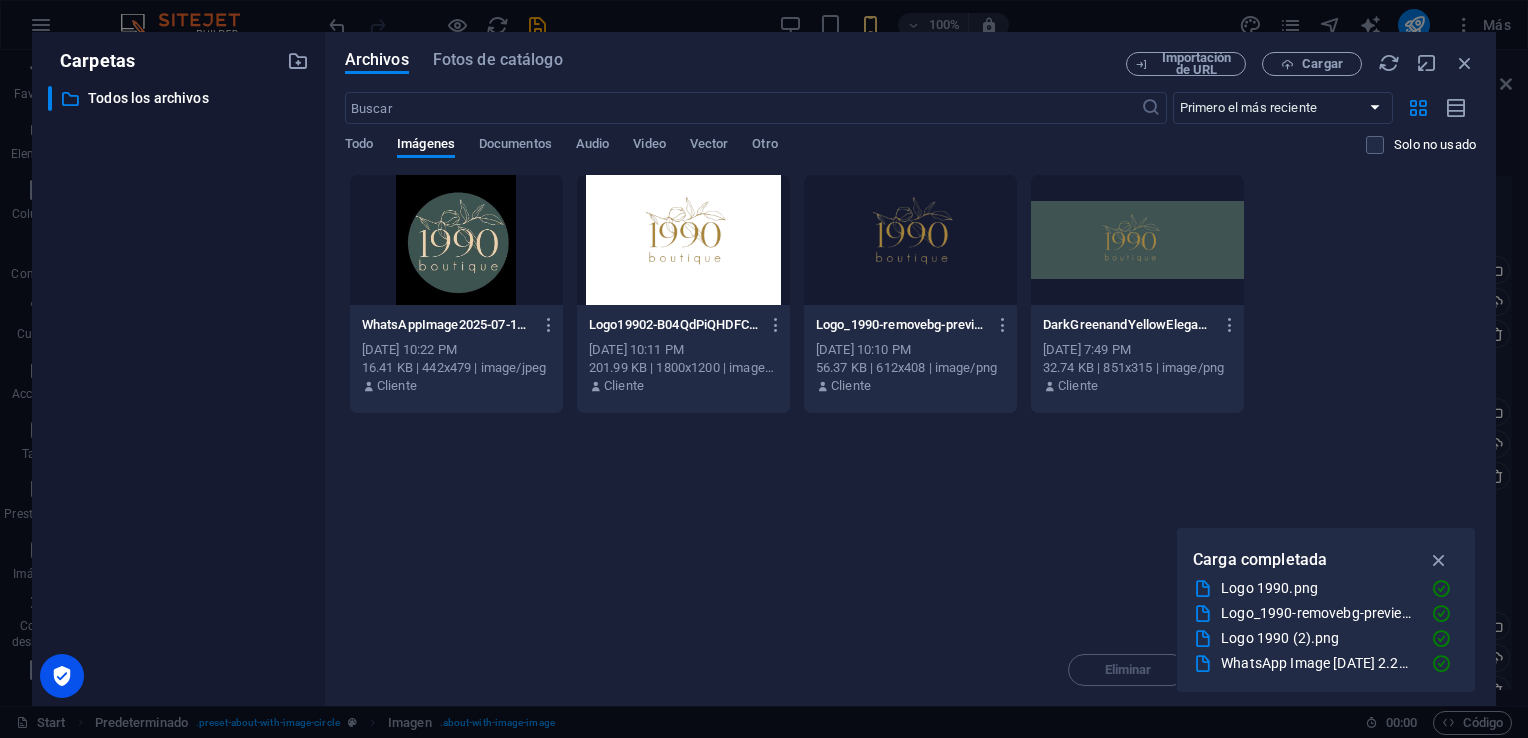 click at bounding box center [456, 240] 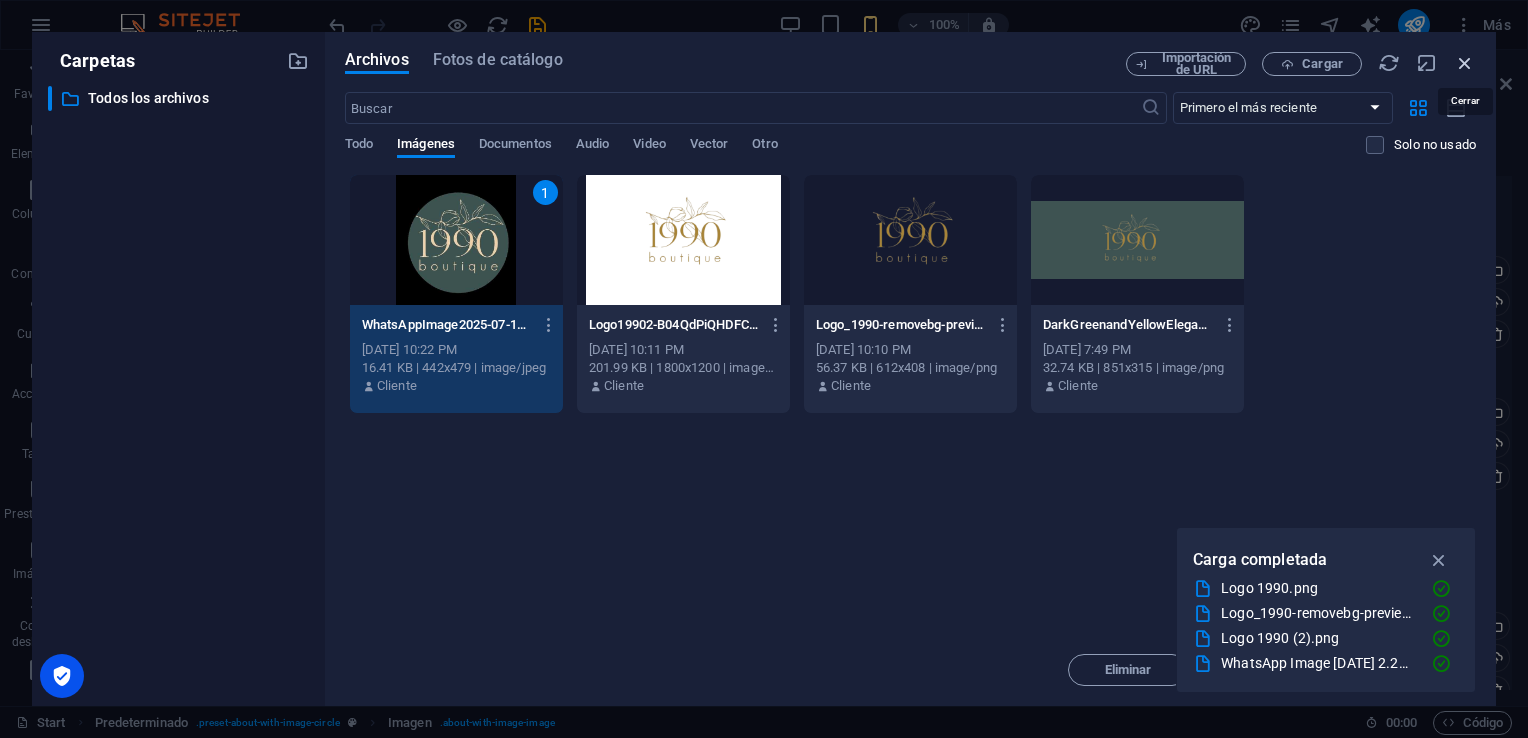 click at bounding box center (1465, 63) 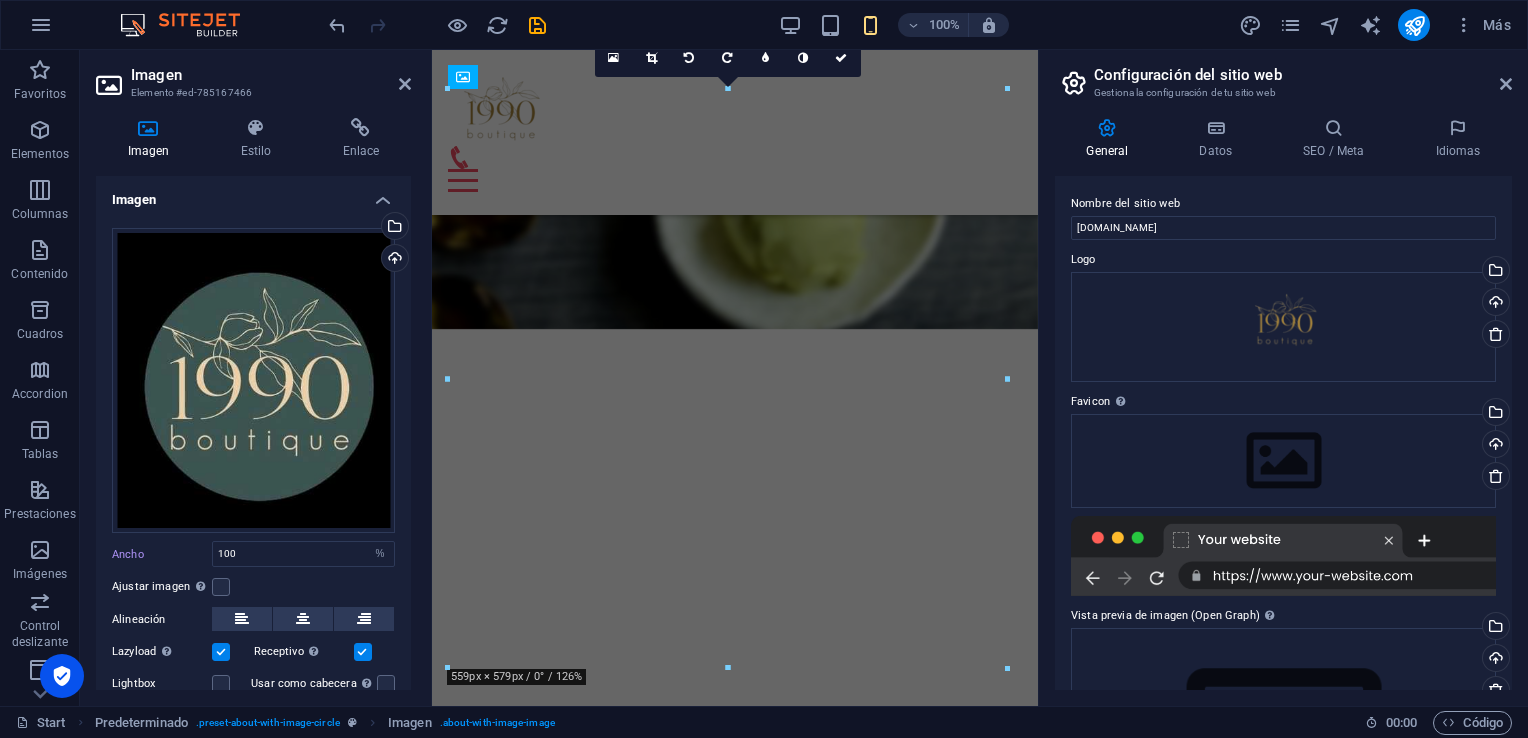 scroll, scrollTop: 945, scrollLeft: 0, axis: vertical 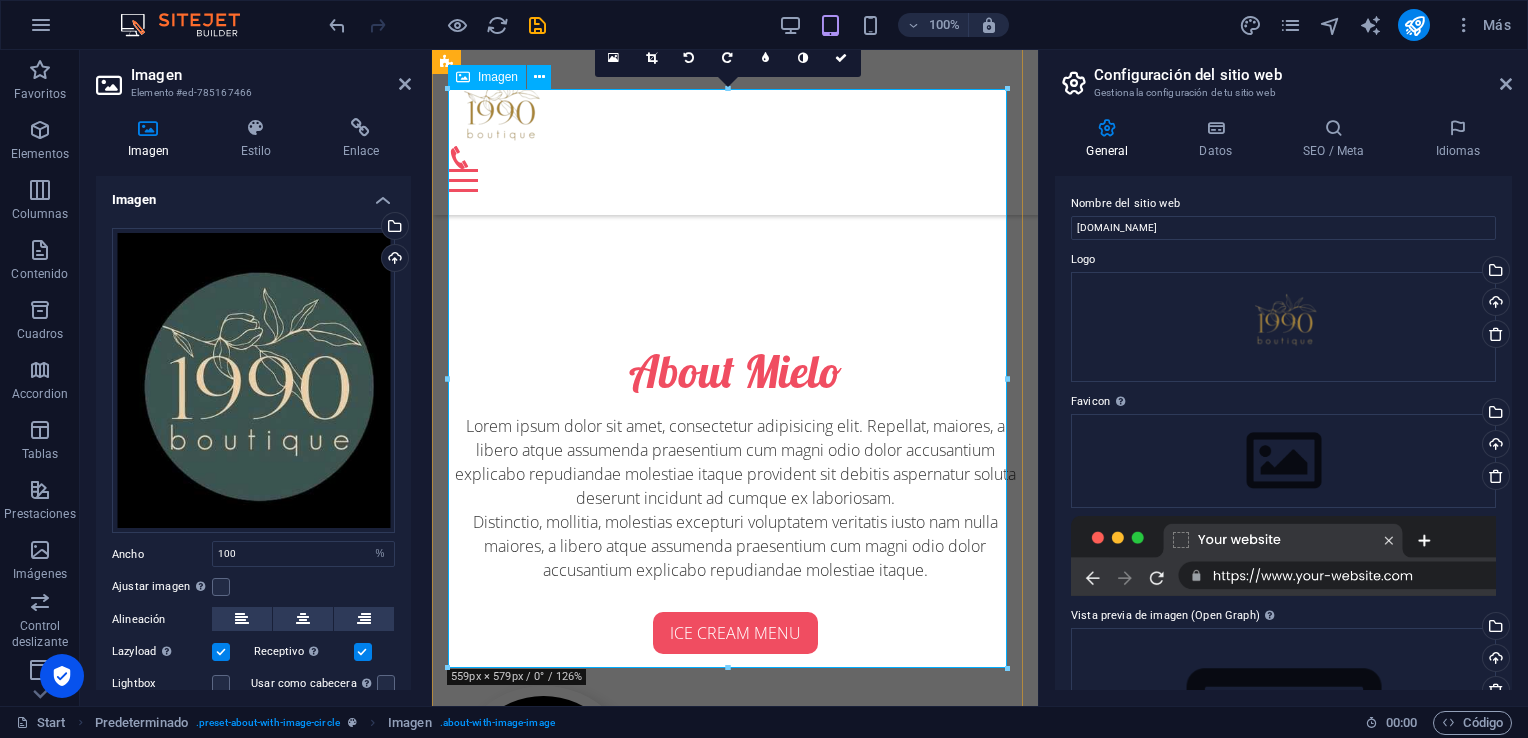click at bounding box center [543, 785] 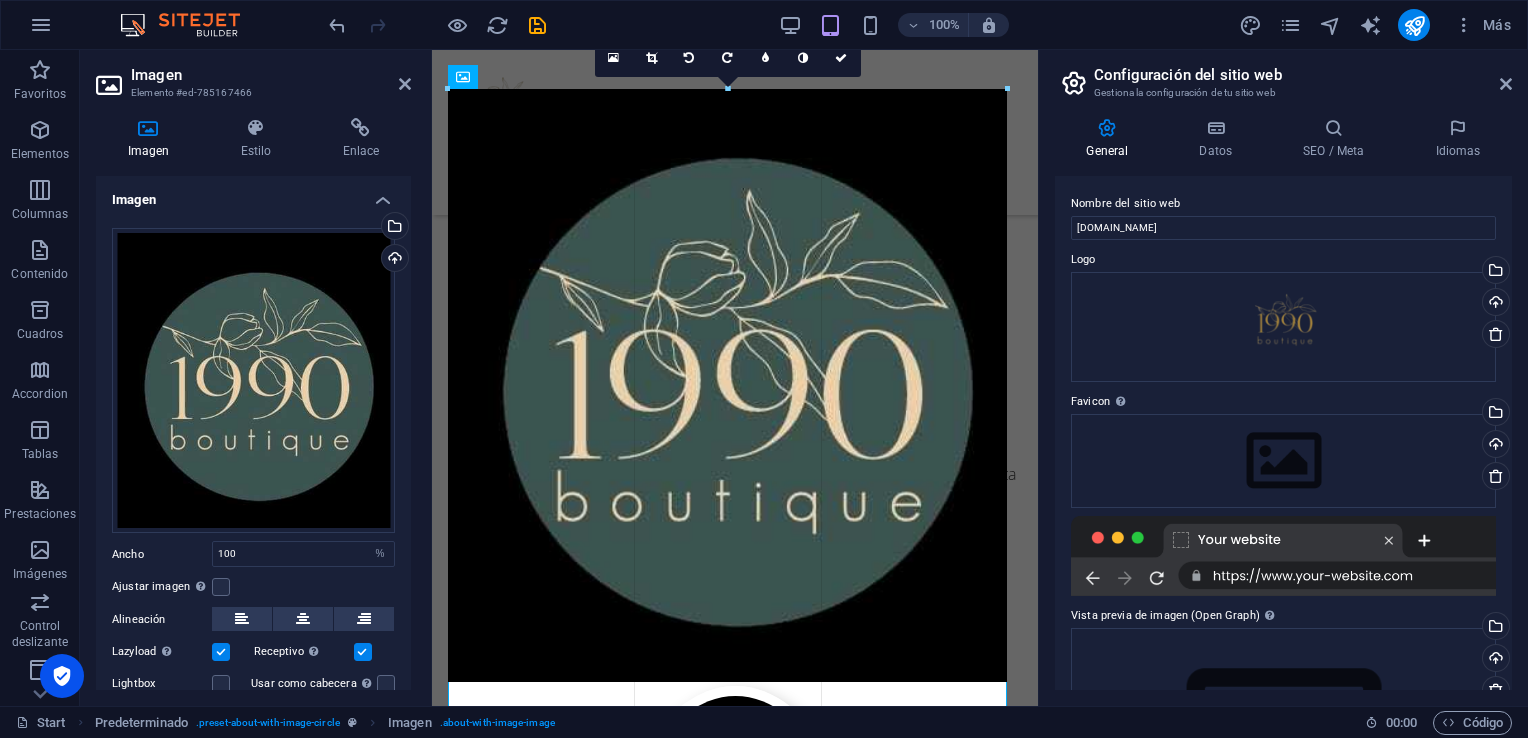 drag, startPoint x: 448, startPoint y: 666, endPoint x: 432, endPoint y: 669, distance: 16.27882 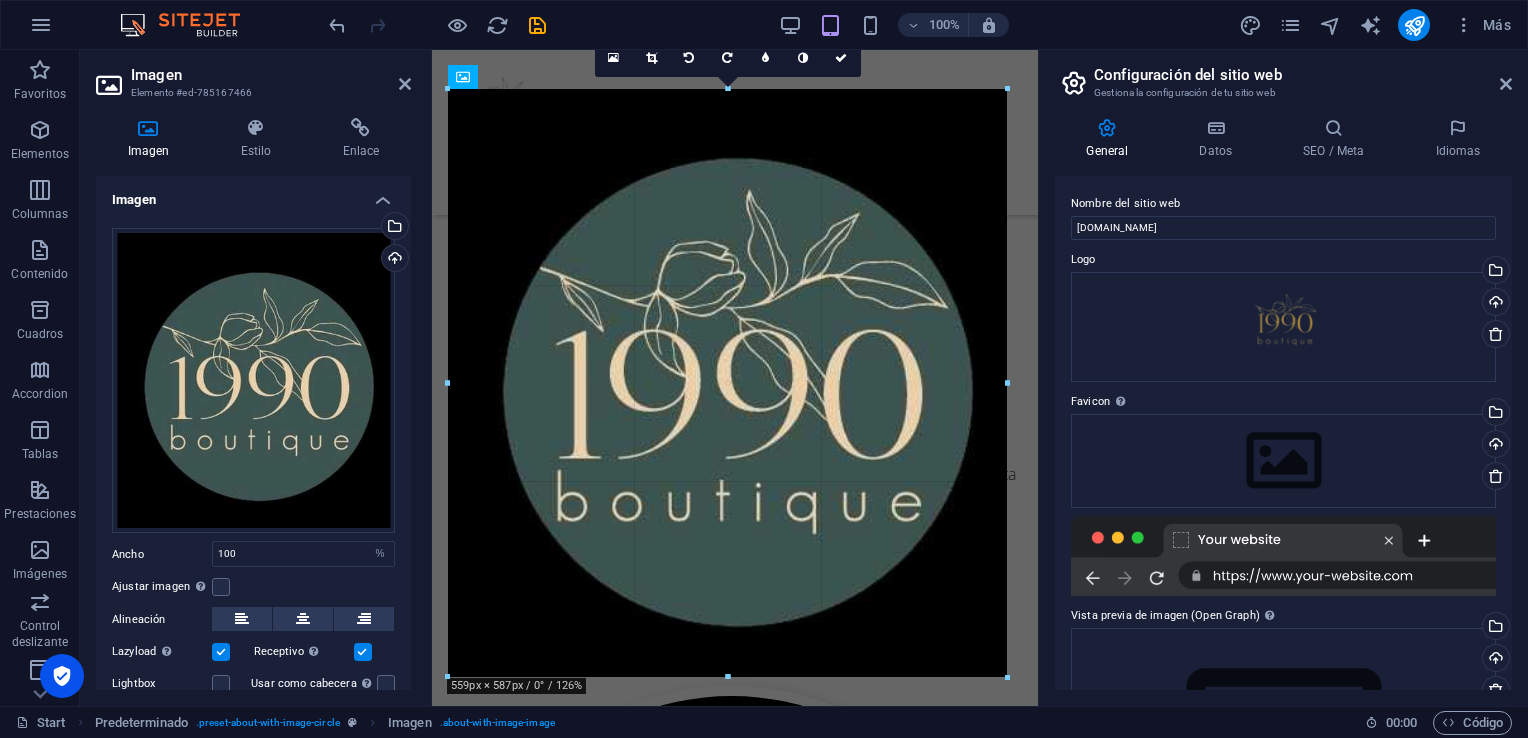 drag, startPoint x: 448, startPoint y: 87, endPoint x: 440, endPoint y: 79, distance: 11.313708 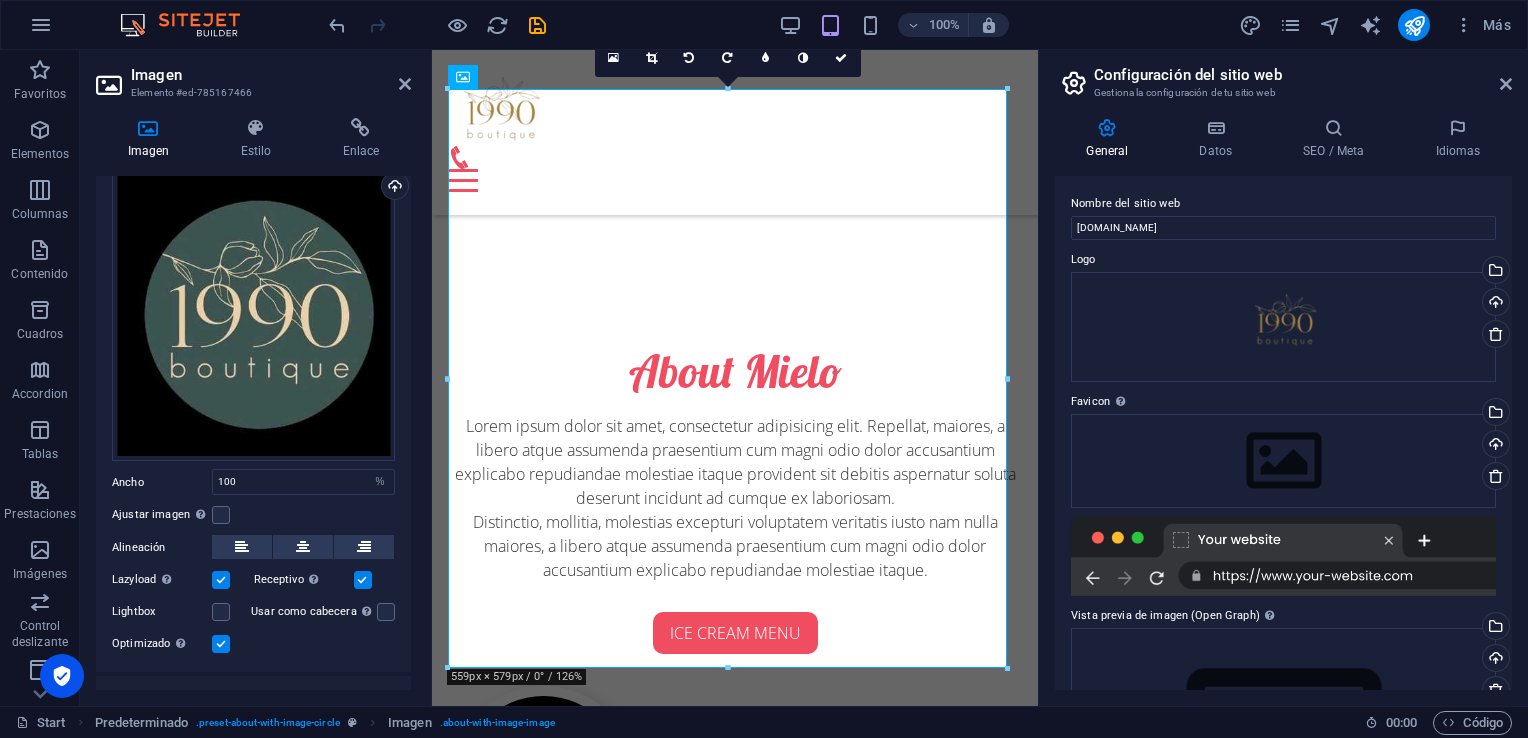 scroll, scrollTop: 73, scrollLeft: 0, axis: vertical 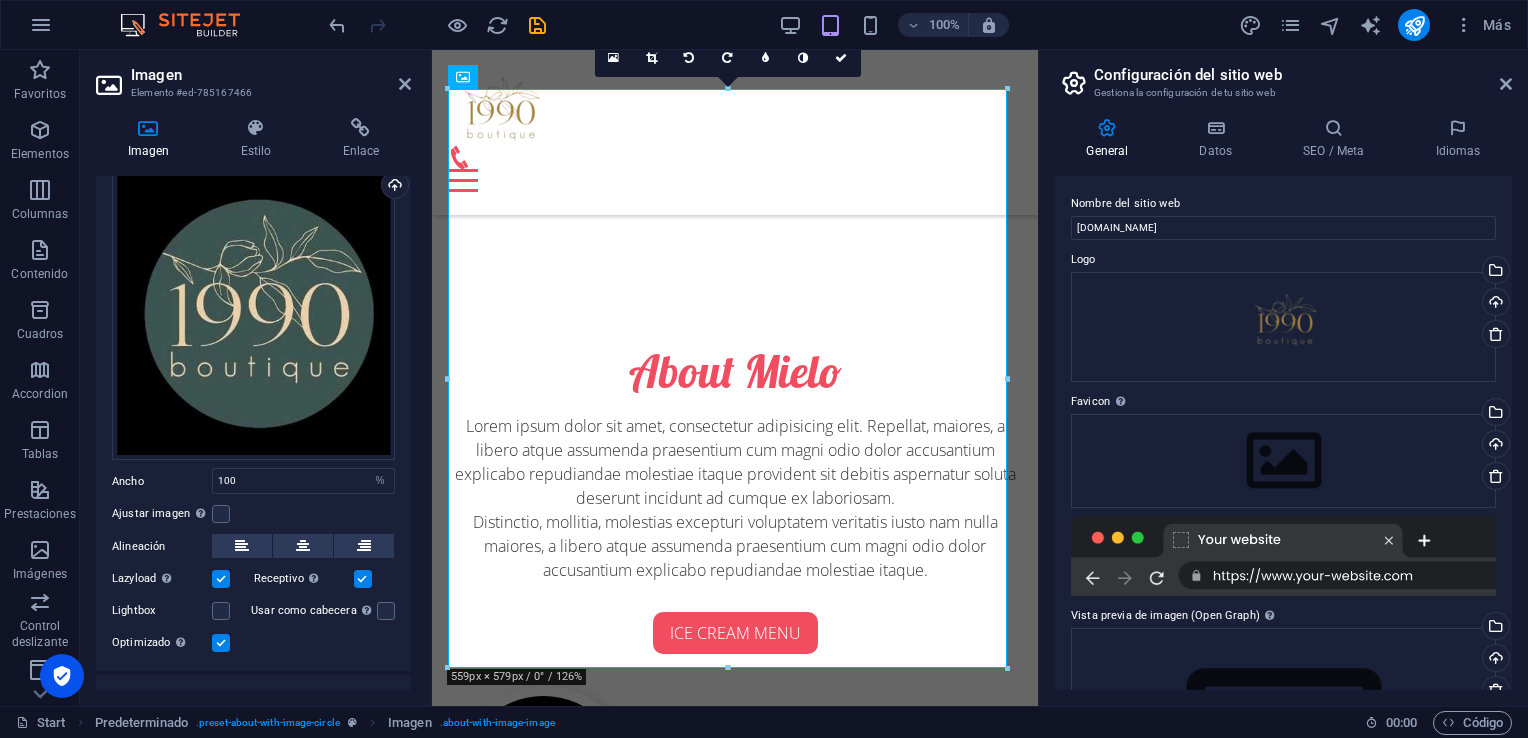 drag, startPoint x: 408, startPoint y: 330, endPoint x: 44, endPoint y: 341, distance: 364.16617 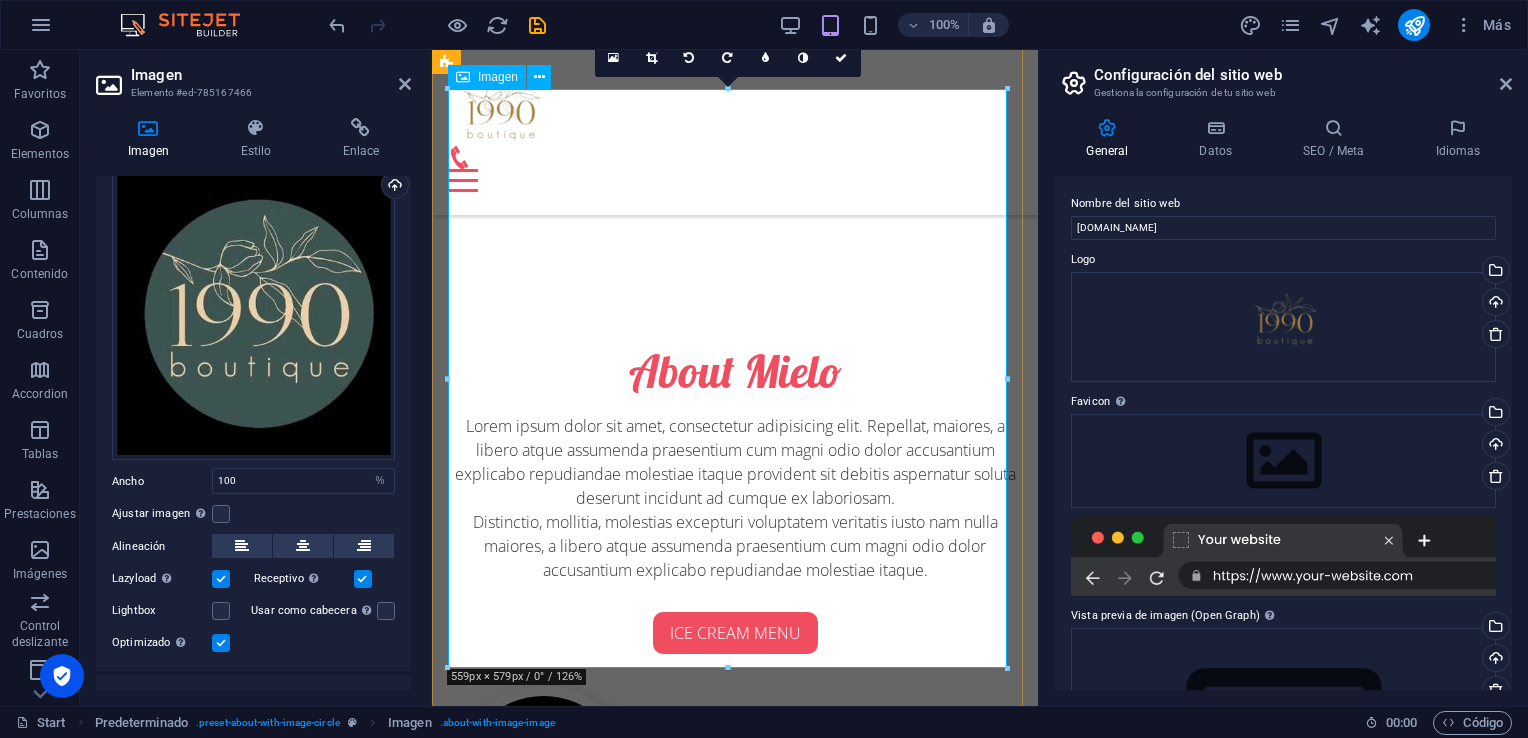 click on "Imagen" at bounding box center [498, 77] 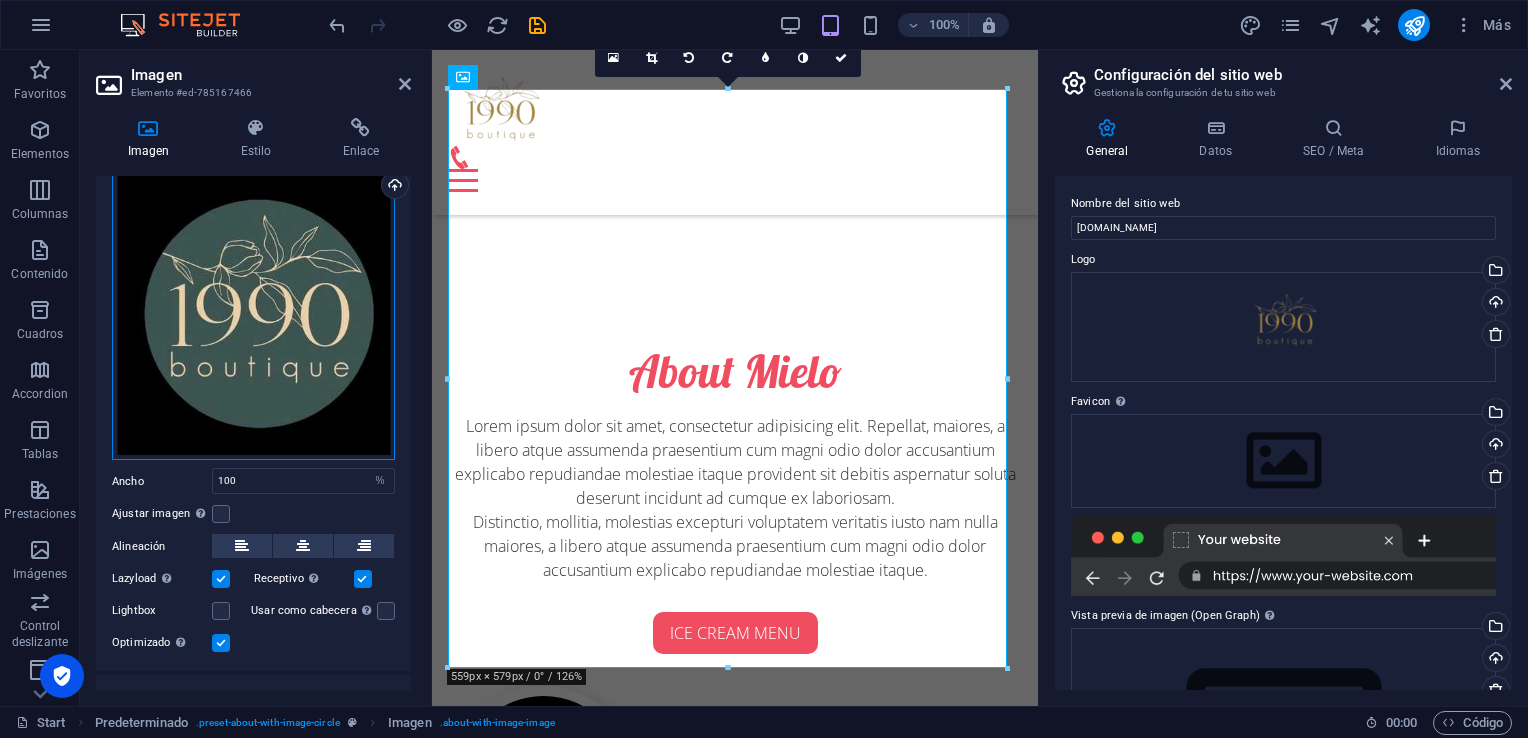 click on "Arrastra archivos aquí, haz clic para escoger archivos o  selecciona archivos de Archivos o de nuestra galería gratuita de fotos y vídeos" at bounding box center (253, 308) 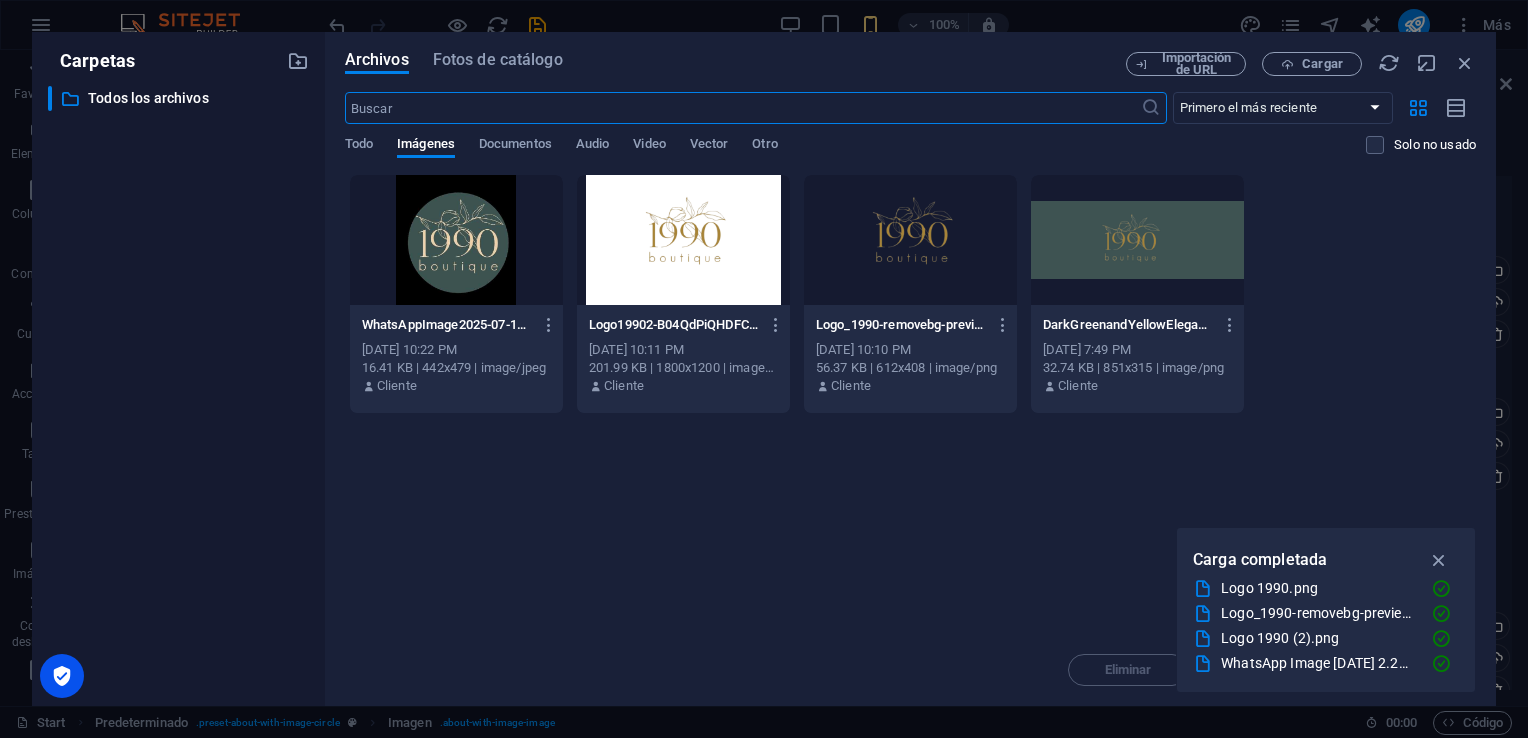 scroll, scrollTop: 2139, scrollLeft: 0, axis: vertical 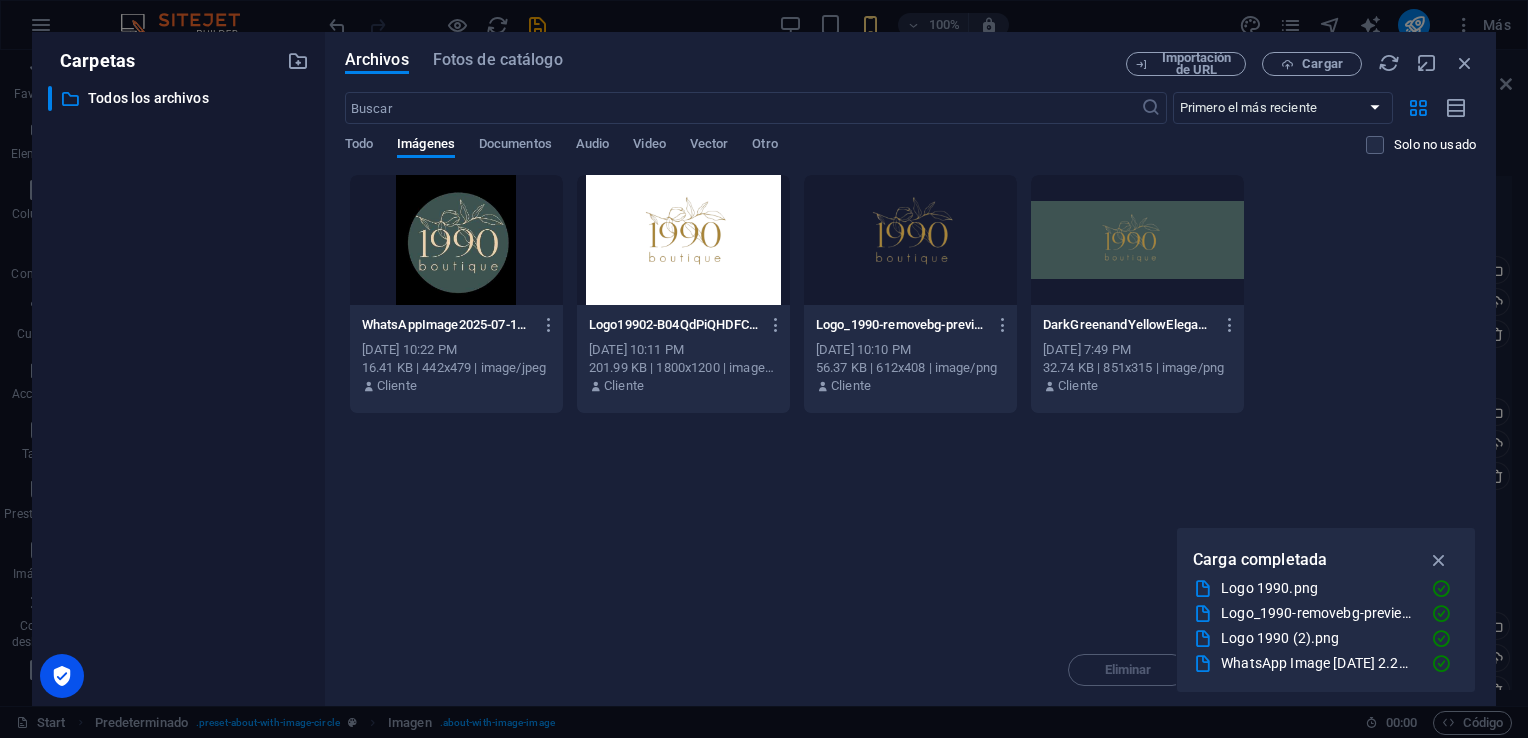 click at bounding box center (910, 240) 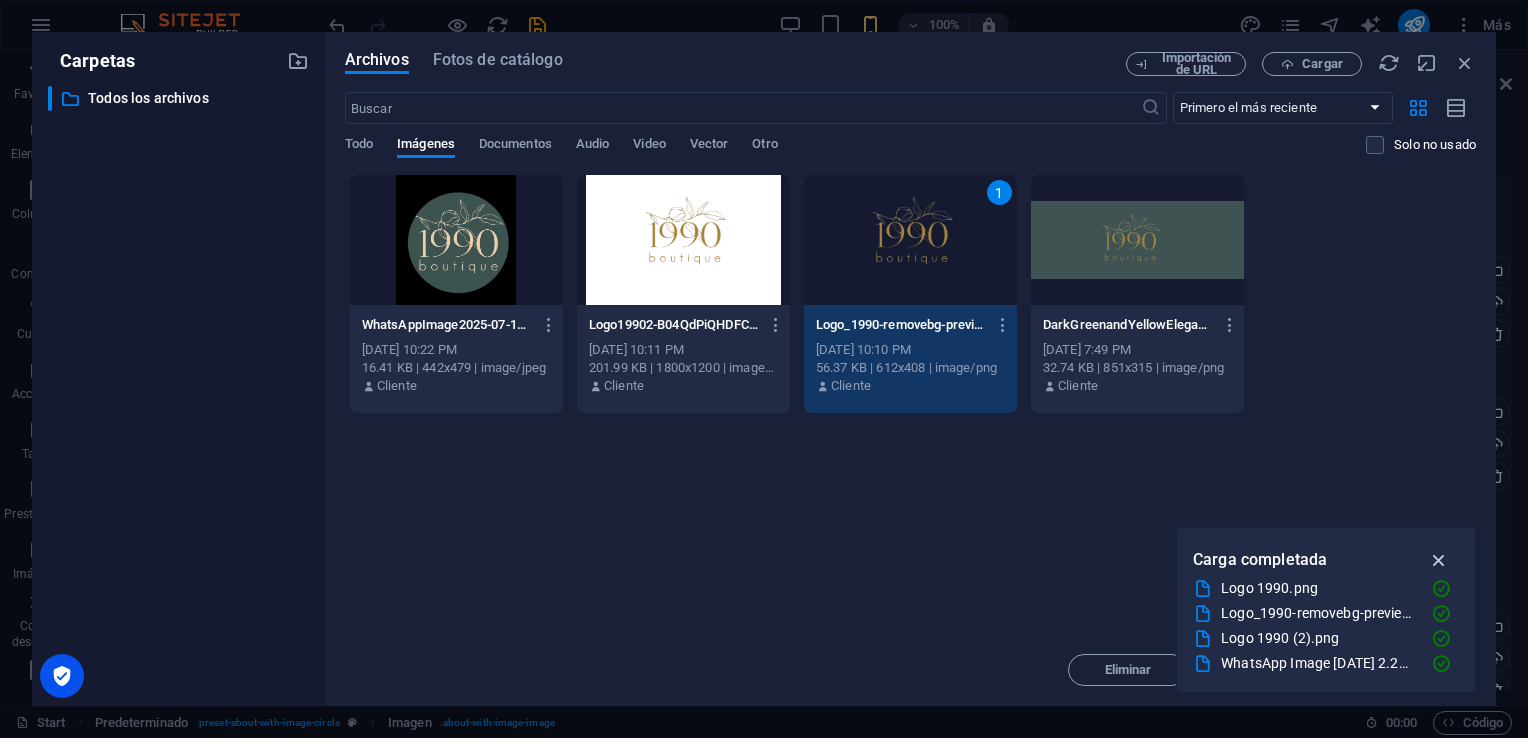 click at bounding box center (1439, 560) 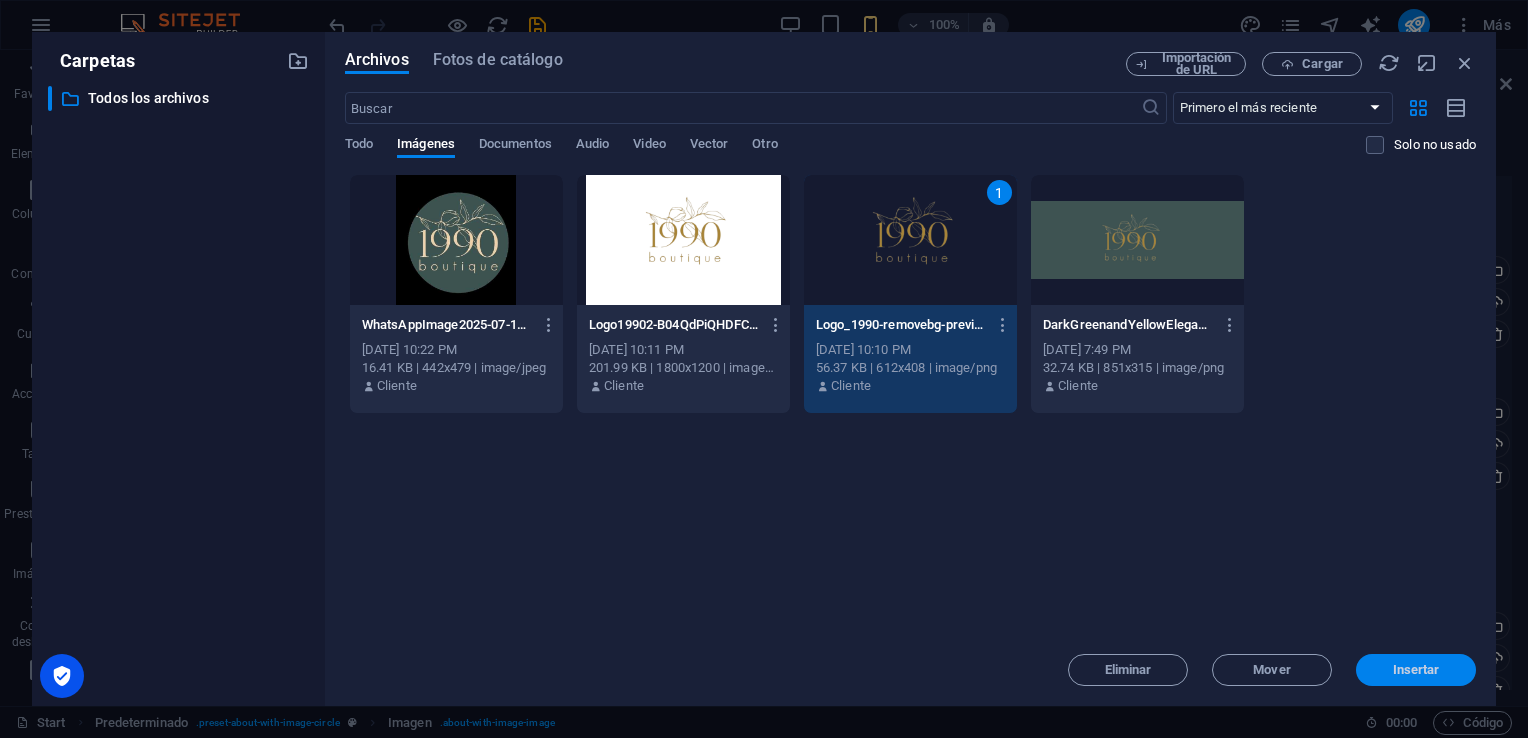 click on "Insertar" at bounding box center (1416, 670) 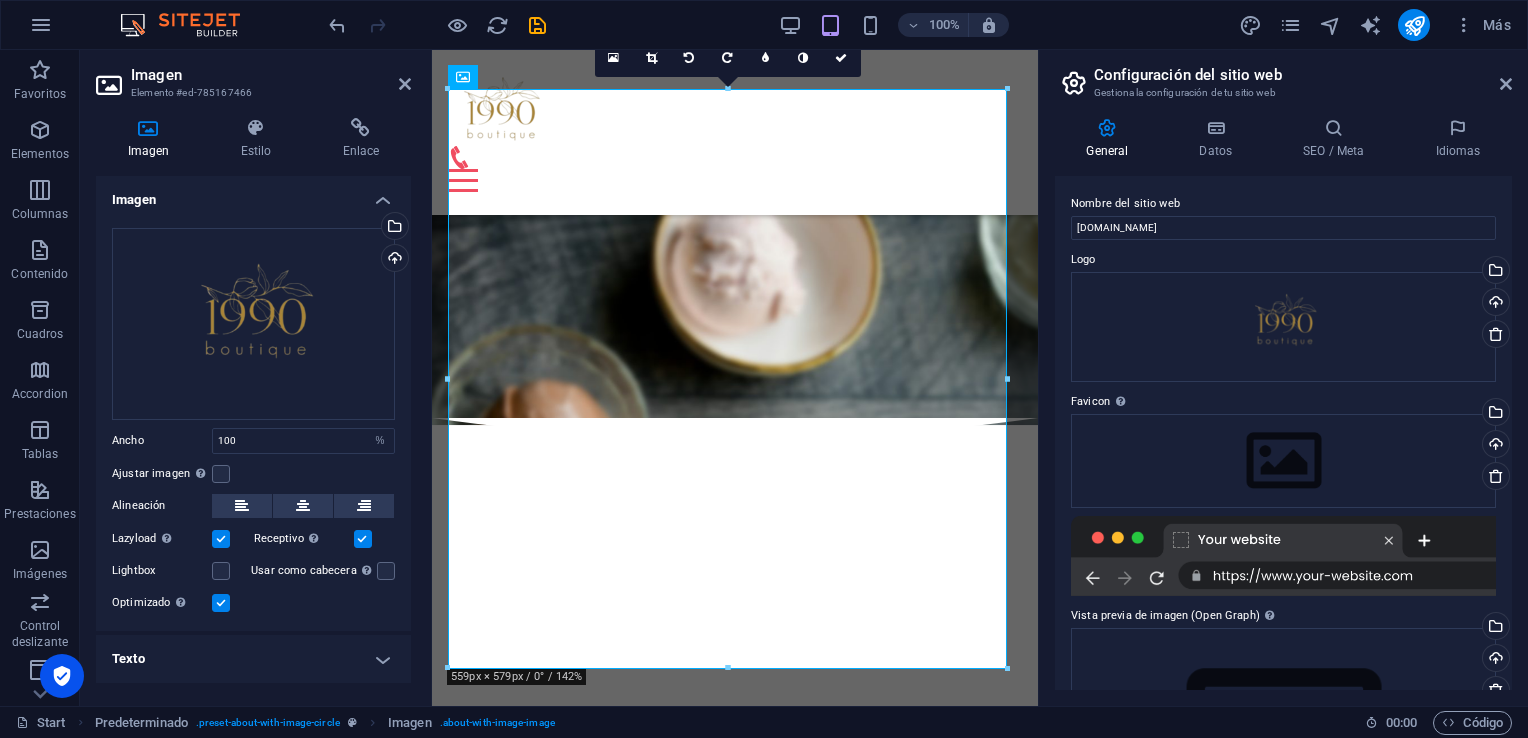 scroll, scrollTop: 0, scrollLeft: 0, axis: both 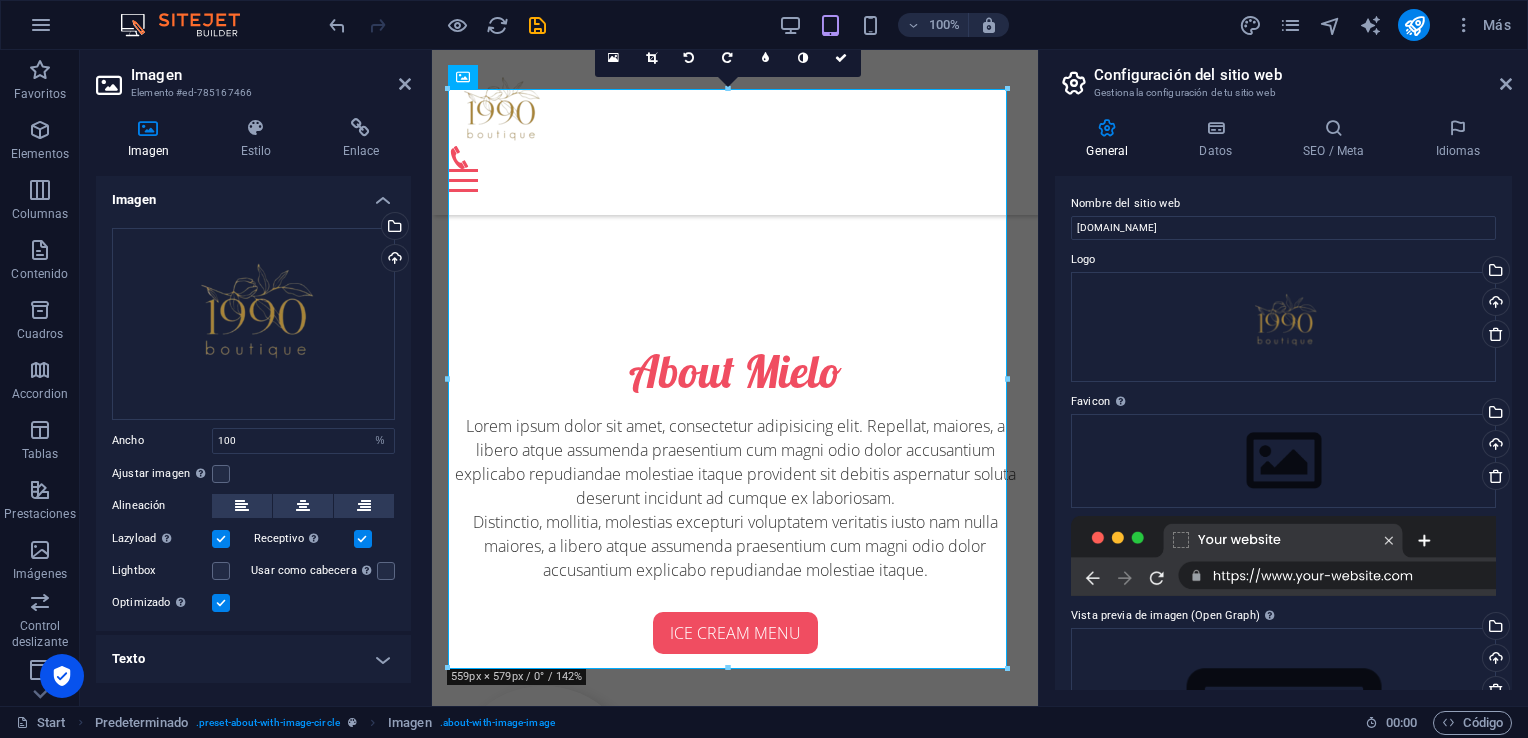 click on "General  Datos  SEO / Meta  Idiomas Nombre del sitio web 1990boutiquemx.com.mx Logo Arrastra archivos aquí, haz clic para escoger archivos o  selecciona archivos de Archivos o de nuestra galería gratuita de fotos y vídeos Selecciona archivos del administrador de archivos, de la galería de fotos o carga archivo(s) Cargar Favicon Define aquí el favicon de tu sitio web. Un favicon es un pequeño icono que se muestra en la pestaña del navegador al lado del título de tu sitio web. Este ayuda a los visitantes a identificar tu sitio web. Arrastra archivos aquí, haz clic para escoger archivos o  selecciona archivos de Archivos o de nuestra galería gratuita de fotos y vídeos Selecciona archivos del administrador de archivos, de la galería de fotos o carga archivo(s) Cargar Vista previa de imagen (Open Graph) Esta imagen se mostrará cuando el sitio web se comparta en redes sociales Arrastra archivos aquí, haz clic para escoger archivos o  Cargar Empresa 1990boutiquemx.com.mx Nombre Apellidos Calle 78746 1" at bounding box center (1283, 404) 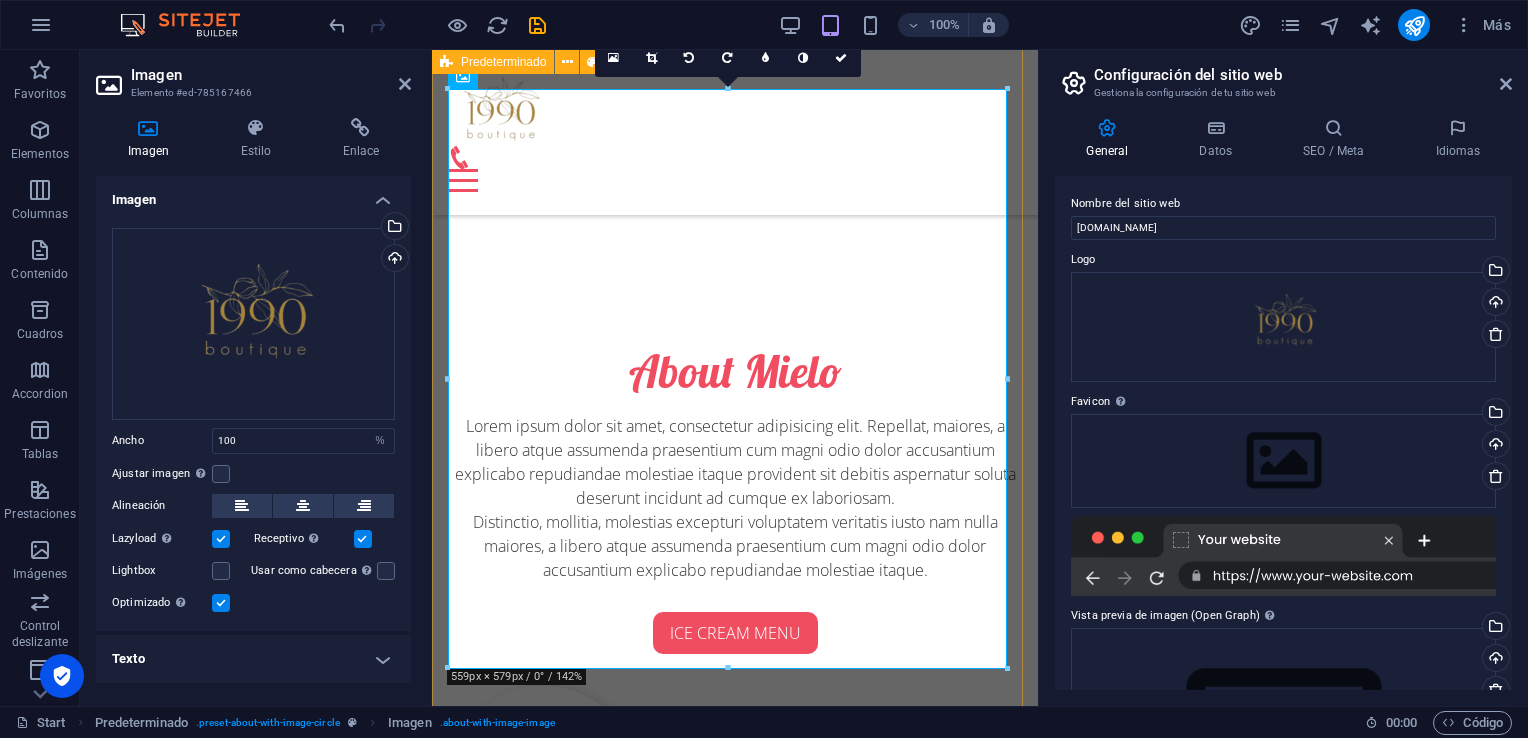 click on "About Mielo Lorem ipsum dolor sit amet, consectetur adipisicing elit. Repellat, maiores, a libero atque assumenda praesentium cum magni odio dolor accusantium explicabo repudiandae molestiae itaque provident sit debitis aspernatur soluta deserunt incidunt ad cumque ex laboriosam.  Distinctio, mollitia, molestias excepturi voluptatem veritatis iusto nam nulla maiores, a libero atque assumenda praesentium cum magni odio dolor accusantium explicabo repudiandae molestiae itaque. Ice Cream Menu" at bounding box center [735, 614] 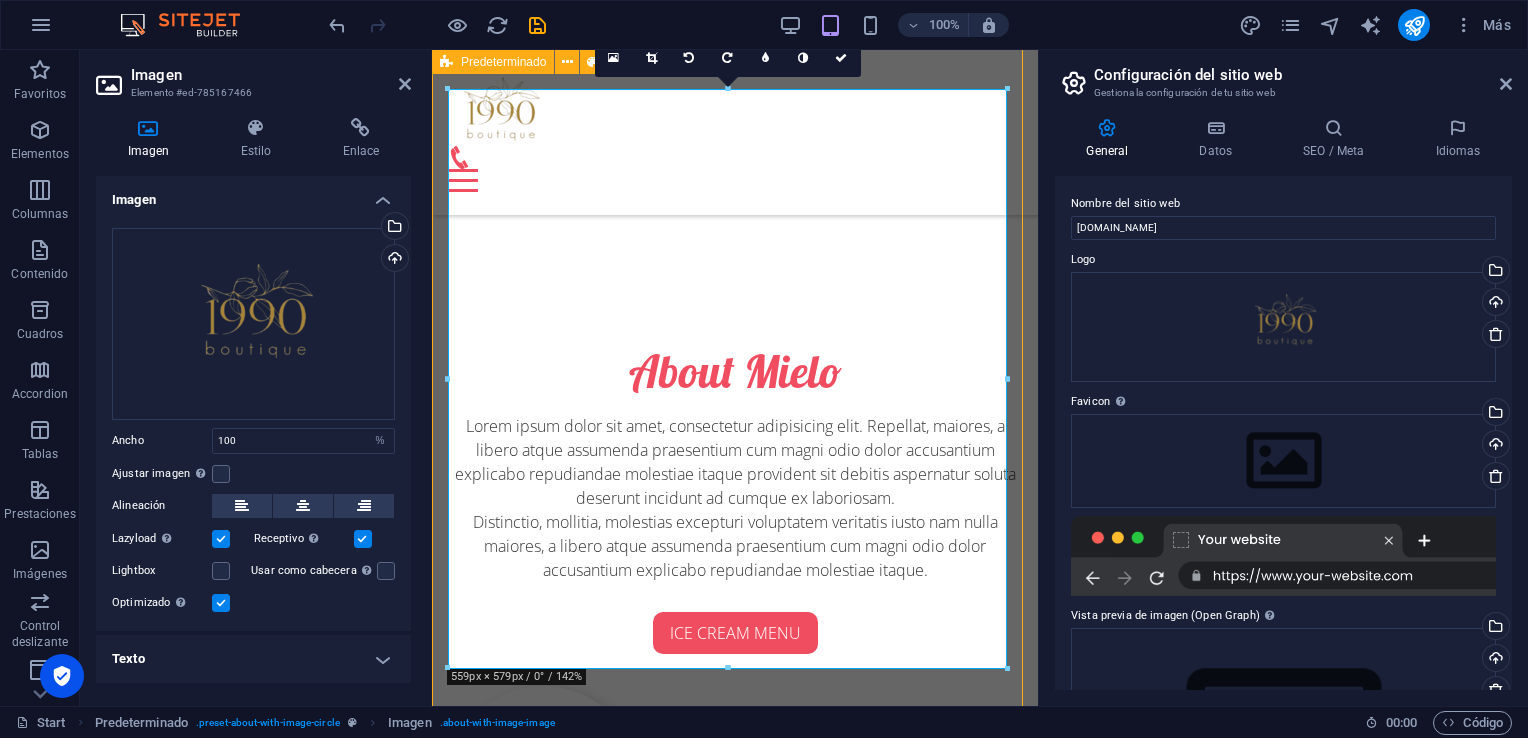 click on "About Mielo Lorem ipsum dolor sit amet, consectetur adipisicing elit. Repellat, maiores, a libero atque assumenda praesentium cum magni odio dolor accusantium explicabo repudiandae molestiae itaque provident sit debitis aspernatur soluta deserunt incidunt ad cumque ex laboriosam.  Distinctio, mollitia, molestias excepturi voluptatem veritatis iusto nam nulla maiores, a libero atque assumenda praesentium cum magni odio dolor accusantium explicabo repudiandae molestiae itaque. Ice Cream Menu" at bounding box center (735, 614) 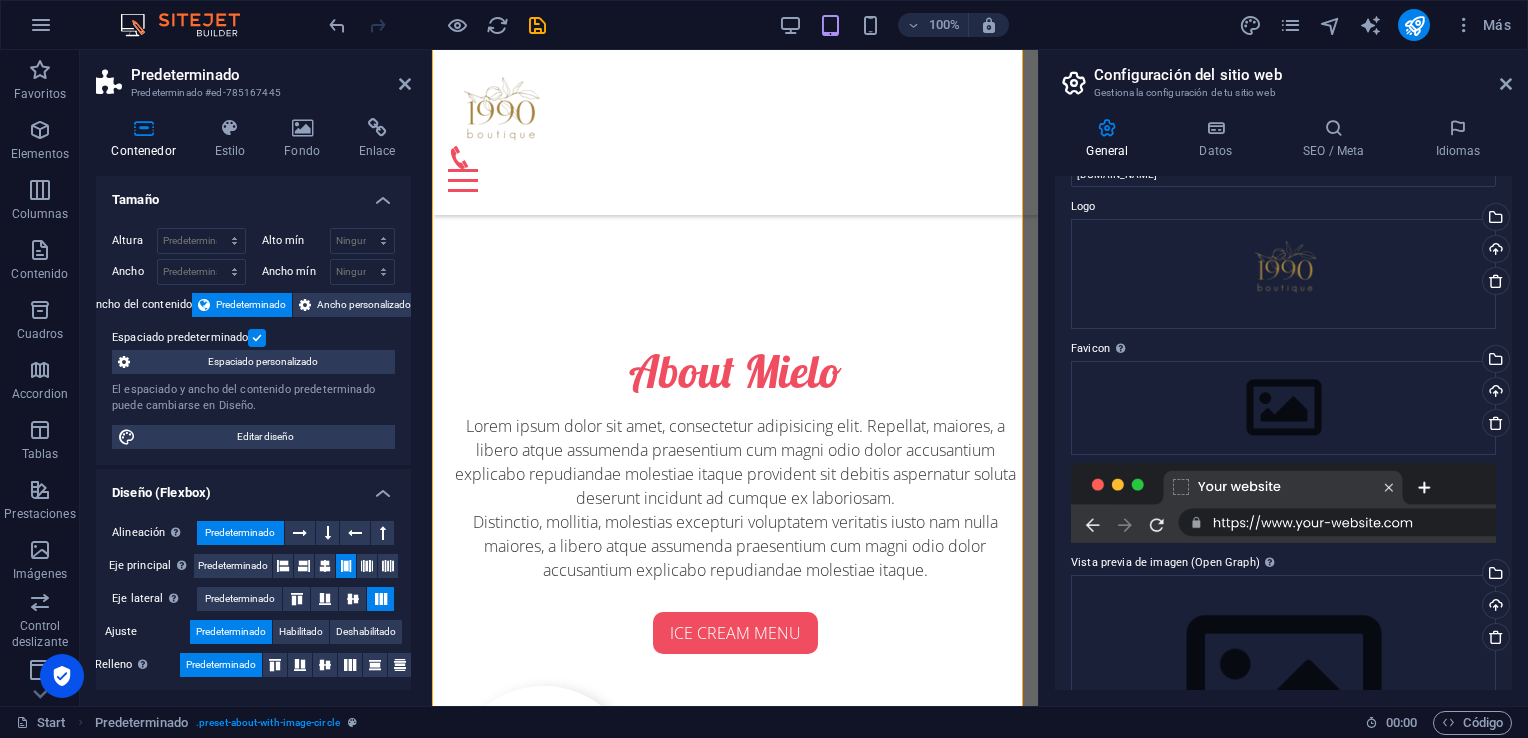 scroll, scrollTop: 0, scrollLeft: 0, axis: both 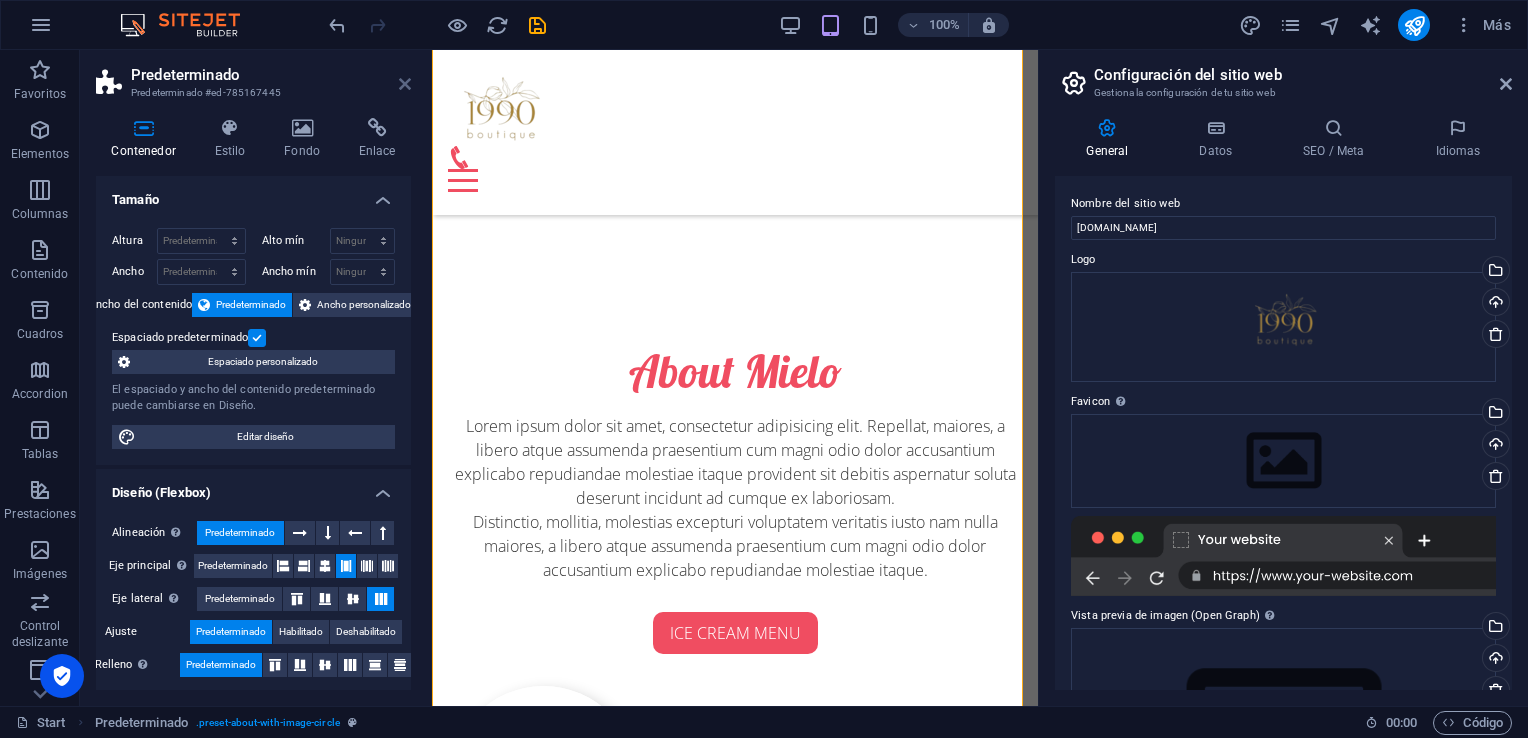 click at bounding box center [405, 84] 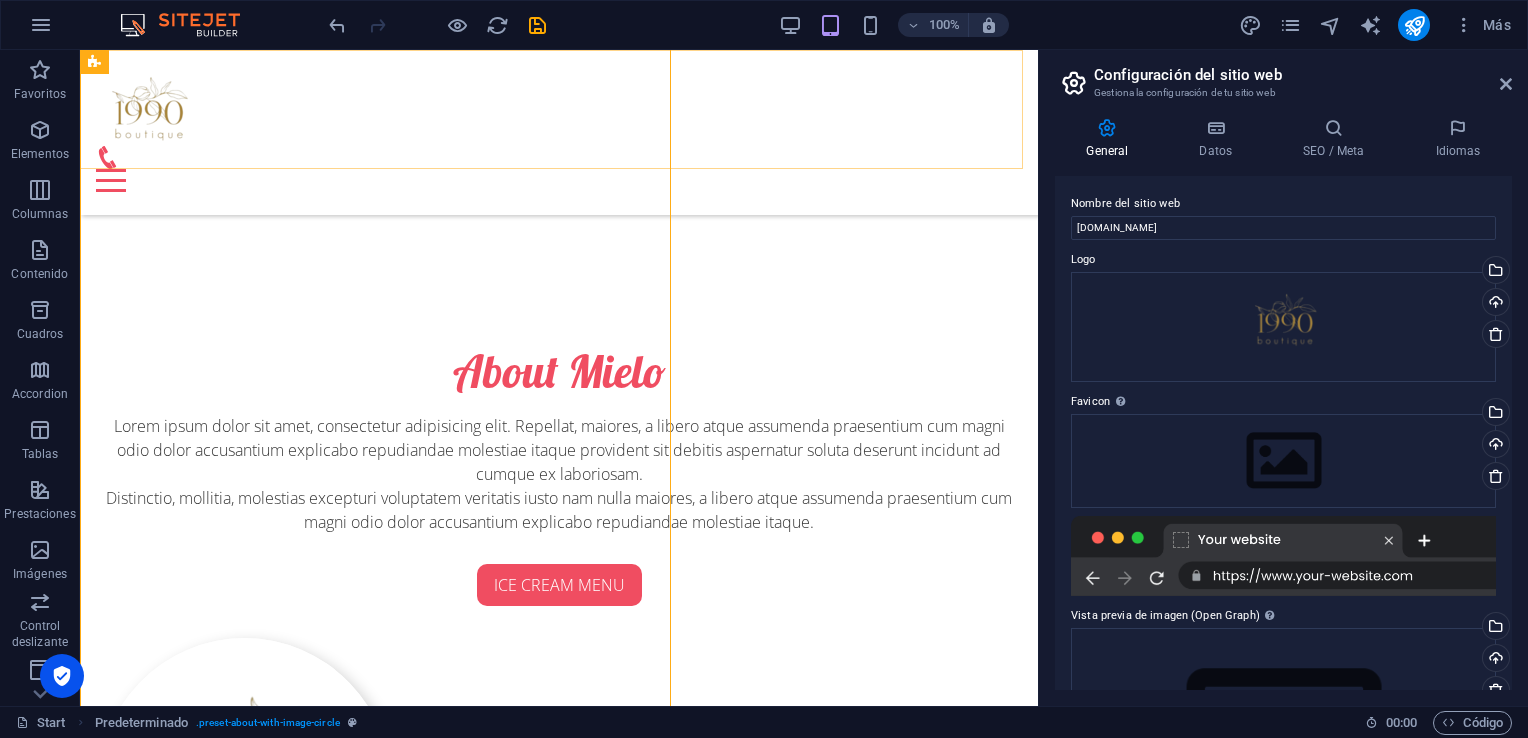 scroll, scrollTop: 573, scrollLeft: 0, axis: vertical 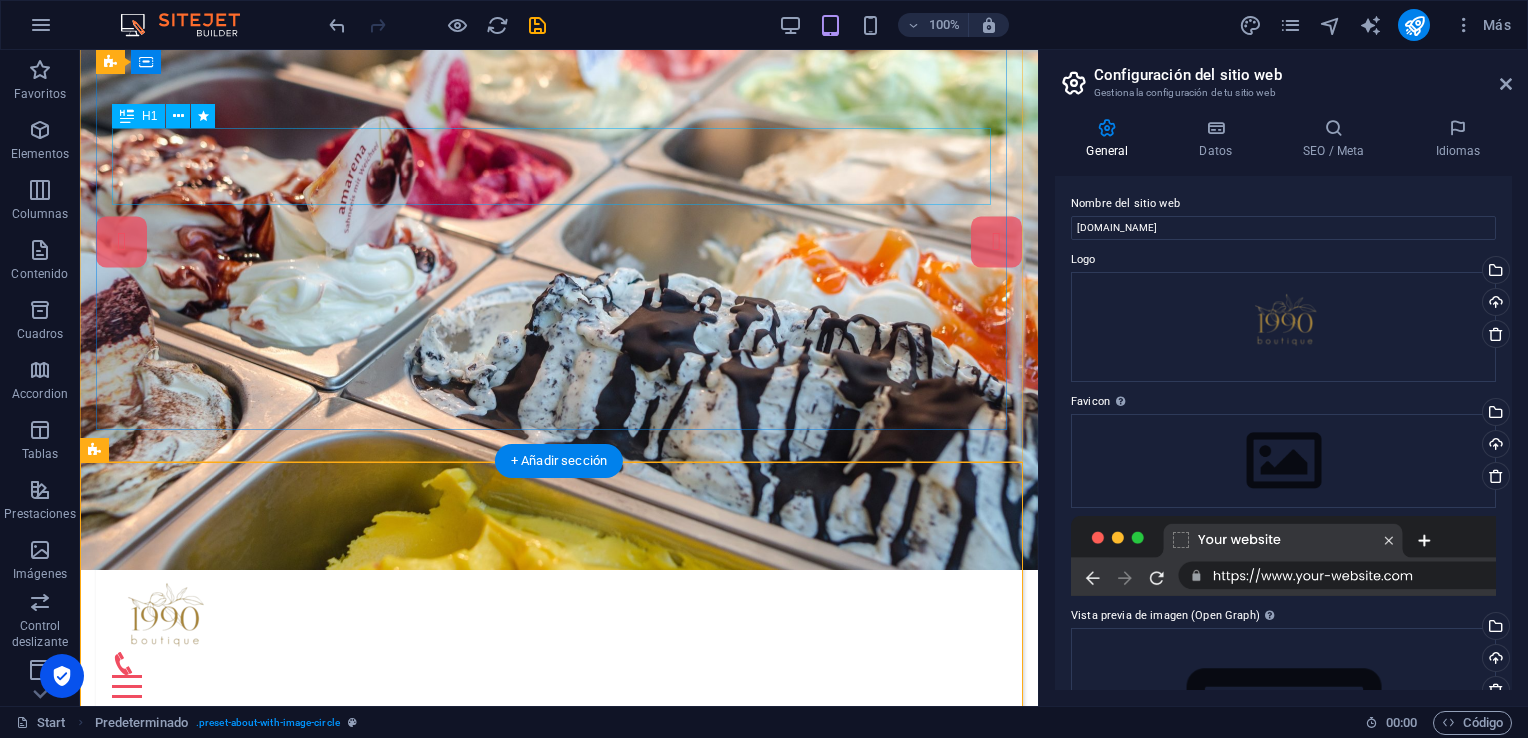 click on "1990 Boutique" at bounding box center (559, 839) 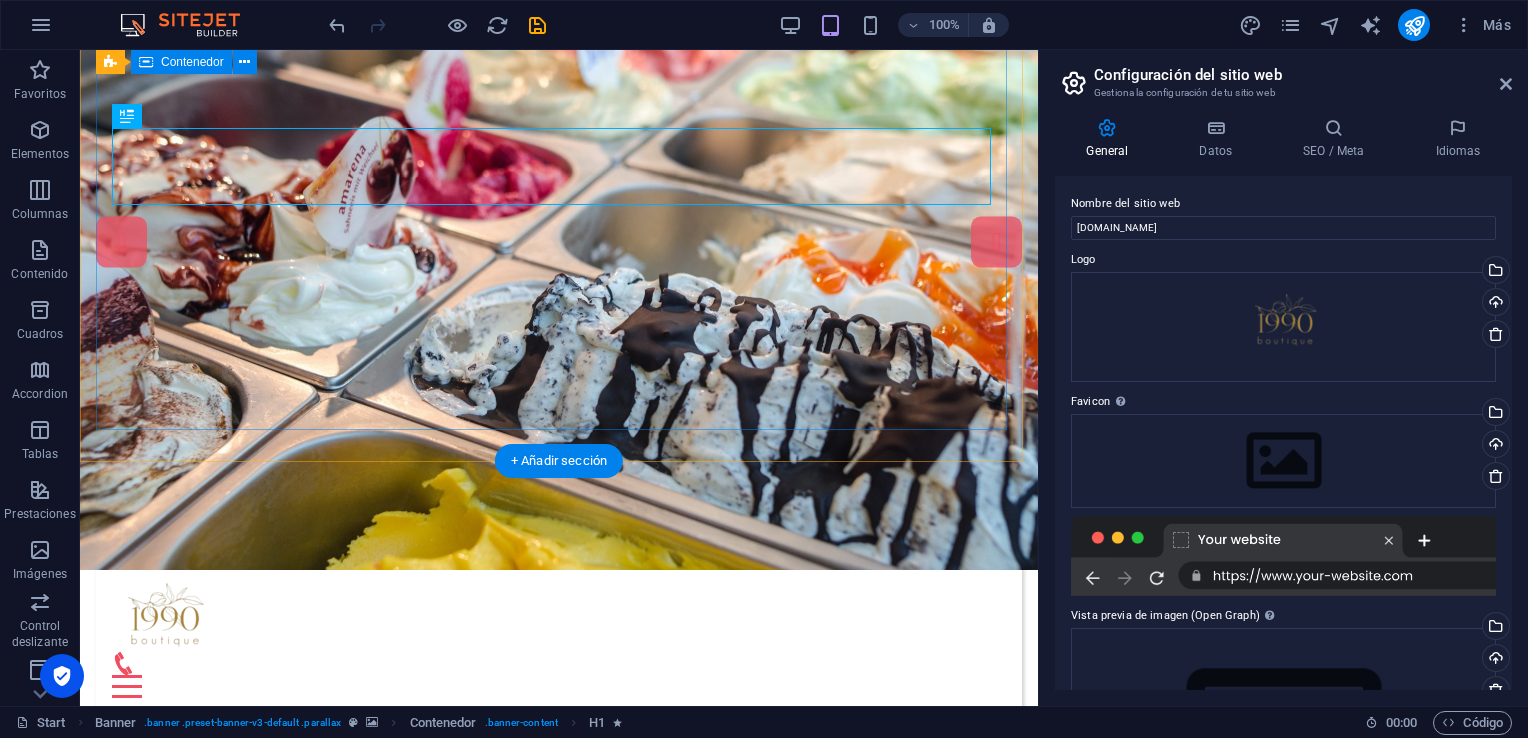click on "1990 Boutique Suelta el contenido aquí o  Añadir elementos  Pegar portapapeles" at bounding box center (559, 912) 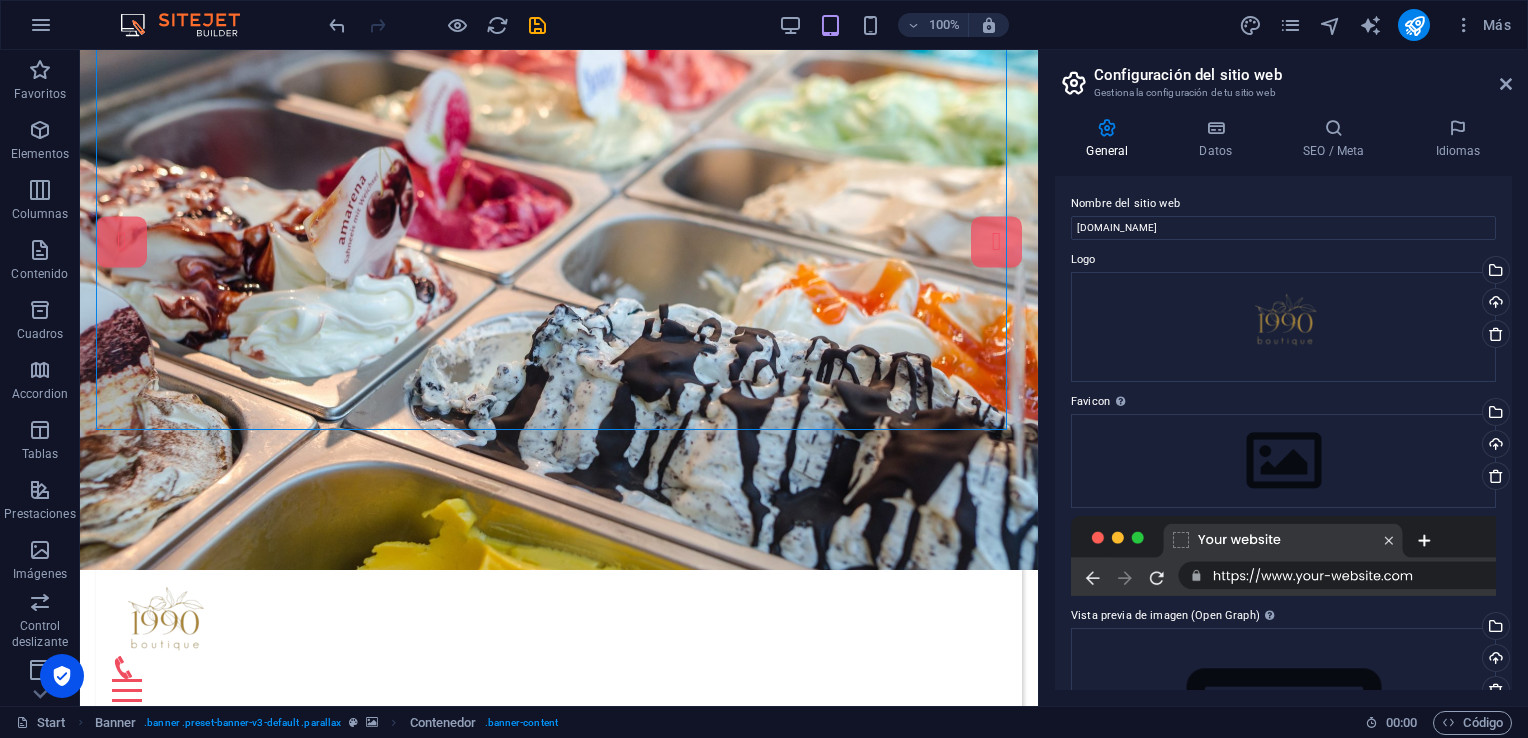 scroll, scrollTop: 0, scrollLeft: 0, axis: both 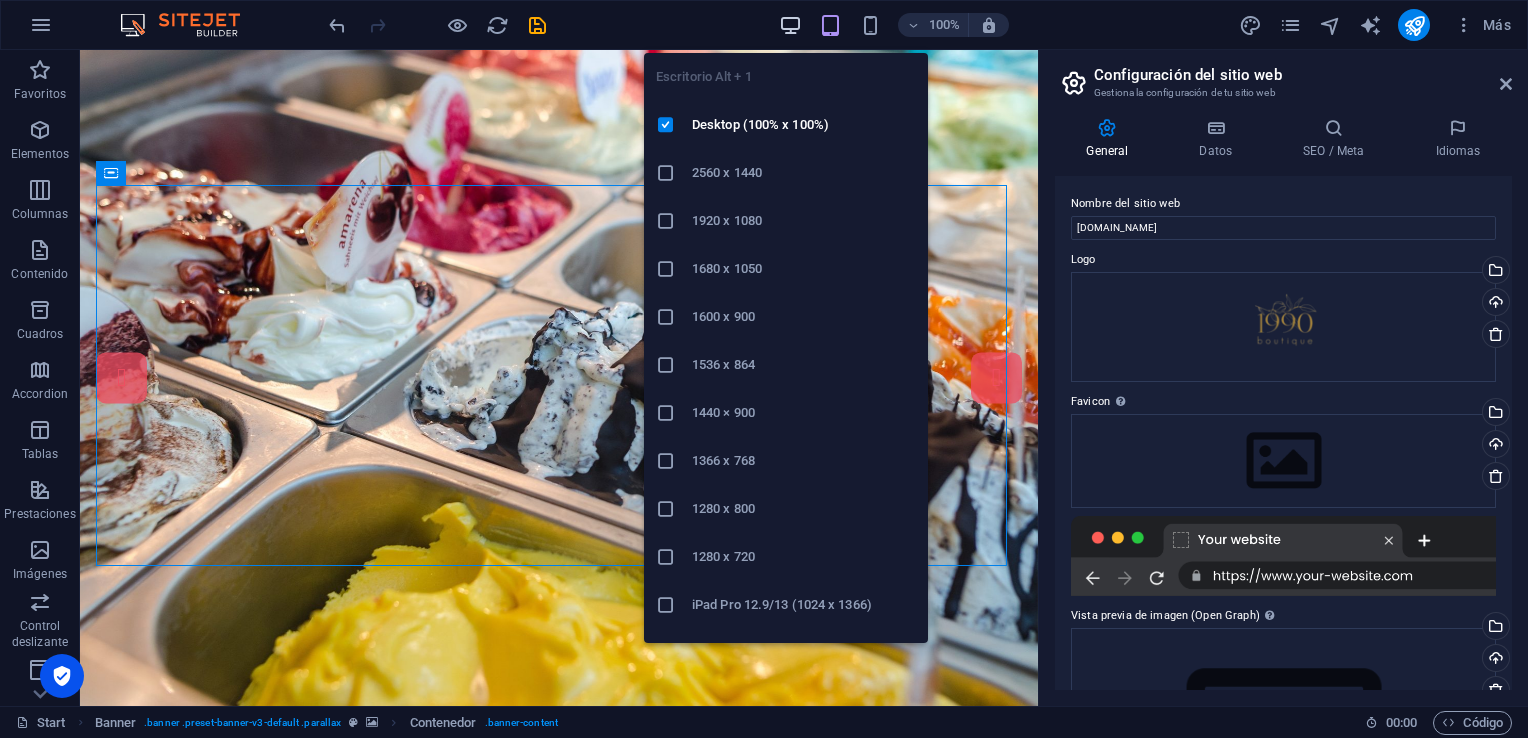 click at bounding box center [790, 25] 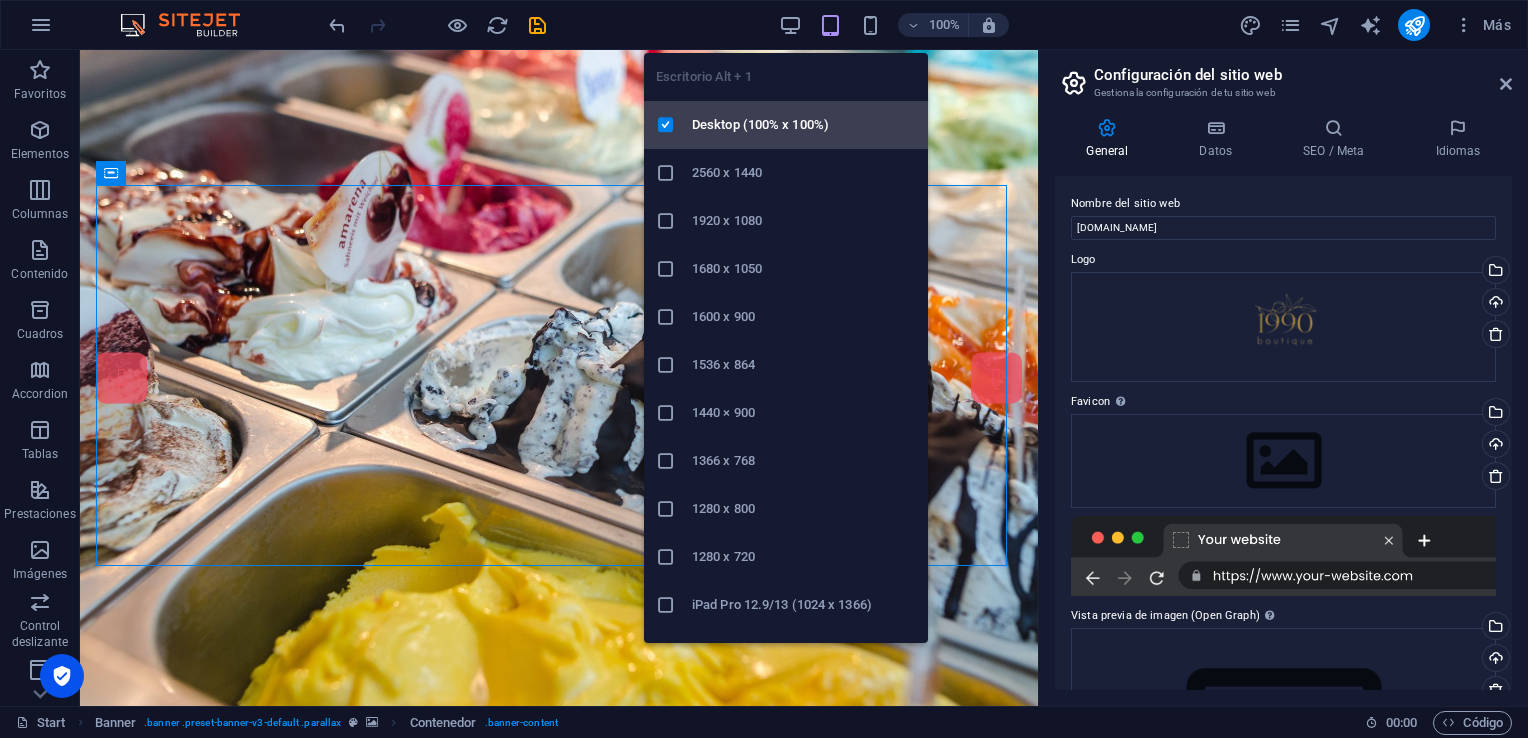 click on "Desktop (100% x 100%)" at bounding box center (804, 125) 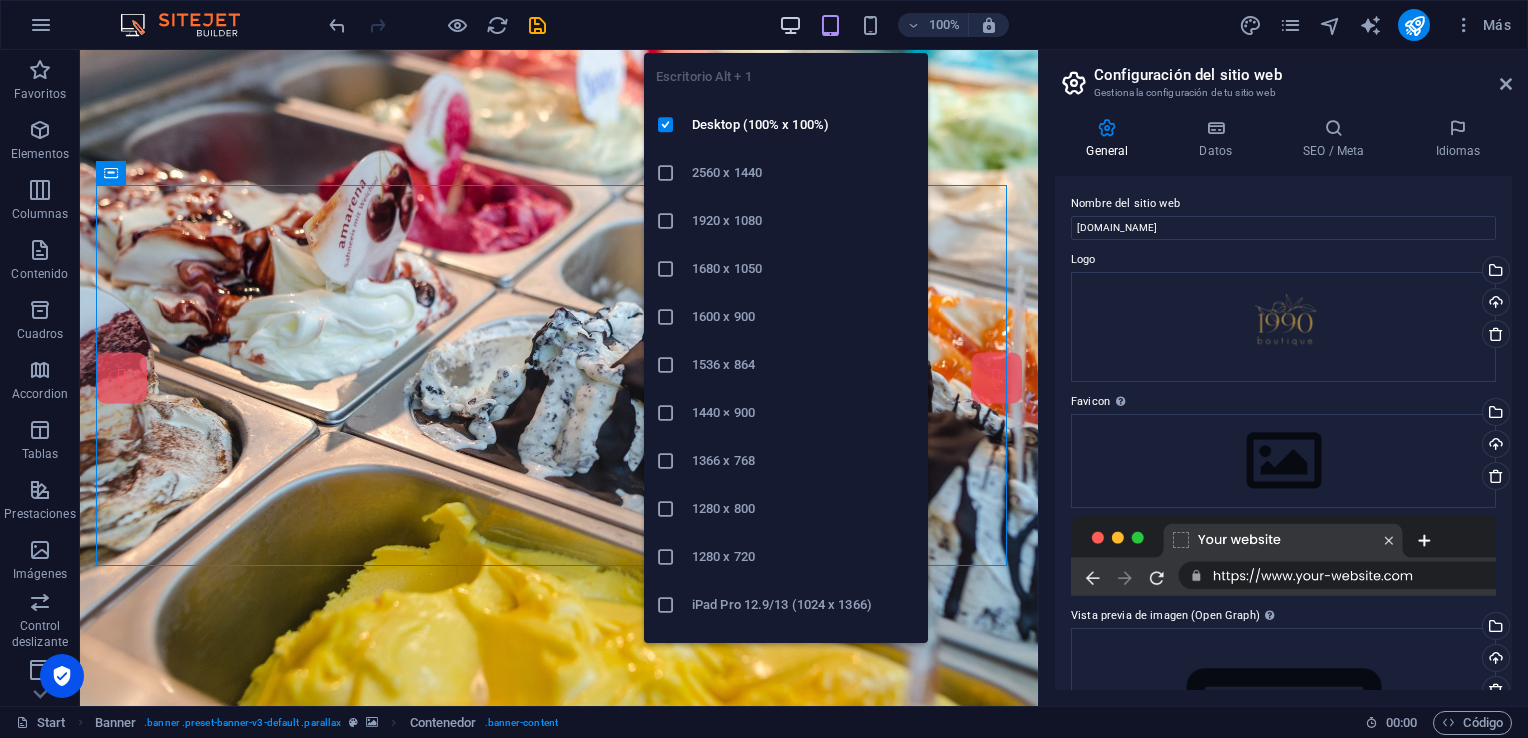 click at bounding box center [790, 25] 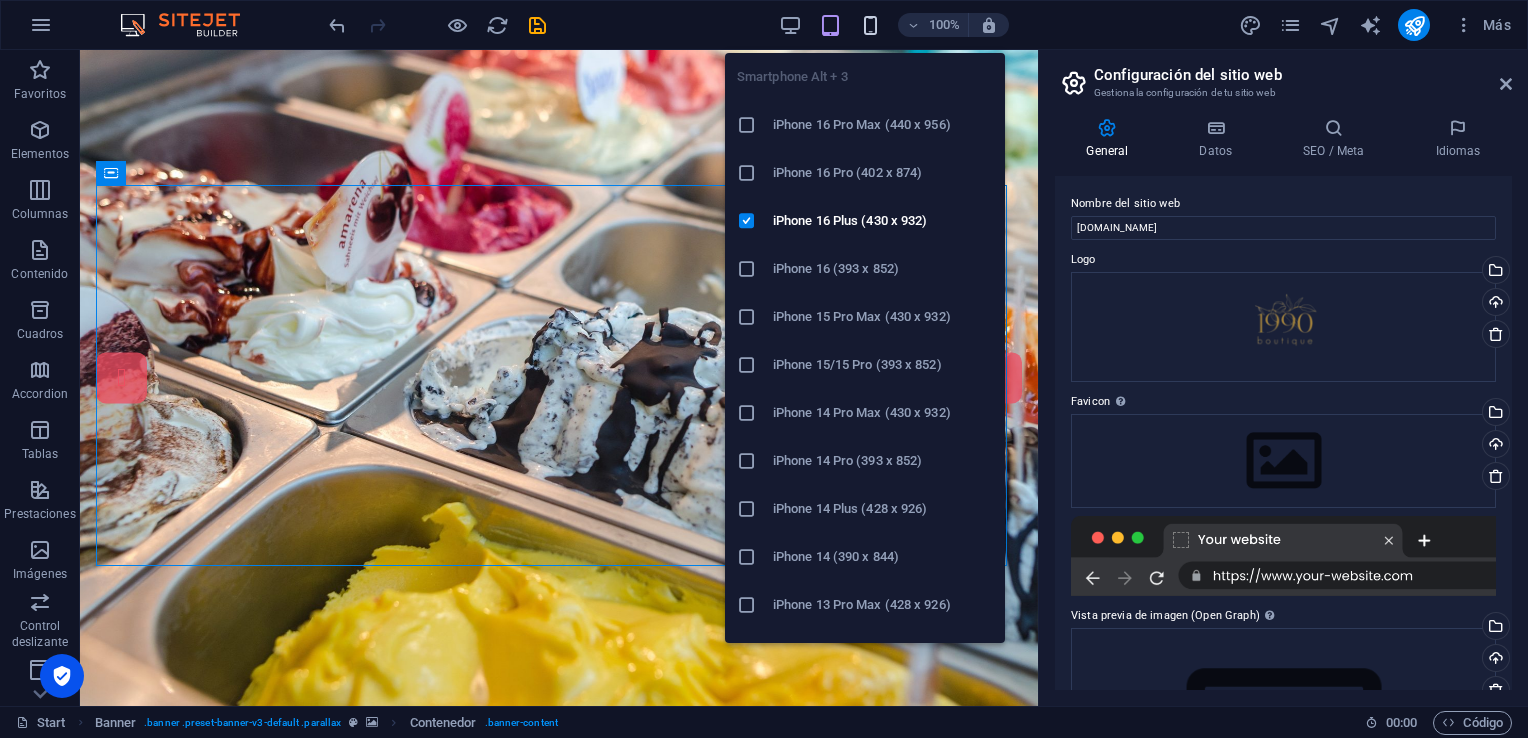 click at bounding box center [870, 25] 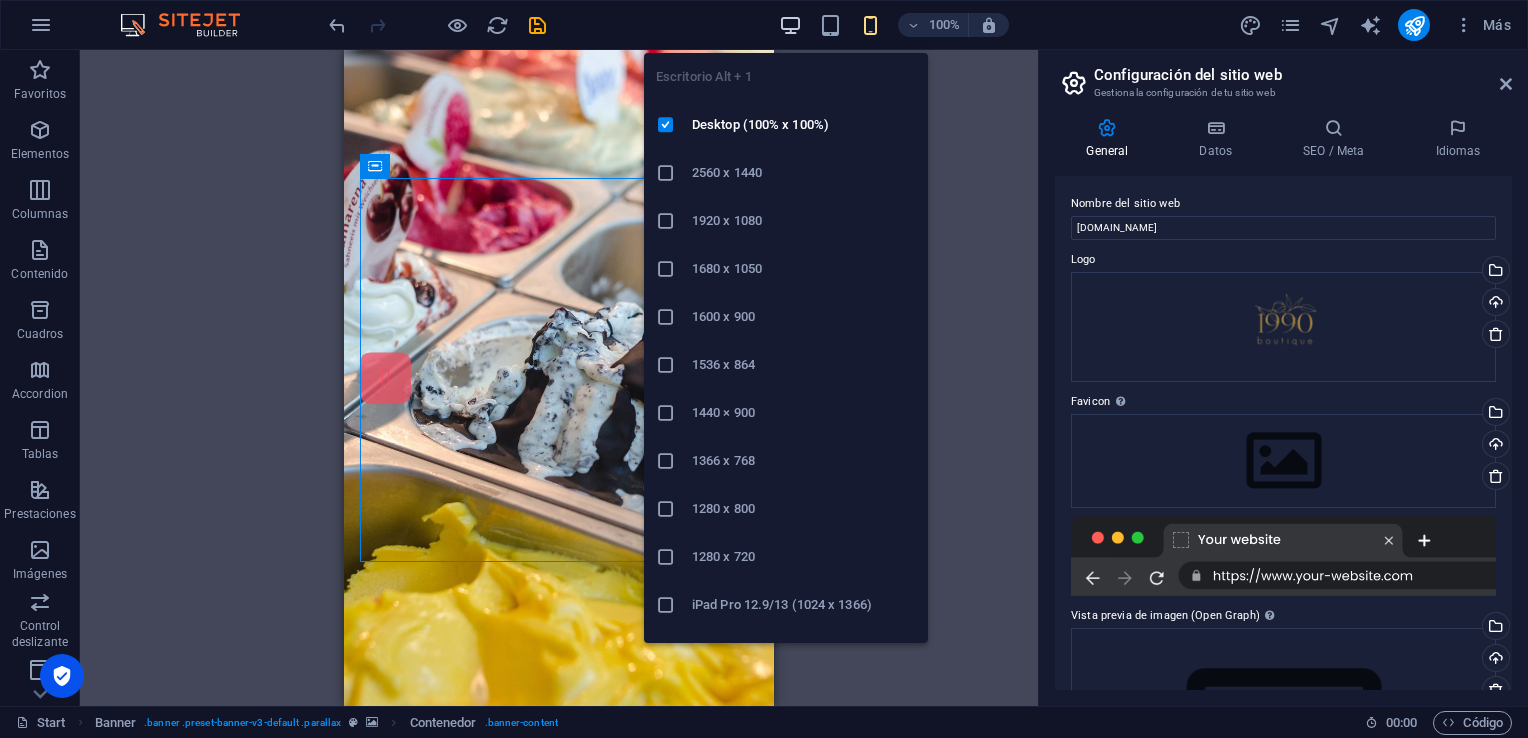 click at bounding box center (790, 25) 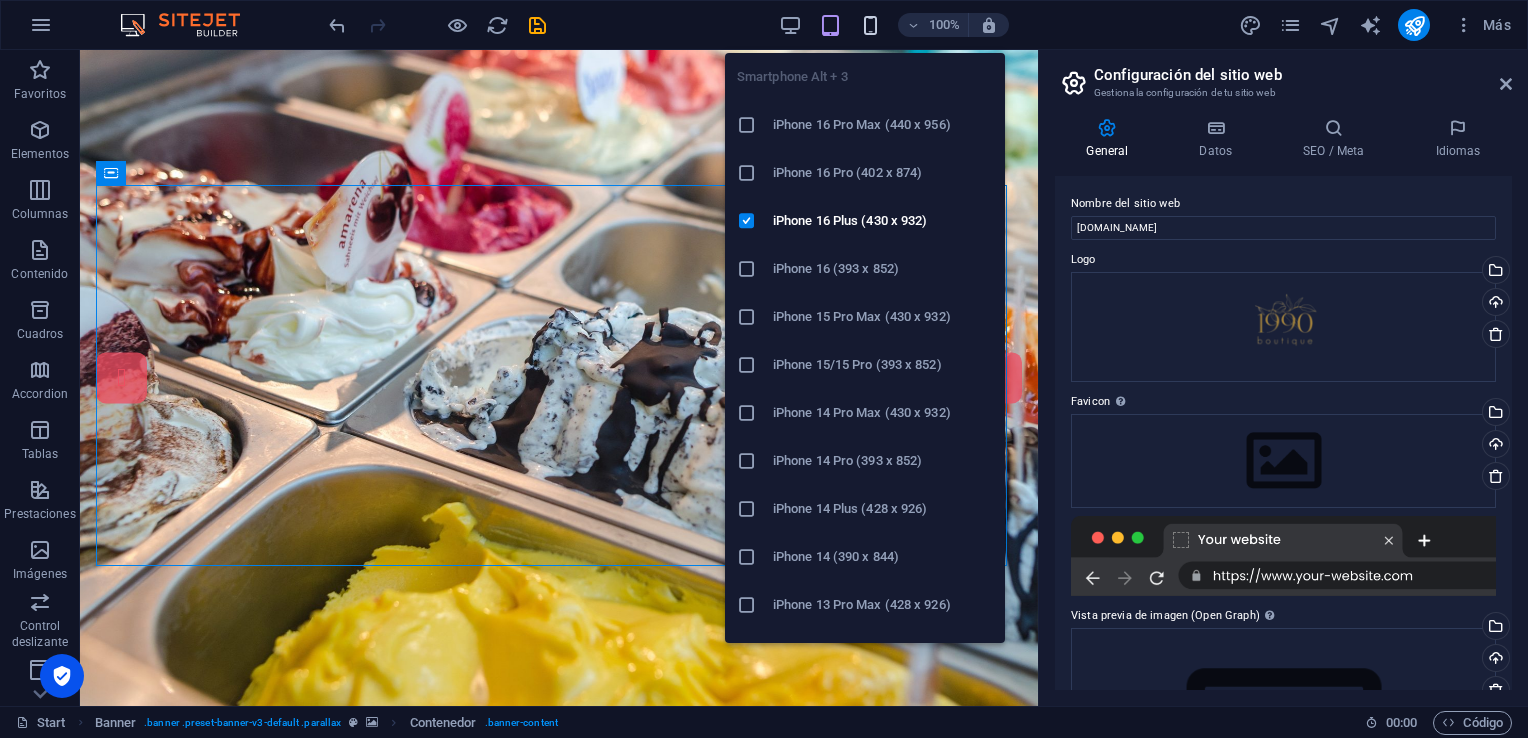click at bounding box center (870, 25) 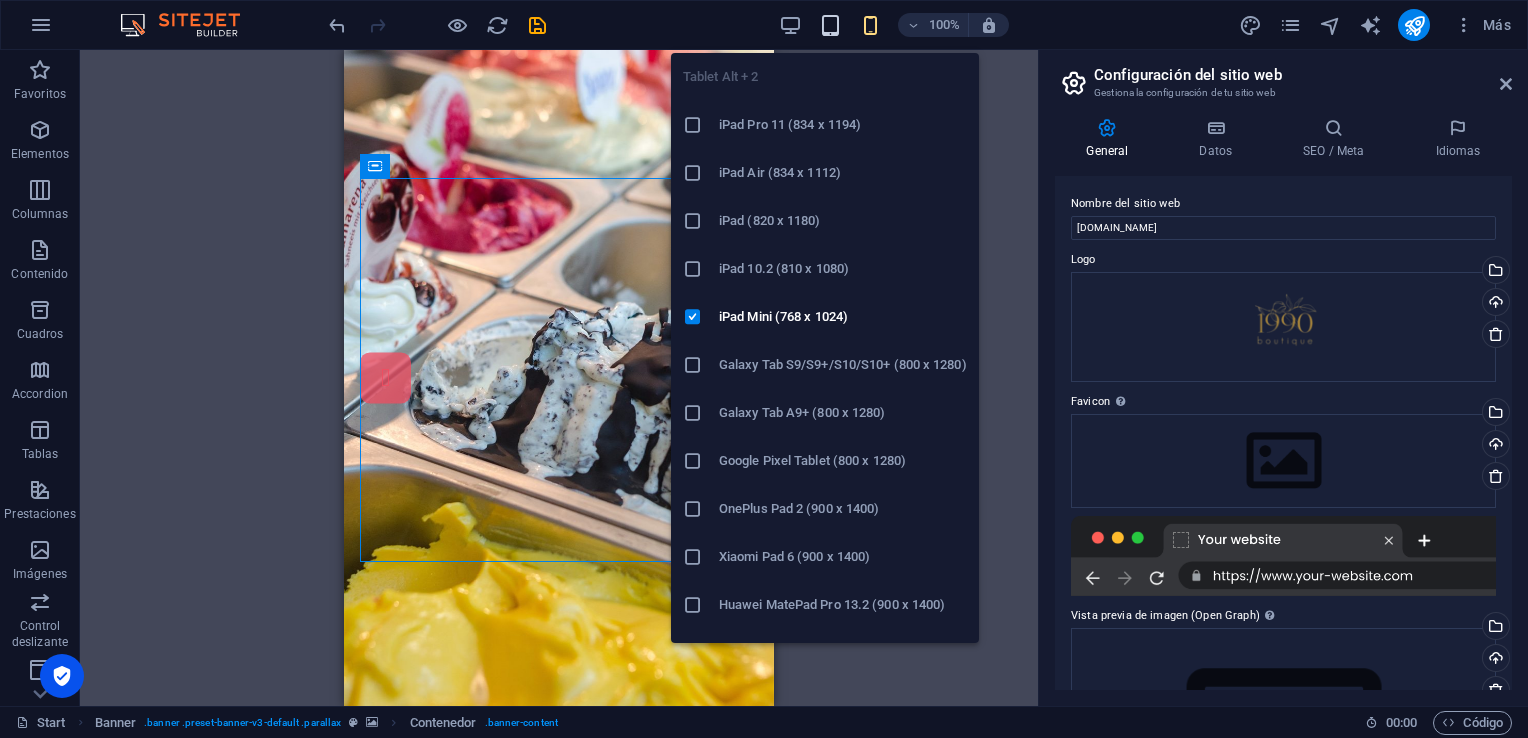 click at bounding box center [830, 25] 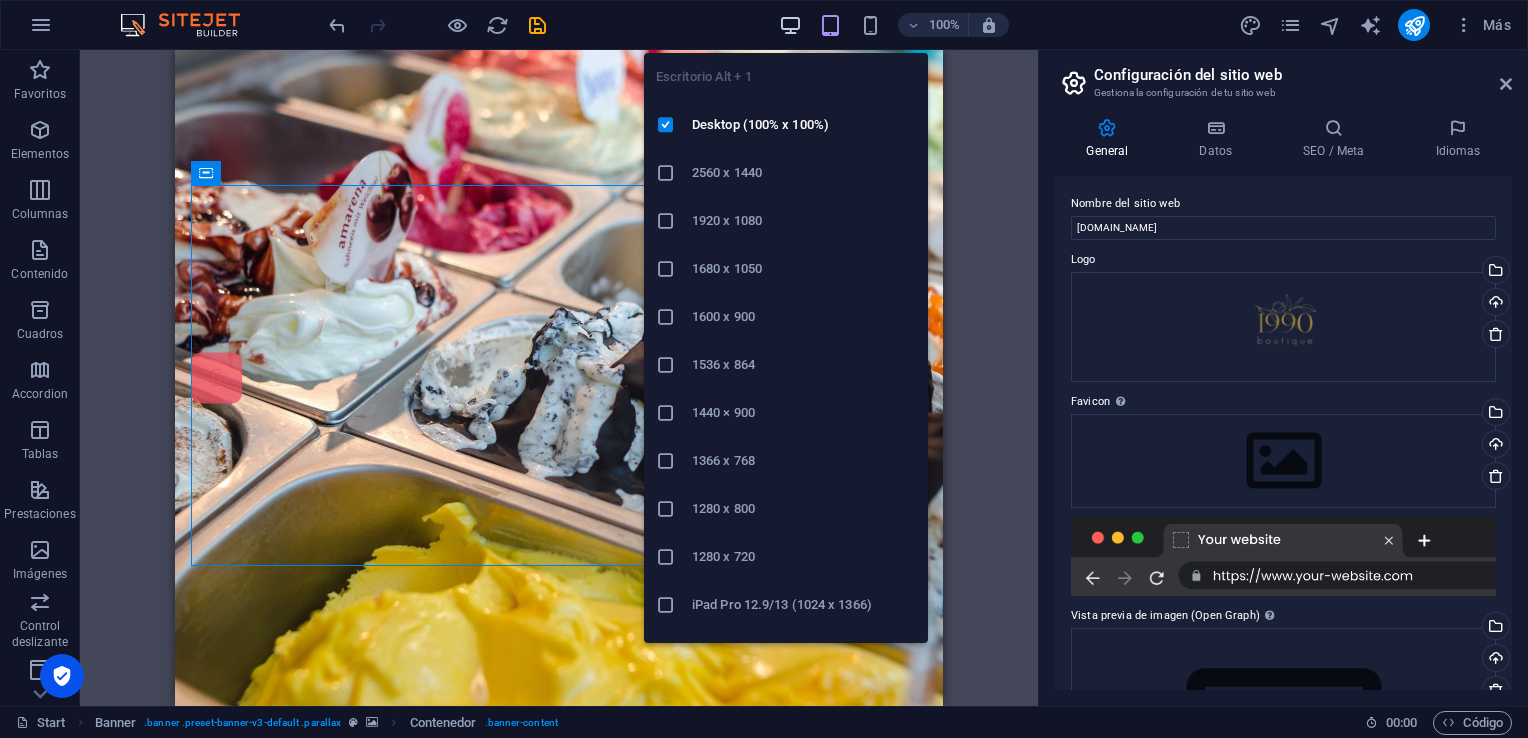 click at bounding box center [790, 25] 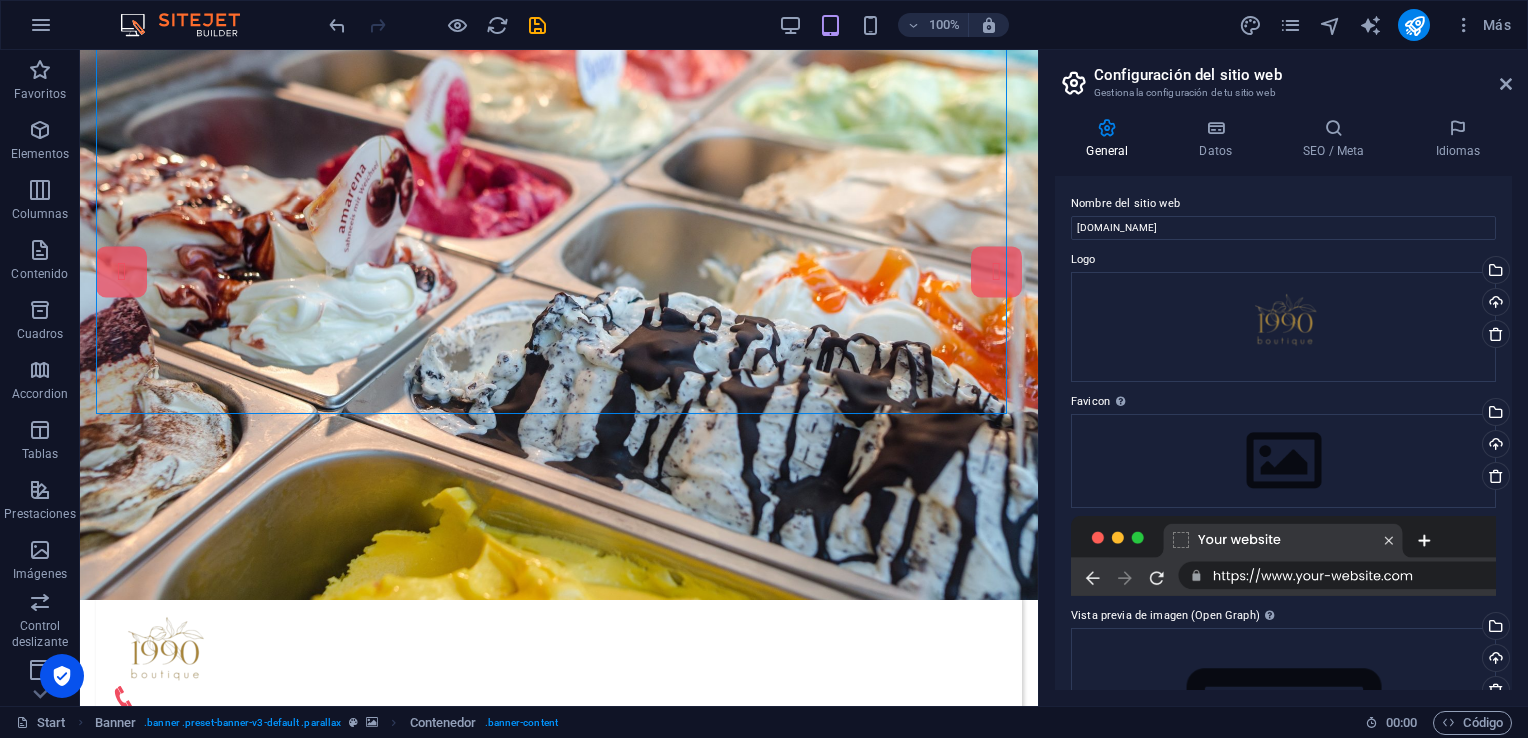 scroll, scrollTop: 60, scrollLeft: 0, axis: vertical 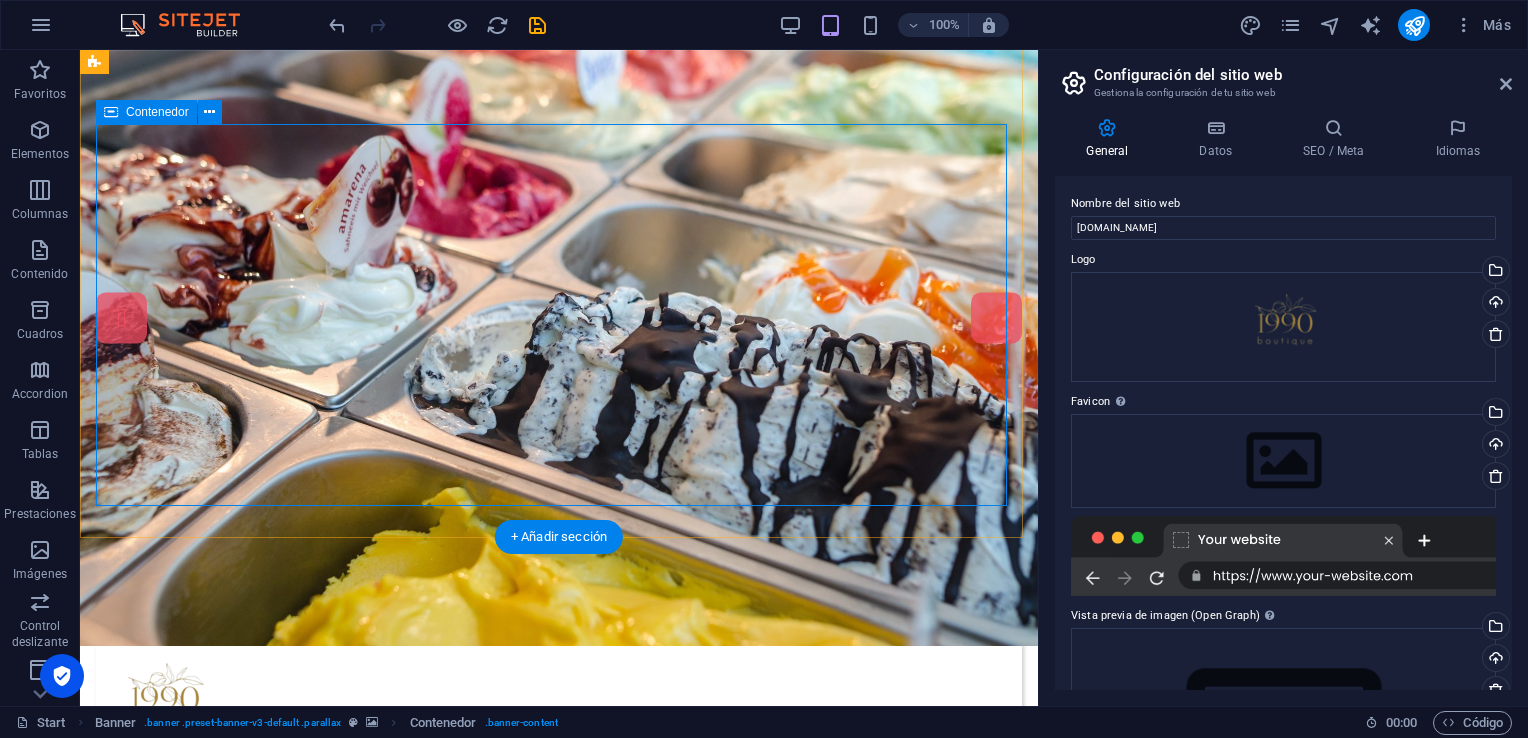 click on "1990 Boutique Suelta el contenido aquí o  Añadir elementos  Pegar portapapeles" at bounding box center [559, 992] 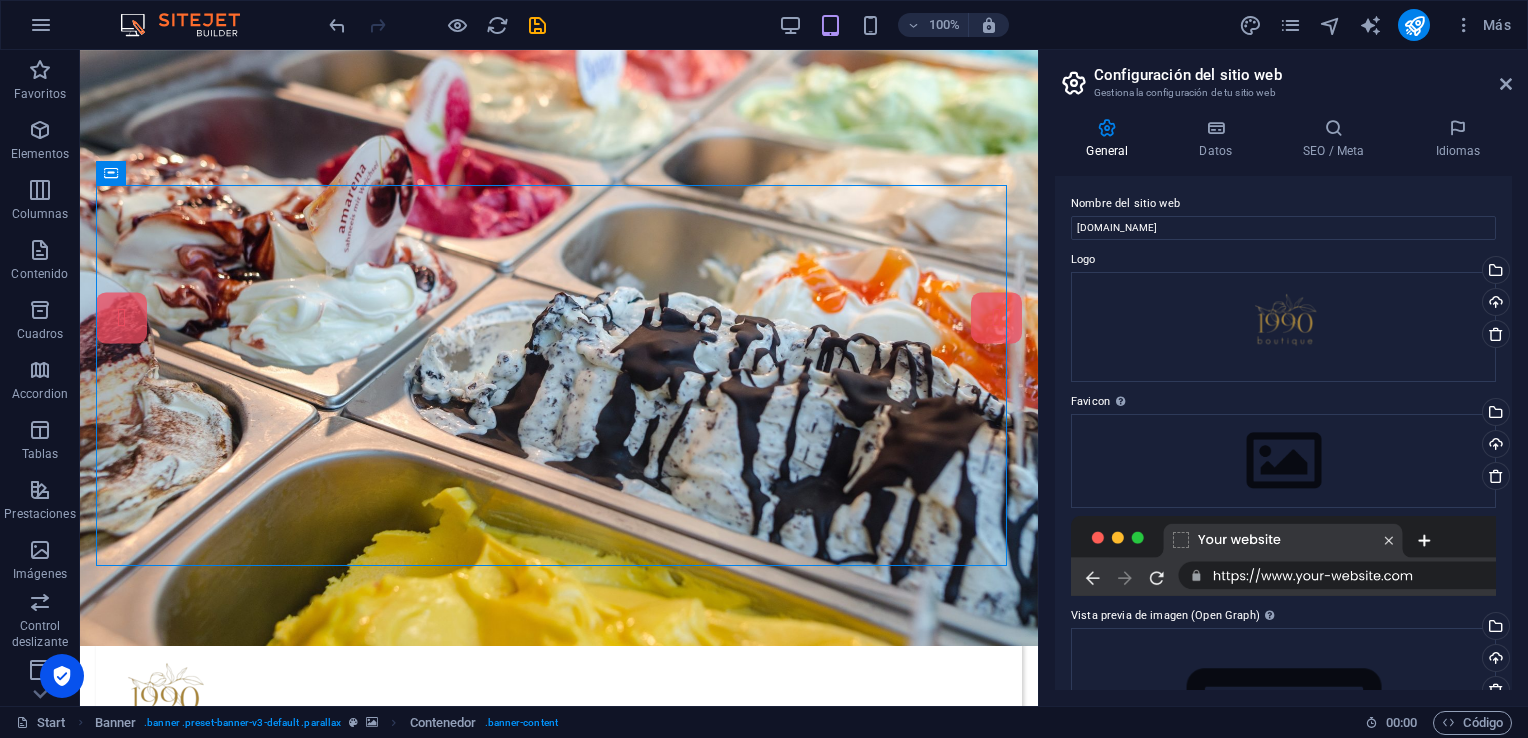 scroll, scrollTop: 0, scrollLeft: 0, axis: both 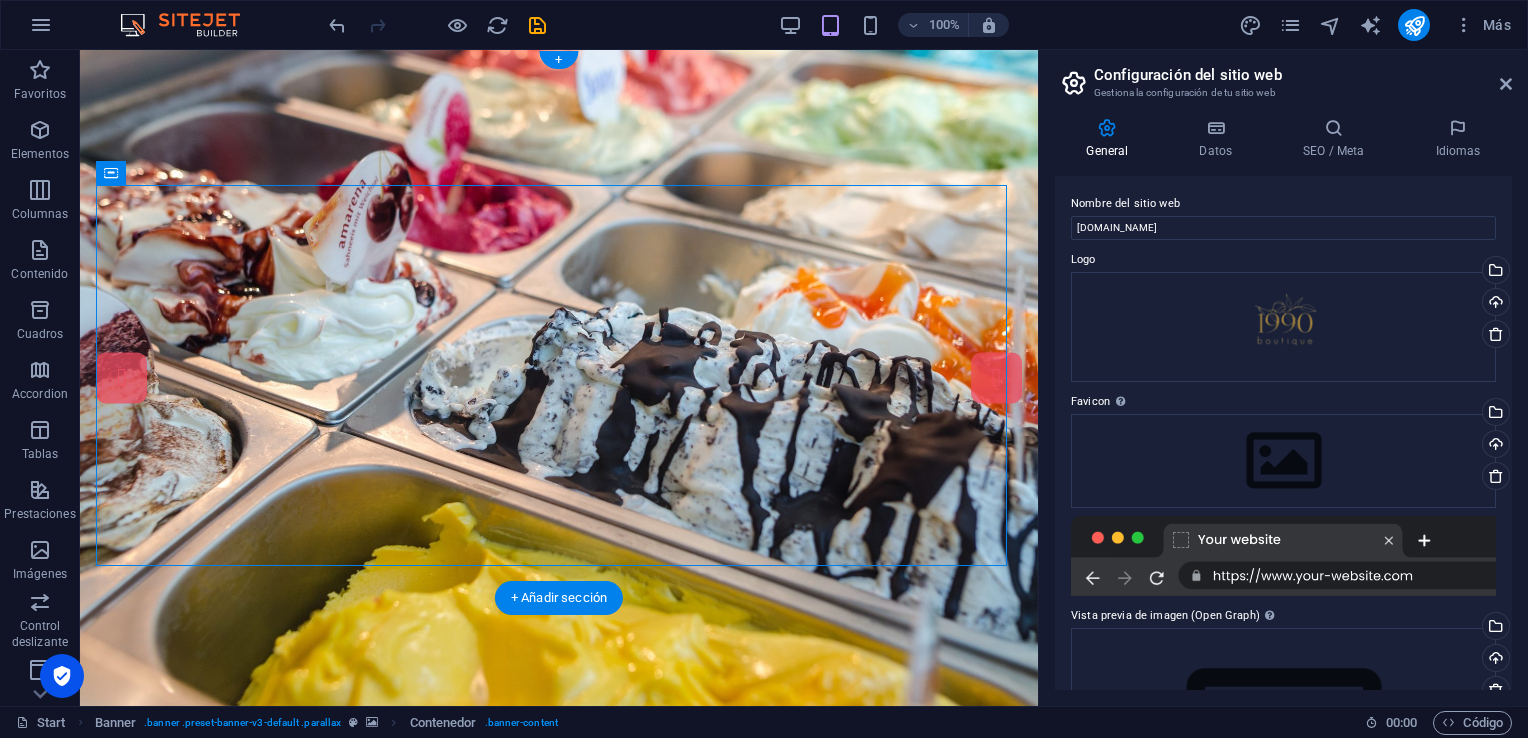 click at bounding box center [559, 378] 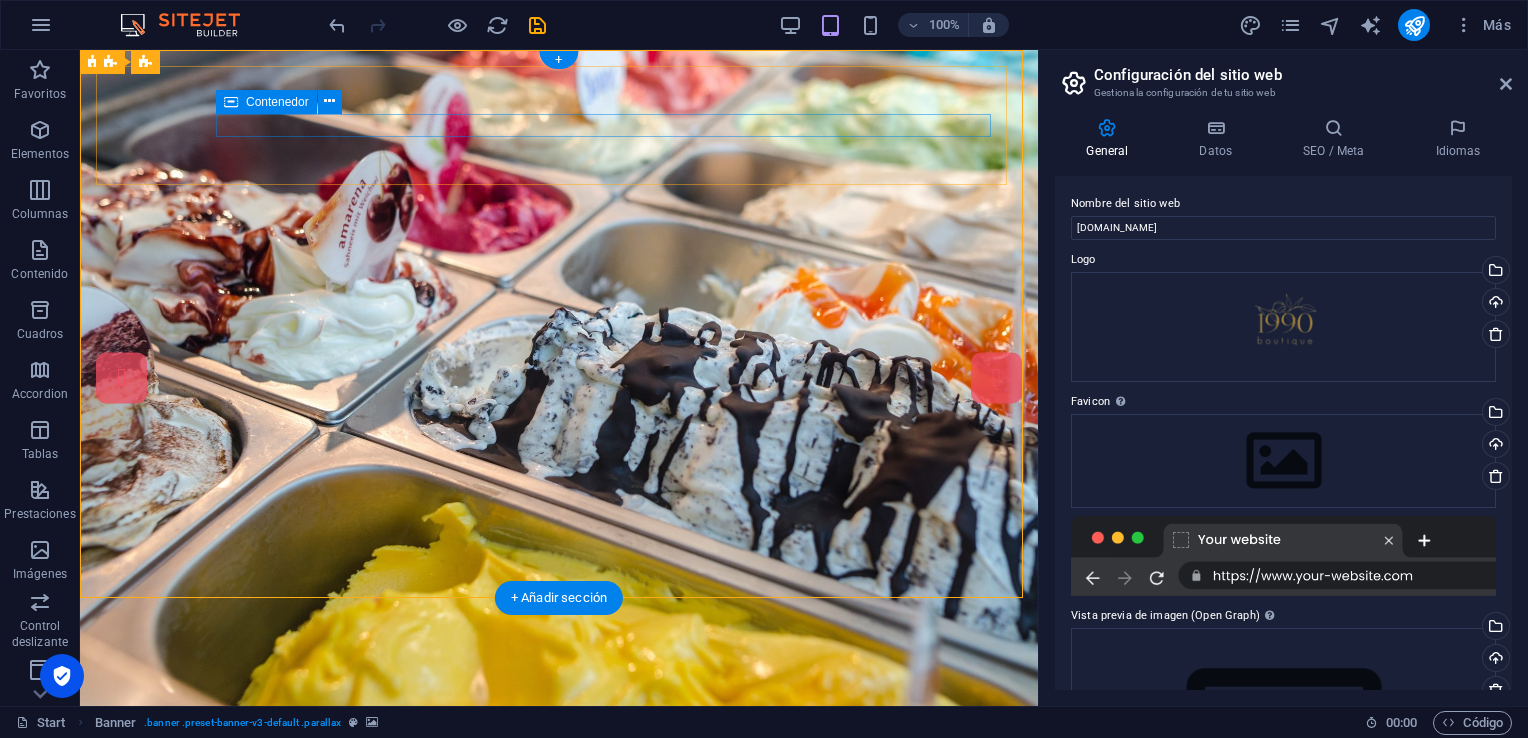 click at bounding box center (559, 815) 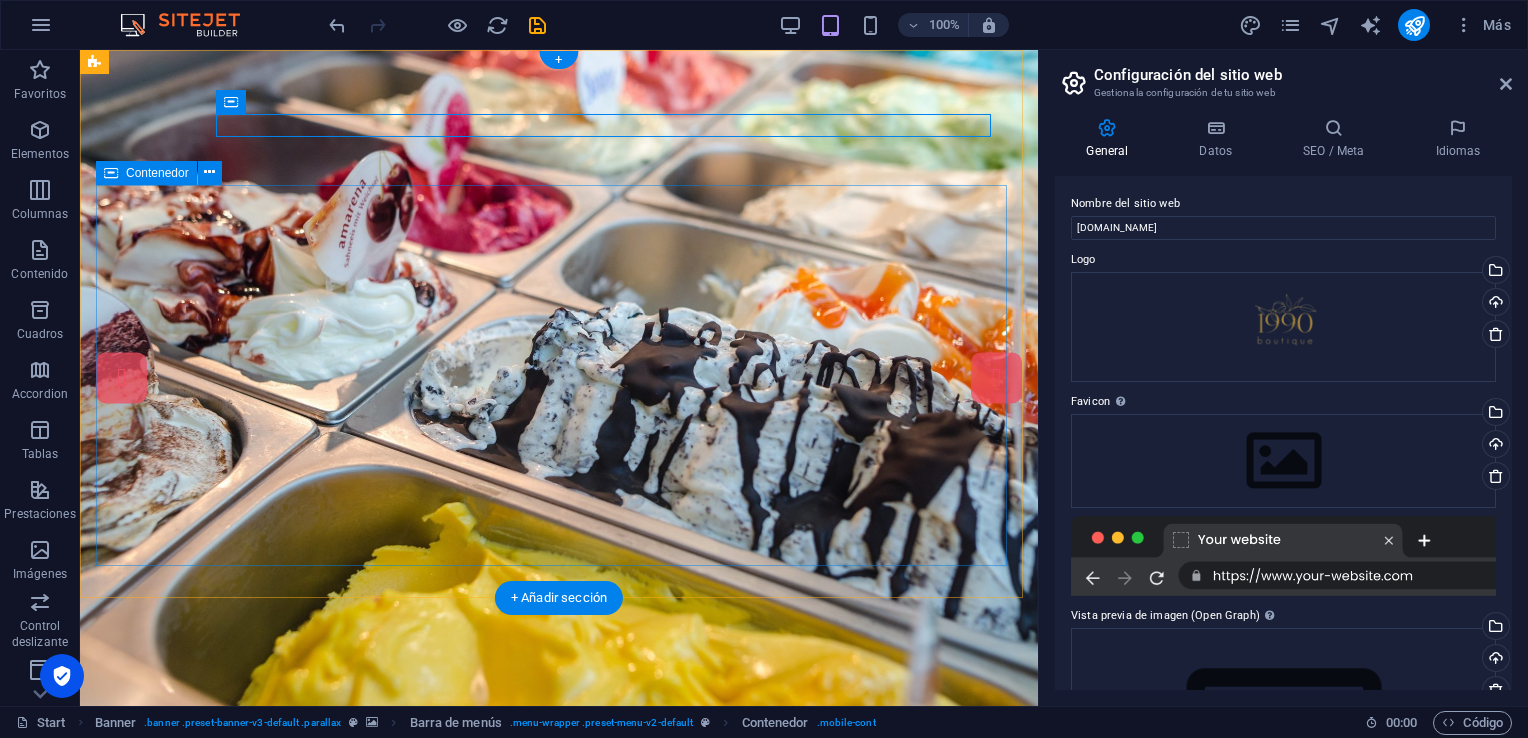click on "1990 Boutique Suelta el contenido aquí o  Añadir elementos  Pegar portapapeles" at bounding box center [559, 1052] 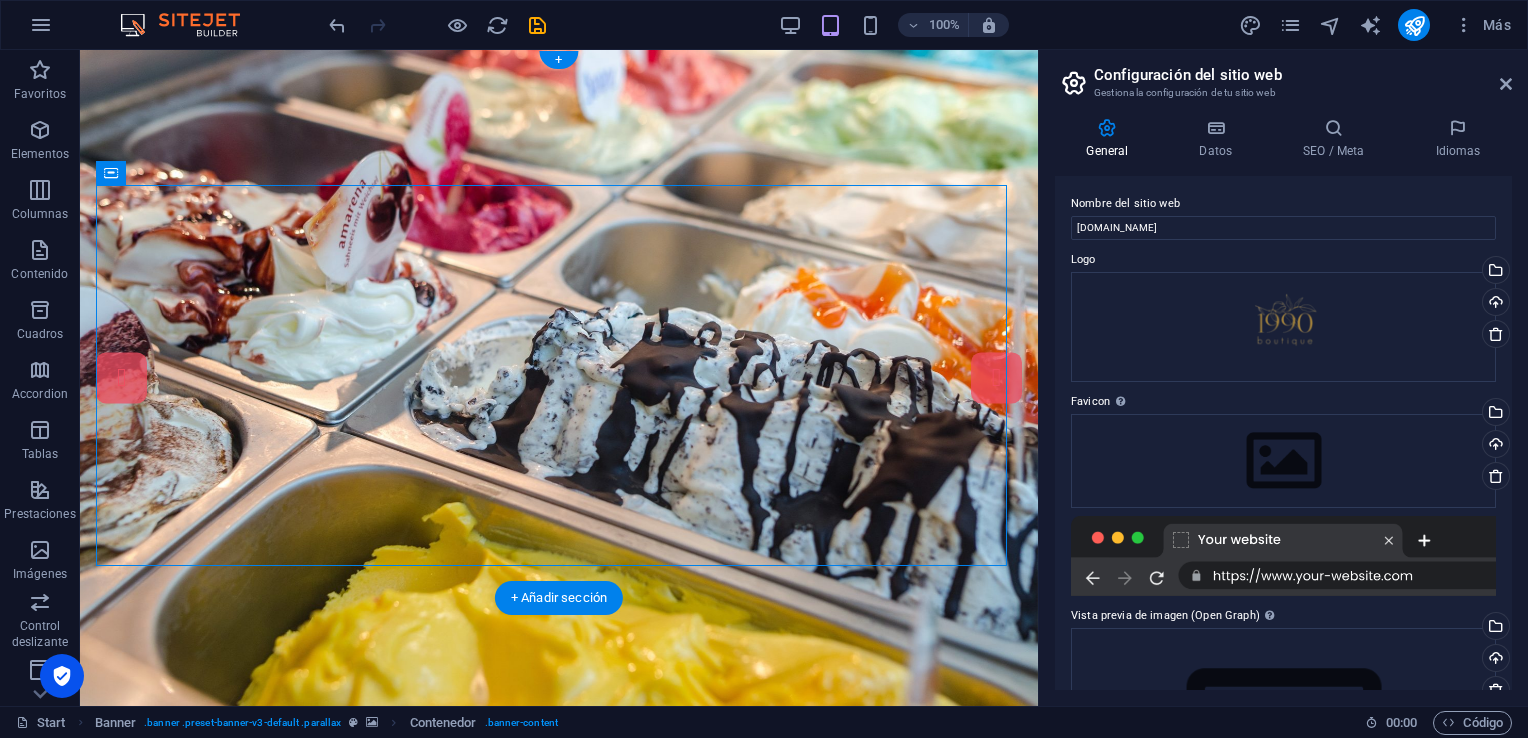 click at bounding box center (559, 378) 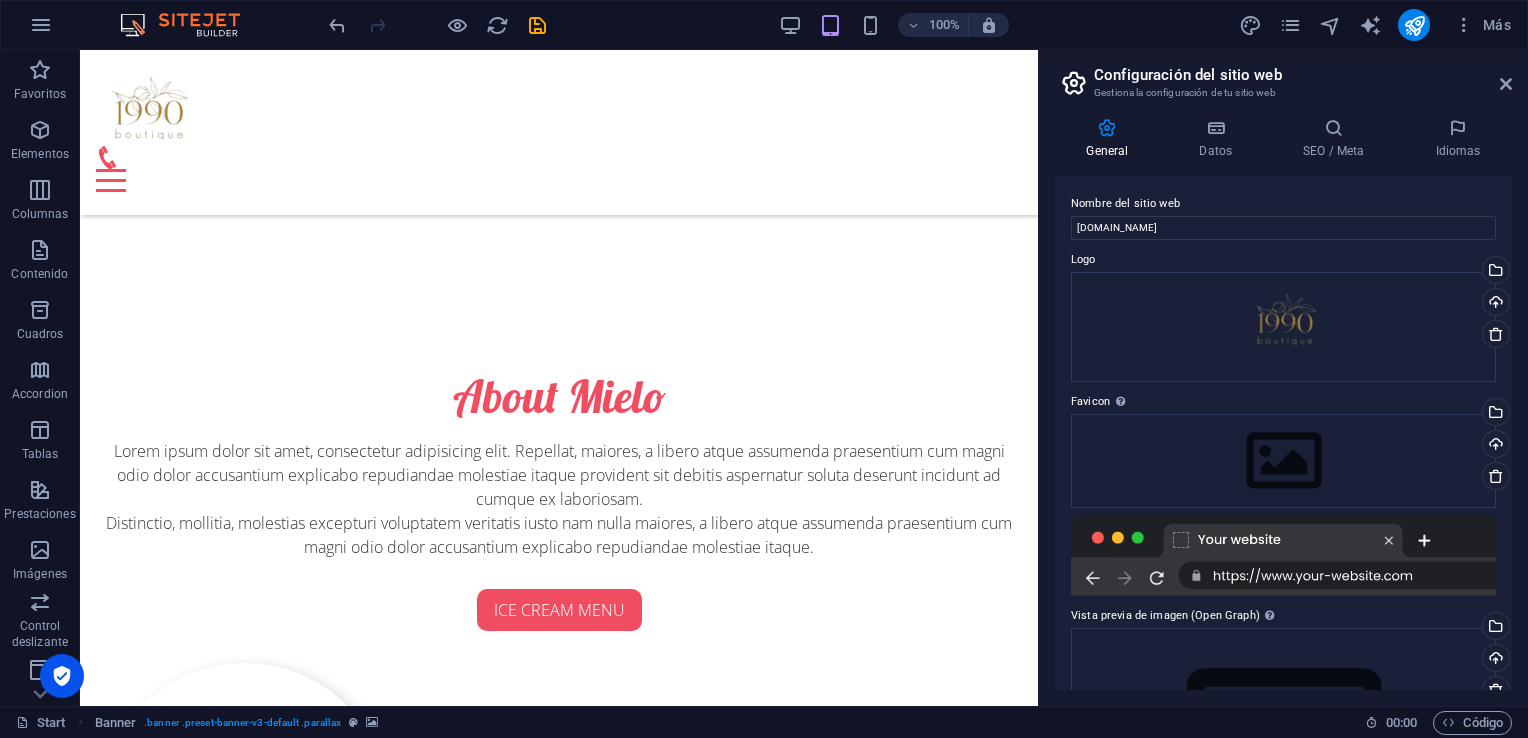 scroll, scrollTop: 863, scrollLeft: 0, axis: vertical 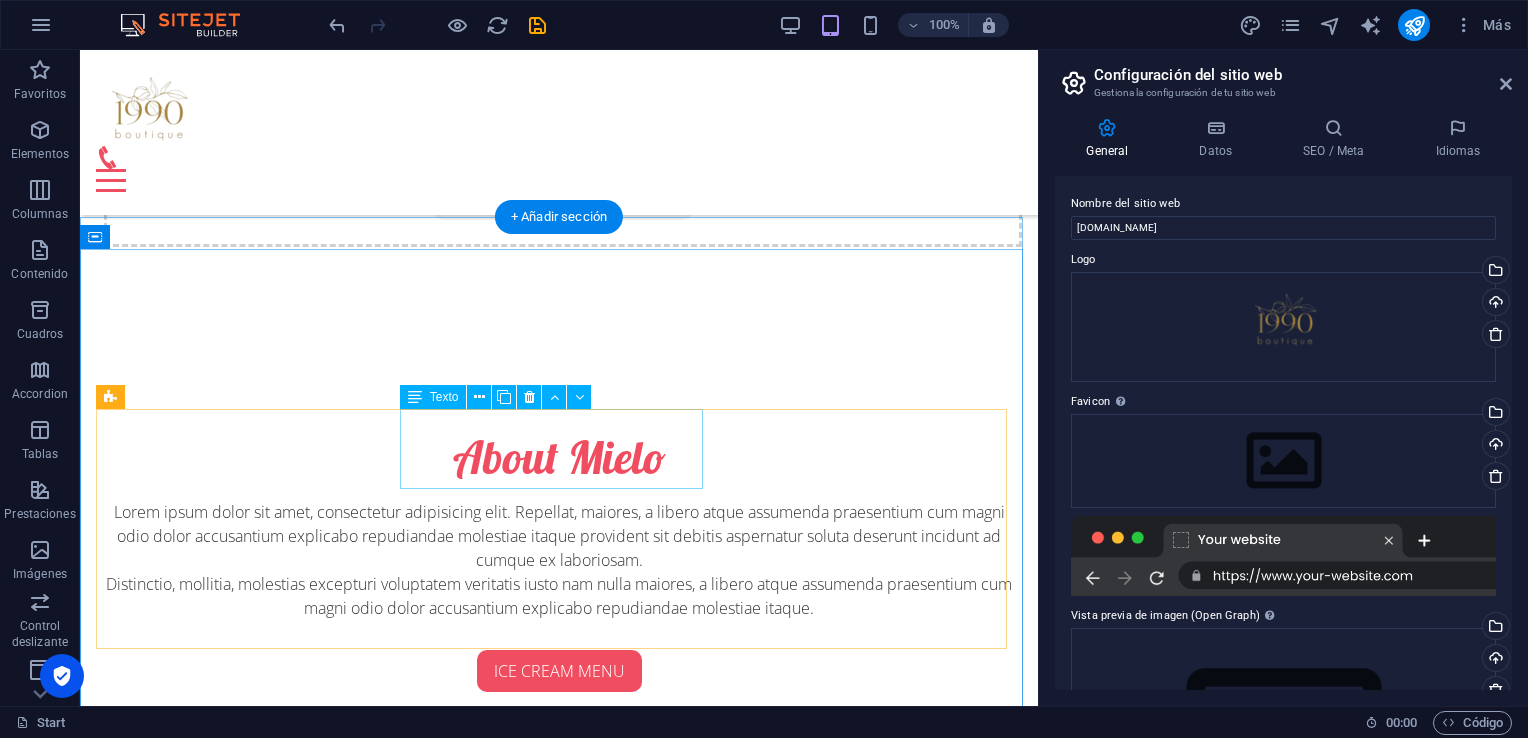 click on "Tuesday 09:00 - 18:30" at bounding box center (559, 2072) 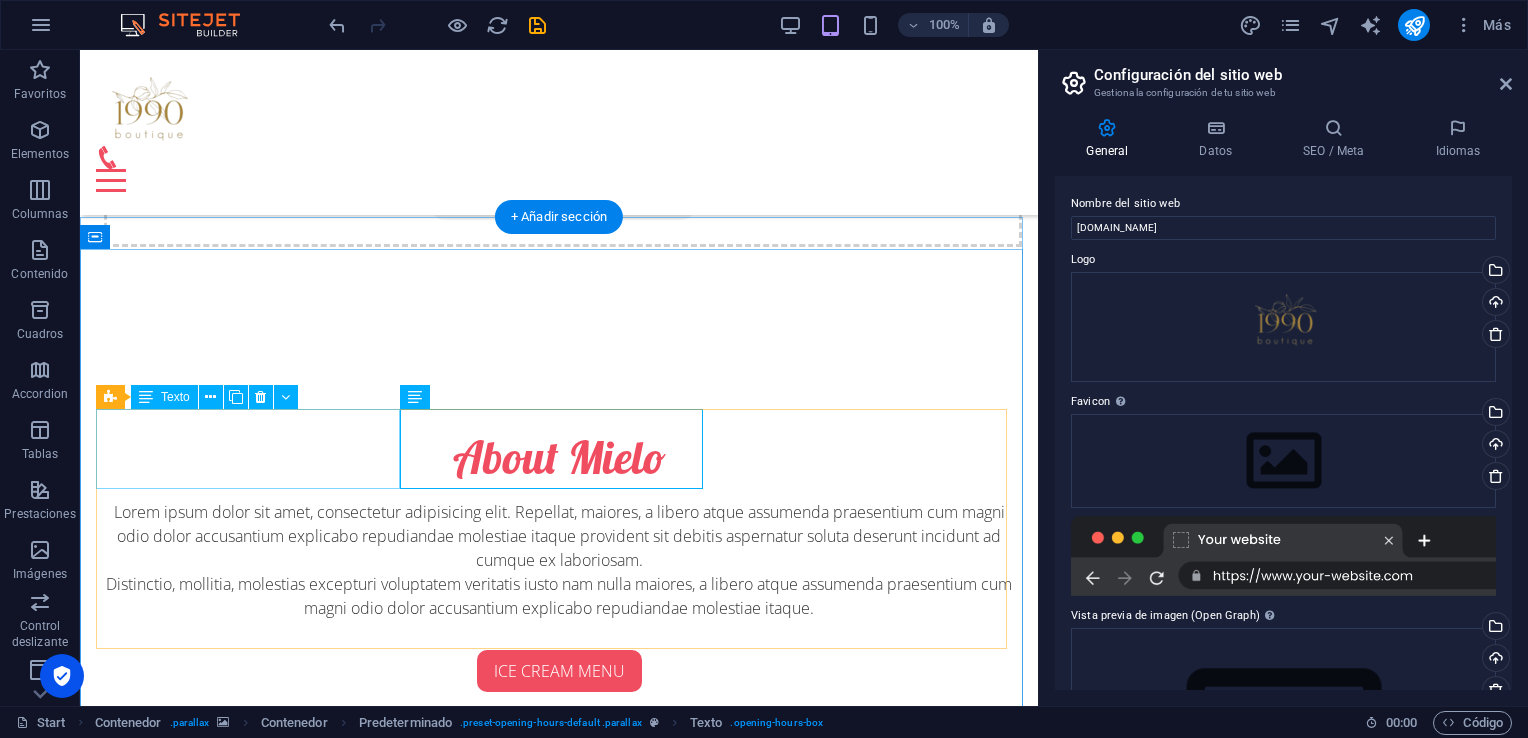 click on "Monday closed" at bounding box center (559, 1992) 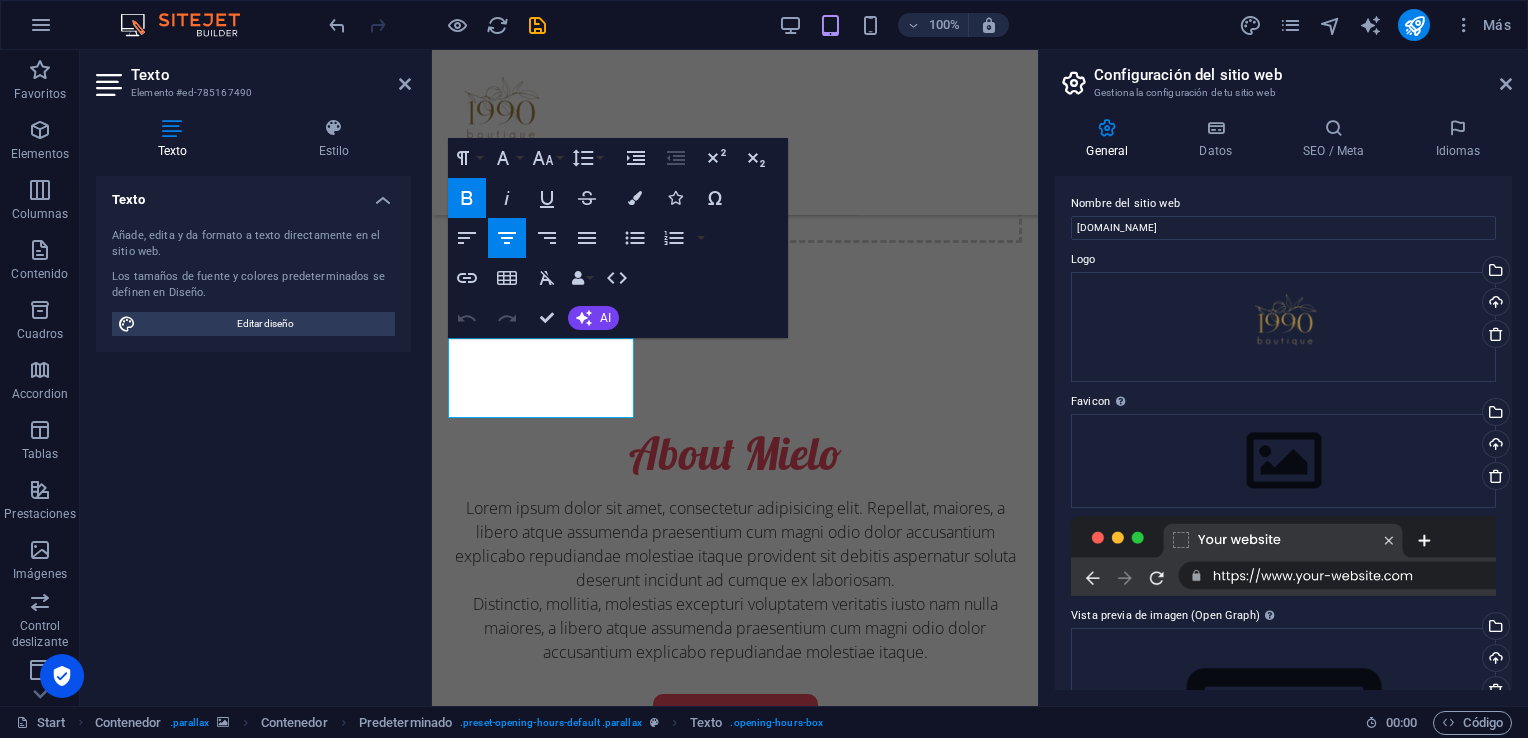 scroll, scrollTop: 1548, scrollLeft: 0, axis: vertical 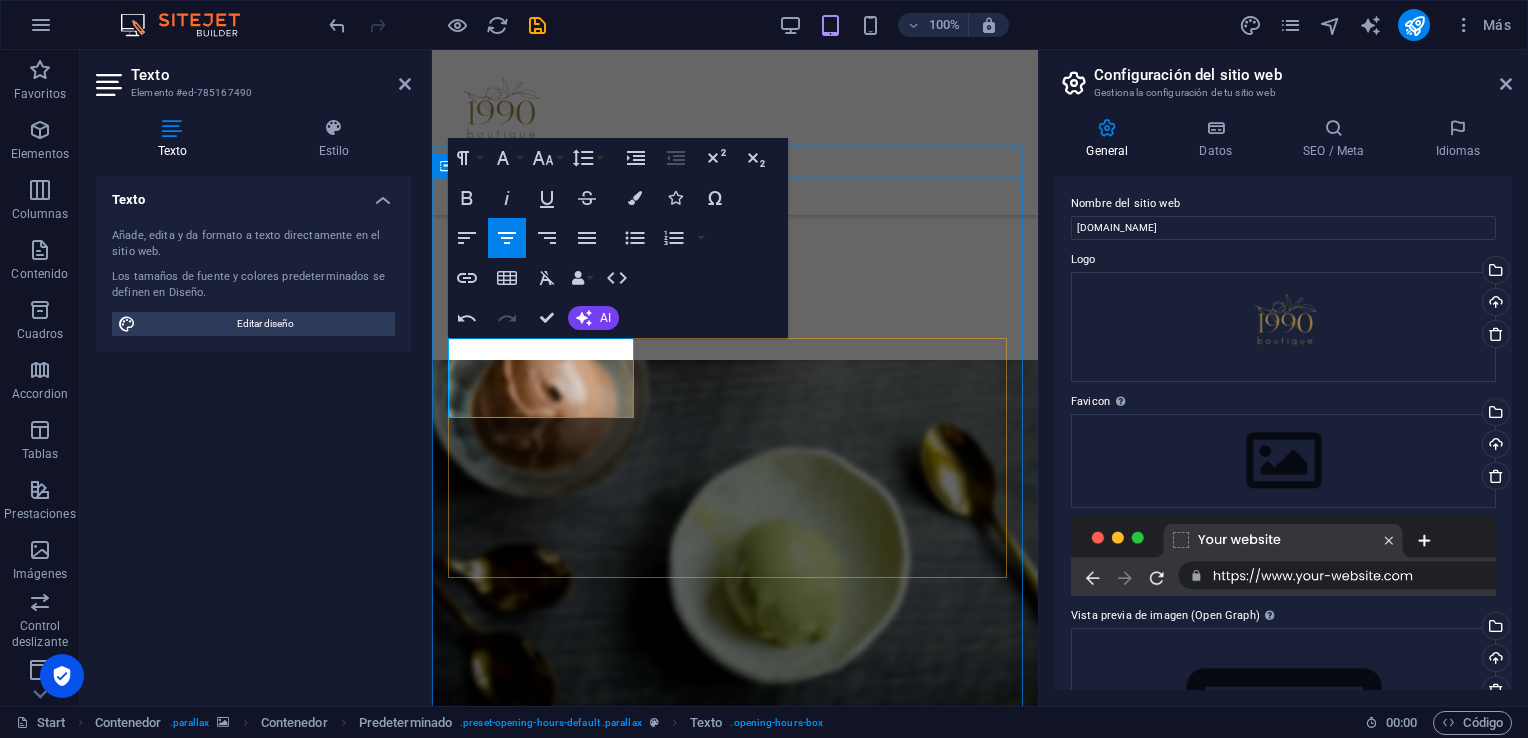 type 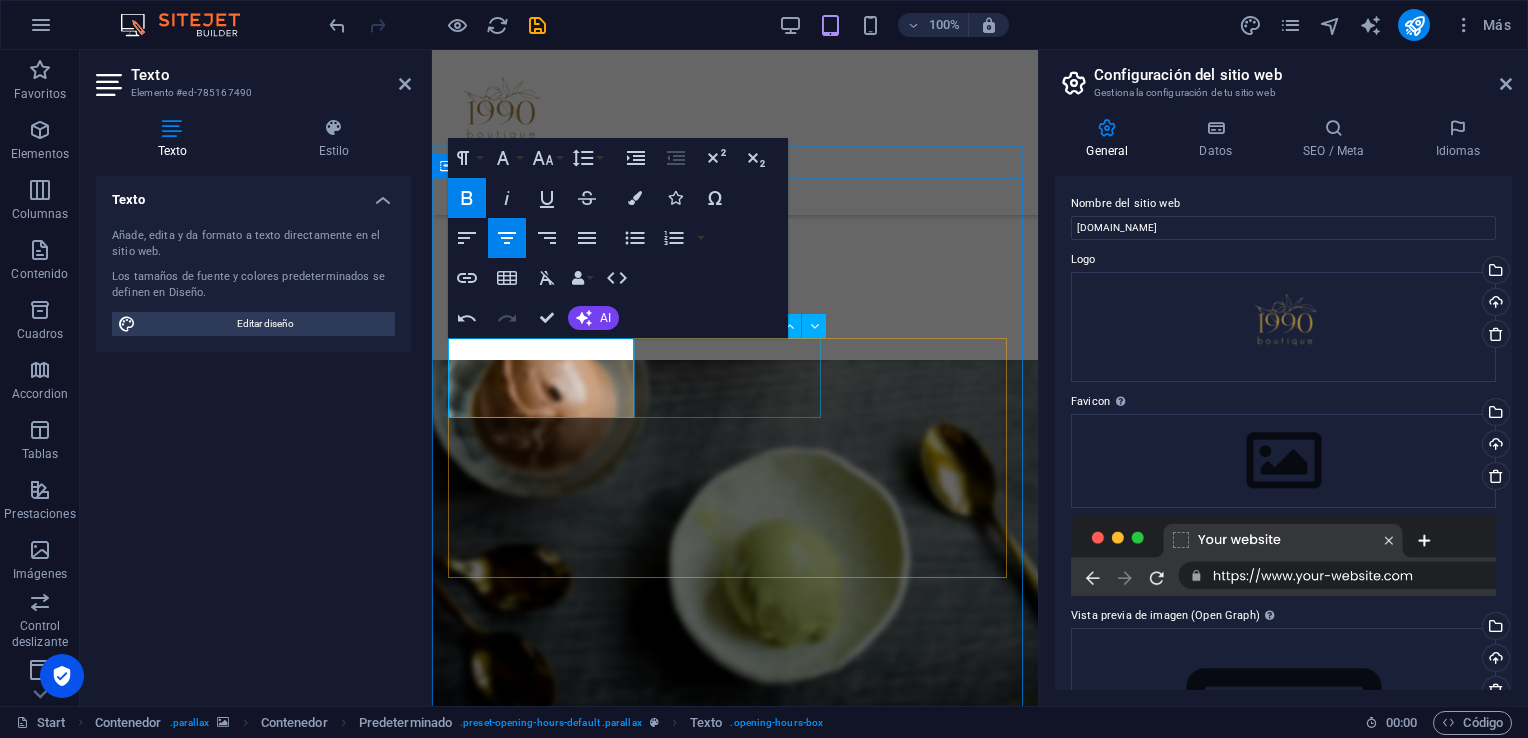 click on "Tuesday 09:00 - 18:30" at bounding box center (735, 1321) 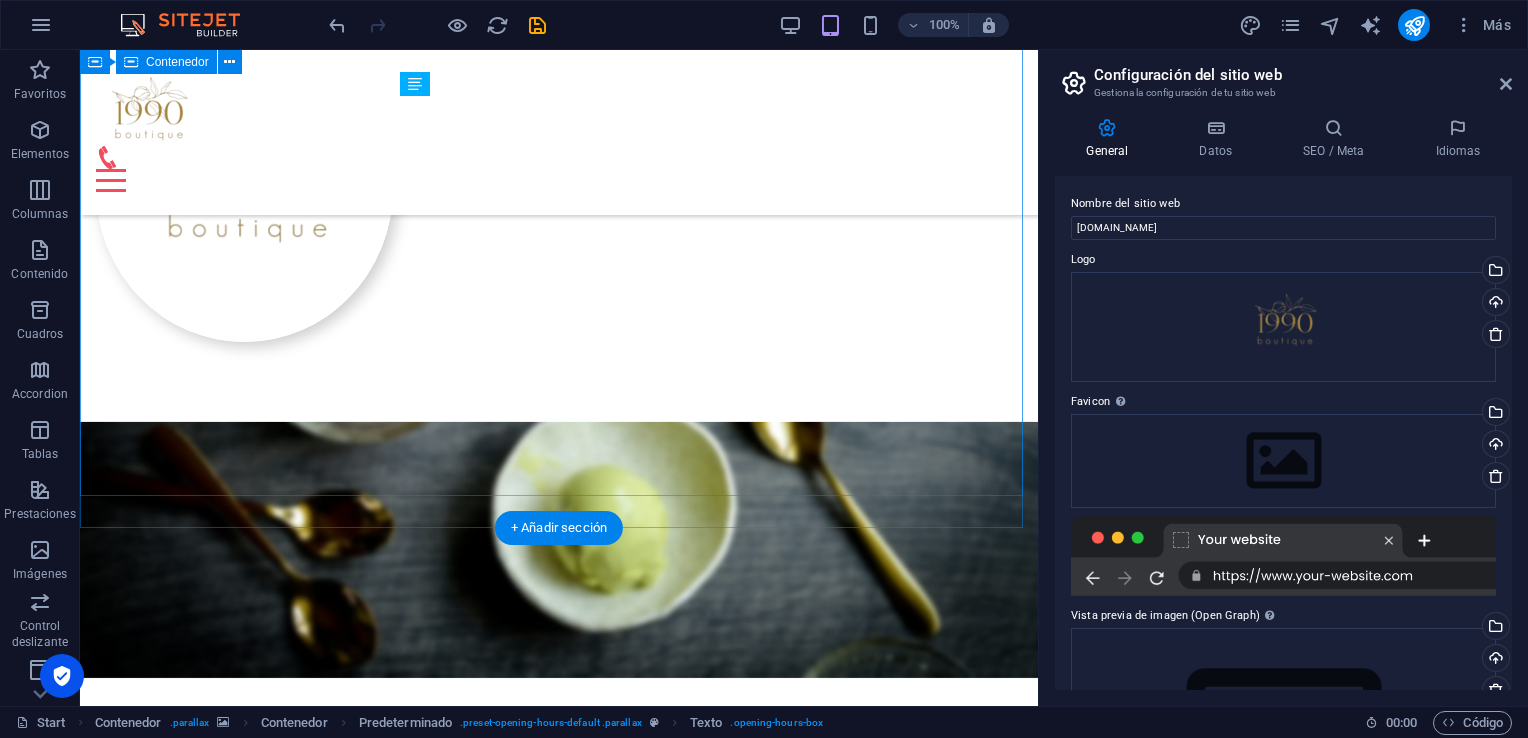 scroll, scrollTop: 1176, scrollLeft: 0, axis: vertical 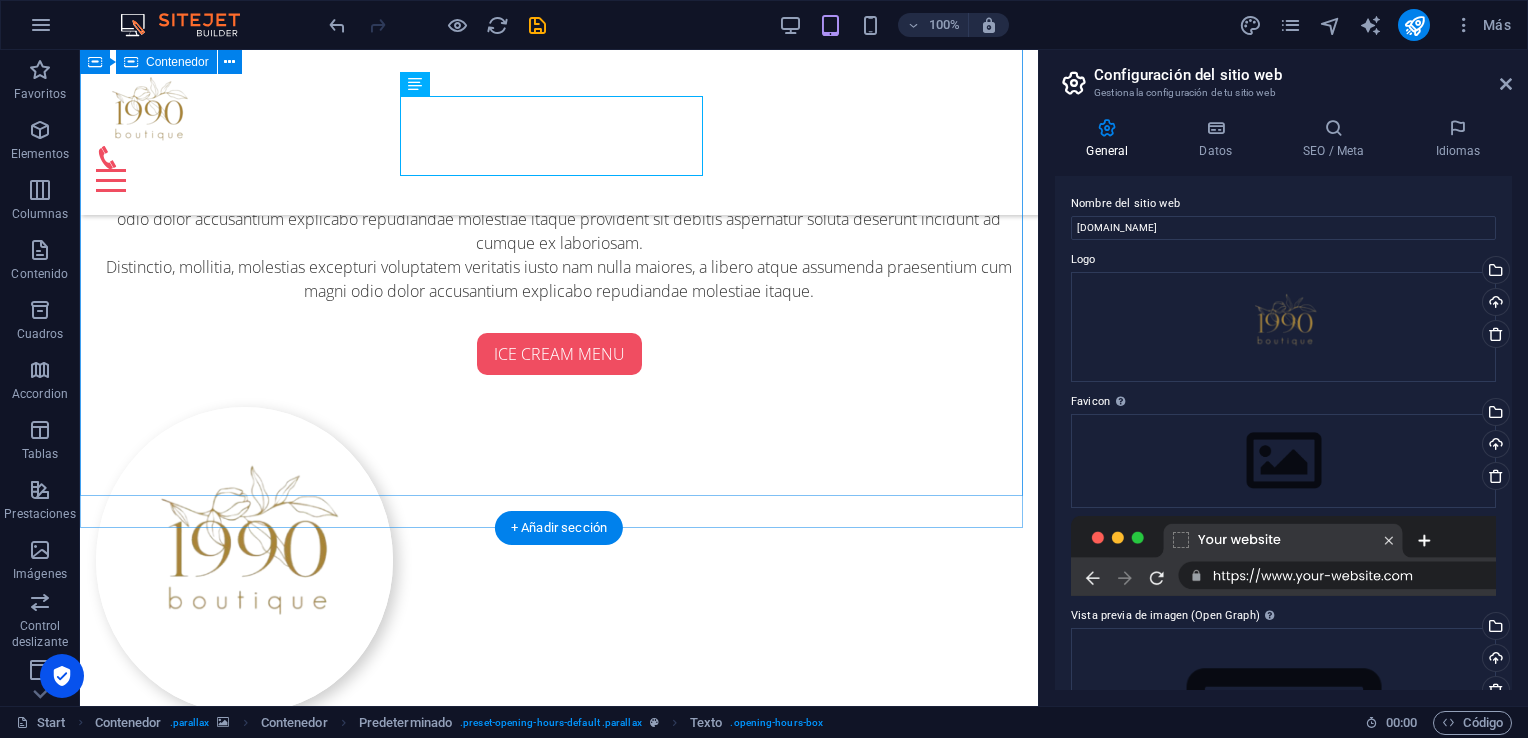 click on "LUNES 09:00 AM -05:00 PM Tuesday 09:00 - 18:30 Wednesday 09:00 - 18:30 Thursday 09:00 - 18:30 Friday 09:00 - 18:30 Saturday 09:00 - 16:00 Sunday 09:00 - 12:00" at bounding box center (559, 1915) 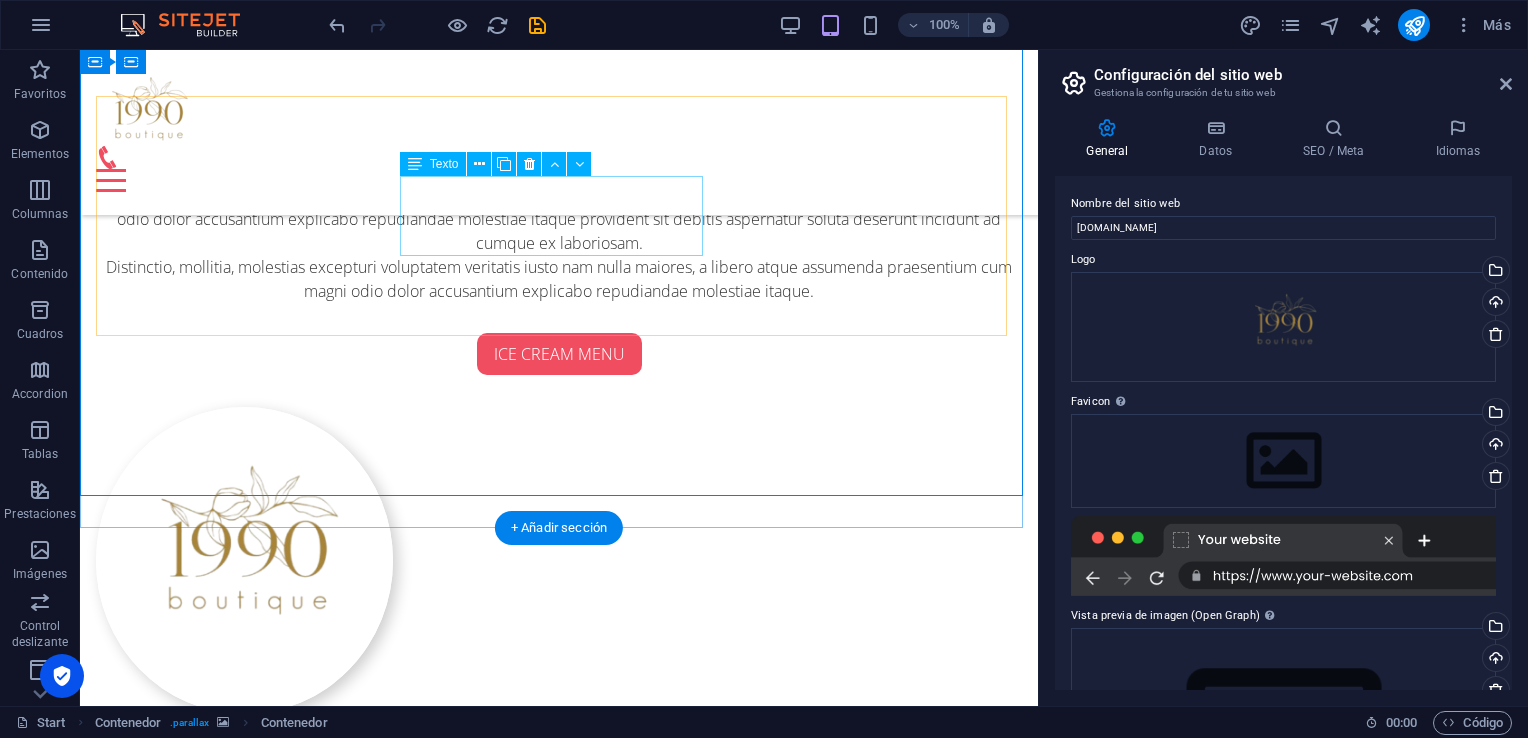 click on "Friday 09:00 - 18:30" at bounding box center [559, 1995] 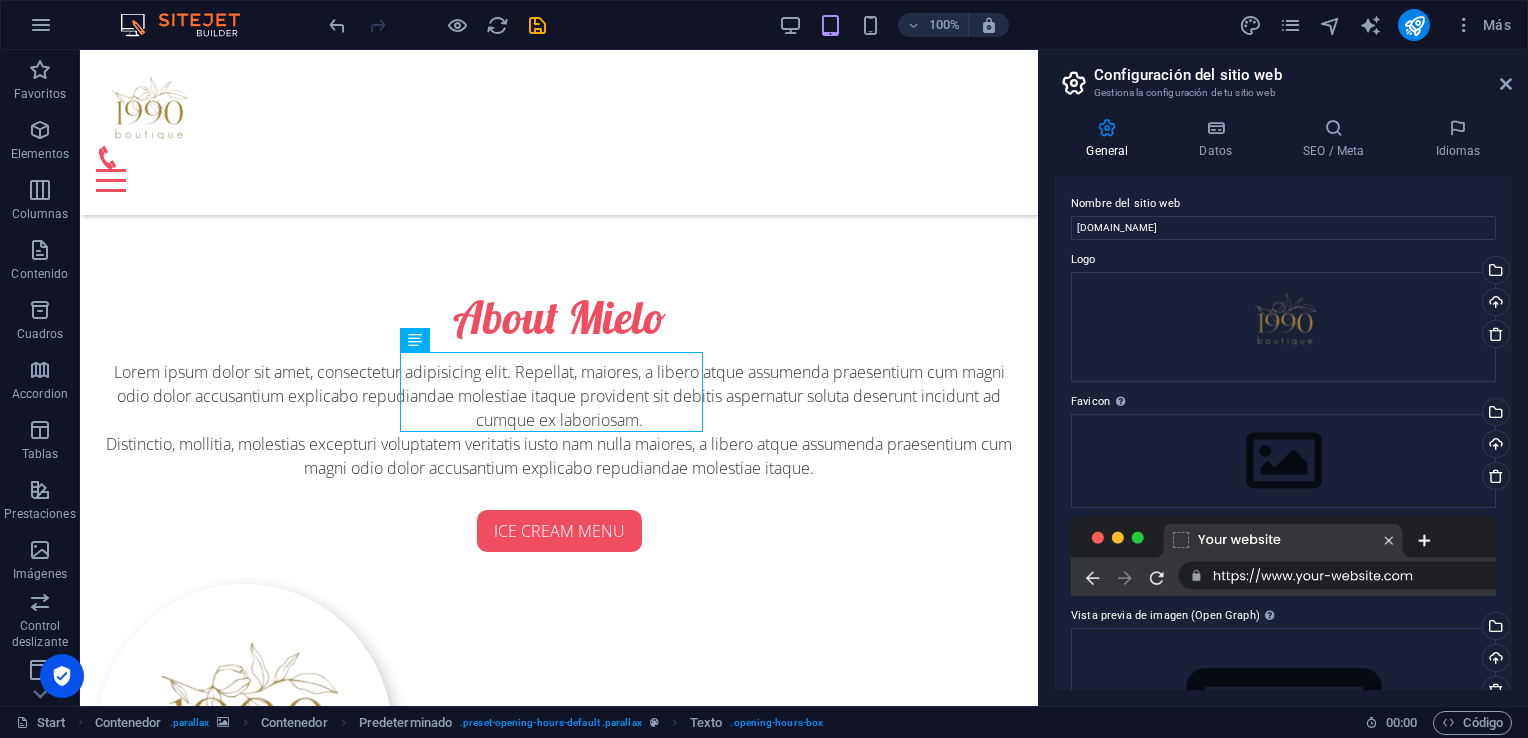scroll, scrollTop: 1000, scrollLeft: 0, axis: vertical 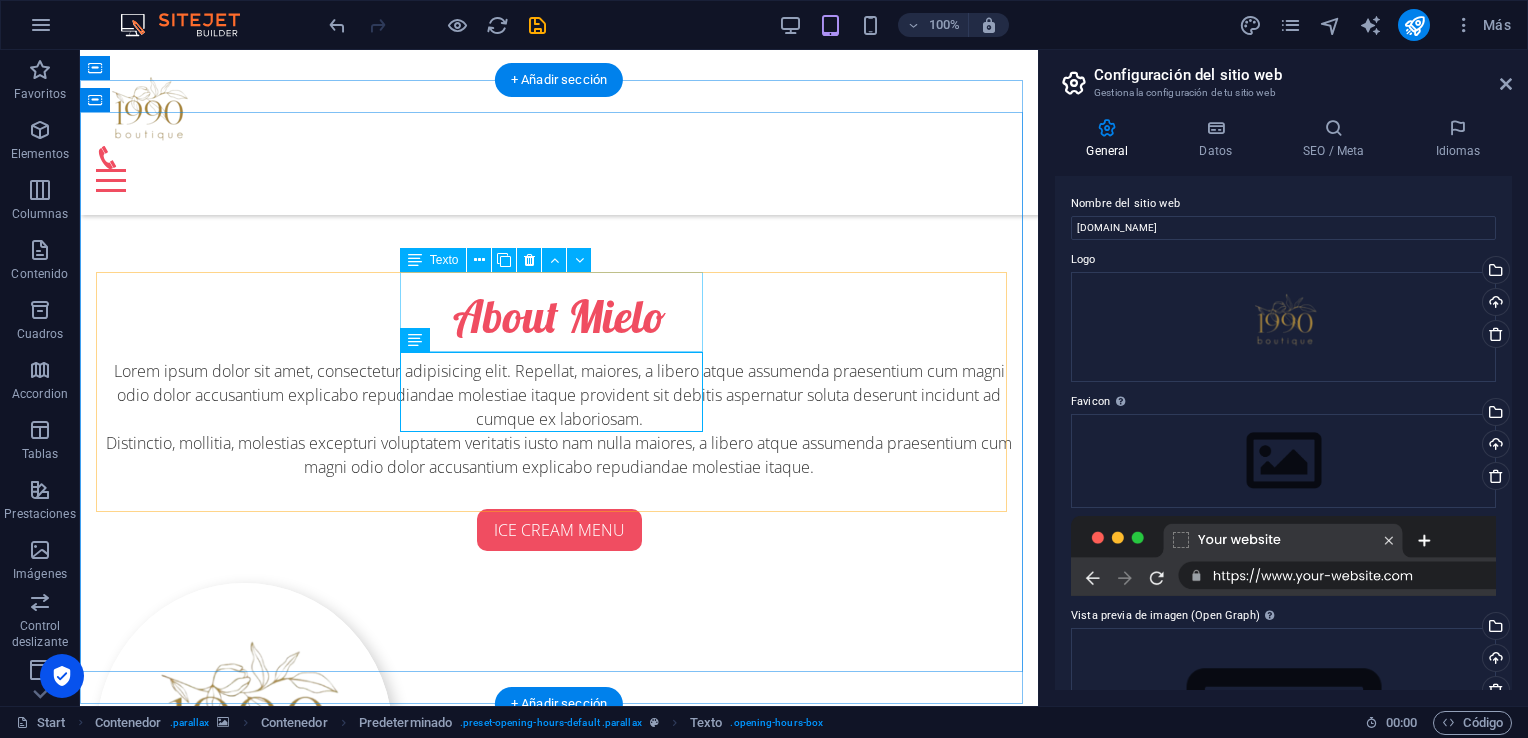 click on "Tuesday 09:00 - 18:30" at bounding box center [559, 1931] 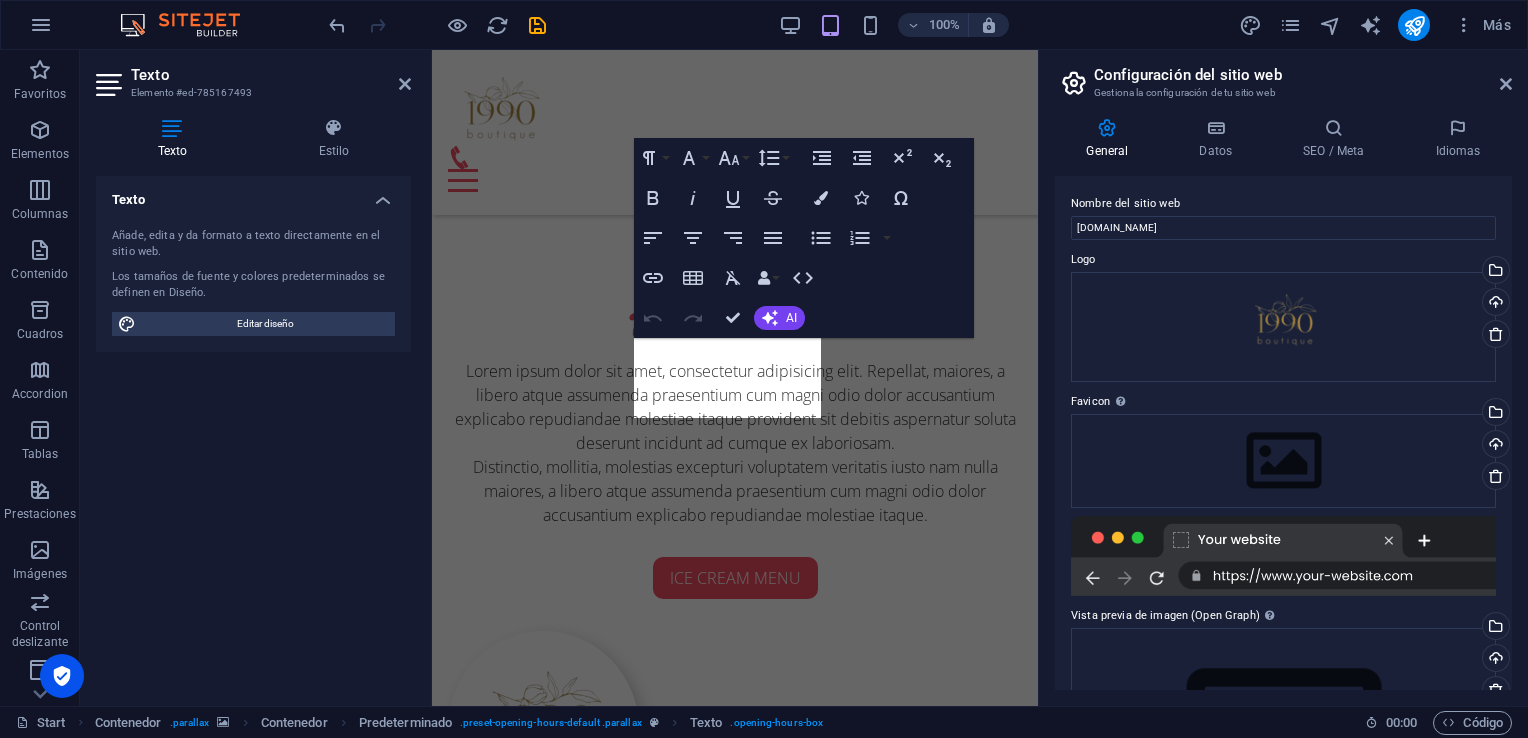 click on "H1   Banner   Contenedor   Botón   Contenedor   Separador   Botón   Marcador   Banner   Barra de menús   Imagen   Predeterminado   Contenedor   Imagen   Separador   Contenedor   Texto   HTML   Icono   Predeterminado   Contenedor   HTML   Contenedor   Predeterminado   Contenedor   Texto   Predeterminado   Predeterminado   Texto   Texto   Texto   Texto   Texto Paragraph Format Normal Heading 1 Heading 2 Heading 3 Heading 4 Heading 5 Heading 6 Code Font Family Arial Georgia Impact Tahoma Times New Roman Verdana Lobster Open Sans Font Size 8 9 10 11 12 14 18 24 30 36 48 60 72 96 Line Height Default Single 1.15 1.5 Double Increase Indent Decrease Indent Superscript Subscript Bold Italic Underline Strikethrough Colors Icons Special Characters Align Left Align Center Align Right Align Justify Unordered List   Default Circle Disc Square    Ordered List   Default Lower Alpha Lower Greek Lower Roman Upper Alpha Upper Roman    Insert Link Insert Table Clear Formatting Data Bindings Empresa Nombre" at bounding box center (735, -396) 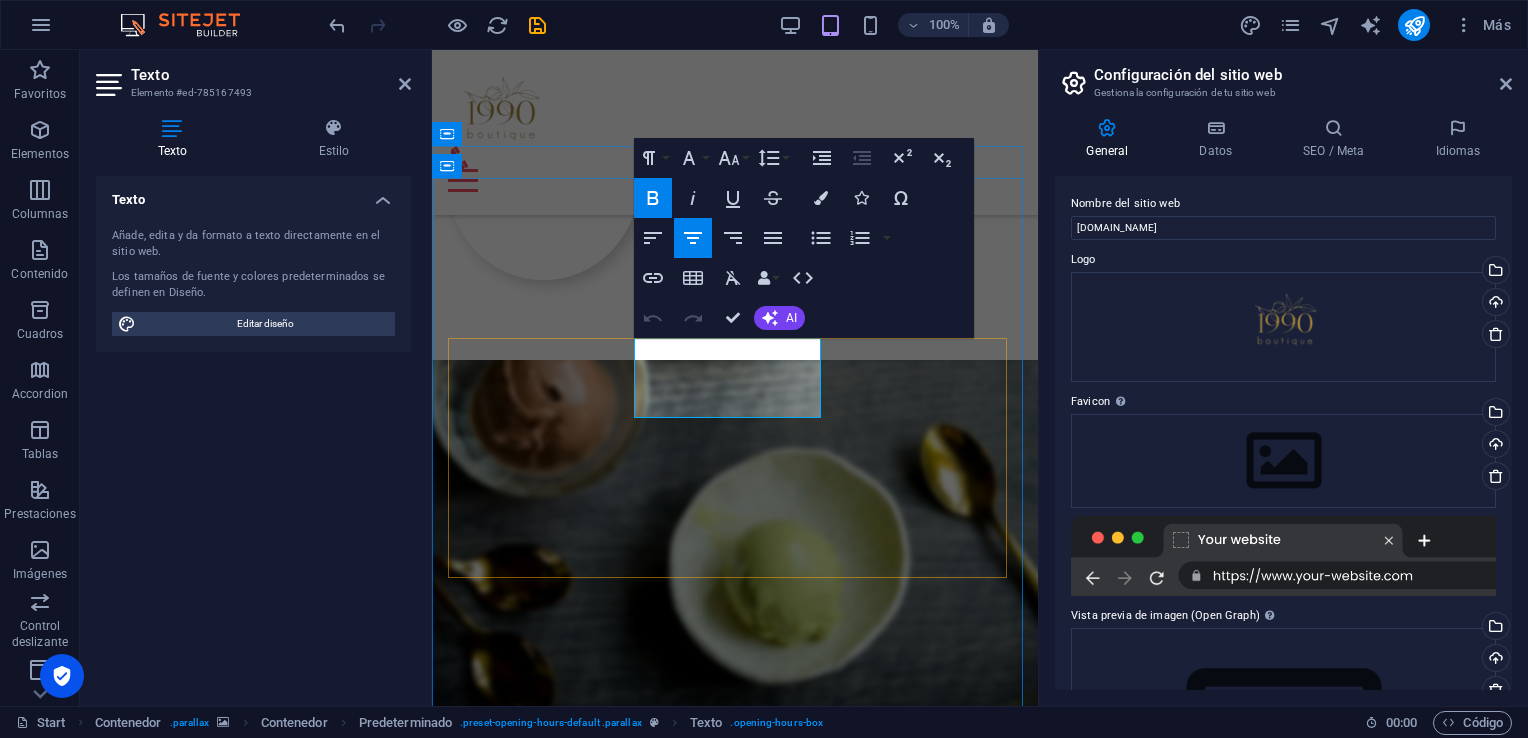 click on "Tuesday" at bounding box center [735, 1309] 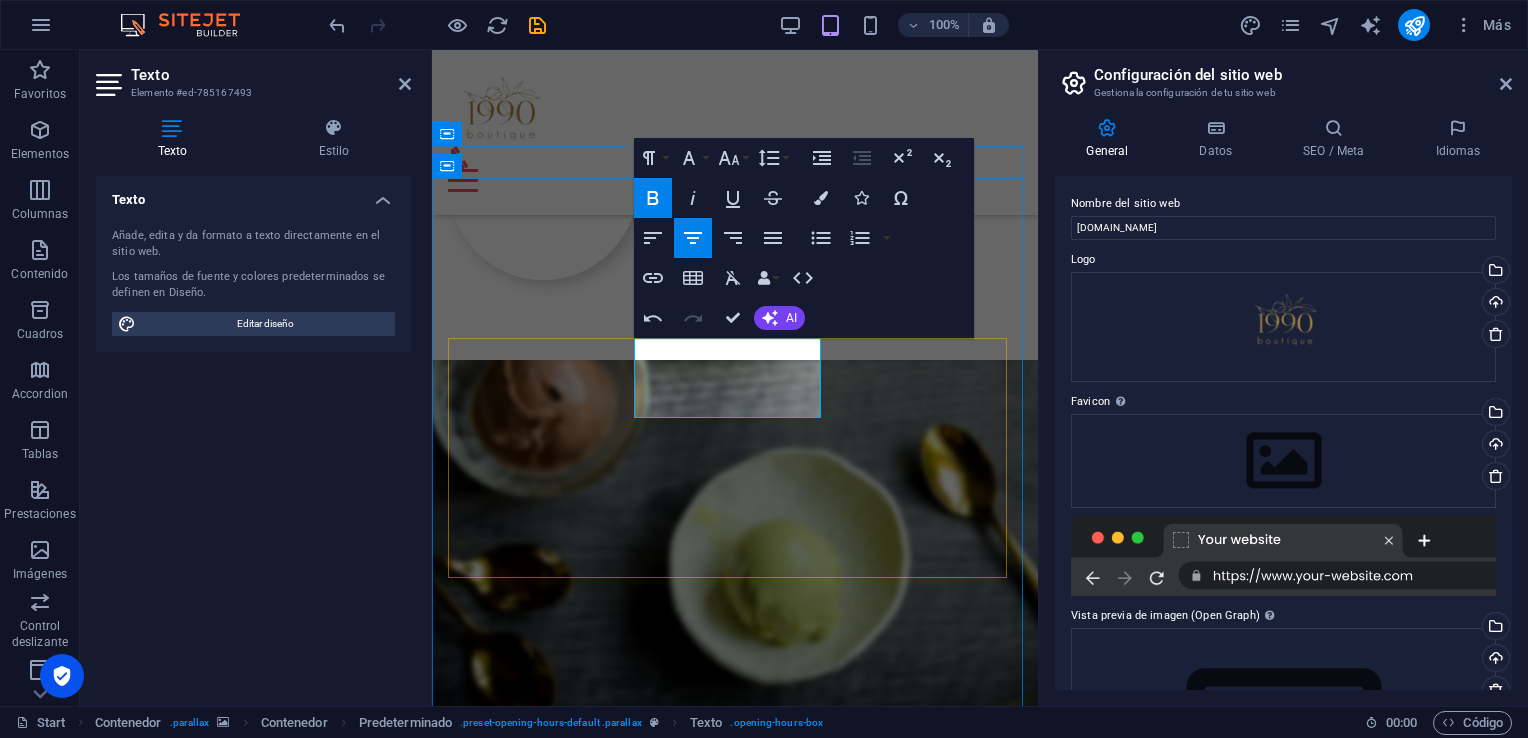 click on "09:00 - 18:30" at bounding box center (735, 1333) 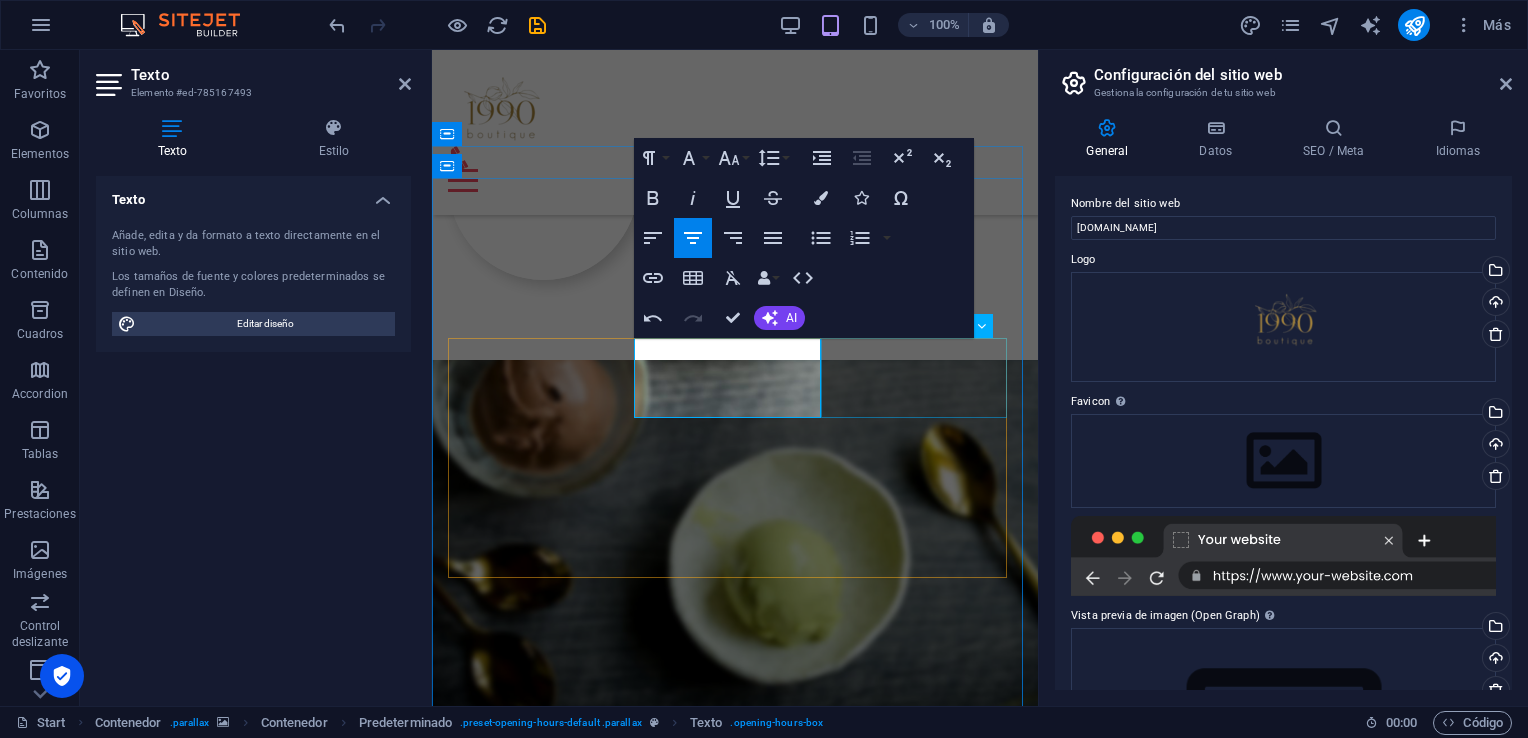 click on "Wednesday 09:00 - 18:30" at bounding box center [735, 1401] 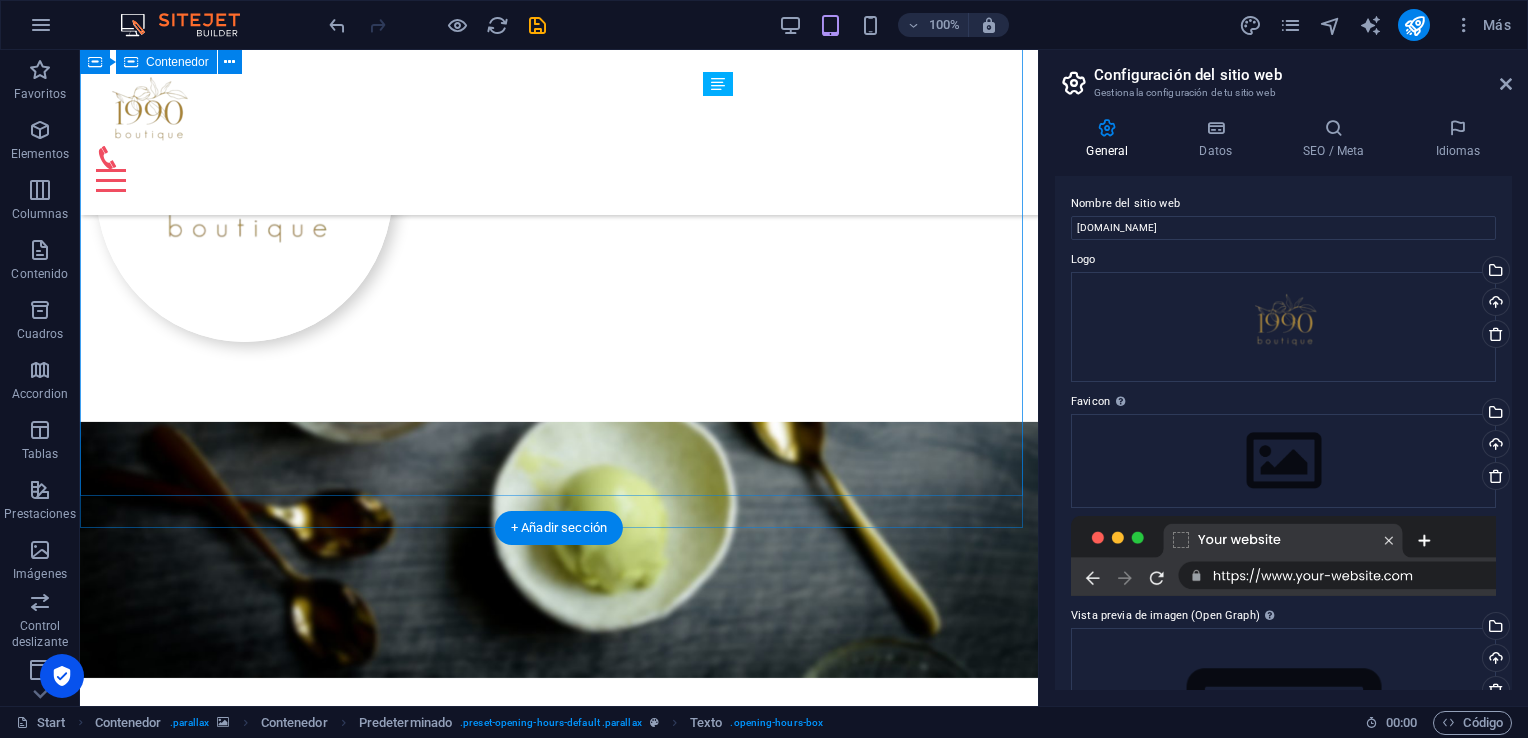 scroll, scrollTop: 1176, scrollLeft: 0, axis: vertical 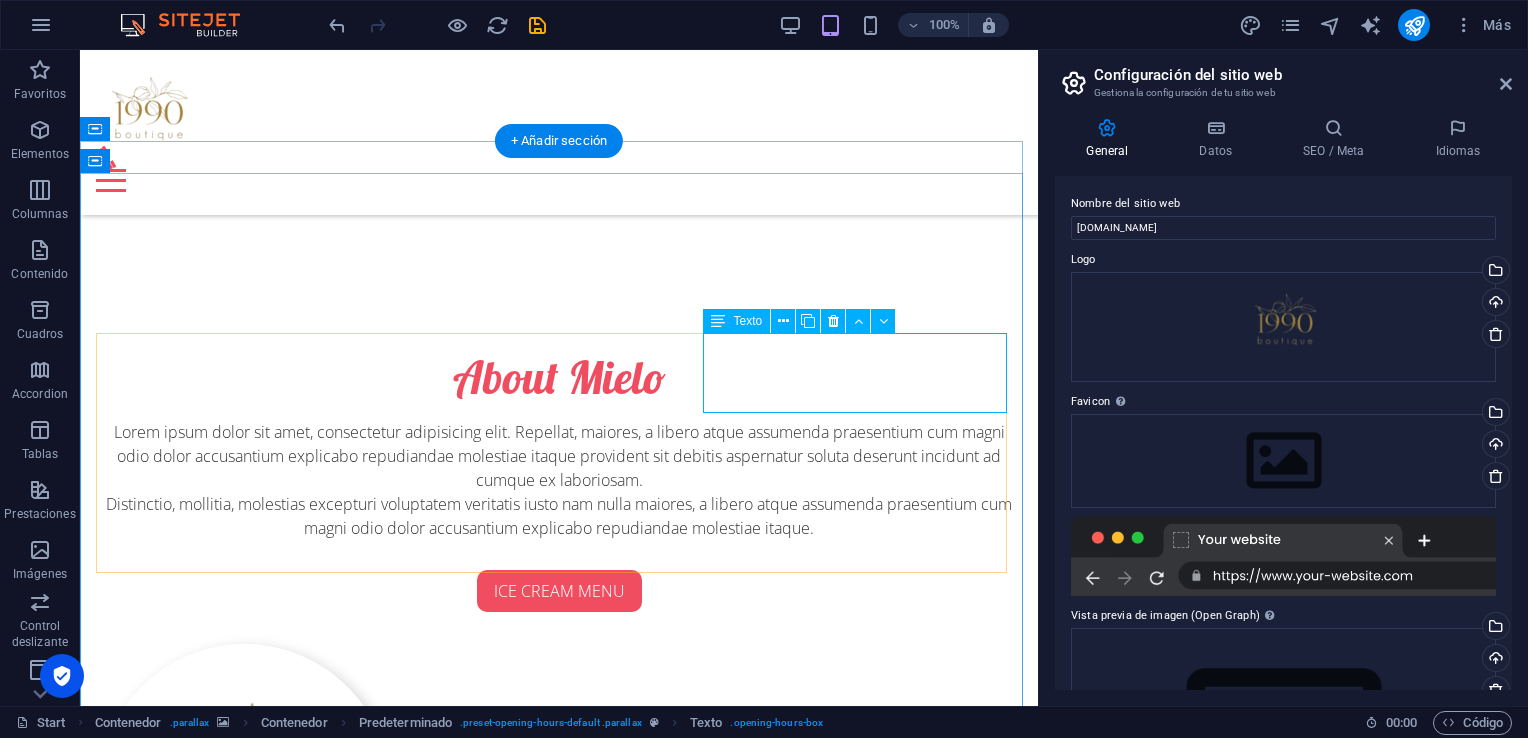 click on "Wednesday 09:00 - 18:30" at bounding box center [559, 2072] 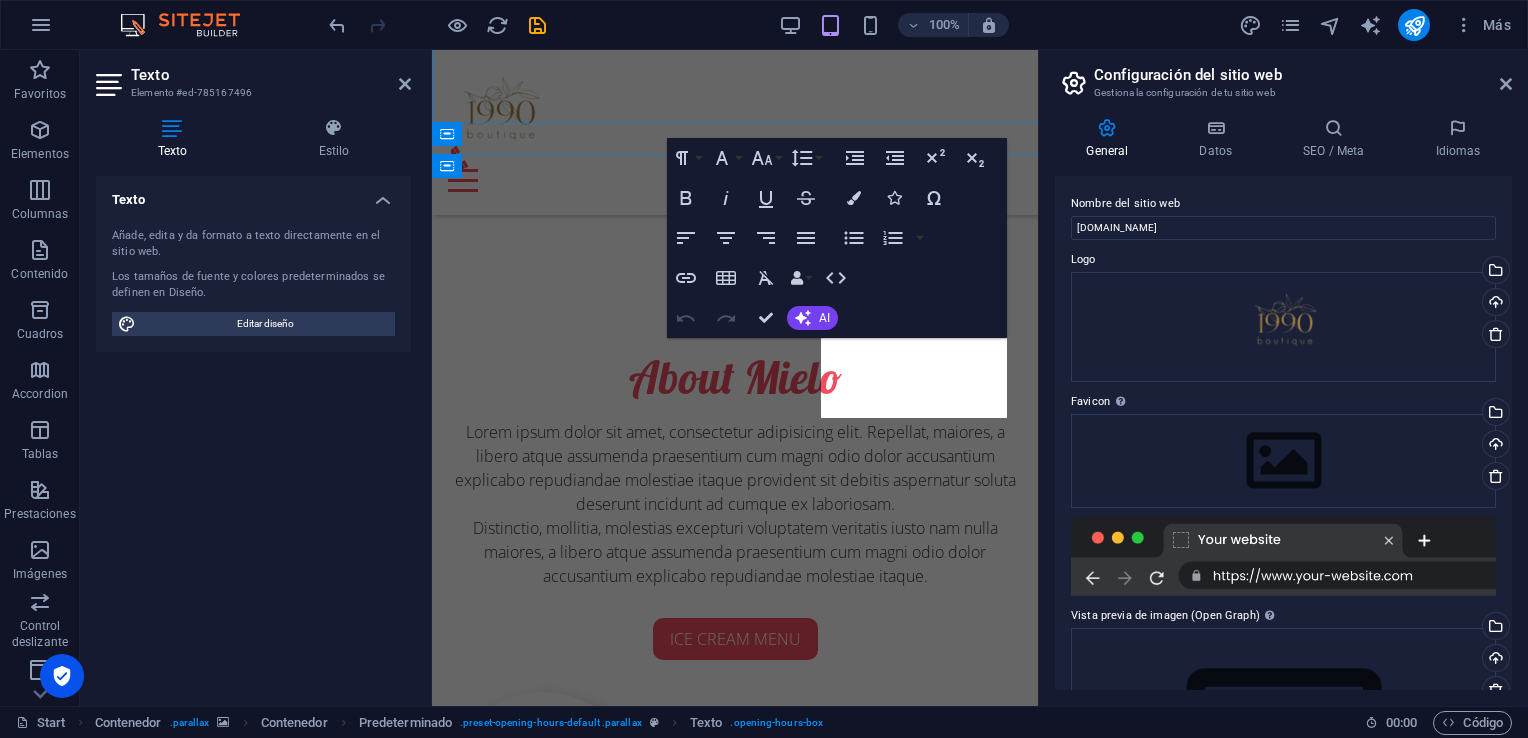 scroll, scrollTop: 1548, scrollLeft: 0, axis: vertical 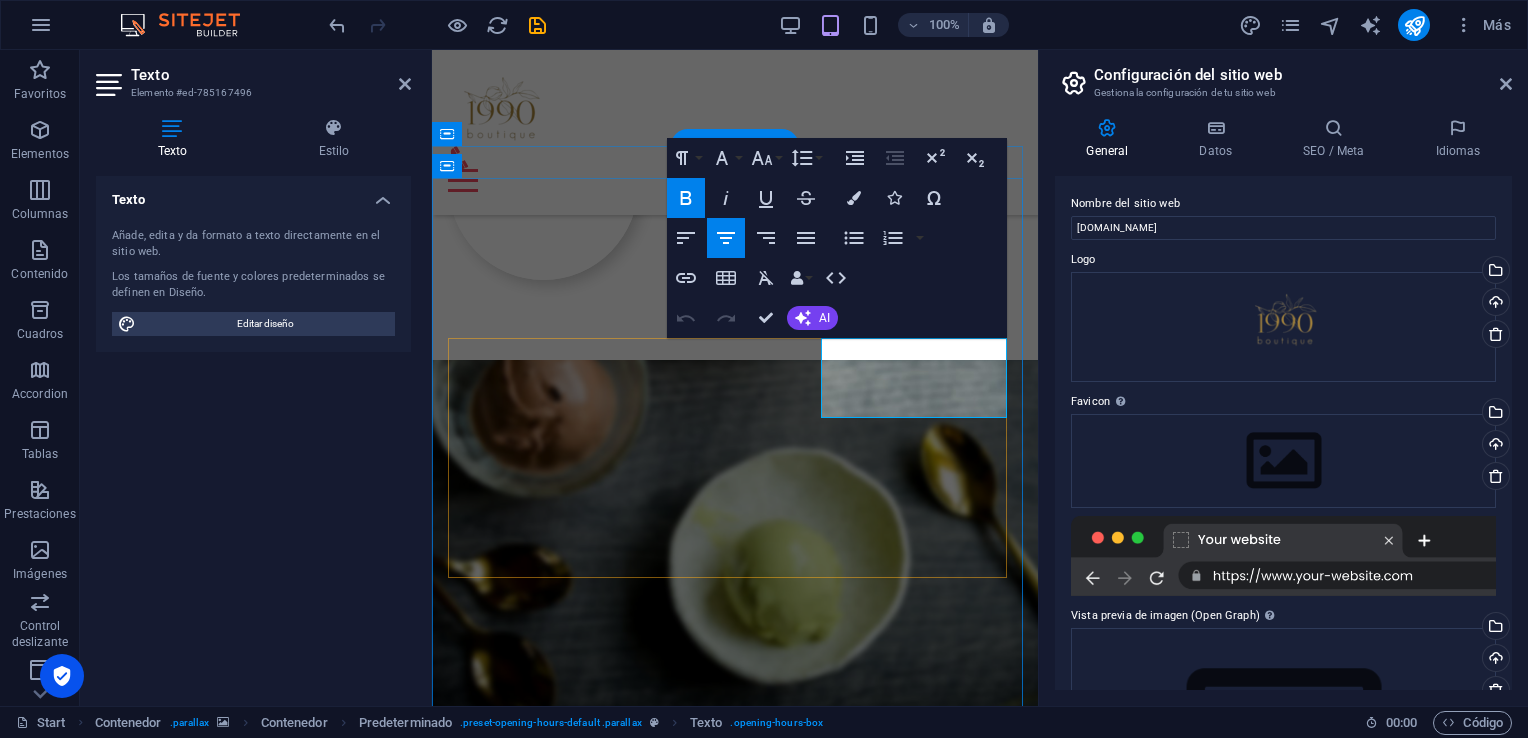 click on "Wednesday" at bounding box center [735, 1389] 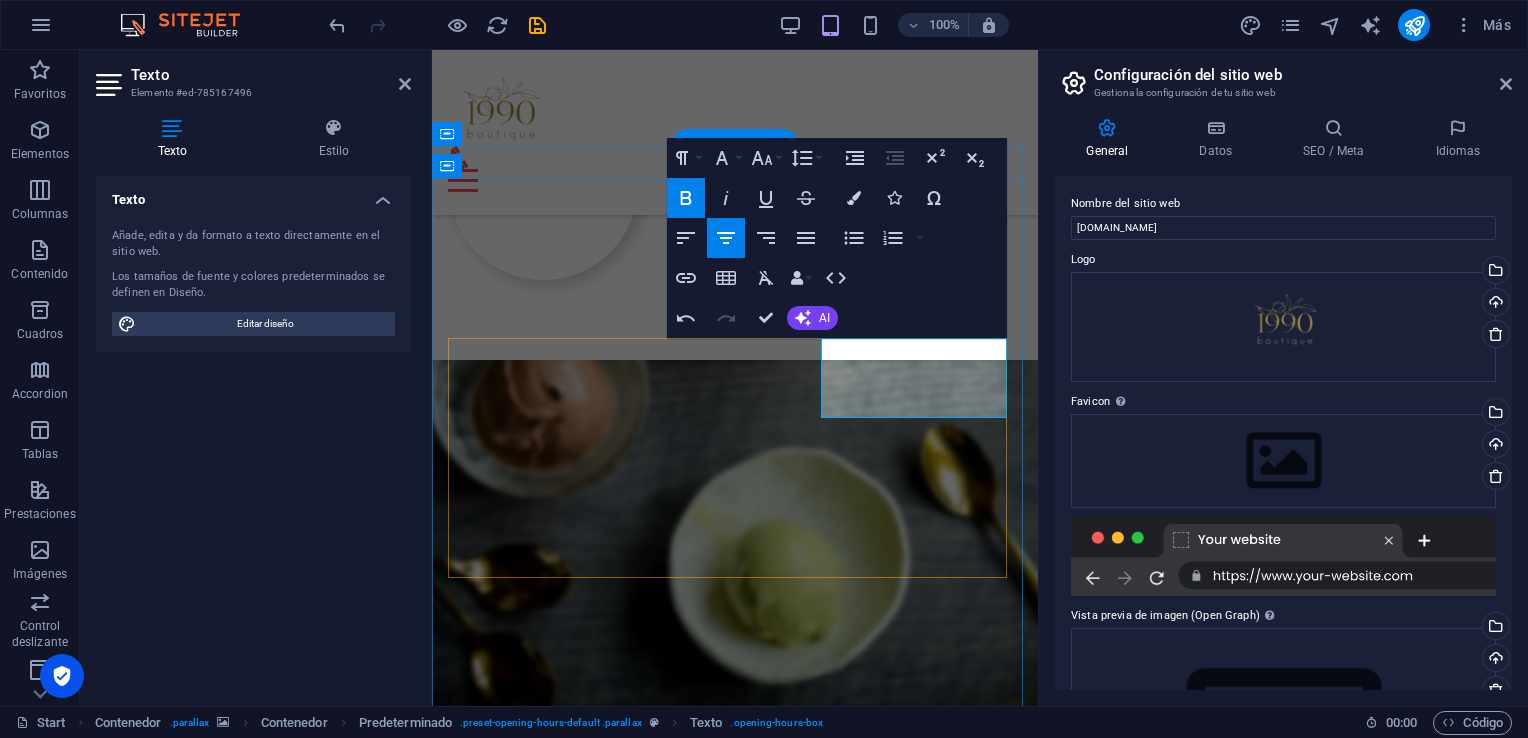 type 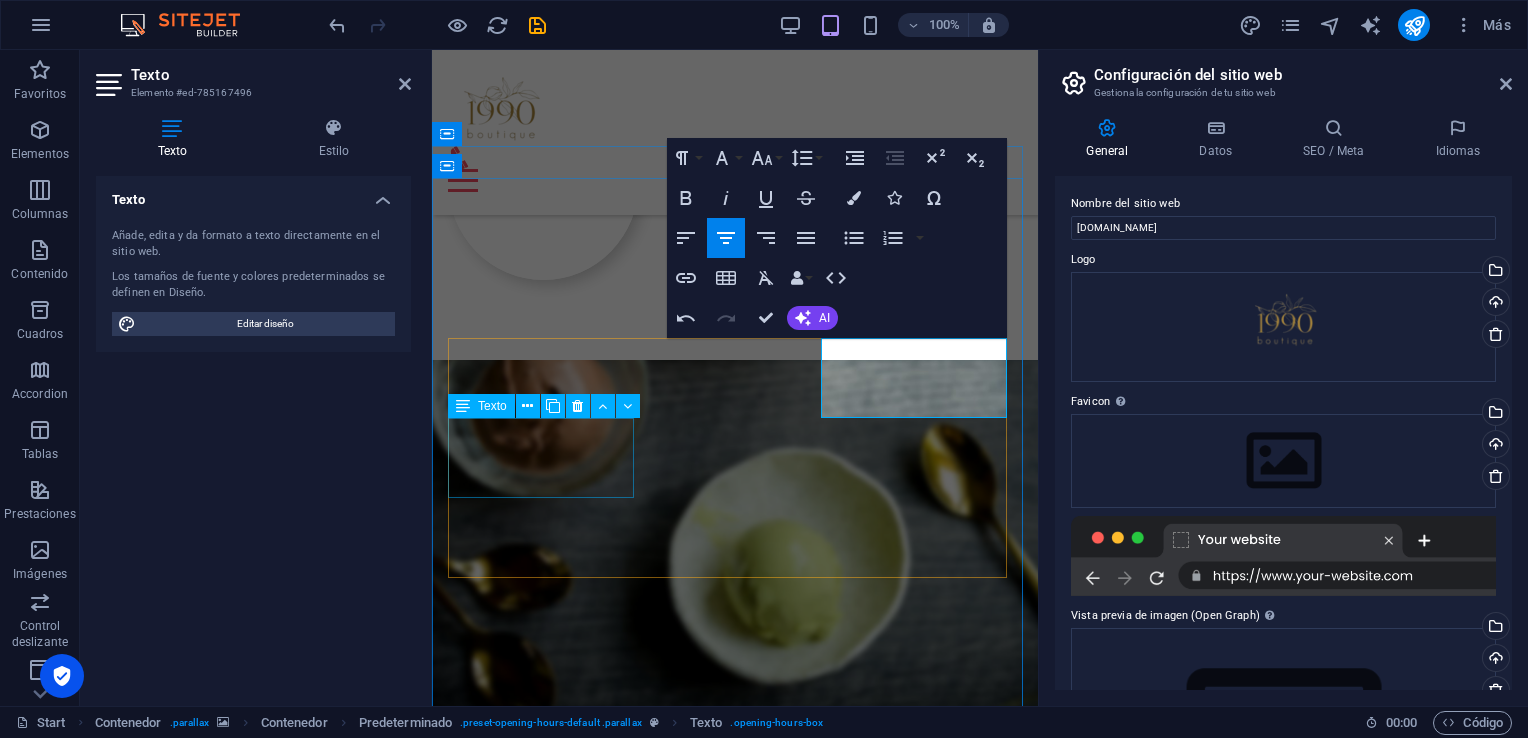 click on "Thursday 09:00 - 18:30" at bounding box center [735, 1481] 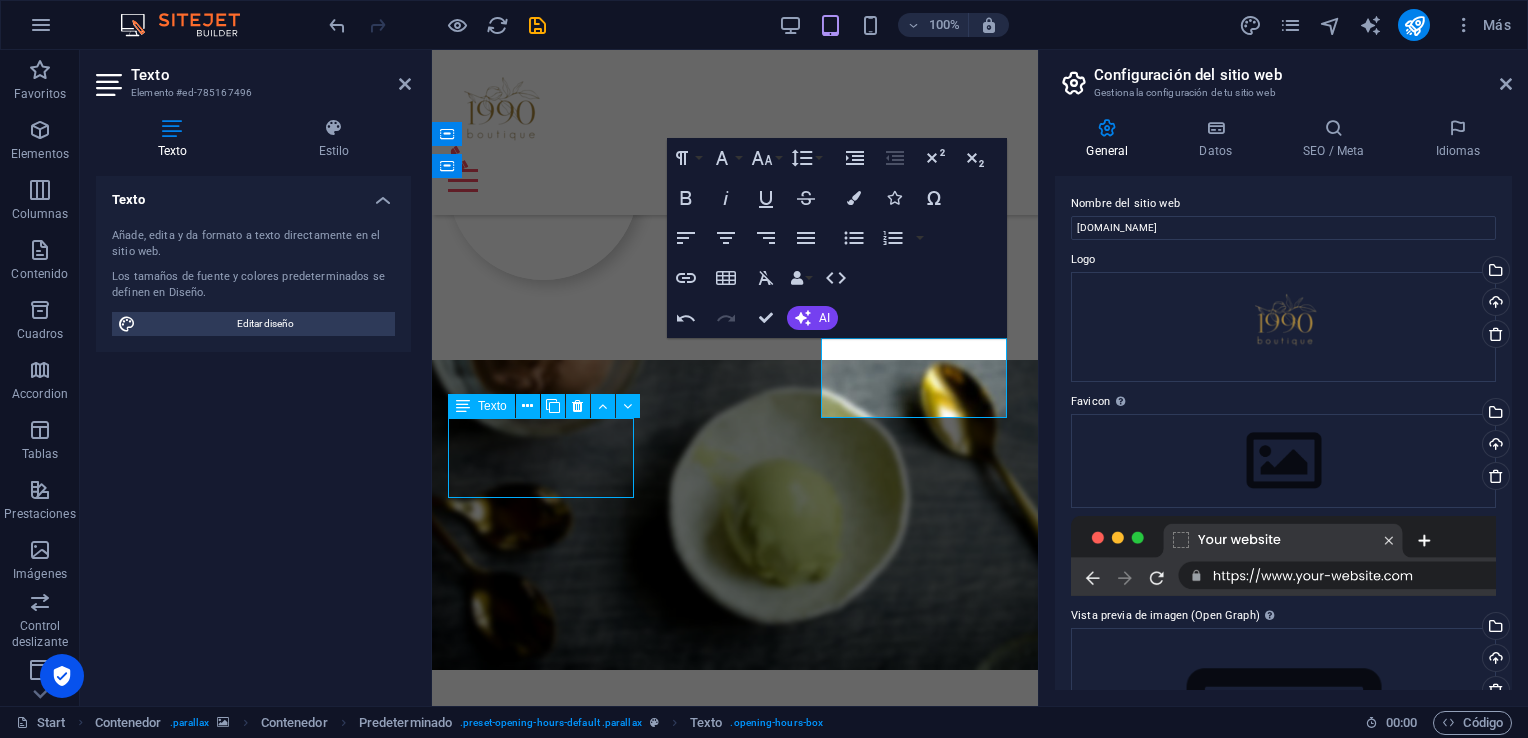 scroll, scrollTop: 1176, scrollLeft: 0, axis: vertical 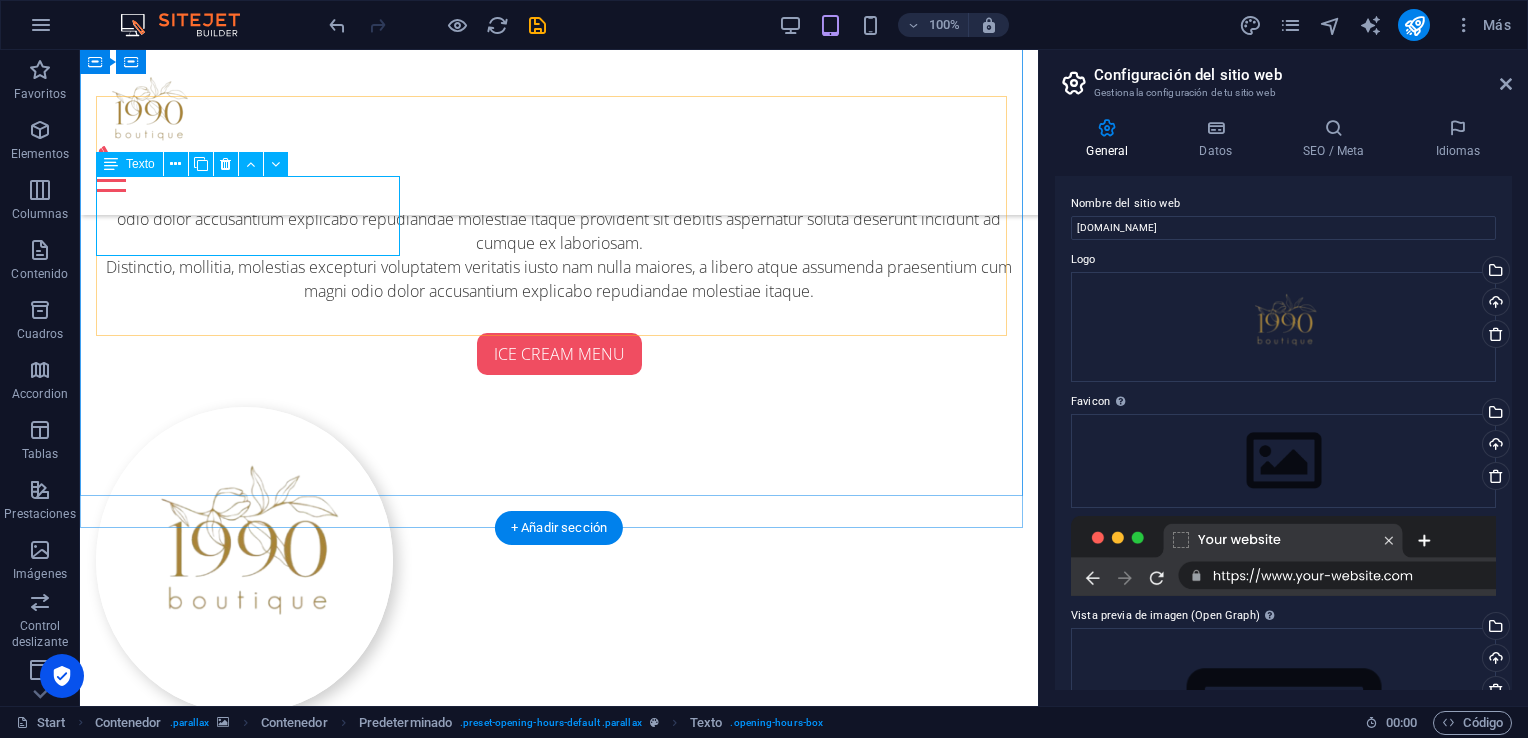 click on "Thursday 09:00 - 18:30" at bounding box center [559, 1915] 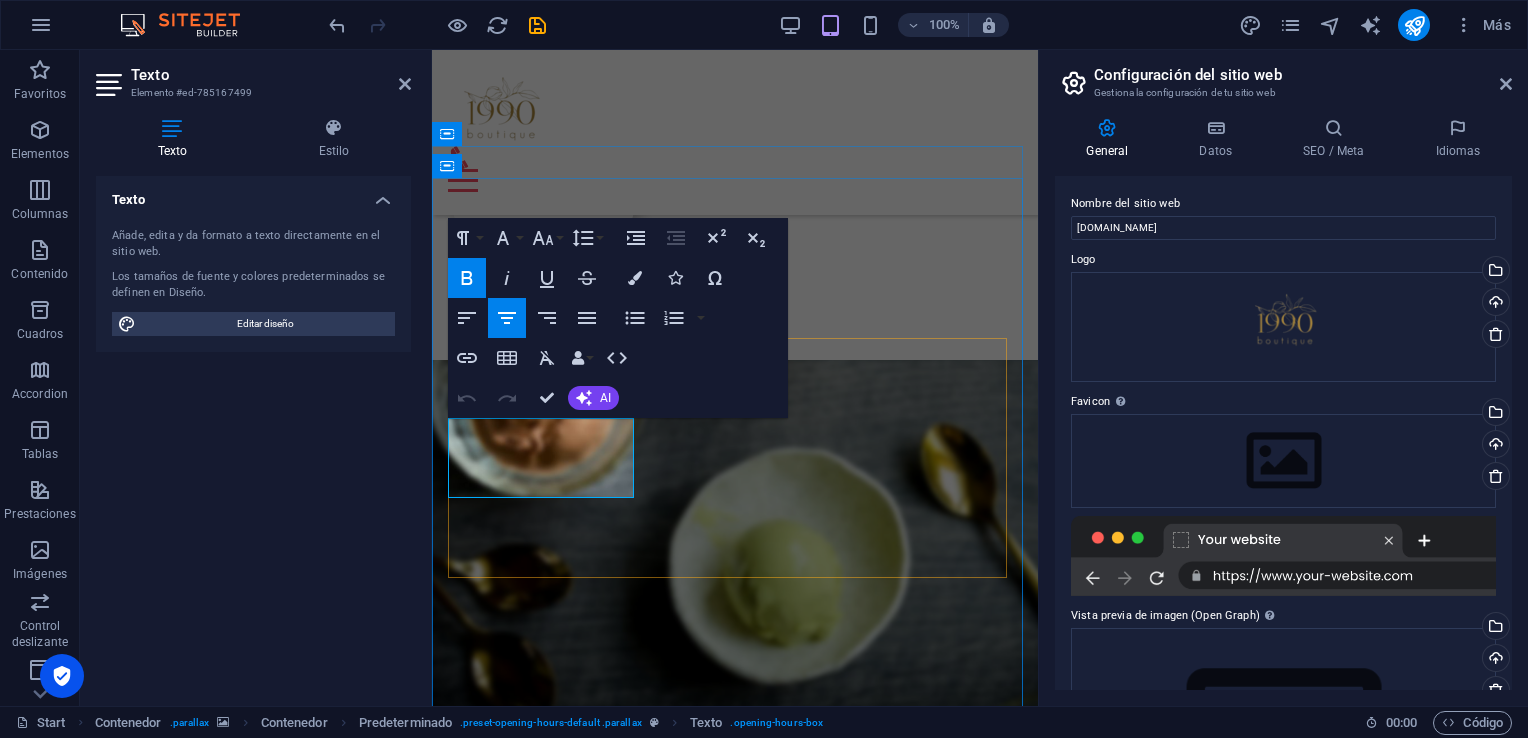 click on "Thursday" at bounding box center [735, 1469] 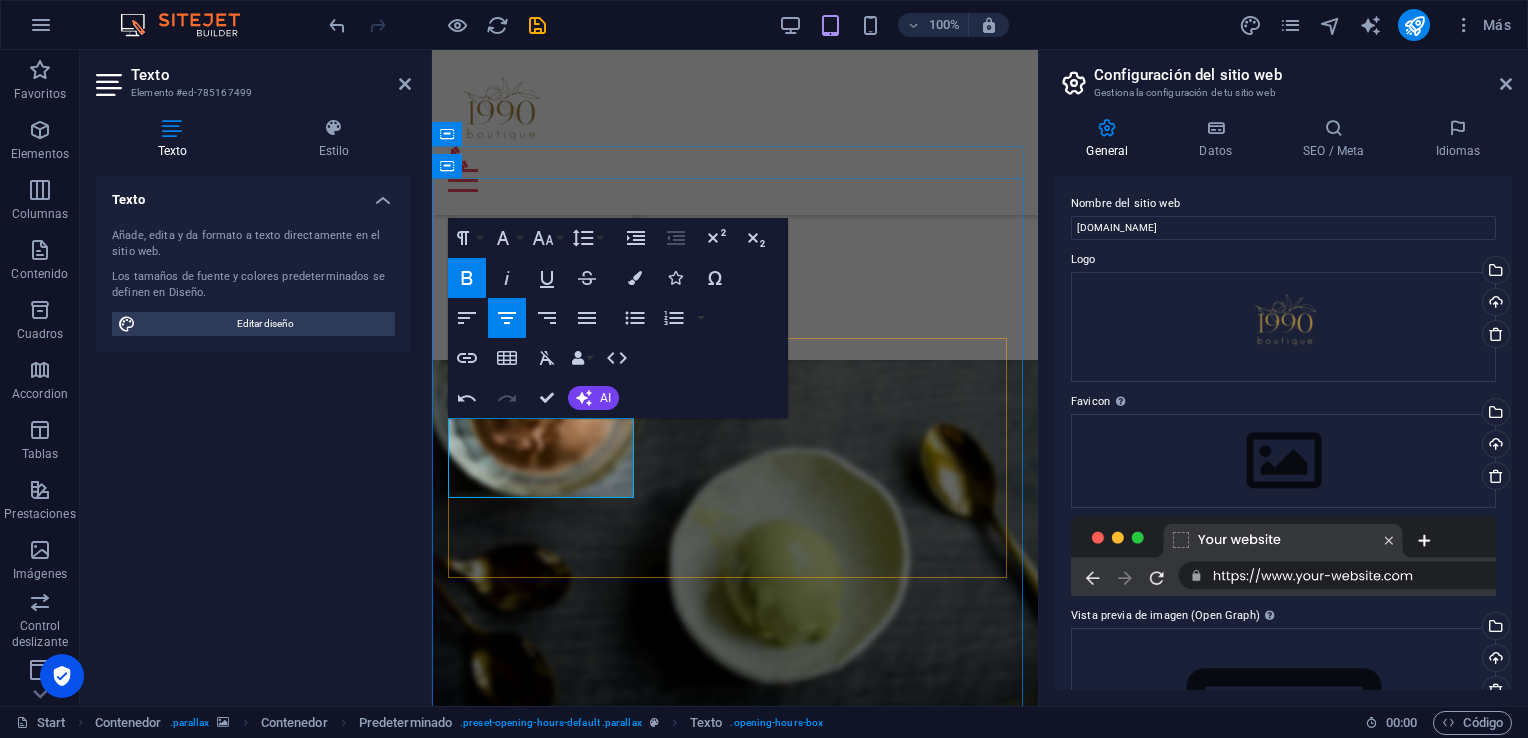 click on "09:00 - 18:30" at bounding box center (735, 1493) 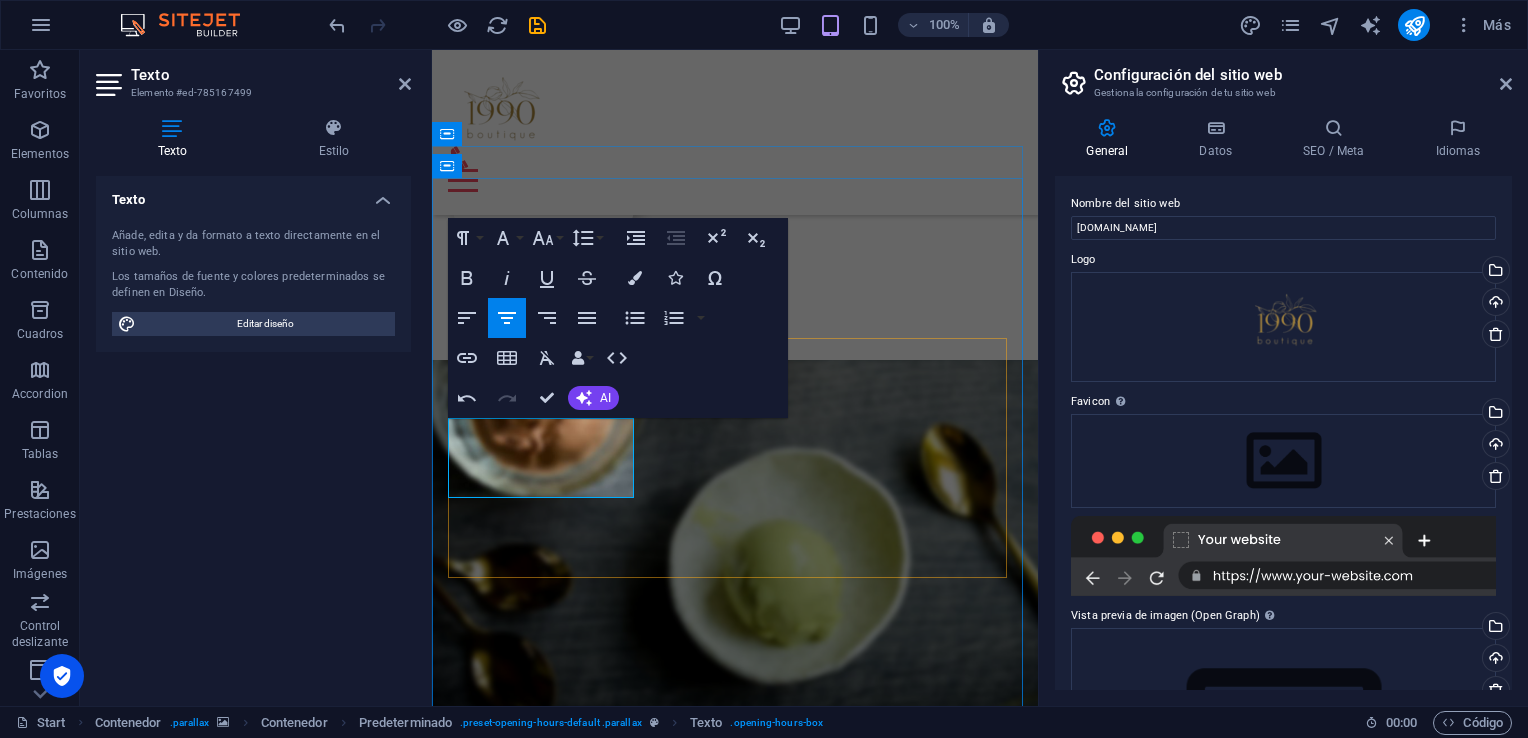 click on "09:00 - 04:00 PM" at bounding box center [735, 1493] 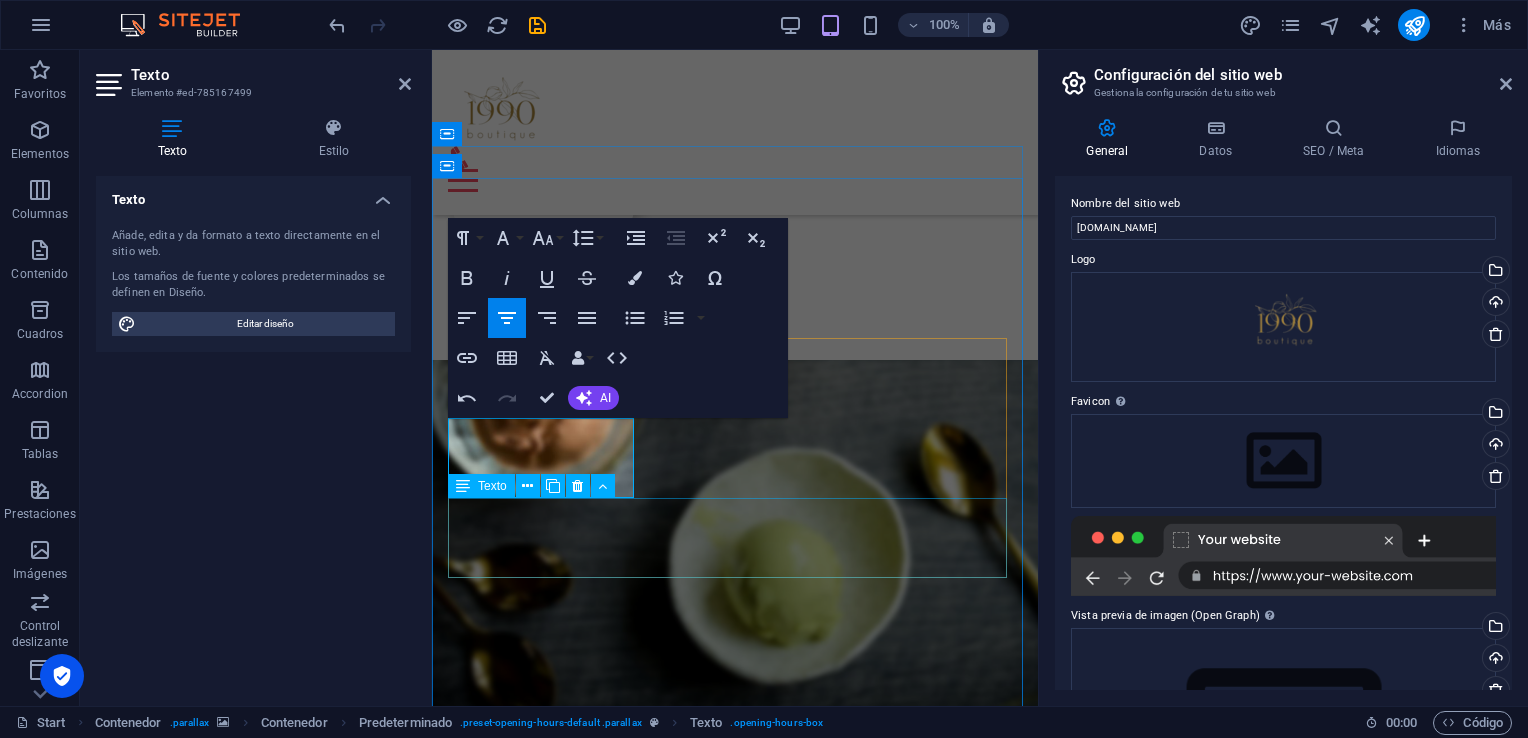 click on "Sunday 09:00 - 12:00" at bounding box center (735, 1721) 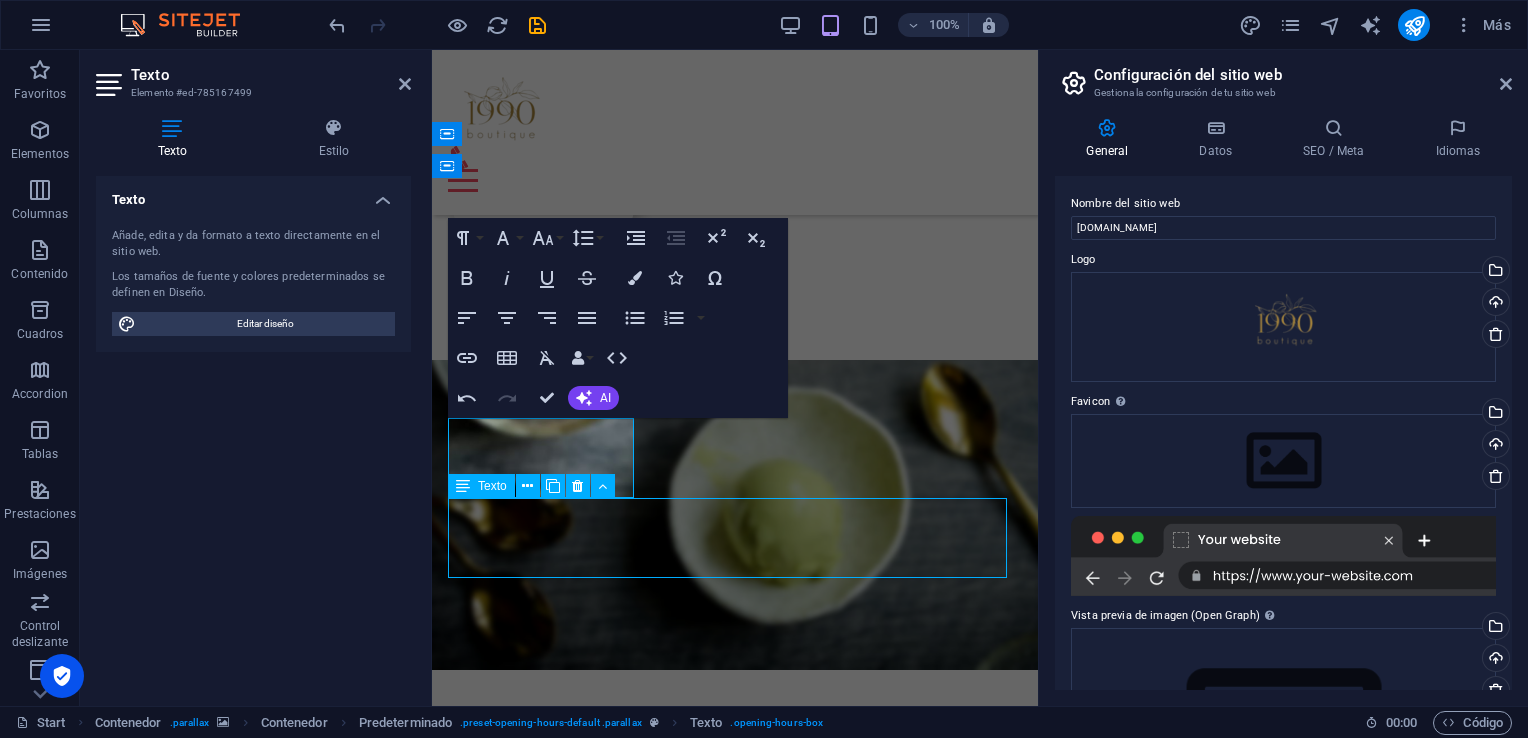 scroll, scrollTop: 1176, scrollLeft: 0, axis: vertical 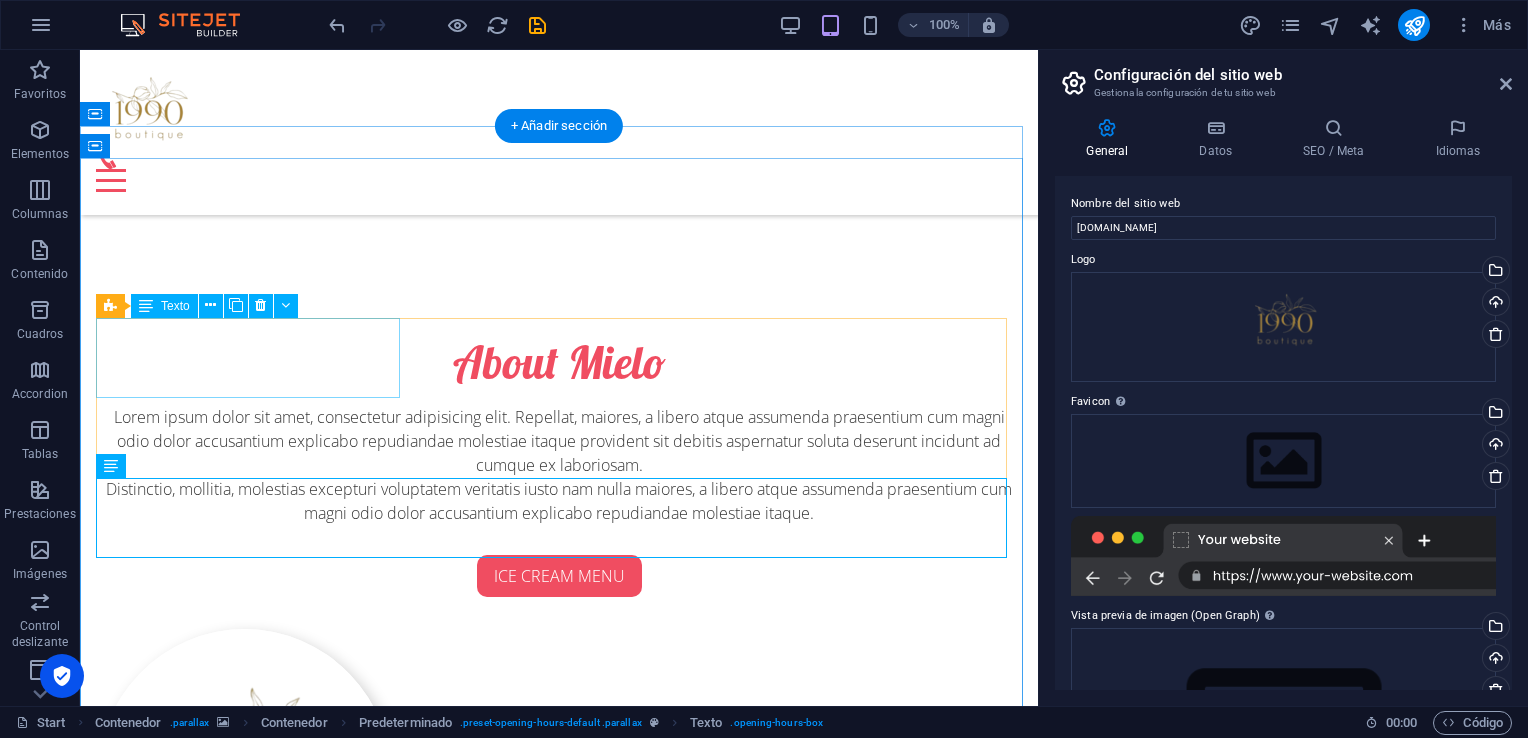 click on "LUNES 09:00 AM -05:00 PM" at bounding box center [559, 1897] 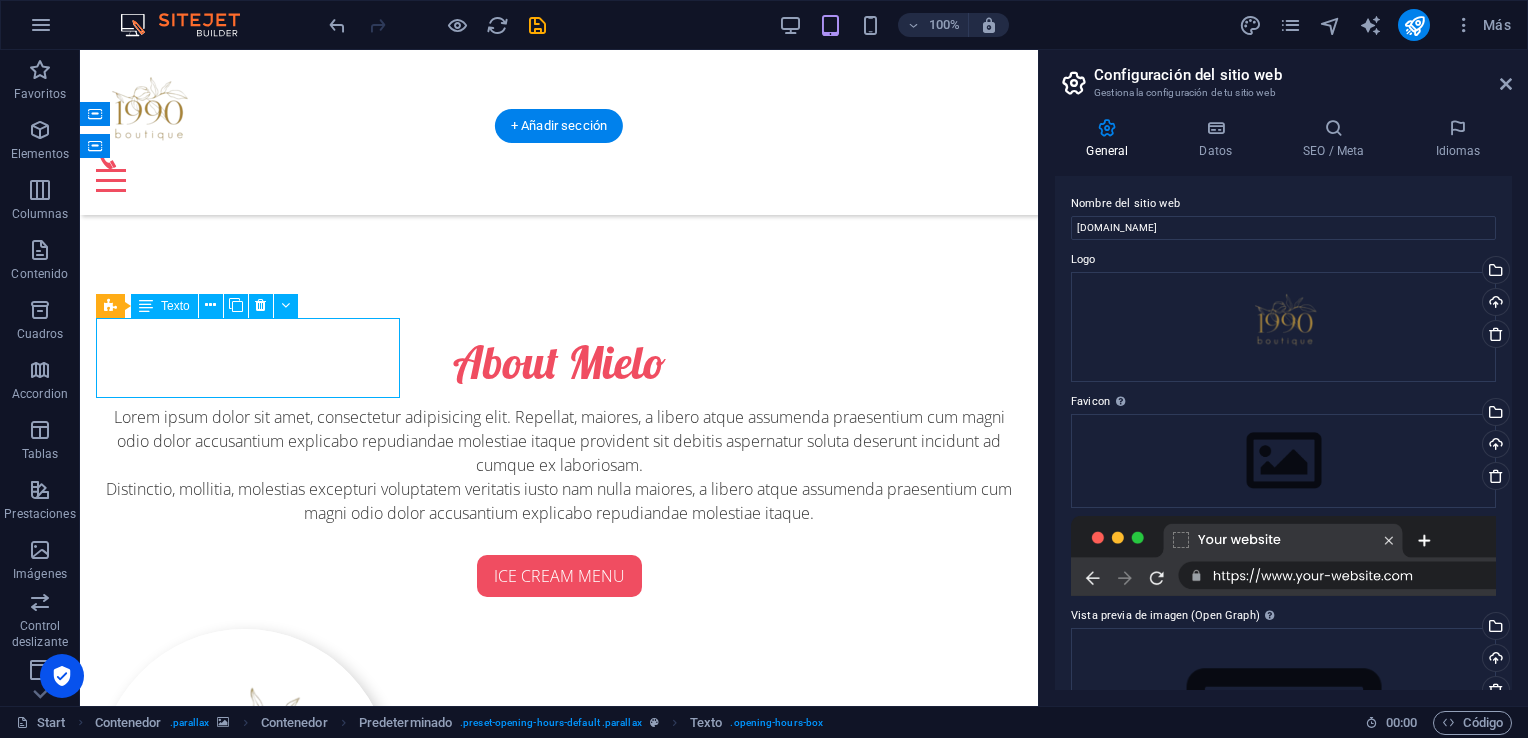 click on "LUNES 09:00 AM -05:00 PM" at bounding box center (559, 1897) 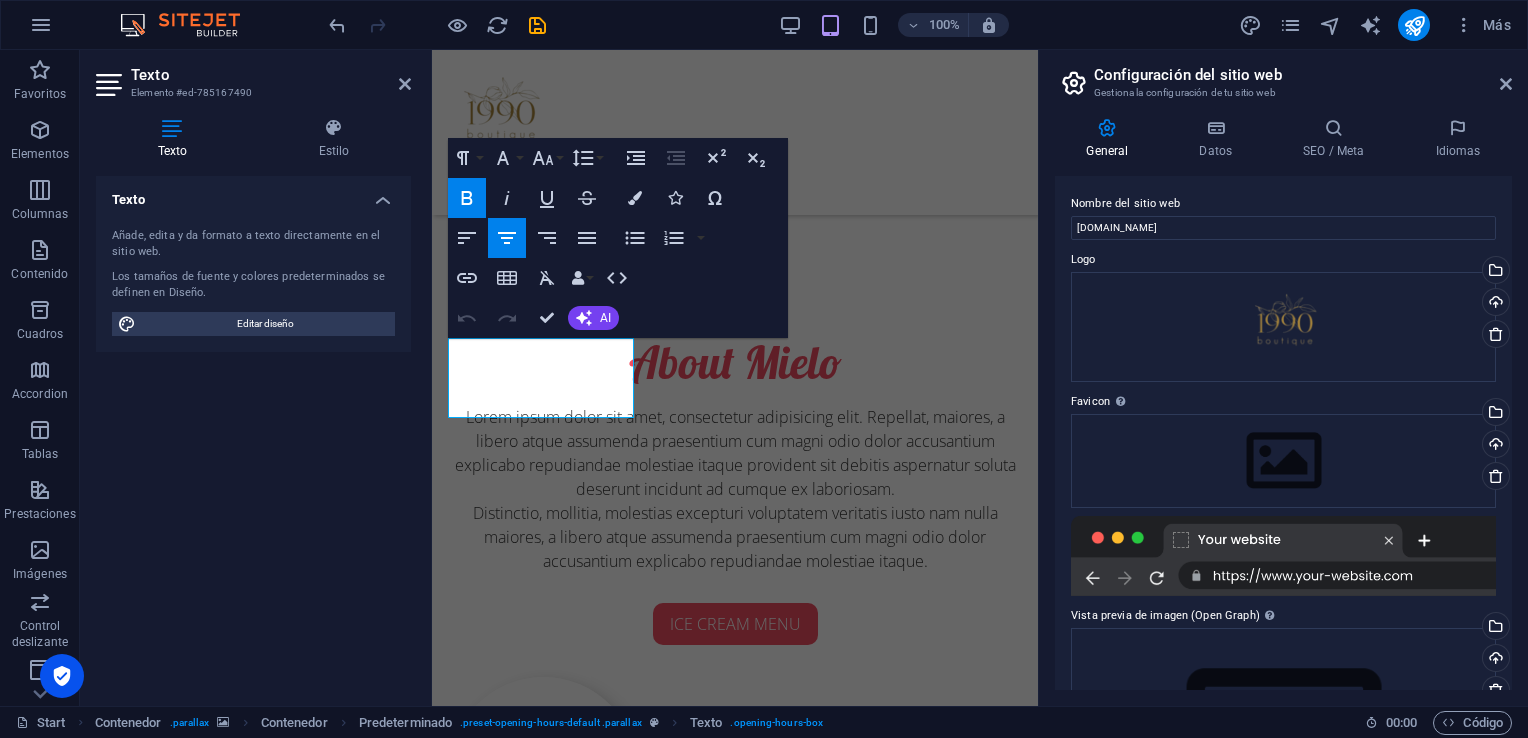scroll, scrollTop: 1548, scrollLeft: 0, axis: vertical 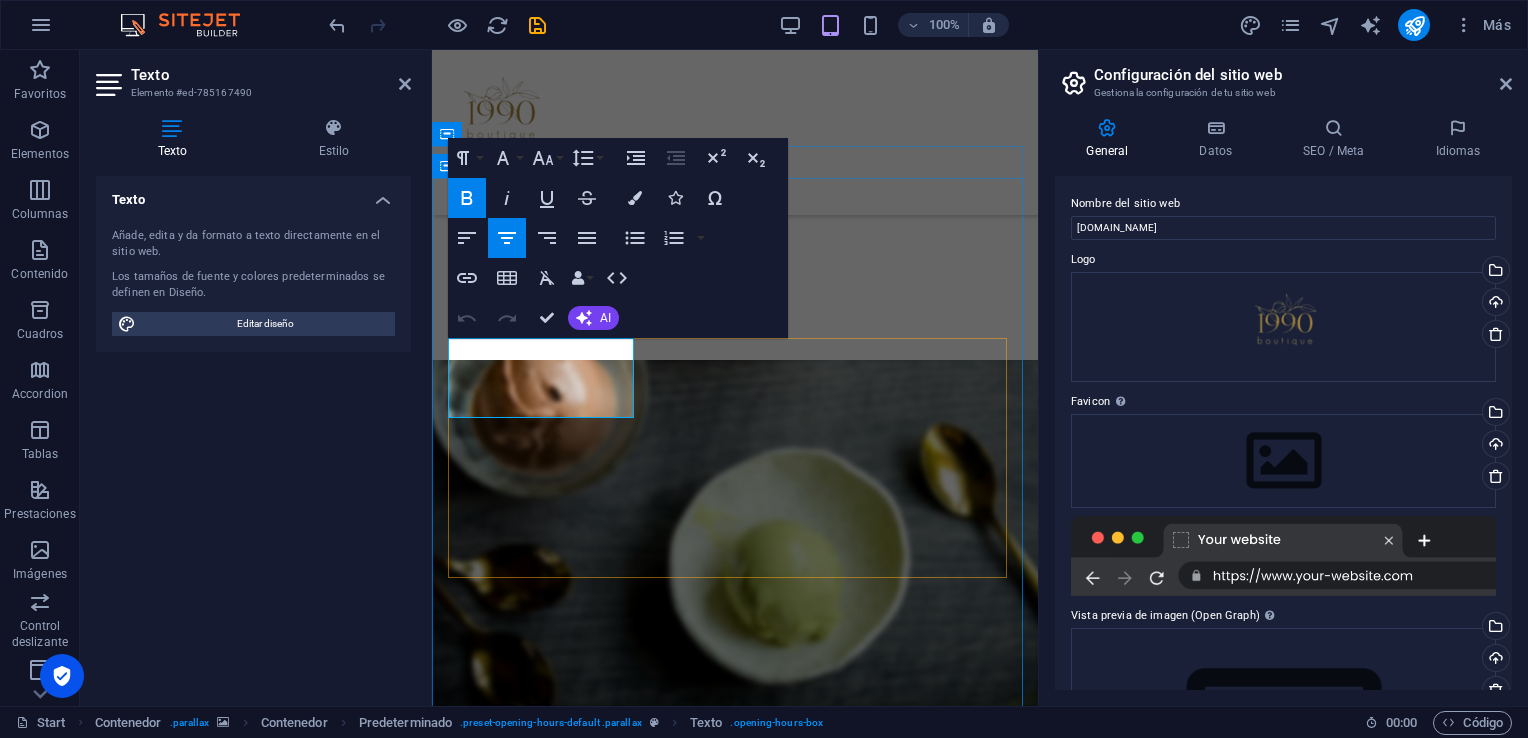 click on "09:00 AM -05:00 PM" at bounding box center [735, 1253] 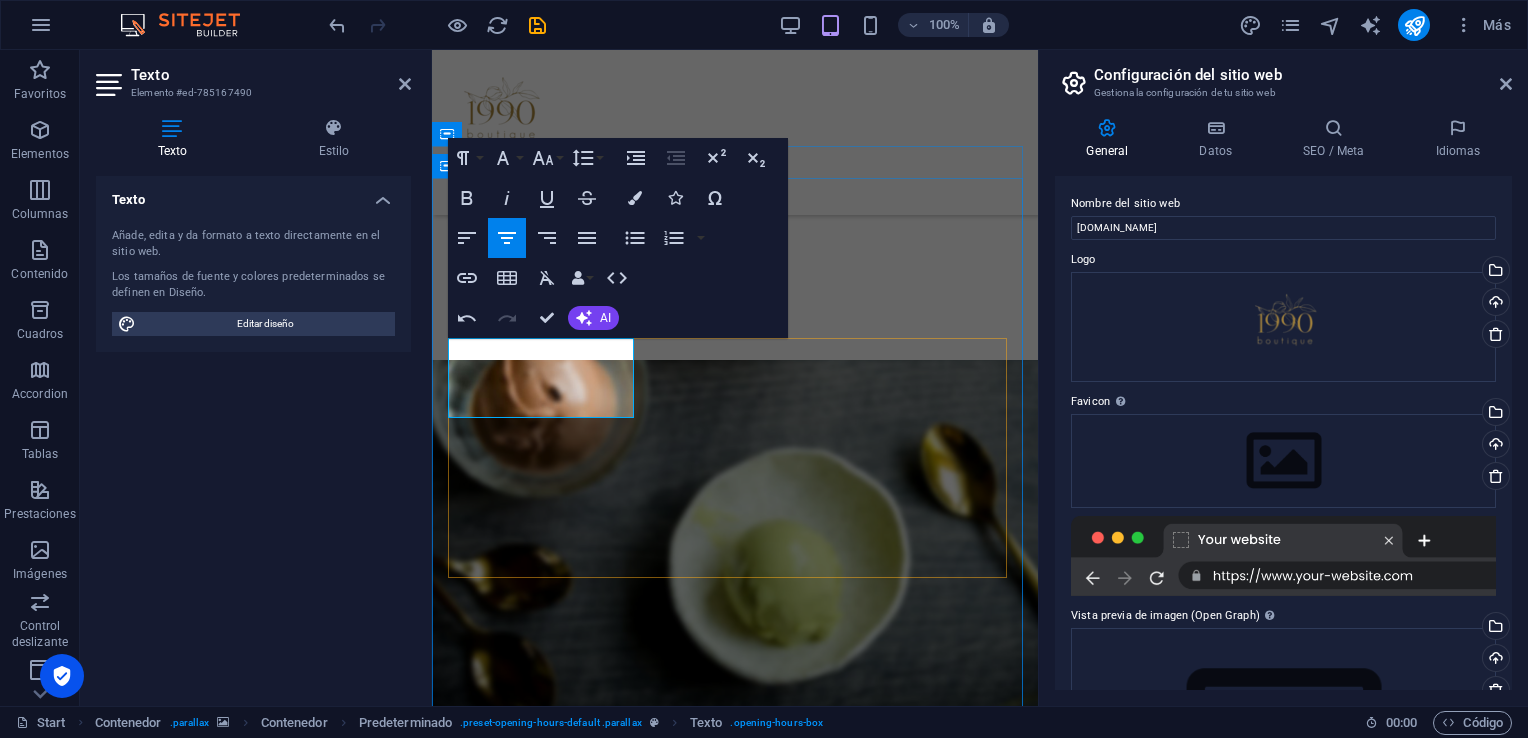 click on "09:00 AM -  05:00 PM" at bounding box center [735, 1253] 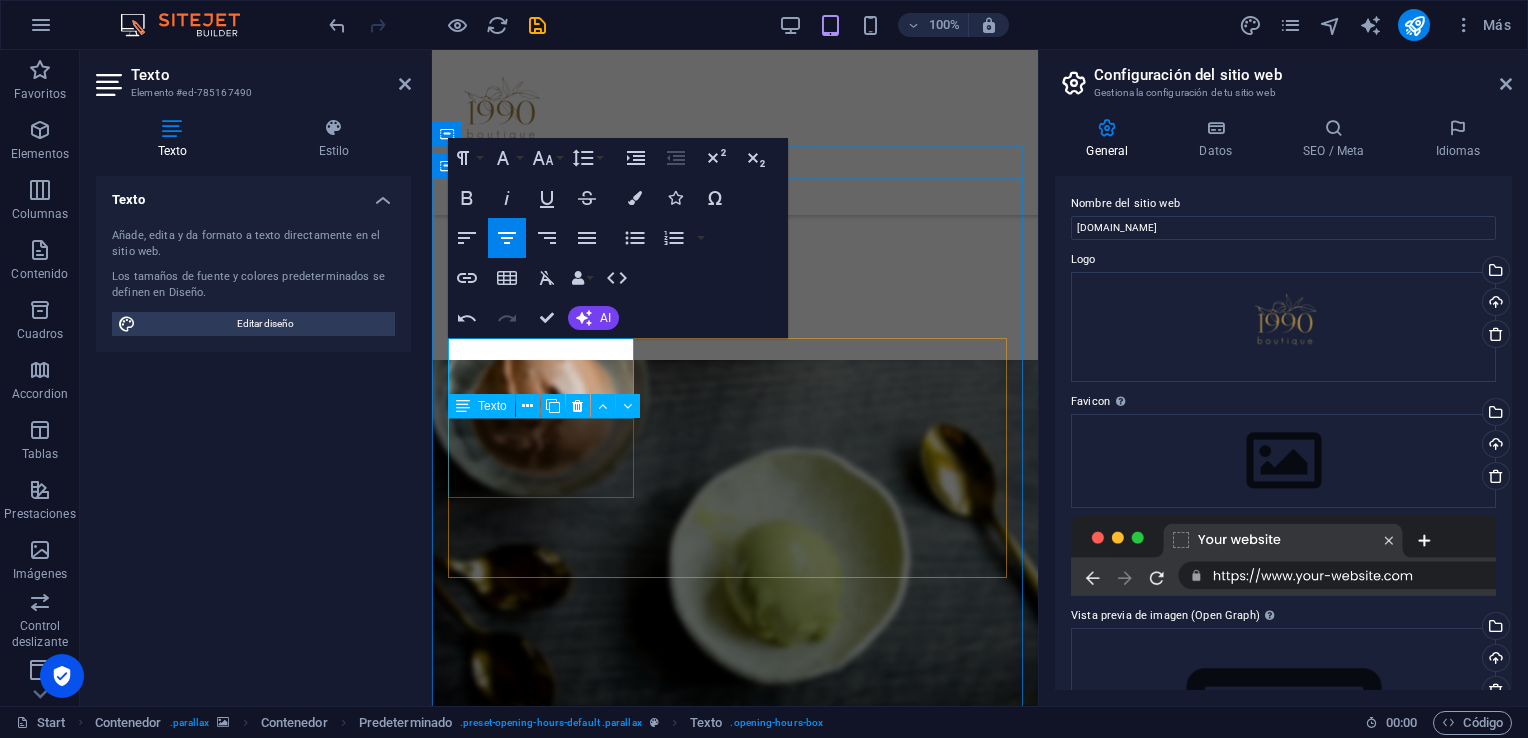 click on "JUEVES 09:00 AM - 04:00 PM" at bounding box center [735, 1481] 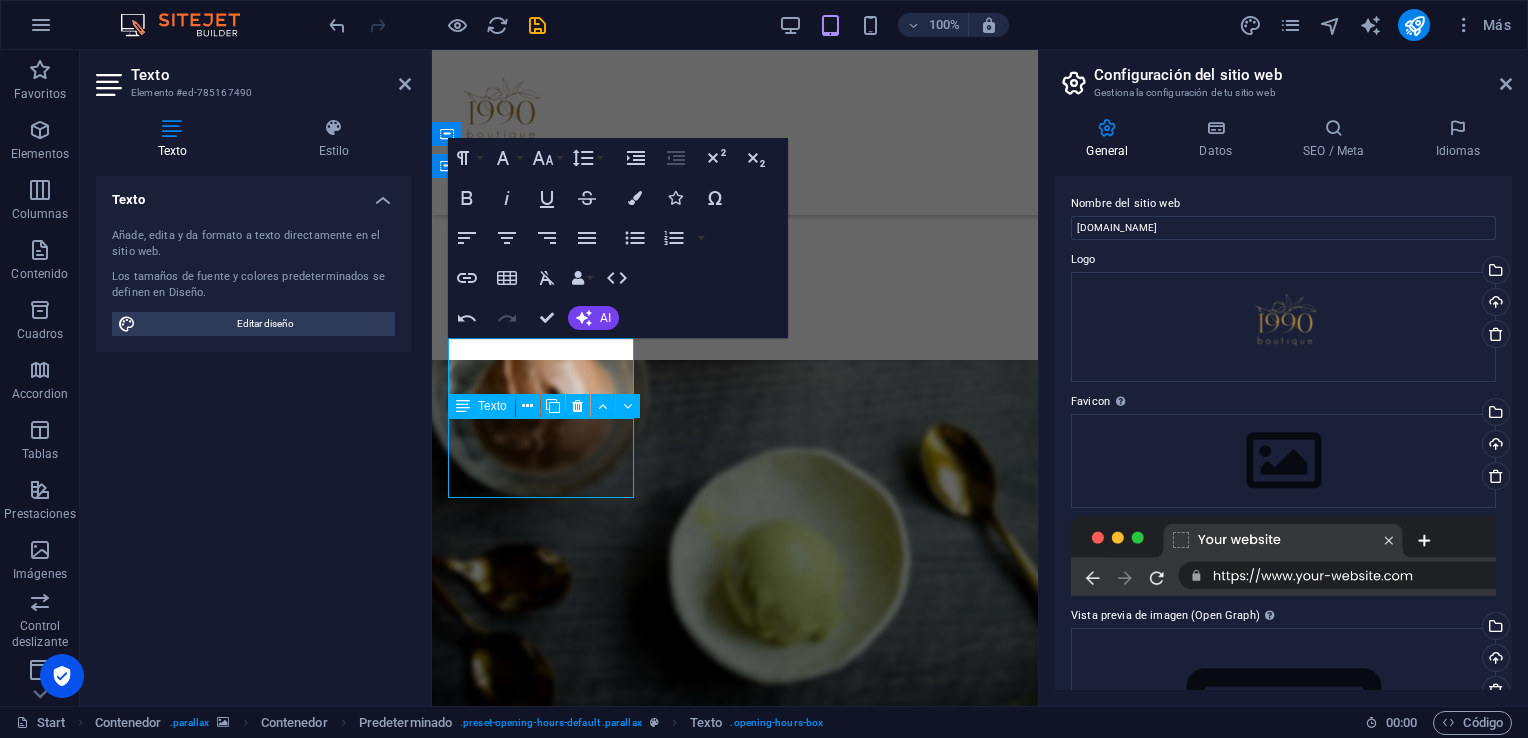 click on "JUEVES 09:00 AM - 04:00 PM" at bounding box center [735, 1481] 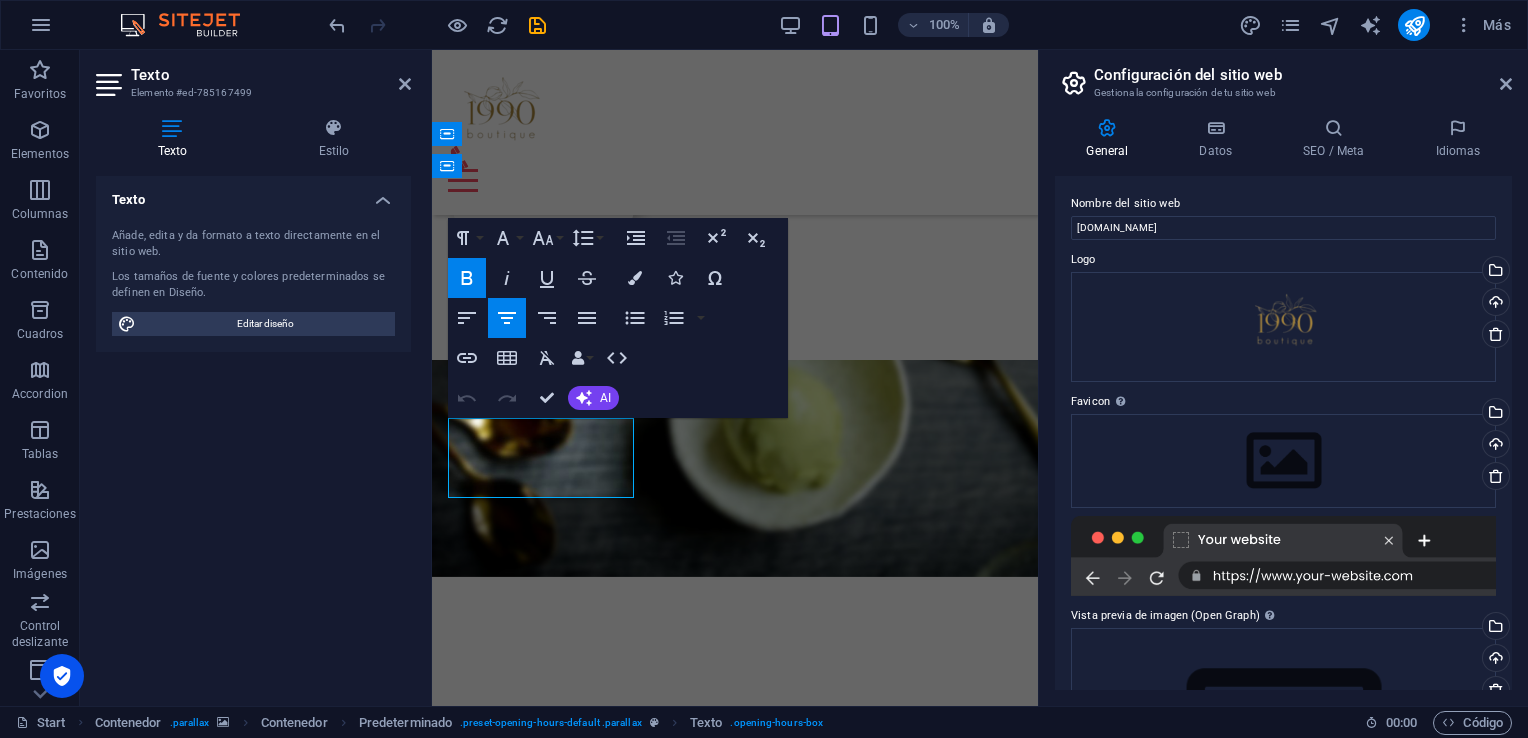 click on "09:00 AM - 04:00 PM" at bounding box center (735, 1493) 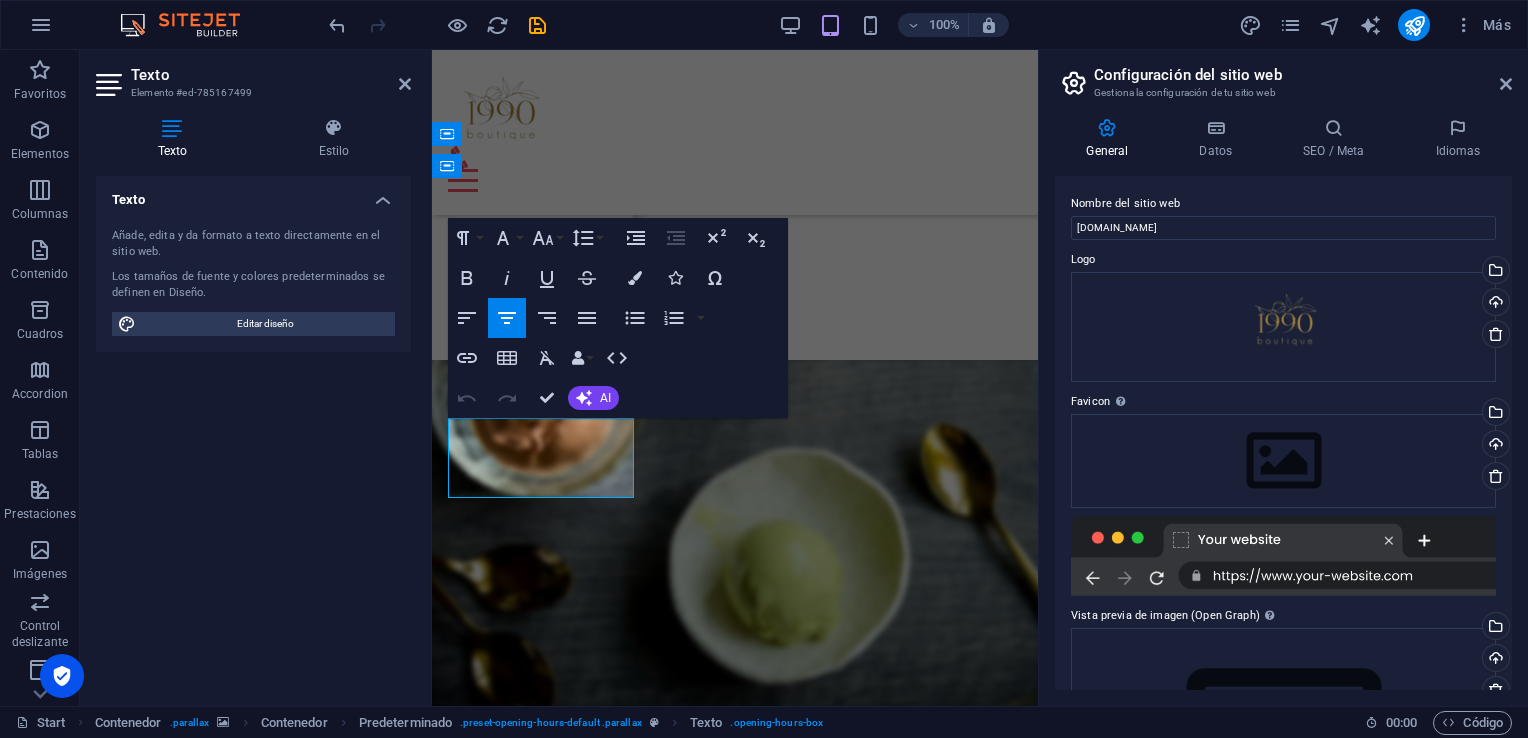 type 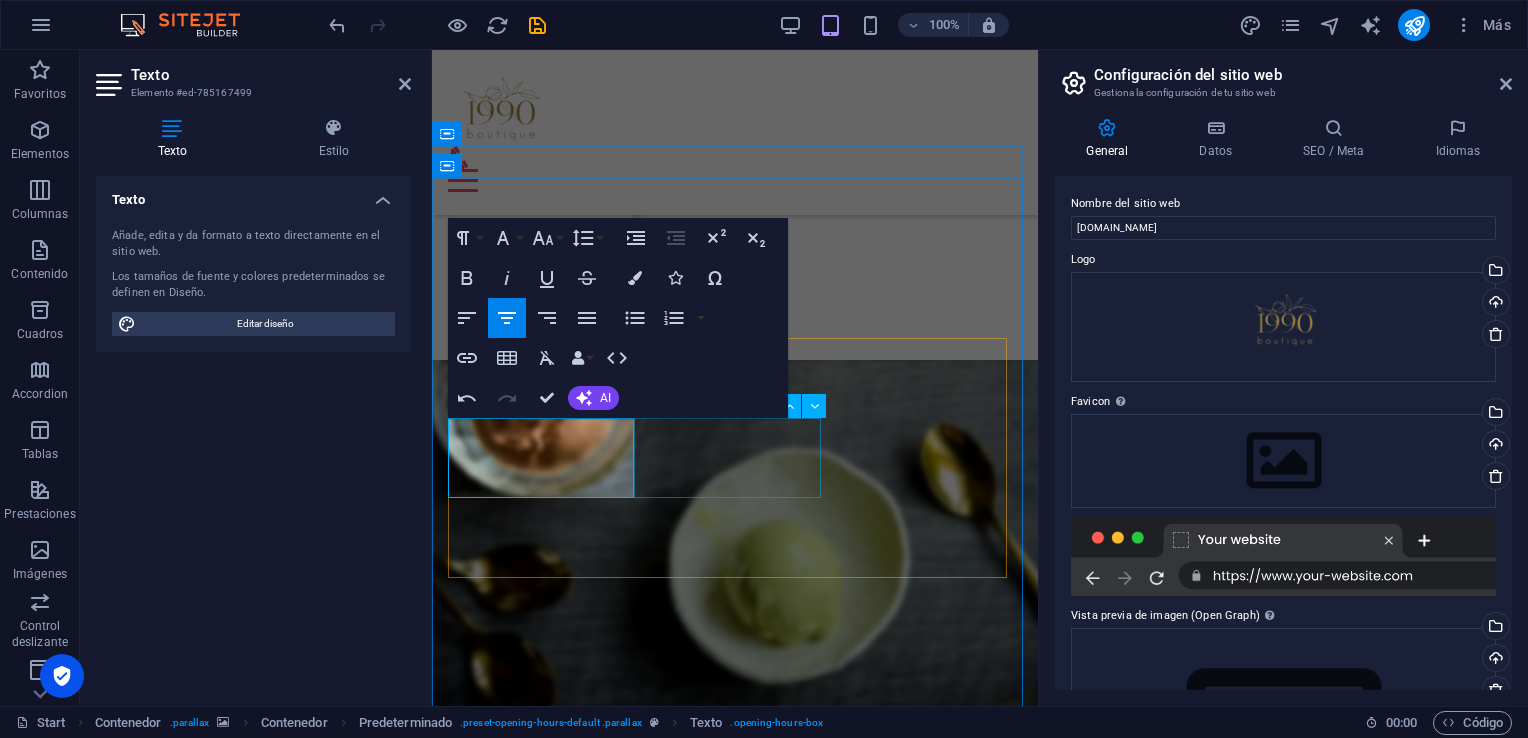click on "Friday 09:00 - 18:30" at bounding box center (735, 1561) 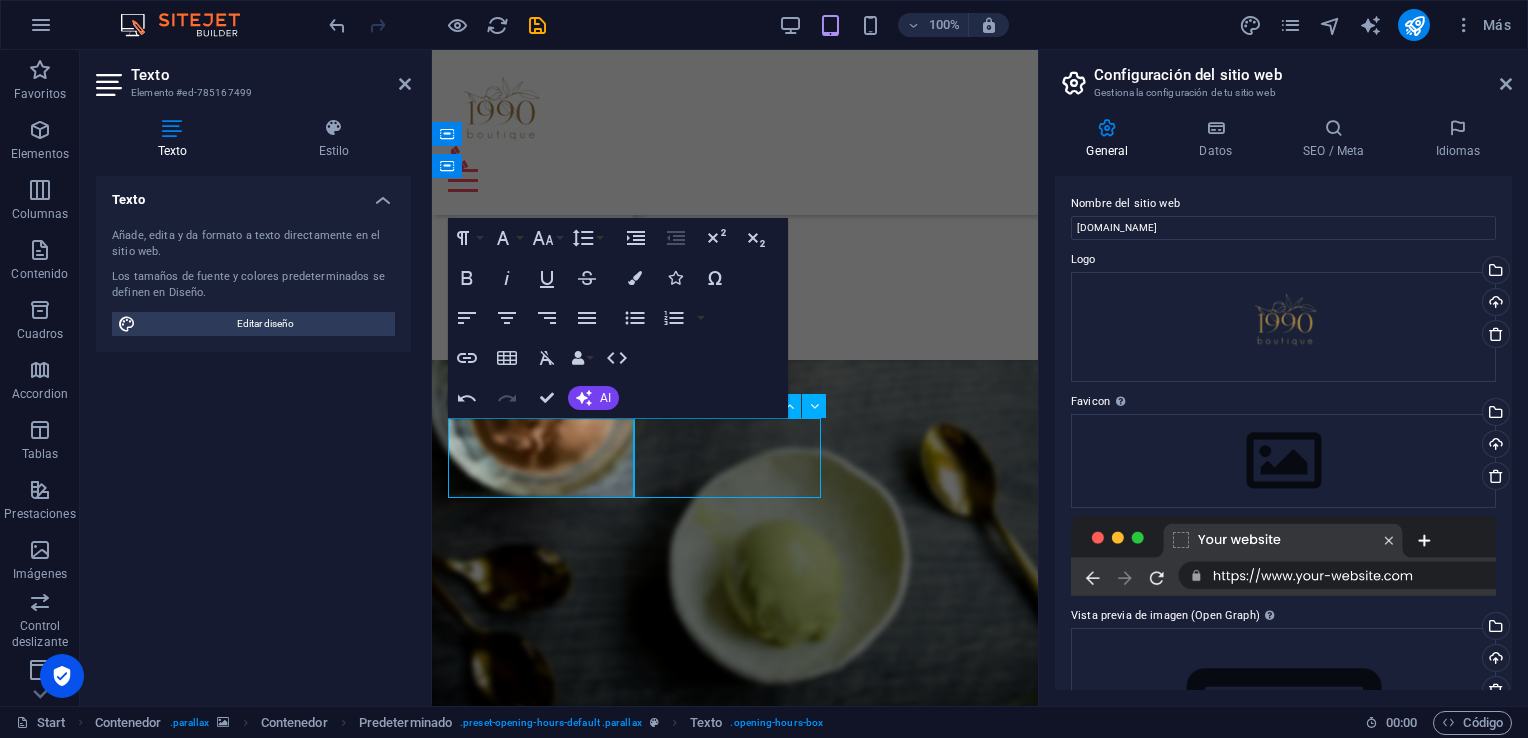 click on "Friday 09:00 - 18:30" at bounding box center [735, 1561] 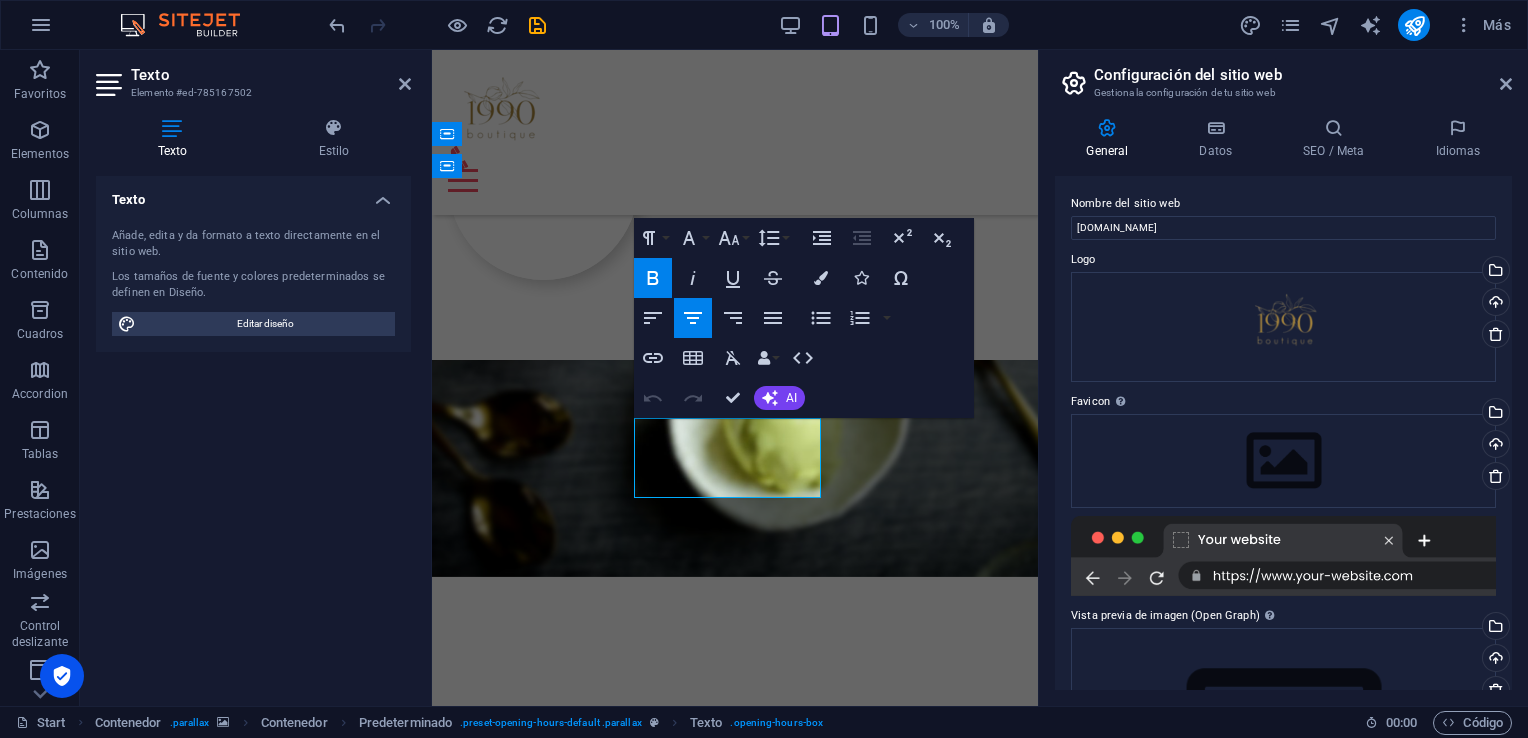 click on "Friday" at bounding box center (735, 1549) 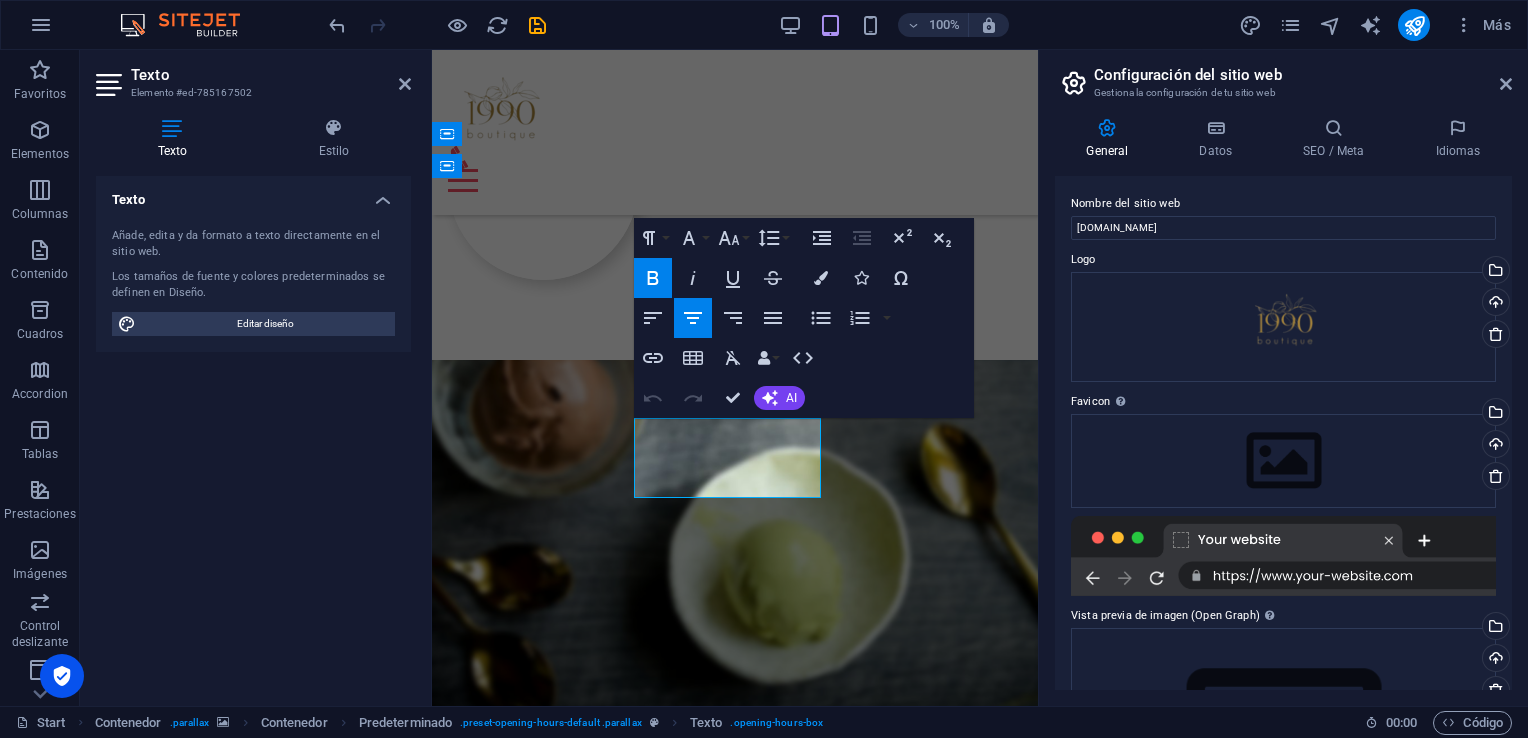 type 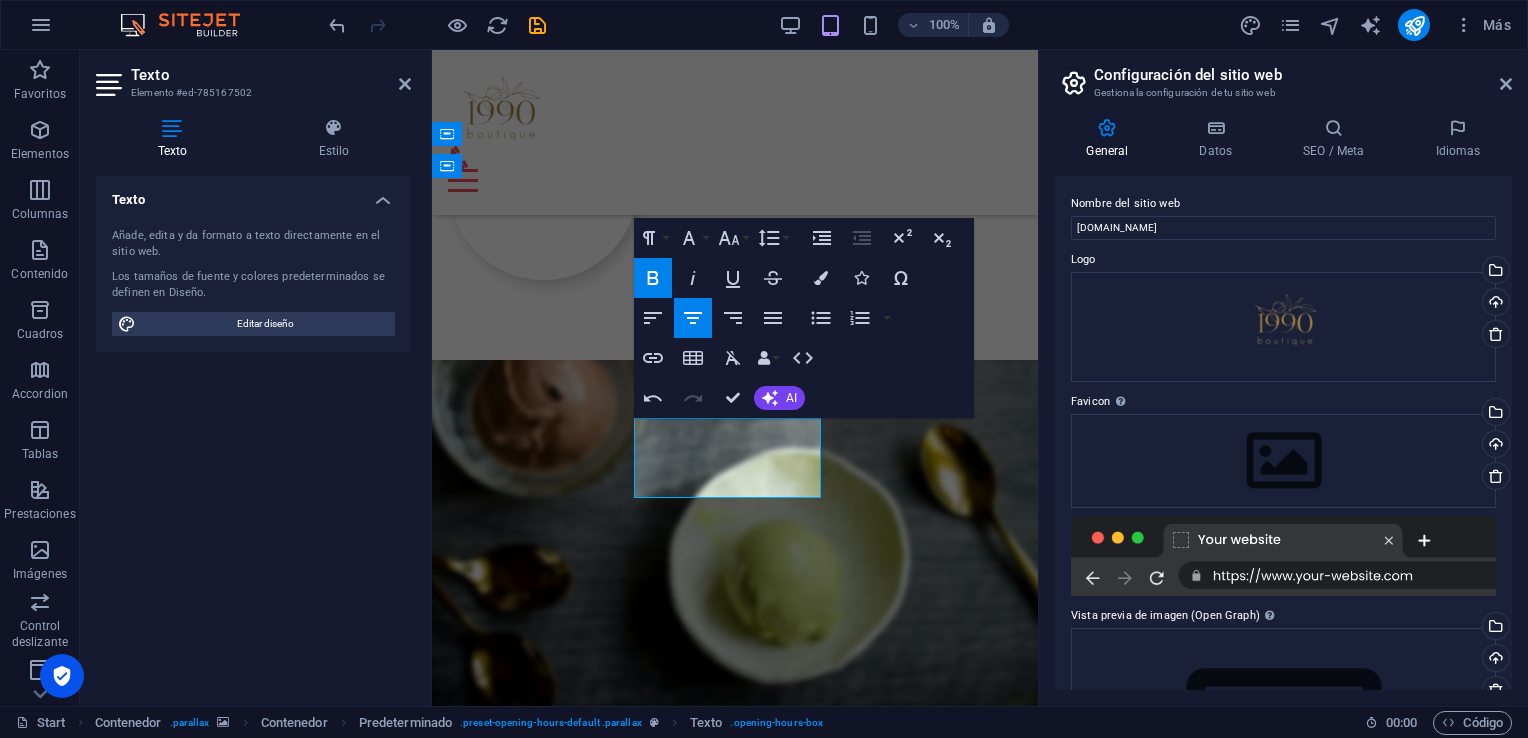 click on "09:00 - 18:30" at bounding box center (735, 1573) 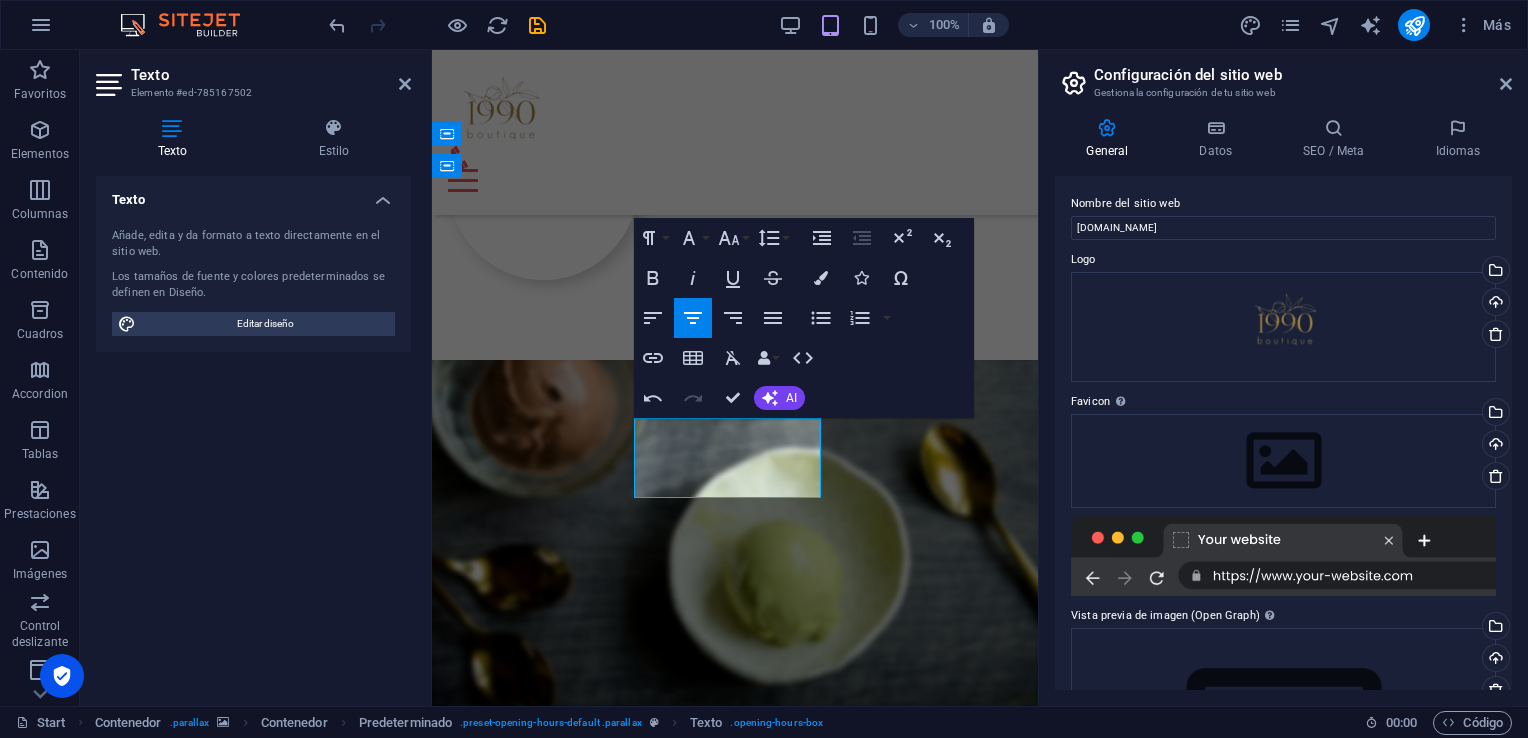 click on "09:00 - 05:00 PM" at bounding box center [735, 1573] 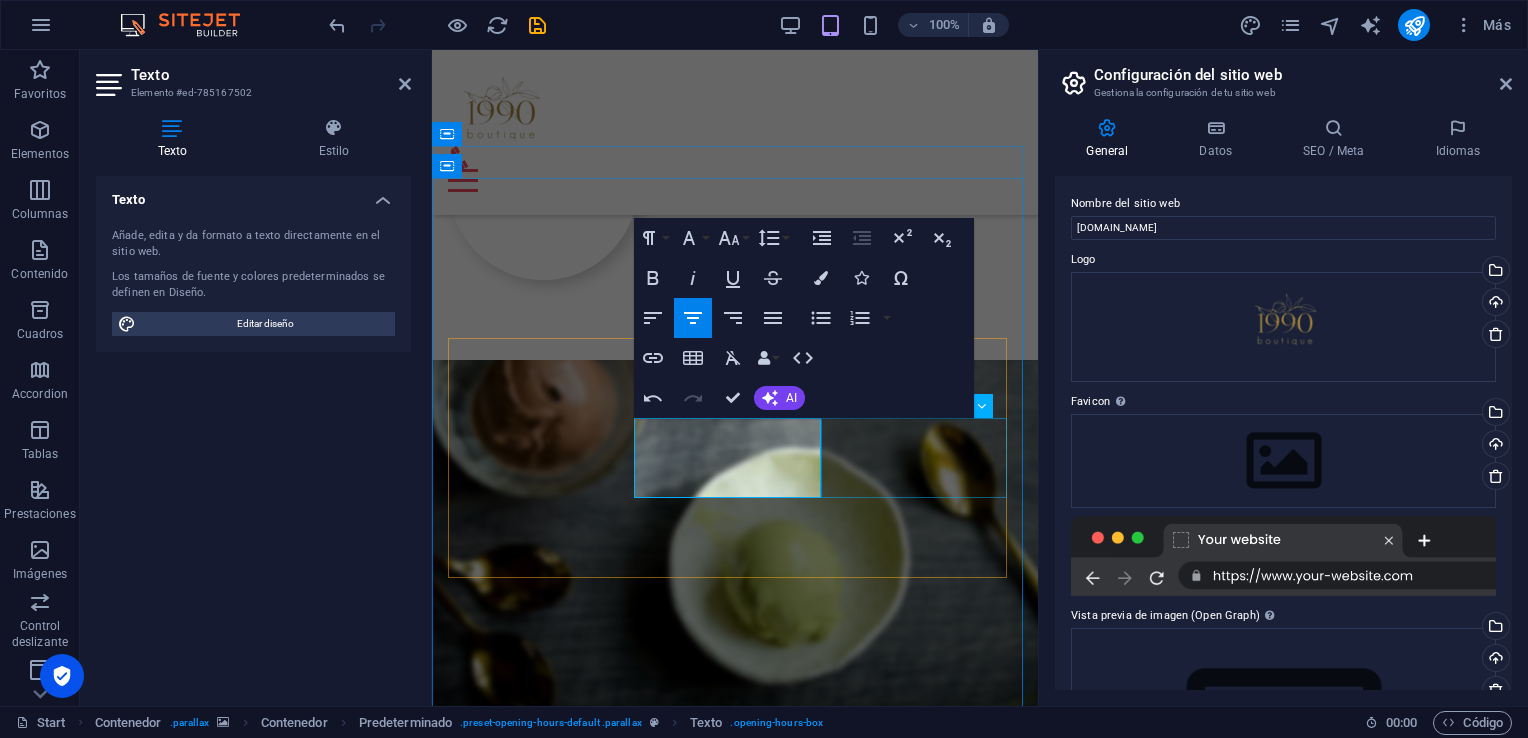 click on "Saturday 09:00 - 16:00" at bounding box center (735, 1641) 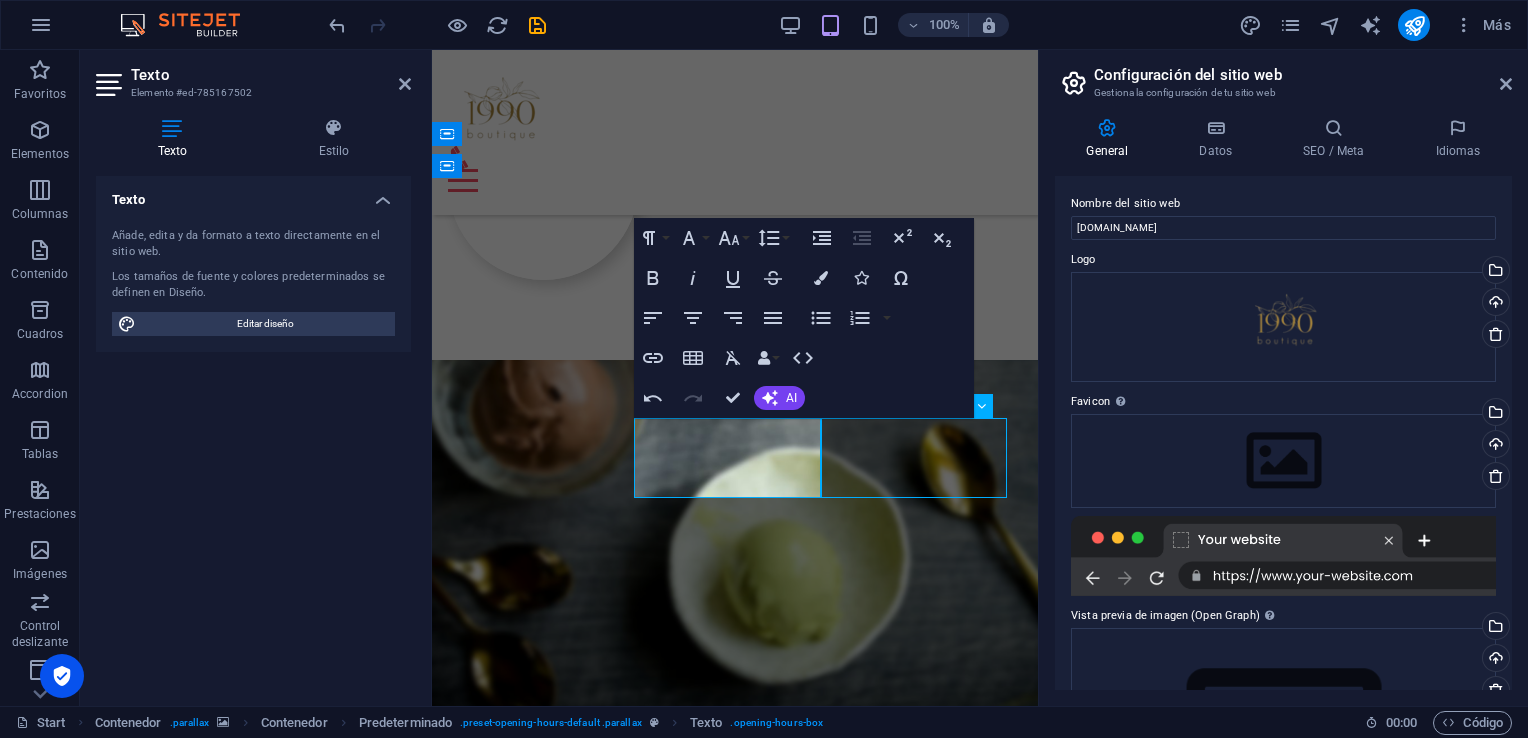 scroll, scrollTop: 1176, scrollLeft: 0, axis: vertical 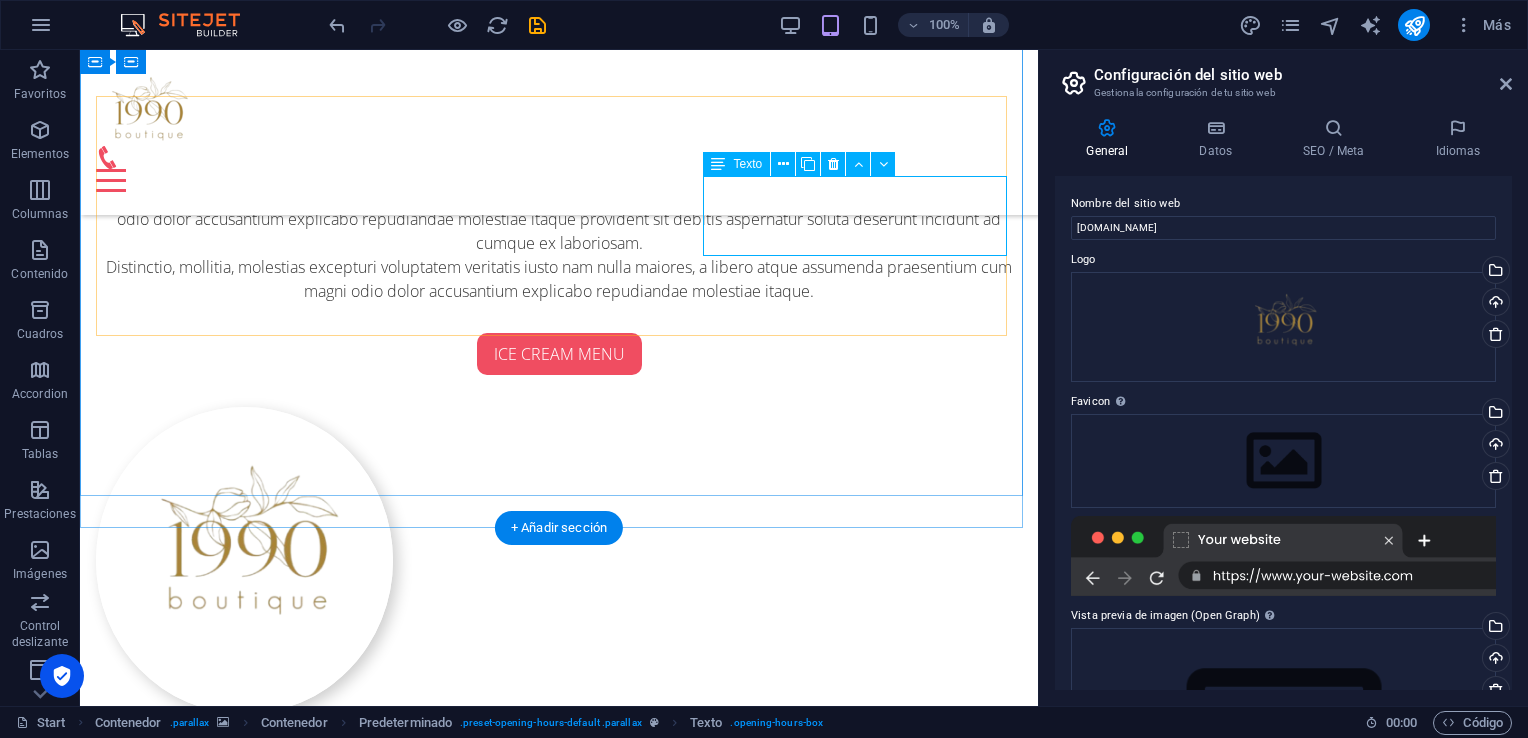 click on "Saturday 09:00 - 16:00" at bounding box center (559, 2075) 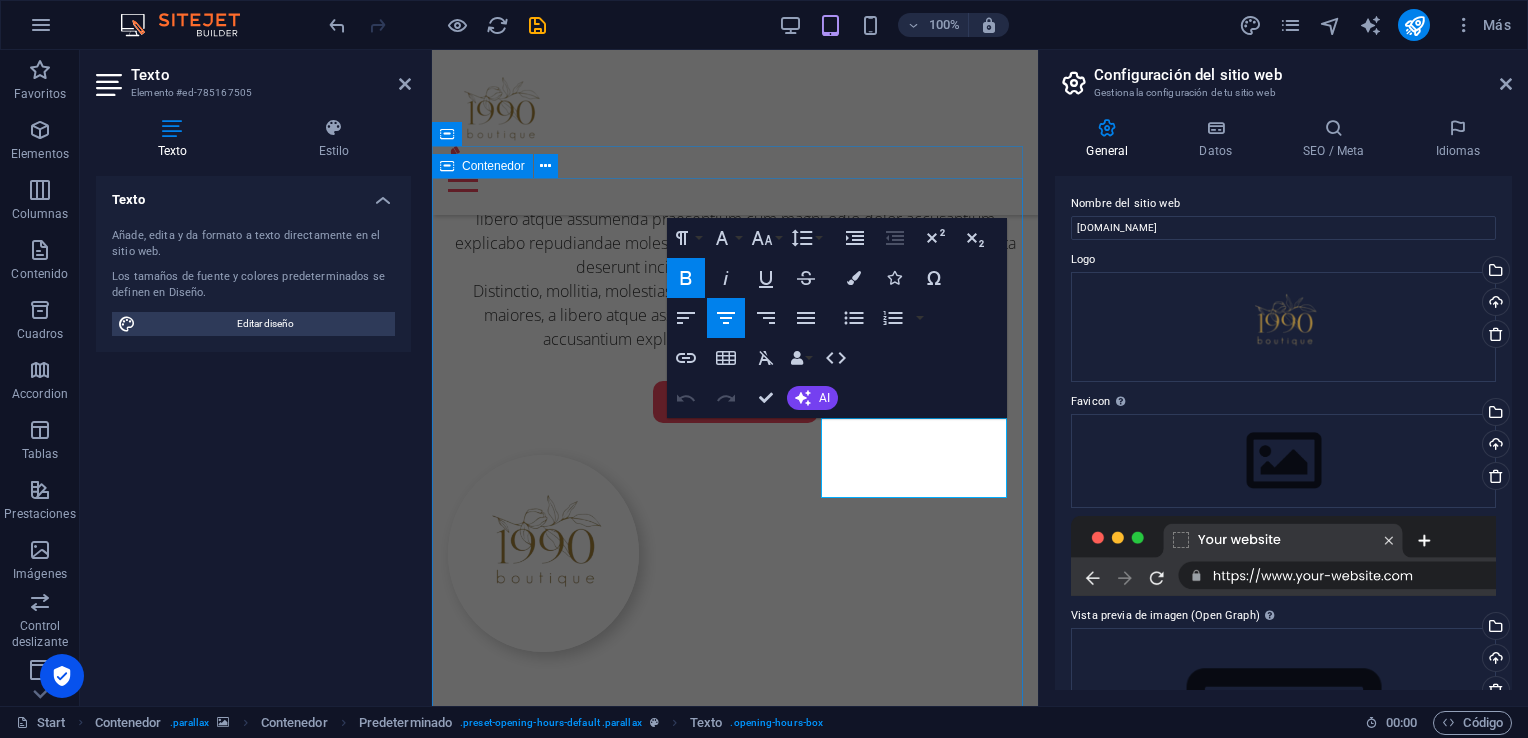 scroll, scrollTop: 1548, scrollLeft: 0, axis: vertical 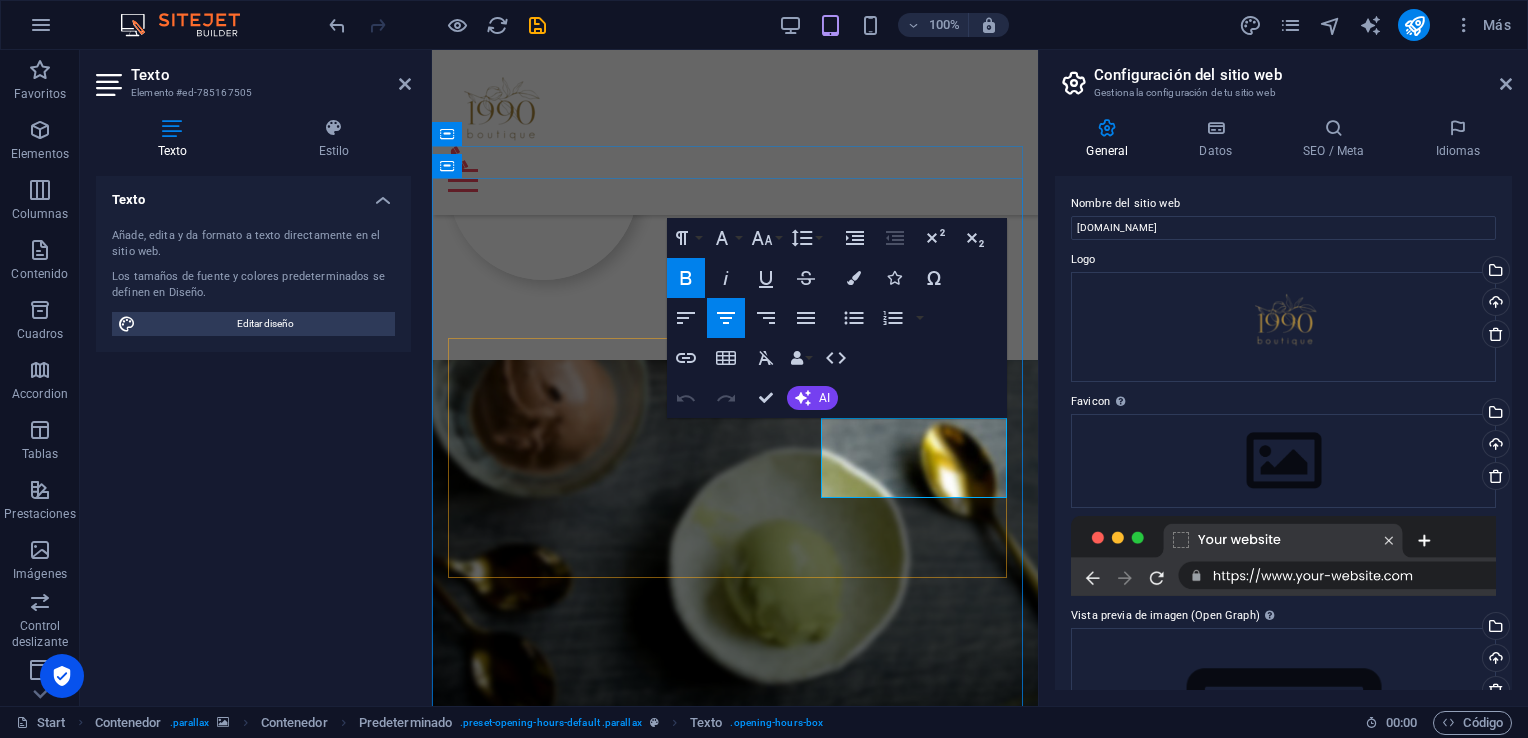 click on "Saturday 09:00 - 16:00" at bounding box center (735, 1641) 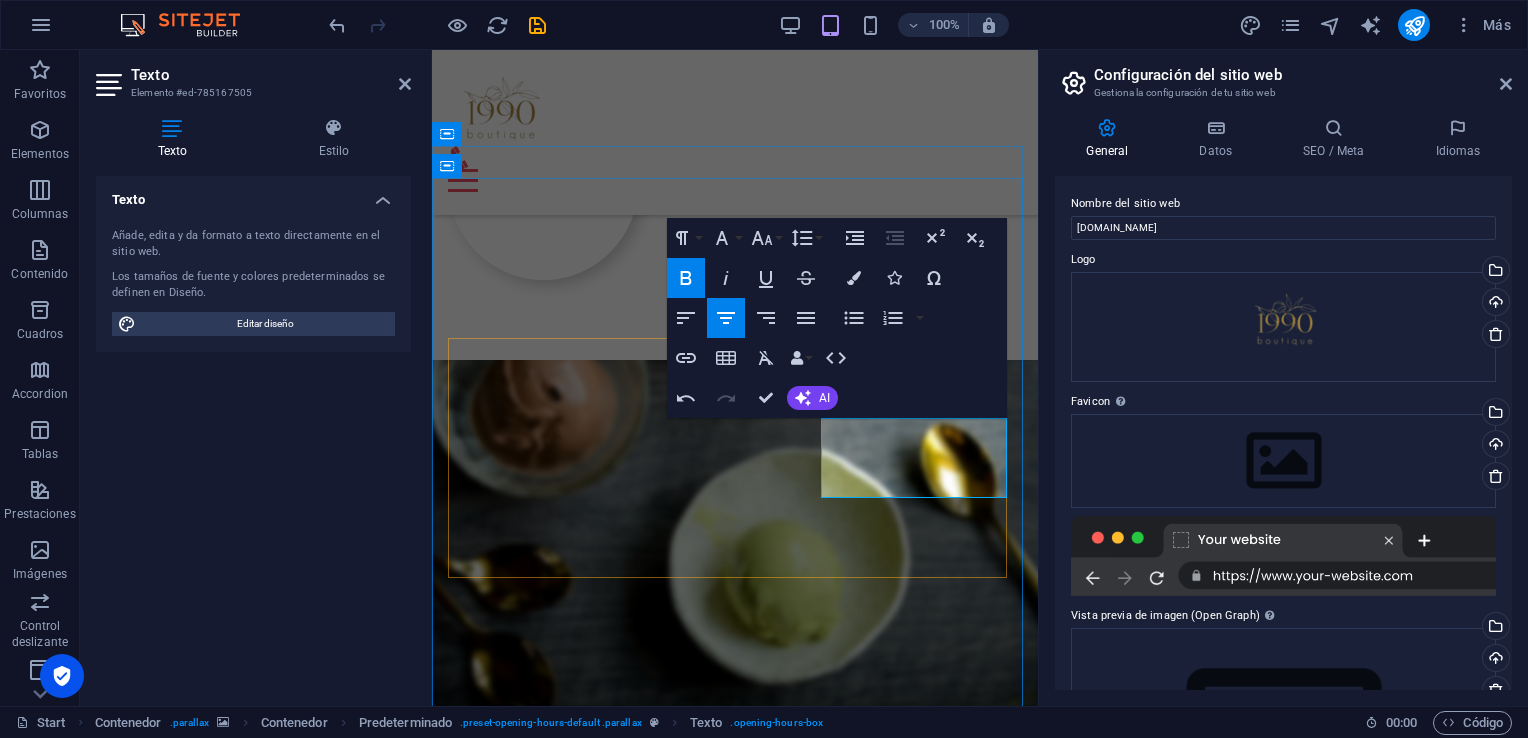 type 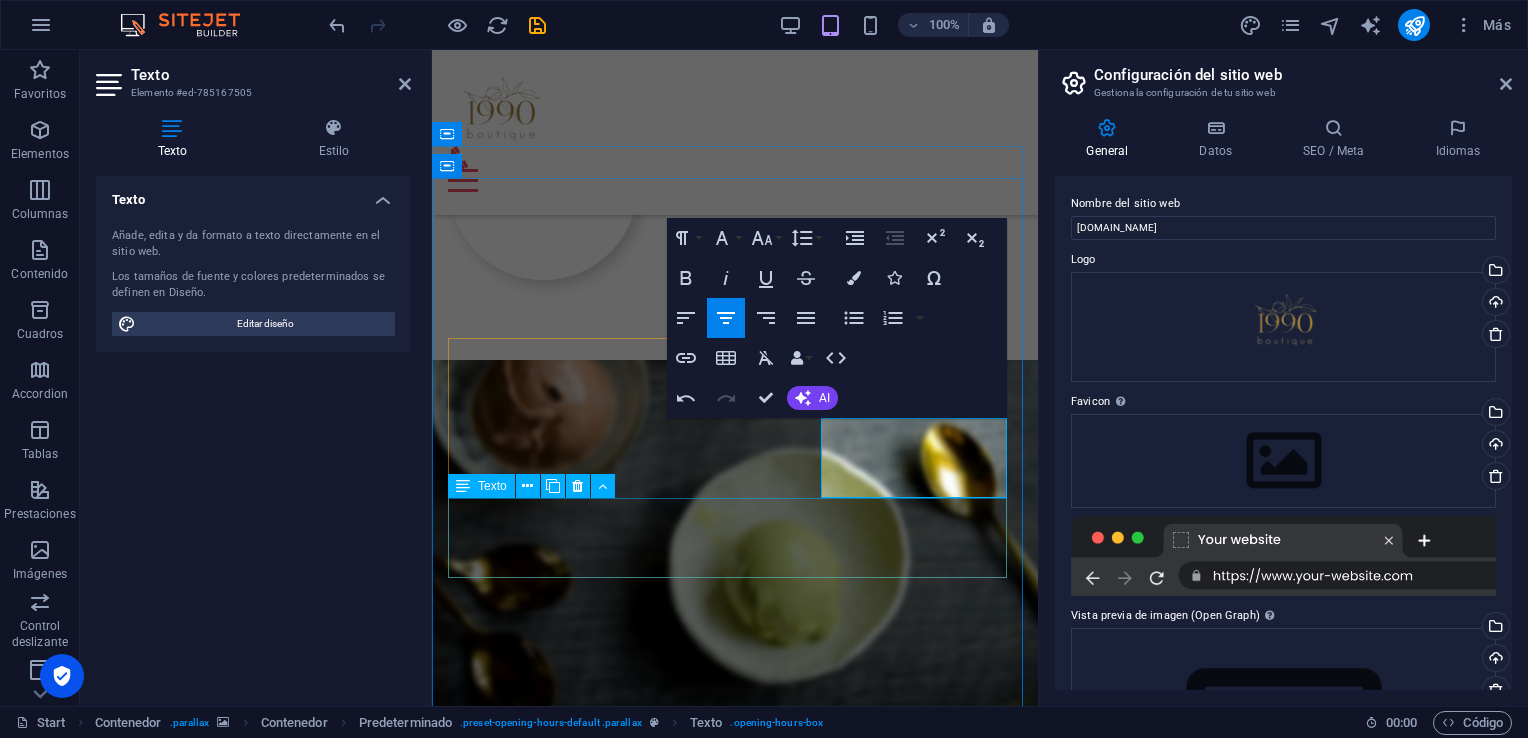 click on "Sunday 09:00 - 12:00" at bounding box center (735, 1721) 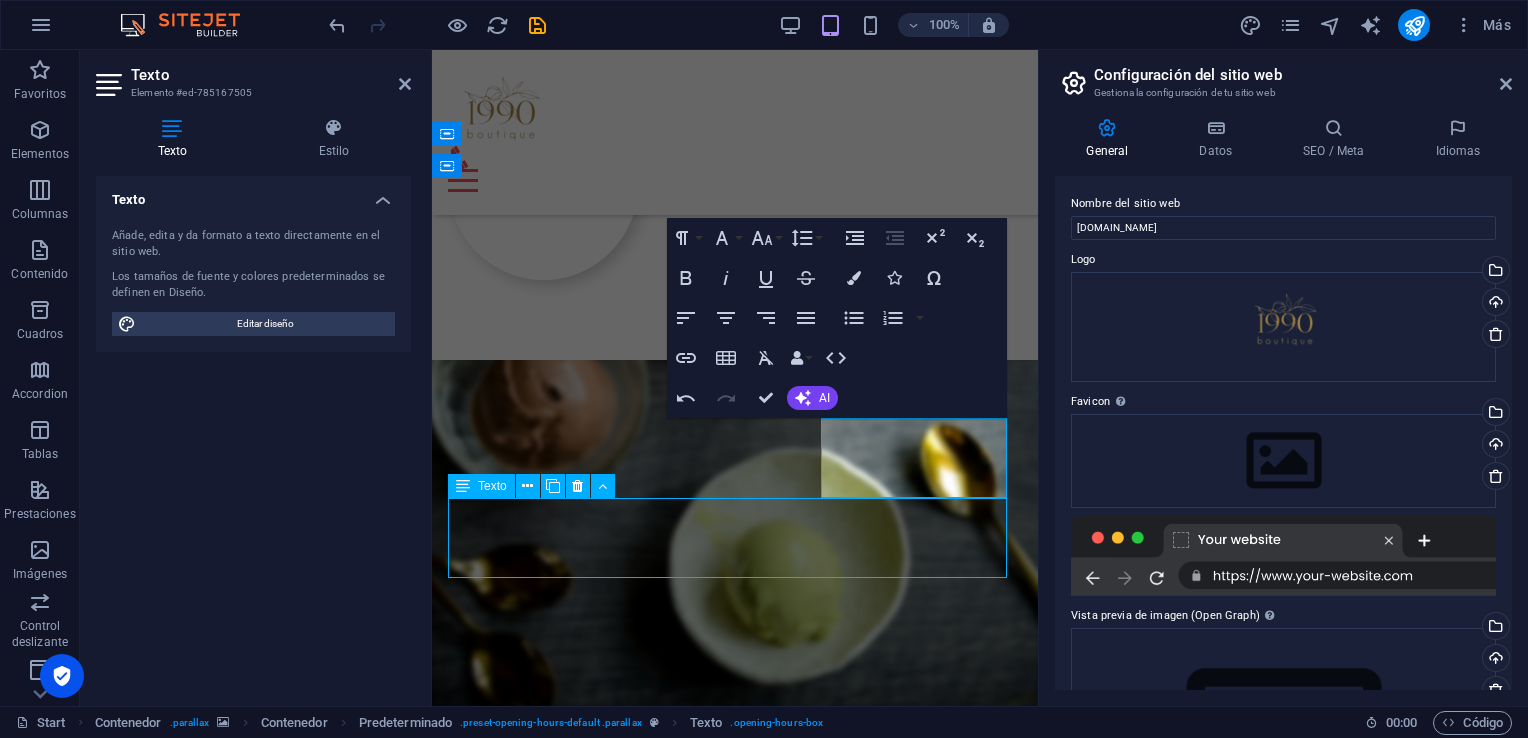click on "Sunday 09:00 - 12:00" at bounding box center (735, 1721) 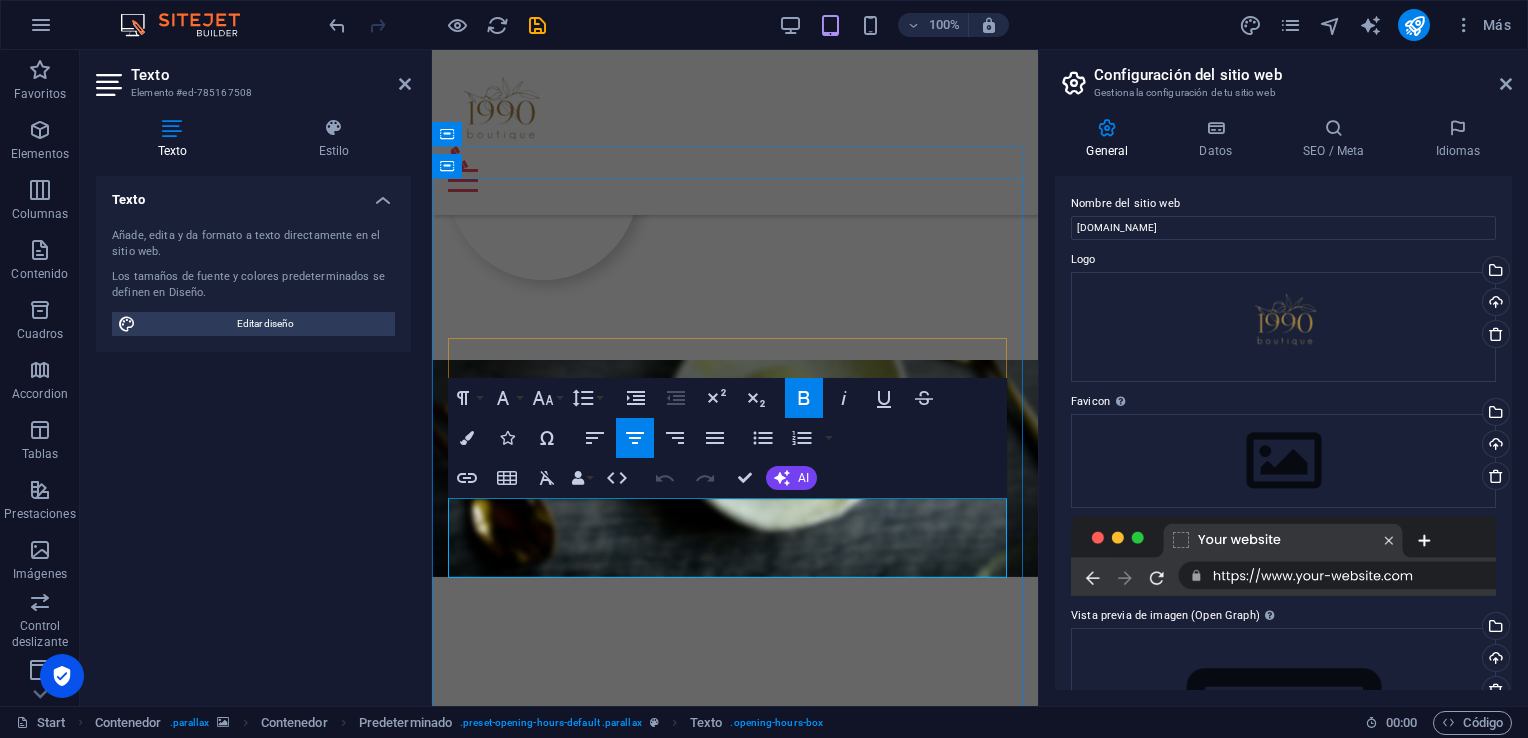 click on "Sunday" at bounding box center (735, 1709) 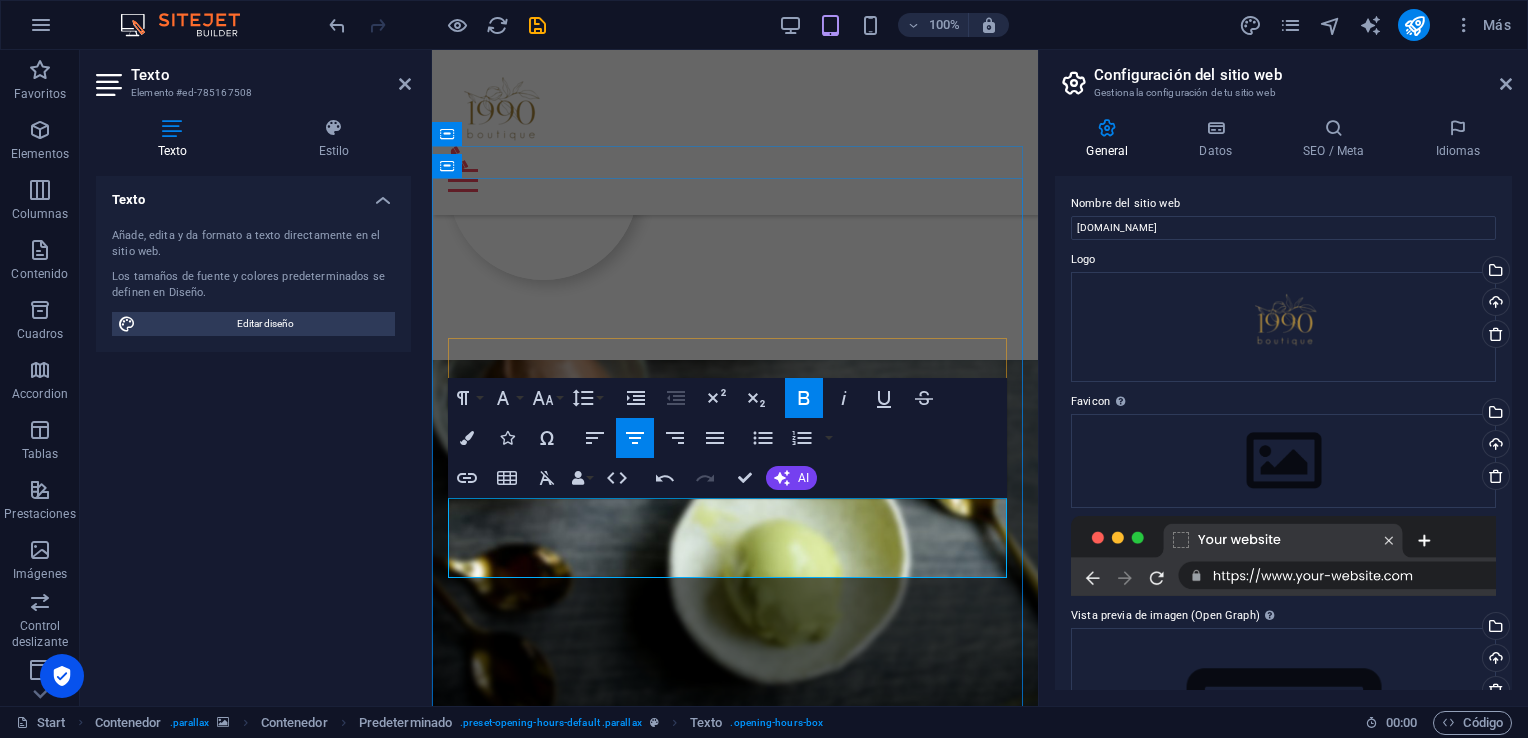 type 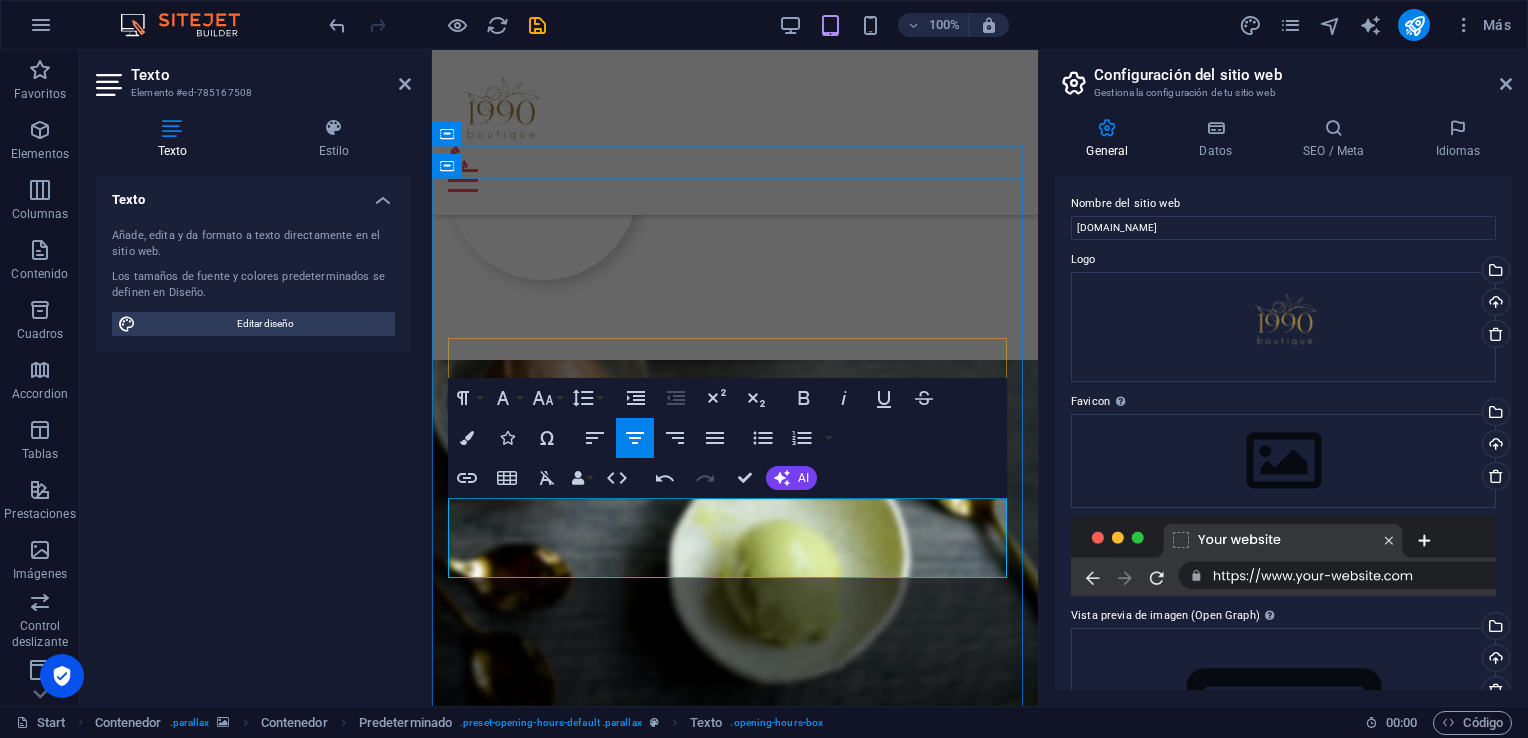 click on "DOMINGO 09:00 - 12:00" at bounding box center [735, 1721] 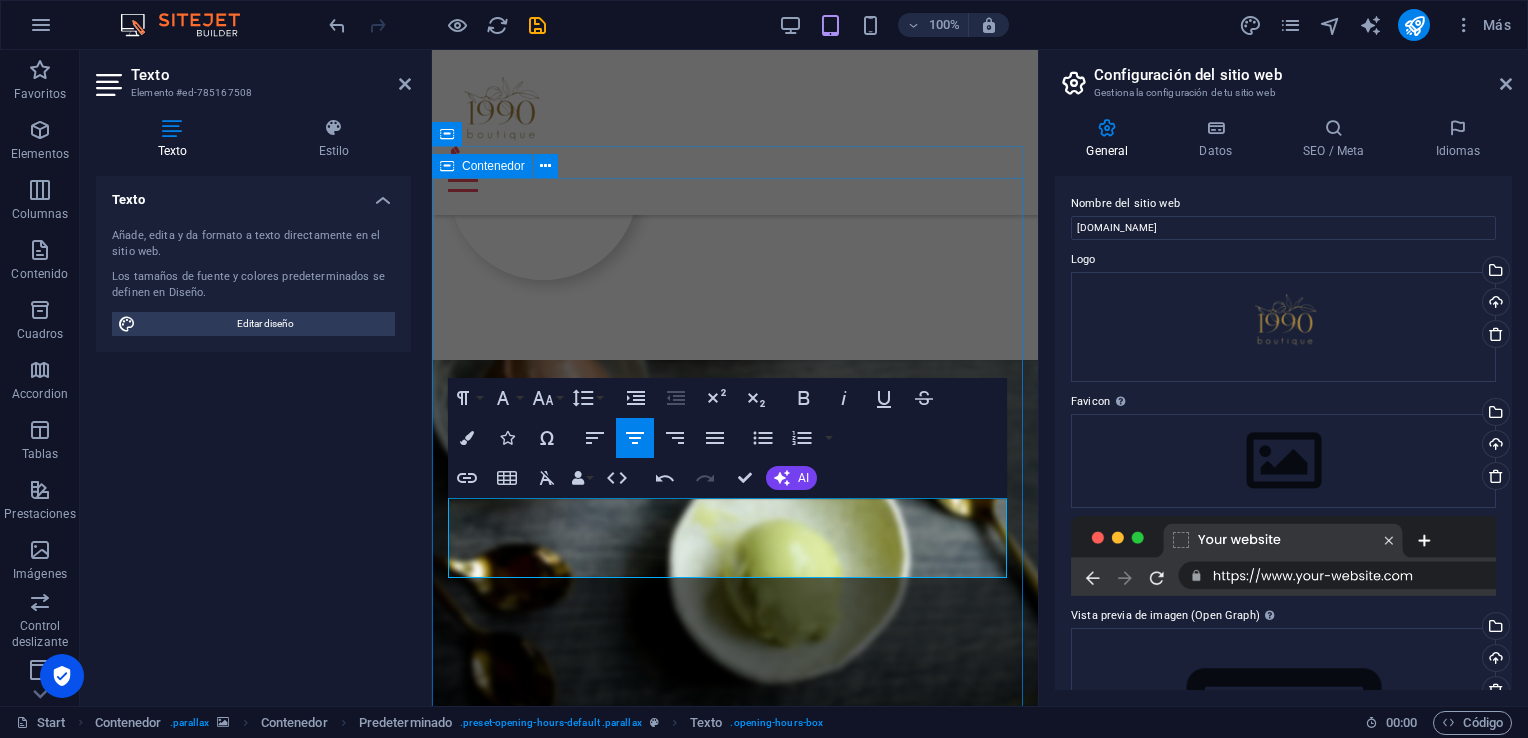 click on "LUNES 09:00 AM - 05:00 PM MARTES 09:00 AM - 05:00 PM MIÉRCOLES 09:00 AM - 05:00 PM JUEVES 09:00 AM - 05:00 PM VIERNES 09:00 AM - 05:00 PM SÁBADO 09:00 AM - 05:00 PM DOMINGO ​CERRADO" at bounding box center [735, 1481] 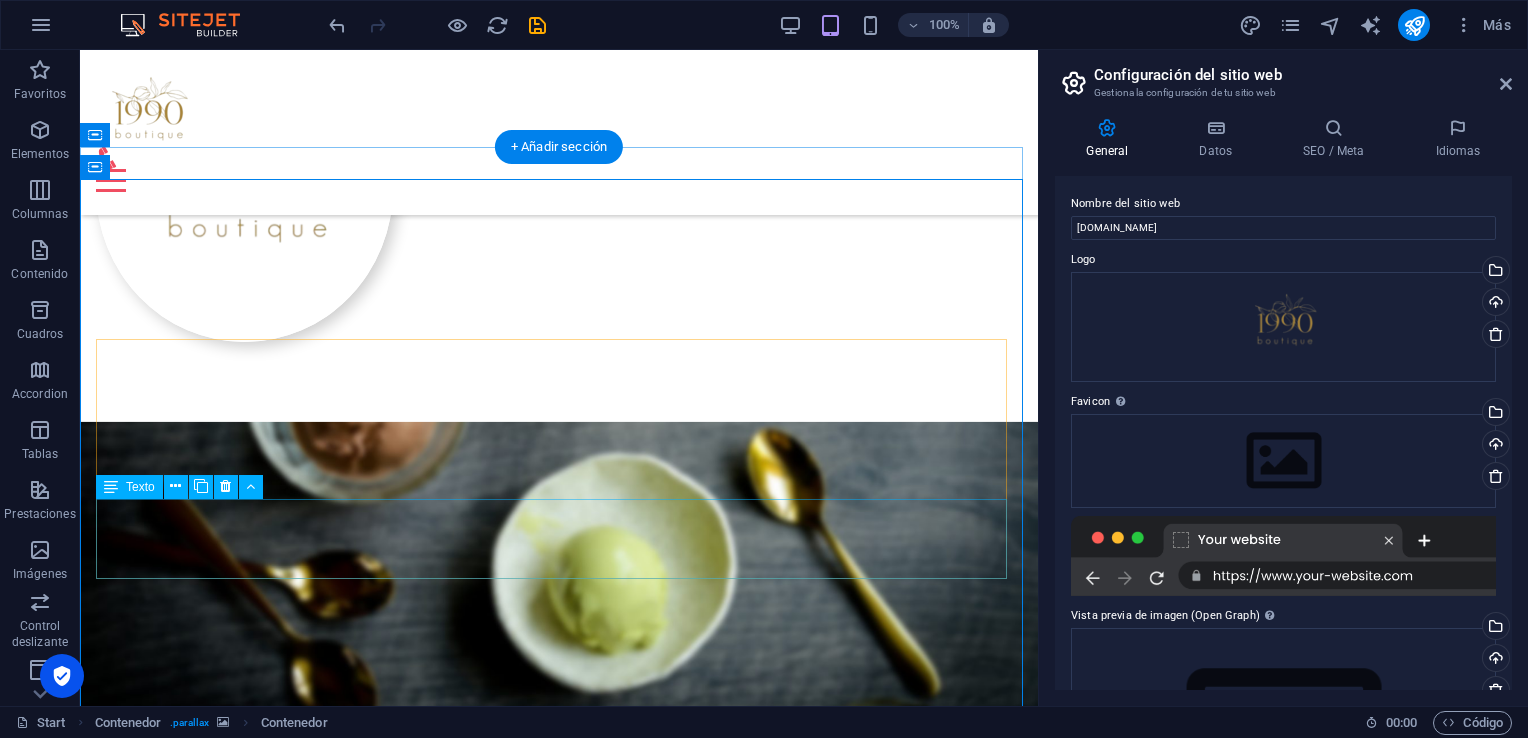 scroll, scrollTop: 933, scrollLeft: 0, axis: vertical 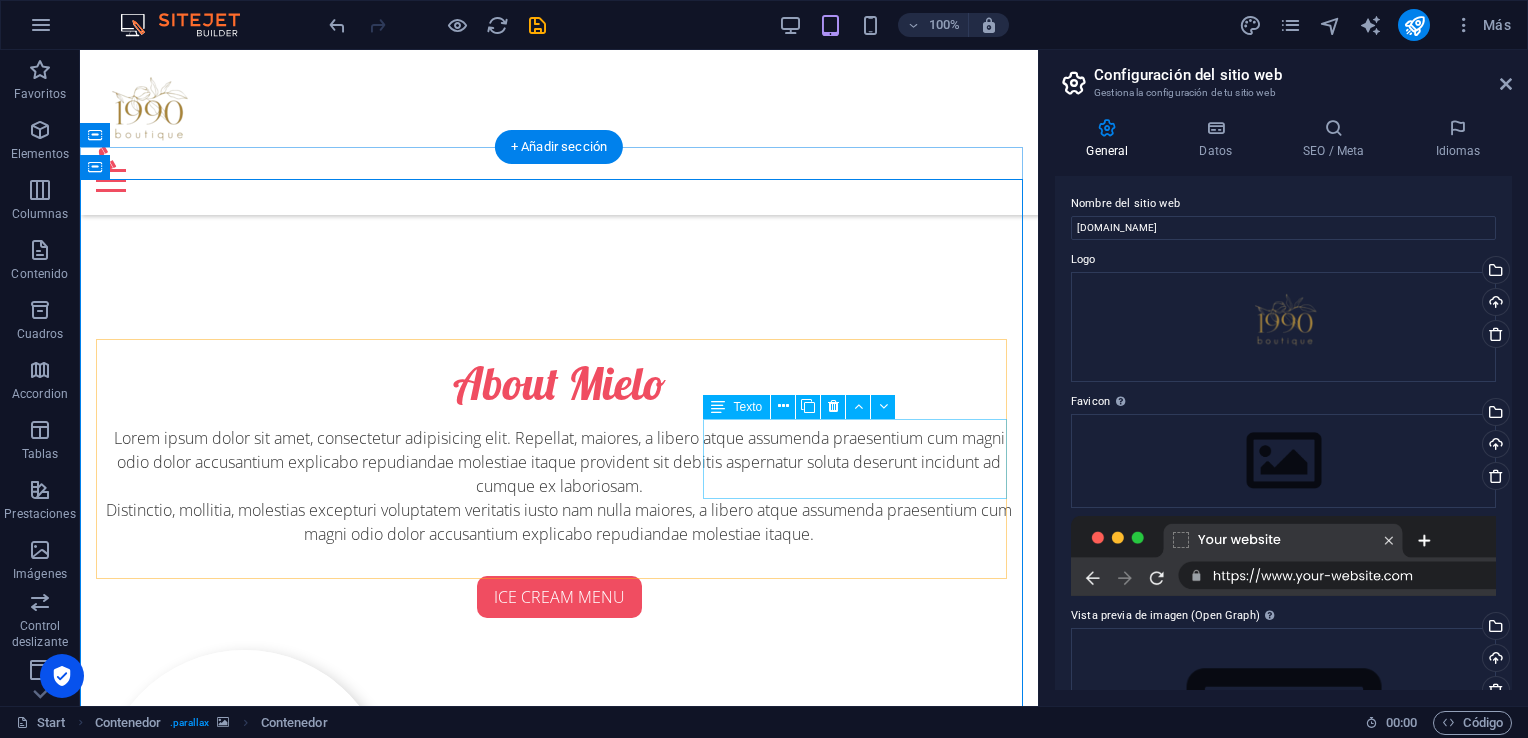click on "SÁBADO 09:00 AM - 05:00 PM" at bounding box center [559, 2318] 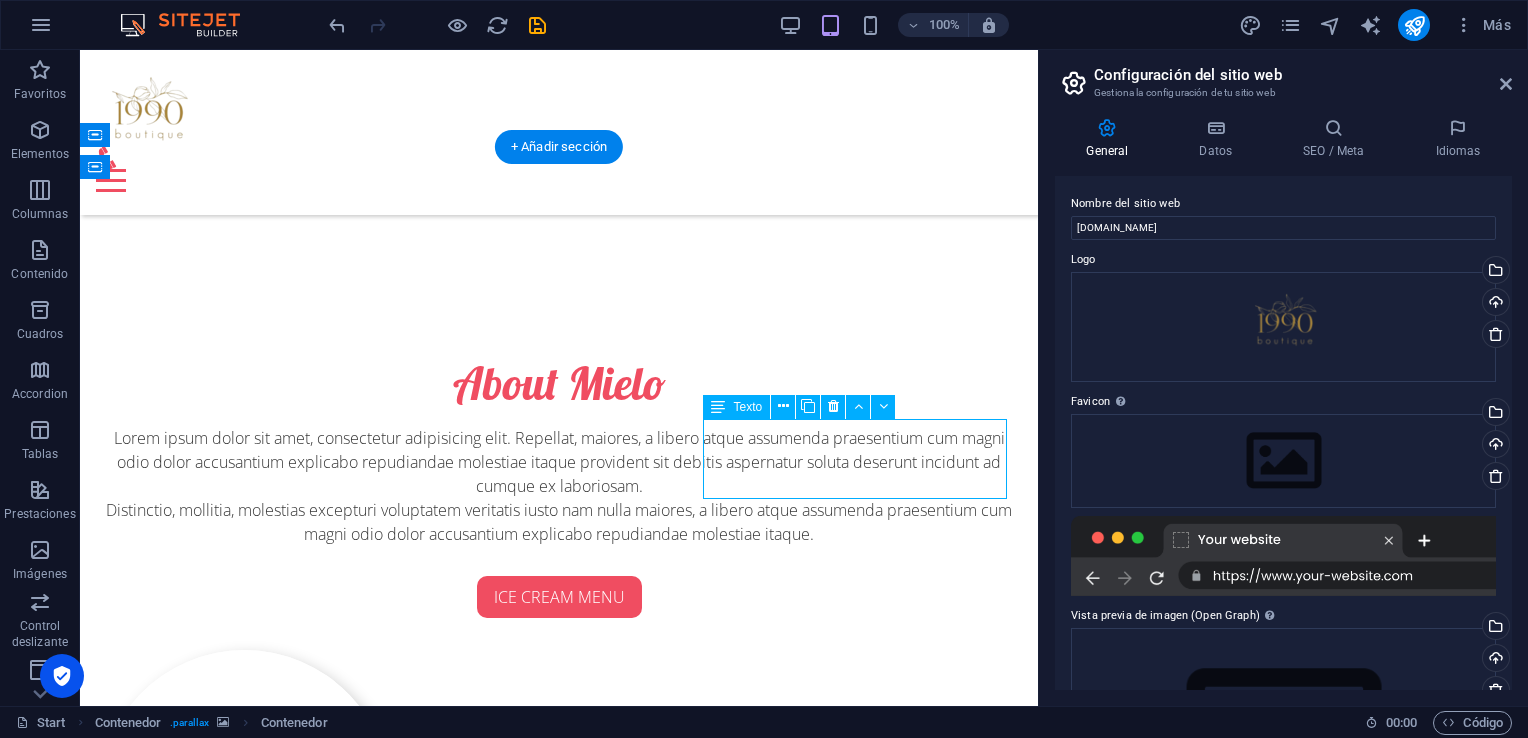 click on "SÁBADO 09:00 AM - 05:00 PM" at bounding box center [559, 2318] 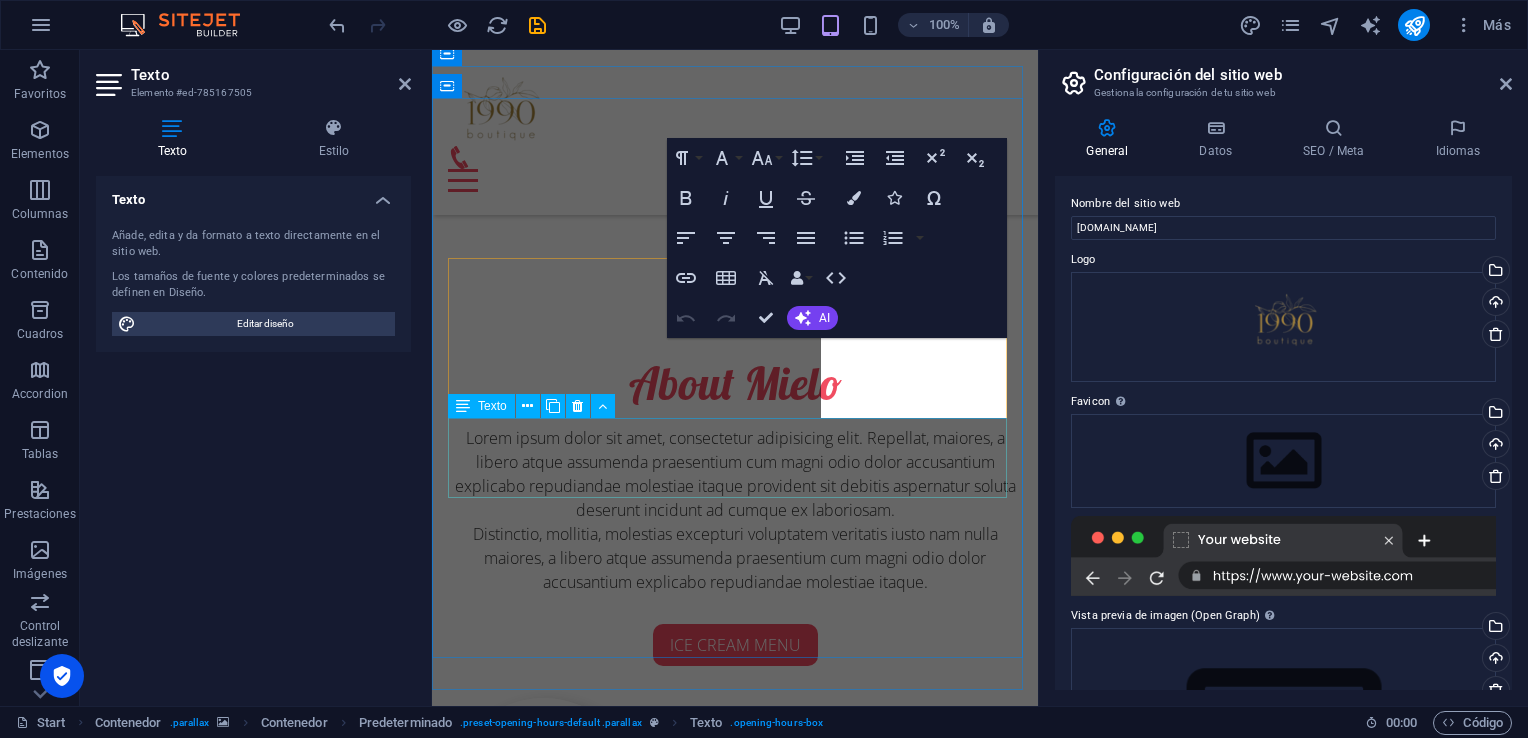 scroll, scrollTop: 1628, scrollLeft: 0, axis: vertical 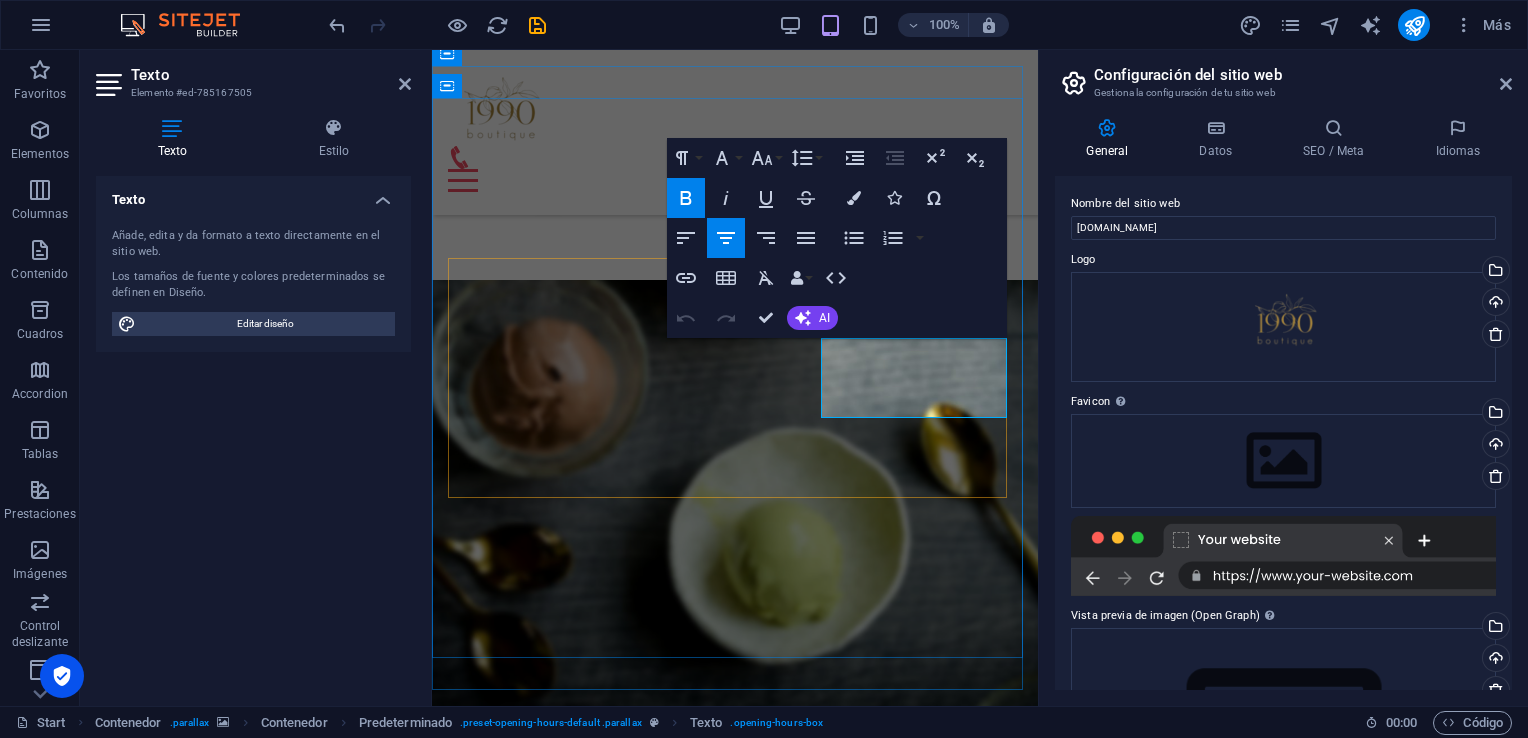 click on "09:00 AM - 05:00 PM" at bounding box center [735, 1573] 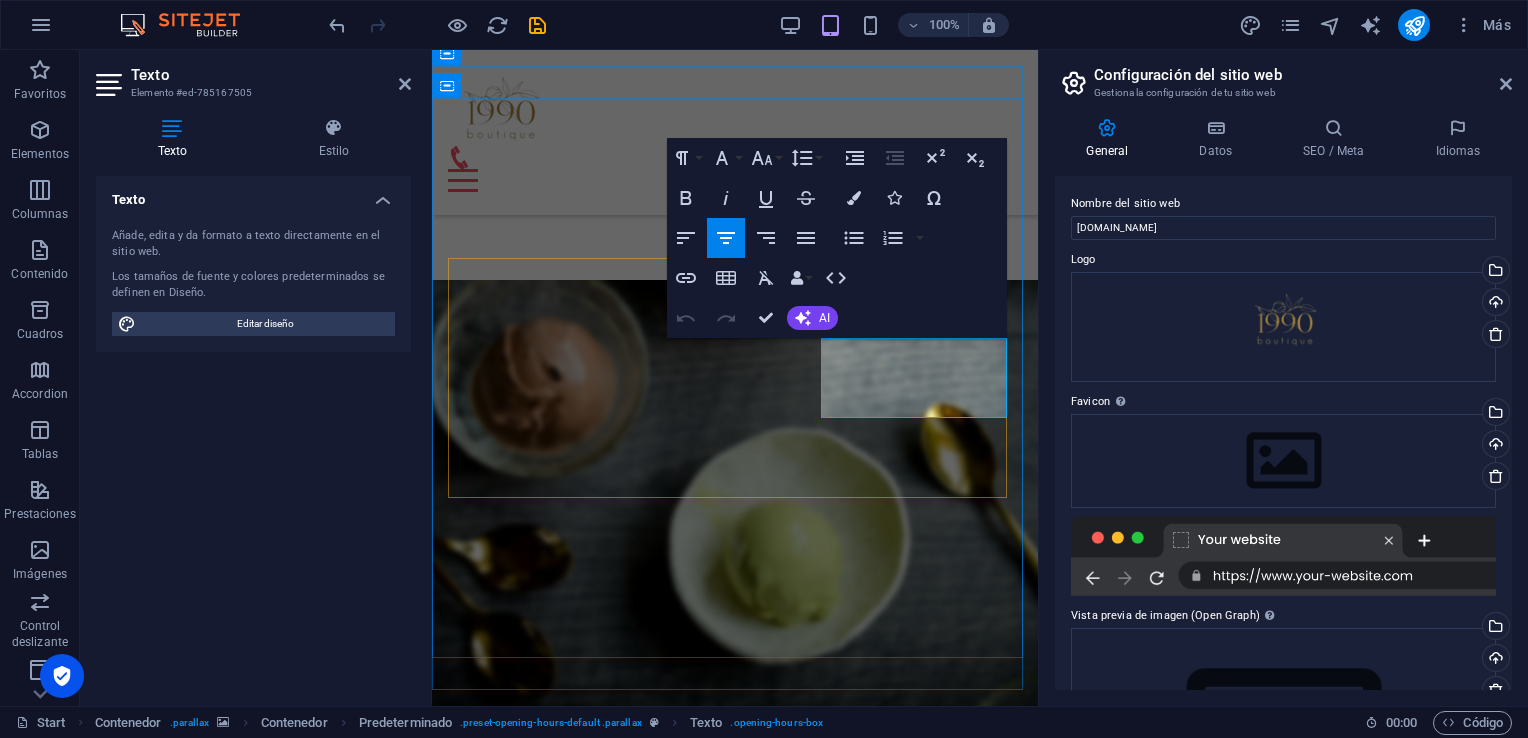 click on "09:00 AM - 05:00 PM" at bounding box center [735, 1573] 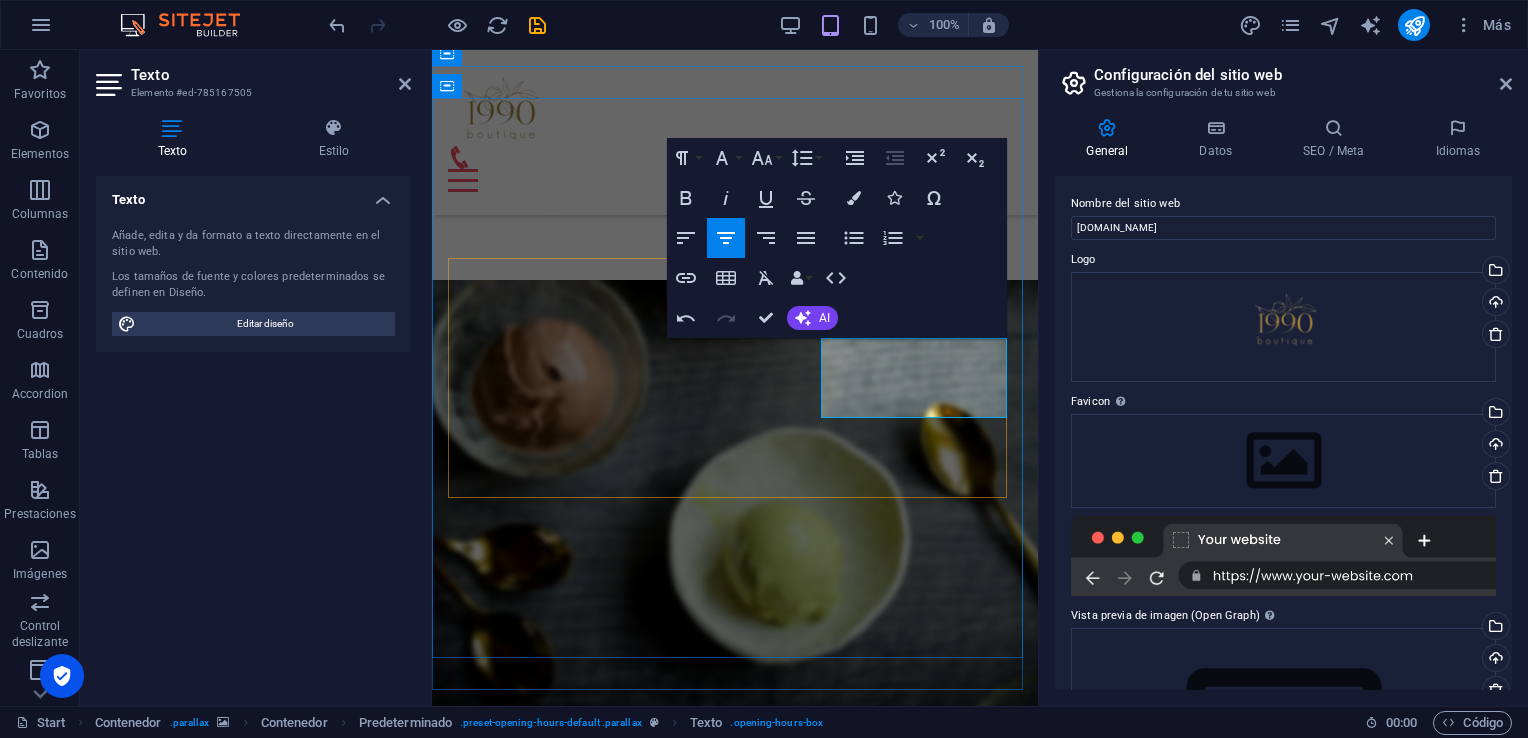 type 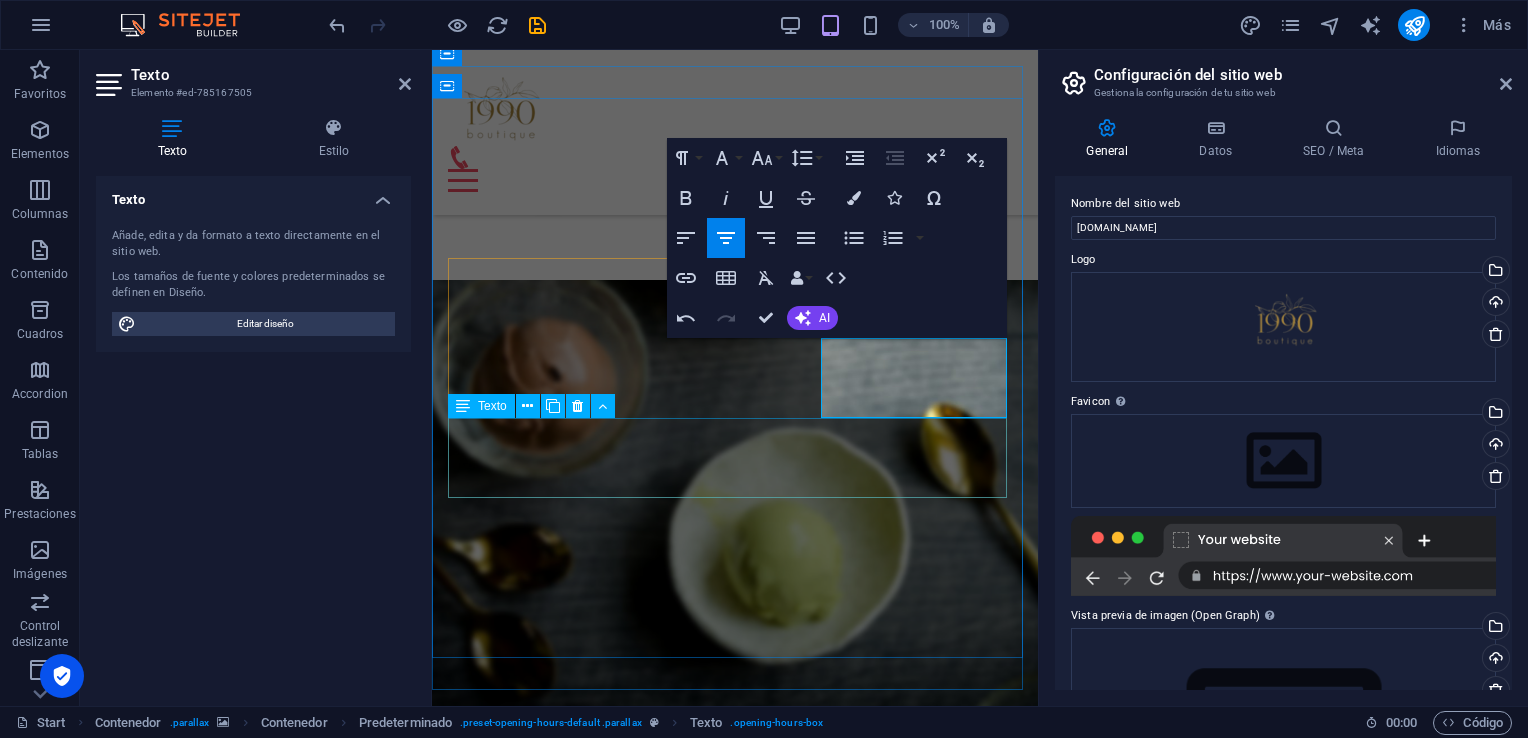 click on "DOMINGO CERRADO" at bounding box center [735, 1641] 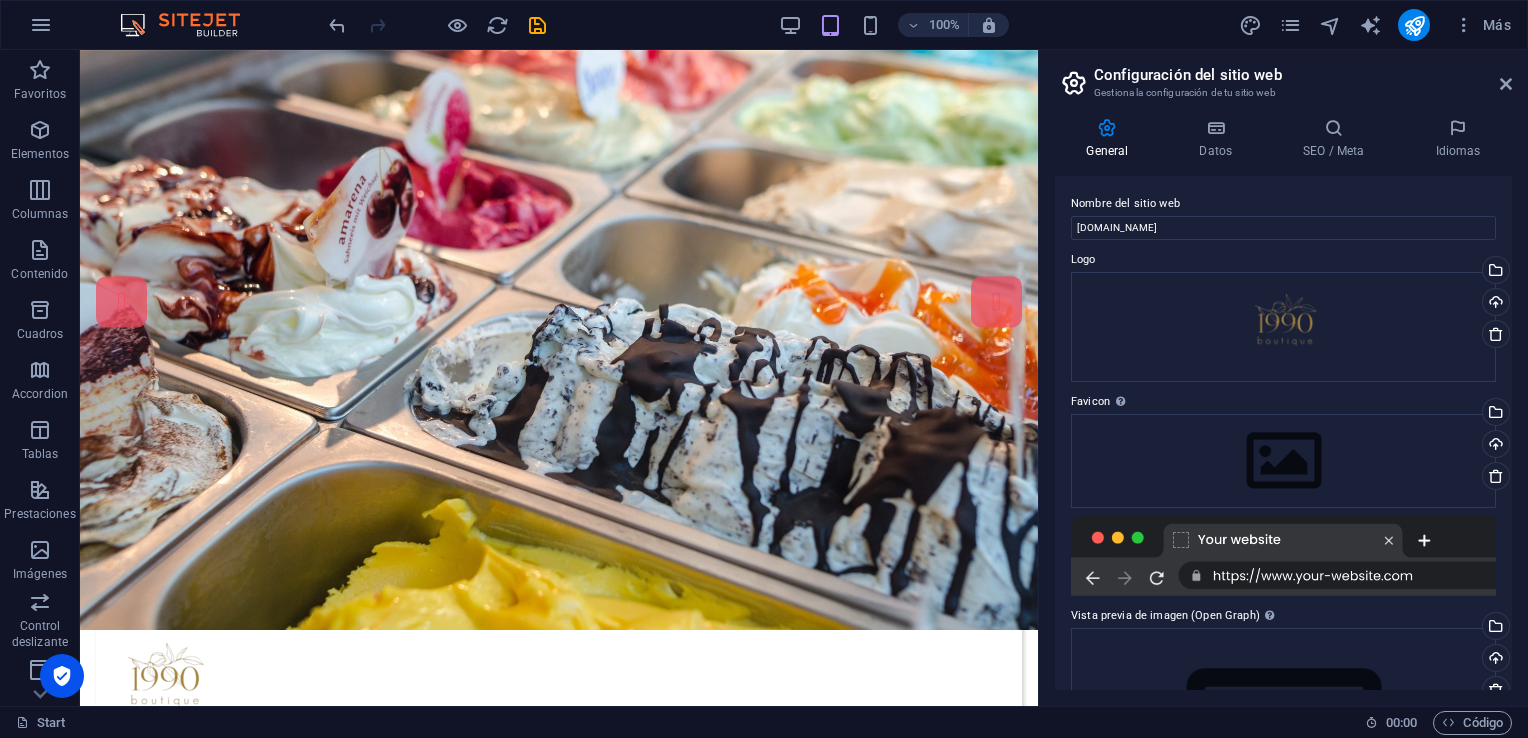 scroll, scrollTop: 0, scrollLeft: 0, axis: both 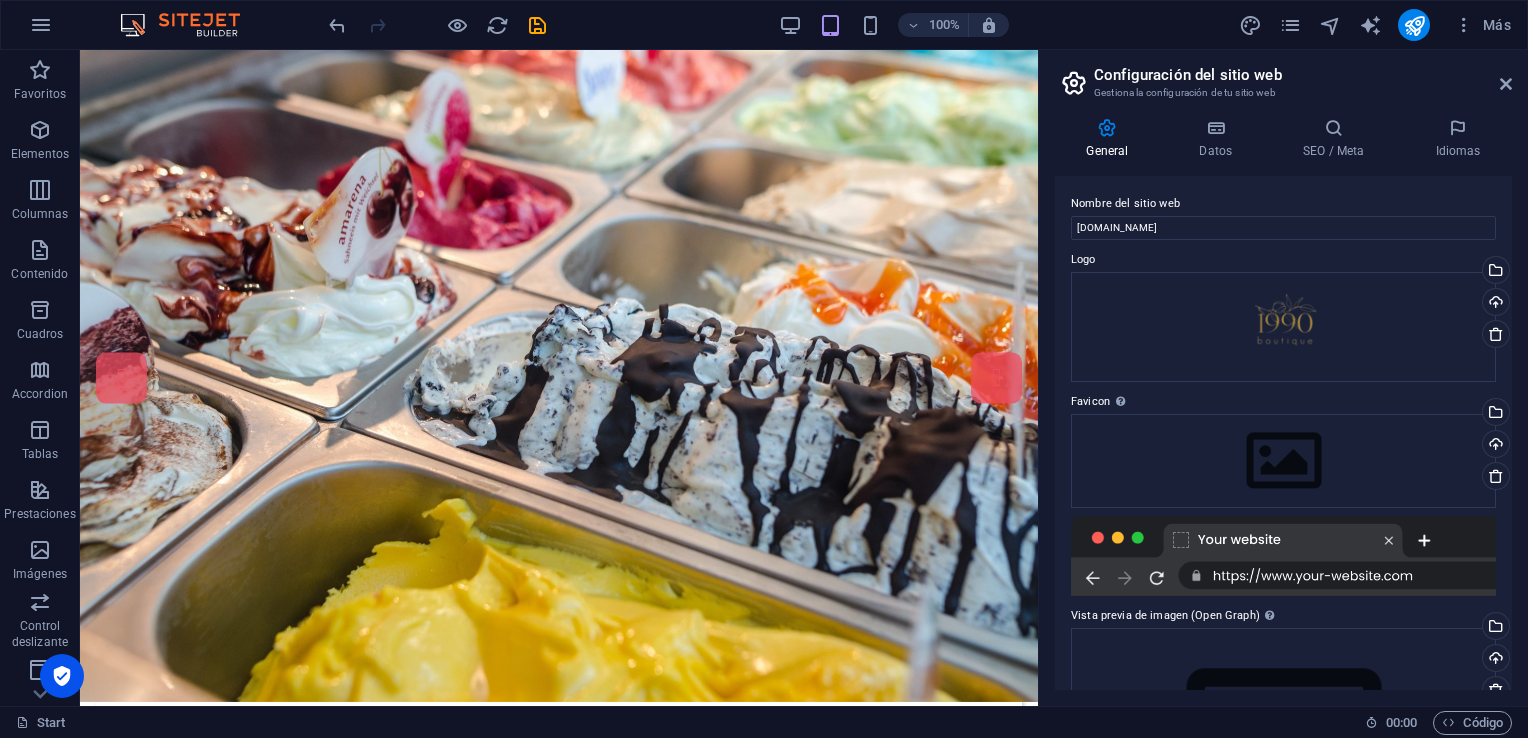 drag, startPoint x: 1035, startPoint y: 144, endPoint x: 1142, endPoint y: 135, distance: 107.37784 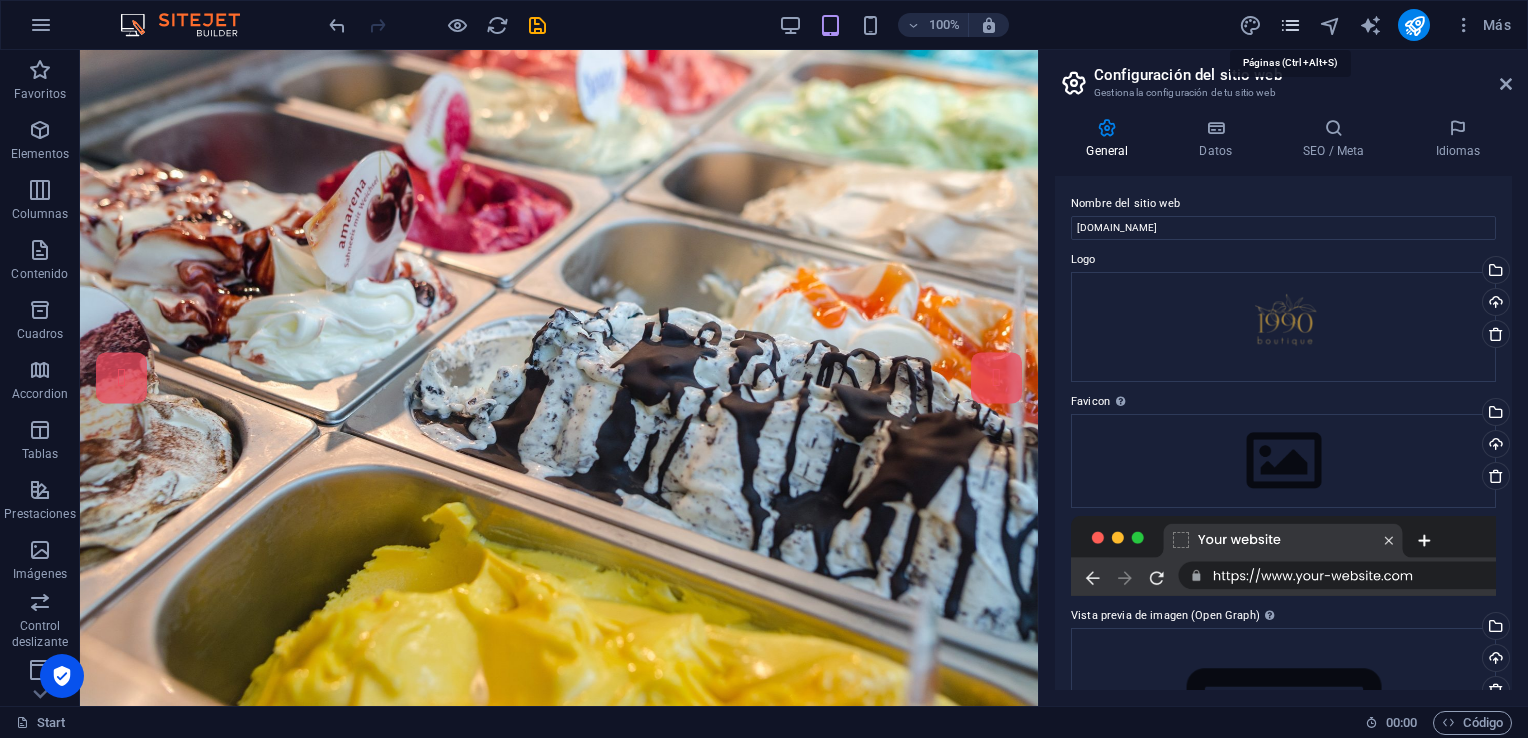 click at bounding box center (1290, 25) 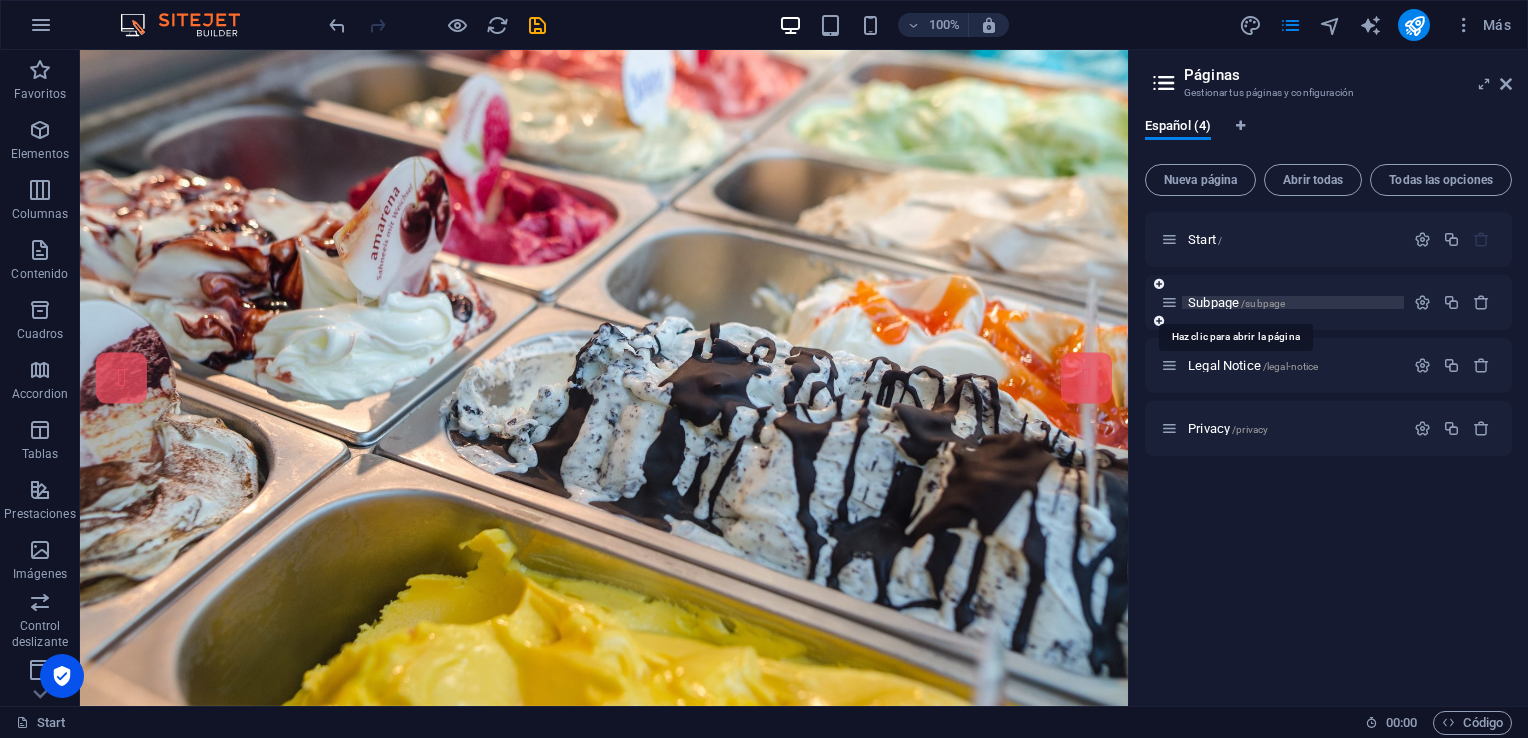 click on "Subpage /subpage" at bounding box center (1236, 302) 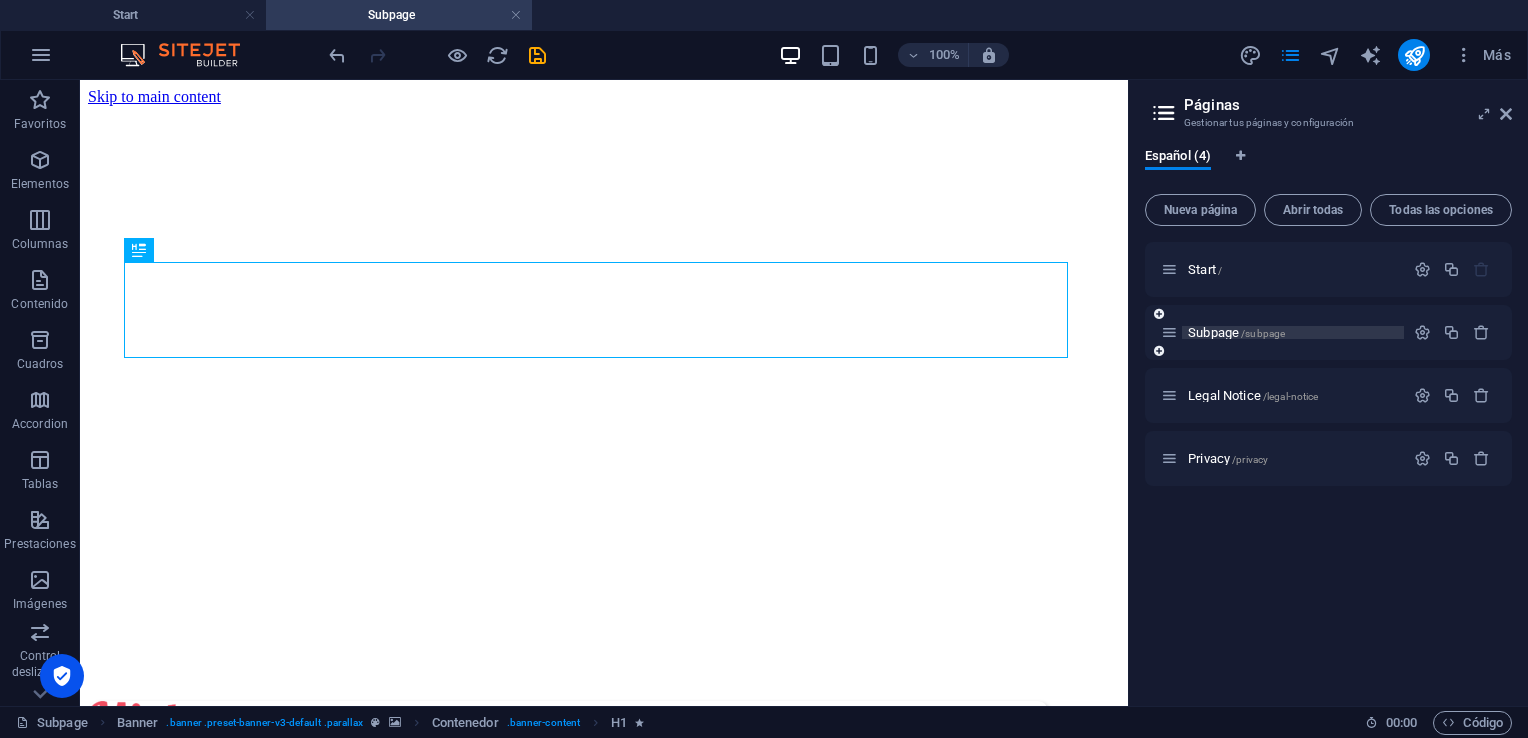 scroll, scrollTop: 0, scrollLeft: 0, axis: both 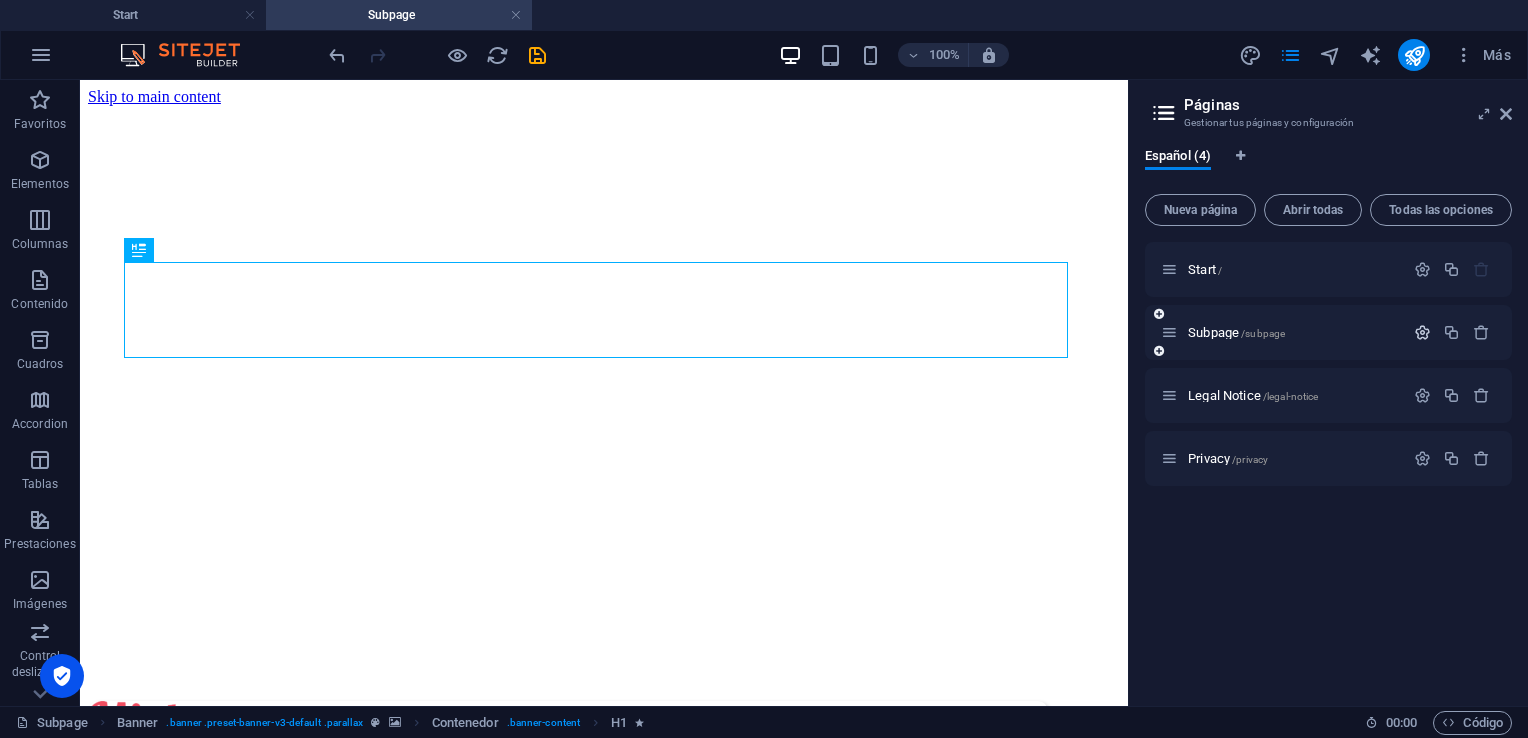 click at bounding box center [1422, 332] 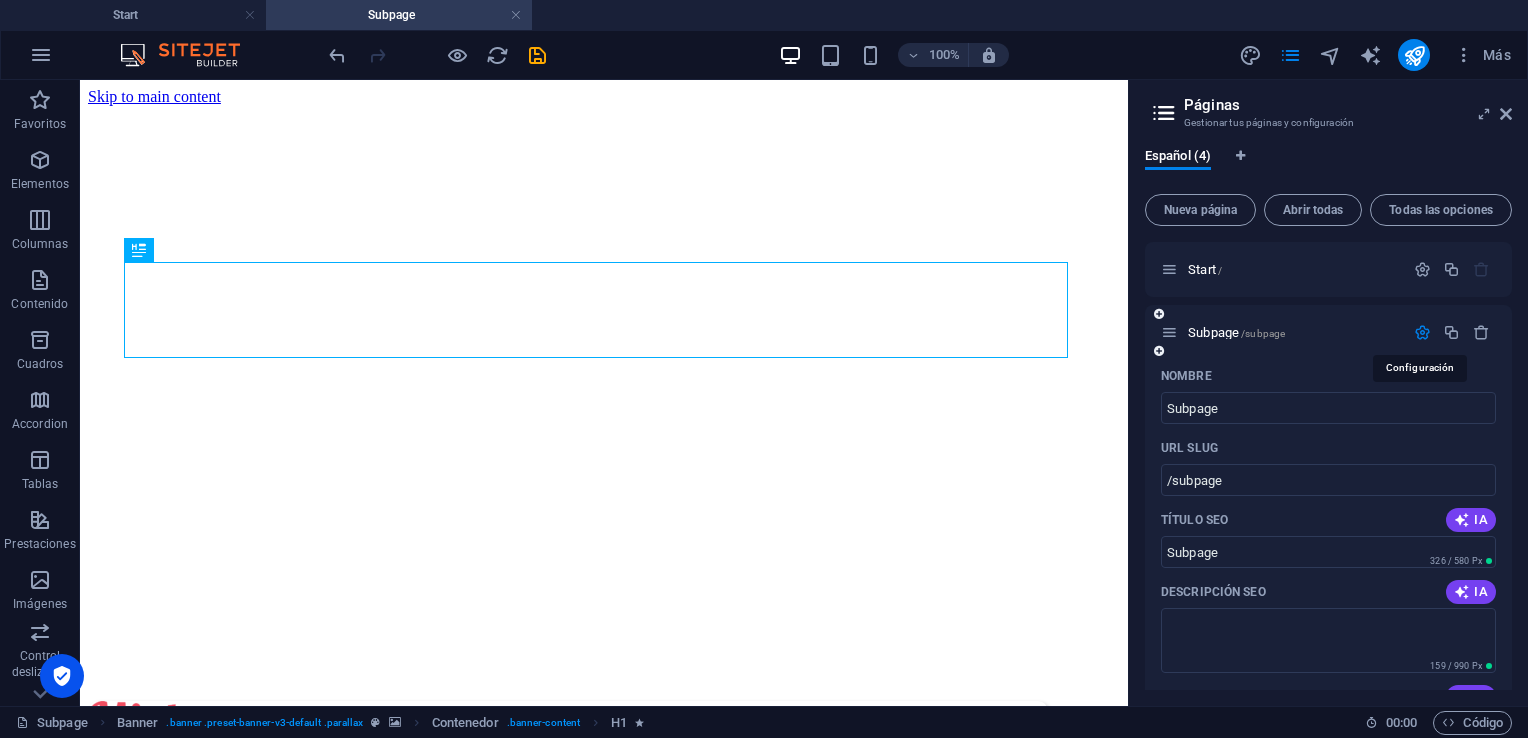 click at bounding box center (1422, 332) 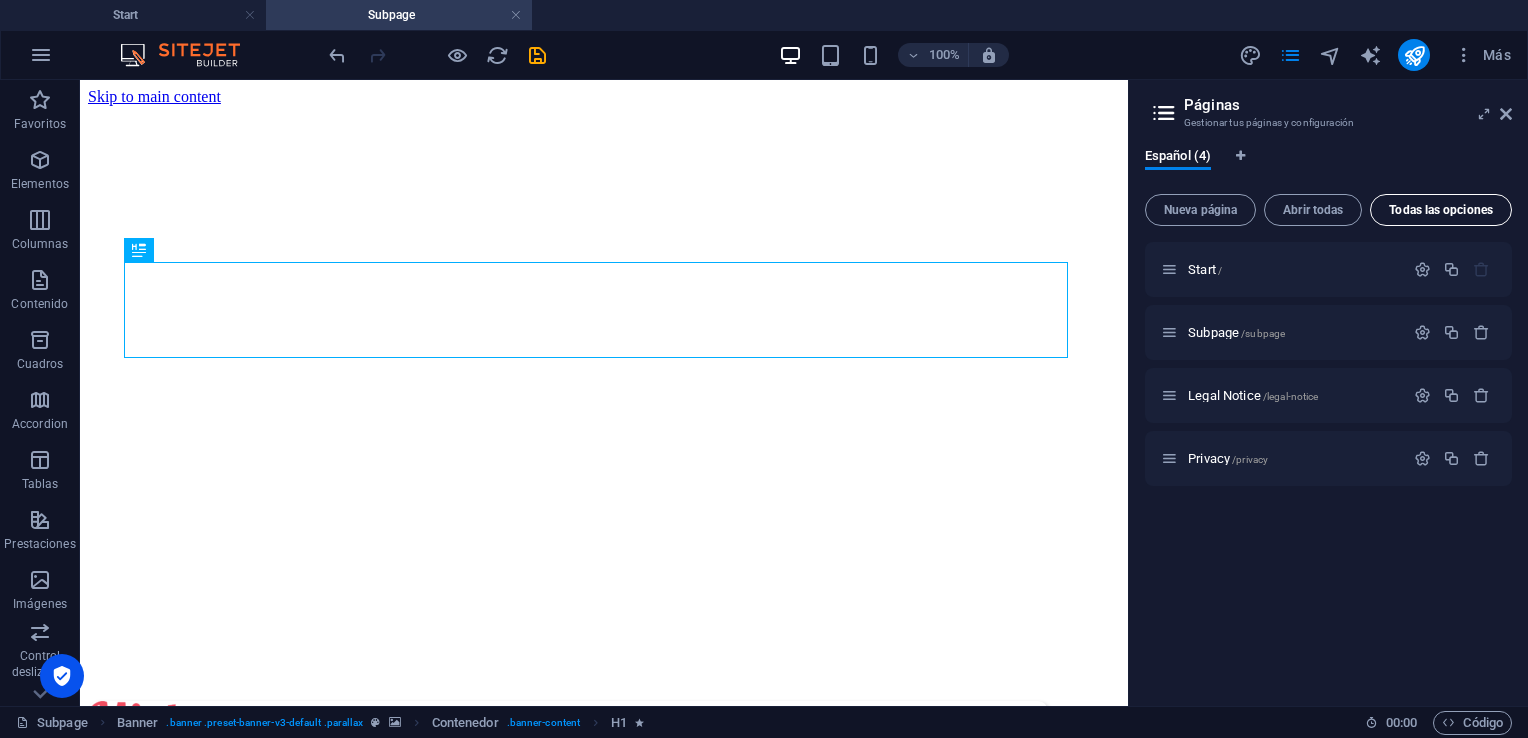 click on "Todas las opciones" at bounding box center (1441, 210) 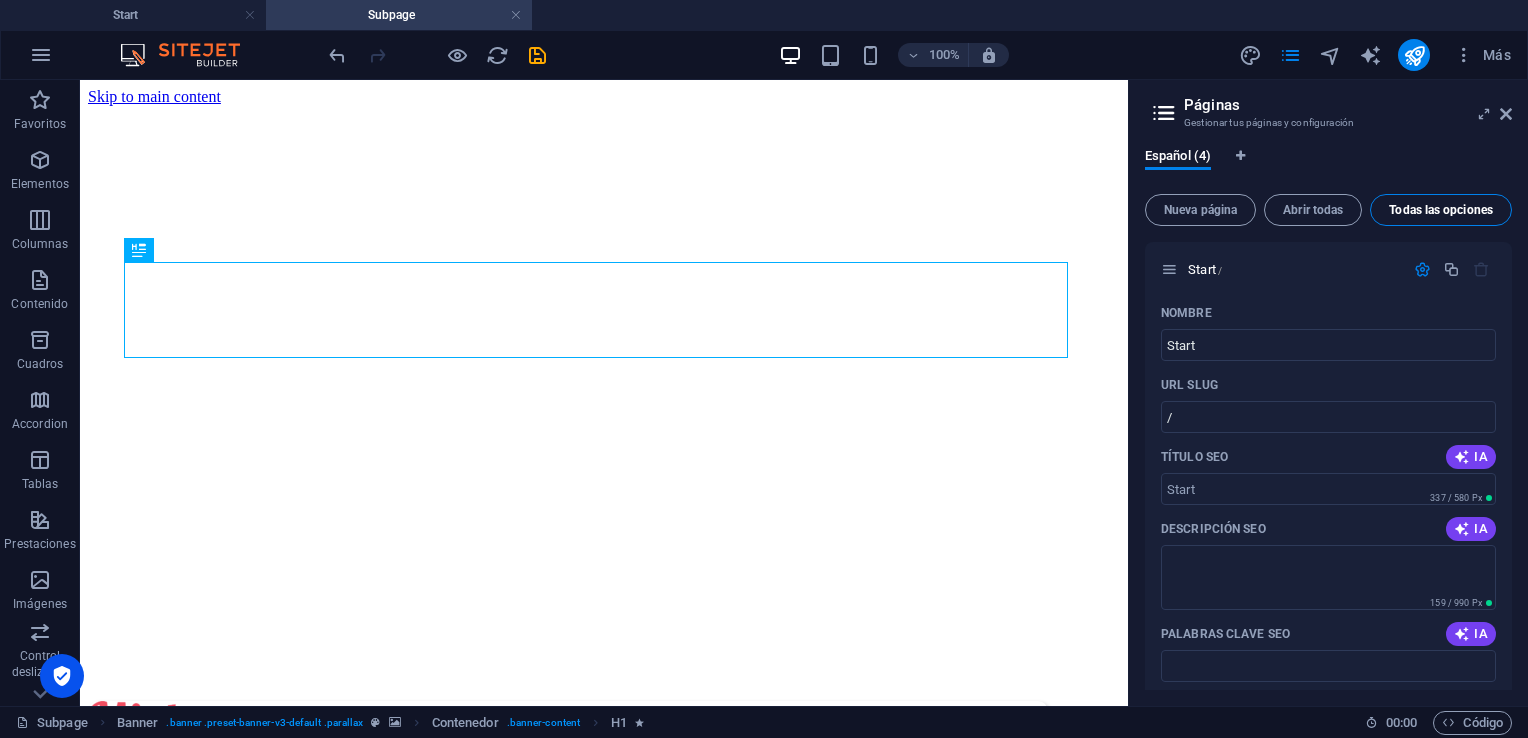 scroll, scrollTop: 2387, scrollLeft: 0, axis: vertical 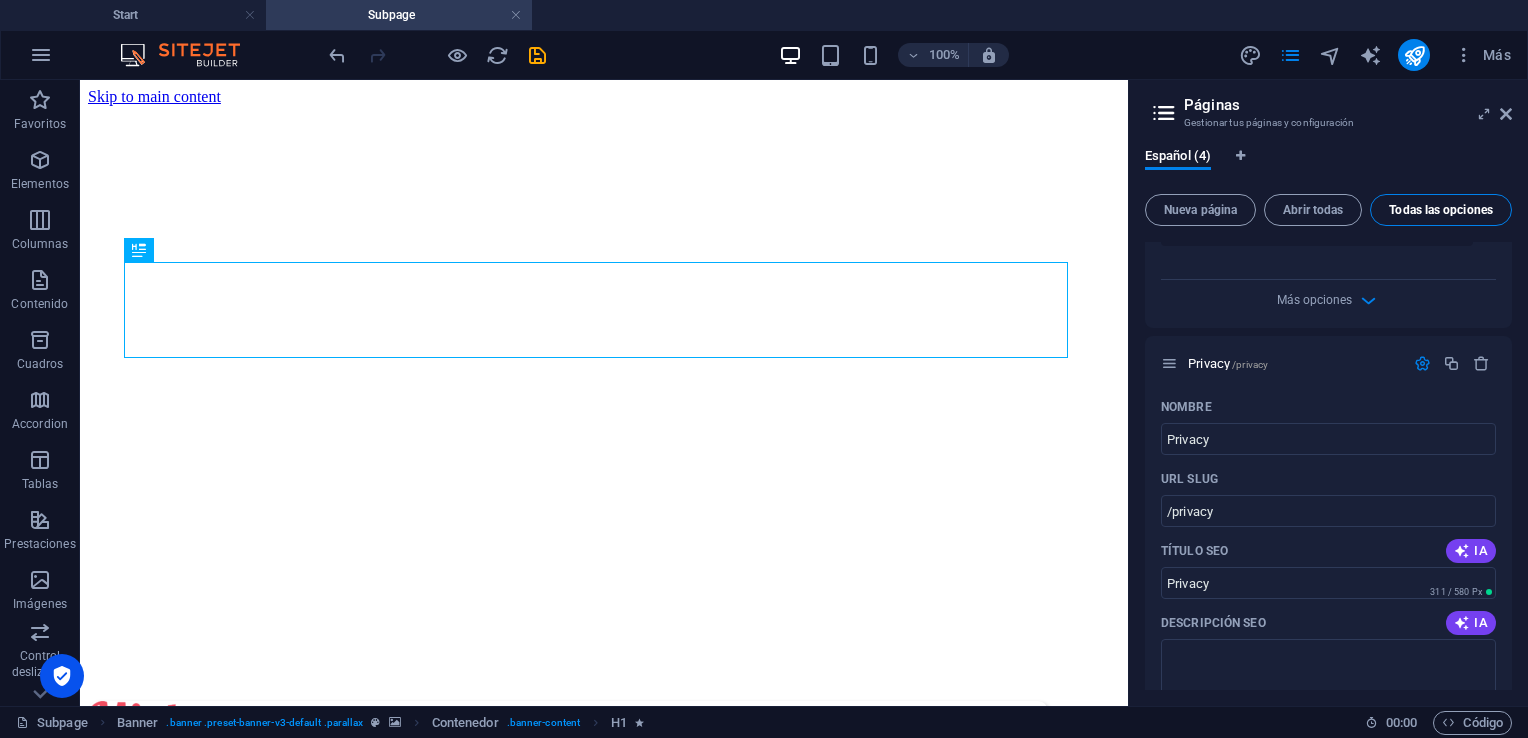 click on "Todas las opciones" at bounding box center (1441, 210) 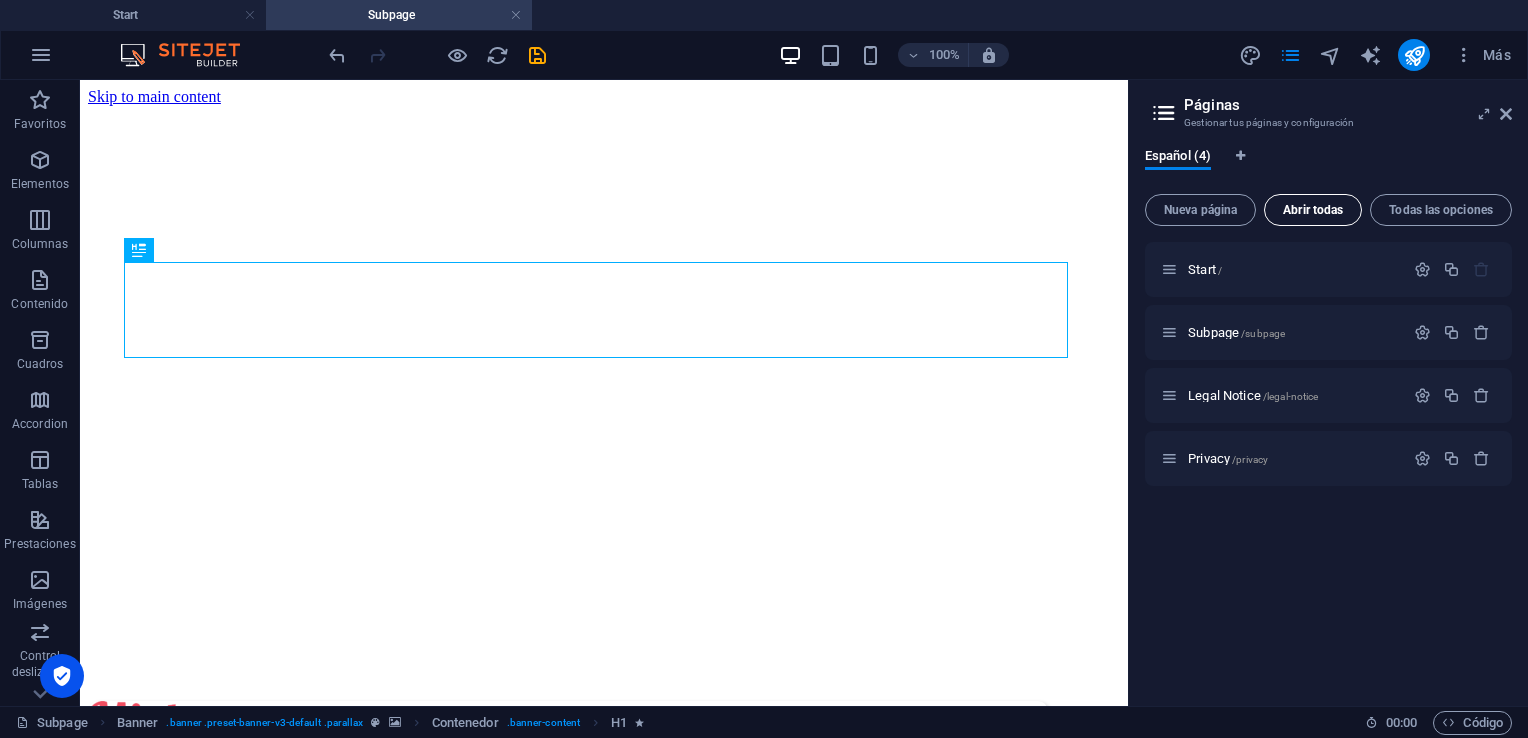 scroll, scrollTop: 0, scrollLeft: 0, axis: both 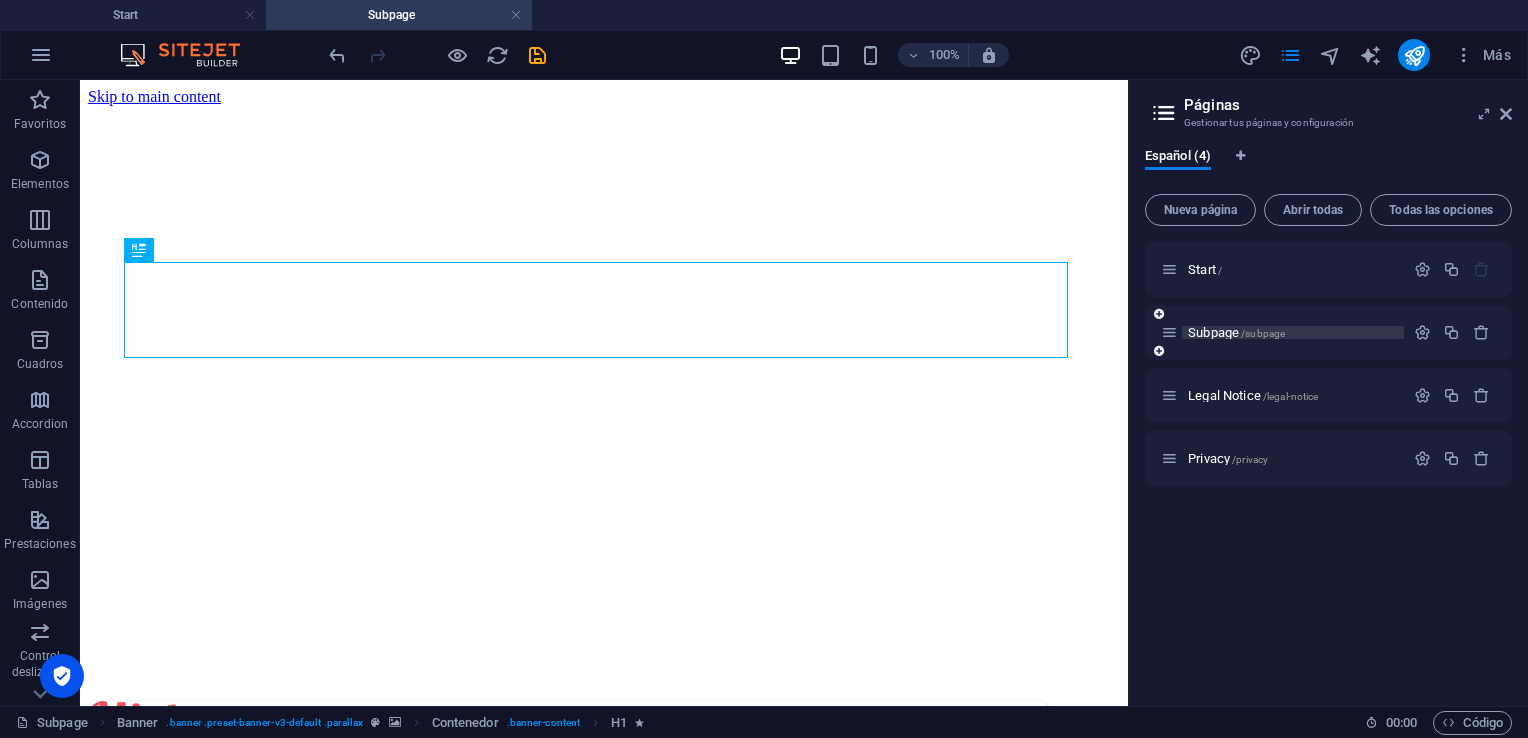 click on "Subpage /subpage" at bounding box center (1236, 332) 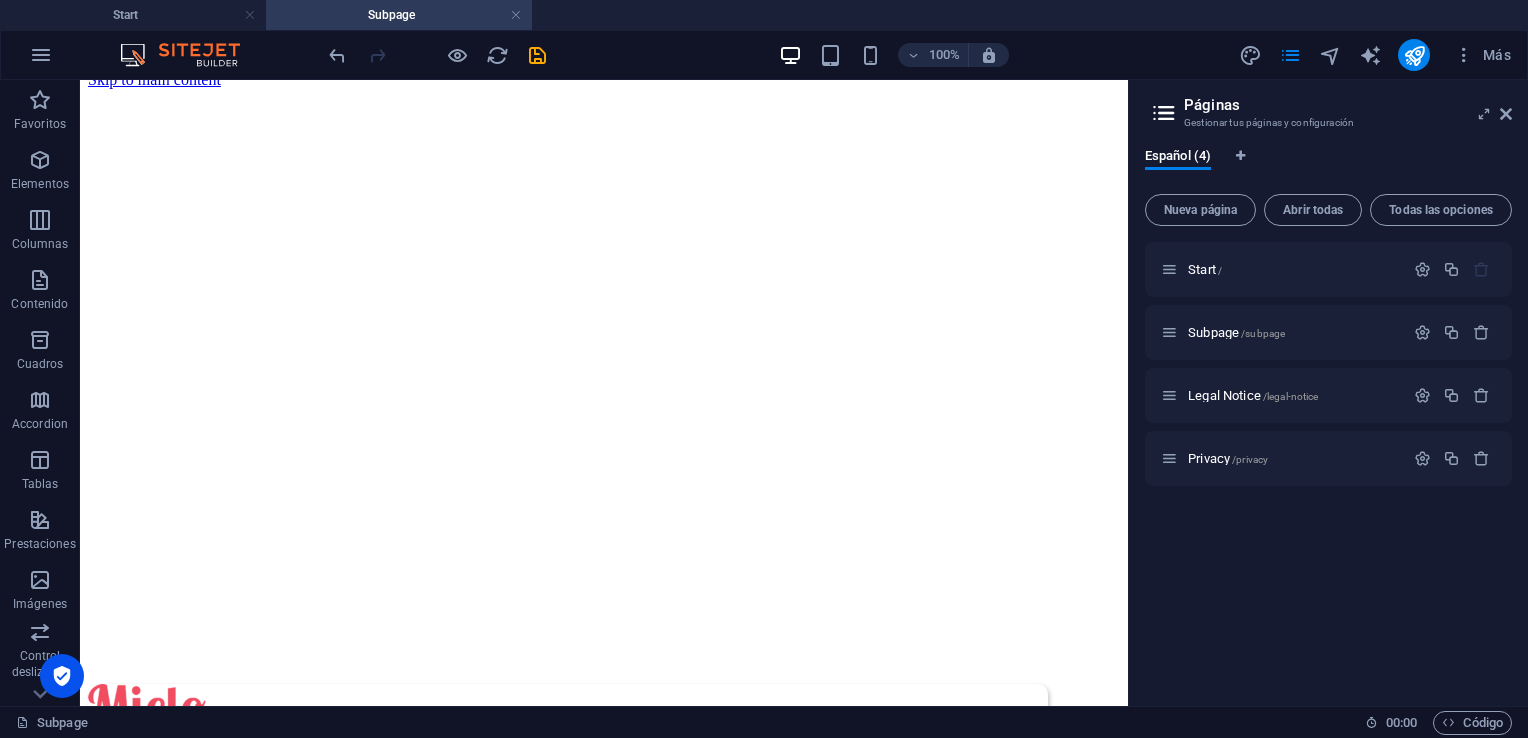scroll, scrollTop: 0, scrollLeft: 0, axis: both 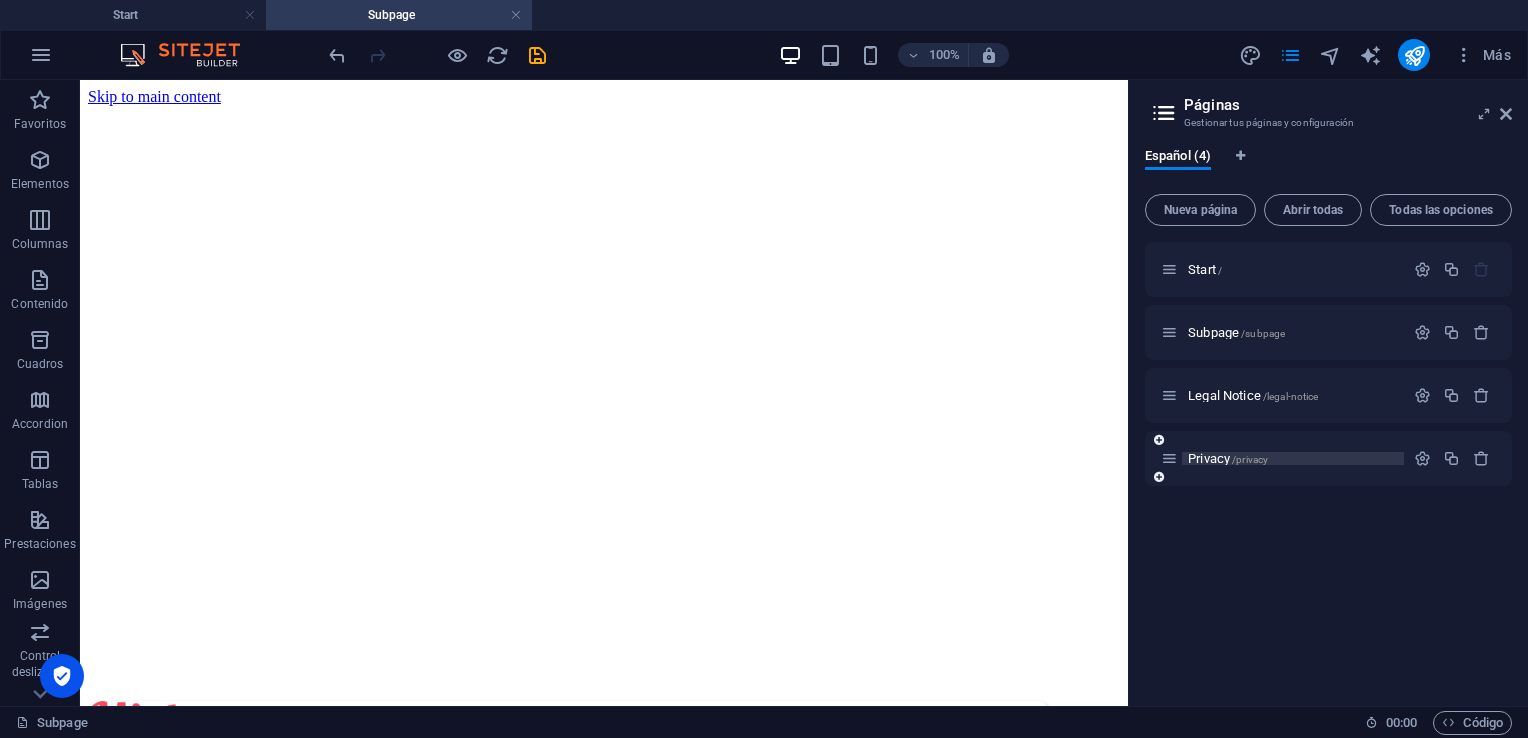 click on "Privacy /privacy" at bounding box center [1228, 458] 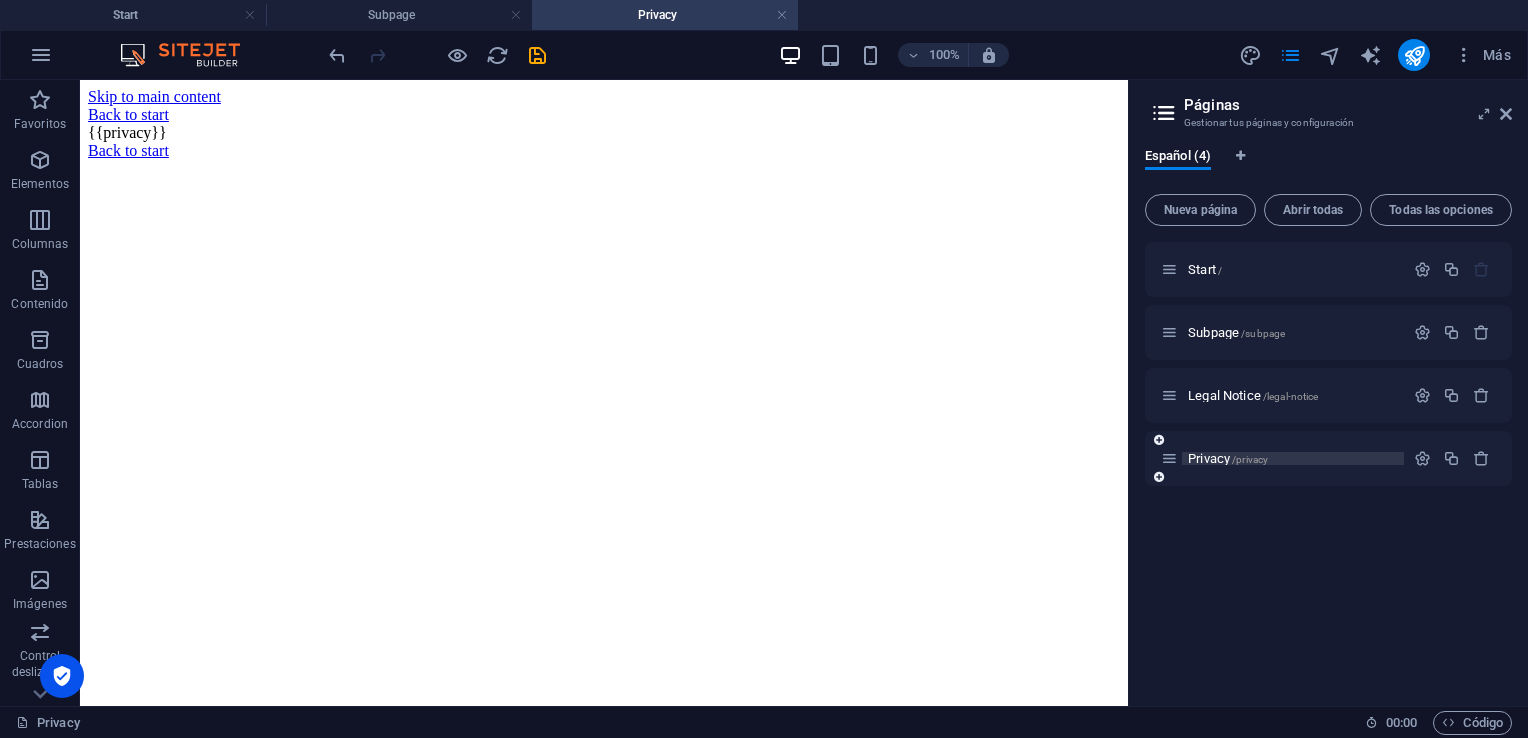 scroll, scrollTop: 0, scrollLeft: 0, axis: both 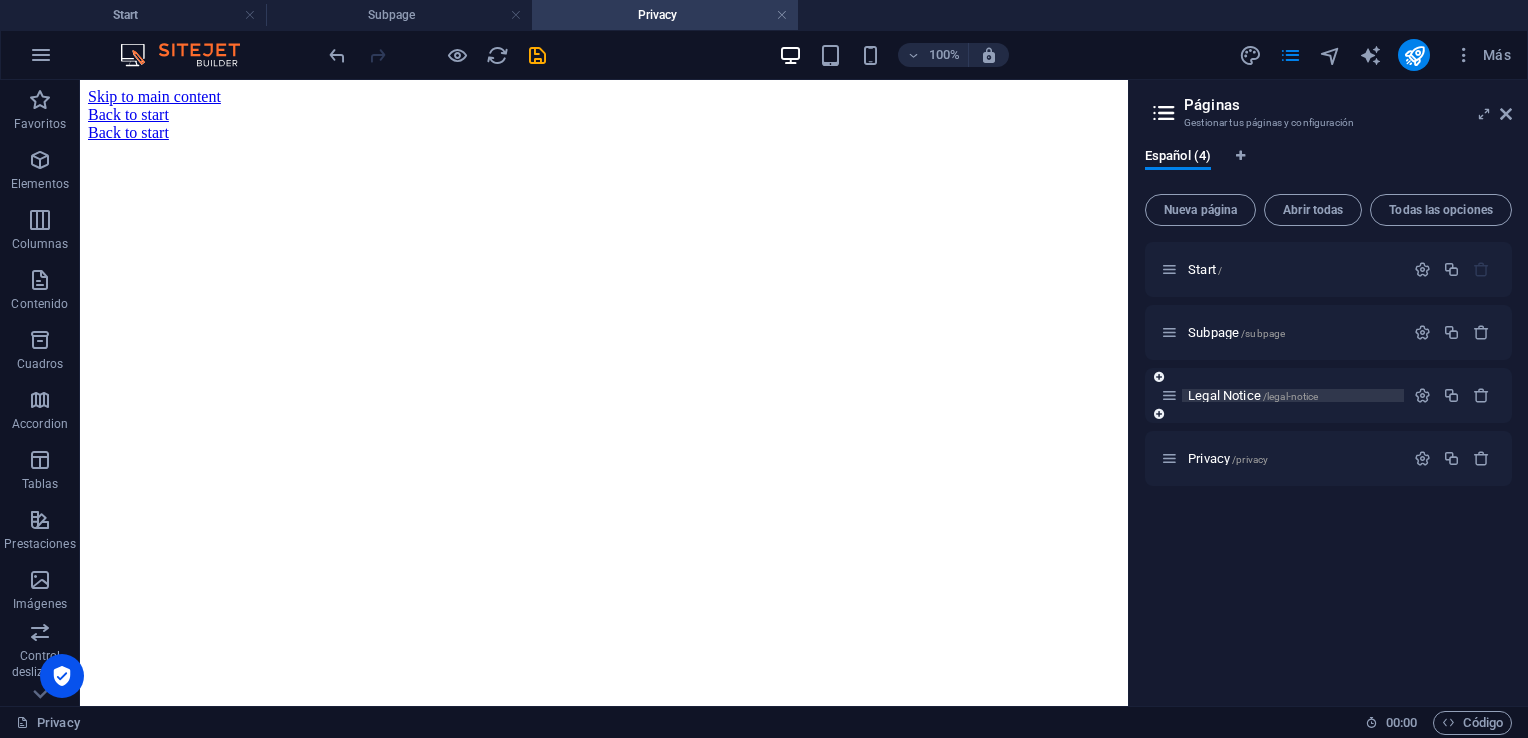 click on "Legal Notice /legal-notice" at bounding box center (1253, 395) 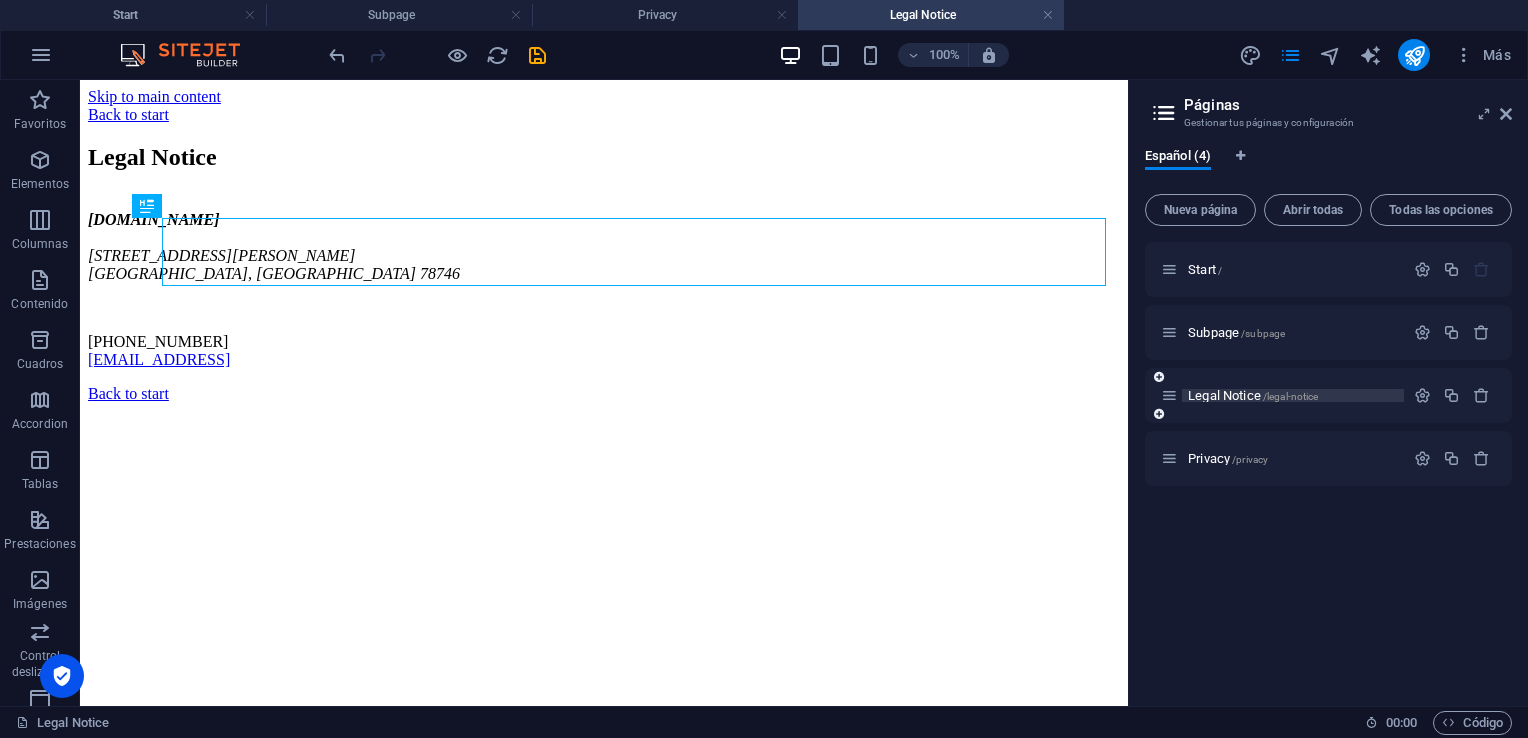 scroll, scrollTop: 0, scrollLeft: 0, axis: both 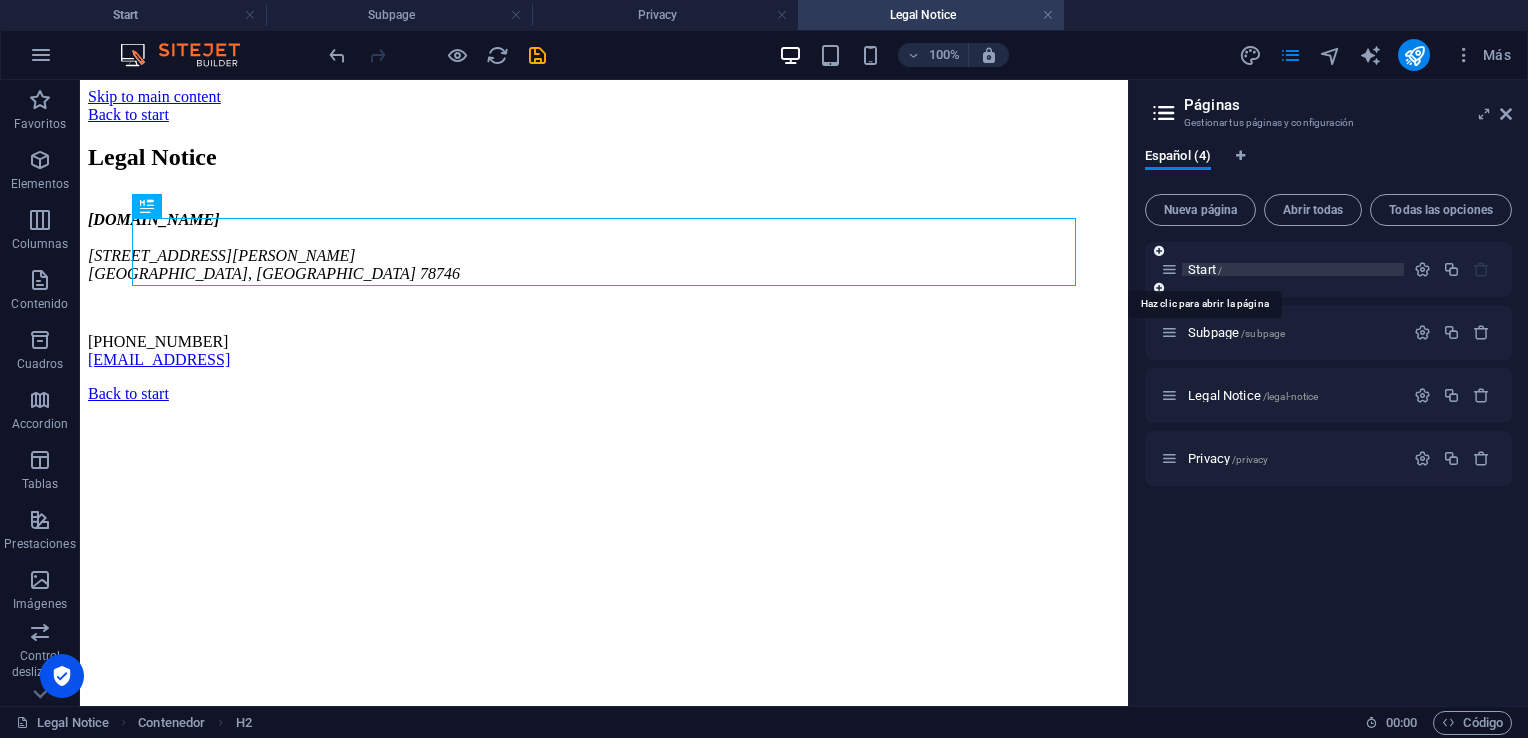 click on "Start /" at bounding box center [1205, 269] 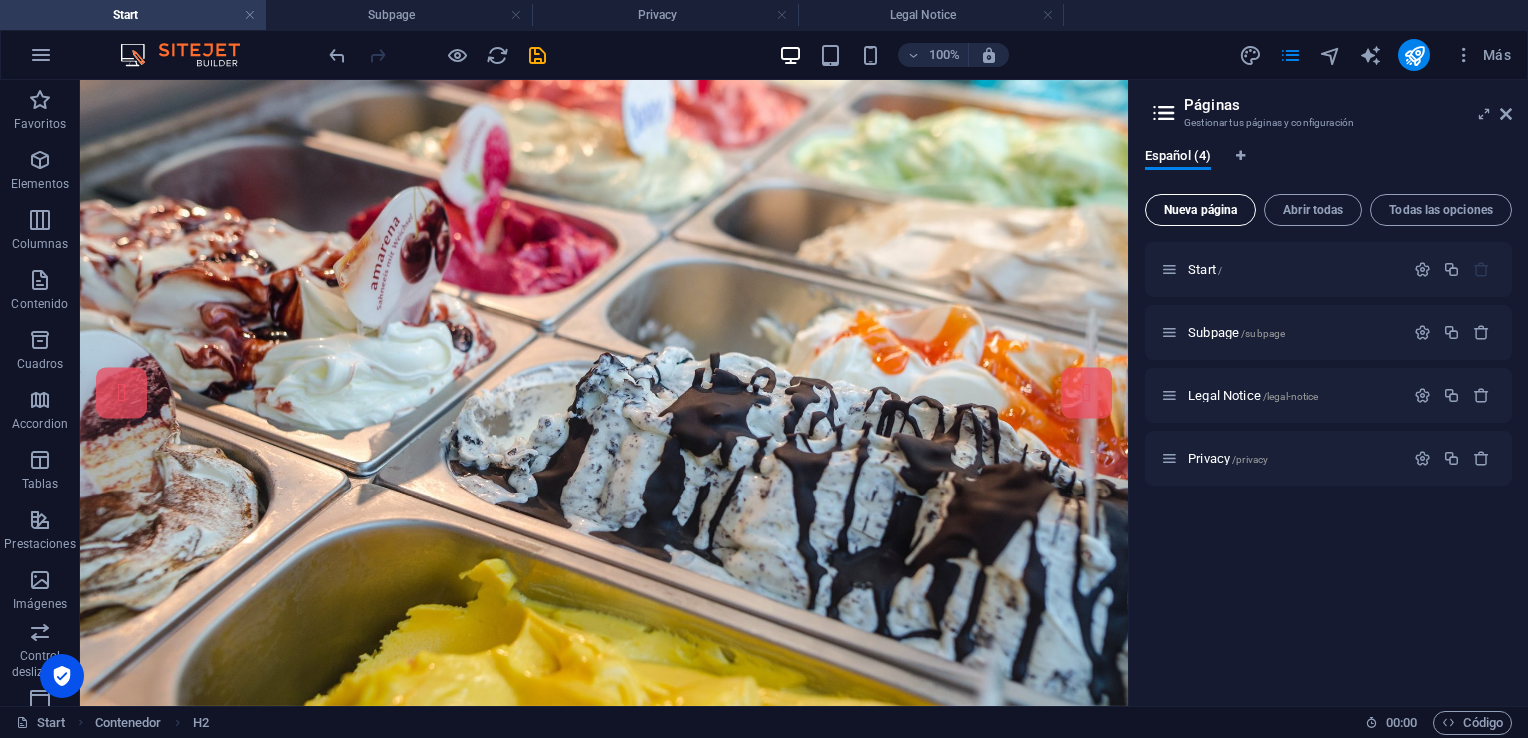 click on "Nueva página" at bounding box center (1200, 210) 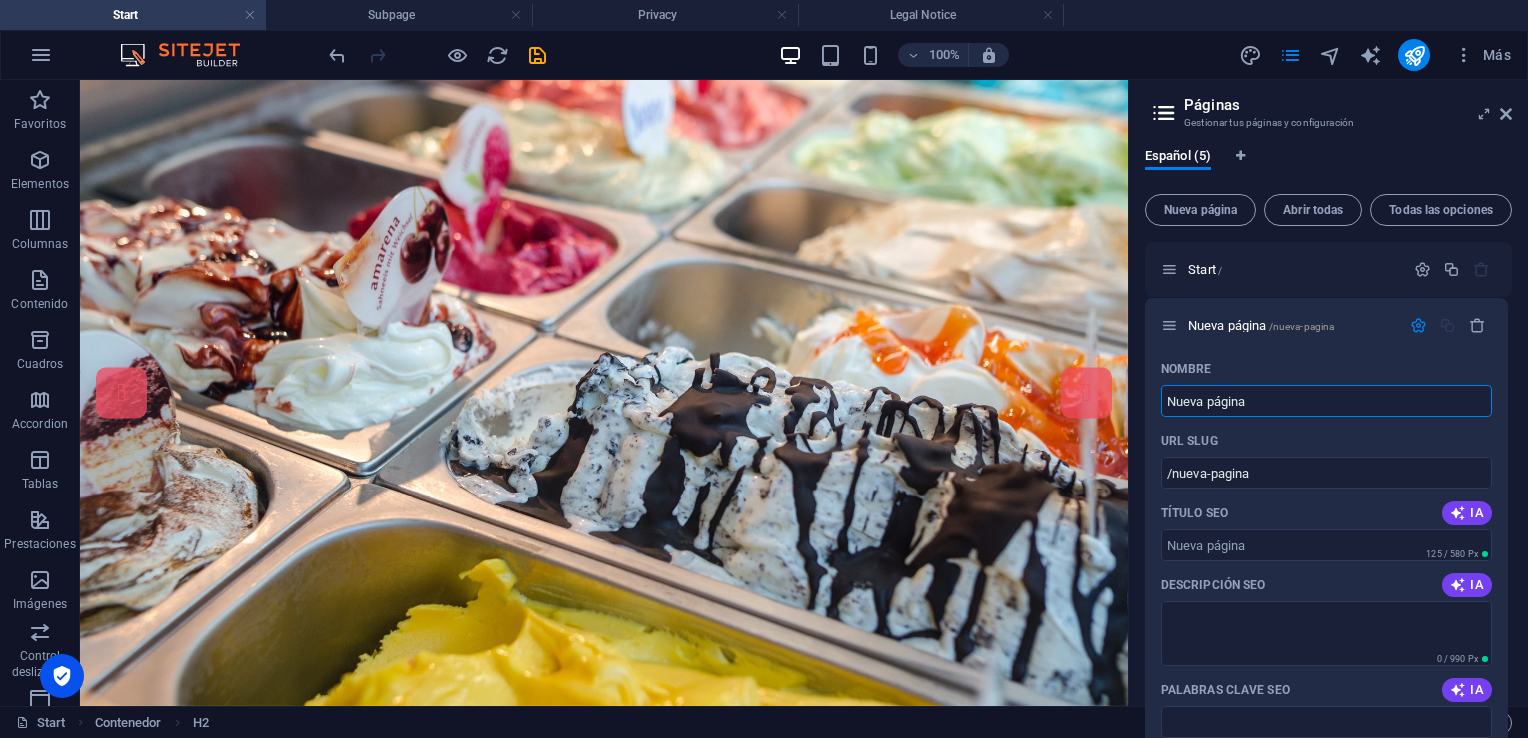 drag, startPoint x: 1171, startPoint y: 525, endPoint x: 1172, endPoint y: 325, distance: 200.0025 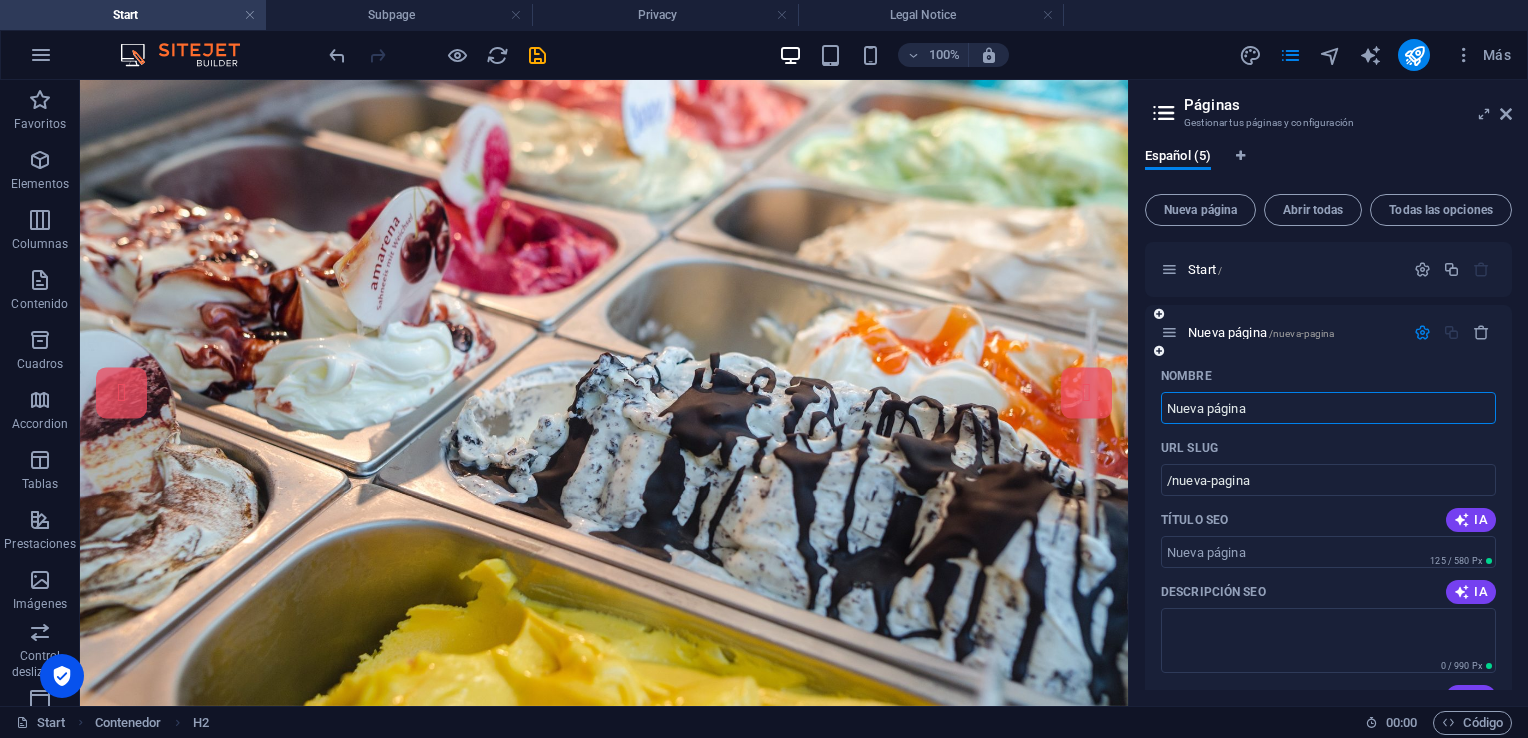 type on "M" 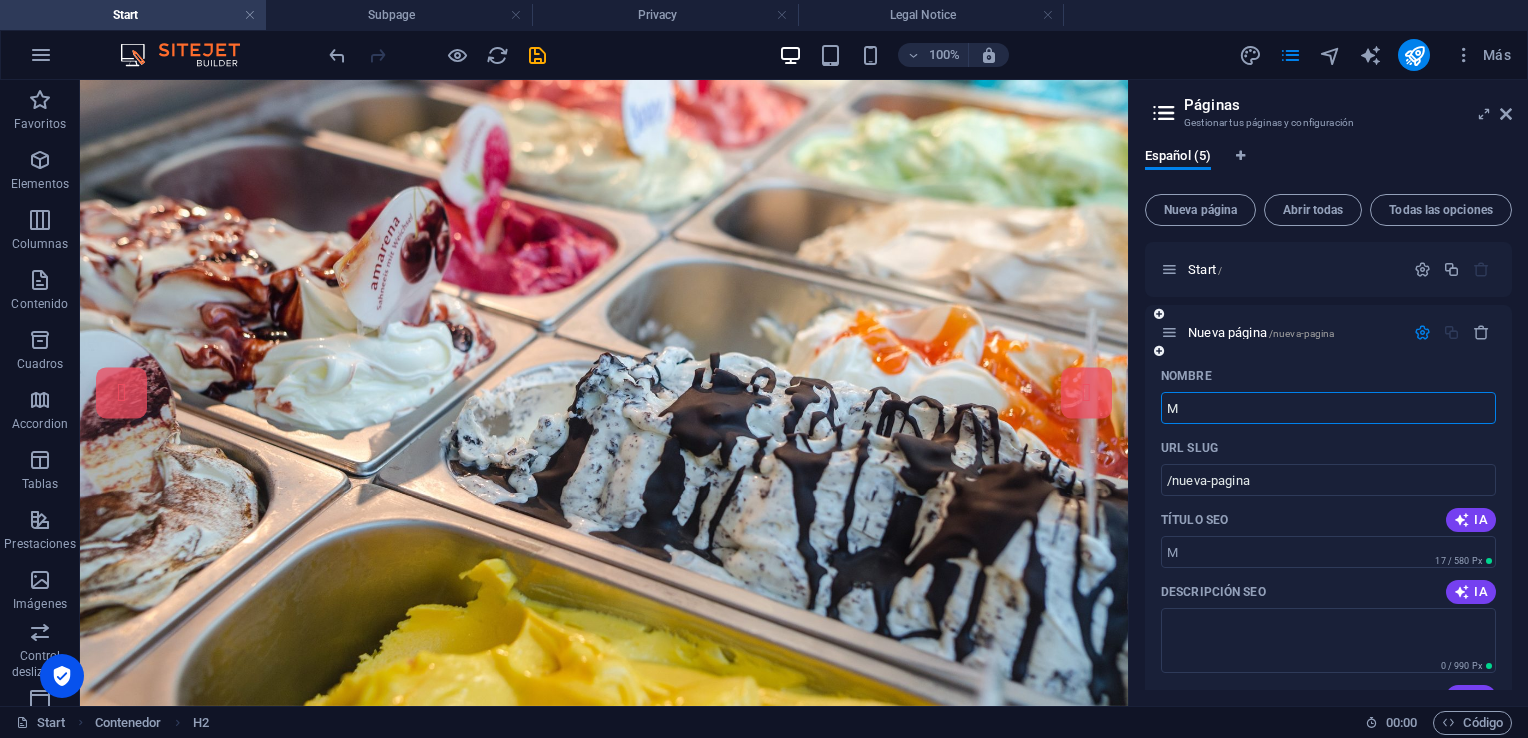 type 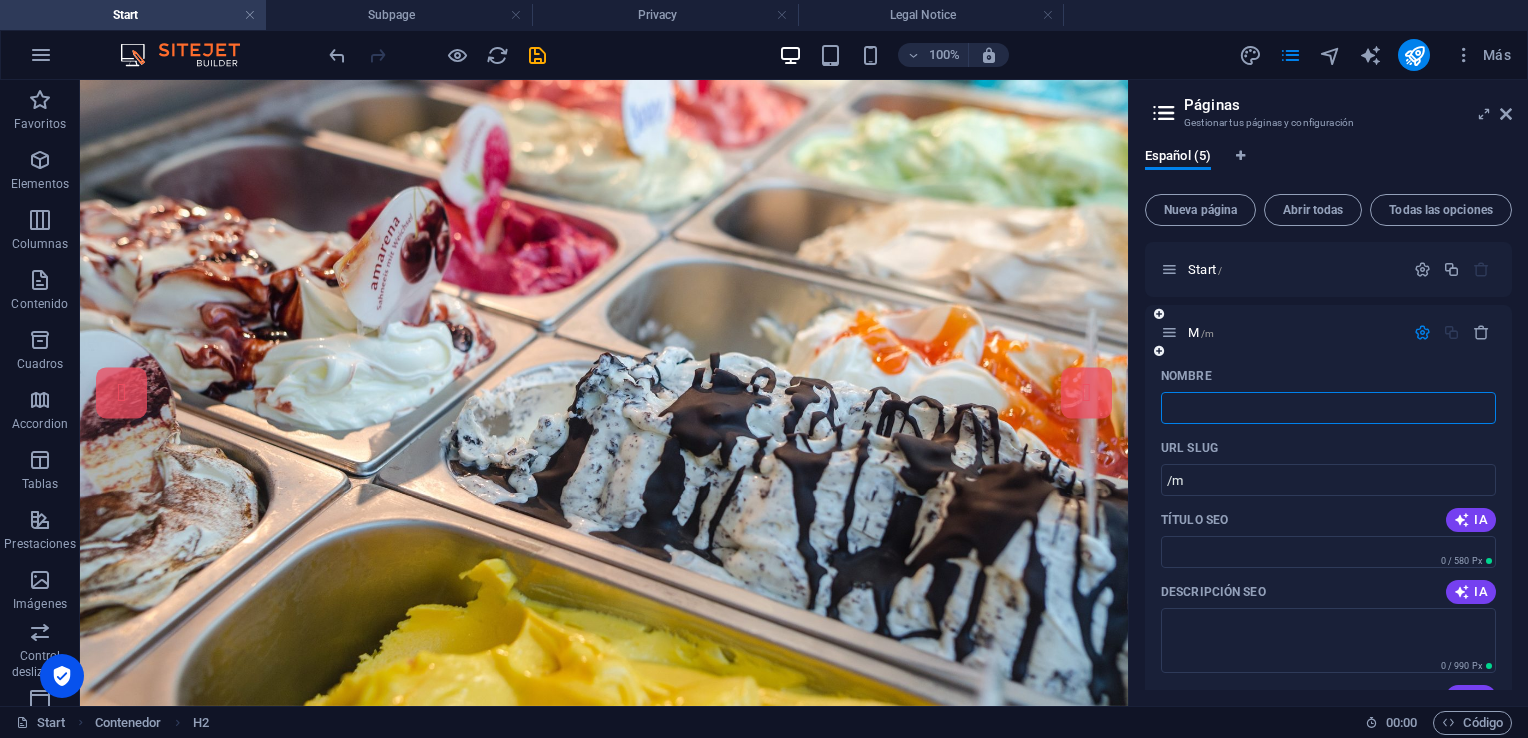 type on "/m" 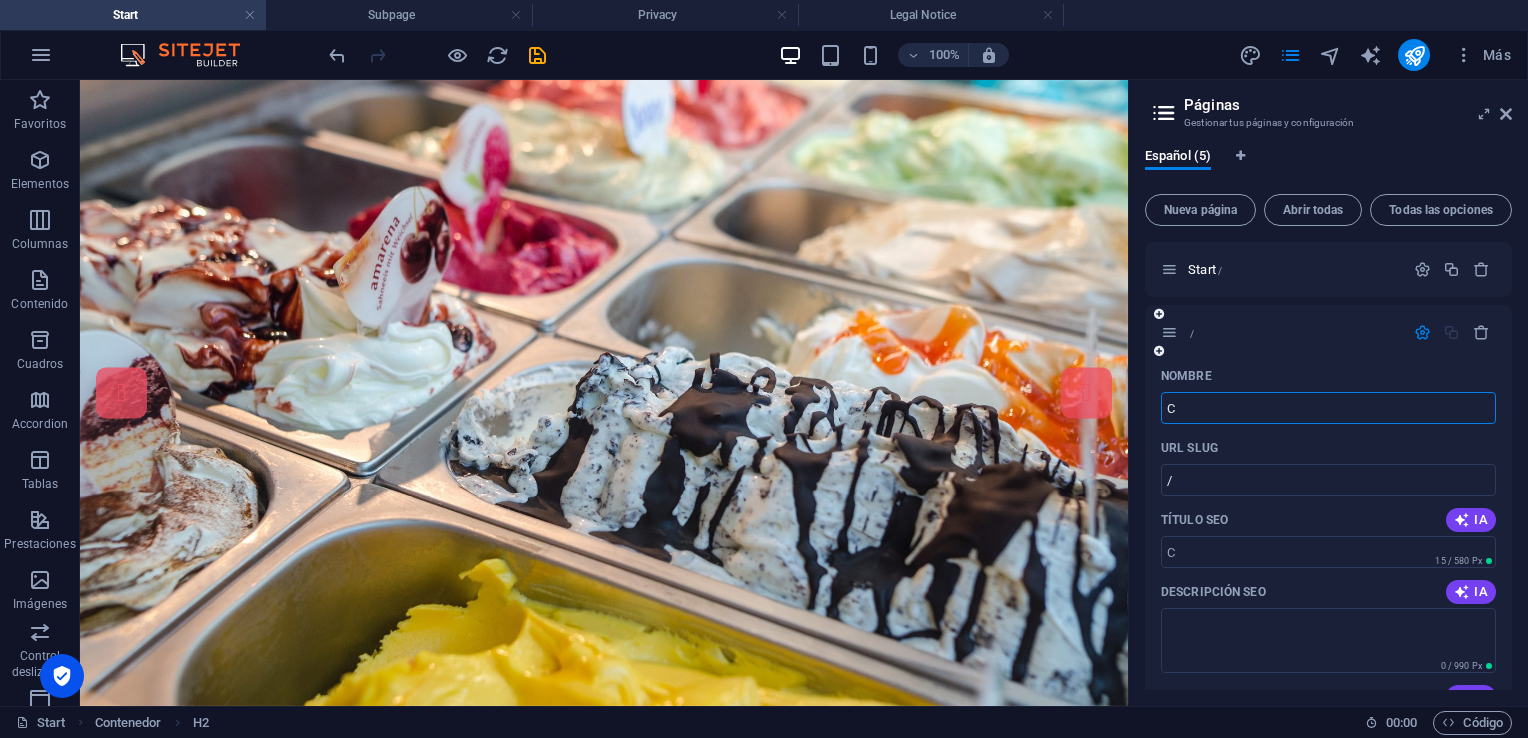 type on "C" 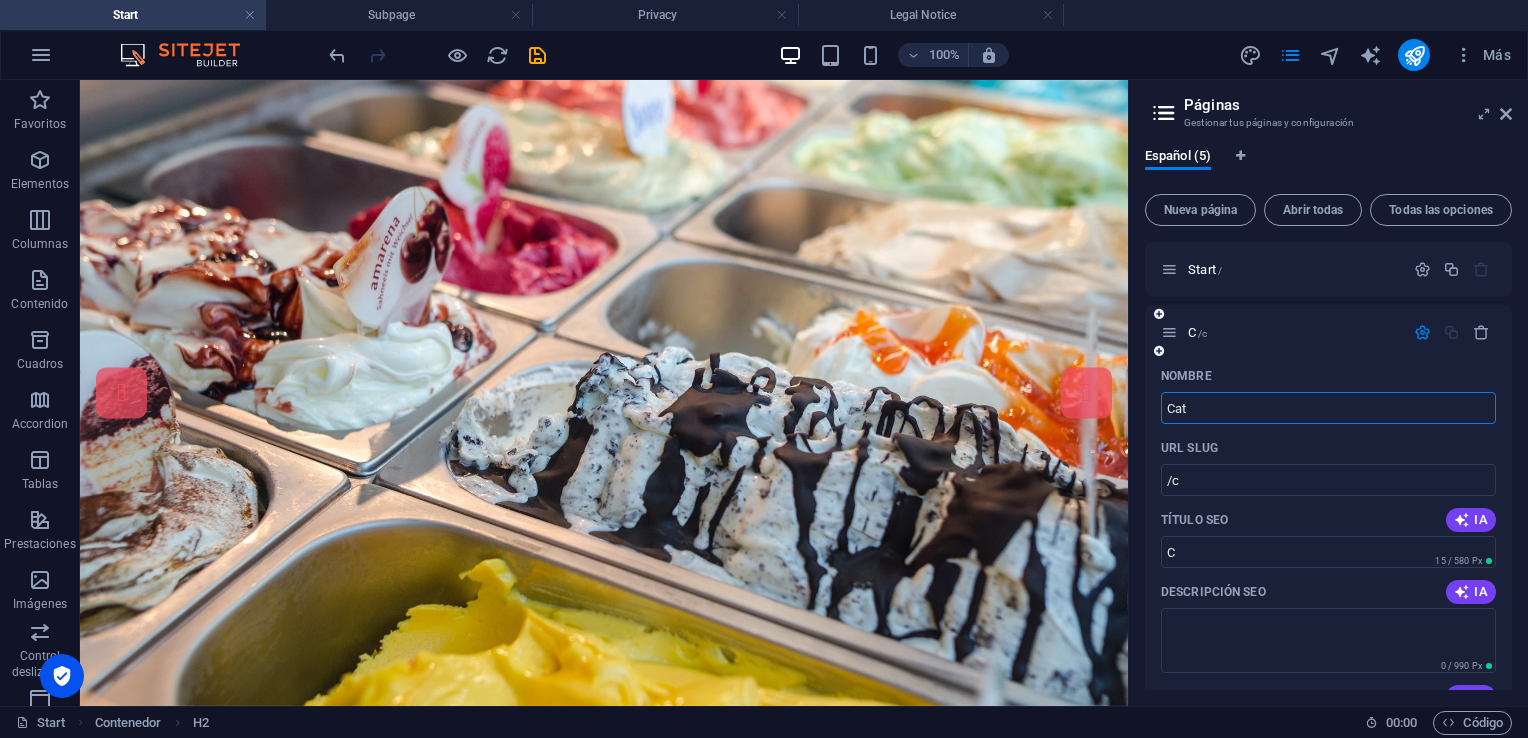 type on "Cat" 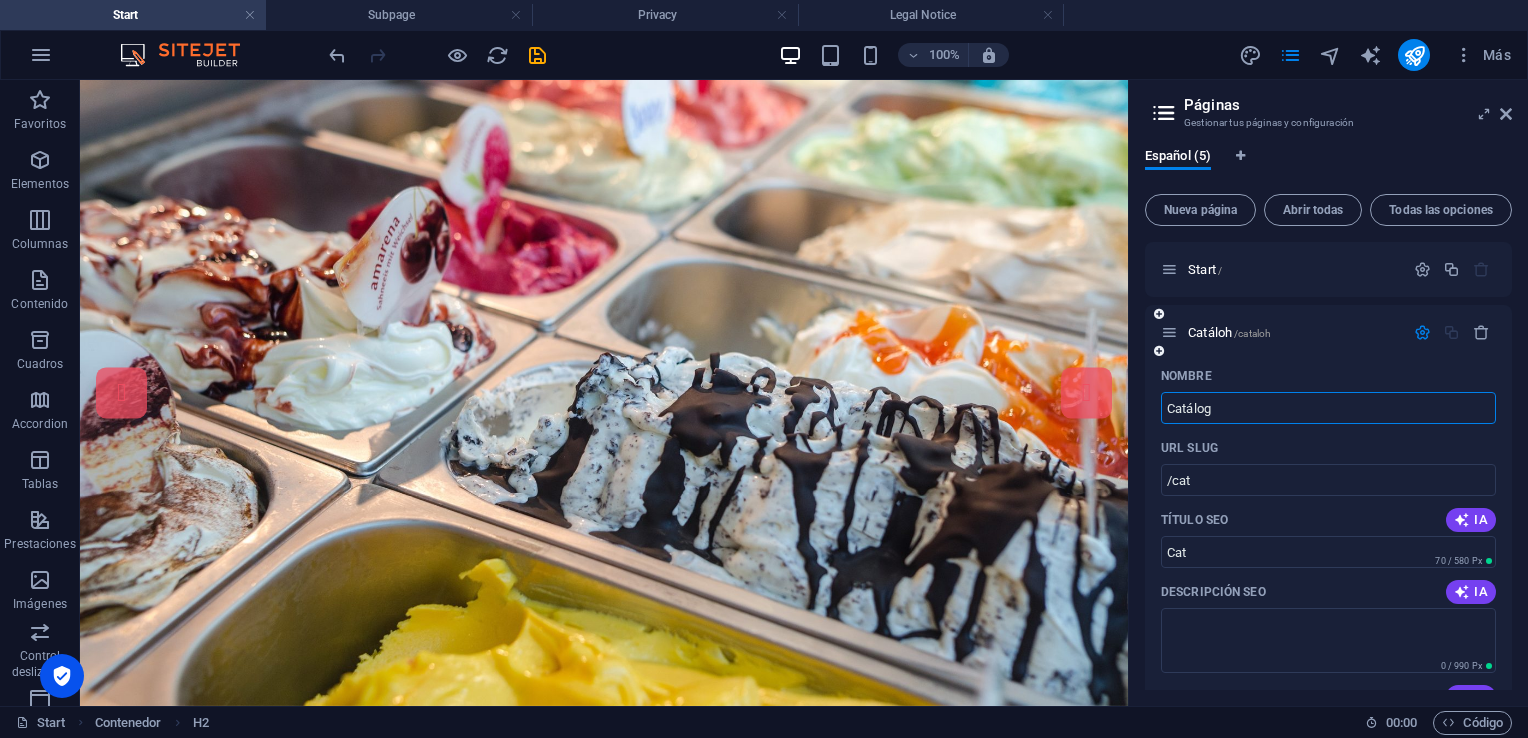 type on "Catálogo" 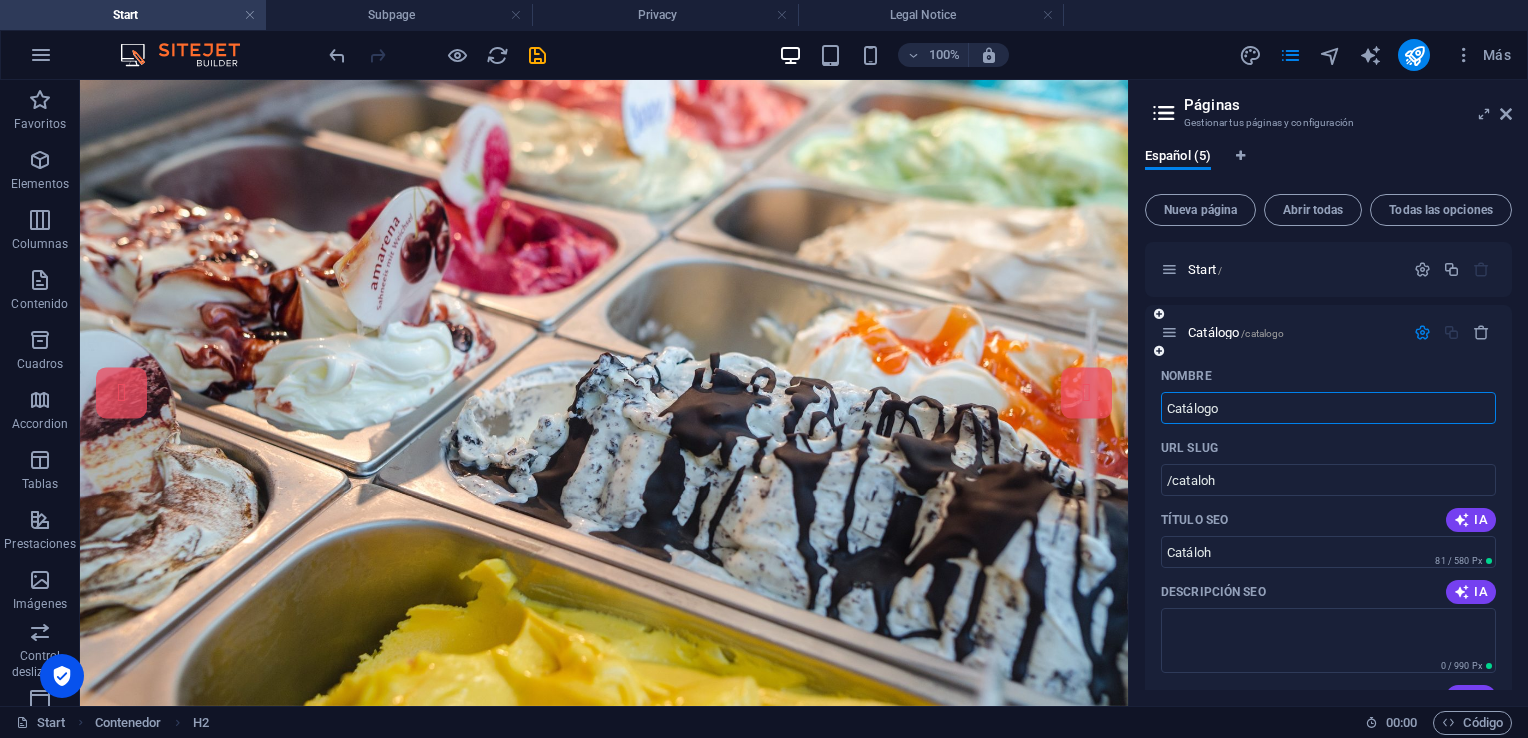 type on "Catálogo" 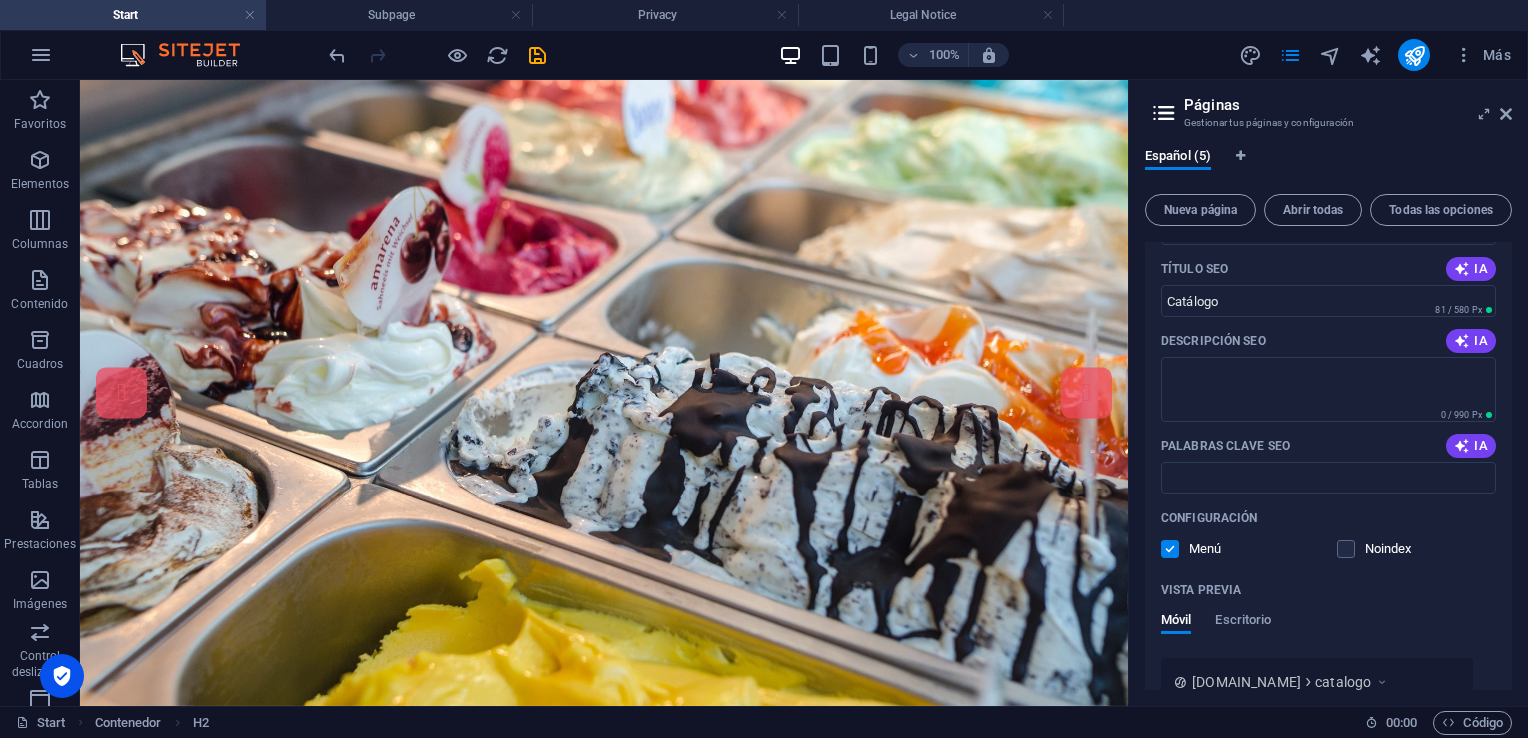 scroll, scrollTop: 0, scrollLeft: 0, axis: both 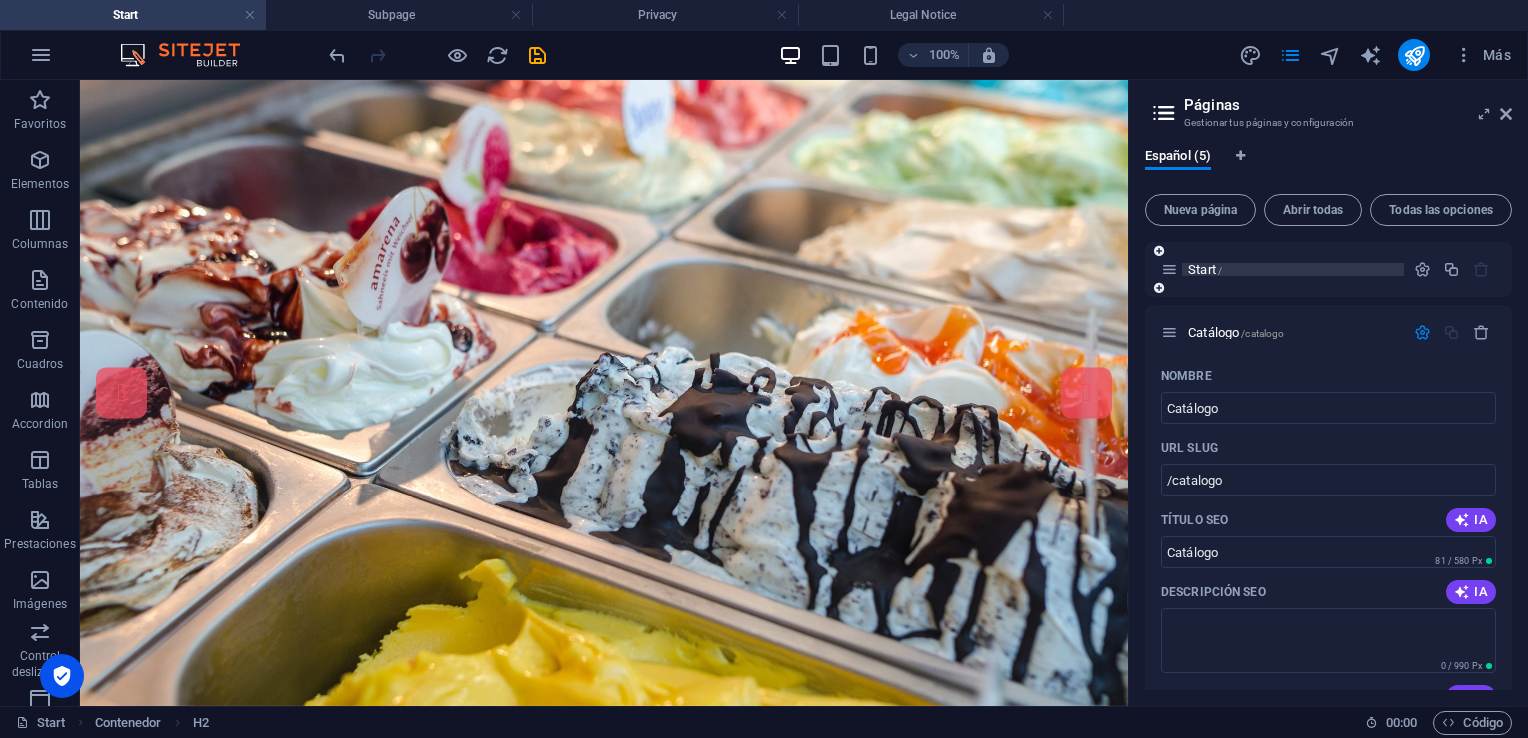 click on "Start /" at bounding box center (1293, 269) 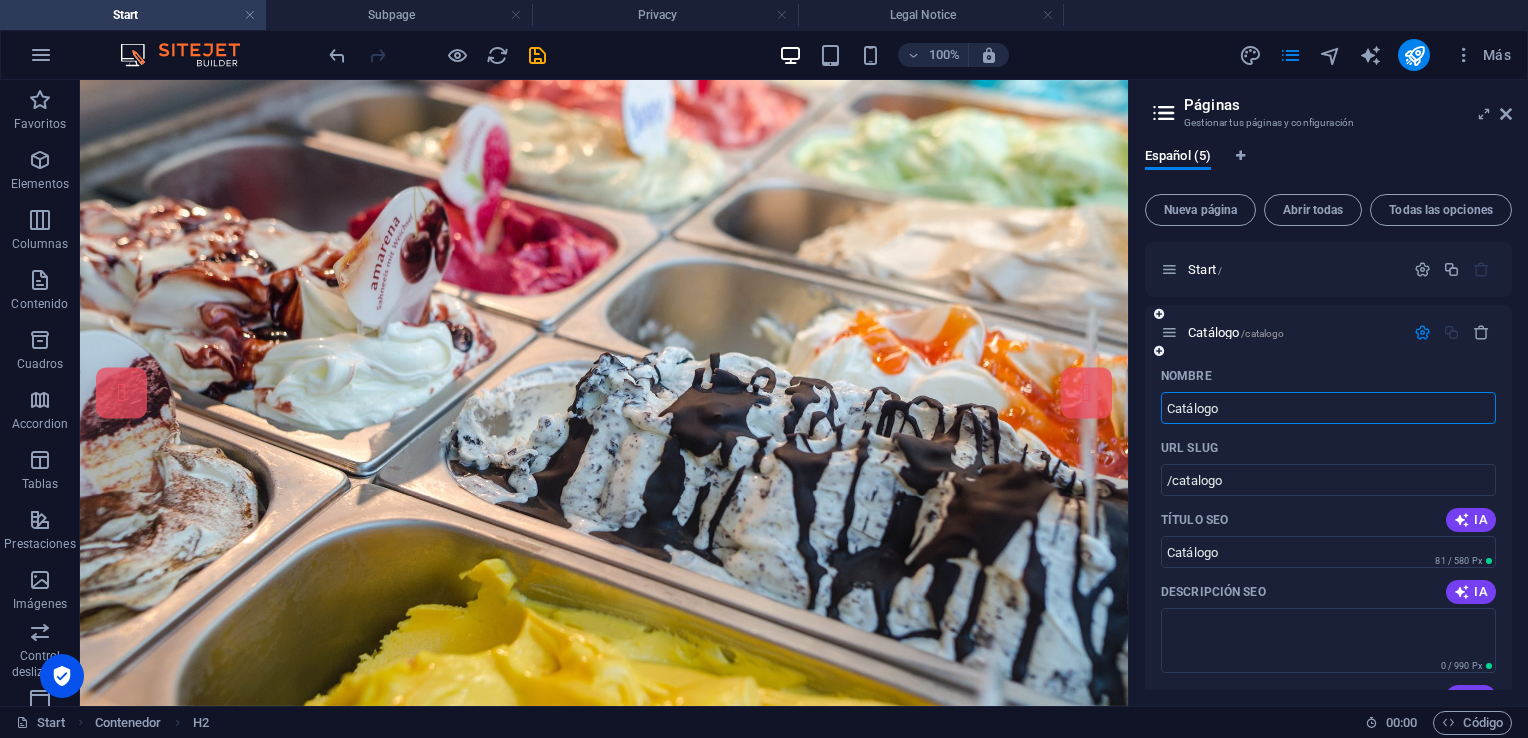 click on "Catálogo" at bounding box center [1328, 408] 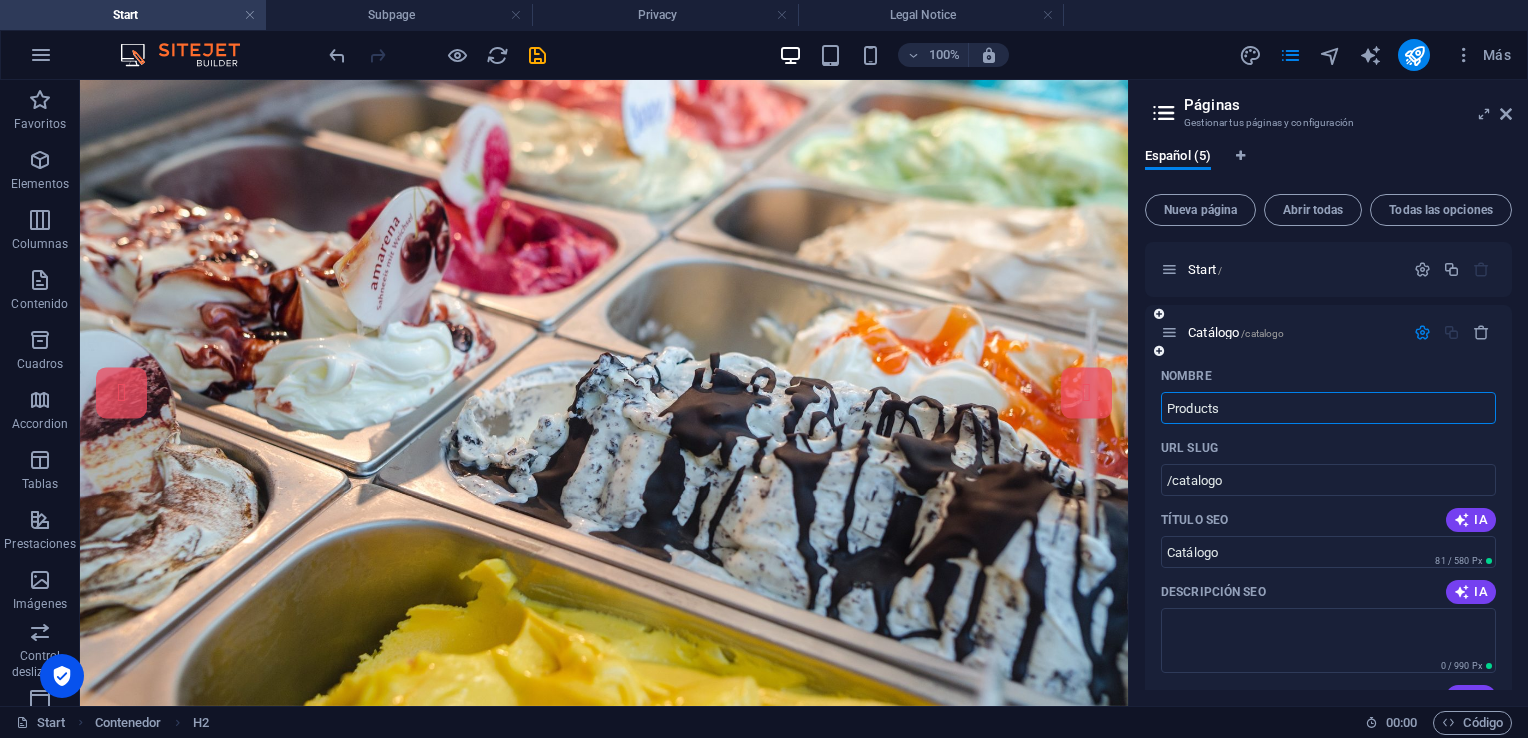 type on "Product" 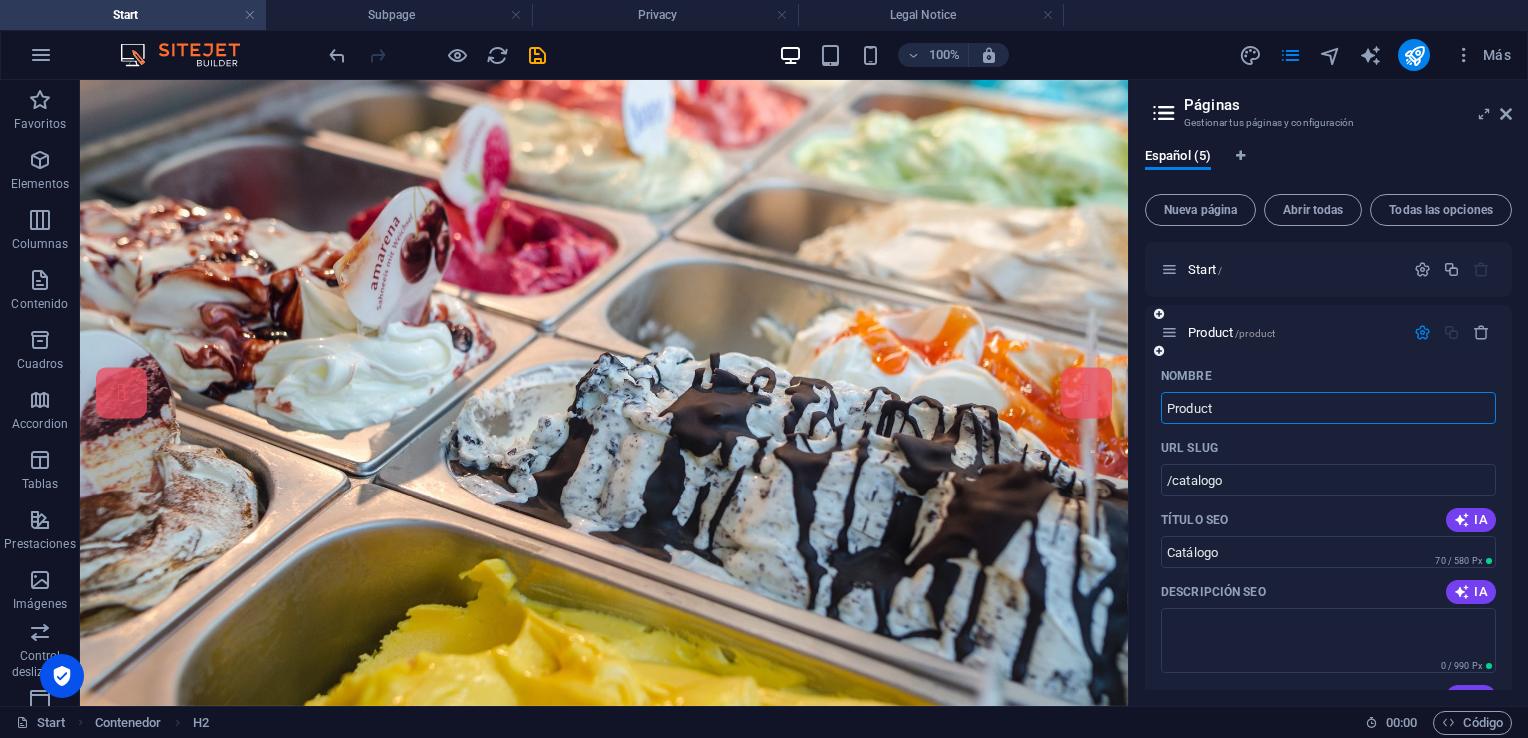 type on "/product" 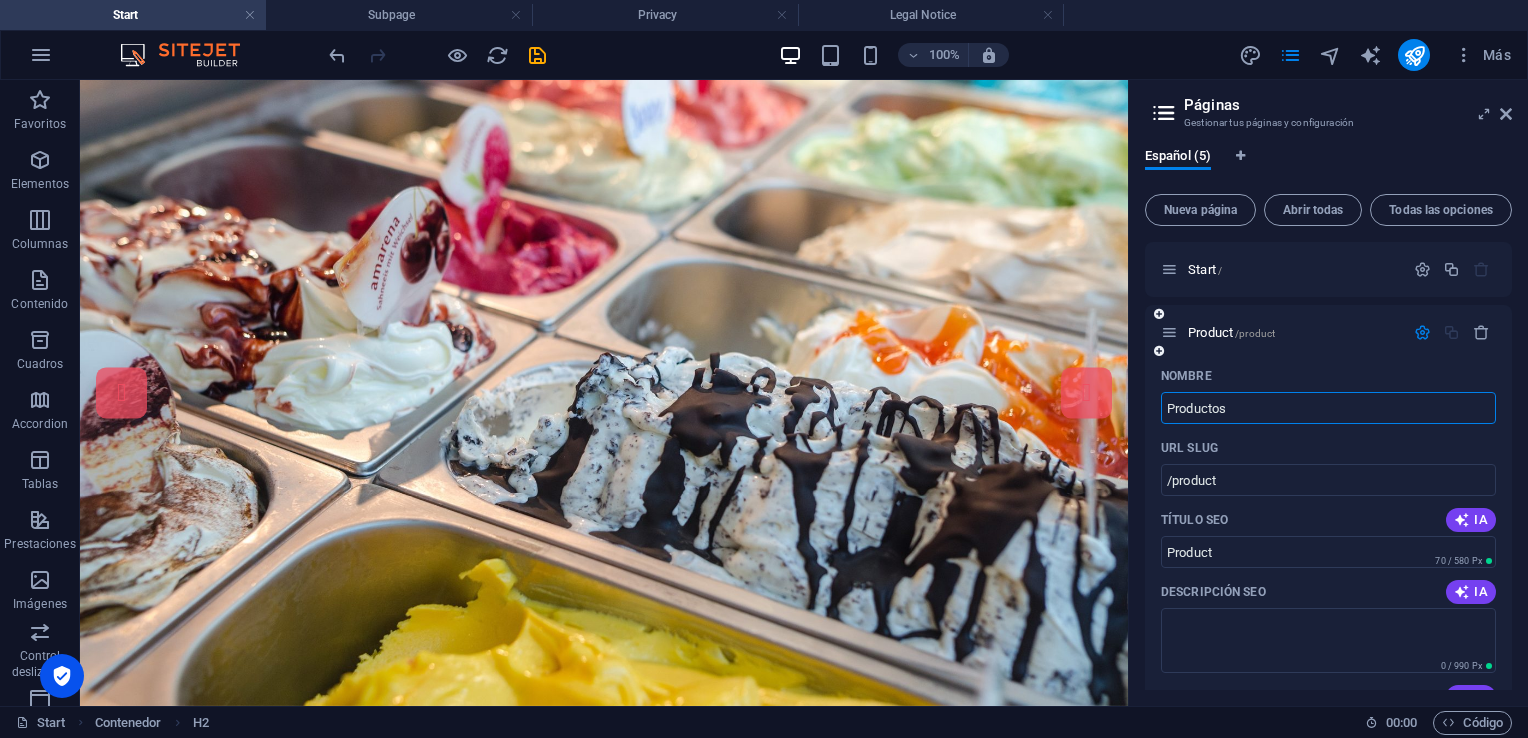 type on "Producto" 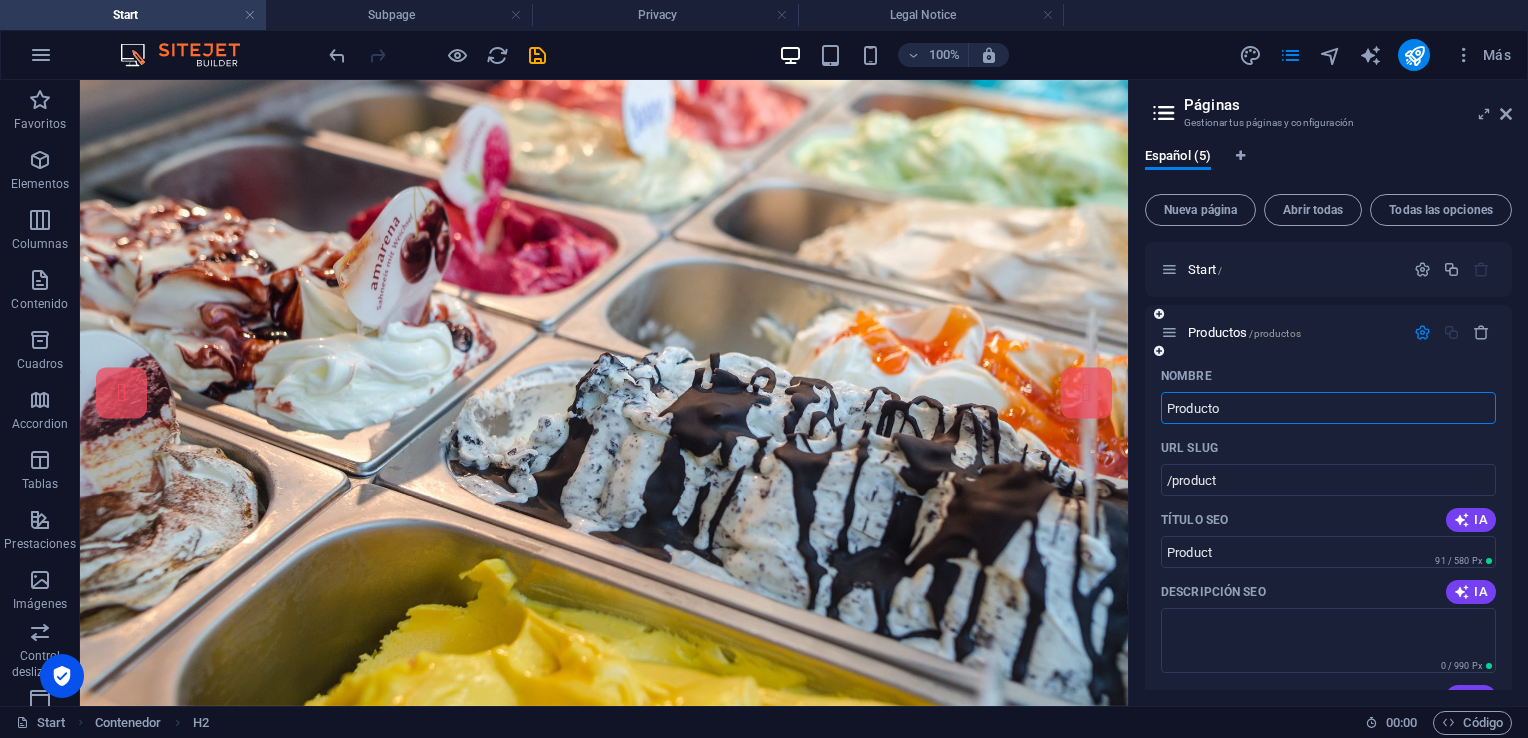 type on "/productos" 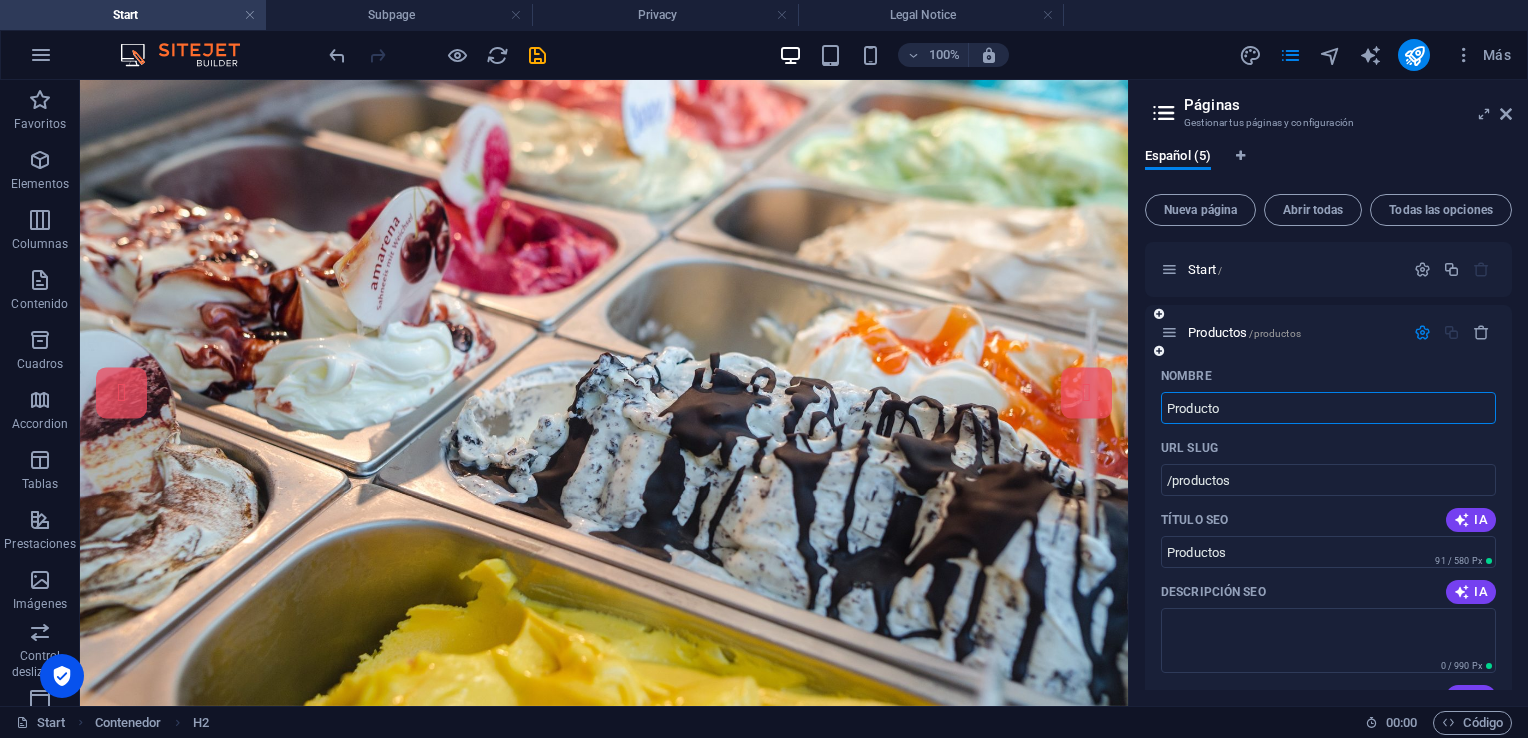 type on "Productos" 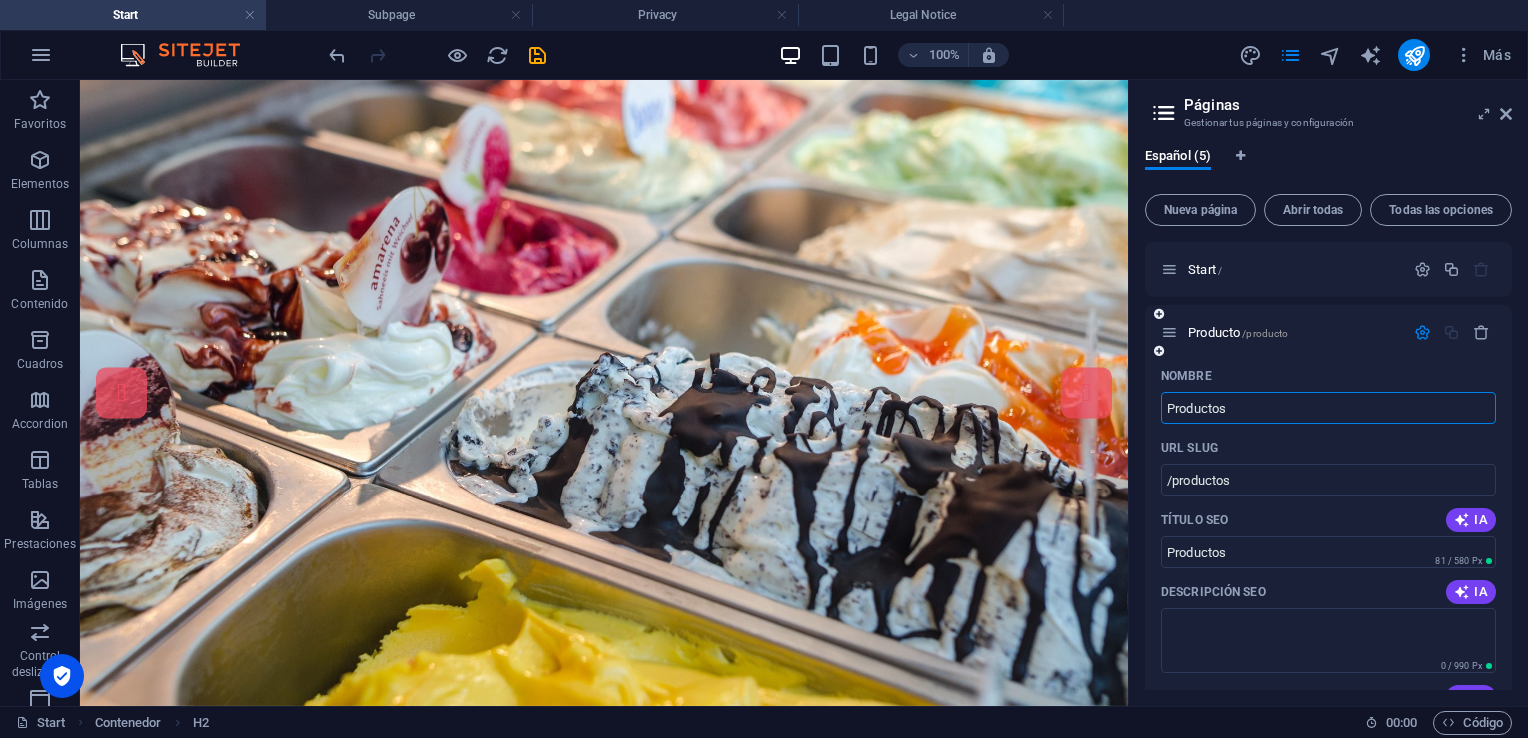 type on "/producto" 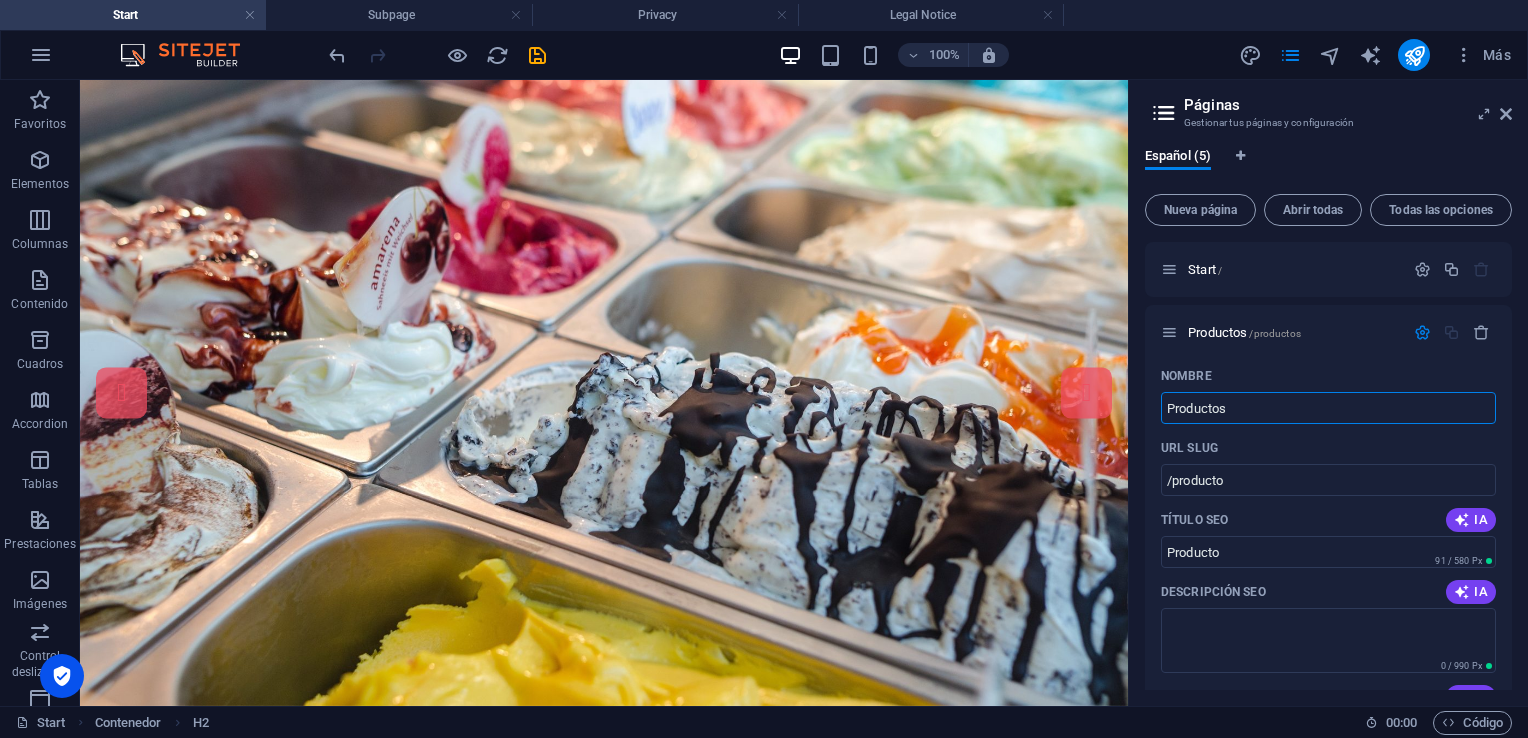 type on "Productos" 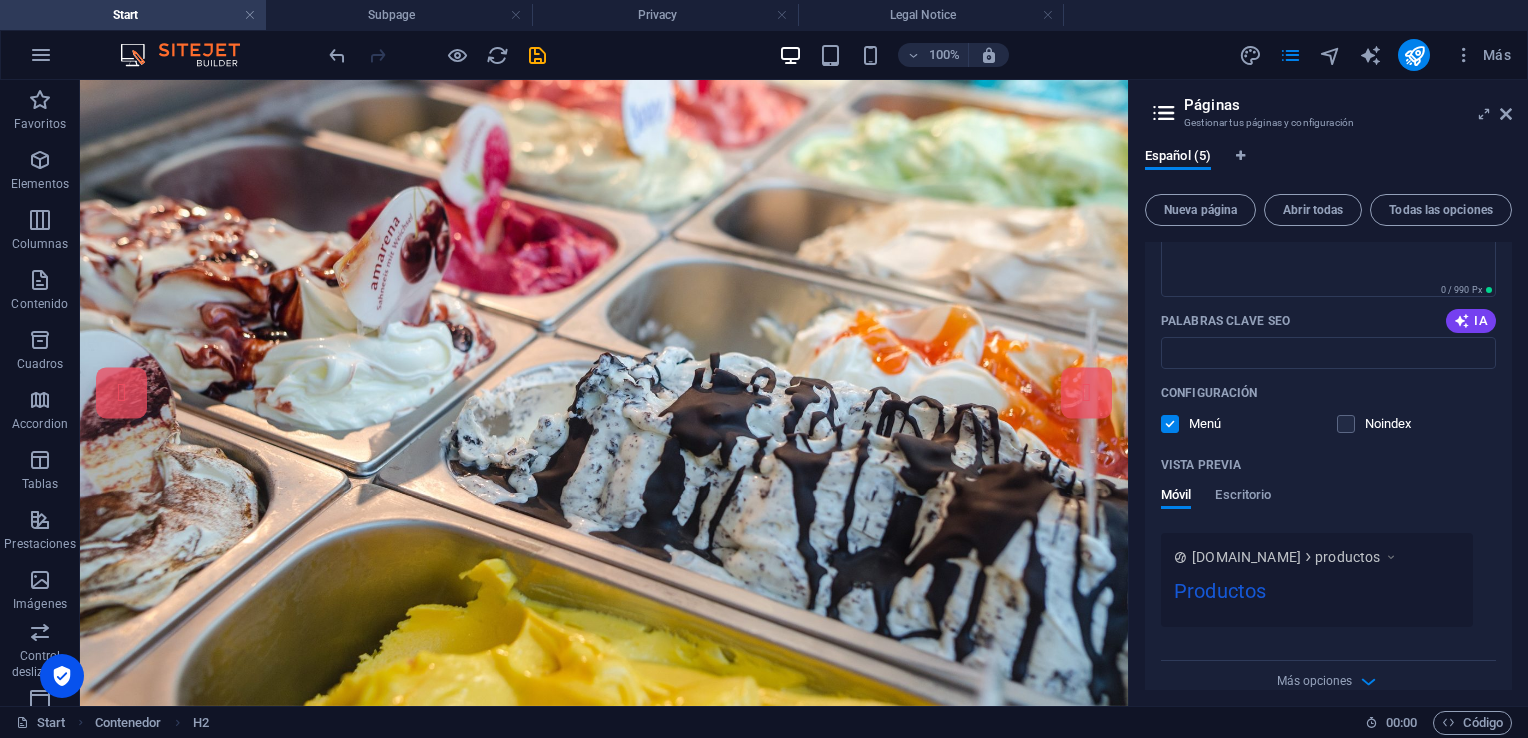 scroll, scrollTop: 422, scrollLeft: 0, axis: vertical 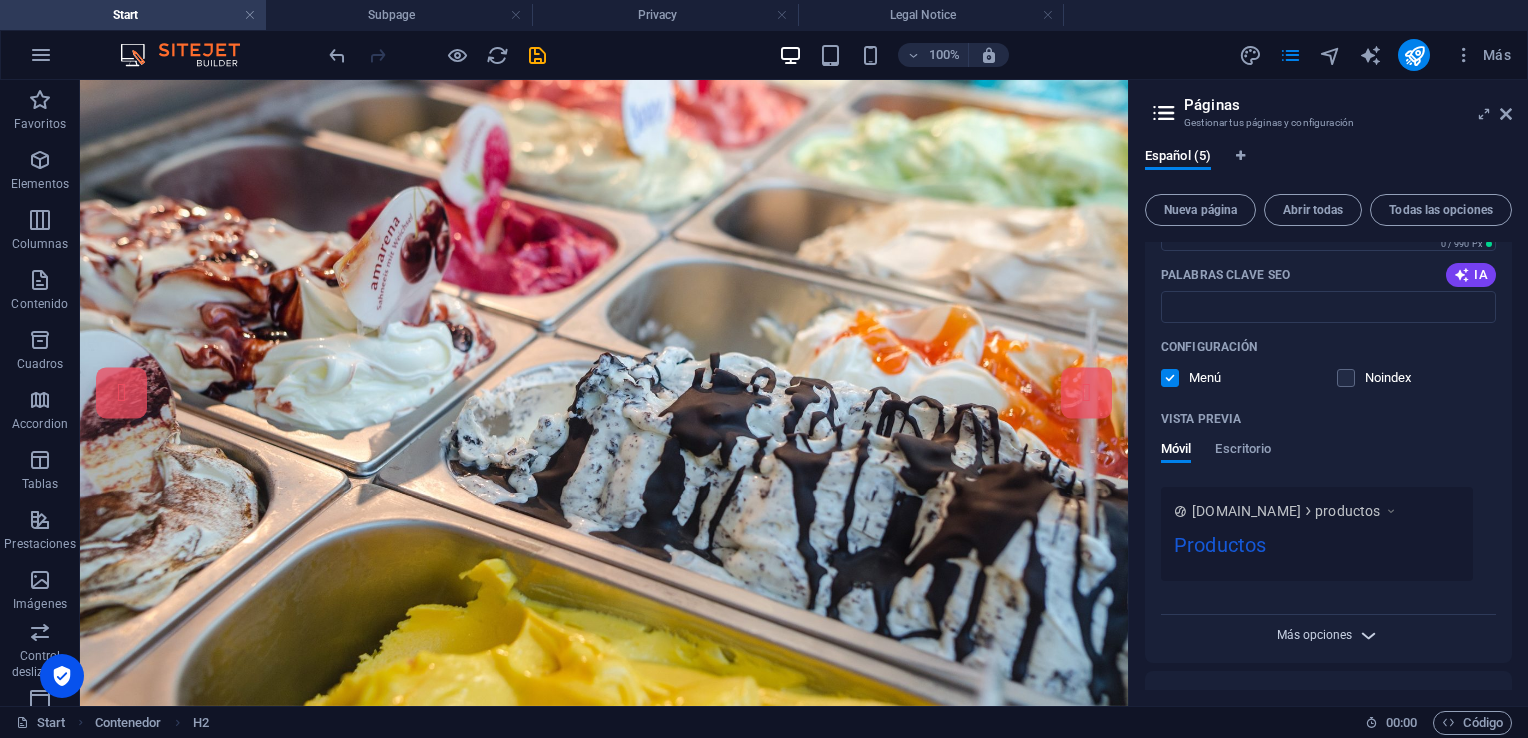 type on "Productos" 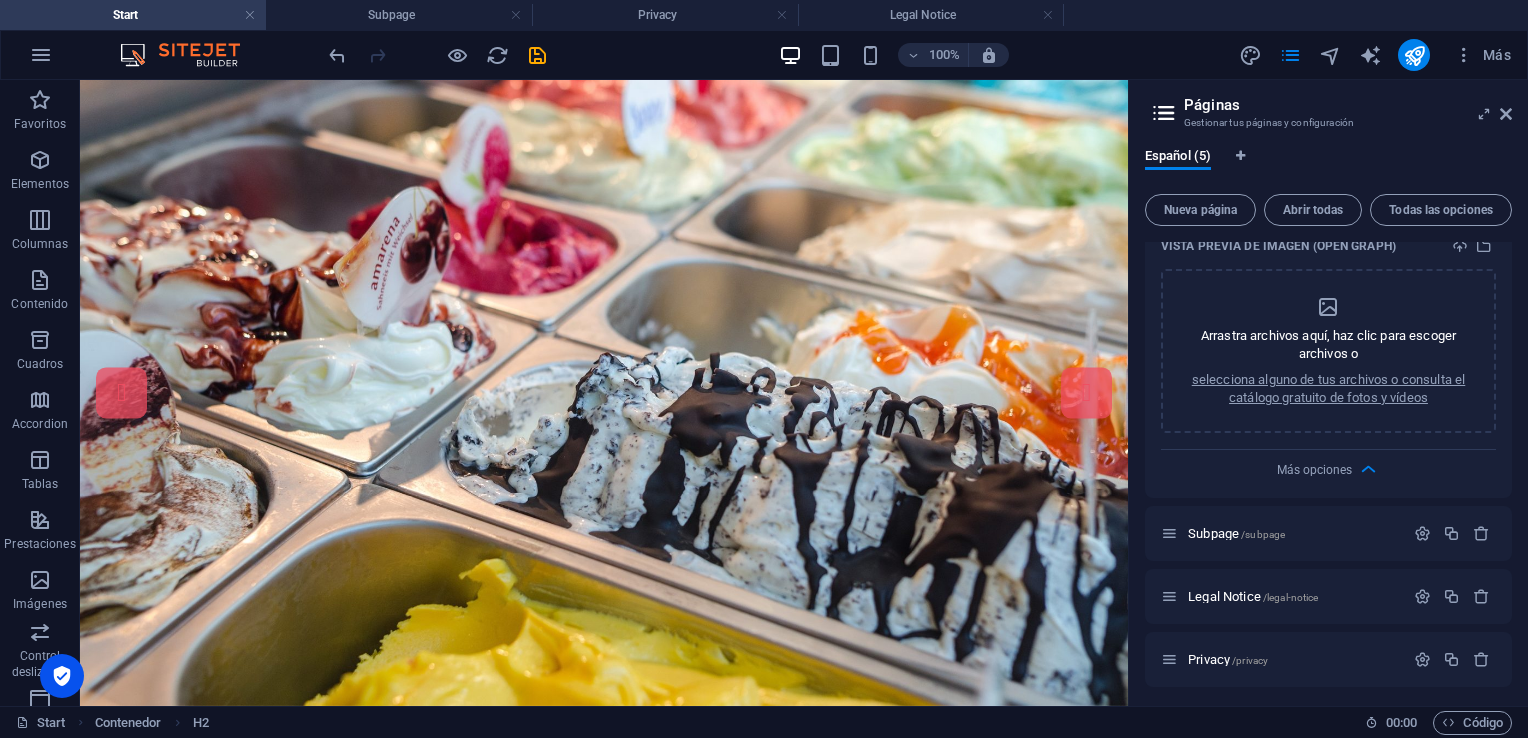 scroll, scrollTop: 913, scrollLeft: 0, axis: vertical 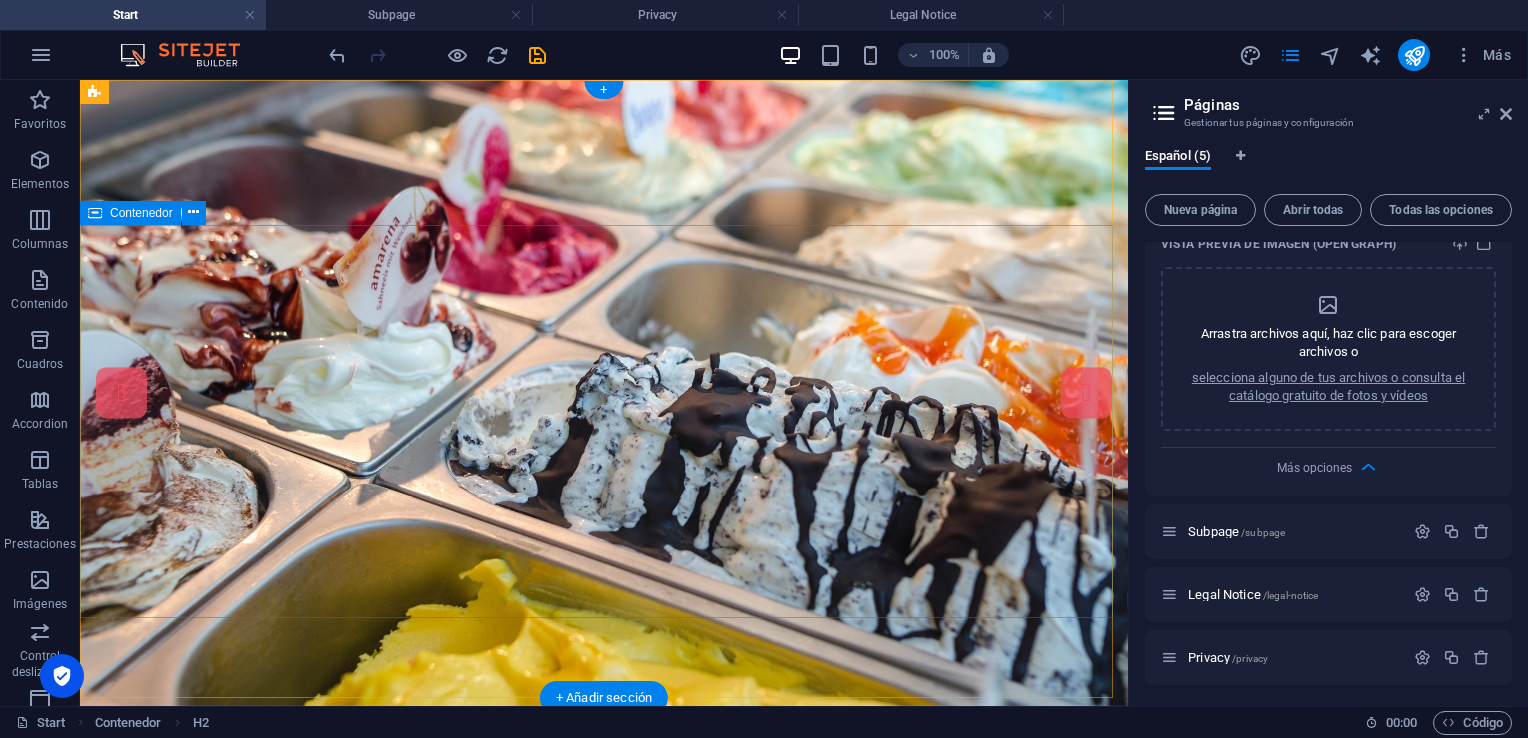 click on "1990 Boutique Suelta el contenido aquí o  Añadir elementos  Pegar portapapeles" at bounding box center [604, 1087] 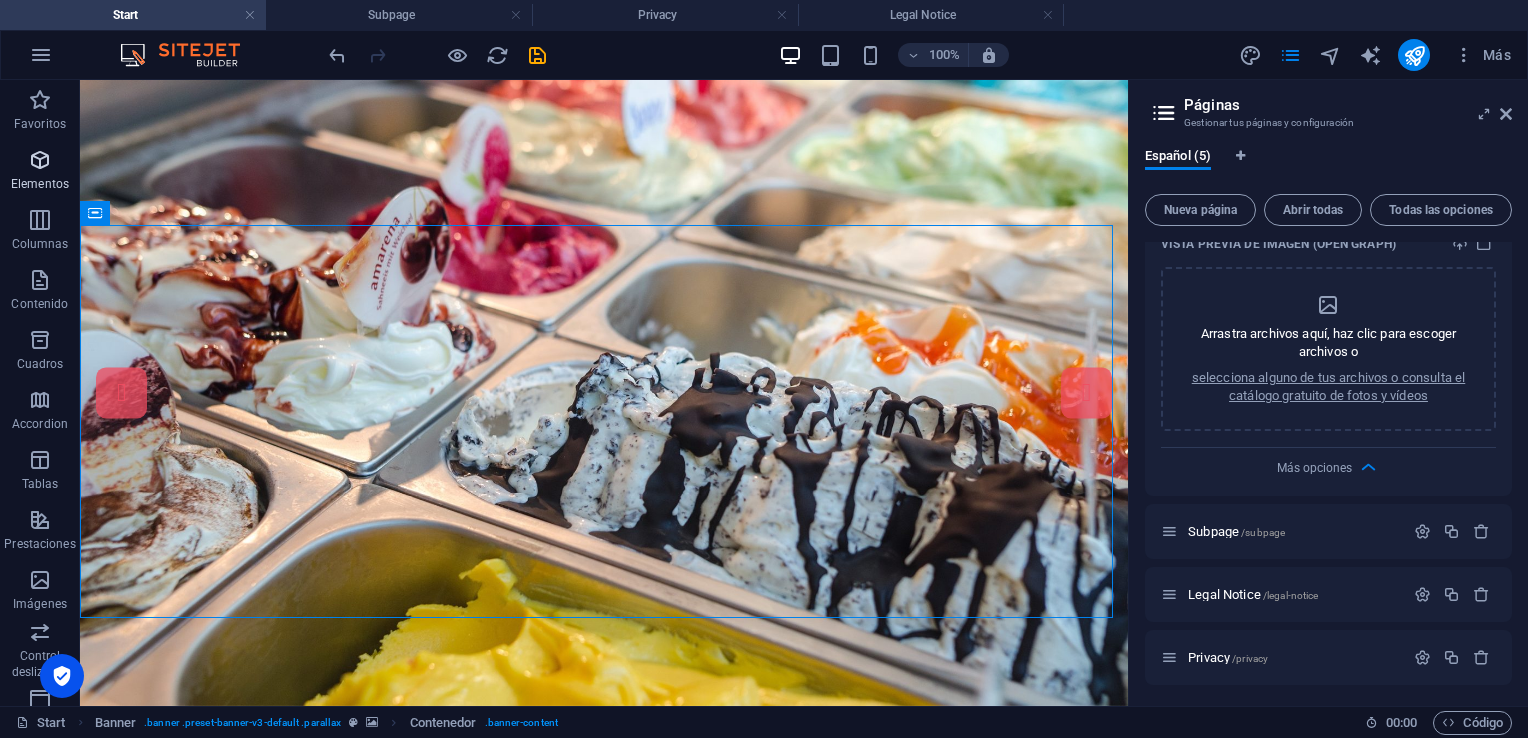click at bounding box center (40, 160) 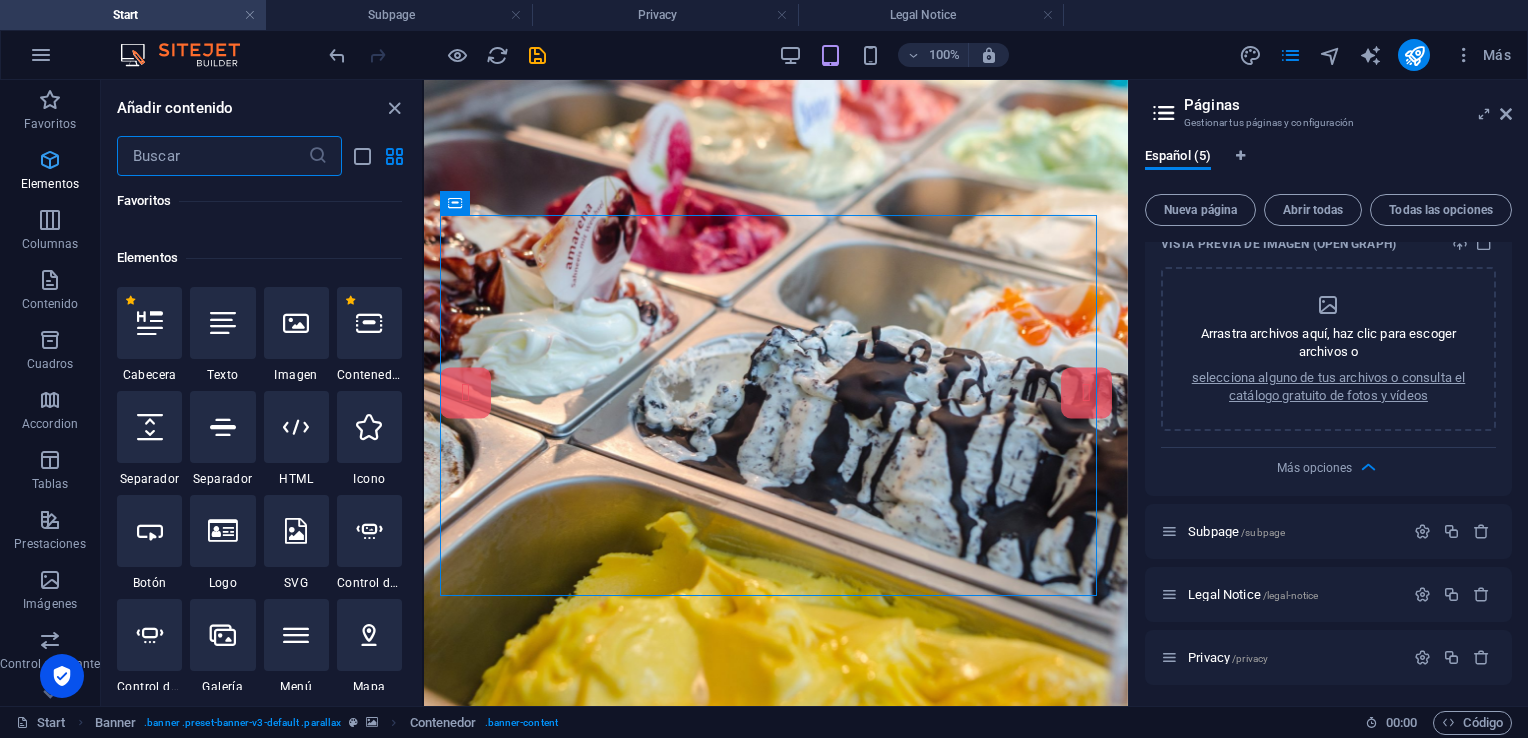 scroll, scrollTop: 376, scrollLeft: 0, axis: vertical 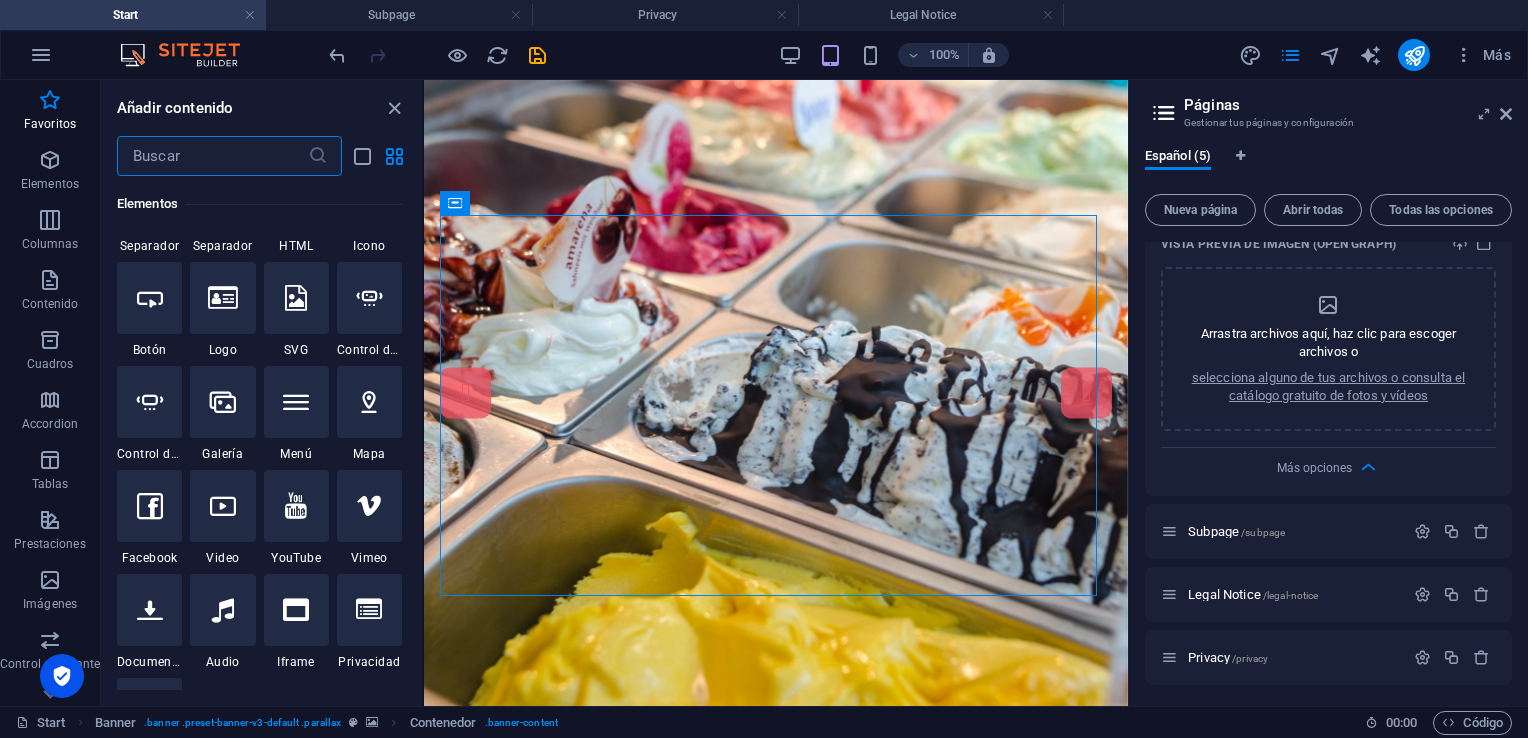 drag, startPoint x: 420, startPoint y: 188, endPoint x: 0, endPoint y: 110, distance: 427.18146 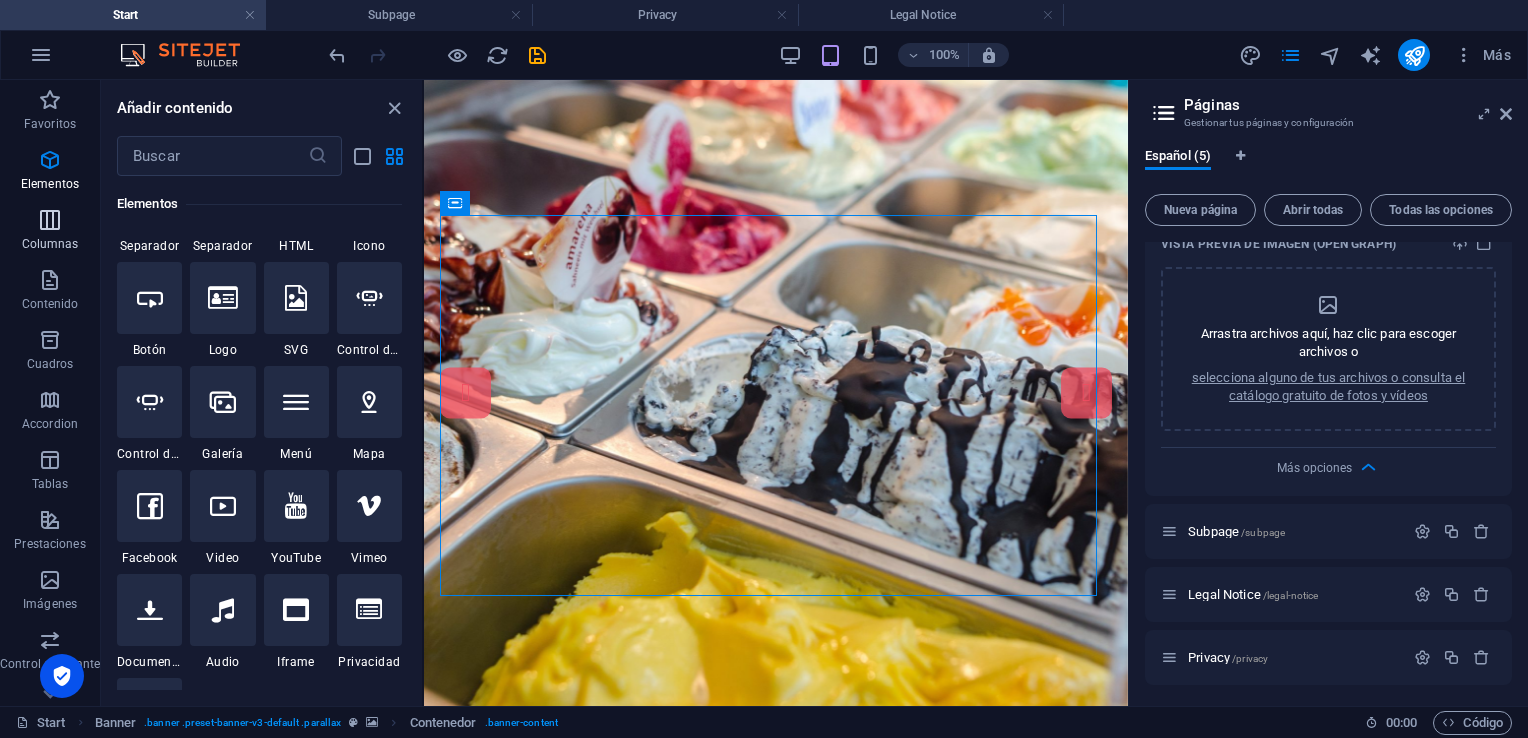 click on "Columnas" at bounding box center [50, 232] 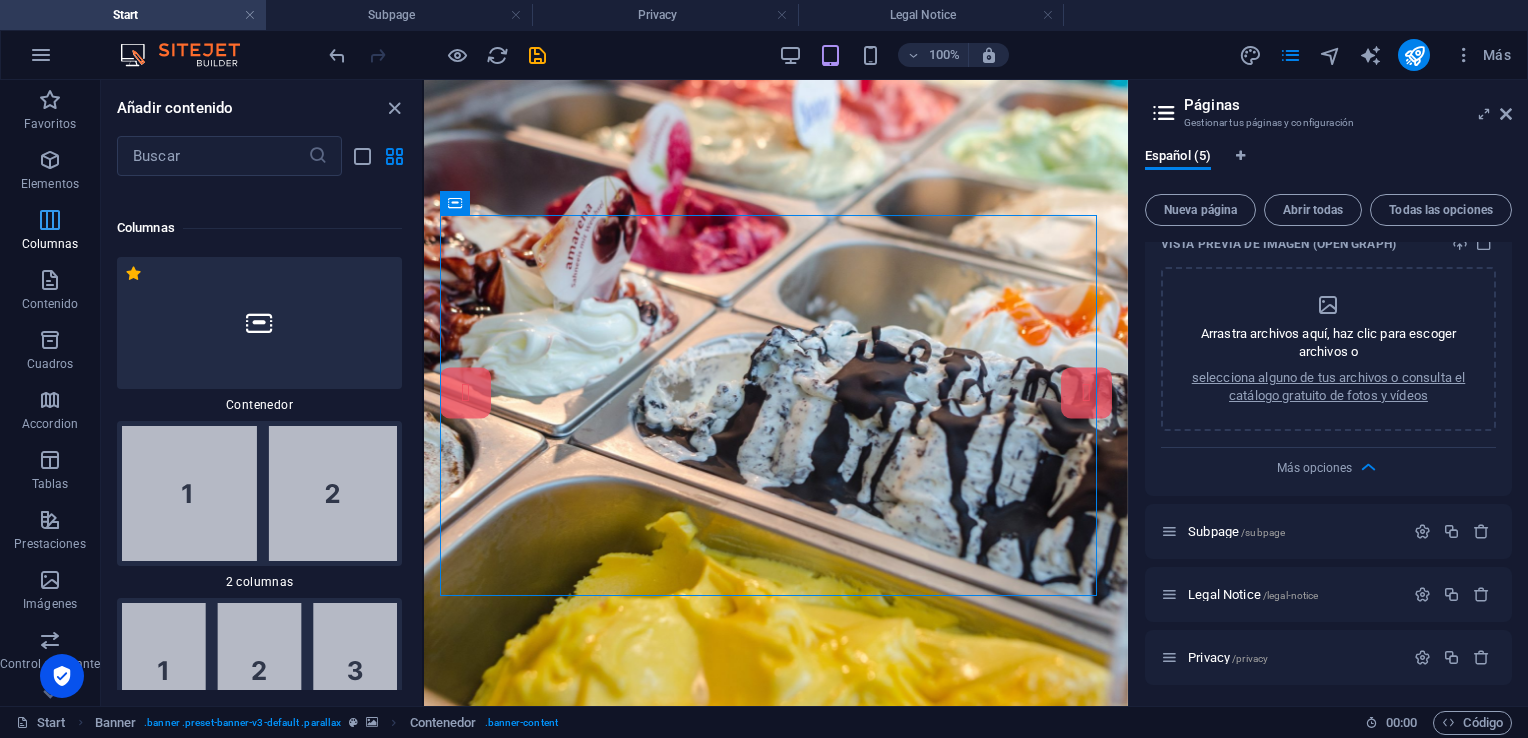 scroll, scrollTop: 1154, scrollLeft: 0, axis: vertical 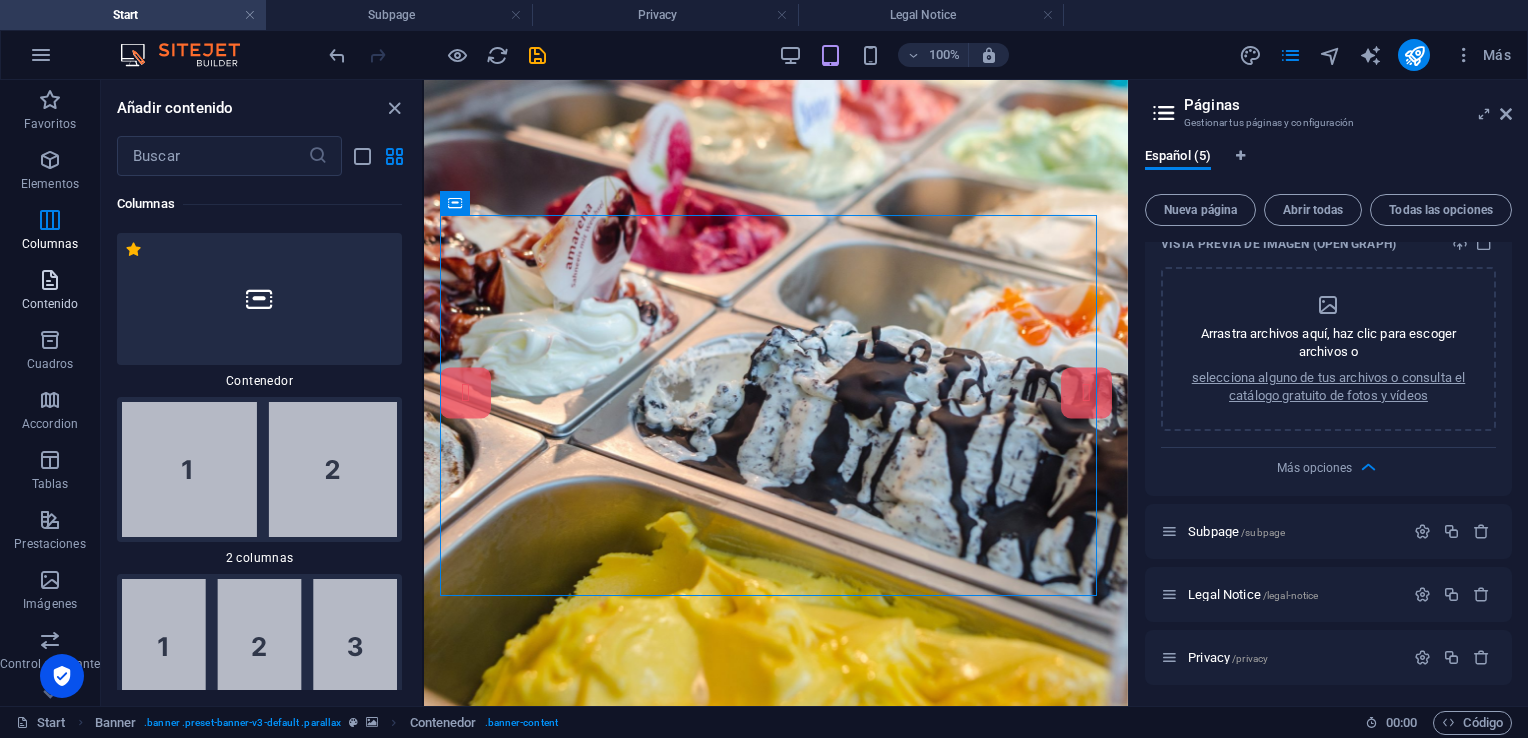 click at bounding box center [50, 280] 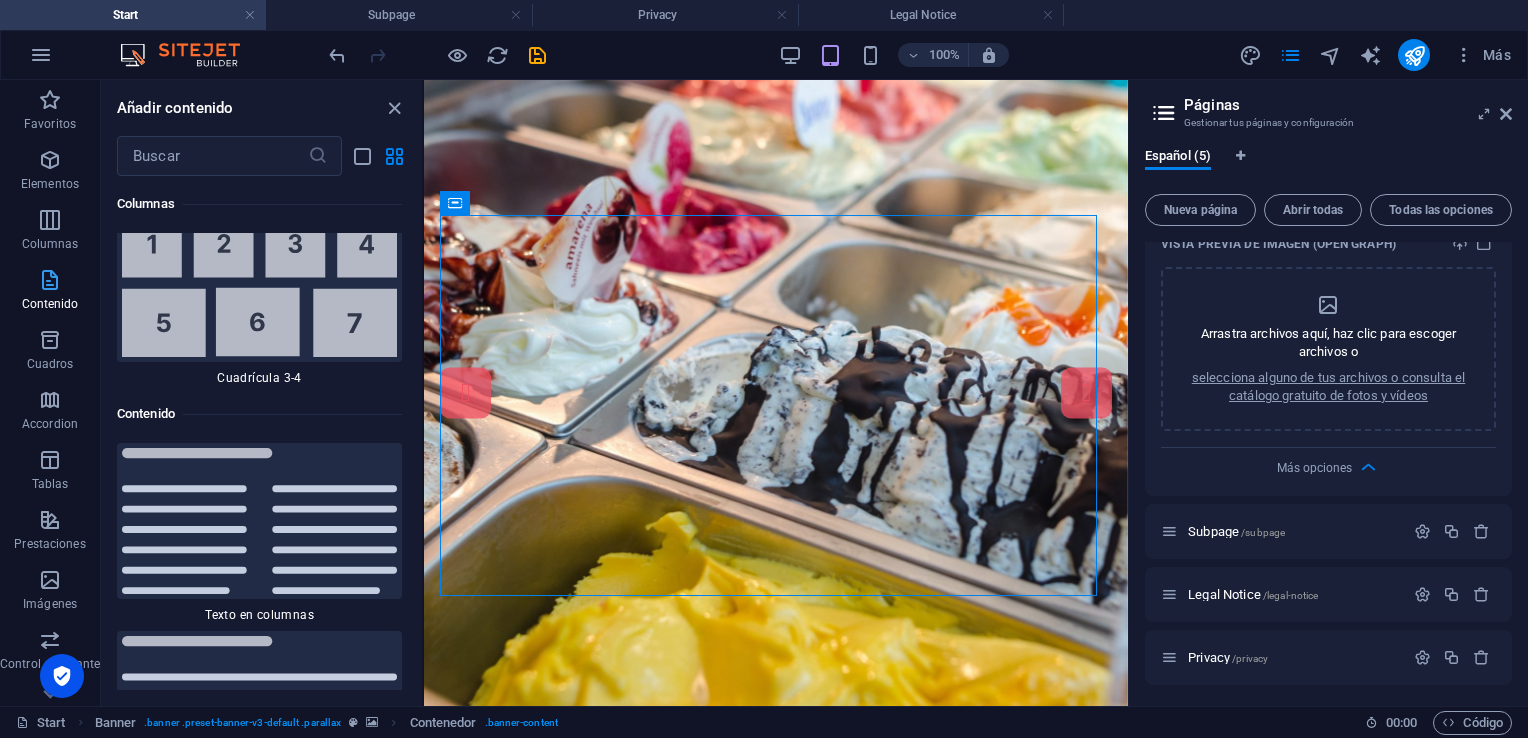 scroll, scrollTop: 6803, scrollLeft: 0, axis: vertical 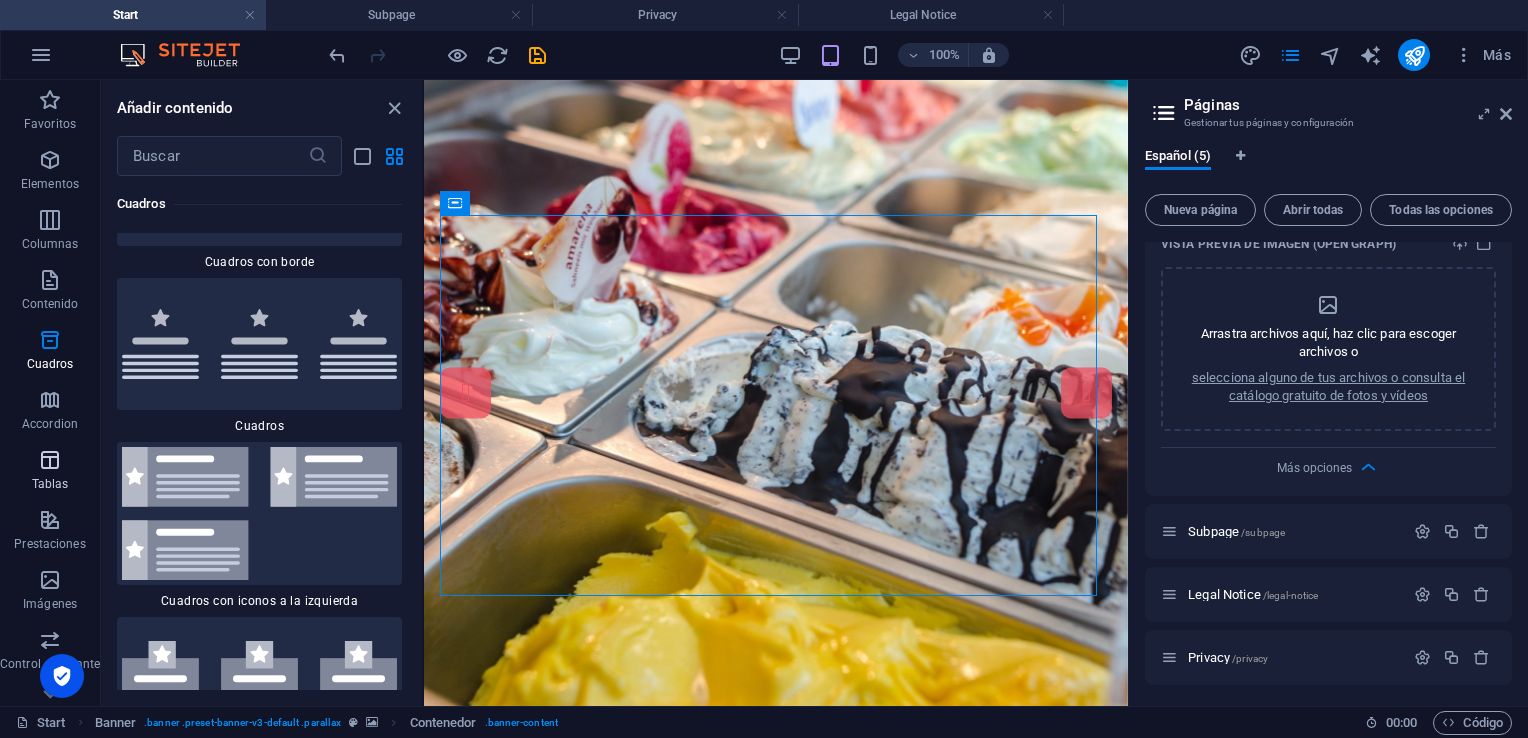 click on "Tablas" at bounding box center [50, 484] 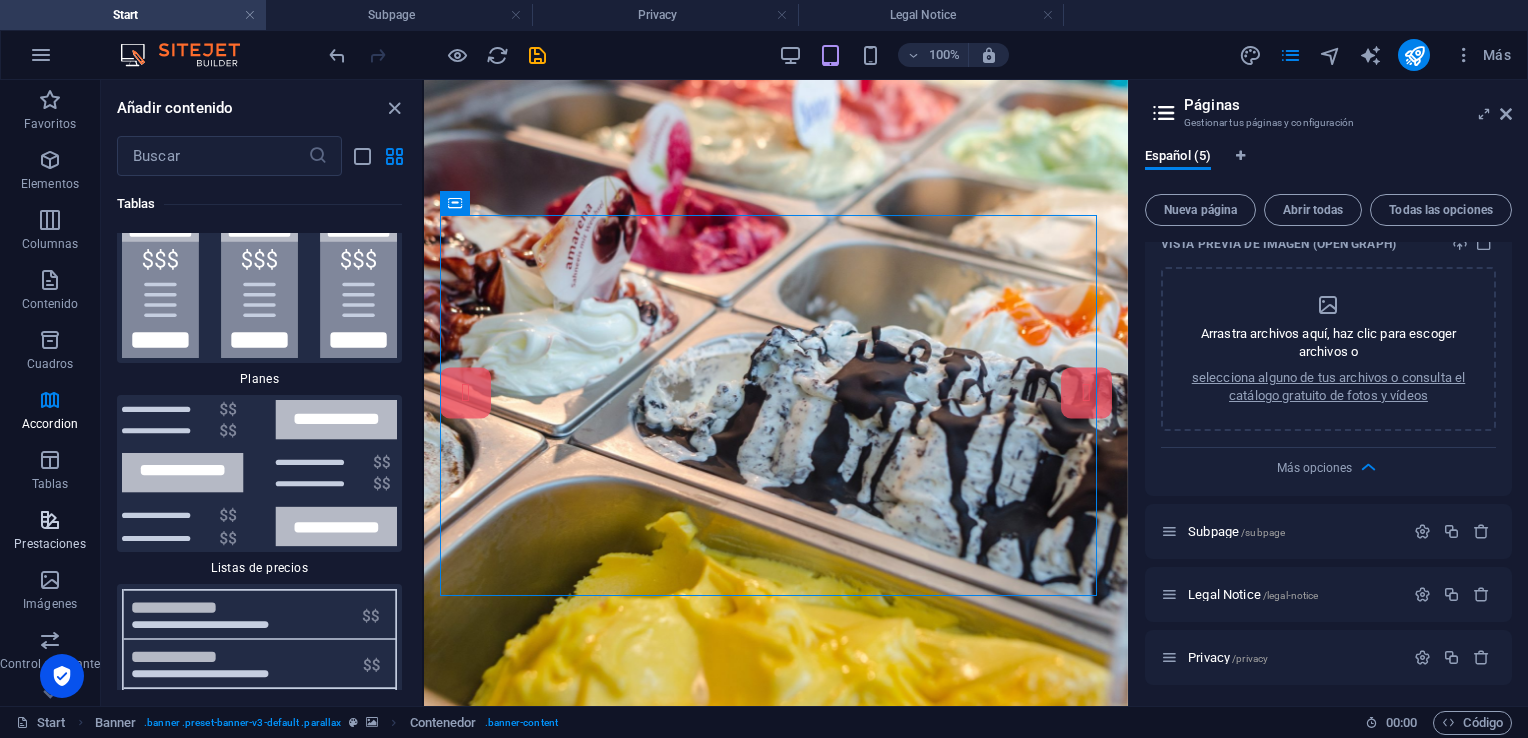 click on "Prestaciones" at bounding box center [49, 544] 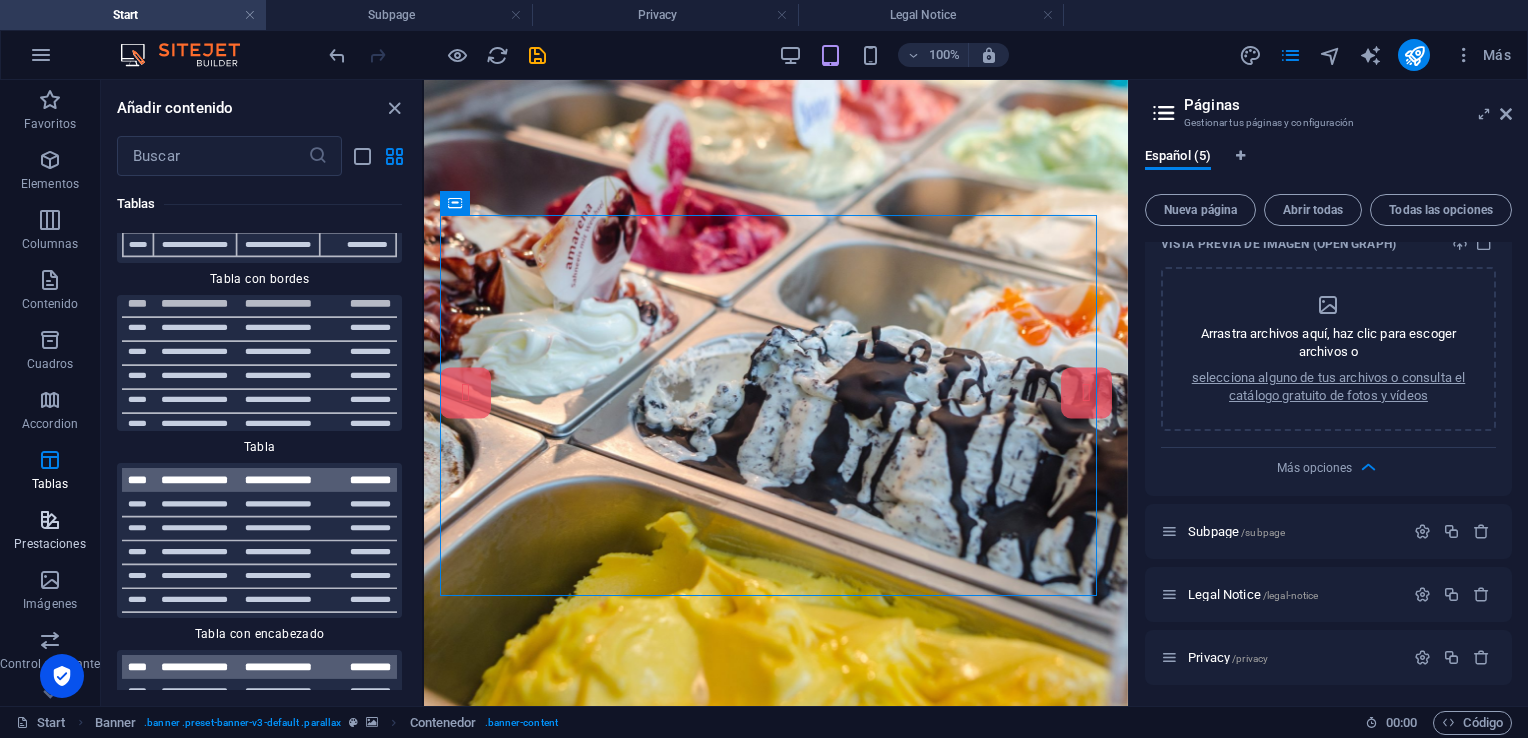 scroll, scrollTop: 15071, scrollLeft: 0, axis: vertical 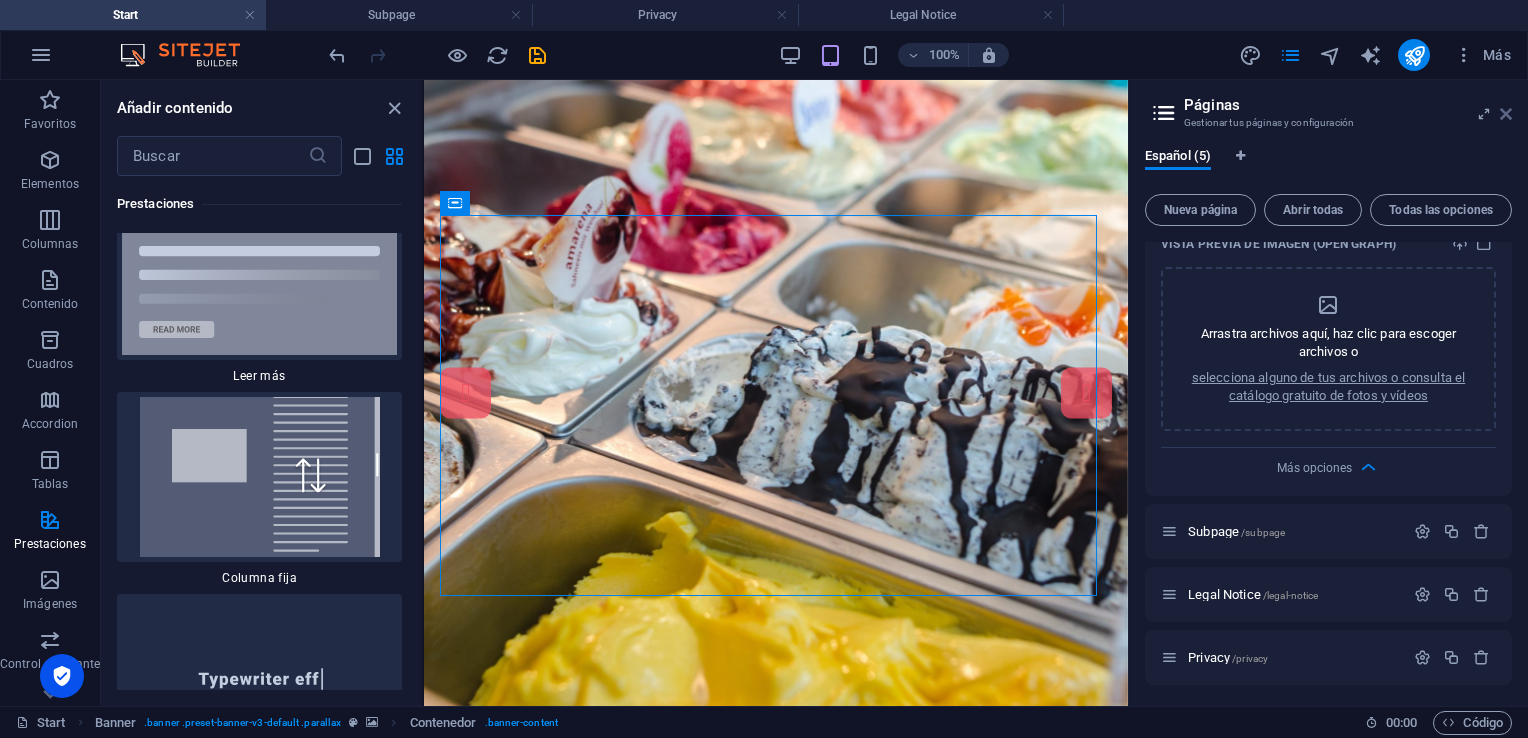 click at bounding box center (1506, 114) 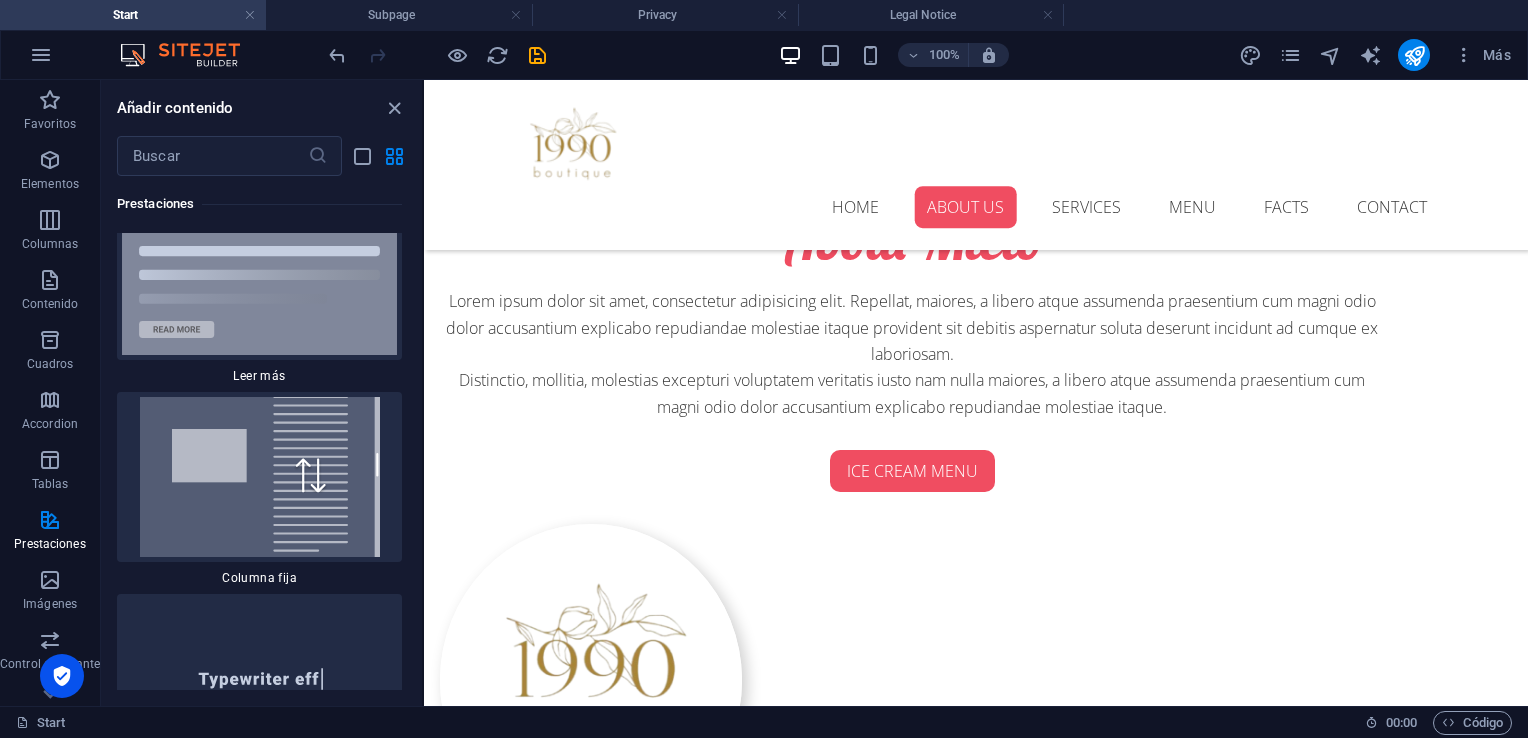 scroll, scrollTop: 1105, scrollLeft: 0, axis: vertical 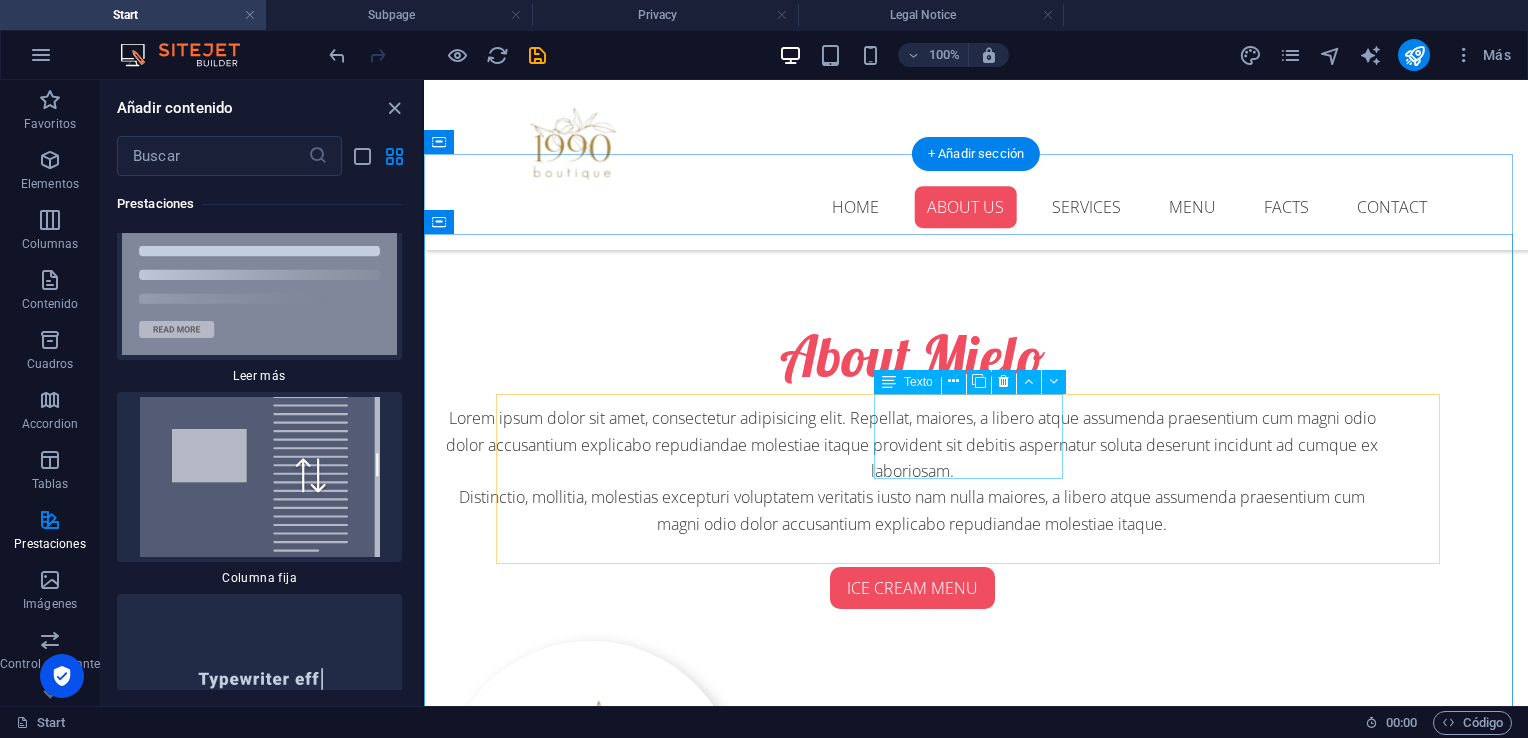 click on "MIÉRCOLES 09:00 AM - 05:00 PM" at bounding box center (976, 2118) 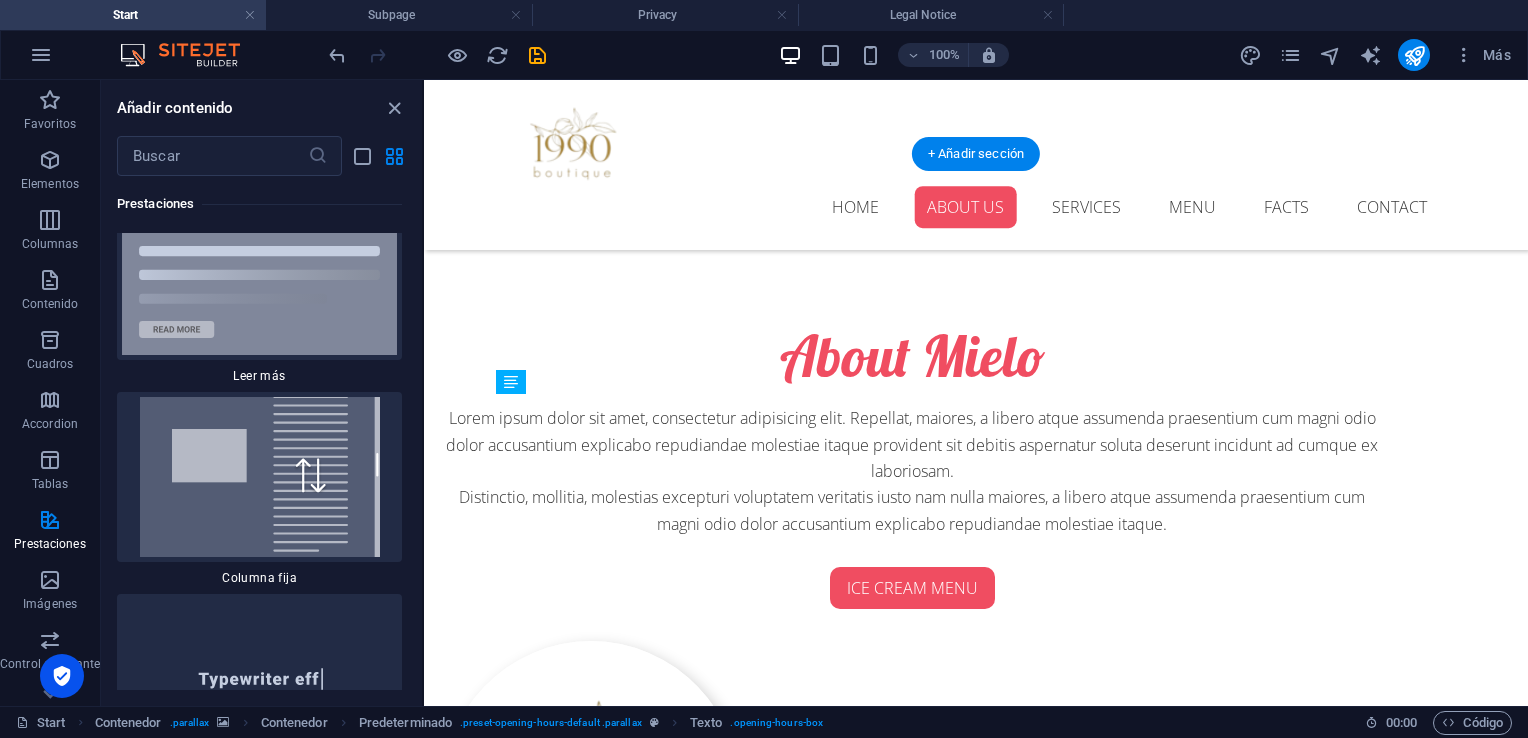 drag, startPoint x: 972, startPoint y: 426, endPoint x: 961, endPoint y: 462, distance: 37.64306 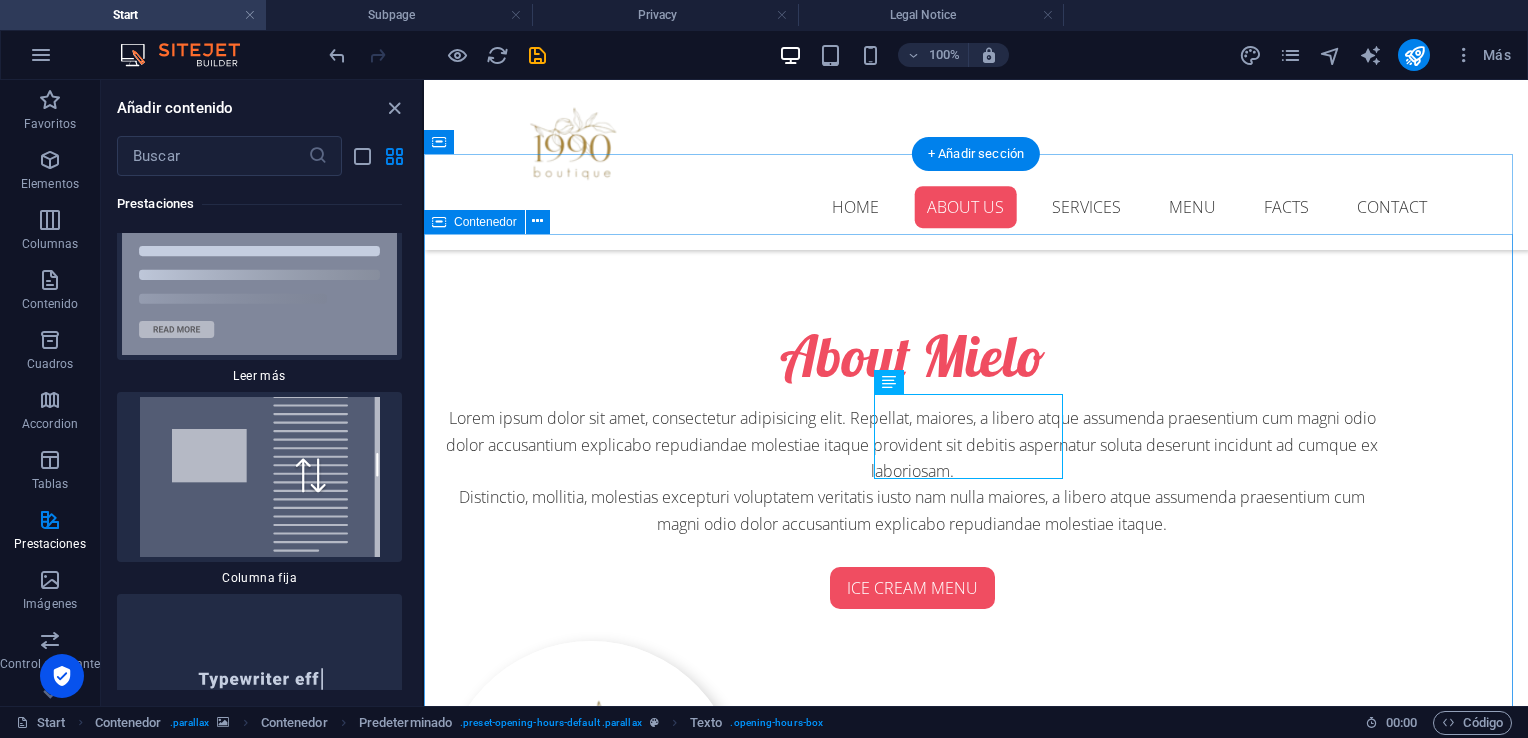 click on "LUNES 09:00 AM - 05:00 PM MARTES 09:00 AM - 05:00 PM MIÉRCOLES 09:00 AM - 05:00 PM JUEVES 09:00 AM - 05:00 PM VIERNES 09:00 AM - 05:00 PM SÁBADO 09:00 AM - 01:00 PM DOMINGO CERRADO" at bounding box center (976, 2202) 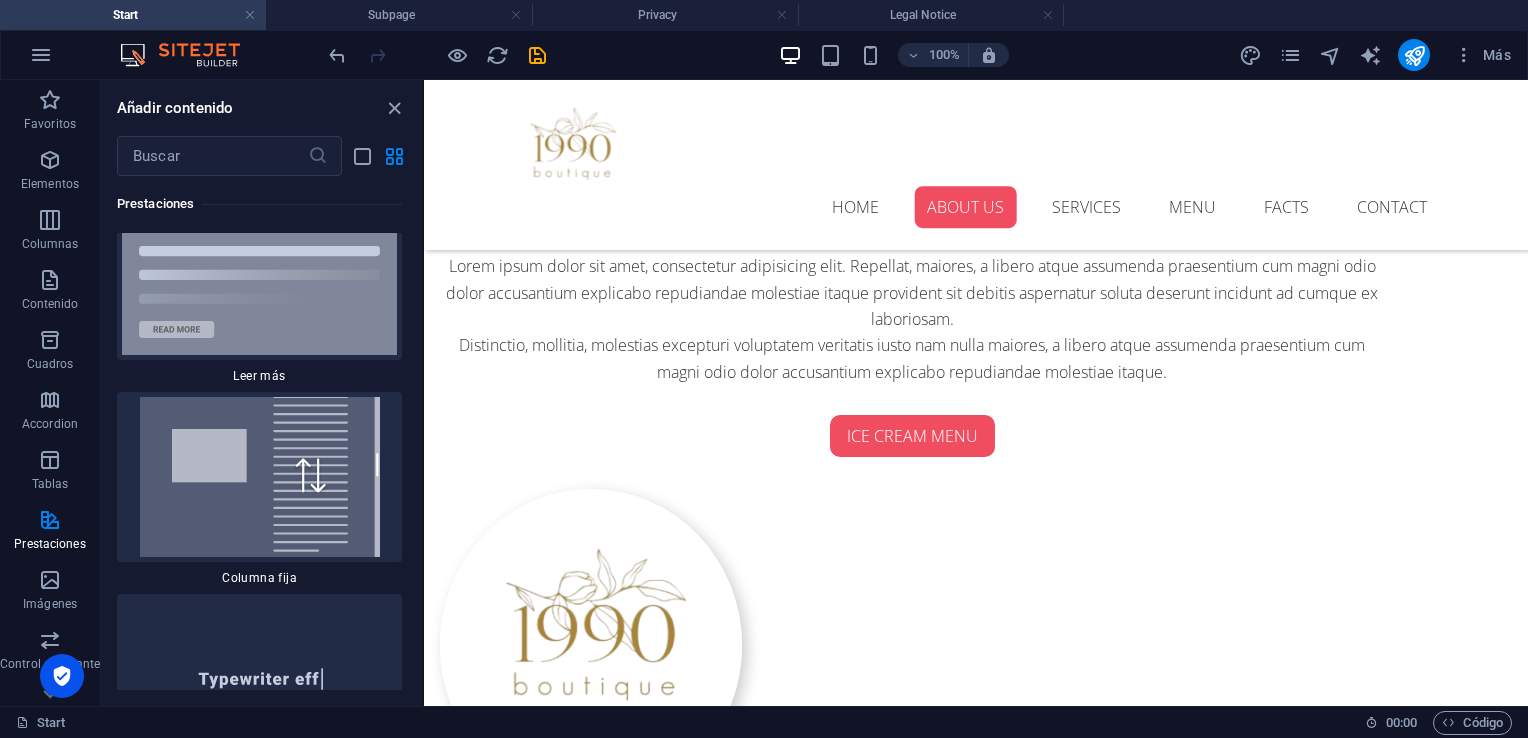 scroll, scrollTop: 0, scrollLeft: 0, axis: both 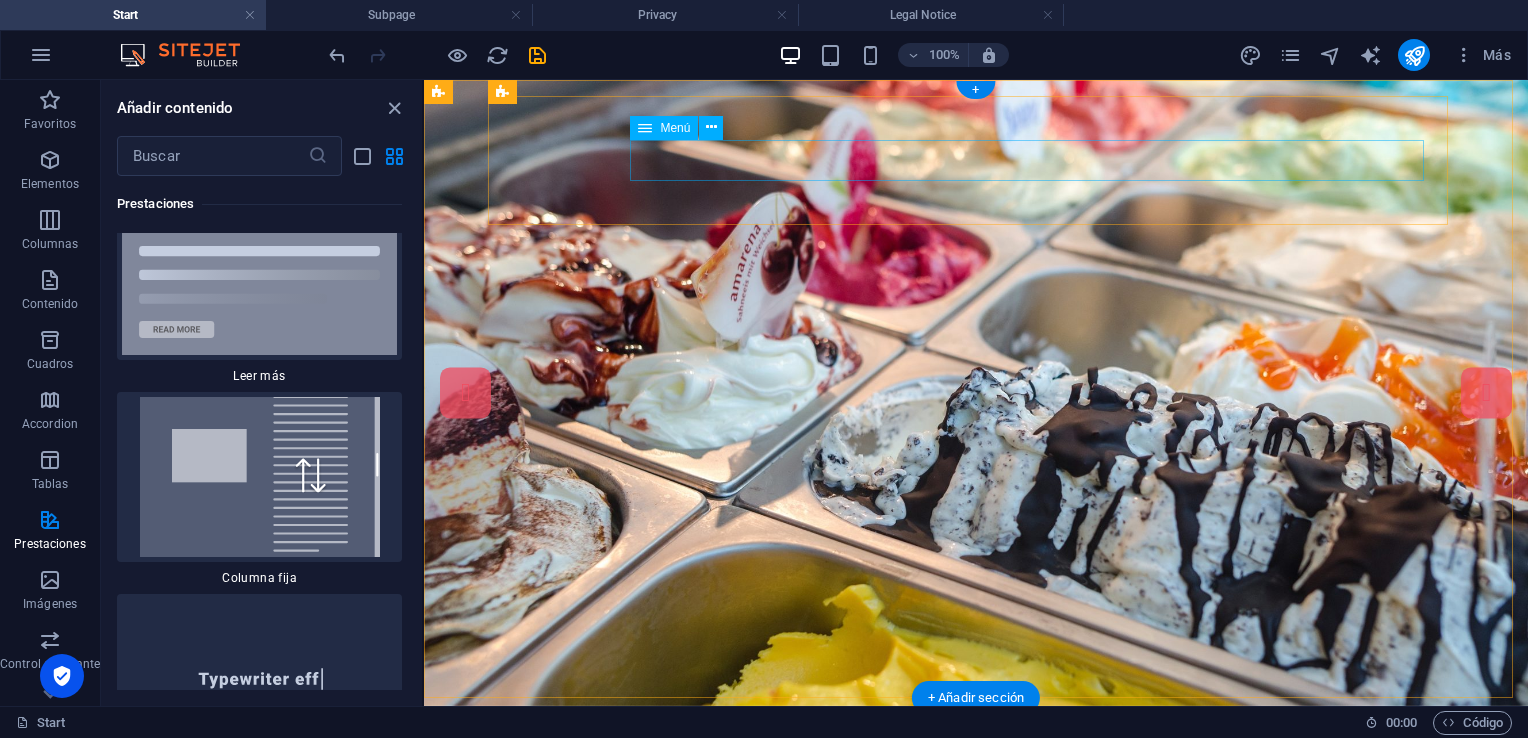 click on "Home About us Services Menu Facts Contact" at bounding box center [904, 843] 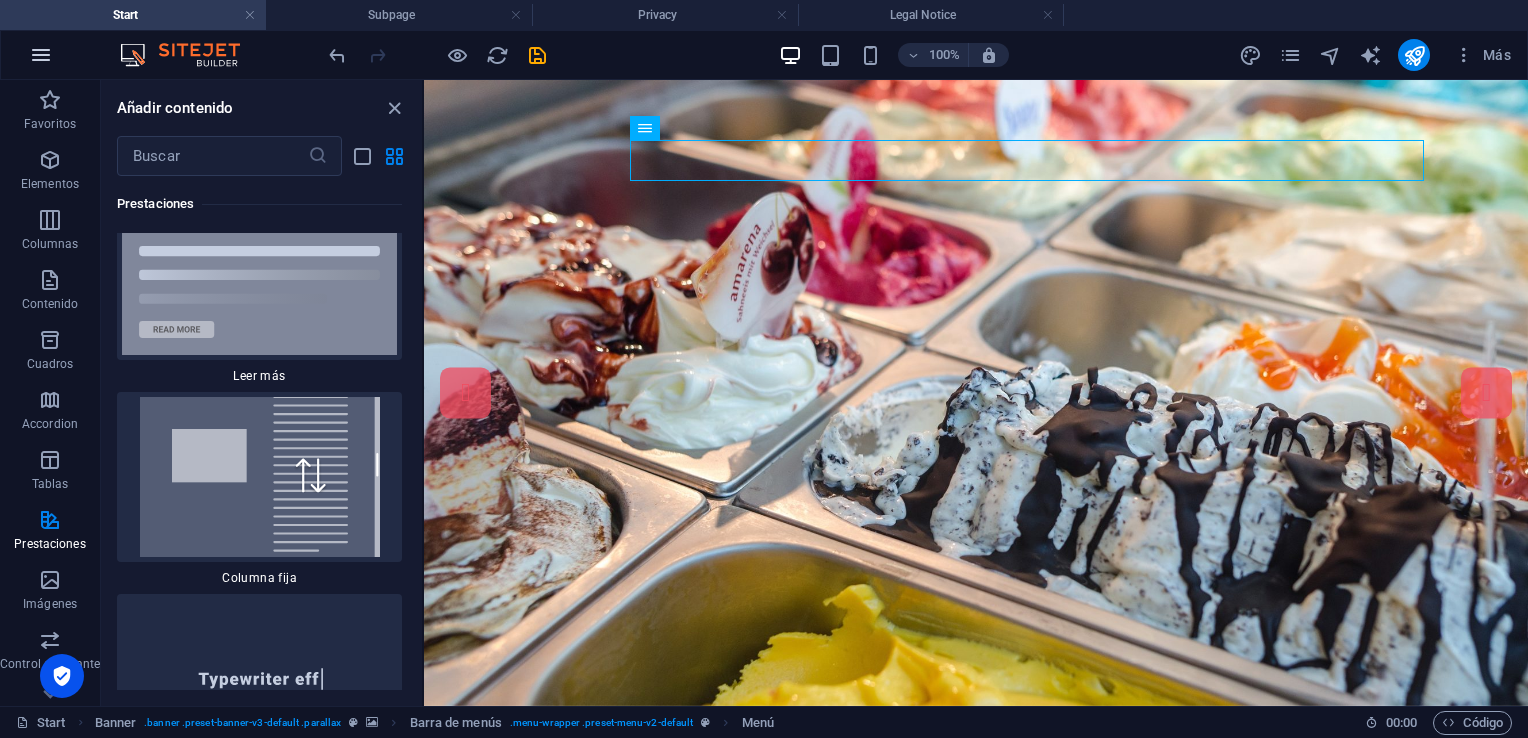 click at bounding box center (41, 55) 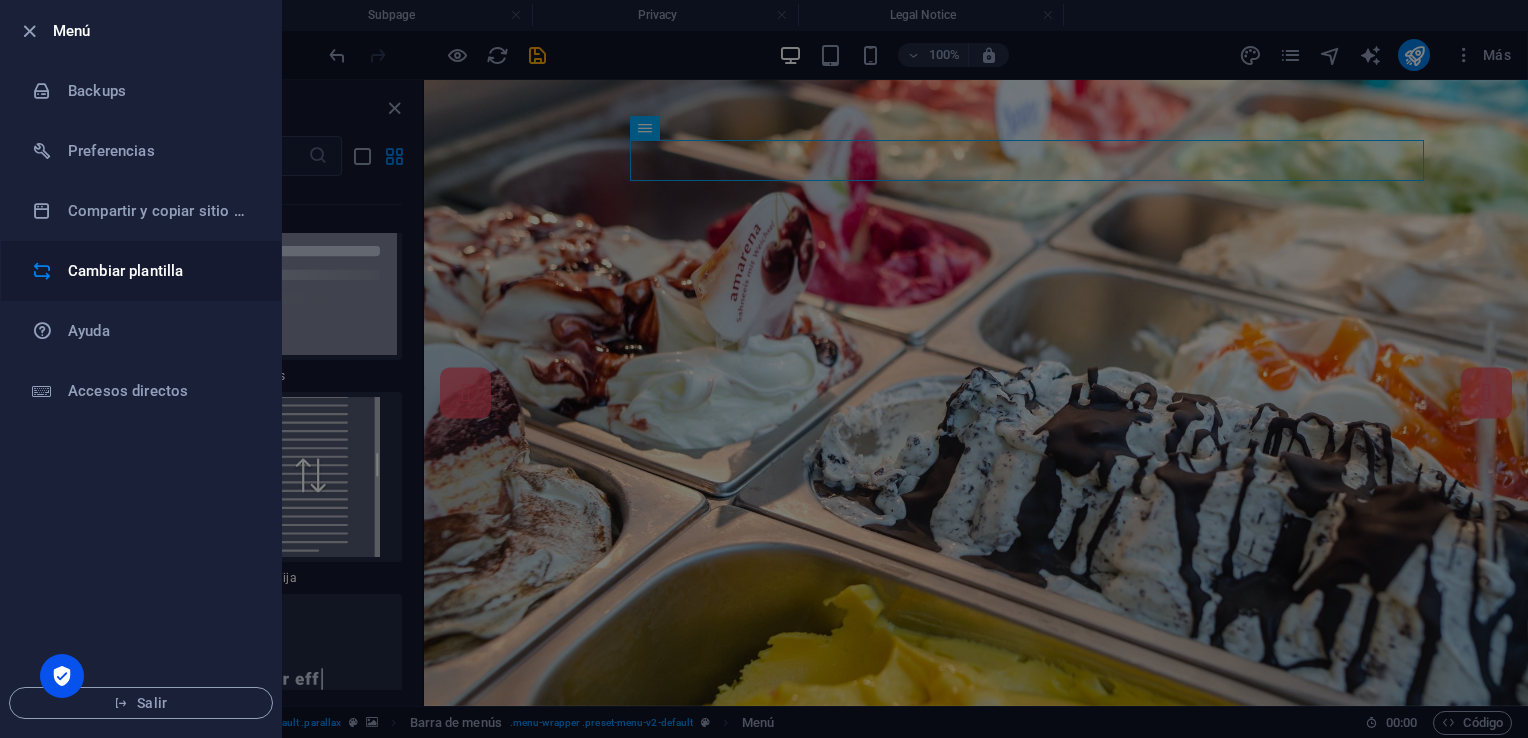 click on "Cambiar plantilla" at bounding box center [141, 271] 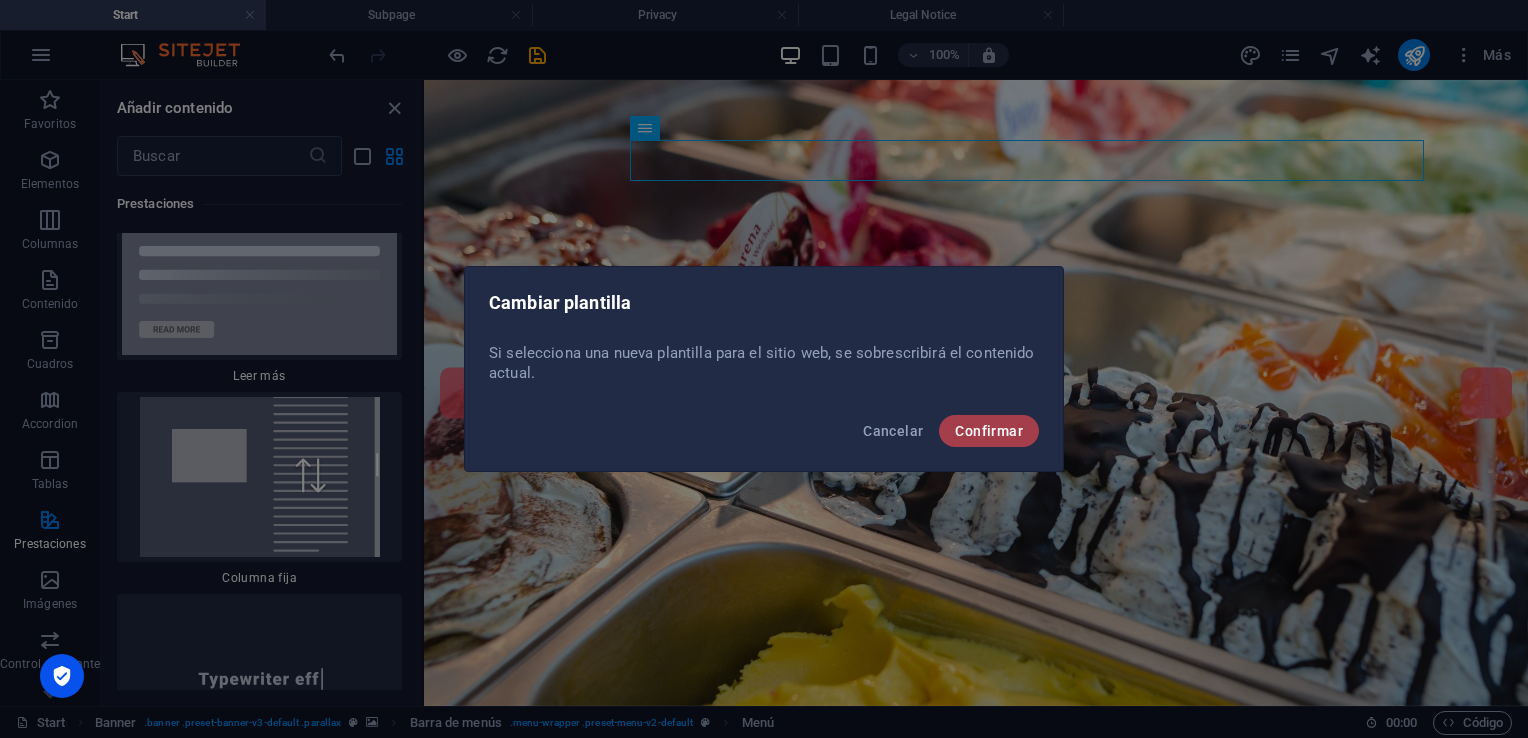 click on "Confirmar" at bounding box center [989, 431] 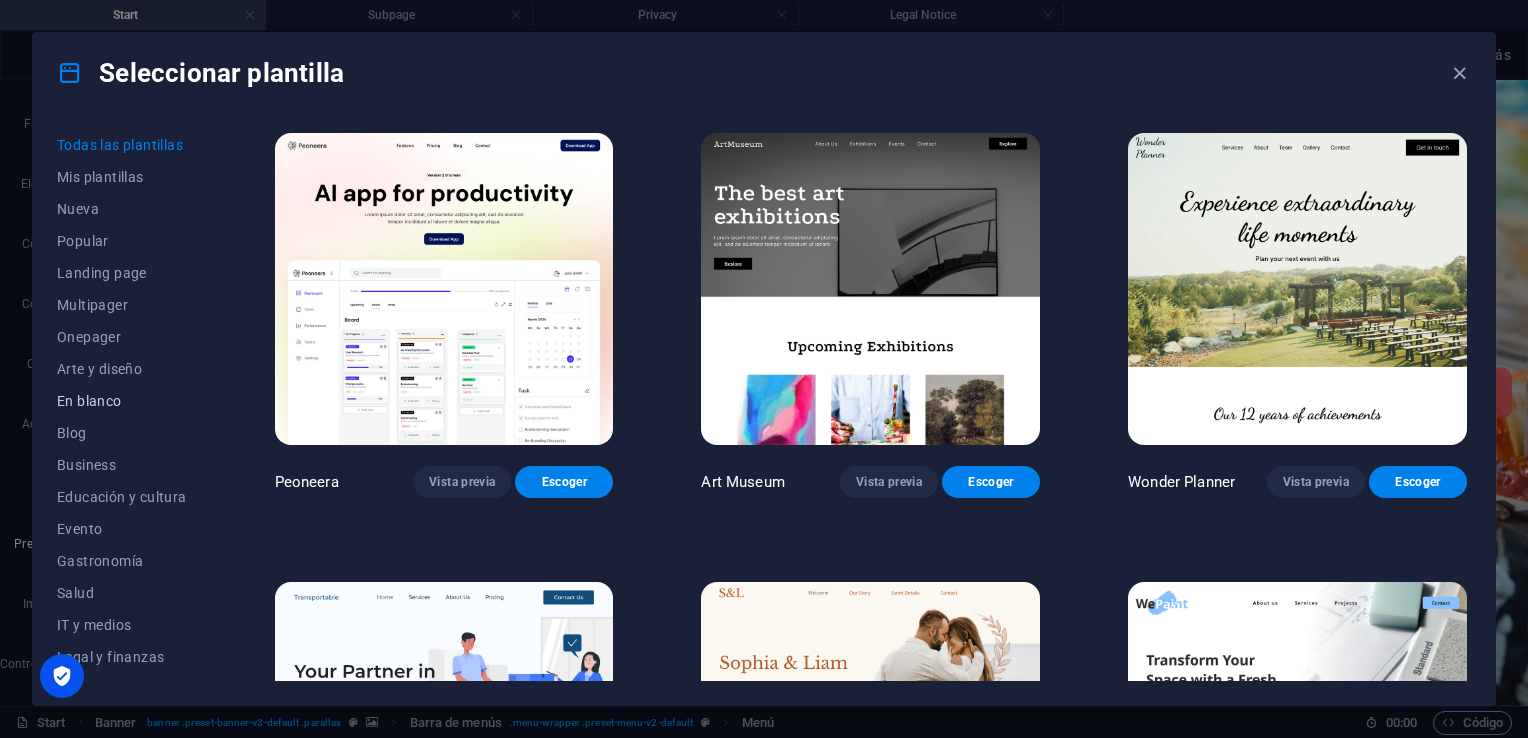 click on "En blanco" at bounding box center [122, 401] 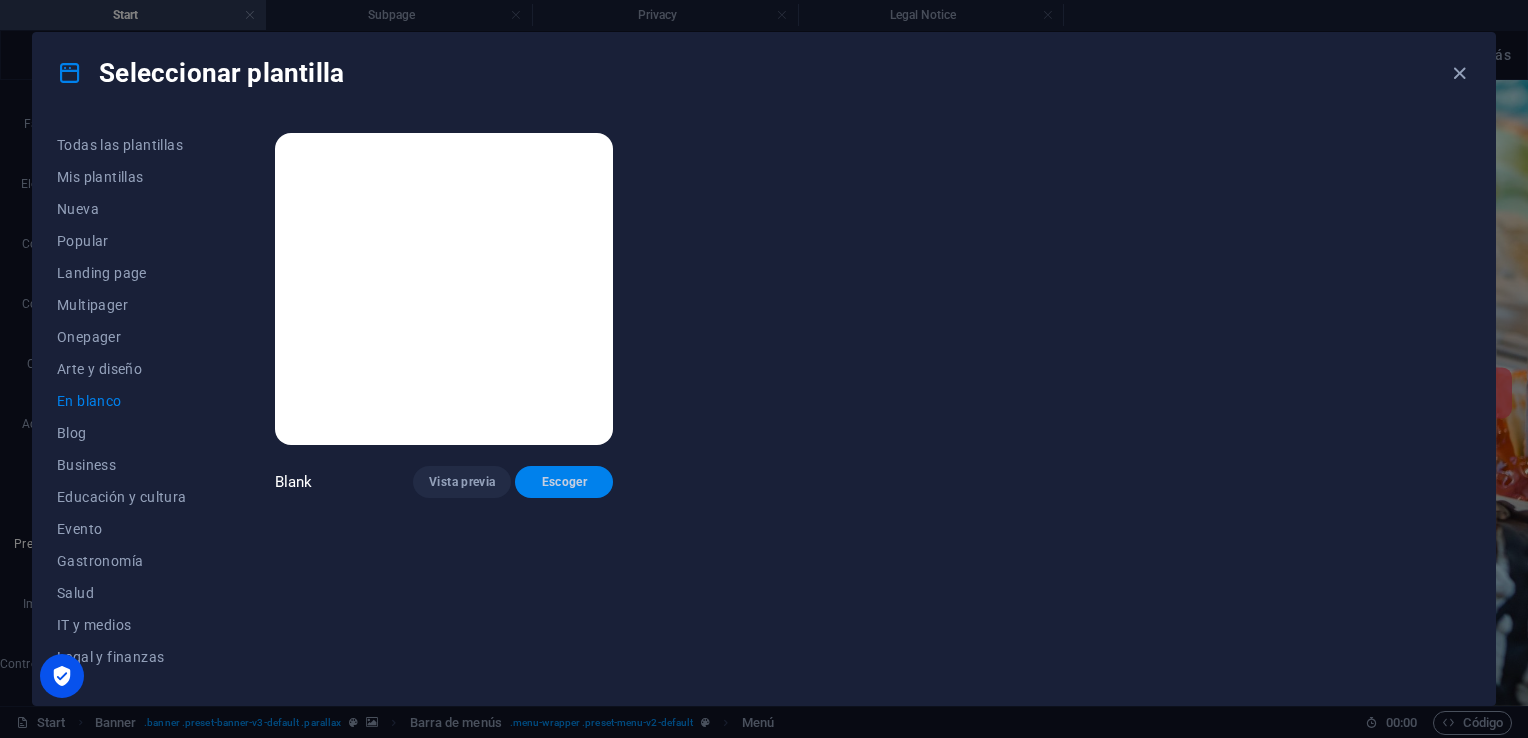 click on "Escoger" at bounding box center (564, 482) 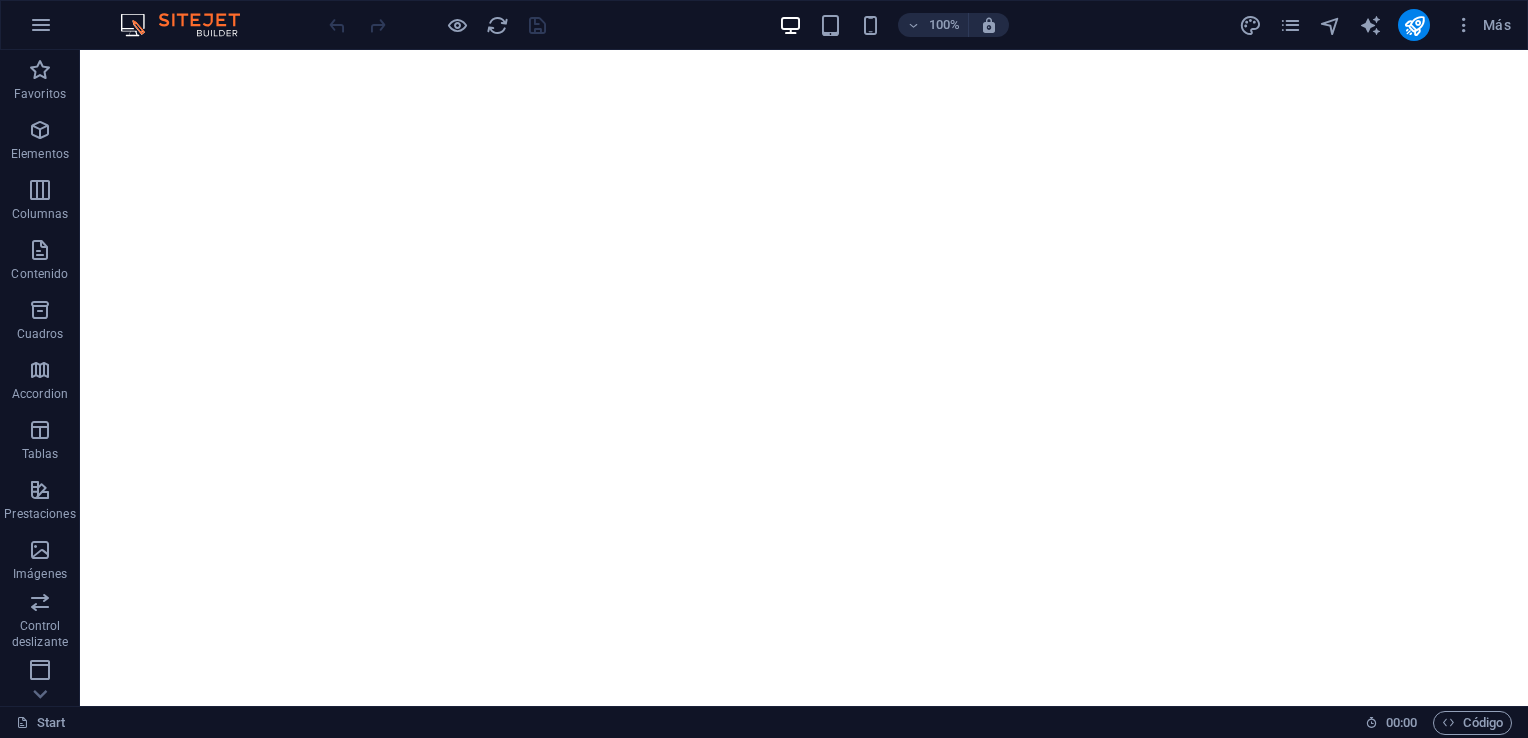 scroll, scrollTop: 0, scrollLeft: 0, axis: both 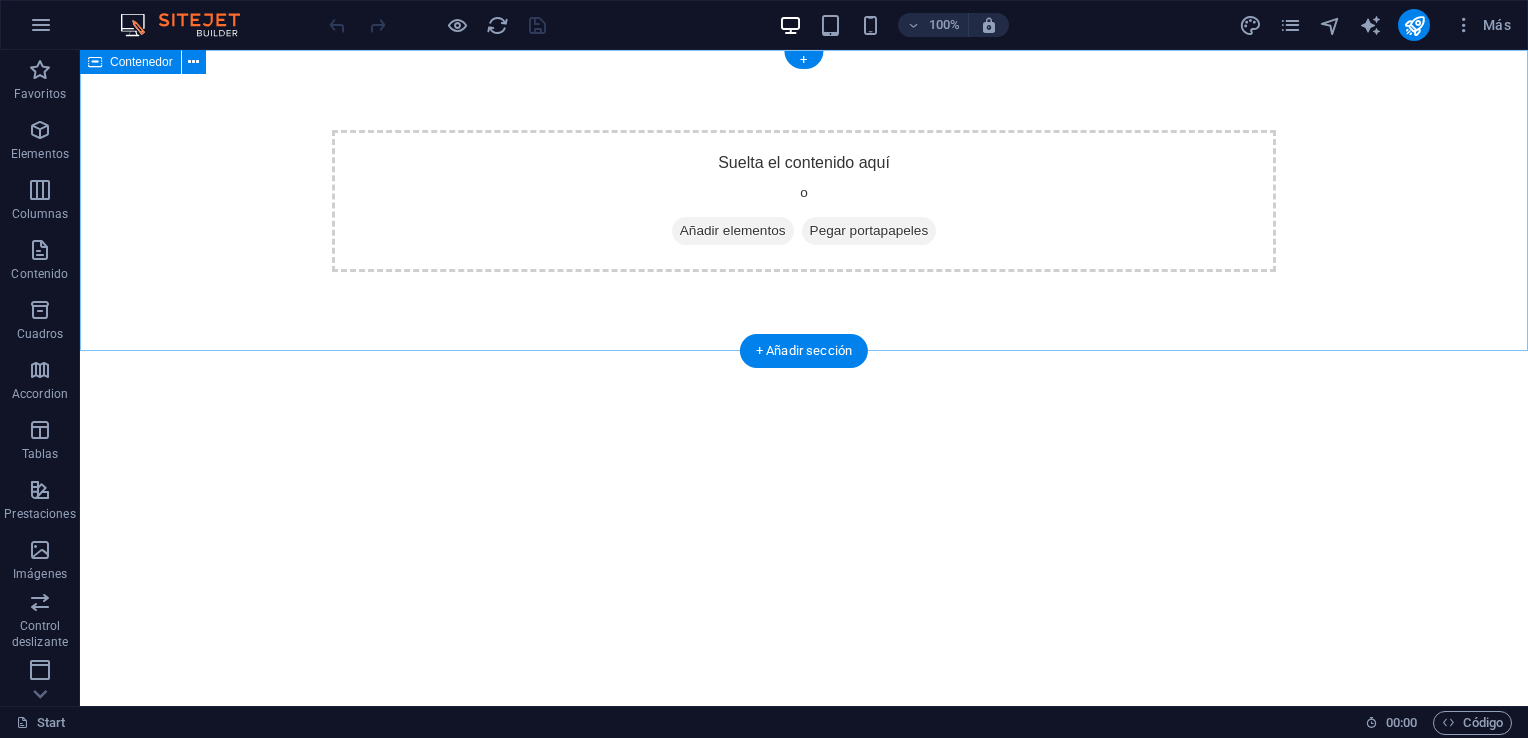 click on "Suelta el contenido aquí o  Añadir elementos  Pegar portapapeles" at bounding box center (804, 201) 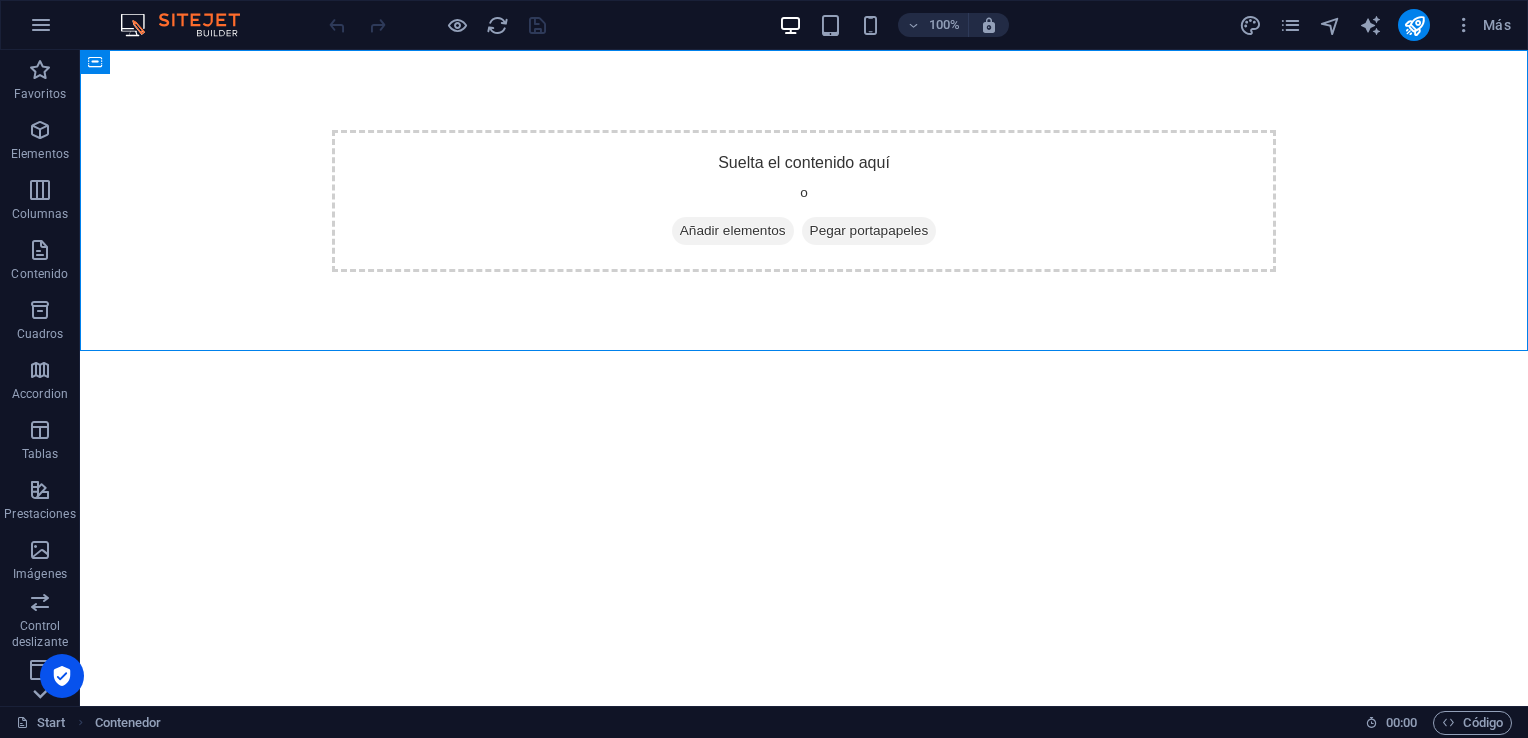 click 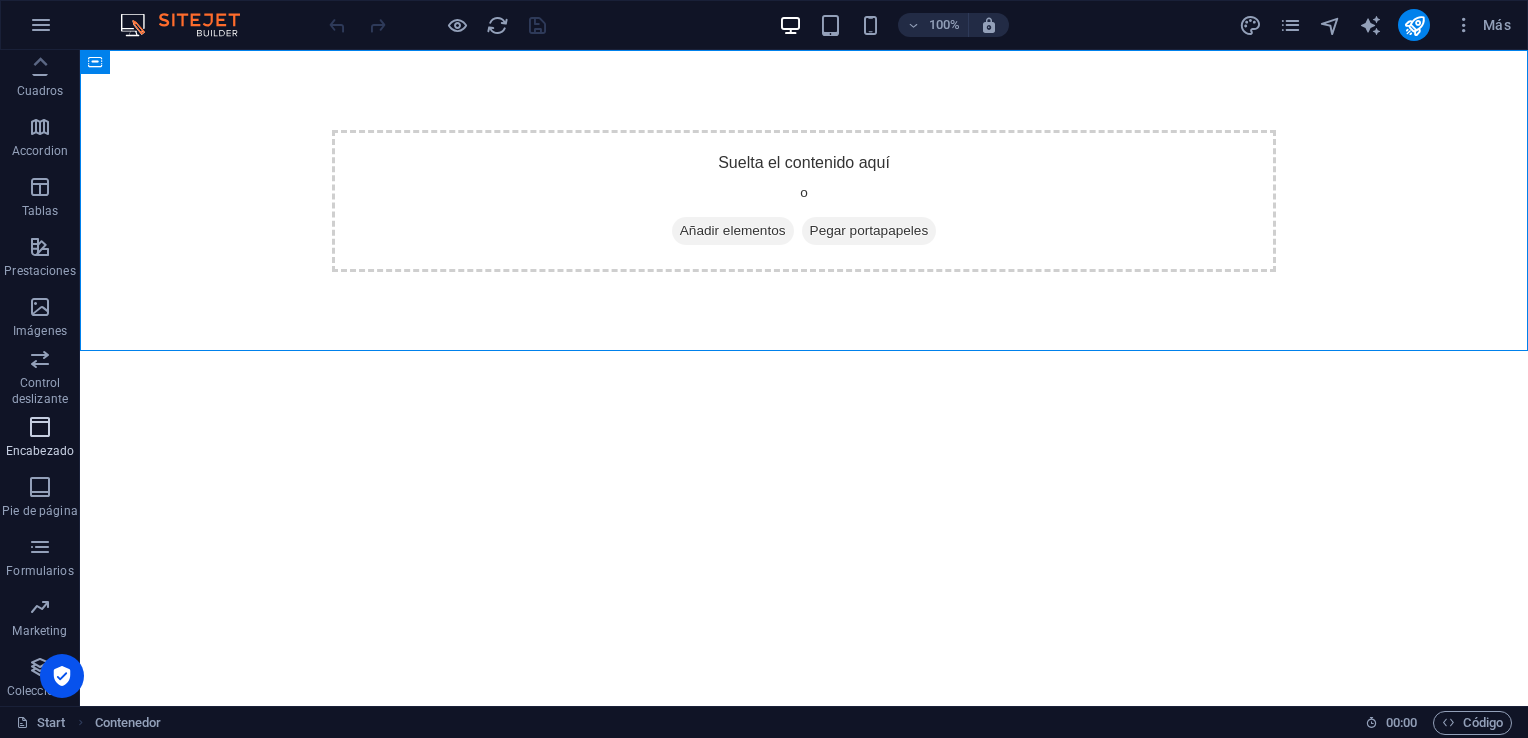 click at bounding box center [40, 427] 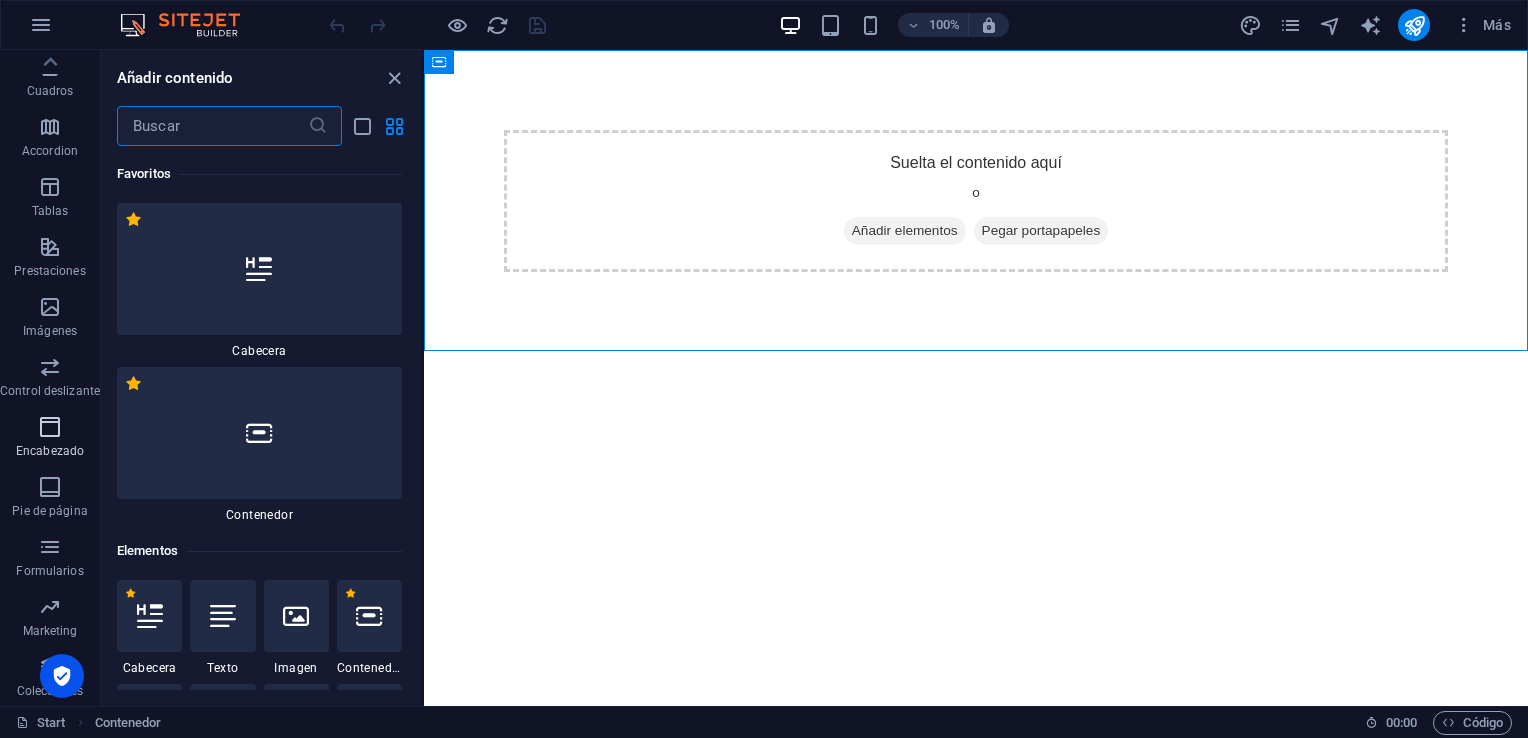 scroll, scrollTop: 21731, scrollLeft: 0, axis: vertical 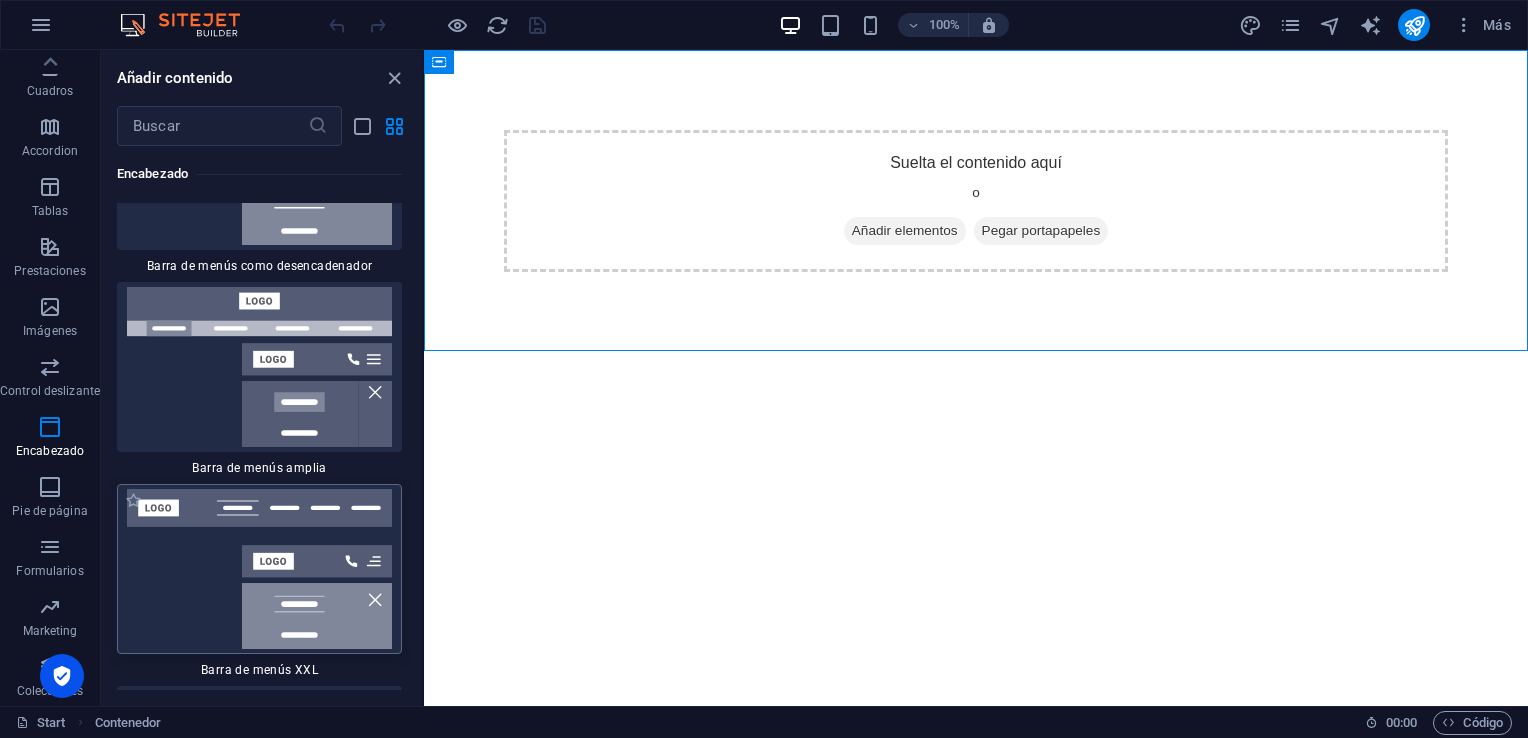 click at bounding box center [259, 569] 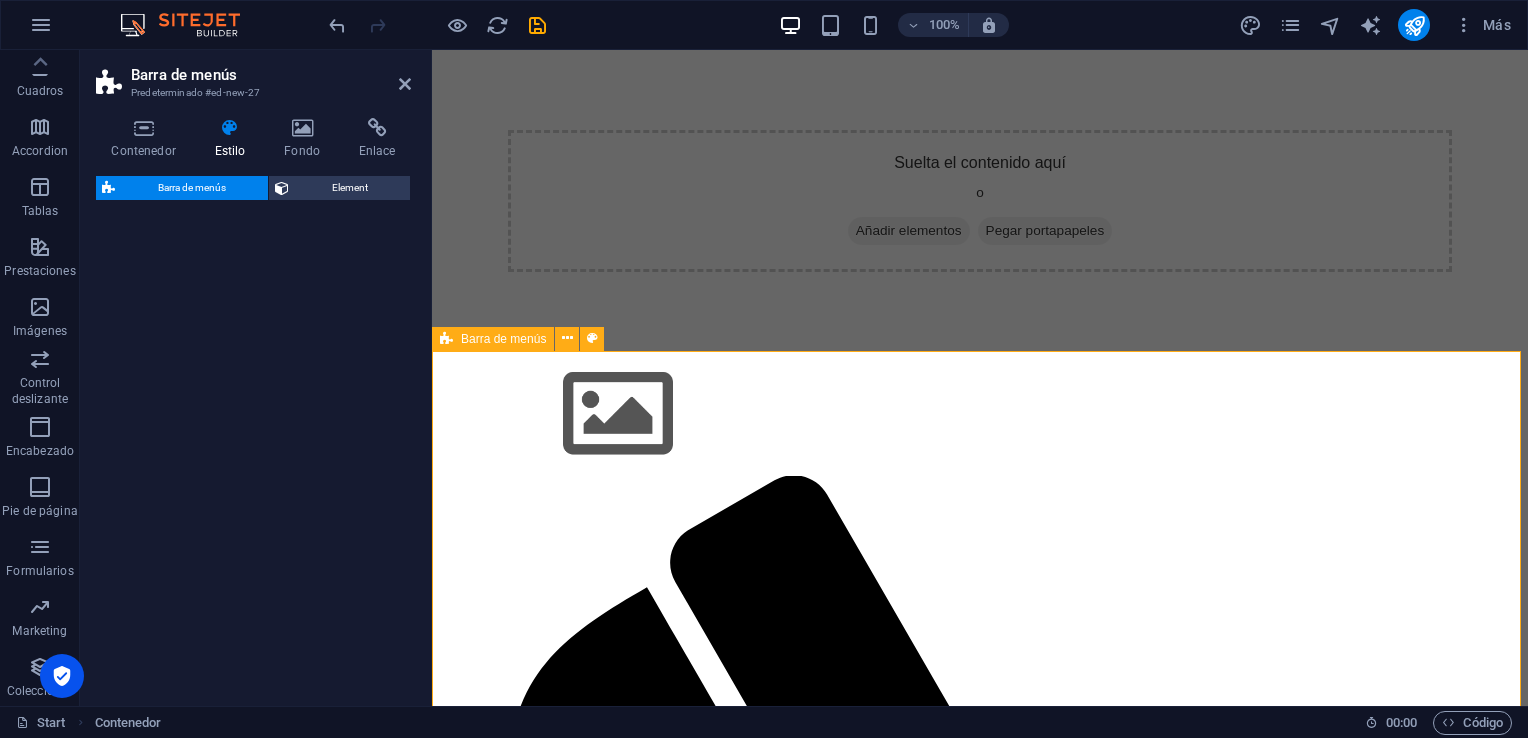 select on "rem" 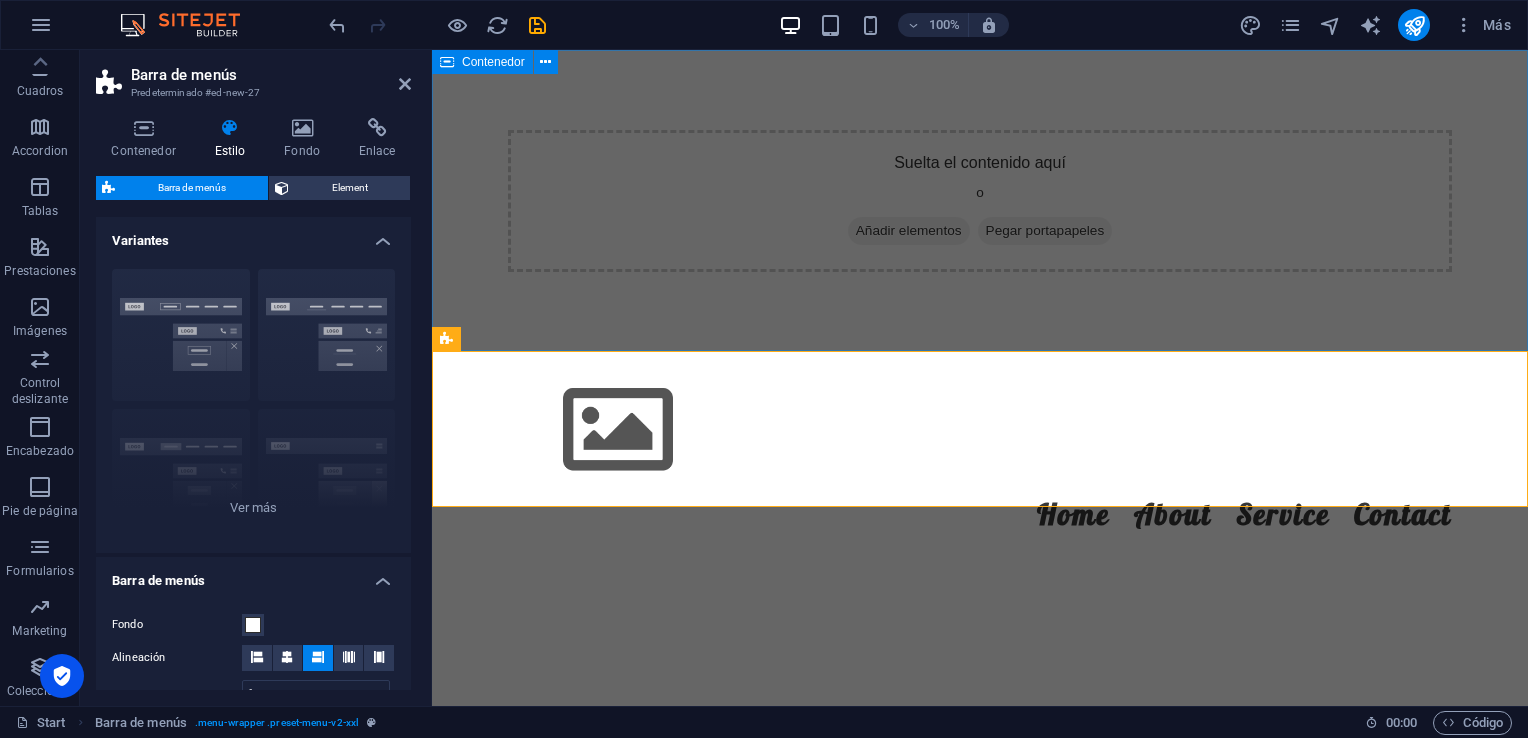 click on "Suelta el contenido aquí o  Añadir elementos  Pegar portapapeles" at bounding box center [980, 201] 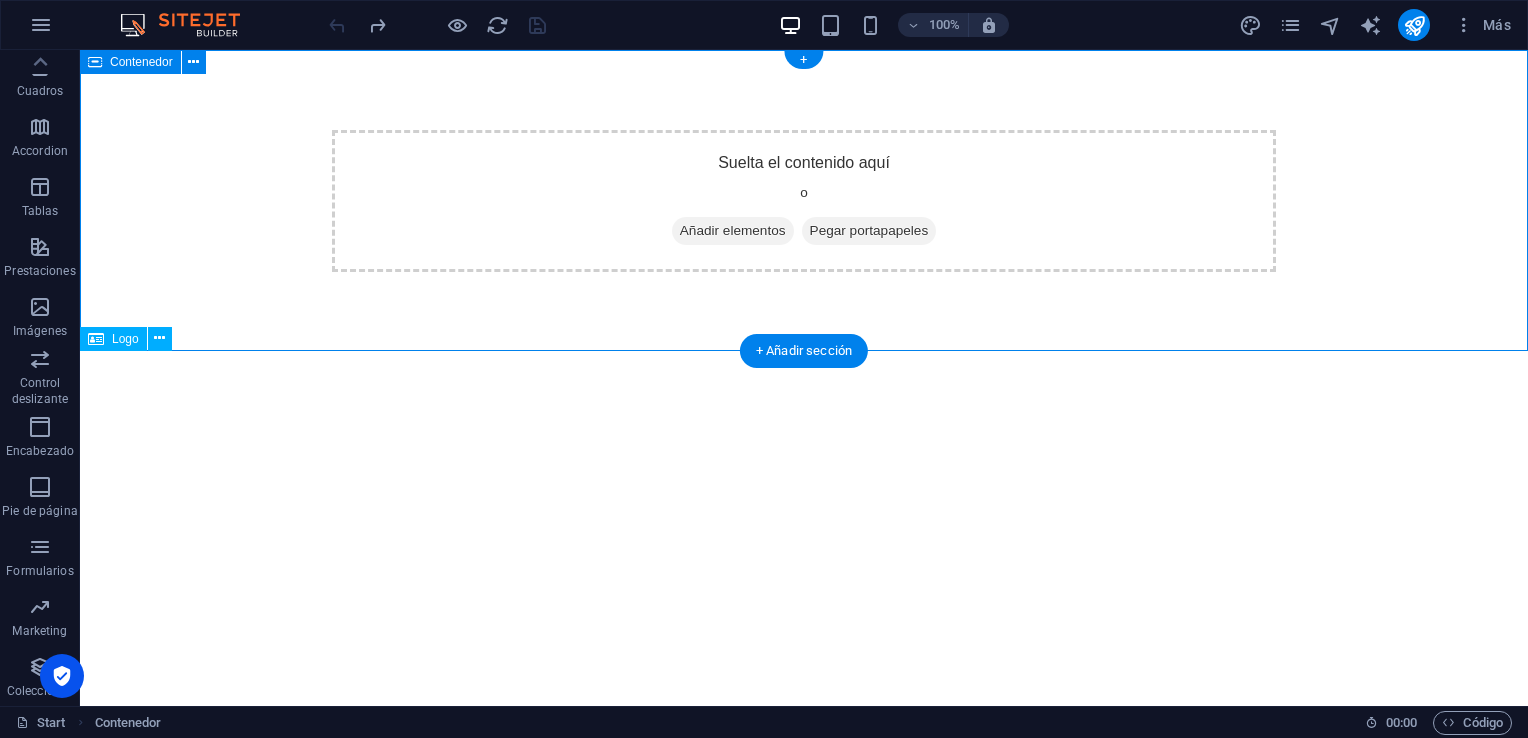 click on "Suelta el contenido aquí o  Añadir elementos  Pegar portapapeles" at bounding box center [804, 201] 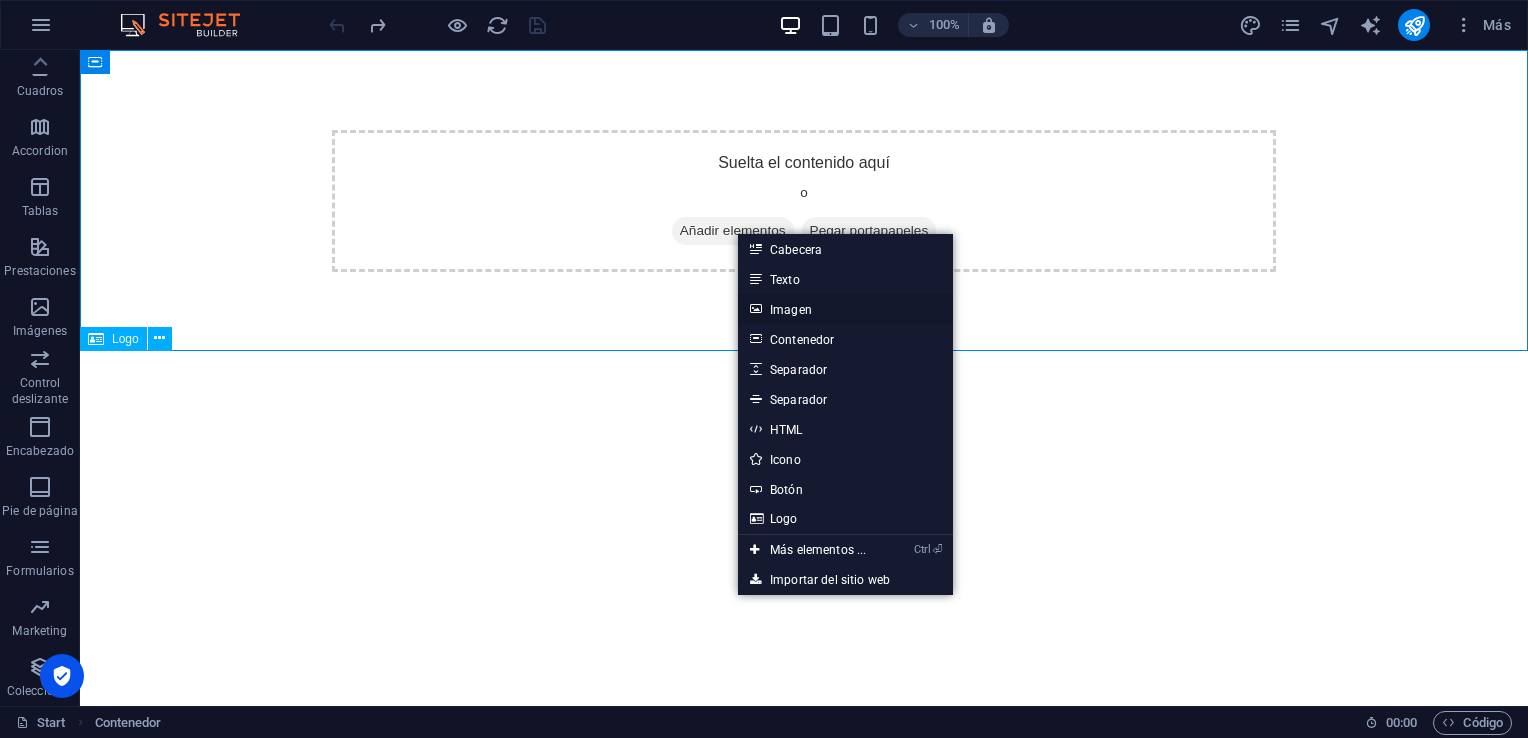 click on "Imagen" at bounding box center (845, 309) 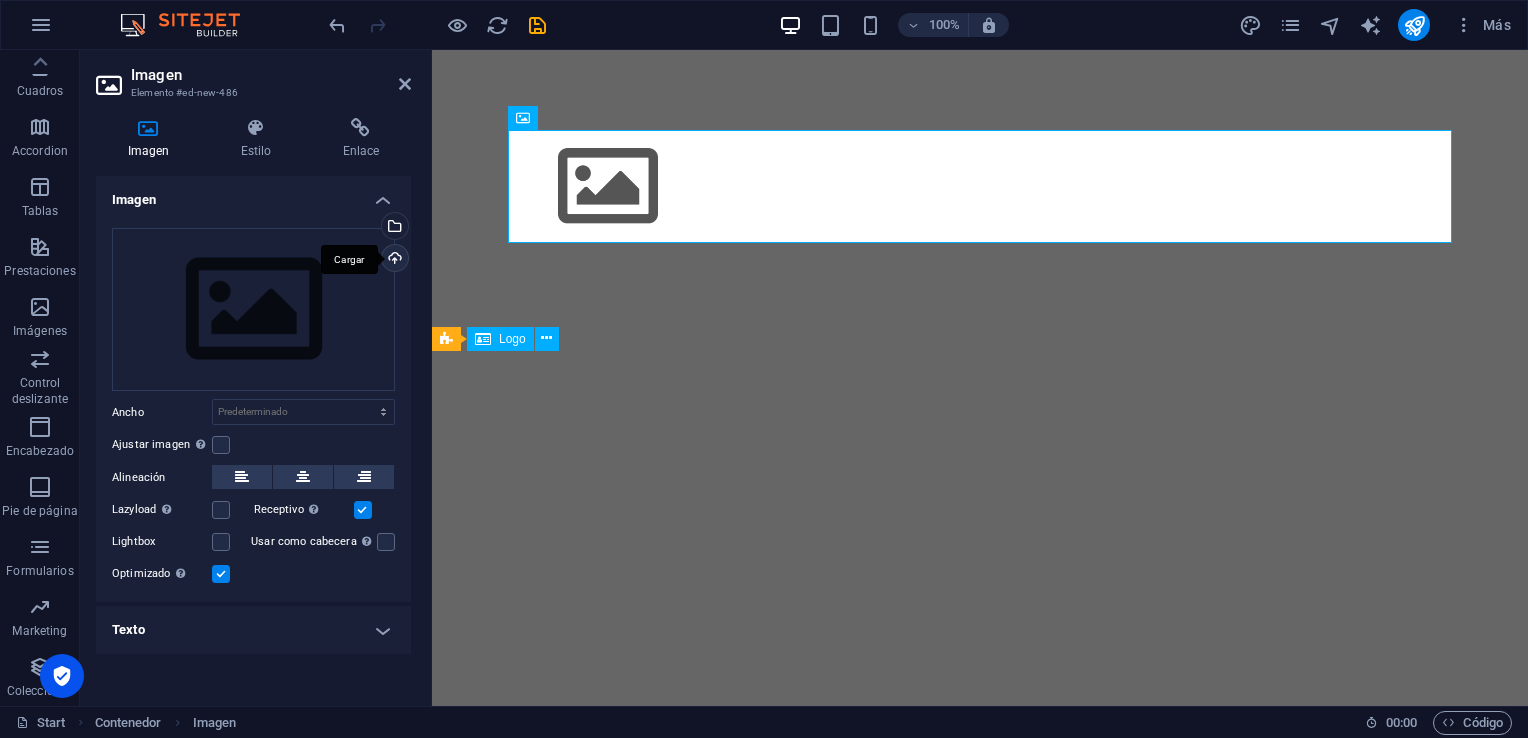 click on "Cargar" at bounding box center (393, 260) 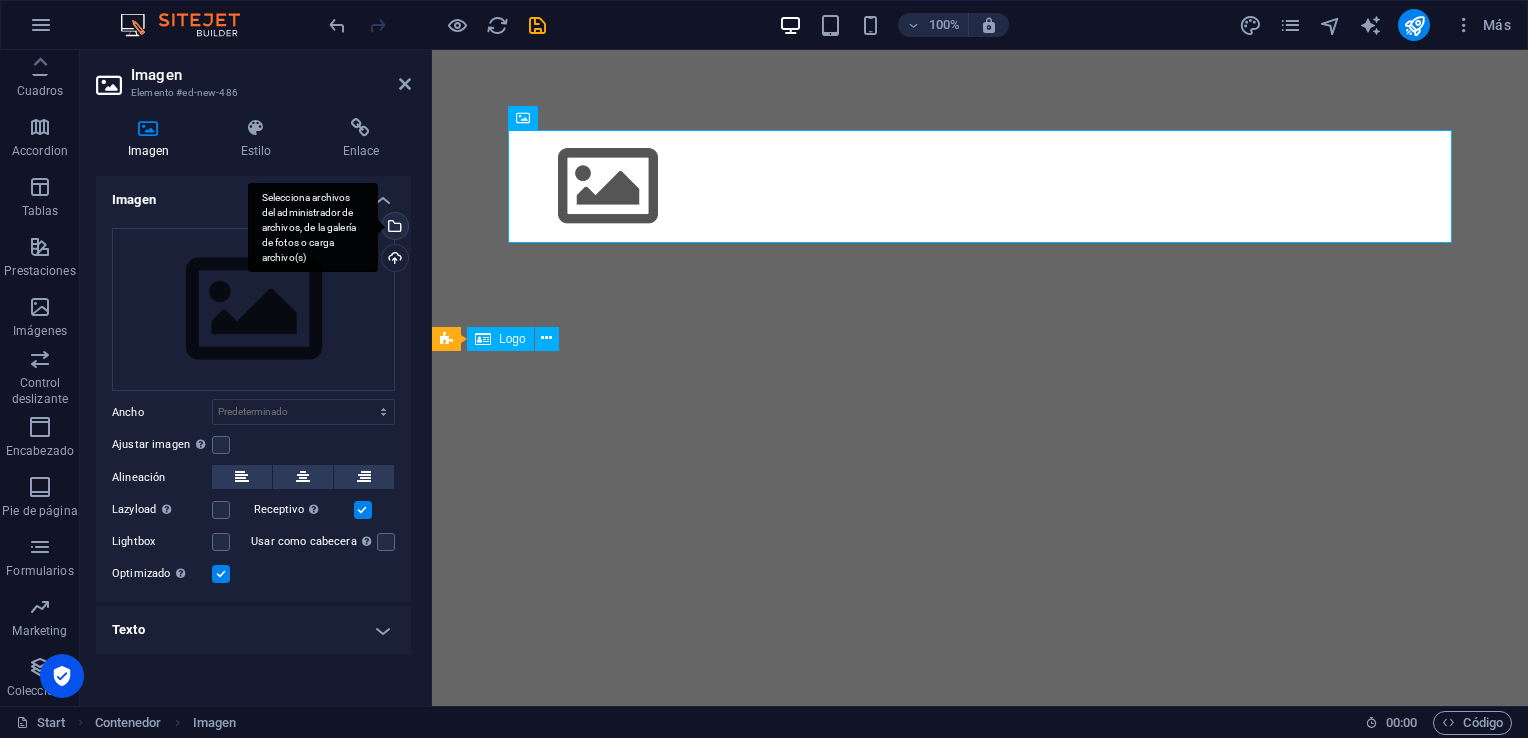click on "Selecciona archivos del administrador de archivos, de la galería de fotos o carga archivo(s)" at bounding box center [313, 228] 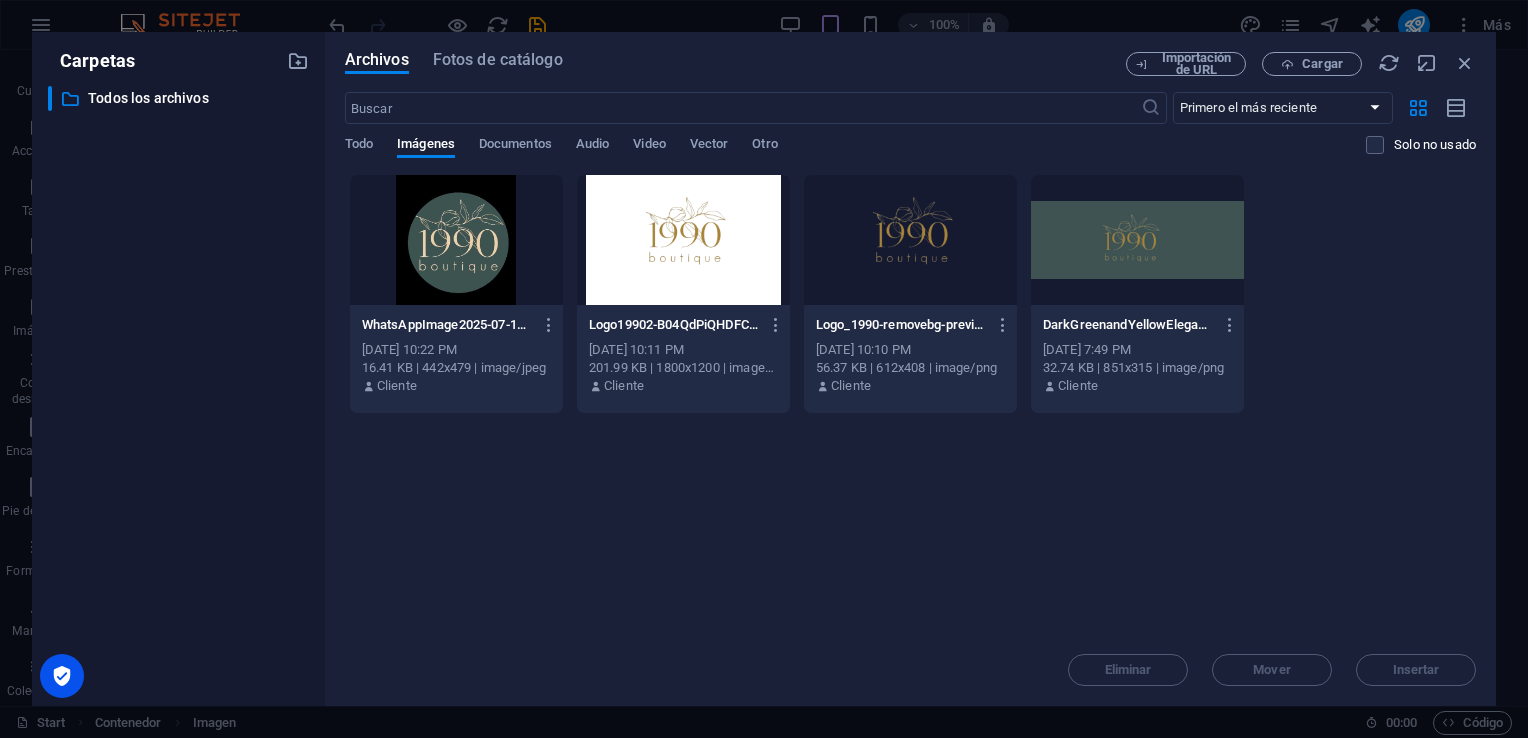 click at bounding box center [1137, 240] 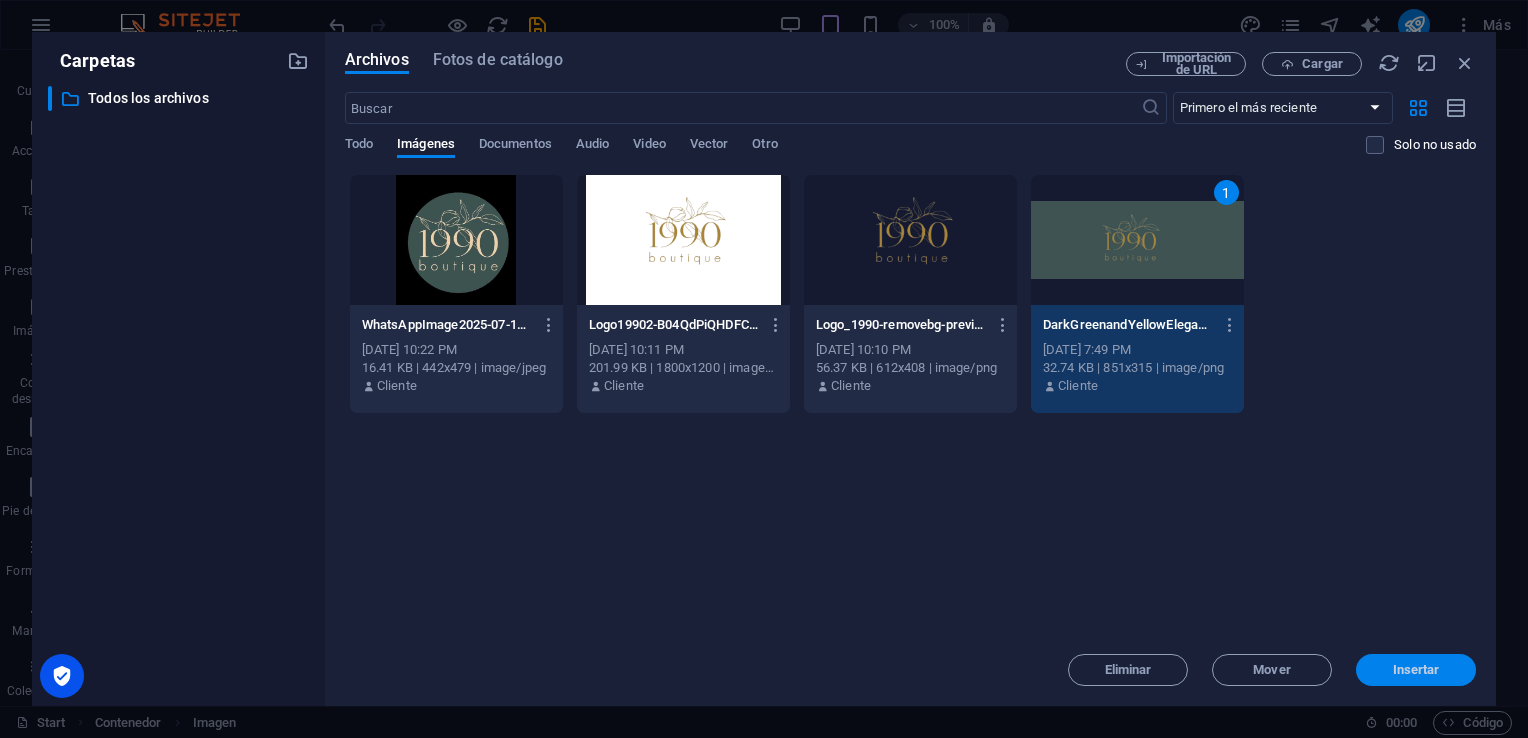 click on "Insertar" at bounding box center [1416, 670] 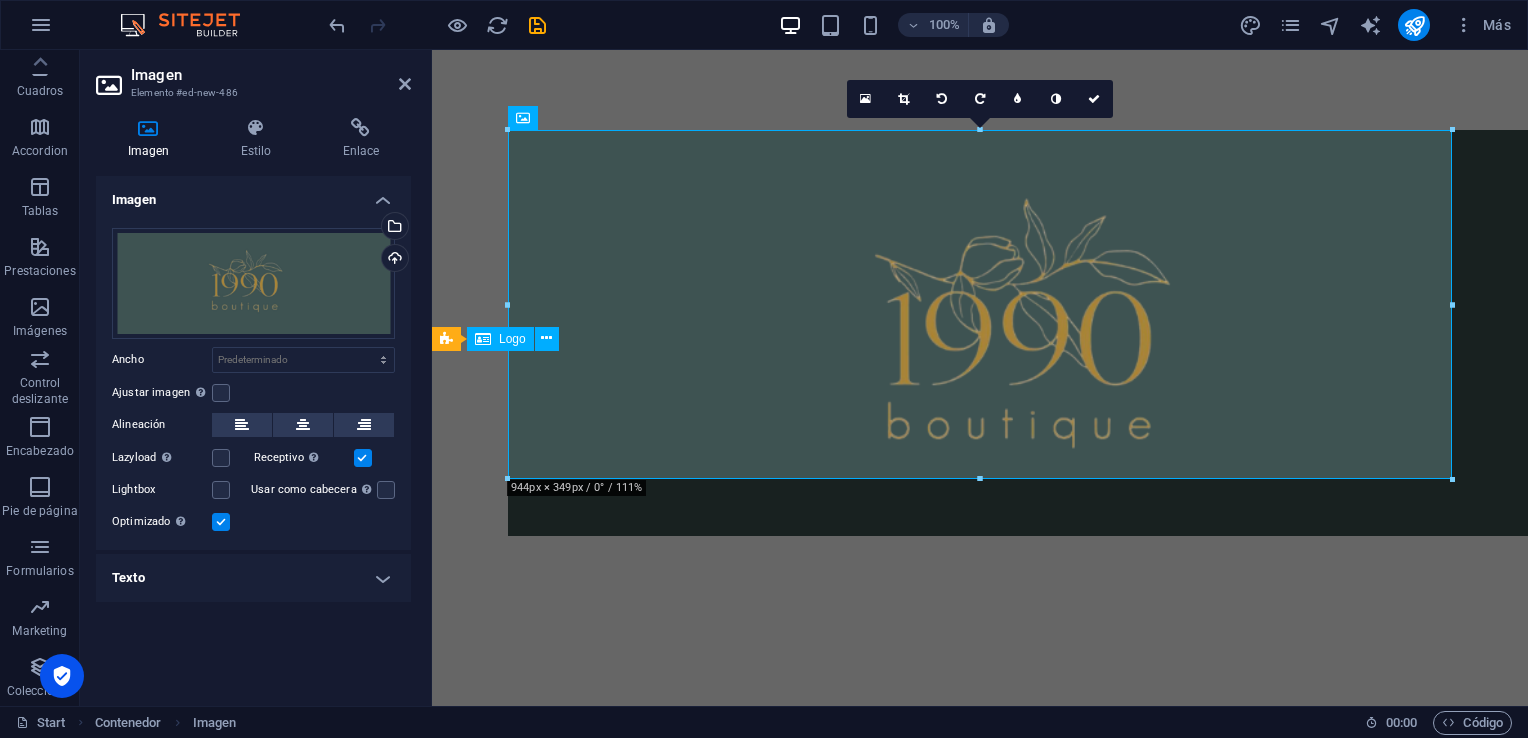 click on "Skip to main content" at bounding box center (980, 333) 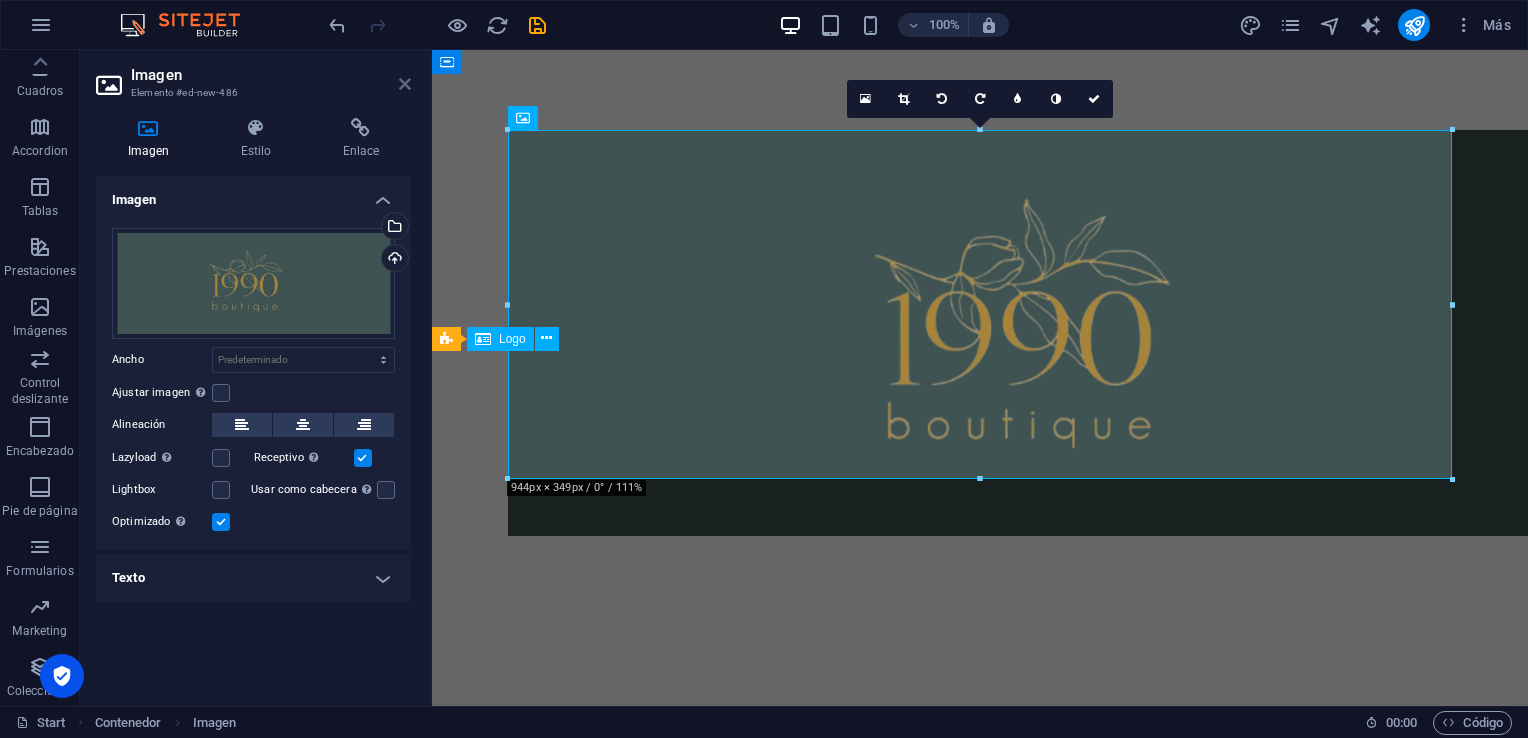 click at bounding box center [405, 84] 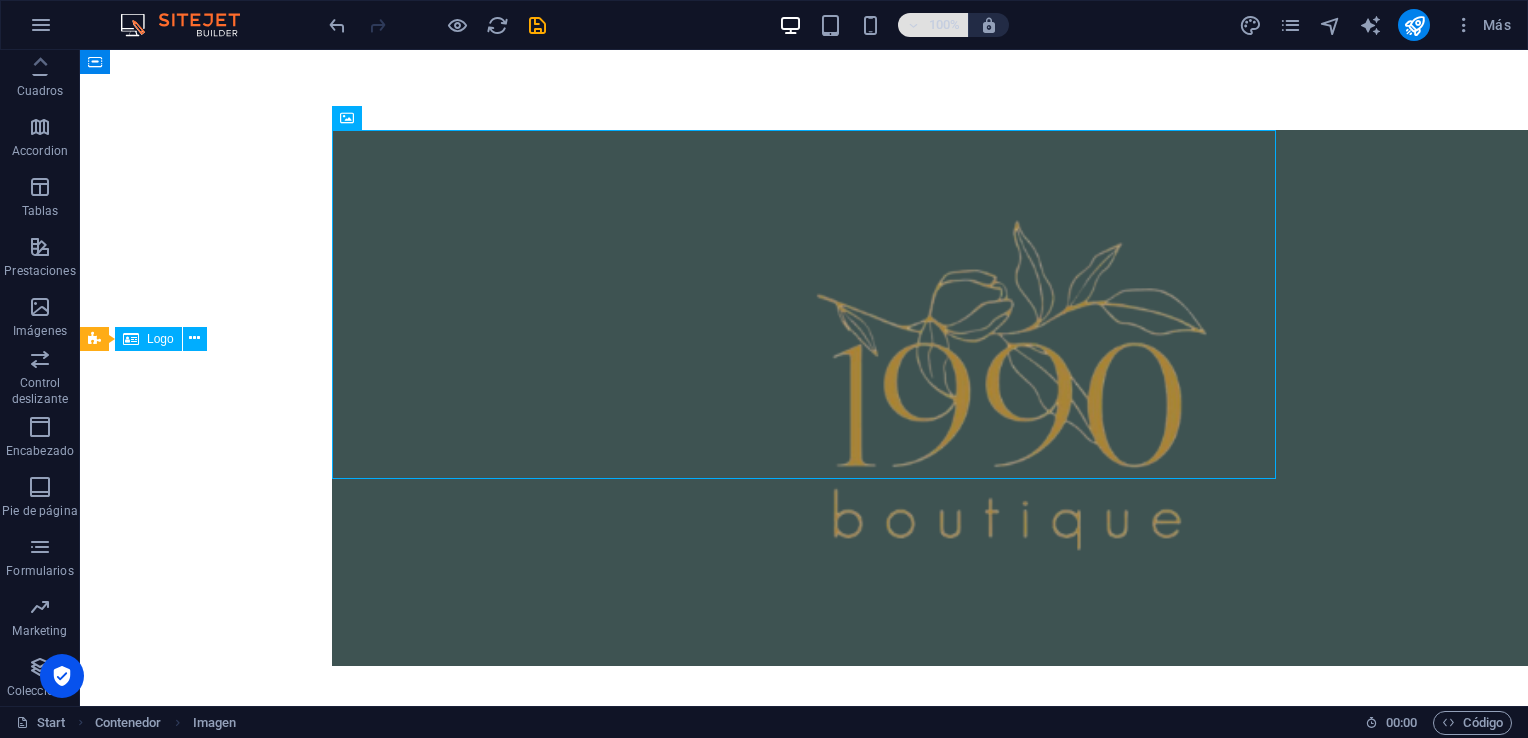 click at bounding box center [913, 25] 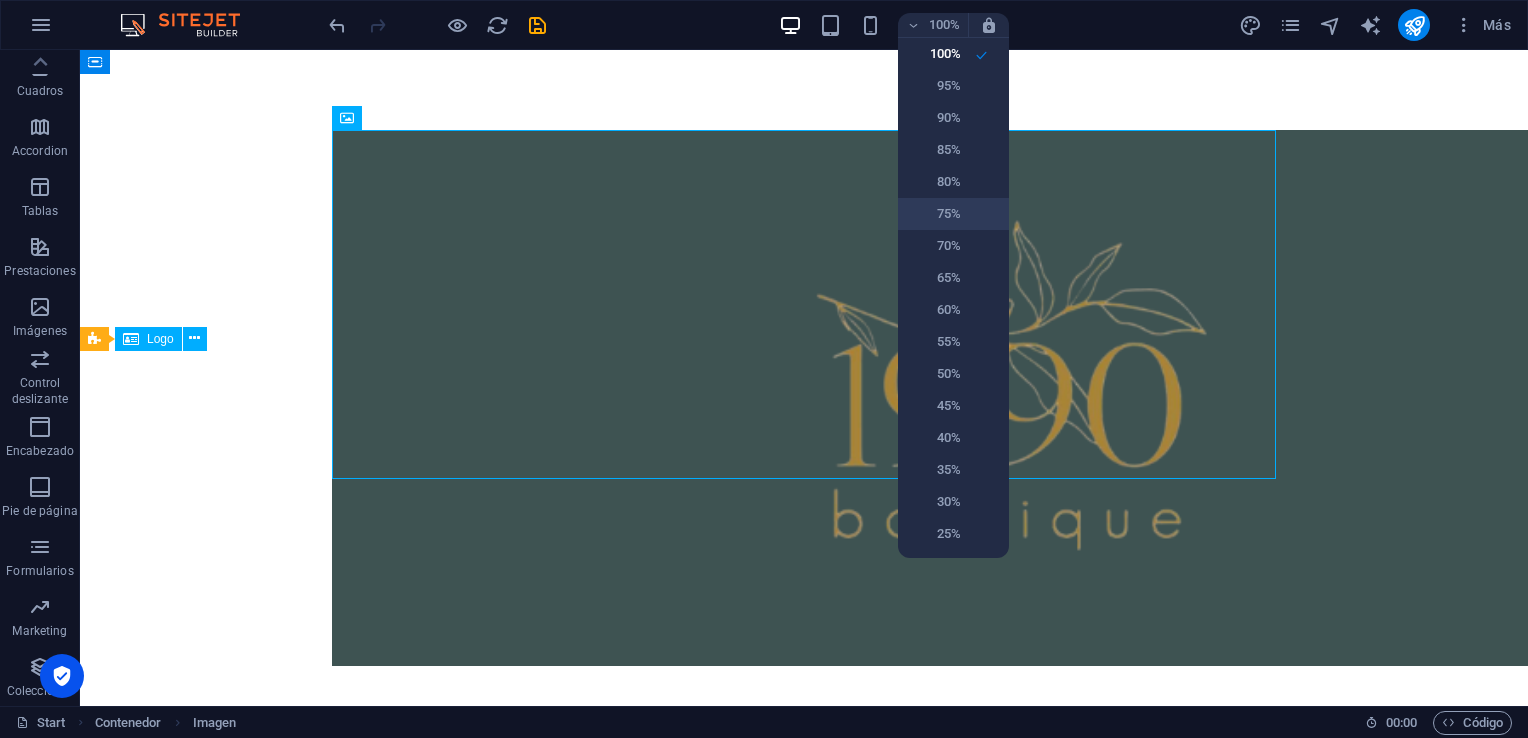 click on "75%" at bounding box center [953, 214] 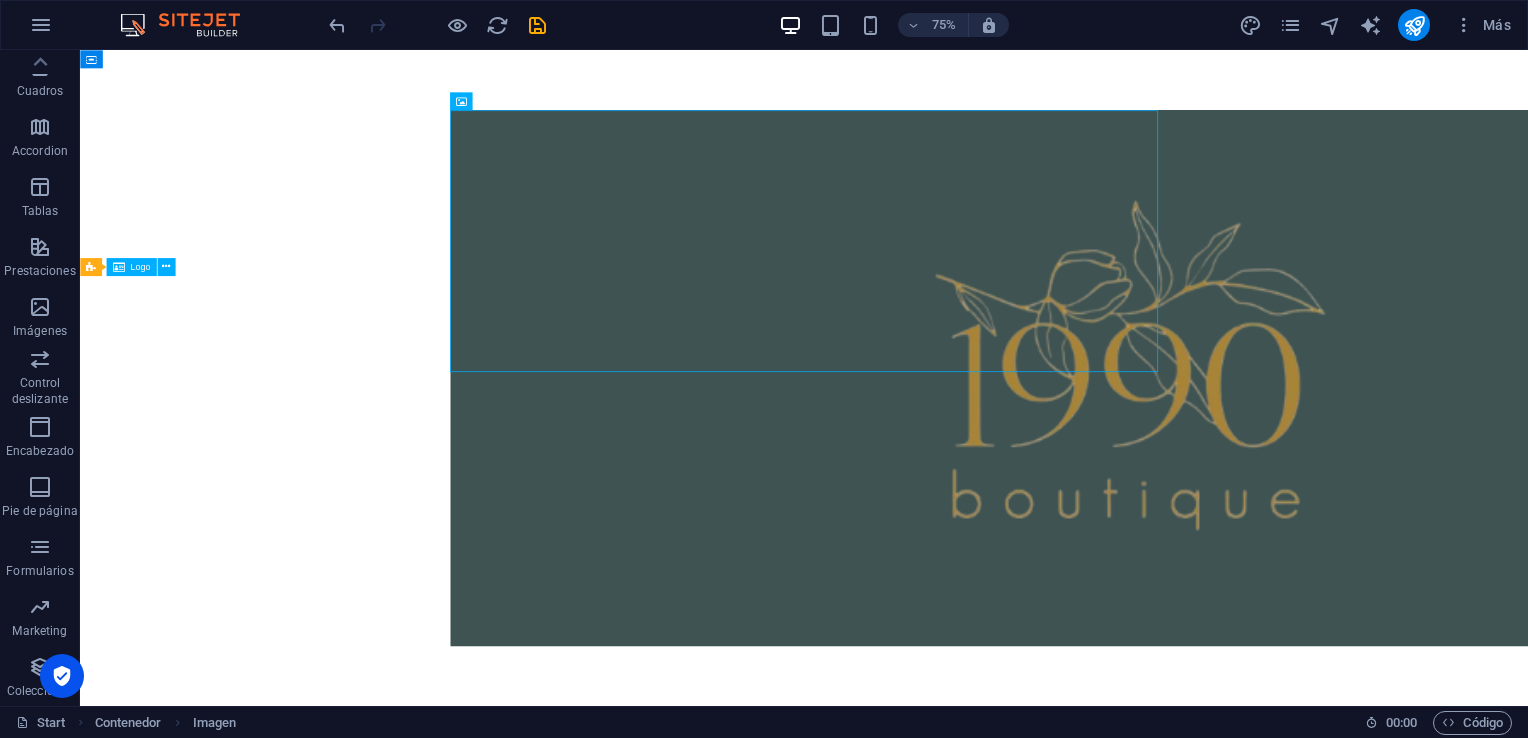 click on "Skip to main content" at bounding box center [1045, 487] 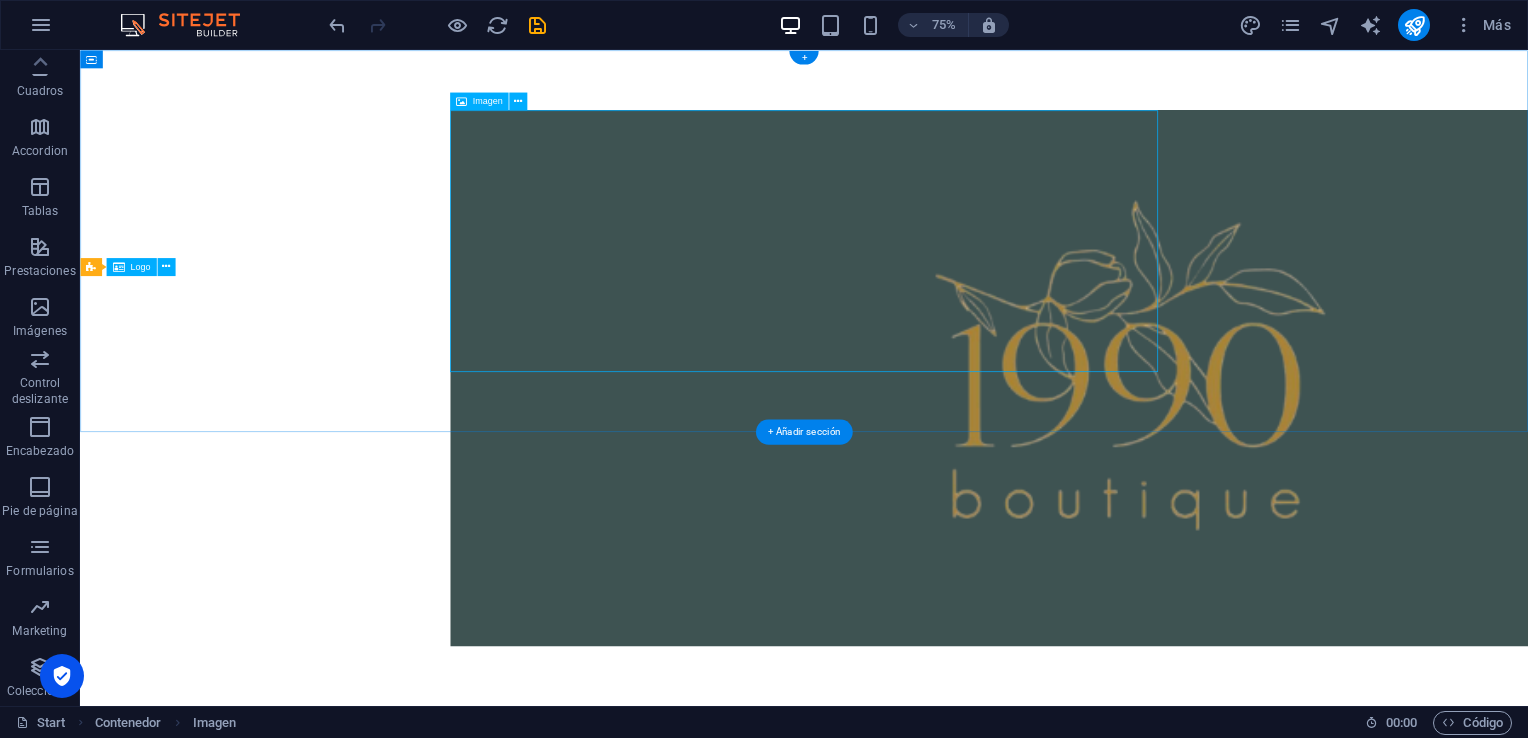 click at bounding box center [1046, 487] 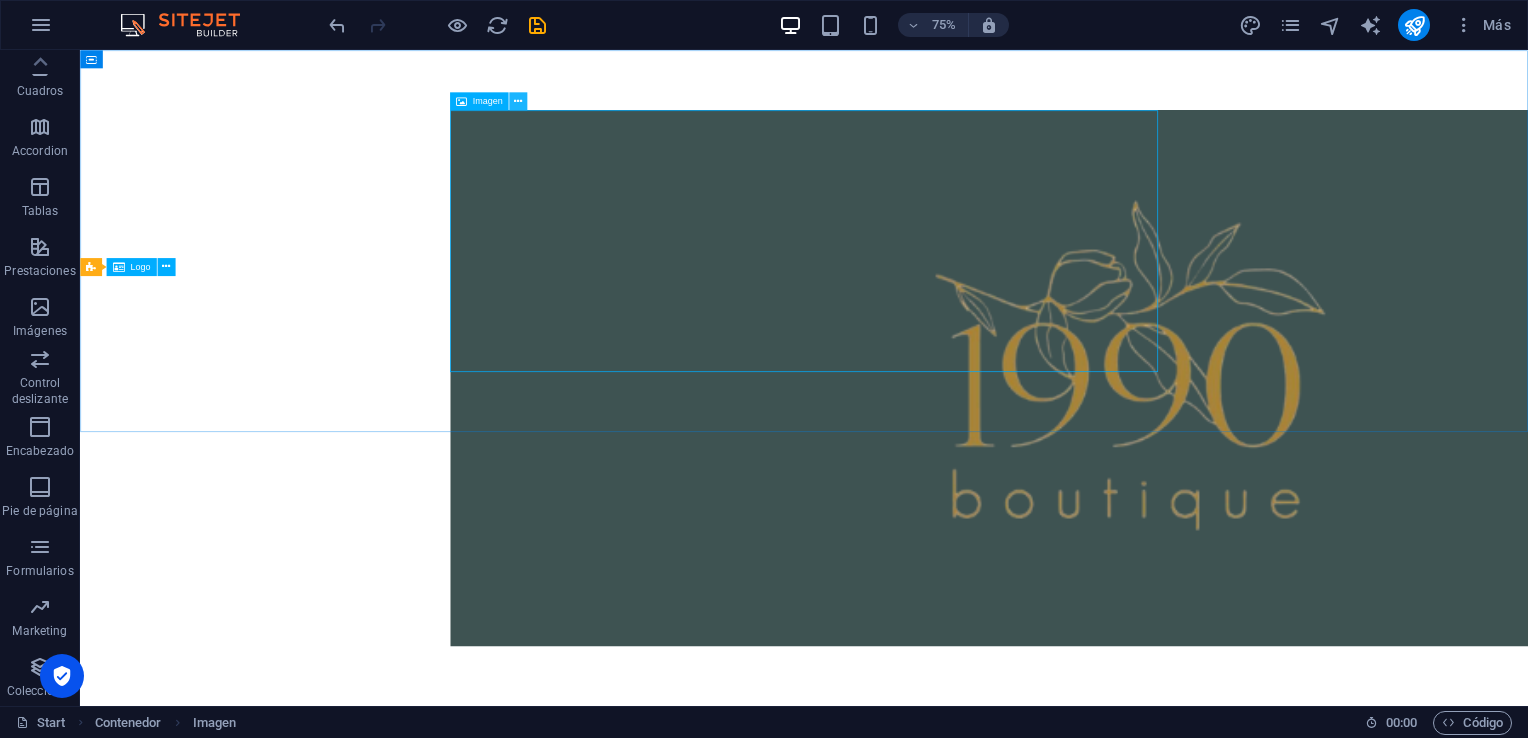 click at bounding box center (518, 101) 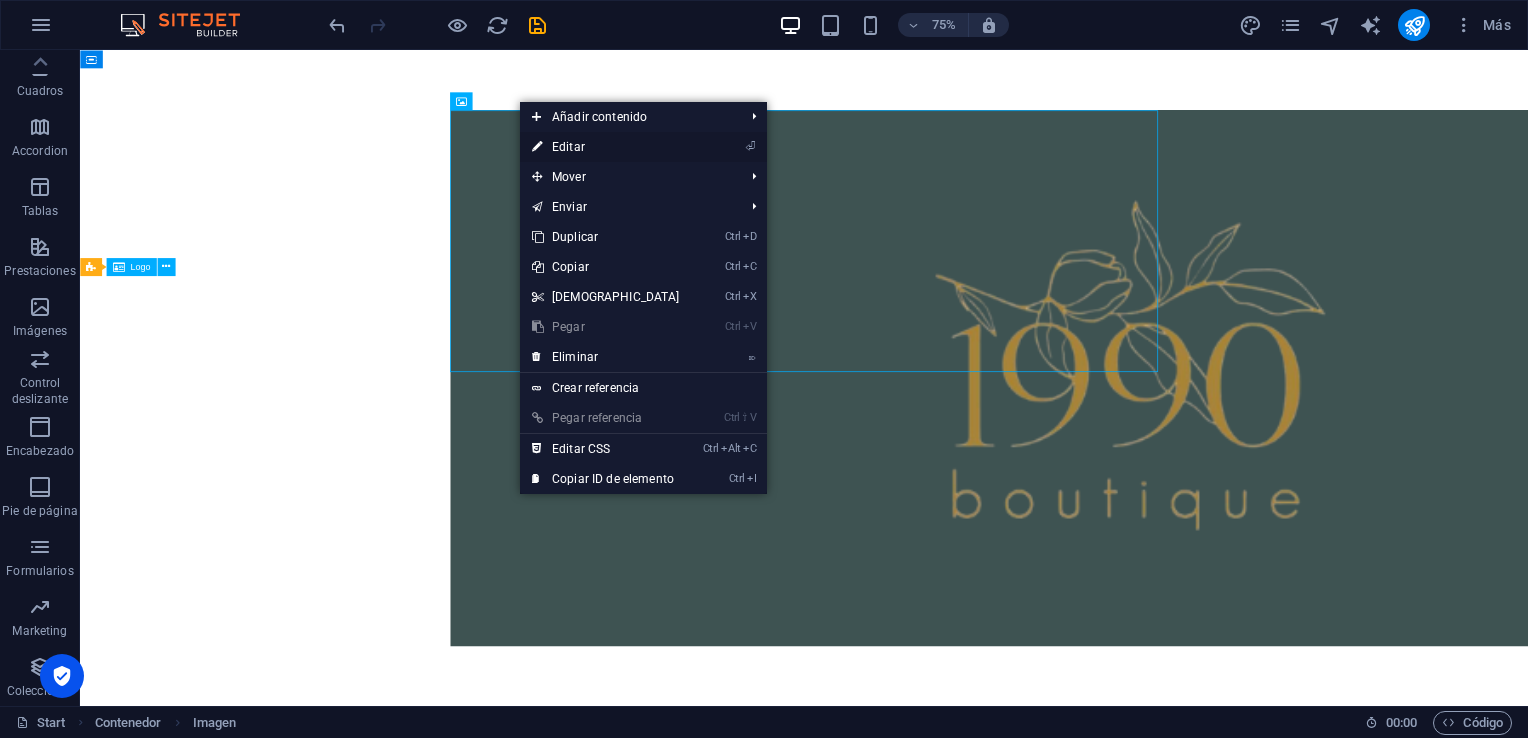 click on "⏎  Editar" at bounding box center [606, 147] 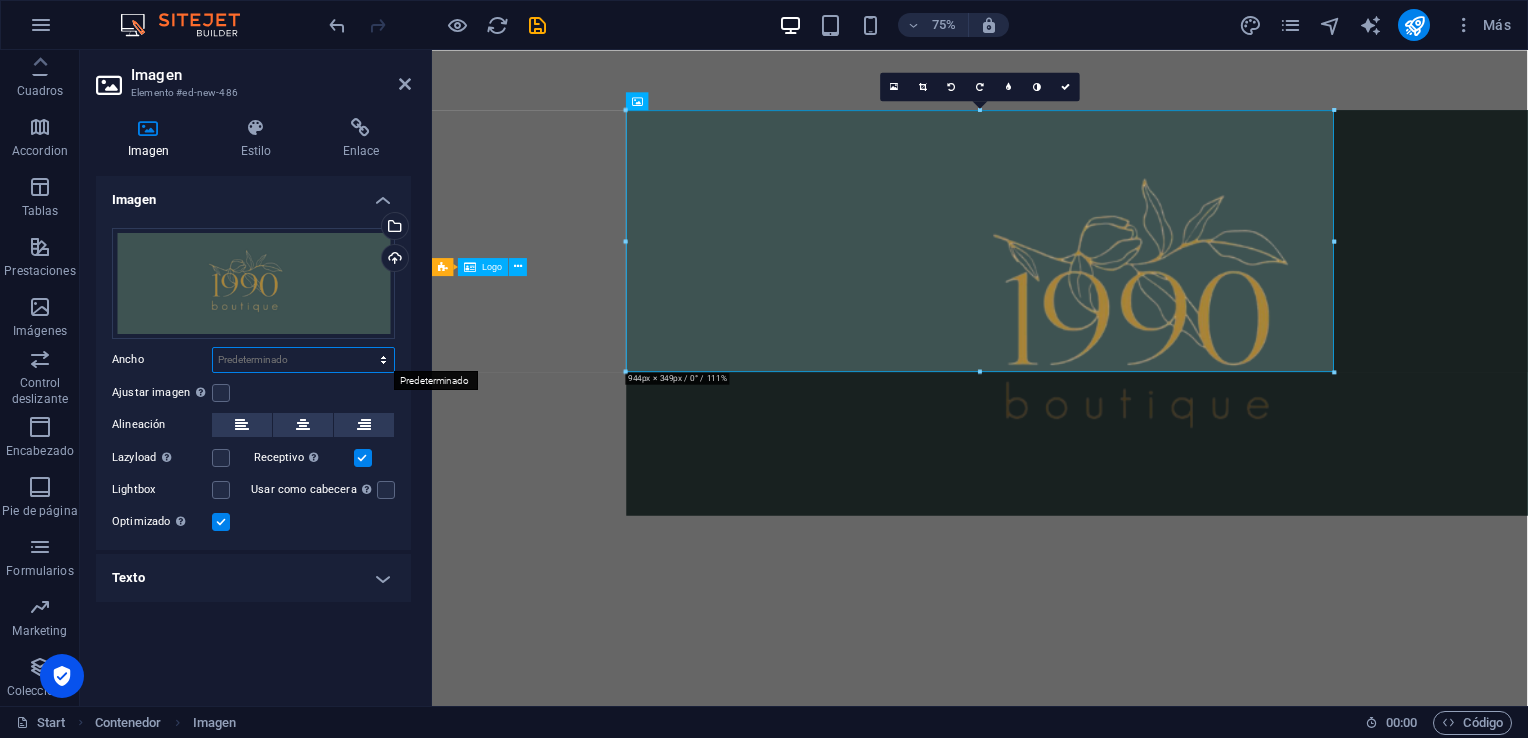 click on "Predeterminado automático px rem % em vh vw" at bounding box center (303, 360) 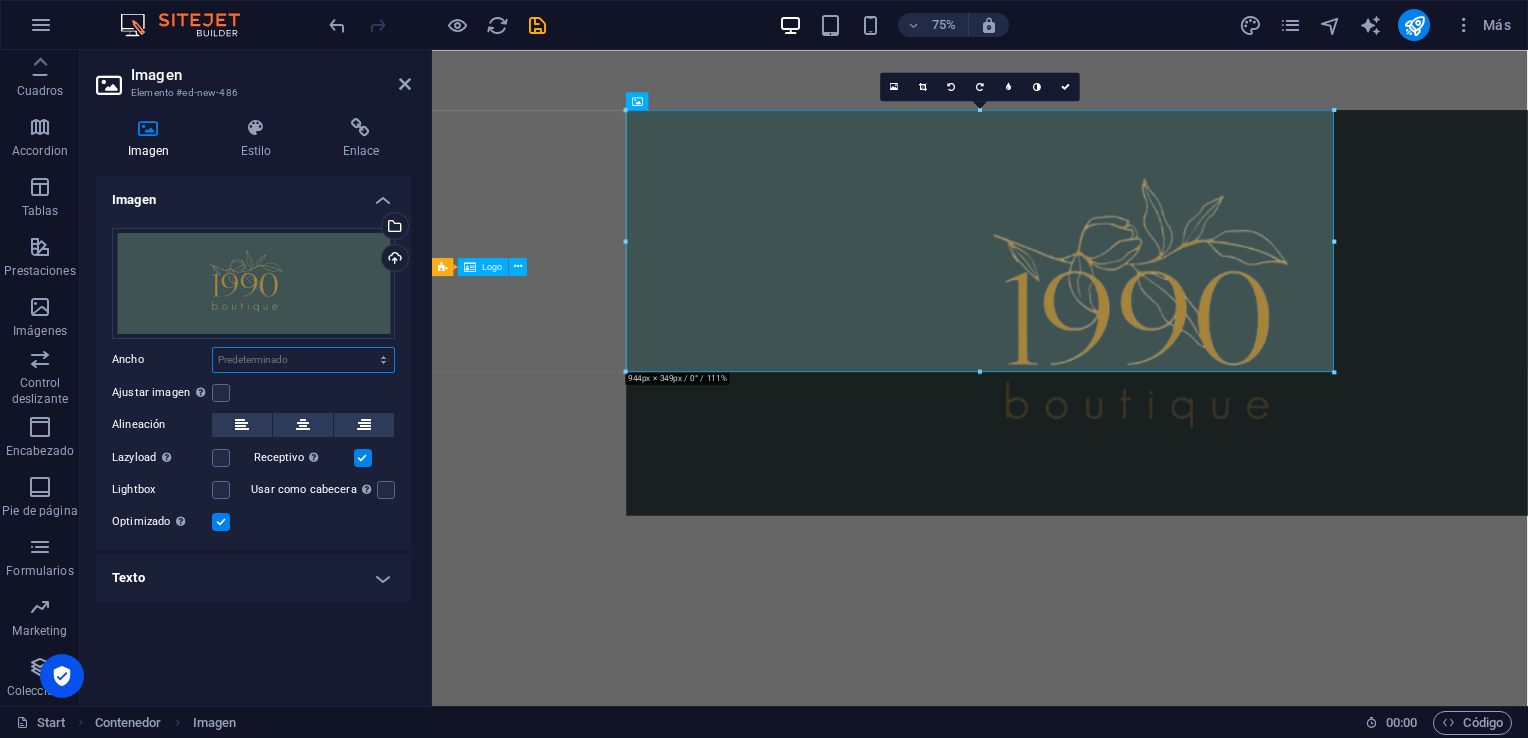 select on "px" 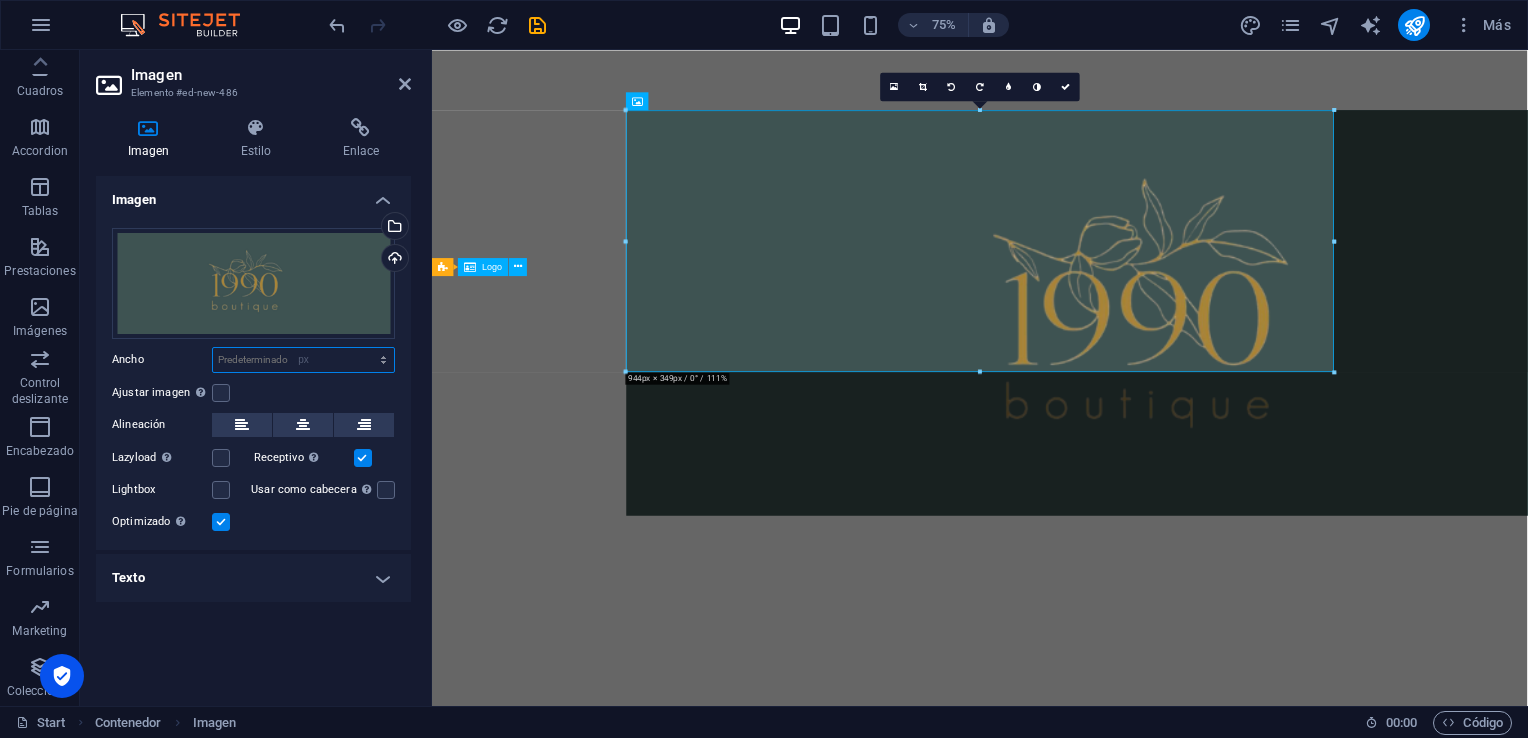click on "Predeterminado automático px rem % em vh vw" at bounding box center [303, 360] 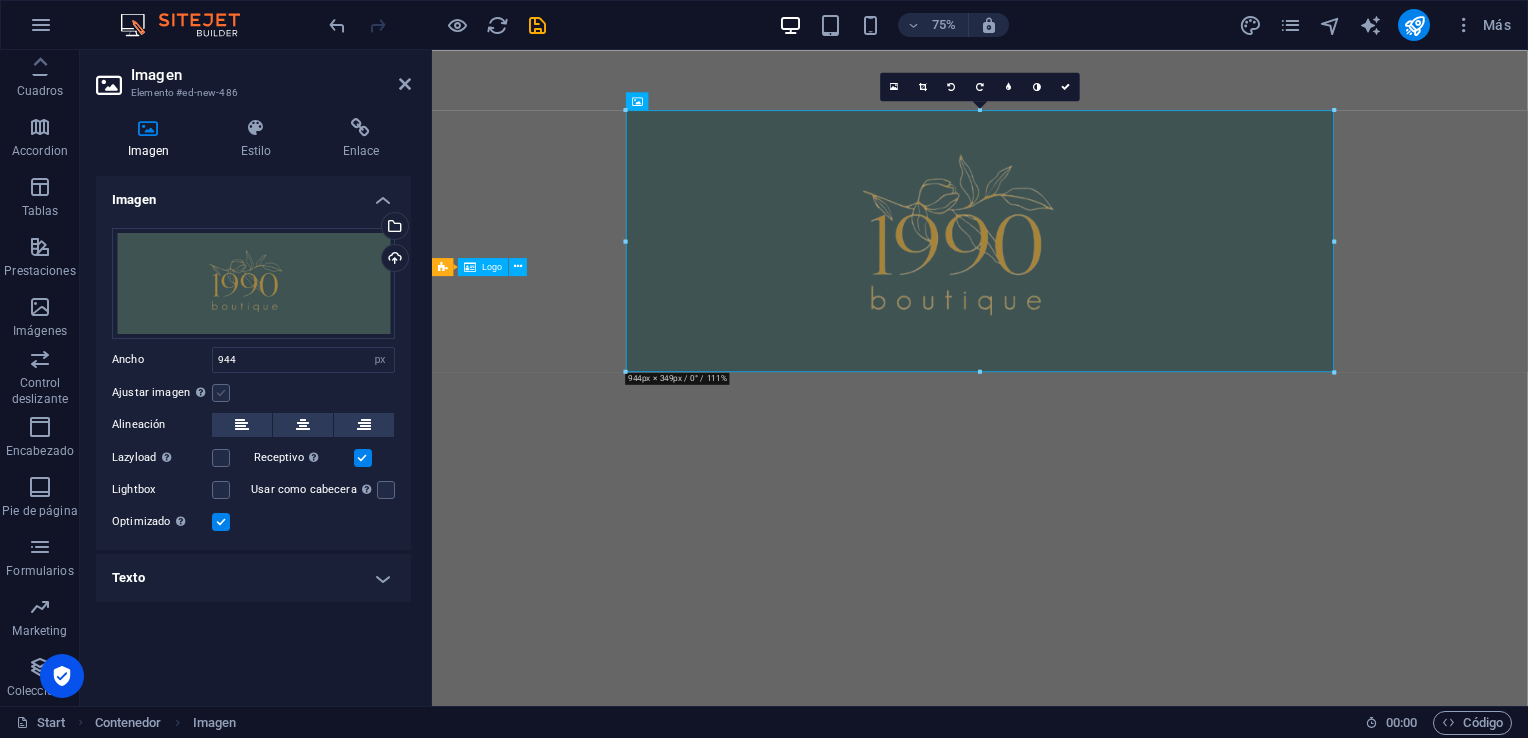 click at bounding box center [221, 393] 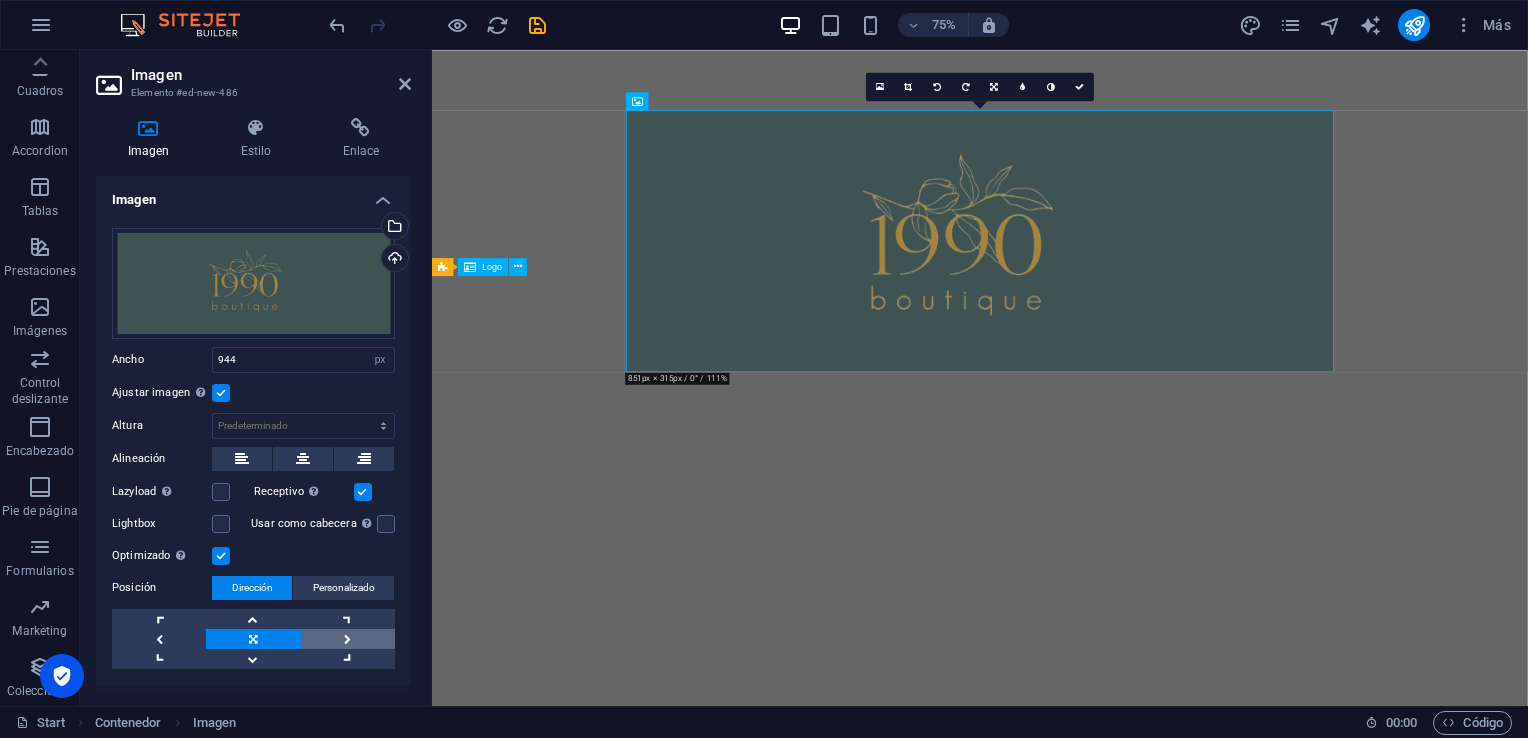 click at bounding box center (348, 639) 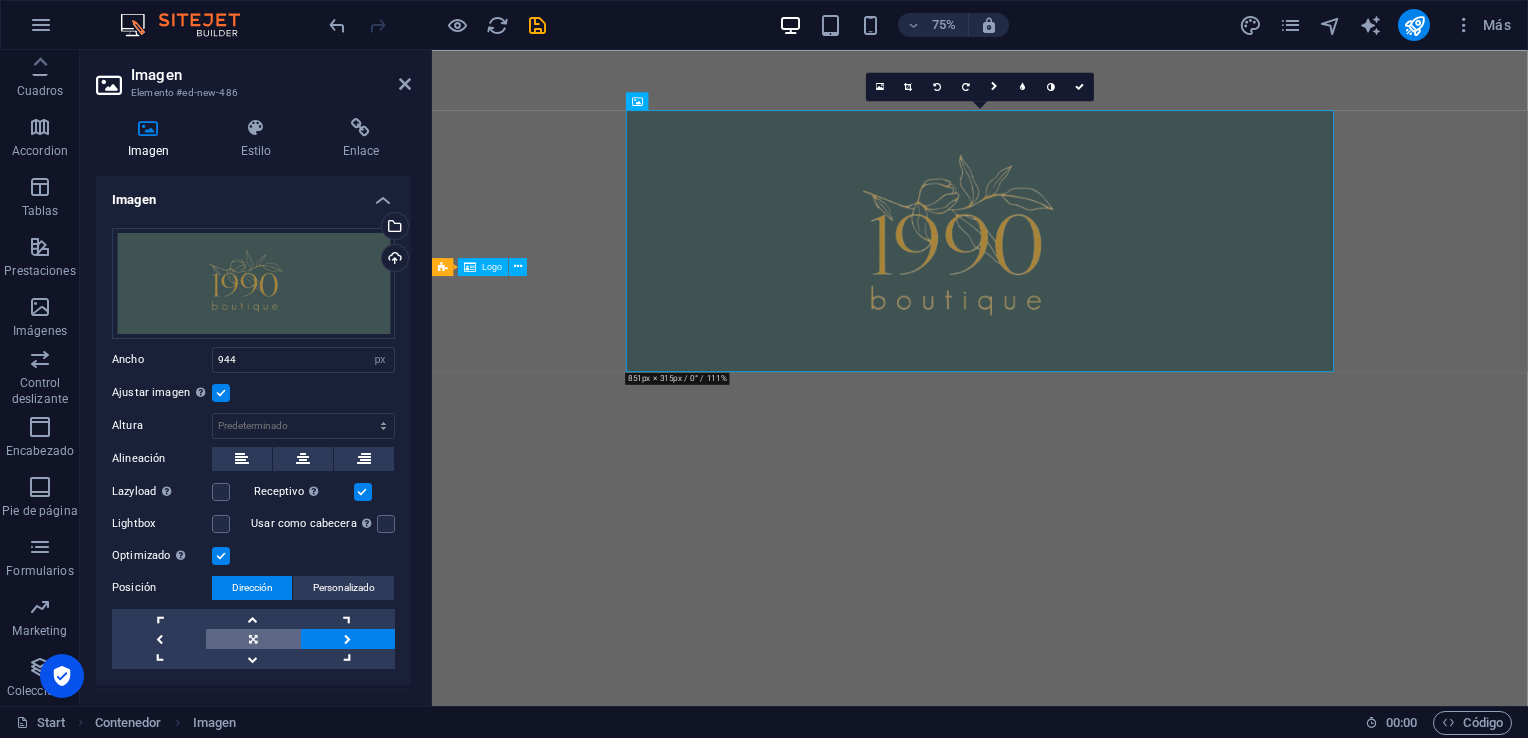 click at bounding box center [253, 639] 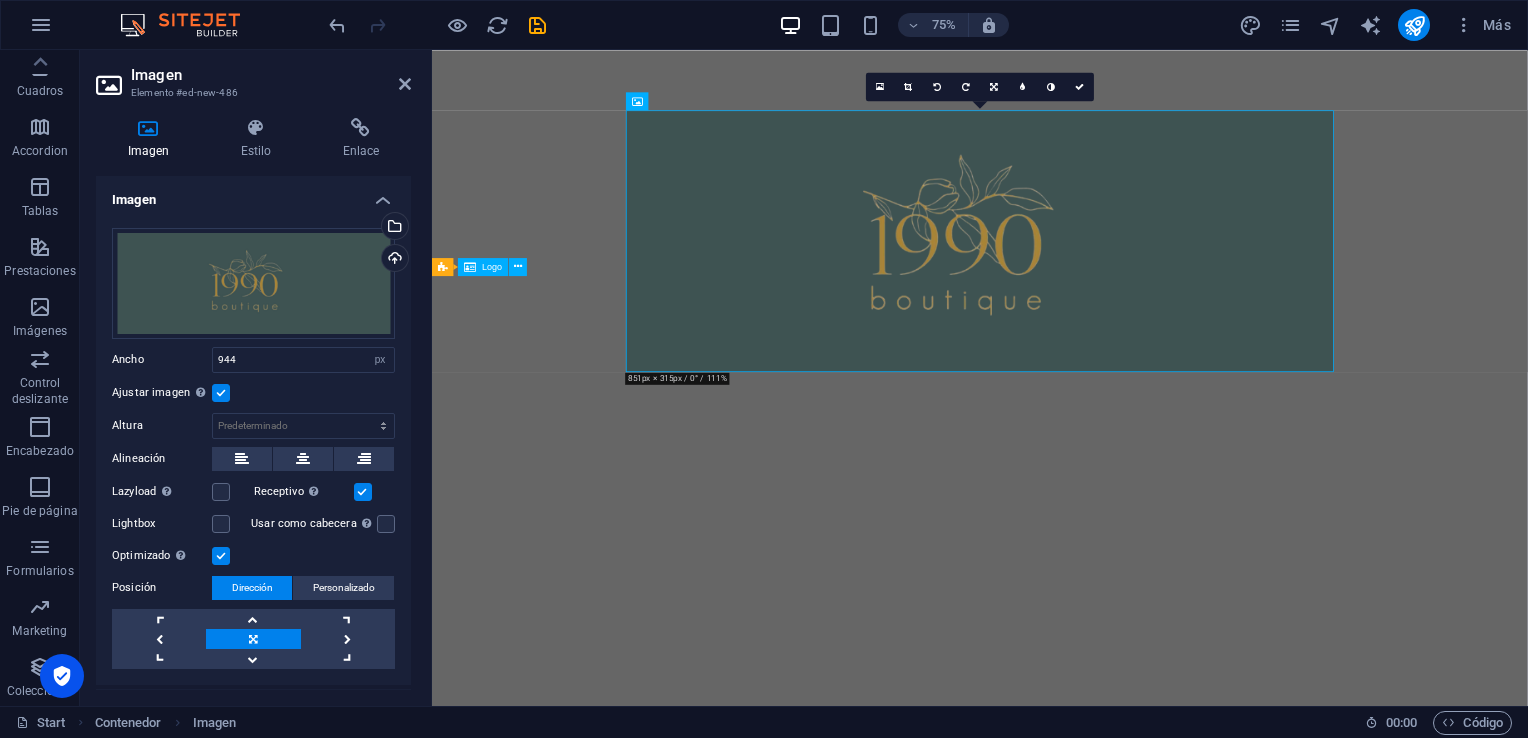 drag, startPoint x: 404, startPoint y: 392, endPoint x: 408, endPoint y: 467, distance: 75.10659 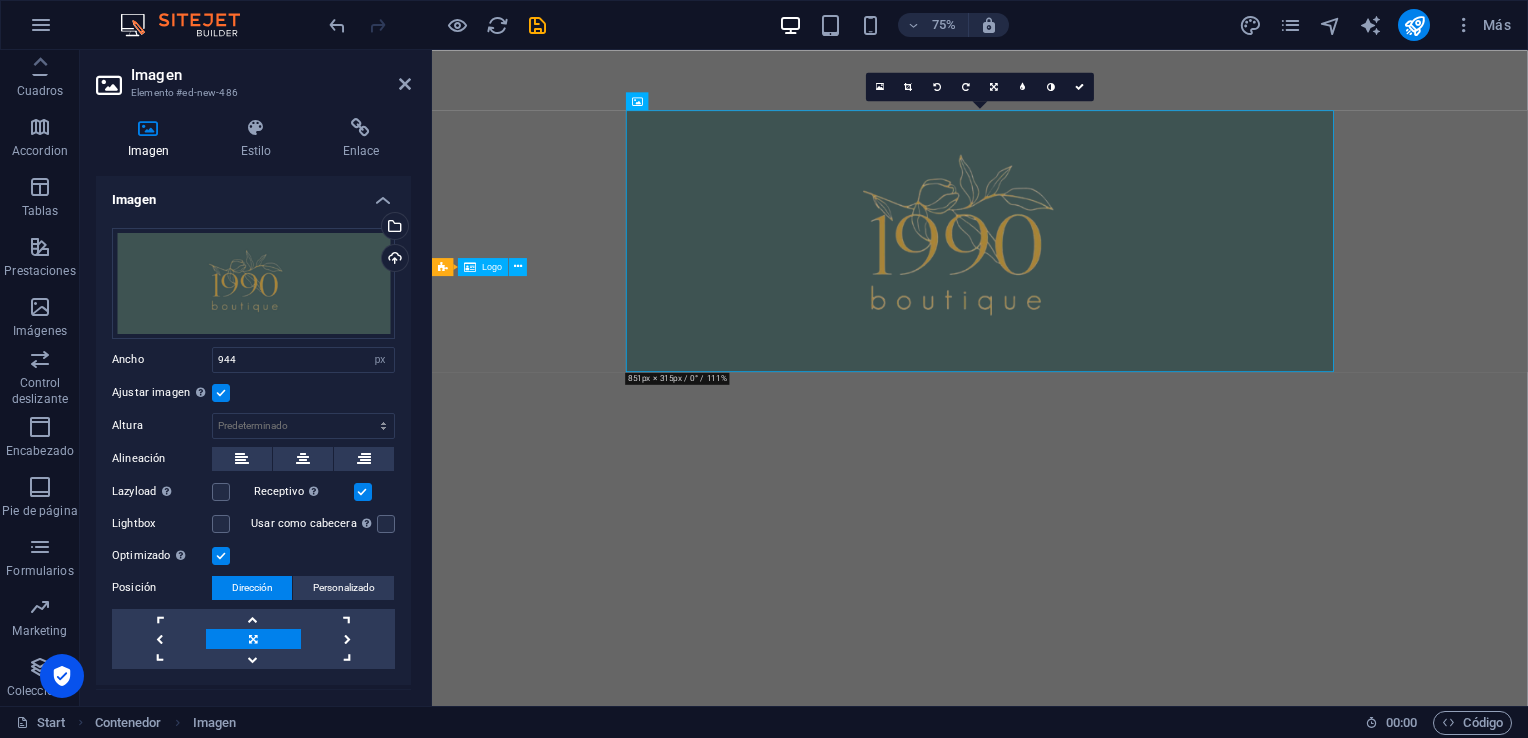click on "Imagen Arrastra archivos aquí, haz clic para escoger archivos o  selecciona archivos de Archivos o de nuestra galería gratuita de fotos y vídeos Selecciona archivos del administrador de archivos, de la galería de fotos o carga archivo(s) Cargar Ancho 944 Predeterminado automático px rem % em vh vw Ajustar imagen Ajustar imagen automáticamente a un ancho y alto fijo Altura Predeterminado automático px Alineación Lazyload La carga de imágenes tras la carga de la página mejora la velocidad de la página. Receptivo Automáticamente cargar tamaños optimizados de smartphone e imagen retina. Lightbox Usar como cabecera La imagen se ajustará en una etiqueta de cabecera H1. Resulta útil para dar al texto alternativo el peso de una cabecera H1, por ejemplo, para el logo. En caso de duda, dejar deseleccionado. Optimizado Las imágenes se comprimen para así mejorar la velocidad de las páginas. Posición Dirección Personalizado X offset 50 px rem % vh vw Y offset 50 px rem % vh vw Texto flotante Texto Code" at bounding box center [253, 433] 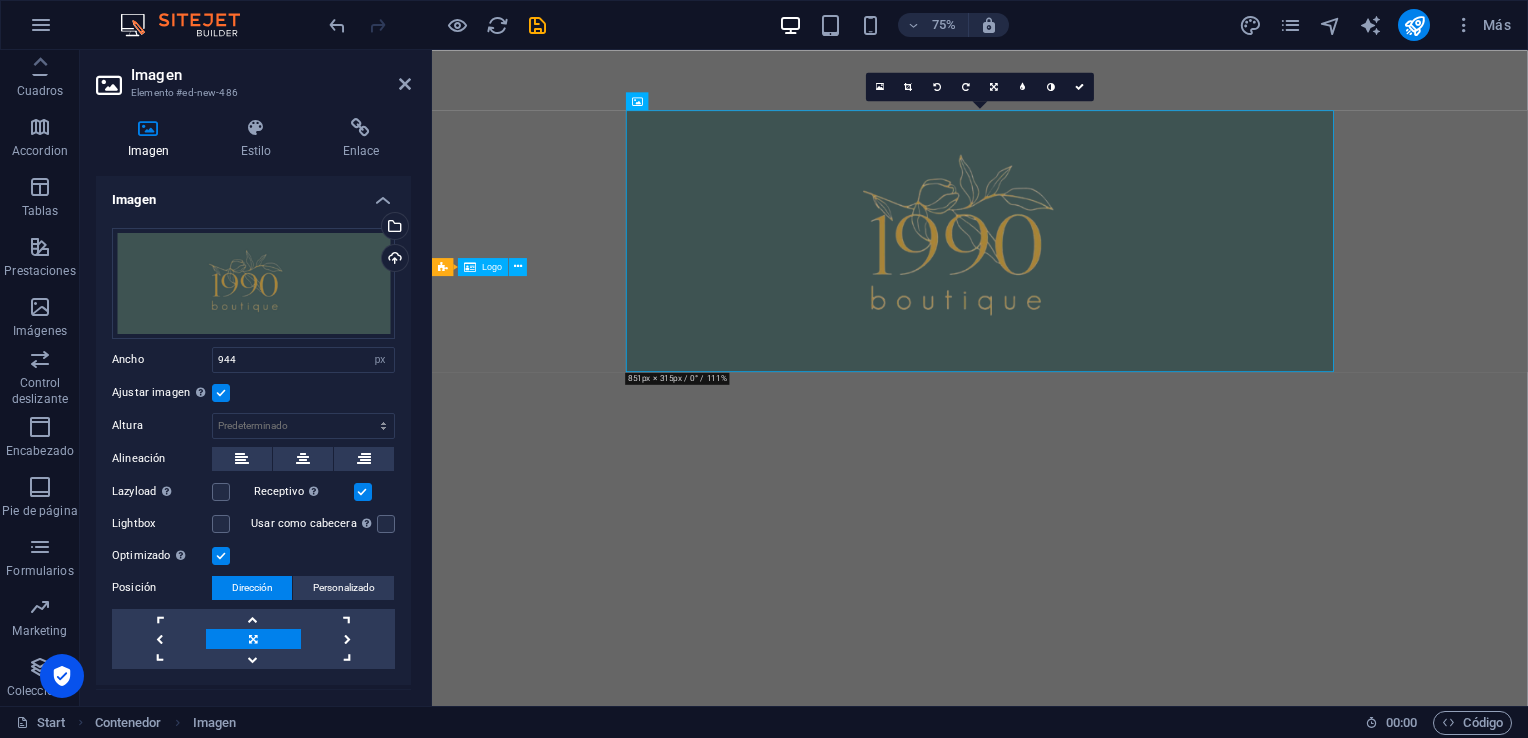 click at bounding box center [221, 393] 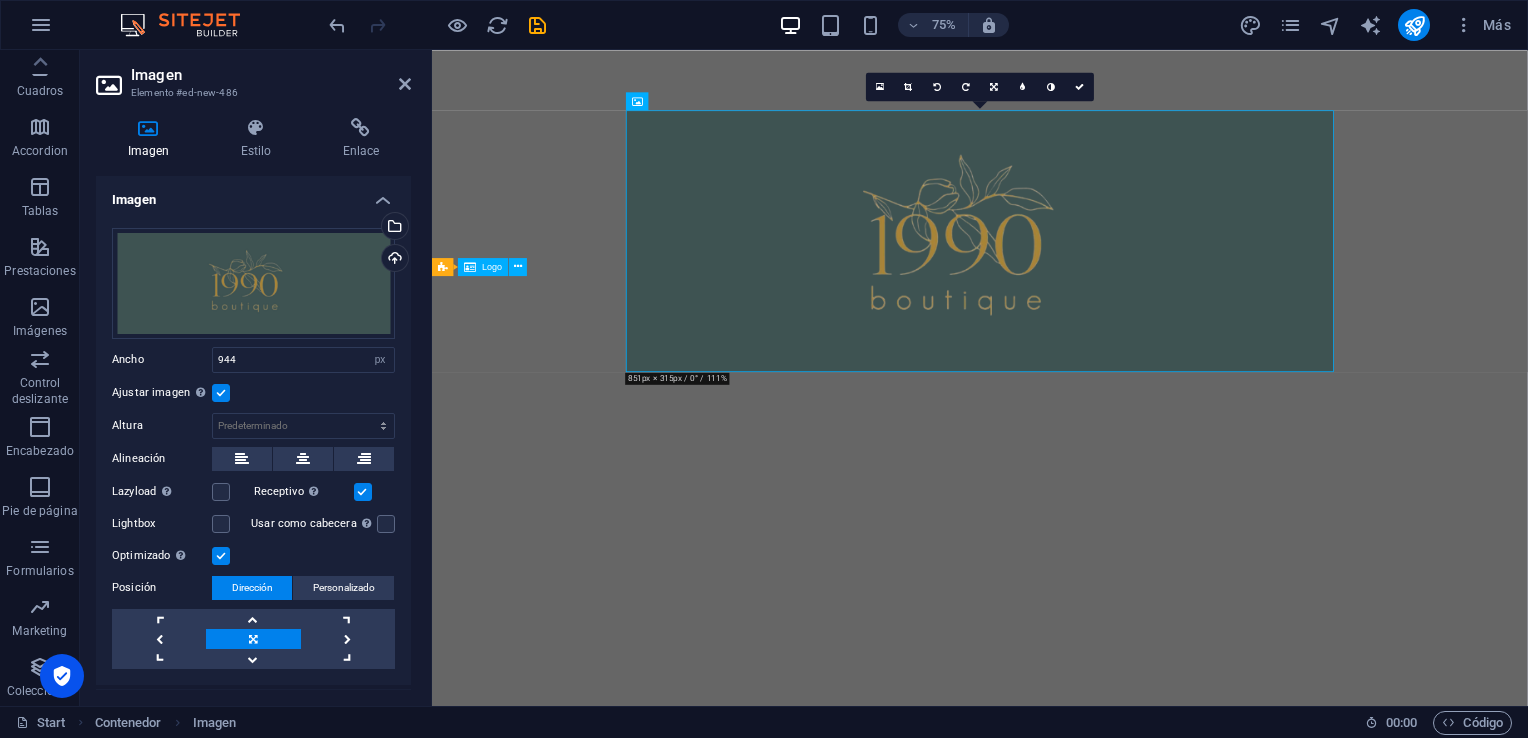click on "Ajustar imagen Ajustar imagen automáticamente a un ancho y alto fijo" at bounding box center [0, 0] 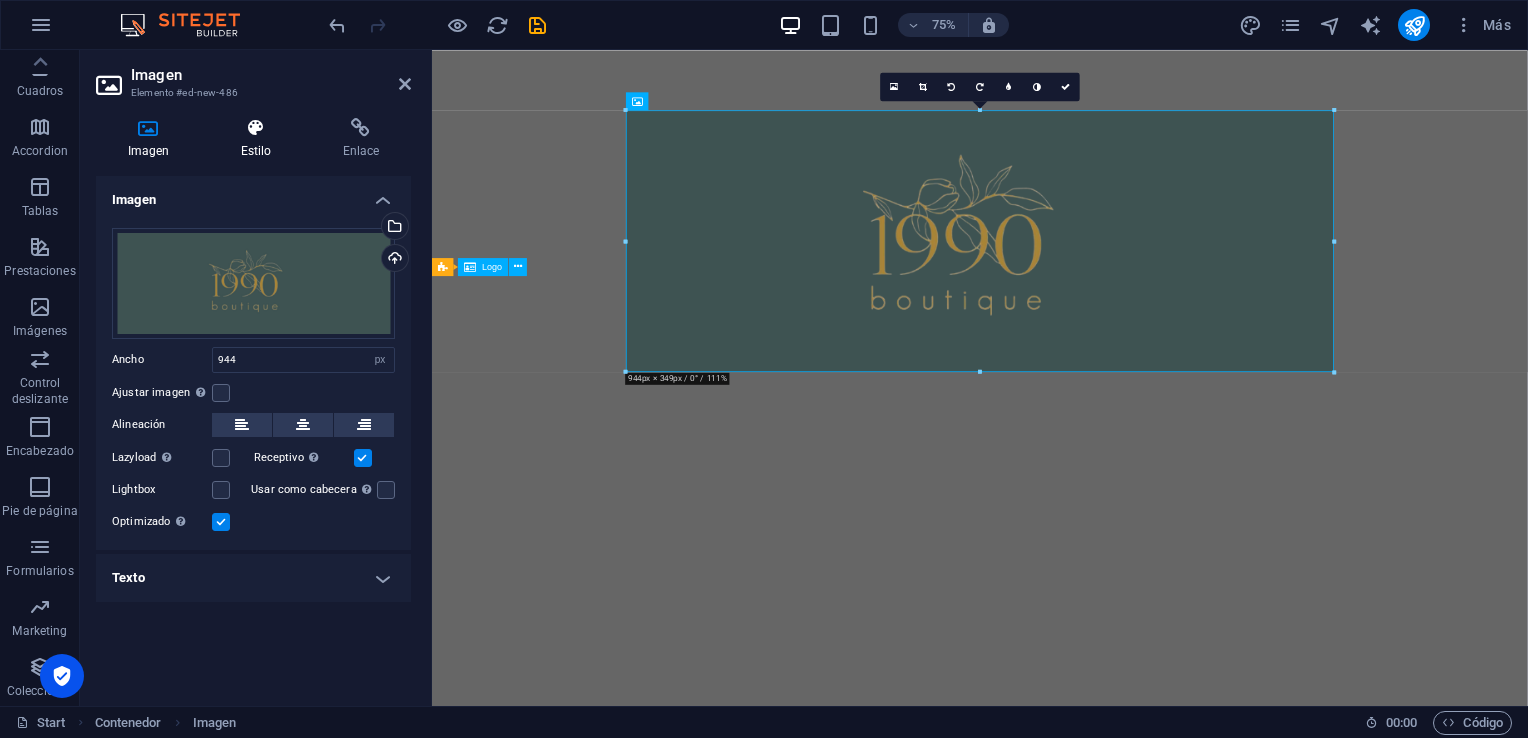 click at bounding box center [256, 128] 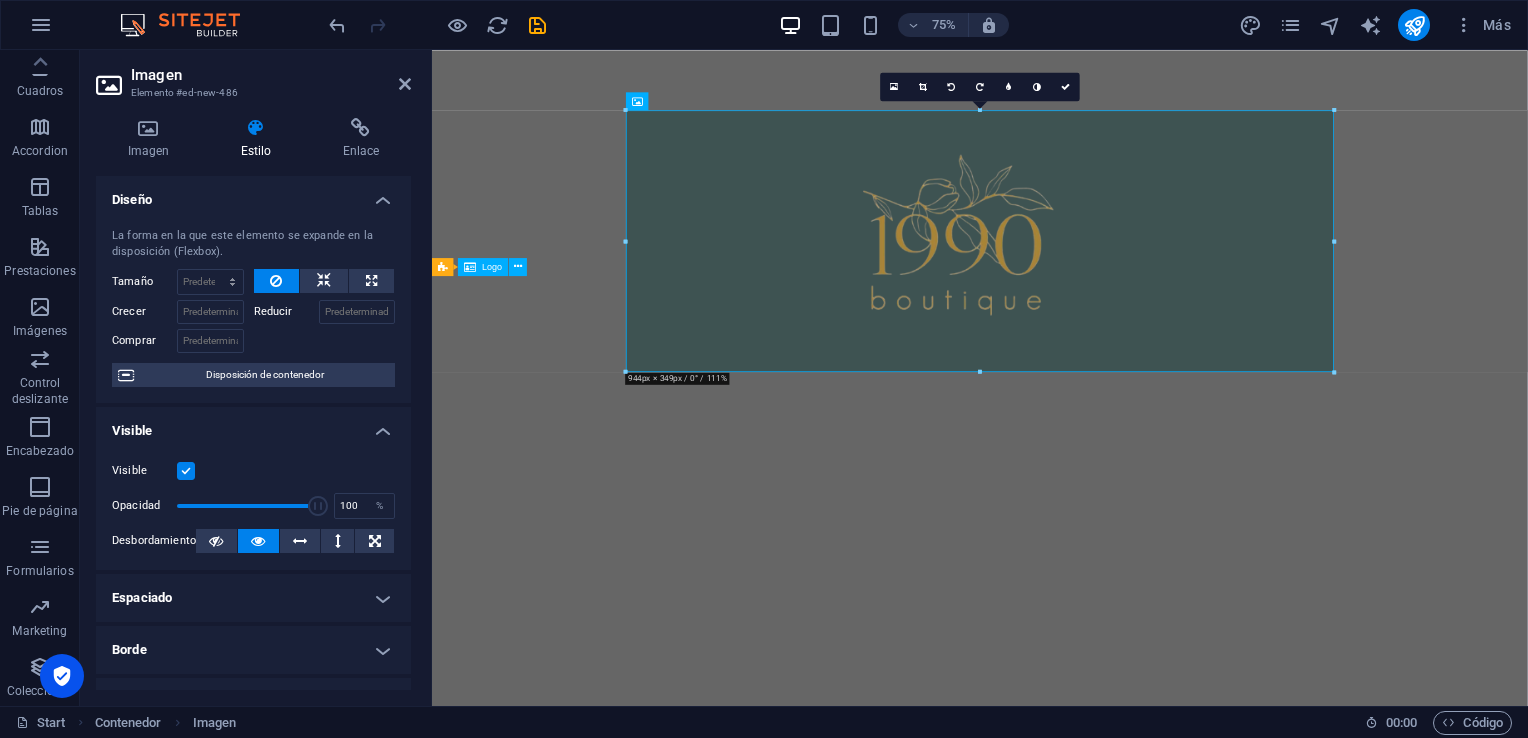 drag, startPoint x: 406, startPoint y: 362, endPoint x: 398, endPoint y: 462, distance: 100.31949 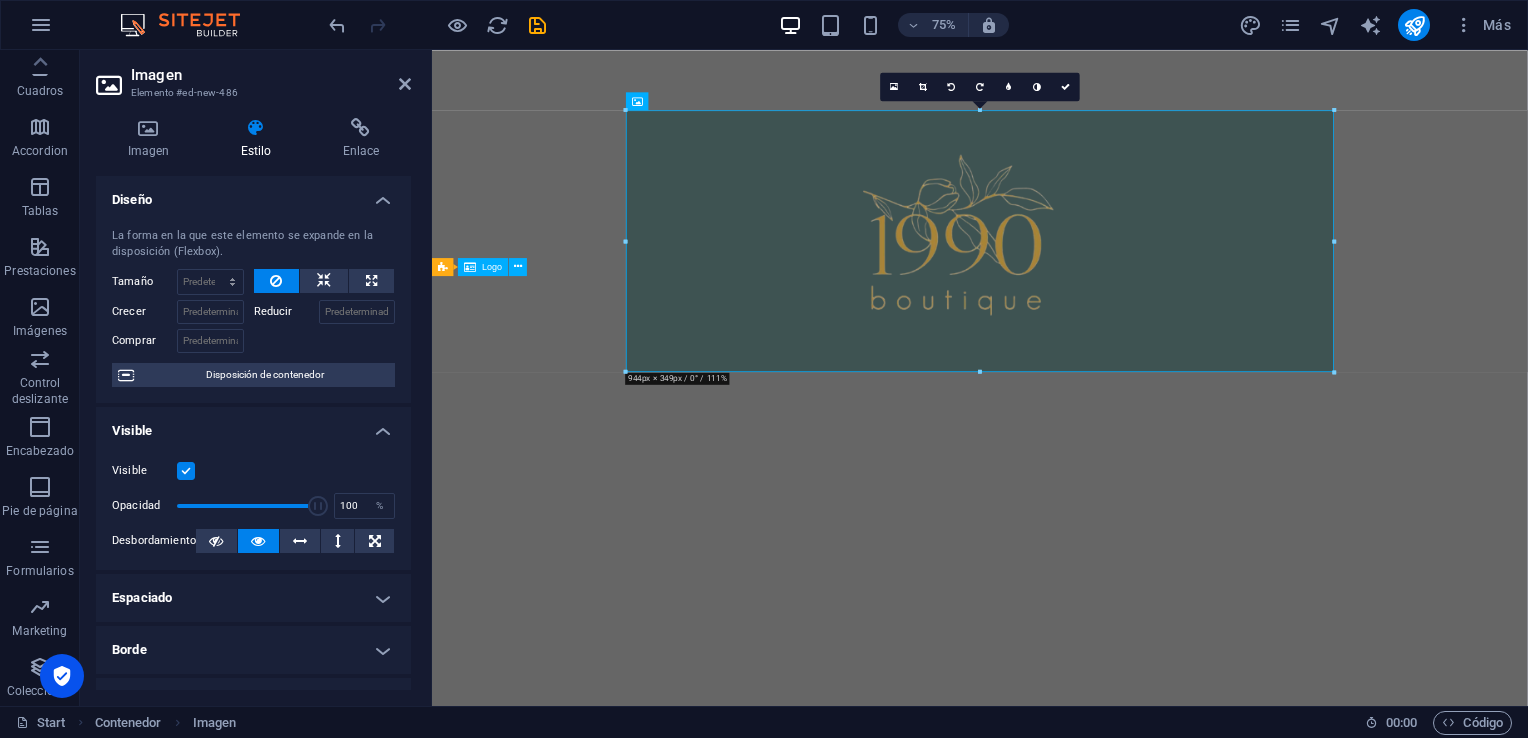 click on "Diseño La forma en la que este elemento se expande en la disposición (Flexbox). Tamaño Predeterminado automático px % 1/1 1/2 1/3 1/4 1/5 1/6 1/7 1/8 1/9 1/10 Crecer Reducir Comprar Disposición de contenedor Visible Visible Opacidad 100 % Desbordamiento Espaciado Margen Predeterminado automático px % rem vw vh Personalizado Personalizado automático px % rem vw vh automático px % rem vw vh automático px % rem vw vh automático px % rem vw vh Espaciado Predeterminado px rem % vh vw Personalizado Personalizado px rem % vh vw px rem % vh vw px rem % vh vw px rem % vh vw Borde Estilo              - Ancho 1 automático px rem % vh vw Personalizado Personalizado 1 automático px rem % vh vw 1 automático px rem % vh vw 1 automático px rem % vh vw 1 automático px rem % vh vw  - Color Esquinas redondeadas Predeterminado px rem % vh vw Personalizado Personalizado px rem % vh vw px rem % vh vw px rem % vh vw px rem % vh vw Sombra Predeterminado Ninguno Fuera Dentro Color X offset 0 px rem vh vw 0 px" at bounding box center [253, 607] 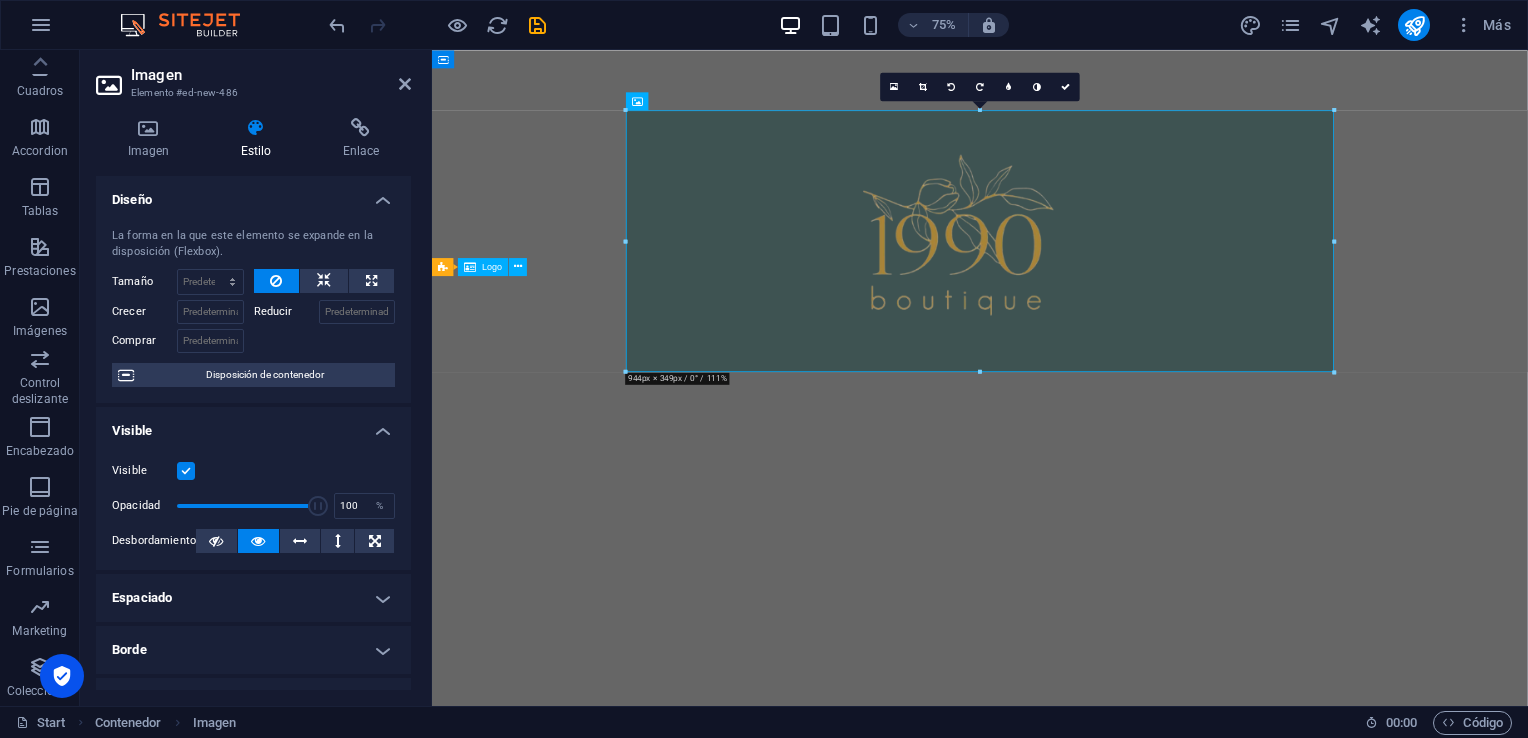click on "Skip to main content" at bounding box center (1162, 304) 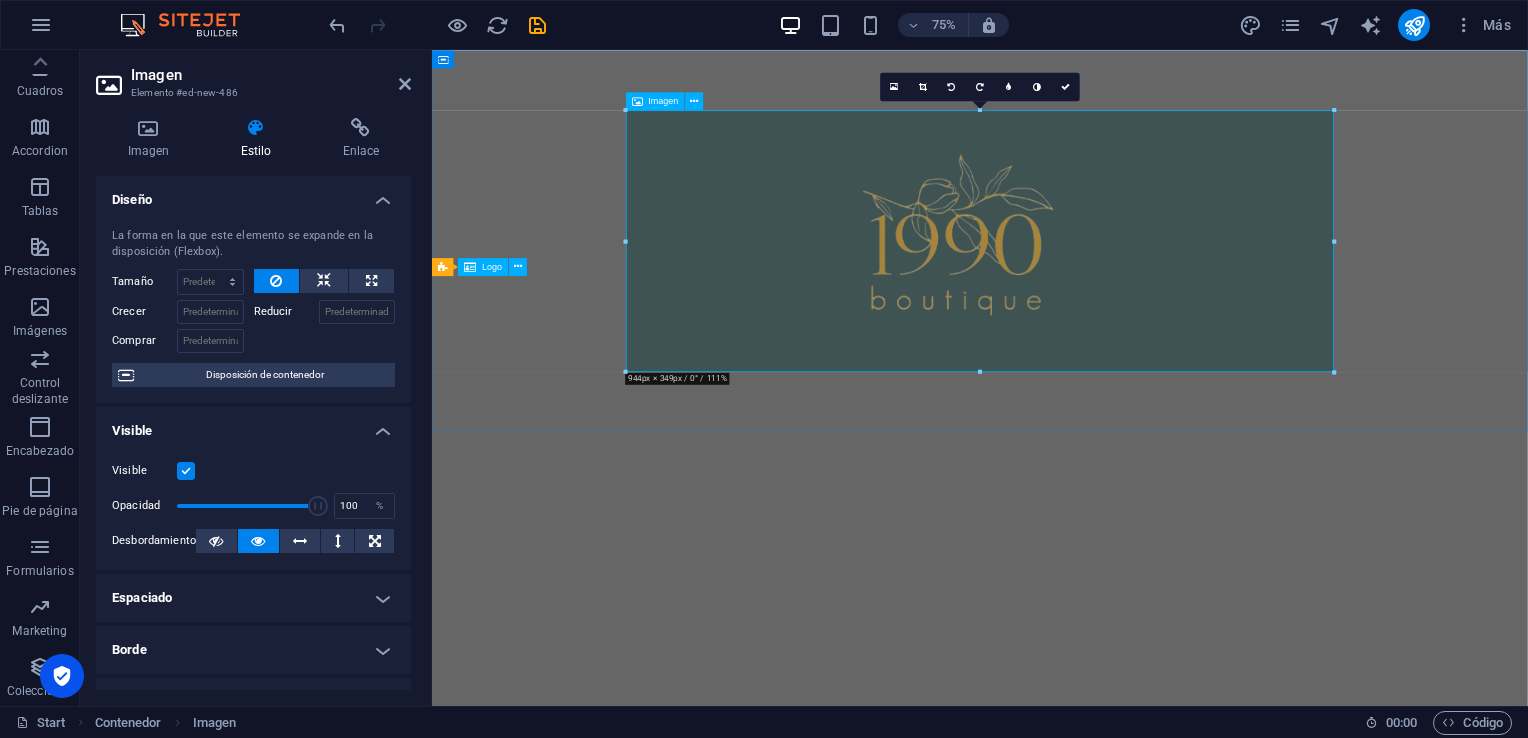 click at bounding box center (1163, 304) 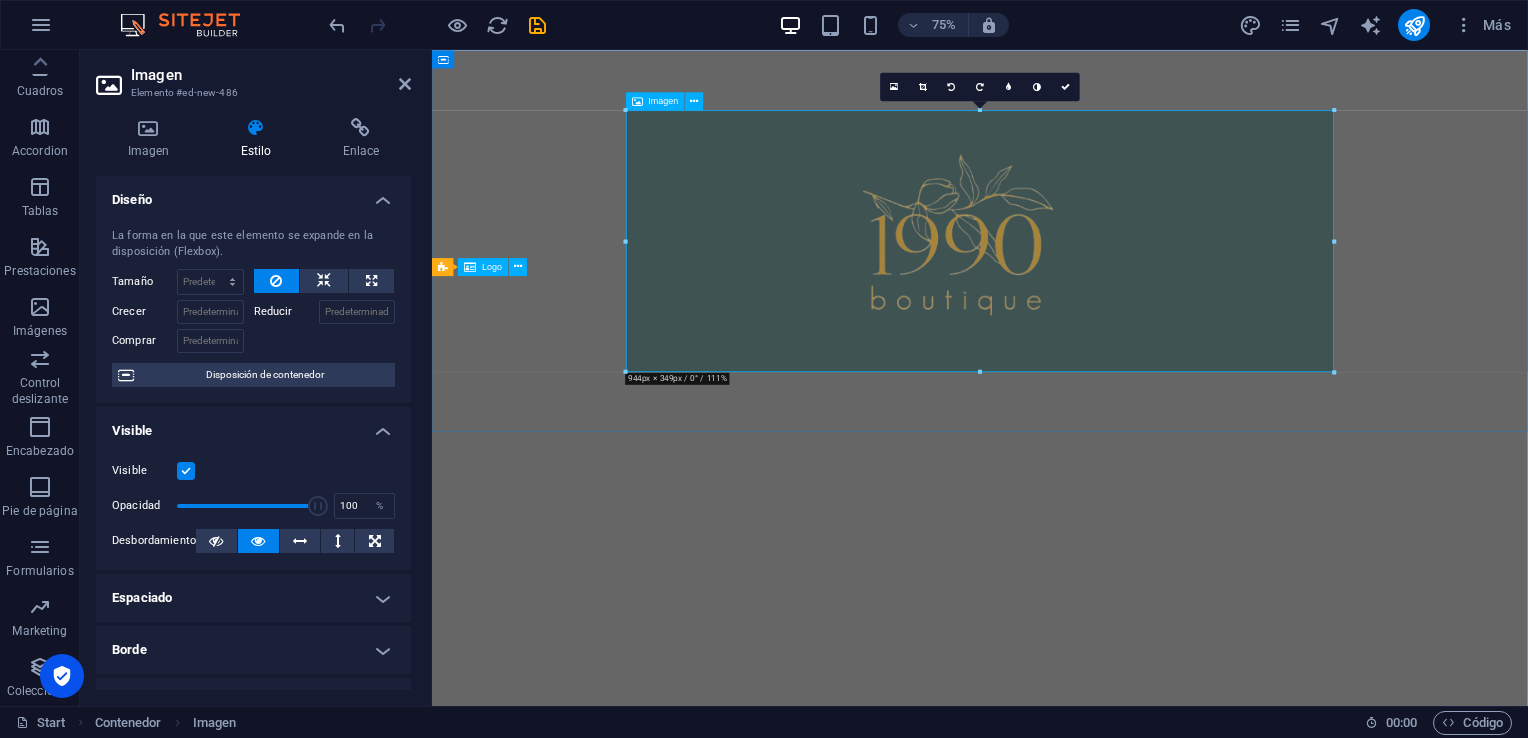 click at bounding box center (1163, 304) 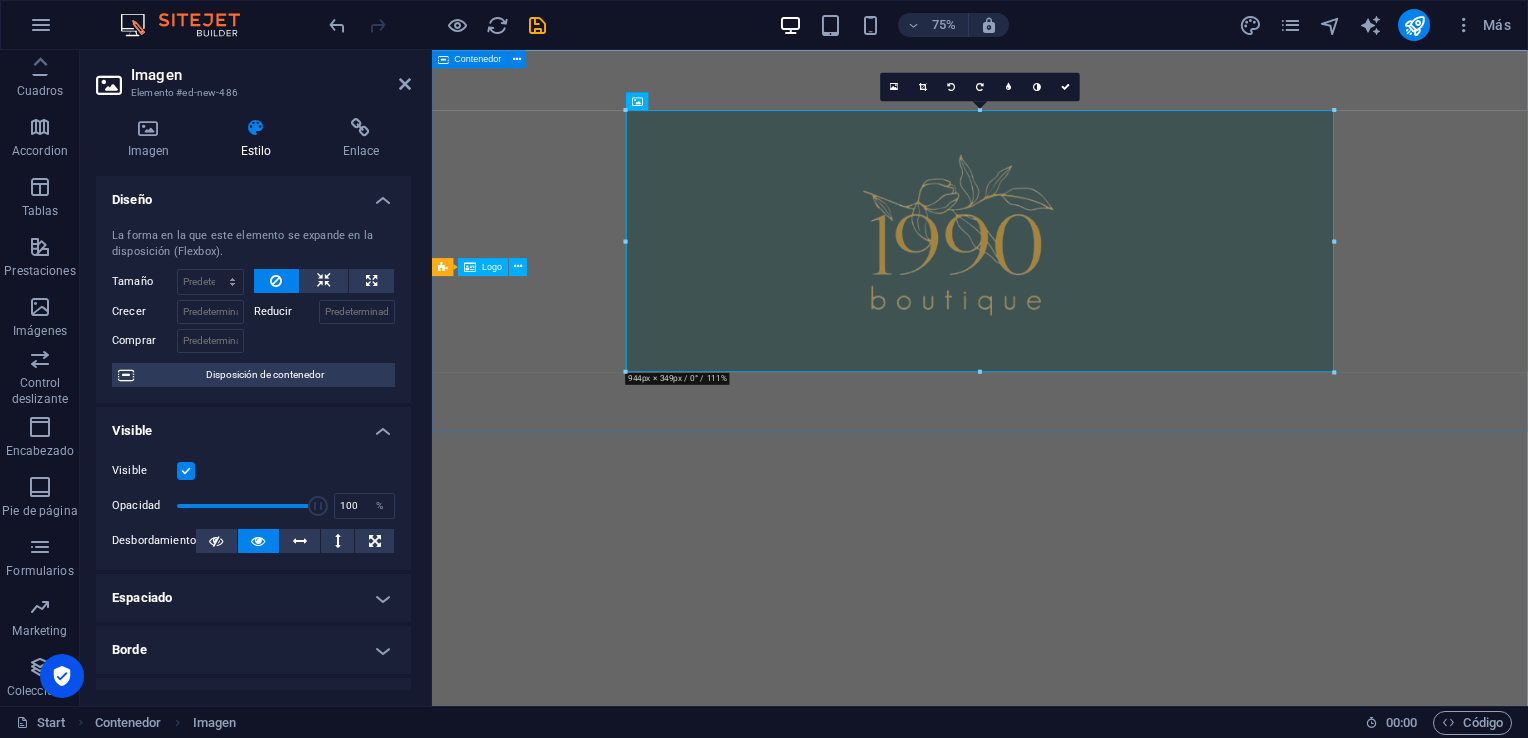 click at bounding box center [1162, 304] 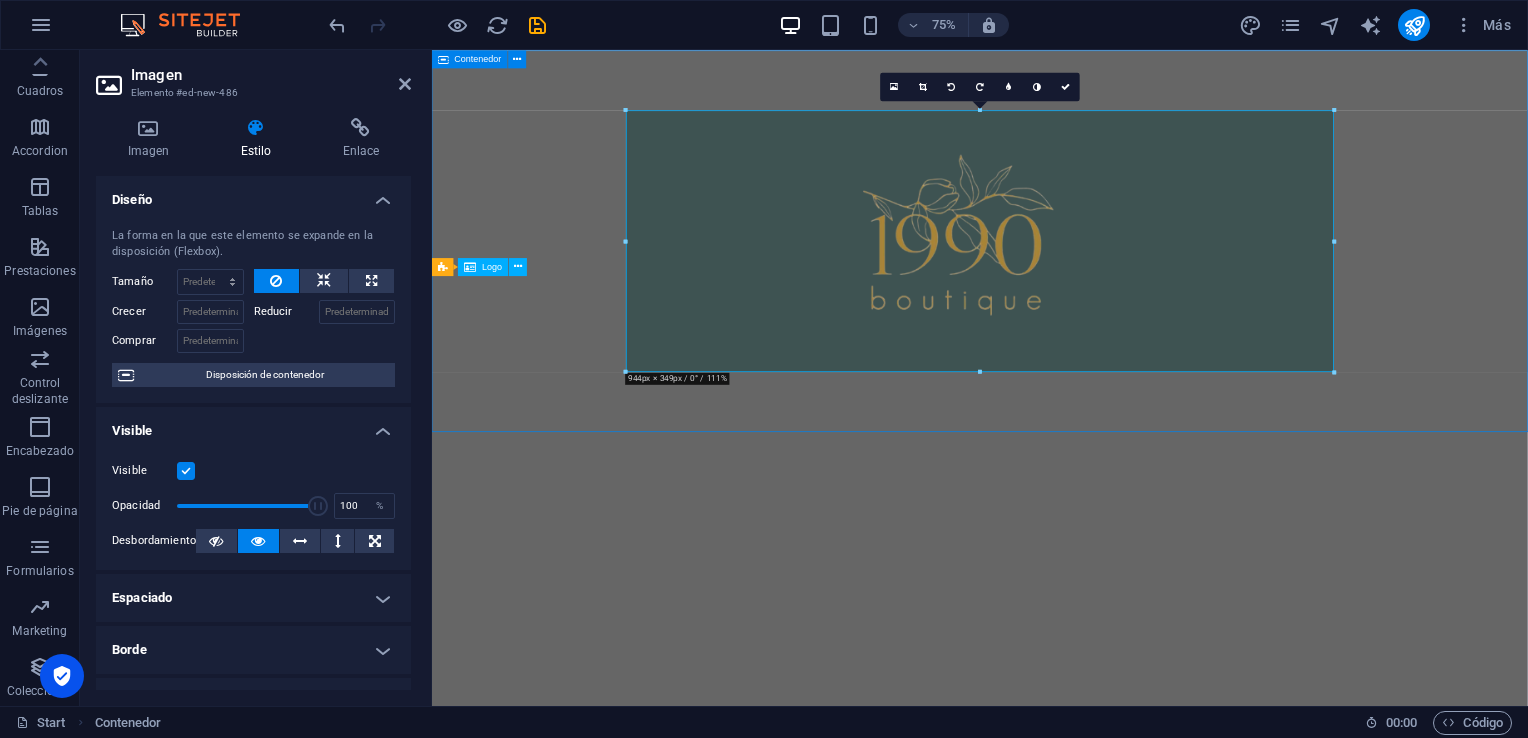 click at bounding box center (1162, 304) 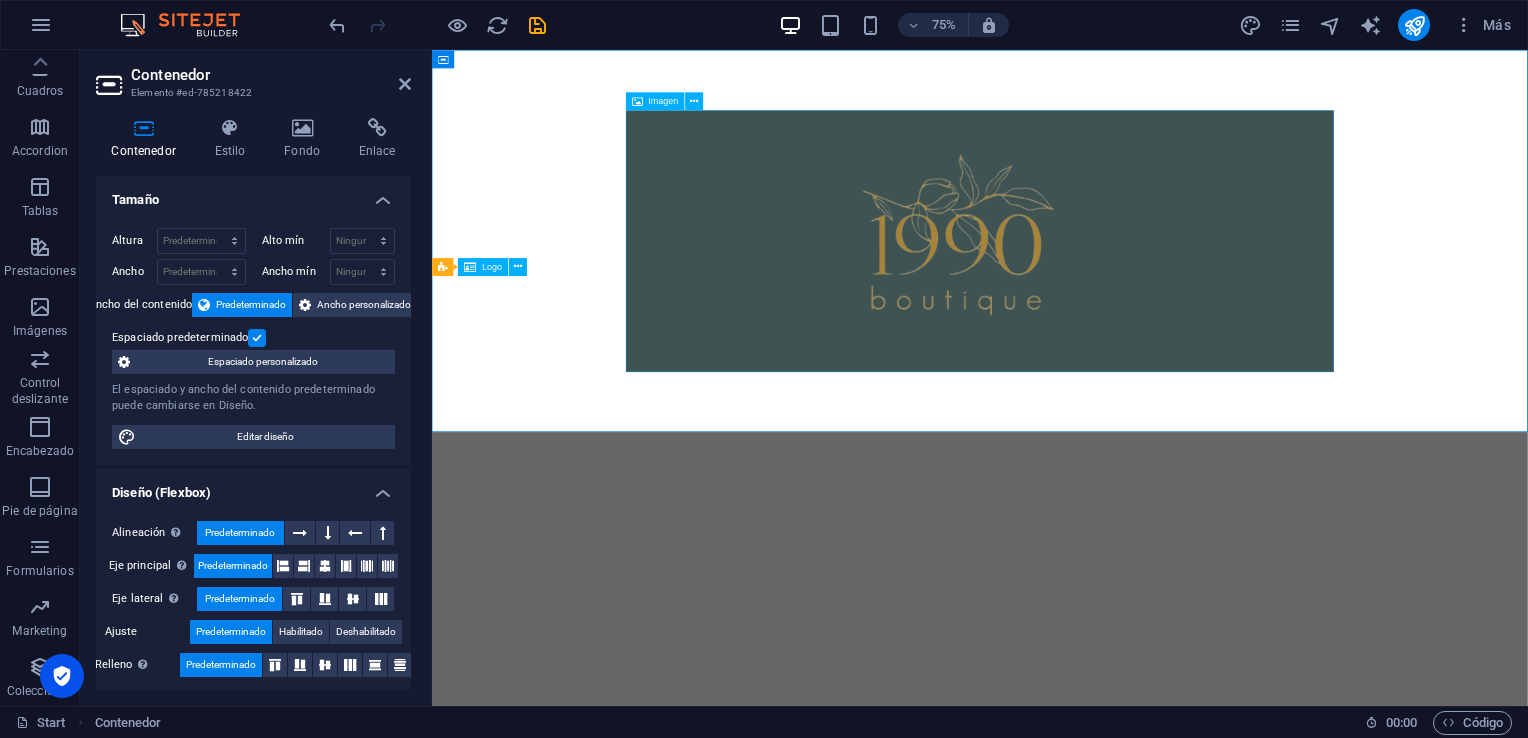 click at bounding box center (1163, 304) 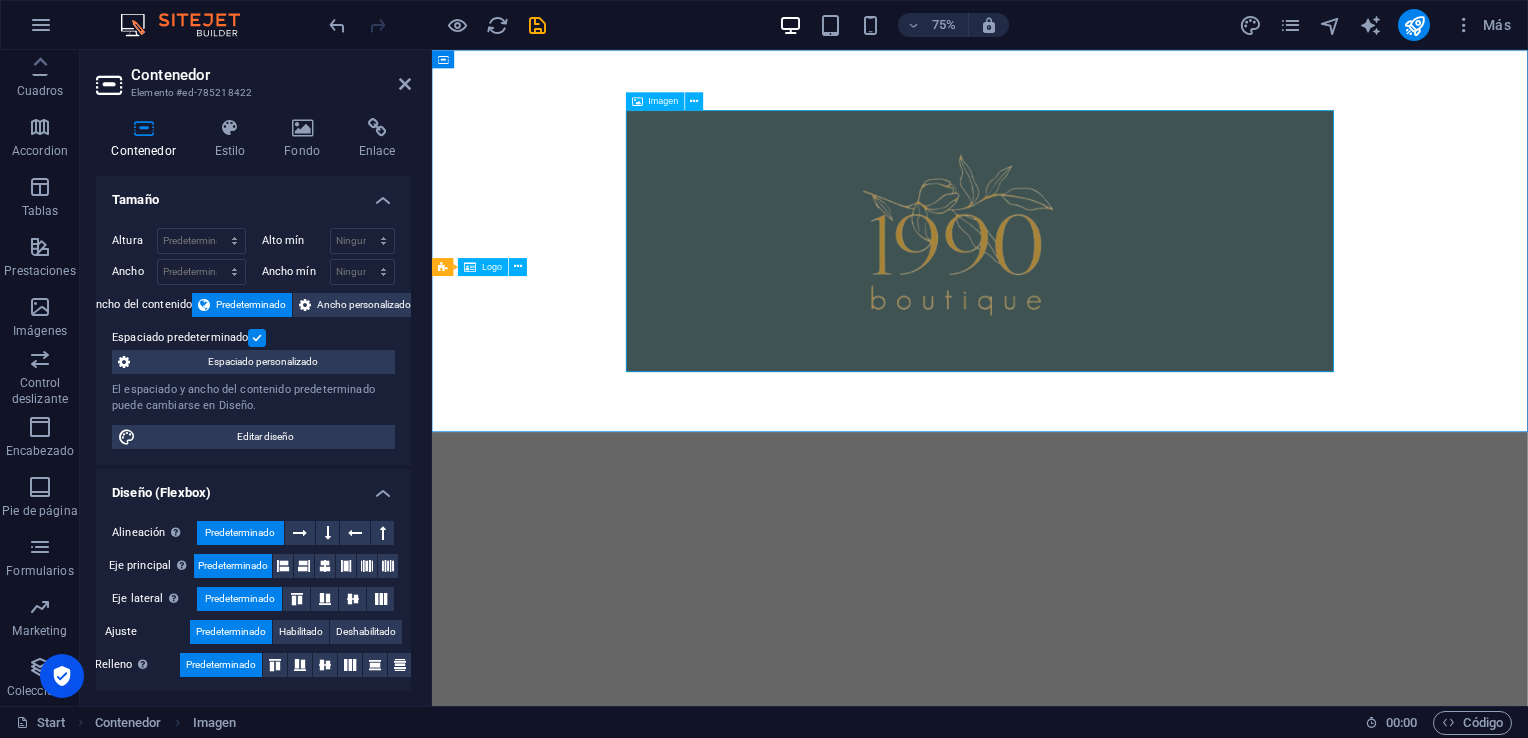 click at bounding box center (1163, 304) 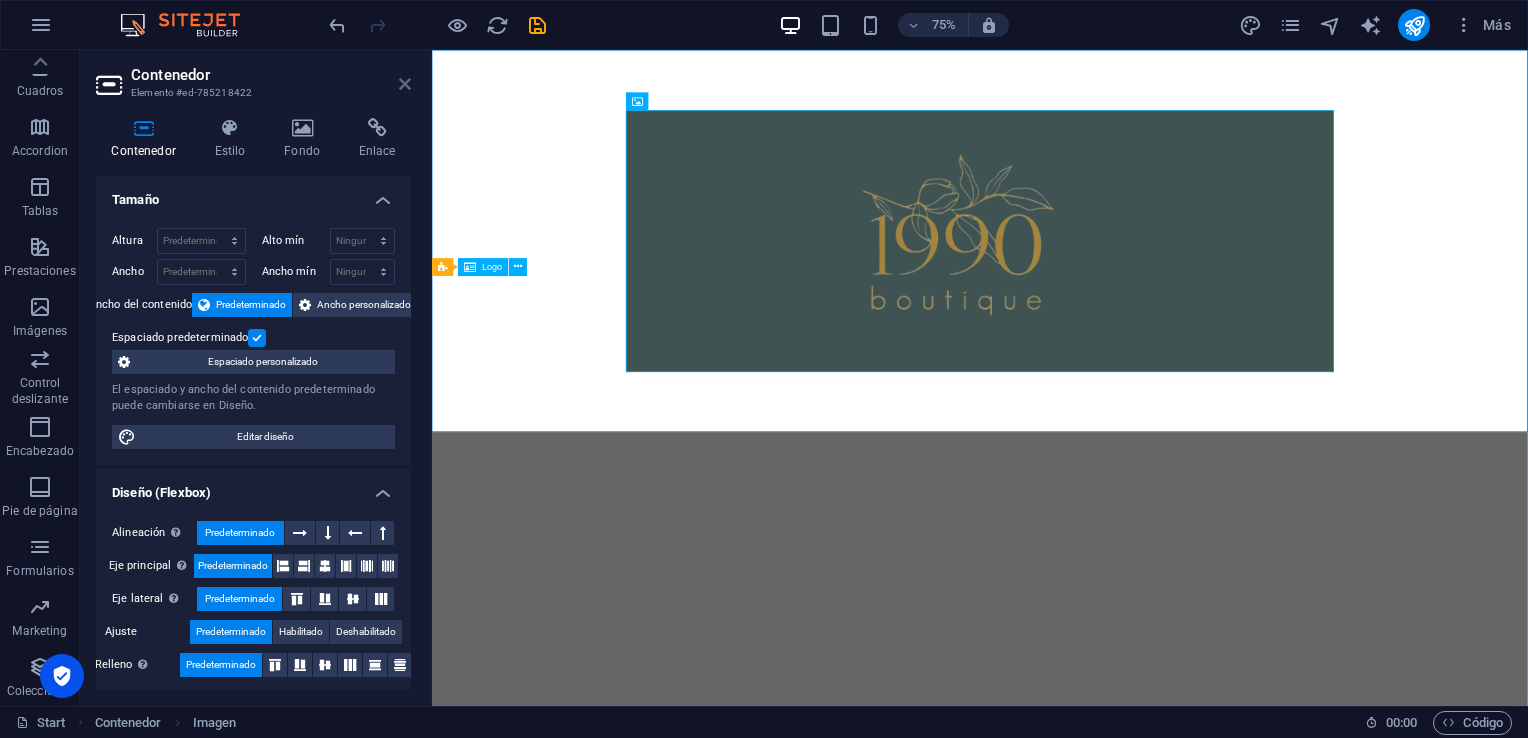click at bounding box center (405, 84) 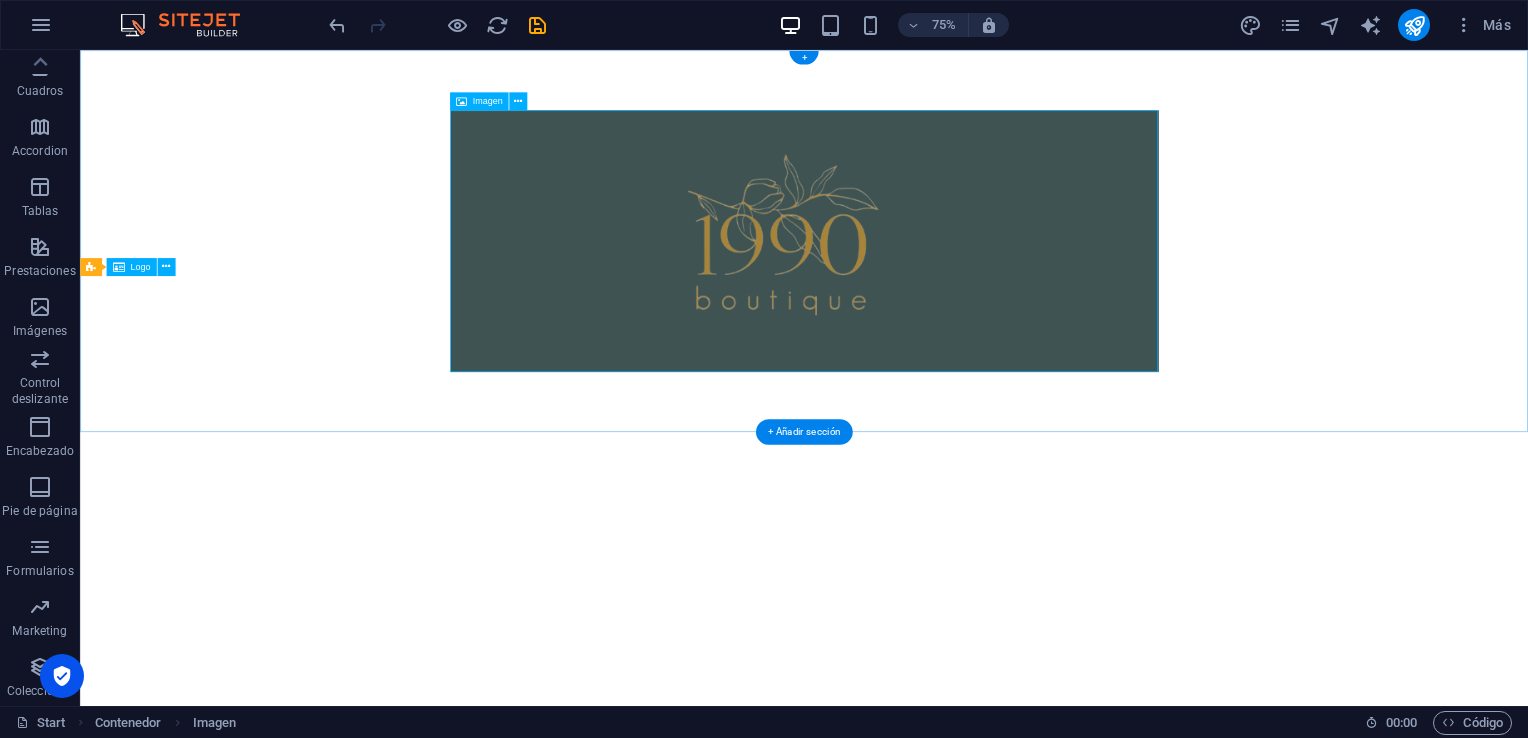 click at bounding box center (1046, 304) 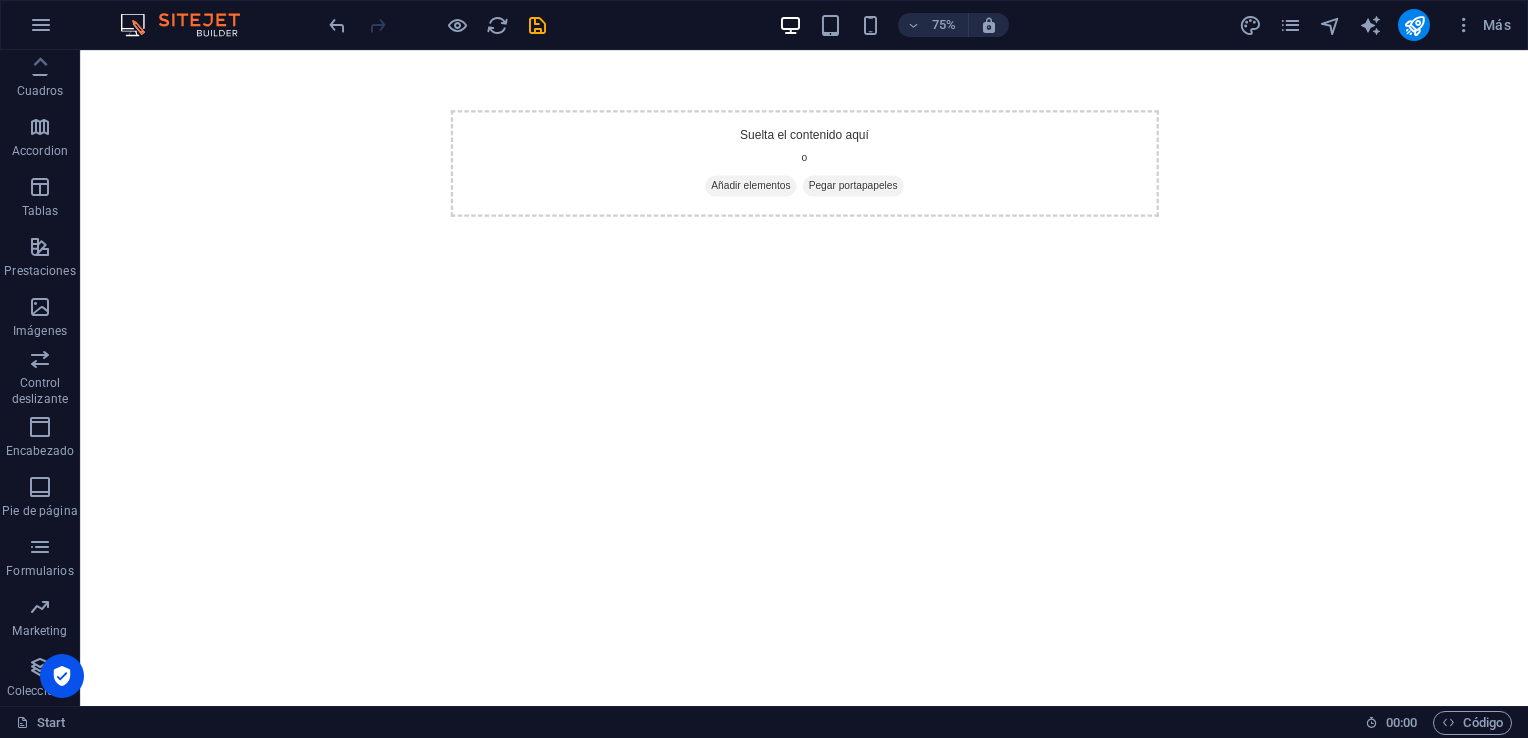 click on "Skip to main content
Suelta el contenido aquí o  Añadir elementos  Pegar portapapeles" at bounding box center [1045, 201] 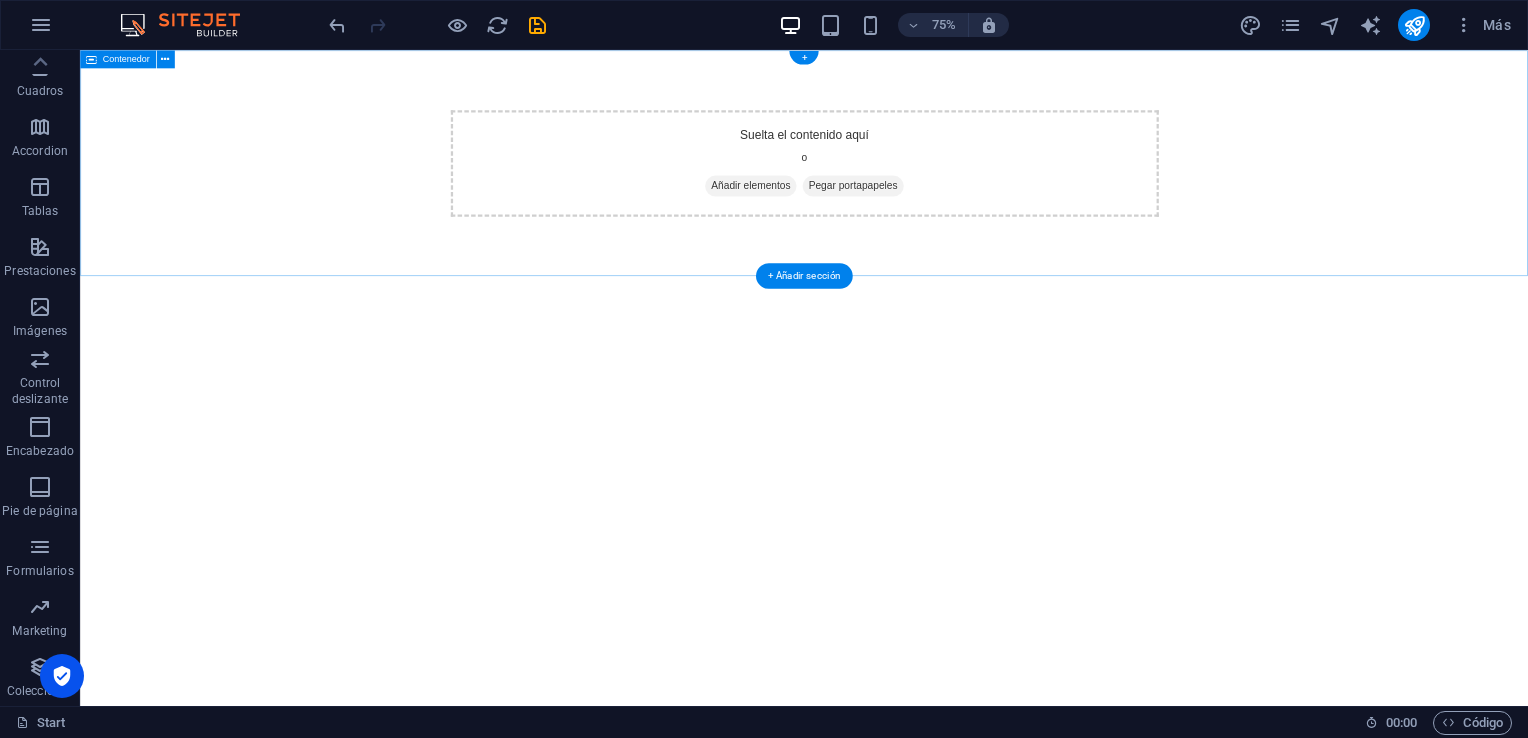 click on "Suelta el contenido aquí o  Añadir elementos  Pegar portapapeles" at bounding box center (1045, 201) 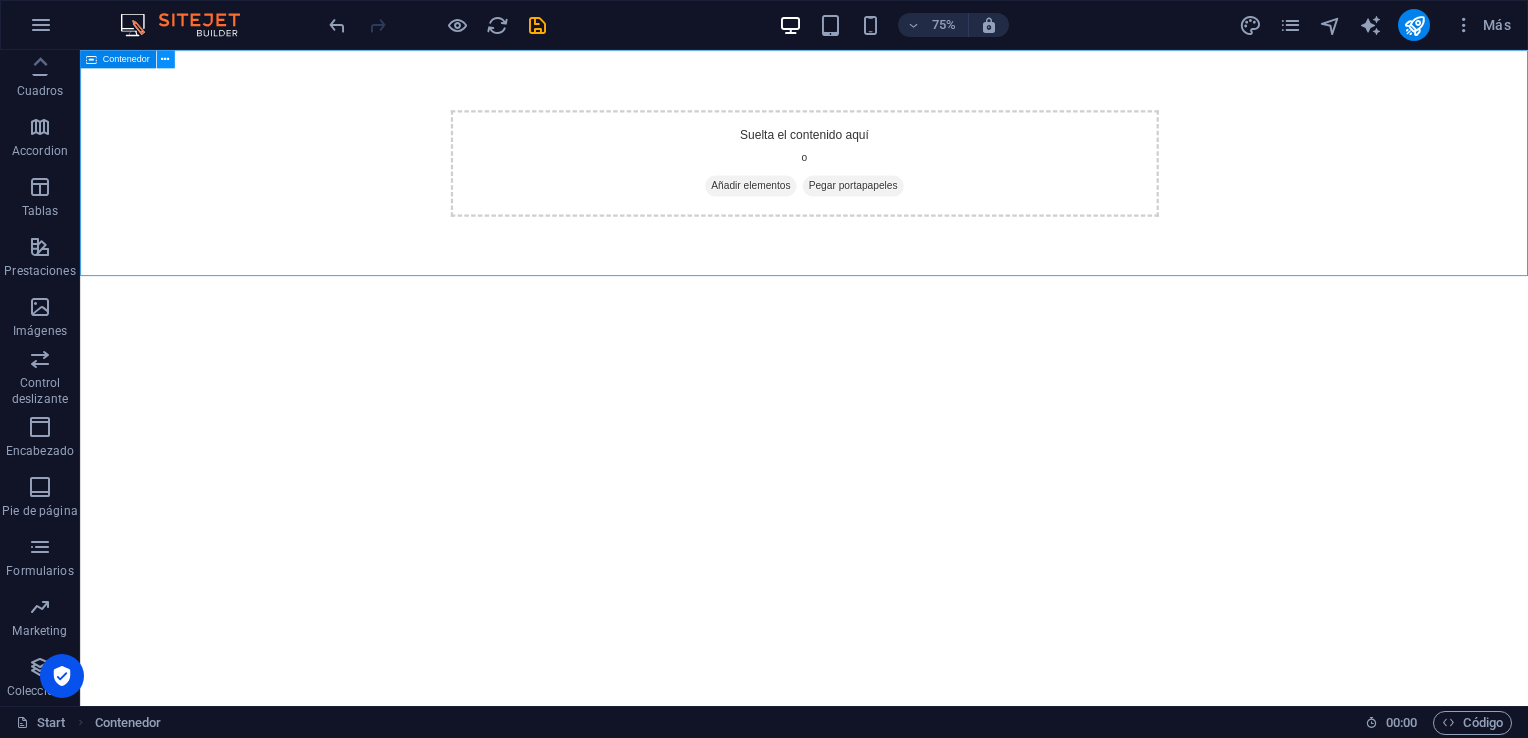 click at bounding box center (165, 59) 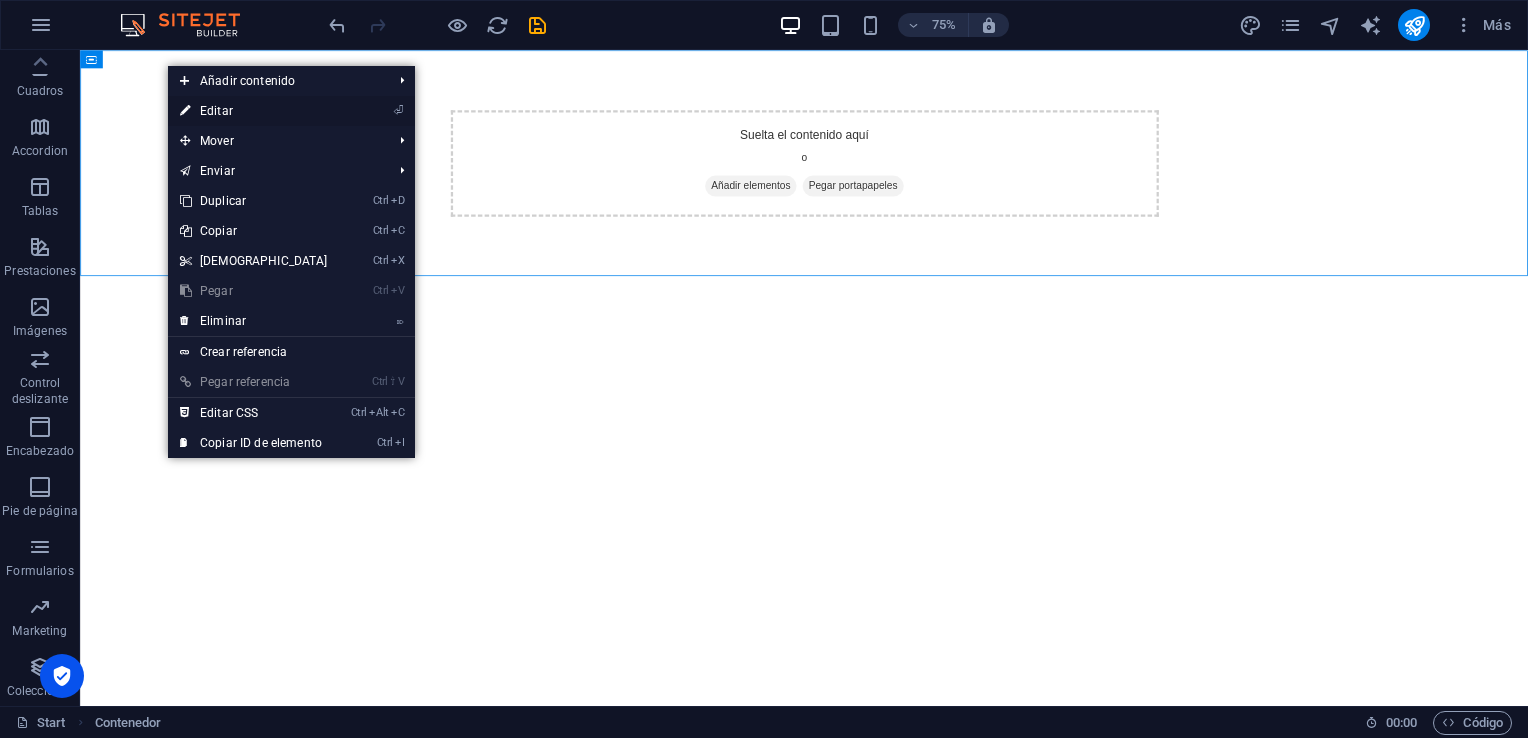 click on "⏎  Editar" at bounding box center (254, 111) 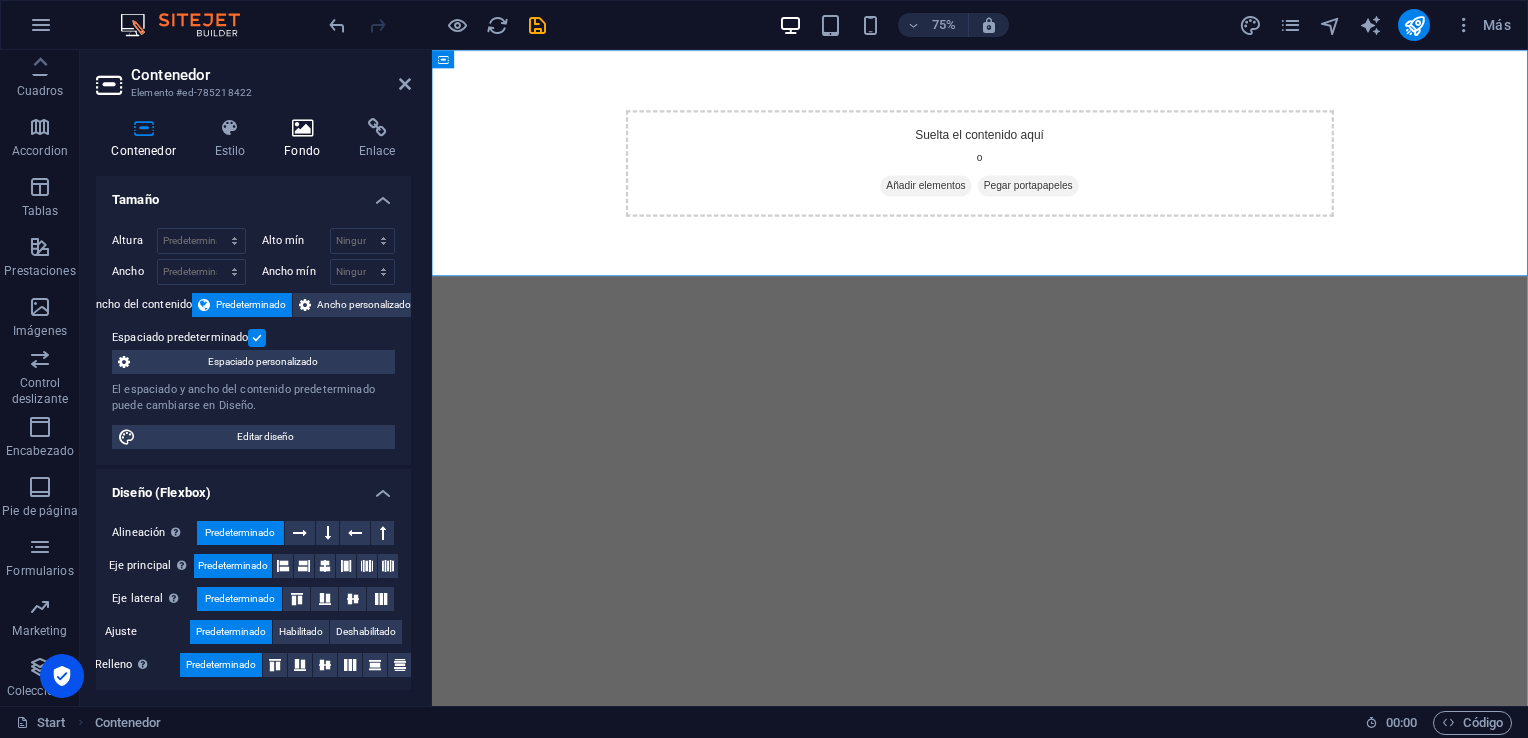 click on "Fondo" at bounding box center (306, 139) 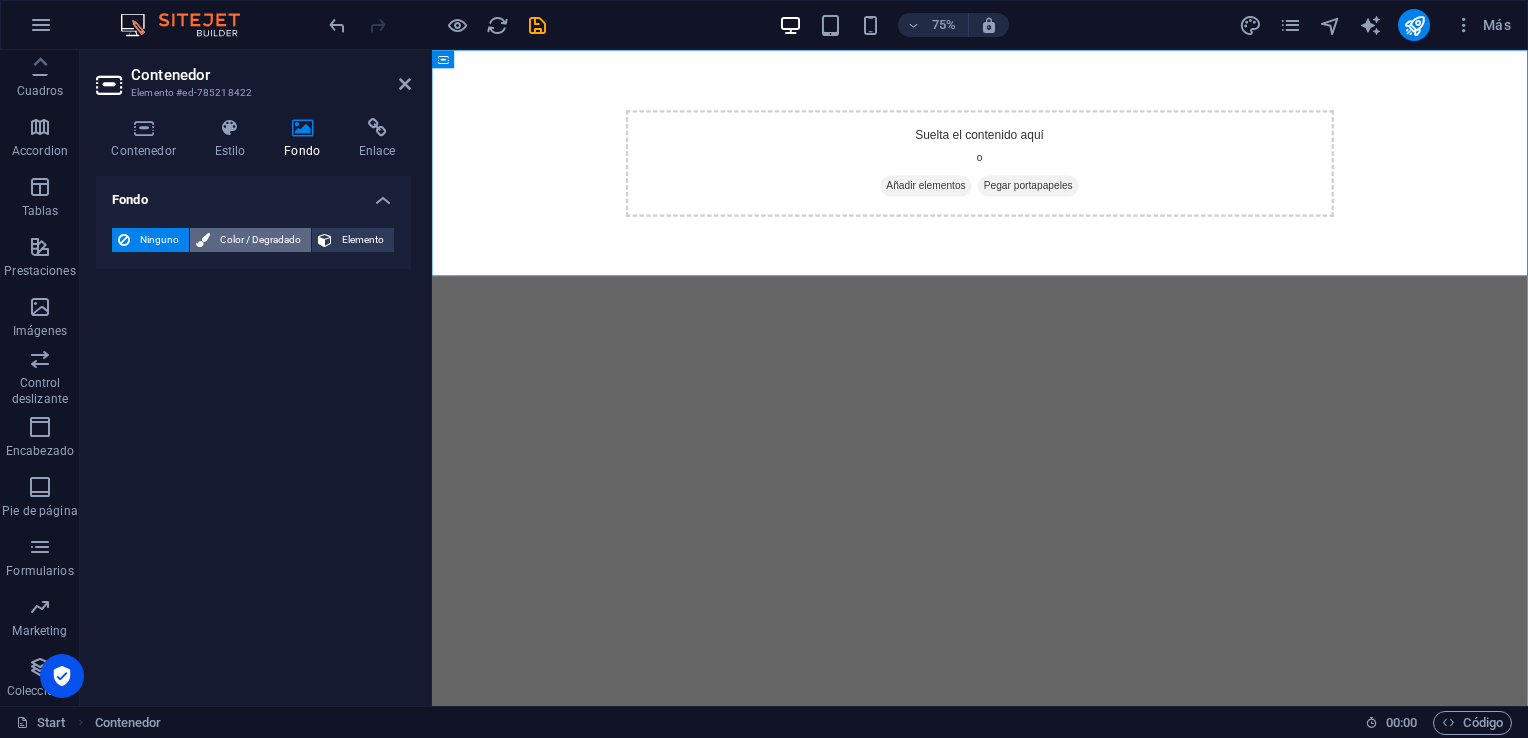 click on "Color / Degradado" at bounding box center (260, 240) 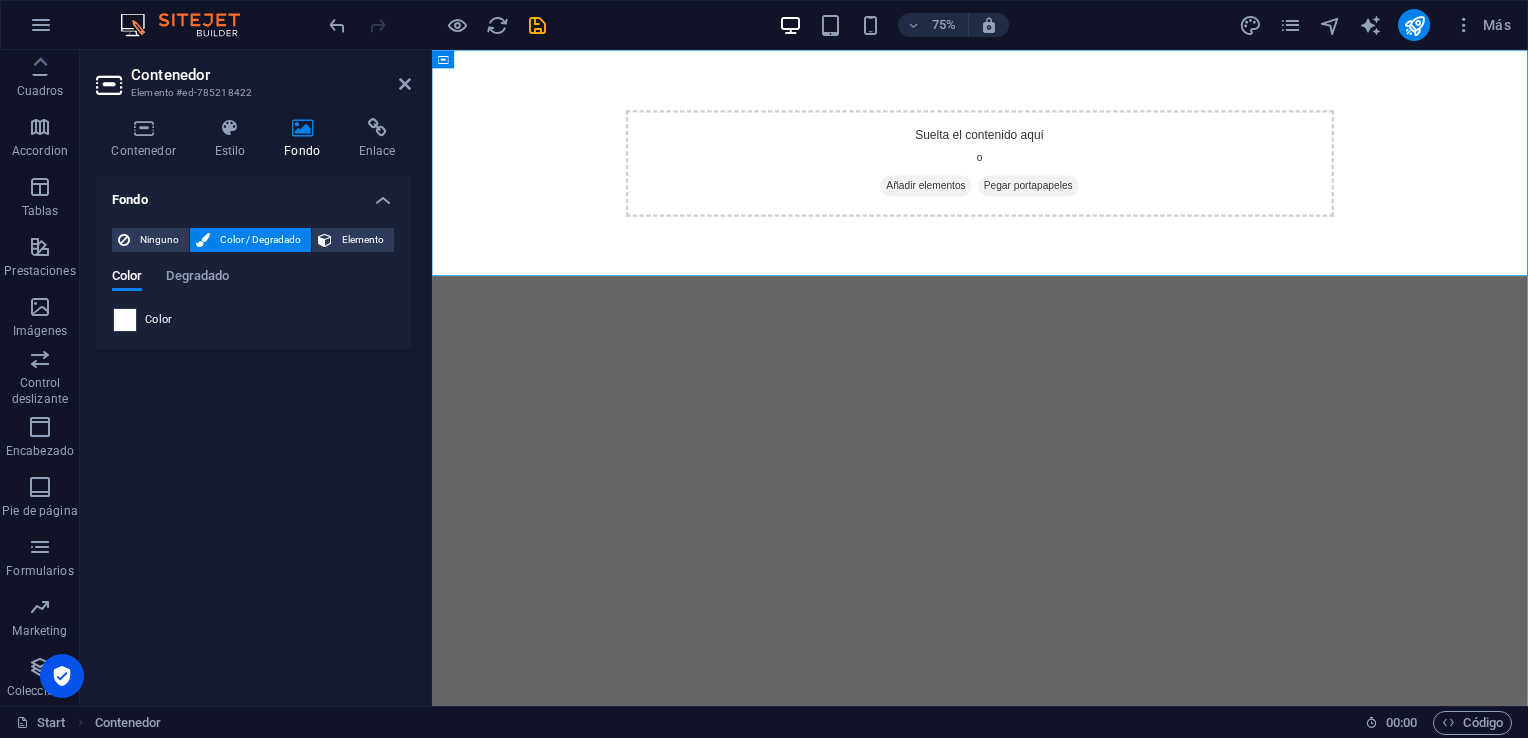 click at bounding box center [125, 320] 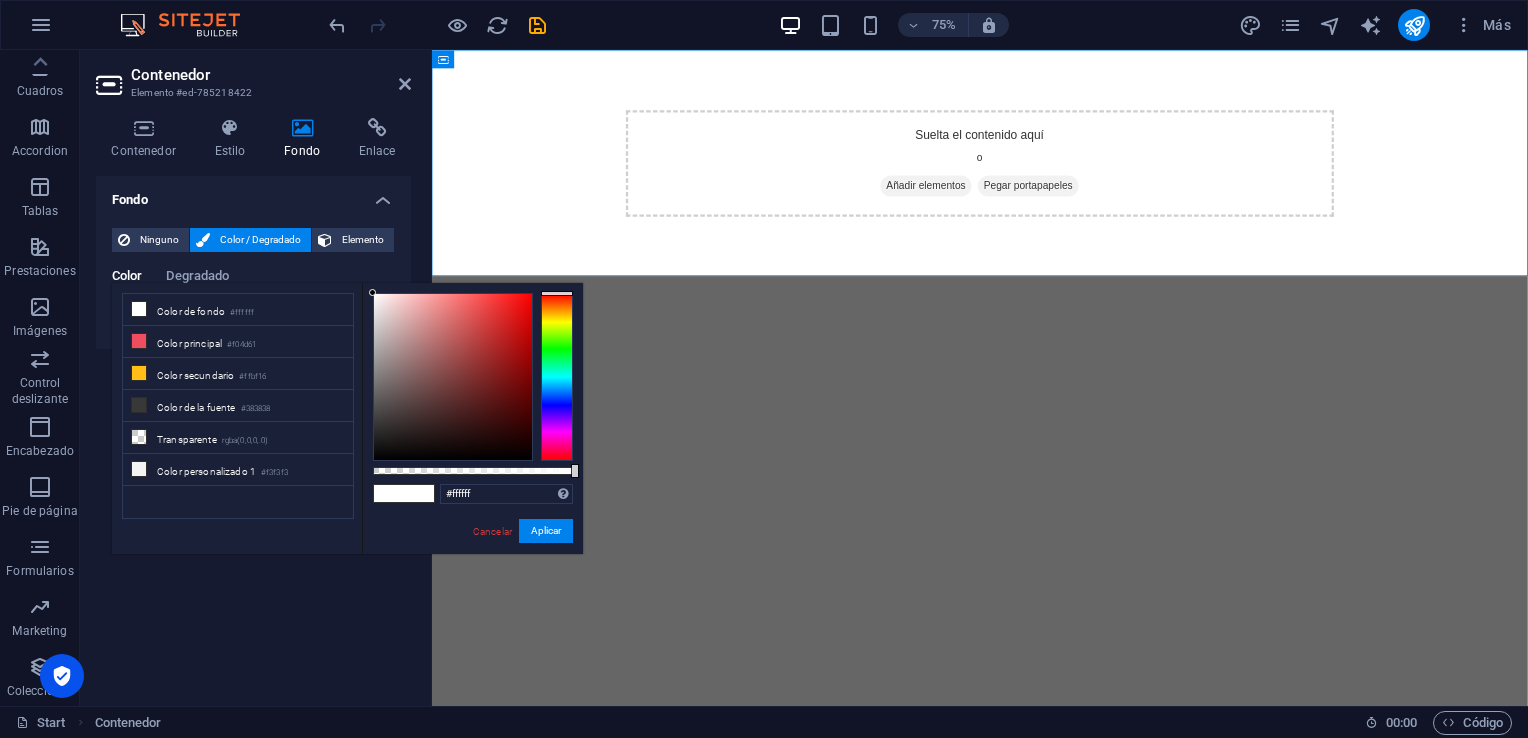 click at bounding box center (419, 493) 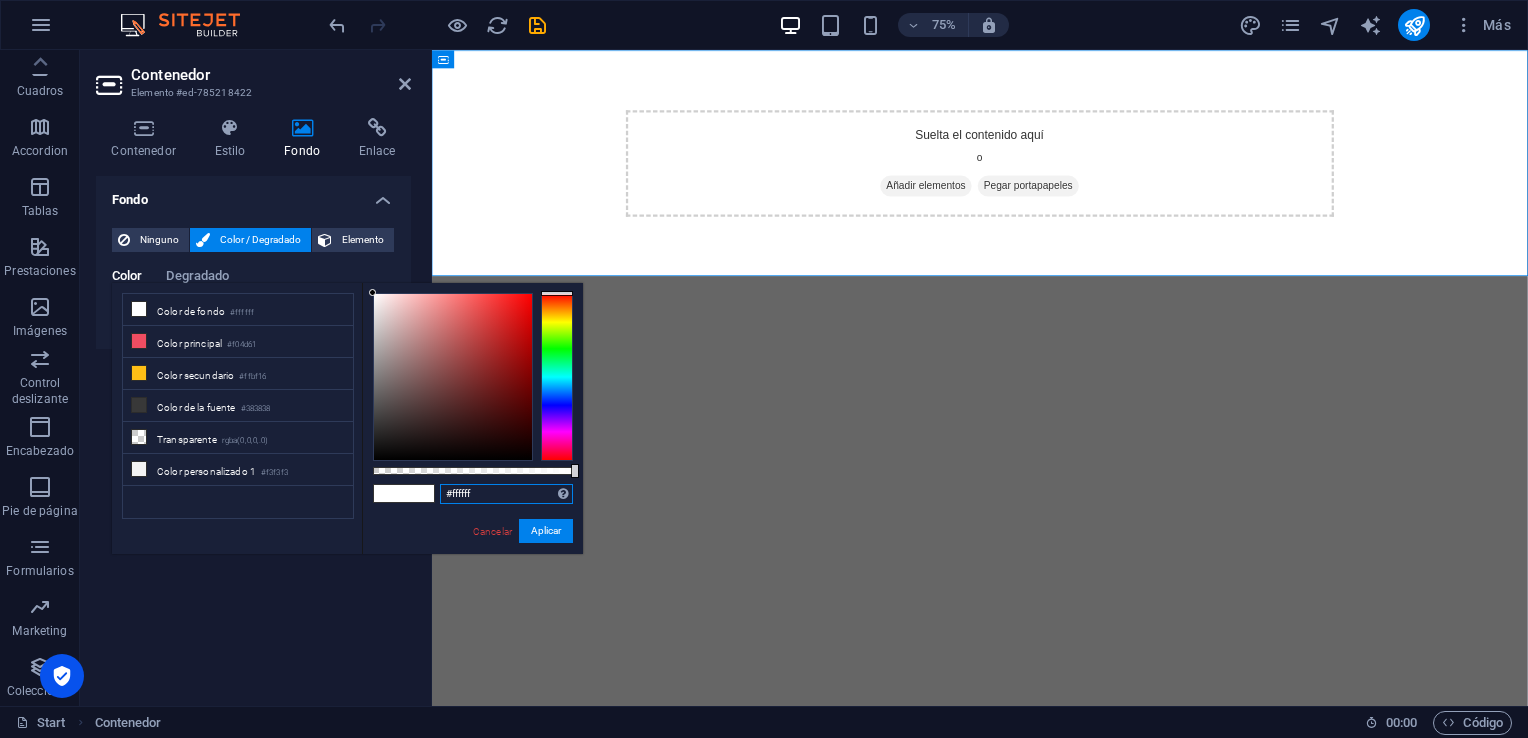 click on "#ffffff" at bounding box center [506, 494] 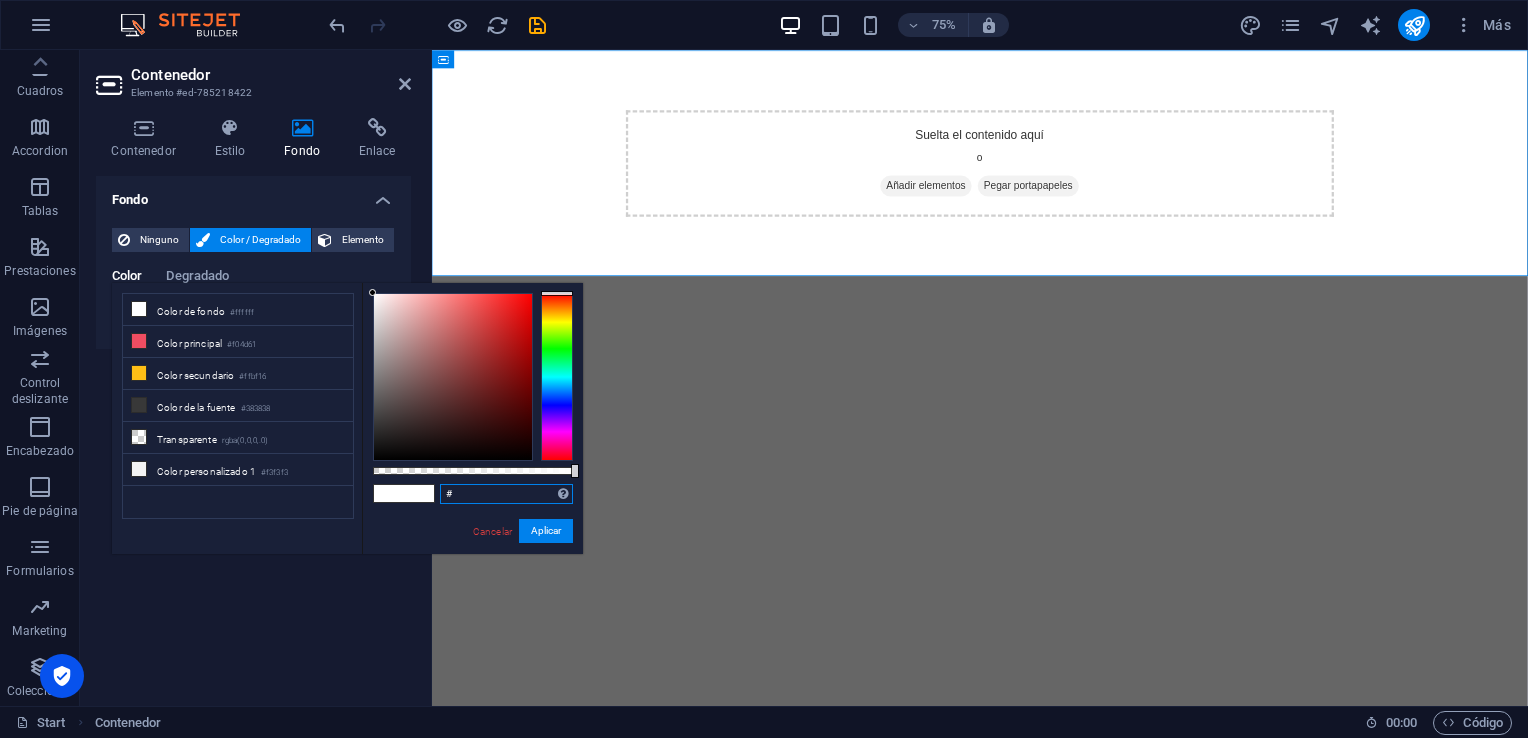 click on "#" at bounding box center [506, 494] 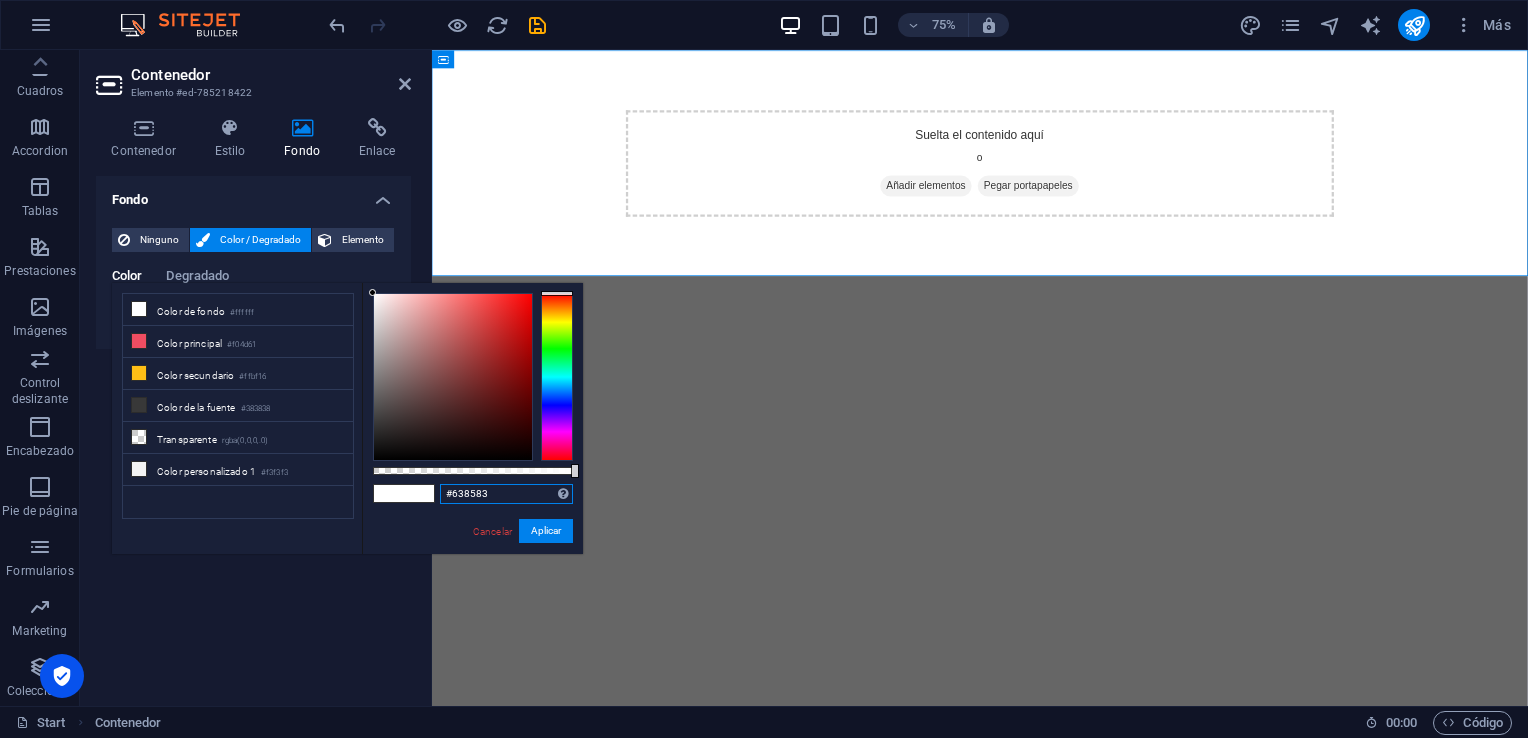 type on "#638583" 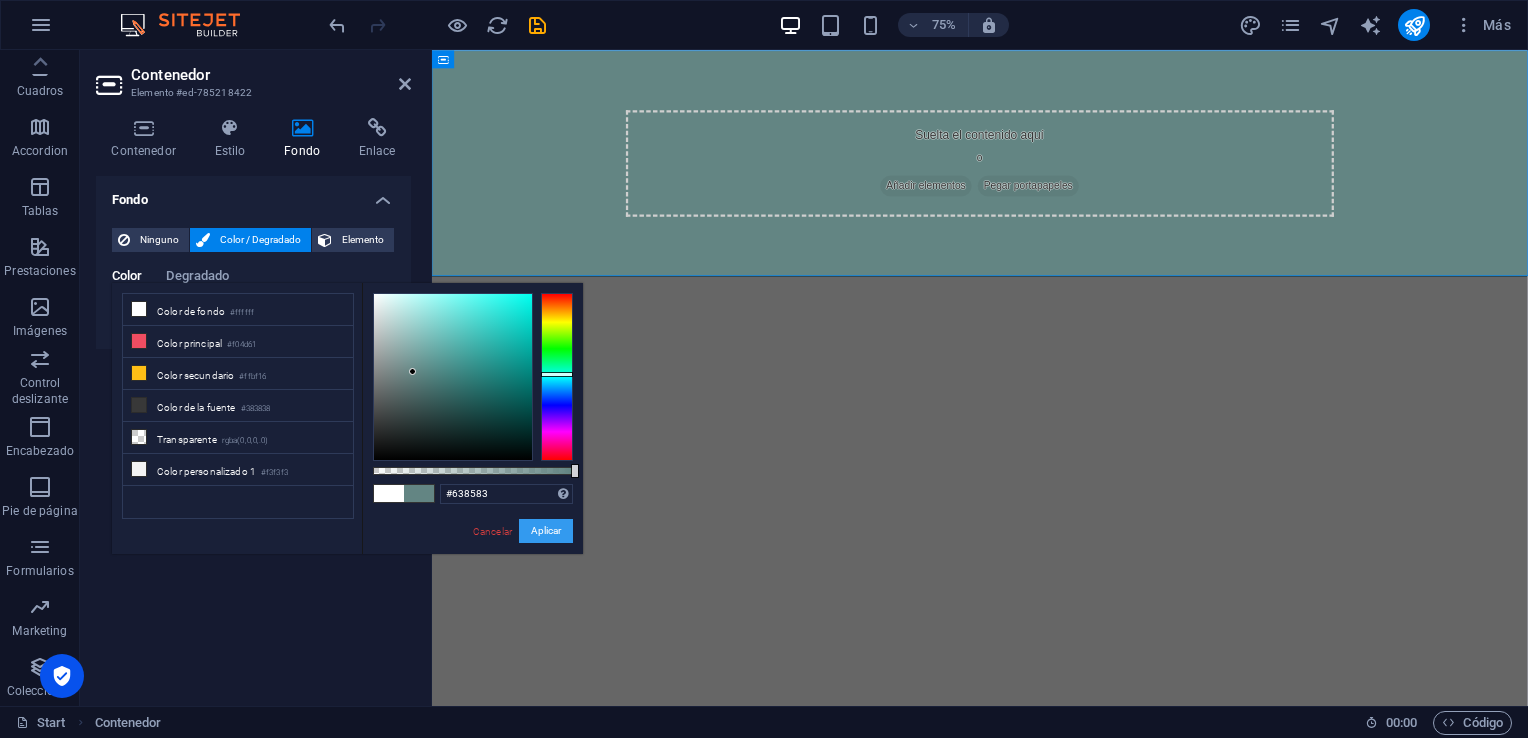 click on "Aplicar" at bounding box center (546, 531) 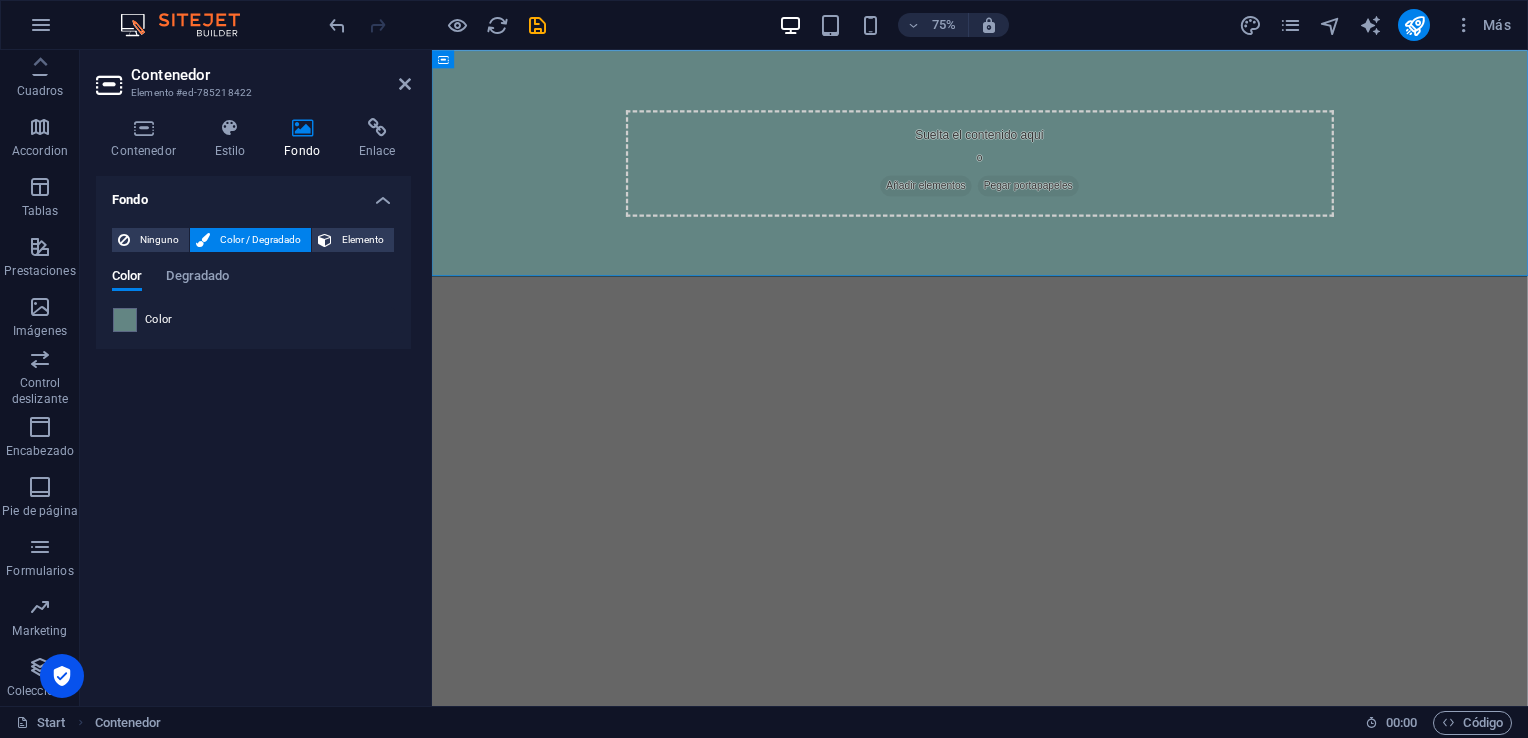 click on "Skip to main content
Suelta el contenido aquí o  Añadir elementos  Pegar portapapeles" at bounding box center (1162, 201) 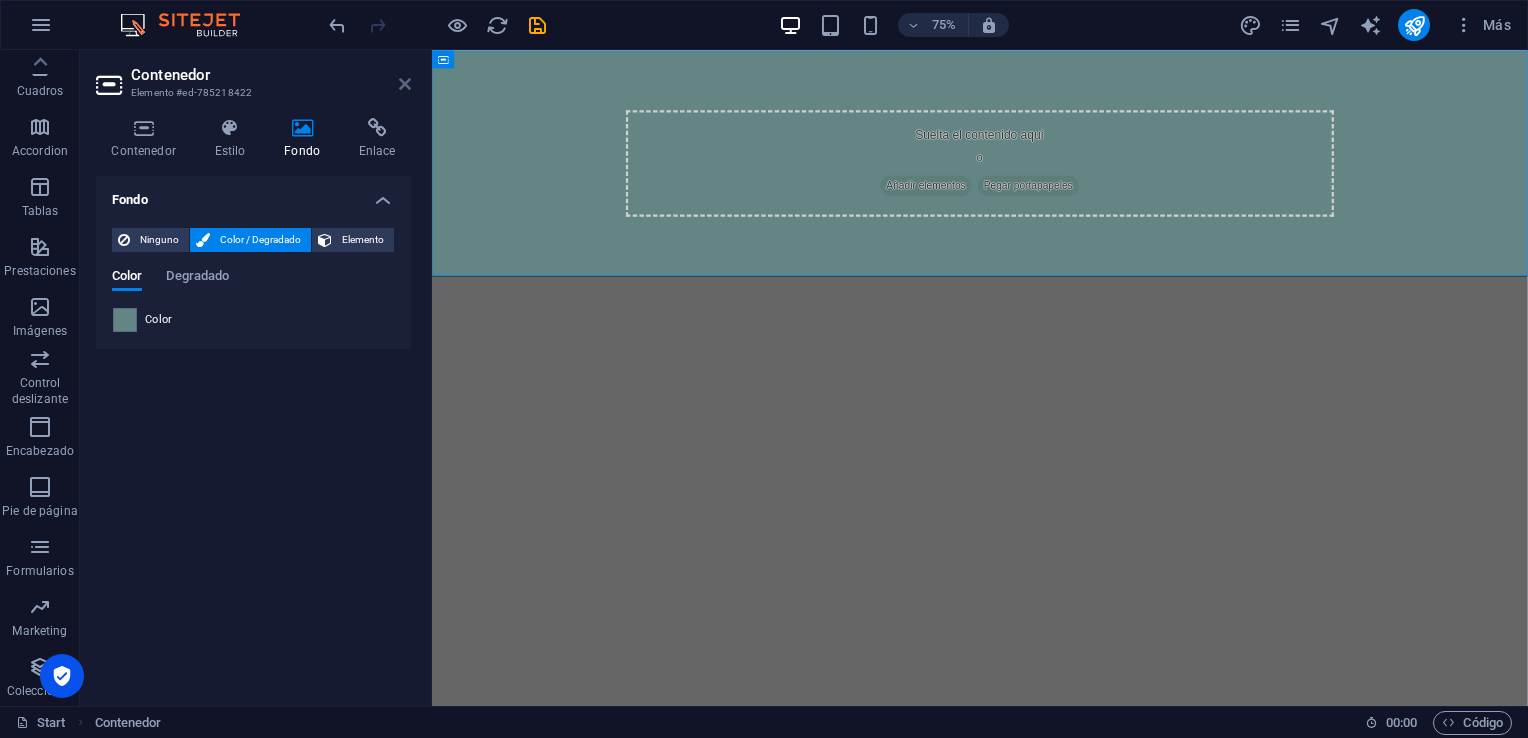 click at bounding box center (405, 84) 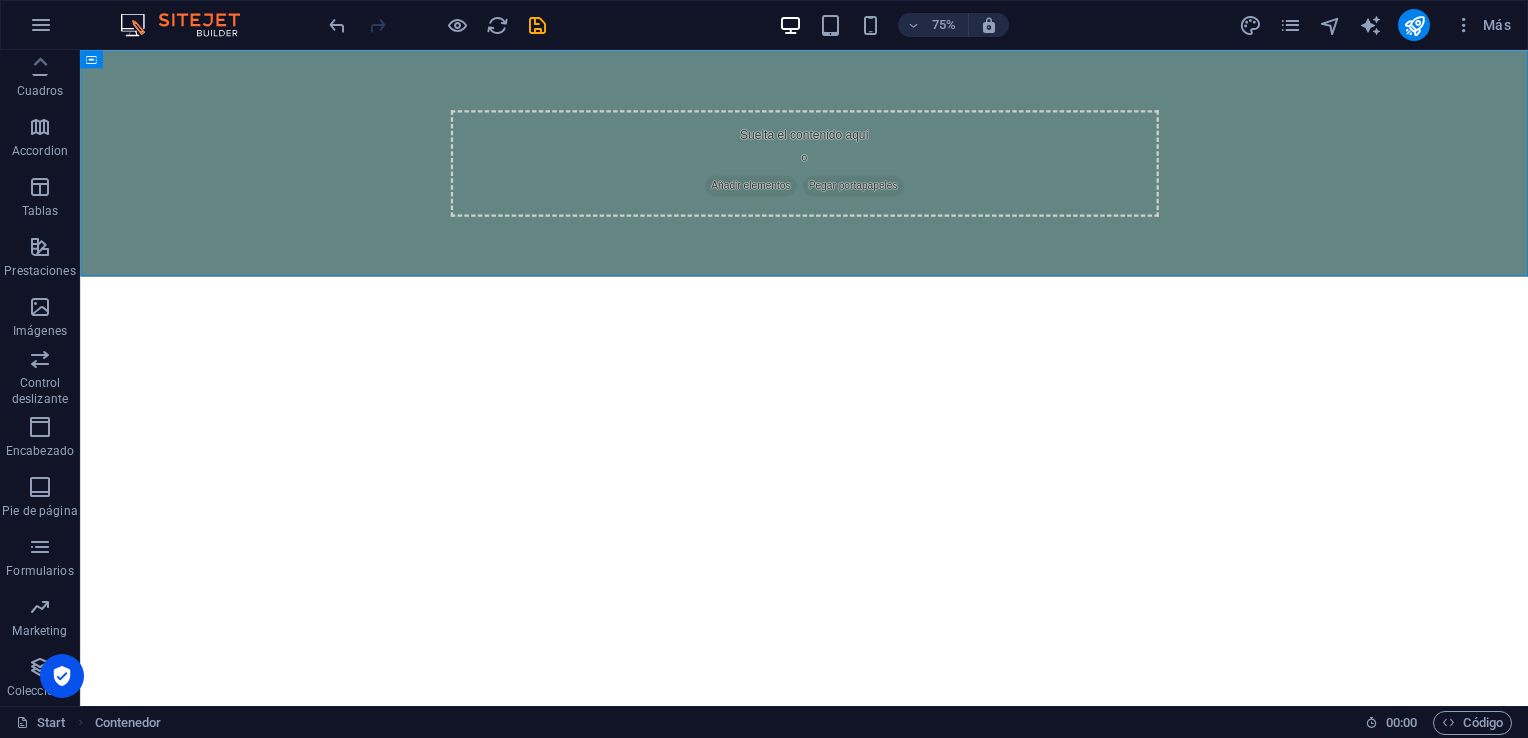 click on "Skip to main content
Suelta el contenido aquí o  Añadir elementos  Pegar portapapeles" at bounding box center (1045, 201) 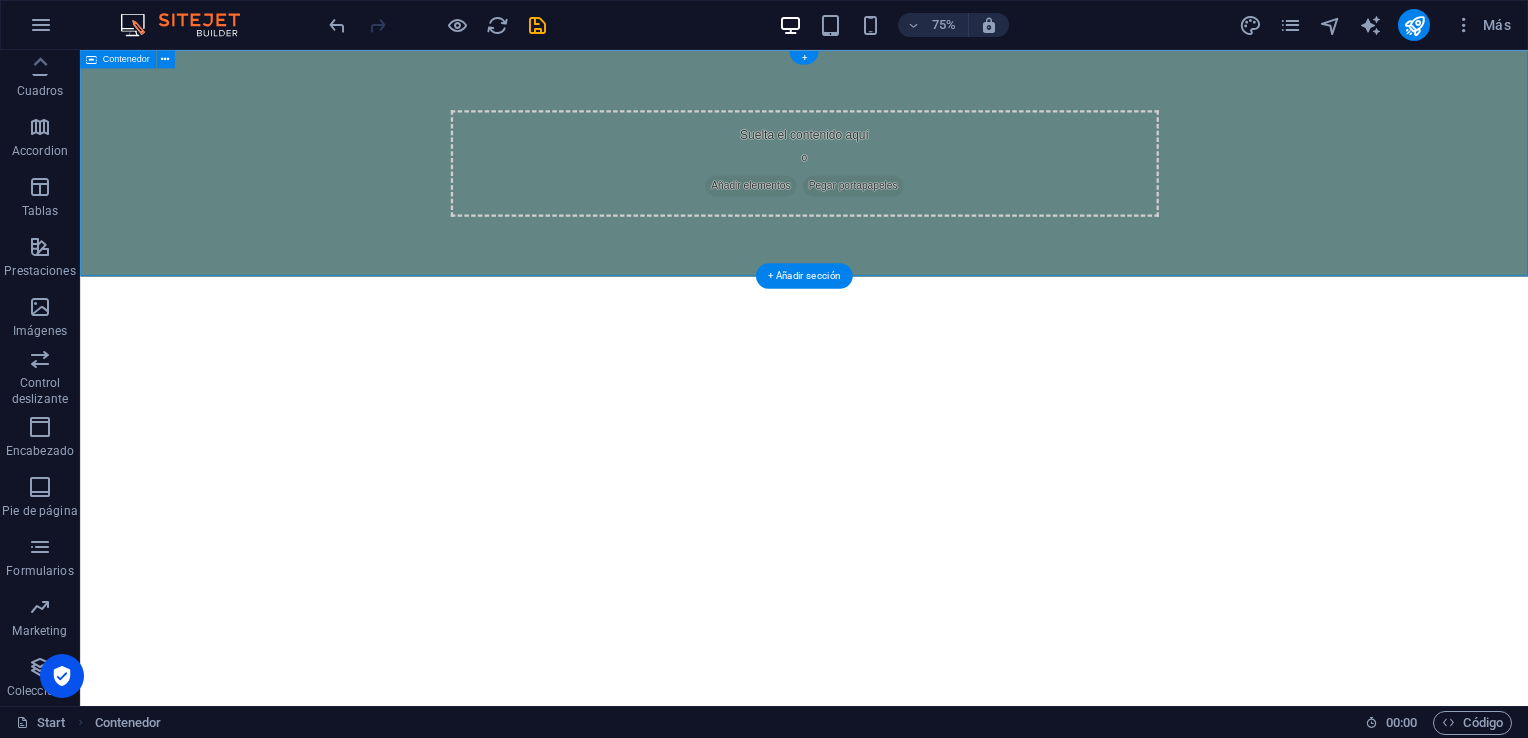 click on "Suelta el contenido aquí o  Añadir elementos  Pegar portapapeles" at bounding box center [1046, 201] 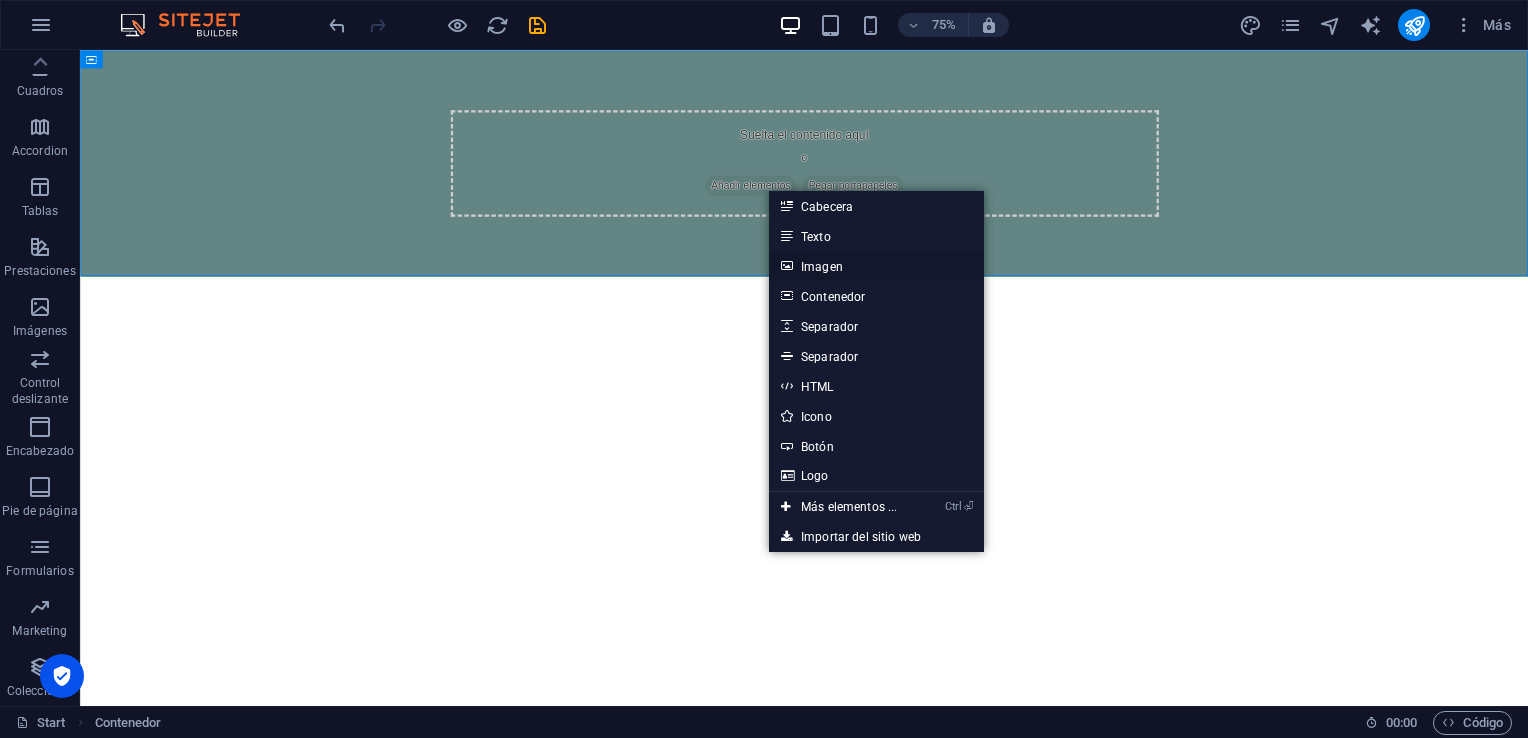 click on "Imagen" at bounding box center [876, 266] 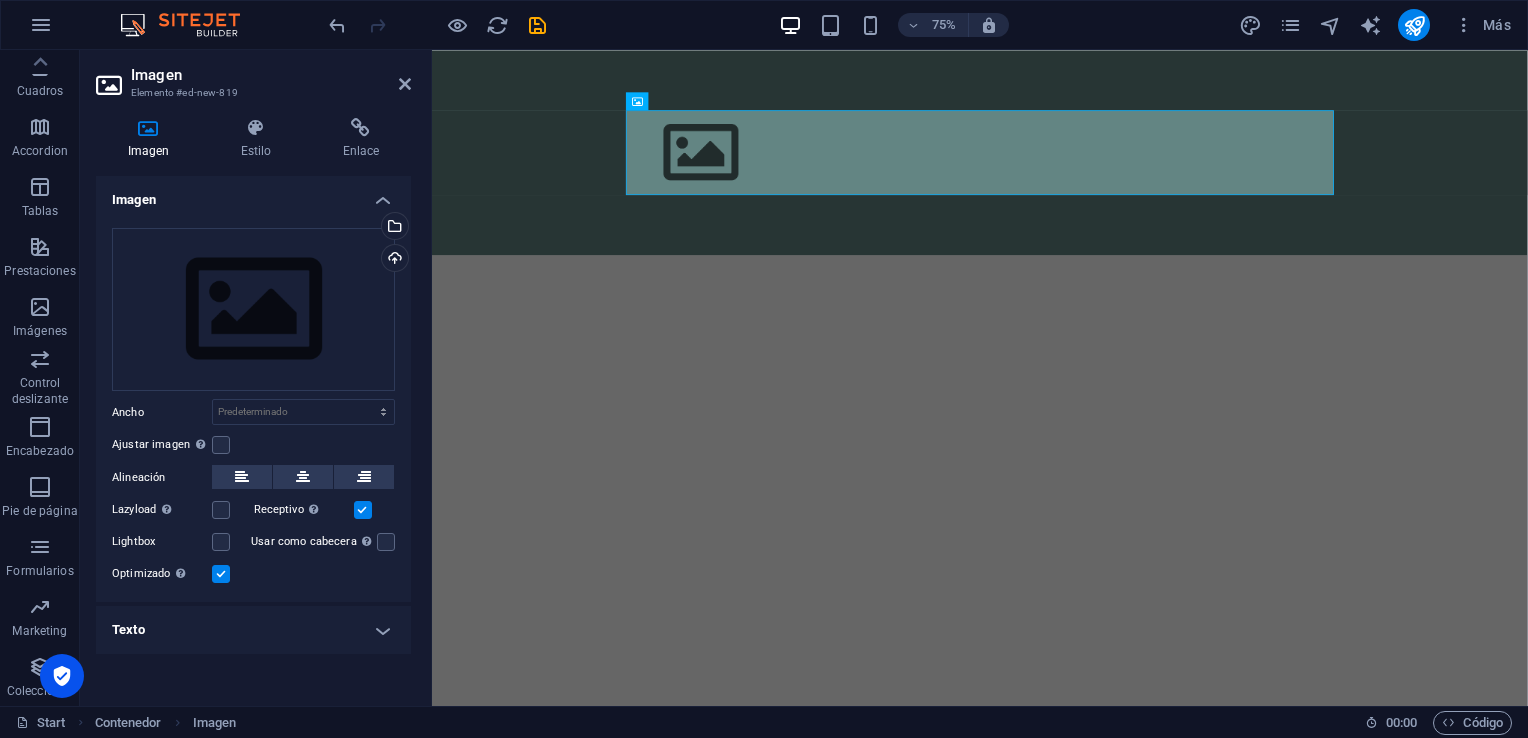 click on "Skip to main content" at bounding box center [1162, 186] 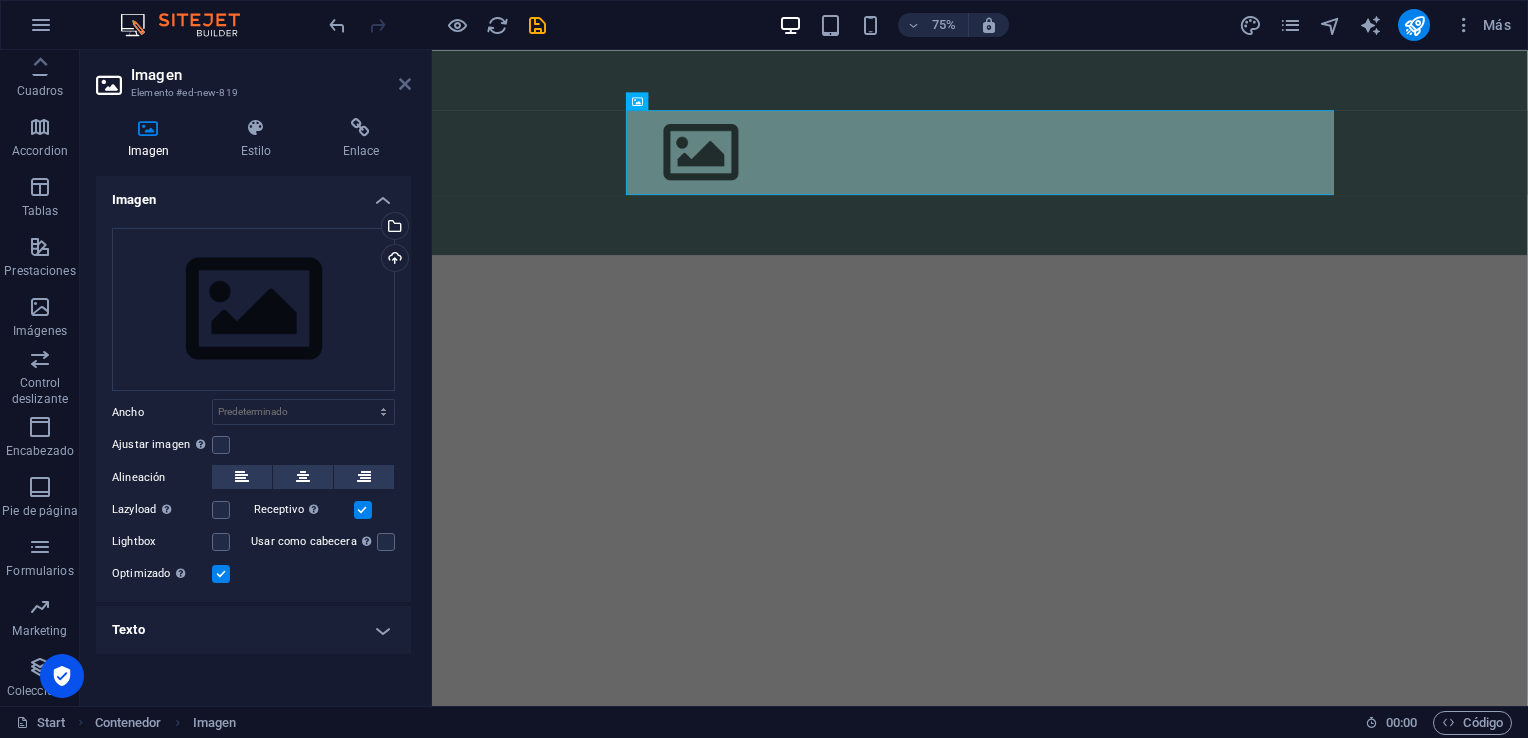 click at bounding box center (405, 84) 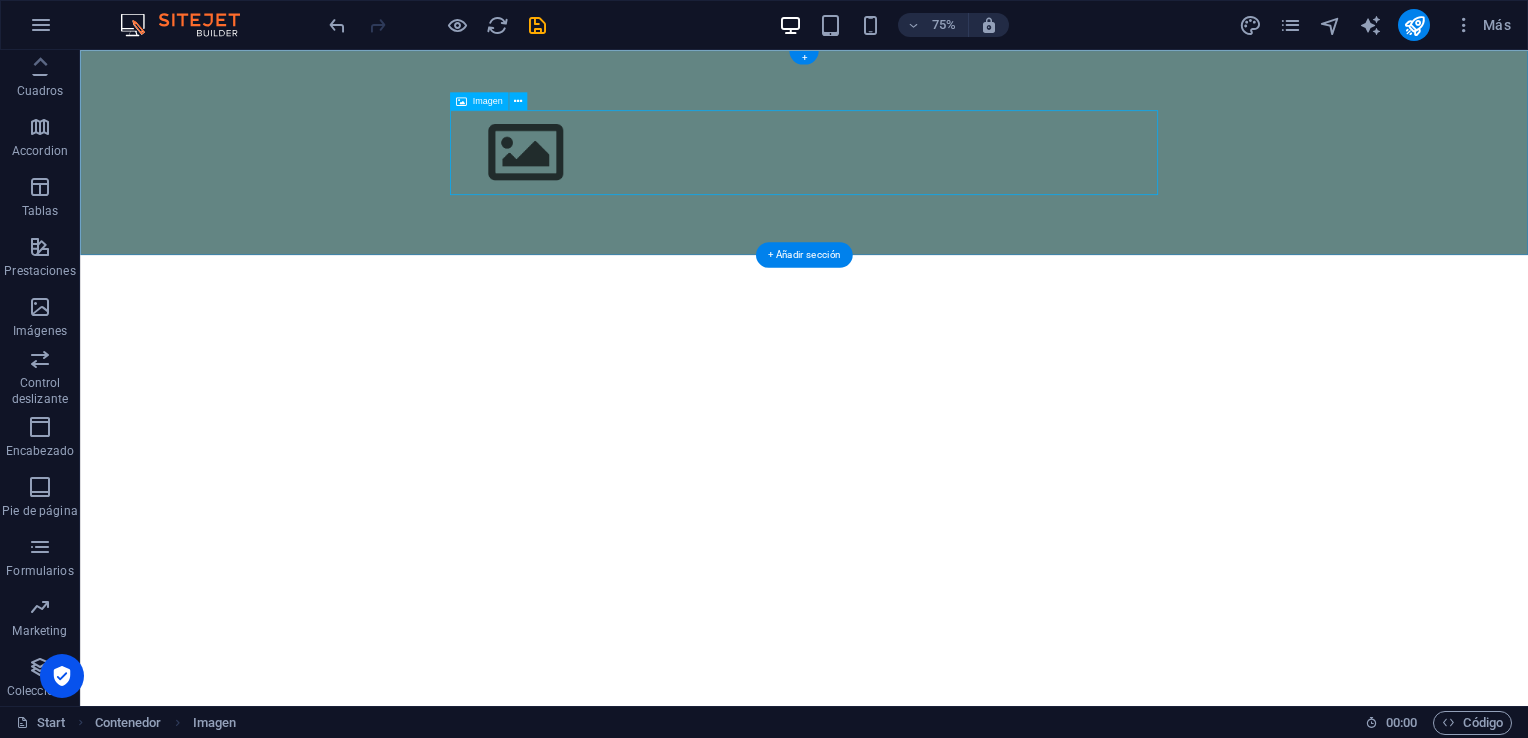 click at bounding box center [1046, 186] 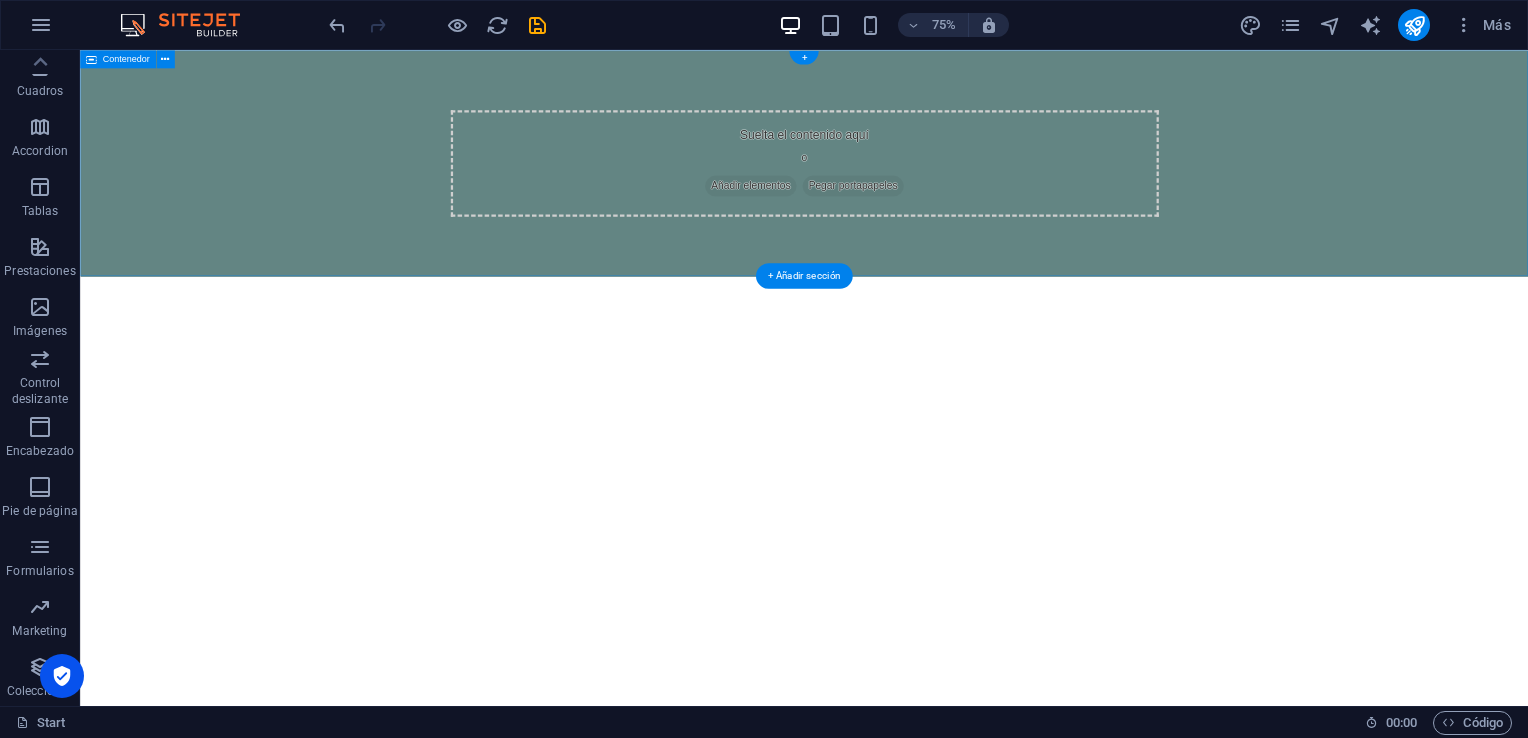 click on "Añadir elementos" at bounding box center [974, 231] 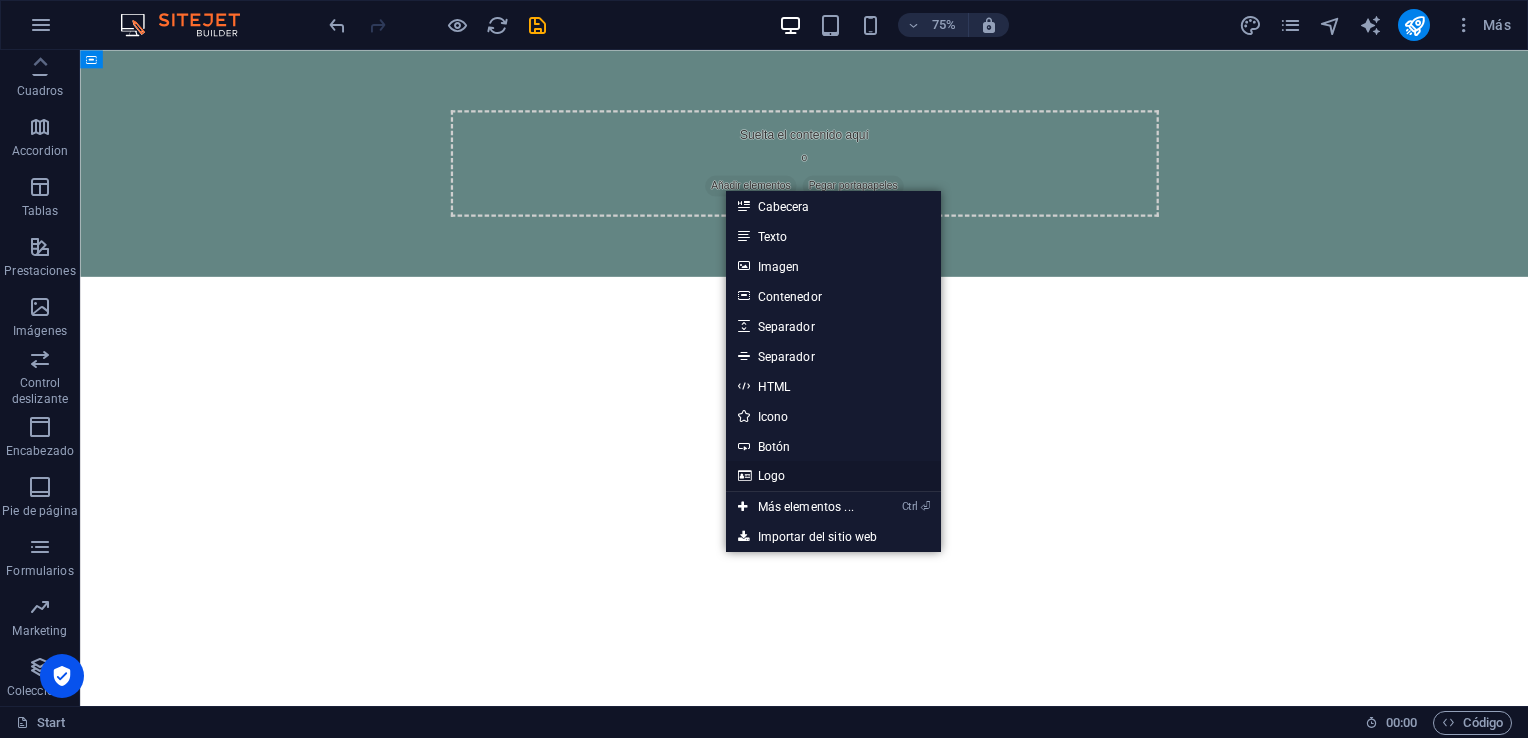 click on "Logo" at bounding box center [833, 476] 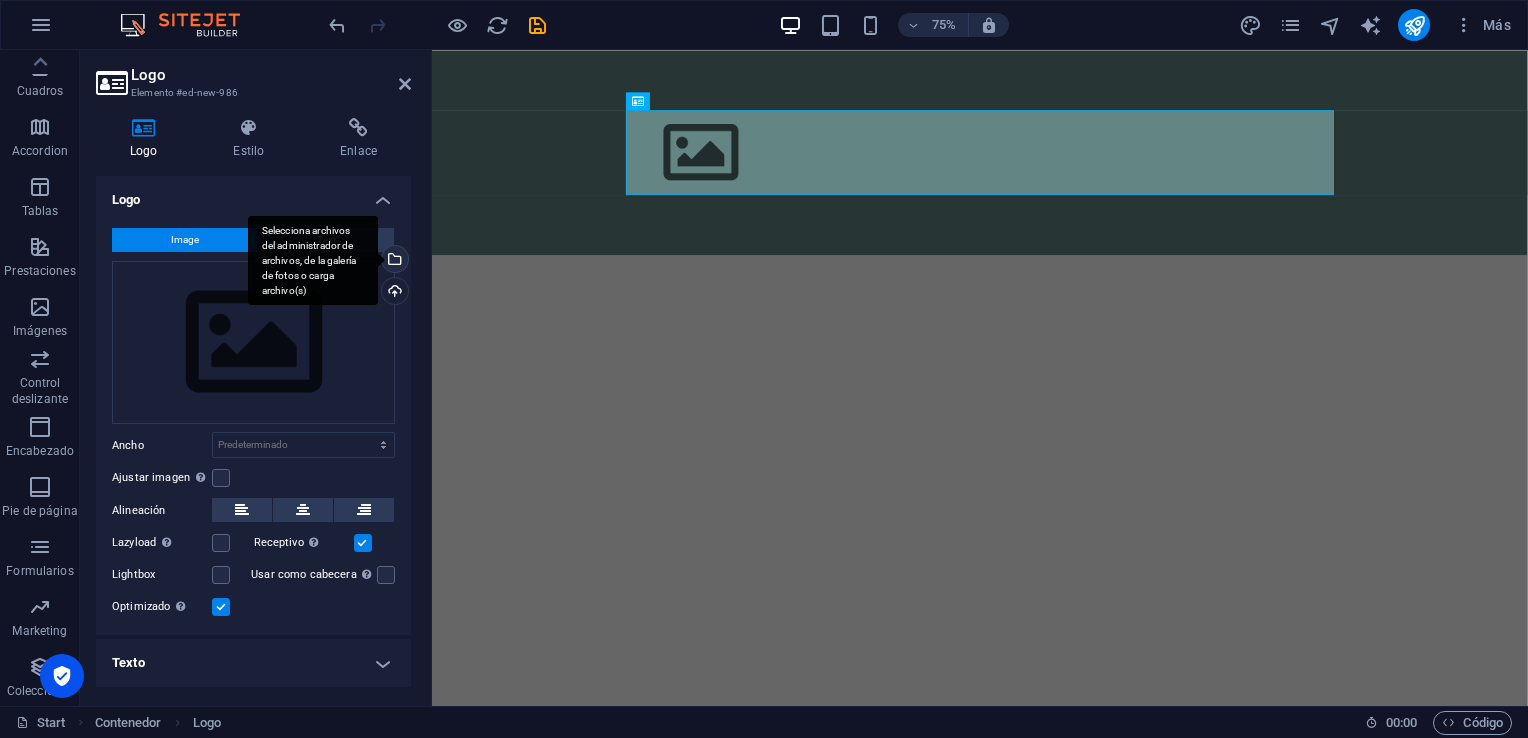 click on "Selecciona archivos del administrador de archivos, de la galería de fotos o carga archivo(s)" at bounding box center [313, 261] 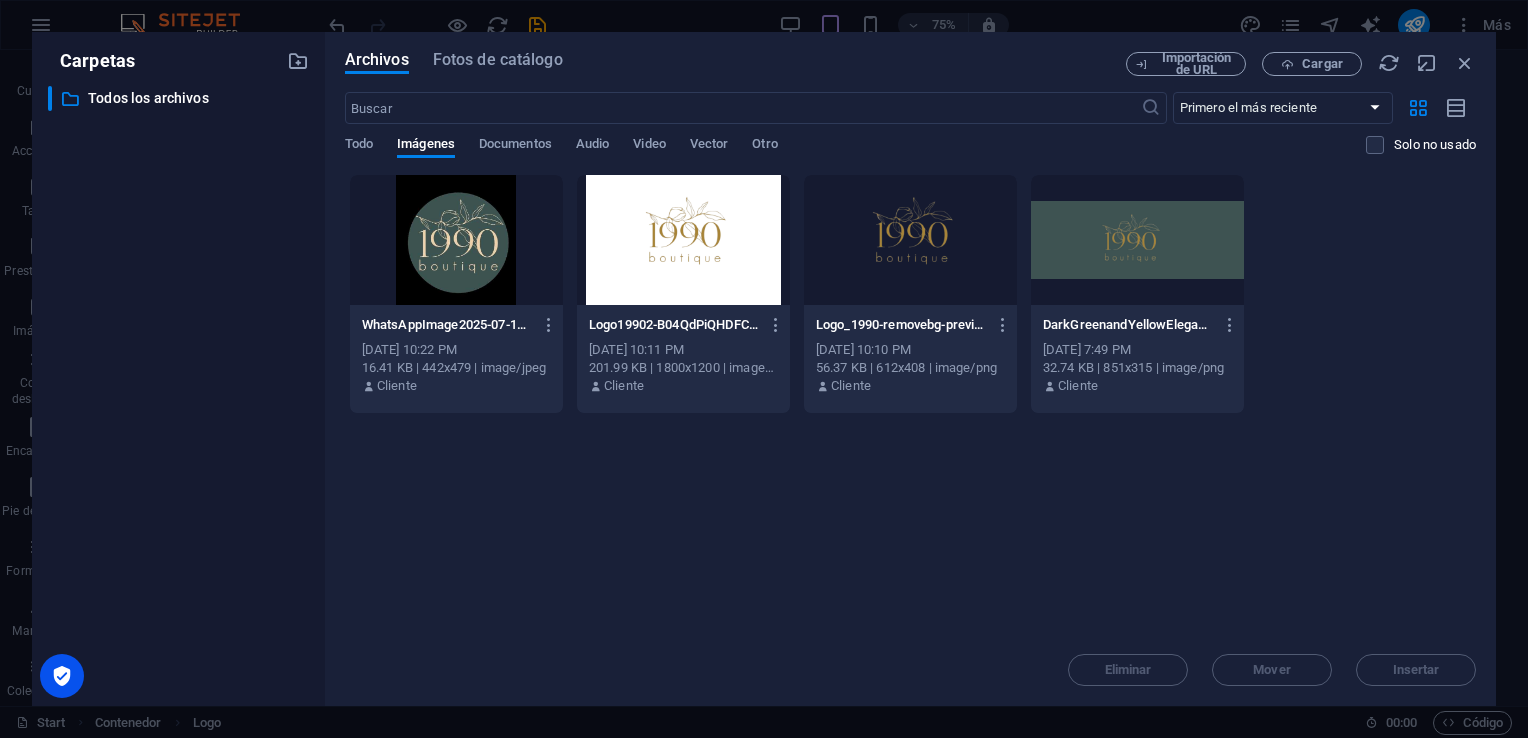click at bounding box center (910, 240) 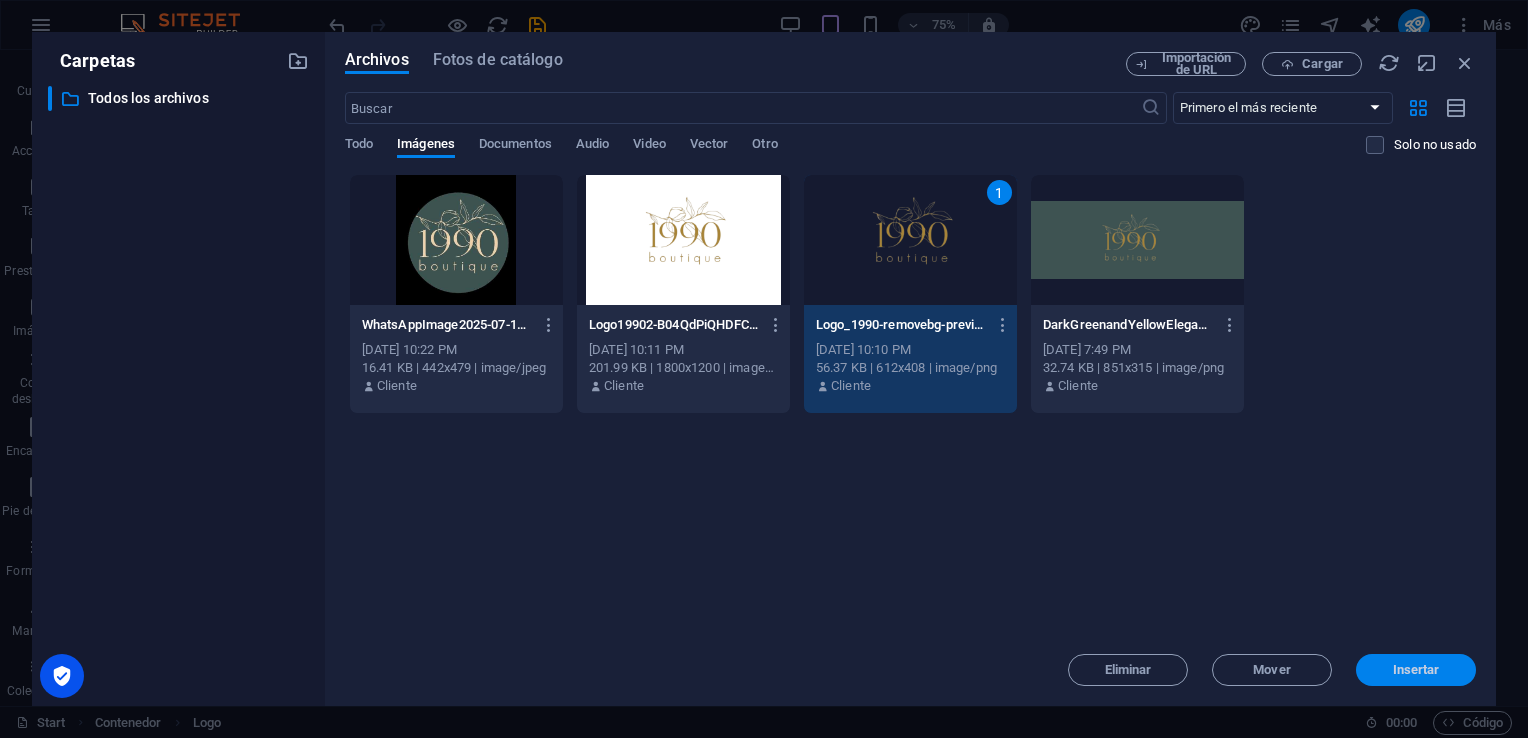click on "Insertar" at bounding box center (1416, 670) 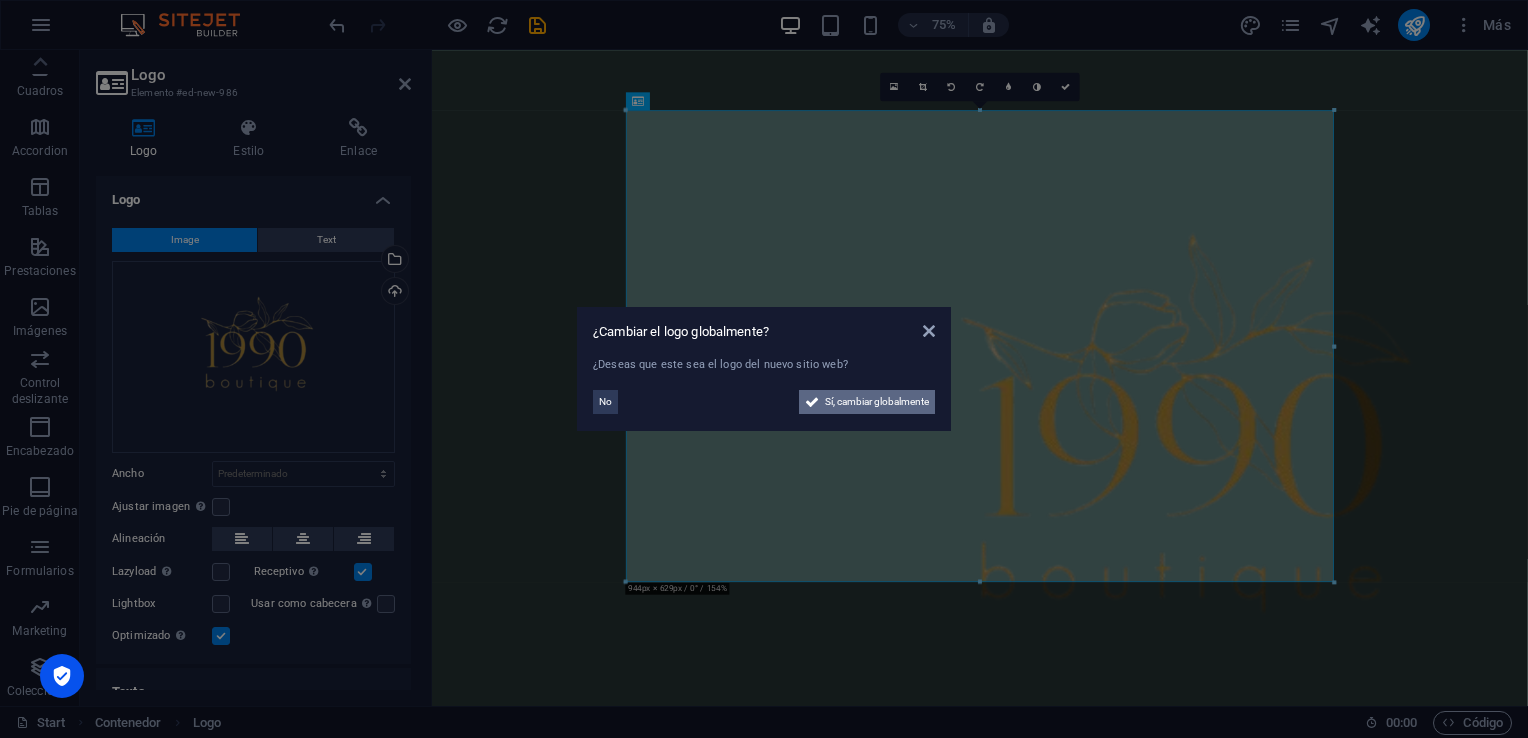 click on "Sí, cambiar globalmente" at bounding box center [877, 402] 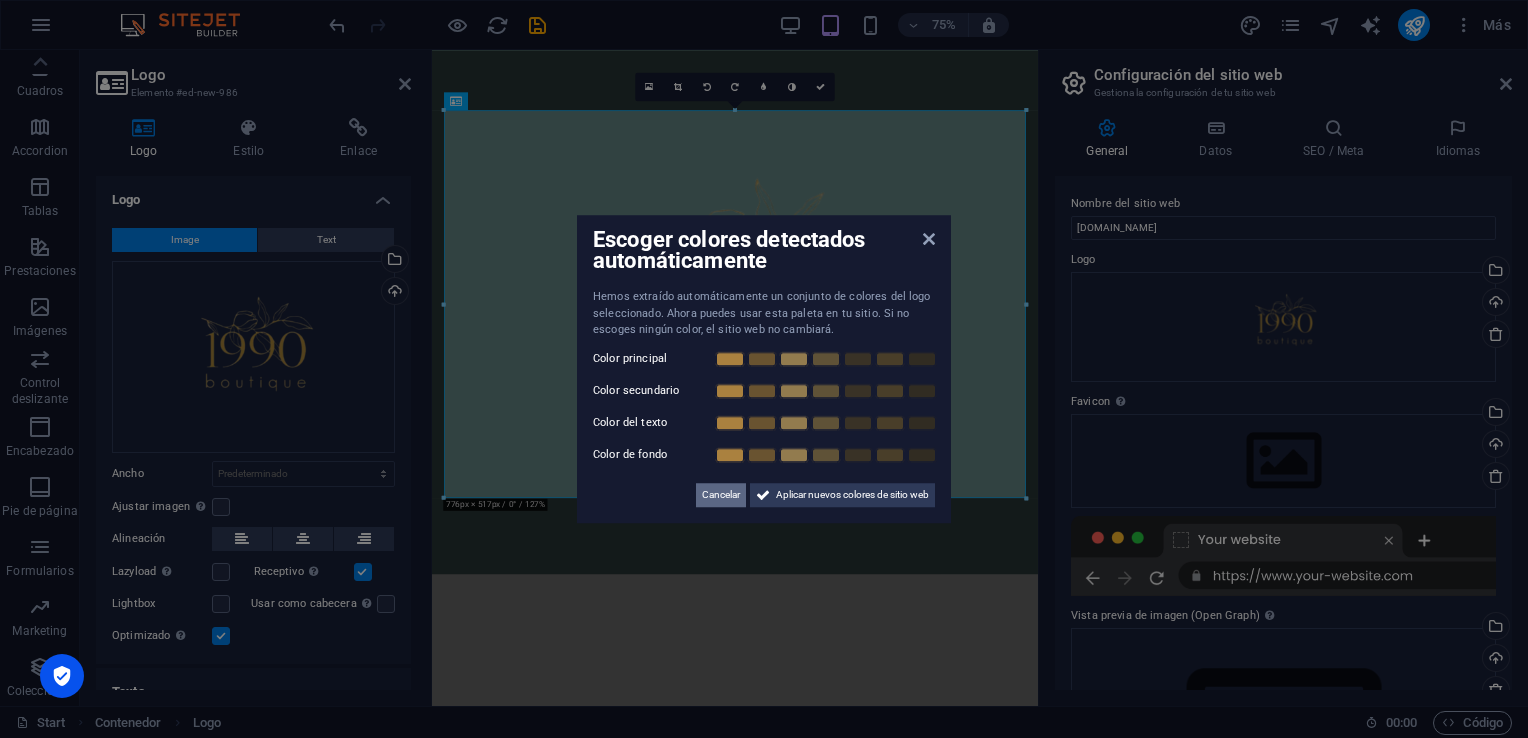 click on "Cancelar" at bounding box center [721, 495] 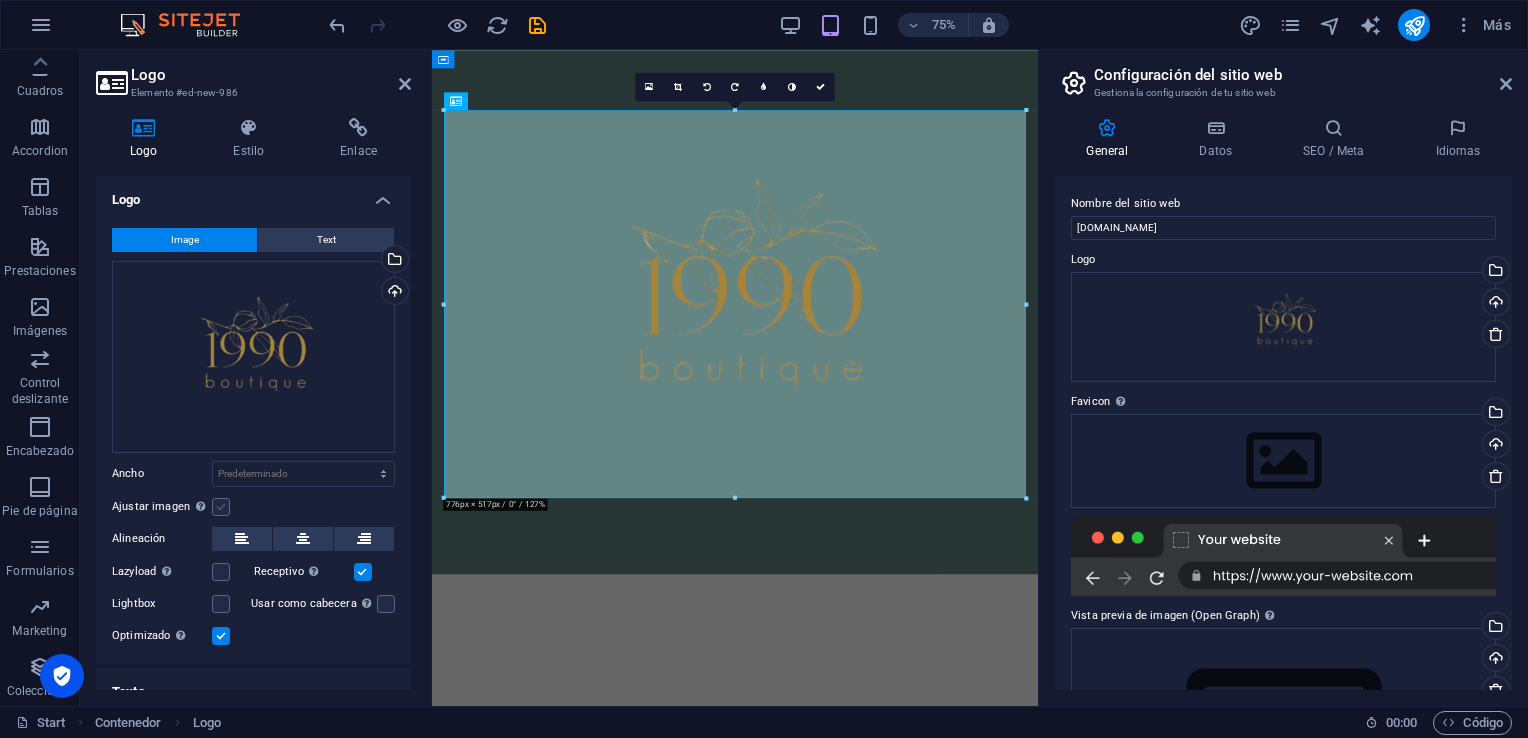 click at bounding box center (221, 507) 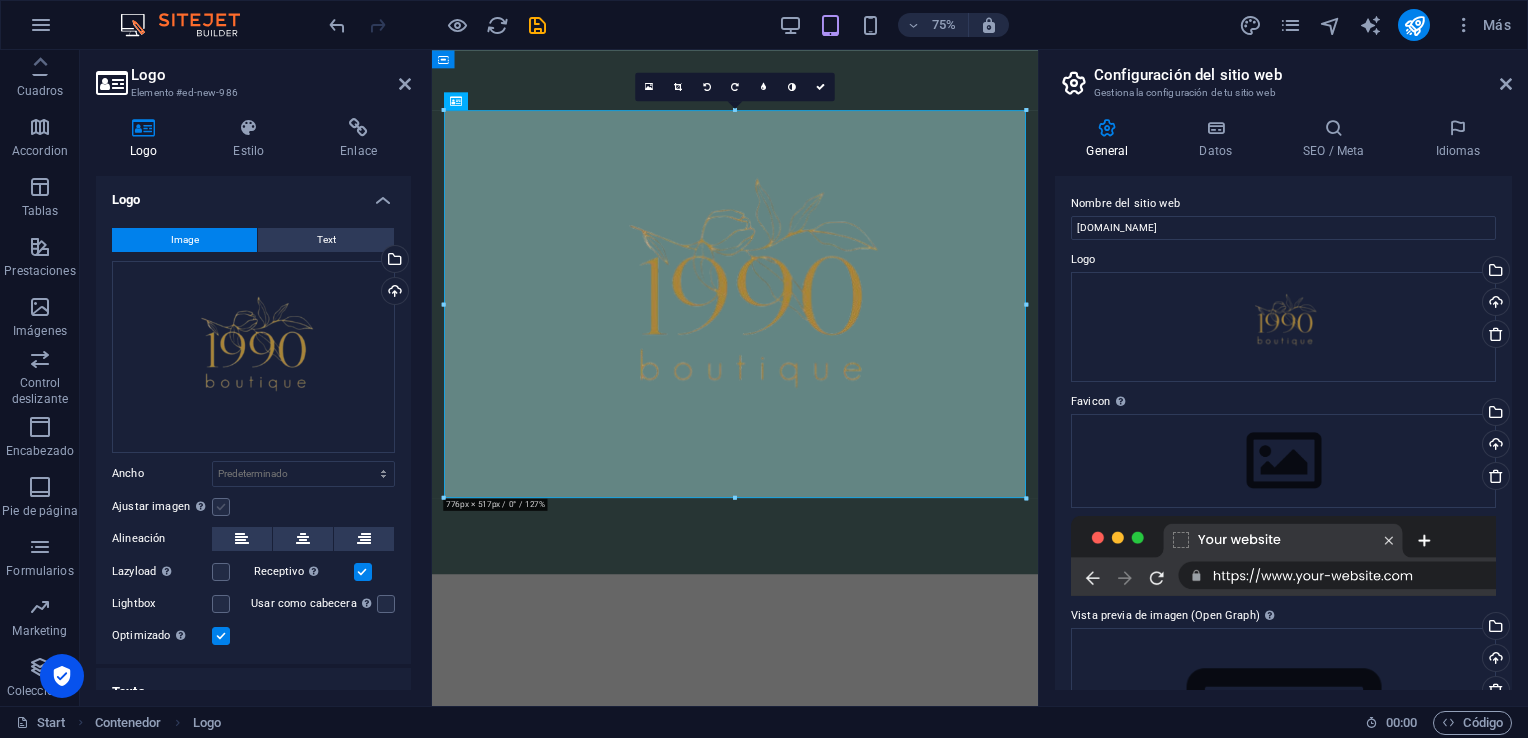 click on "Ajustar imagen Ajustar imagen automáticamente a un ancho y alto fijo" at bounding box center [0, 0] 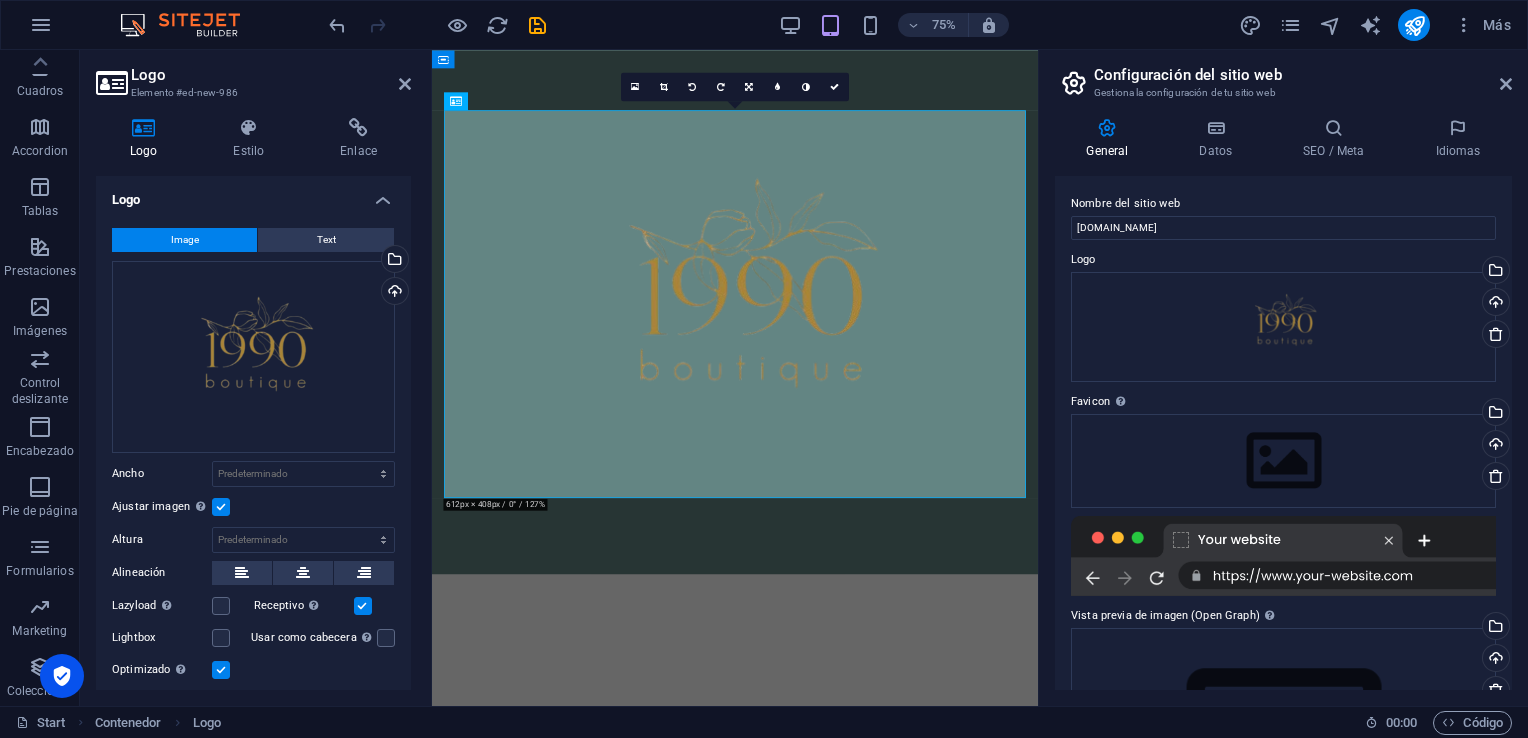 click on "Skip to main content" at bounding box center [836, 399] 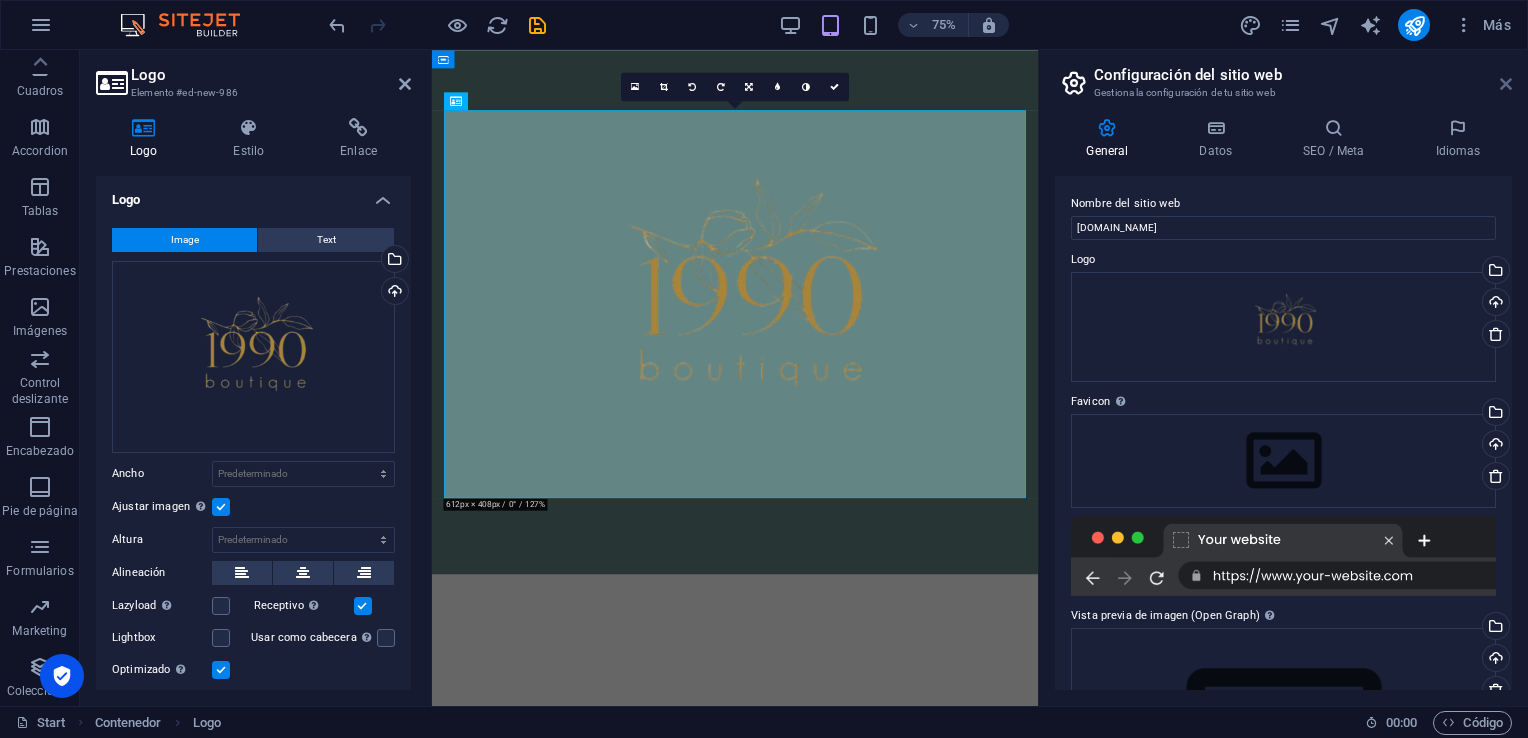 click at bounding box center [1506, 84] 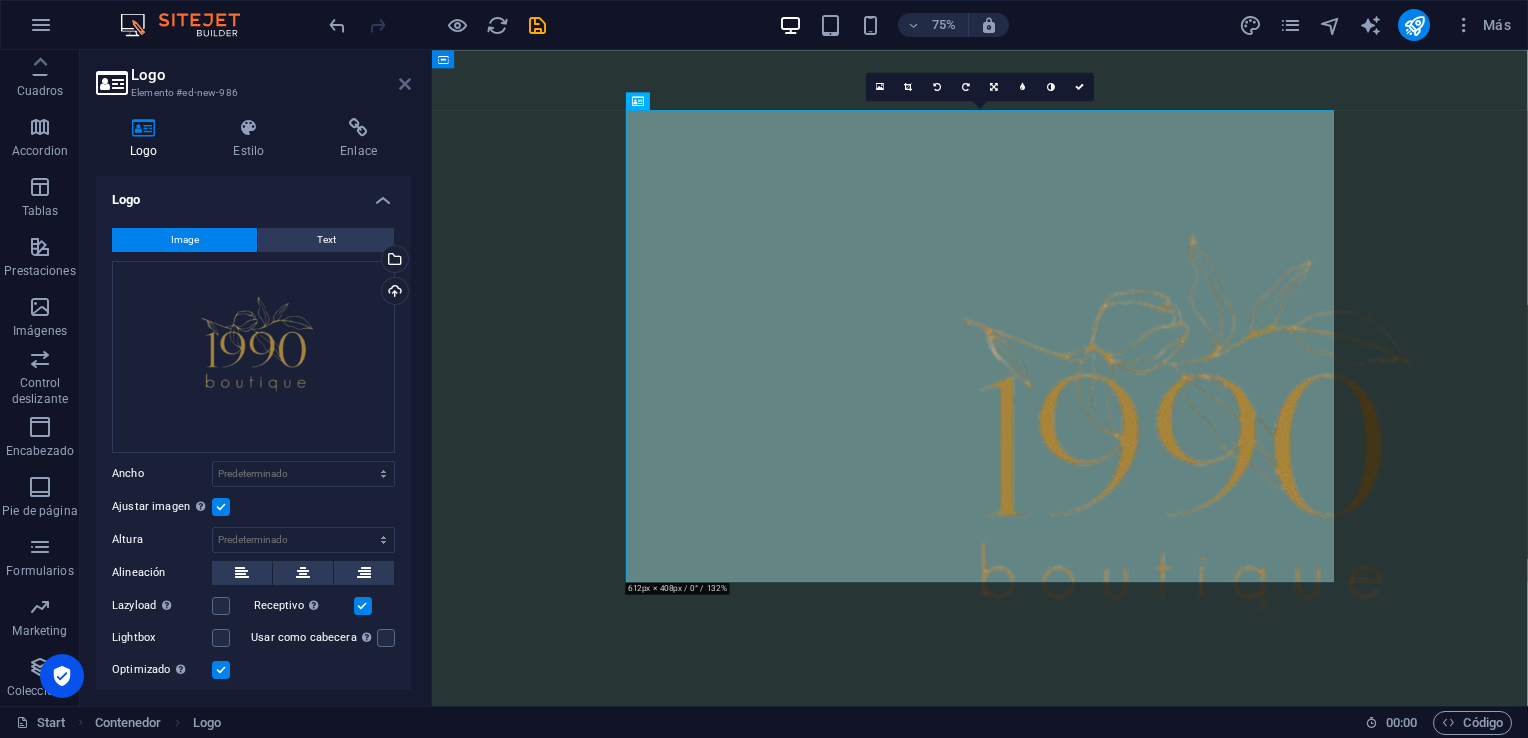 click at bounding box center [405, 84] 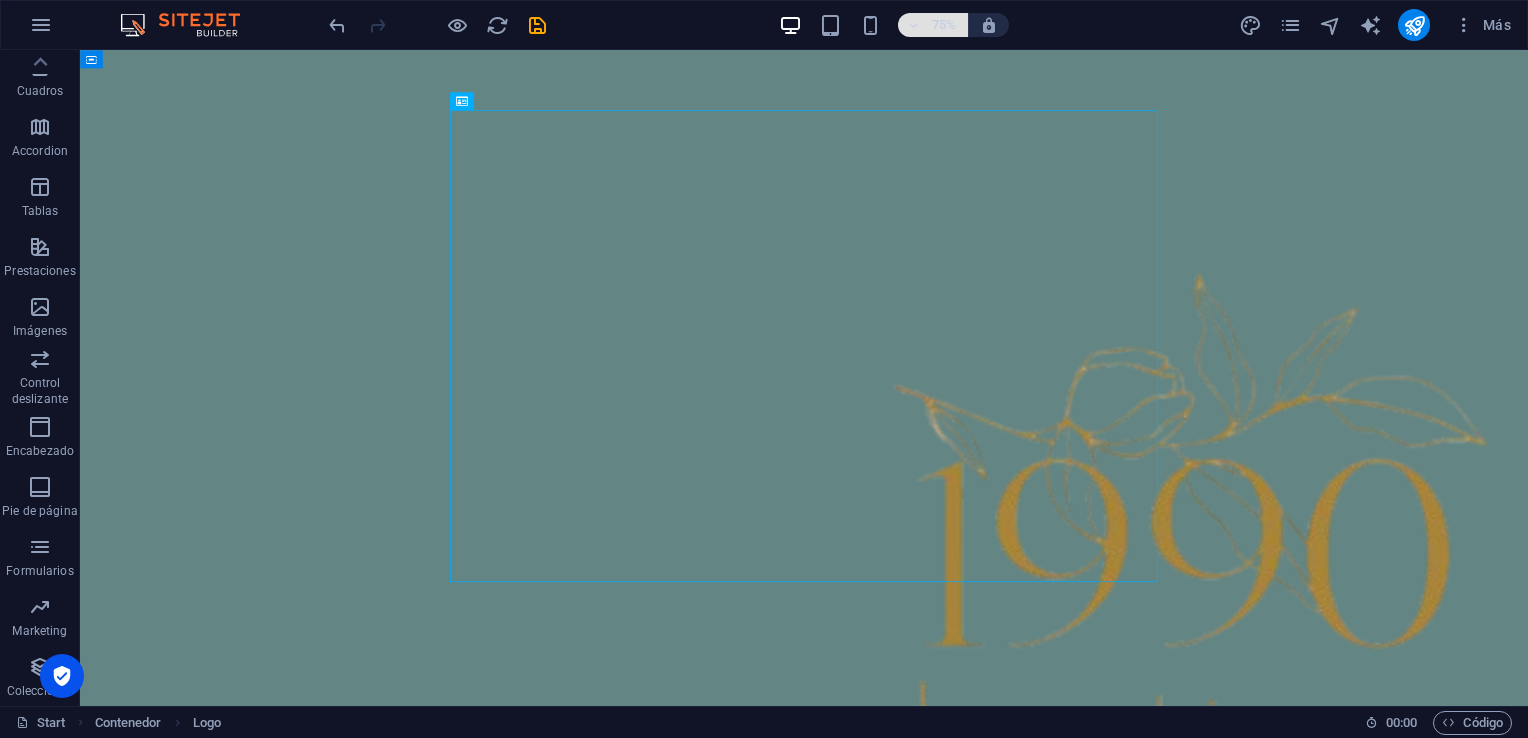click at bounding box center [913, 25] 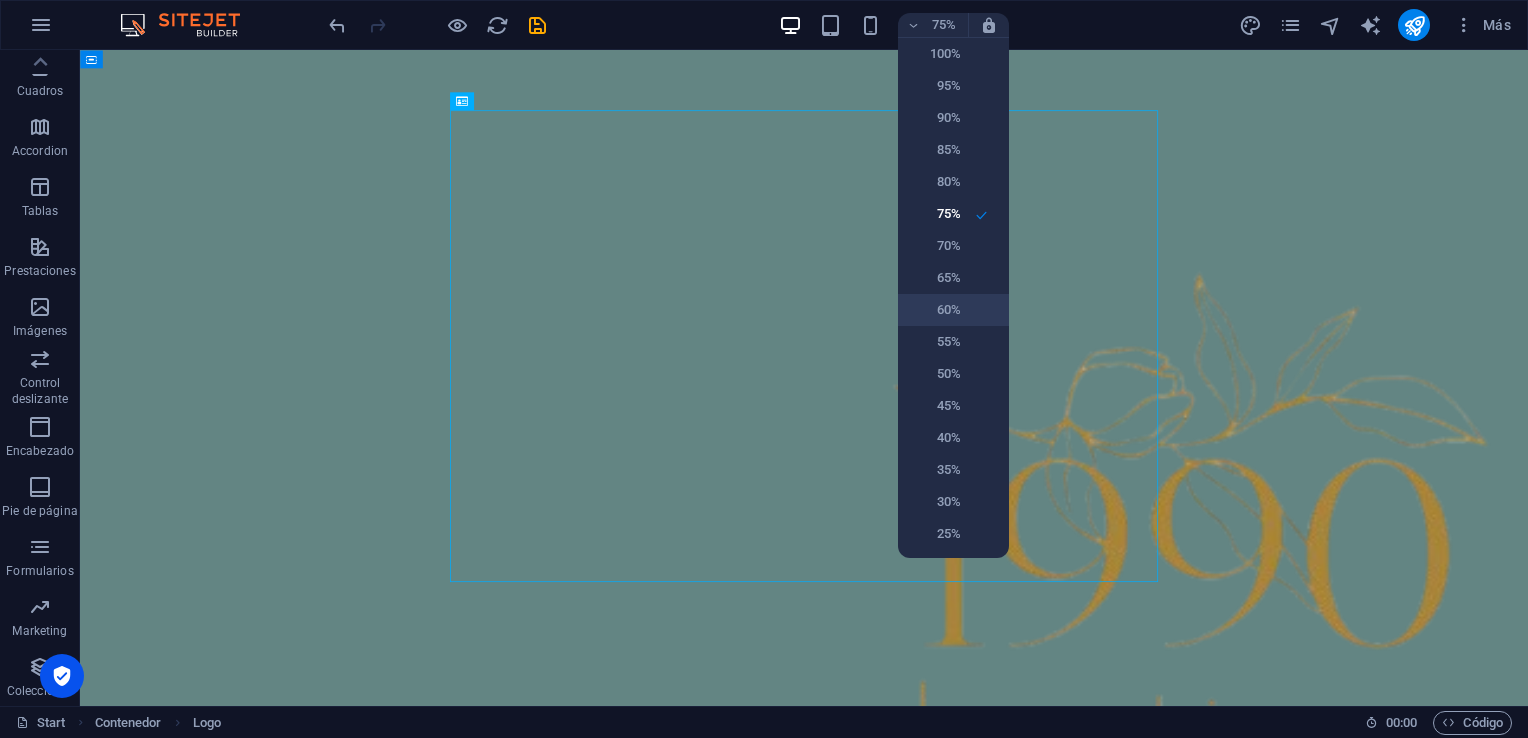 click on "60%" at bounding box center (953, 310) 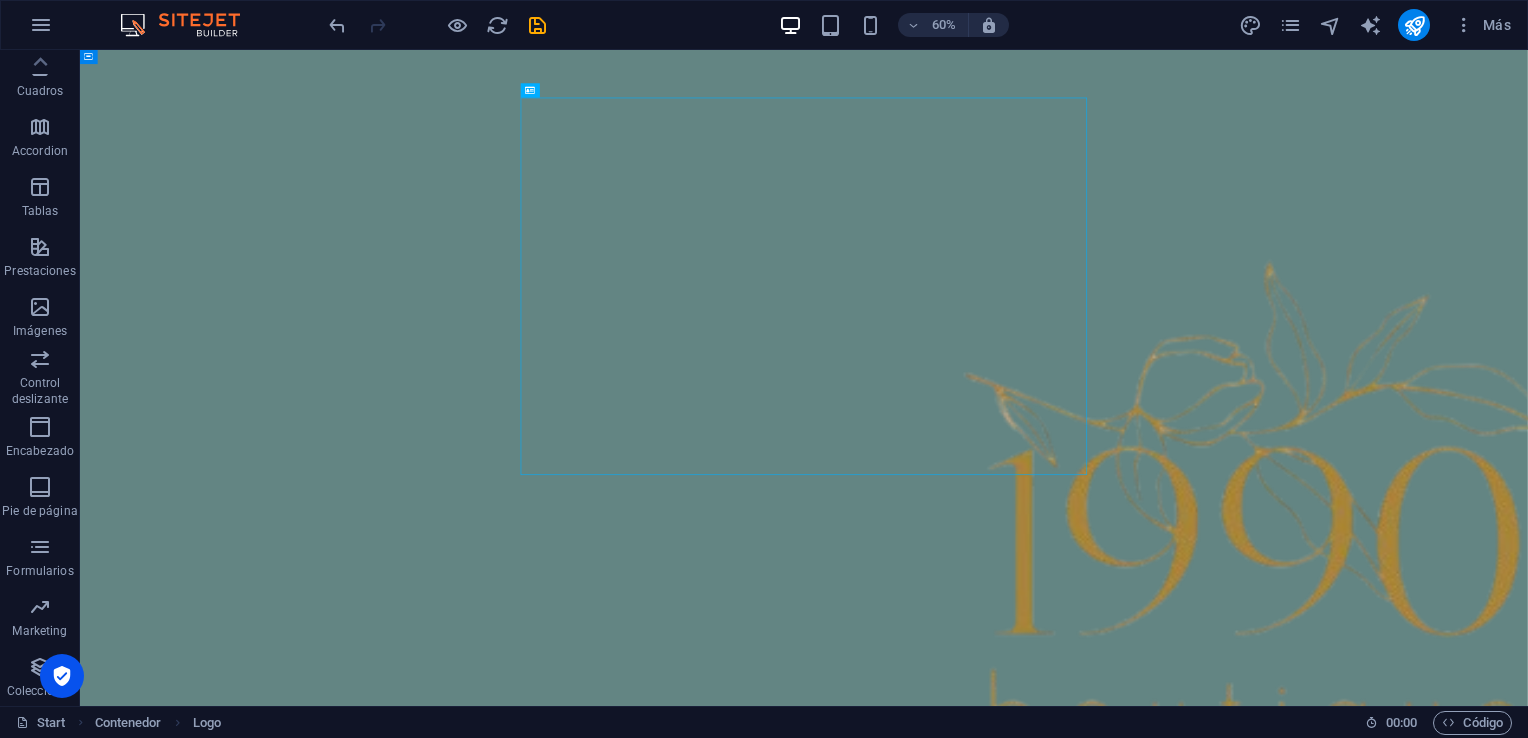 click on "Skip to main content" at bounding box center [1286, 934] 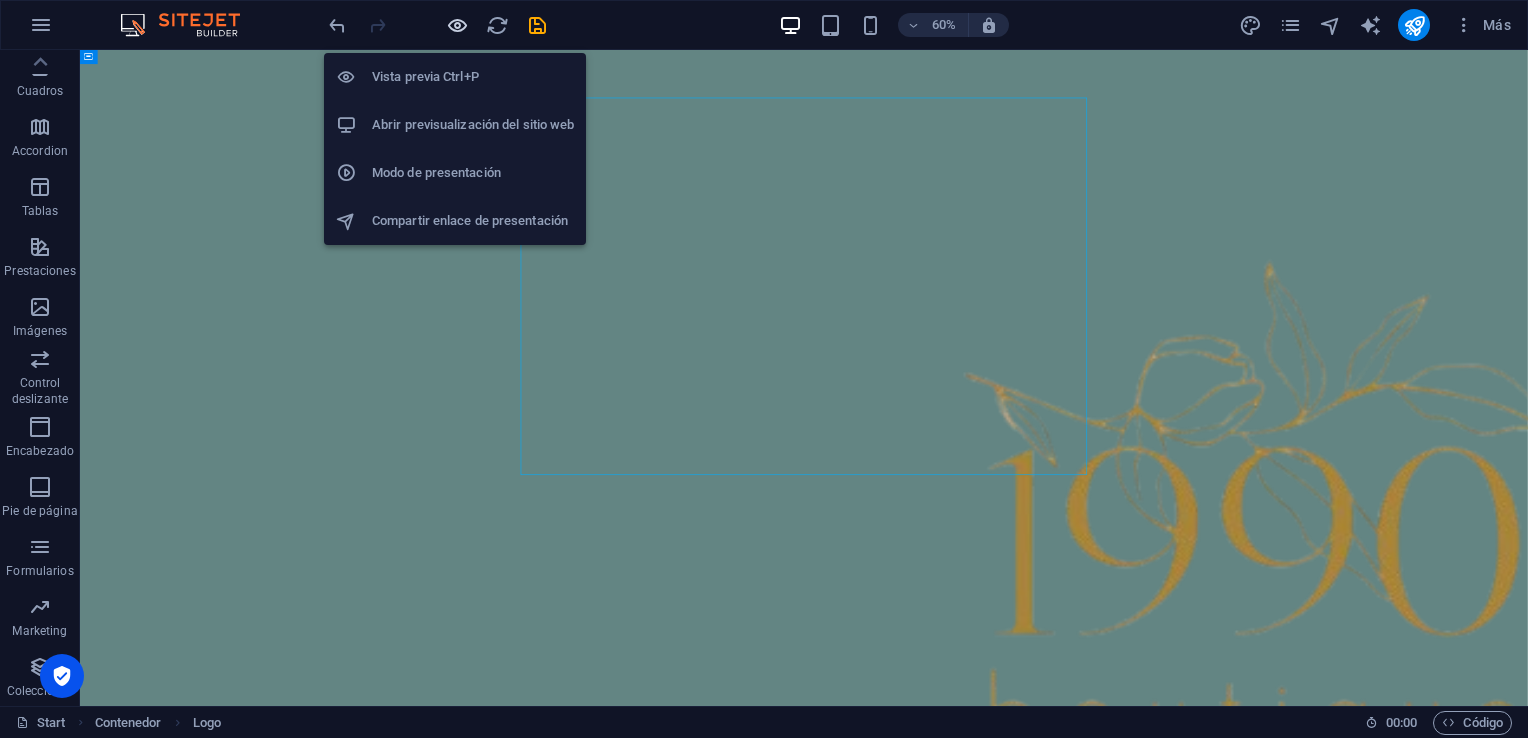 click at bounding box center [457, 25] 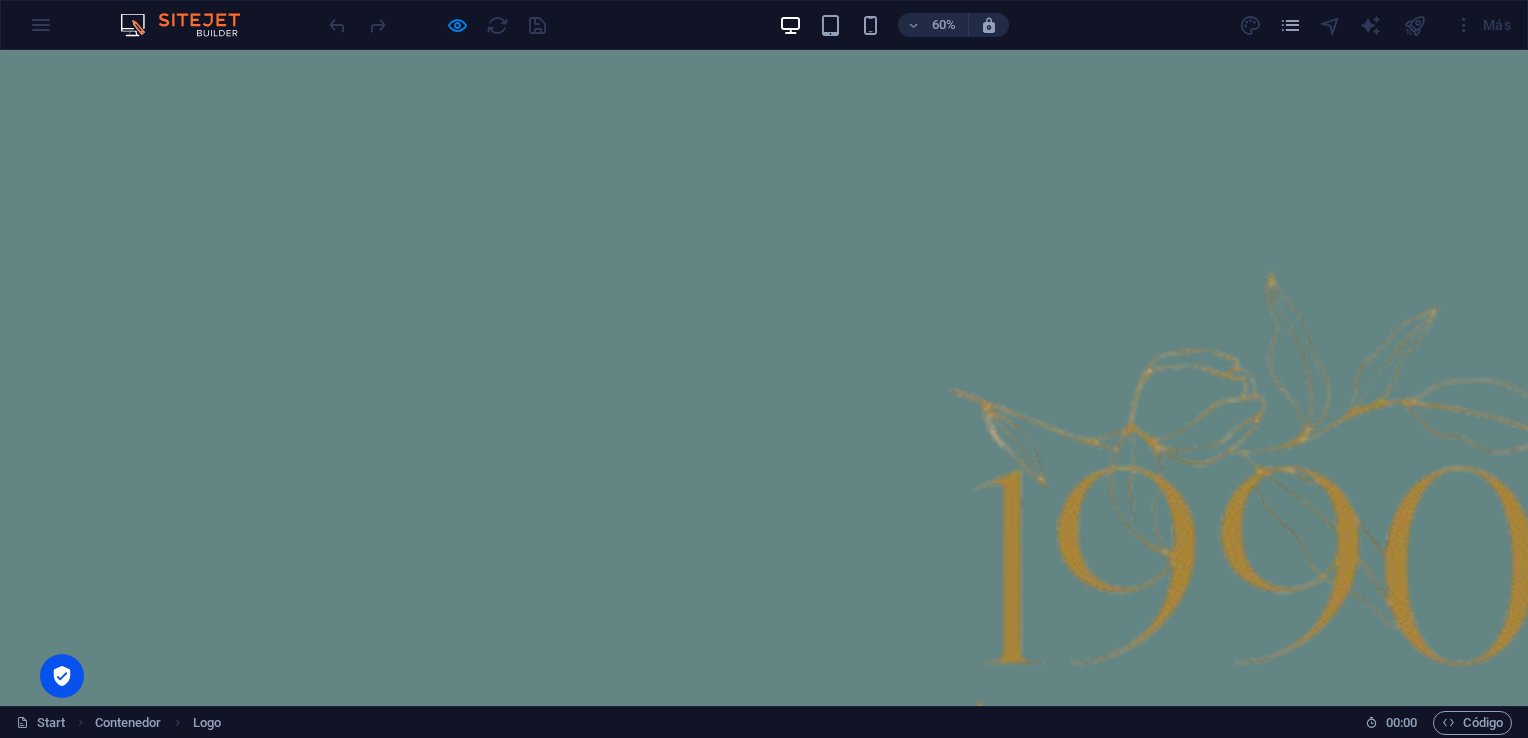 click at bounding box center [2075, 979] 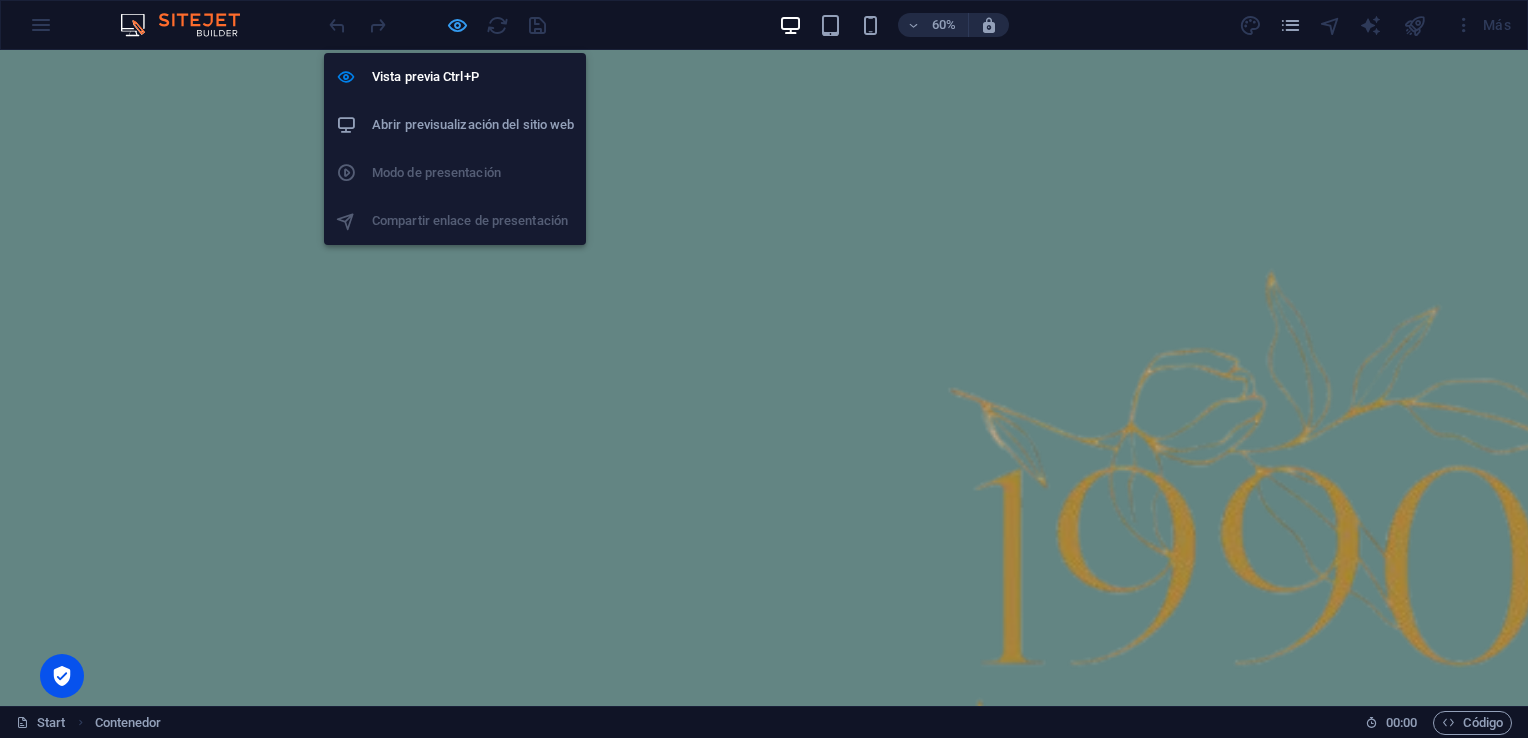 click at bounding box center (457, 25) 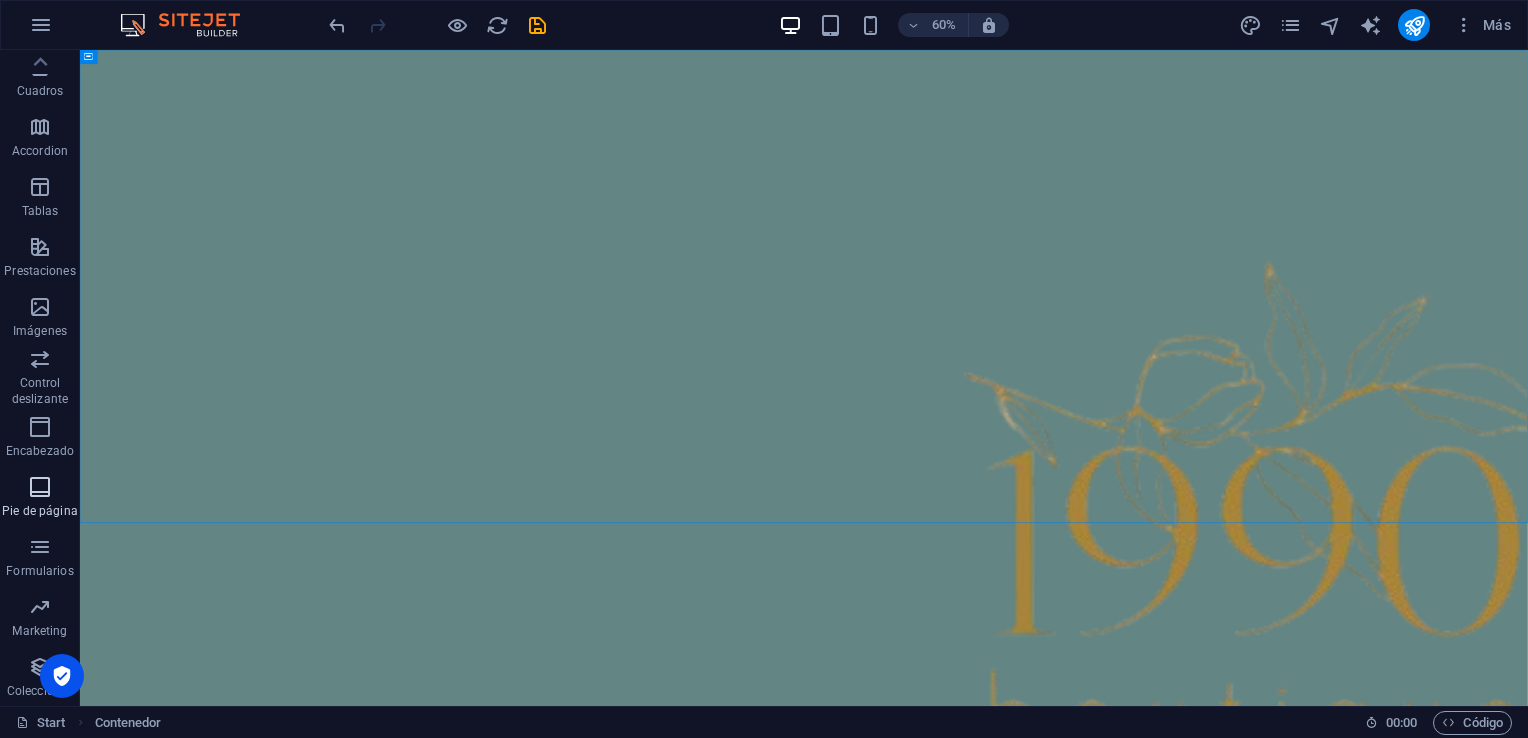 click at bounding box center [40, 487] 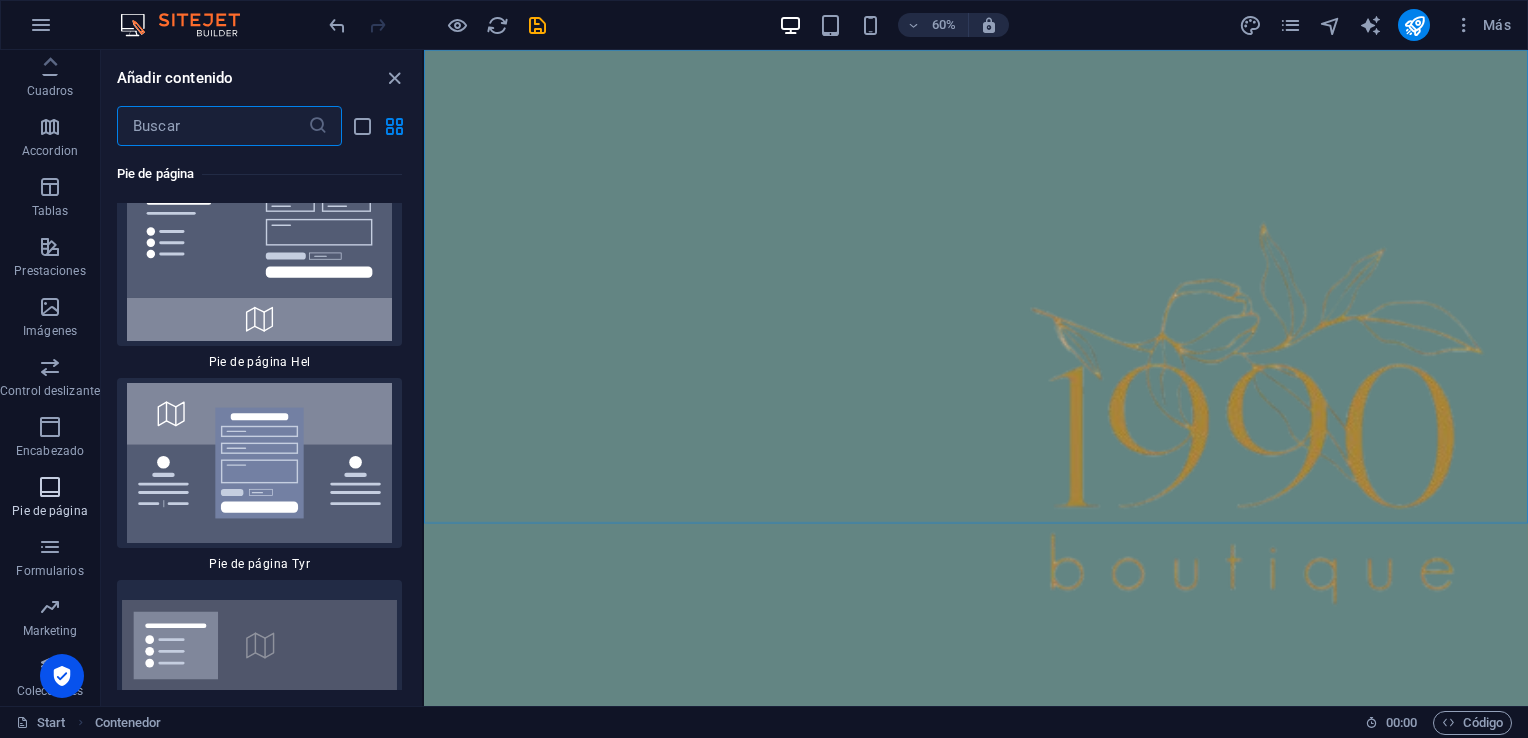 scroll, scrollTop: 26368, scrollLeft: 0, axis: vertical 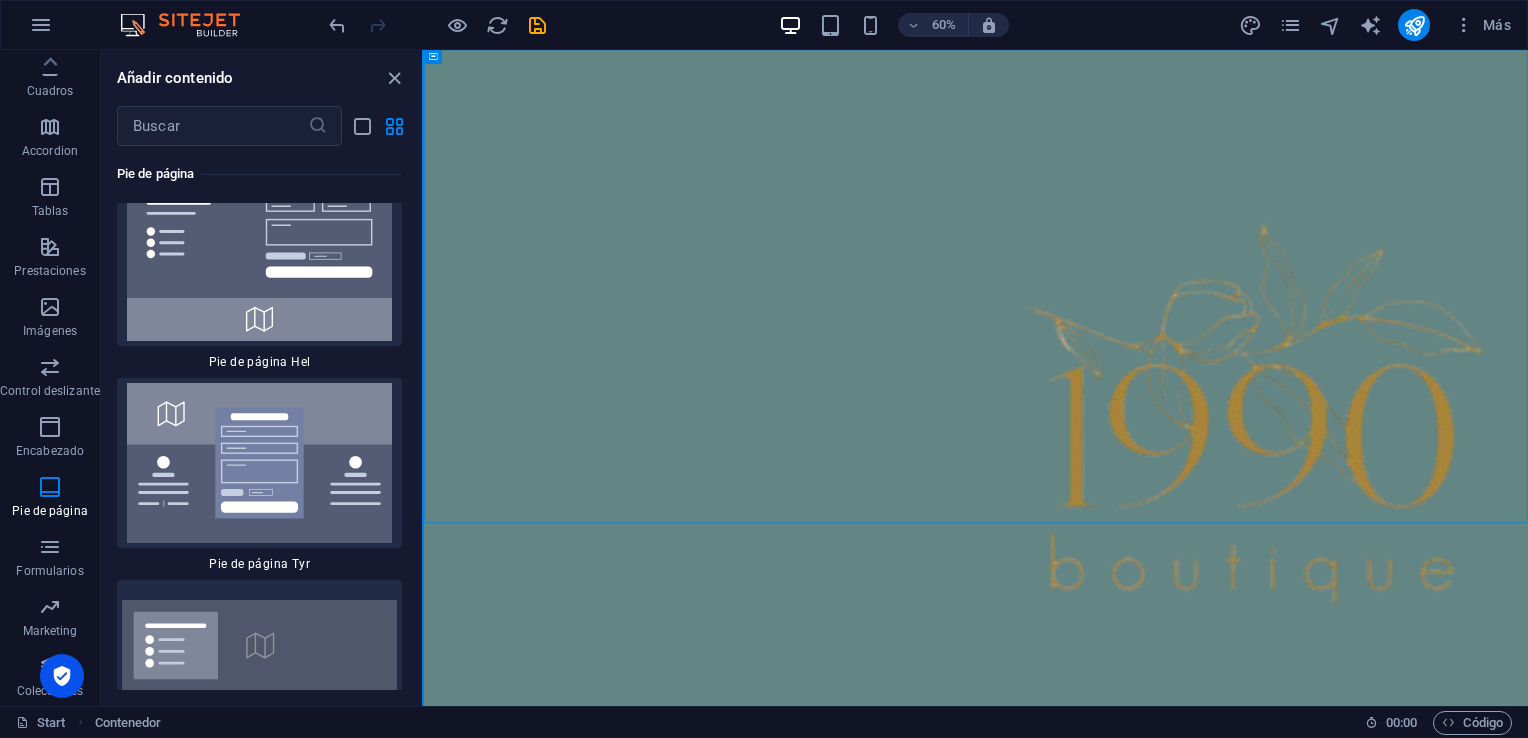 click at bounding box center (423, 378) 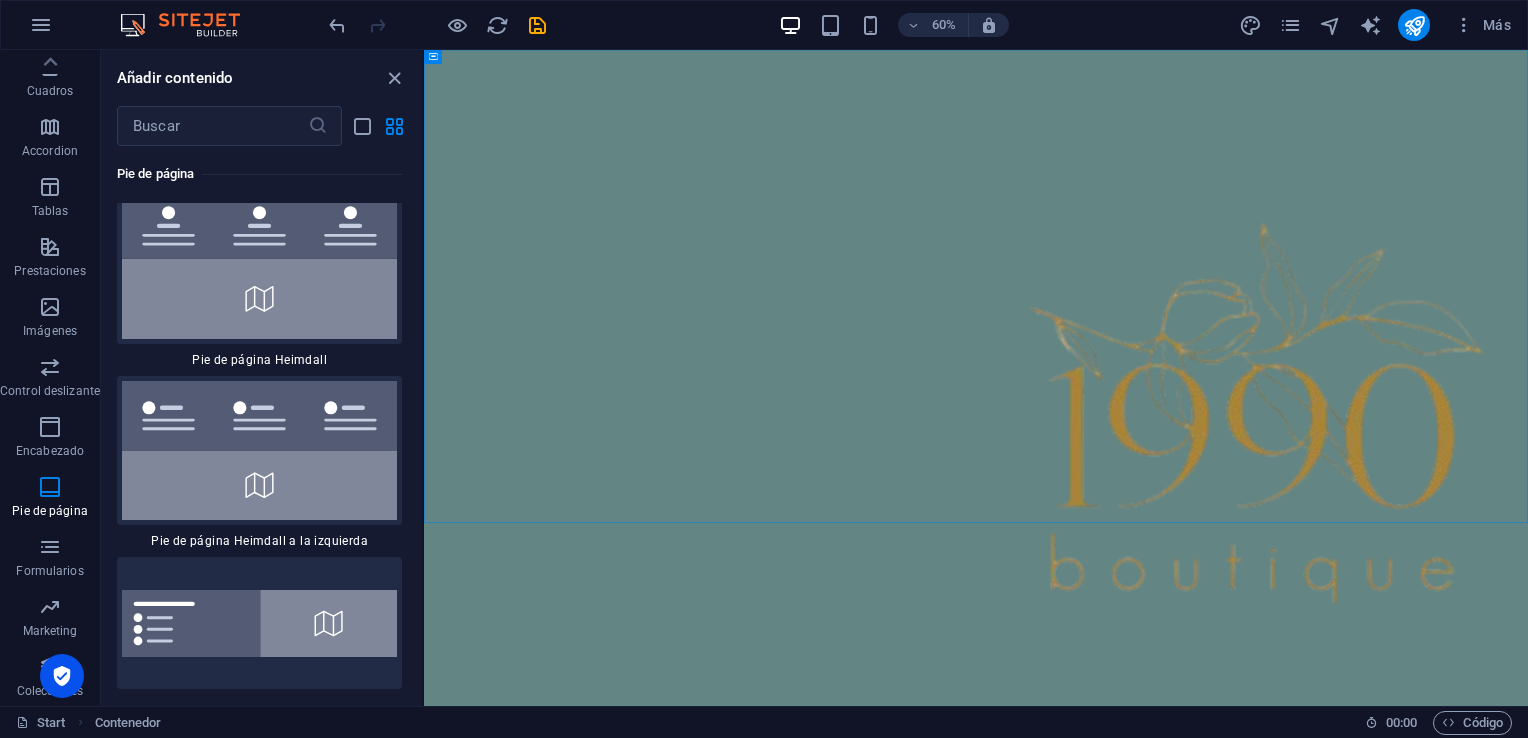 scroll, scrollTop: 26989, scrollLeft: 0, axis: vertical 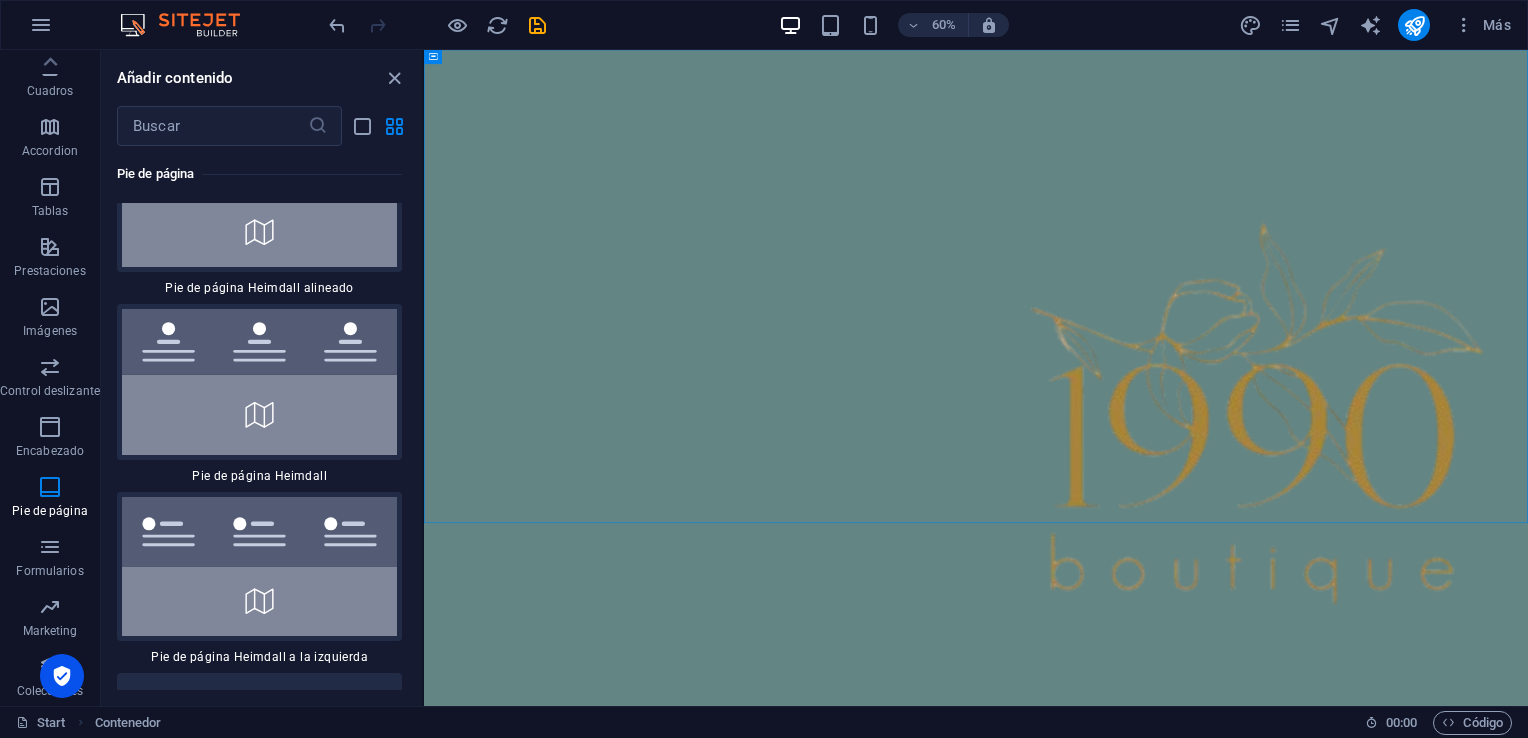 drag, startPoint x: 420, startPoint y: 513, endPoint x: 1, endPoint y: 786, distance: 500.09 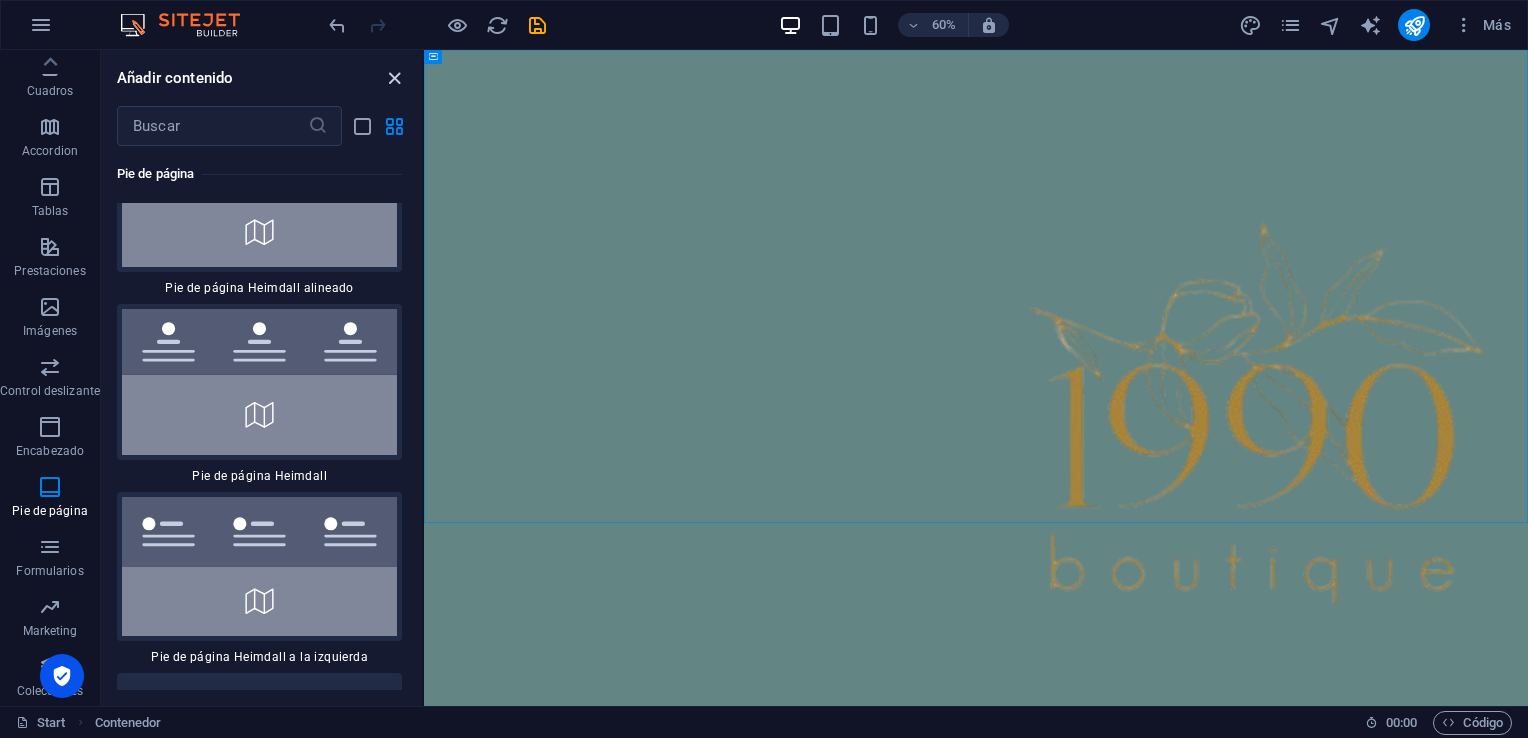 click at bounding box center [394, 78] 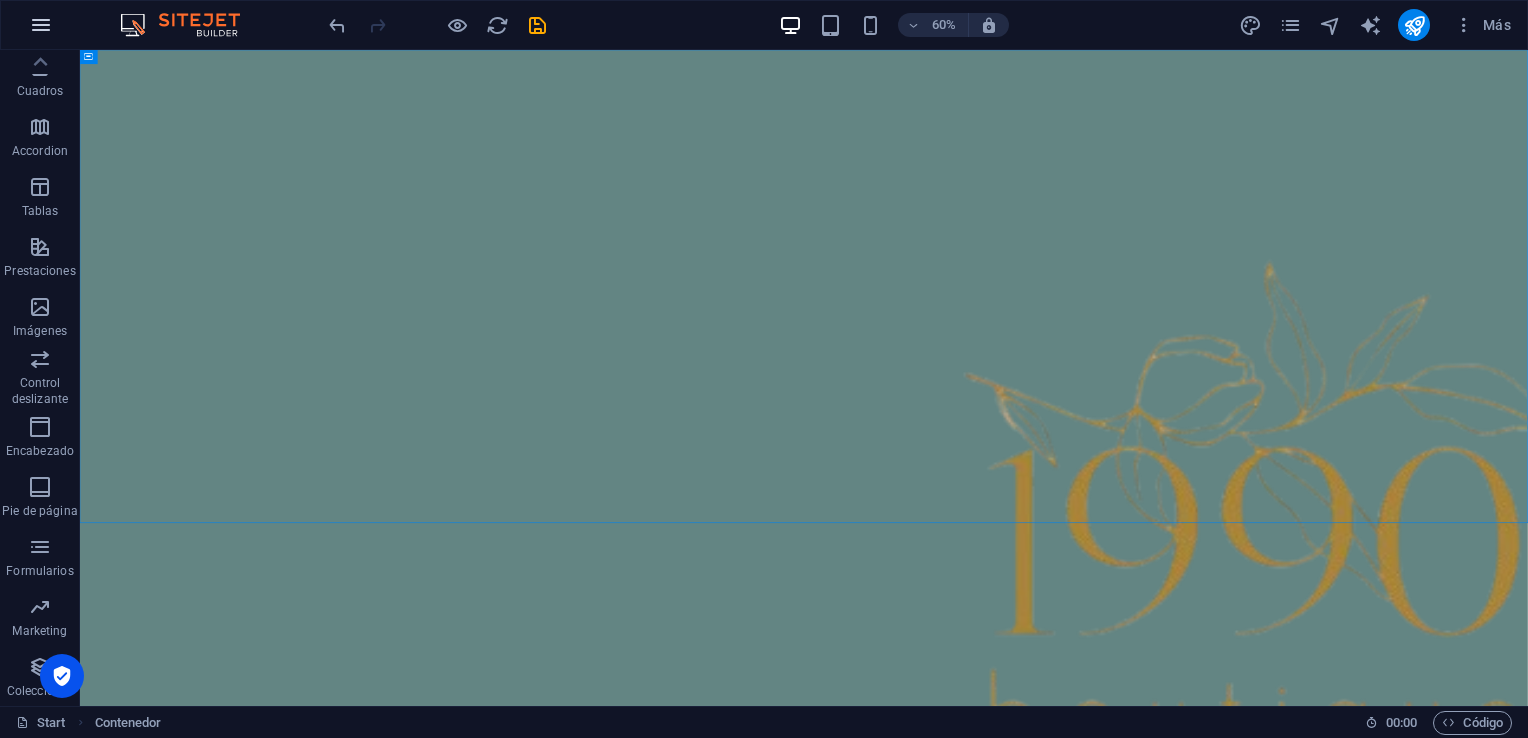 click at bounding box center [41, 25] 